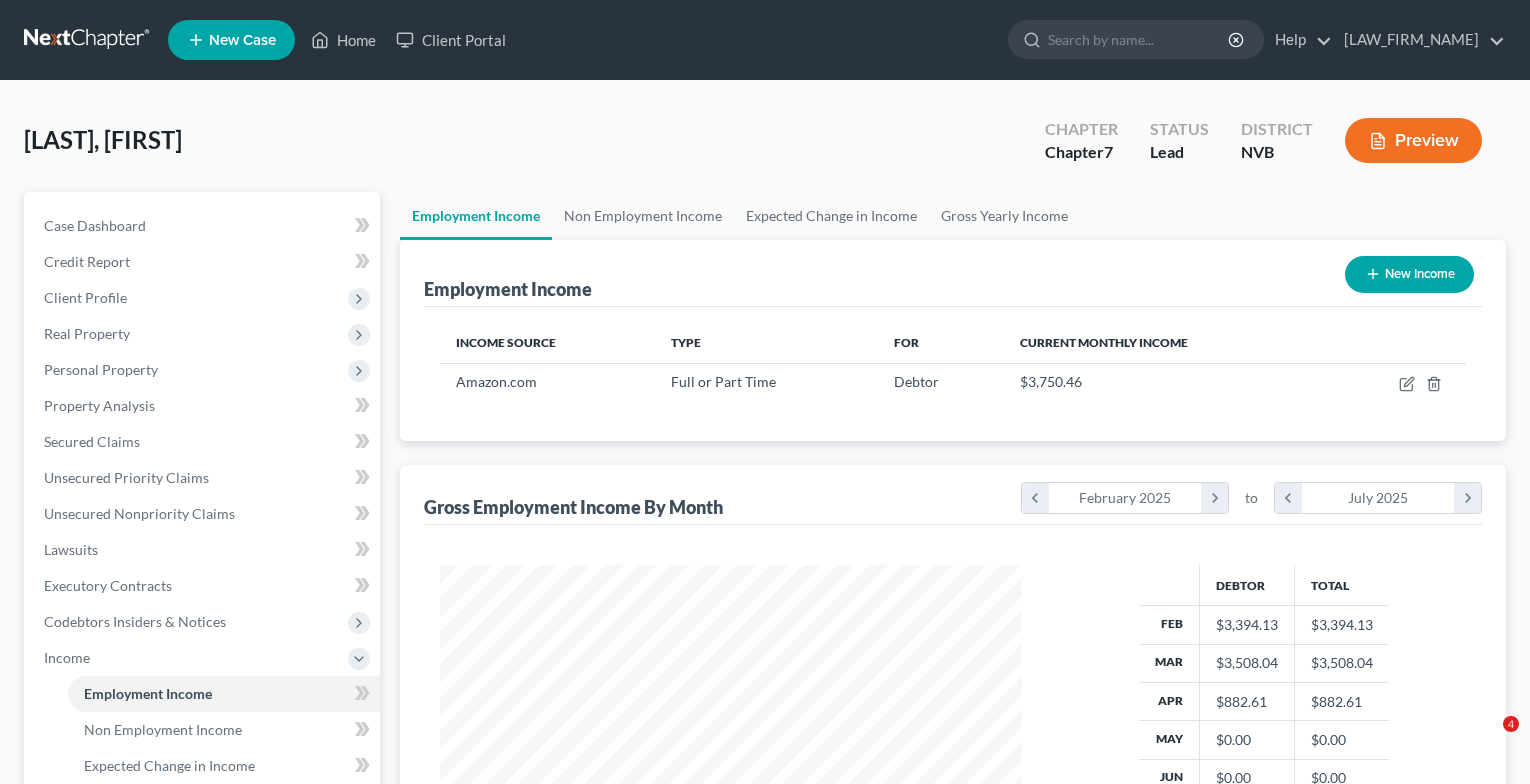 scroll, scrollTop: 0, scrollLeft: 0, axis: both 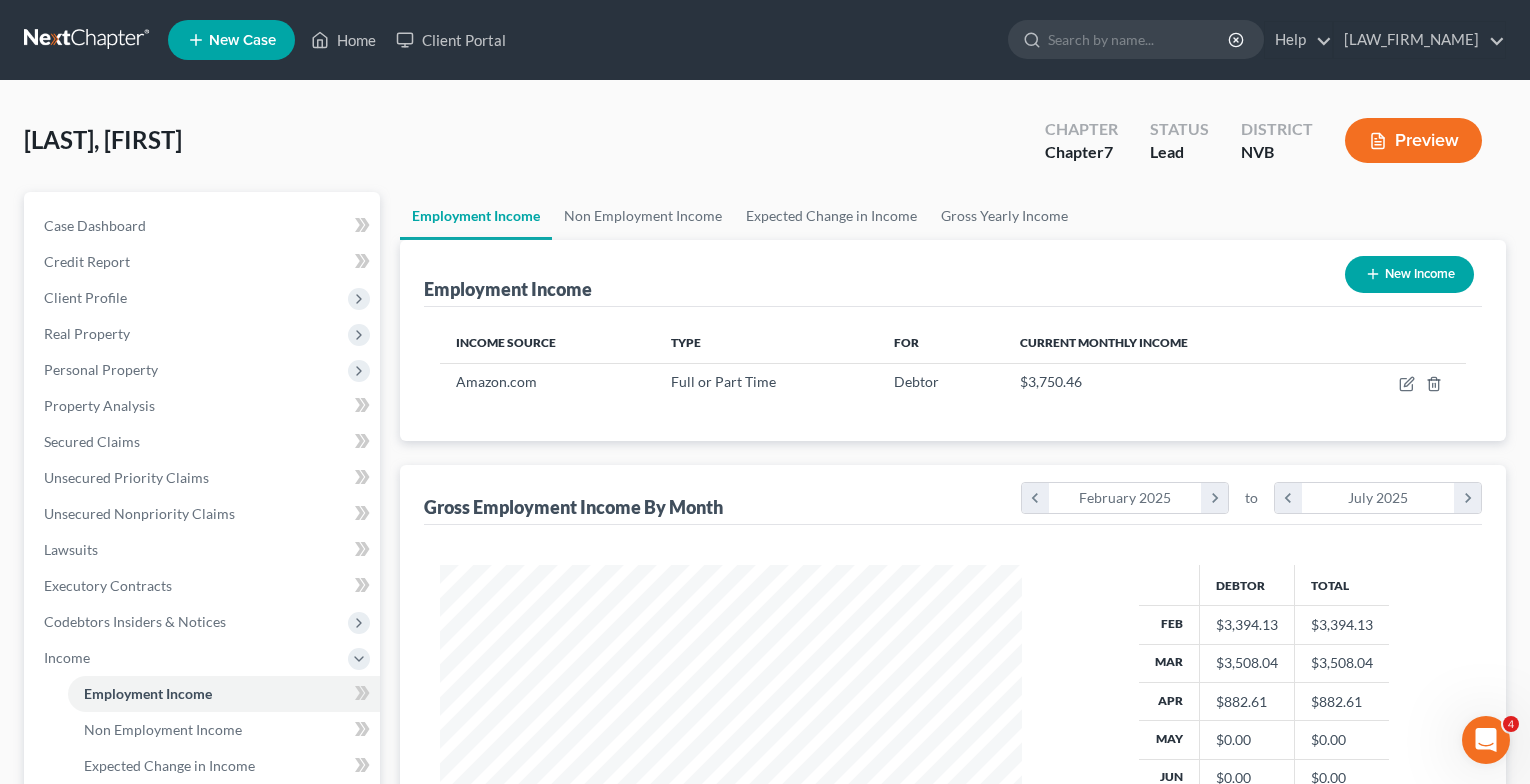 click on "New Income" at bounding box center (1409, 274) 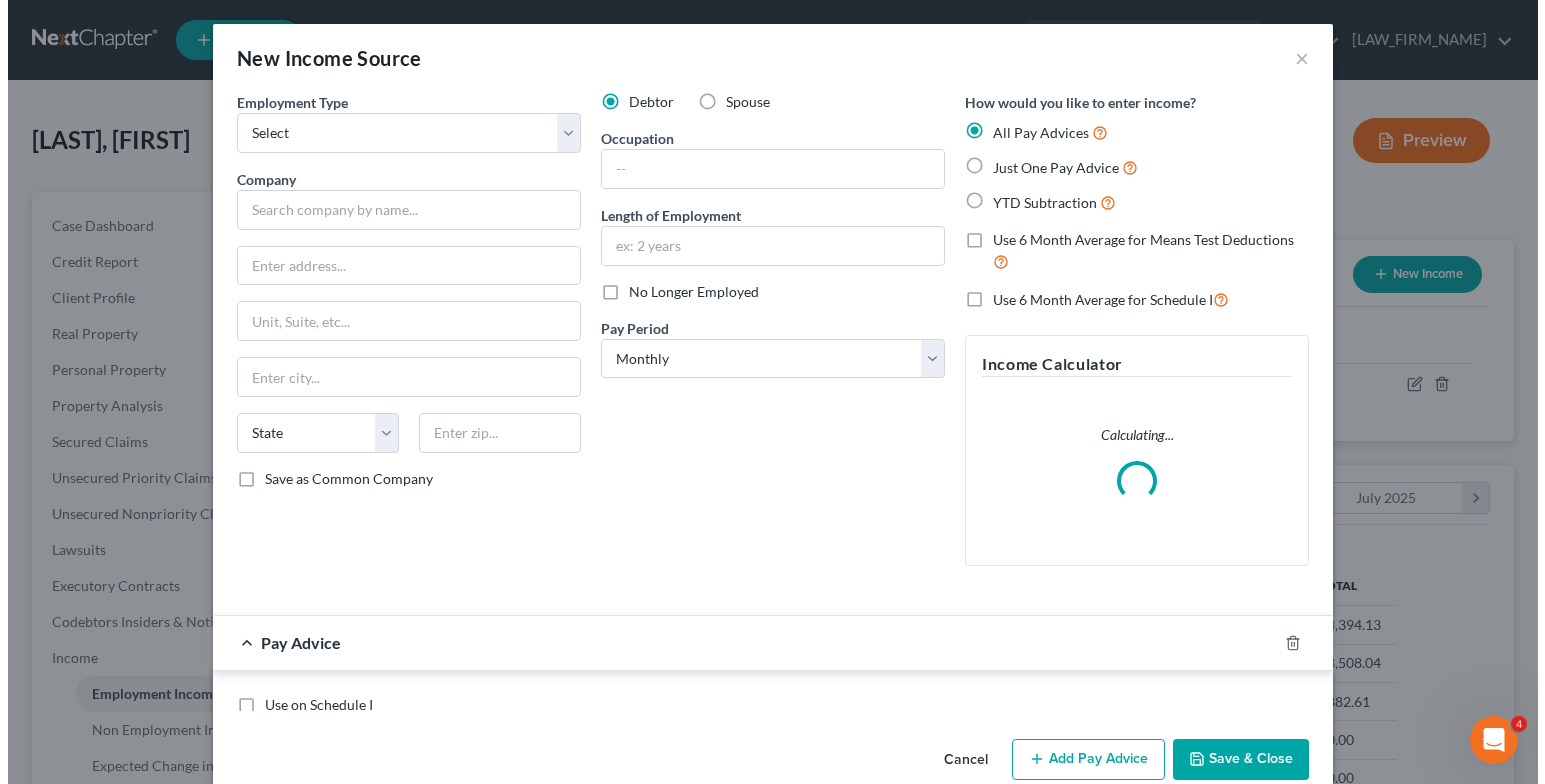 scroll, scrollTop: 999642, scrollLeft: 999371, axis: both 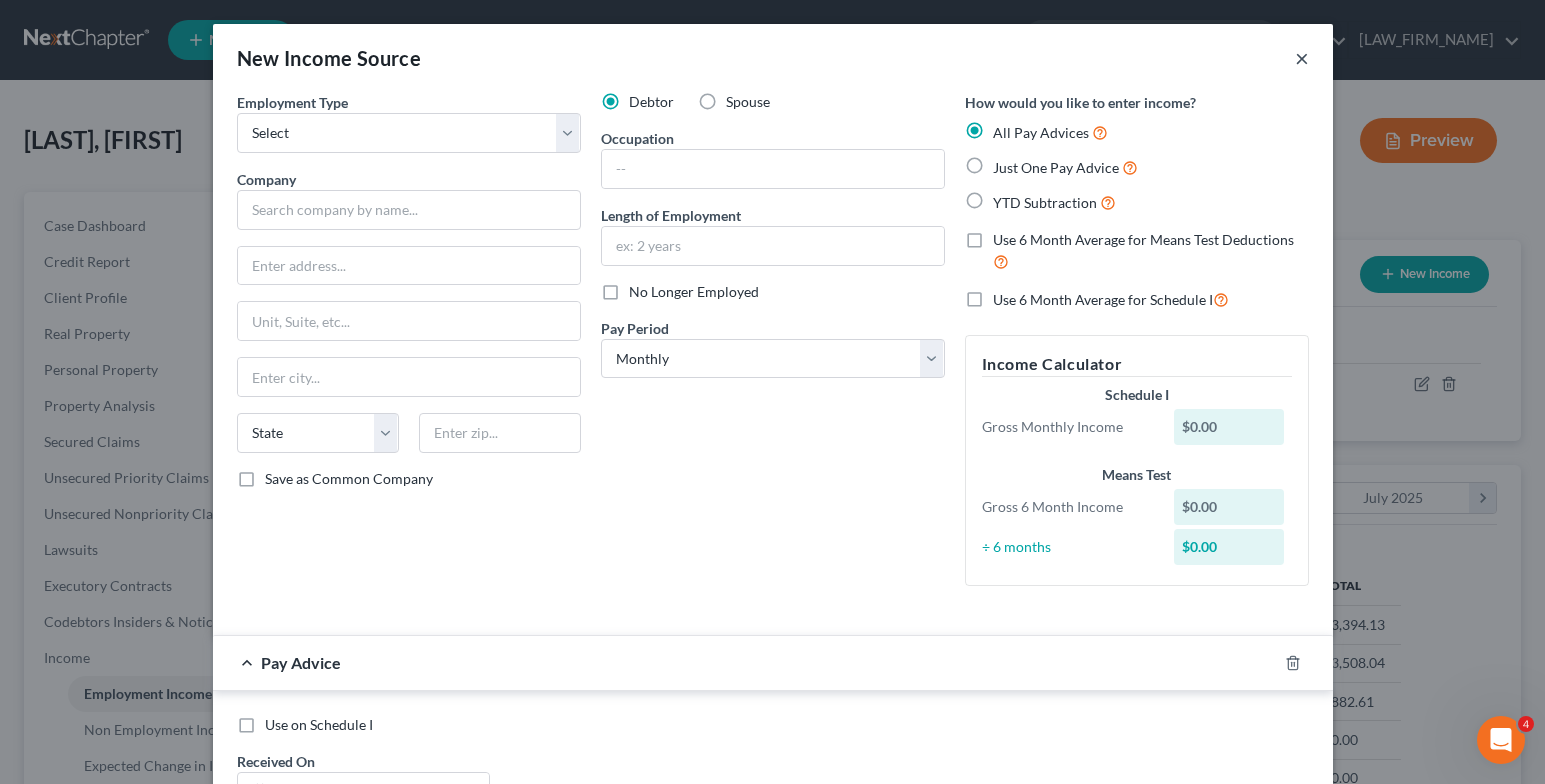 click on "×" at bounding box center [1302, 58] 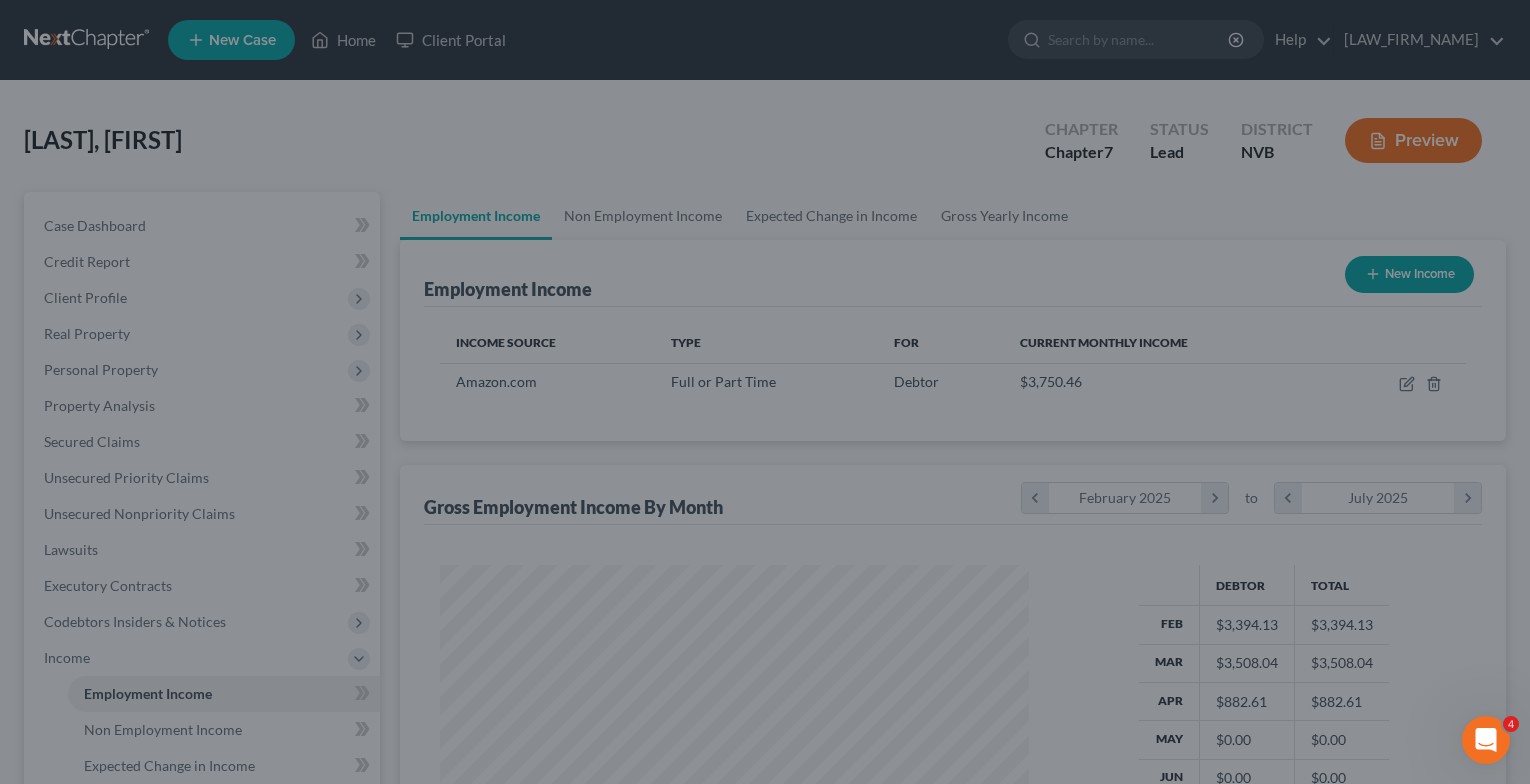 scroll, scrollTop: 359, scrollLeft: 622, axis: both 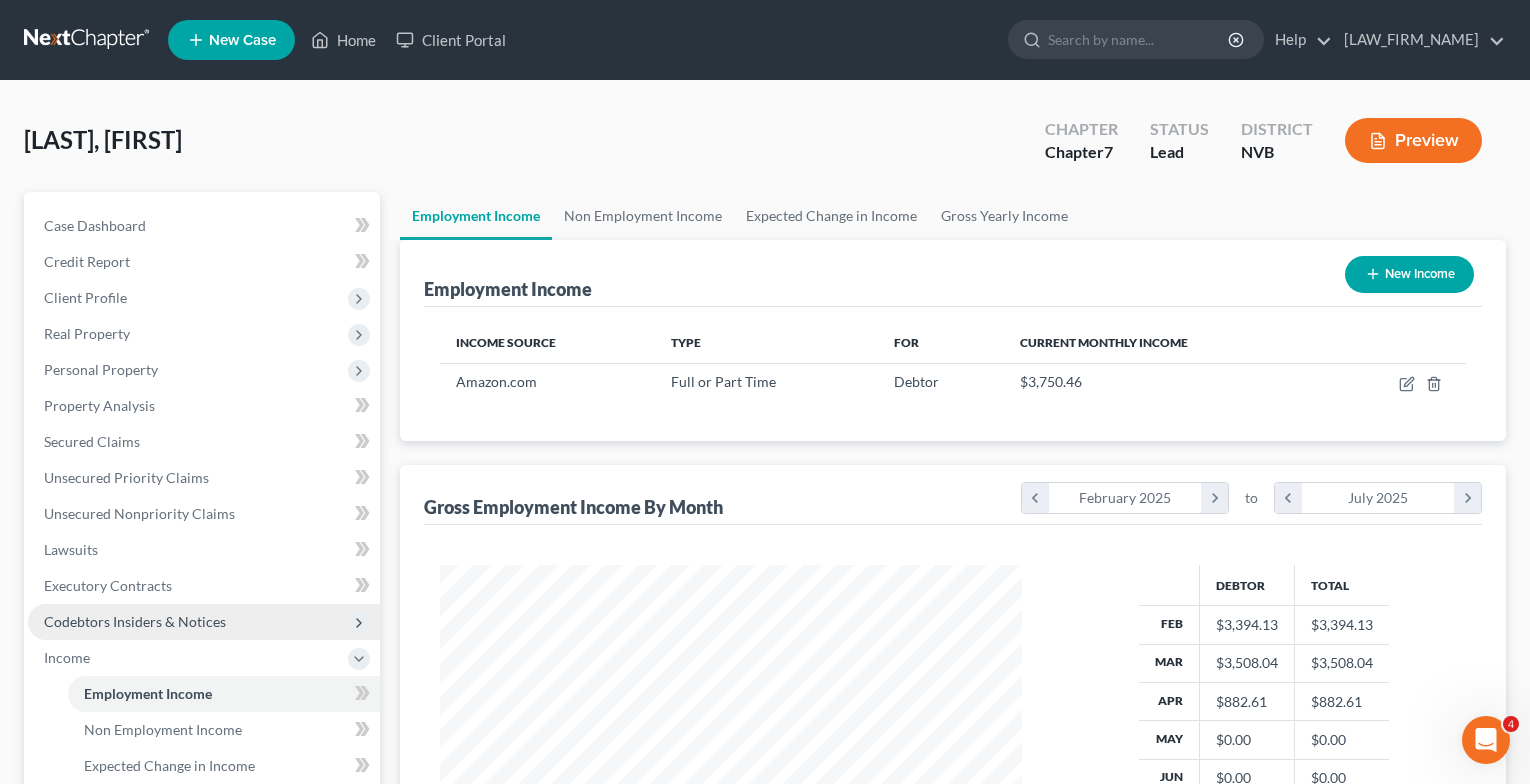 click on "Codebtors Insiders & Notices" at bounding box center [135, 621] 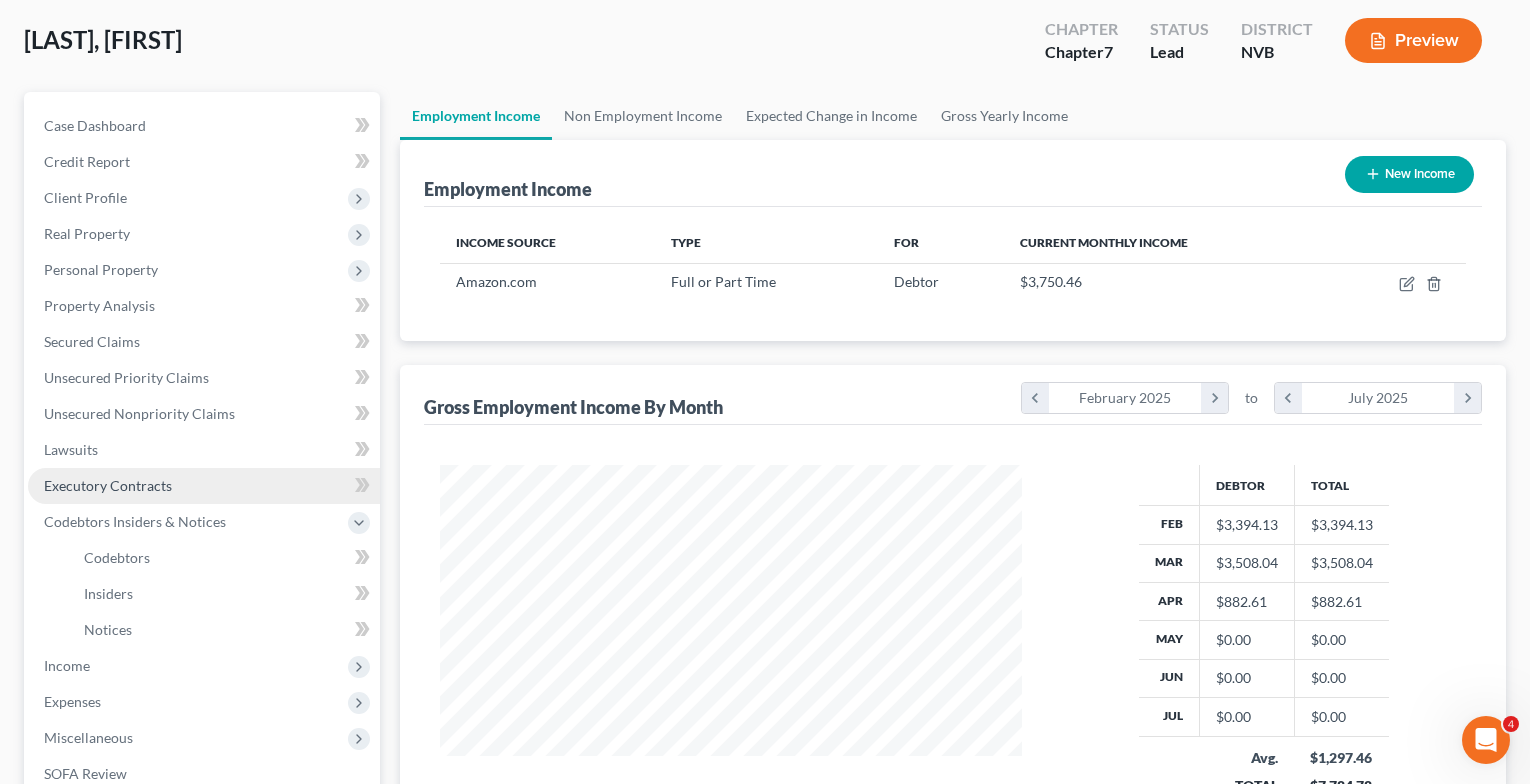 scroll, scrollTop: 200, scrollLeft: 0, axis: vertical 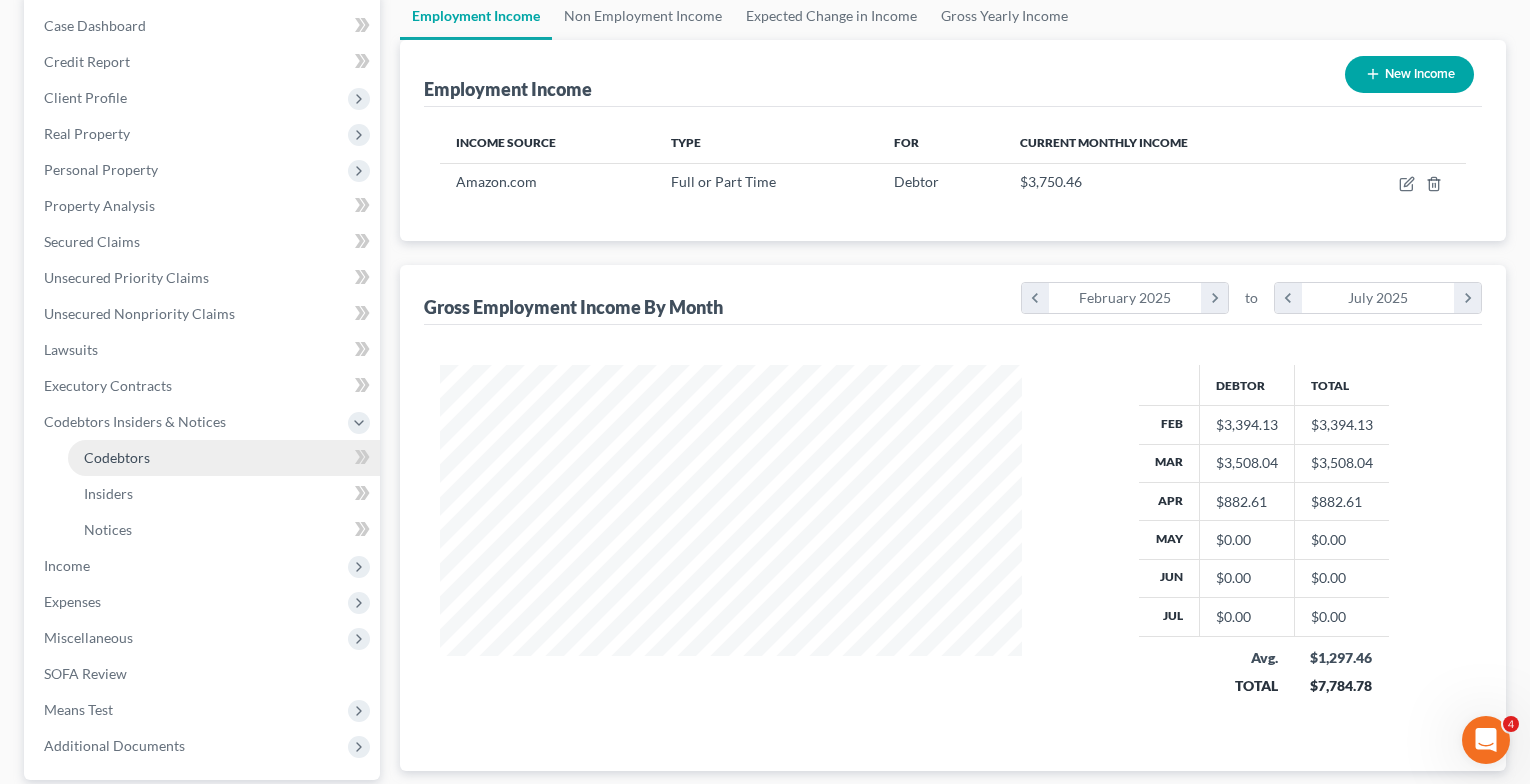click on "Codebtors" at bounding box center (224, 458) 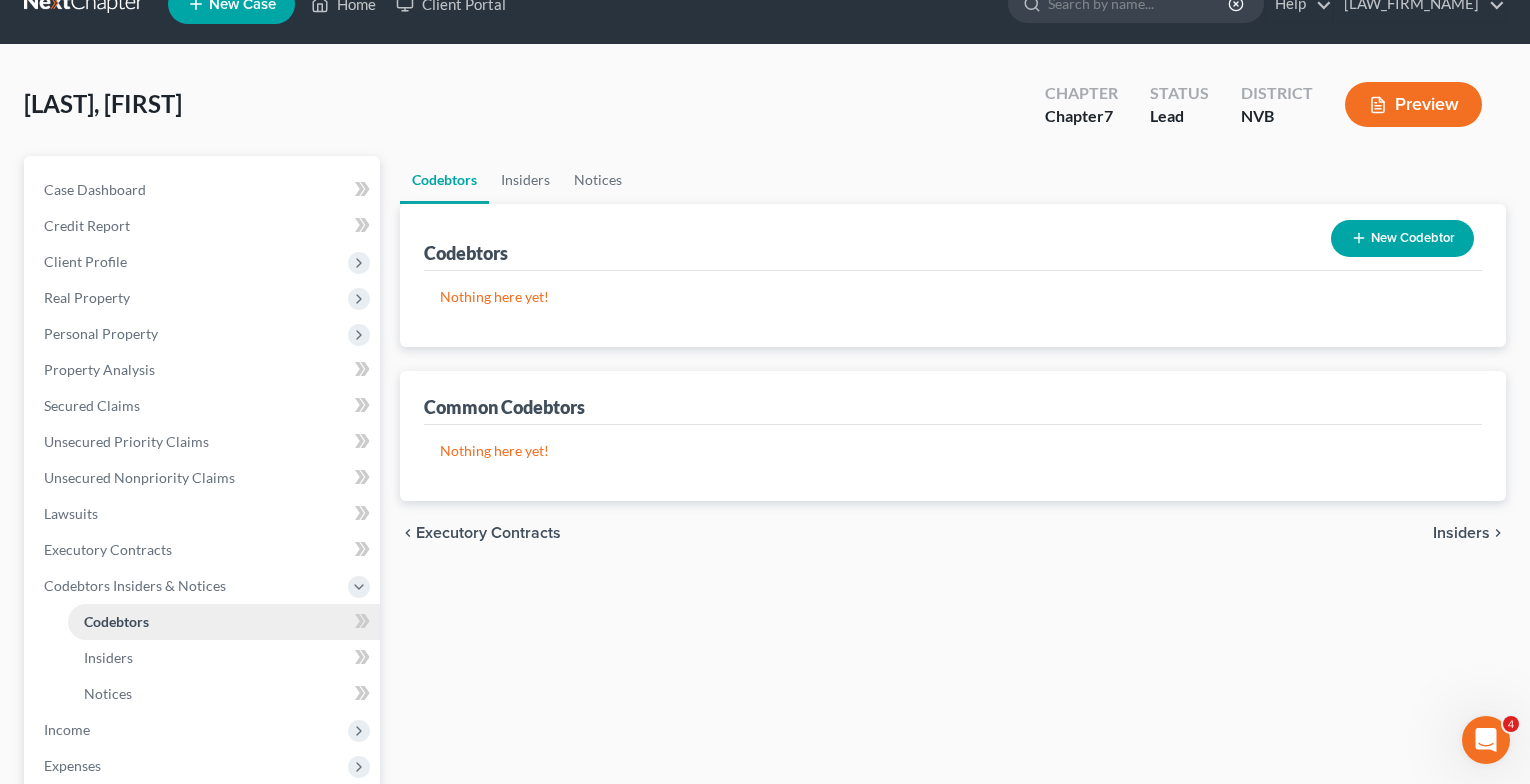 scroll, scrollTop: 0, scrollLeft: 0, axis: both 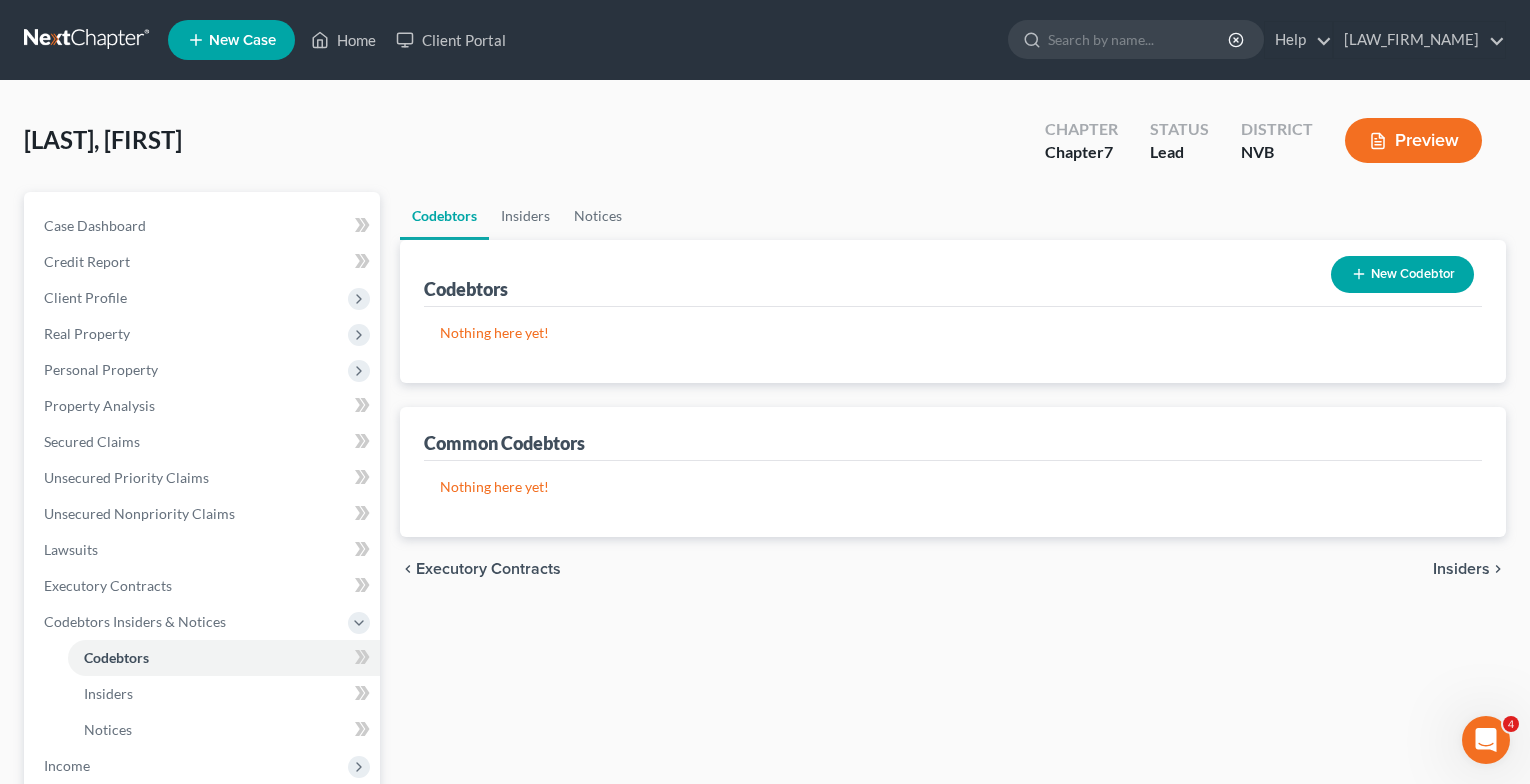 click on "Insiders" at bounding box center (1461, 569) 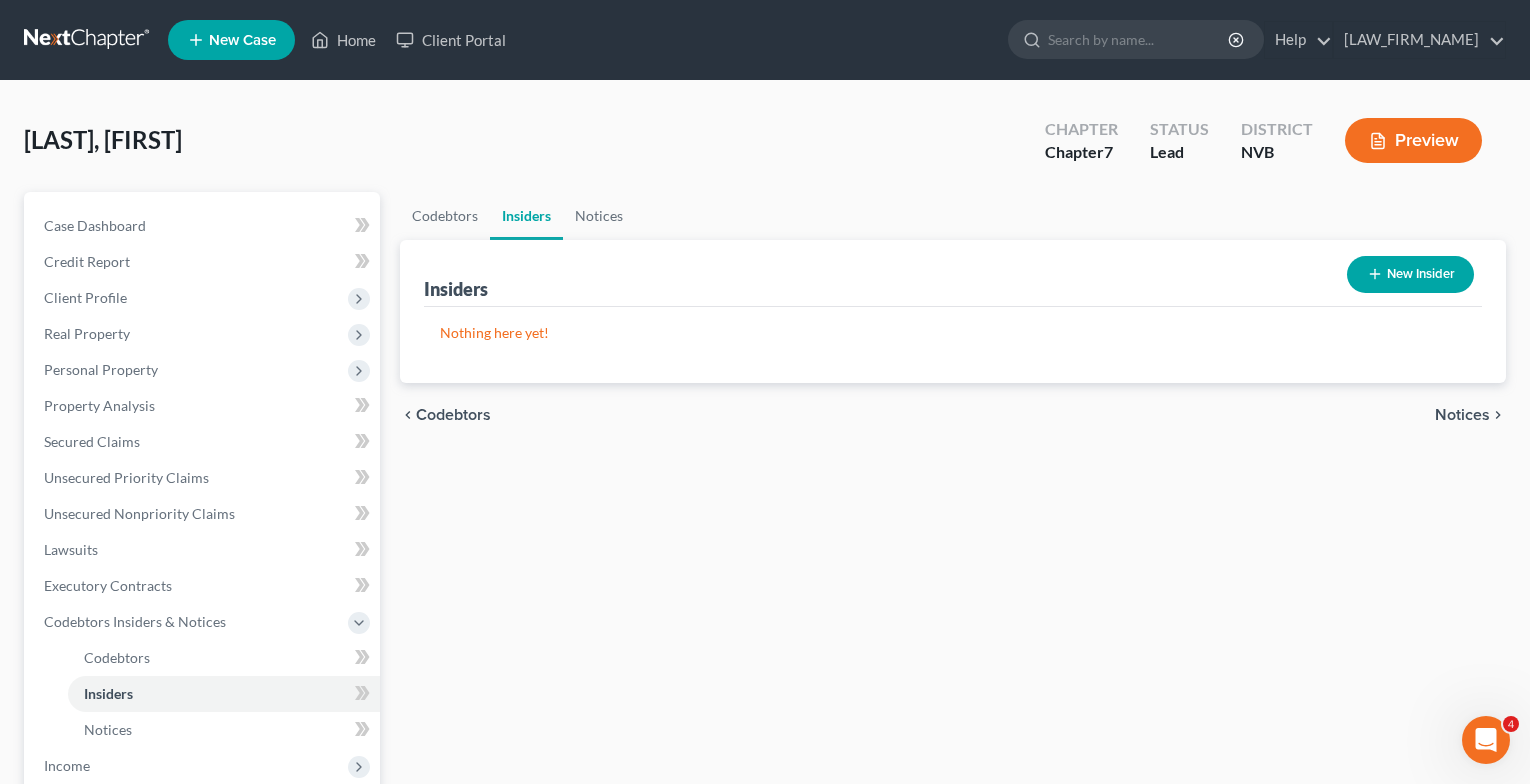 click on "Codebtors
Insiders
Notices
Insiders New Insider
Nothing here yet!
Name
Balance
chevron_left
Codebtors
Notices
chevron_right" at bounding box center [953, 643] 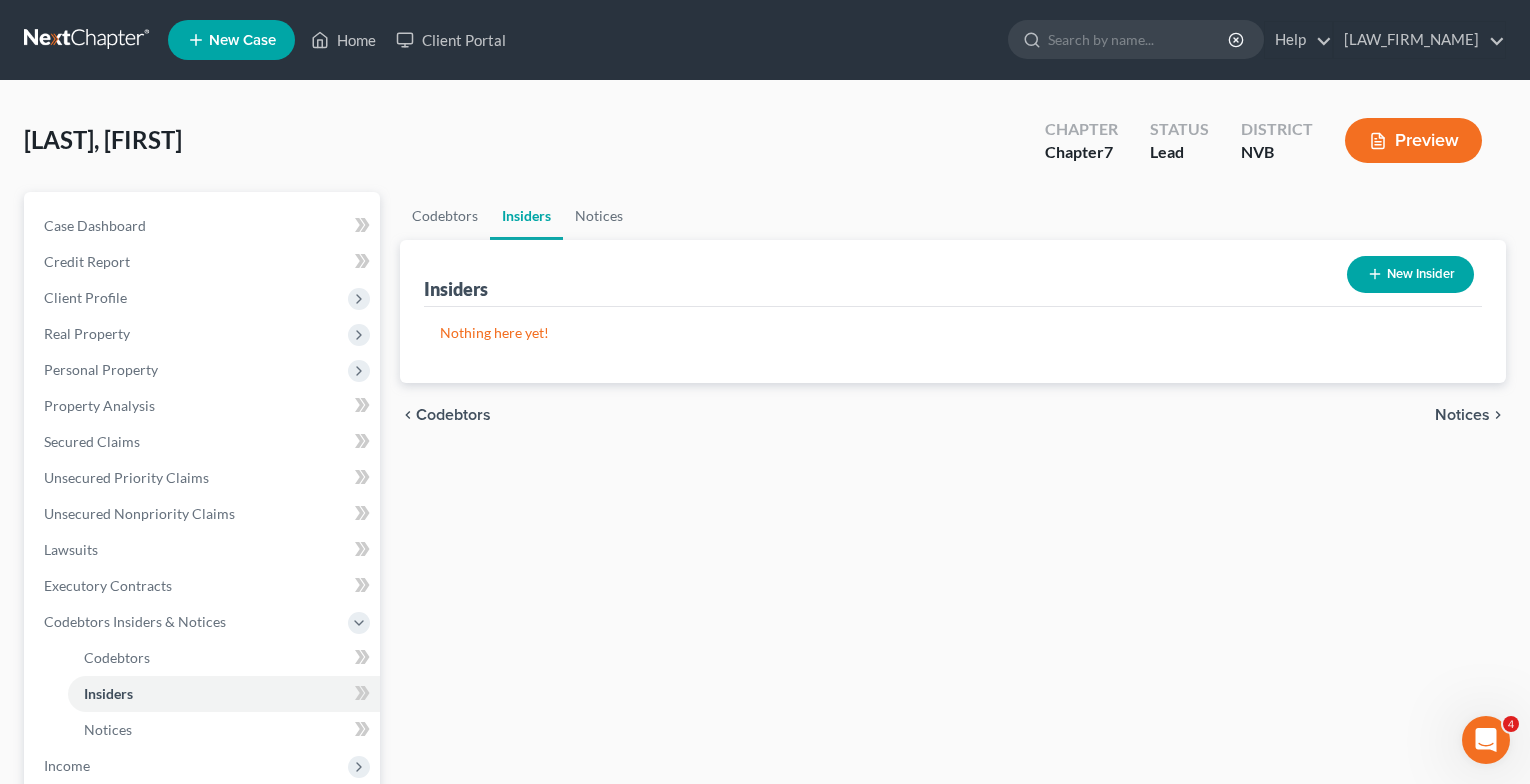 click on "Notices" at bounding box center [1462, 415] 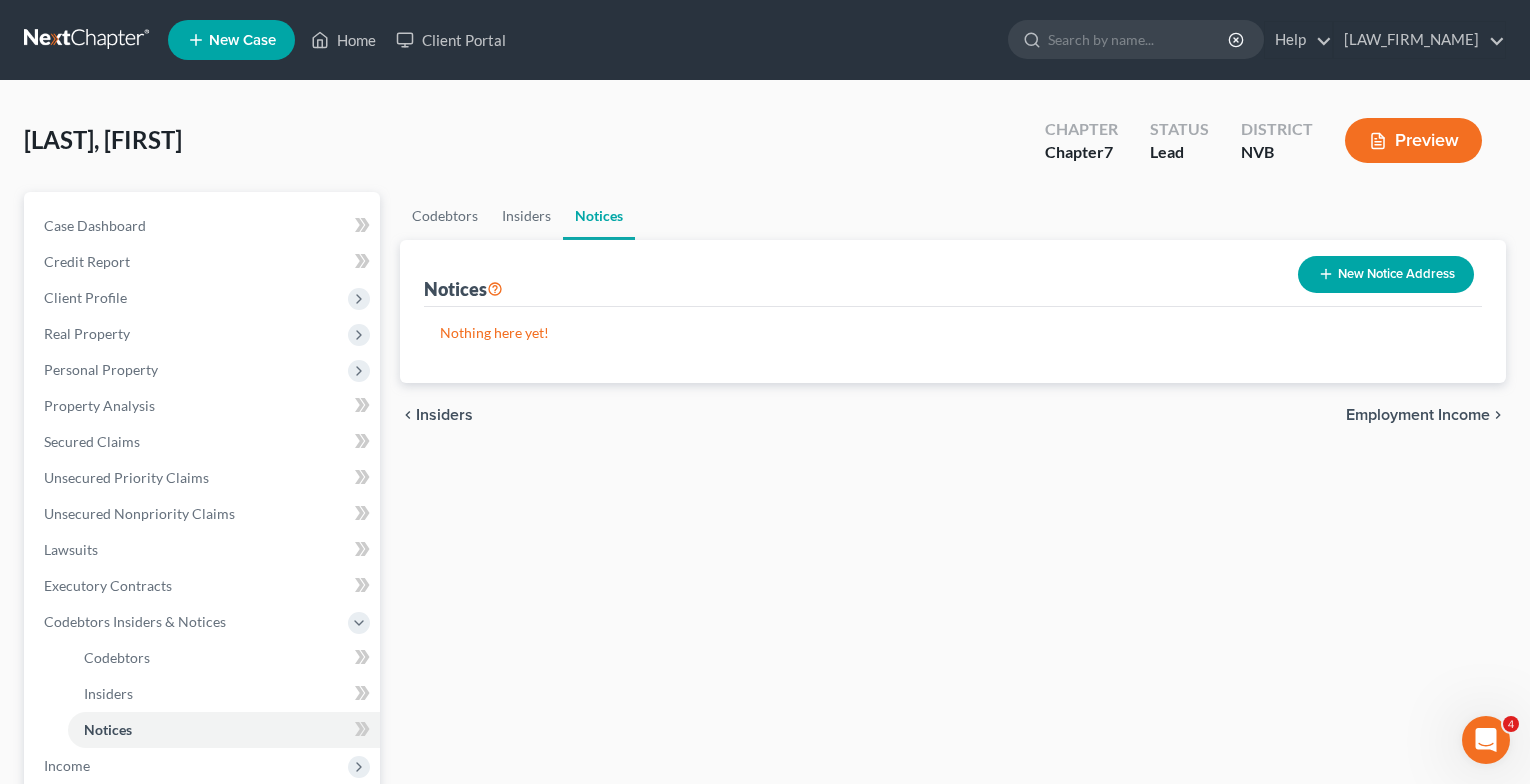 click on "Employment Income" at bounding box center (1418, 415) 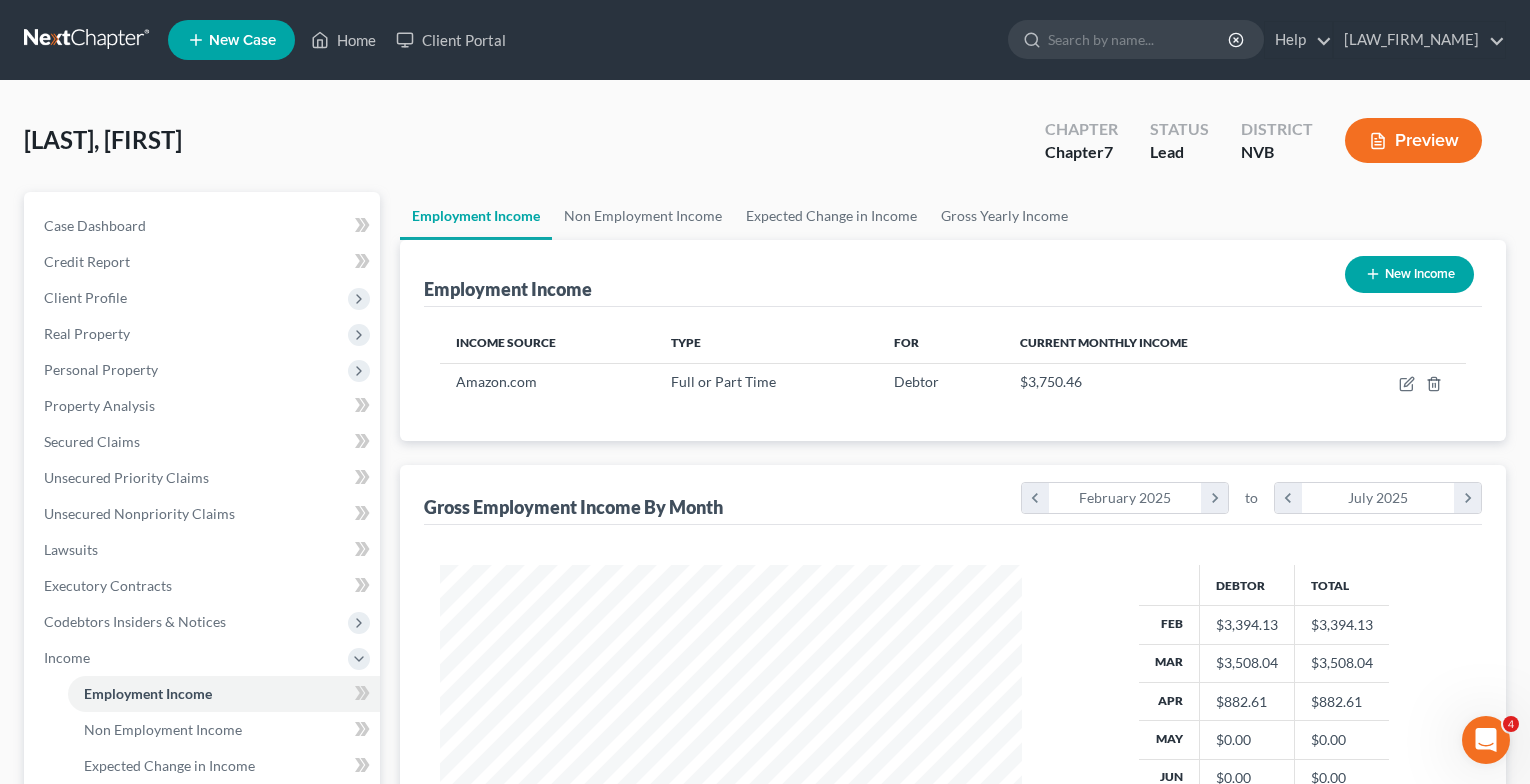 scroll, scrollTop: 999642, scrollLeft: 999378, axis: both 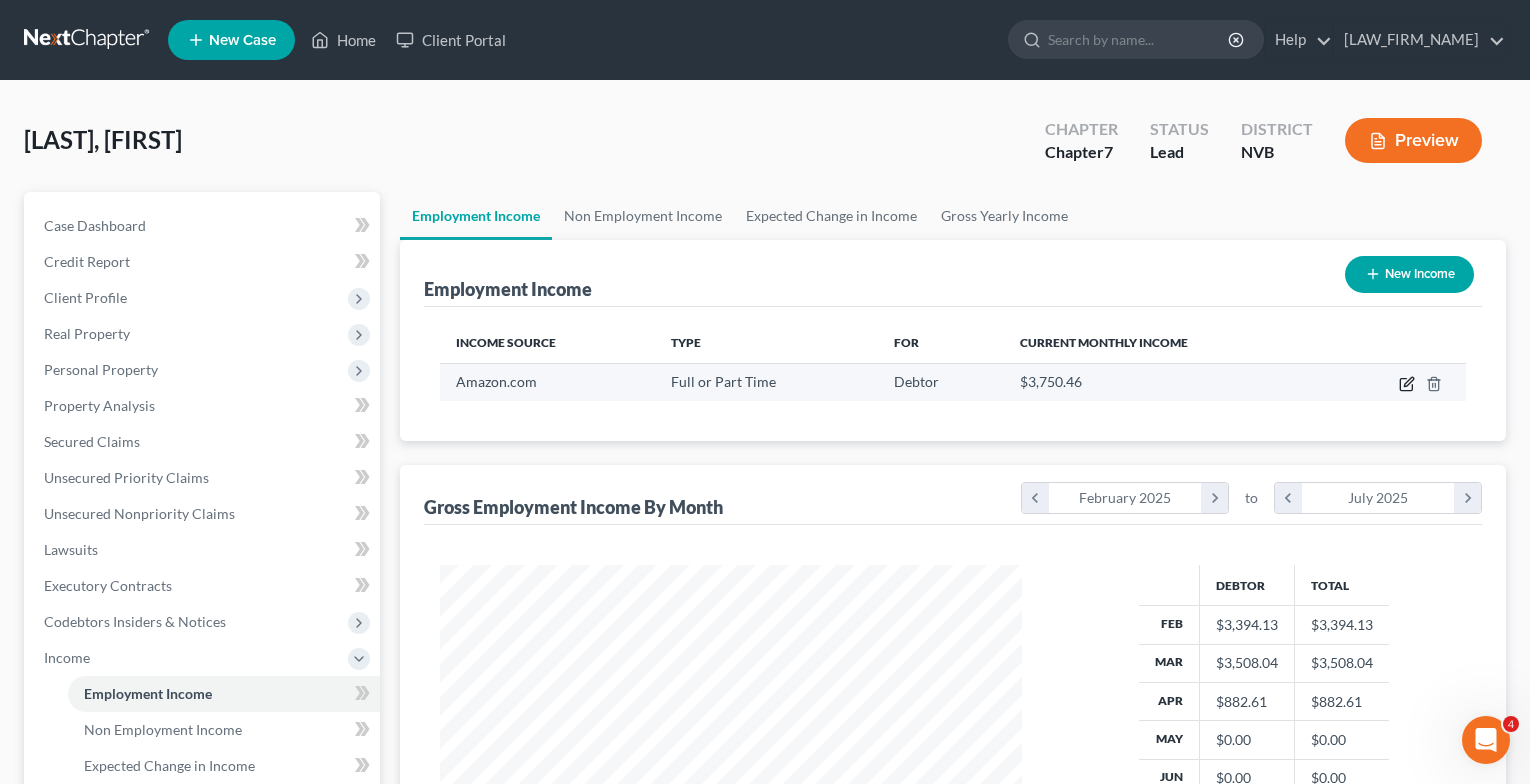 click 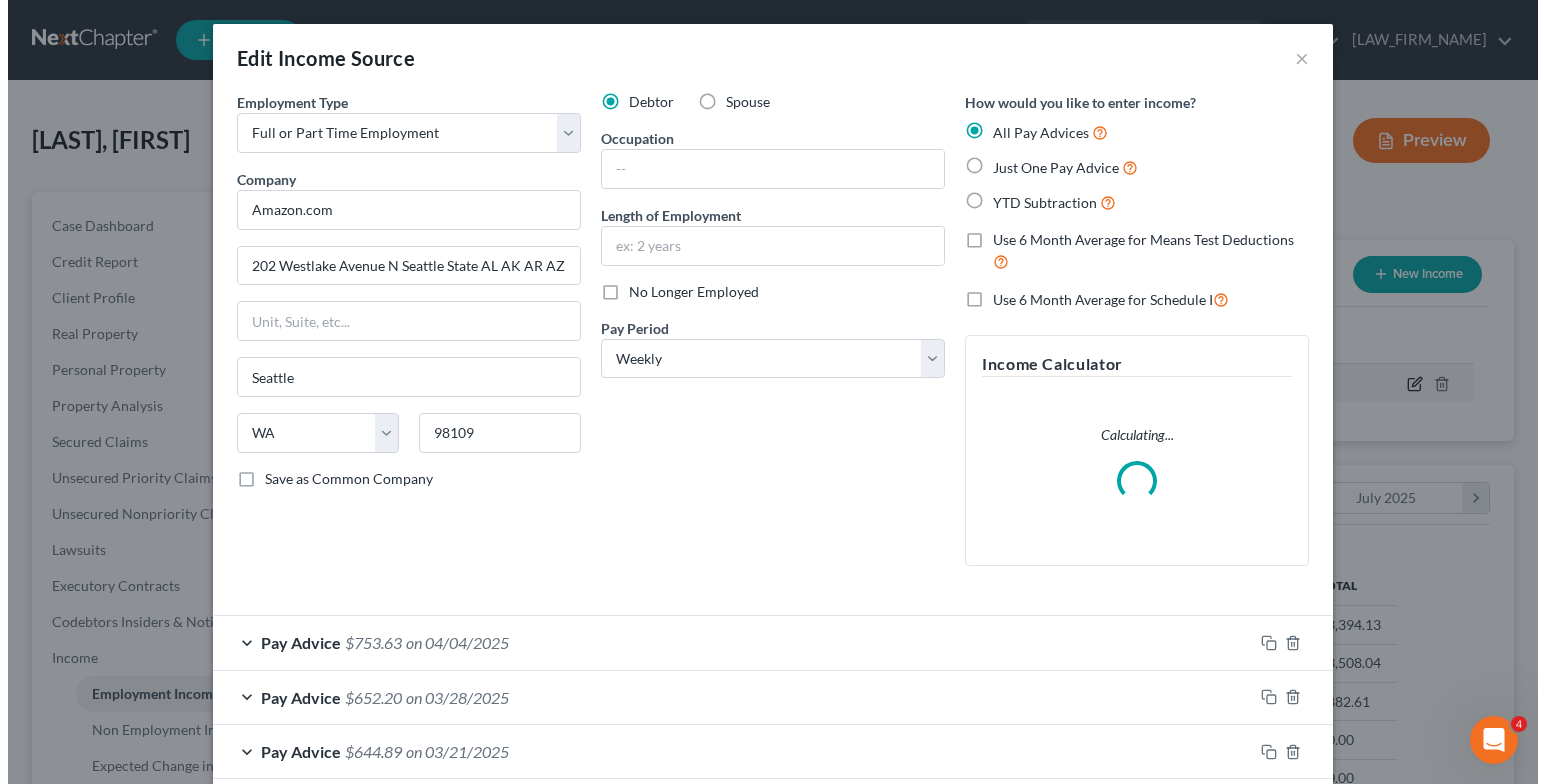 scroll, scrollTop: 999642, scrollLeft: 999371, axis: both 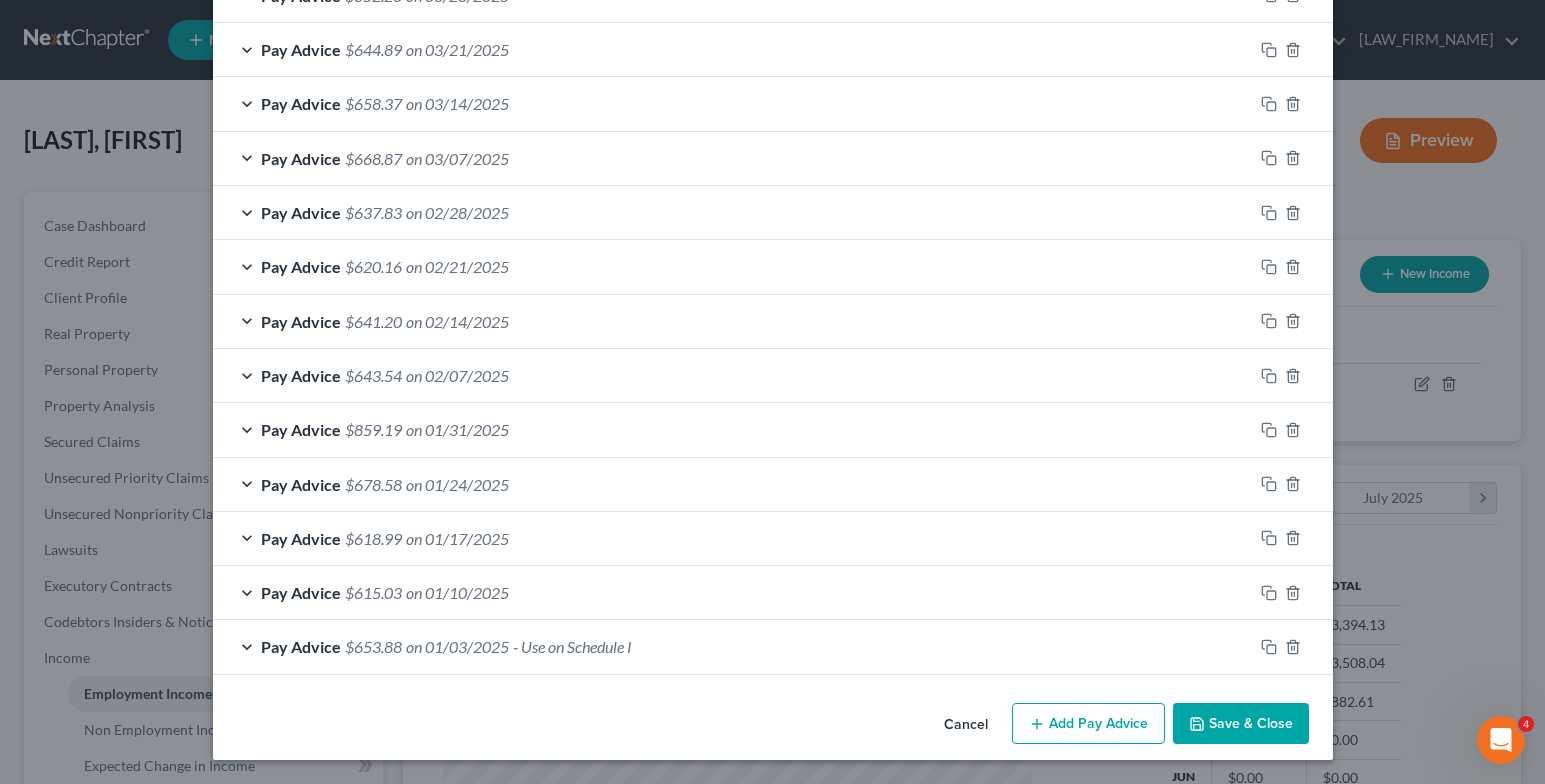 click on "Add Pay Advice" at bounding box center [1088, 724] 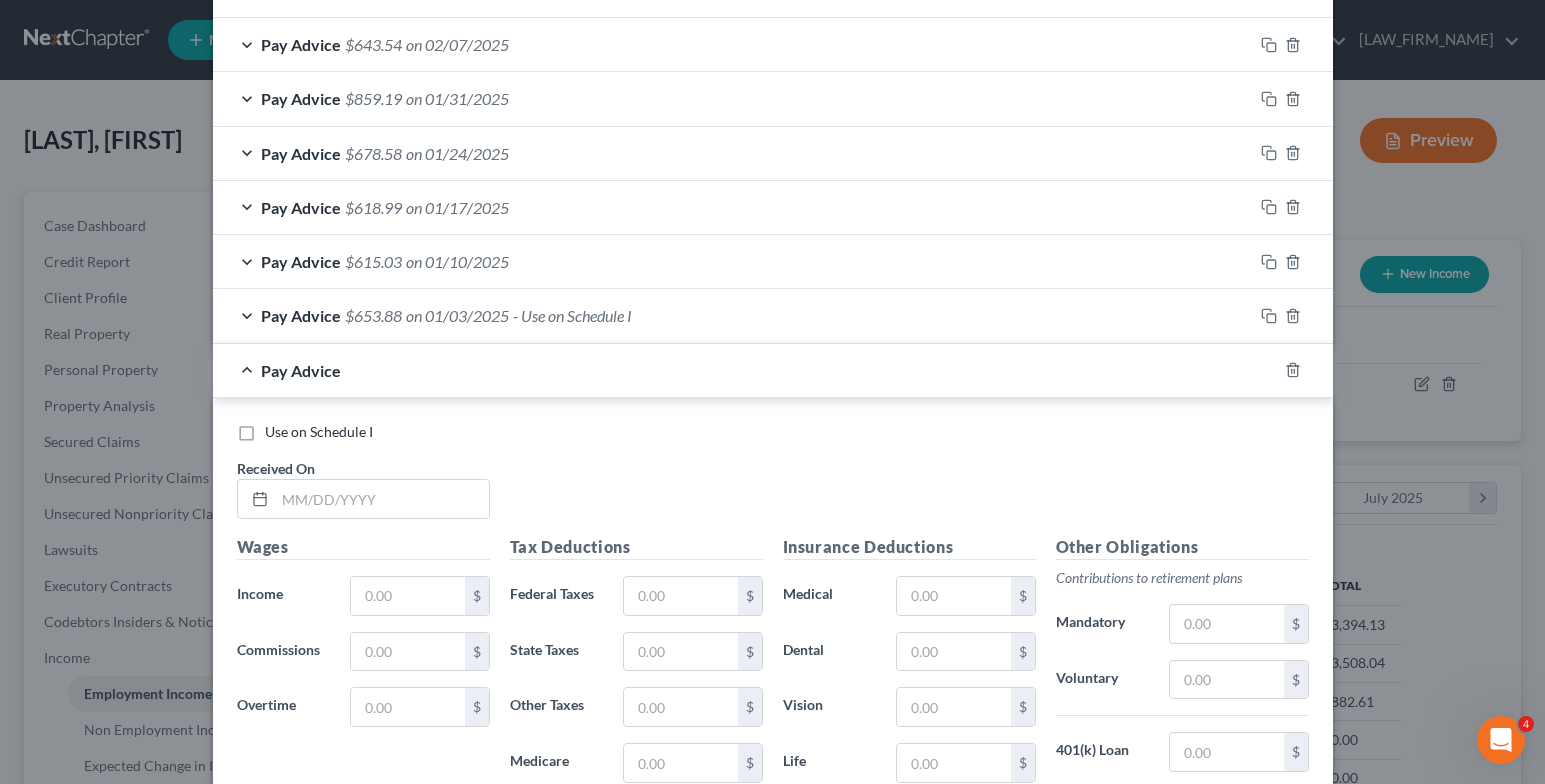 scroll, scrollTop: 1262, scrollLeft: 0, axis: vertical 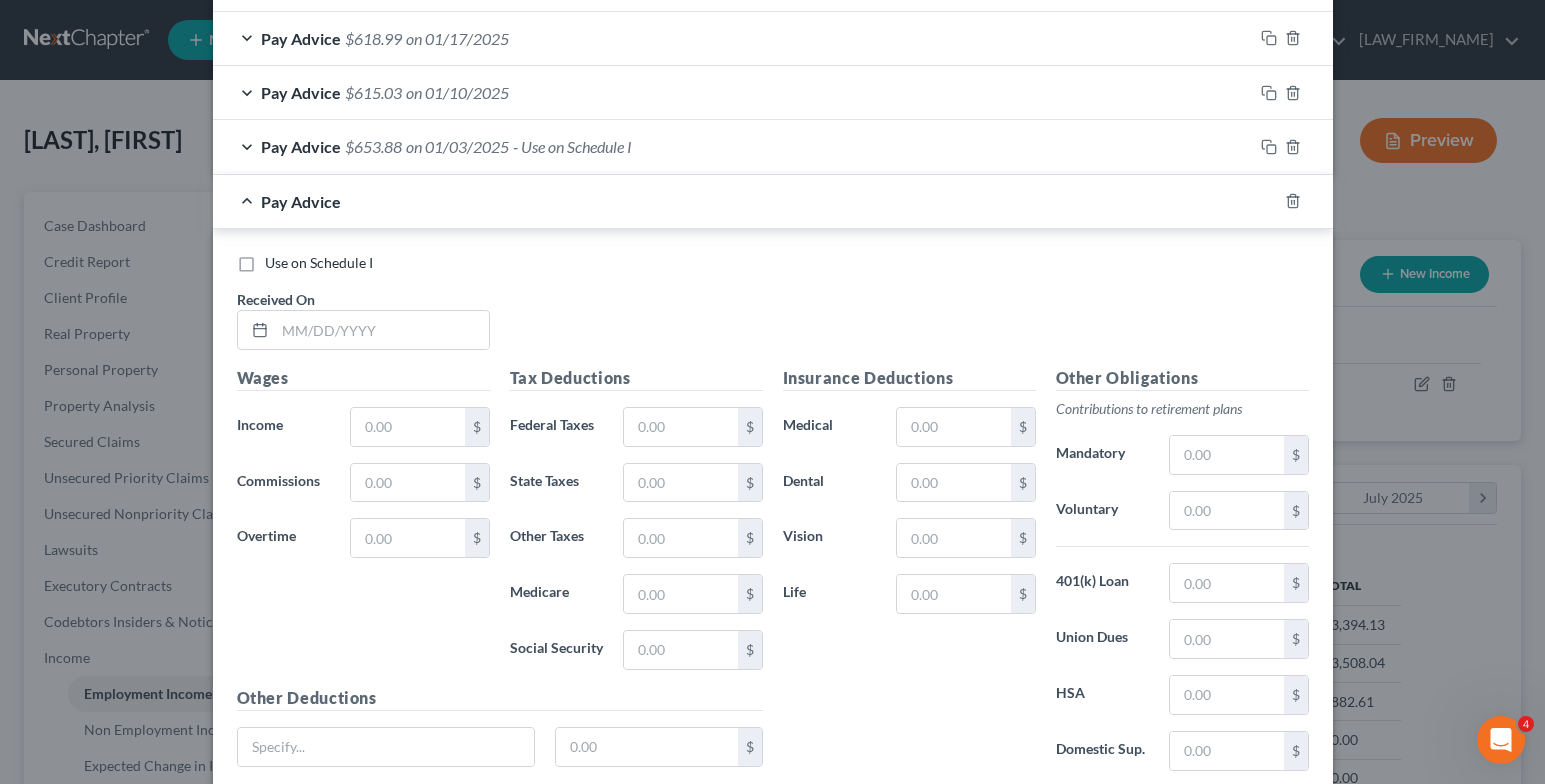 click on "Use on Schedule I" at bounding box center [319, 263] 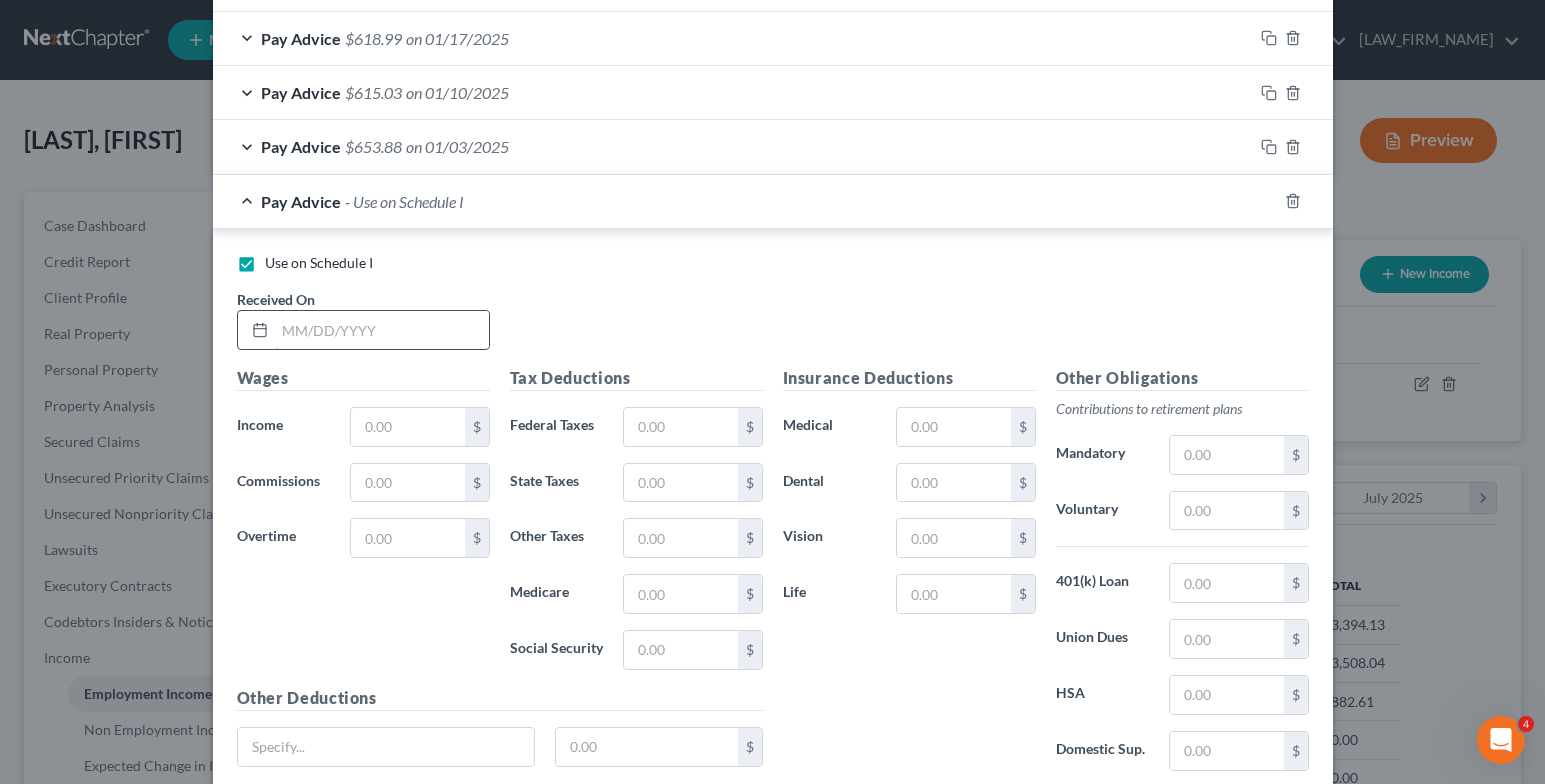 click at bounding box center (382, 330) 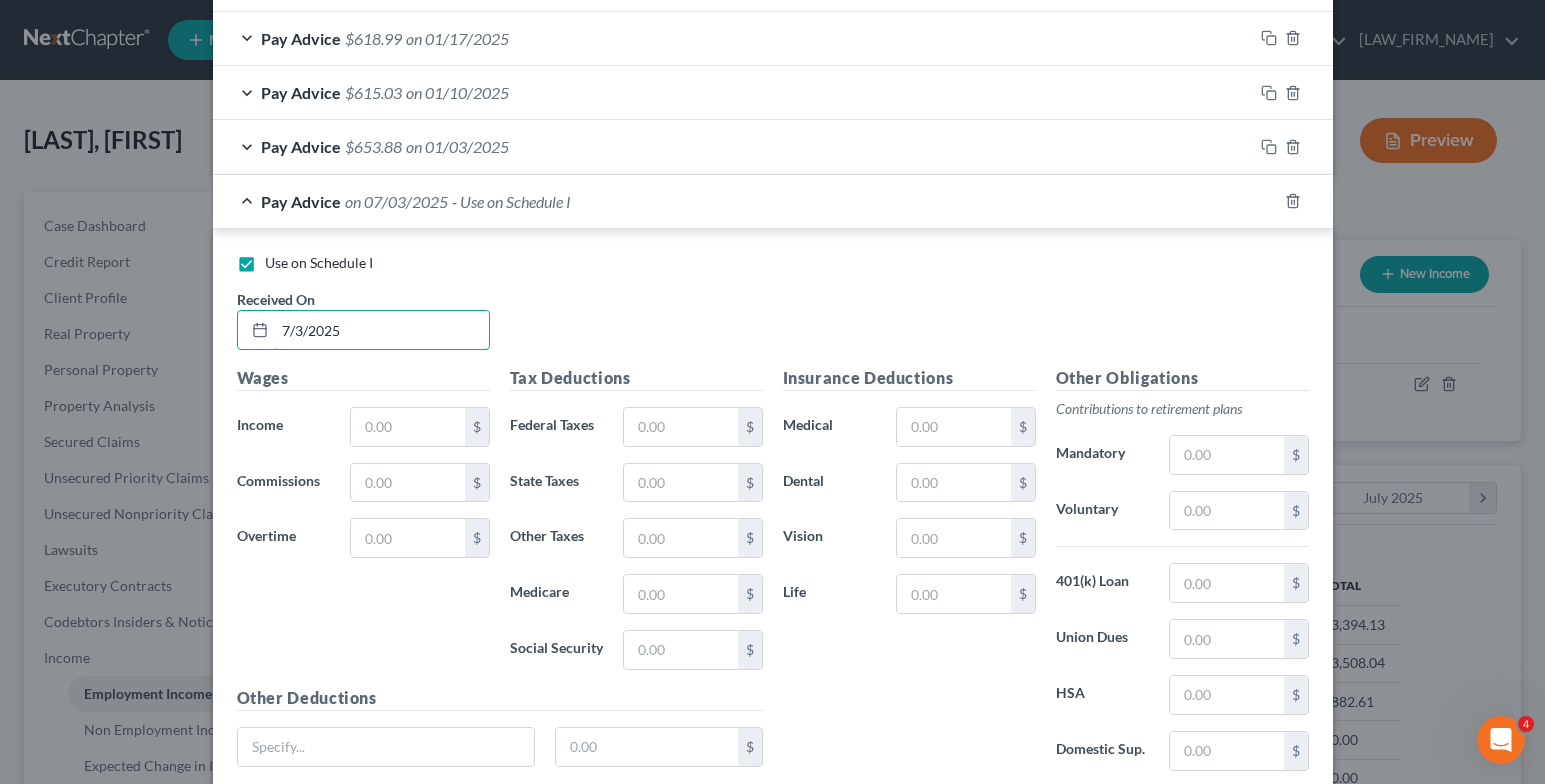 type on "7/3/2025" 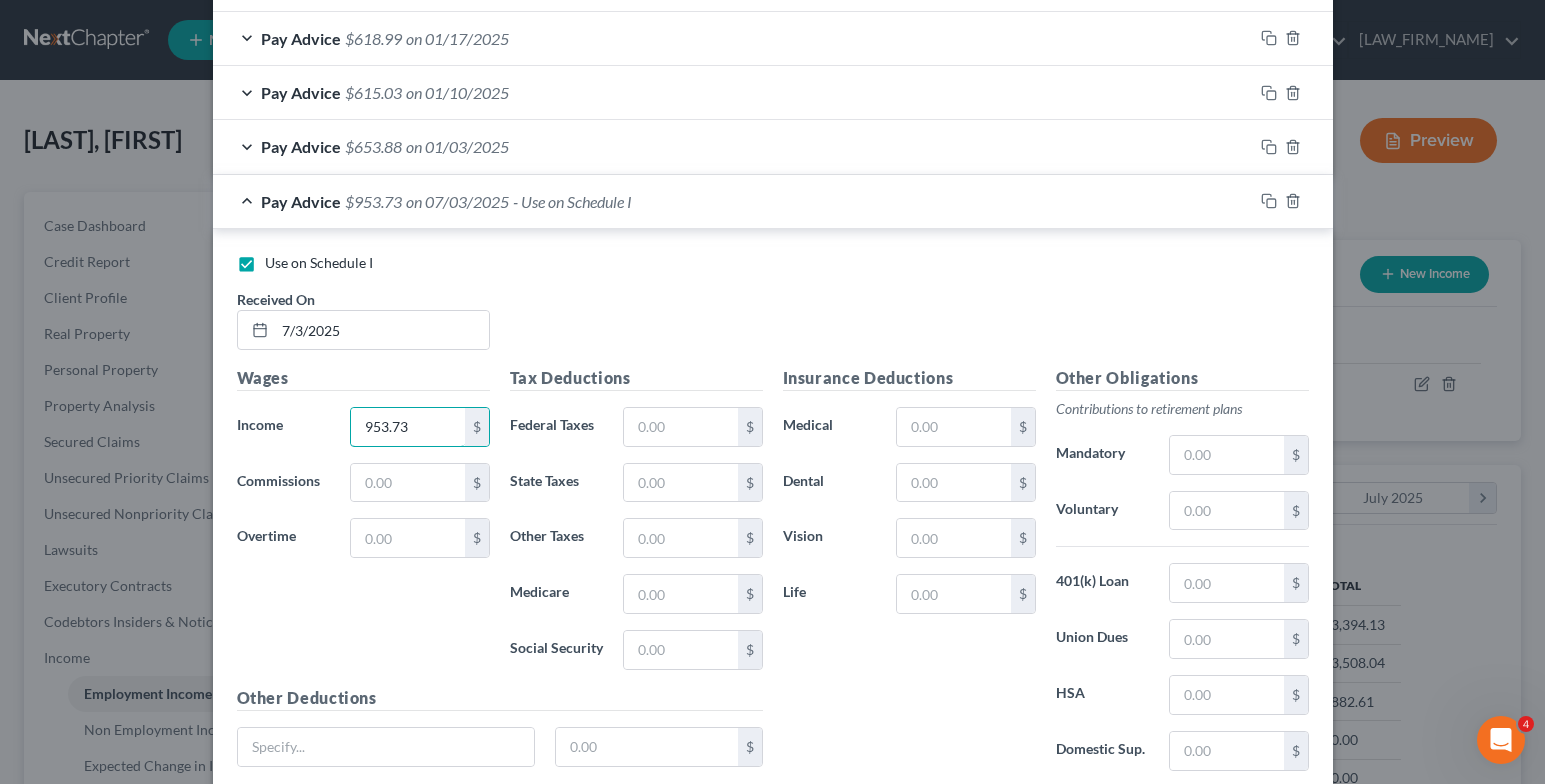 type on "953.73" 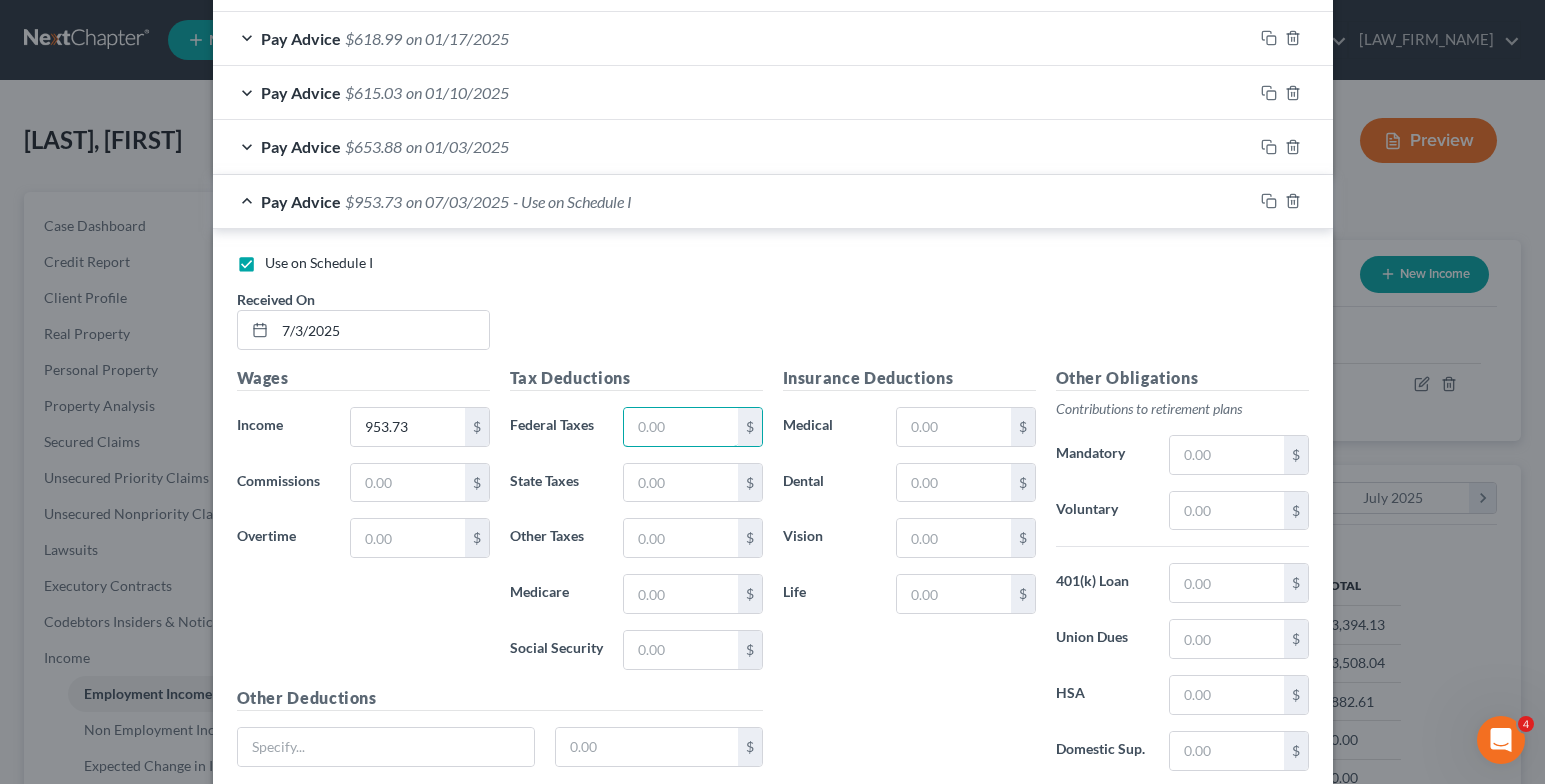 type on "9" 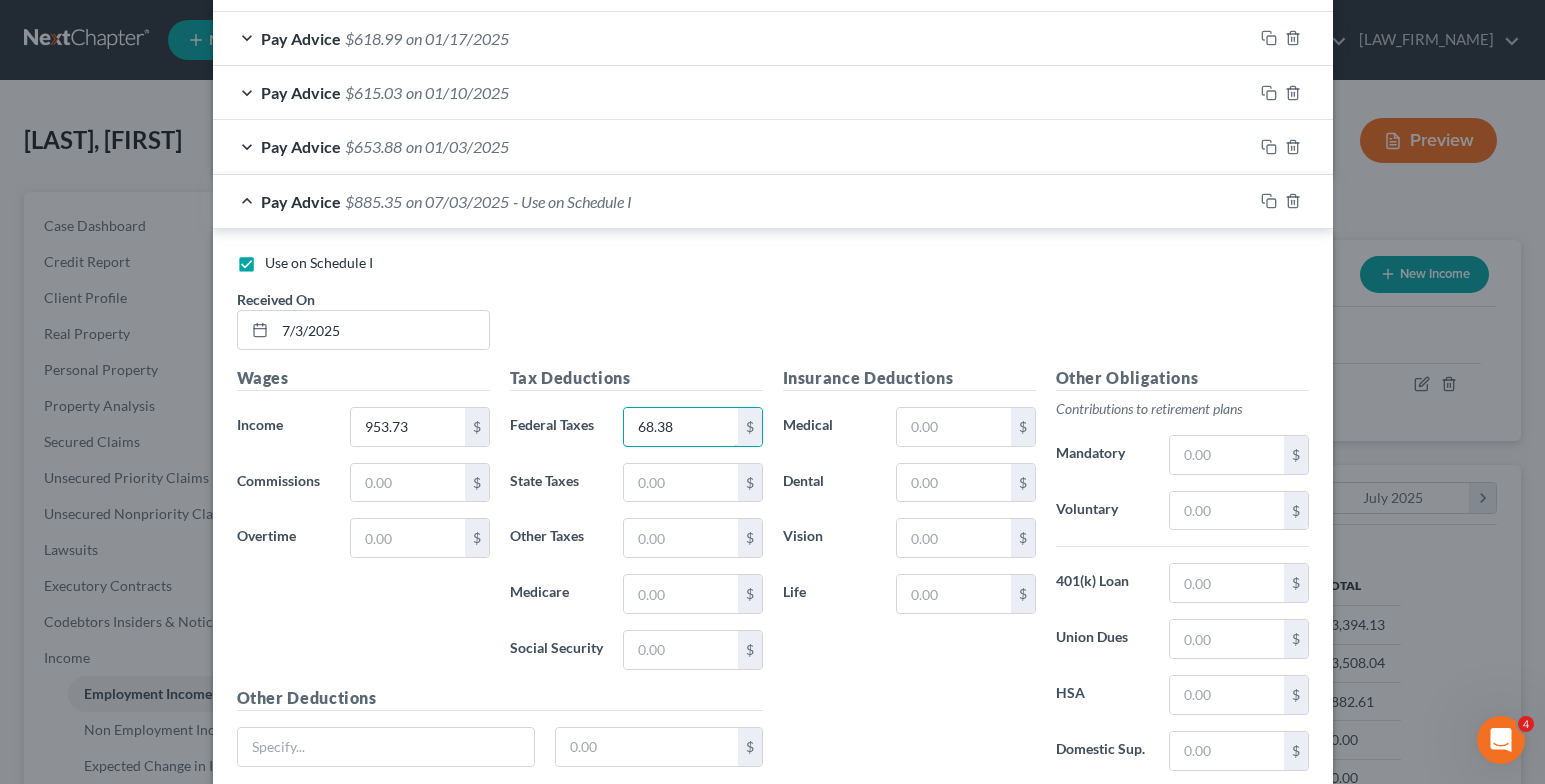 type on "68.38" 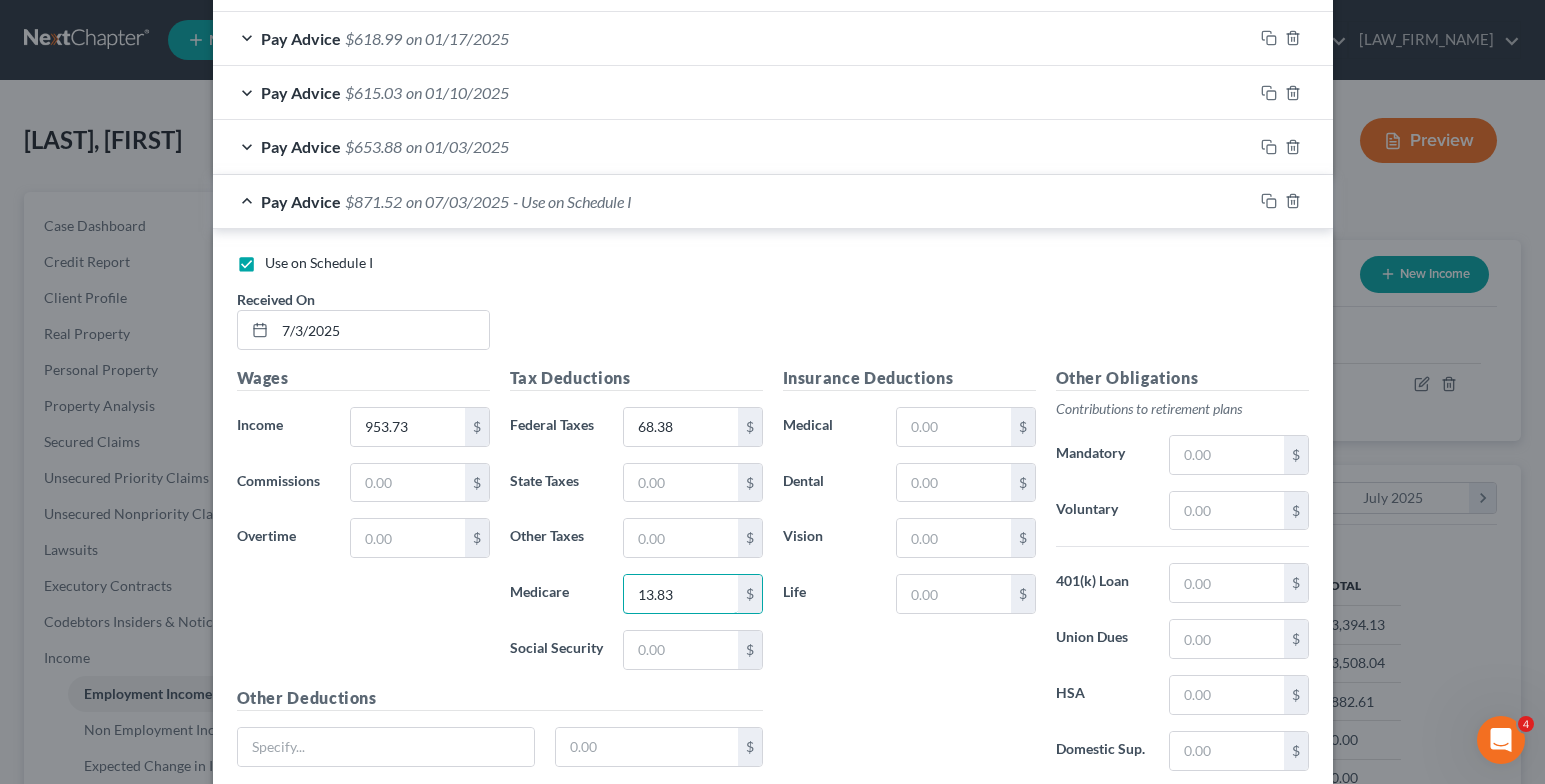 type on "13.83" 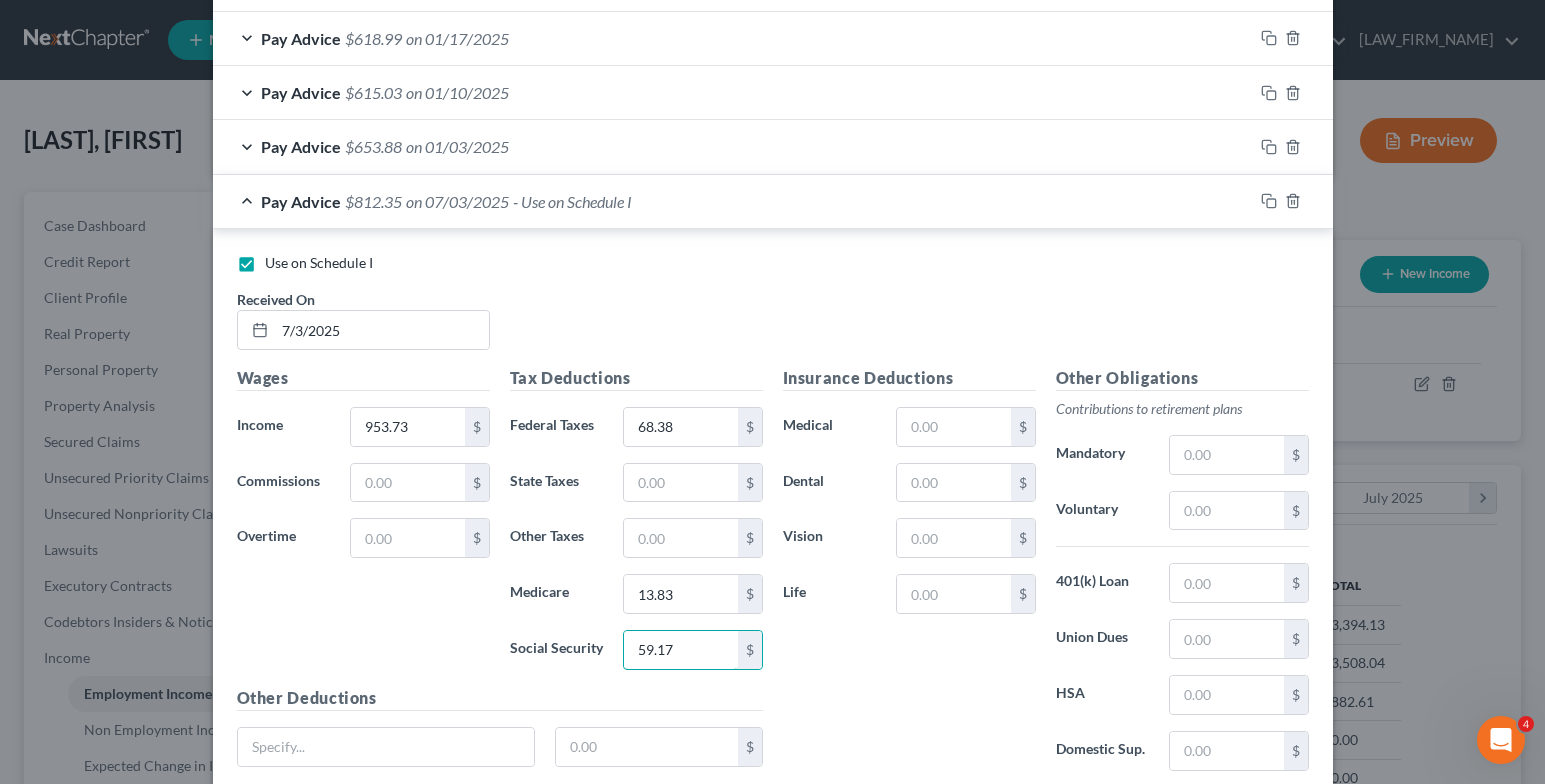 type on "59.17" 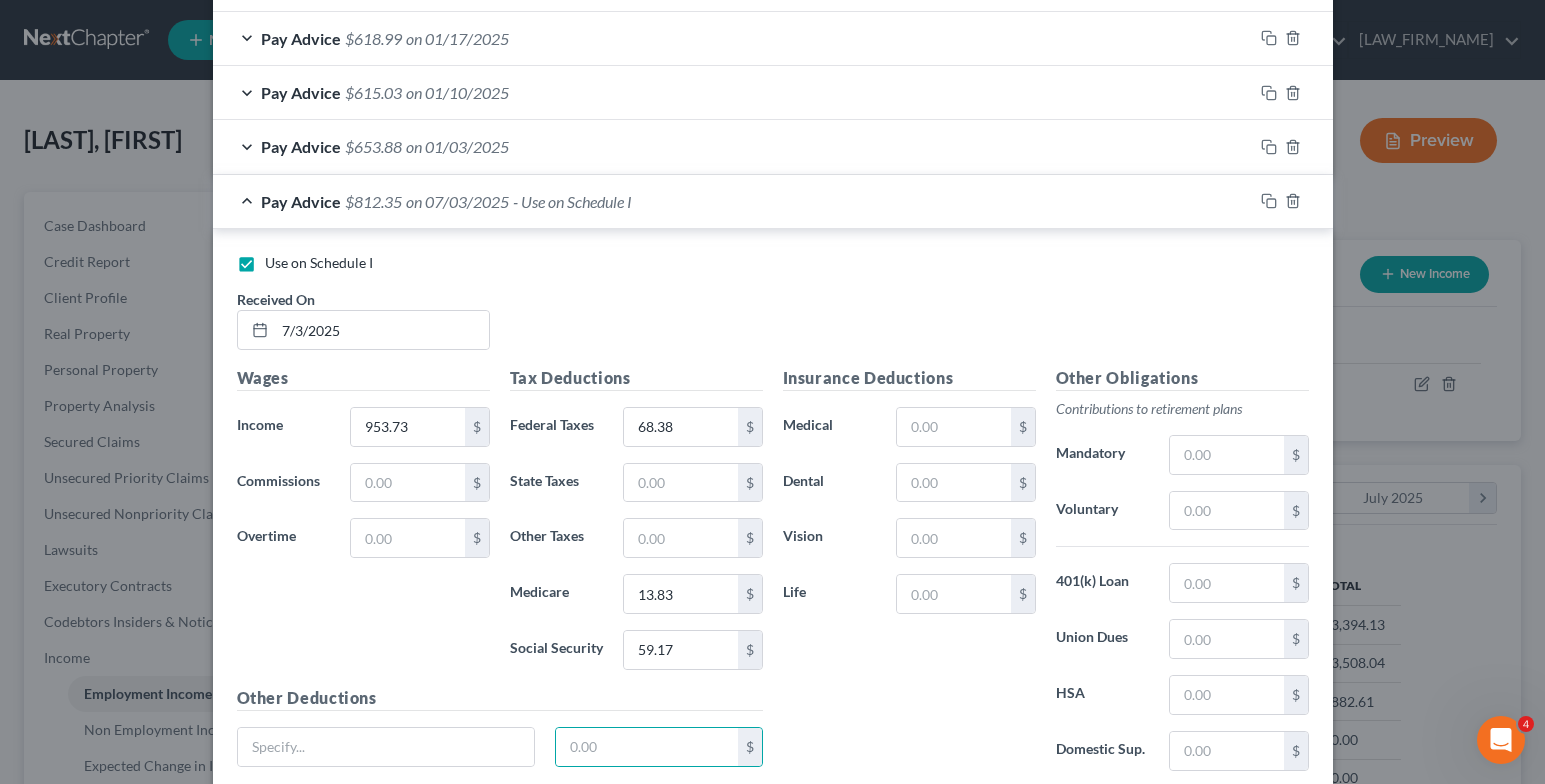 scroll, scrollTop: 1277, scrollLeft: 0, axis: vertical 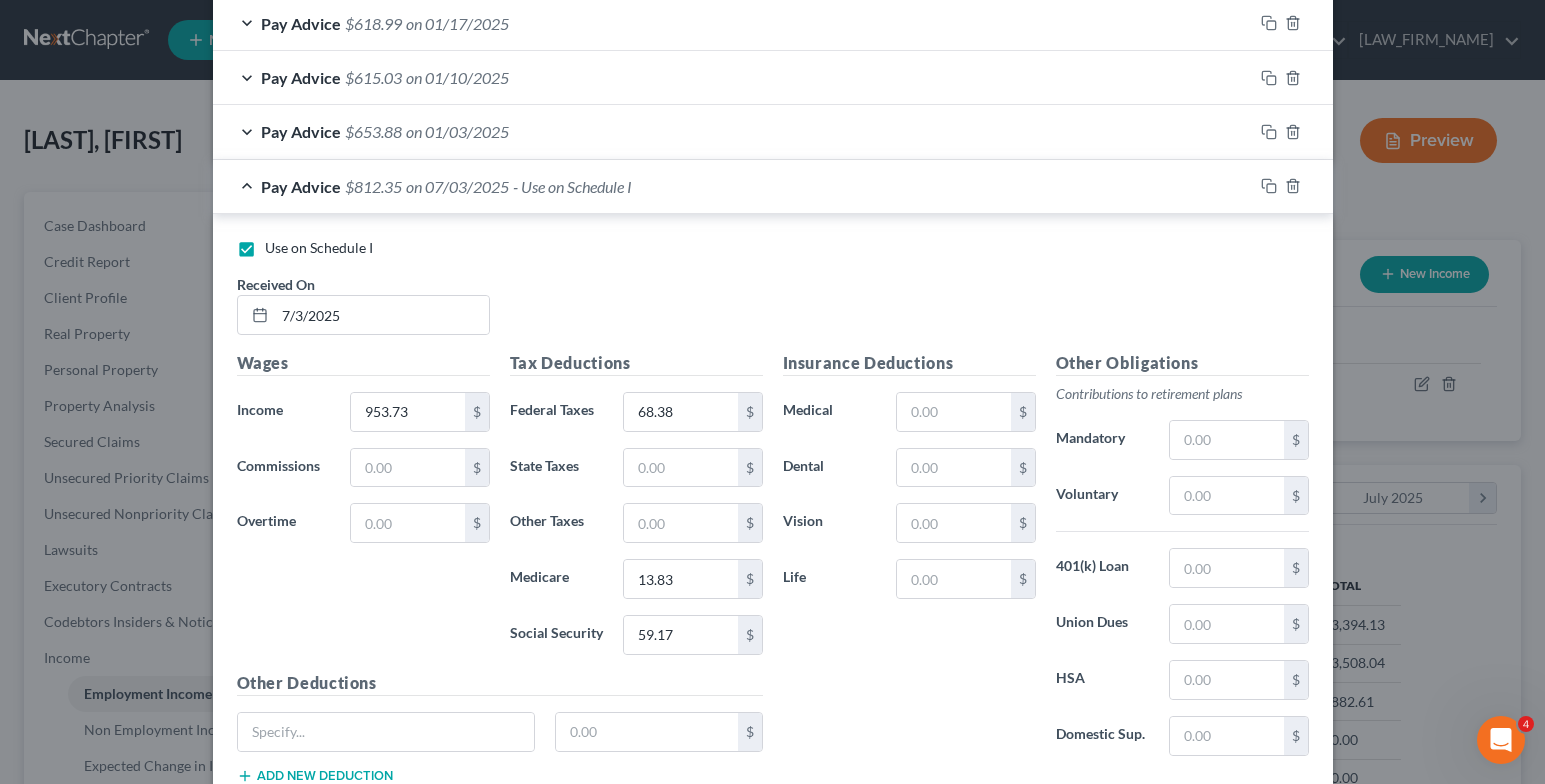 type 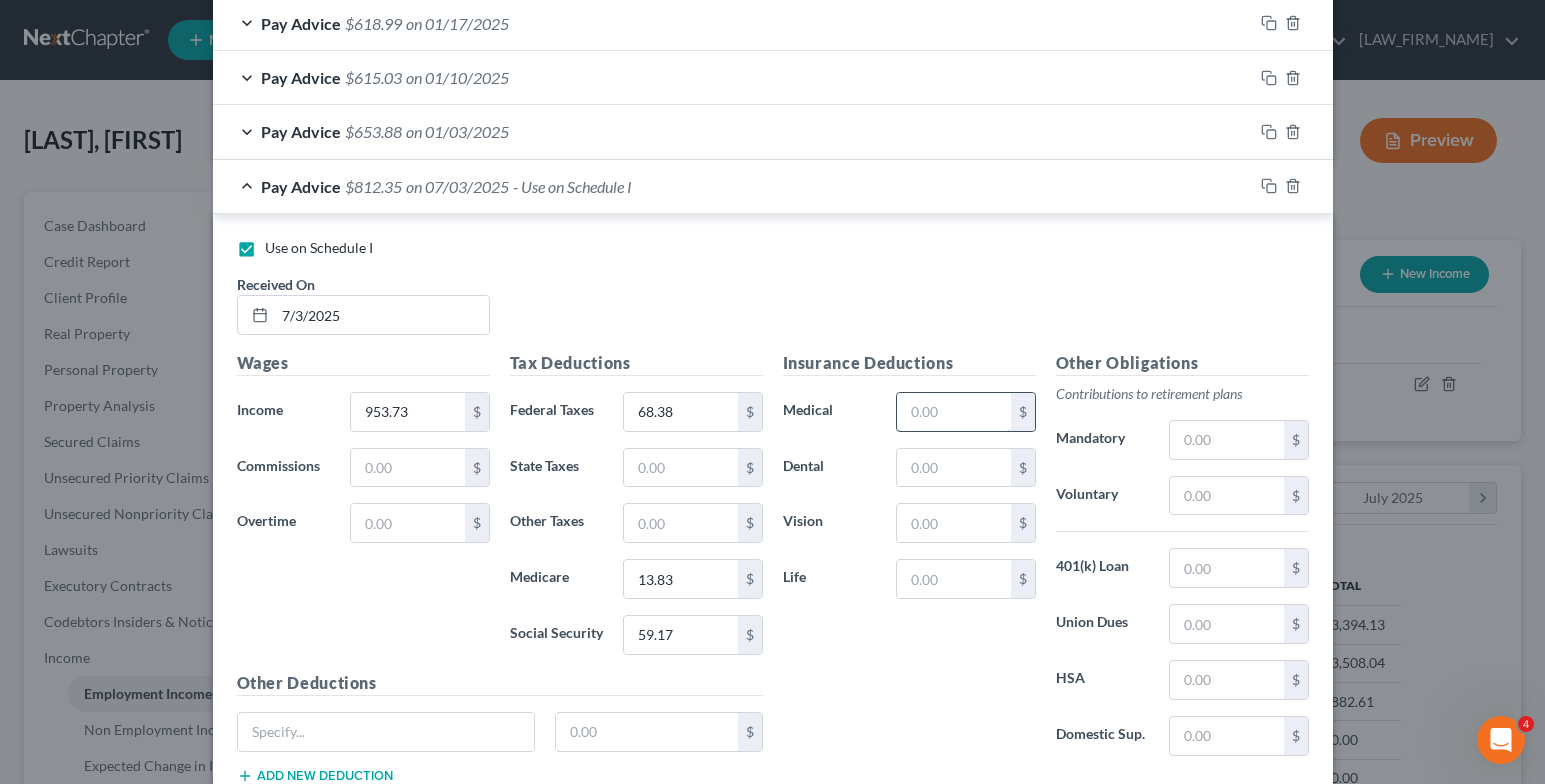 click at bounding box center (953, 412) 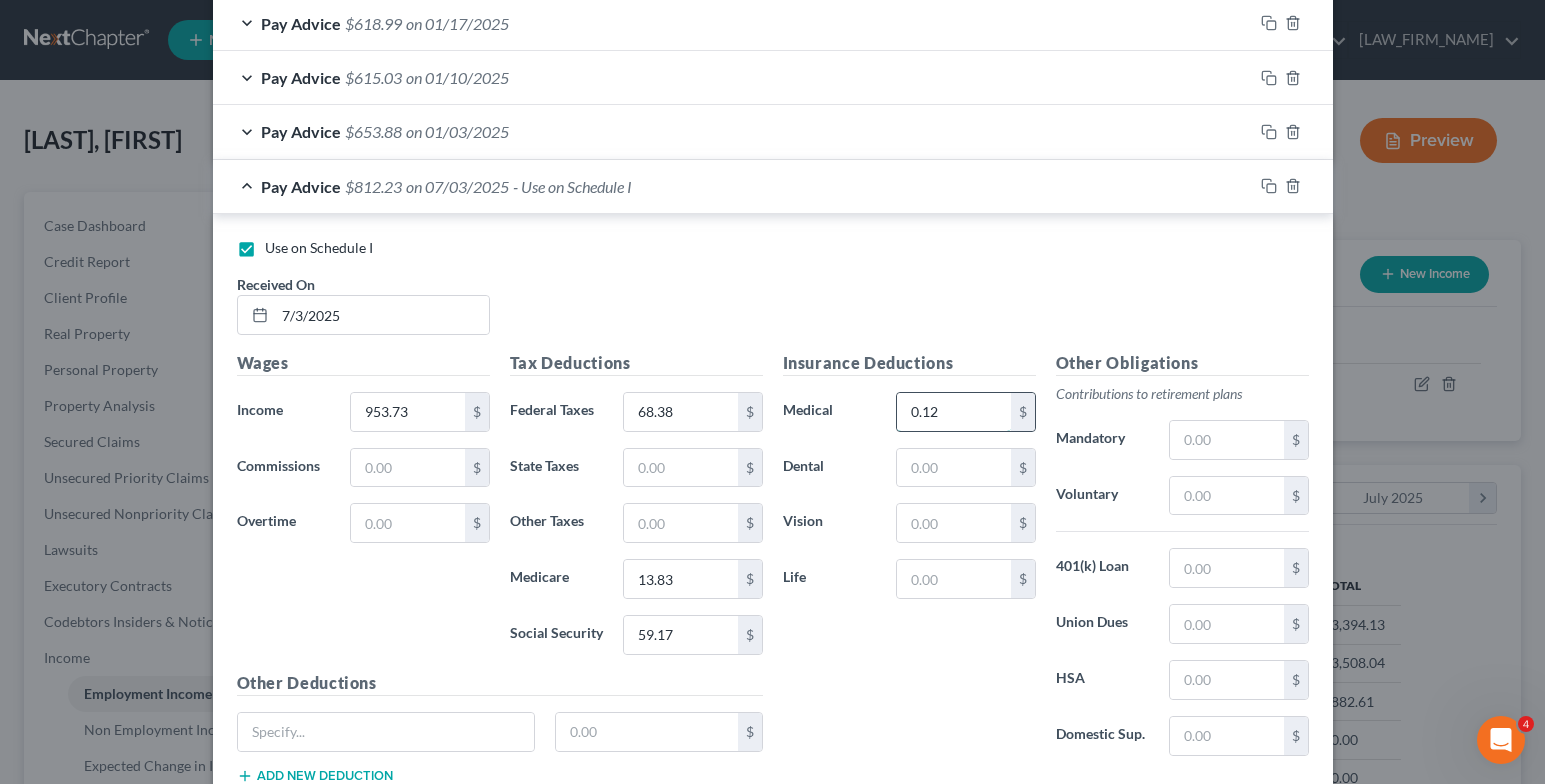 type on "0.12" 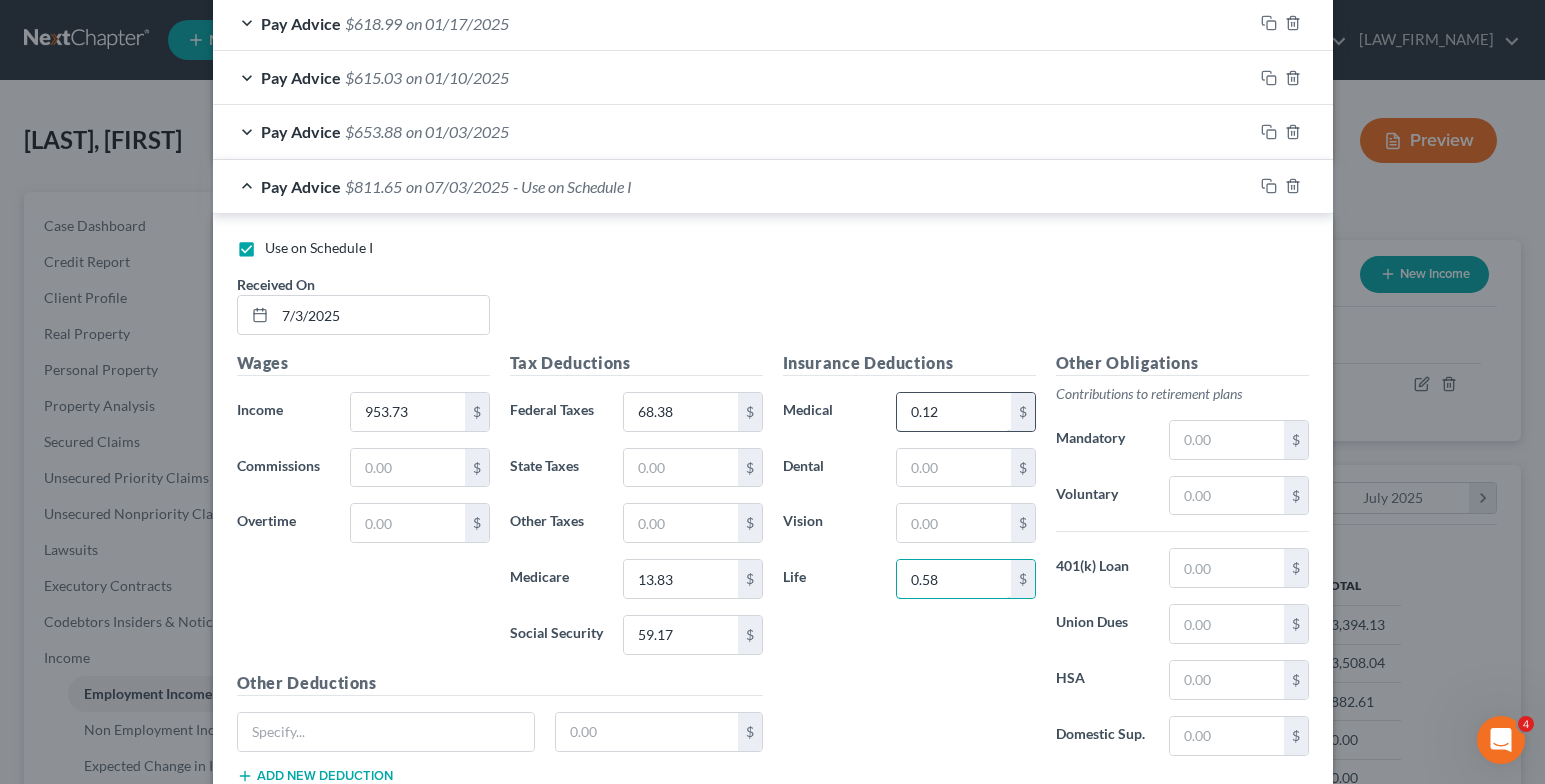 type on "0.58" 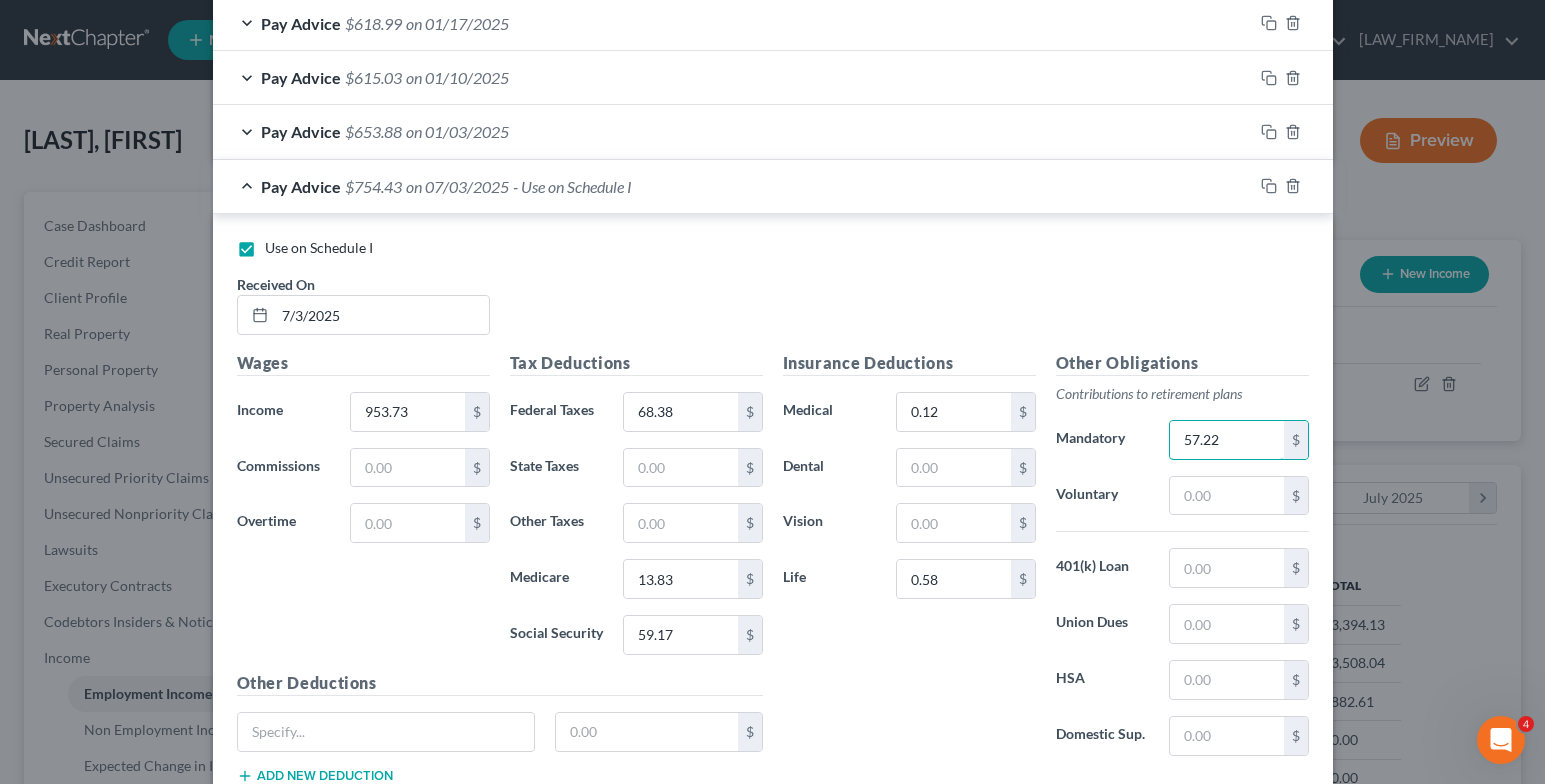 type on "57.22" 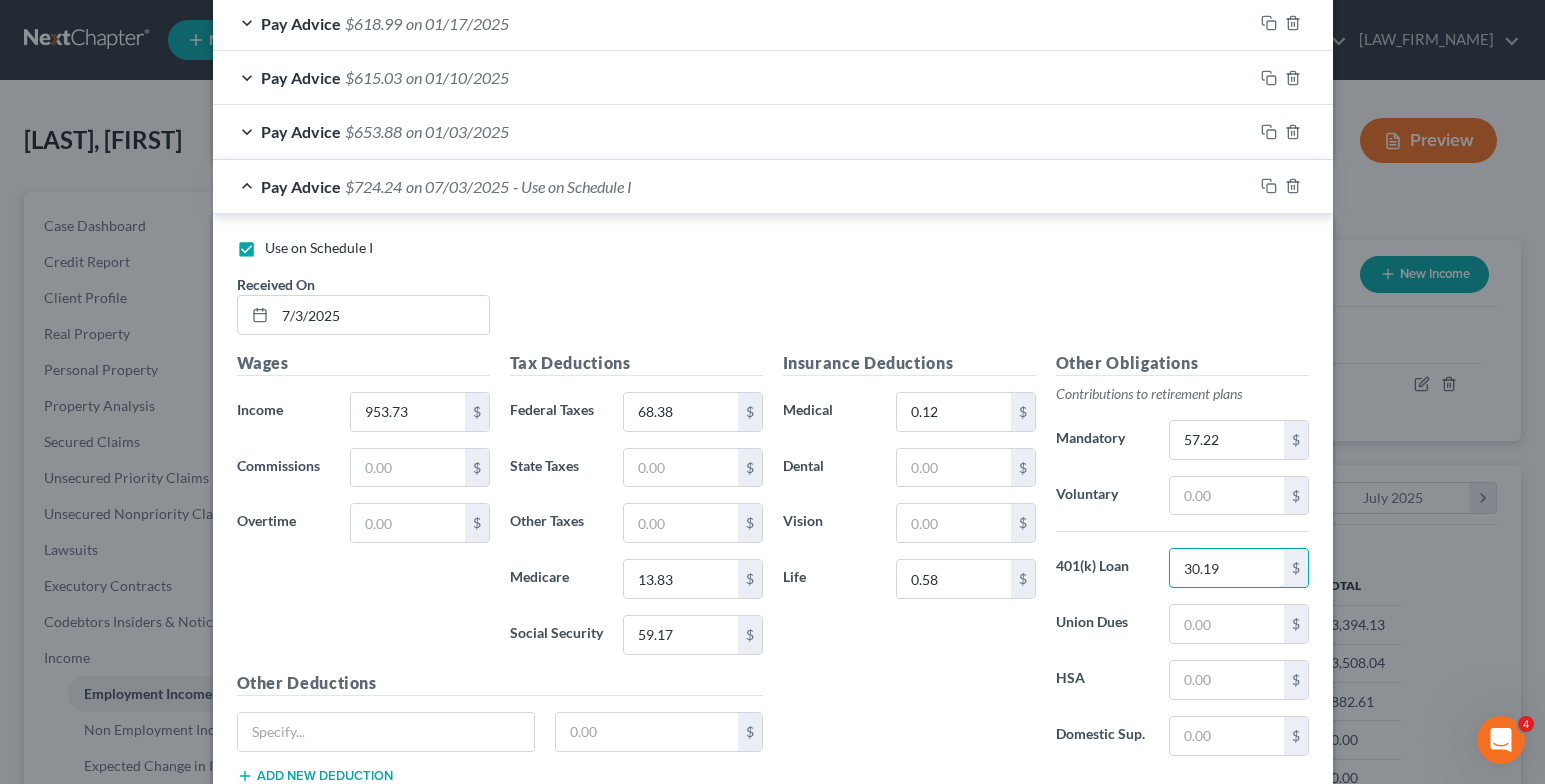 type on "30.19" 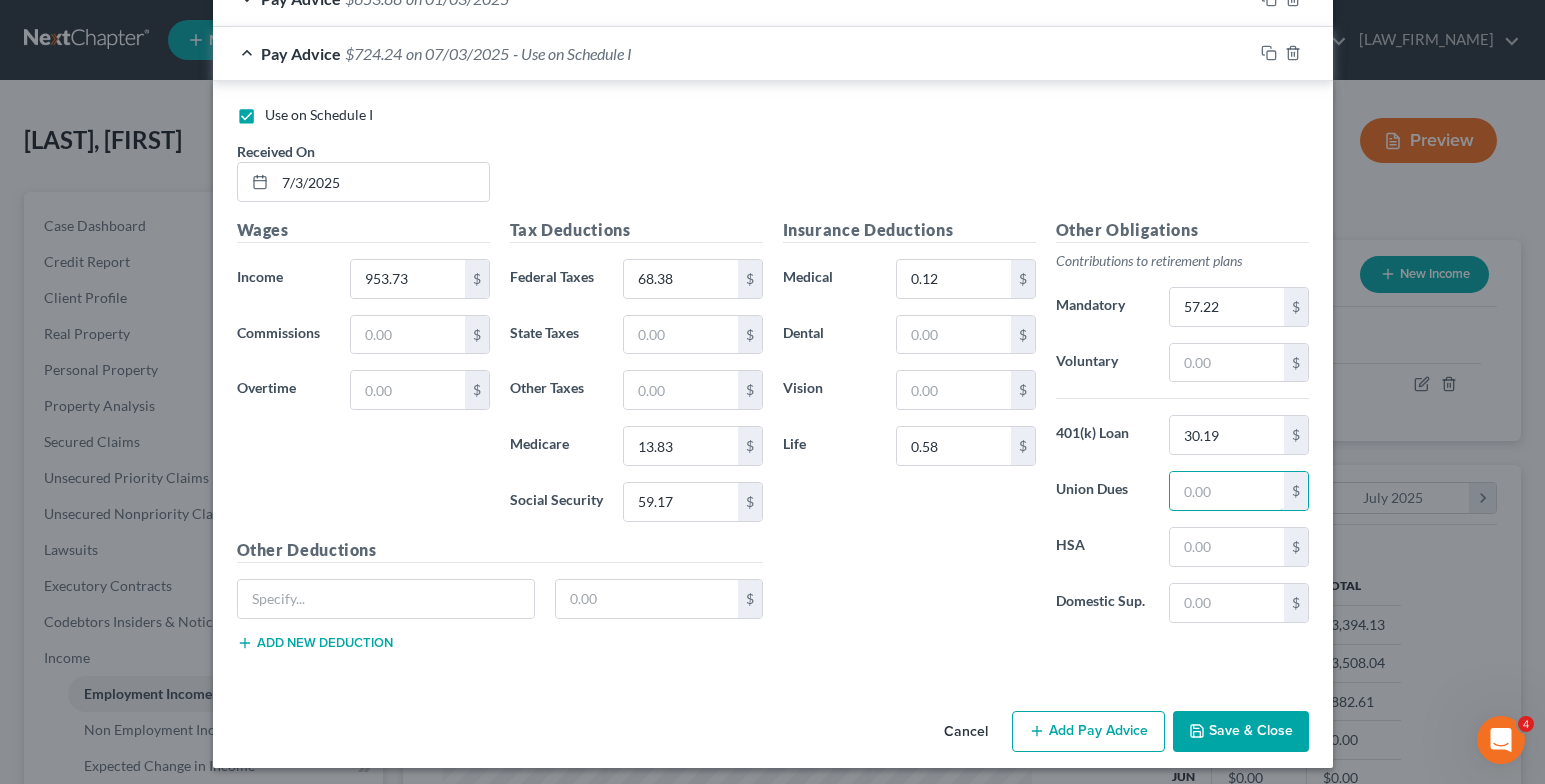 scroll, scrollTop: 1418, scrollLeft: 0, axis: vertical 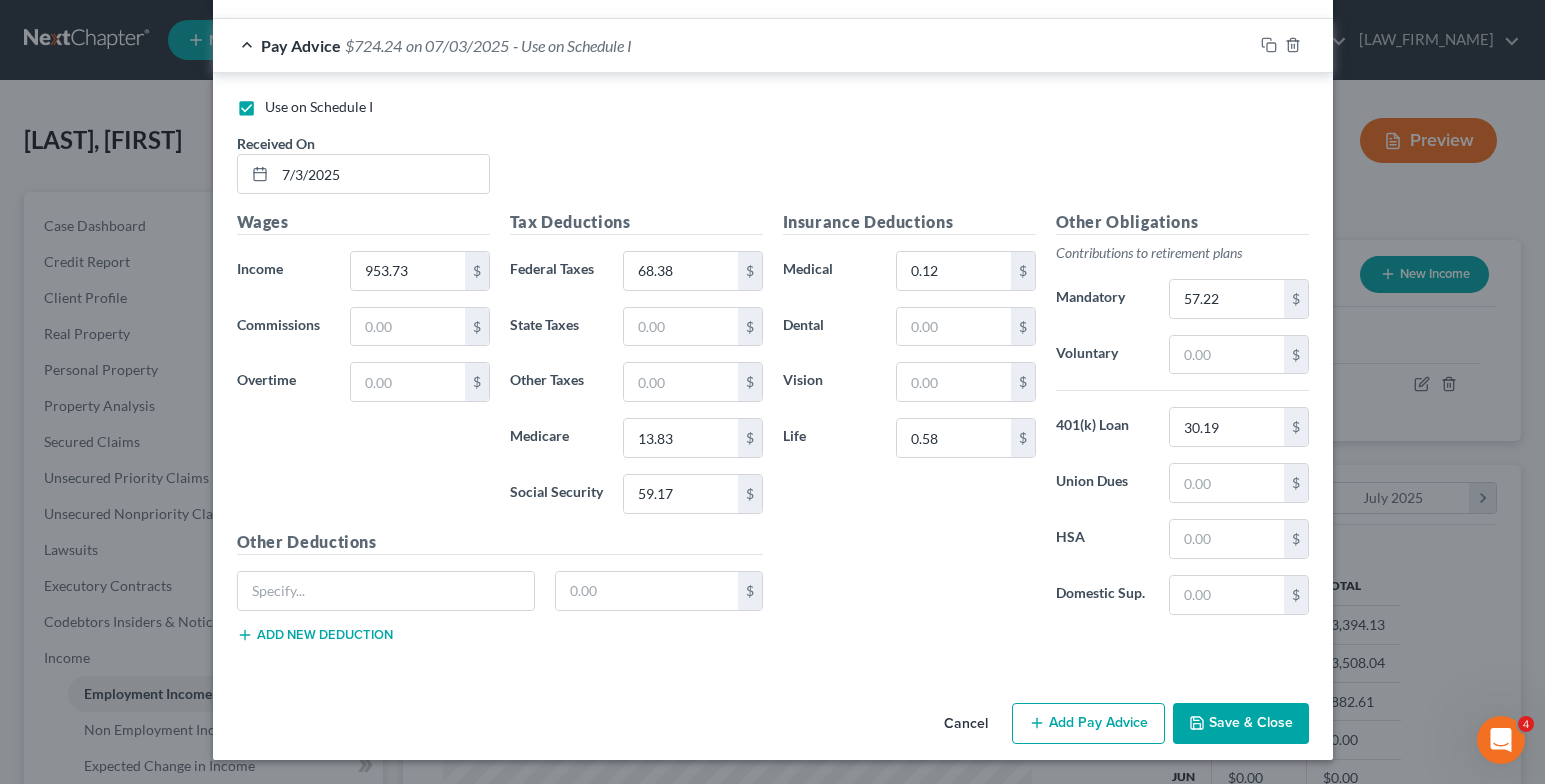click on "Add Pay Advice" at bounding box center [1088, 724] 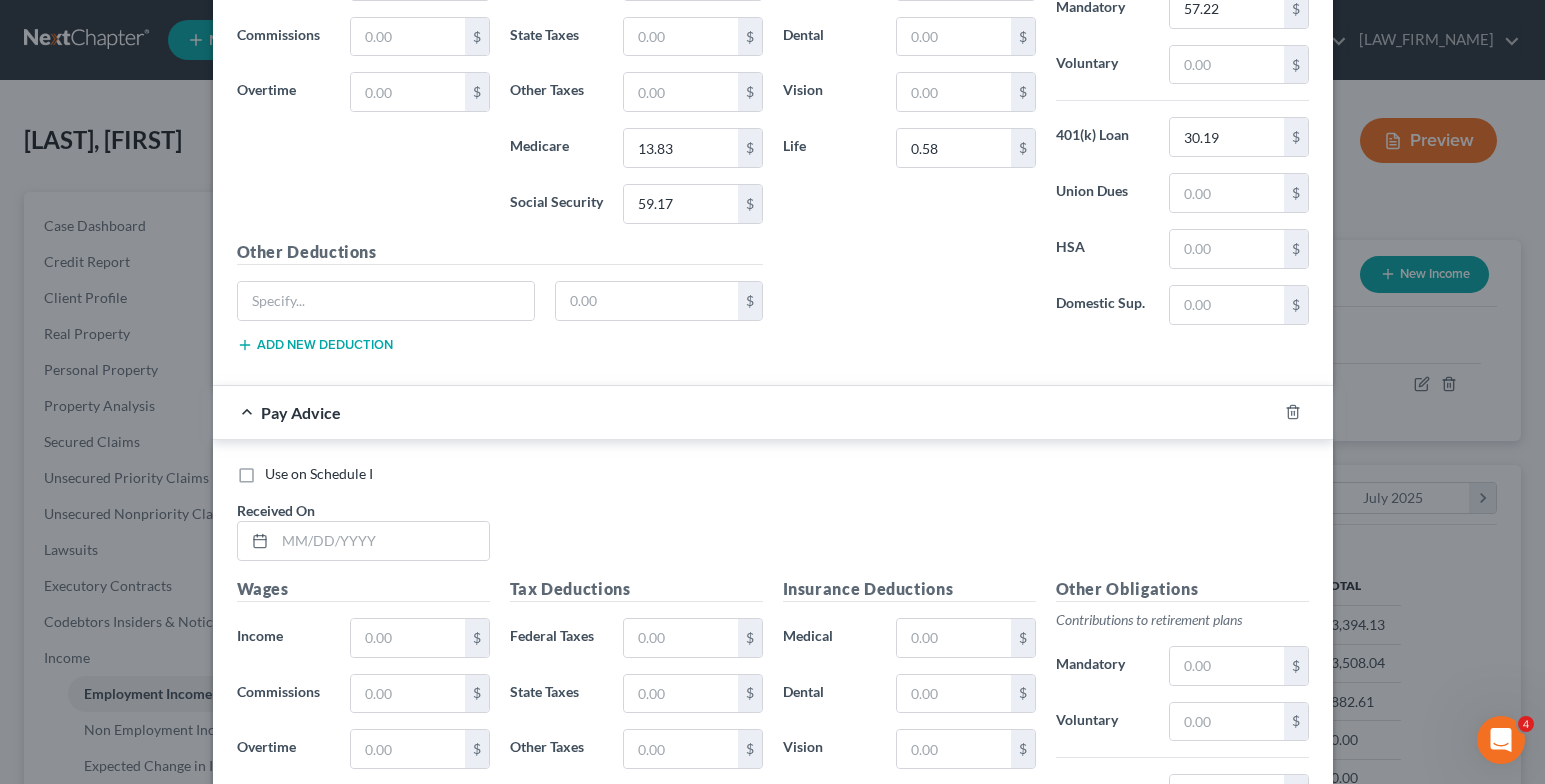 scroll, scrollTop: 1718, scrollLeft: 0, axis: vertical 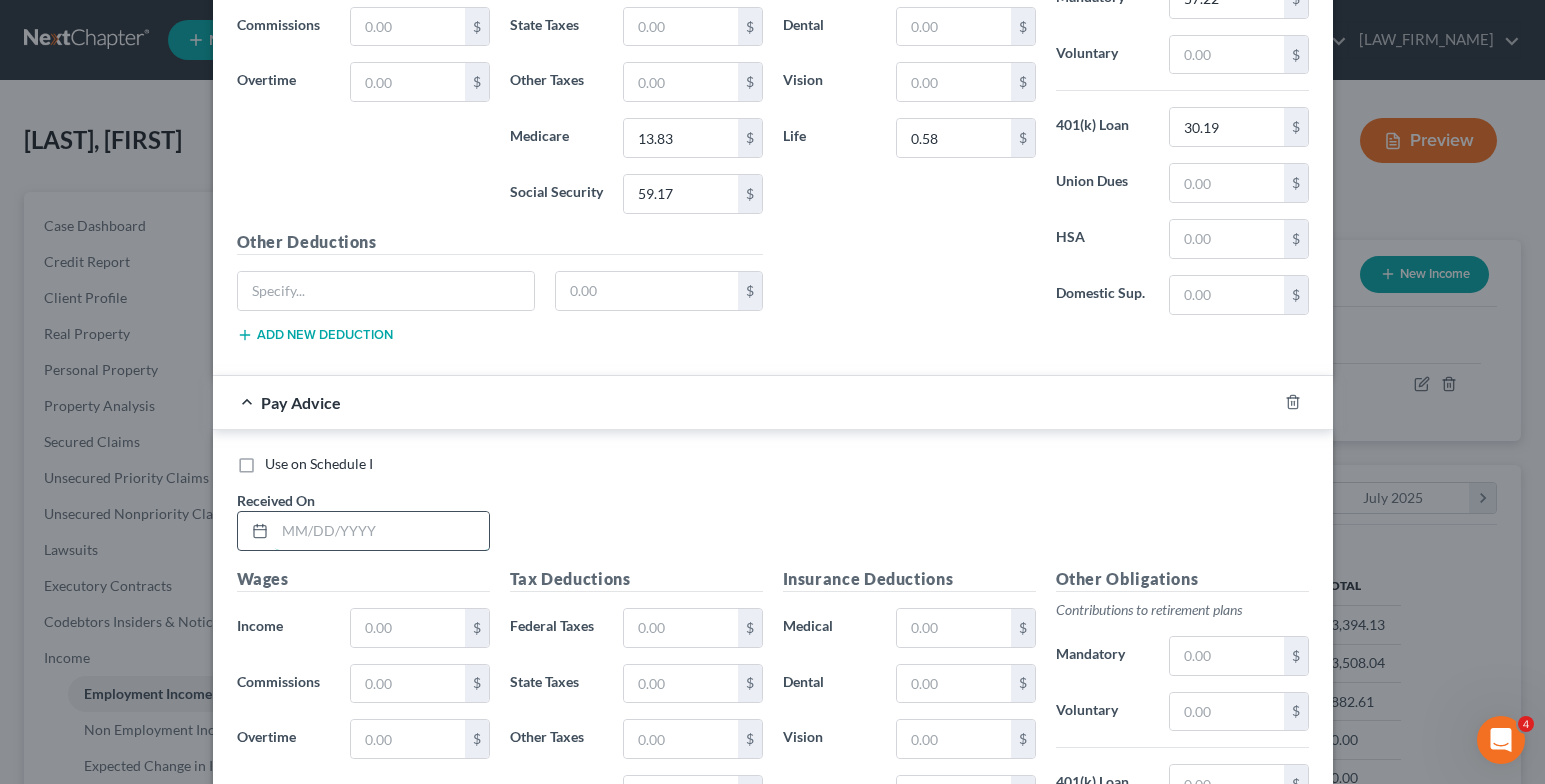 click at bounding box center (382, 531) 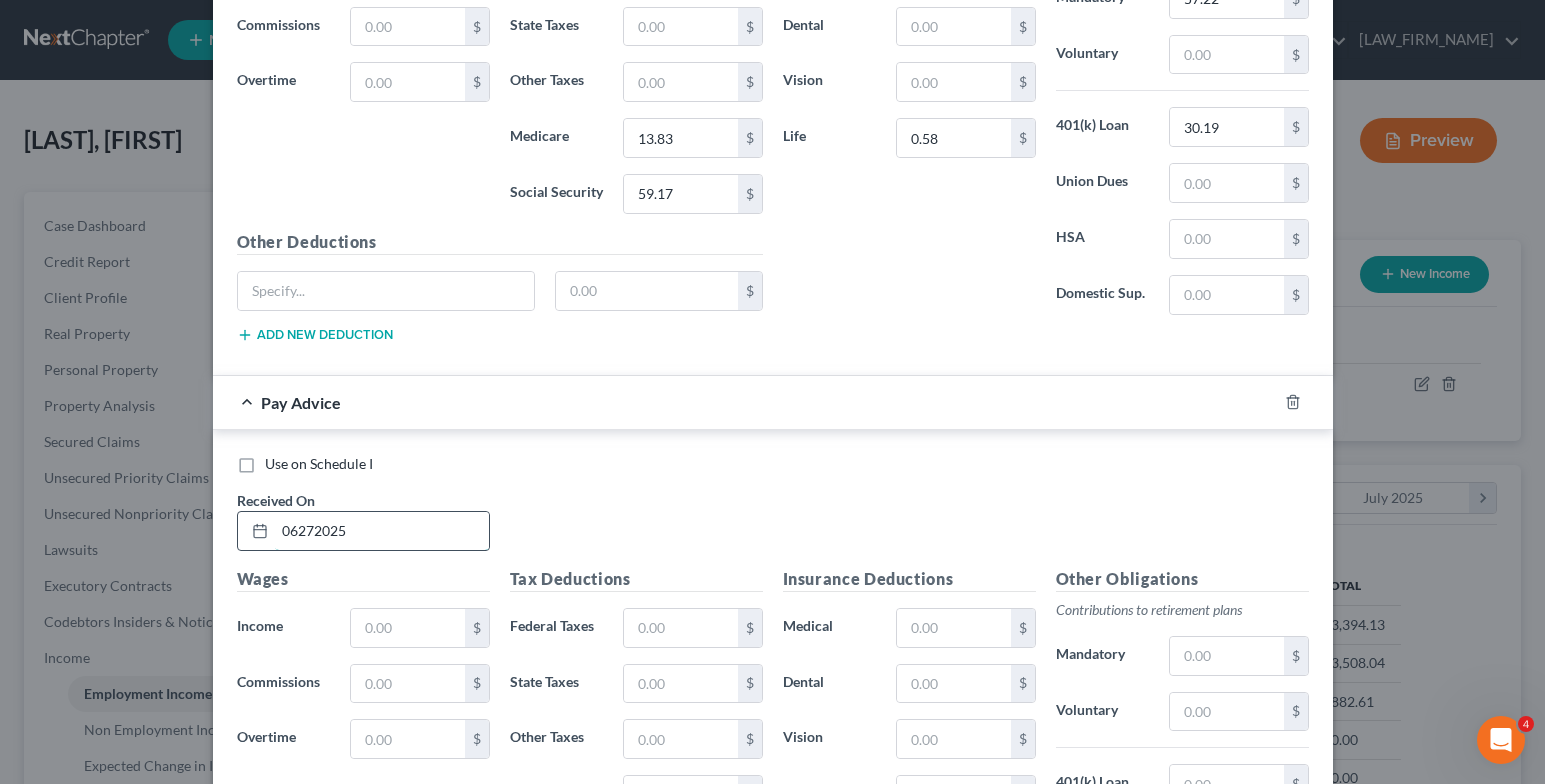click on "06272025" at bounding box center [382, 531] 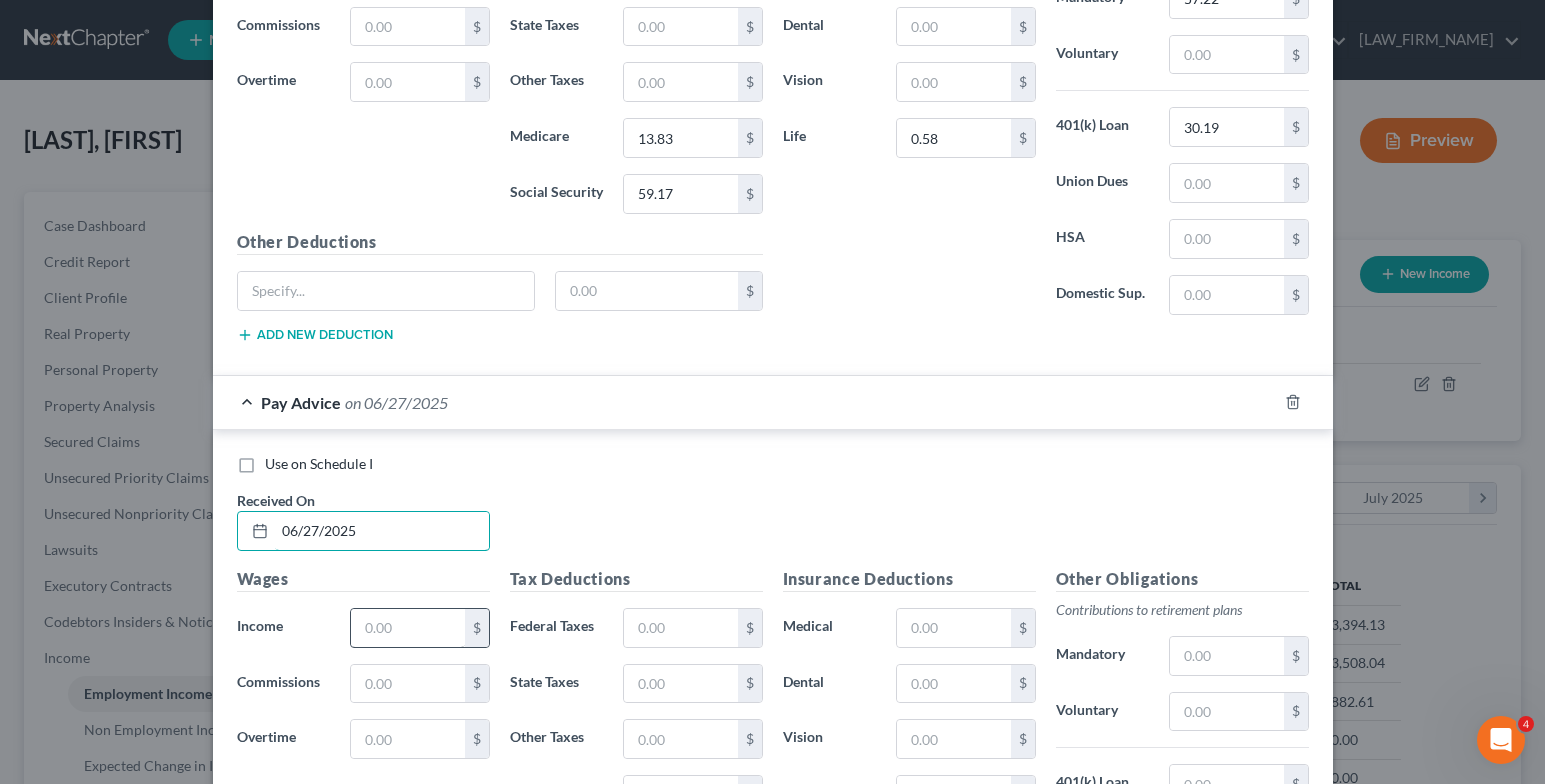 type on "06/27/2025" 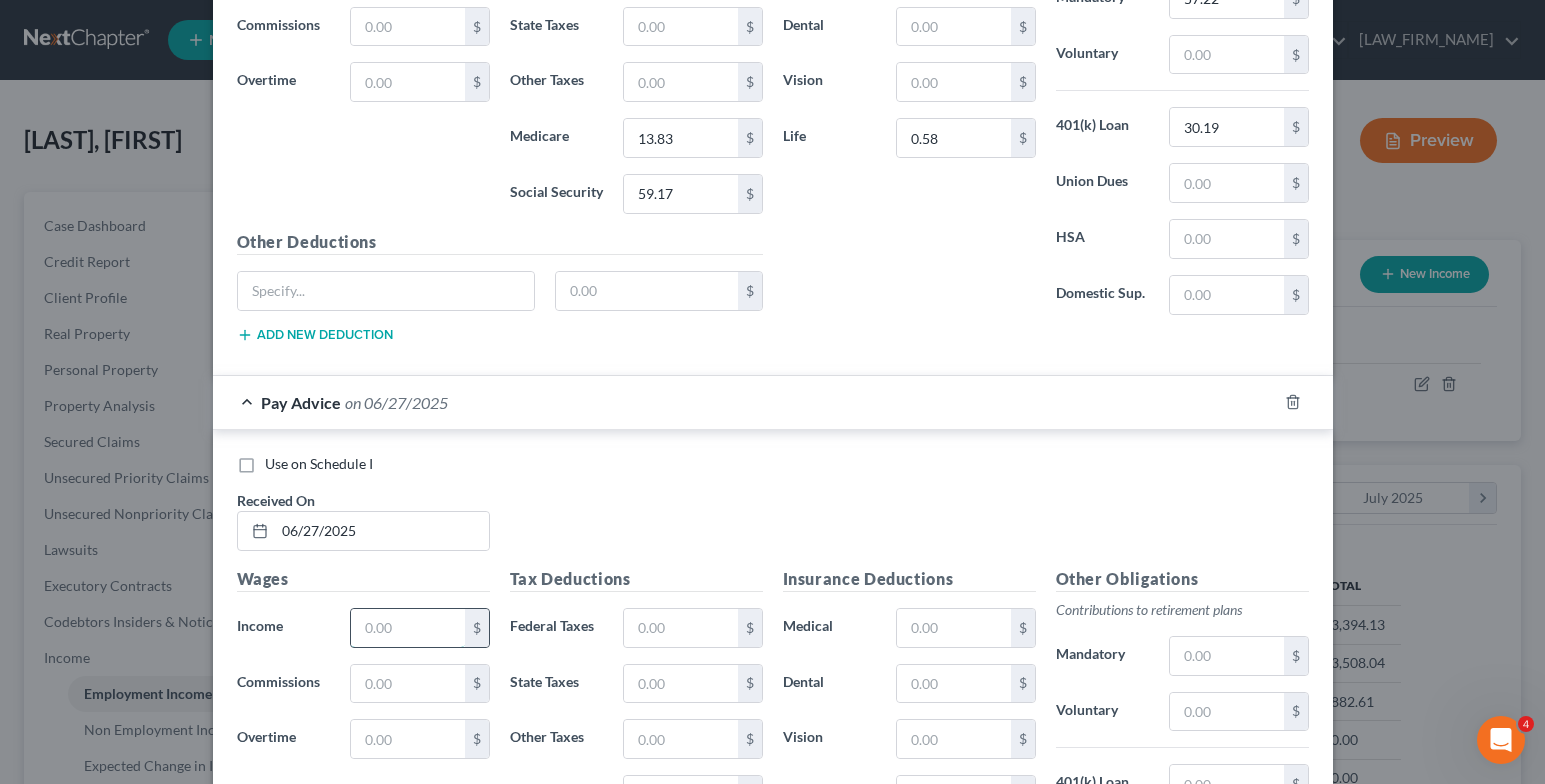 click at bounding box center [407, 628] 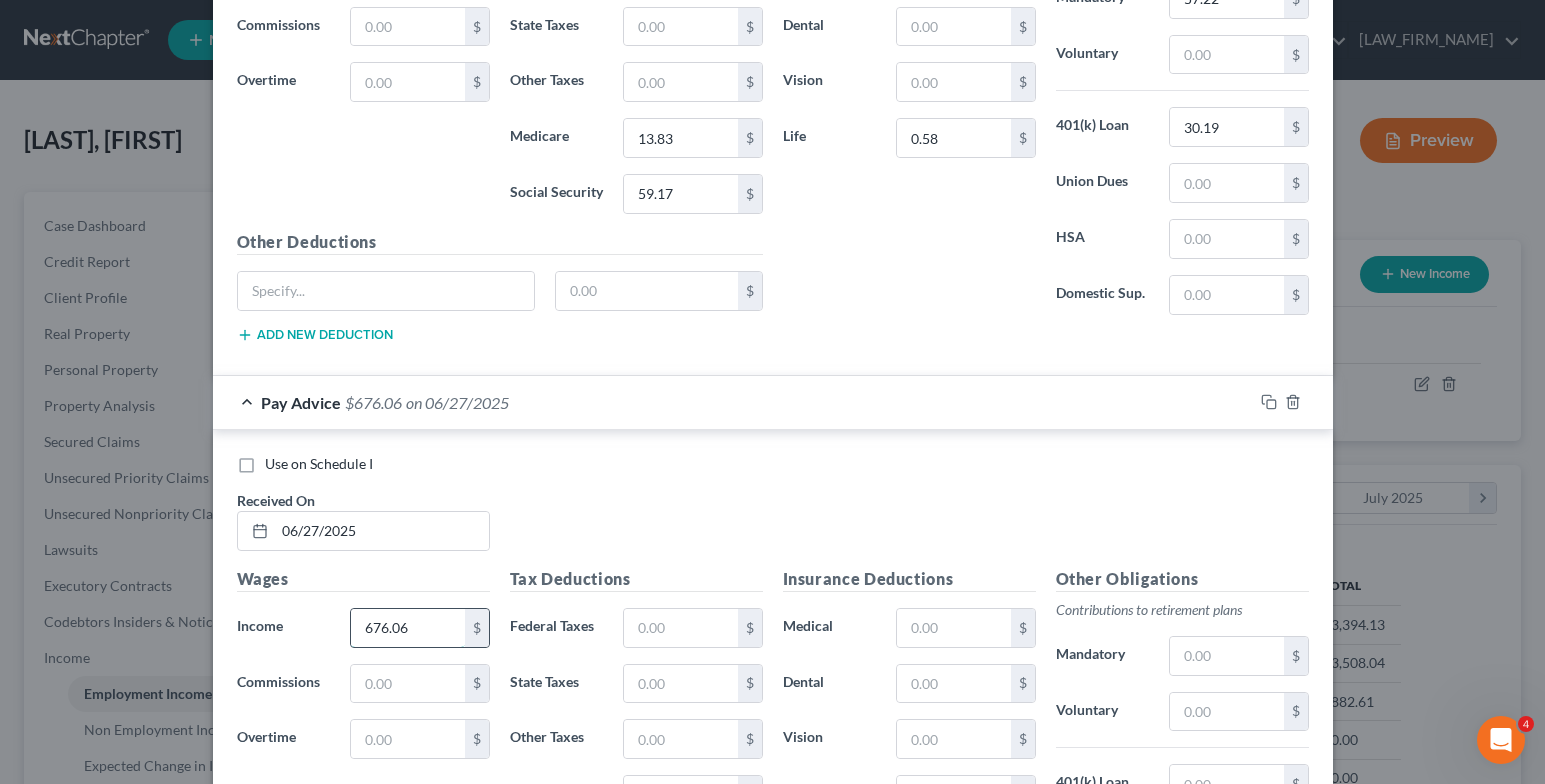 type on "676.06" 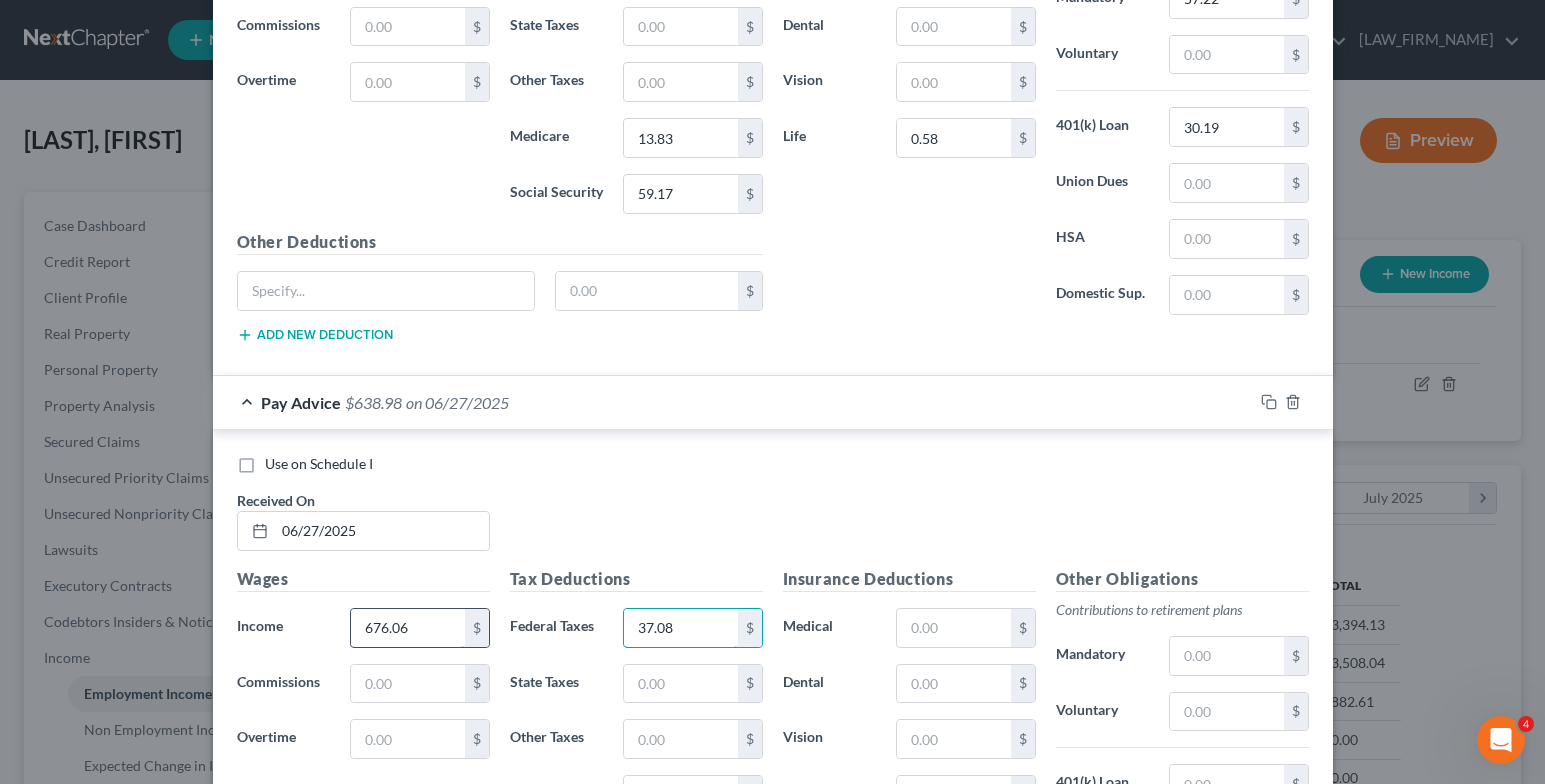 type on "37.08" 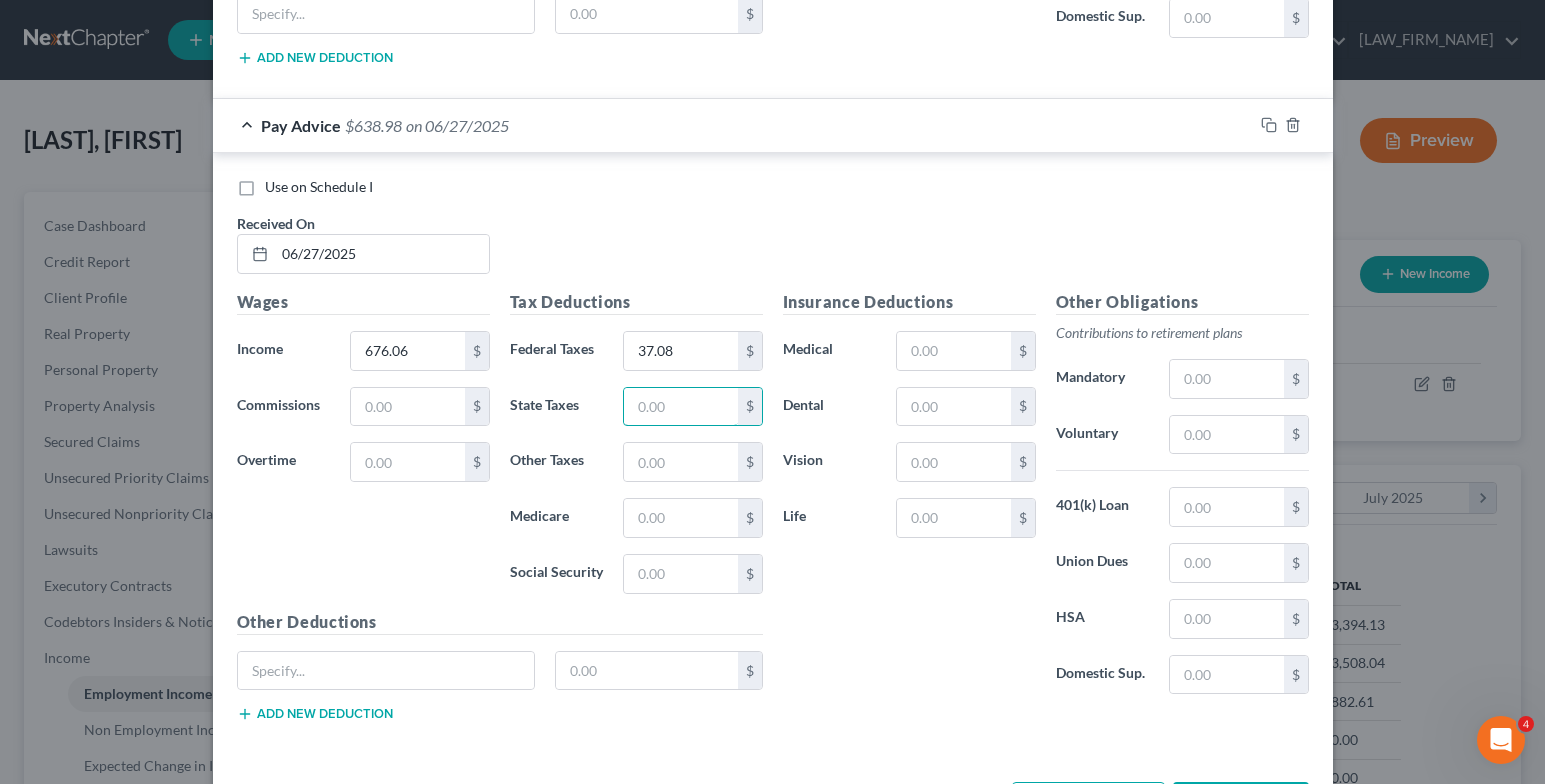 scroll, scrollTop: 2018, scrollLeft: 0, axis: vertical 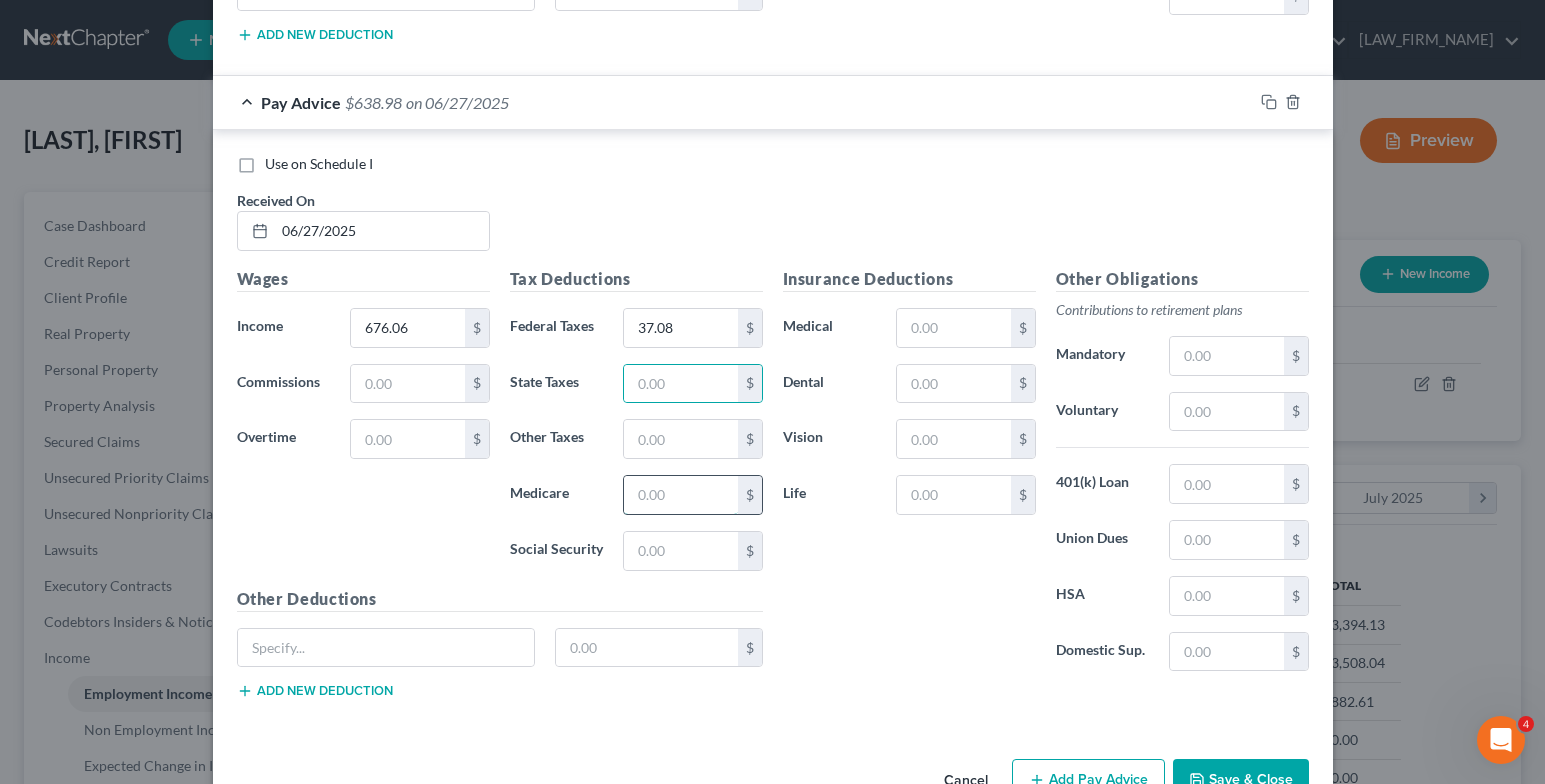 click at bounding box center [680, 495] 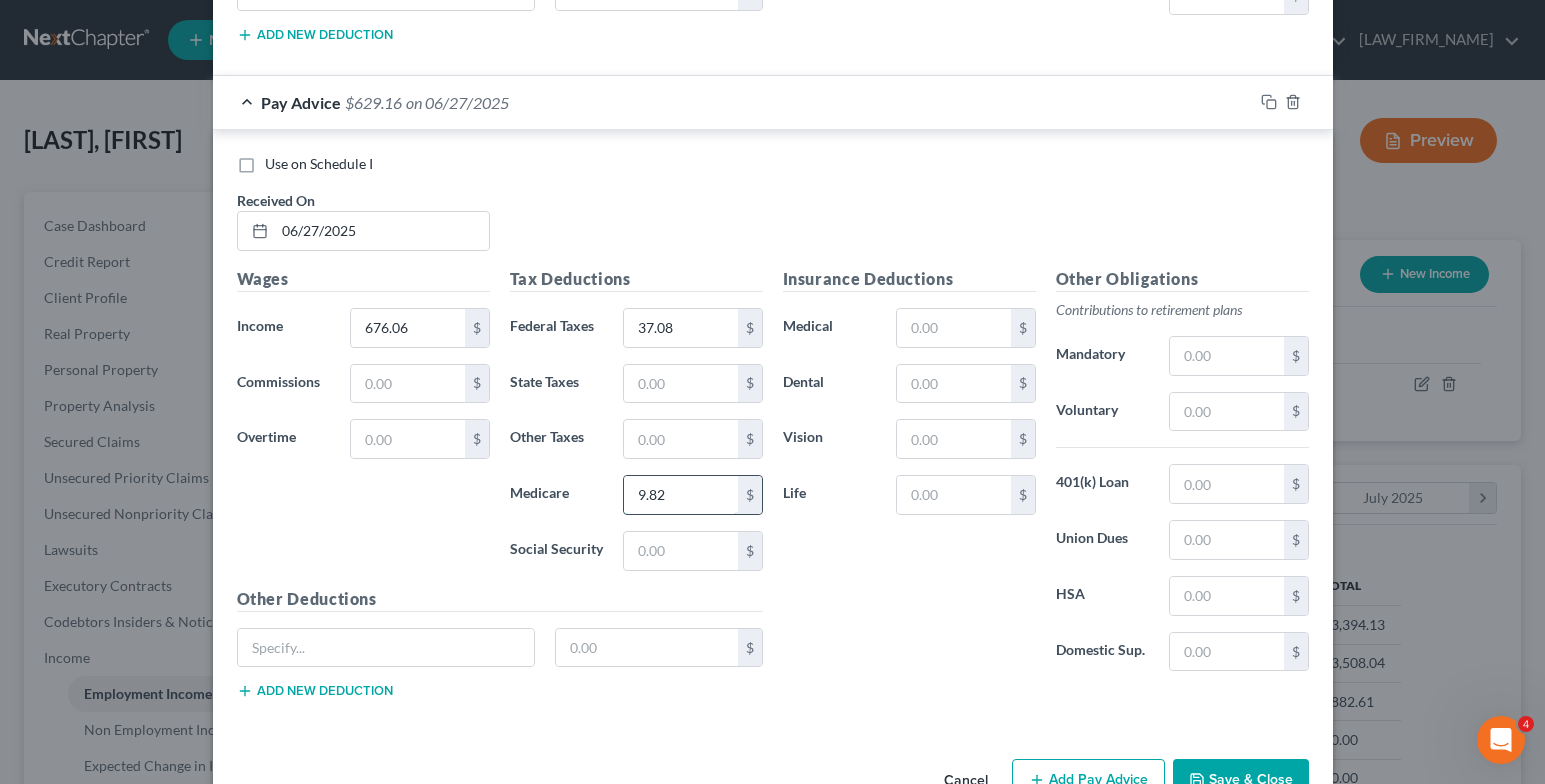 type on "9.82" 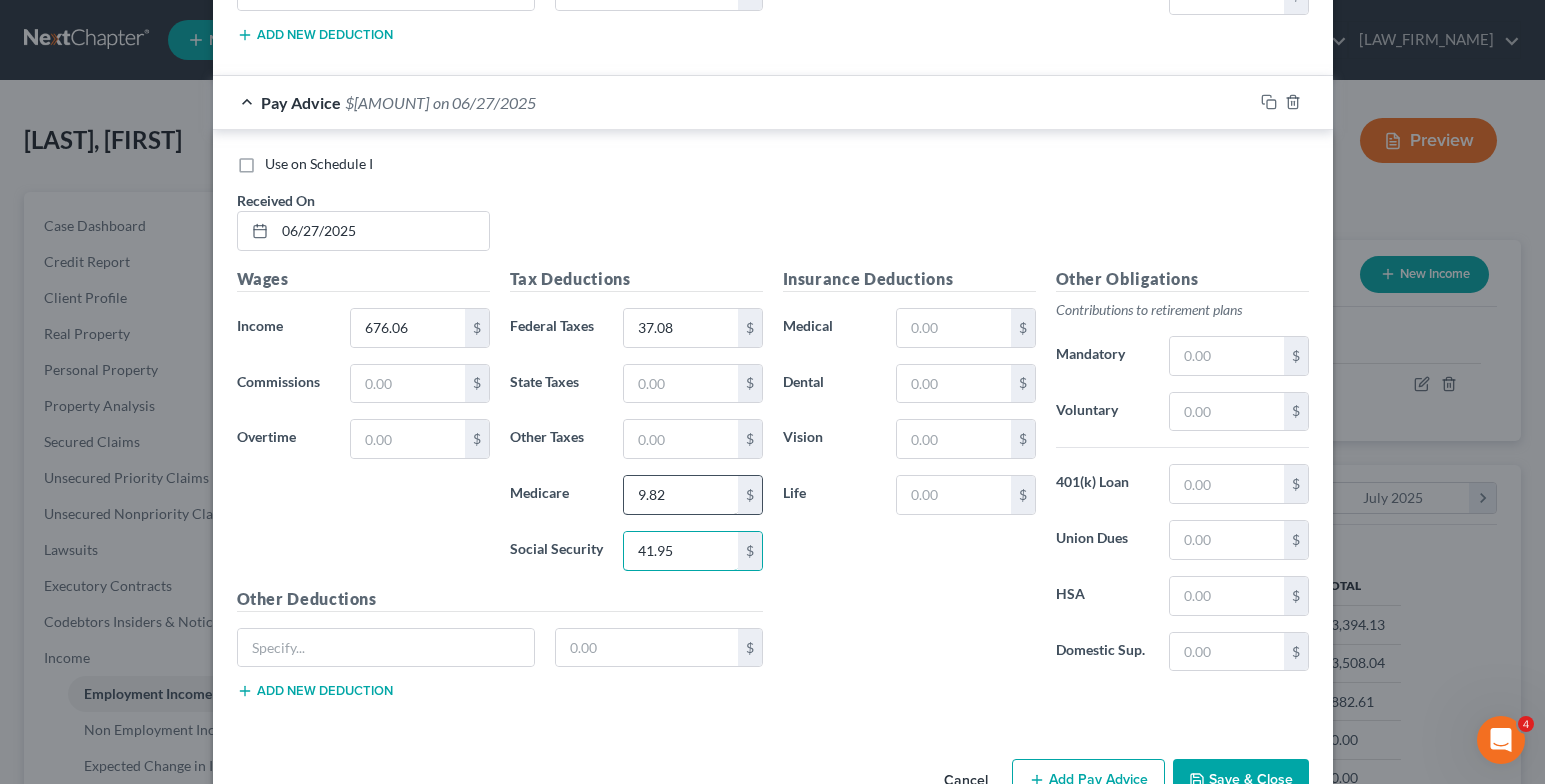 type on "41.95" 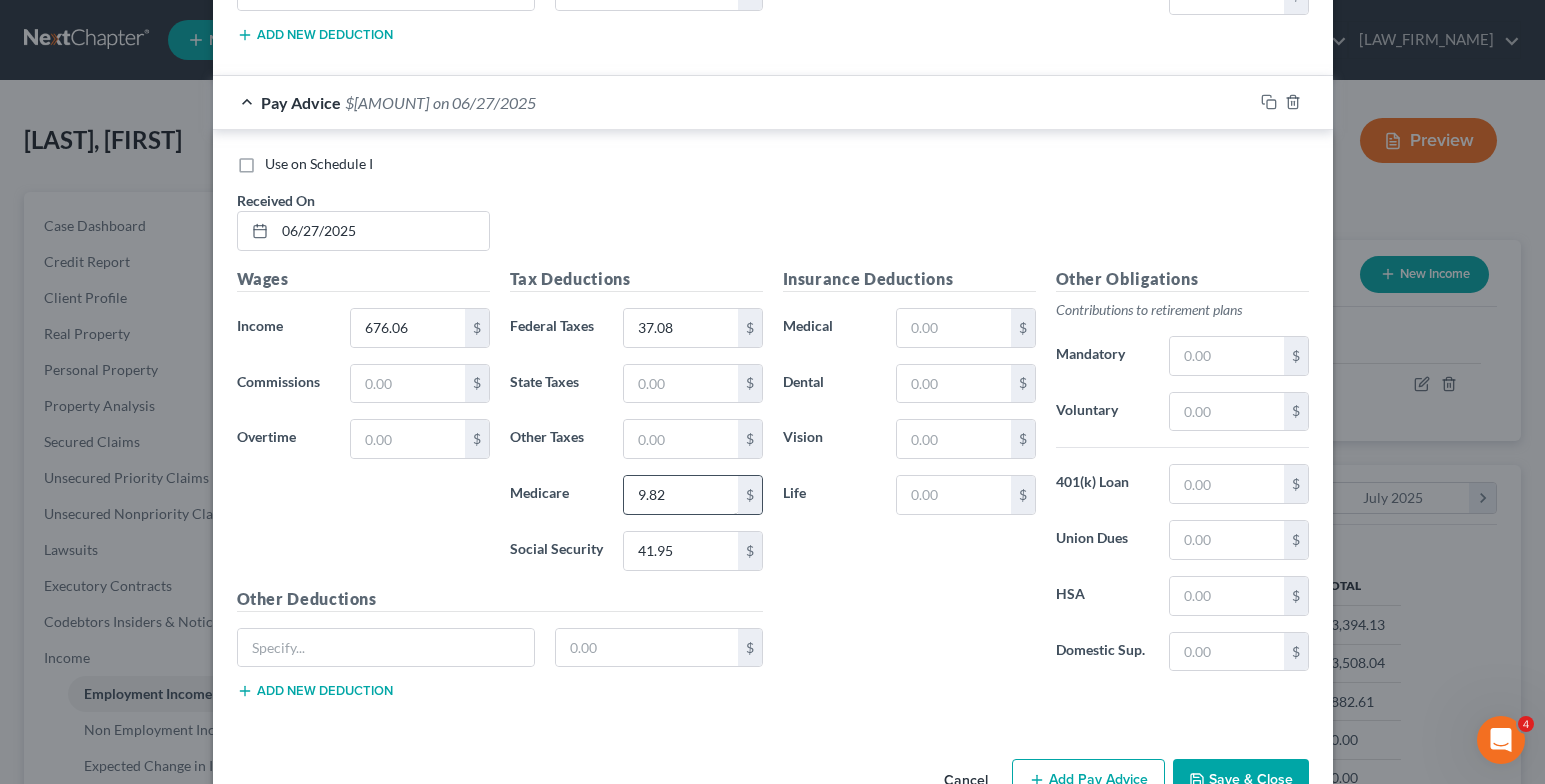 type 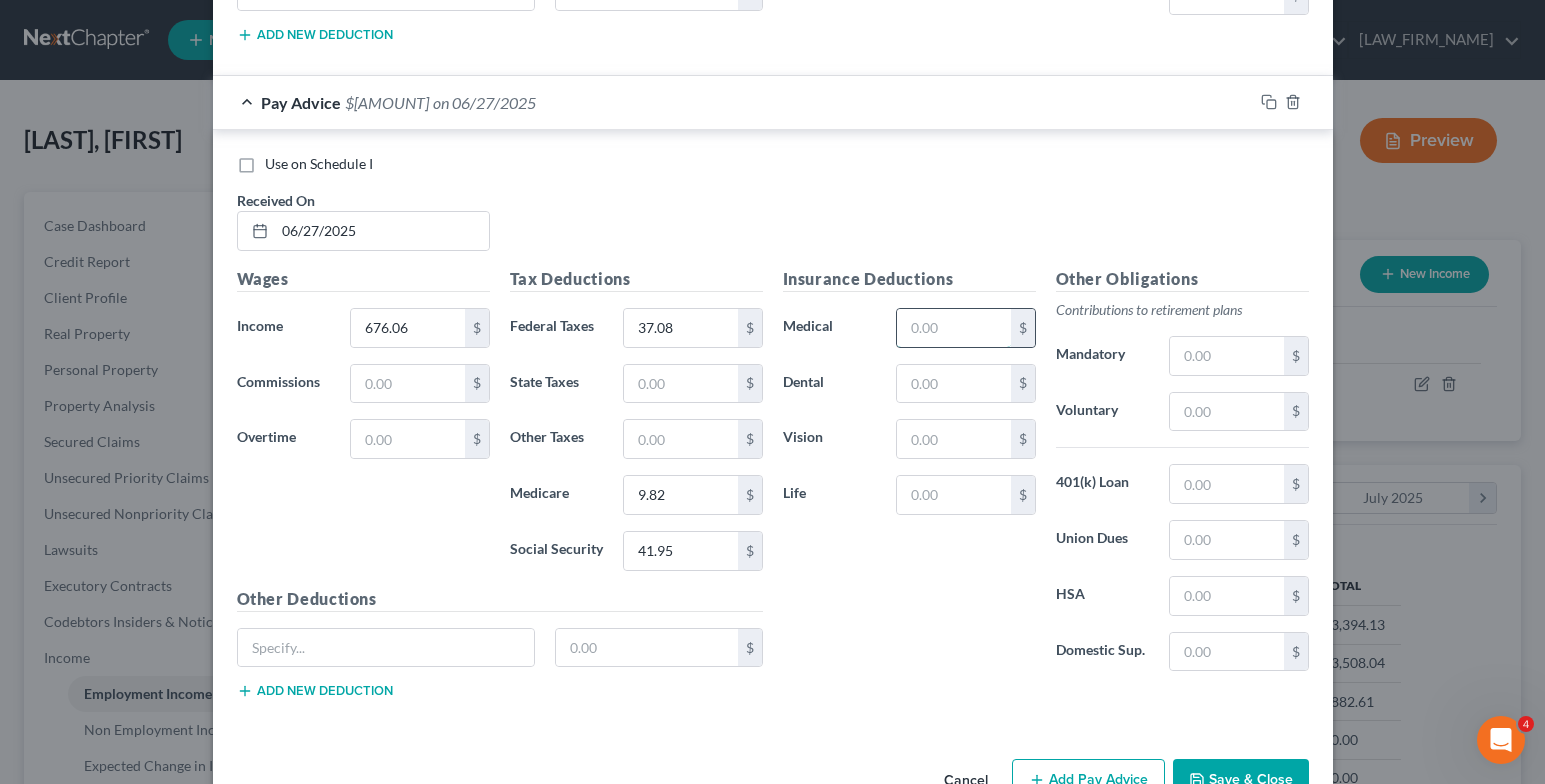 click at bounding box center [953, 328] 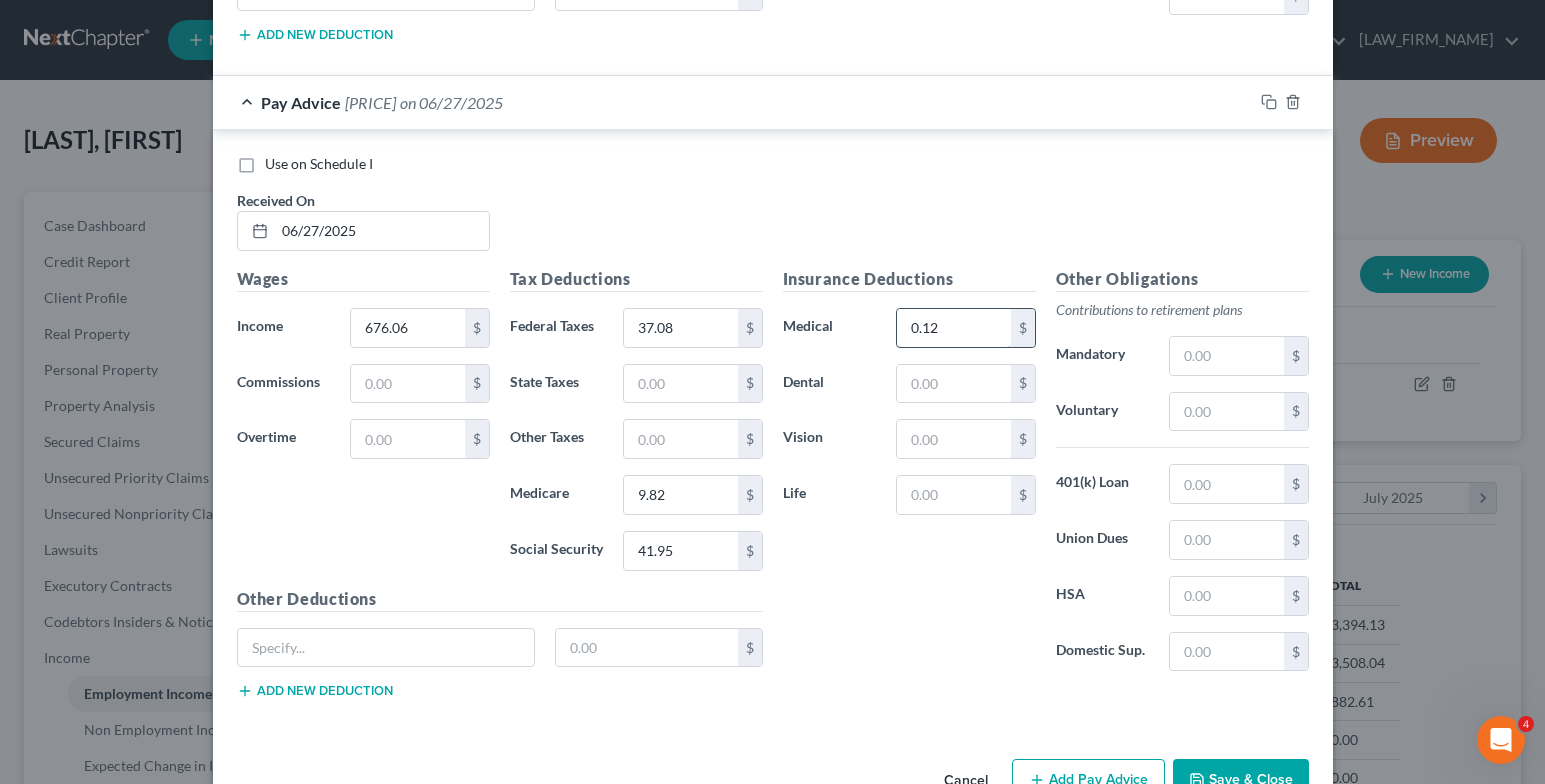 type on "0.12" 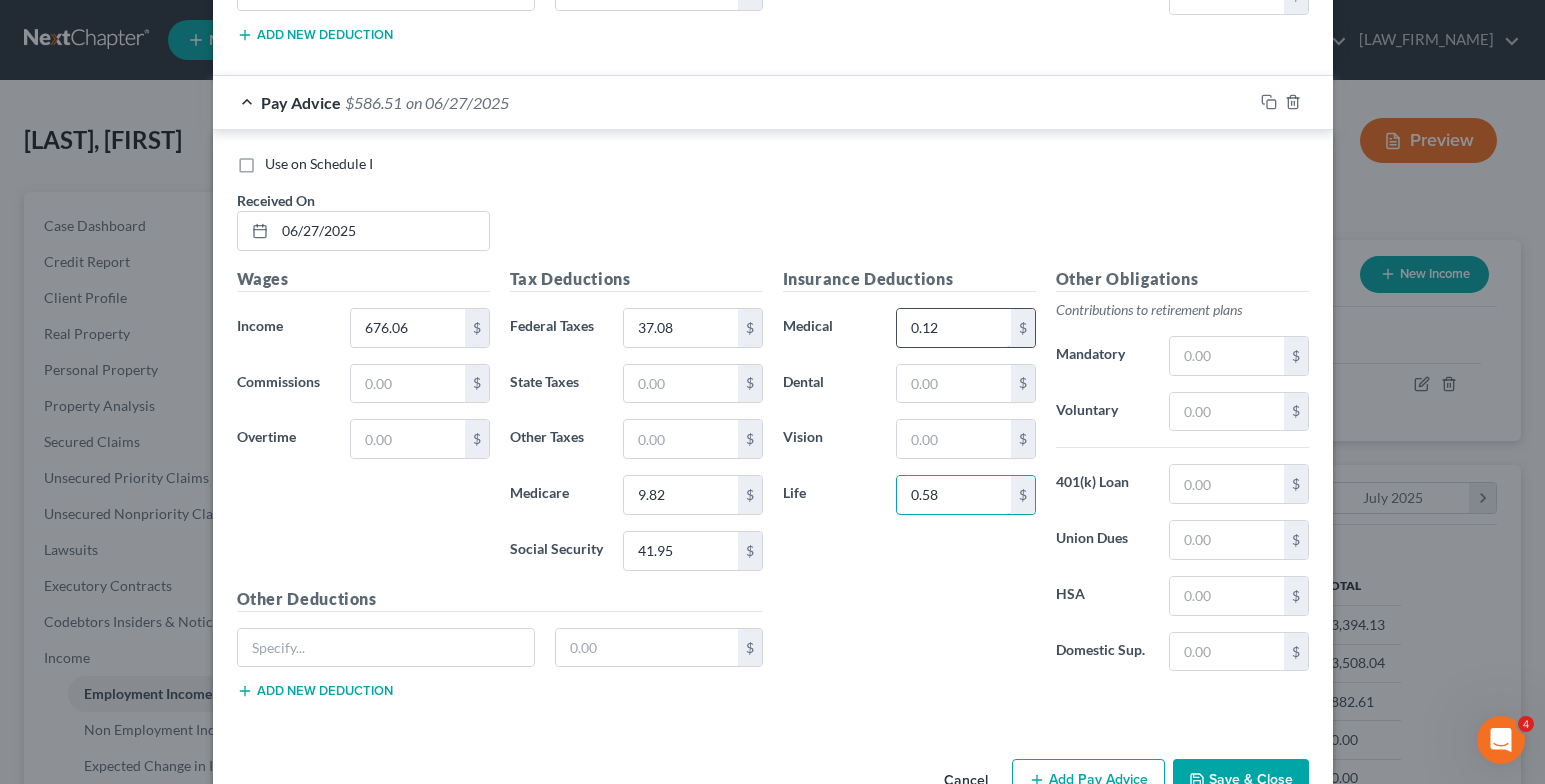 type on "0.58" 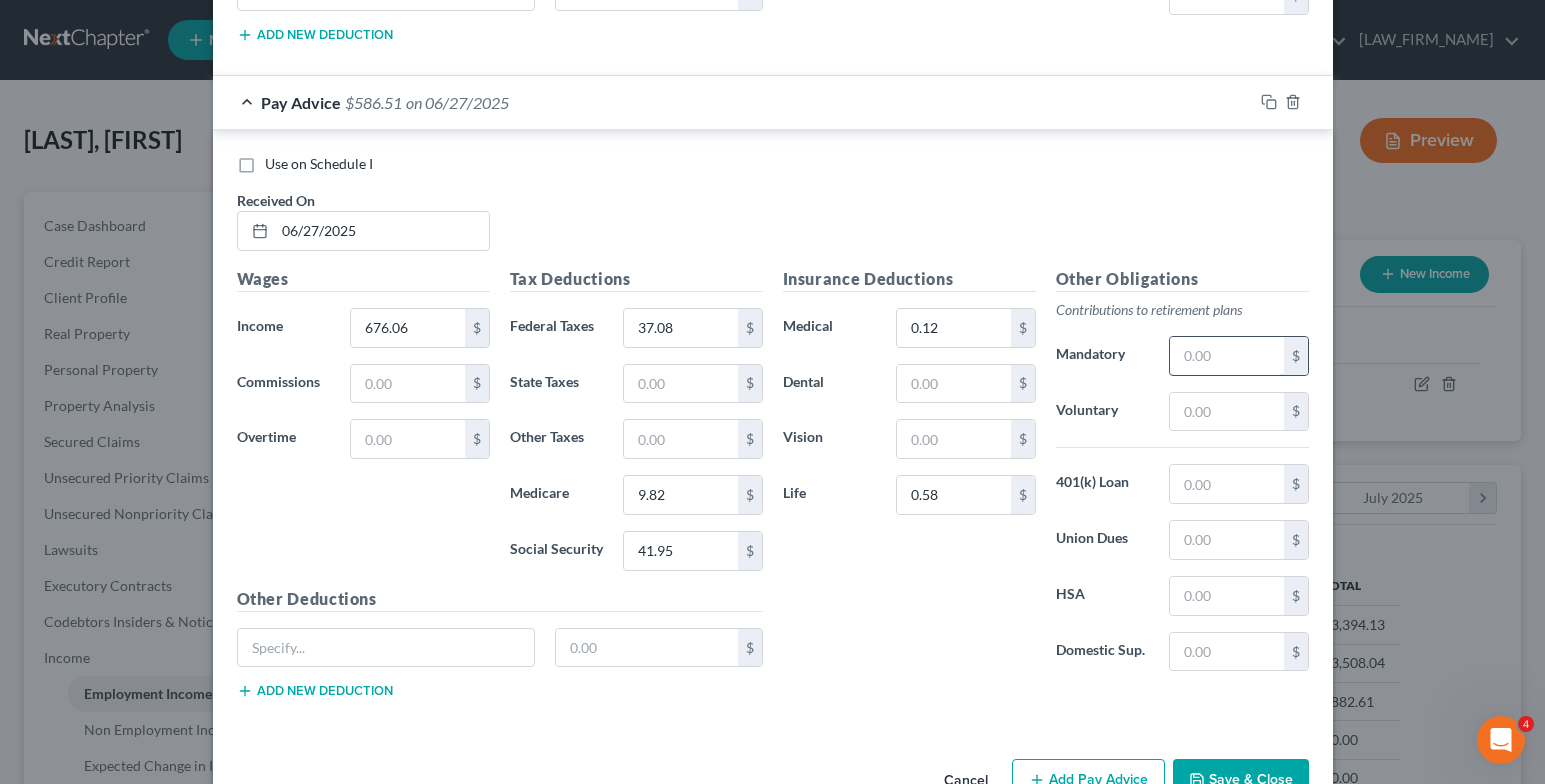 click at bounding box center [1226, 356] 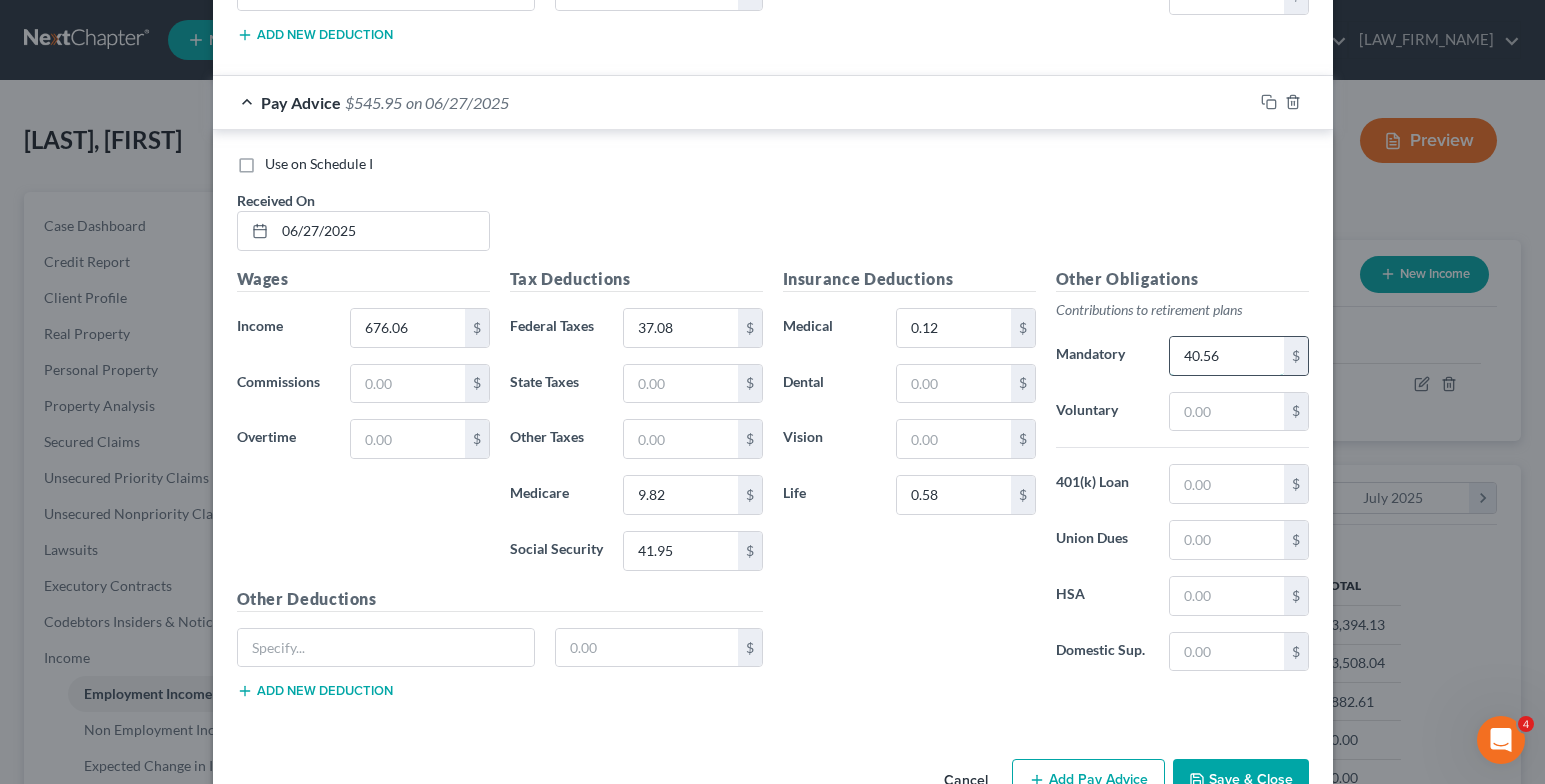 type on "40.56" 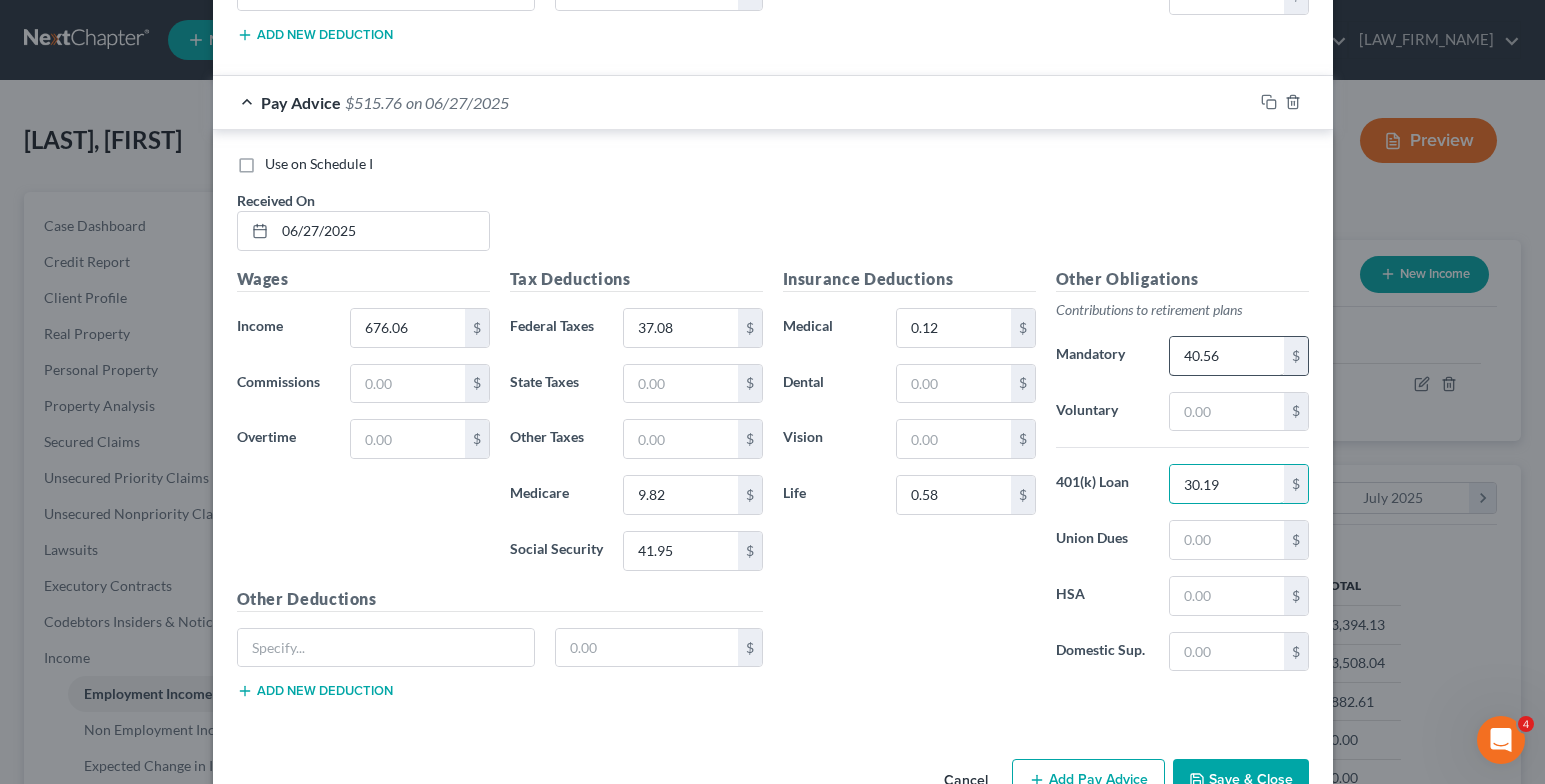 type on "30.19" 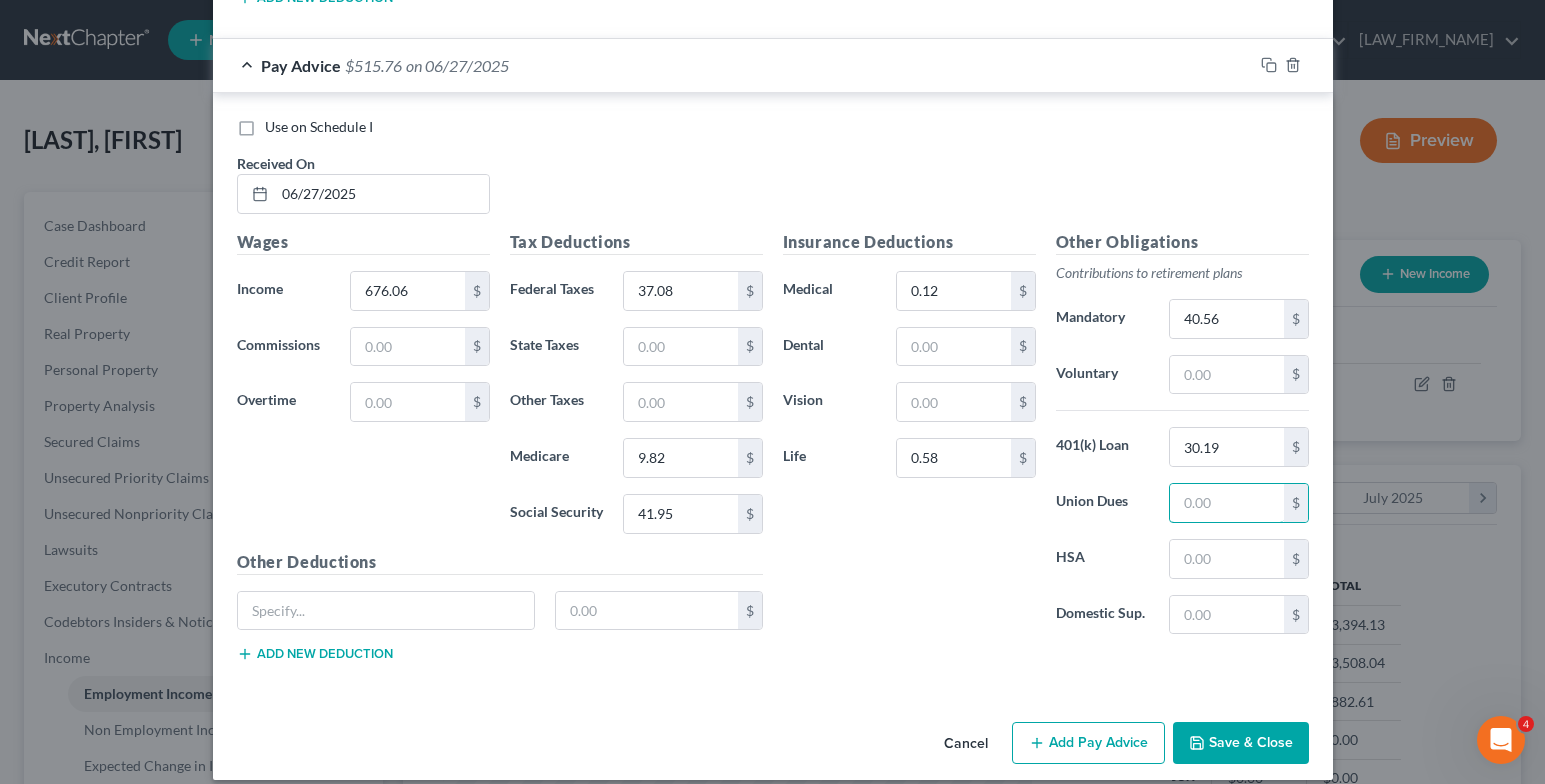 scroll, scrollTop: 2075, scrollLeft: 0, axis: vertical 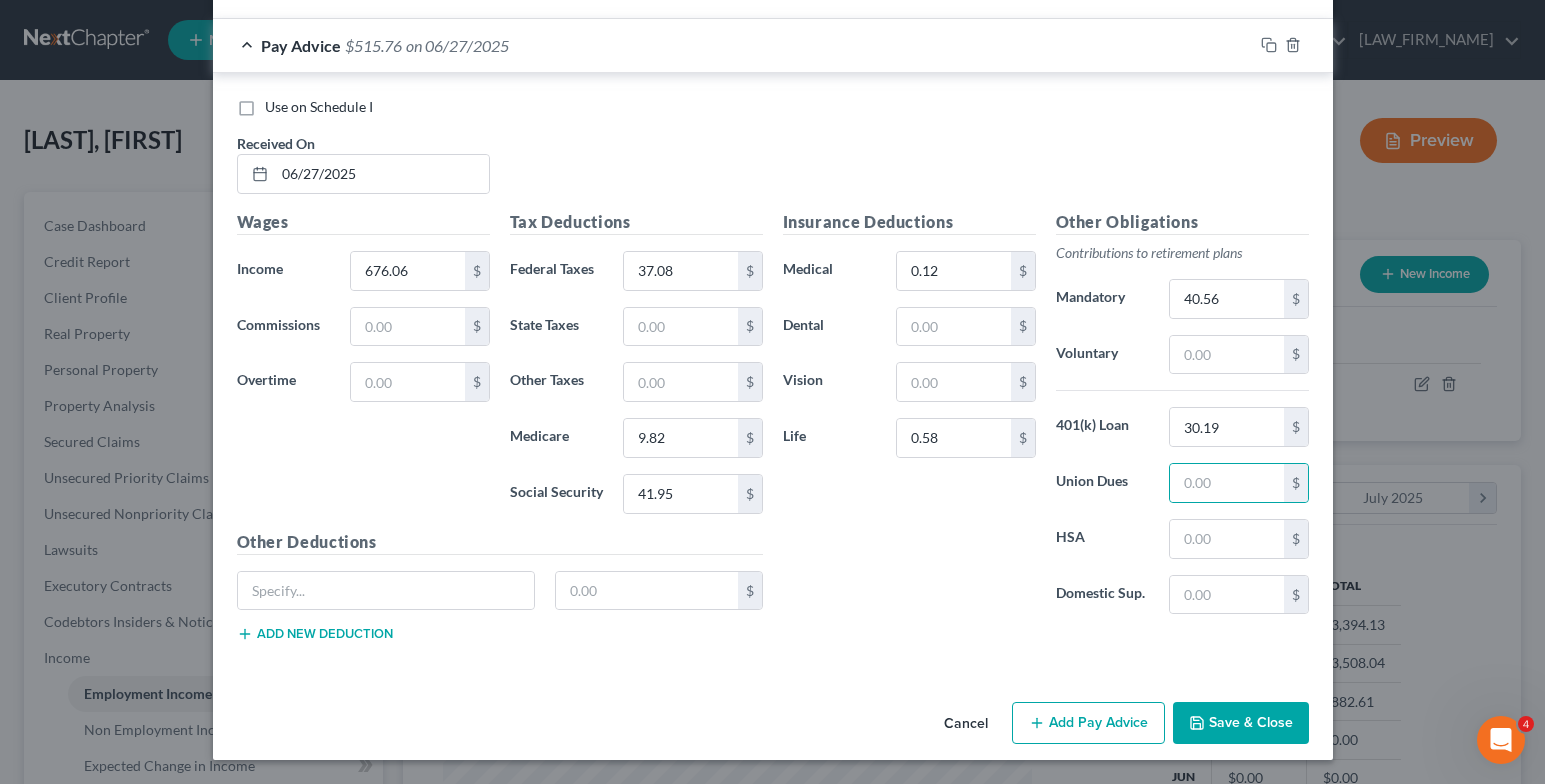 click on "Add Pay Advice" at bounding box center (1088, 723) 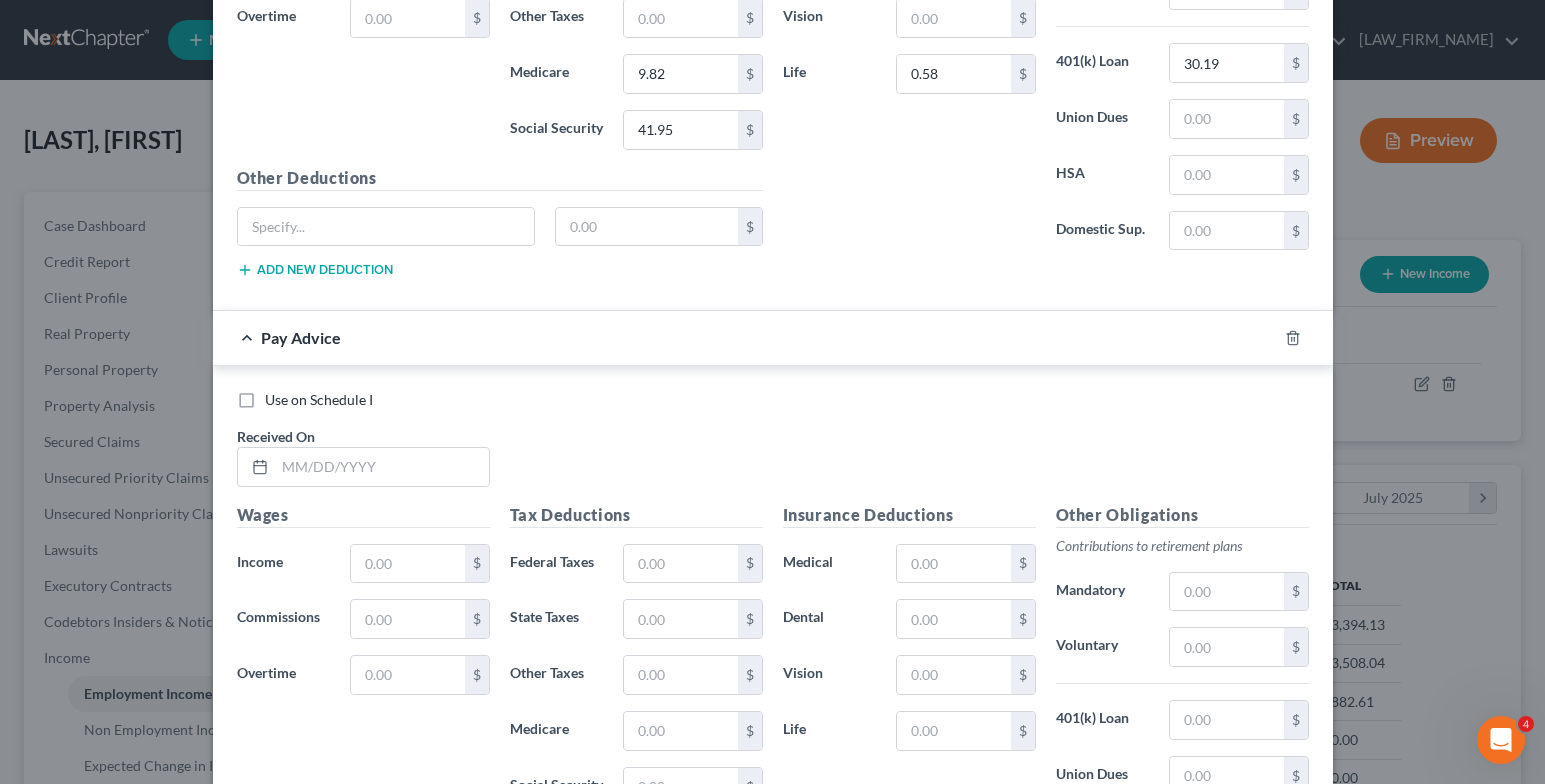 scroll, scrollTop: 2475, scrollLeft: 0, axis: vertical 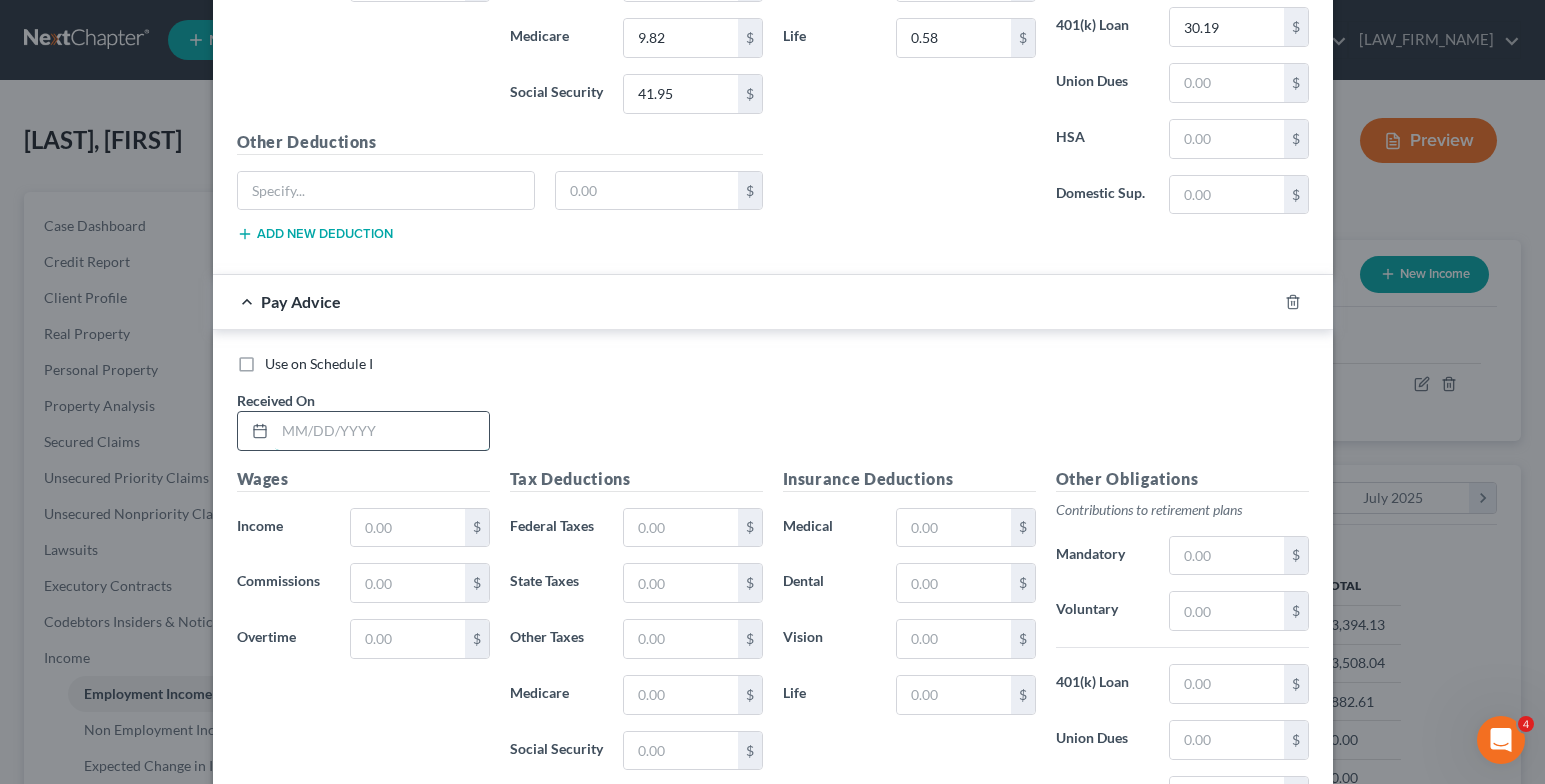 click at bounding box center [382, 431] 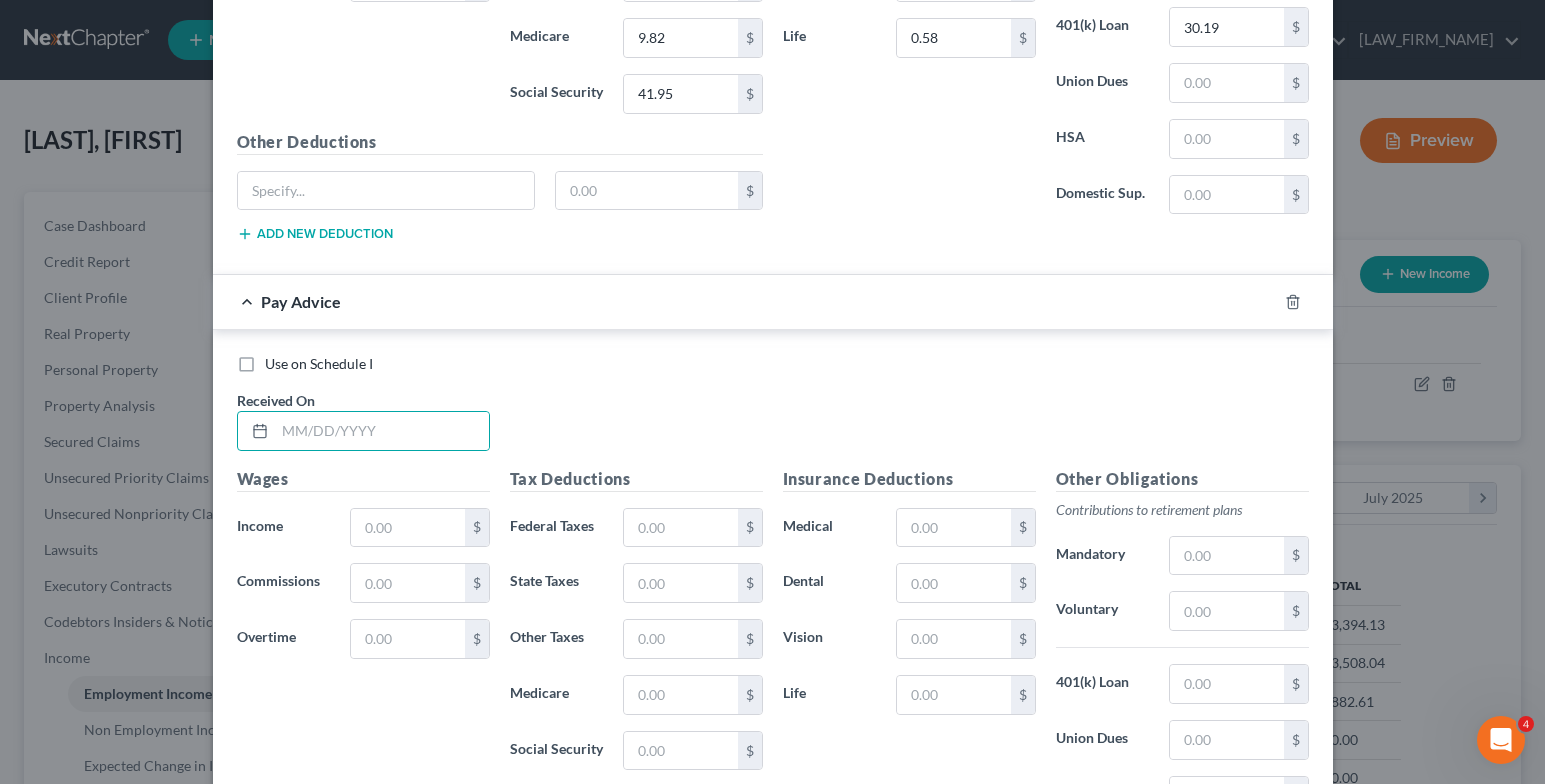 click on "Use on Schedule I" at bounding box center [319, 364] 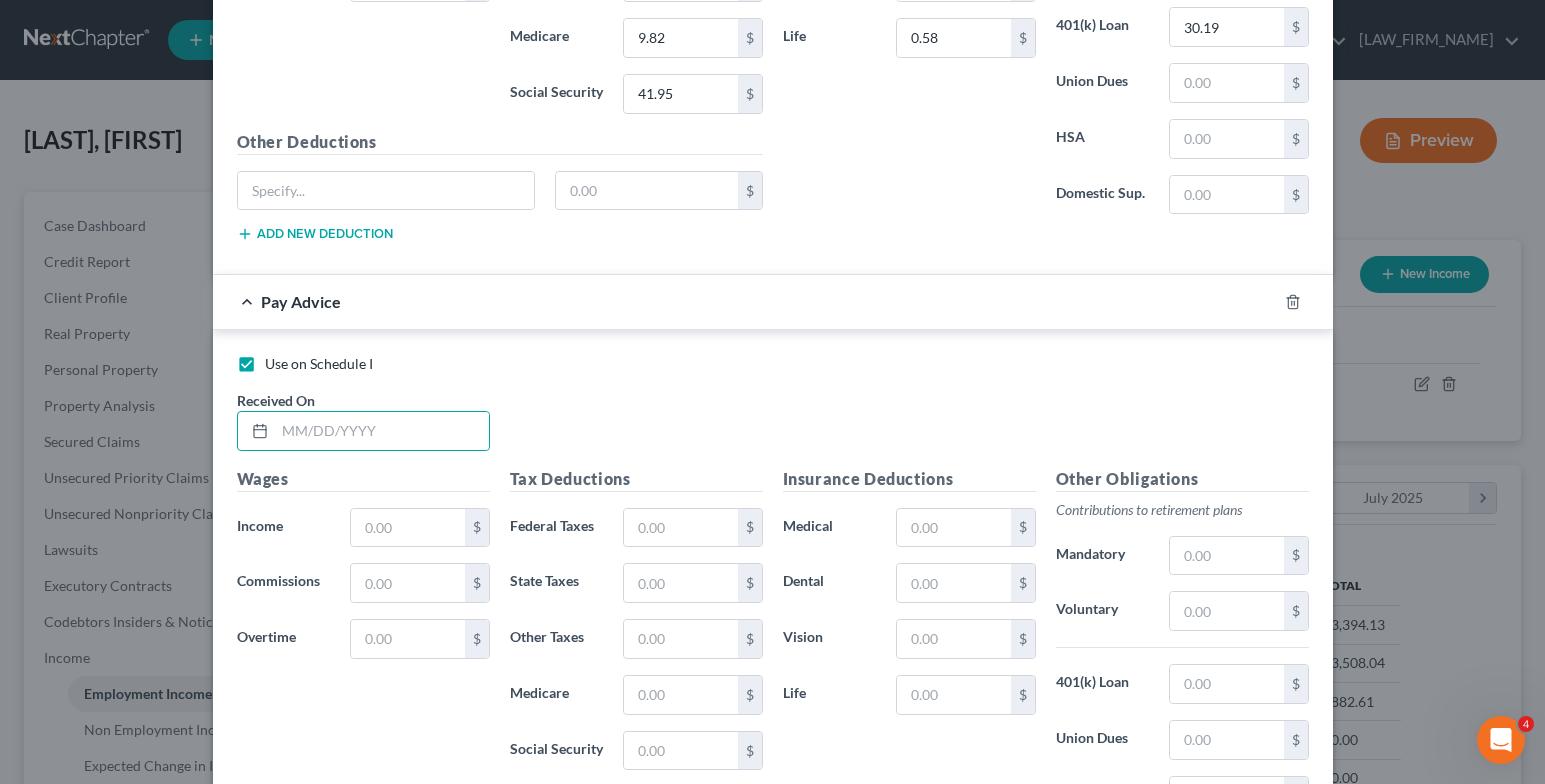 checkbox on "false" 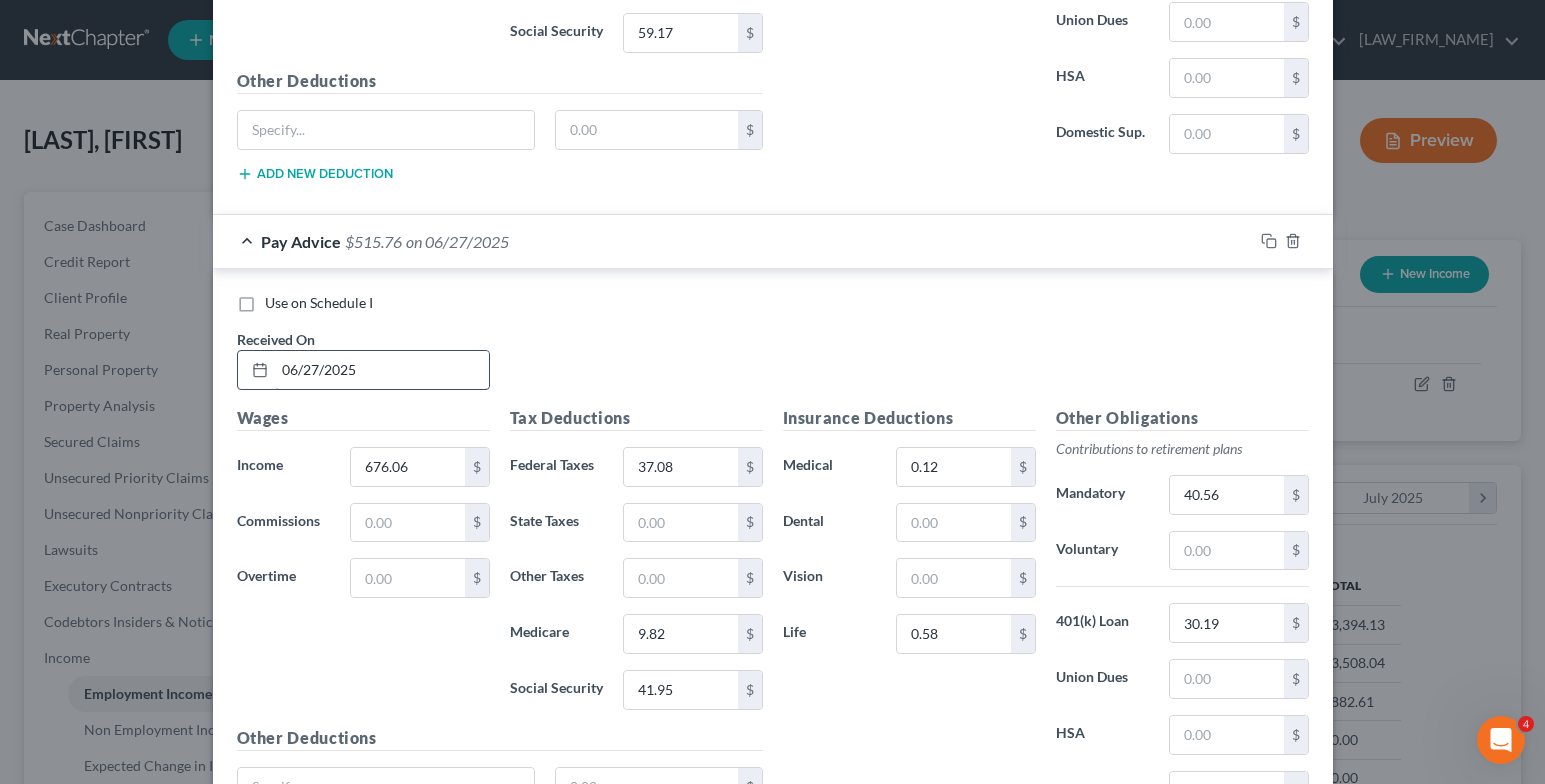 scroll, scrollTop: 1875, scrollLeft: 0, axis: vertical 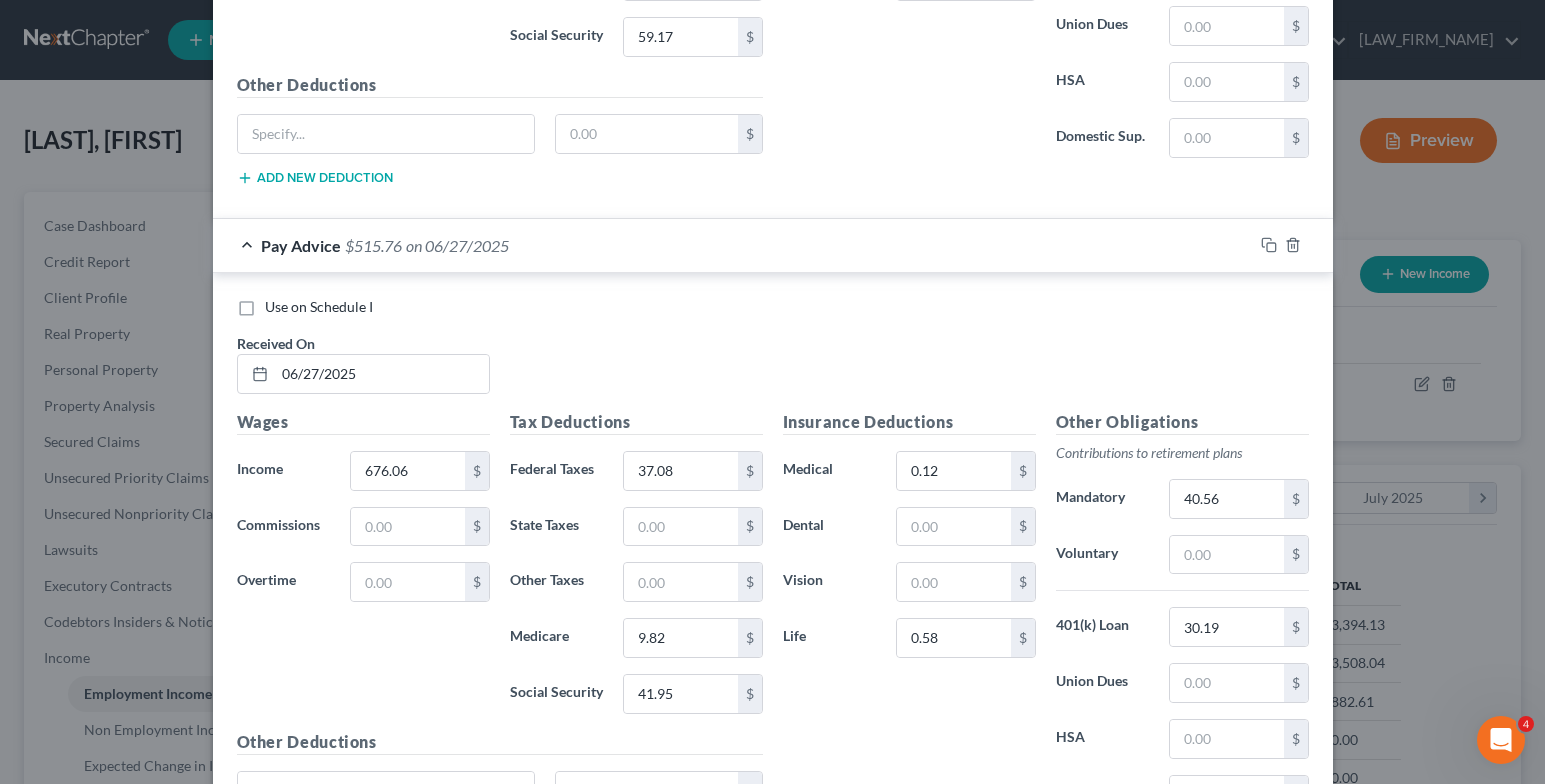 click on "Use on Schedule I" at bounding box center [319, 307] 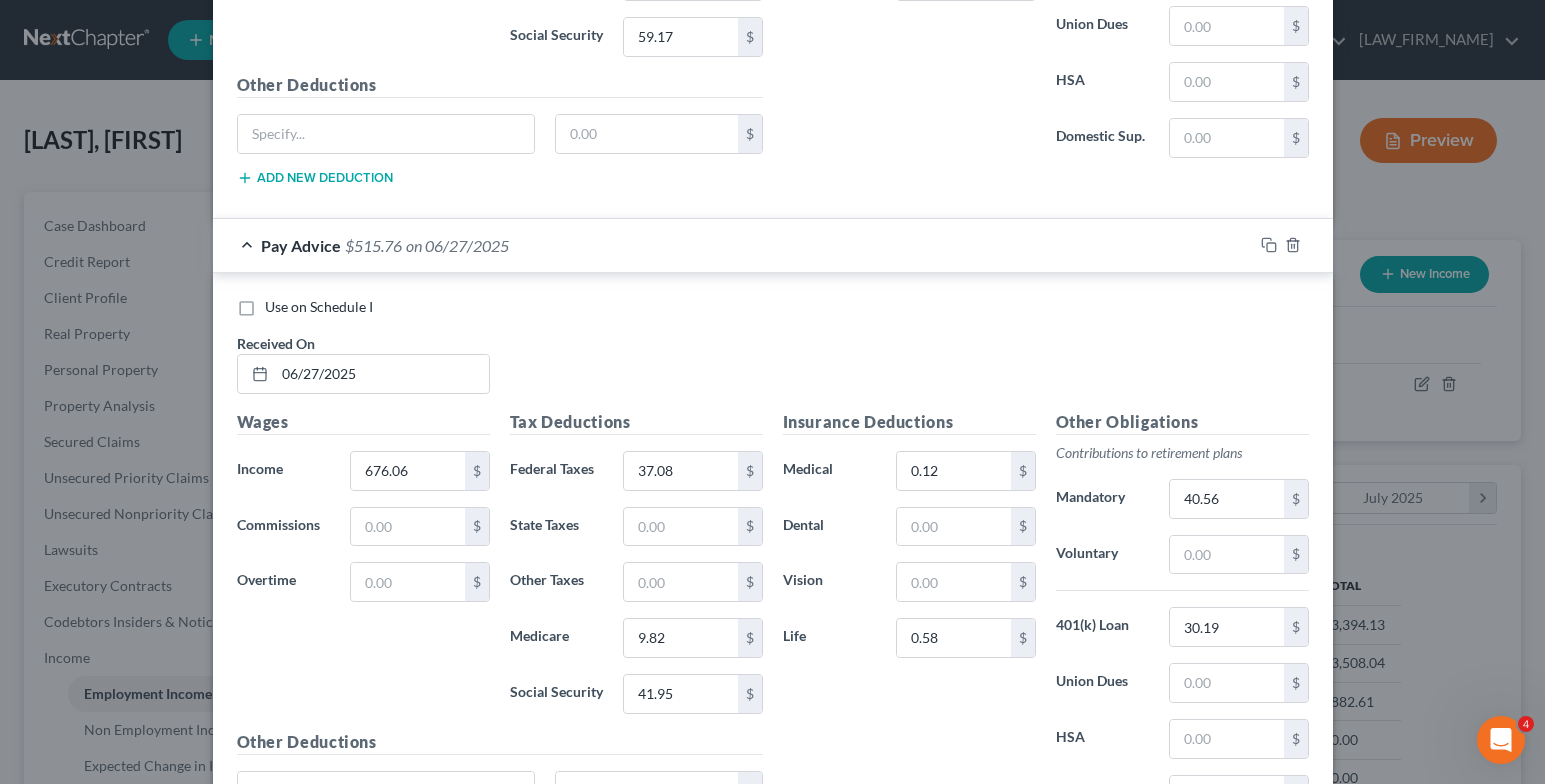 checkbox on "true" 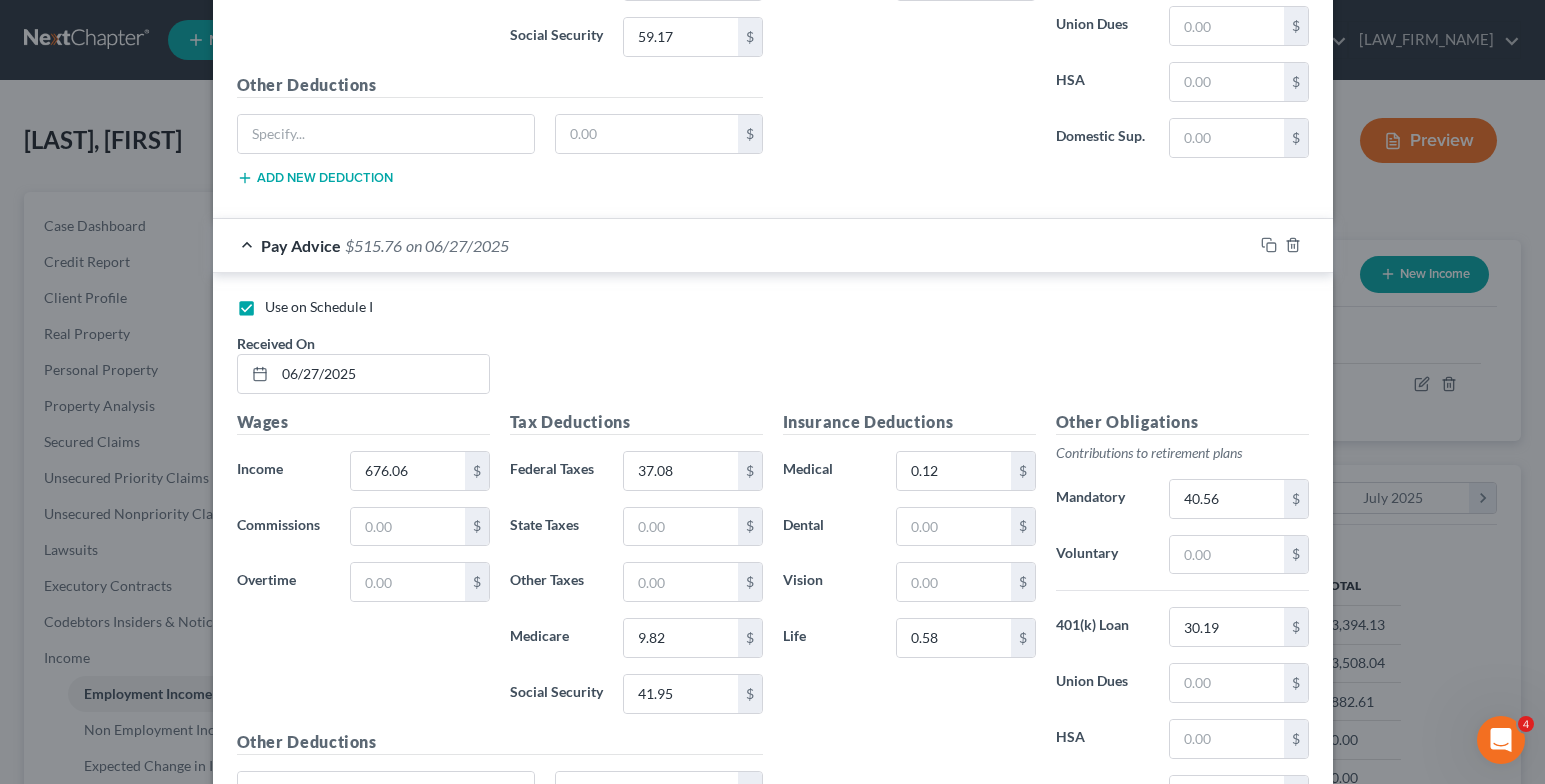 checkbox on "false" 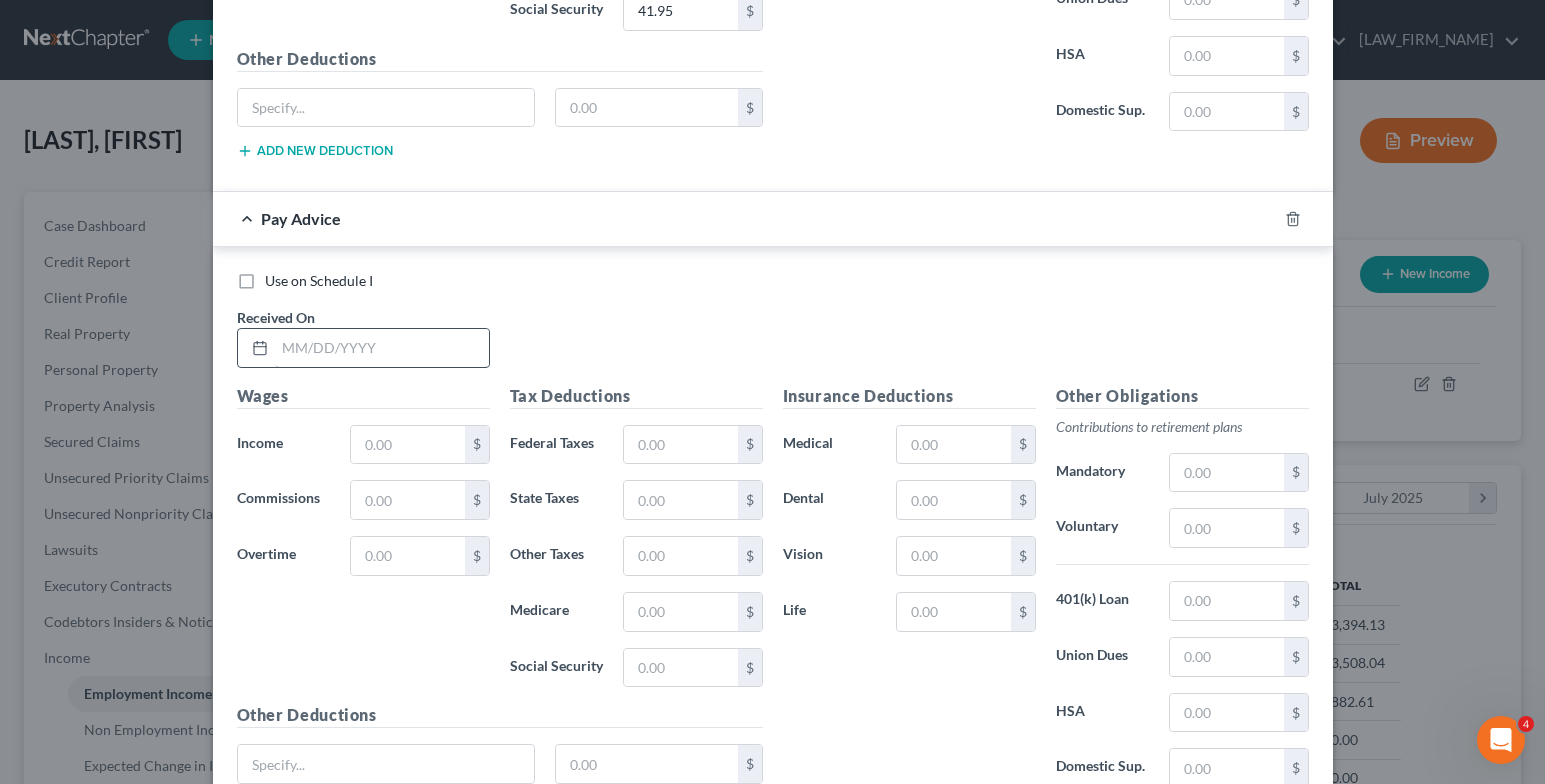 scroll, scrollTop: 2575, scrollLeft: 0, axis: vertical 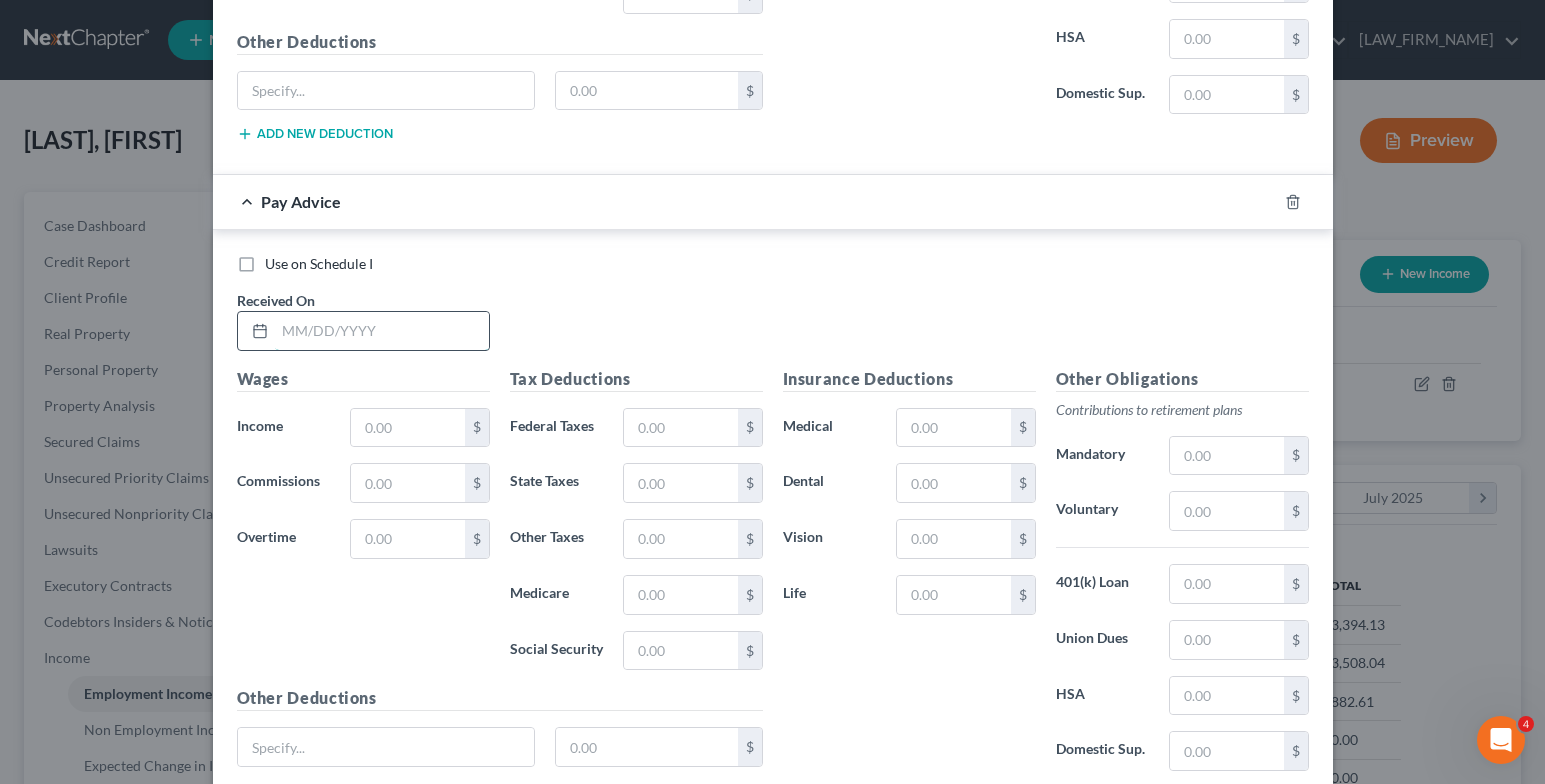 click at bounding box center (382, 331) 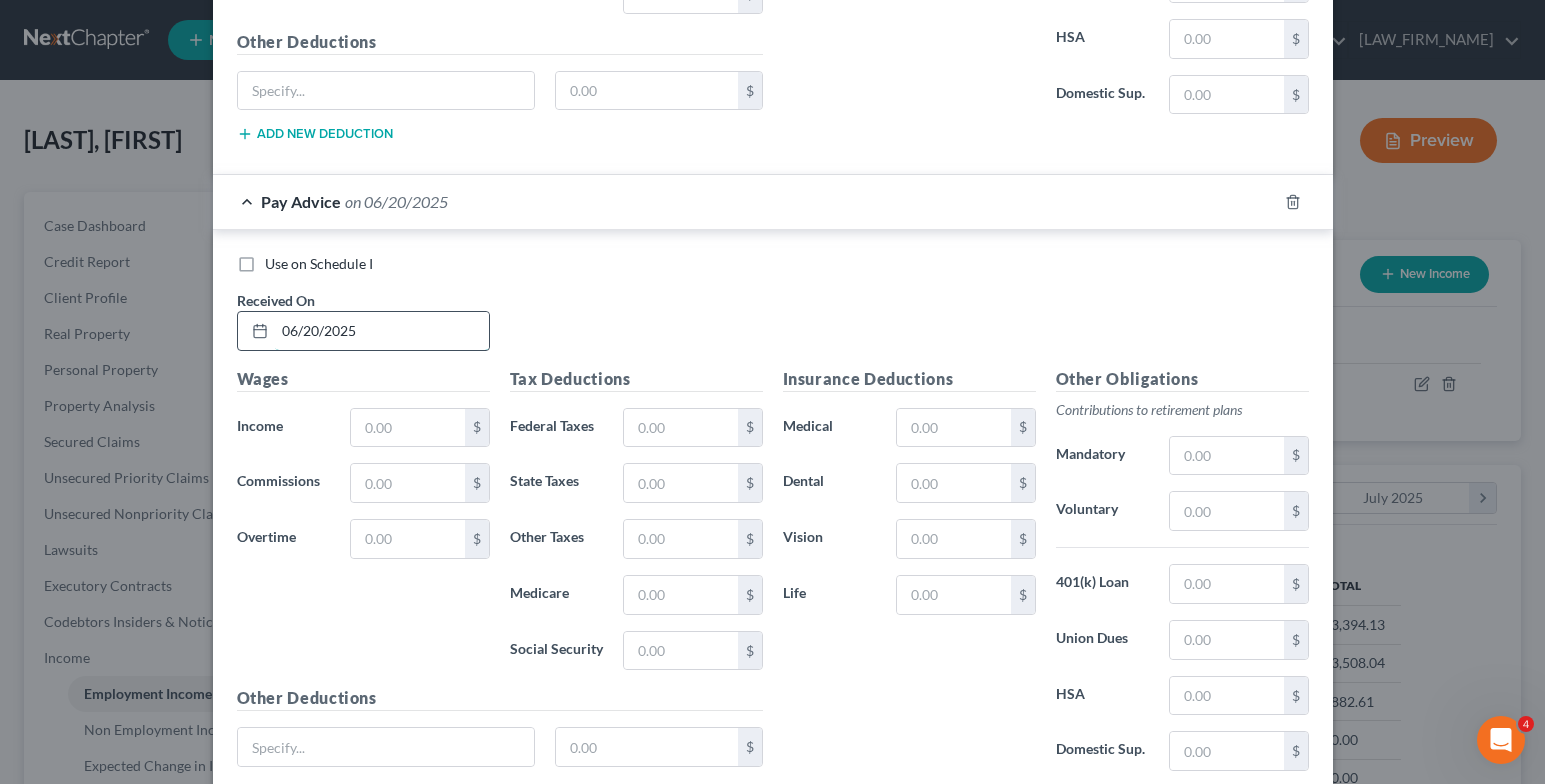 type on "06/20/2025" 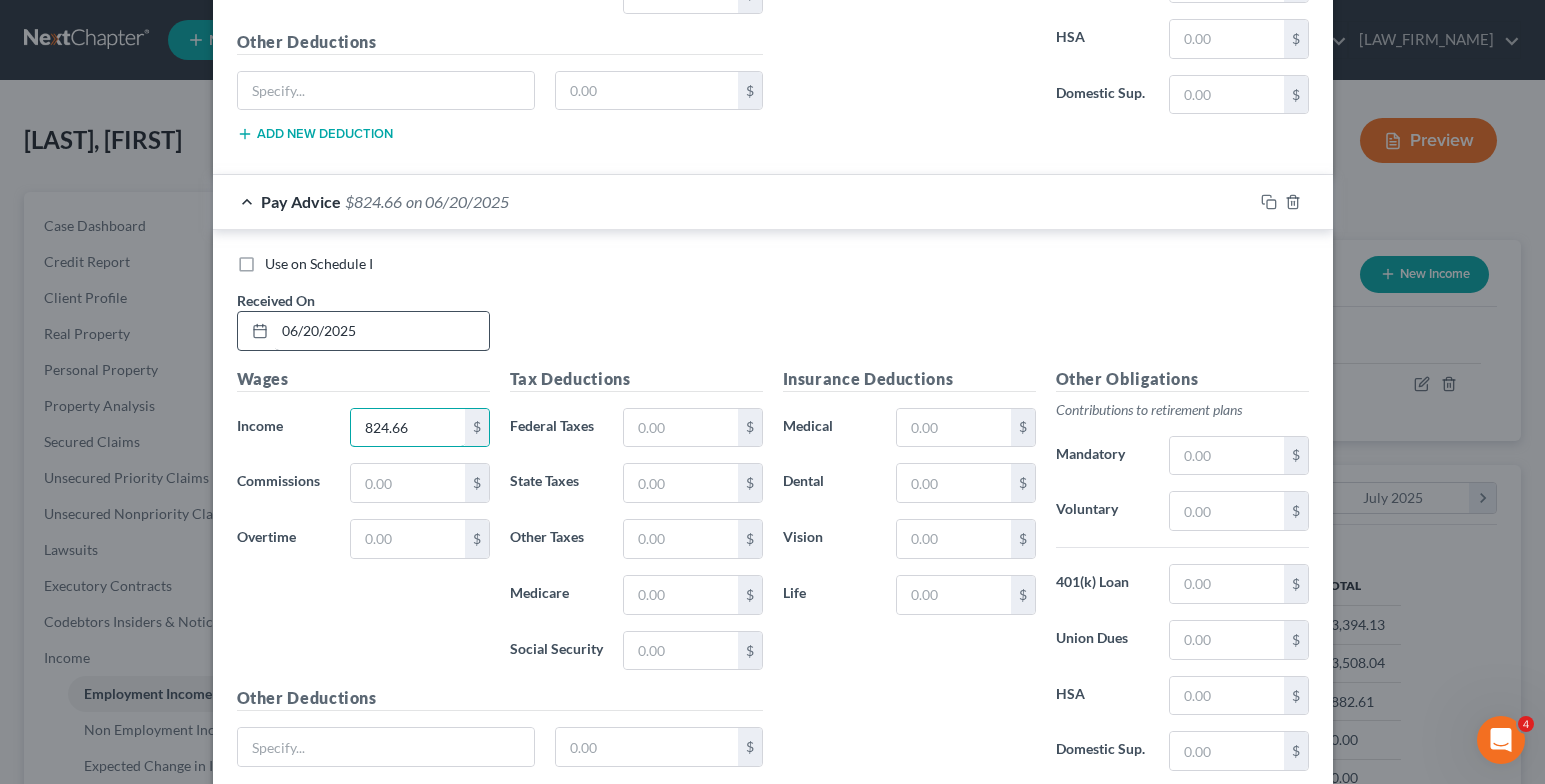 type on "824.66" 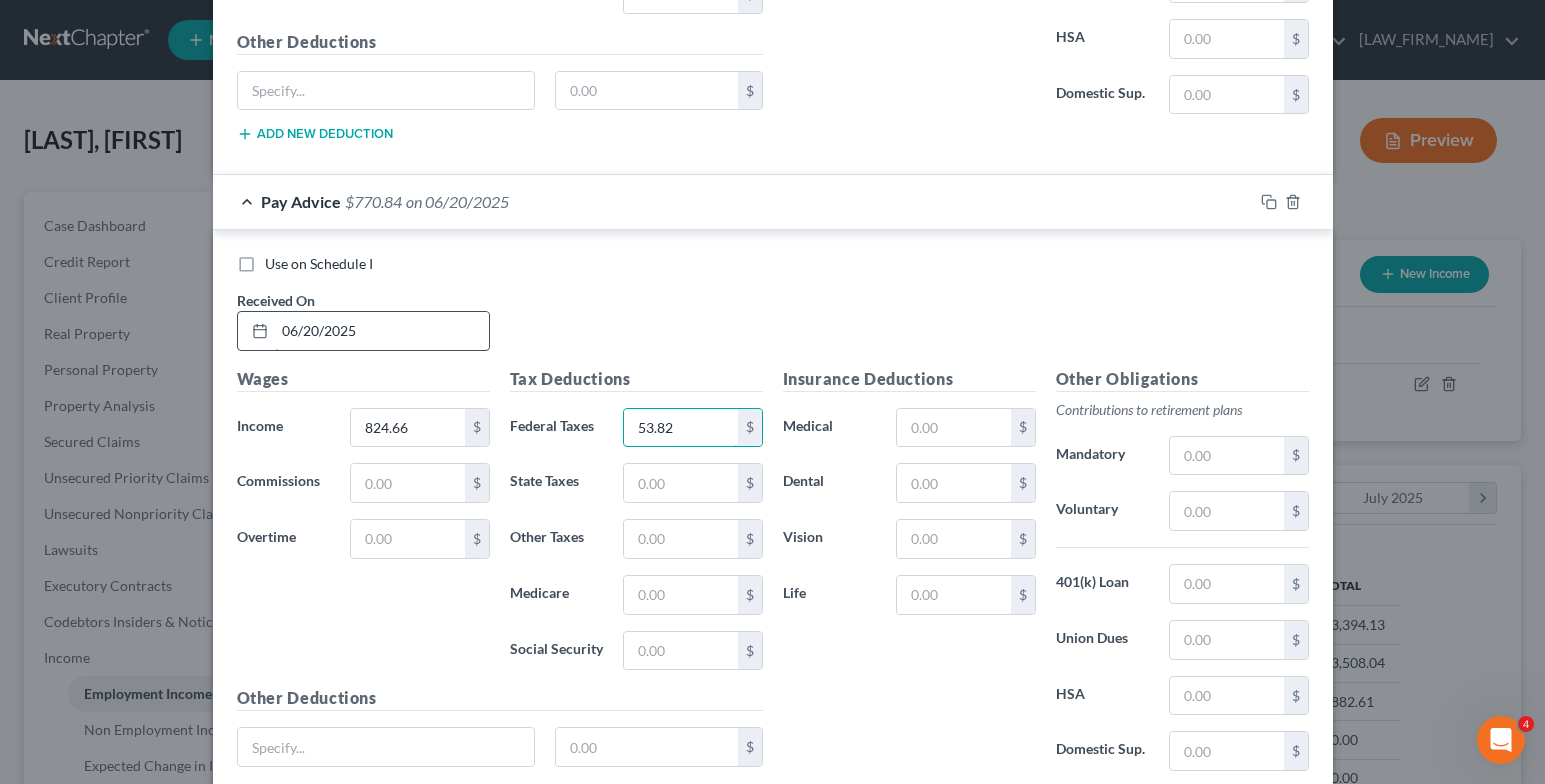 type on "53.82" 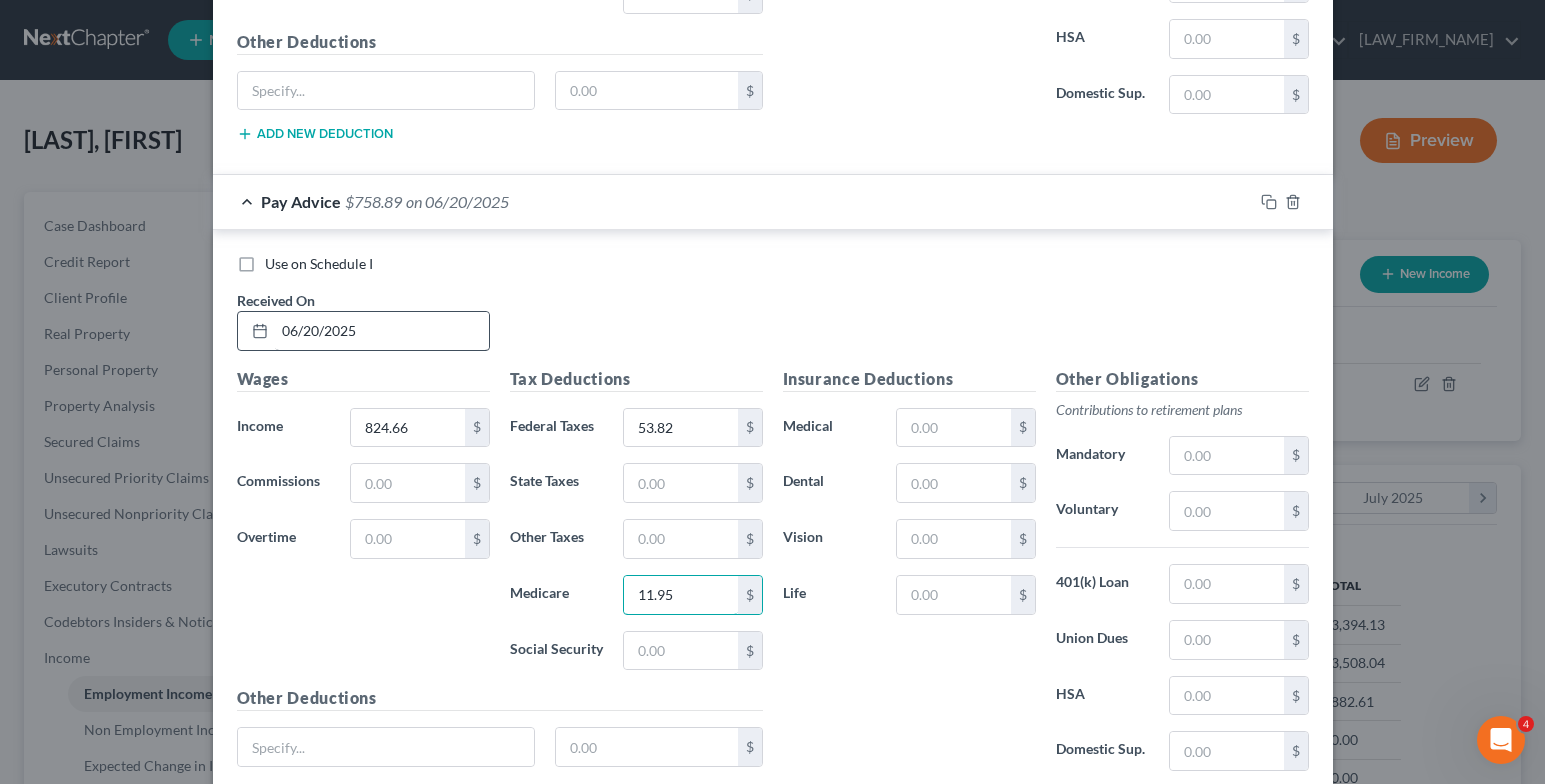 type on "11.95" 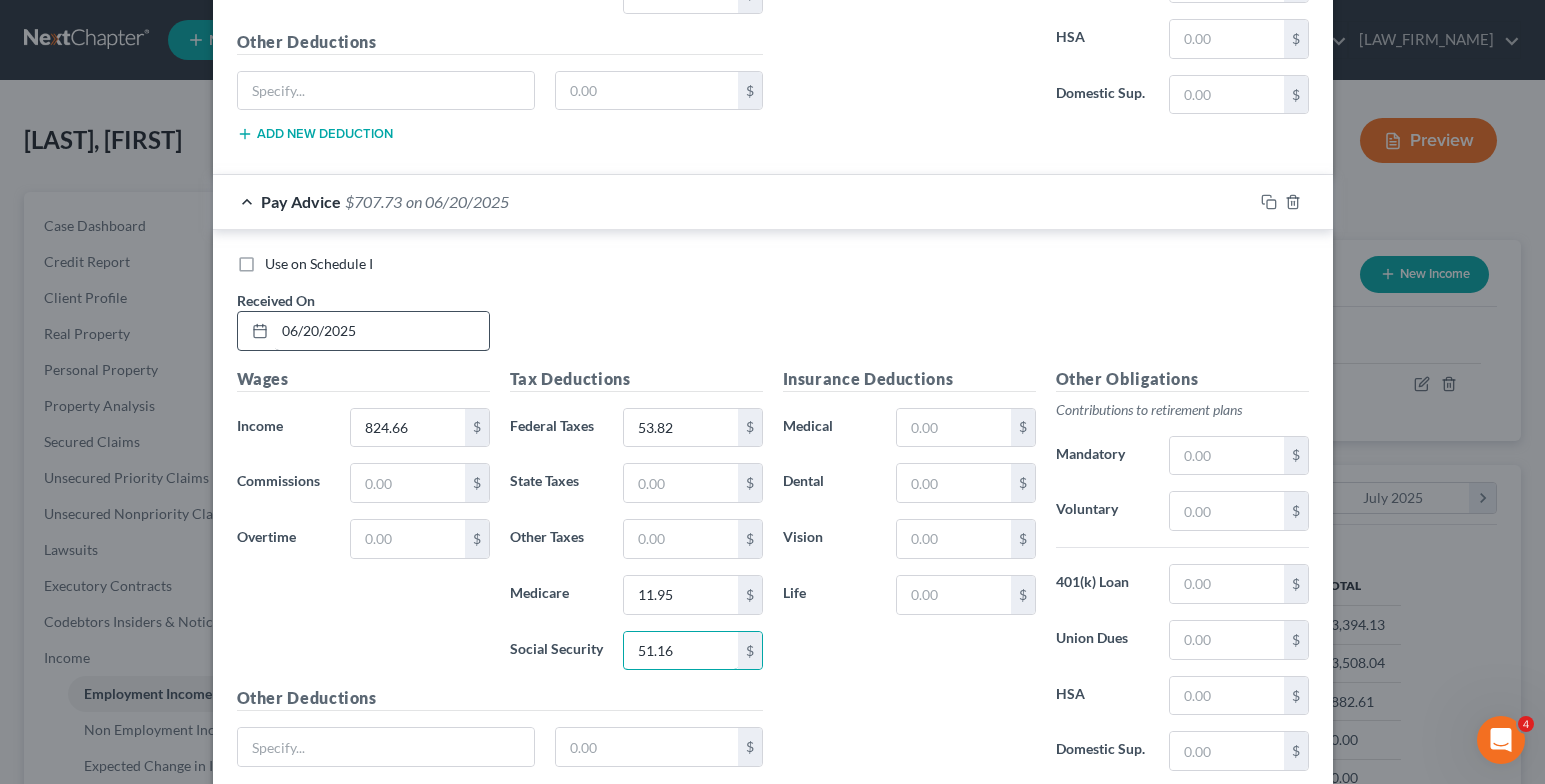 type on "51.16" 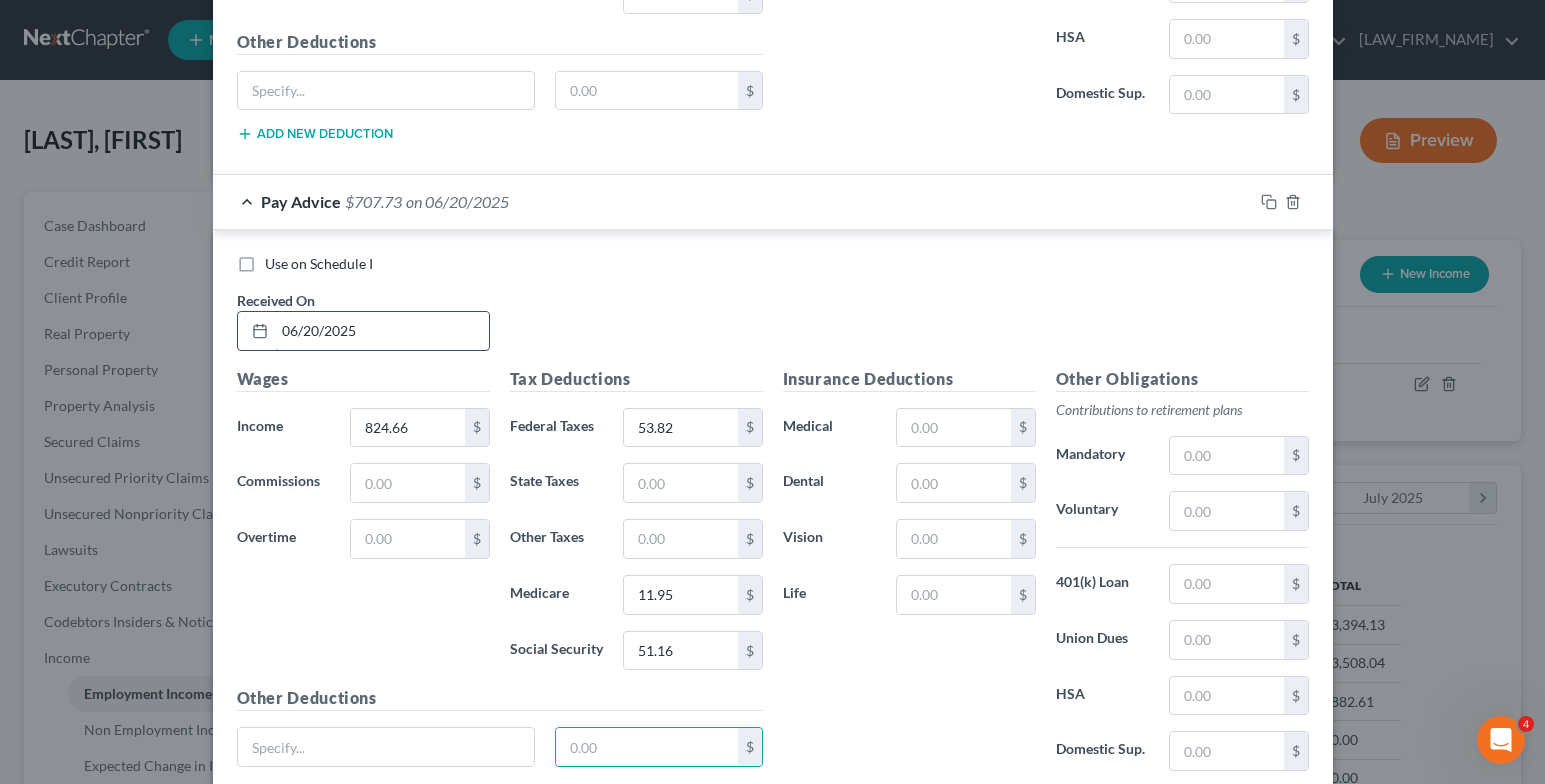 scroll, scrollTop: 2590, scrollLeft: 0, axis: vertical 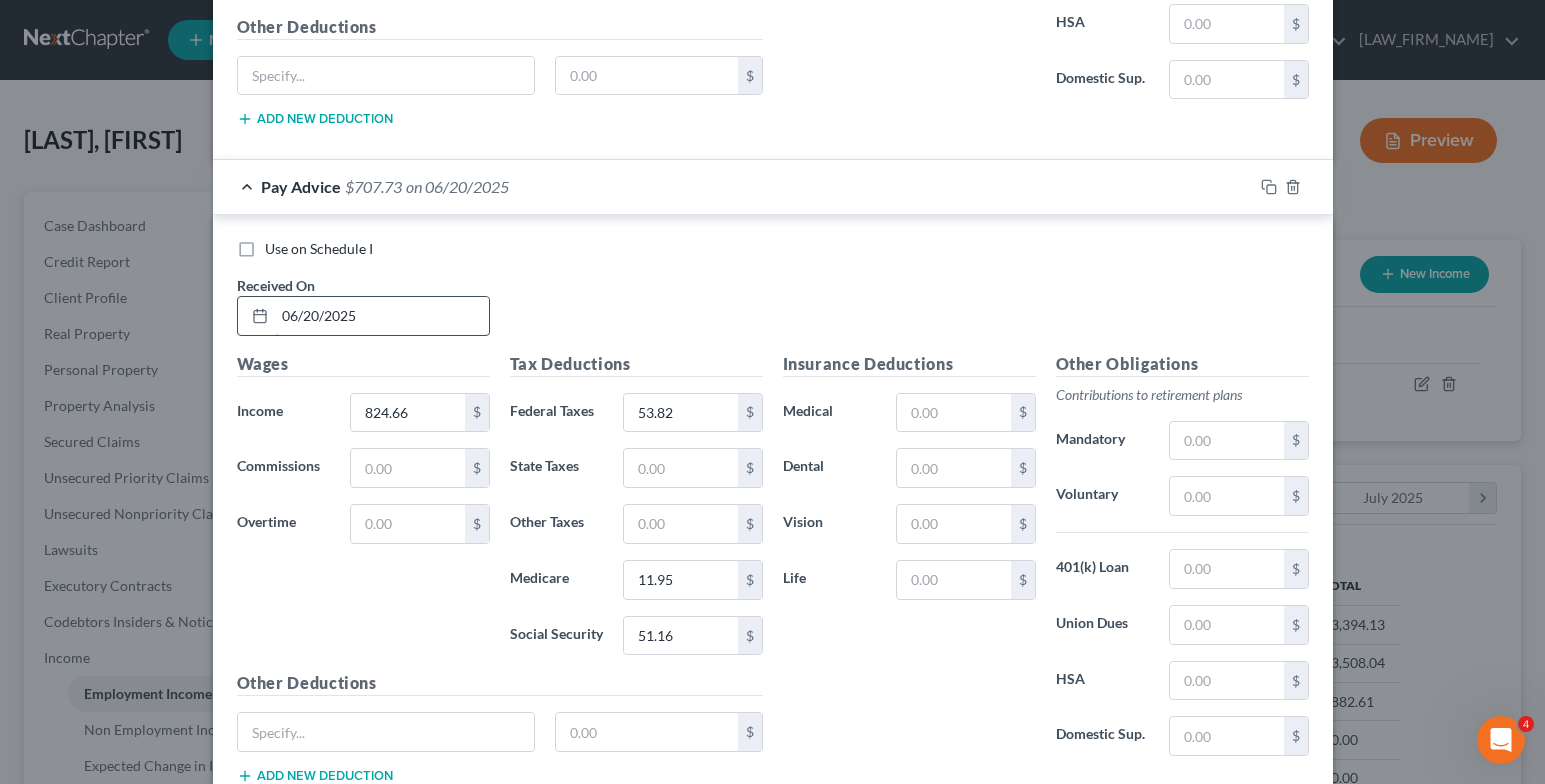 type 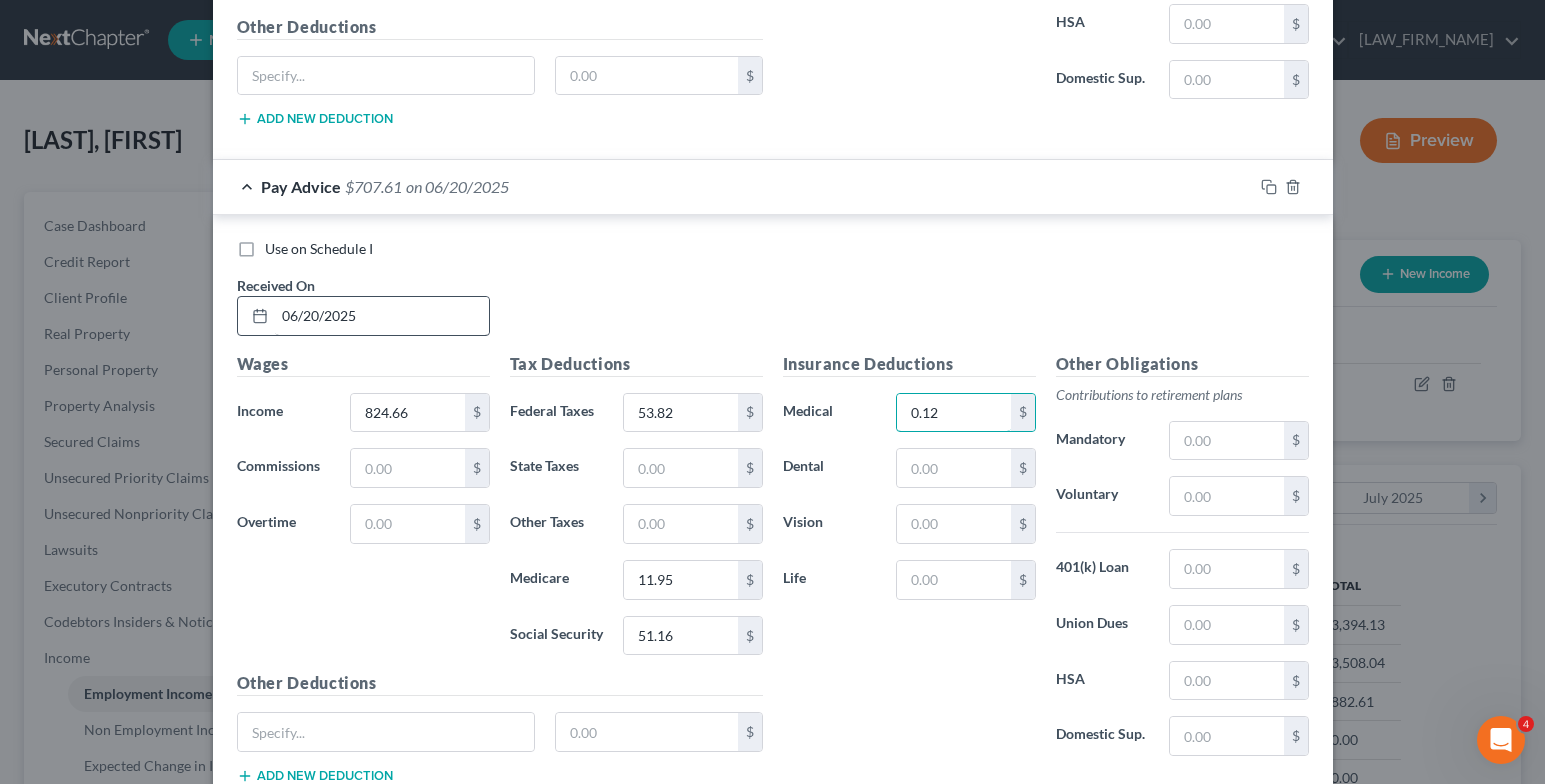 type on "0.12" 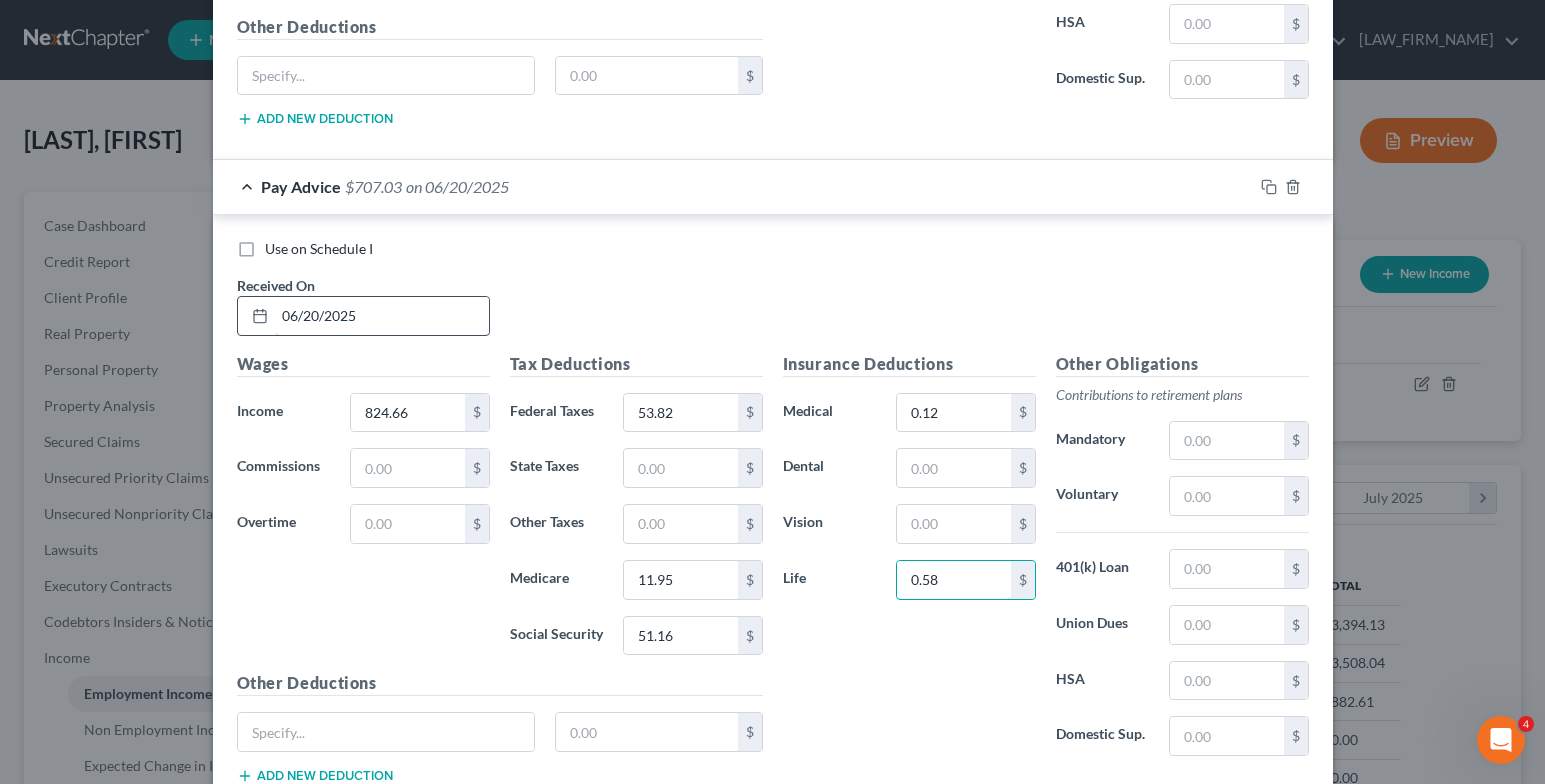 type on "0.58" 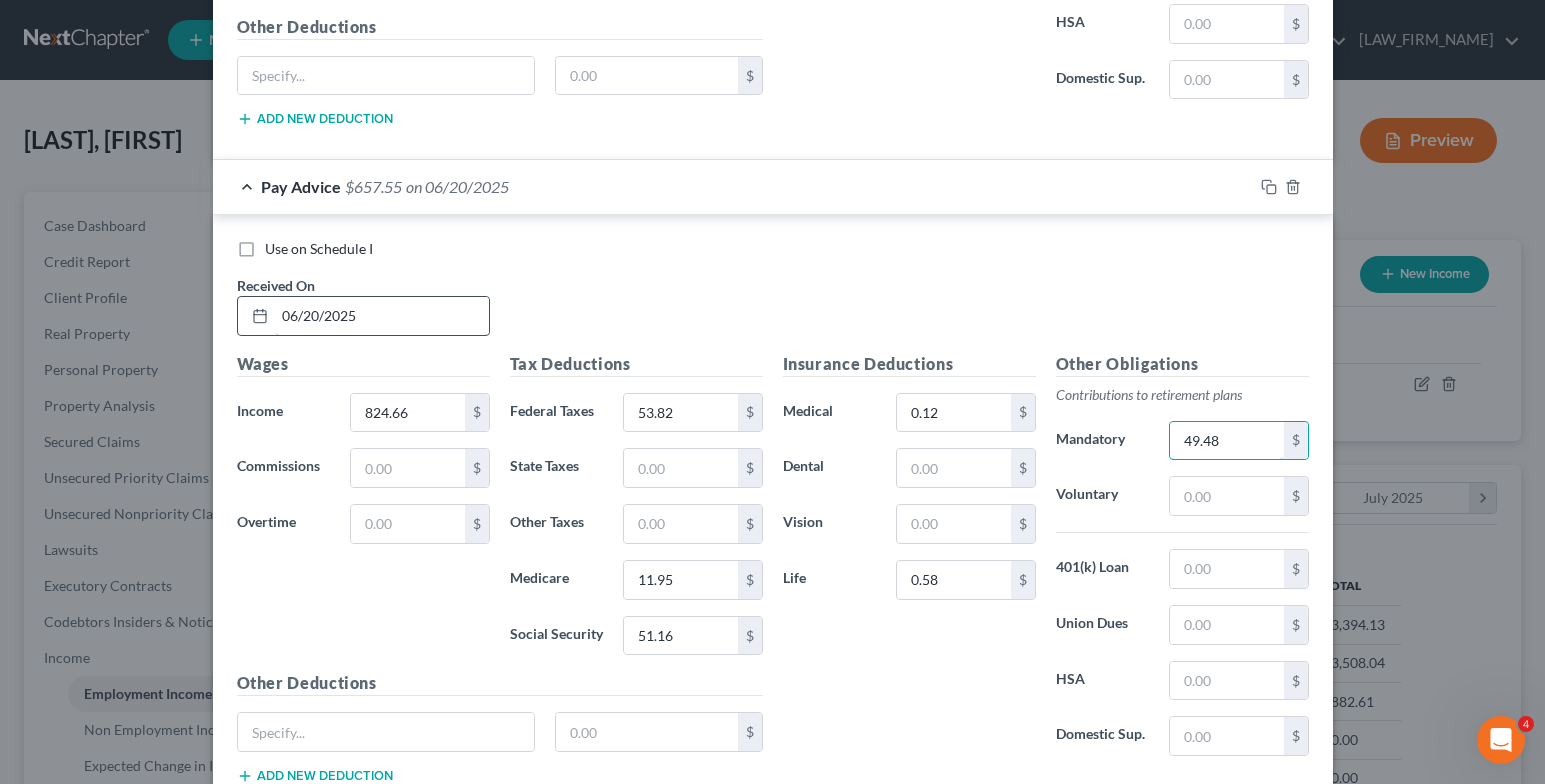 type on "49.48" 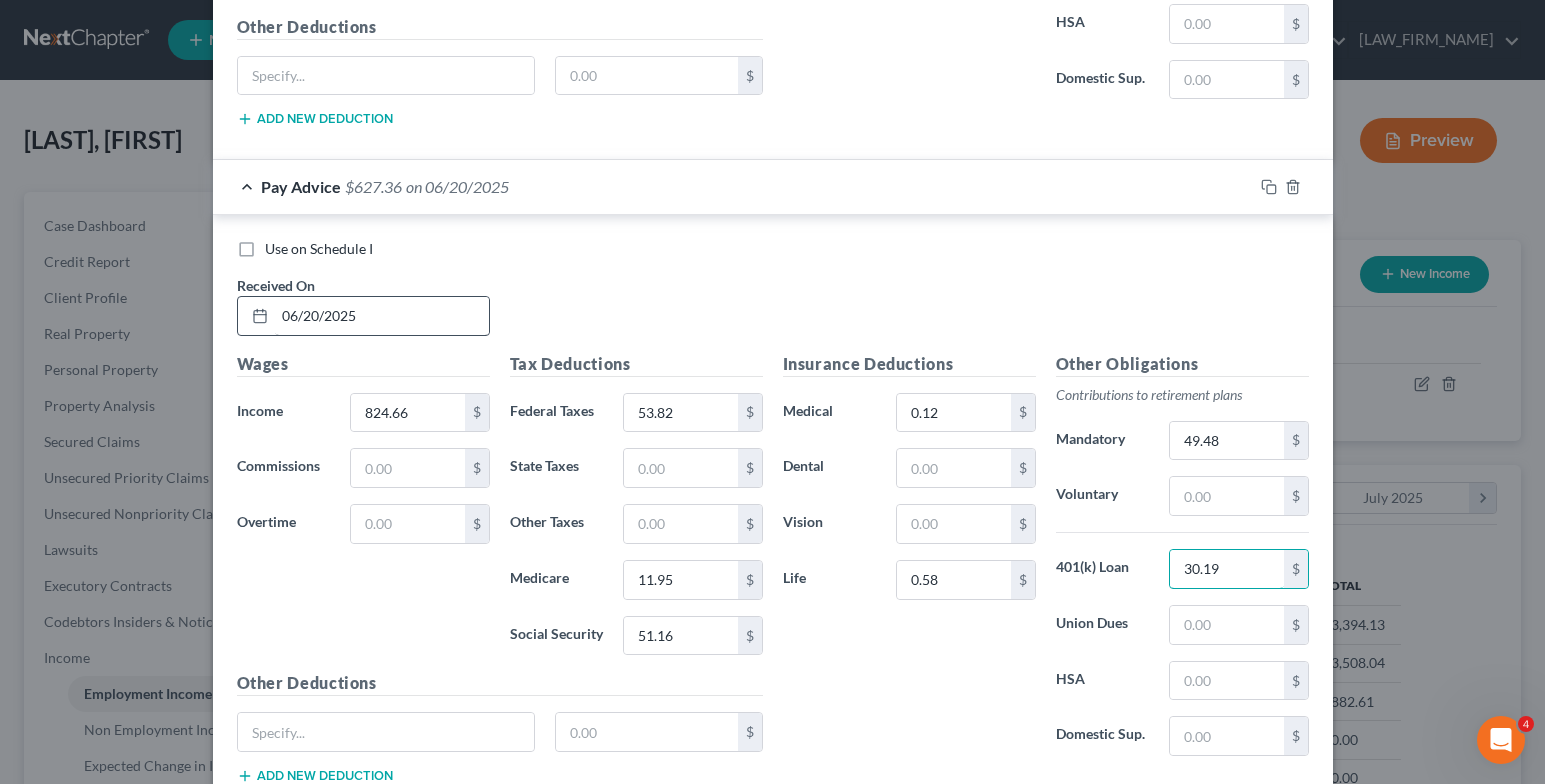 type on "30.19" 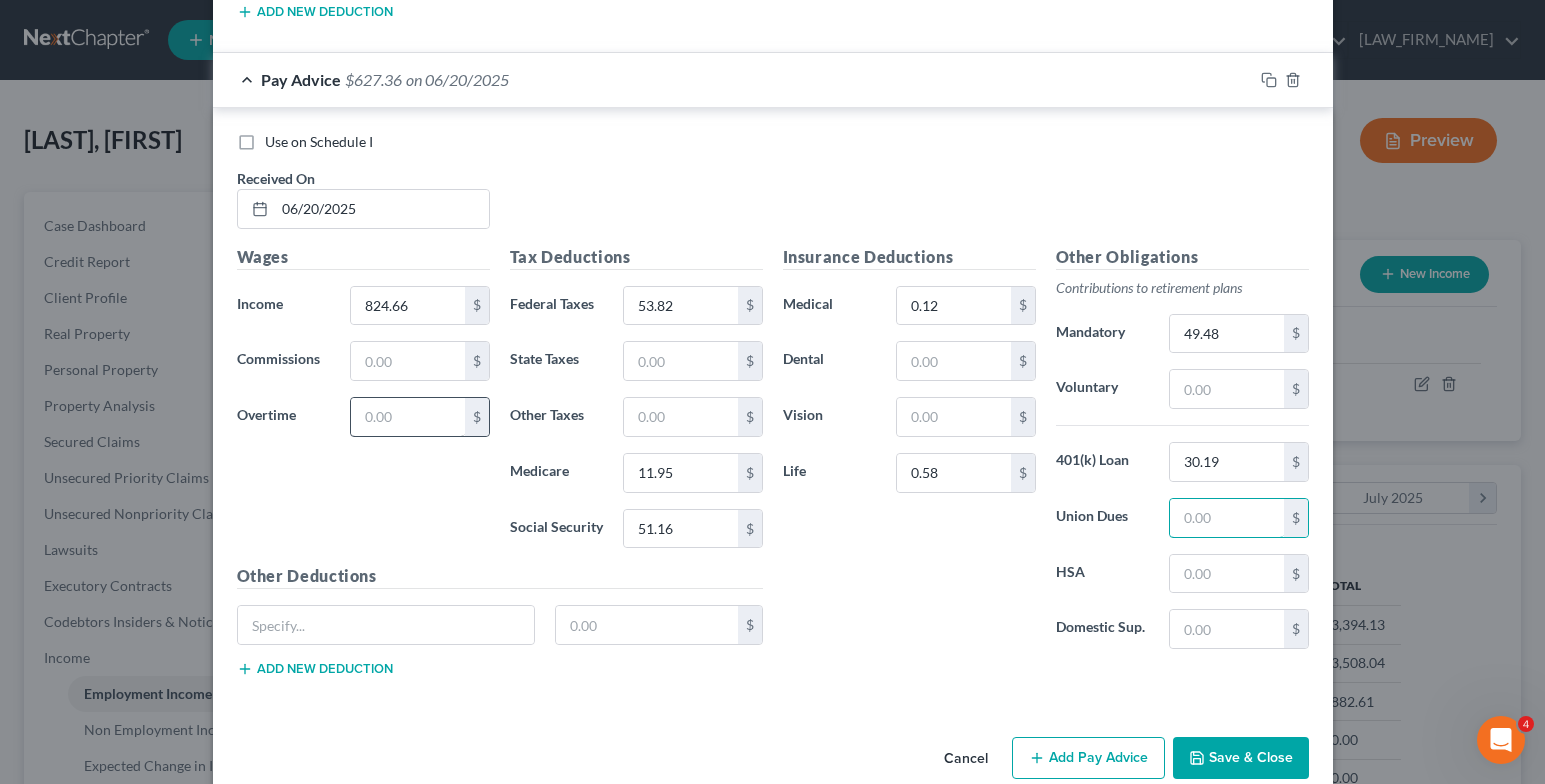 scroll, scrollTop: 2732, scrollLeft: 0, axis: vertical 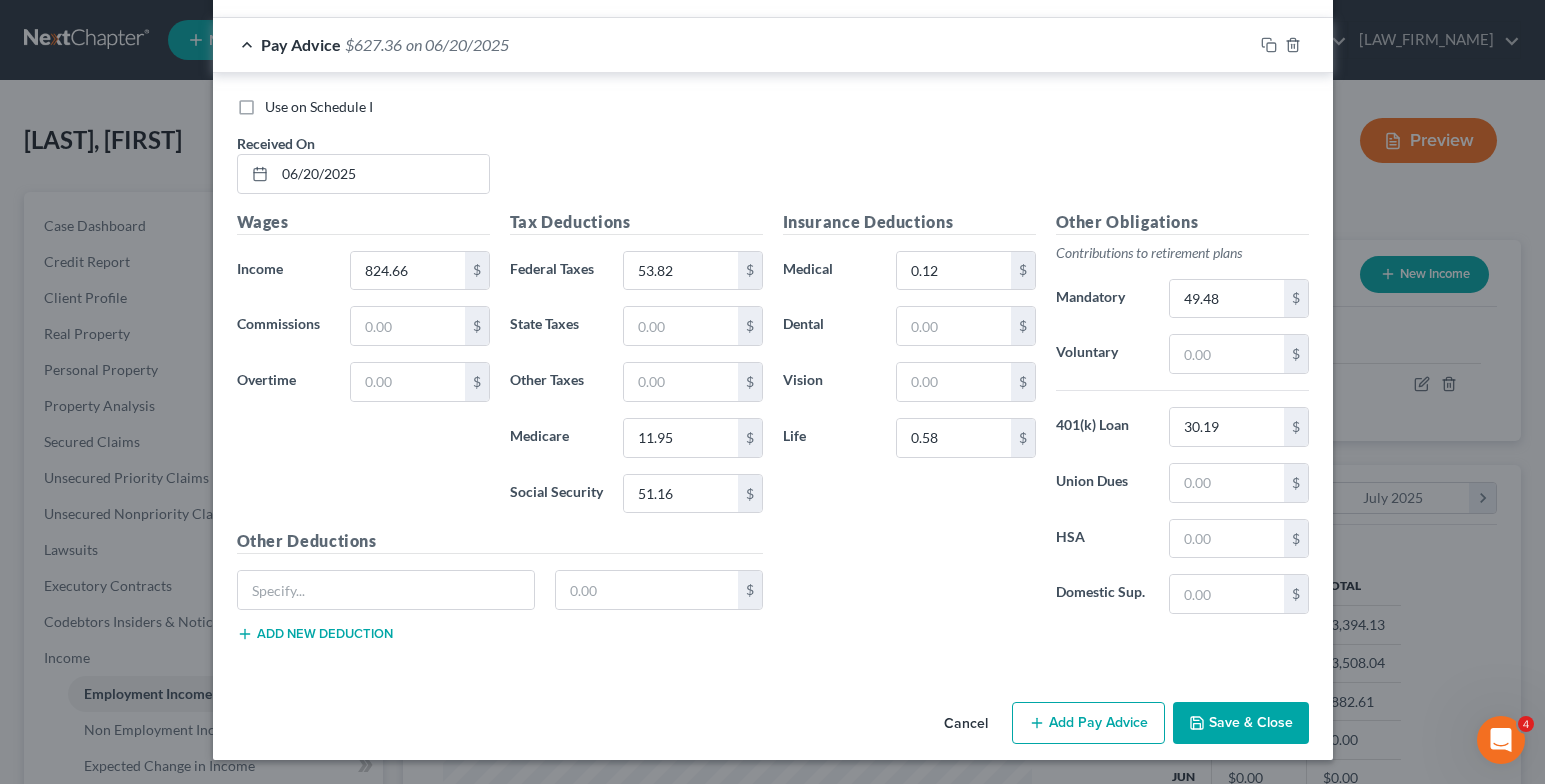 click on "Add Pay Advice" at bounding box center (1088, 723) 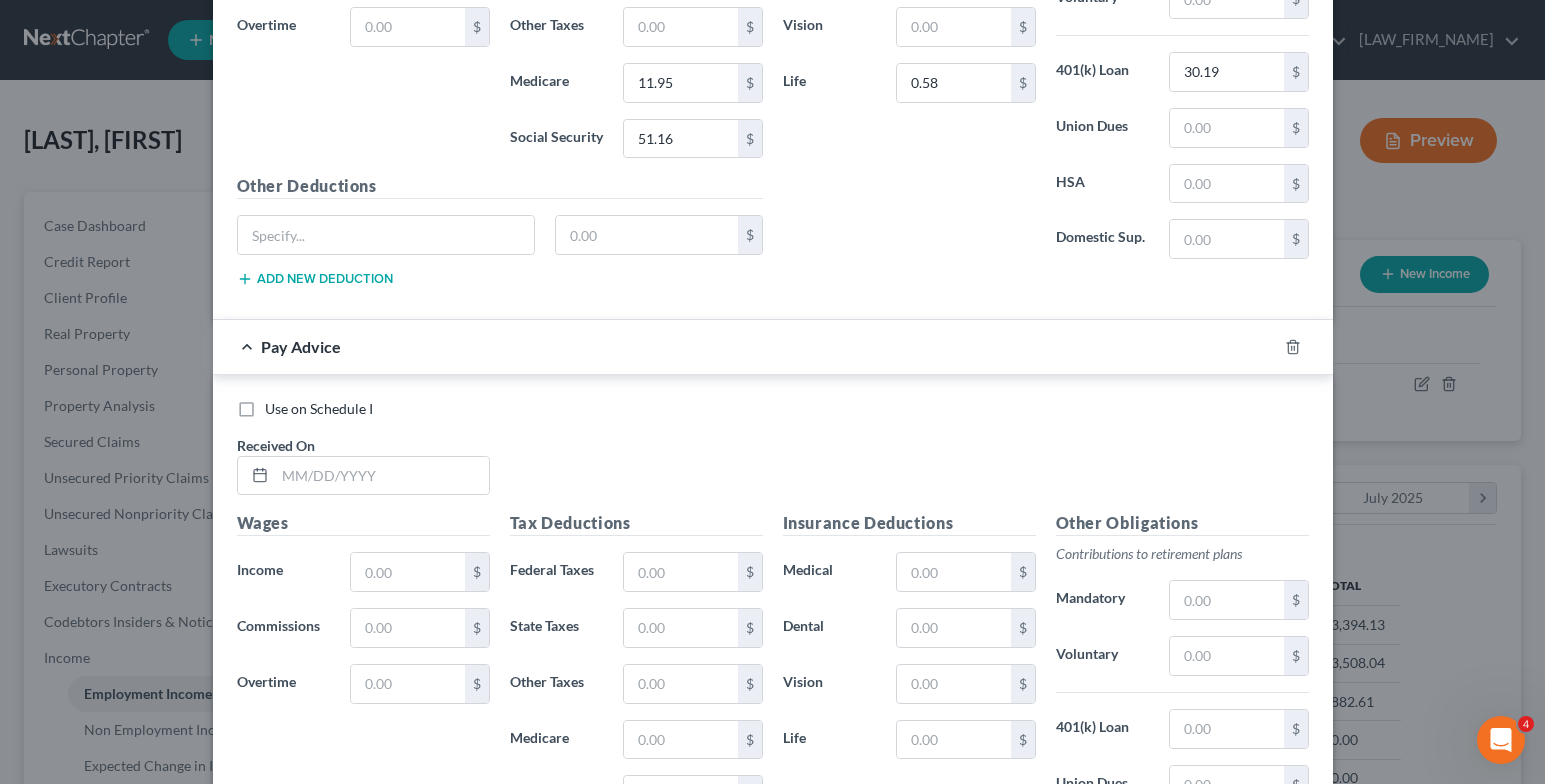 scroll, scrollTop: 3132, scrollLeft: 0, axis: vertical 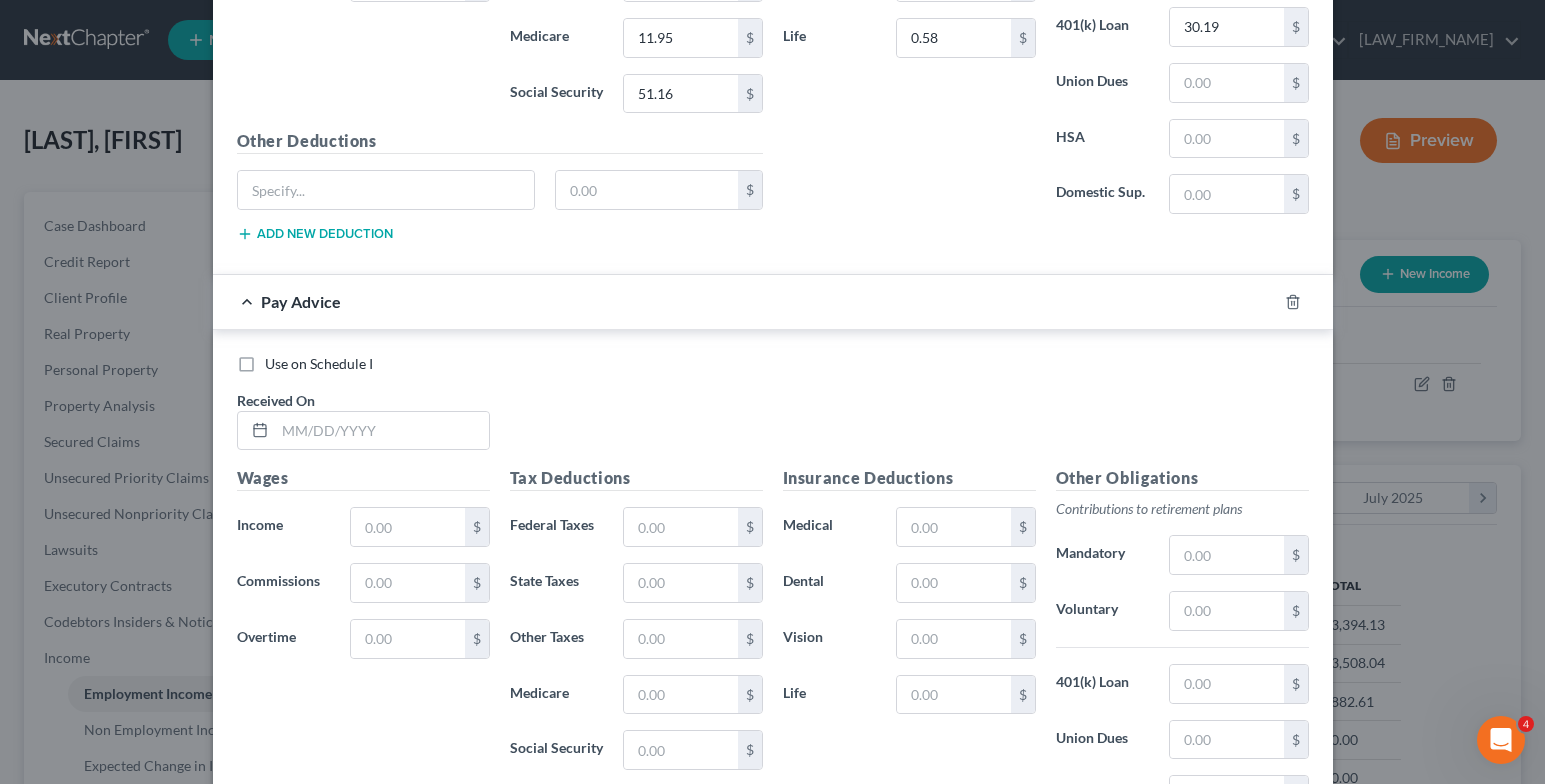 click on "Use on Schedule I" at bounding box center (319, 364) 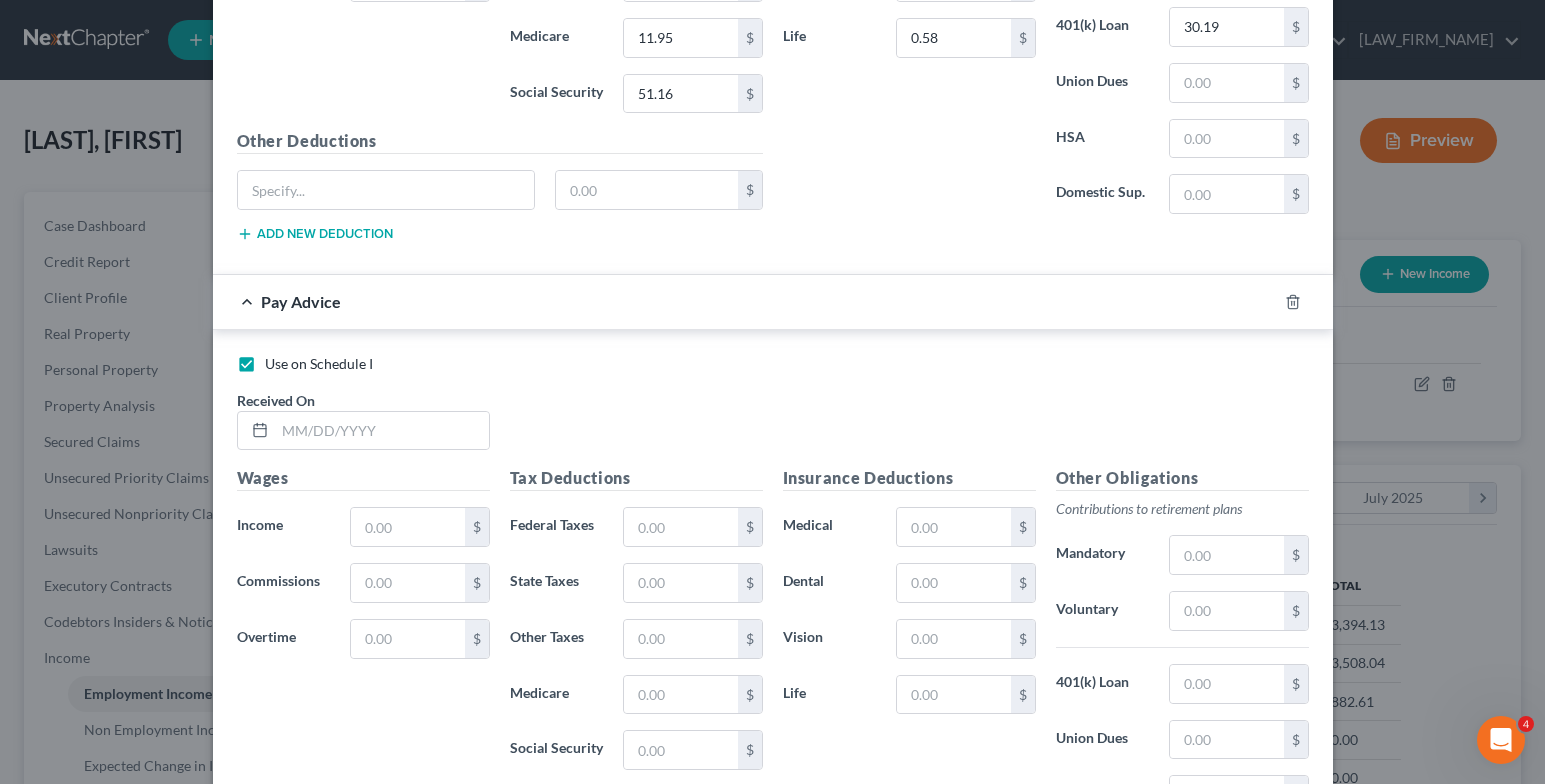 checkbox on "false" 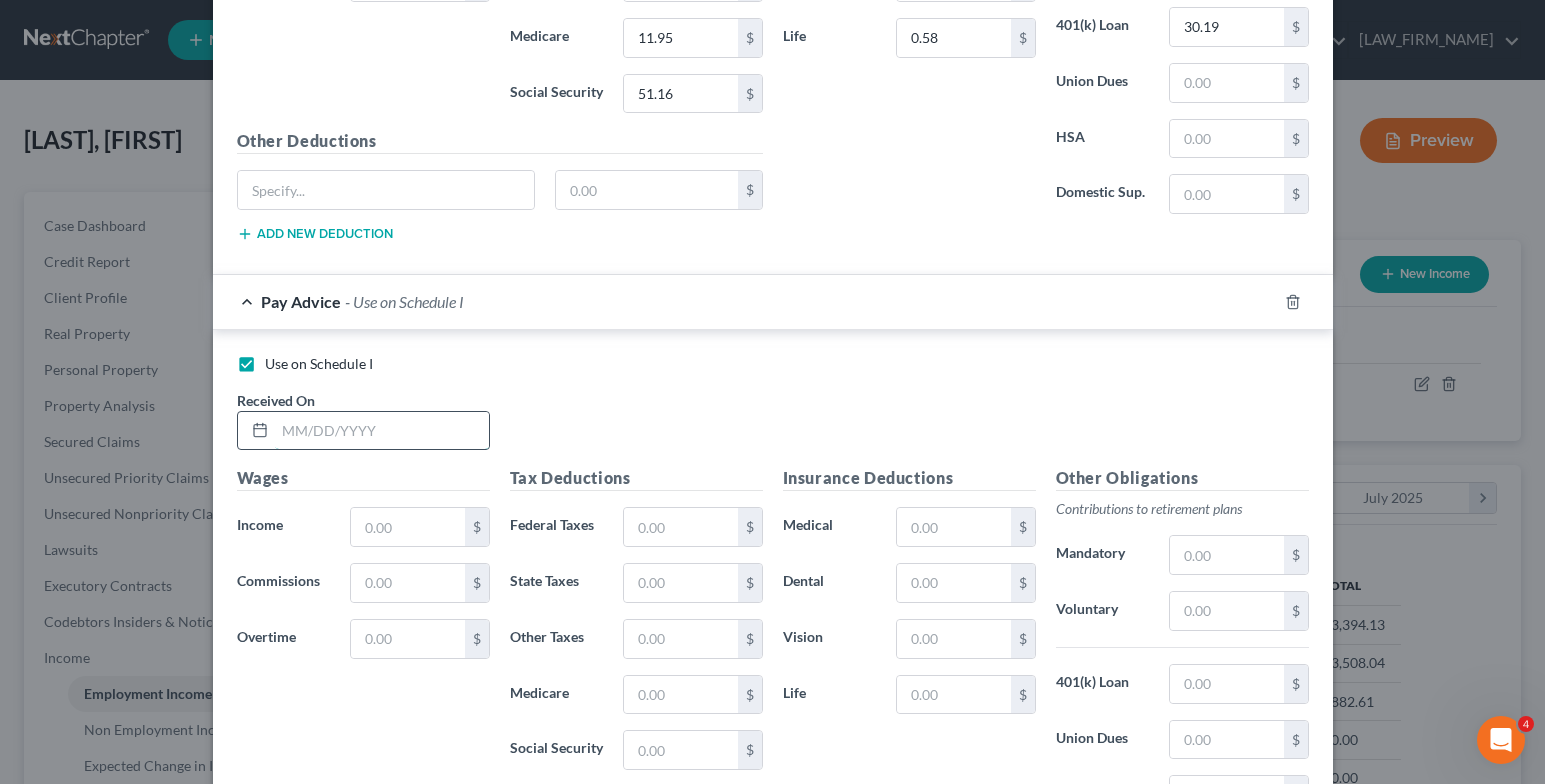 click at bounding box center (382, 431) 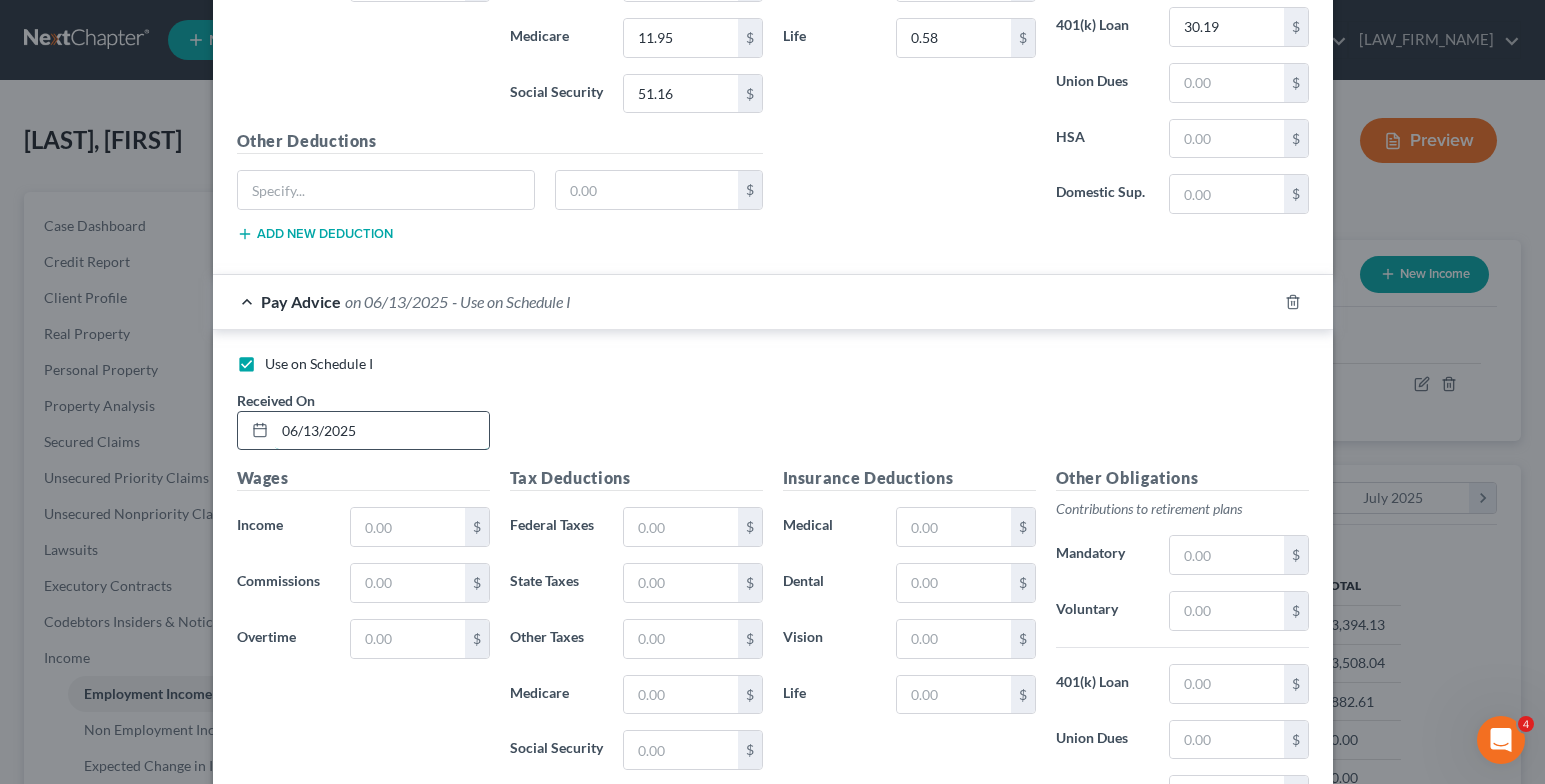 type on "06/13/2025" 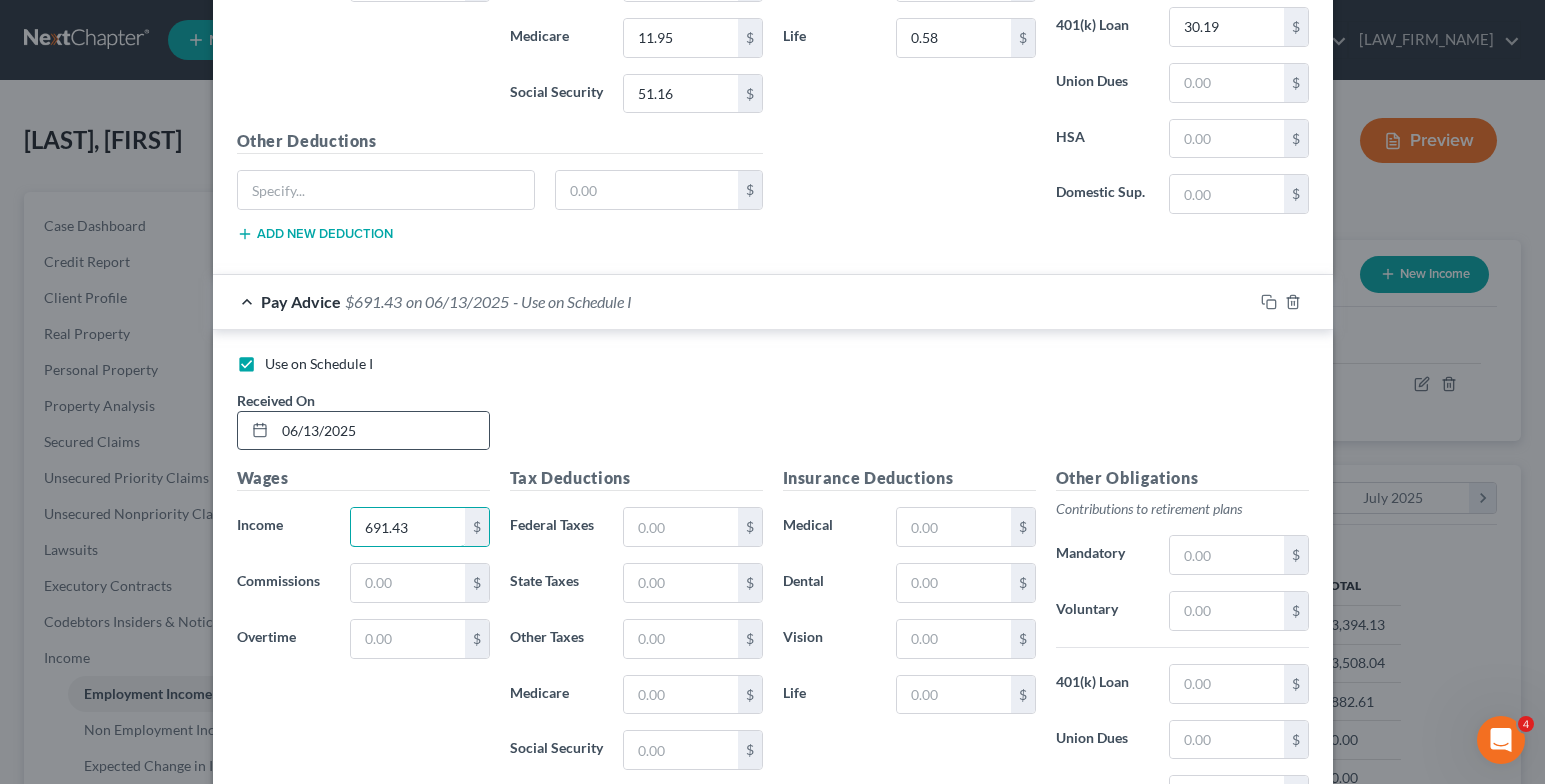 type on "691.43" 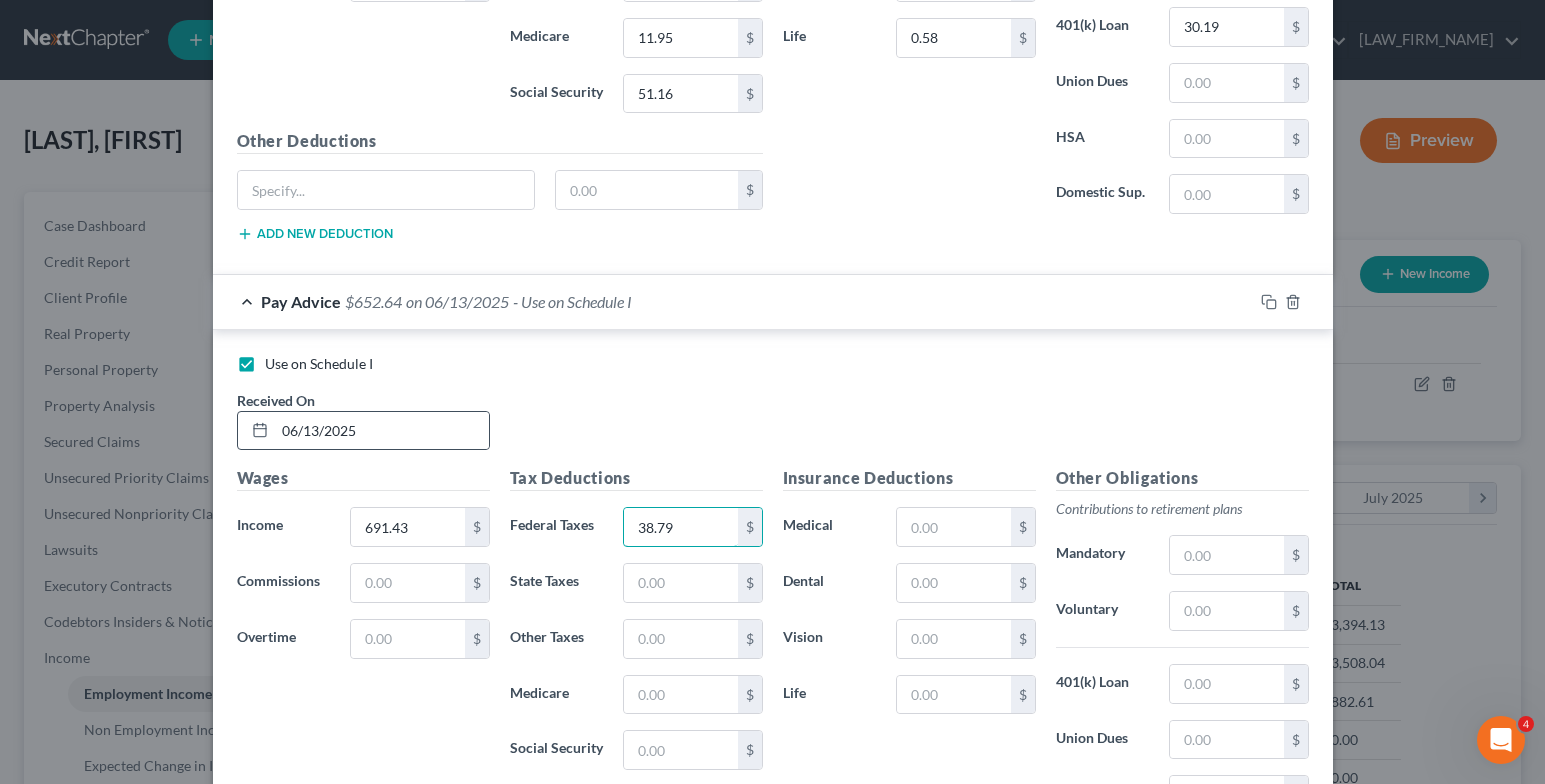type on "38.79" 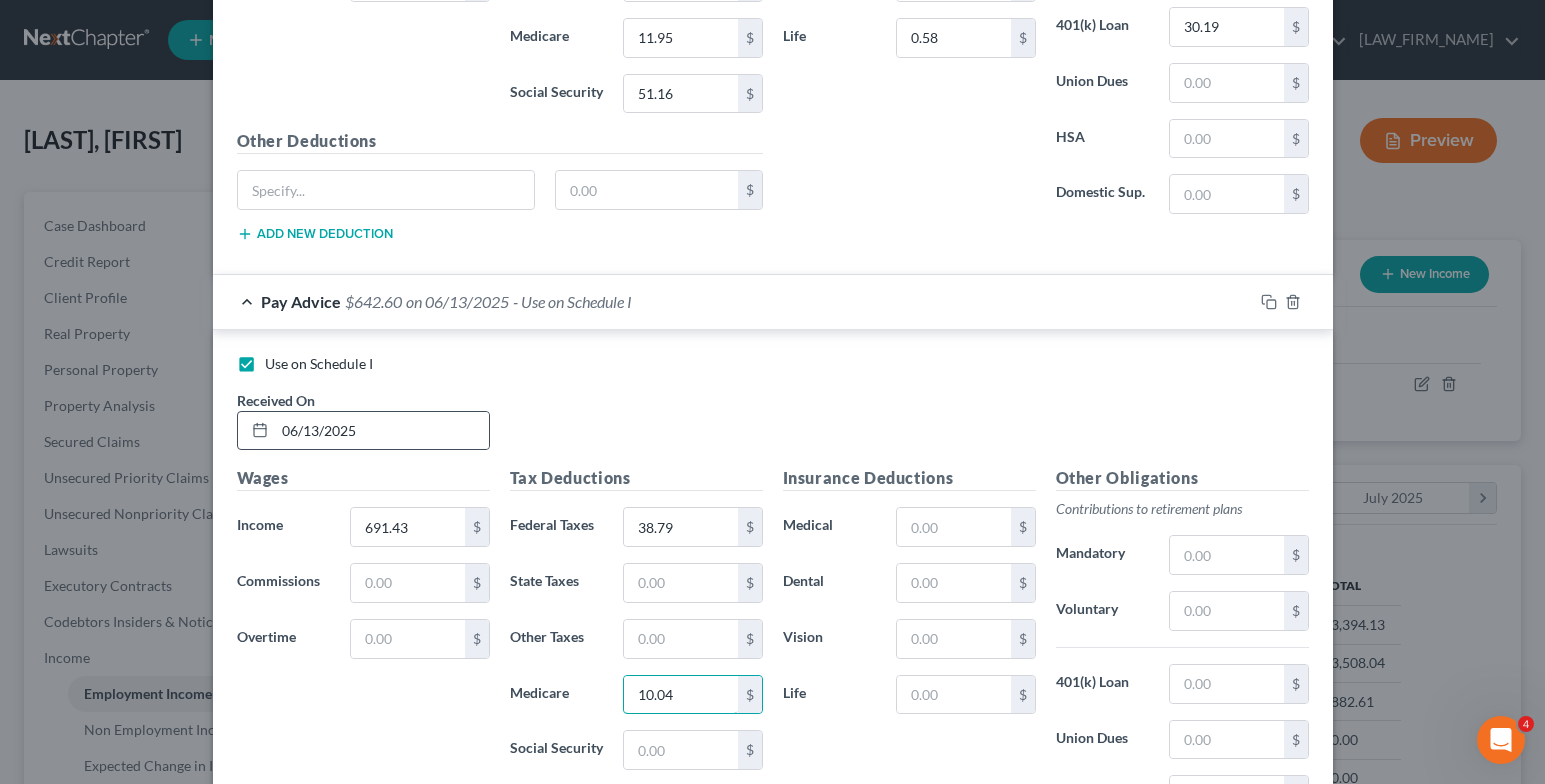 type on "10.04" 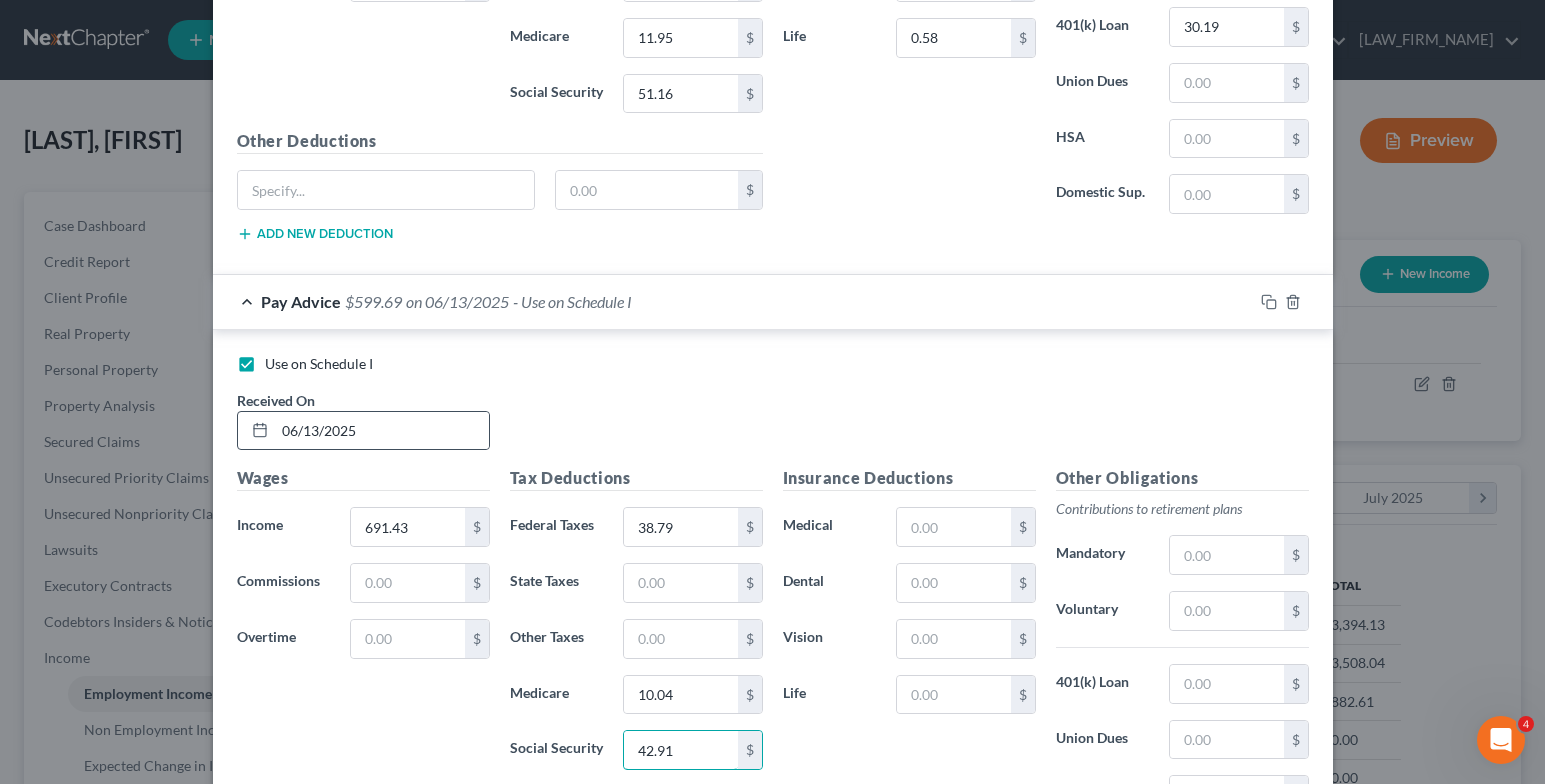type on "42.91" 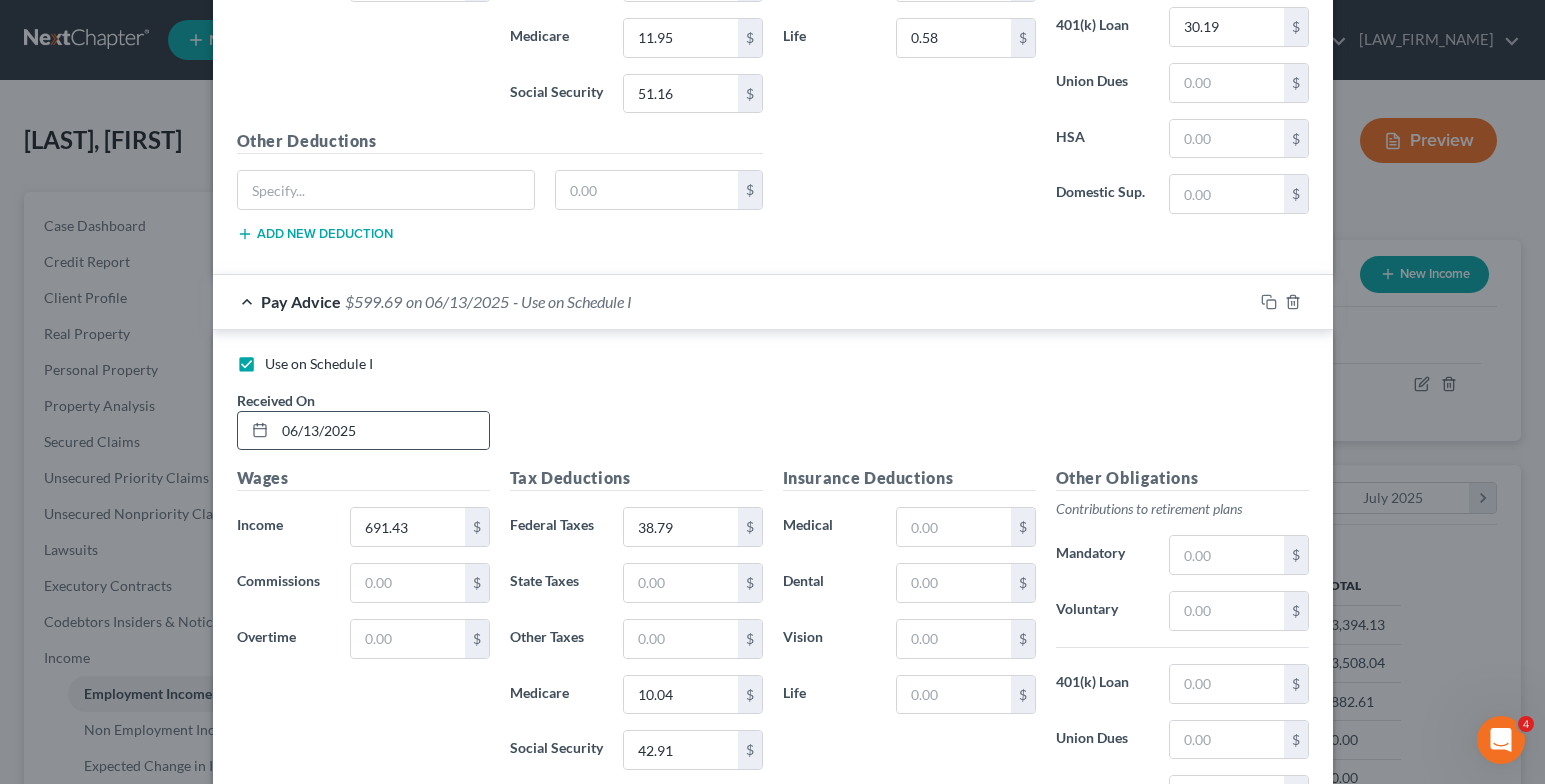 scroll, scrollTop: 3389, scrollLeft: 0, axis: vertical 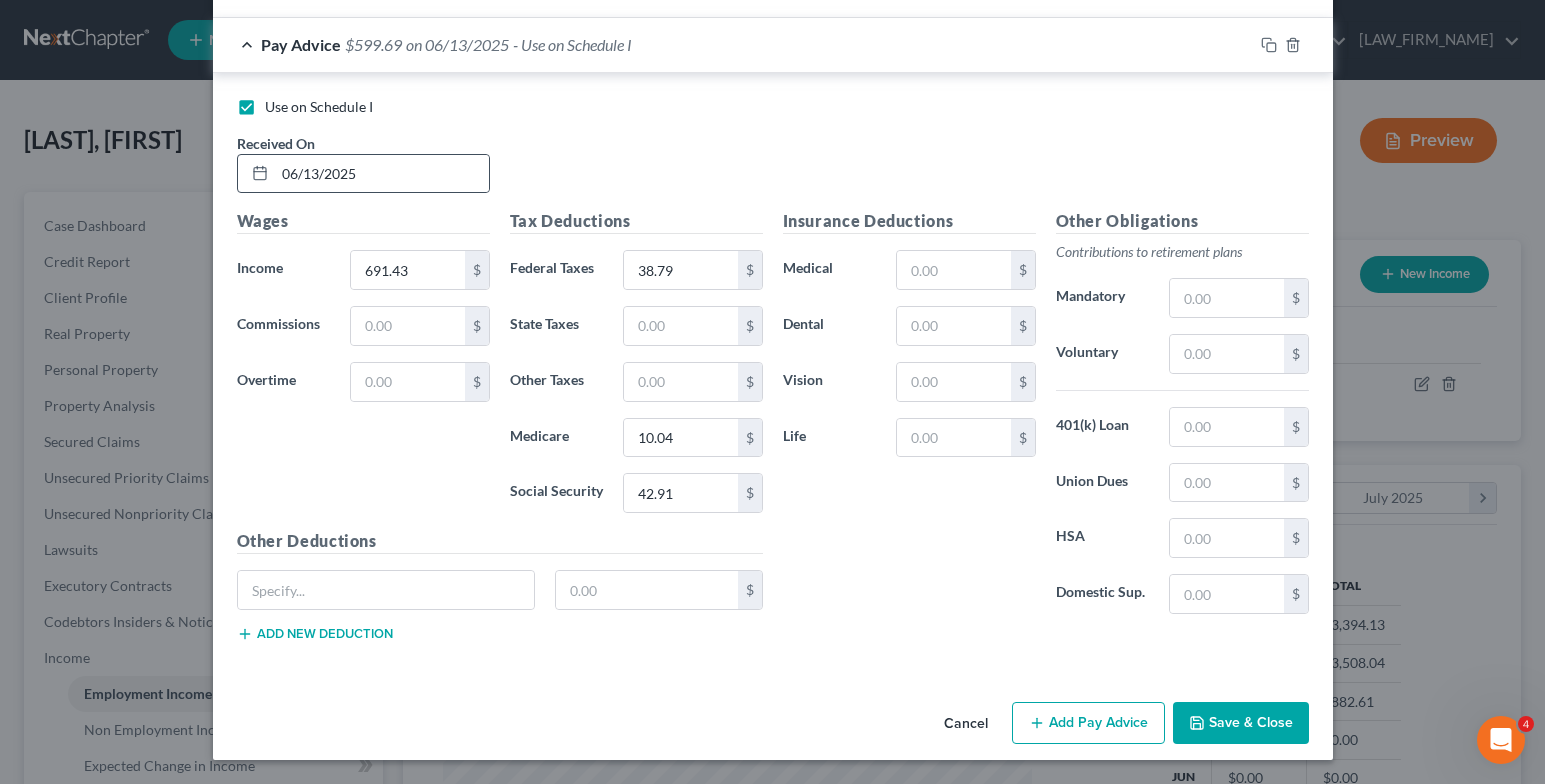type 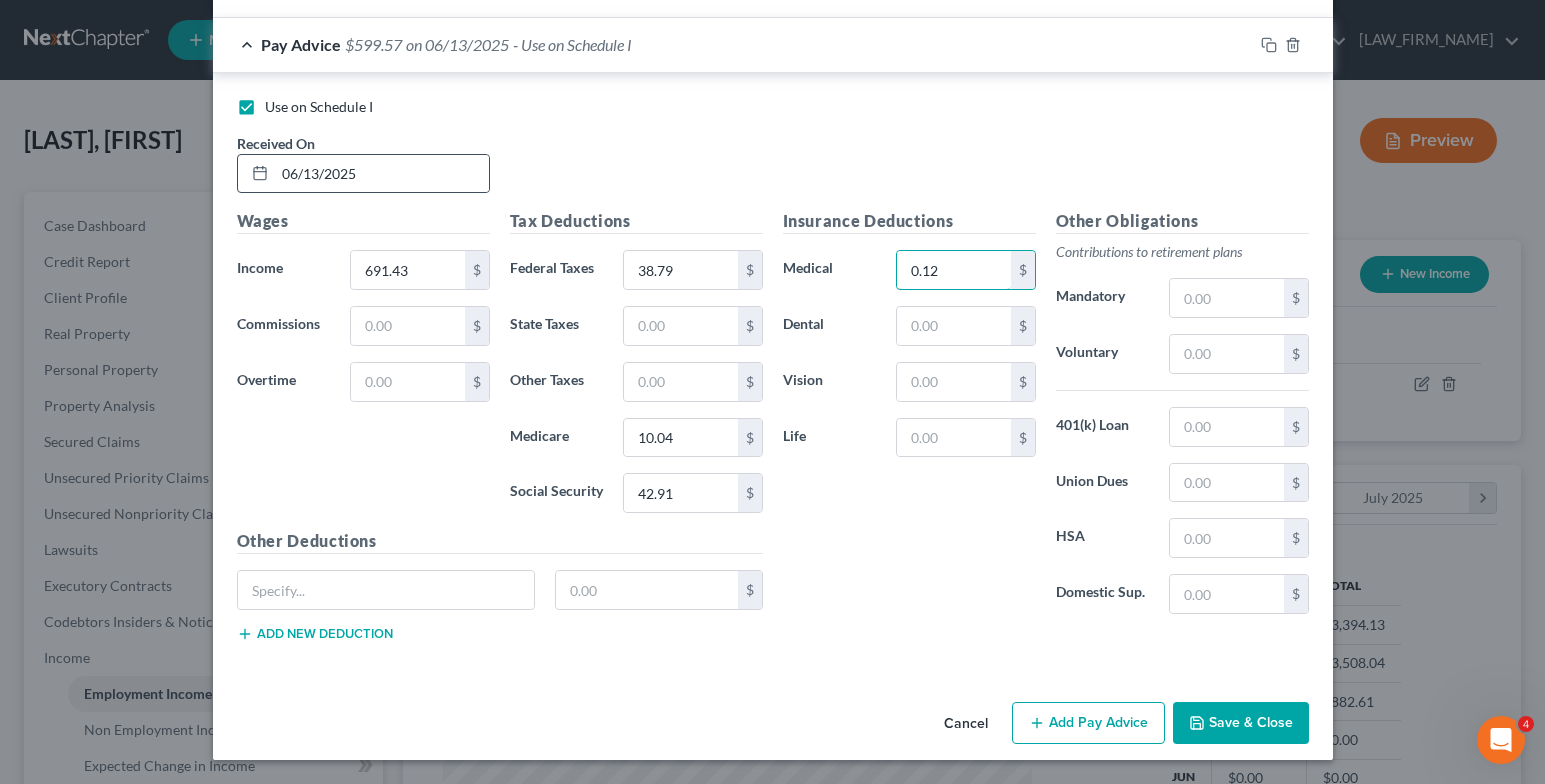 type on "0.12" 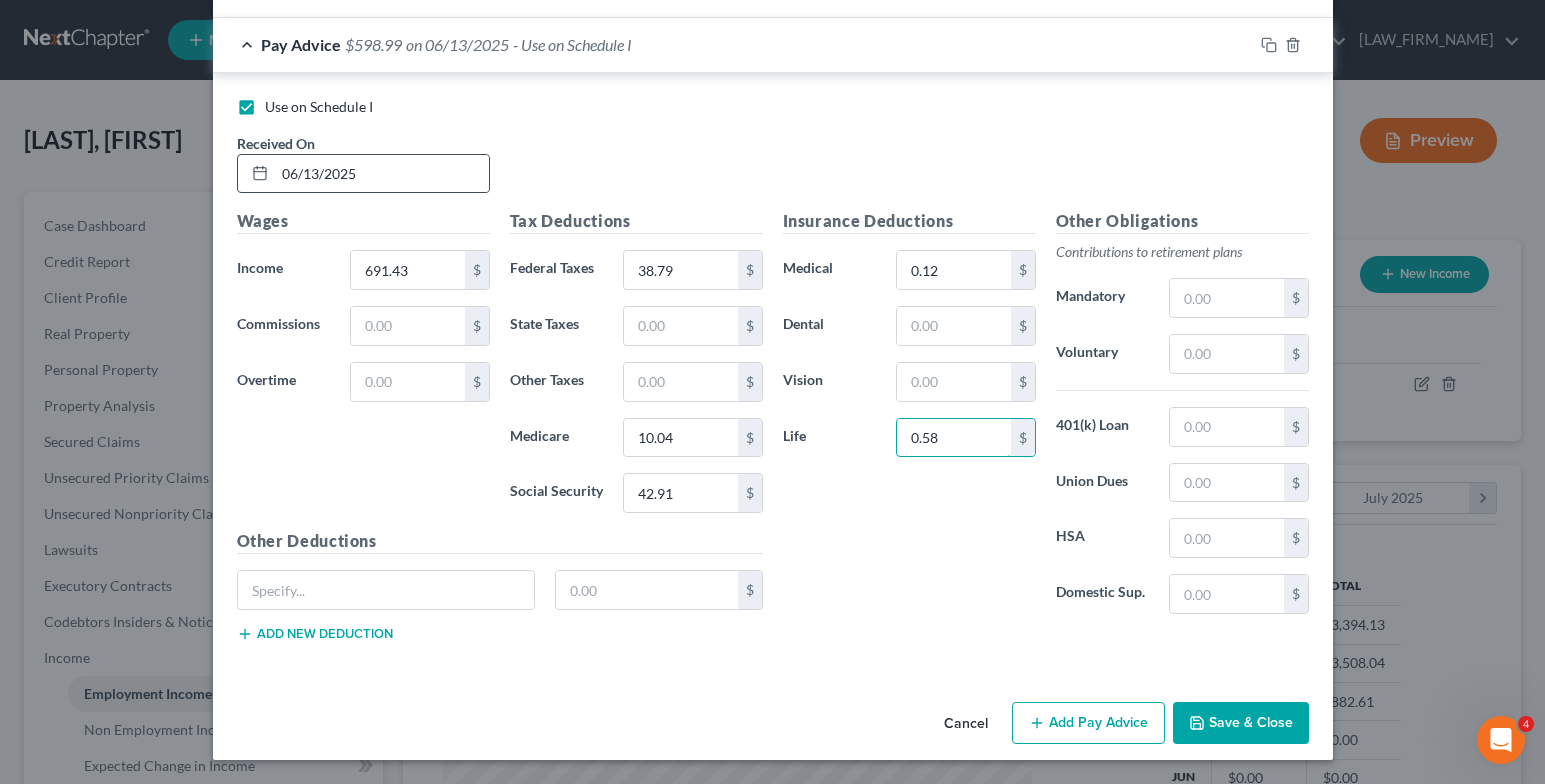 type on "0.58" 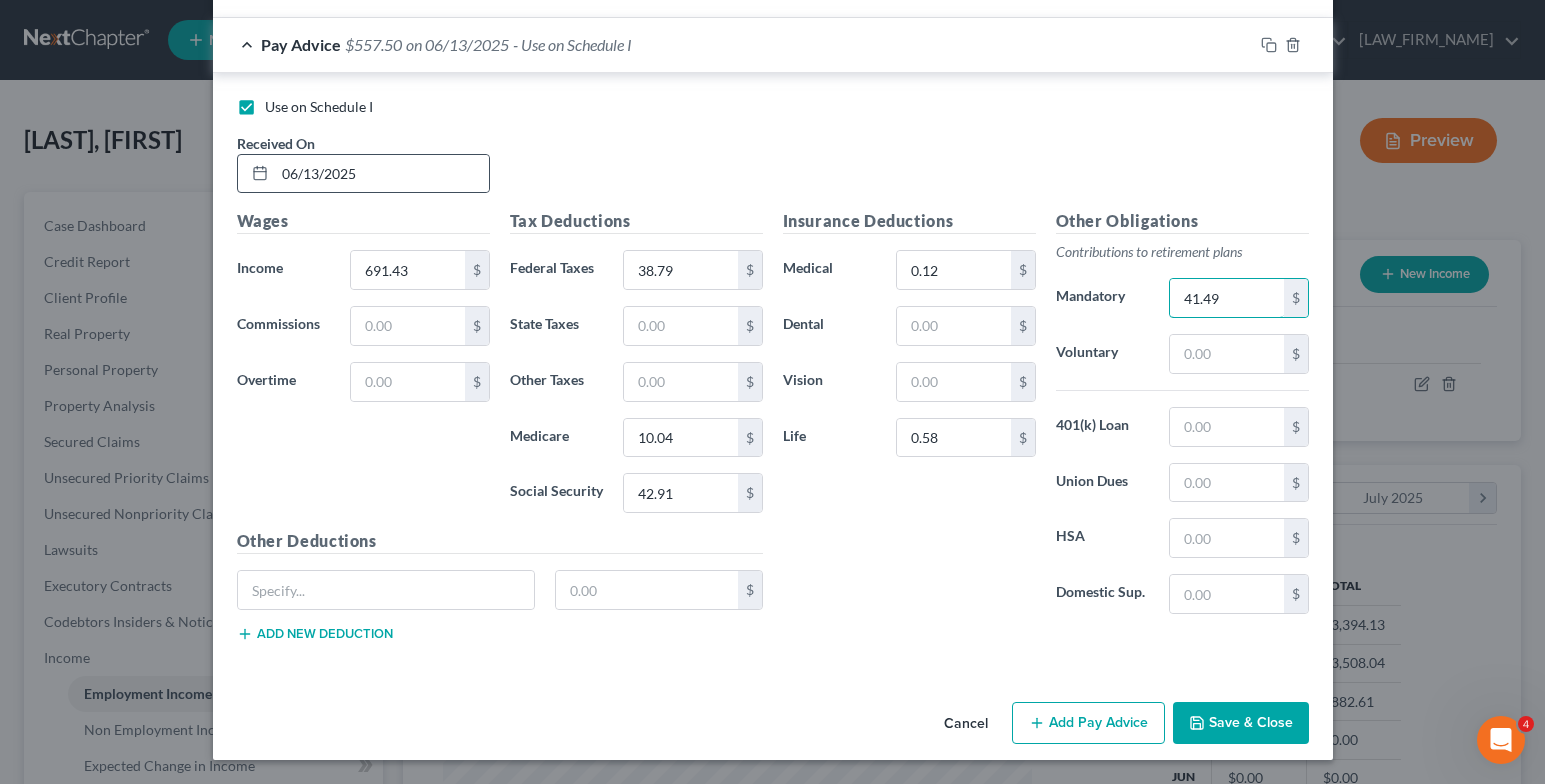 type on "41.49" 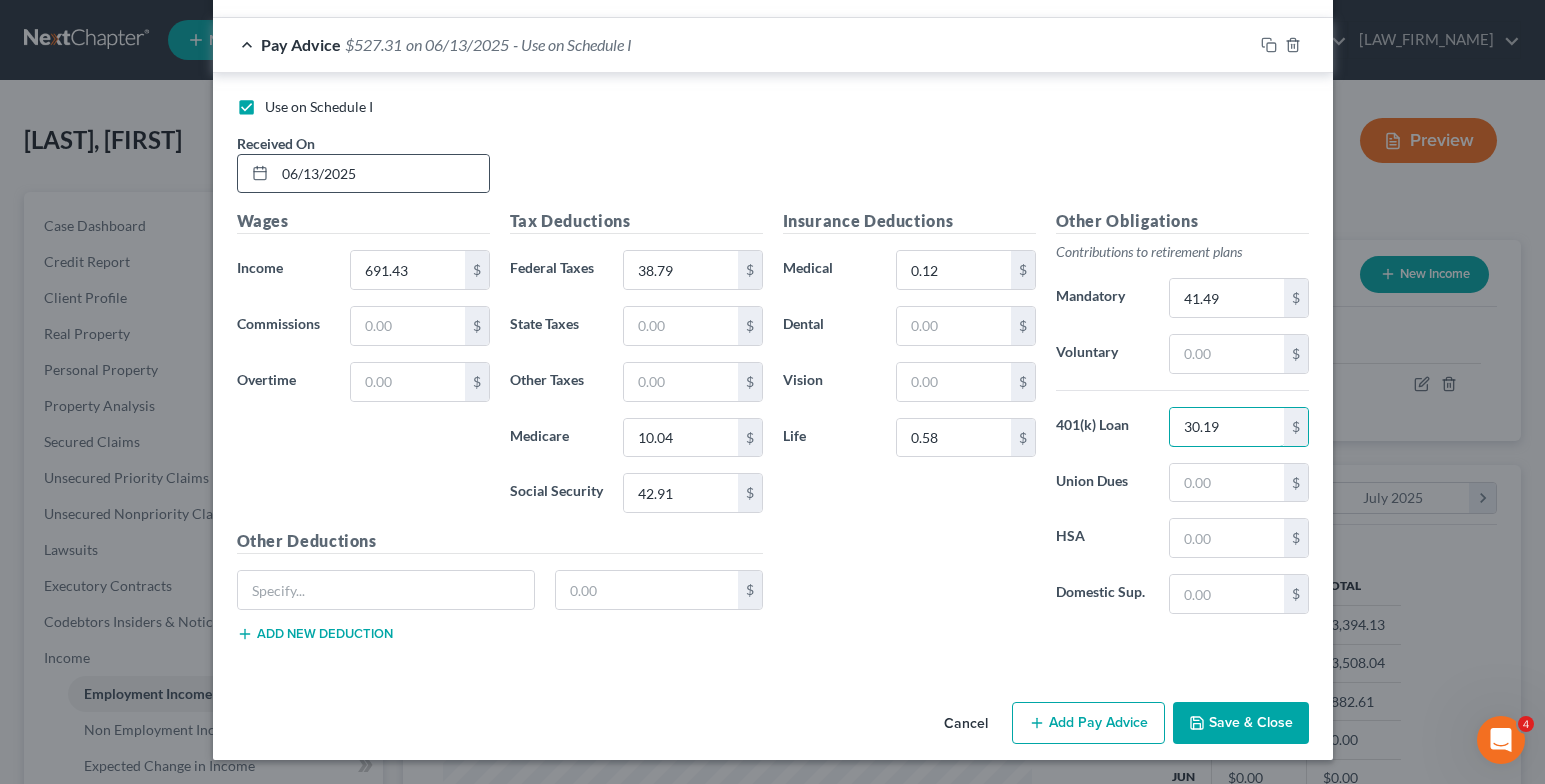 type on "30.19" 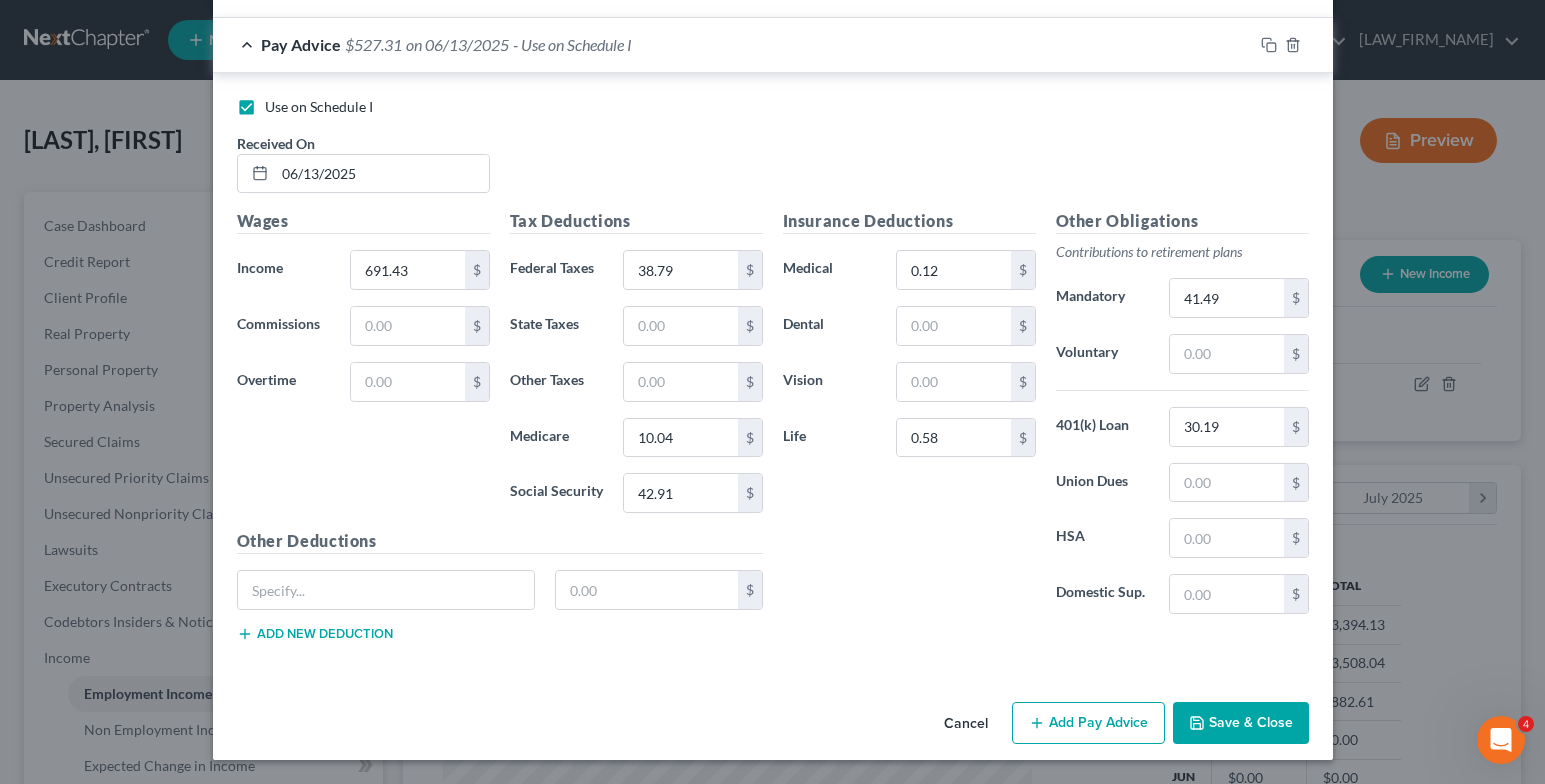 click on "Add Pay Advice" at bounding box center (1088, 723) 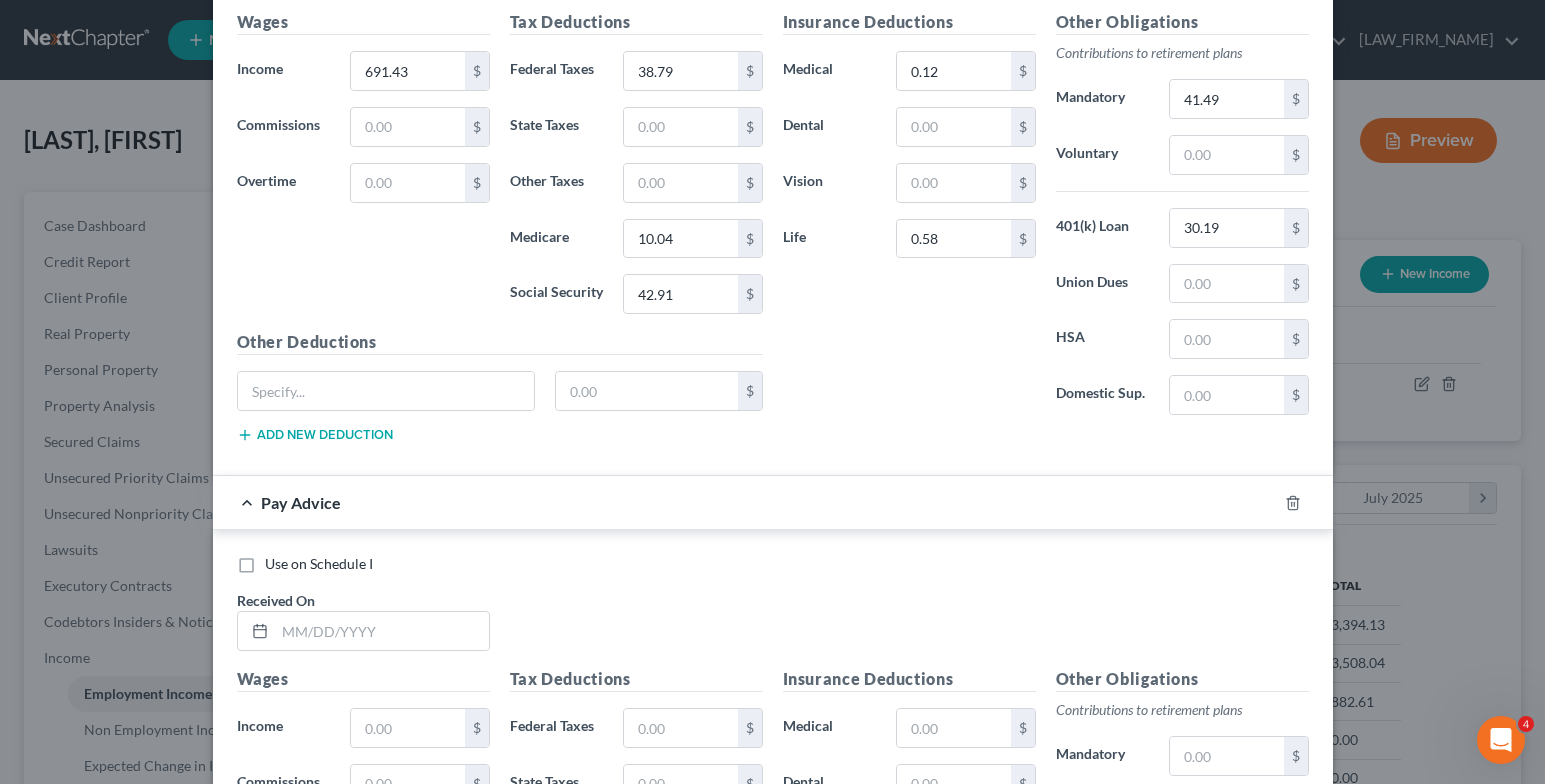 scroll, scrollTop: 3589, scrollLeft: 0, axis: vertical 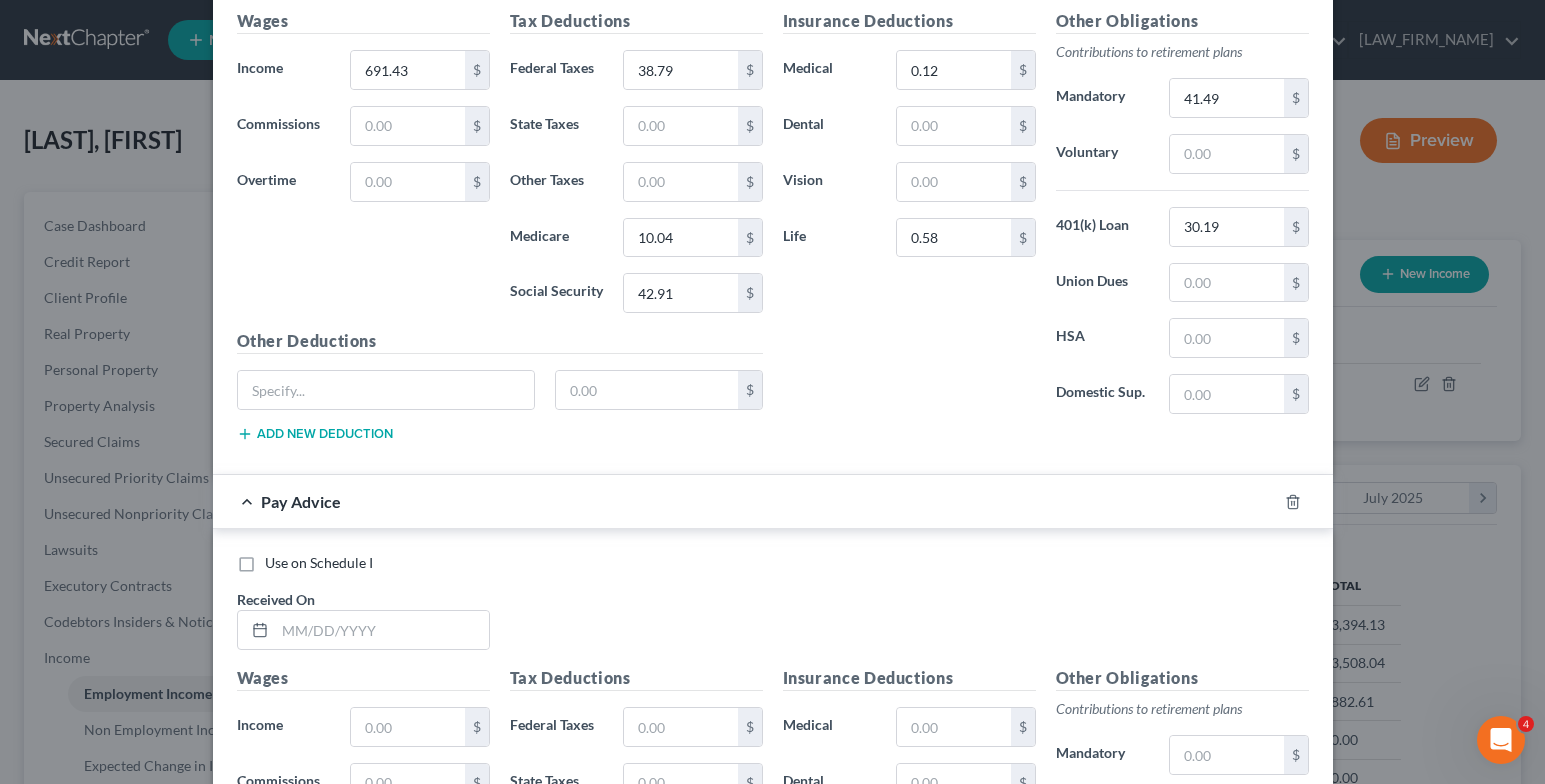 click on "Use on Schedule I" at bounding box center (319, 563) 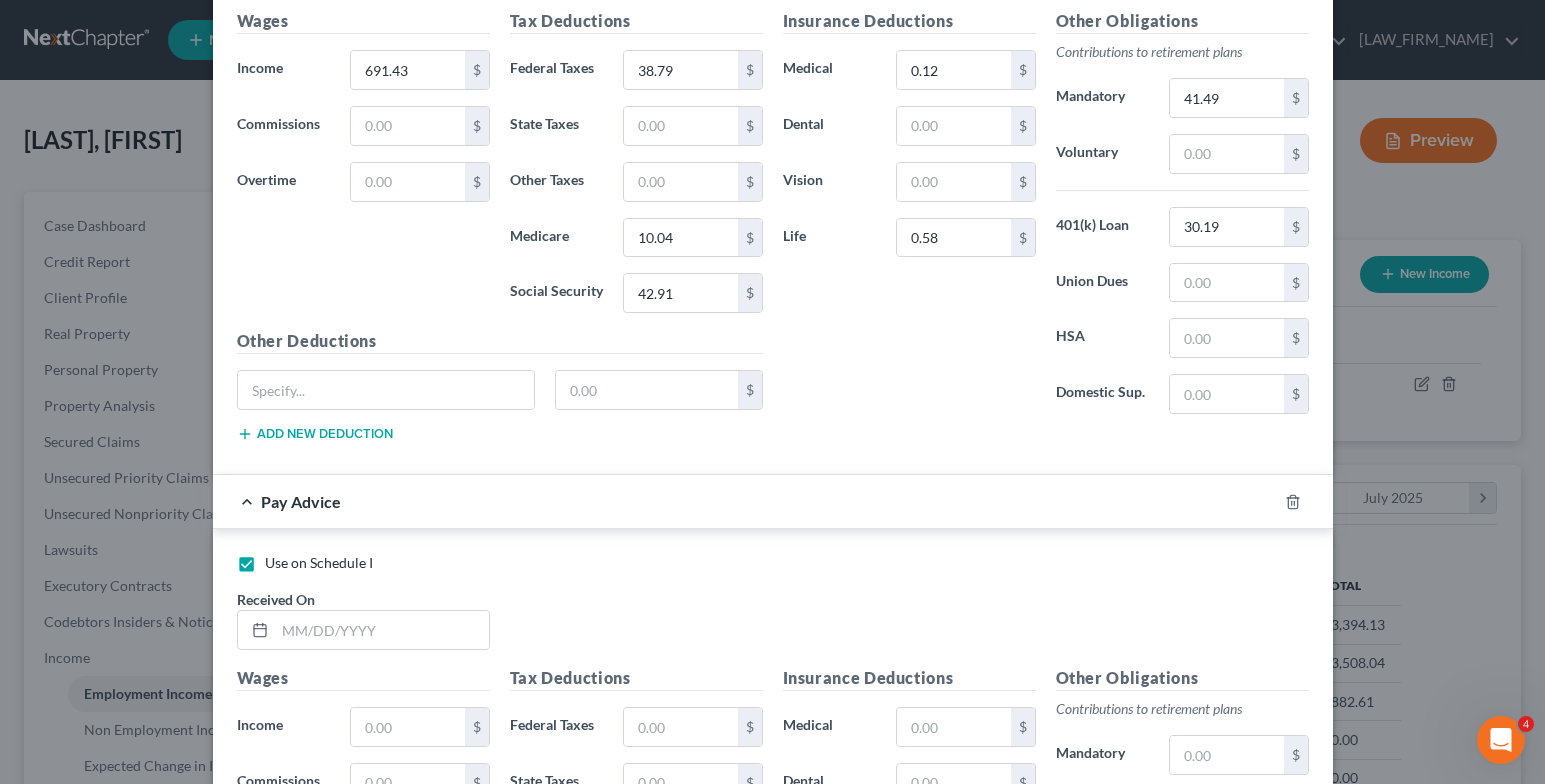 checkbox on "false" 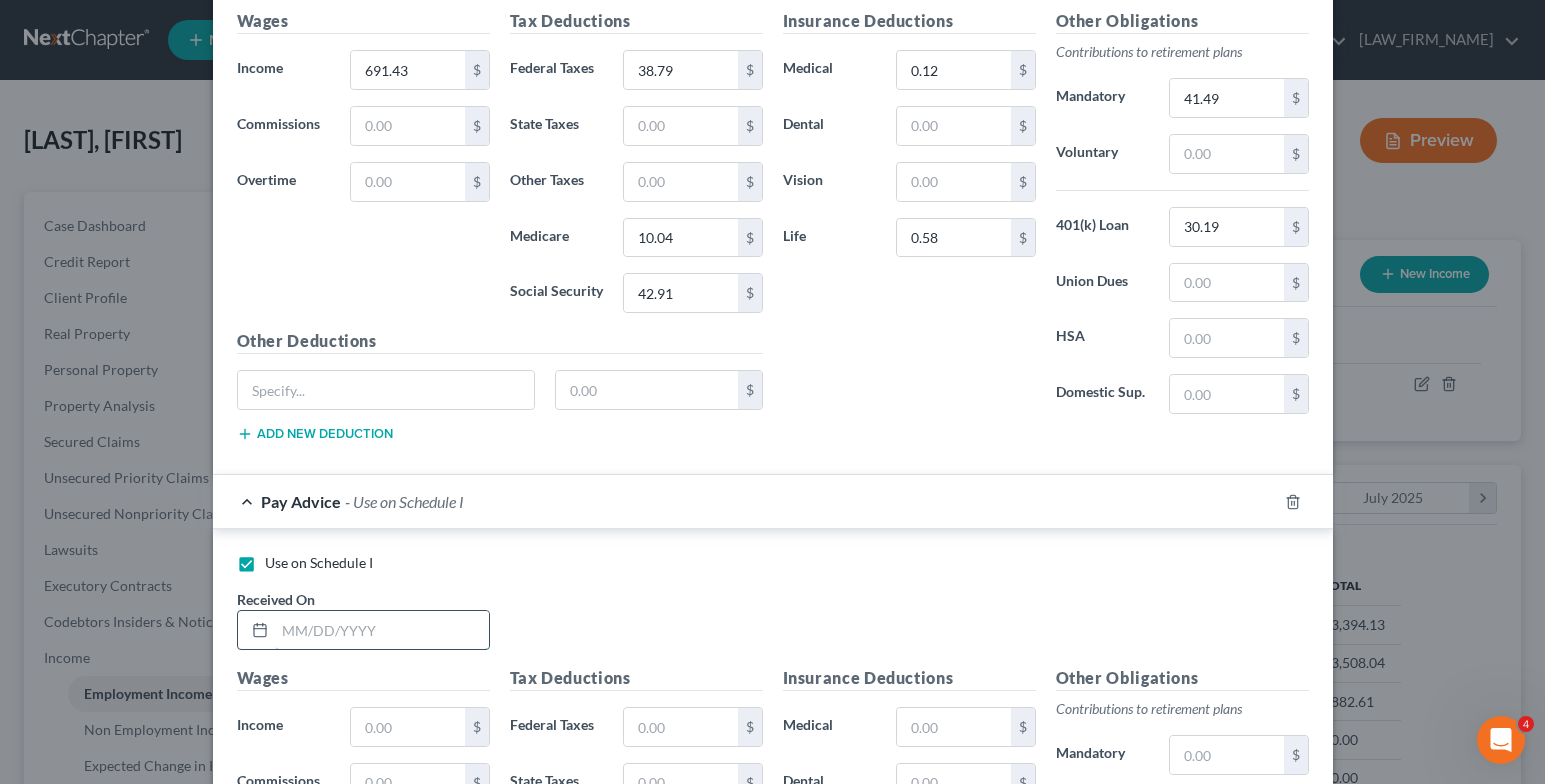 click at bounding box center (382, 630) 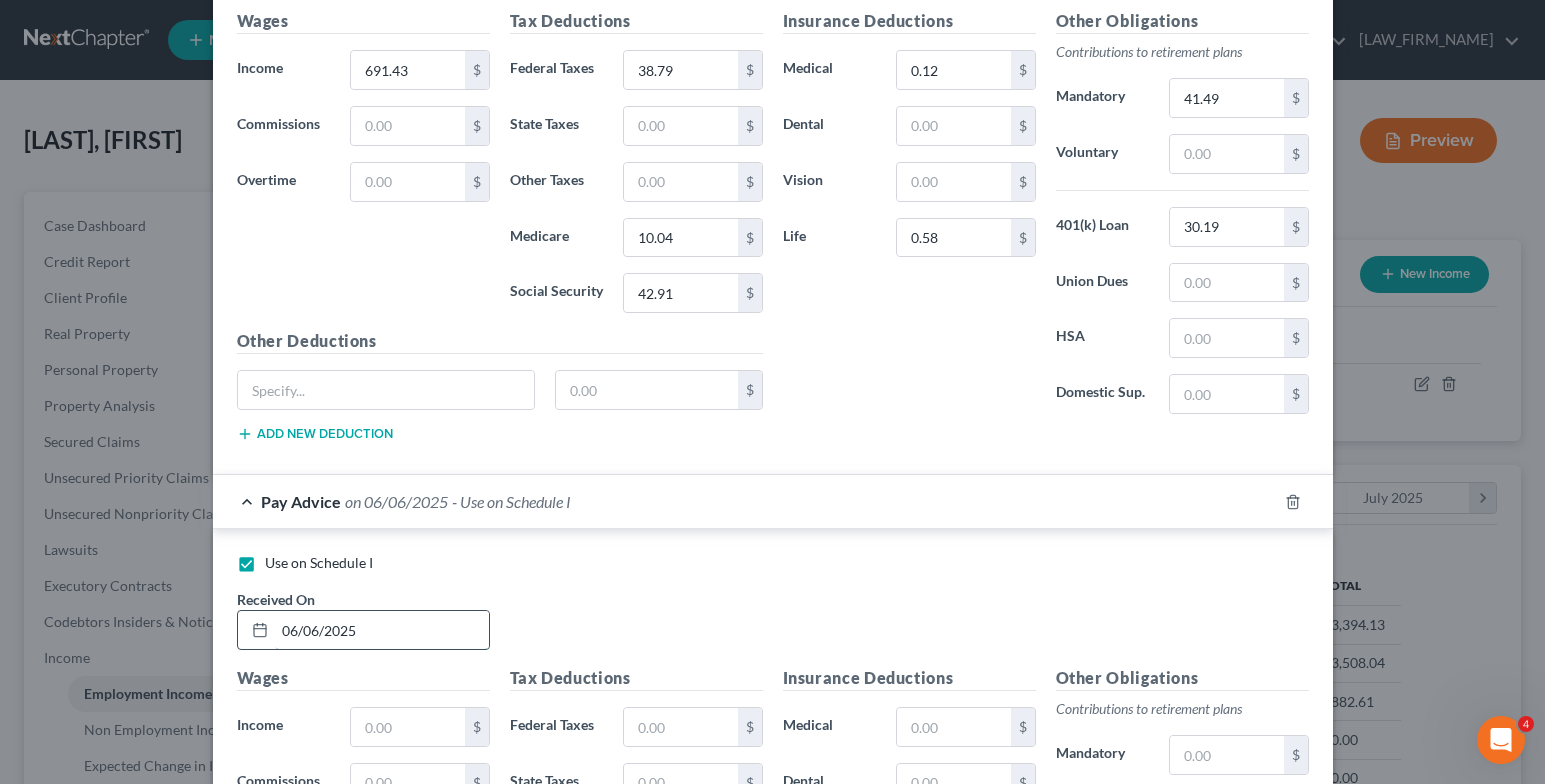 type on "06/06/2025" 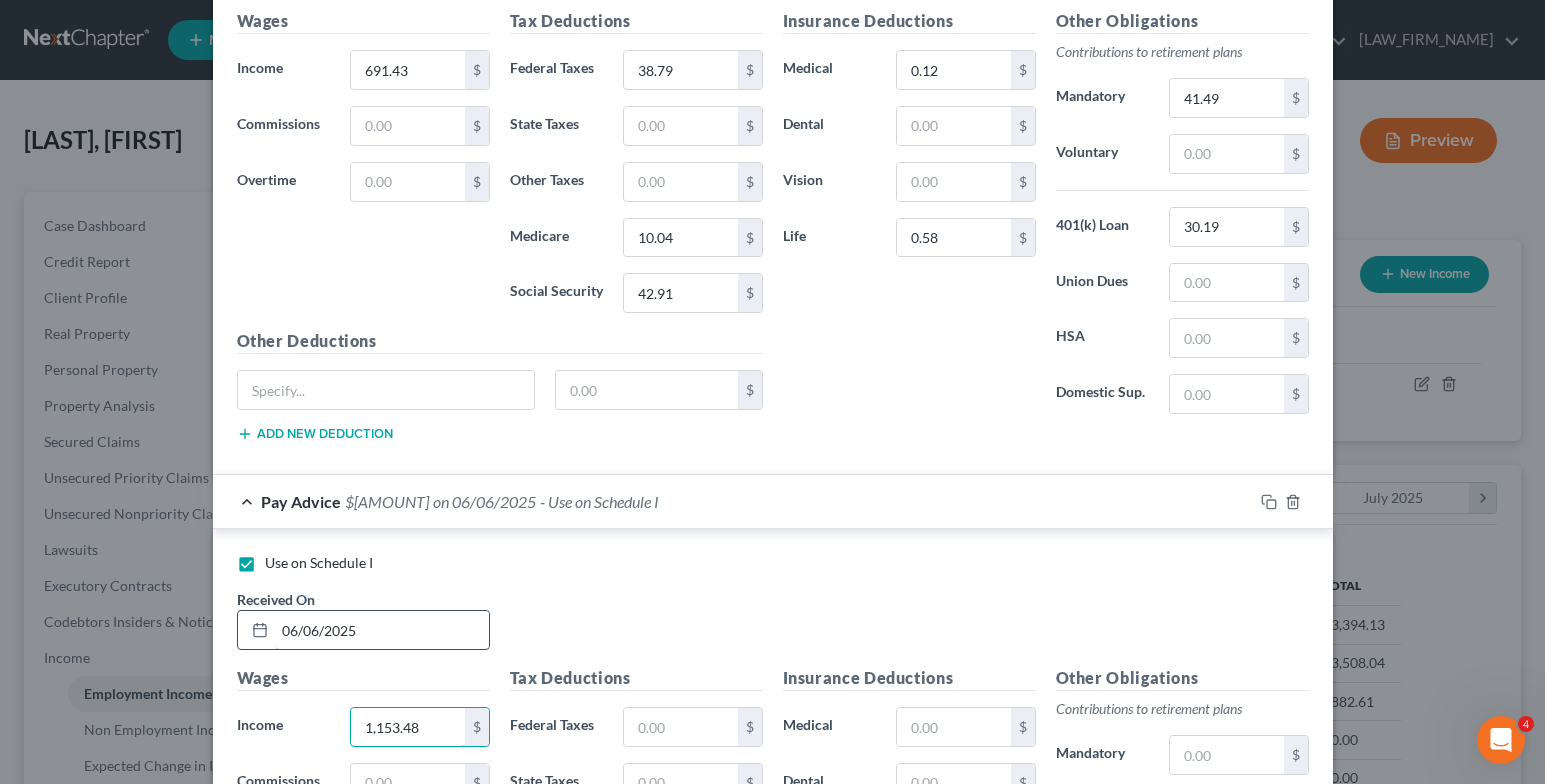 type on "1,153.48" 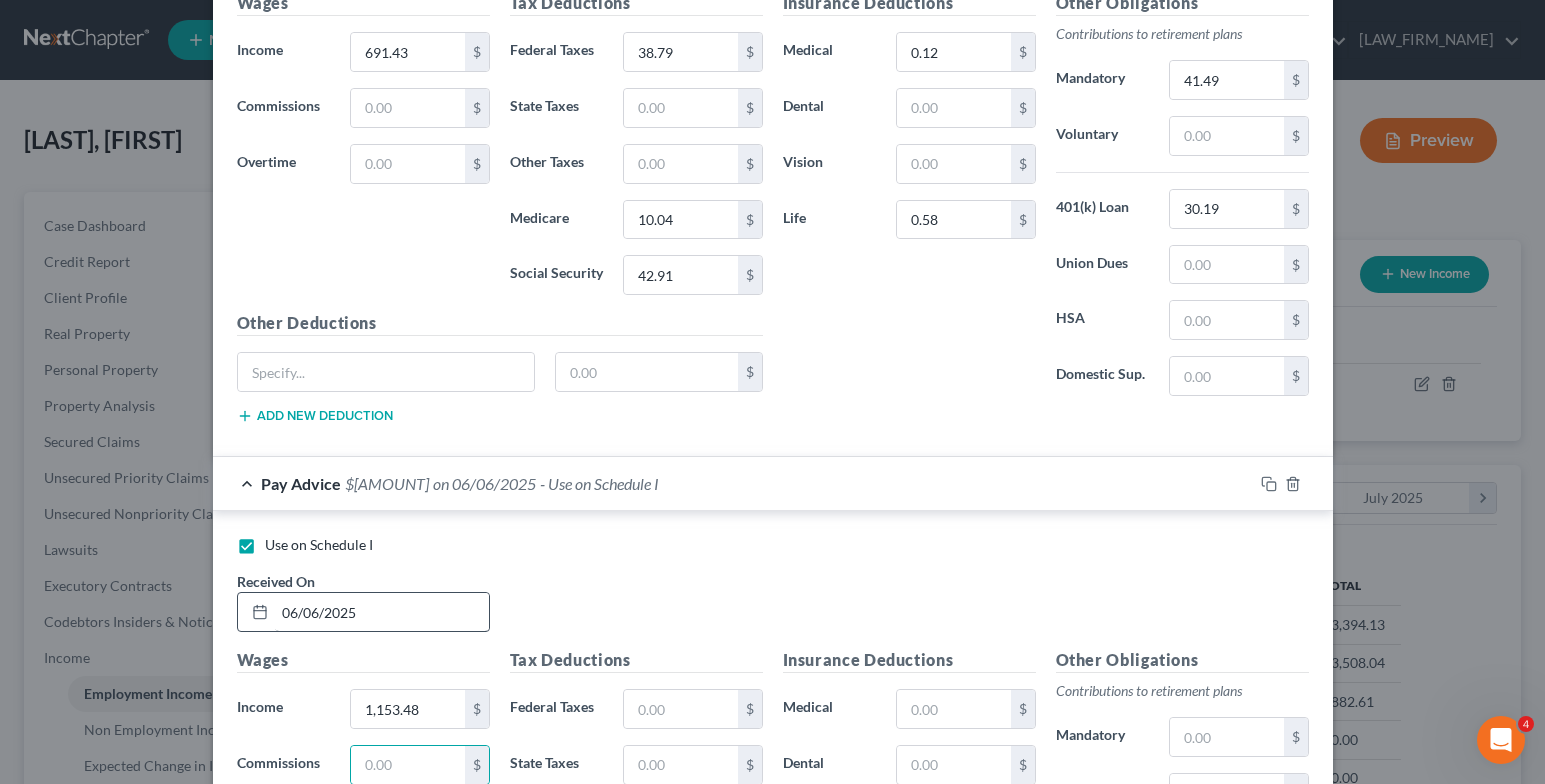 scroll, scrollTop: 4036, scrollLeft: 0, axis: vertical 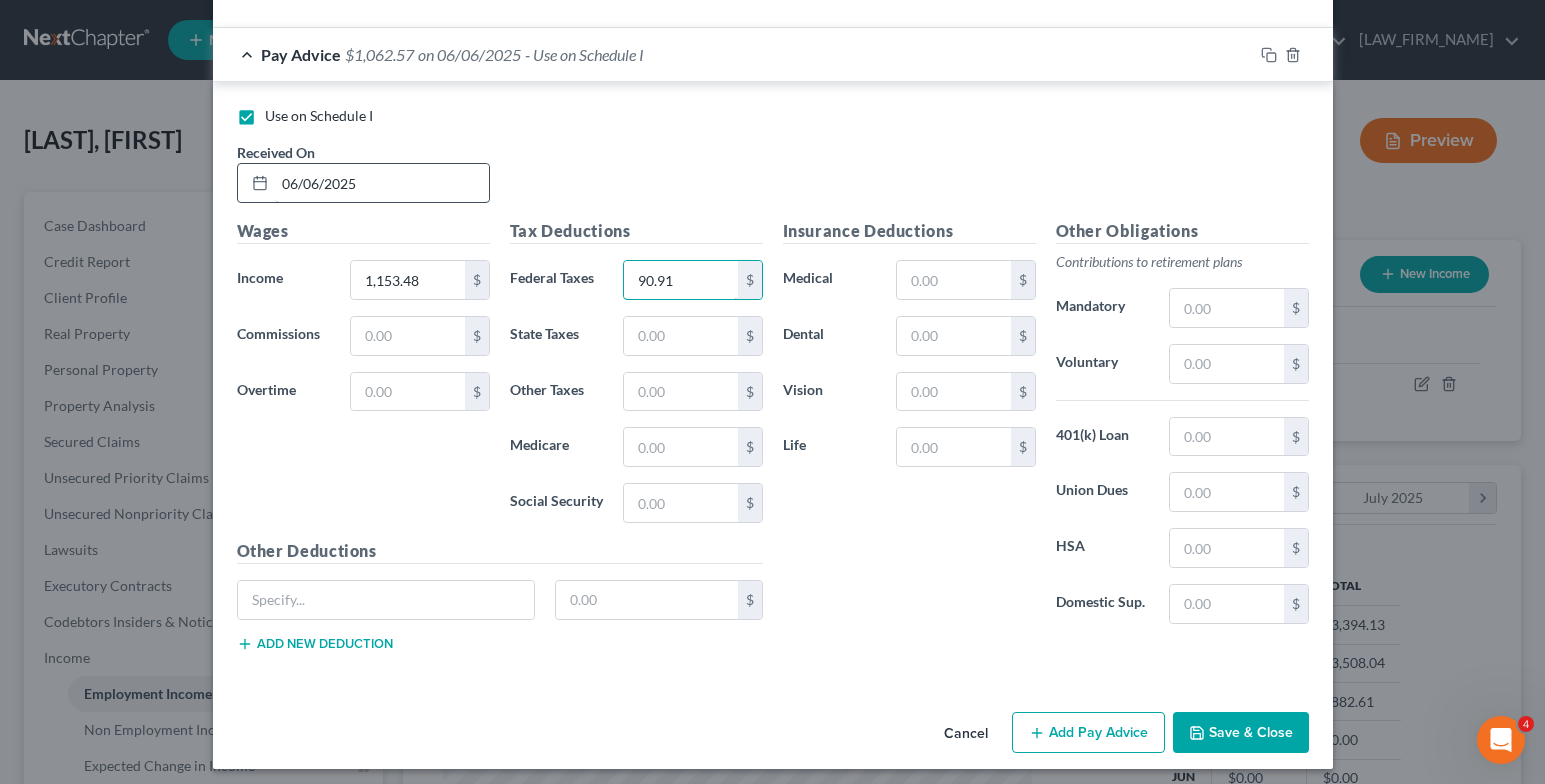 type on "90.91" 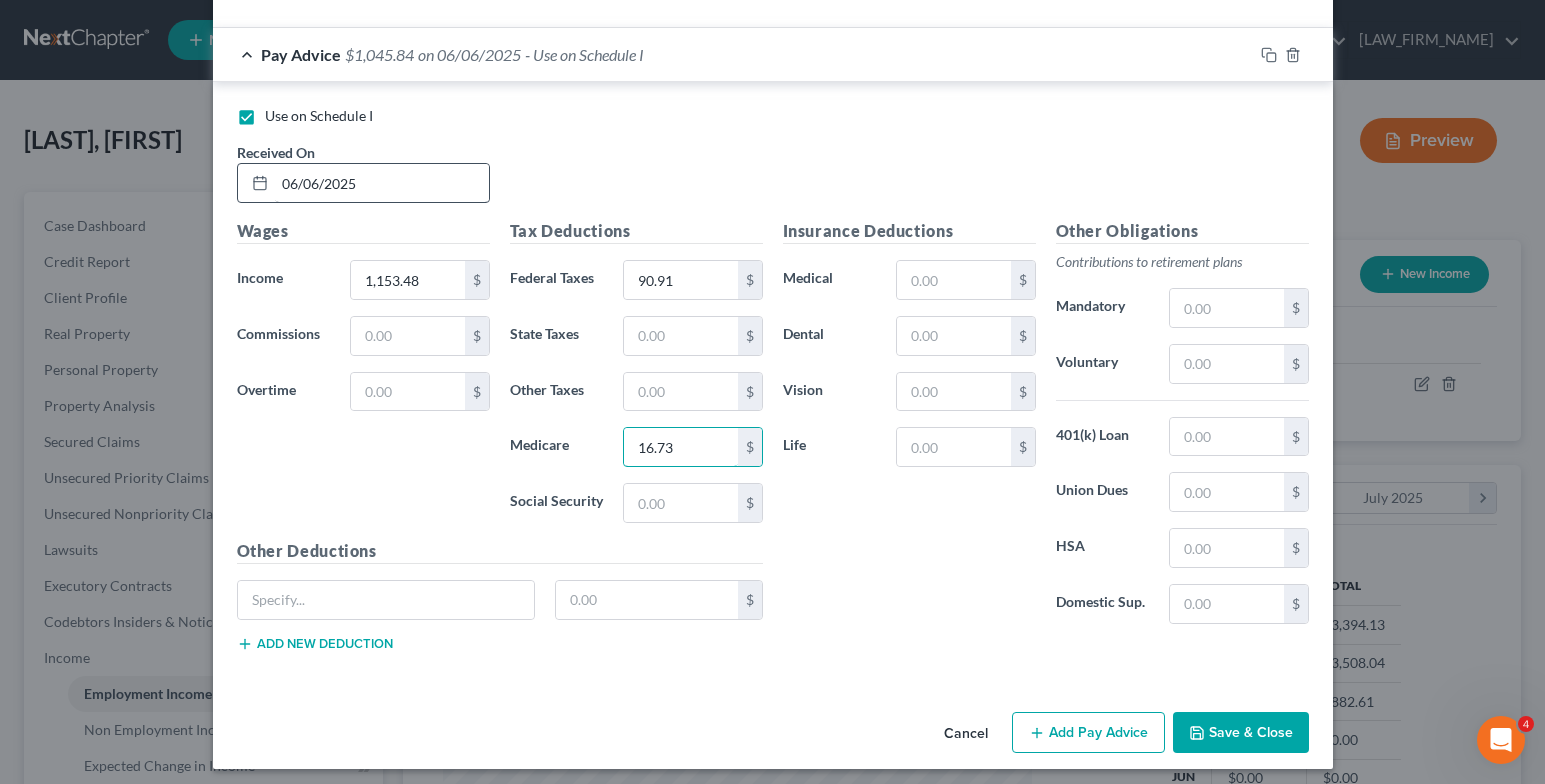 type on "16.73" 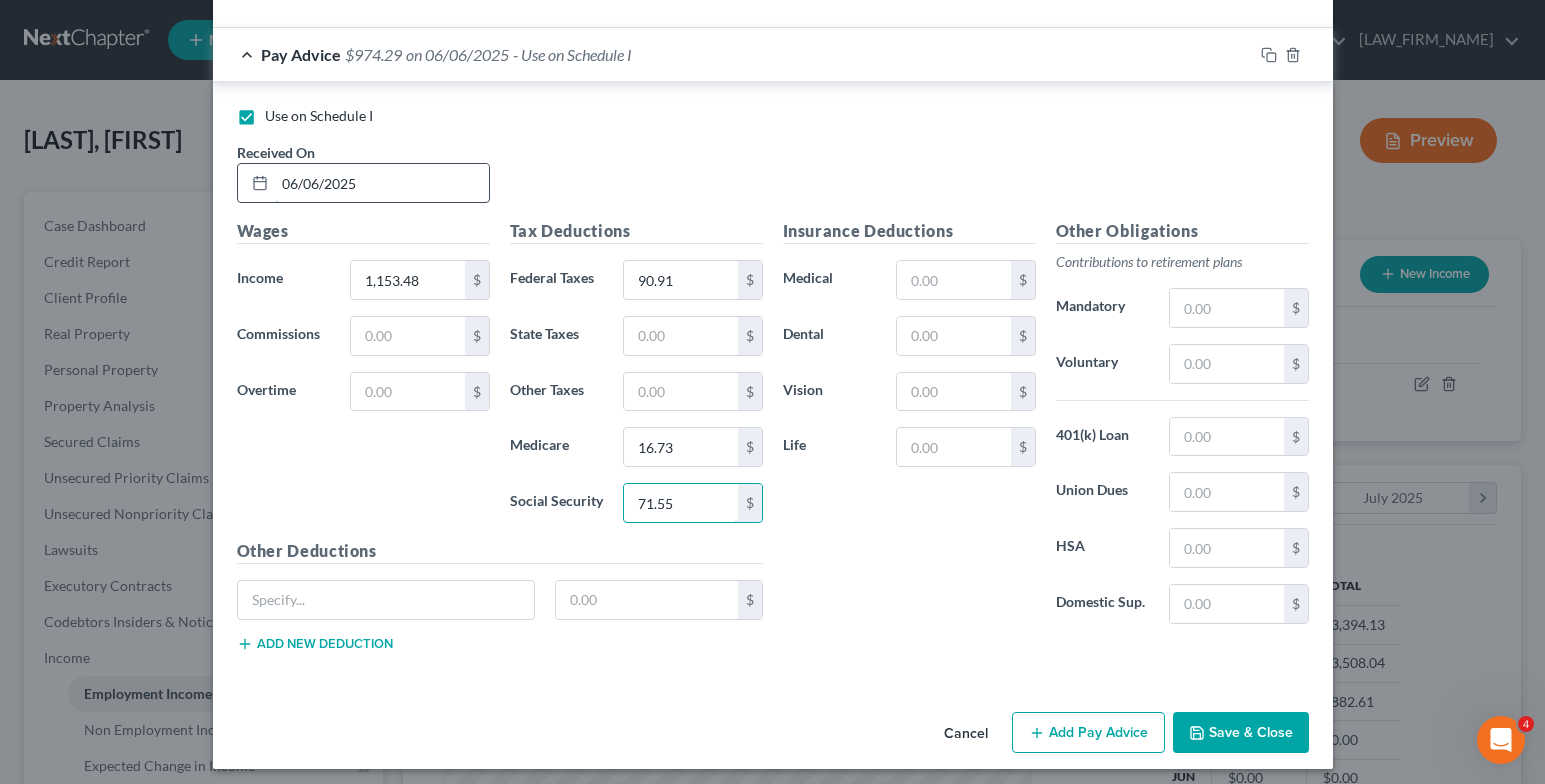 type on "71.55" 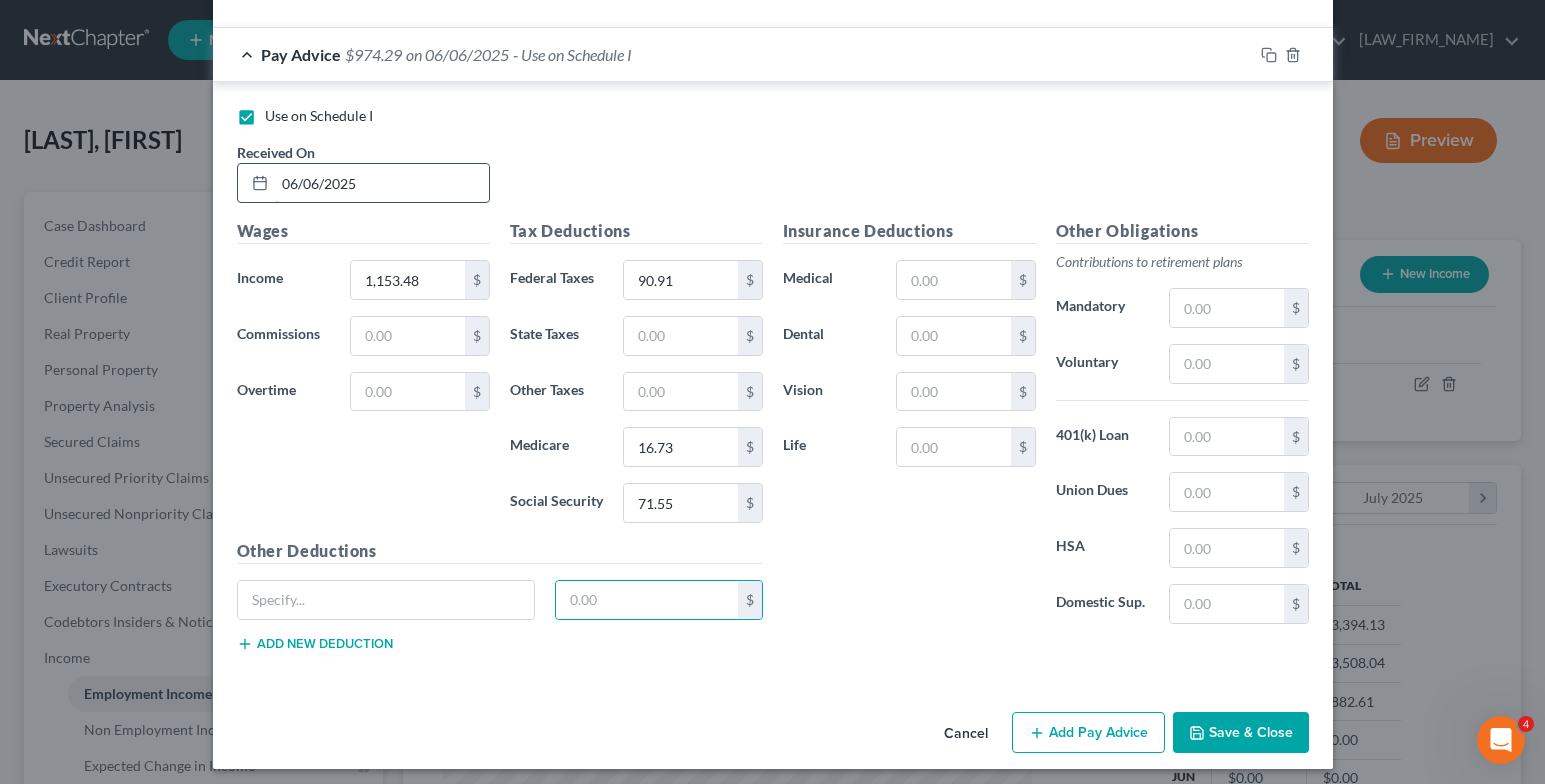type 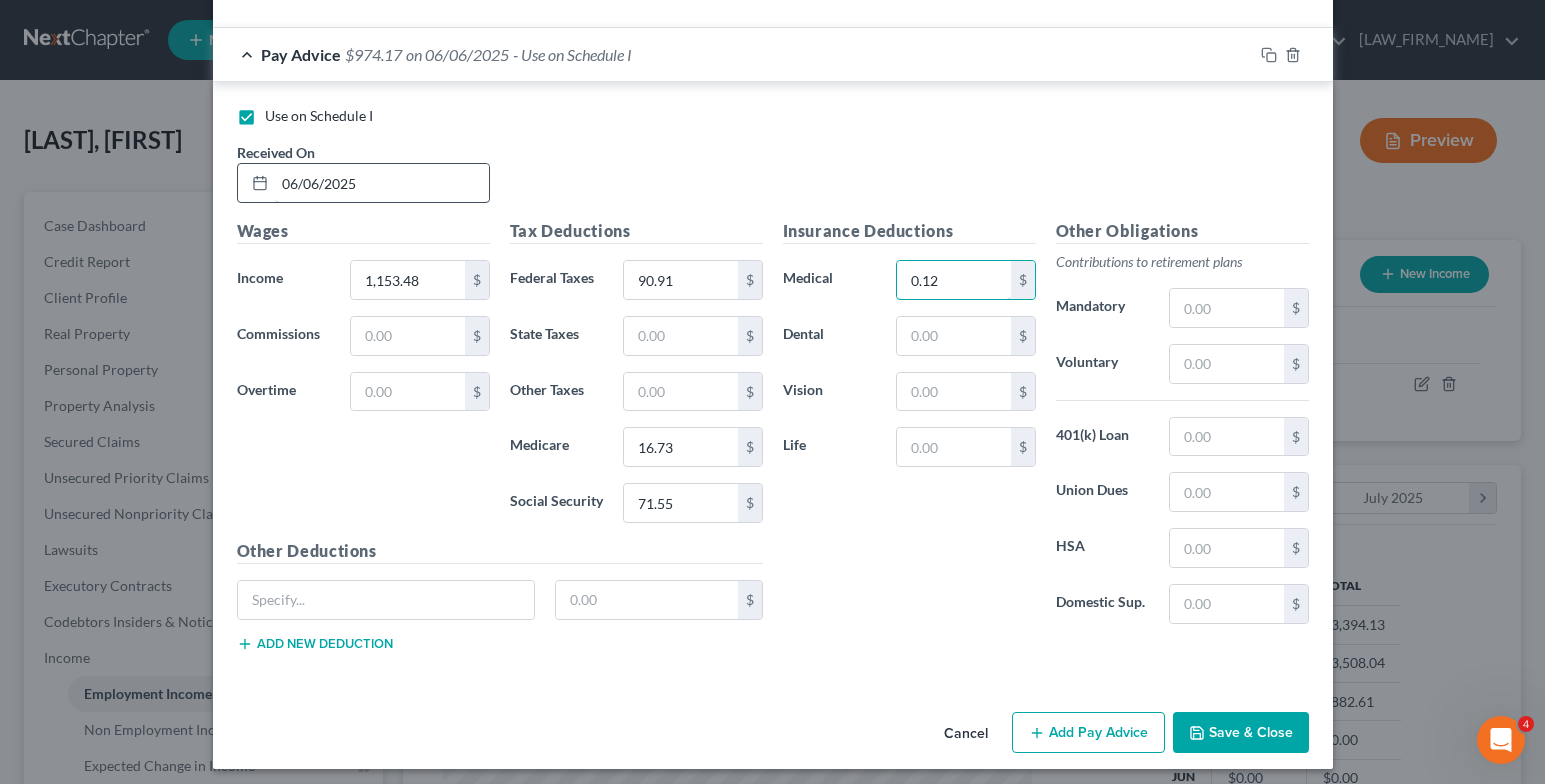 type on "0.12" 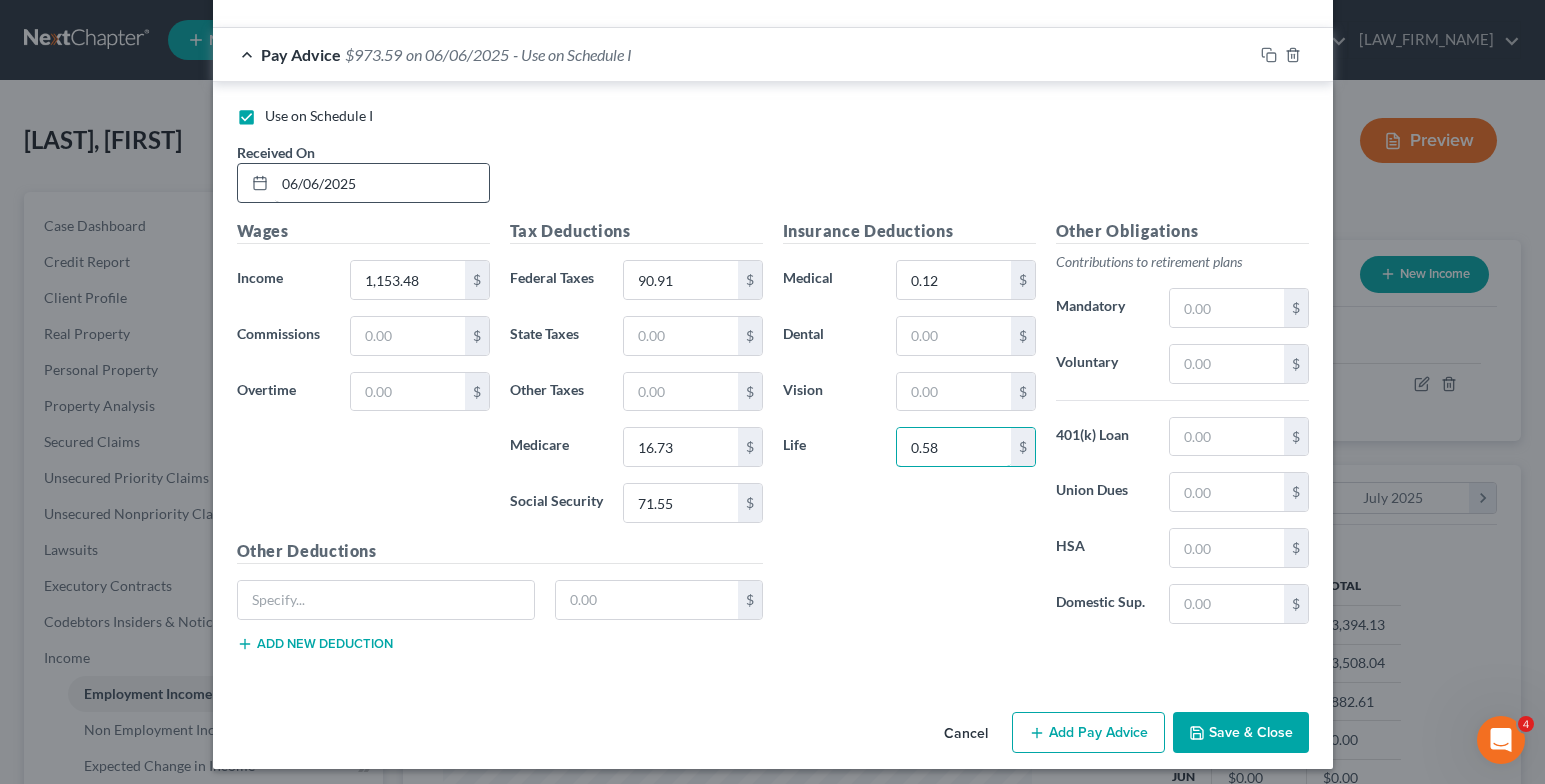 type on "0.58" 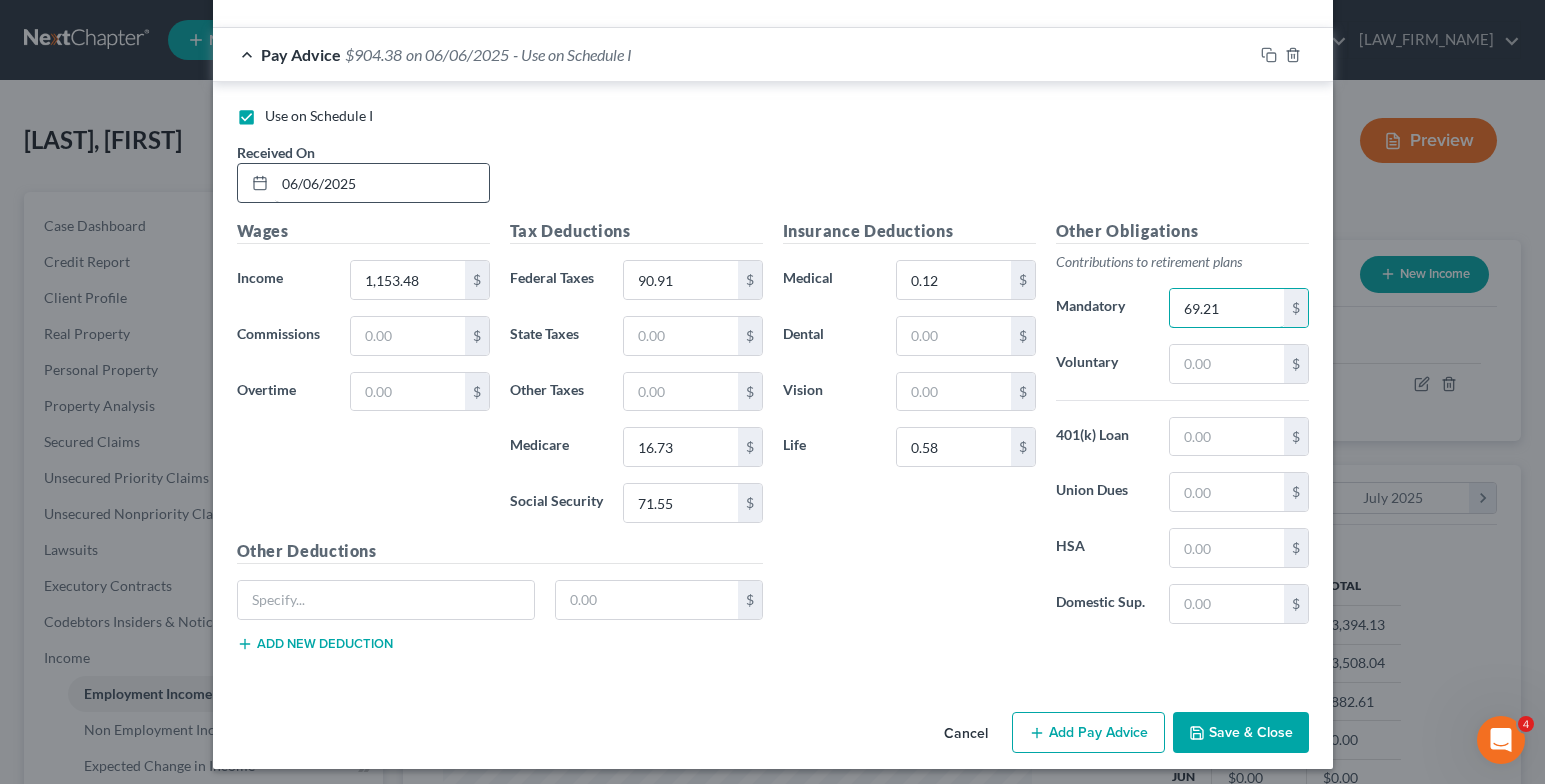 type on "69.21" 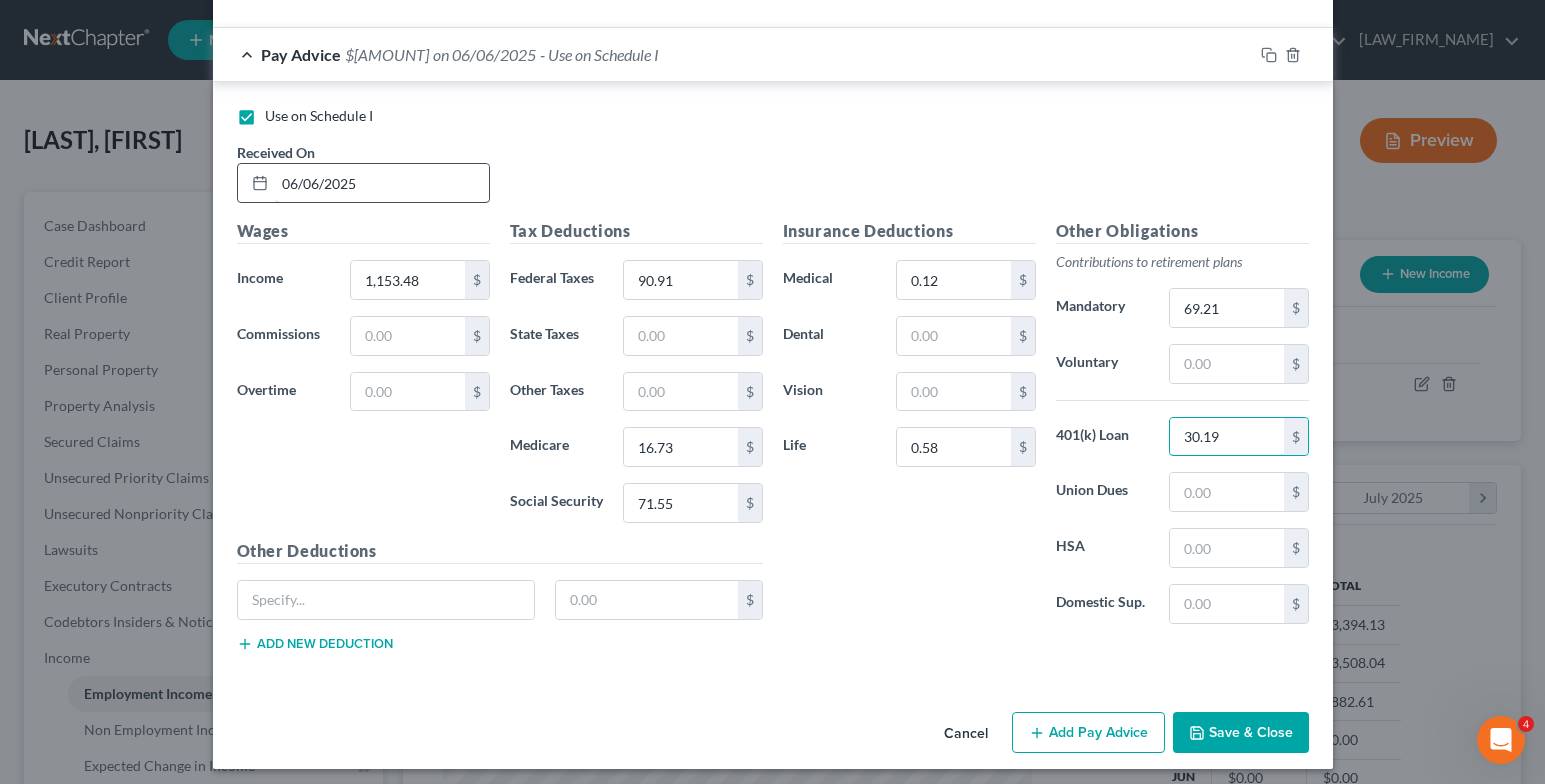 type on "30.19" 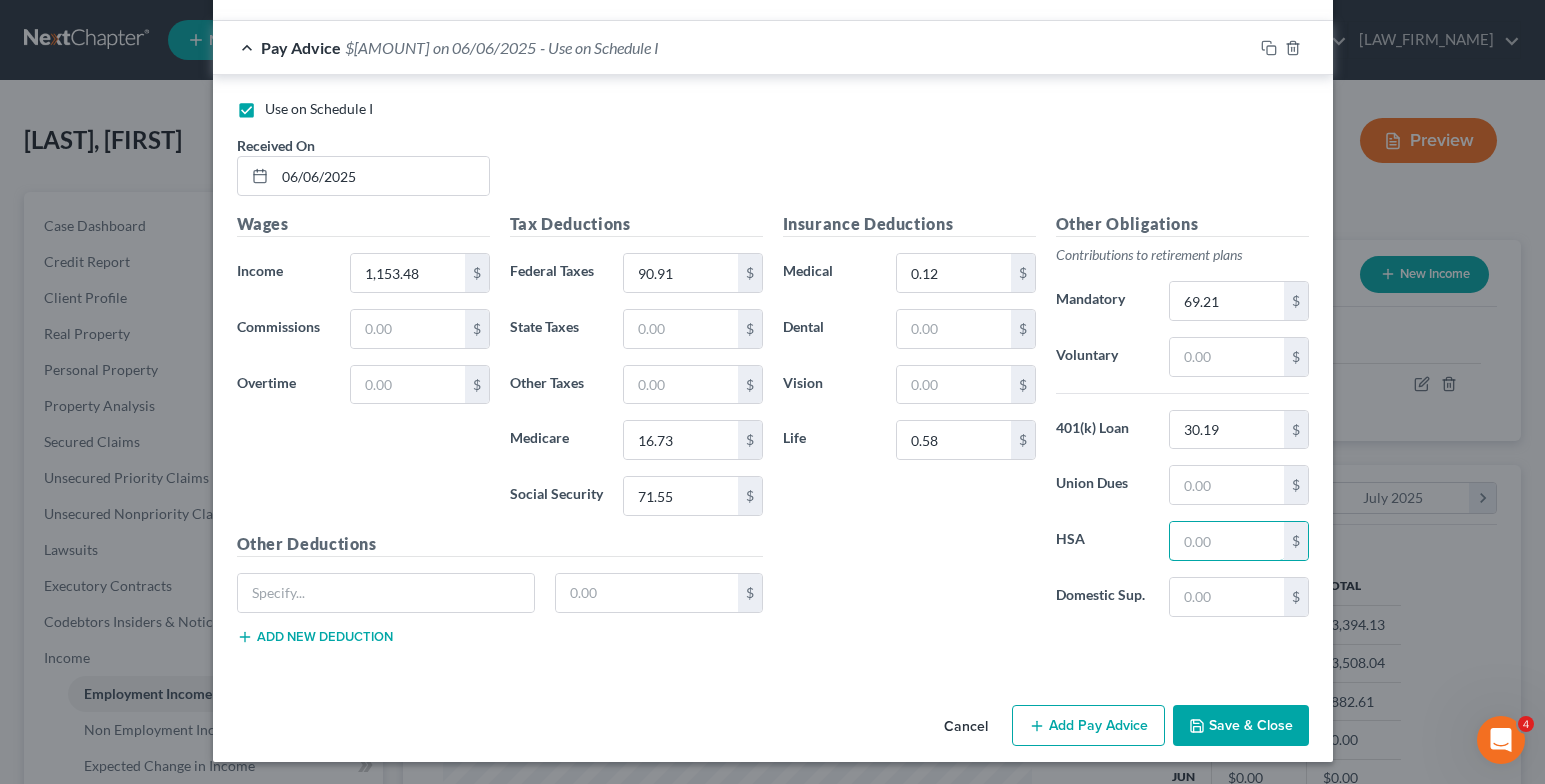 scroll, scrollTop: 4045, scrollLeft: 0, axis: vertical 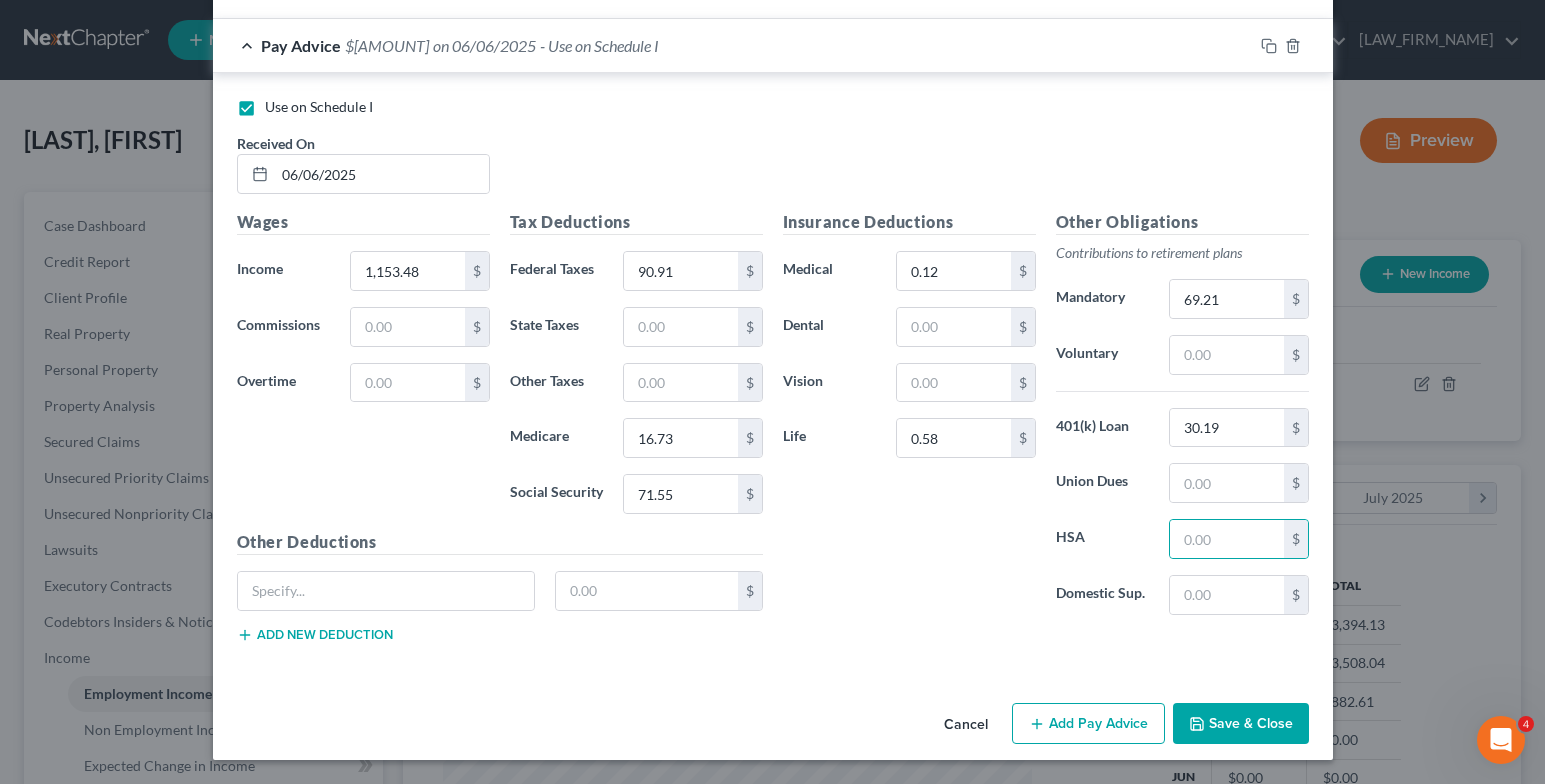 click 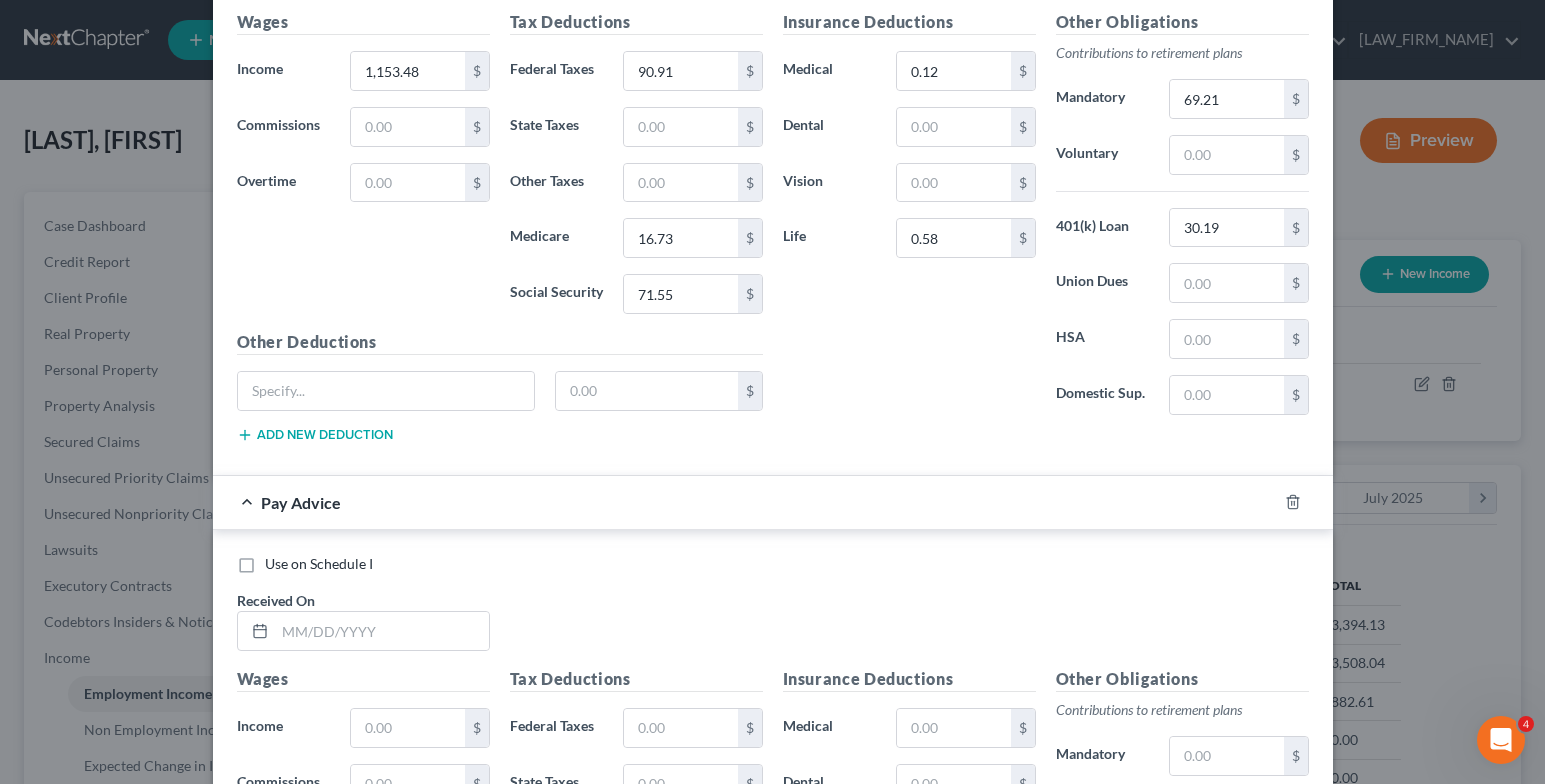 scroll, scrollTop: 4345, scrollLeft: 0, axis: vertical 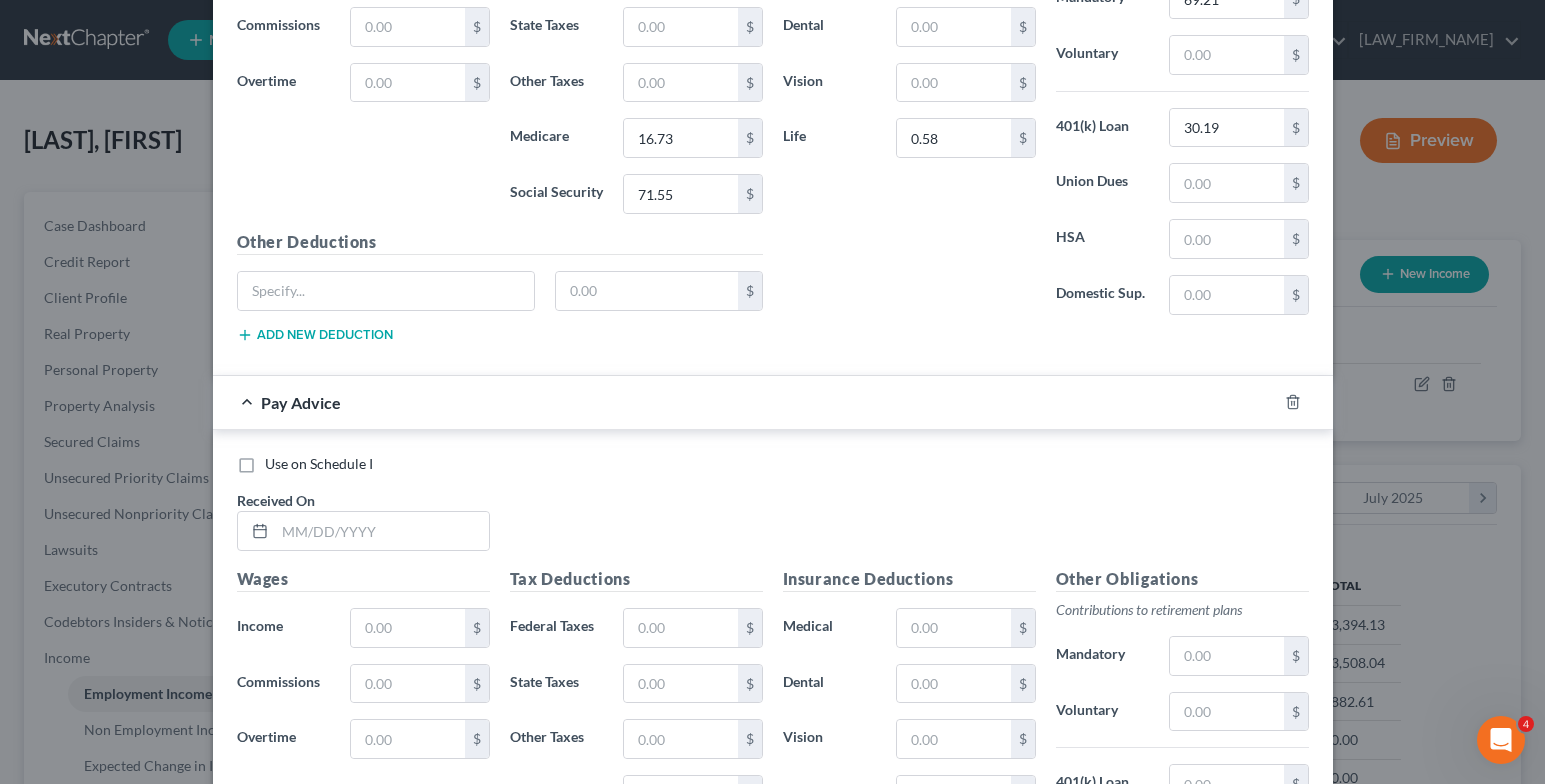 click on "Use on Schedule I" at bounding box center (319, 464) 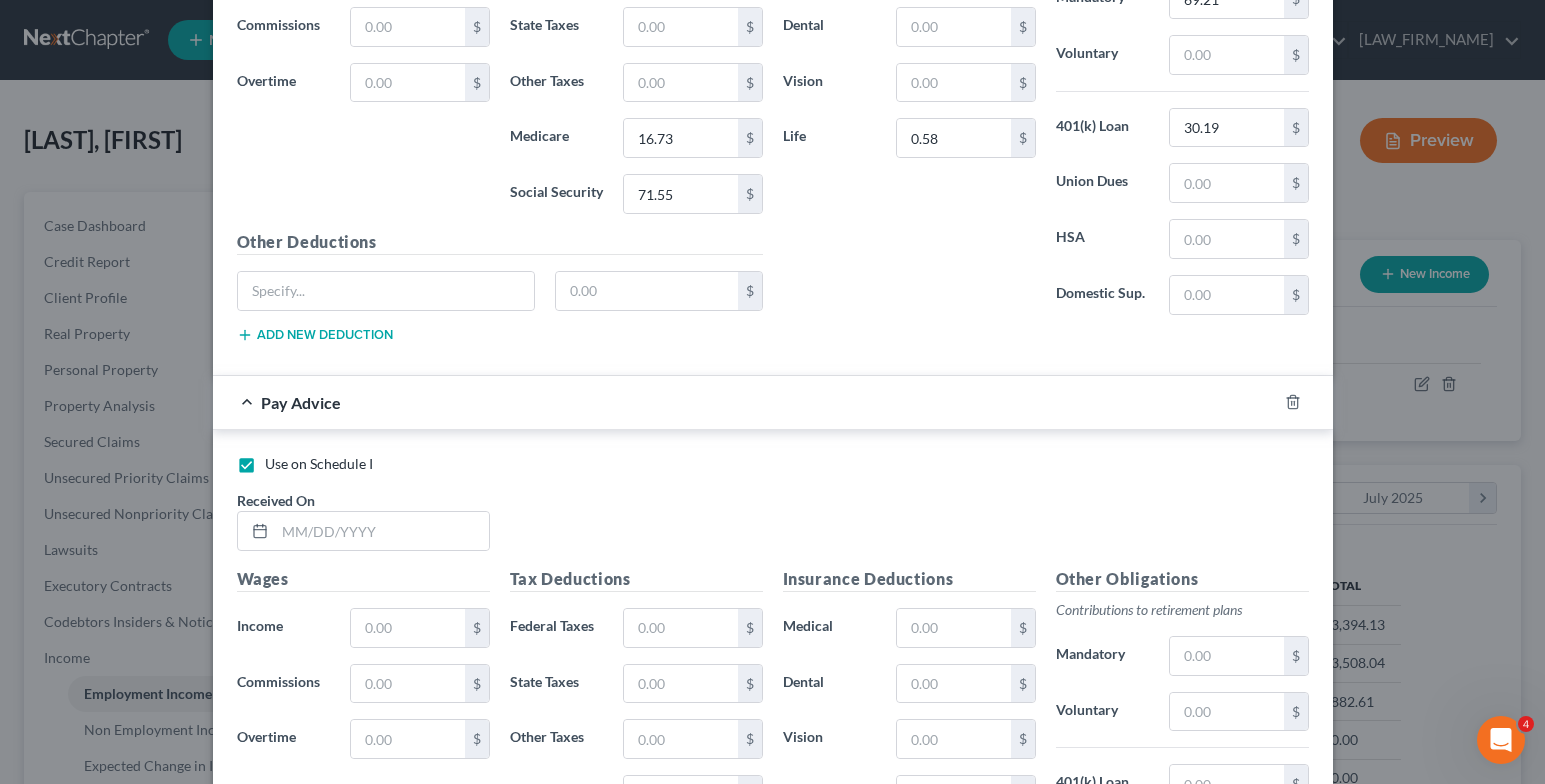 checkbox on "false" 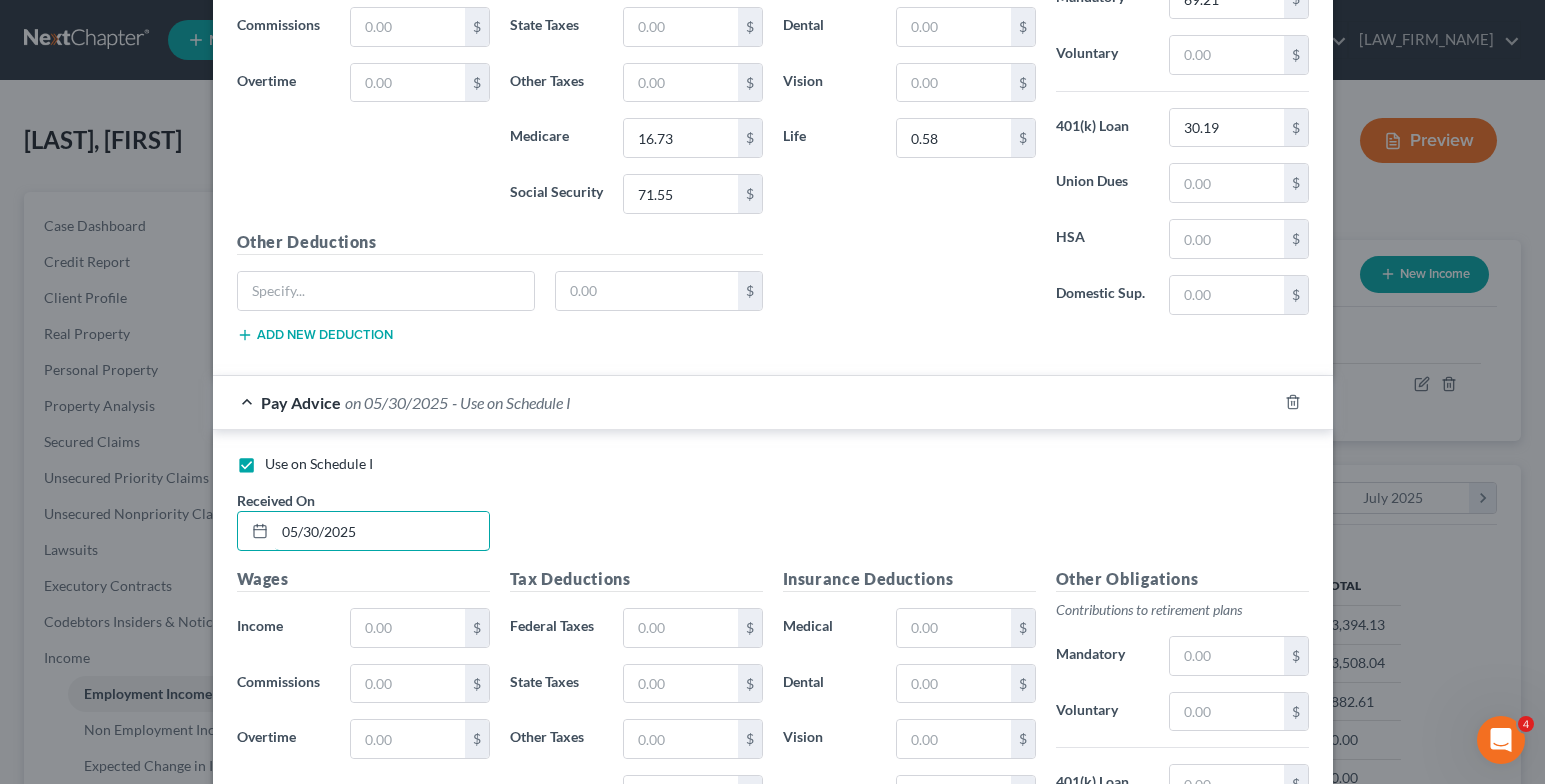 type on "05/30/2025" 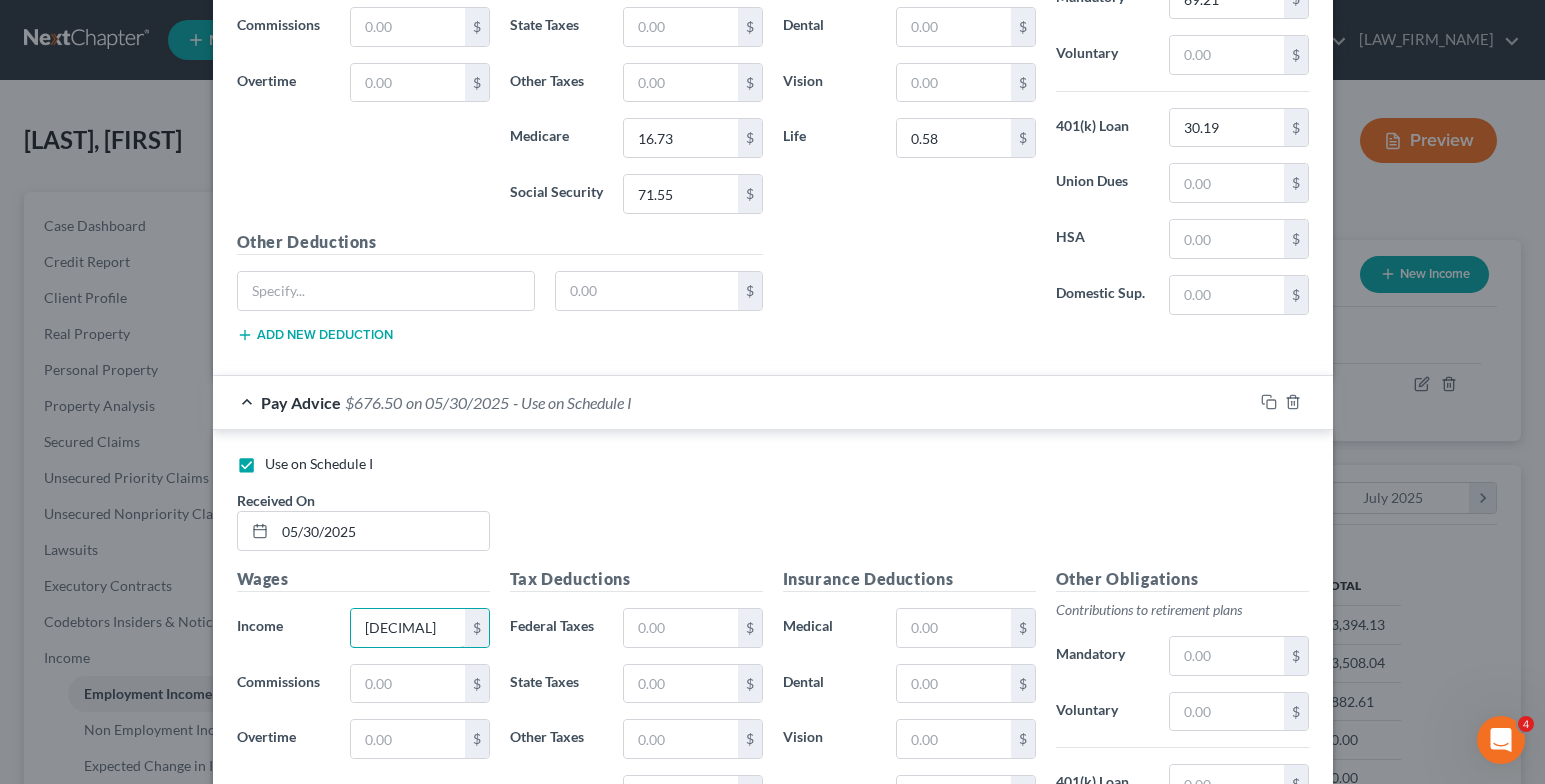 type on "[DECIMAL]" 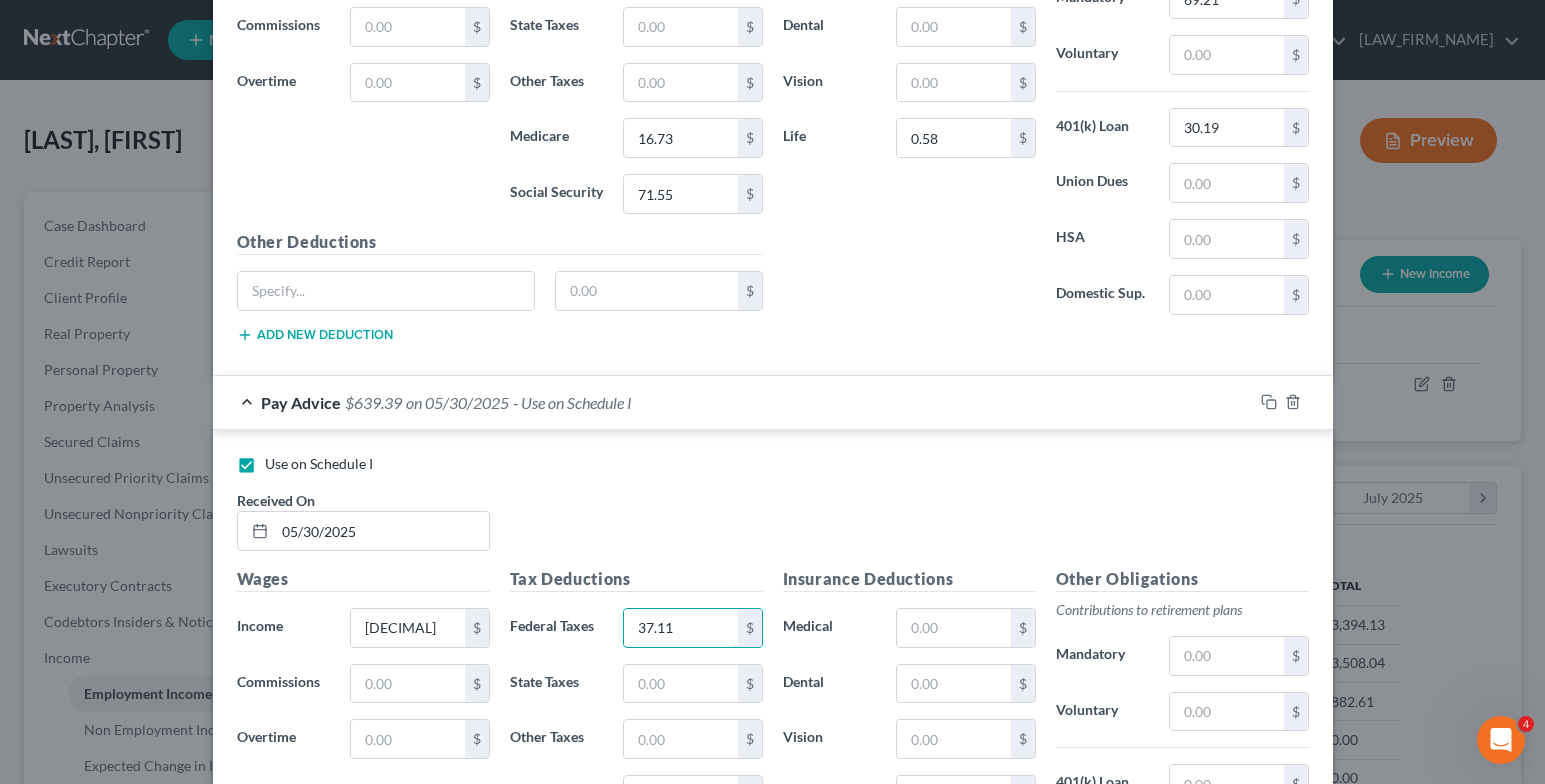 type on "37.11" 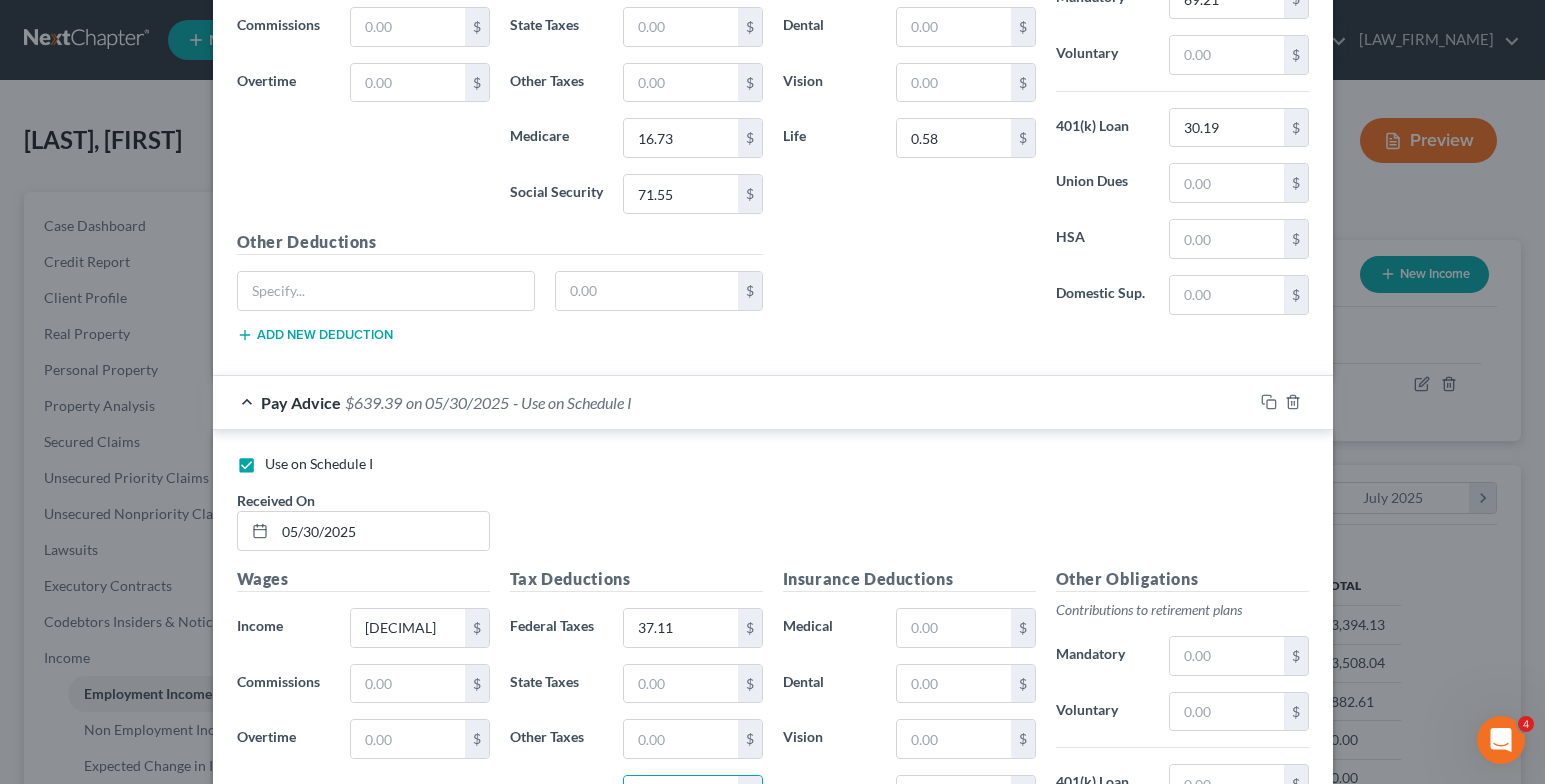 scroll, scrollTop: 4375, scrollLeft: 0, axis: vertical 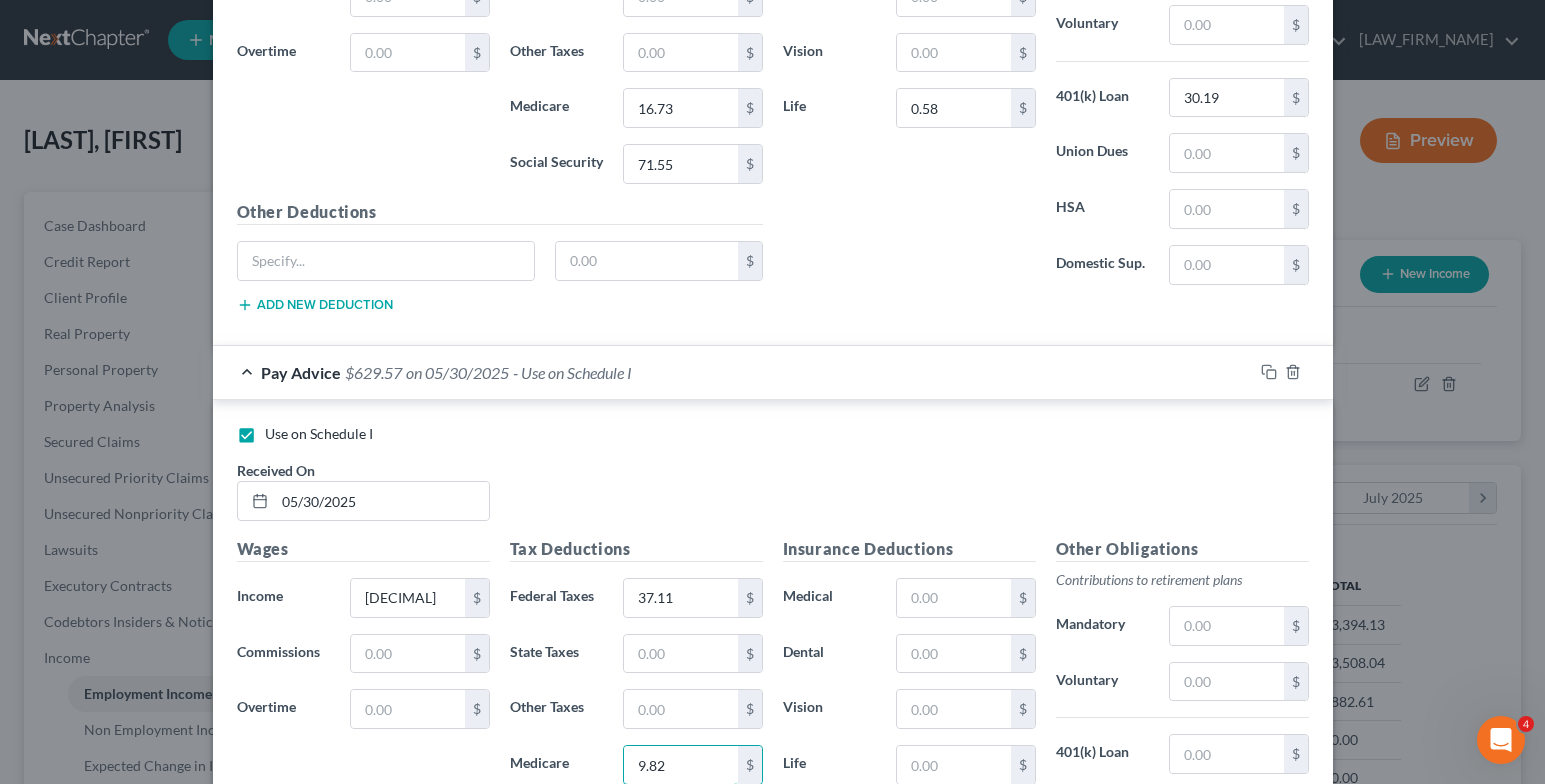 type on "9.82" 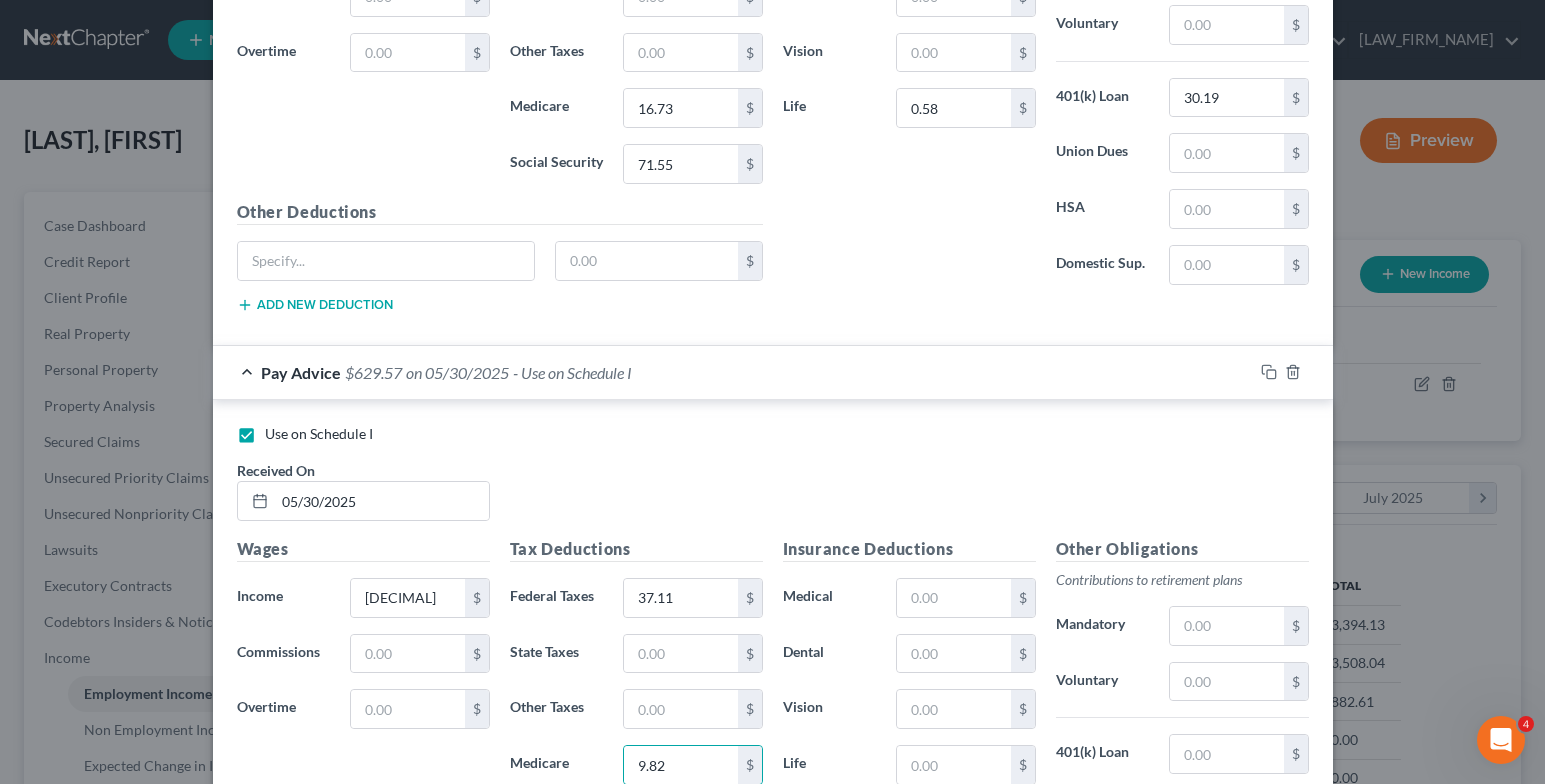scroll, scrollTop: 4702, scrollLeft: 0, axis: vertical 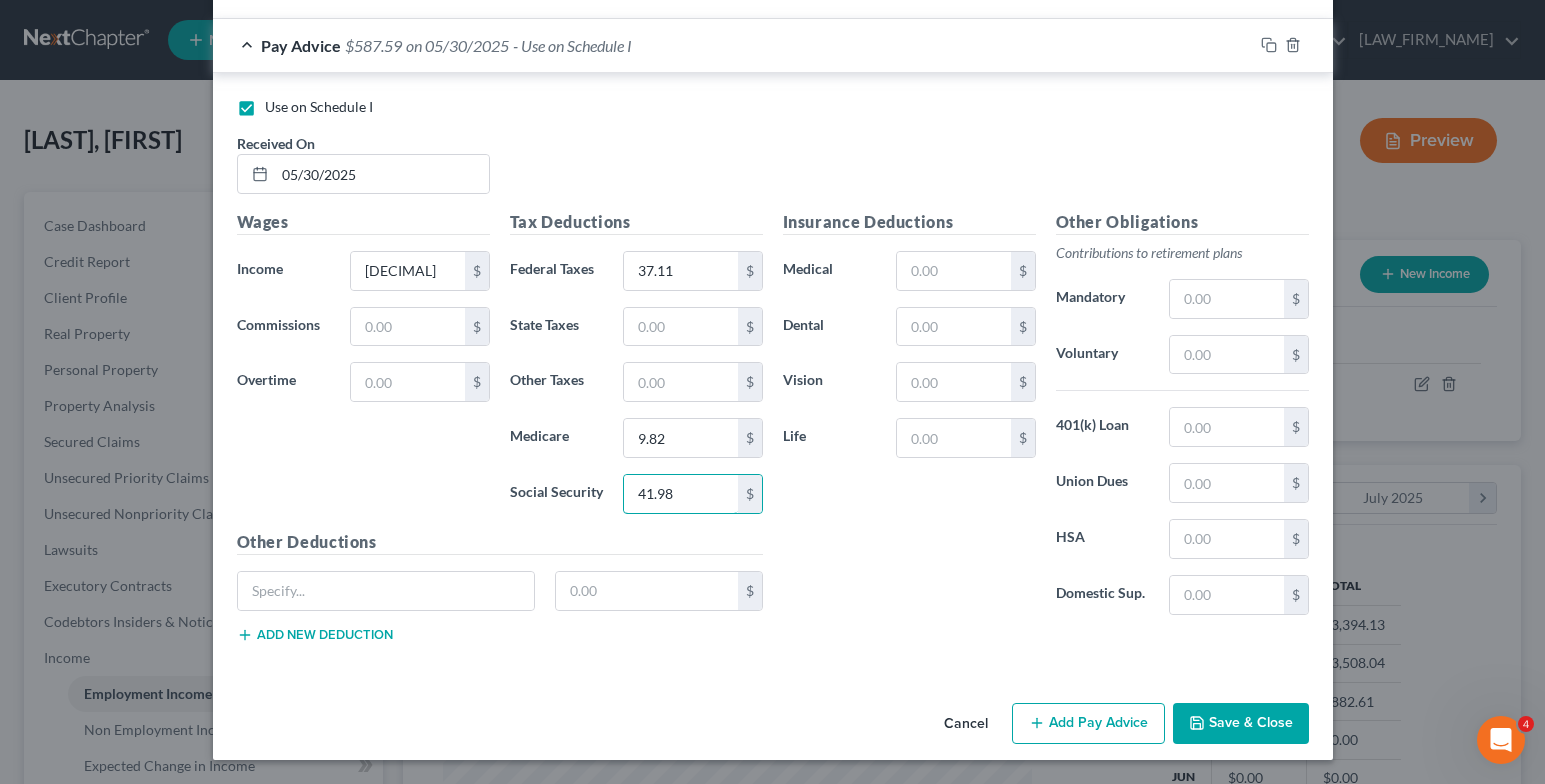 type on "41.98" 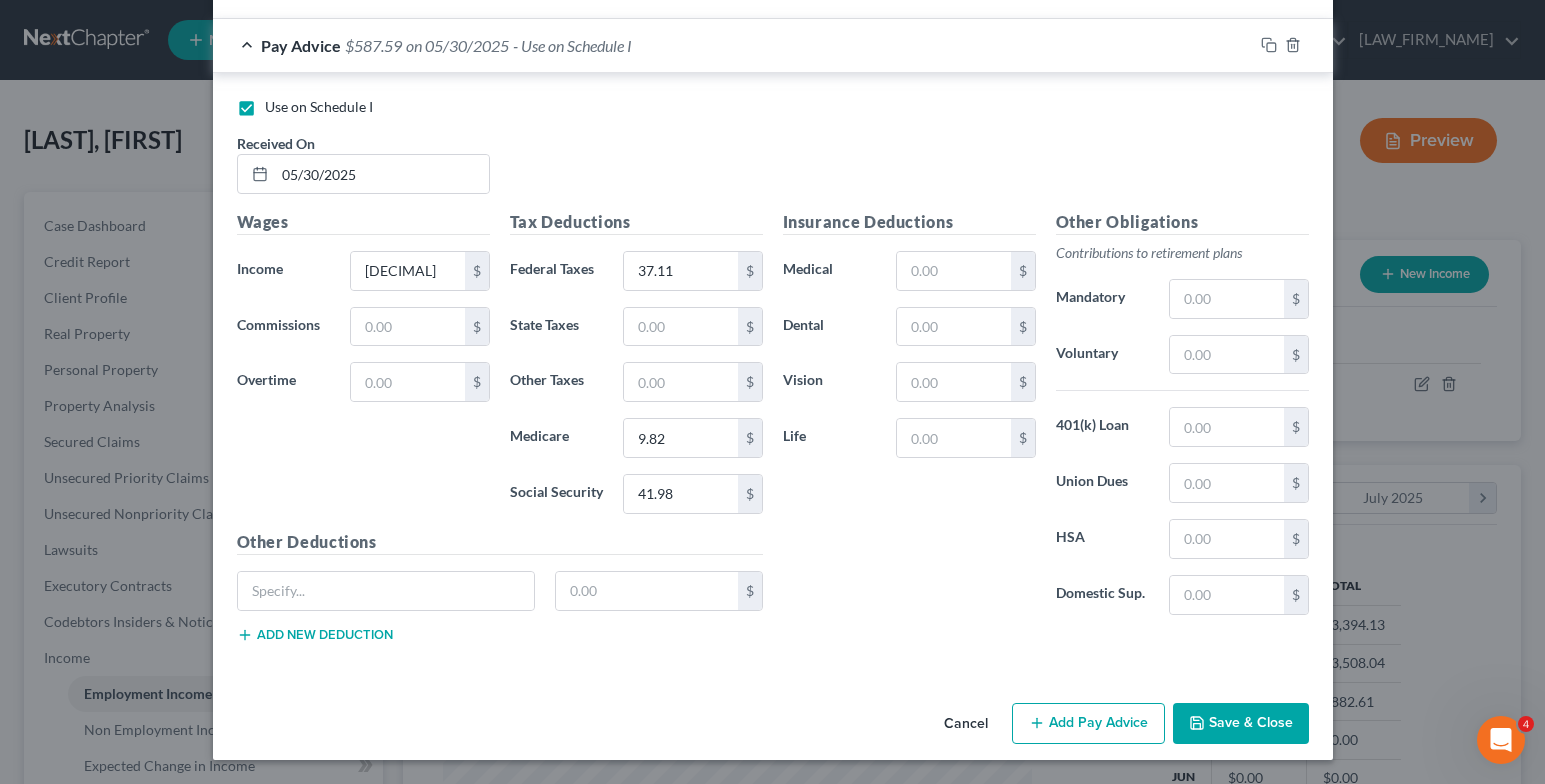 type 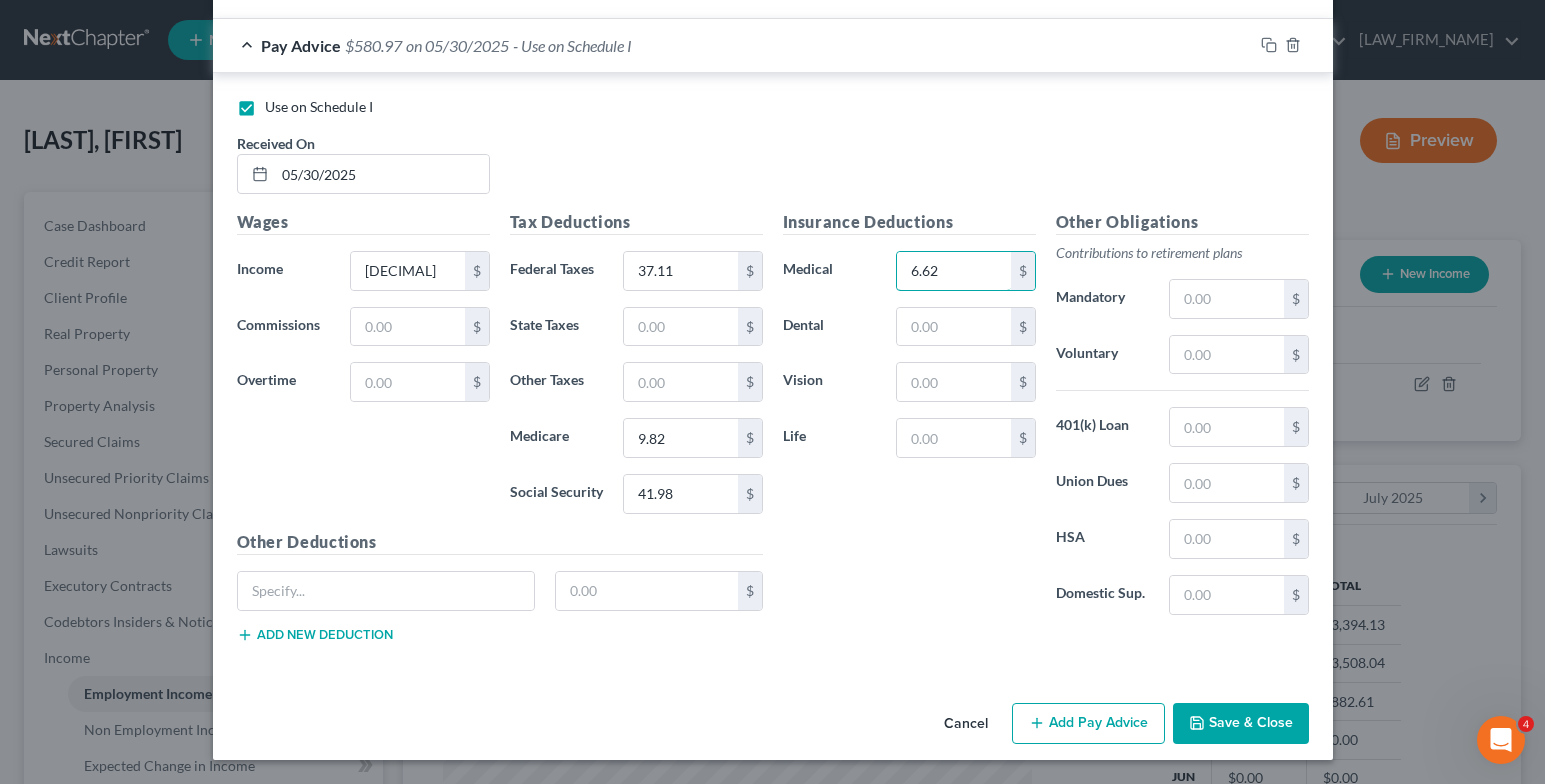 type on "6.62" 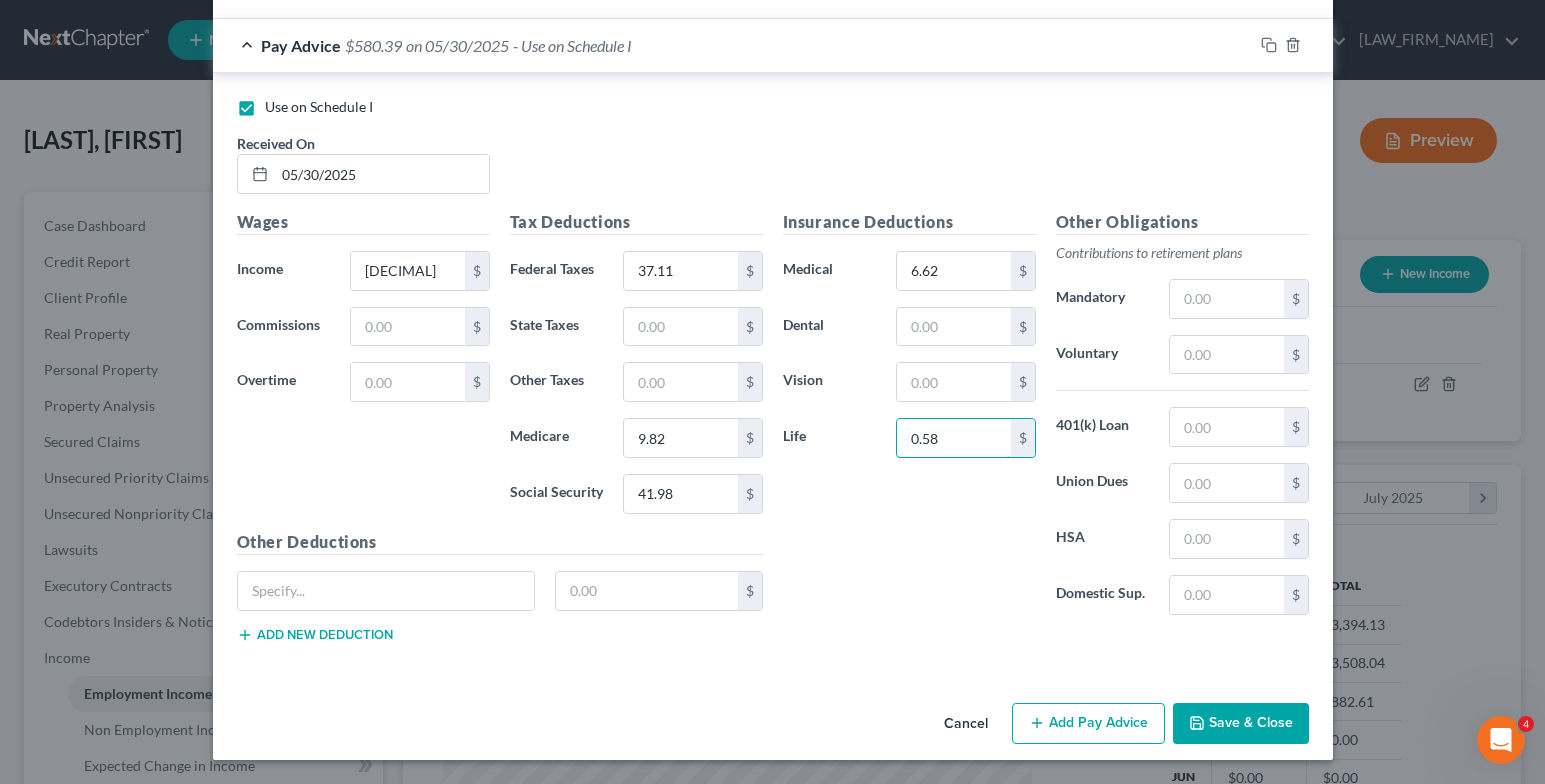 type on "0.58" 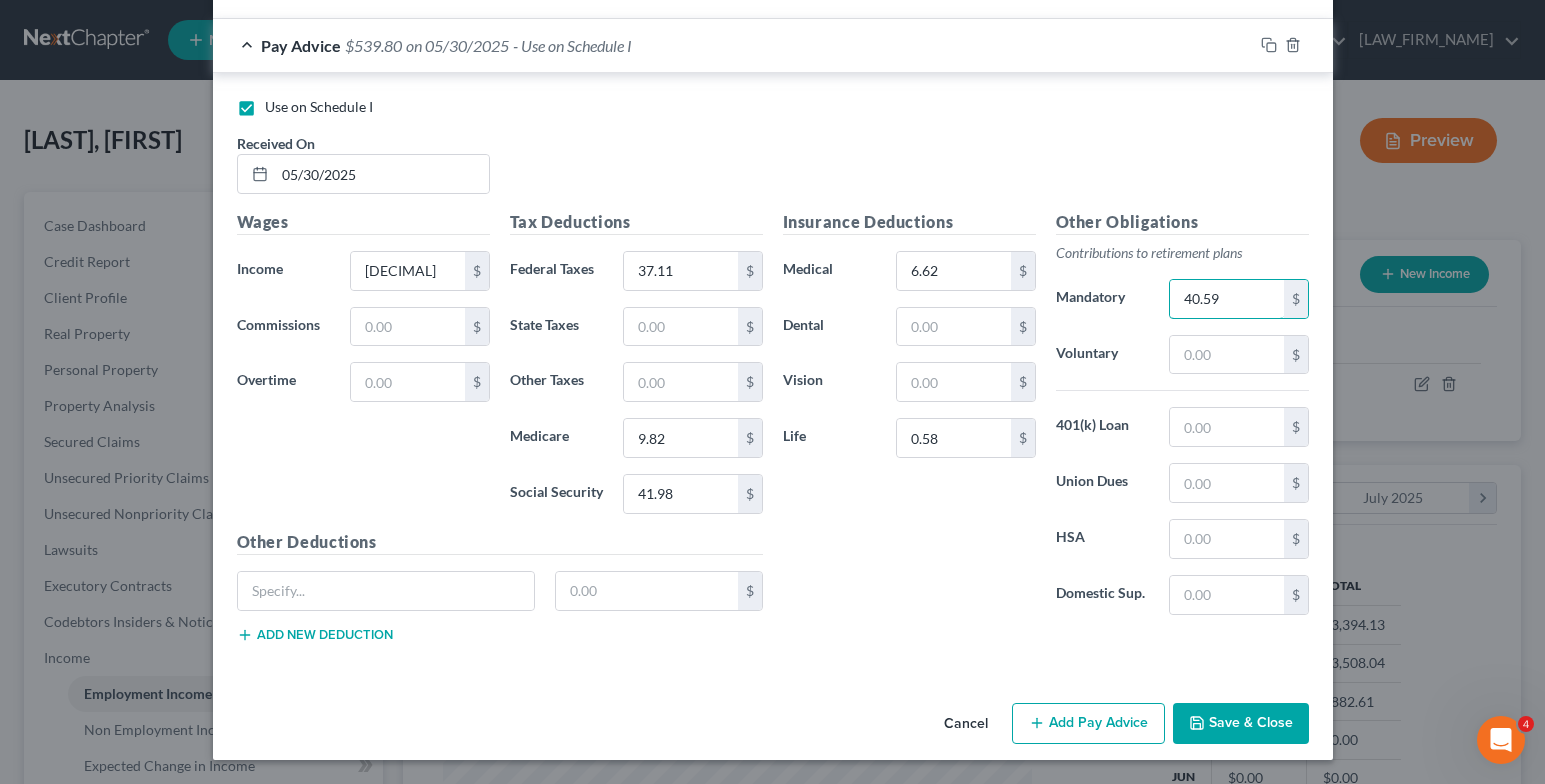 type on "40.59" 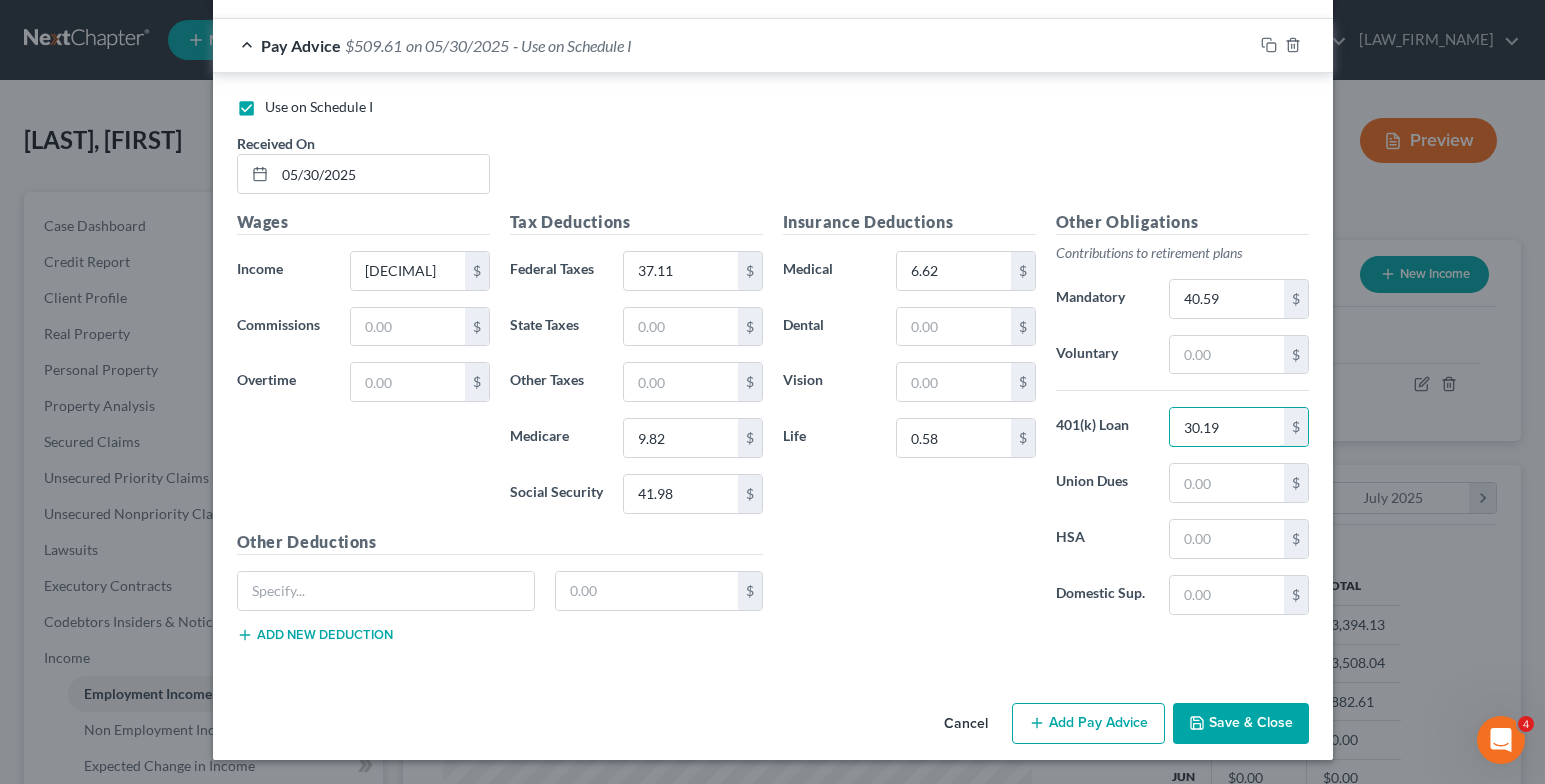 type on "30.19" 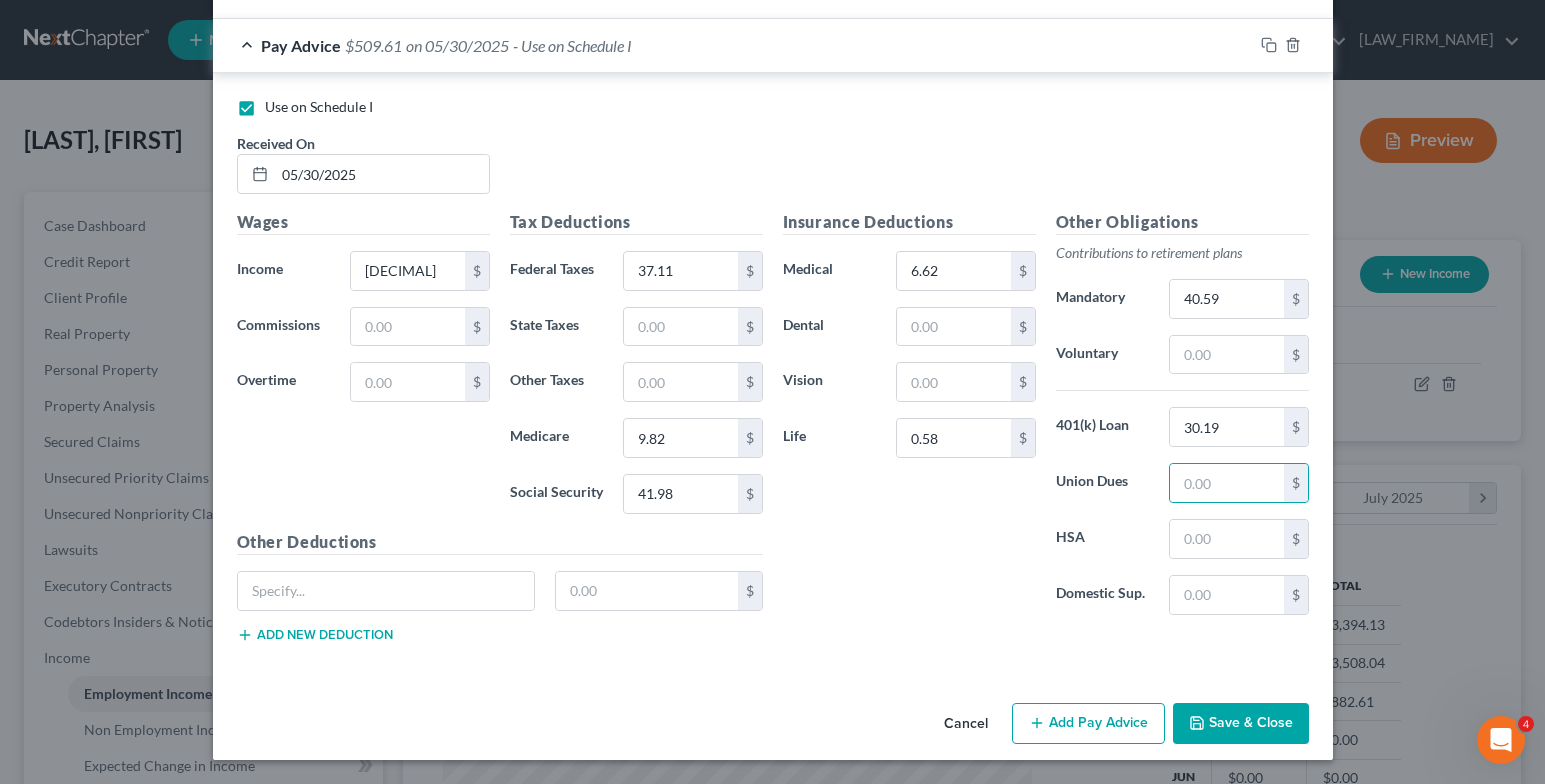 click on "Add Pay Advice" at bounding box center [1088, 724] 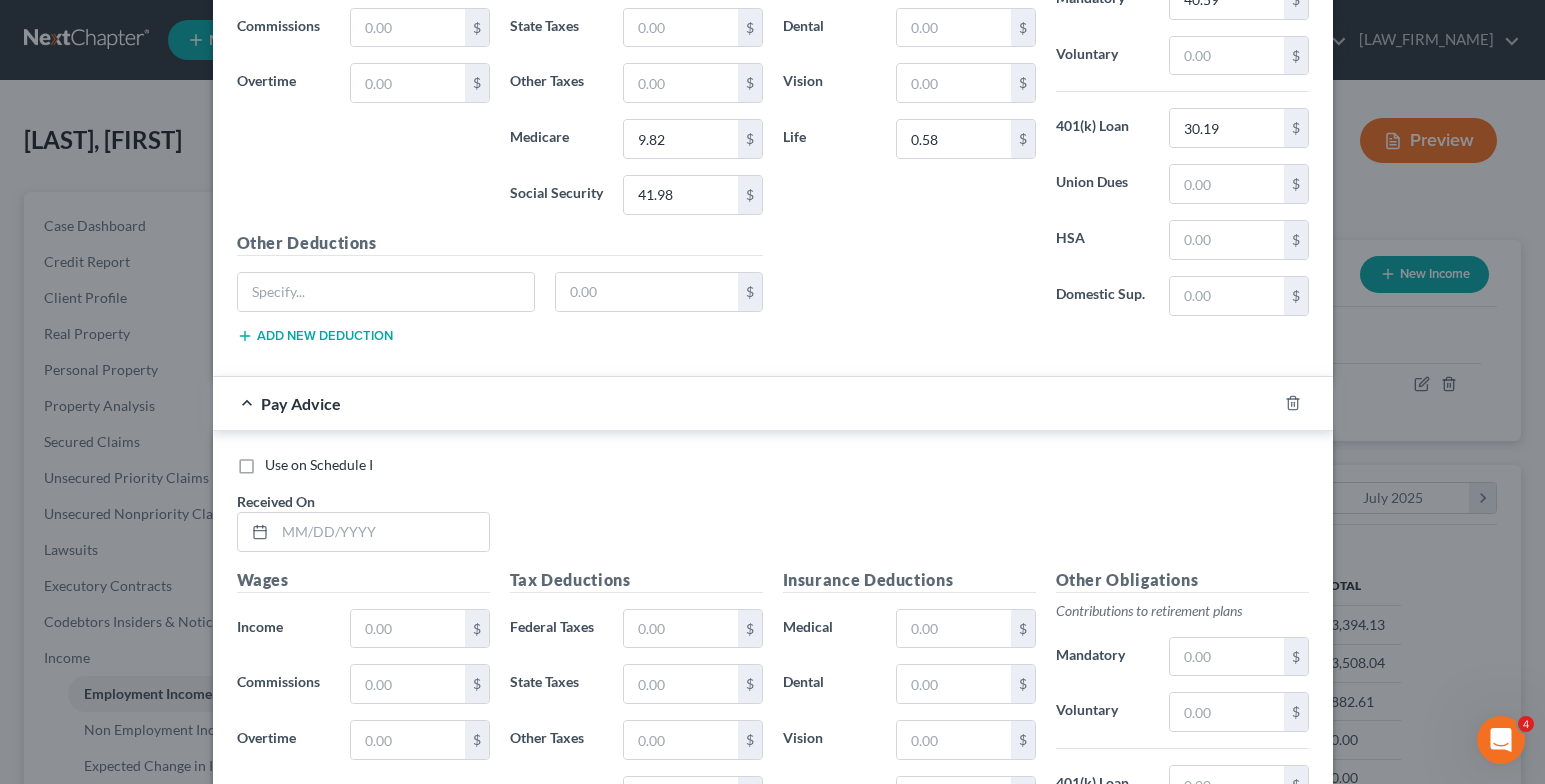 scroll, scrollTop: 5002, scrollLeft: 0, axis: vertical 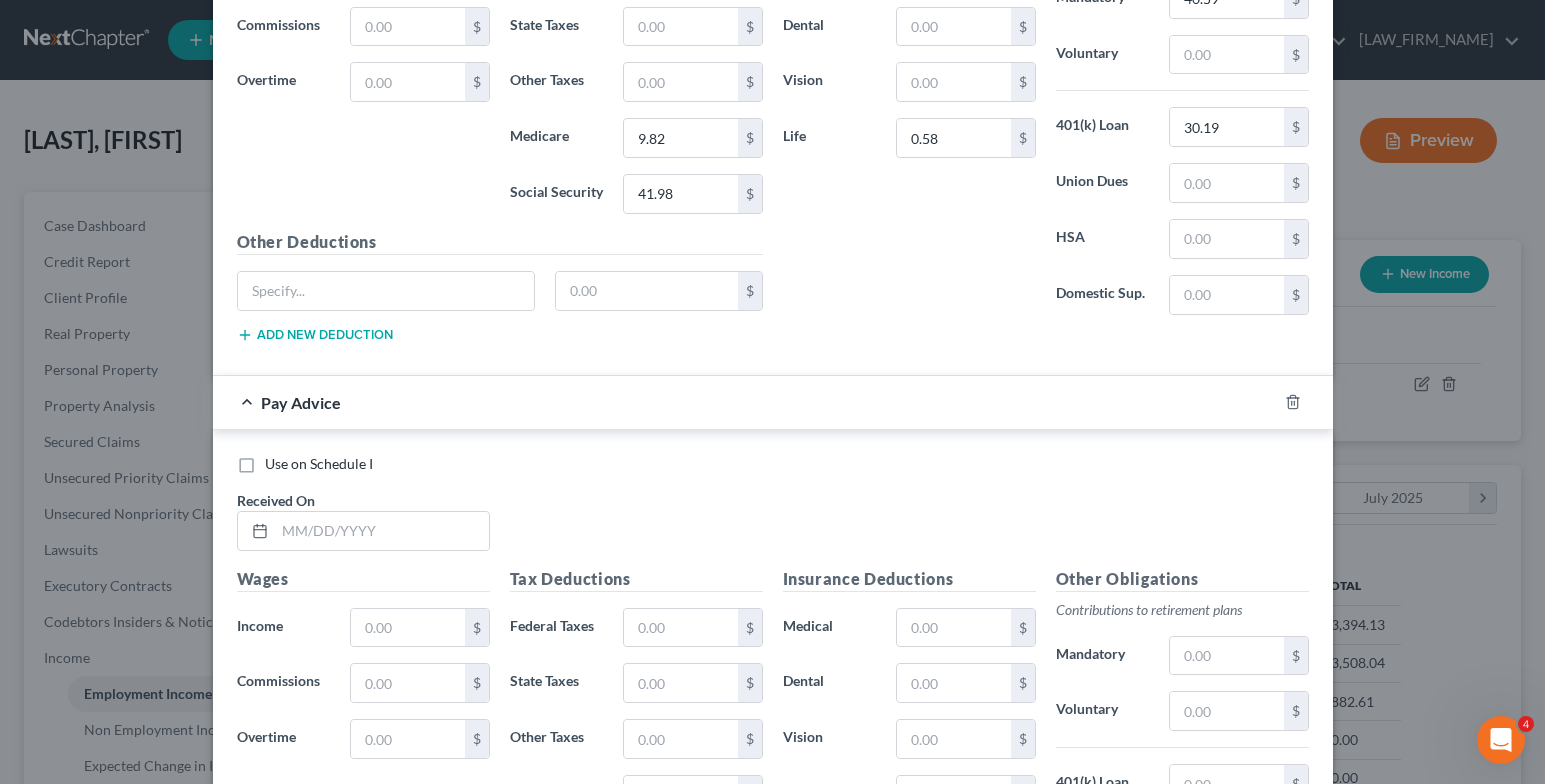 click on "Use on Schedule I" at bounding box center [319, 464] 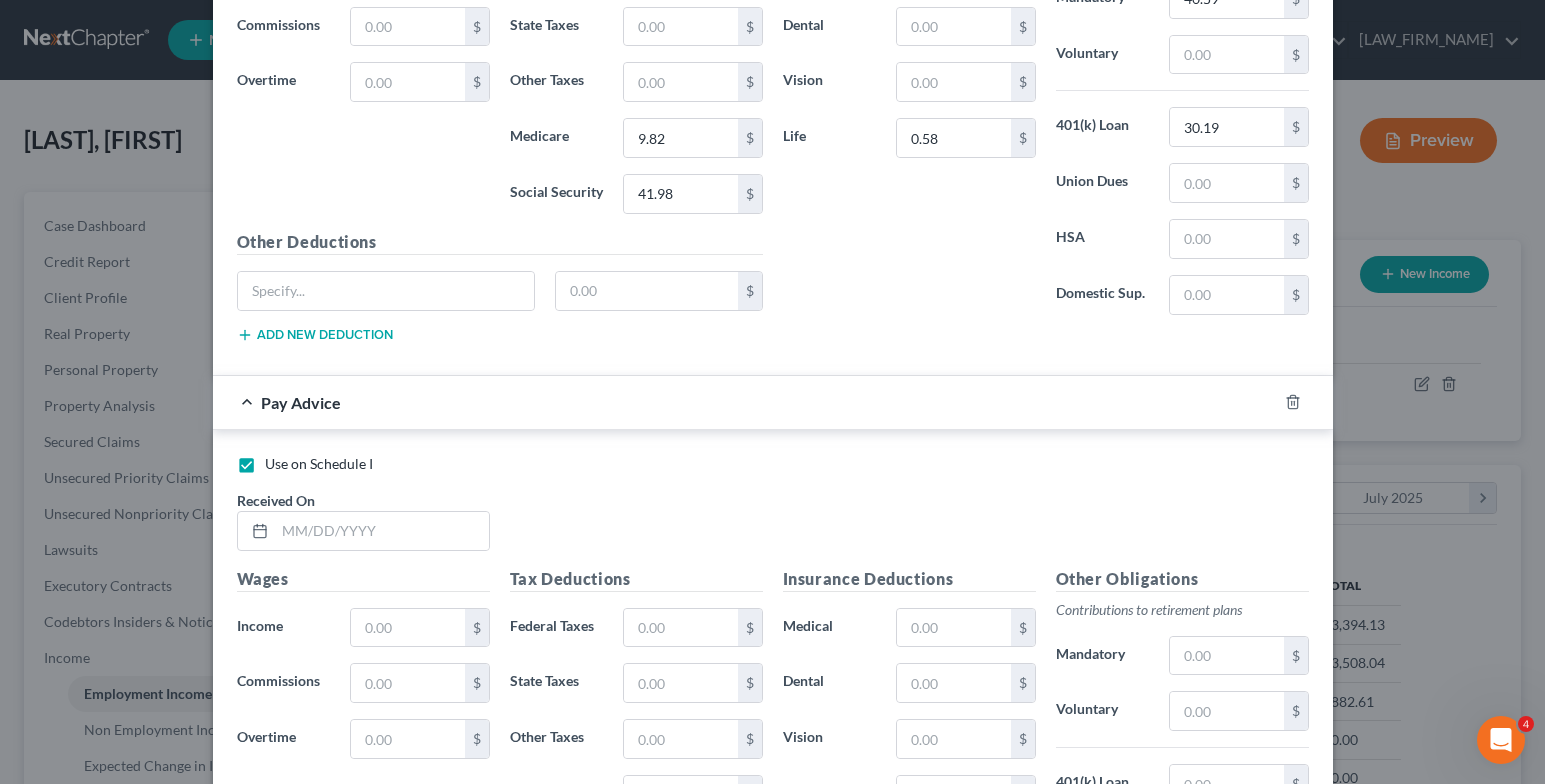 checkbox on "false" 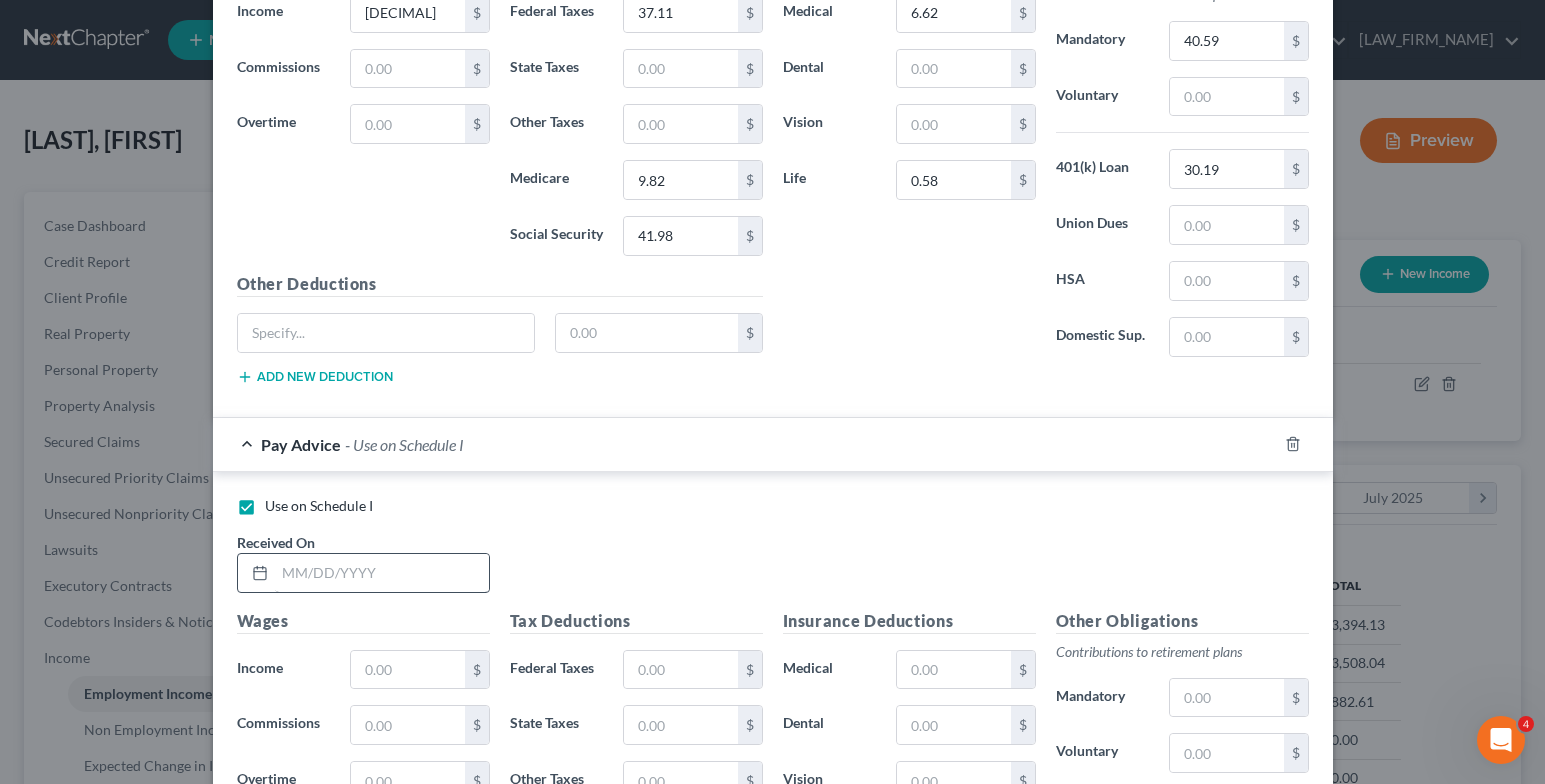 scroll, scrollTop: 5002, scrollLeft: 0, axis: vertical 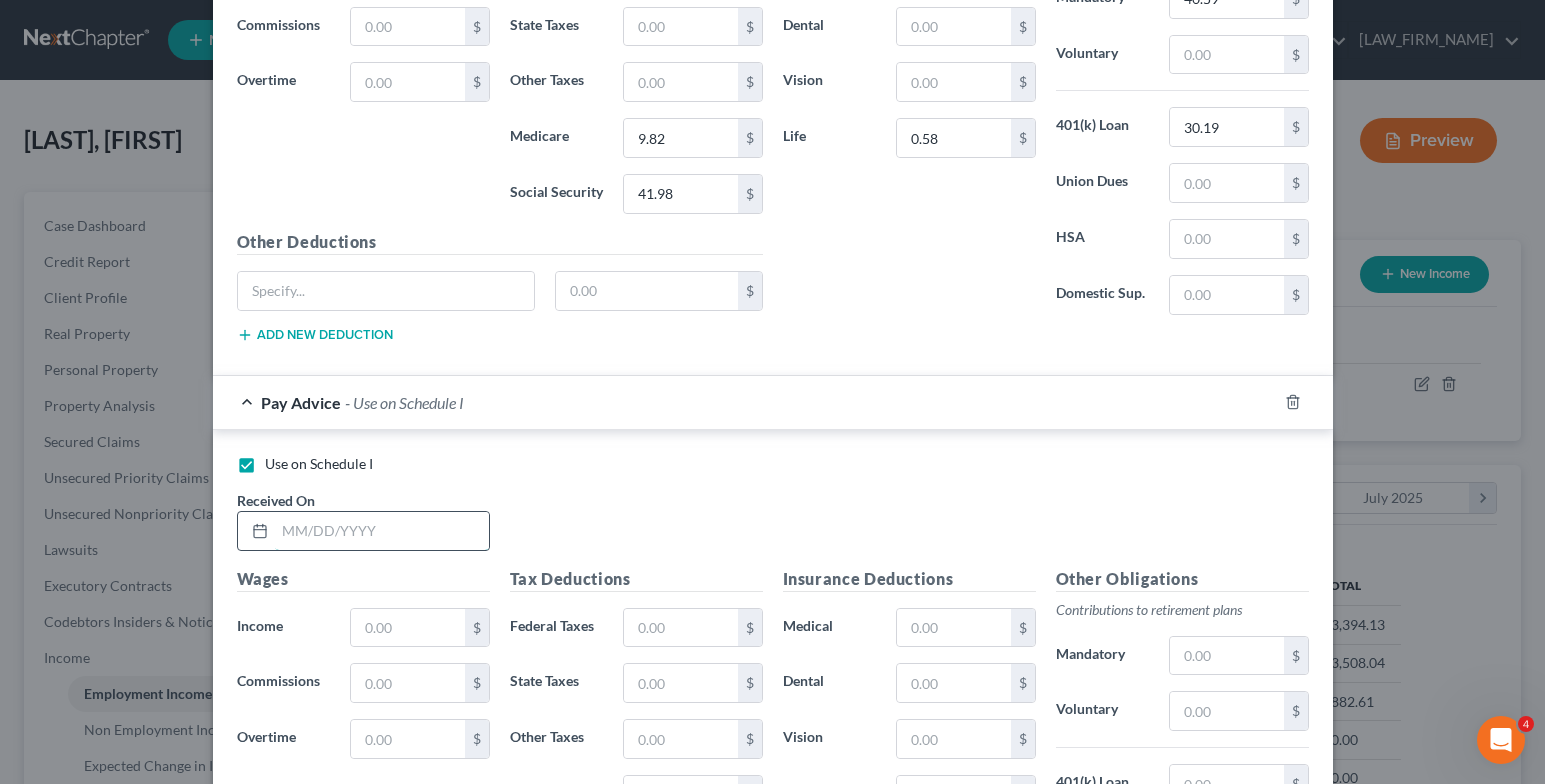 click at bounding box center (382, 531) 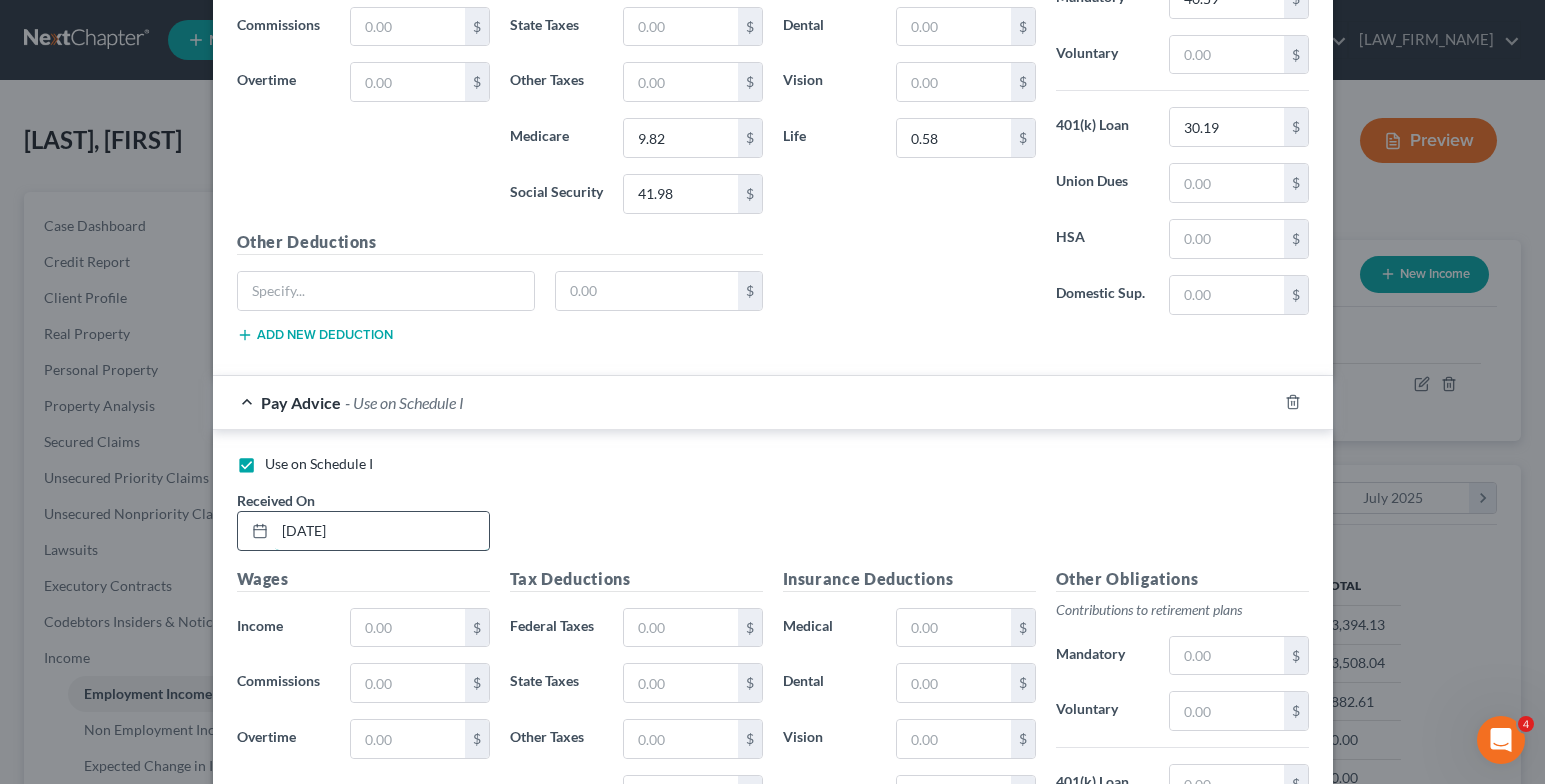 type on "[DATE]" 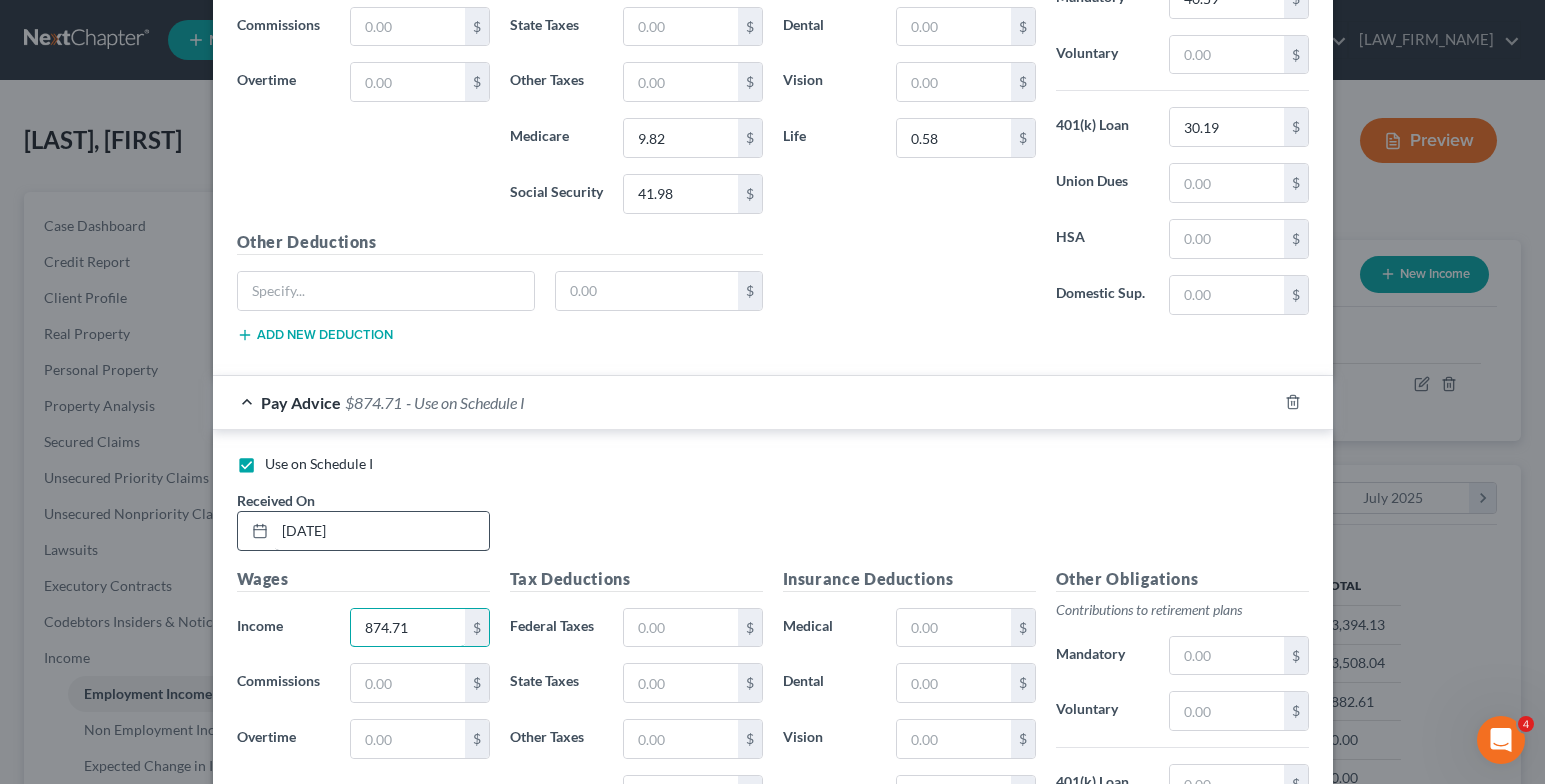 type on "874.71" 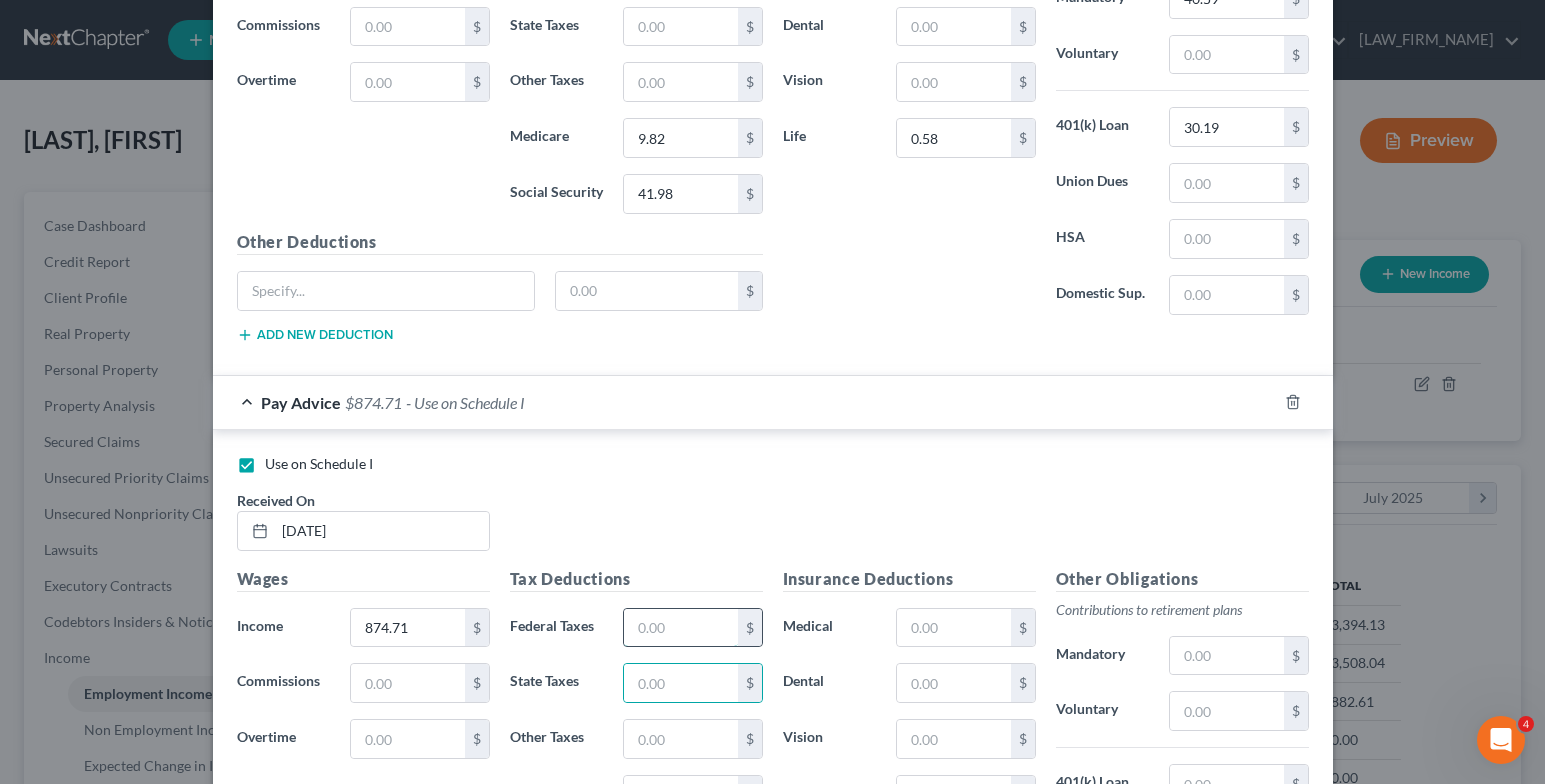 click at bounding box center (680, 628) 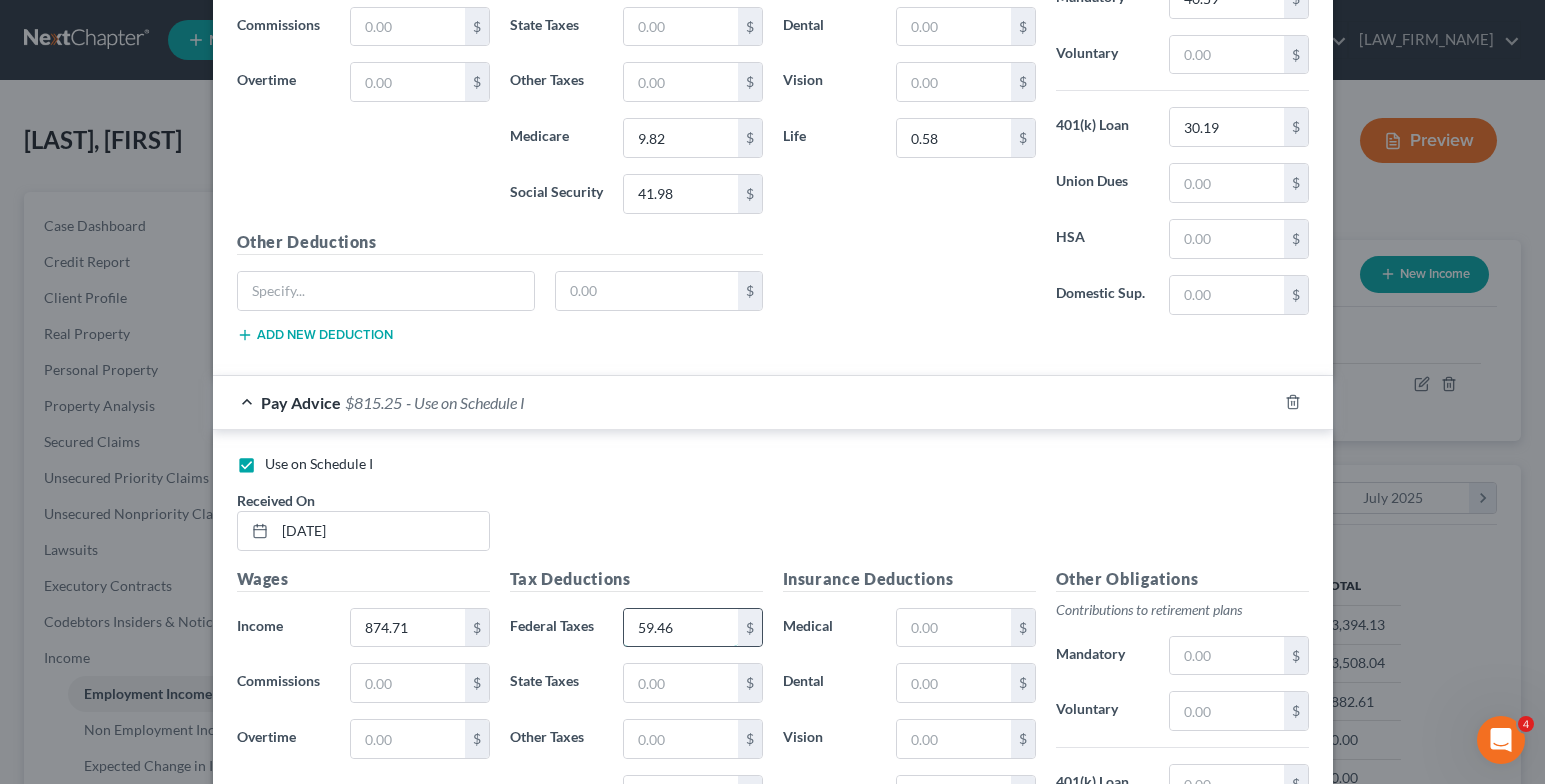 type on "59.46" 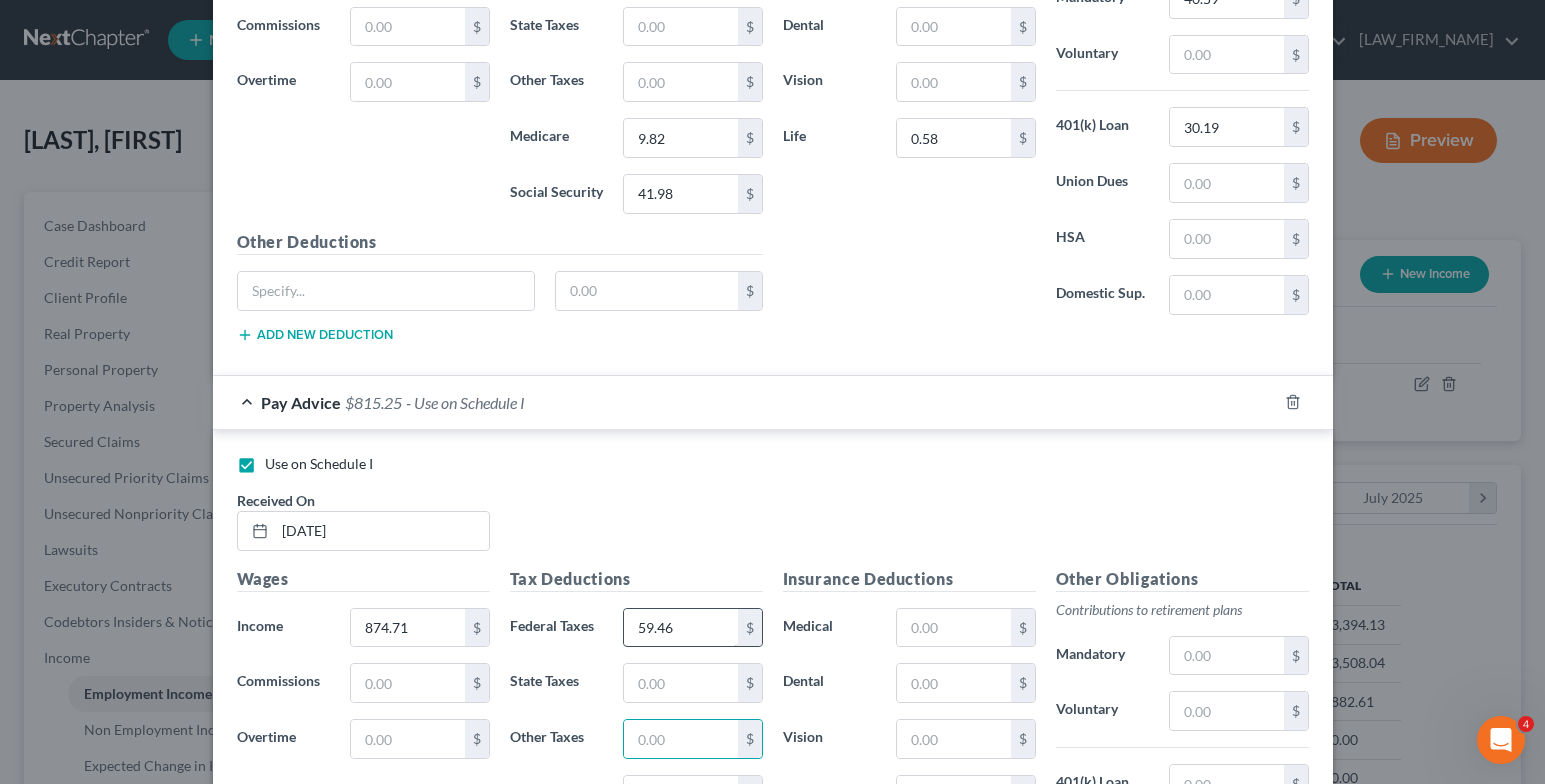scroll, scrollTop: 5032, scrollLeft: 0, axis: vertical 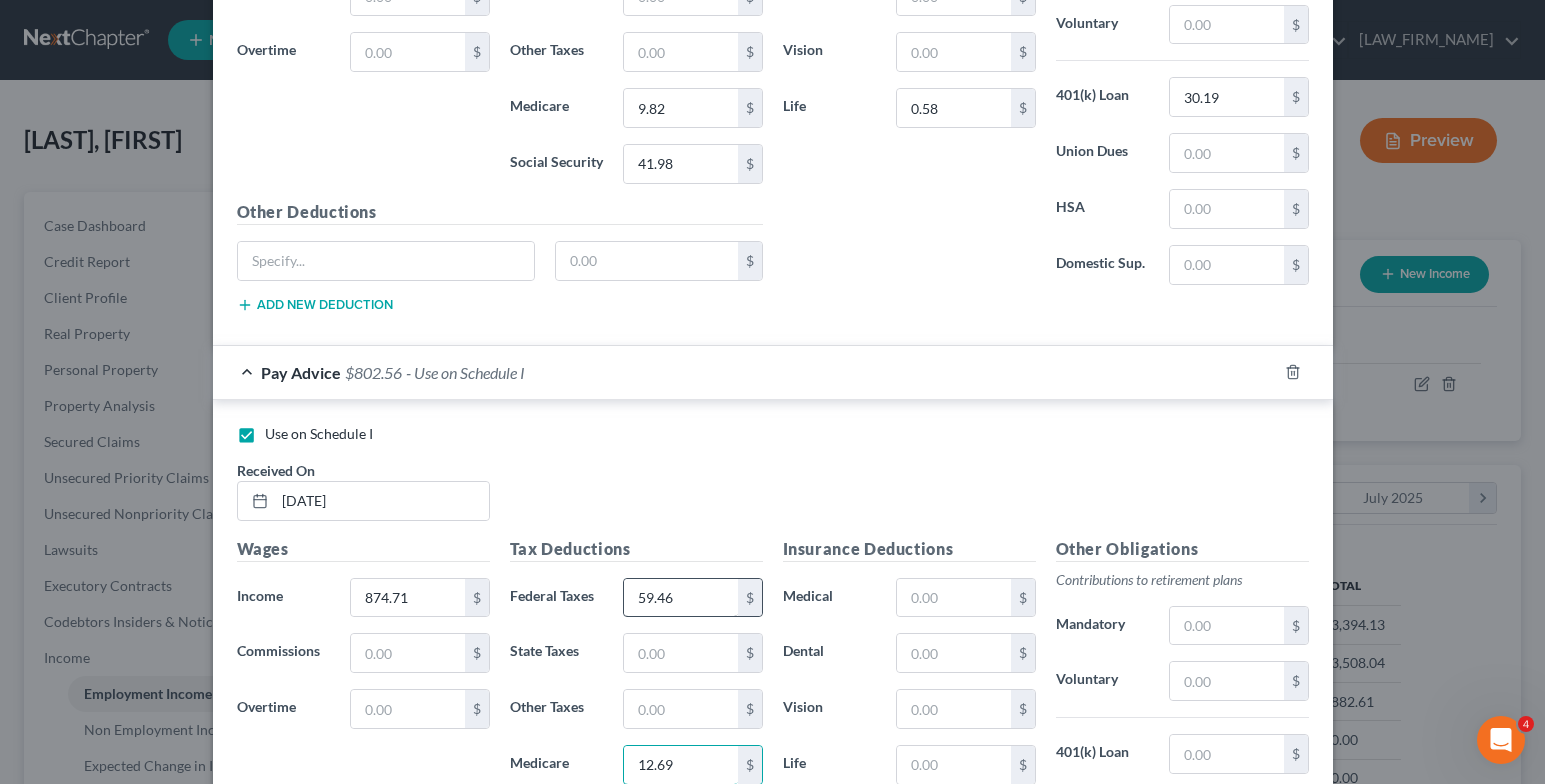 type on "12.69" 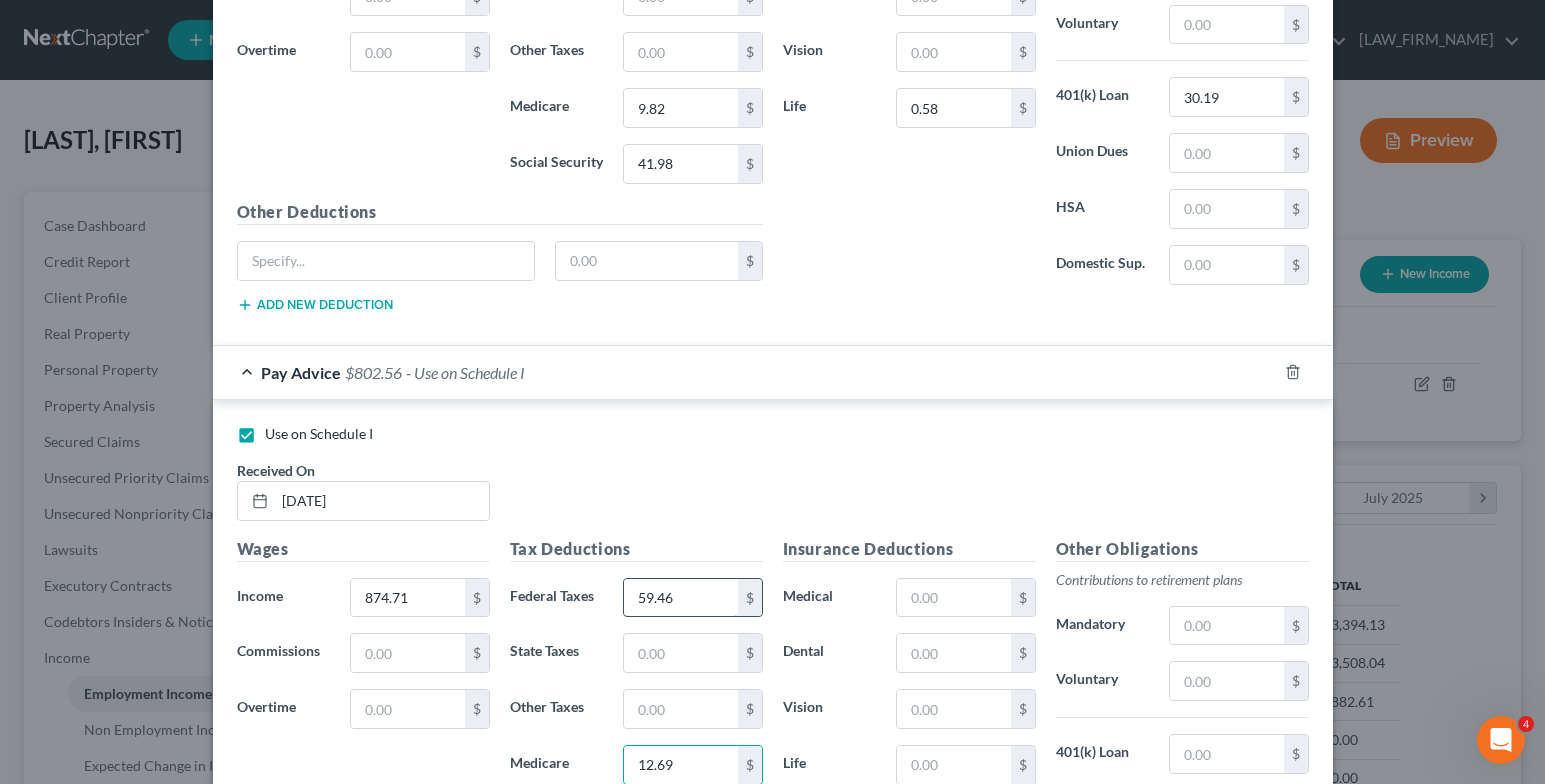 scroll, scrollTop: 5359, scrollLeft: 0, axis: vertical 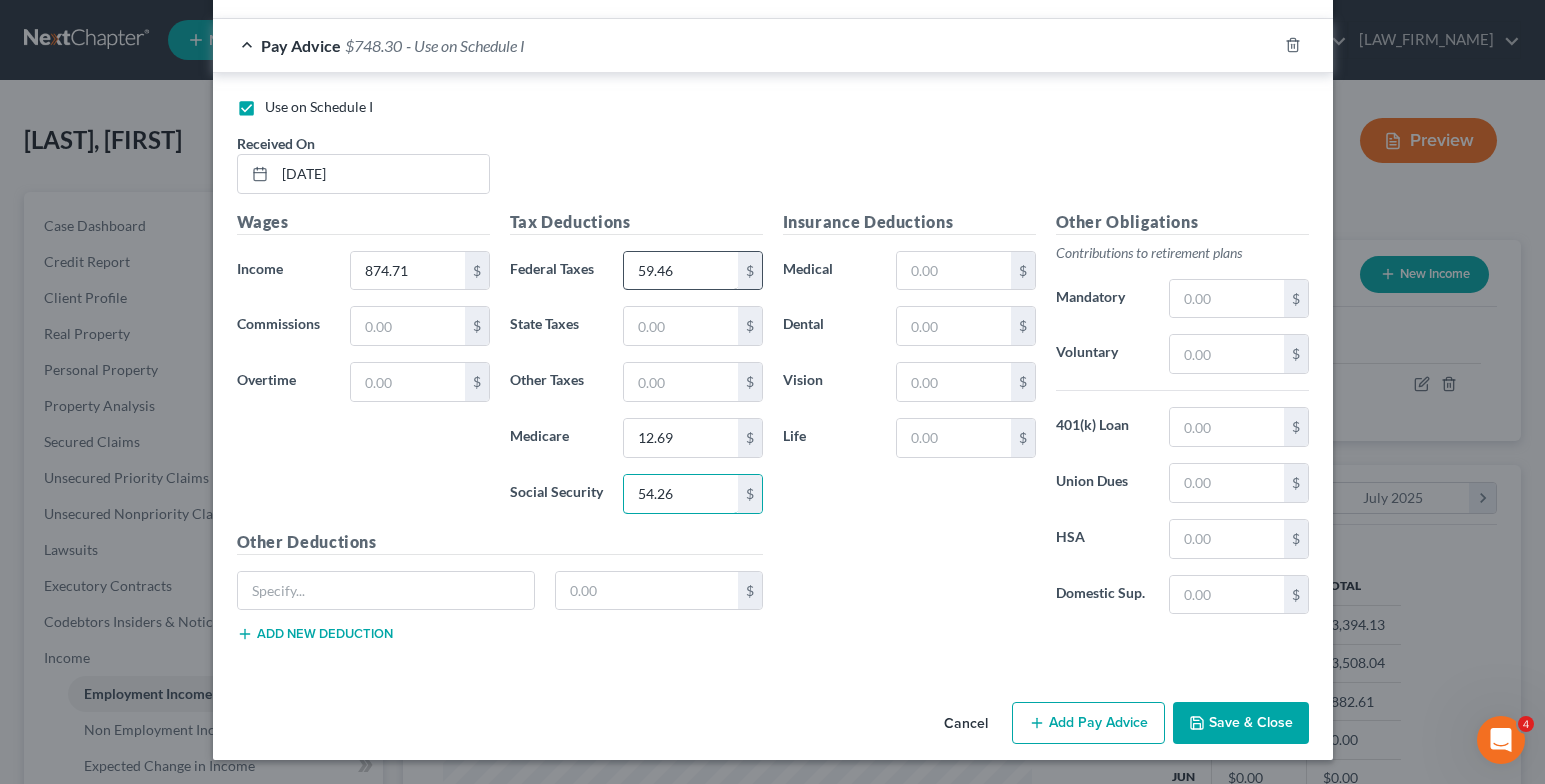 type on "54.26" 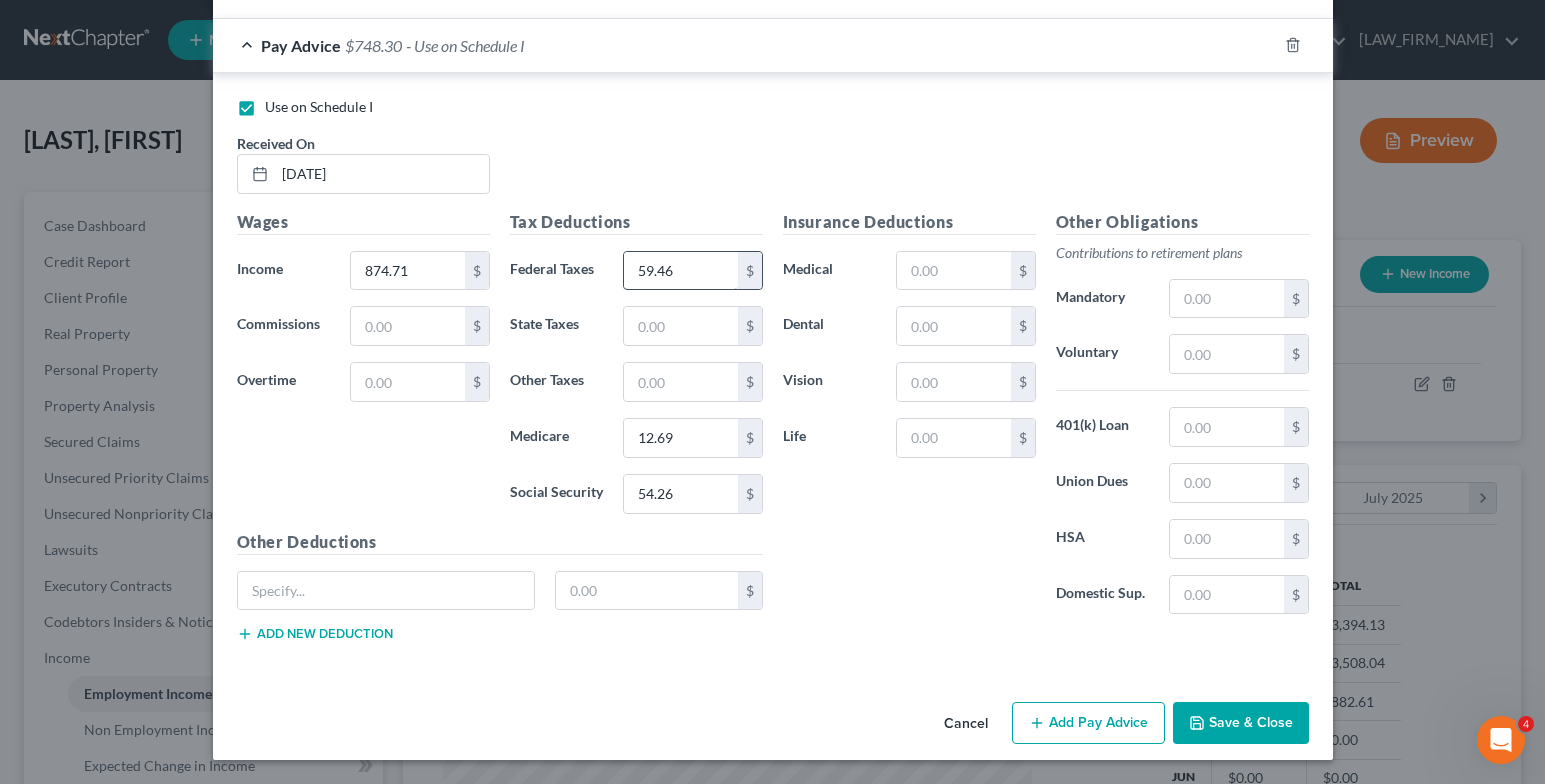 type 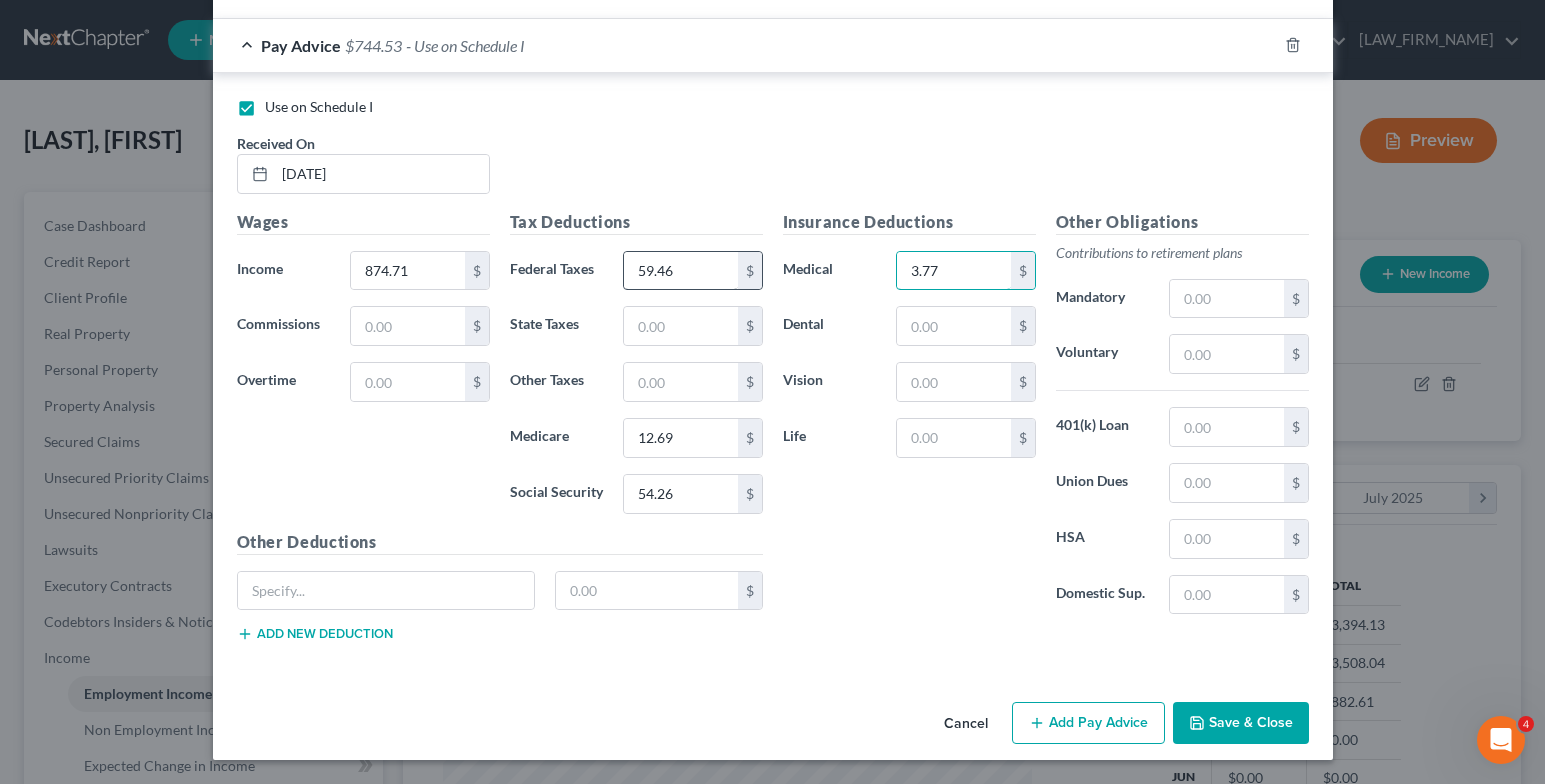 type on "3.77" 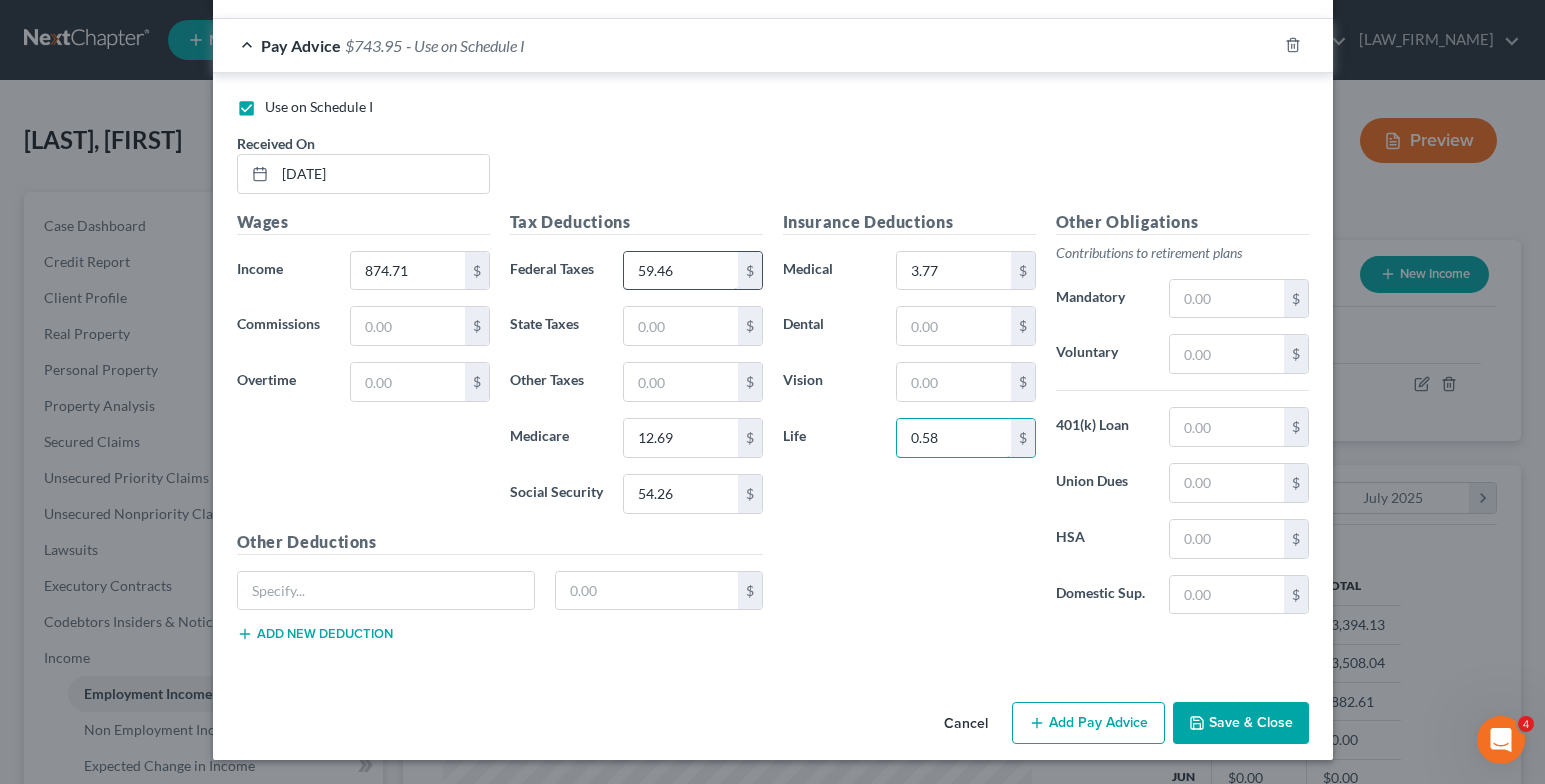 type on "0.58" 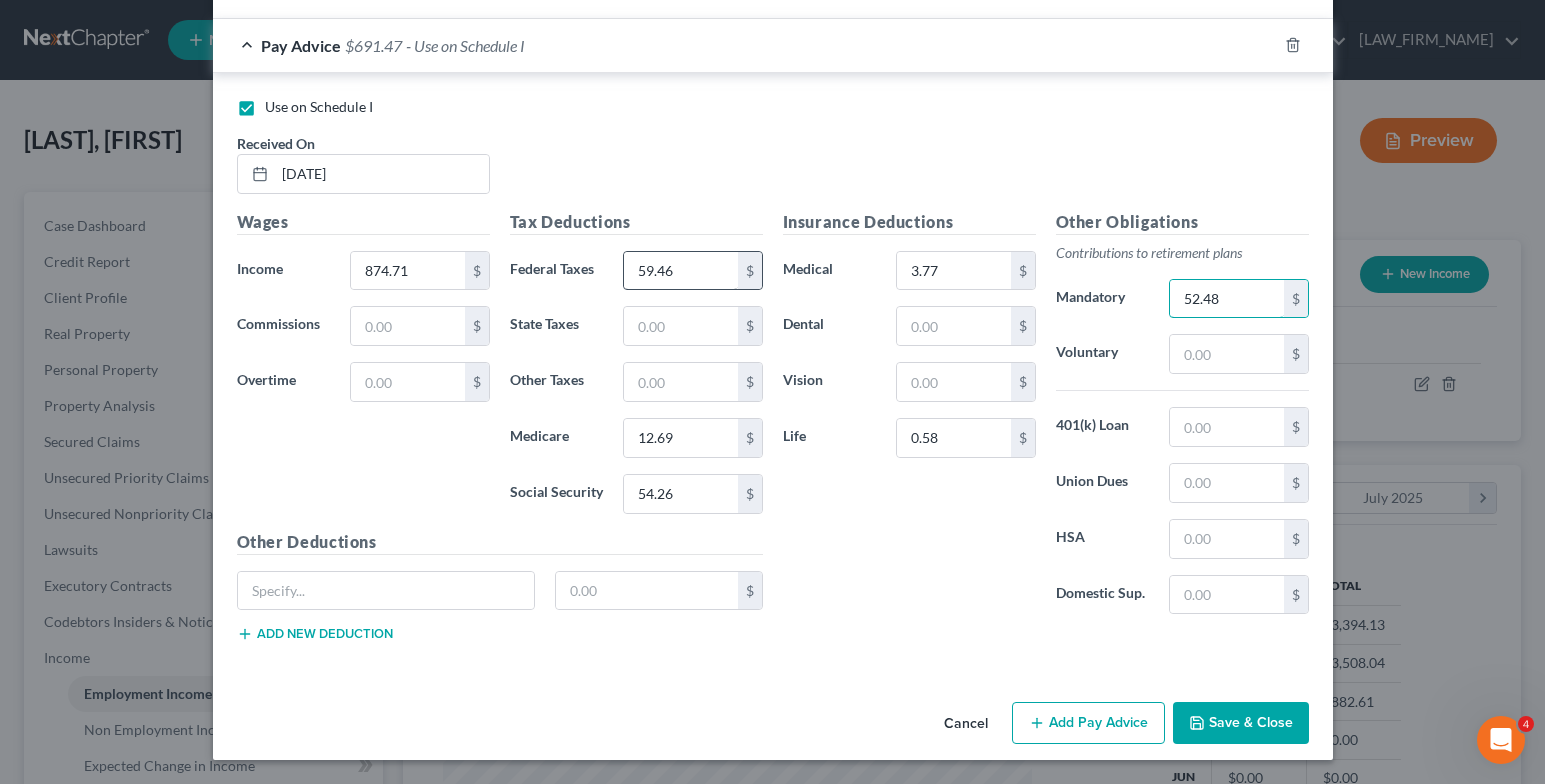 type on "52.48" 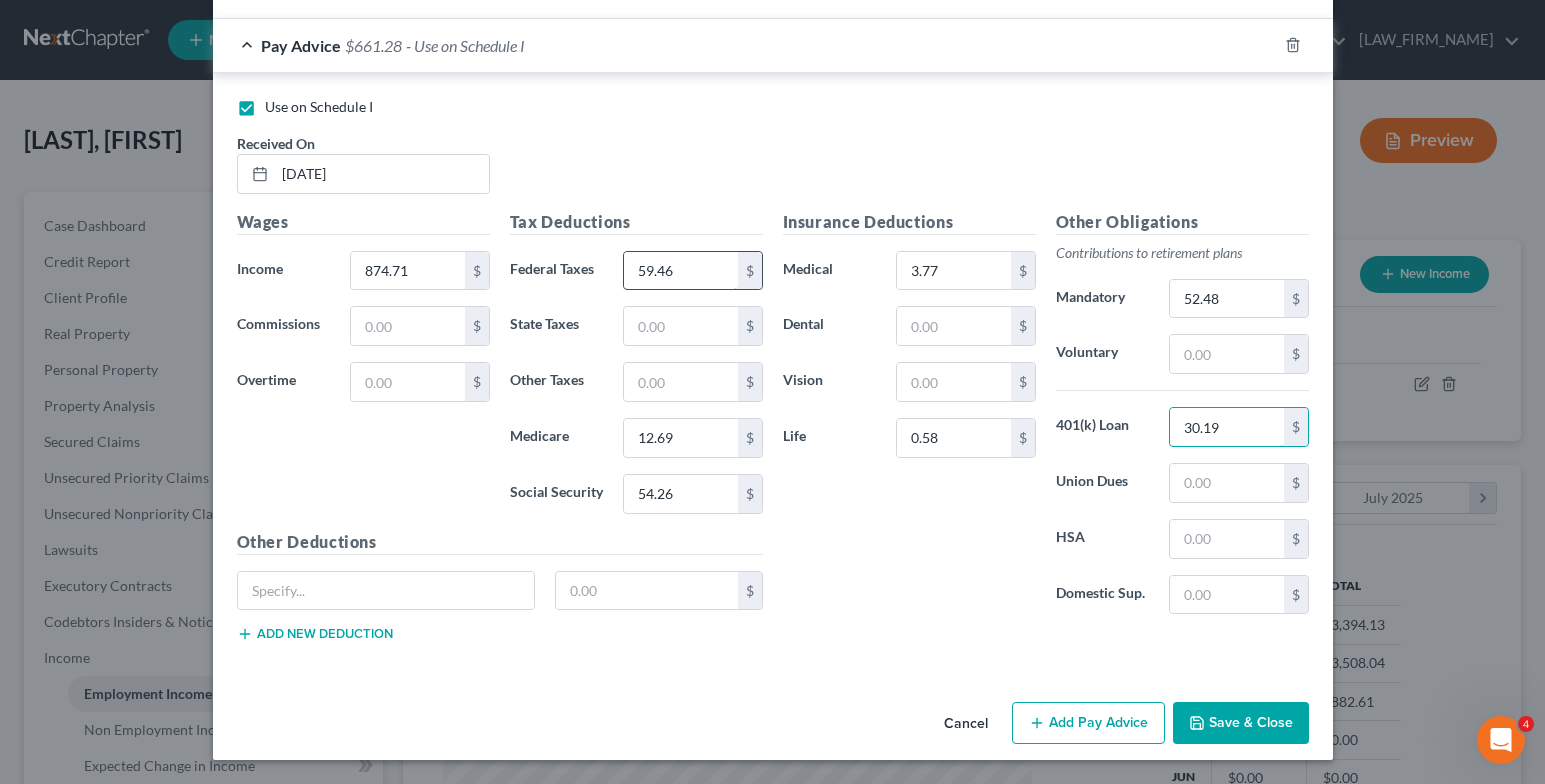 type on "30.19" 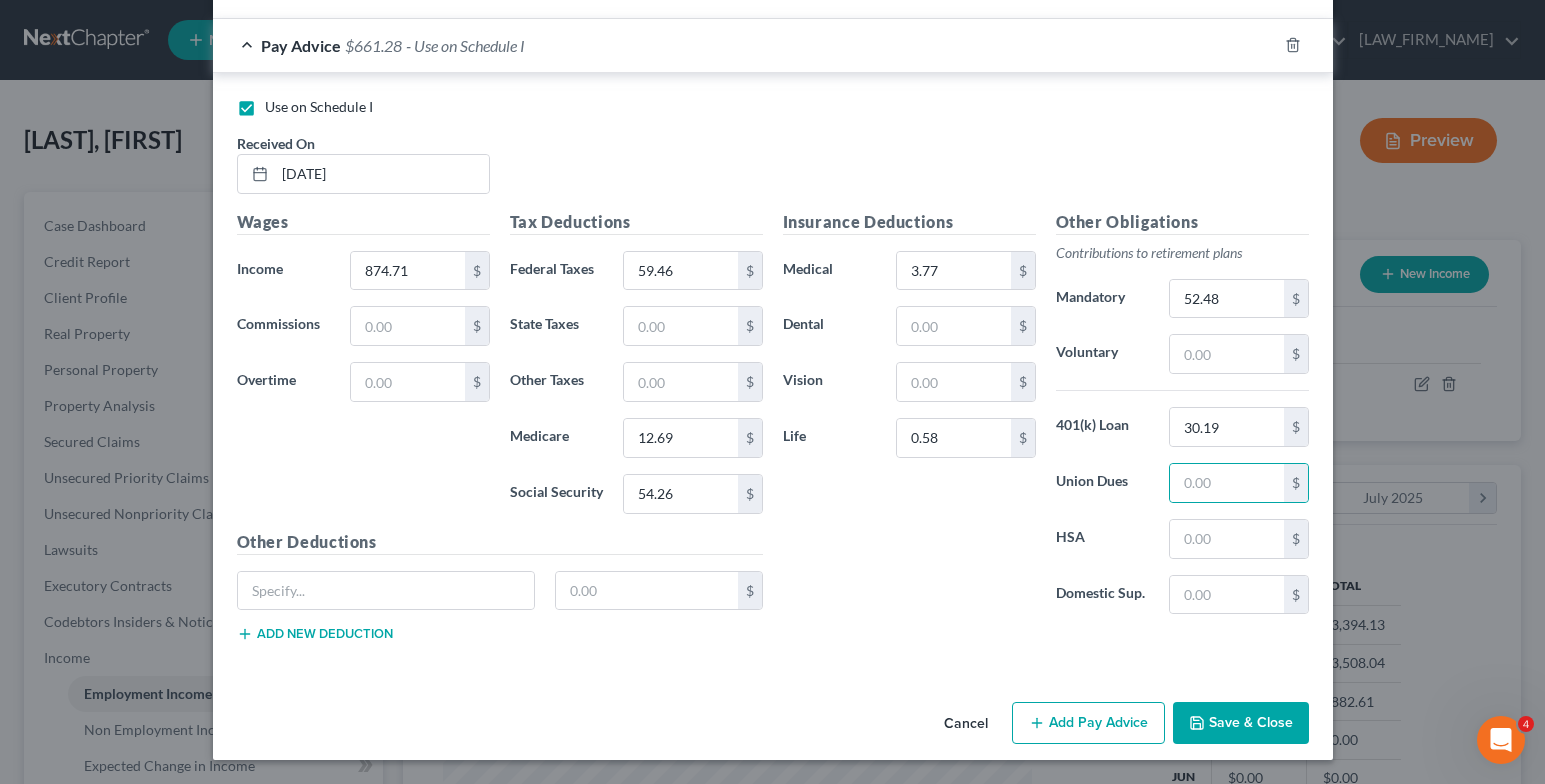 click on "Add Pay Advice" at bounding box center [1088, 723] 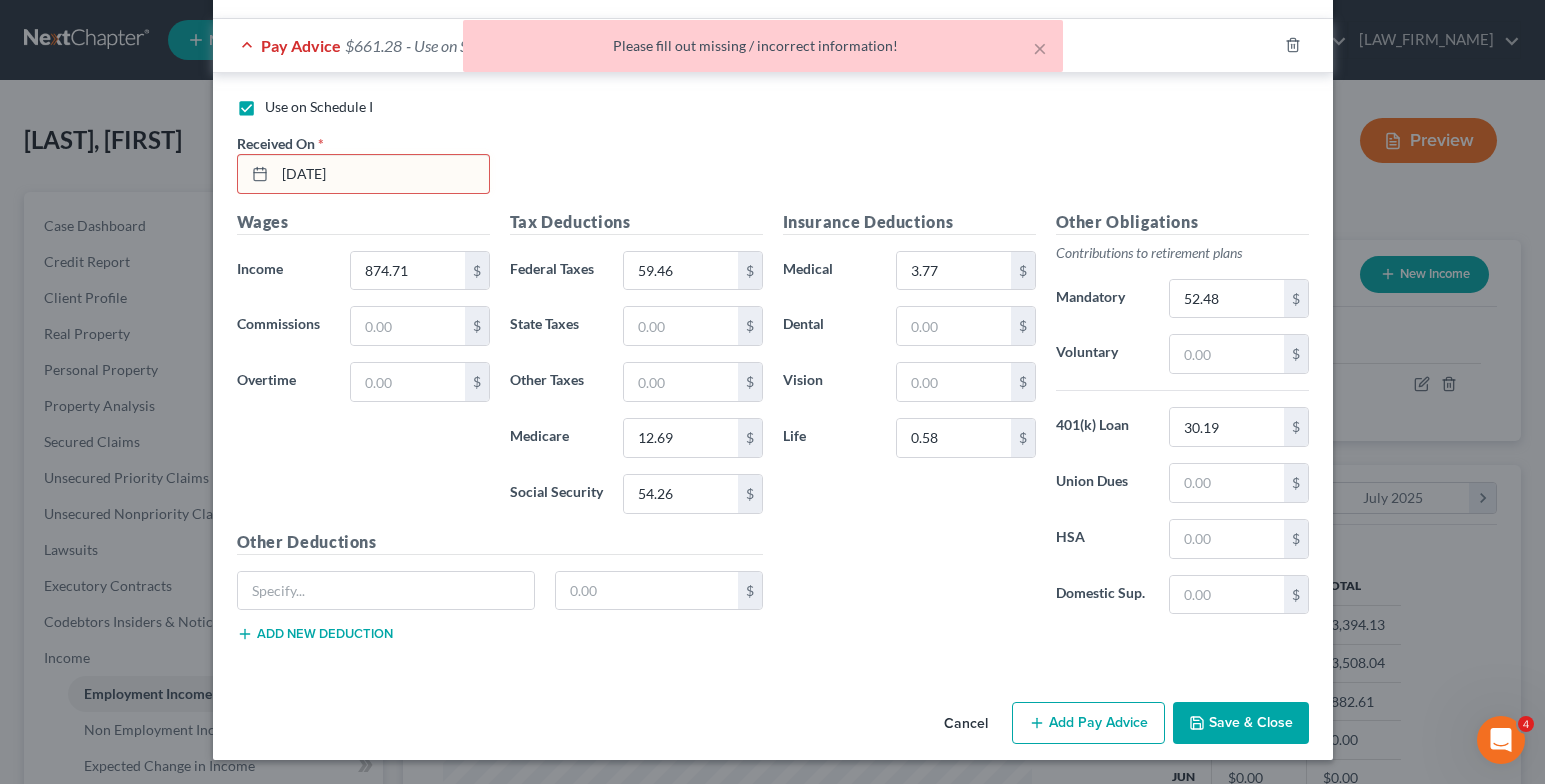 click on "[DATE]" at bounding box center [382, 174] 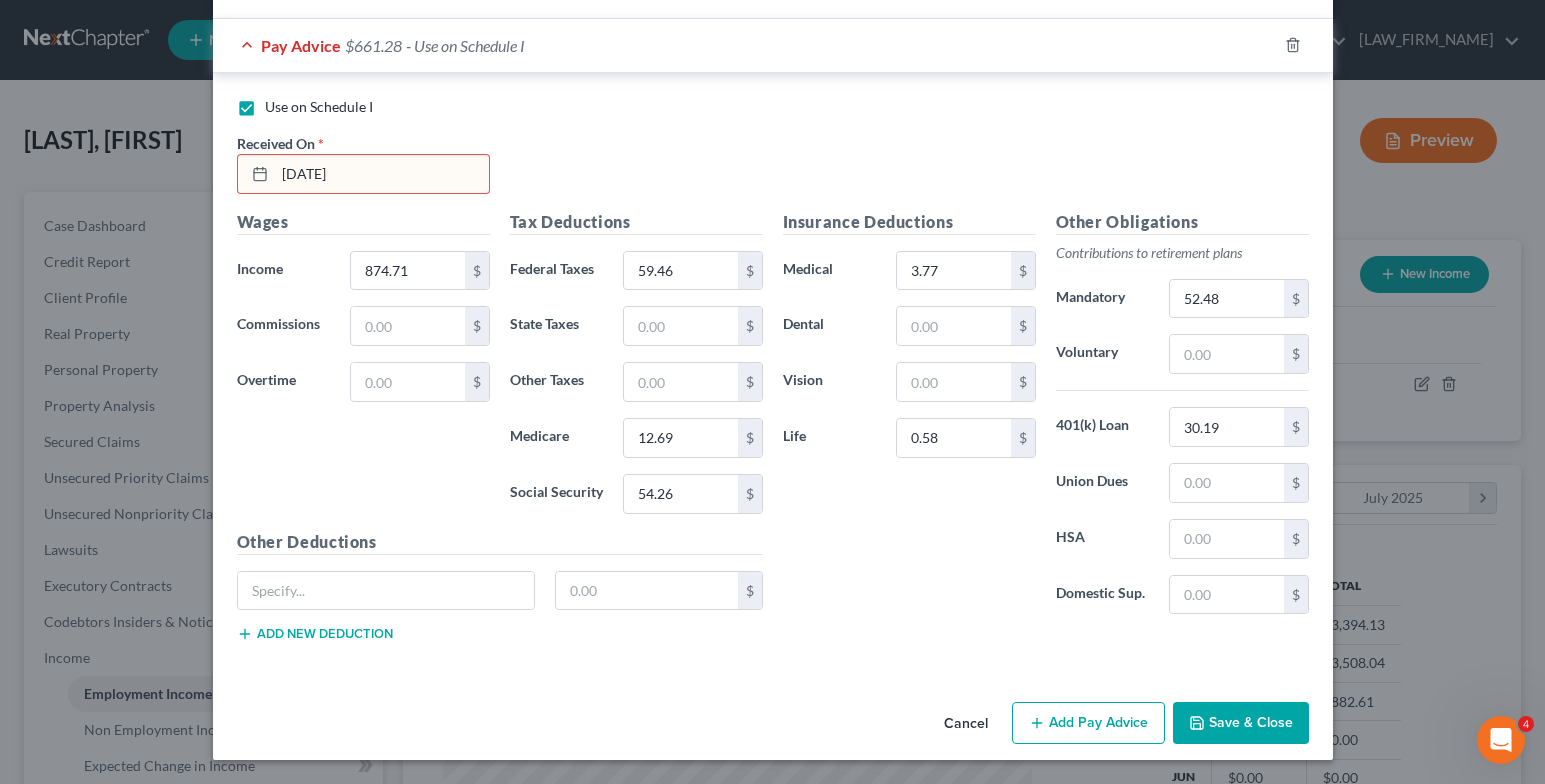 click on "[DATE]" at bounding box center [382, 174] 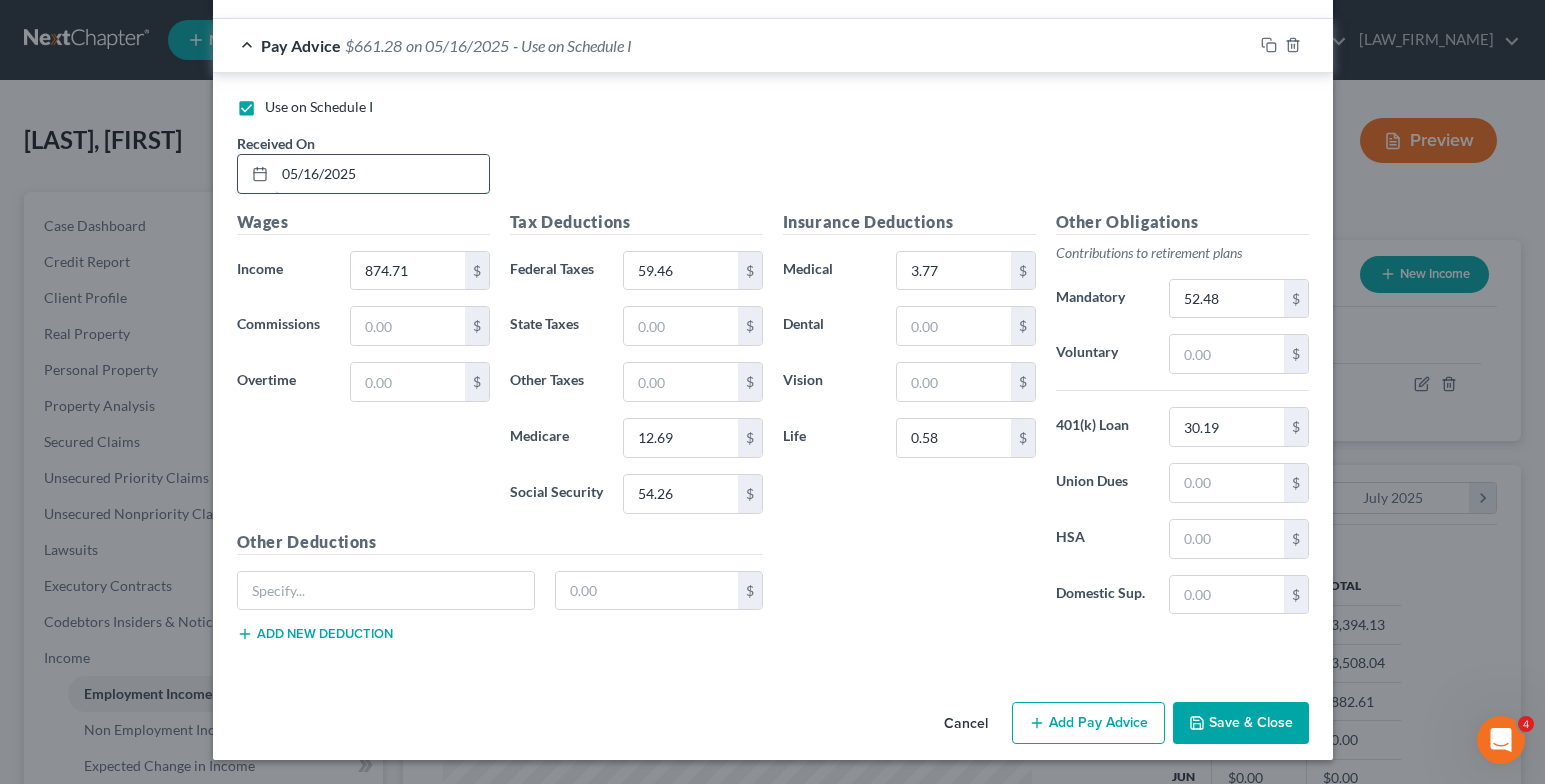 type on "05/16/2025" 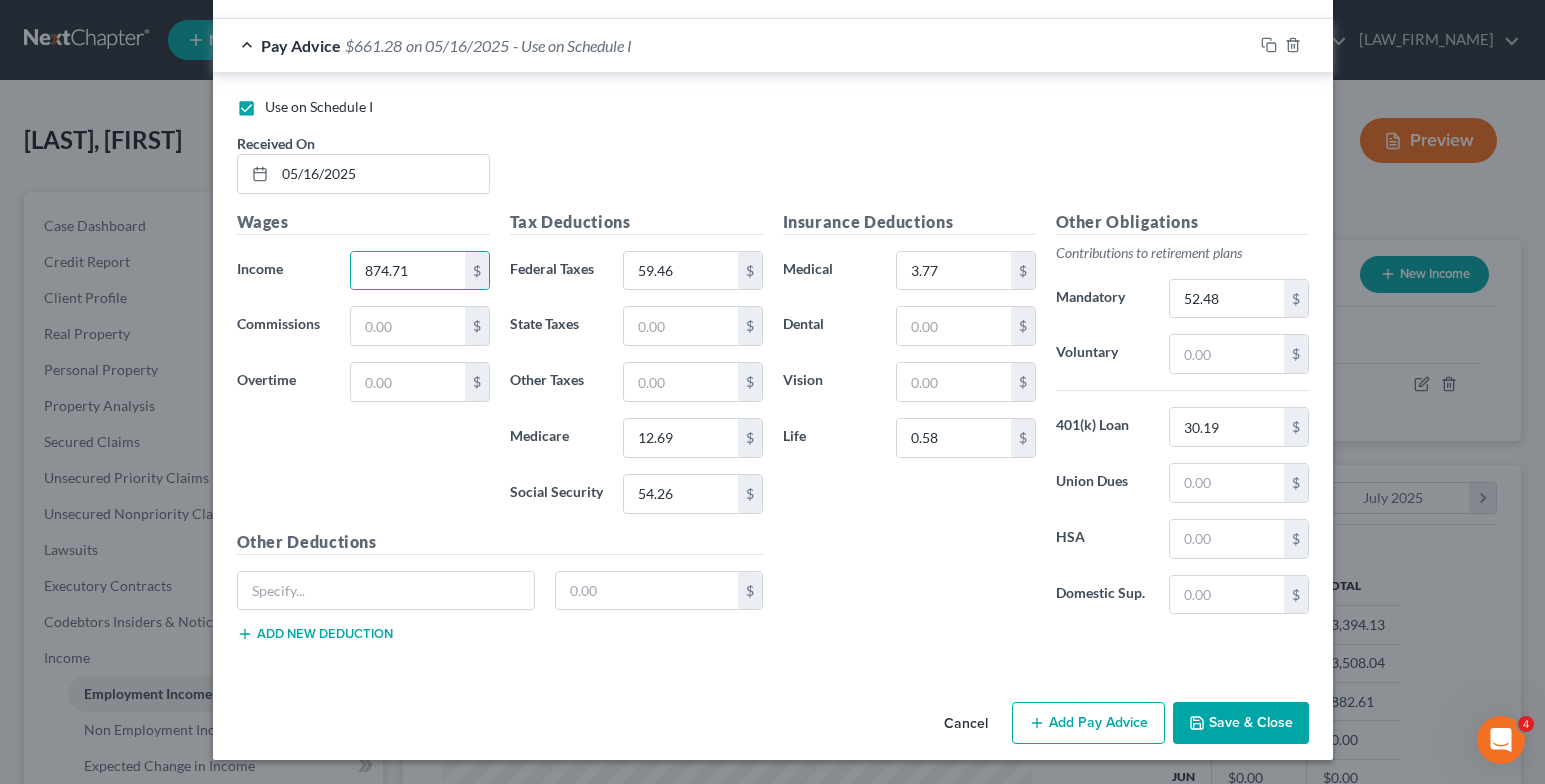 click on "Add Pay Advice" at bounding box center [1088, 723] 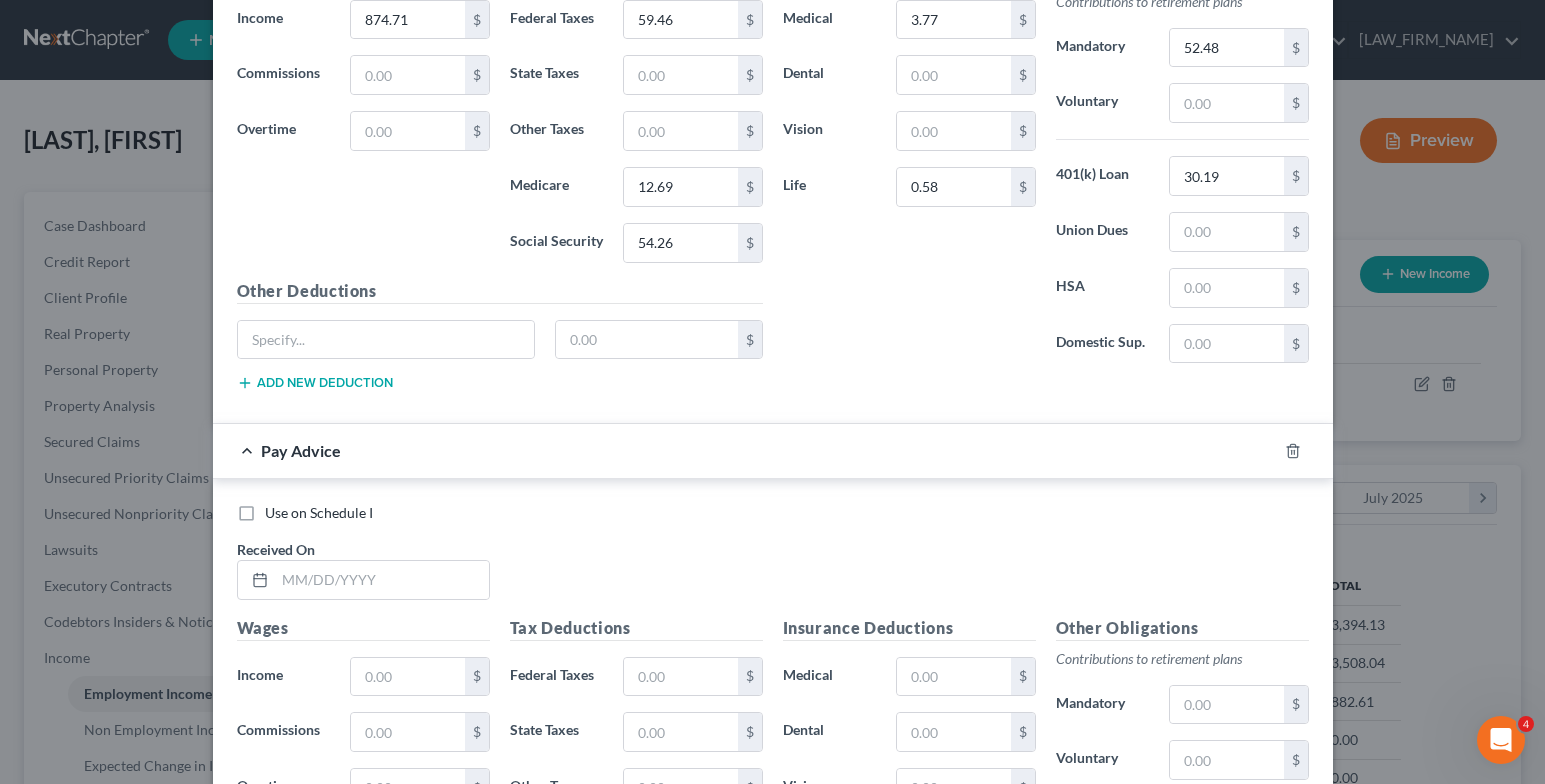 scroll, scrollTop: 5659, scrollLeft: 0, axis: vertical 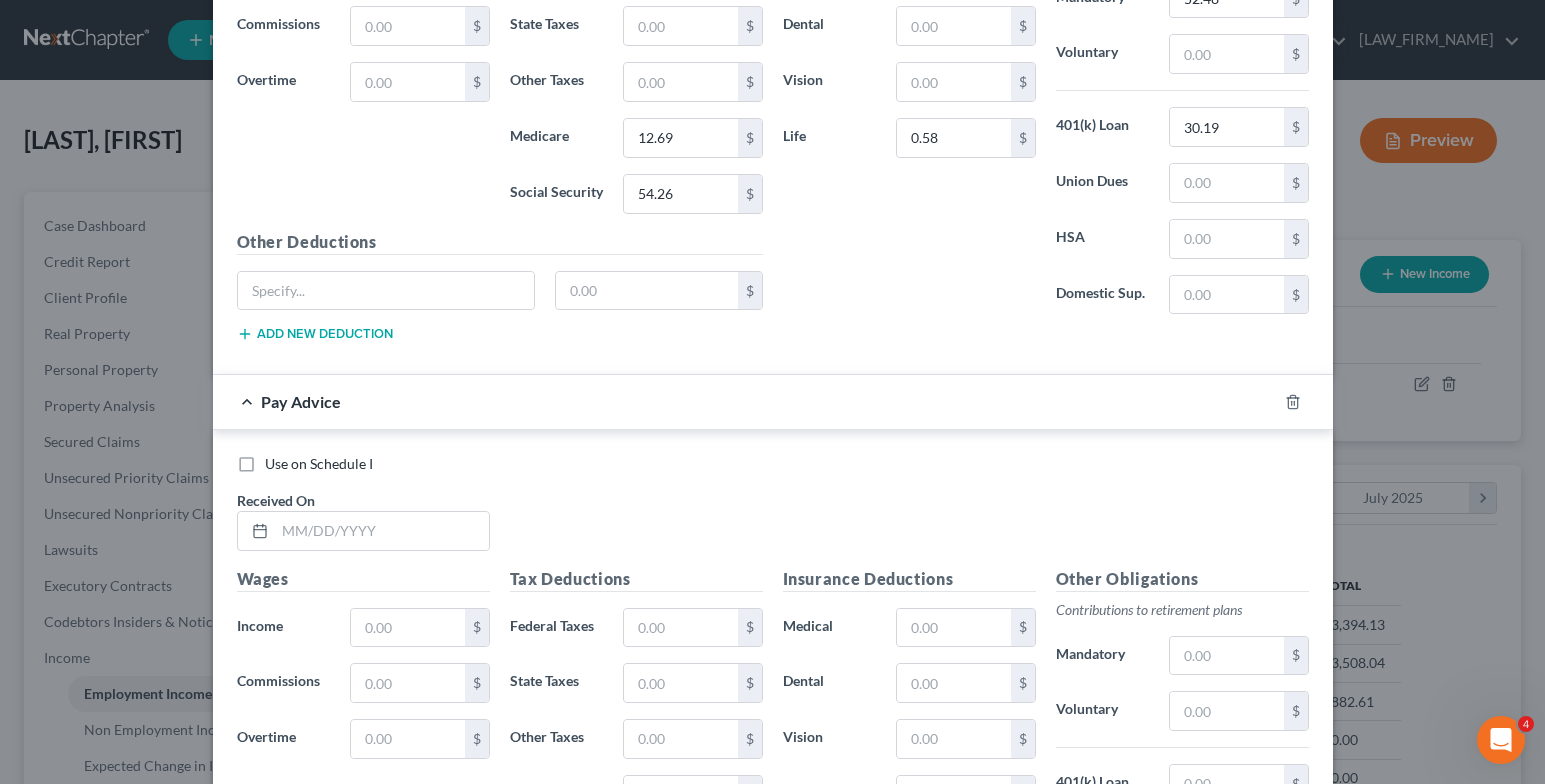 click on "Use on Schedule I" at bounding box center [319, 464] 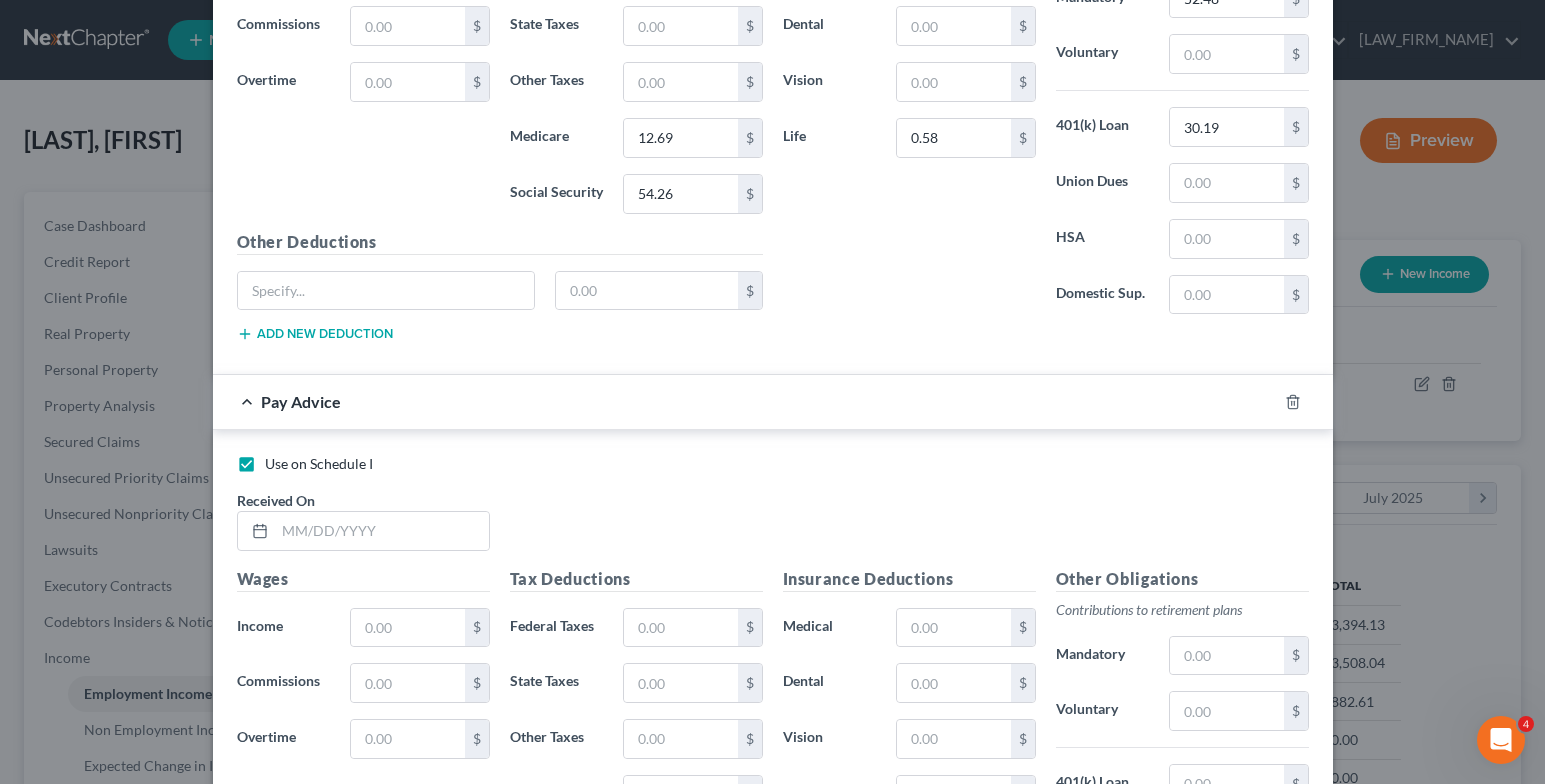 checkbox on "false" 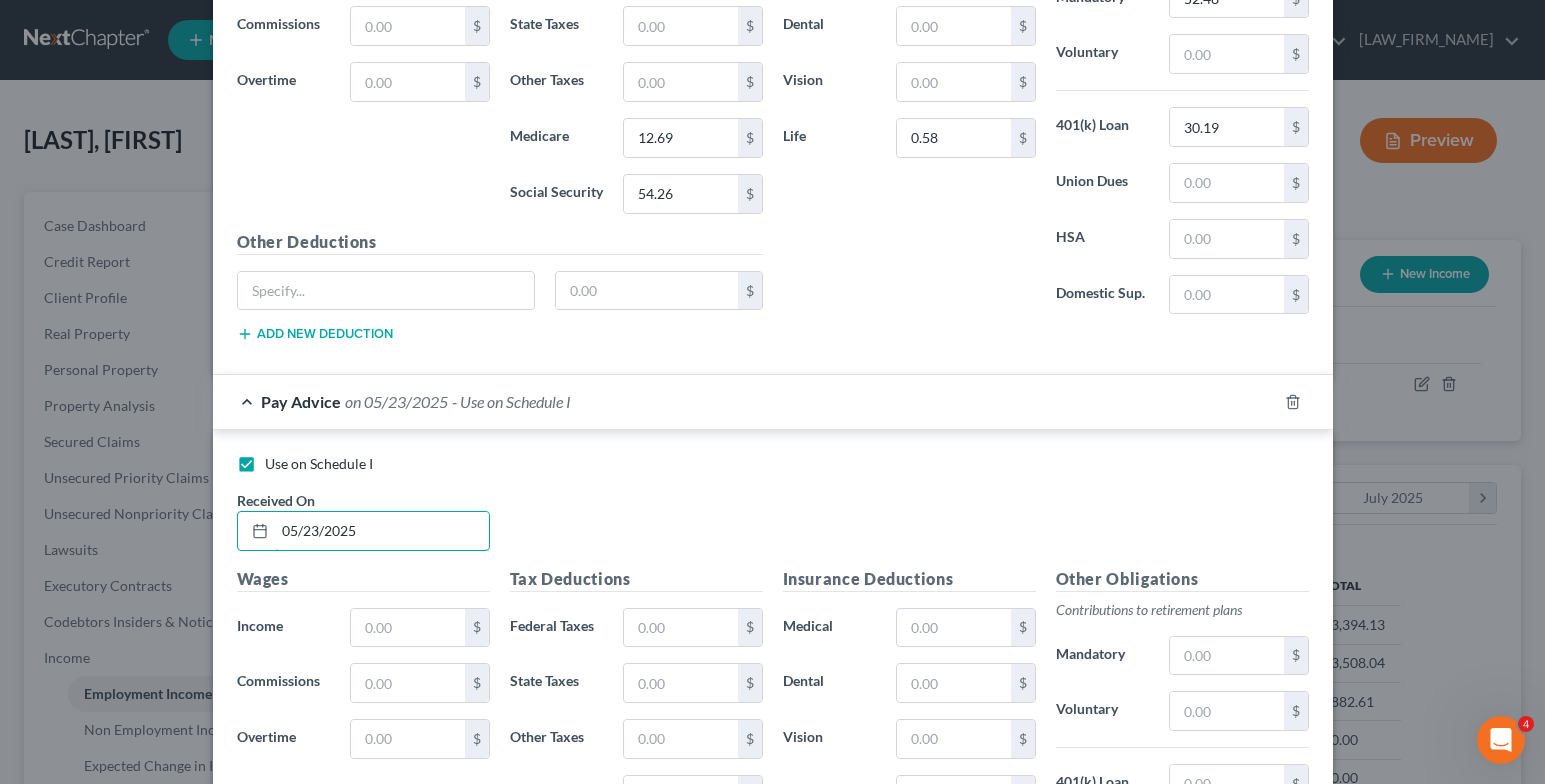type on "05/23/2025" 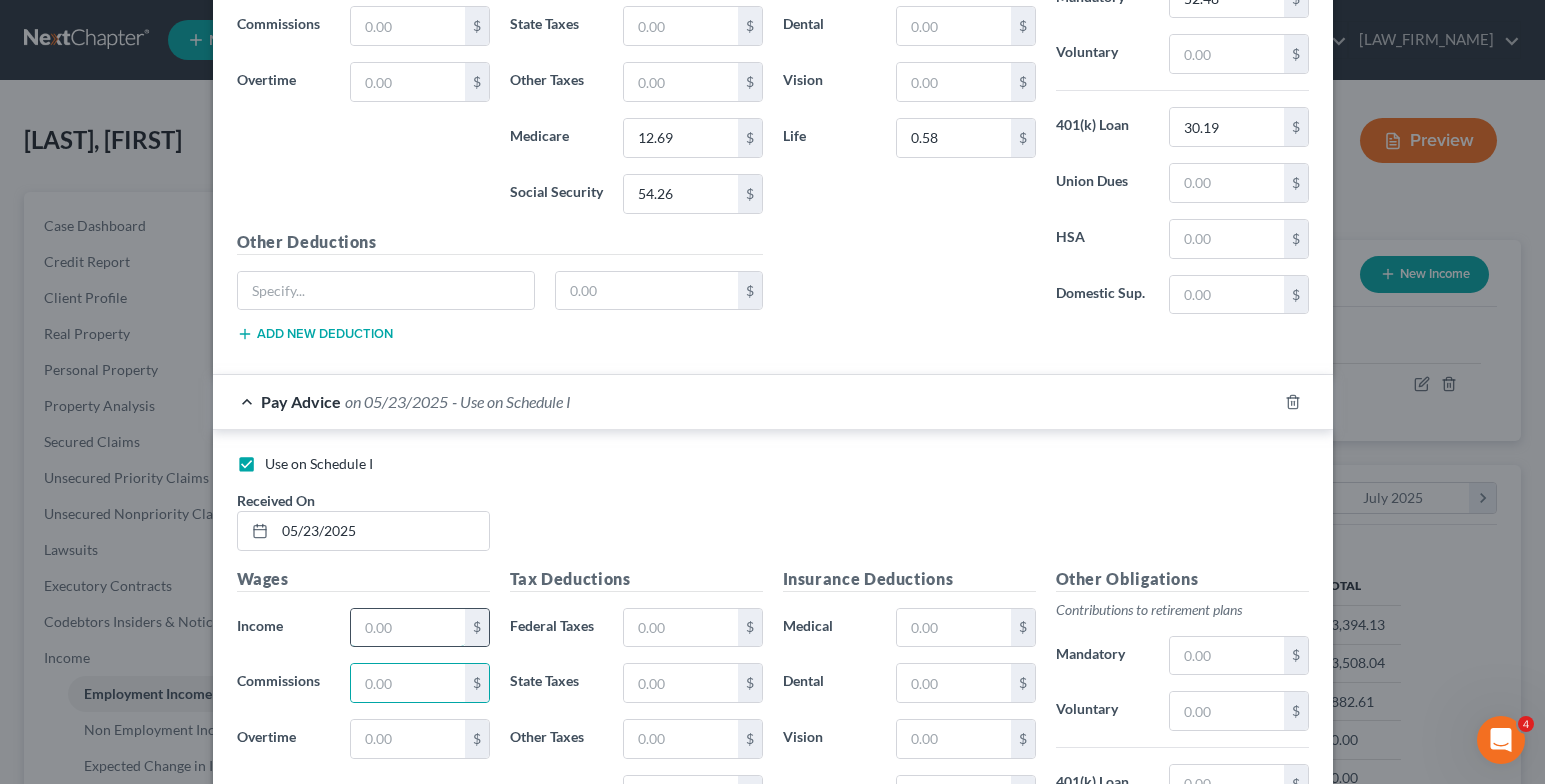 click at bounding box center (407, 628) 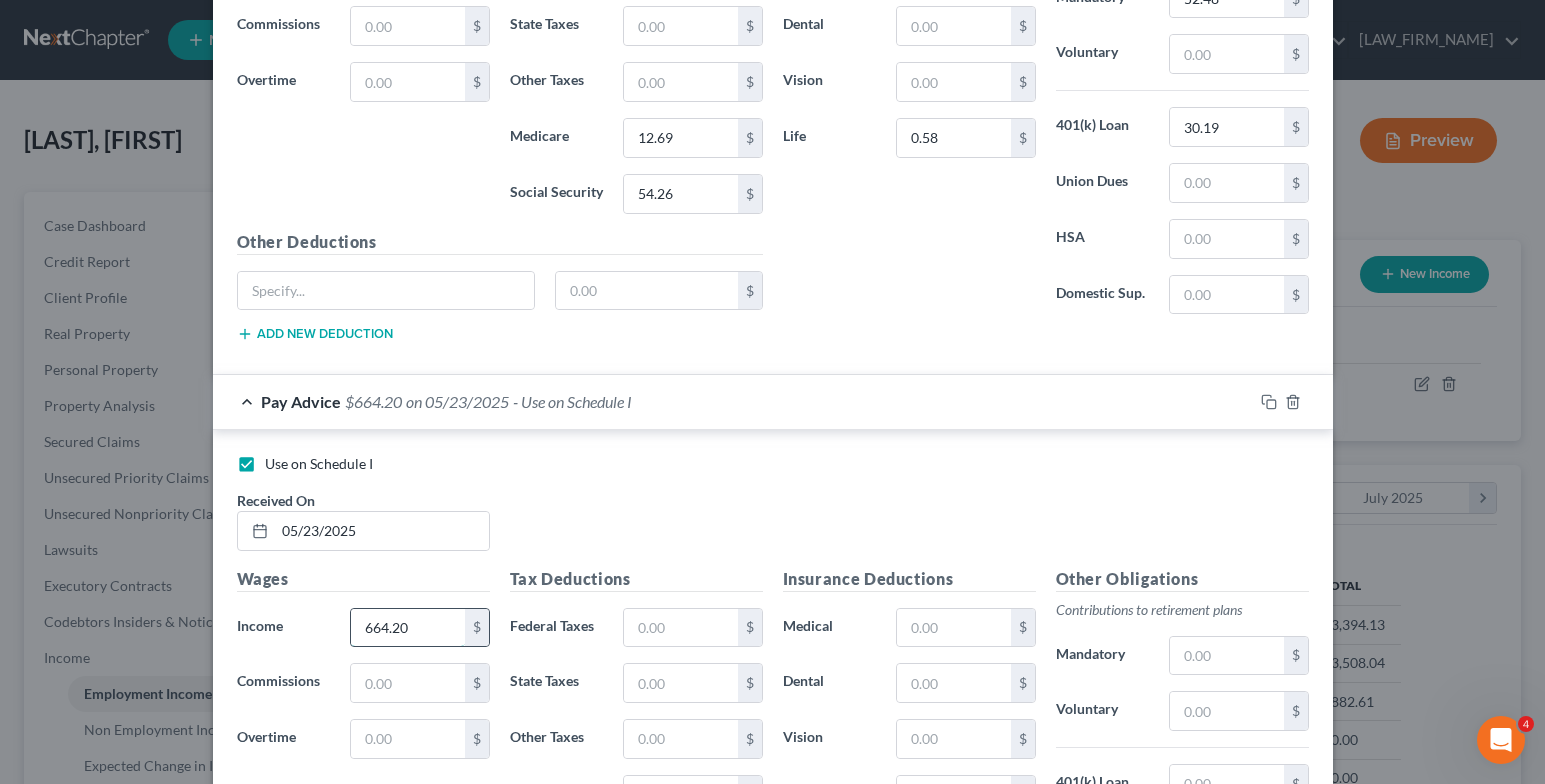 type on "664.20" 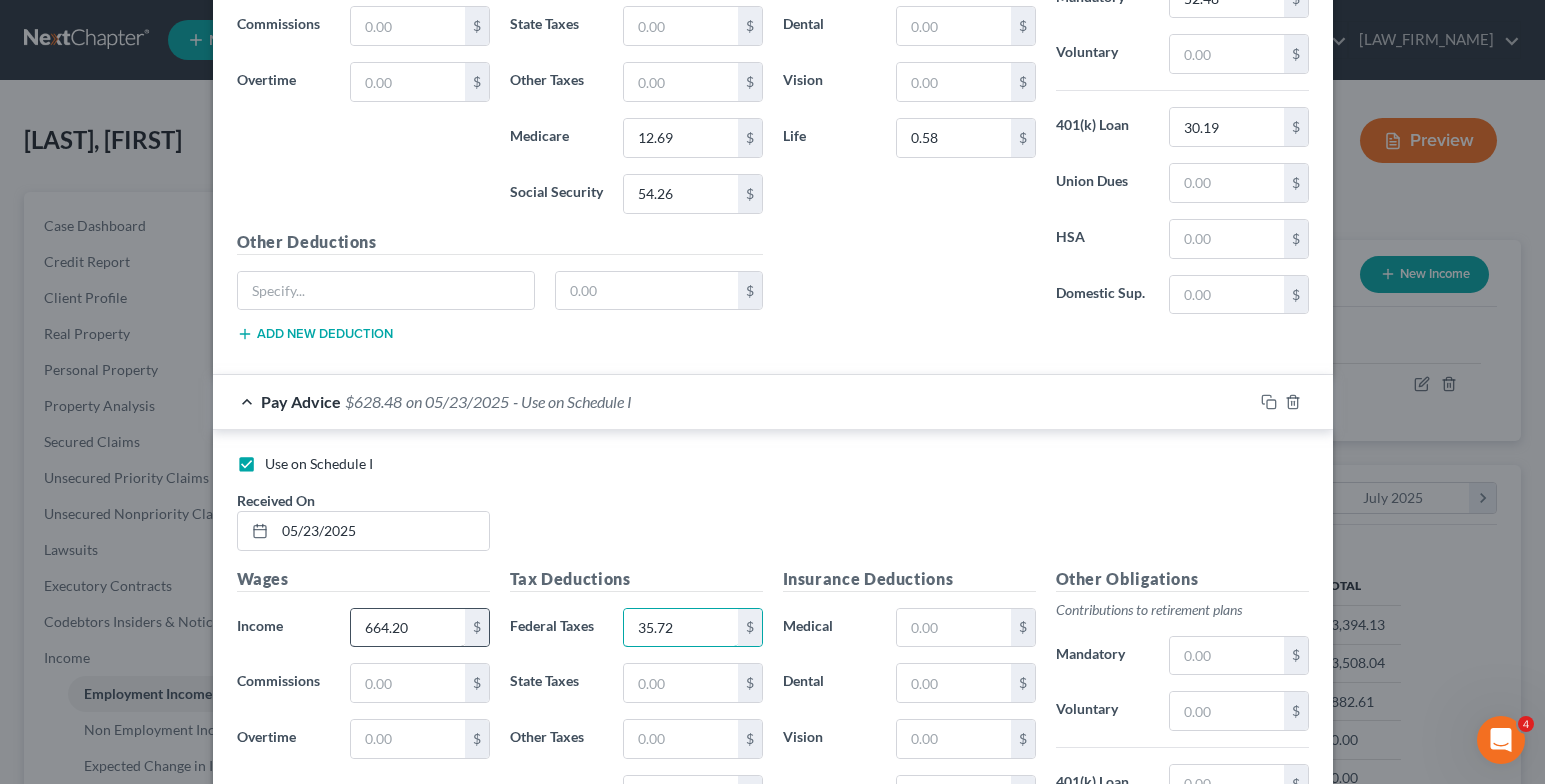 type on "35.72" 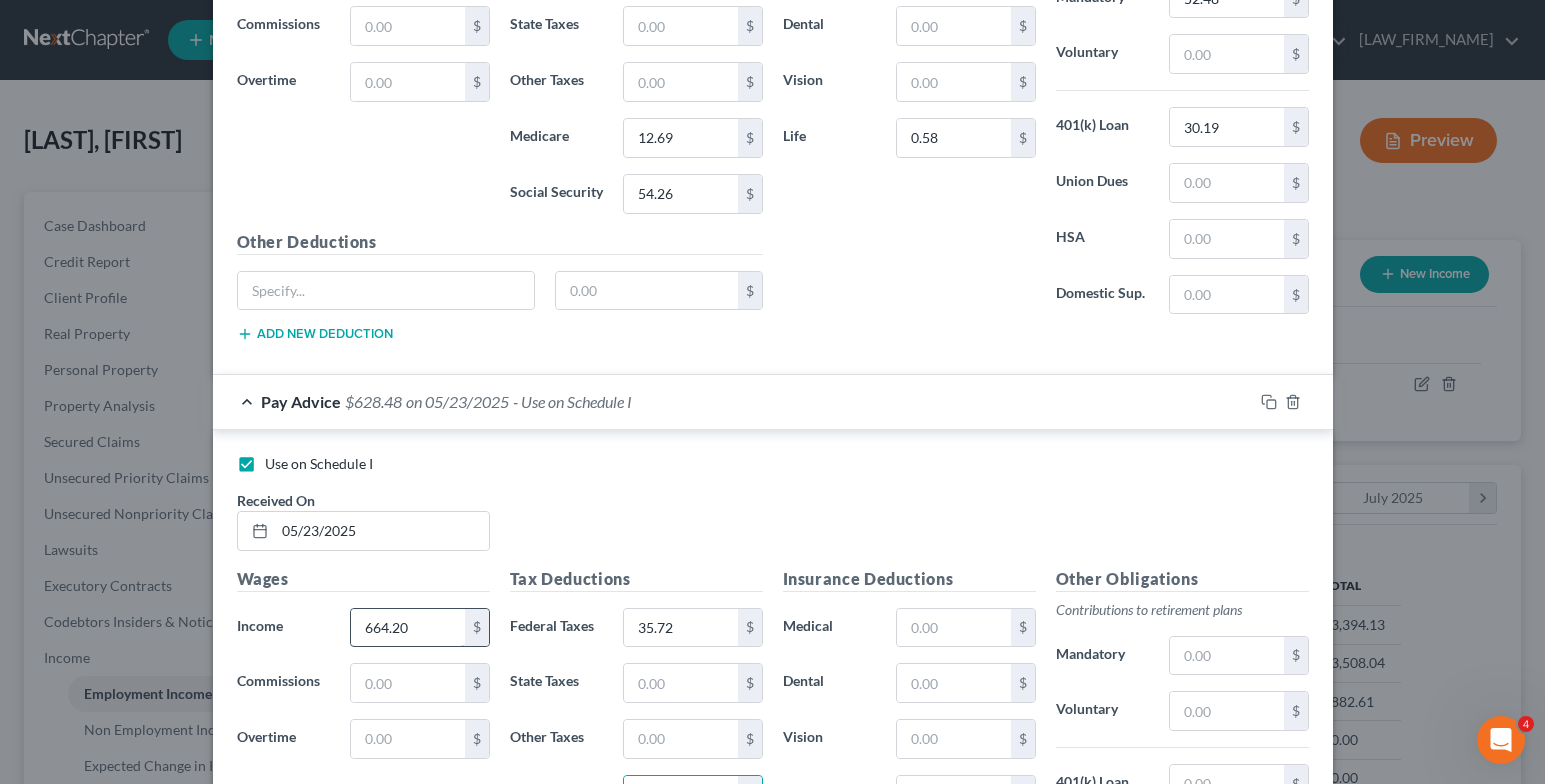 scroll, scrollTop: 5689, scrollLeft: 0, axis: vertical 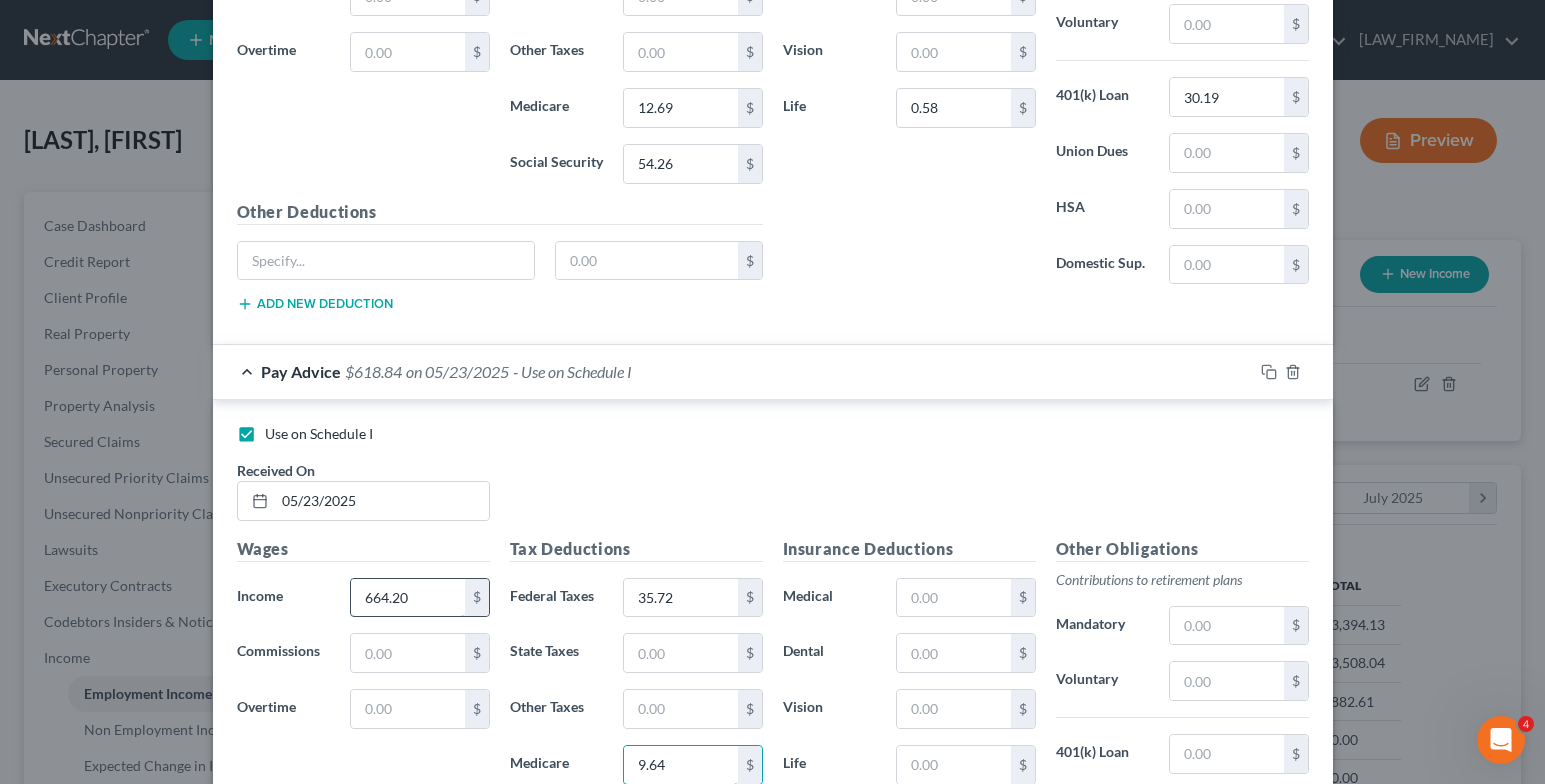 type on "9.64" 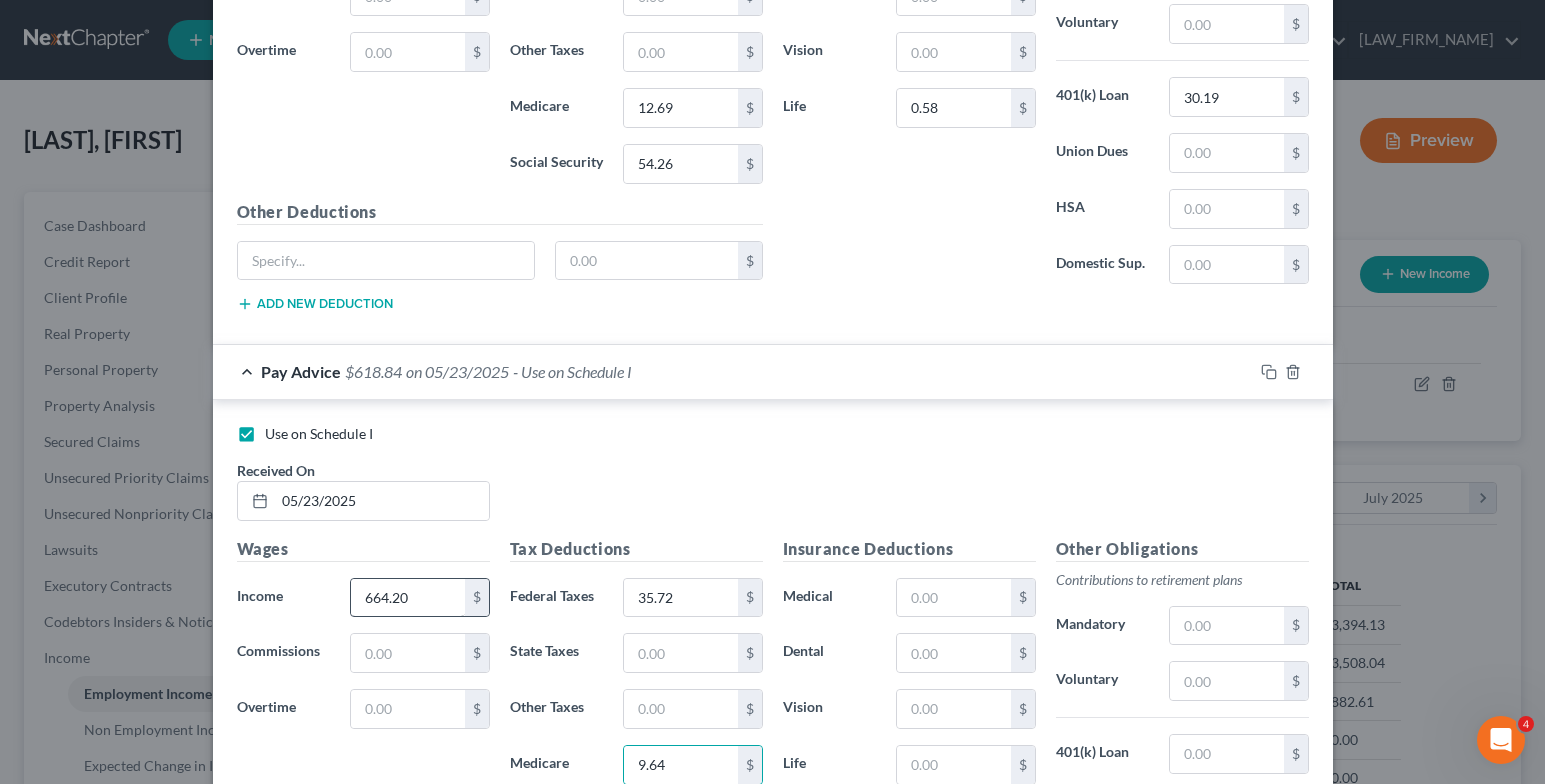 scroll, scrollTop: 6016, scrollLeft: 0, axis: vertical 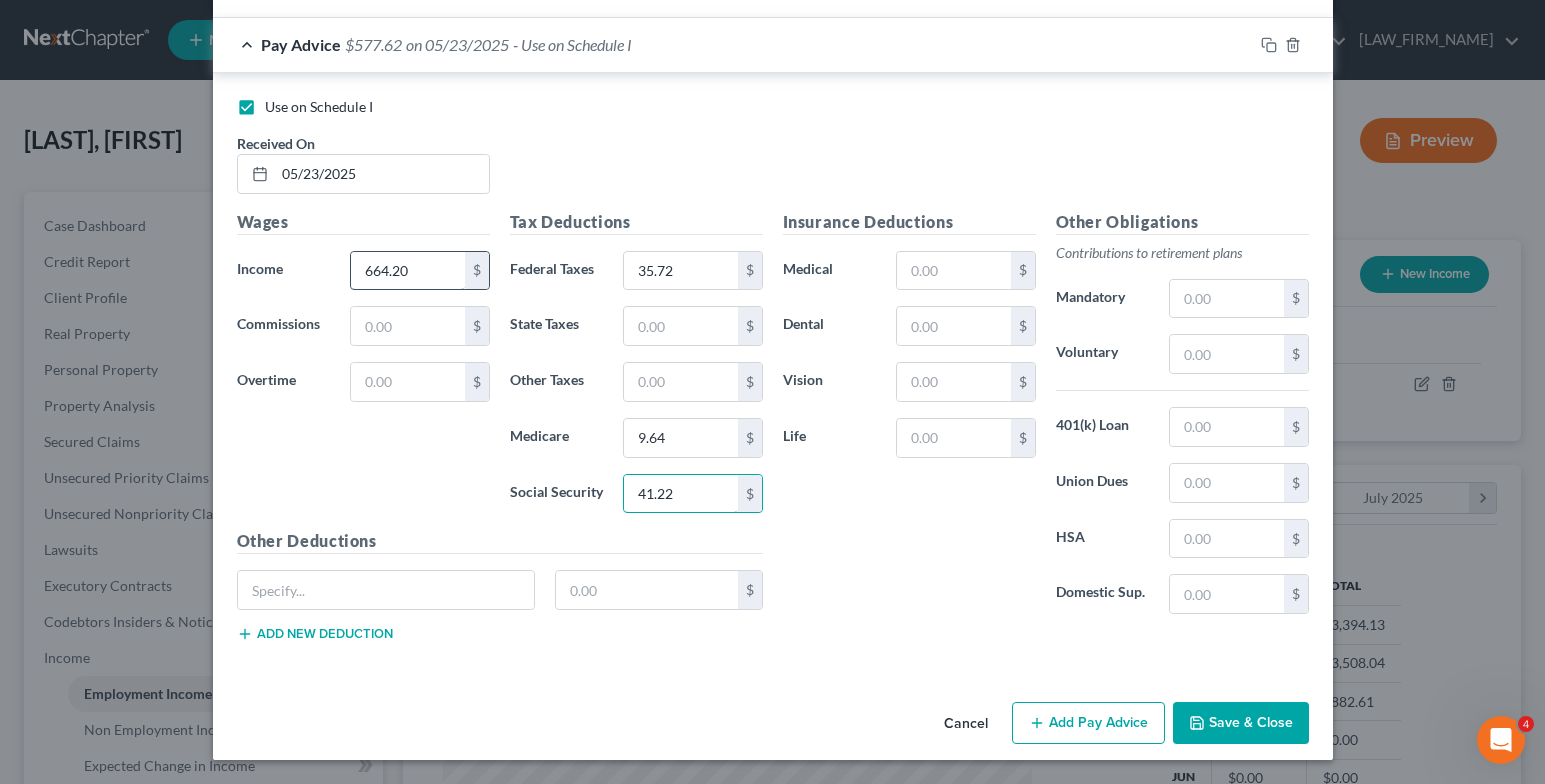 type on "41.22" 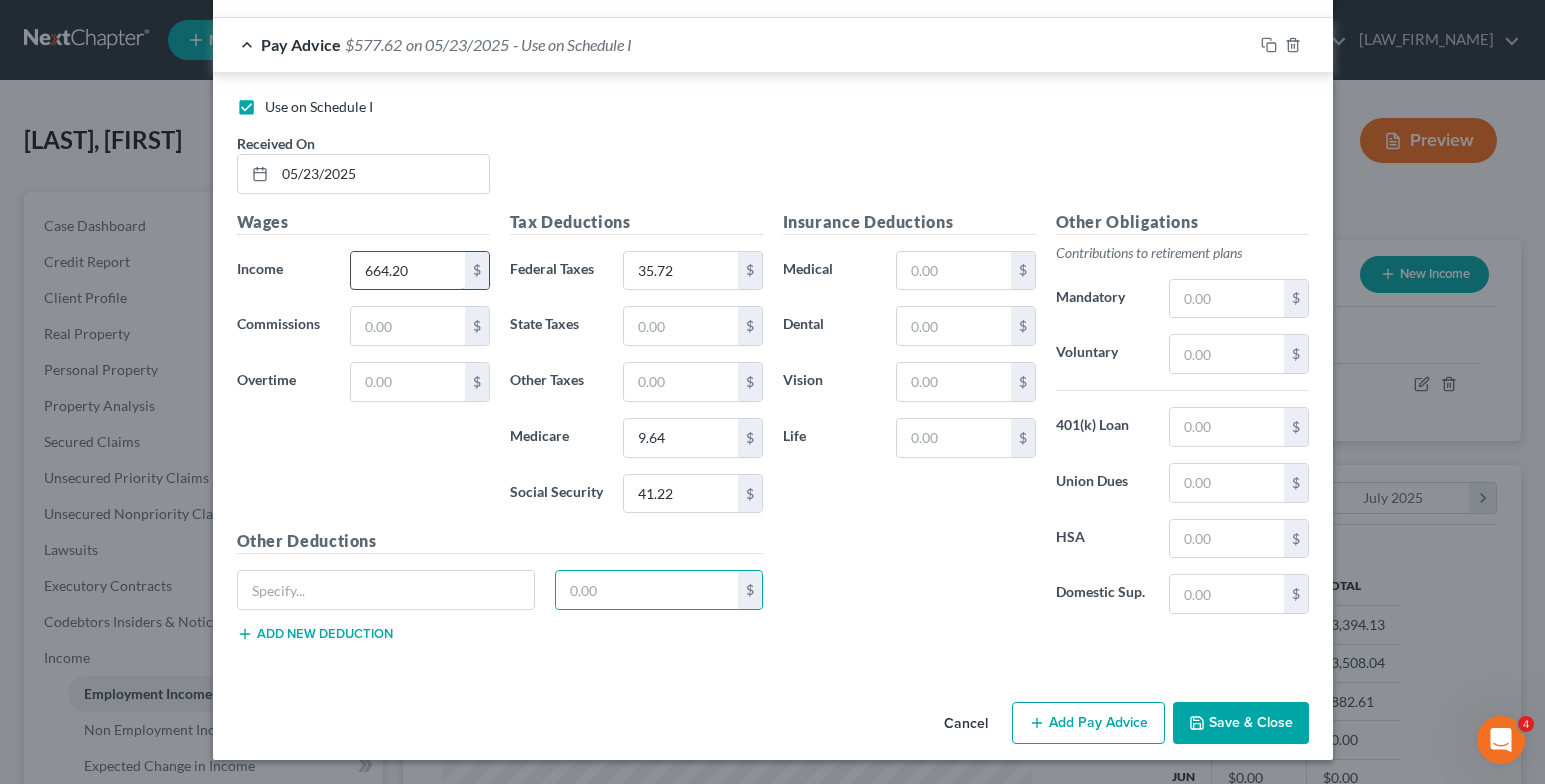 type 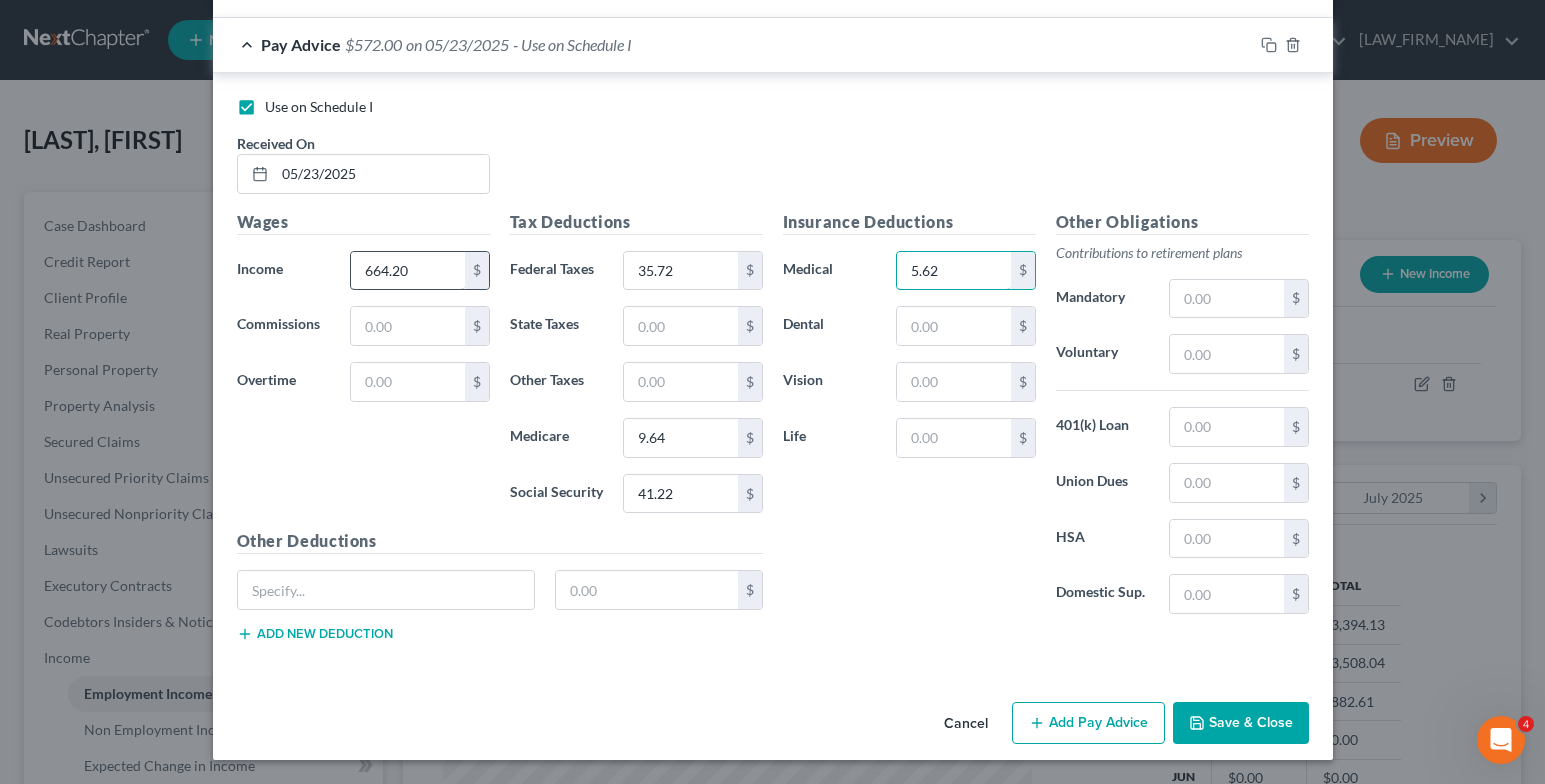 type on "5.62" 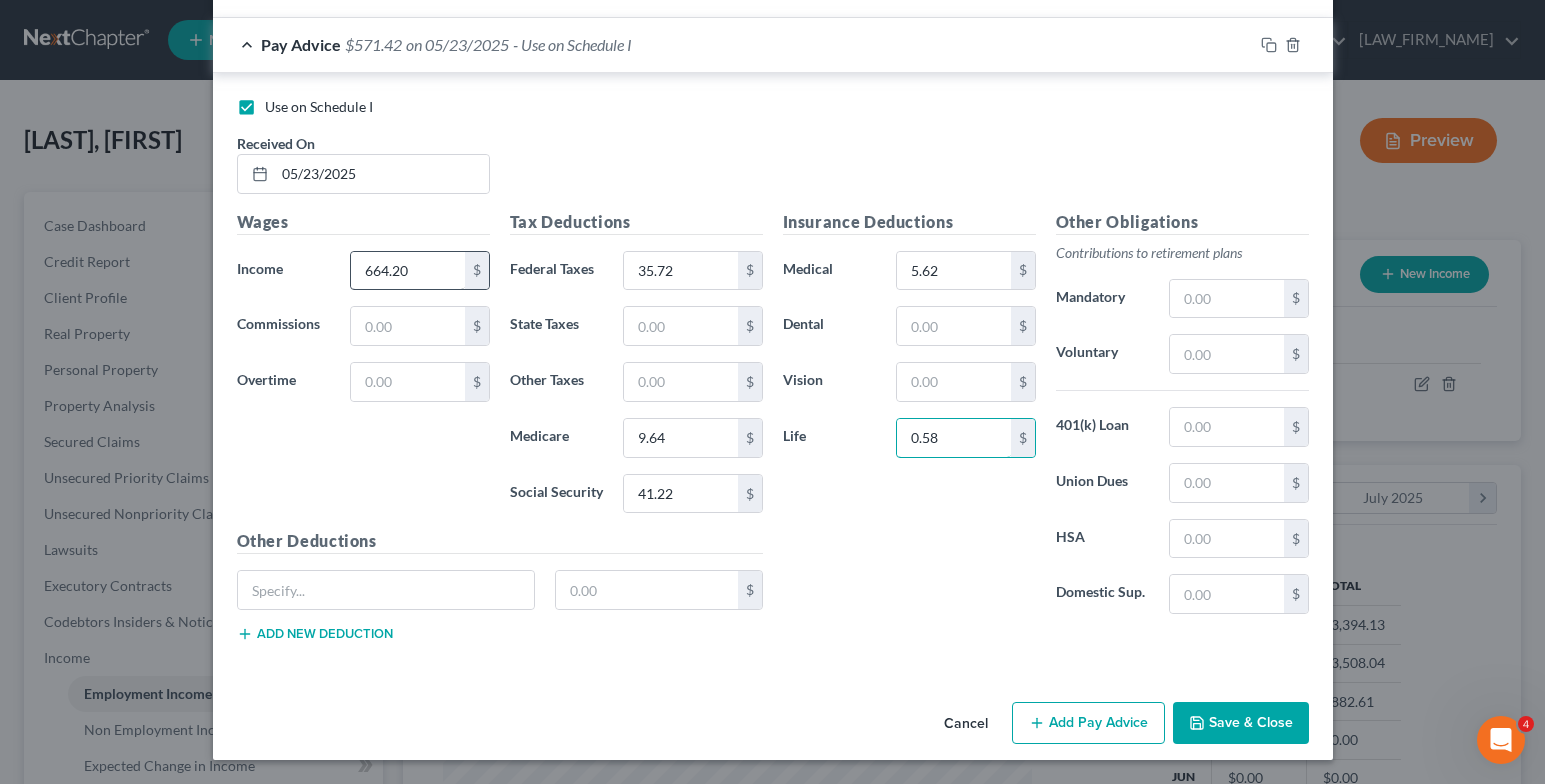type on "0.58" 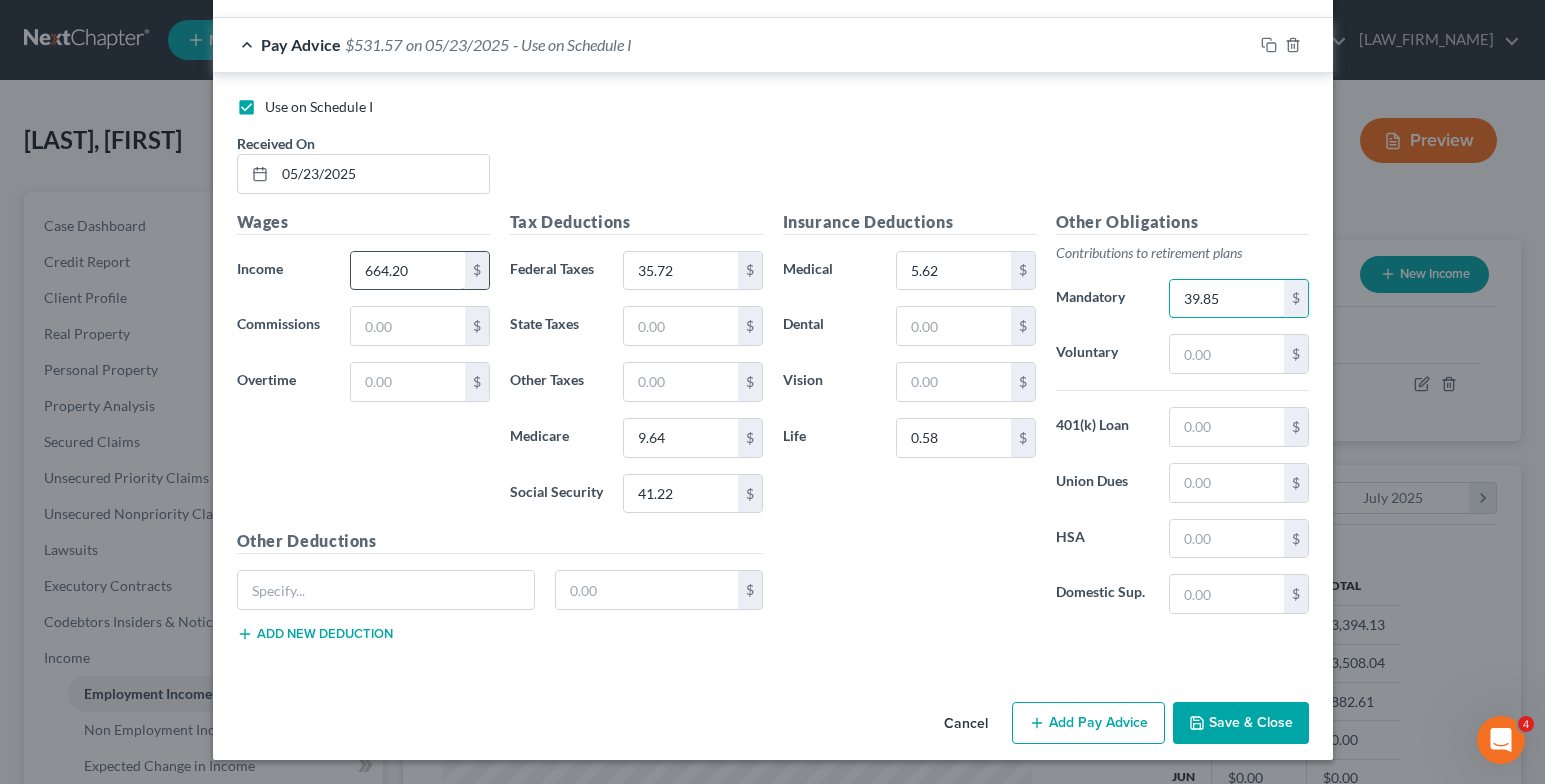type on "39.85" 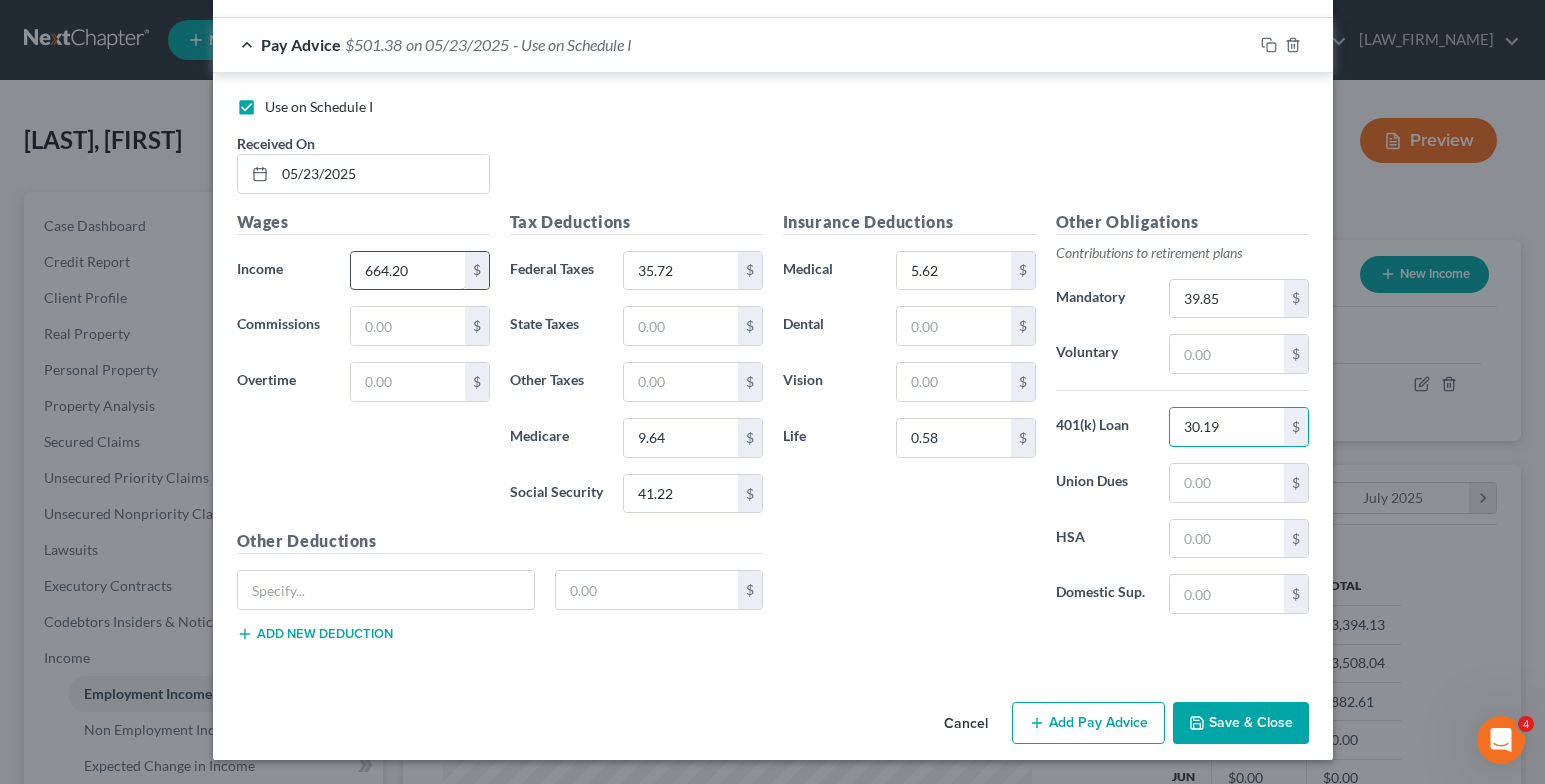 type on "30.19" 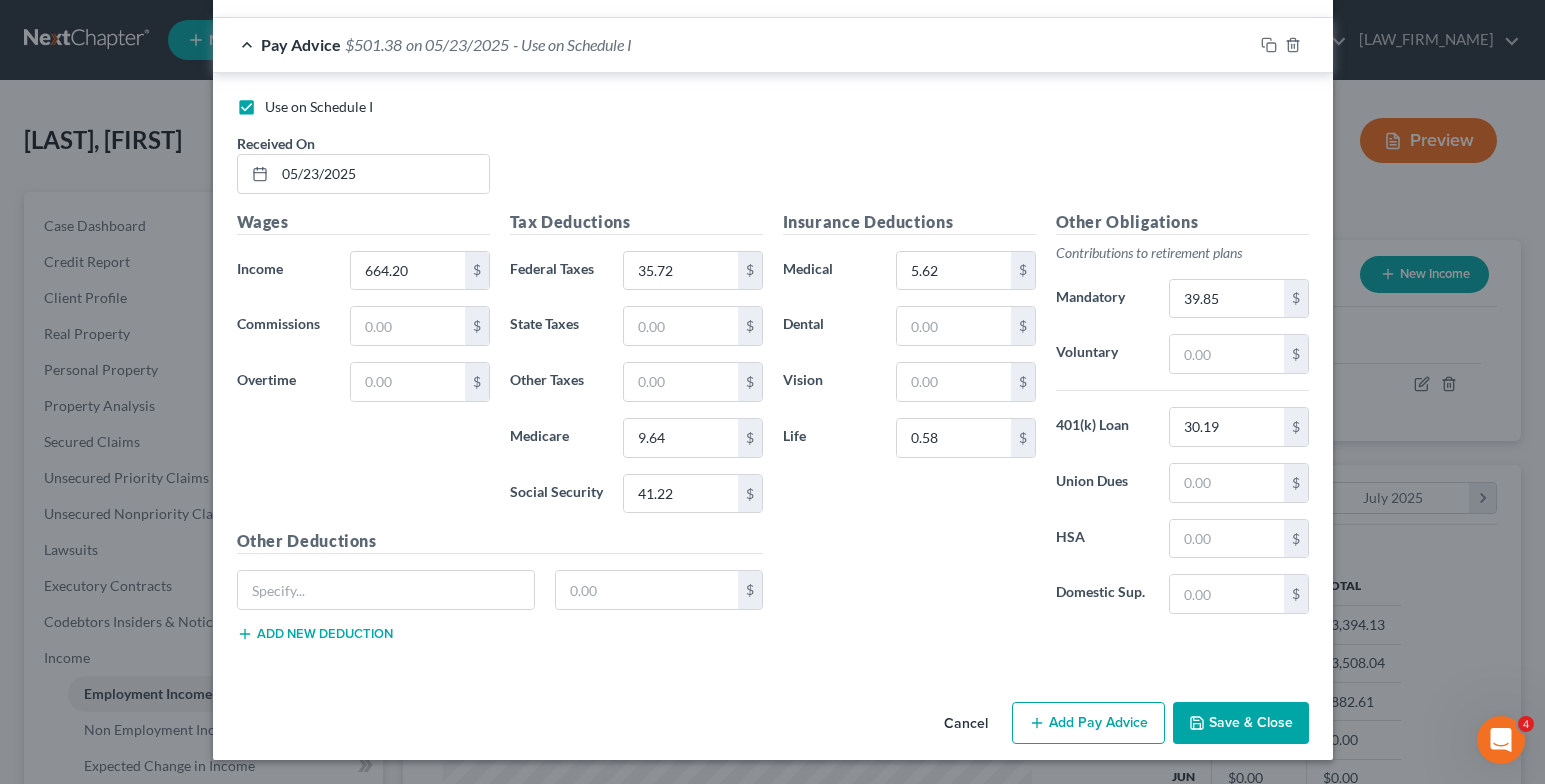 click on "Add Pay Advice" at bounding box center (1088, 723) 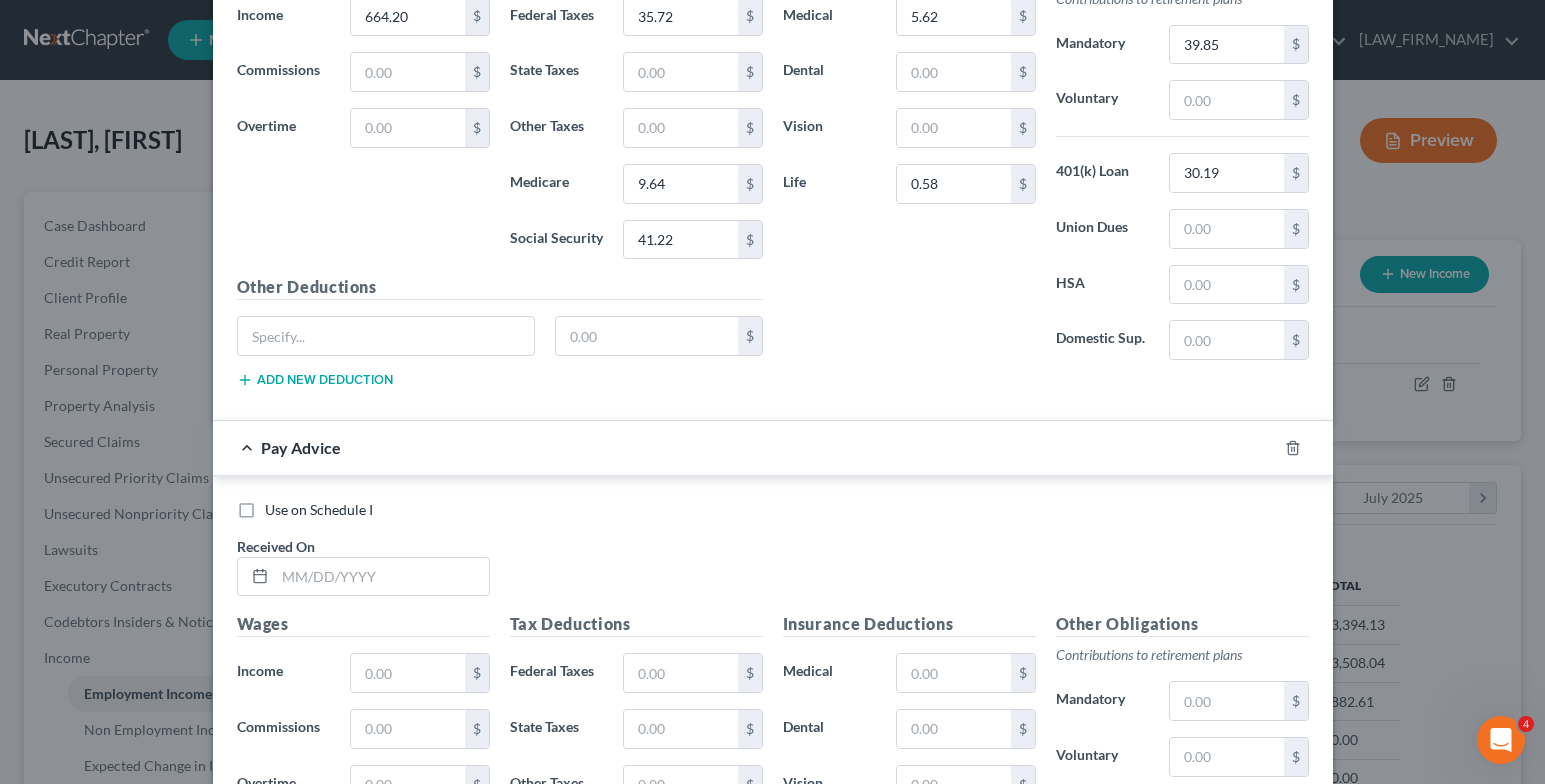 scroll, scrollTop: 6316, scrollLeft: 0, axis: vertical 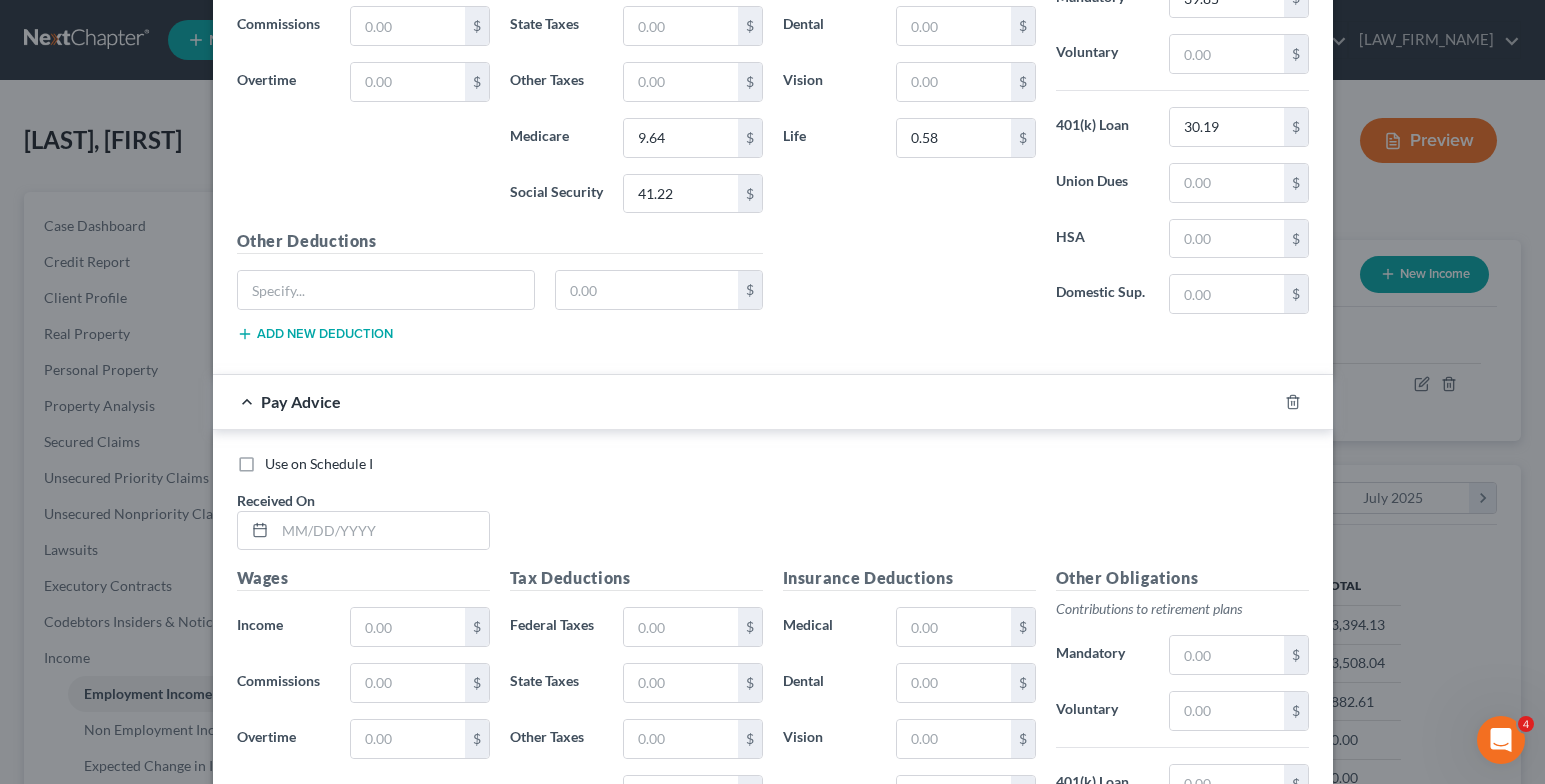click on "Use on Schedule I" at bounding box center [319, 464] 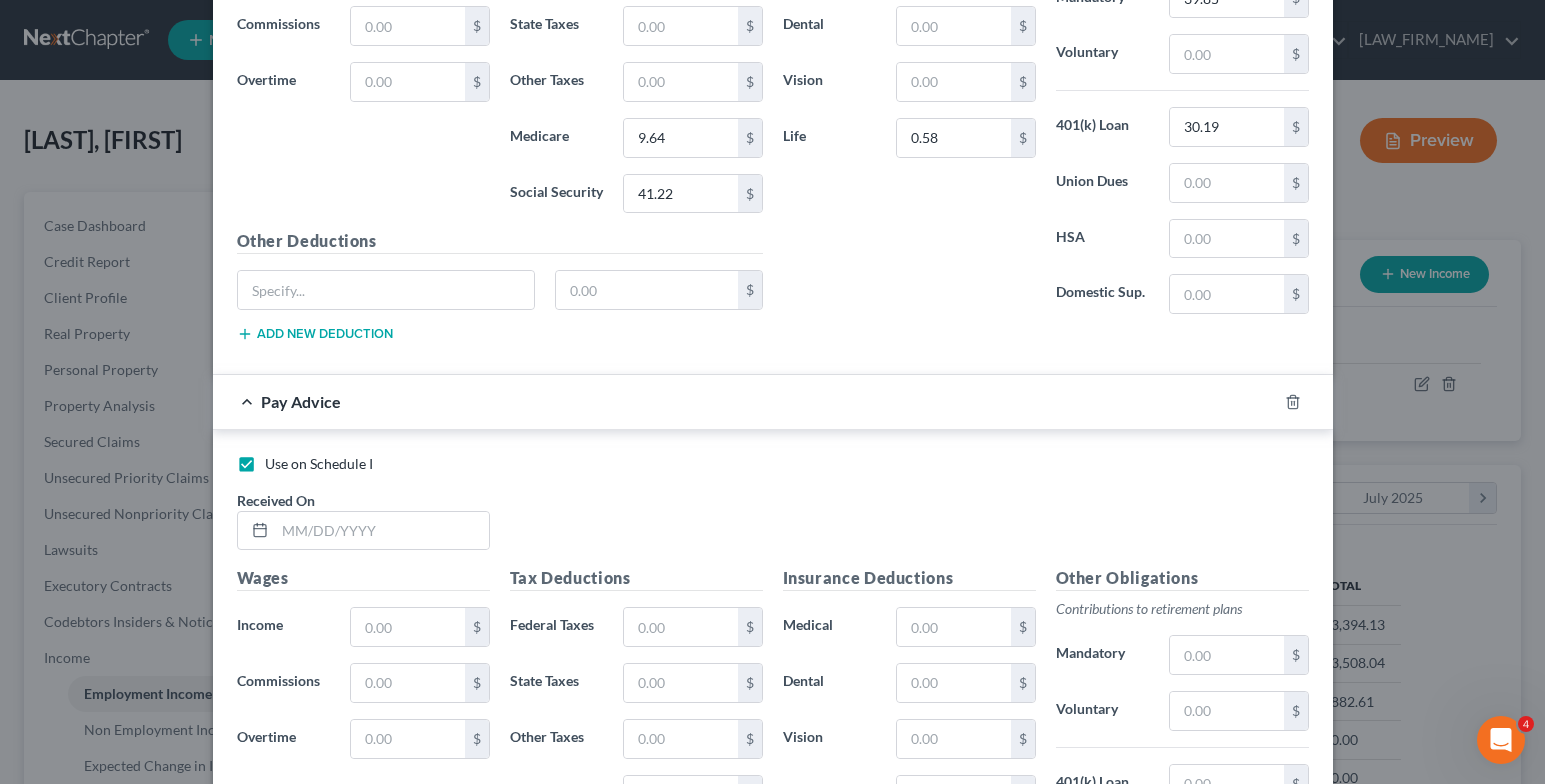 checkbox on "false" 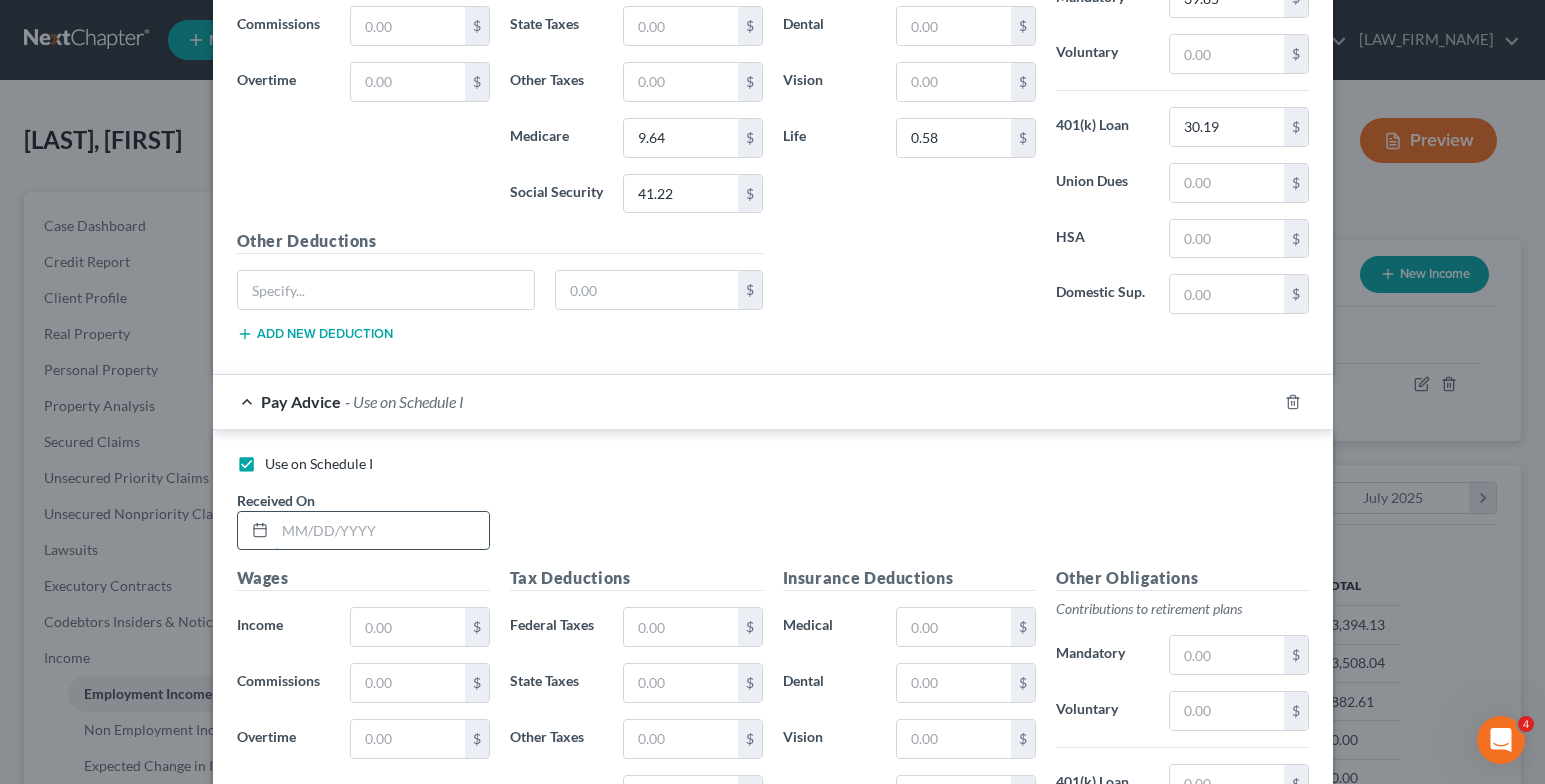 click at bounding box center [382, 531] 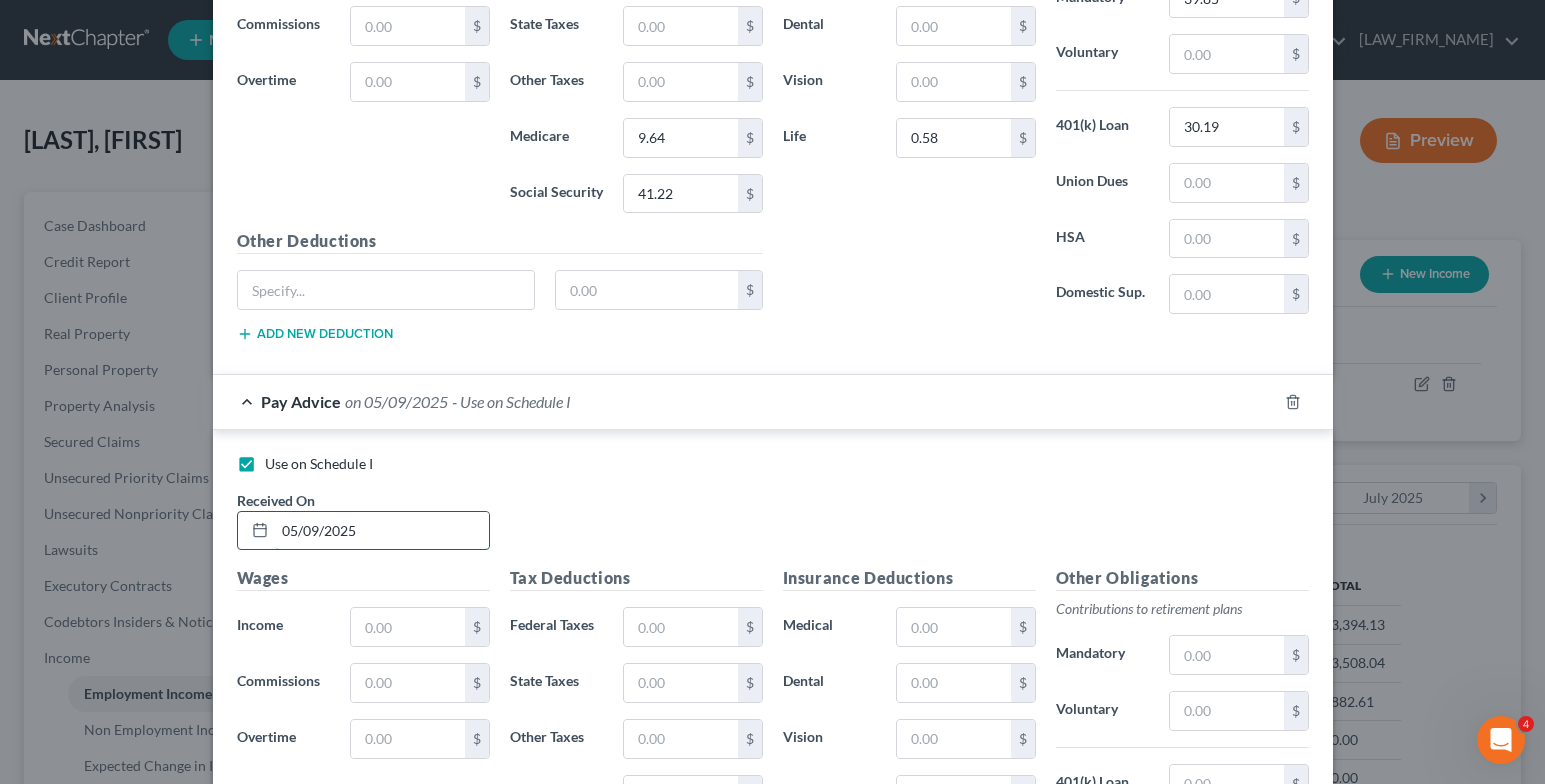 type on "05/09/2025" 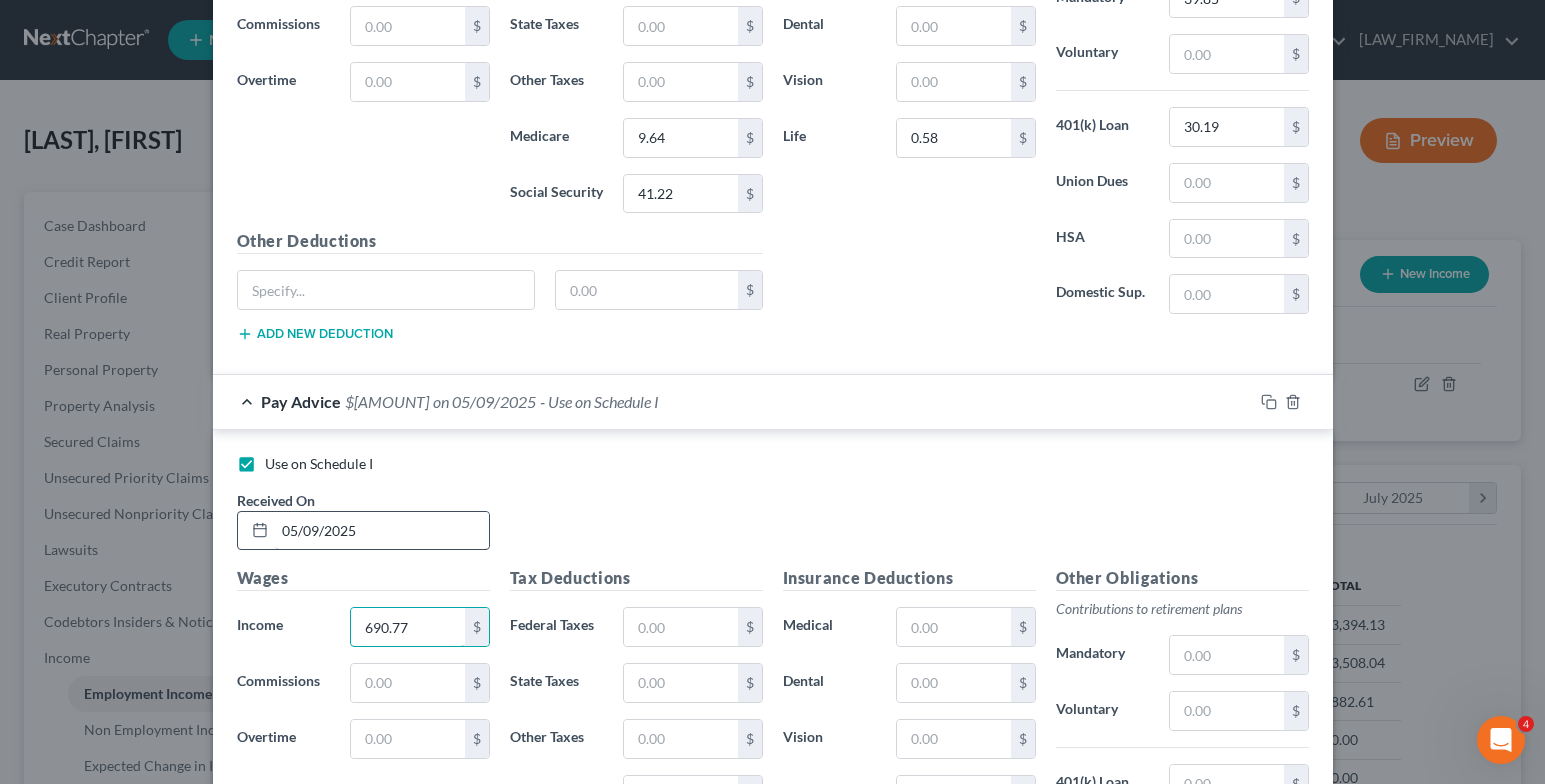 type on "690.77" 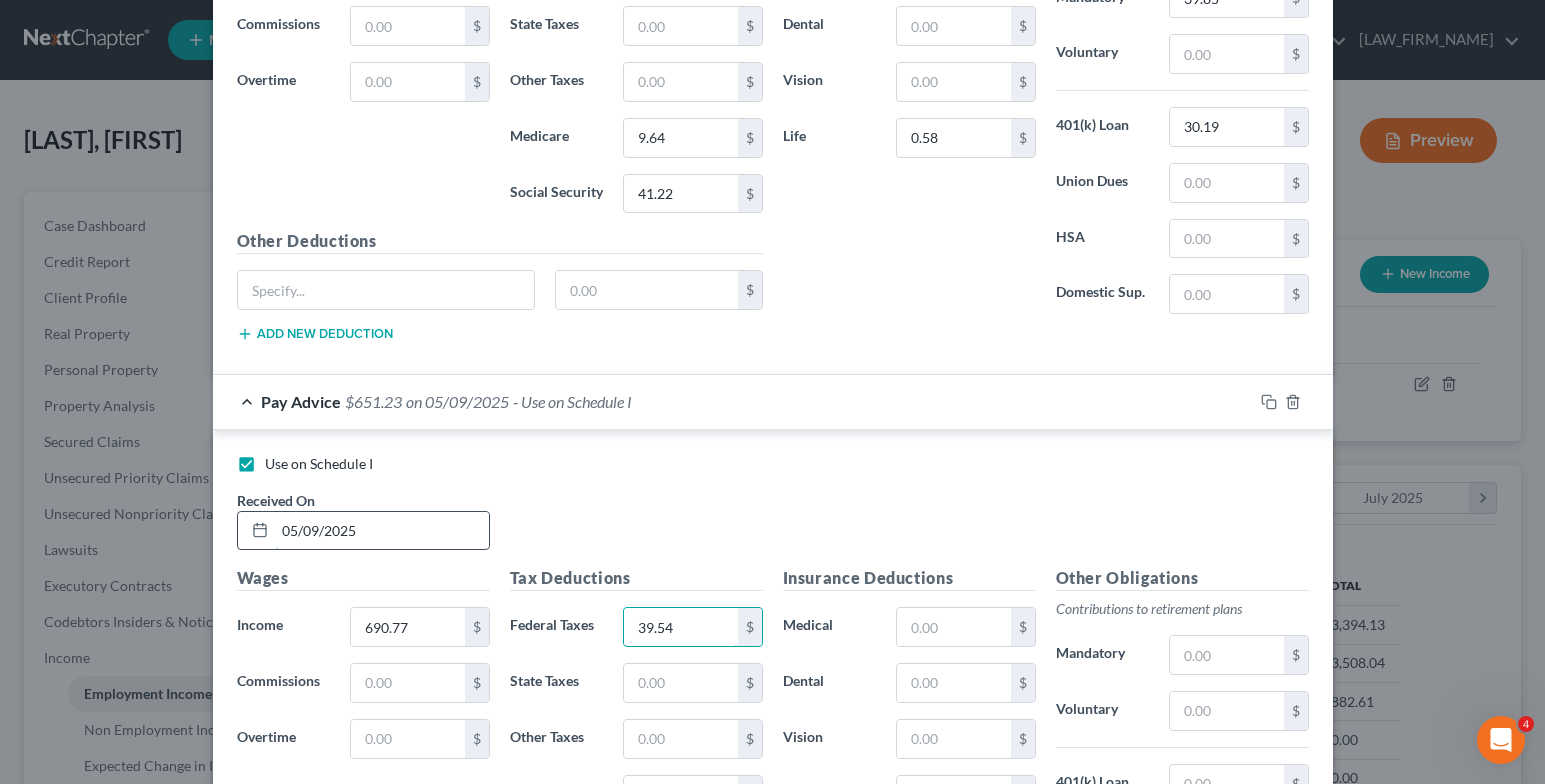 type on "39.54" 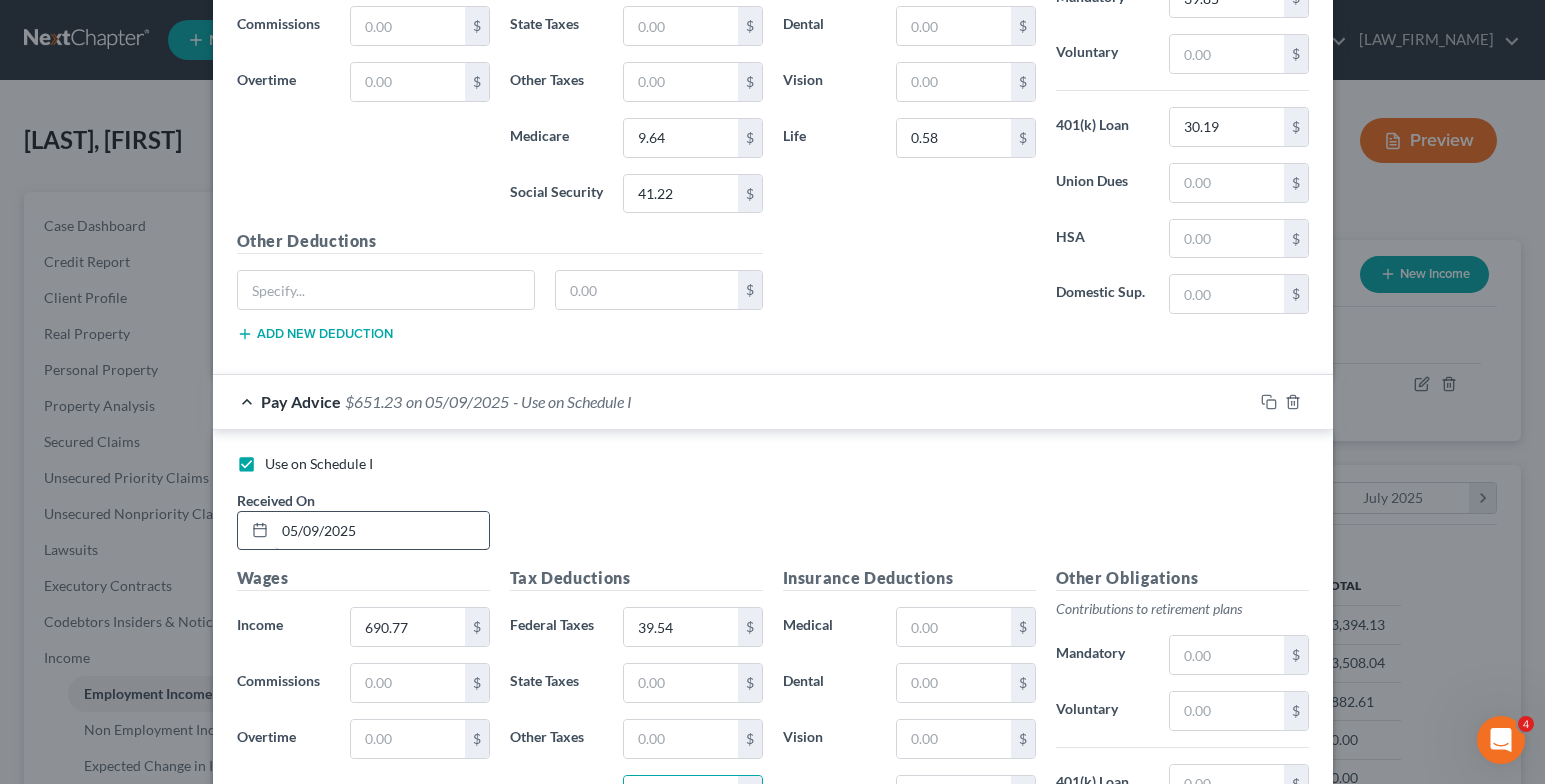 scroll, scrollTop: 6345, scrollLeft: 0, axis: vertical 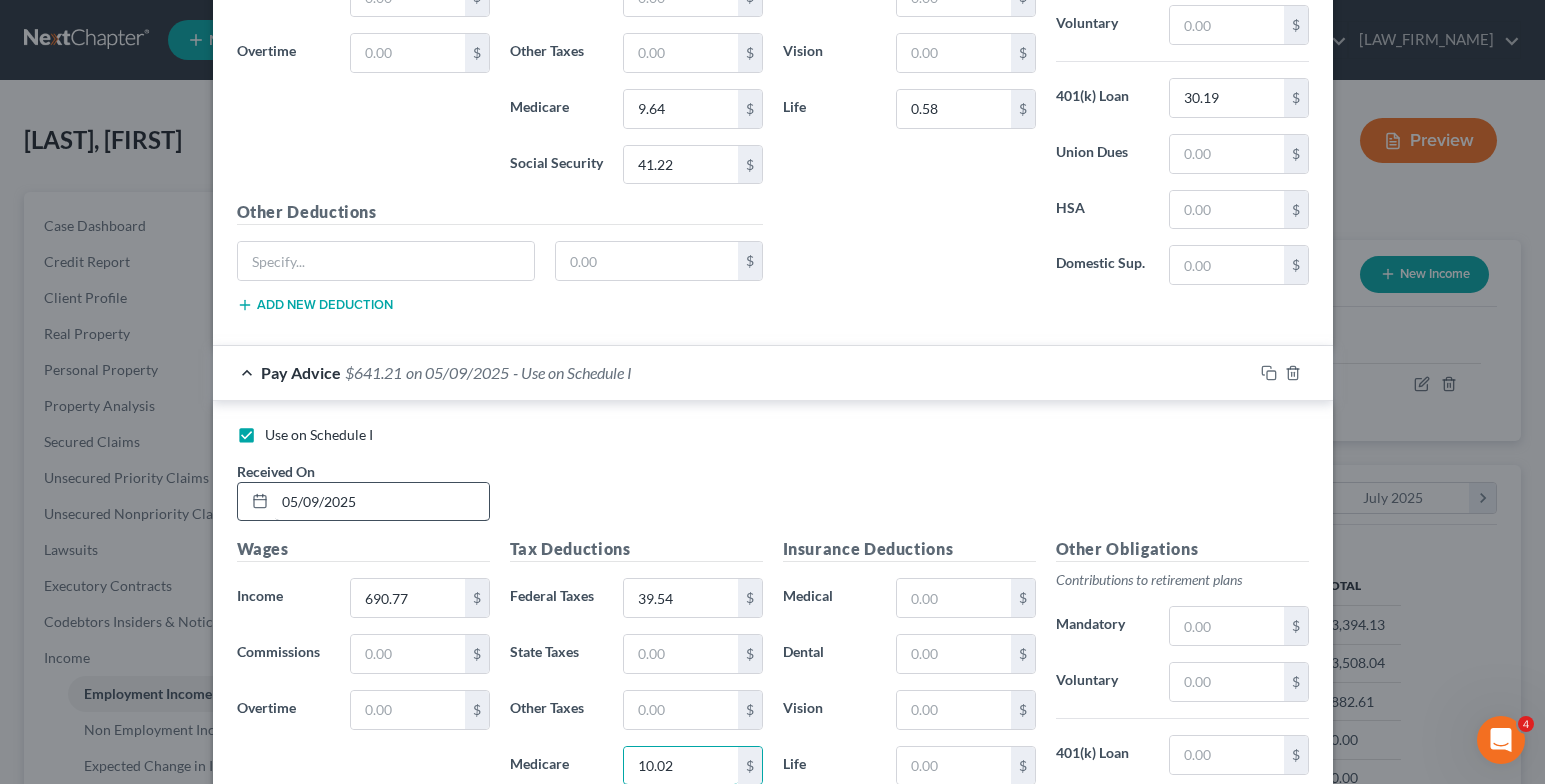 type on "10.02" 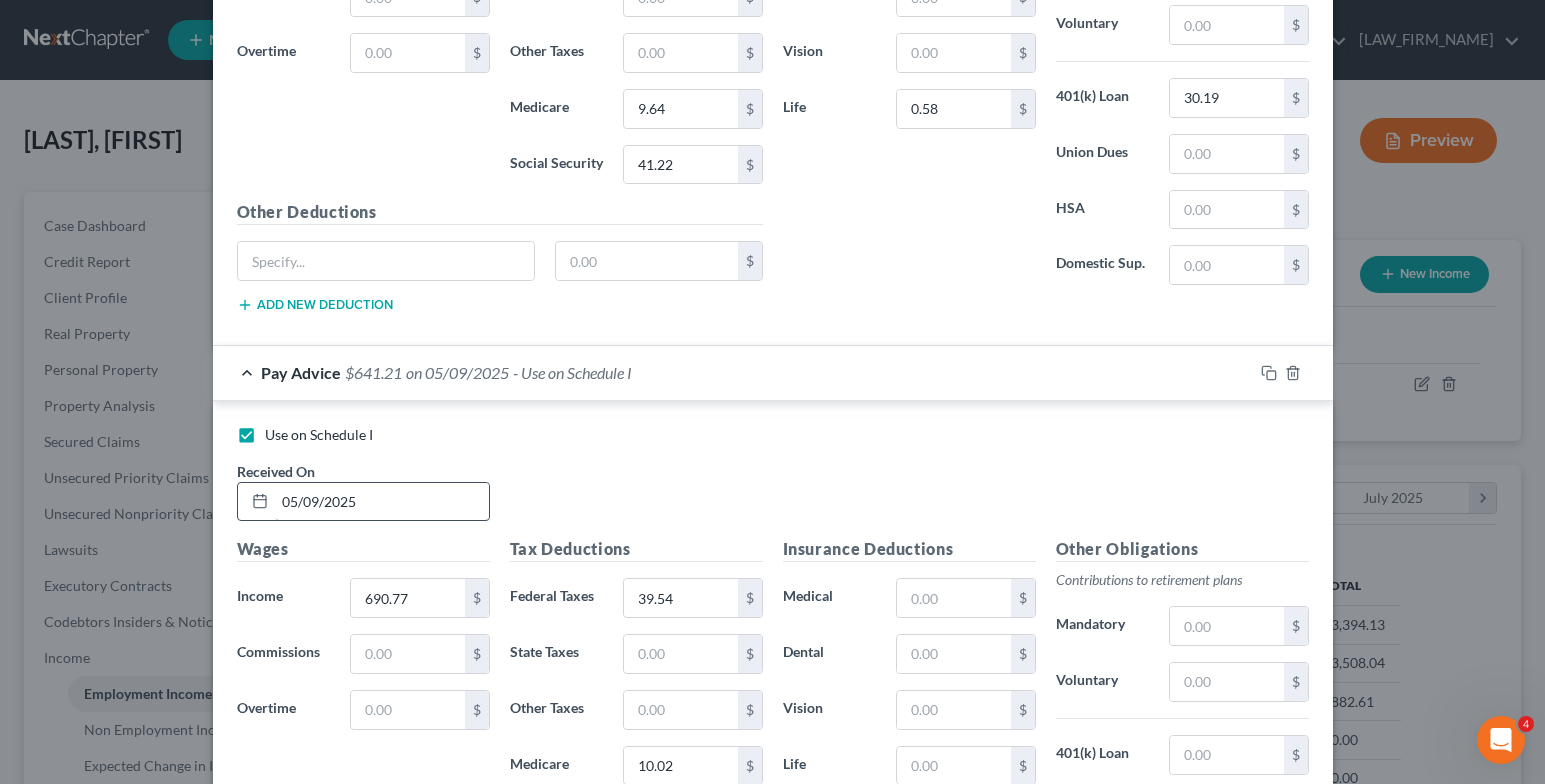 scroll, scrollTop: 6673, scrollLeft: 0, axis: vertical 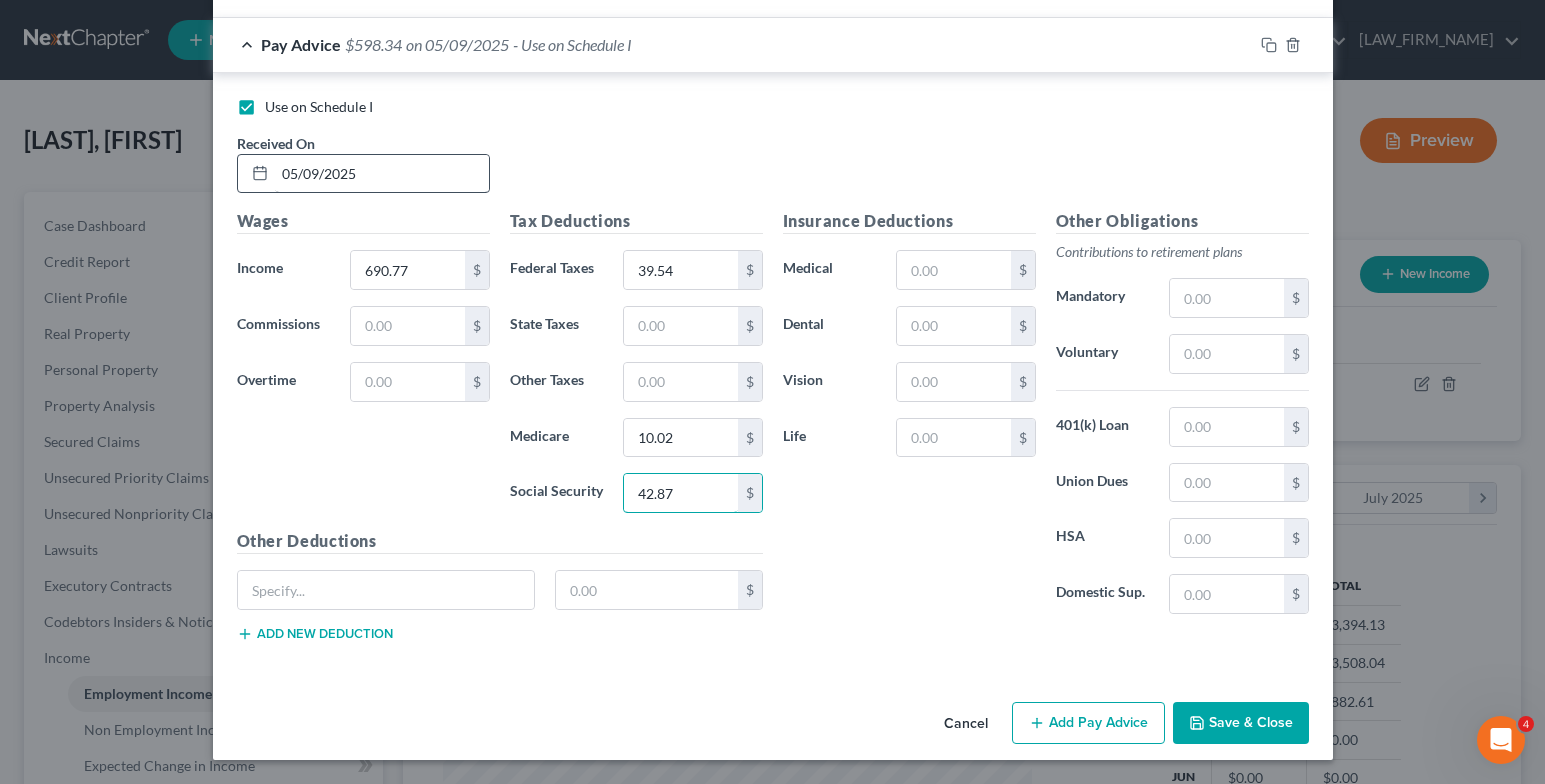 type on "42.87" 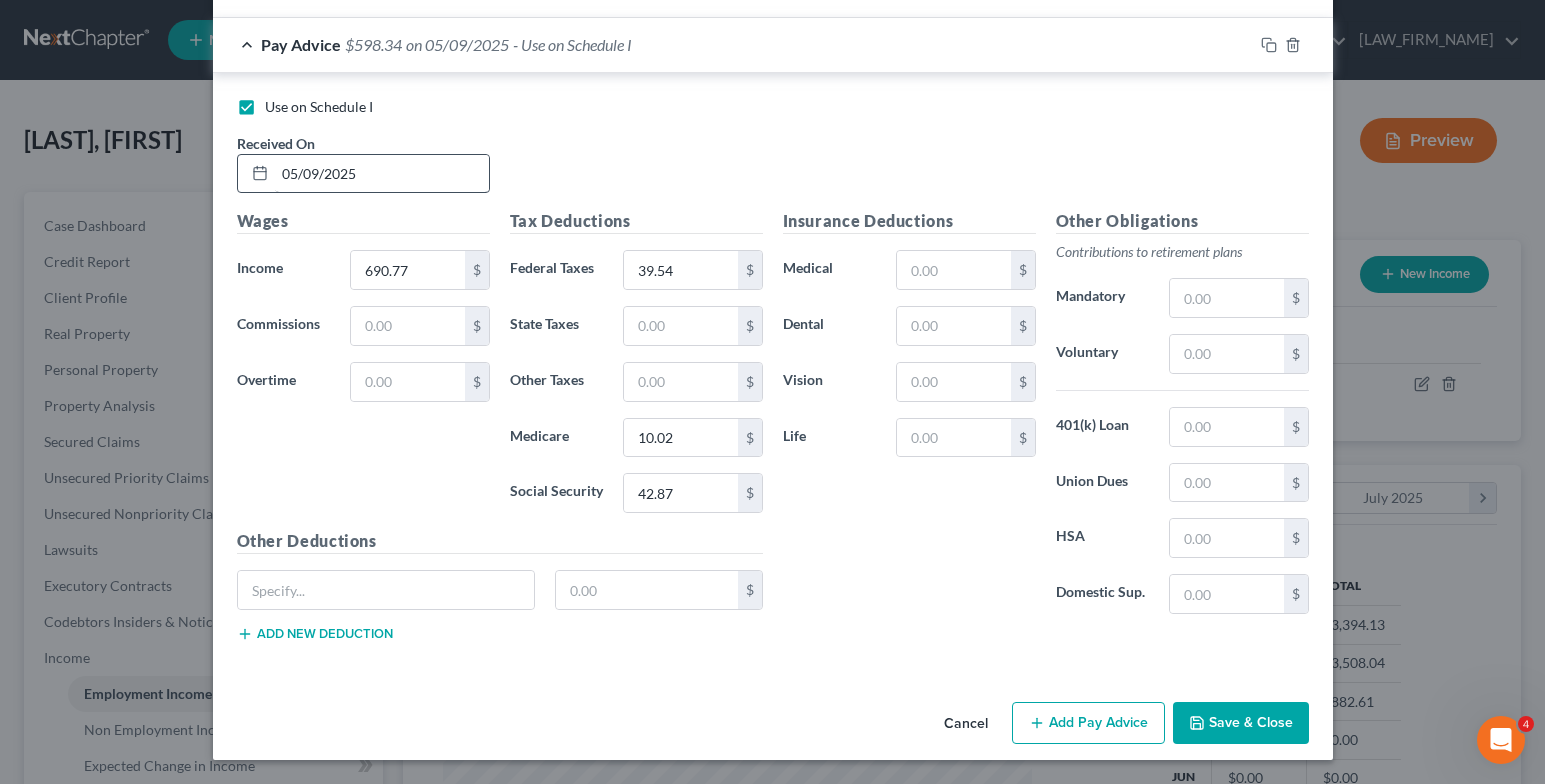 type 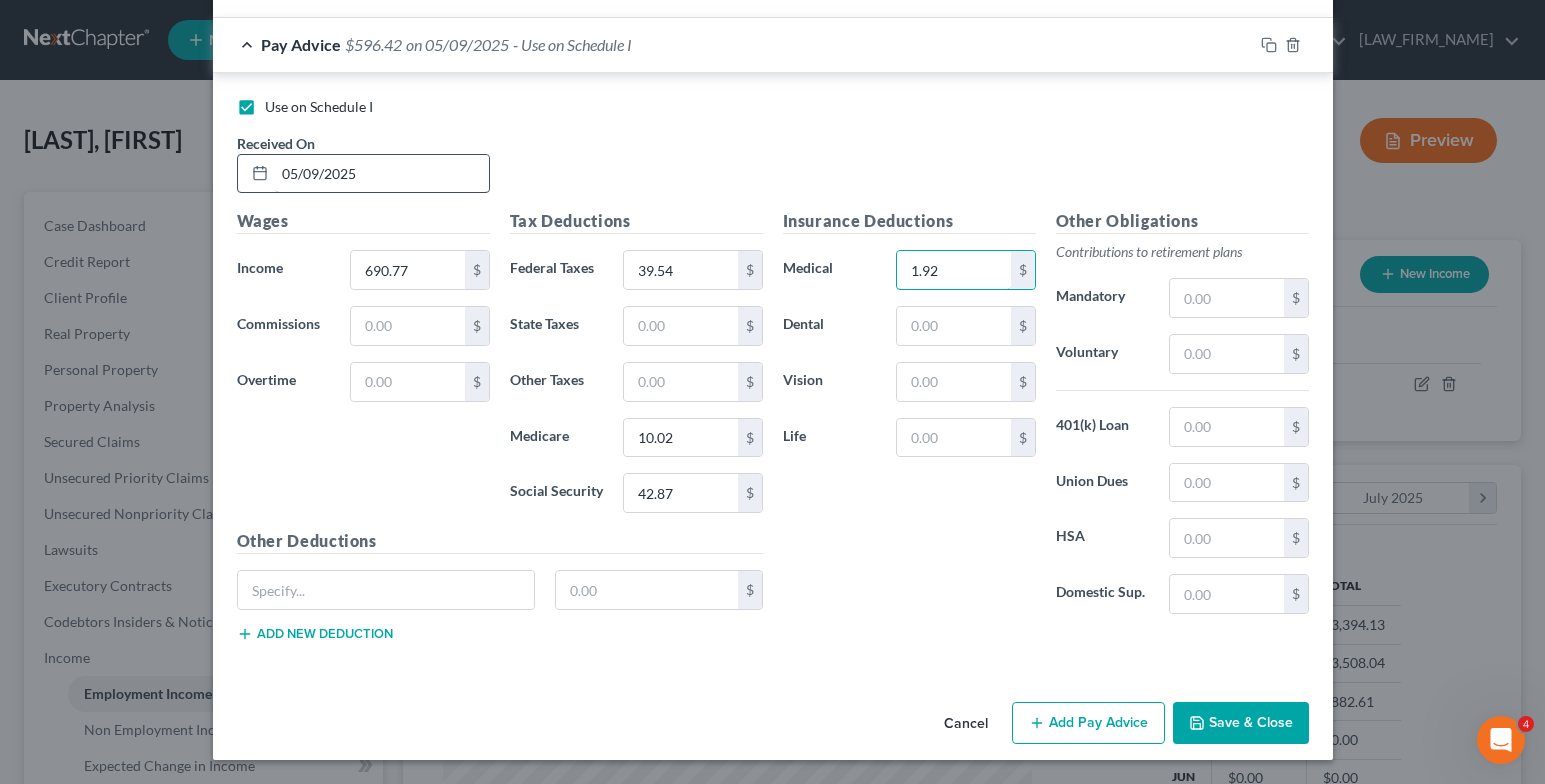 type on "1.92" 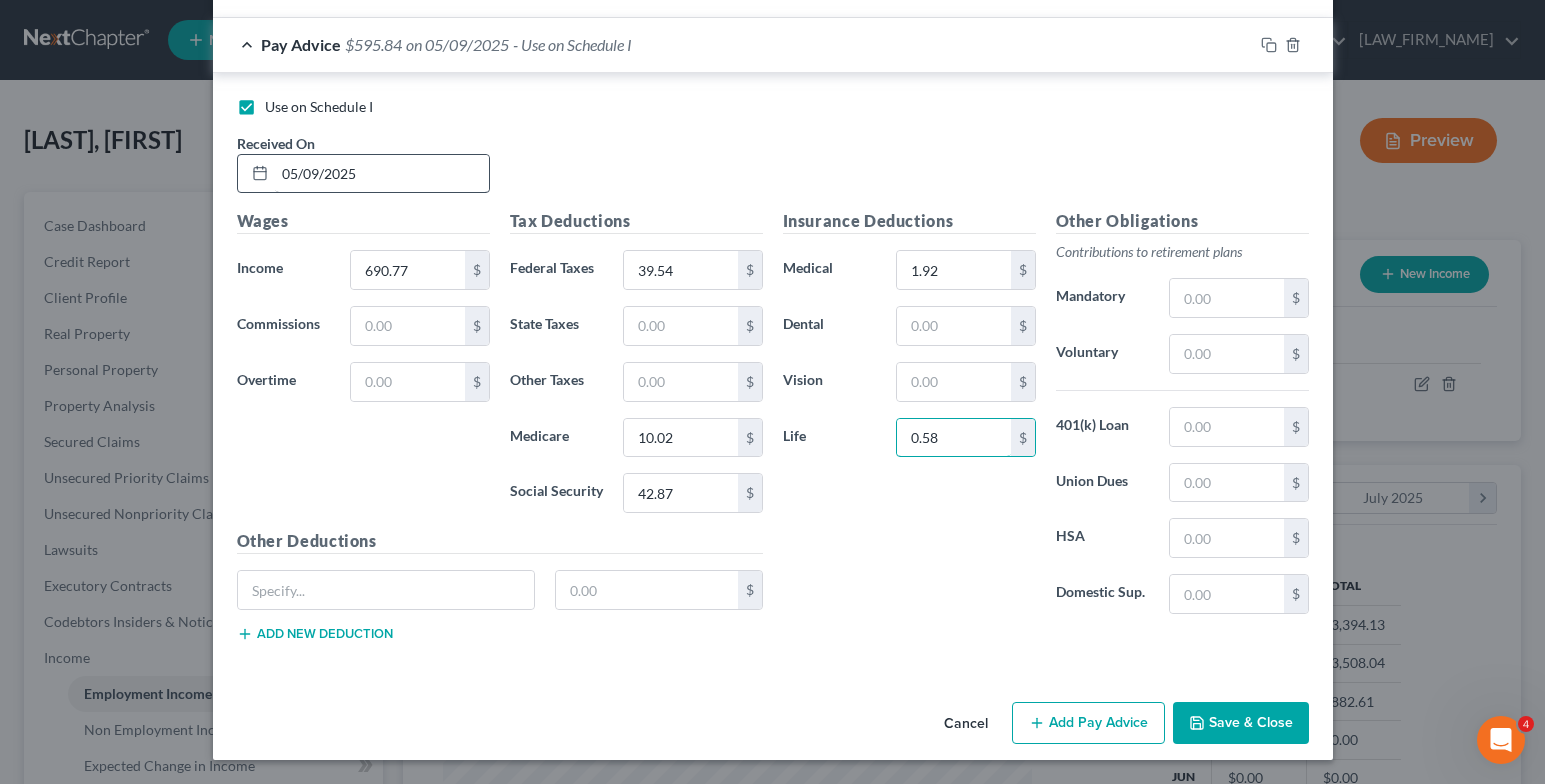 type on "0.58" 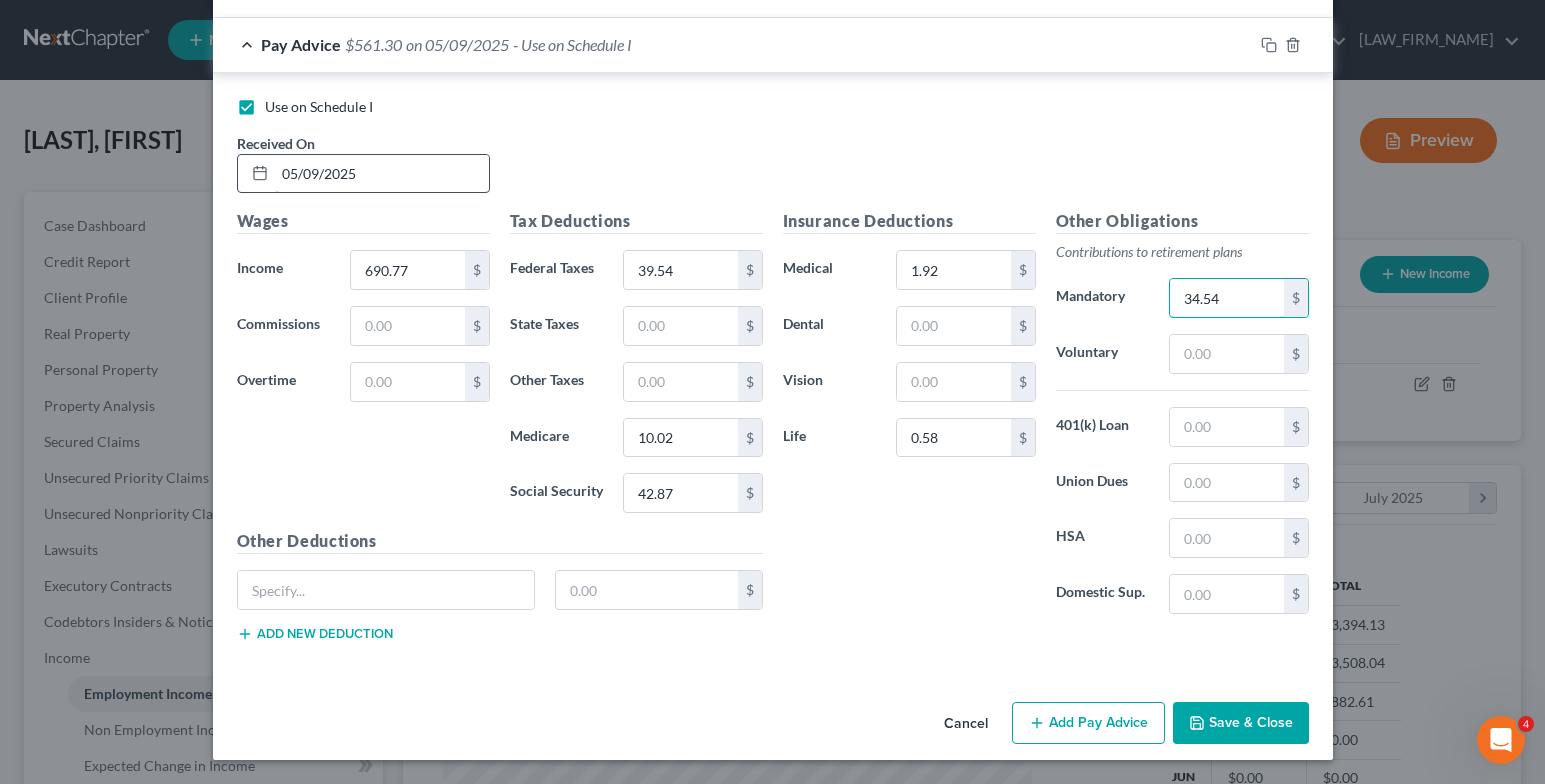 type on "34.54" 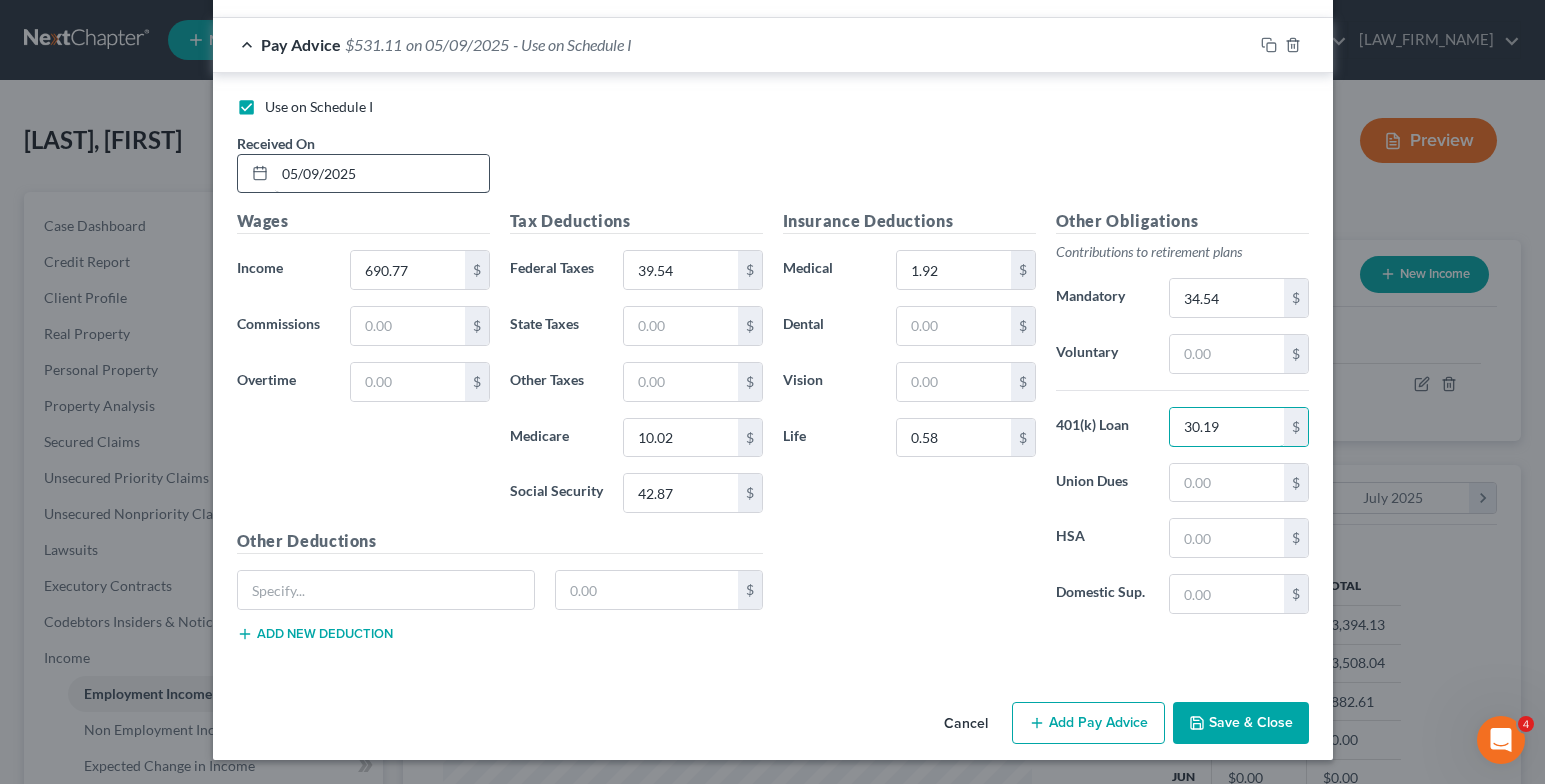 type on "30.19" 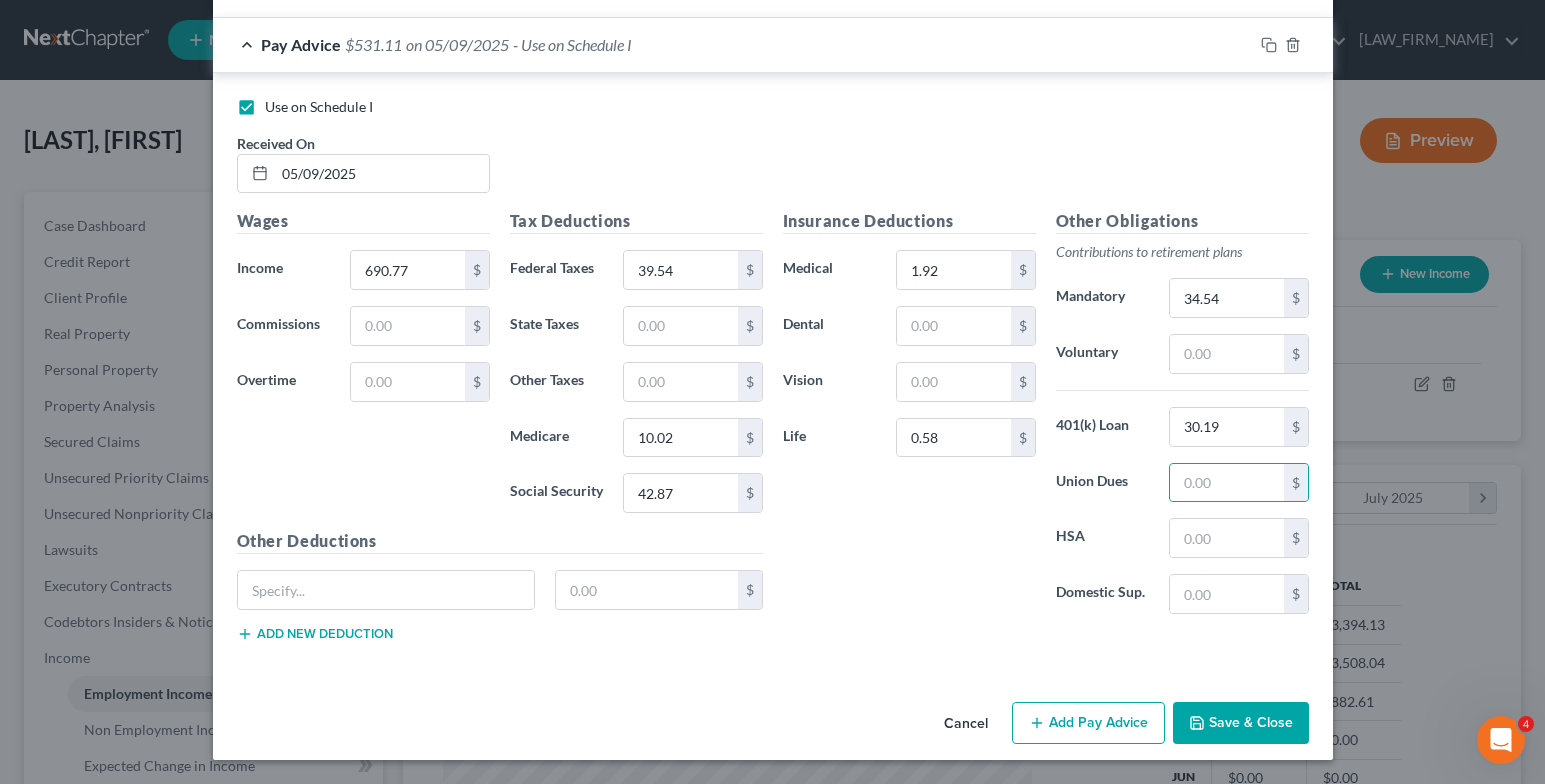 click on "Add Pay Advice" at bounding box center (1088, 723) 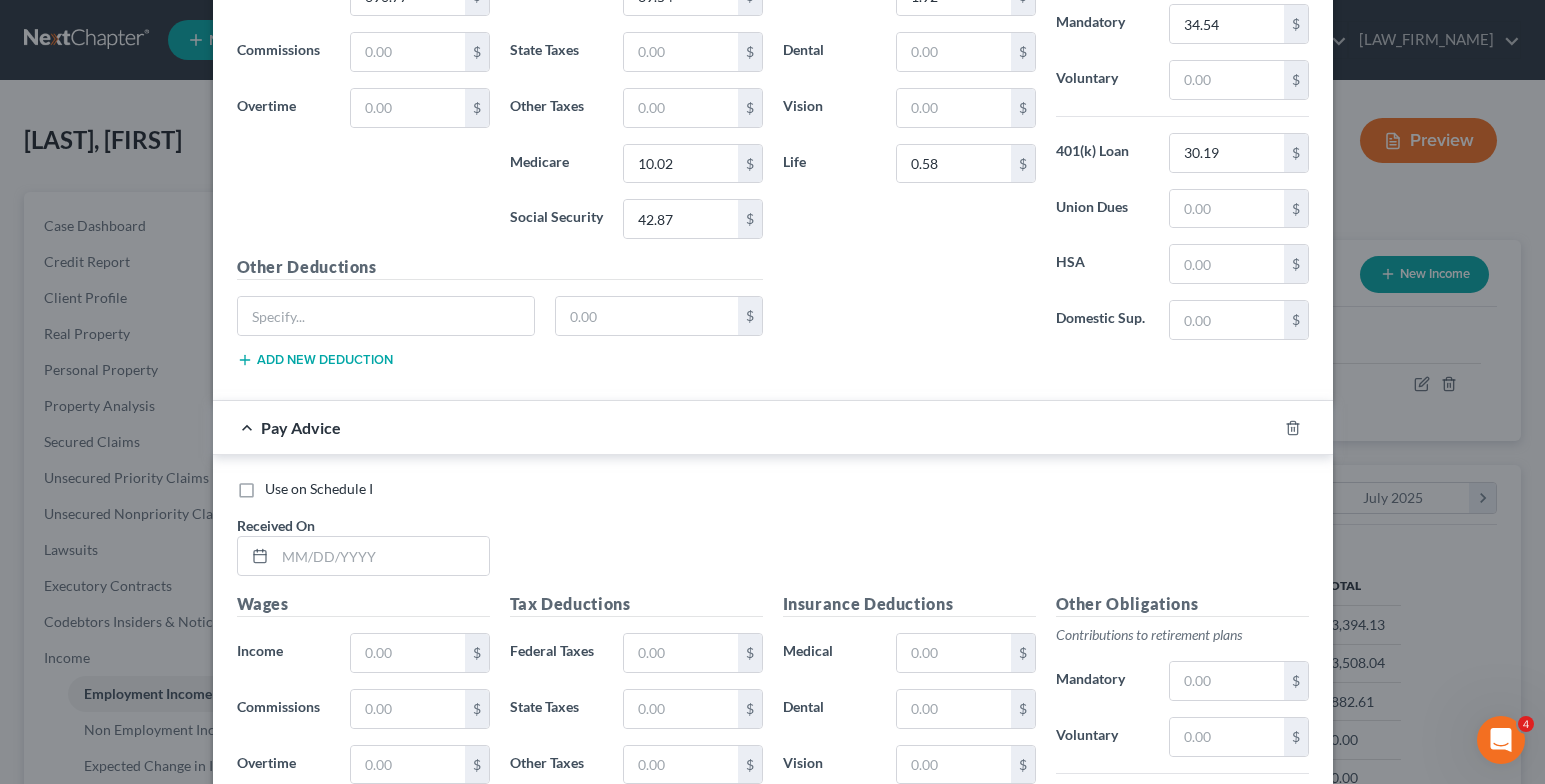 scroll, scrollTop: 6973, scrollLeft: 0, axis: vertical 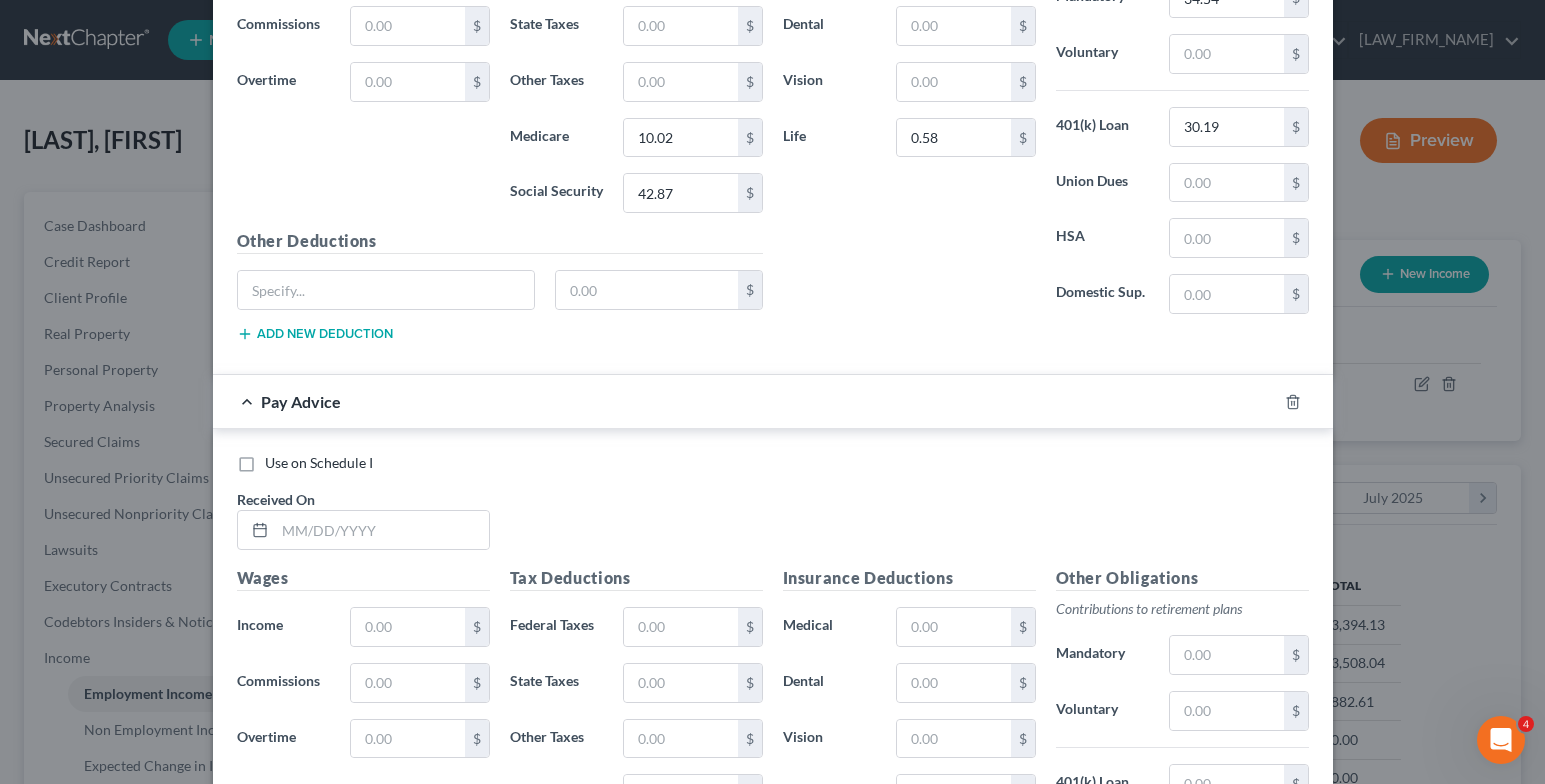 click on "Use on Schedule I" at bounding box center (319, 463) 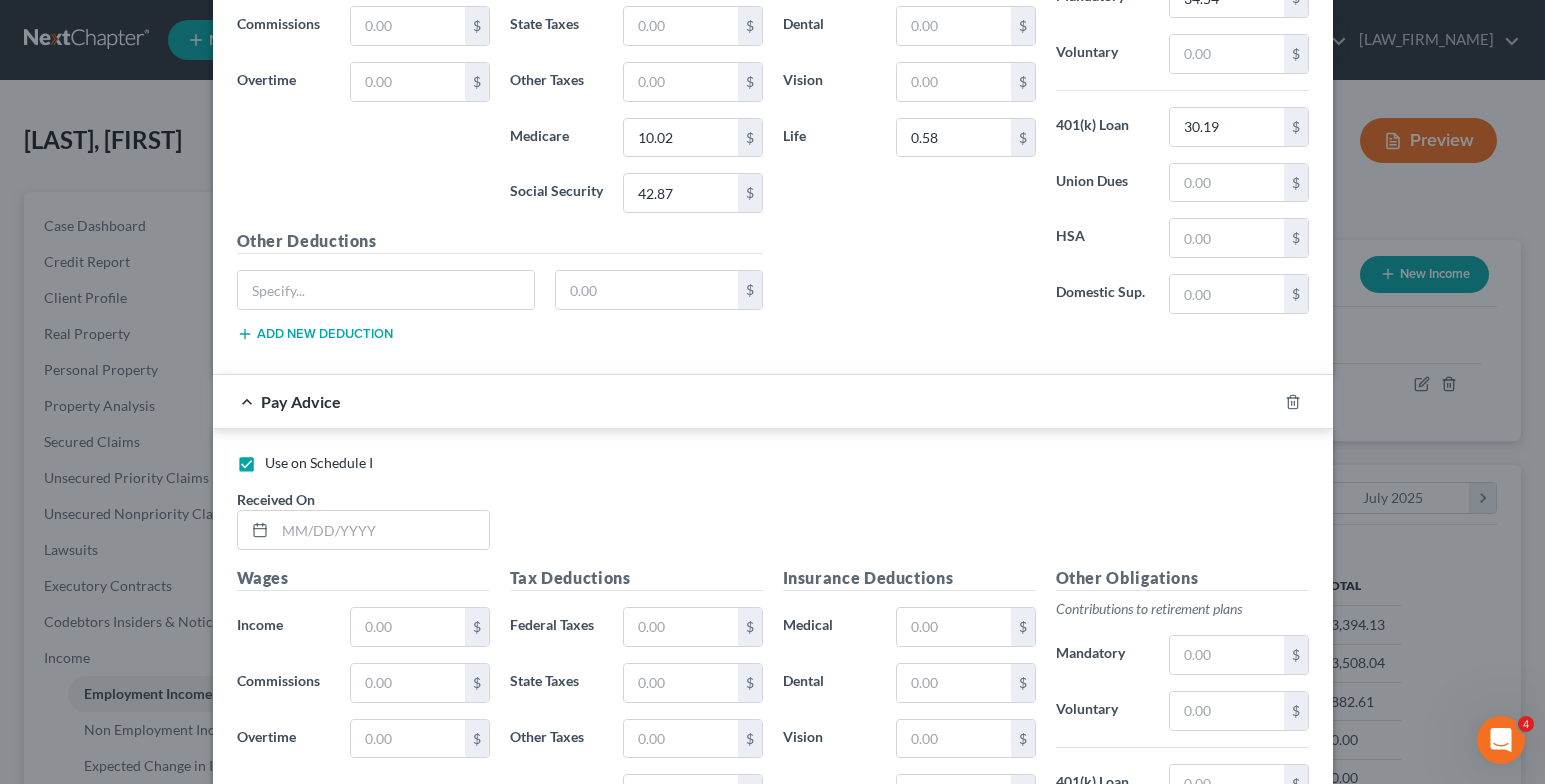 checkbox on "false" 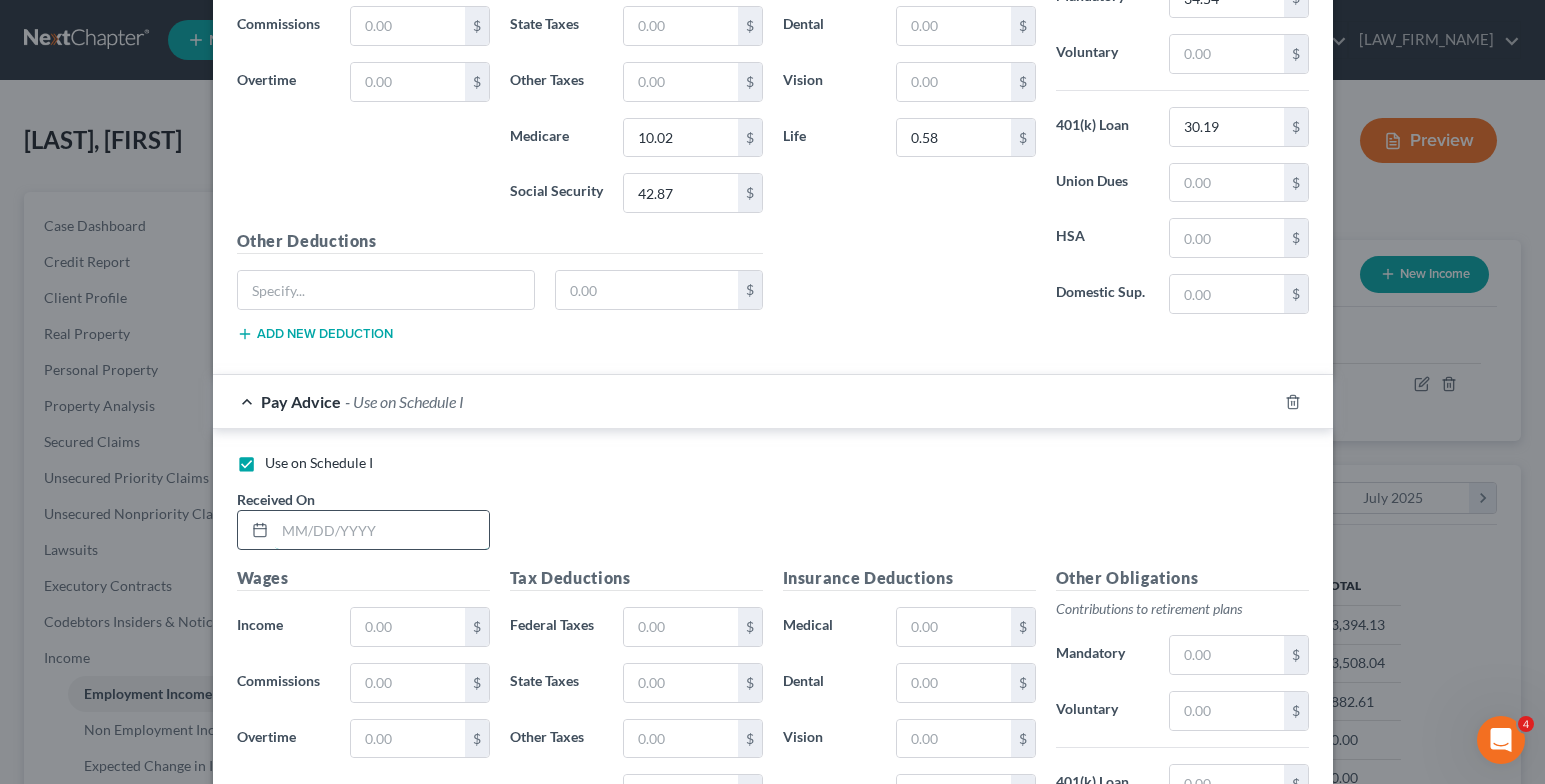 click at bounding box center (382, 530) 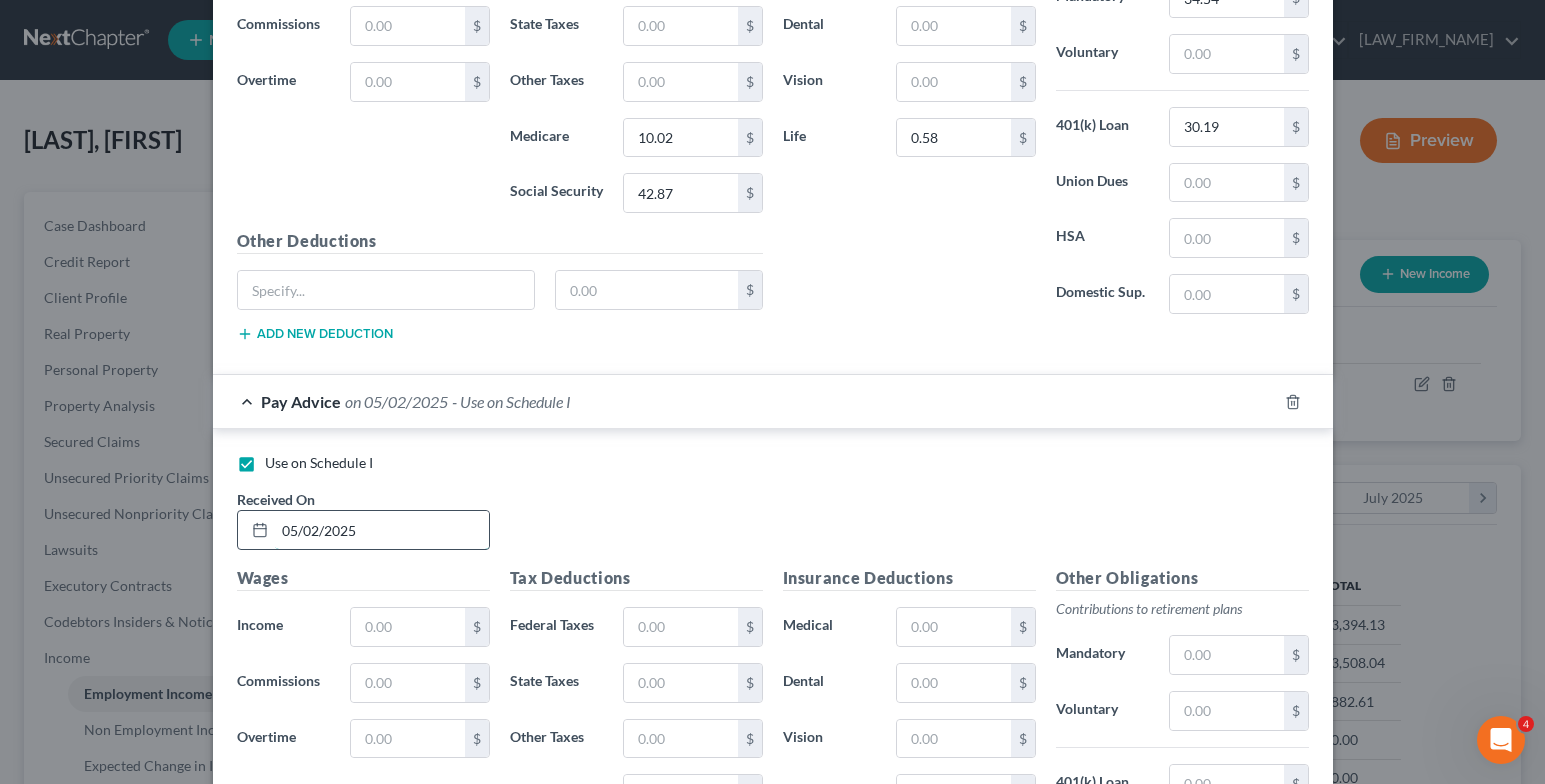 type on "05/02/2025" 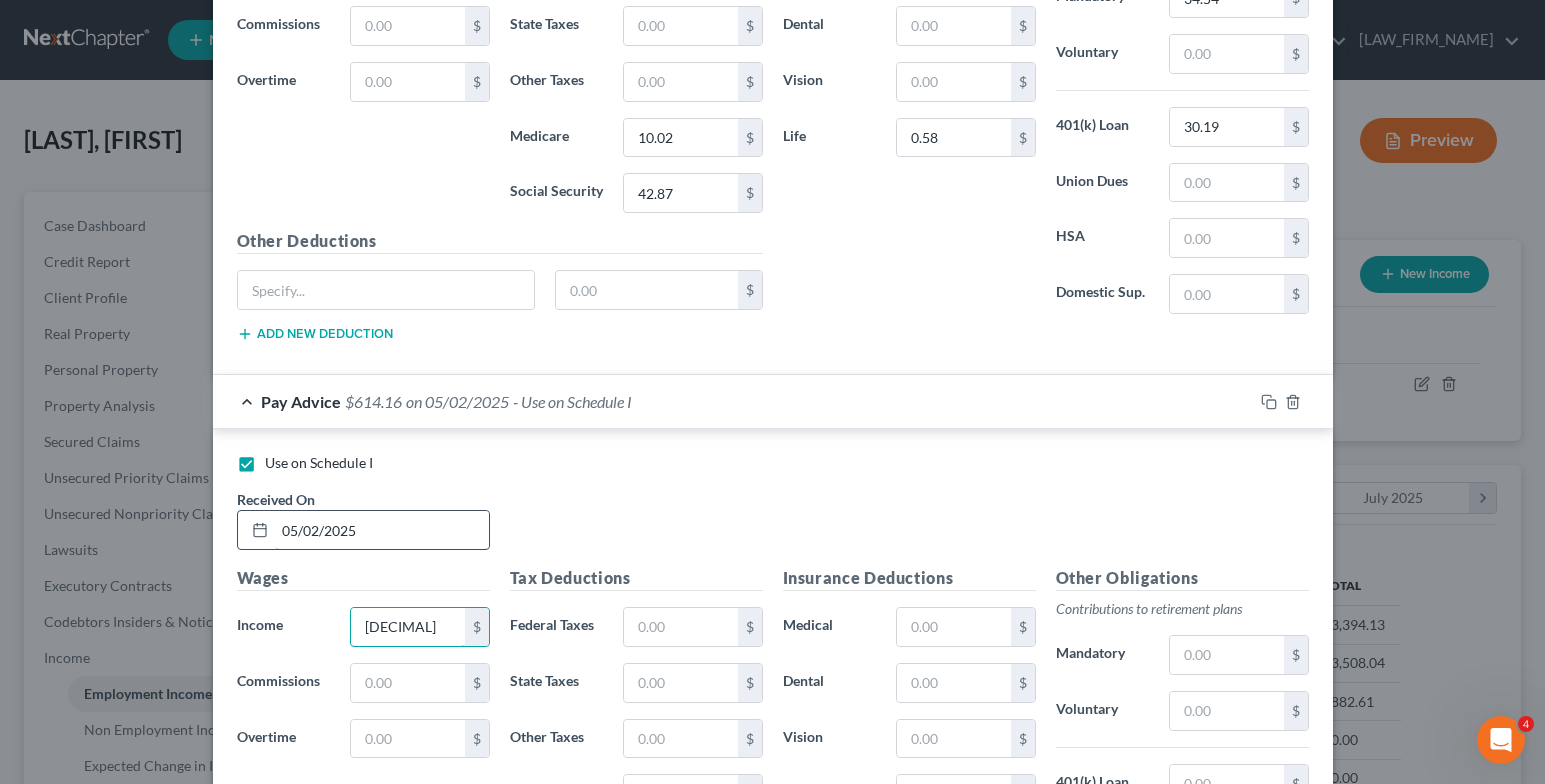 type on "[DECIMAL]" 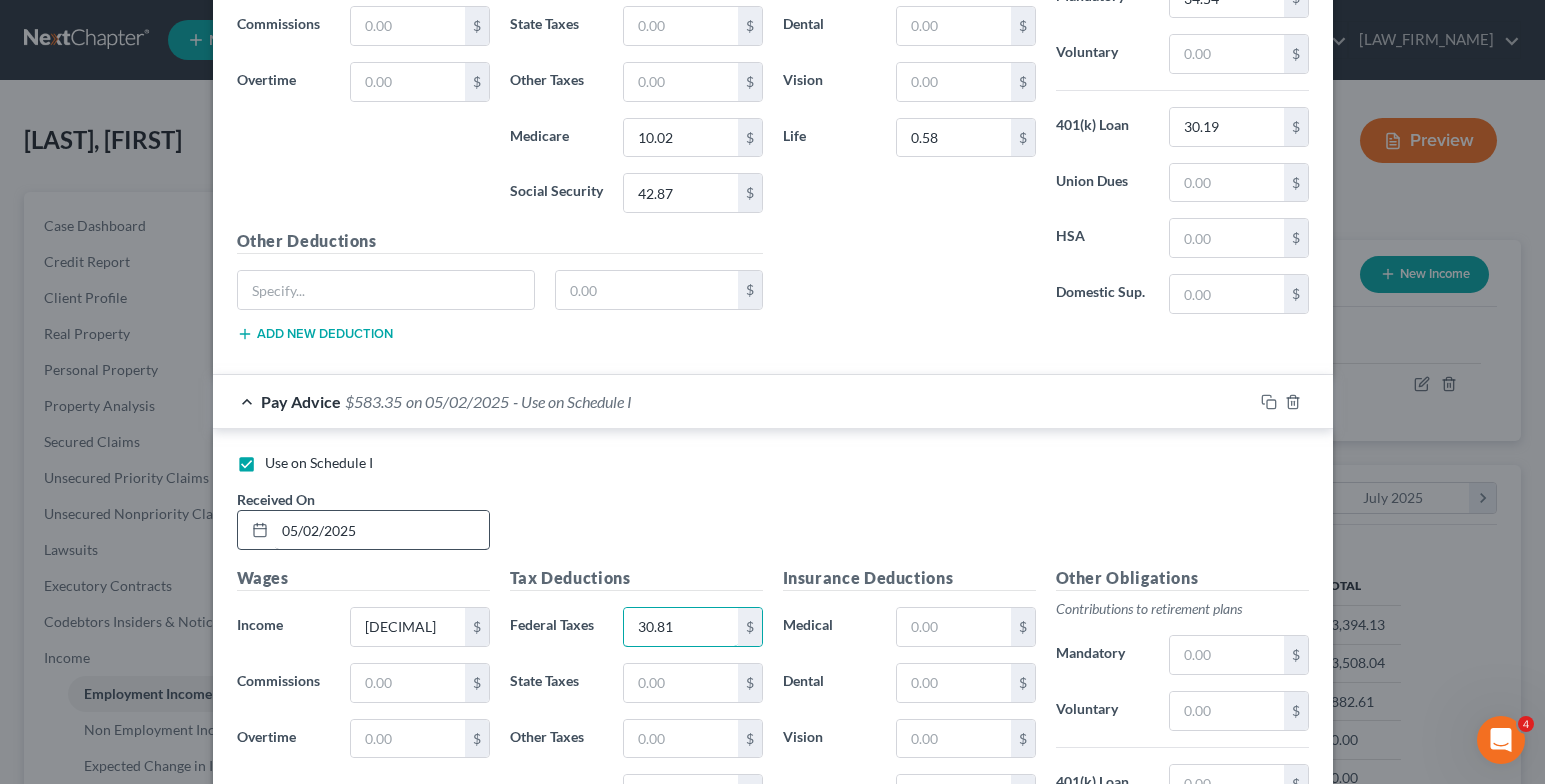 type on "30.81" 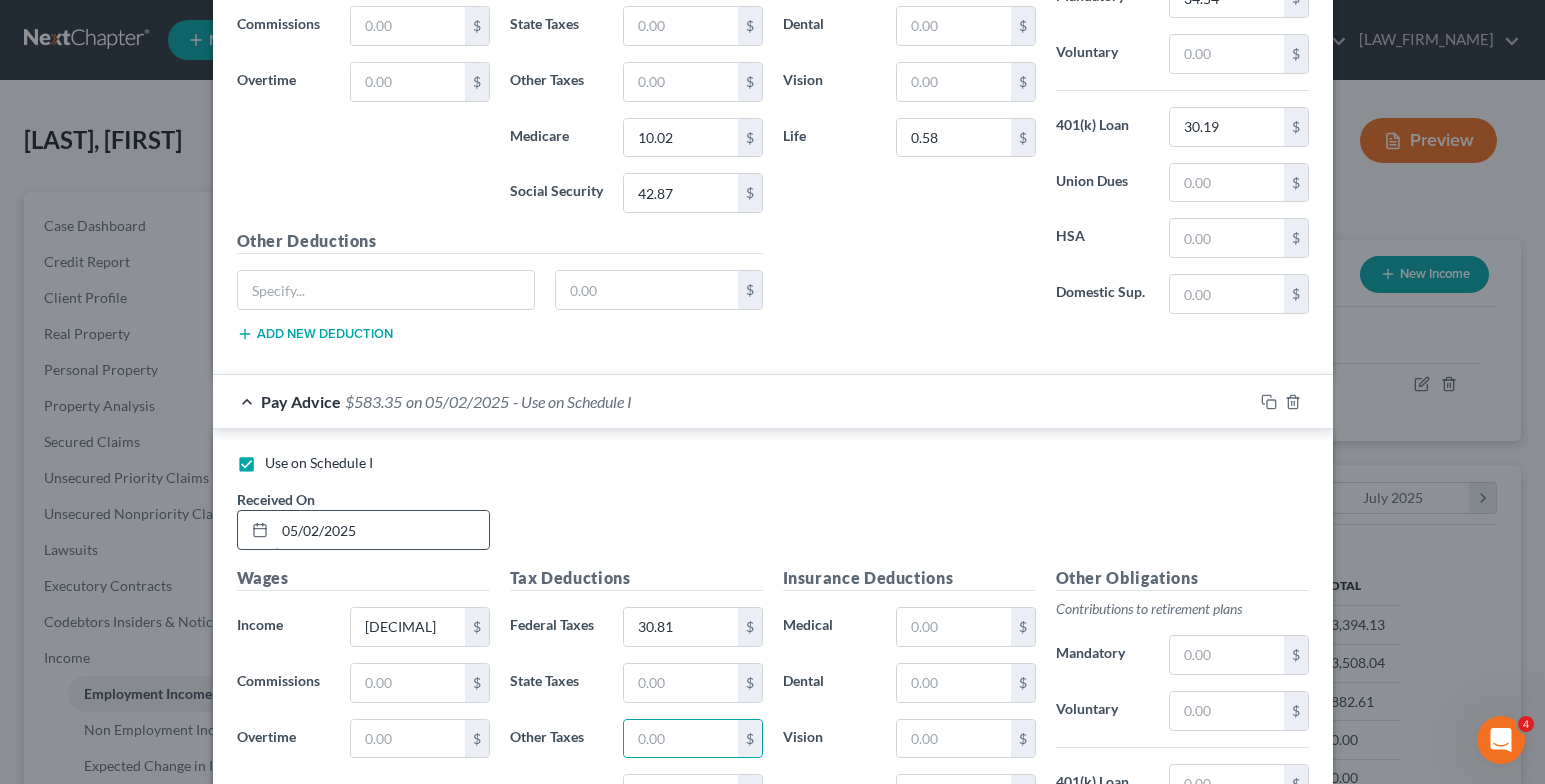 scroll, scrollTop: 7002, scrollLeft: 0, axis: vertical 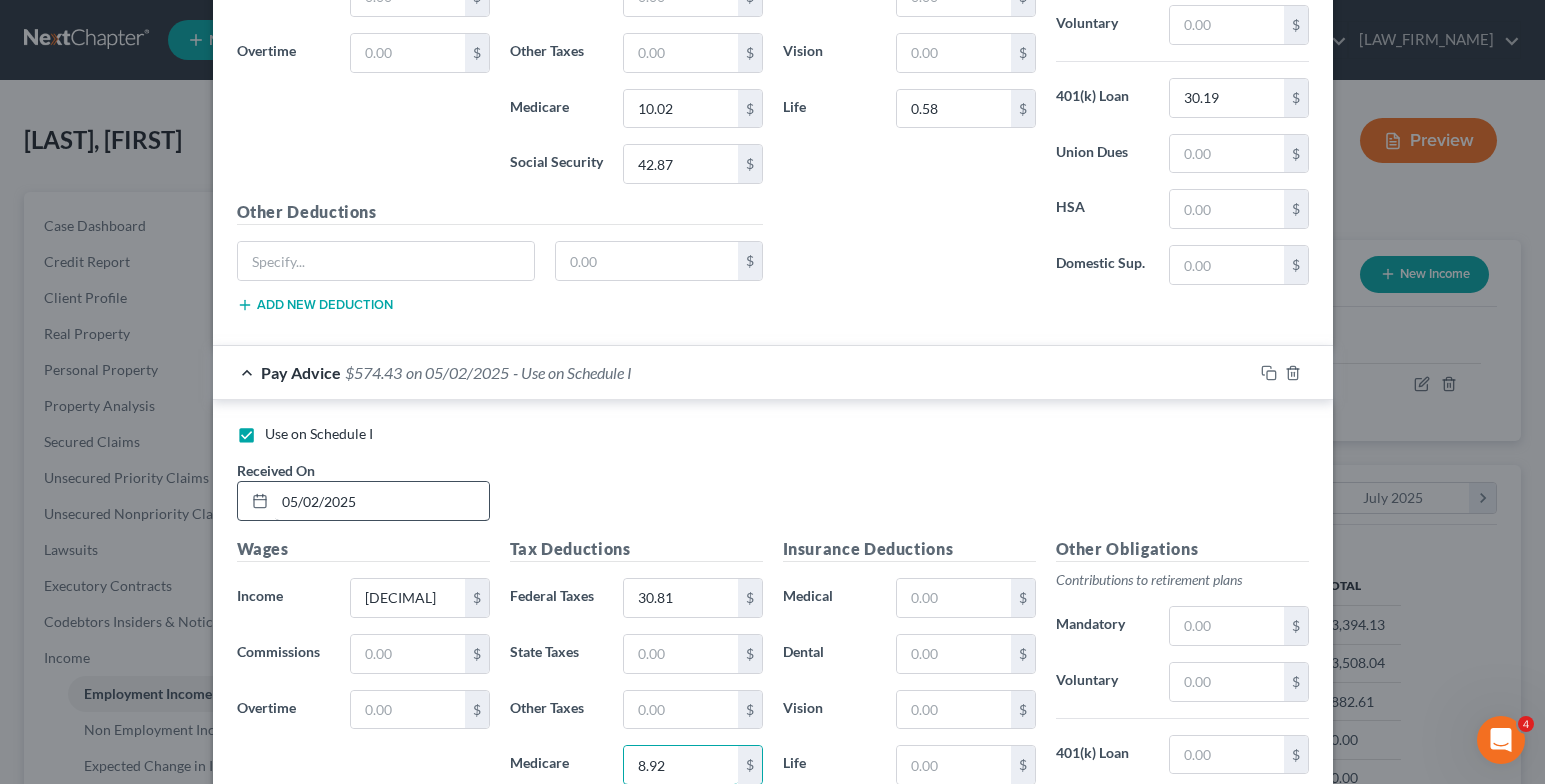type on "8.92" 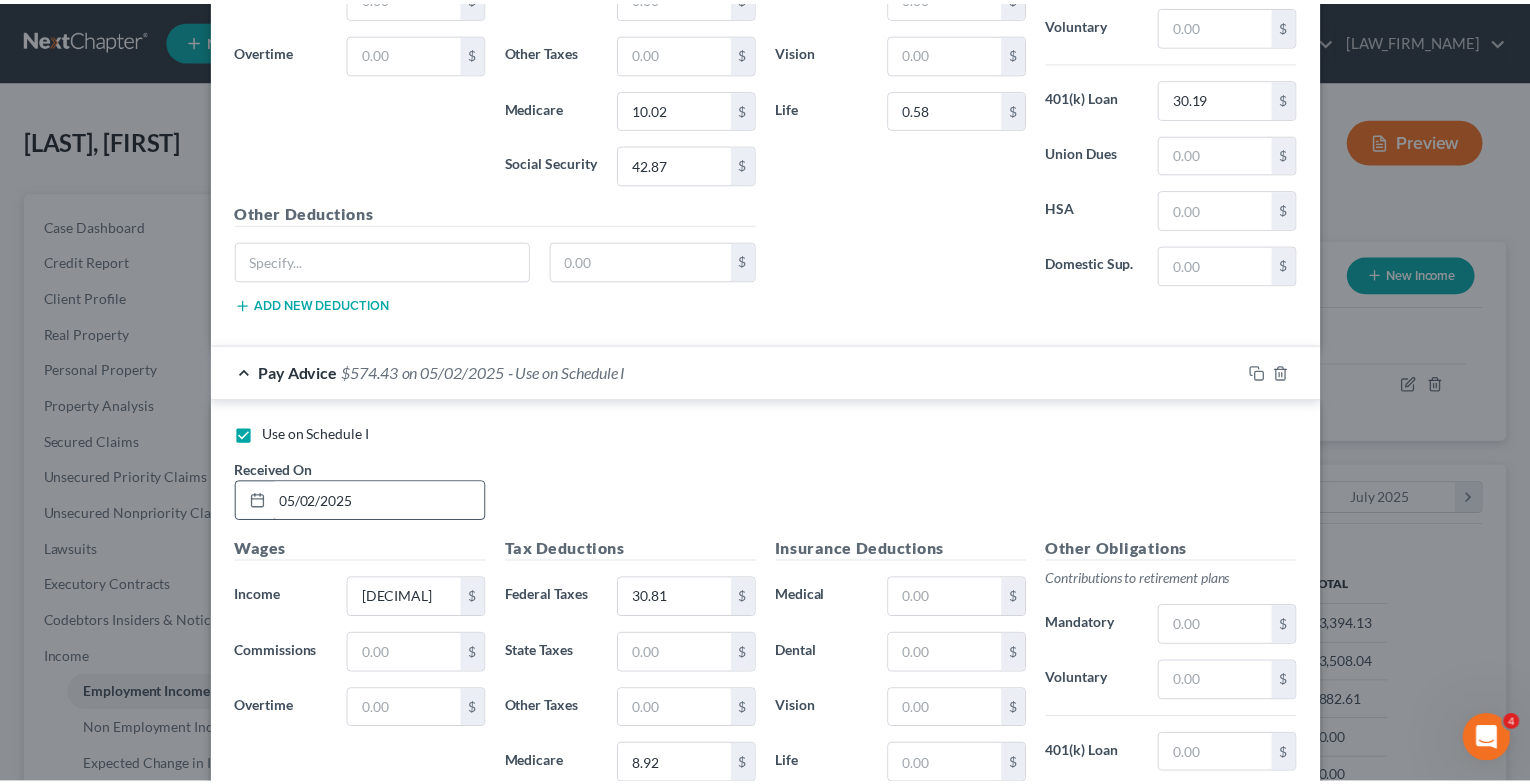 scroll, scrollTop: 7329, scrollLeft: 0, axis: vertical 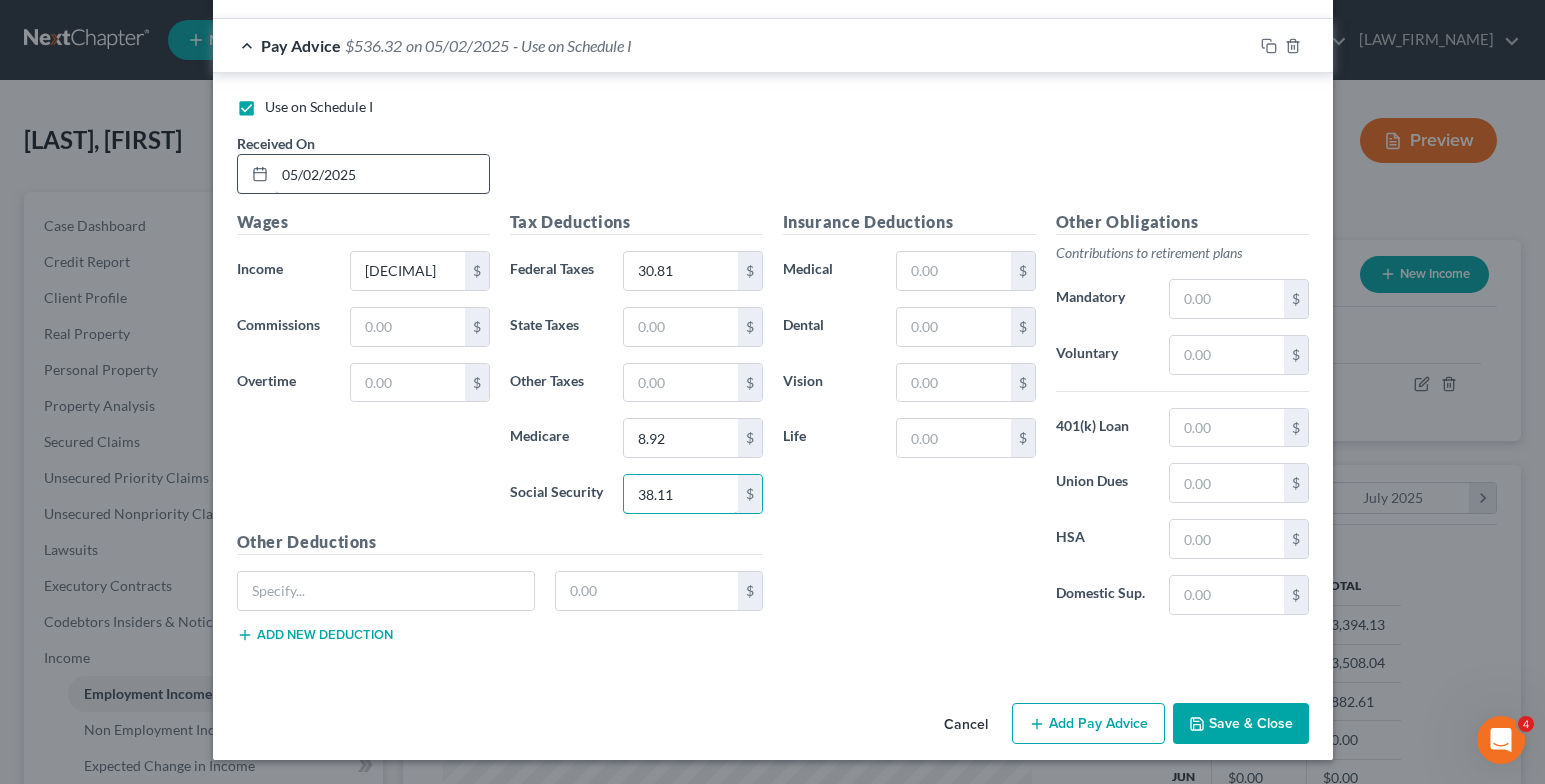 type on "38.11" 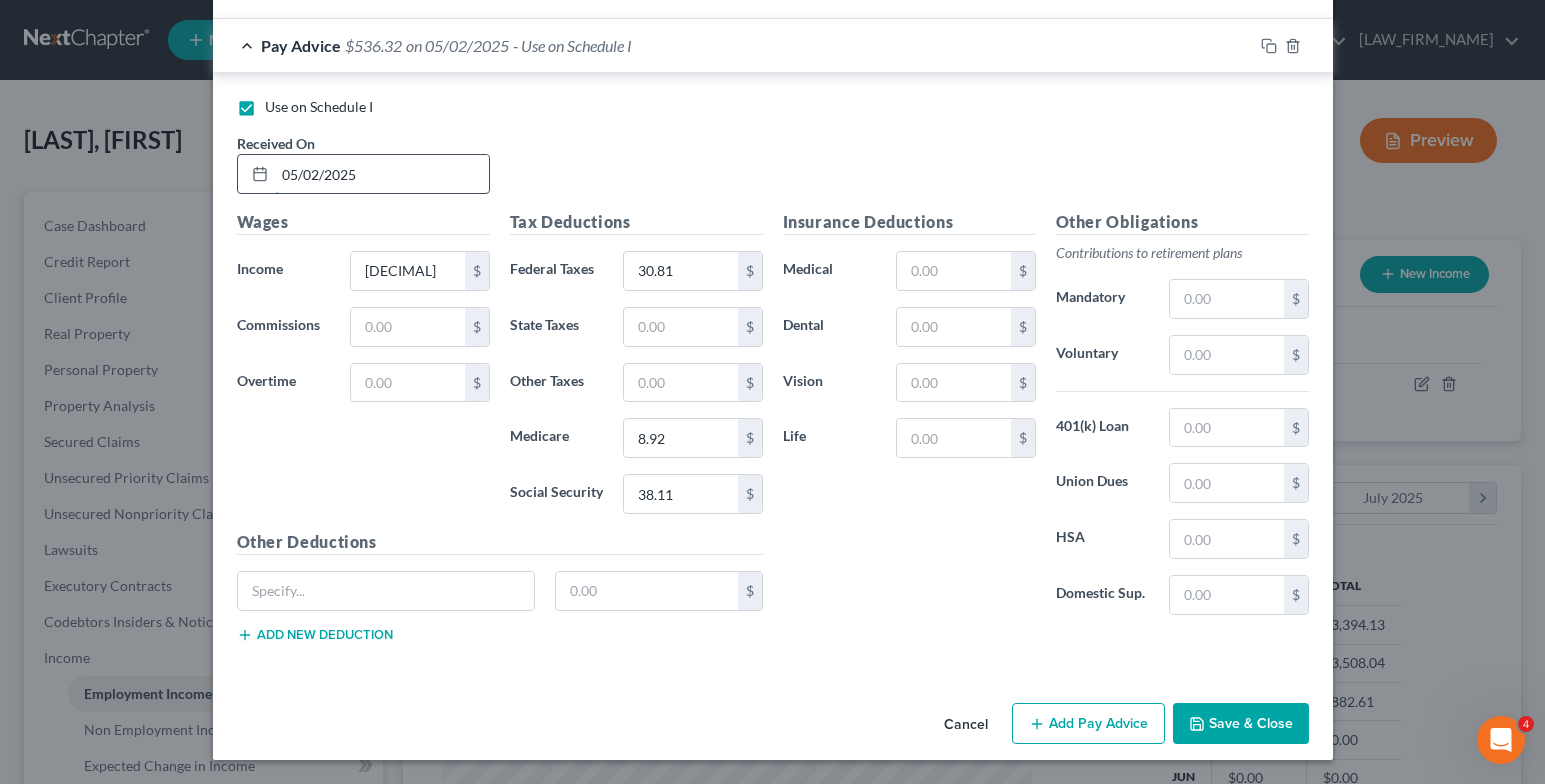 type 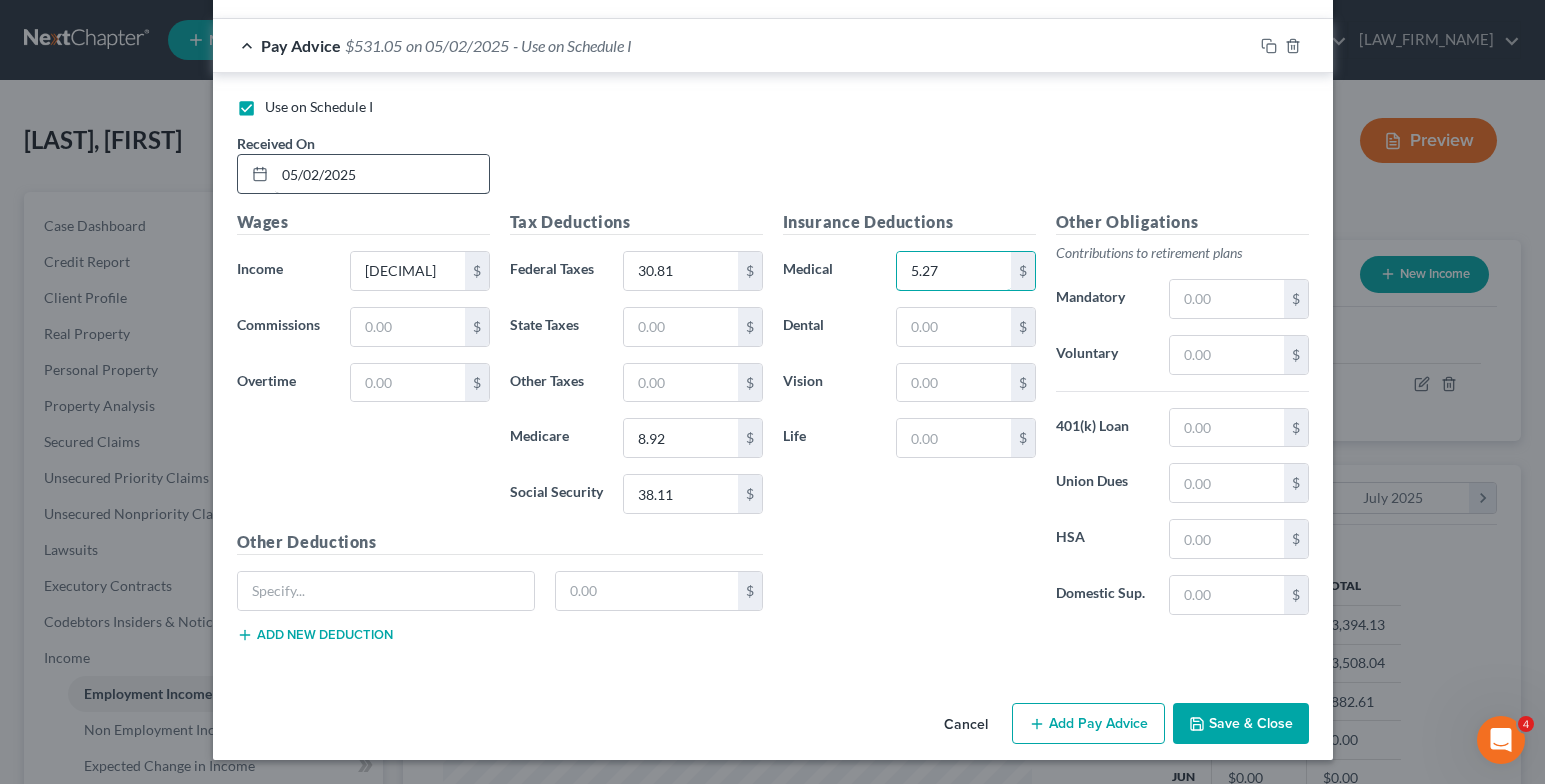 type on "5.27" 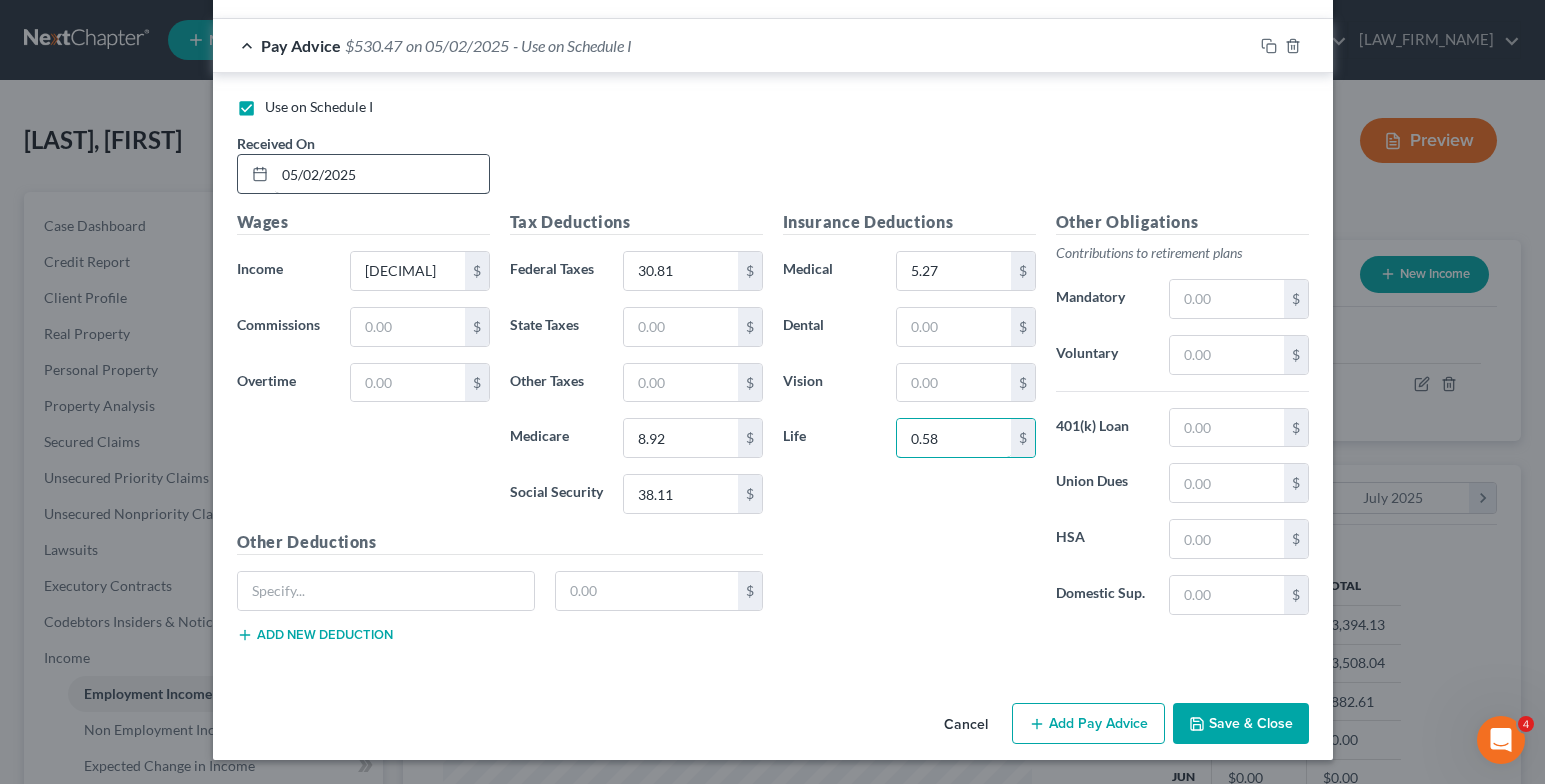 type on "0.58" 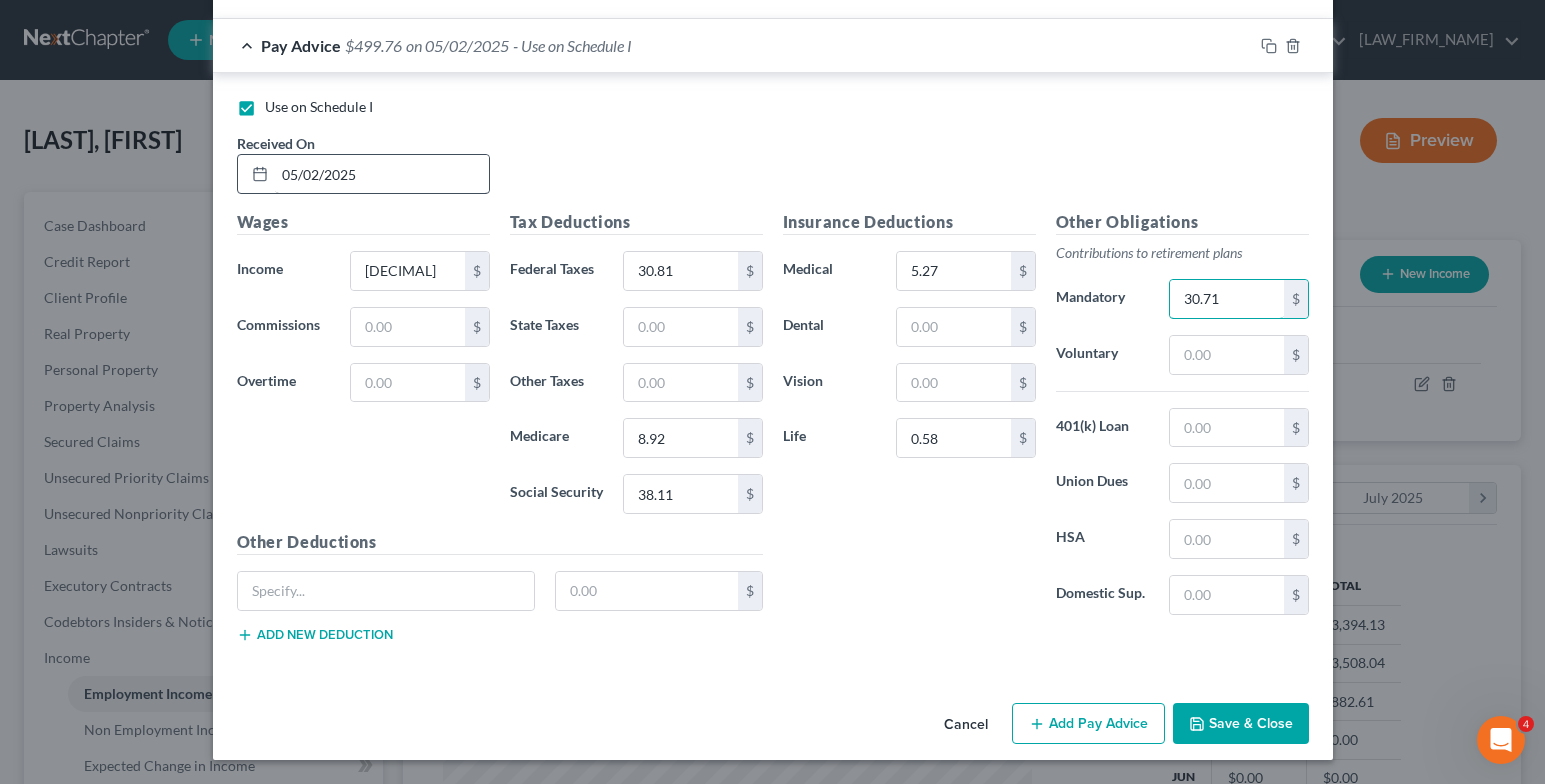 type on "30.71" 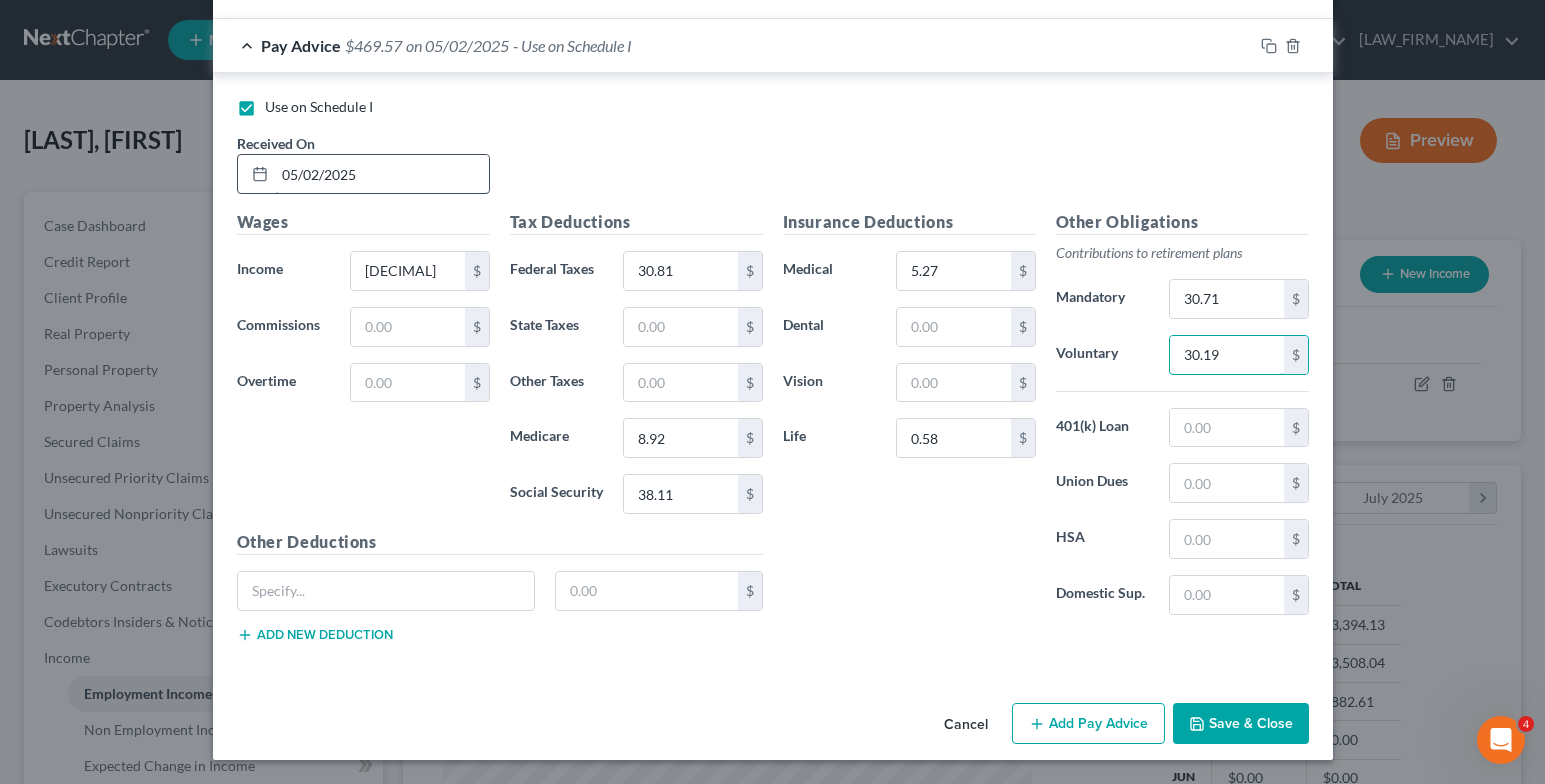 type on "30.19" 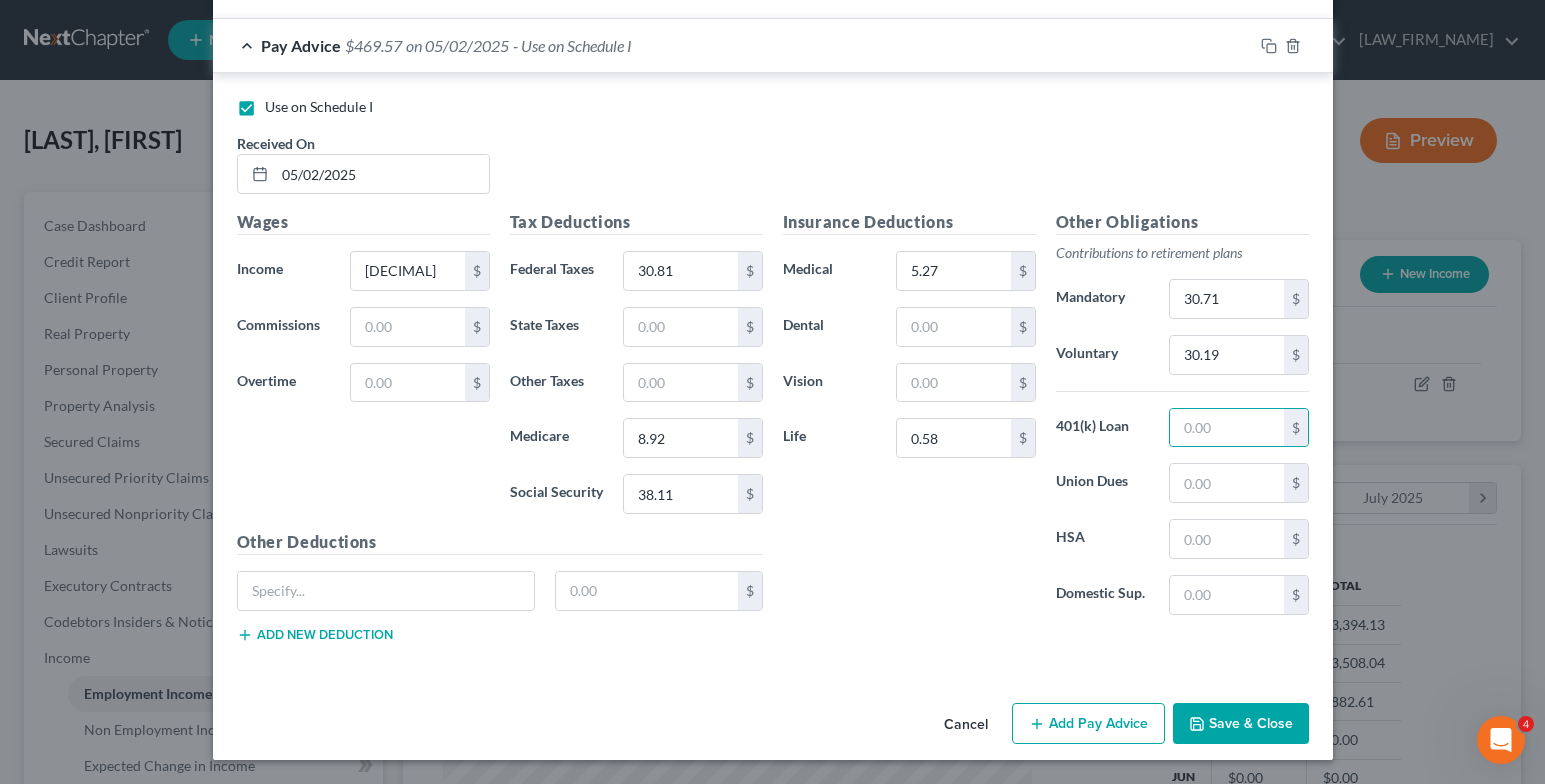 click on "Save & Close" at bounding box center (1241, 724) 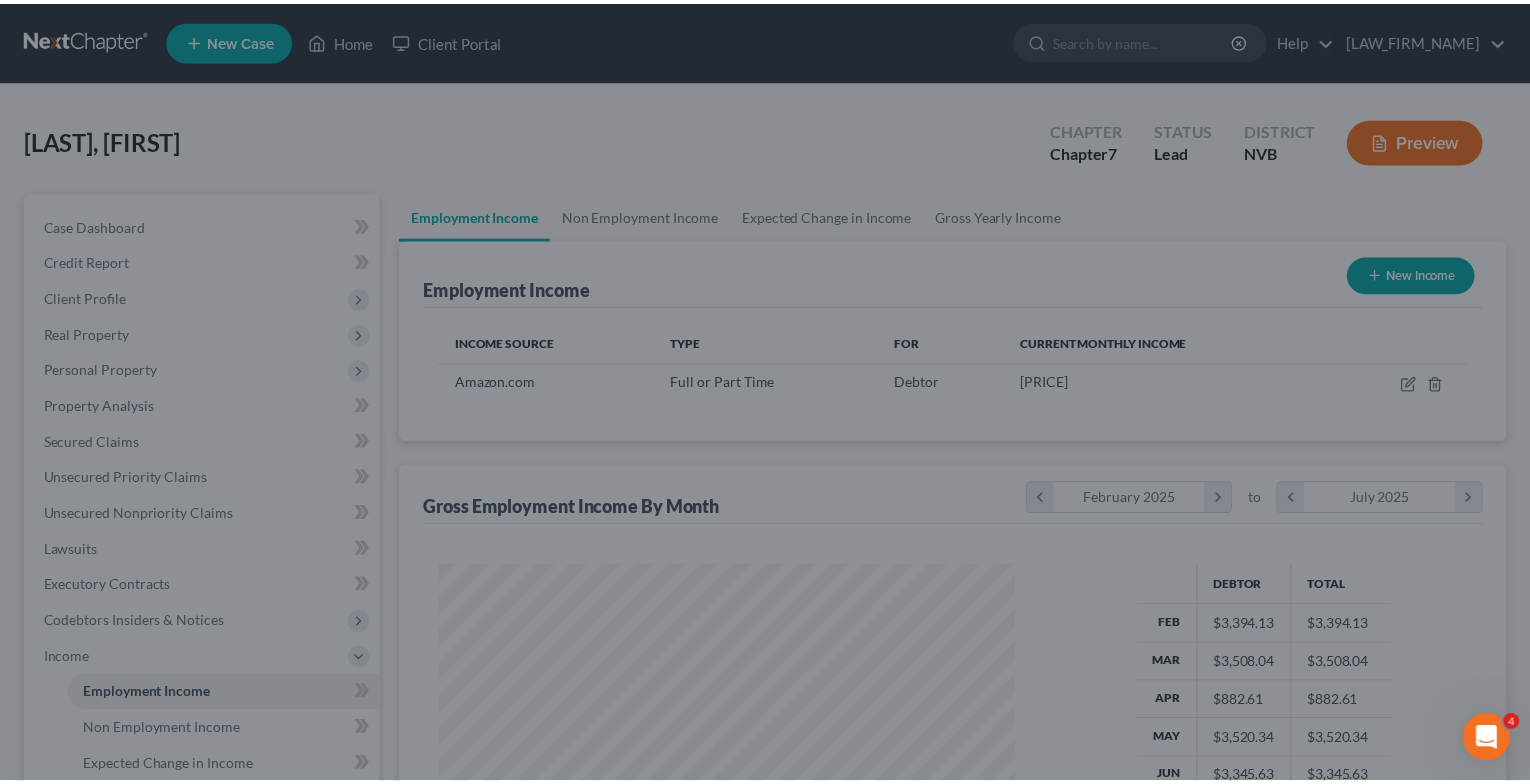 scroll, scrollTop: 359, scrollLeft: 622, axis: both 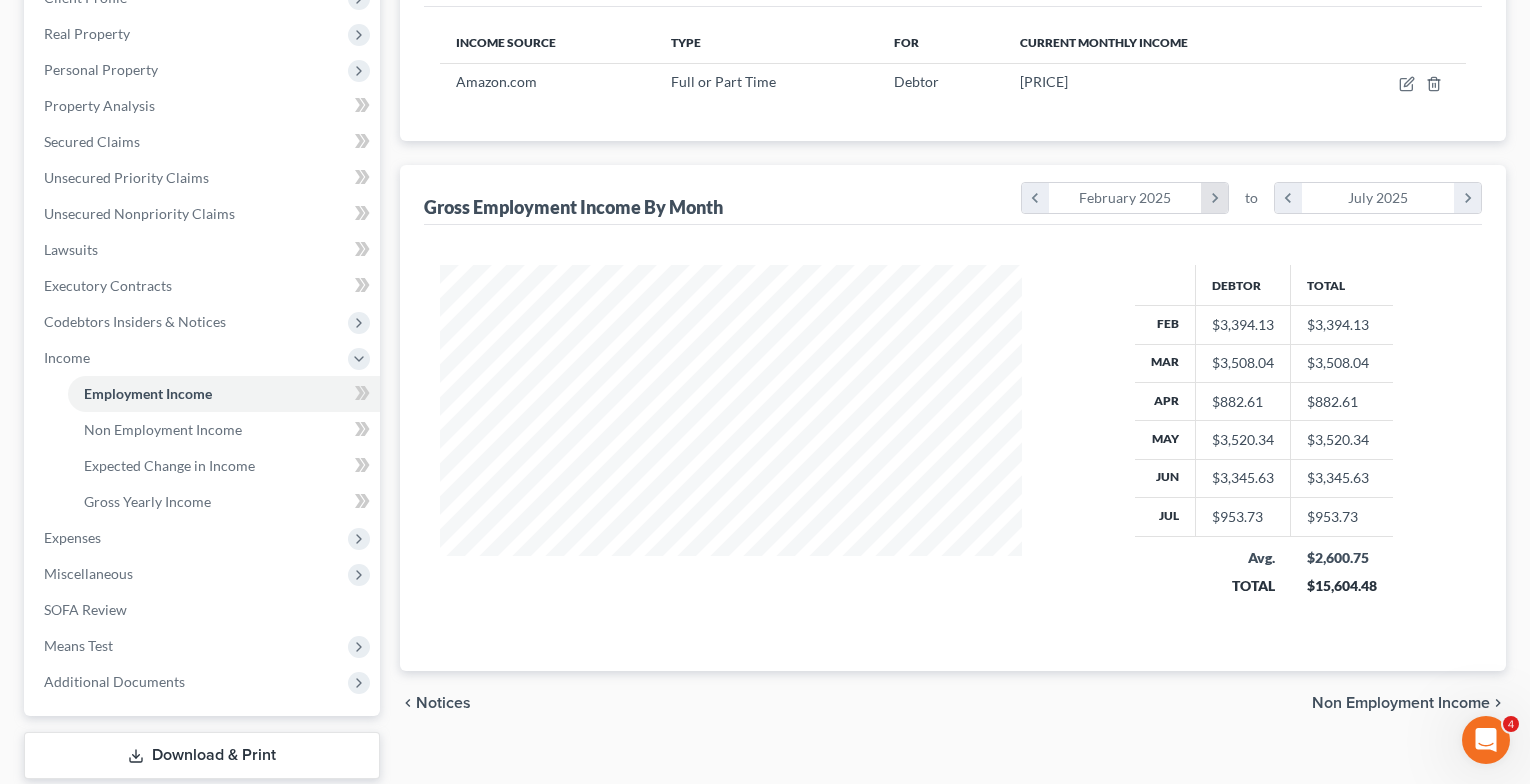 click on "chevron_right" at bounding box center (1214, 198) 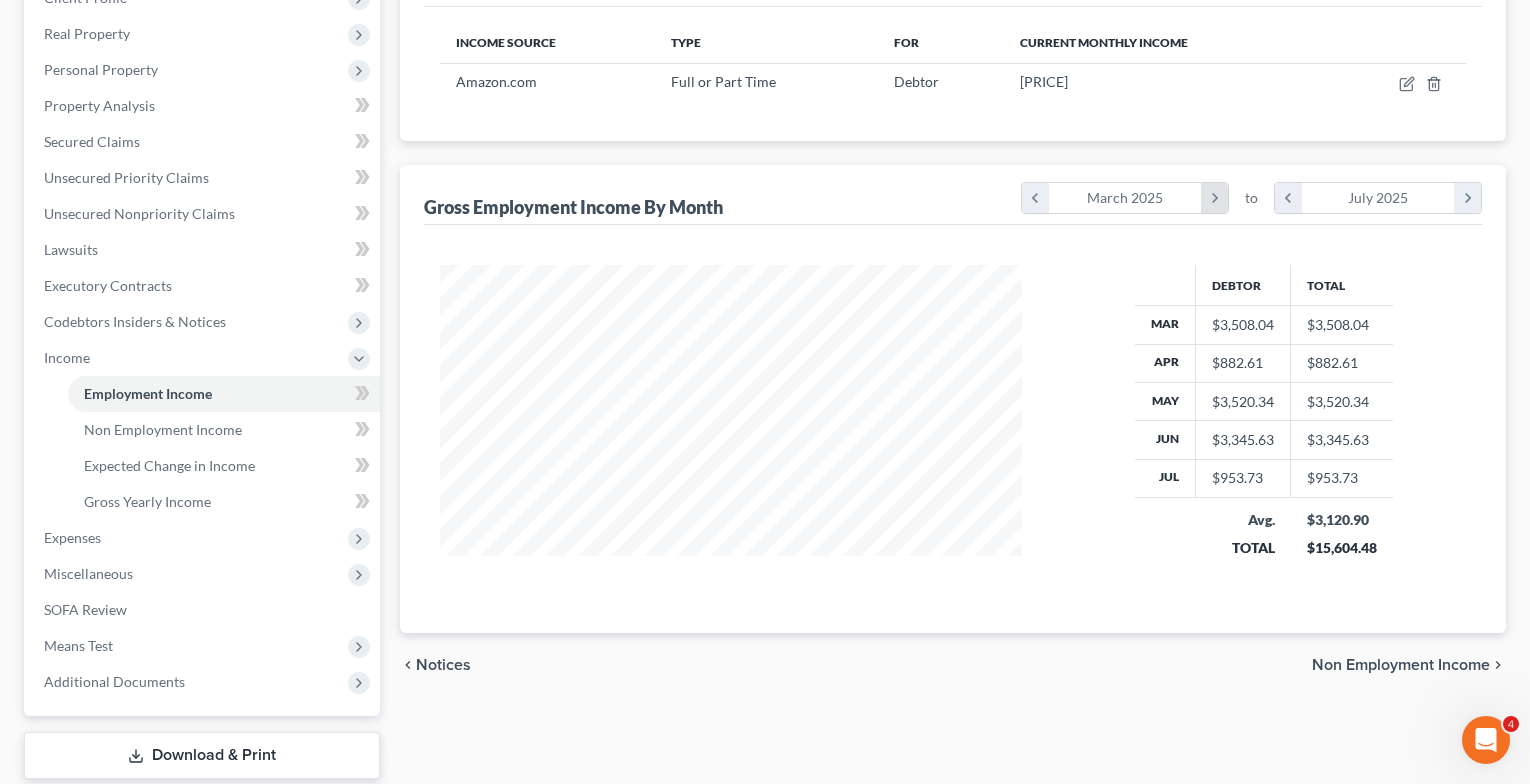 scroll, scrollTop: 320, scrollLeft: 622, axis: both 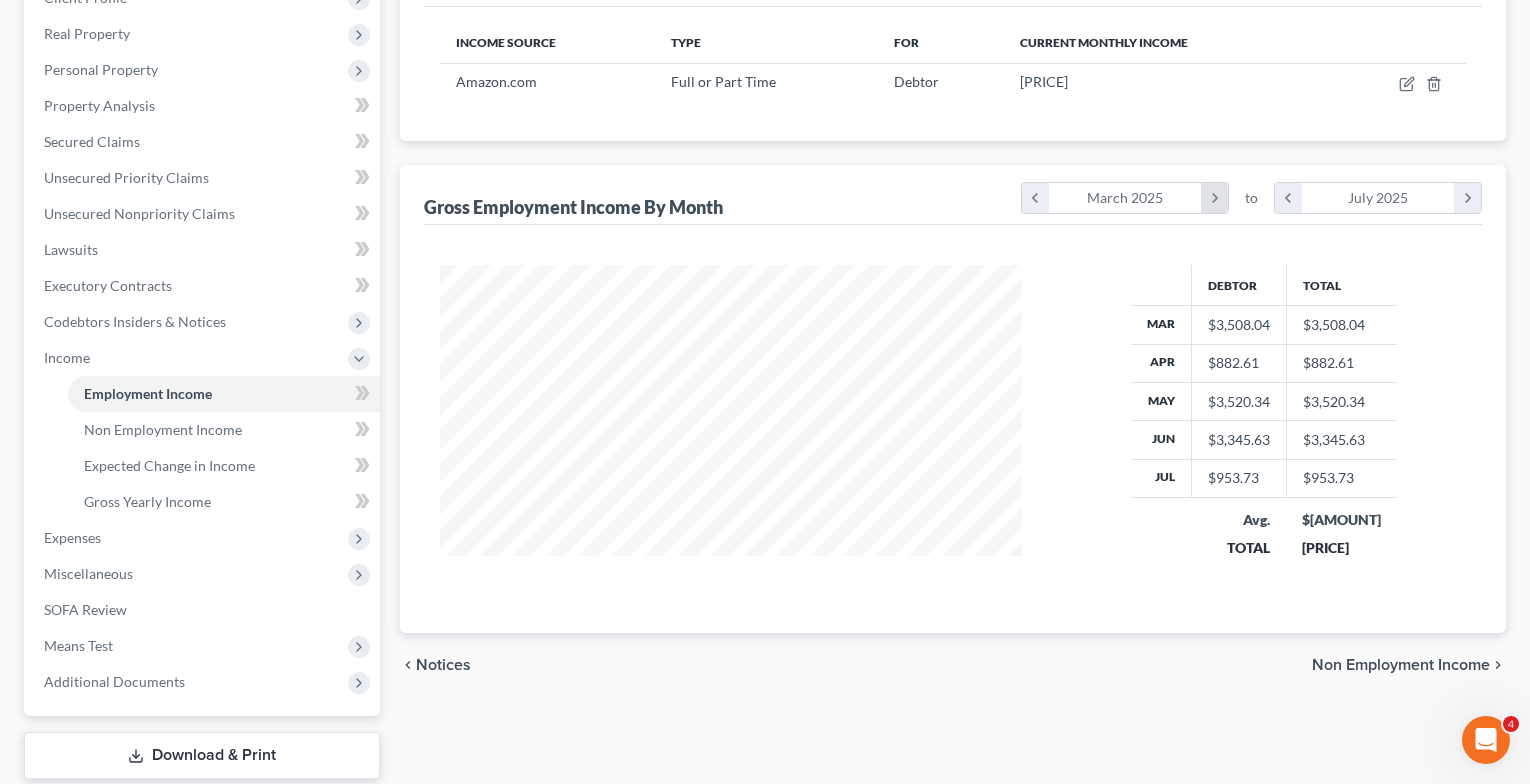 click on "chevron_right" at bounding box center [1214, 198] 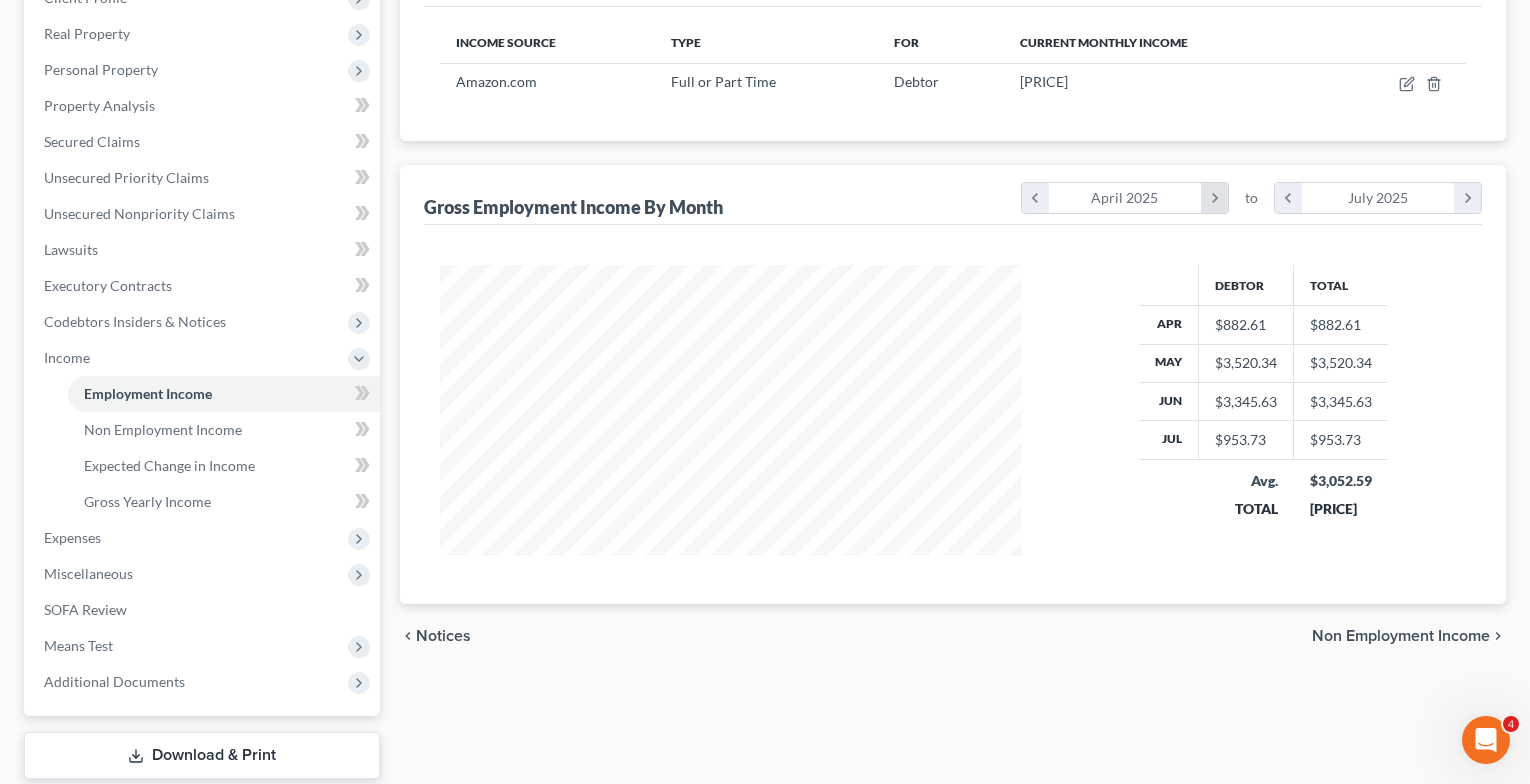scroll, scrollTop: 291, scrollLeft: 622, axis: both 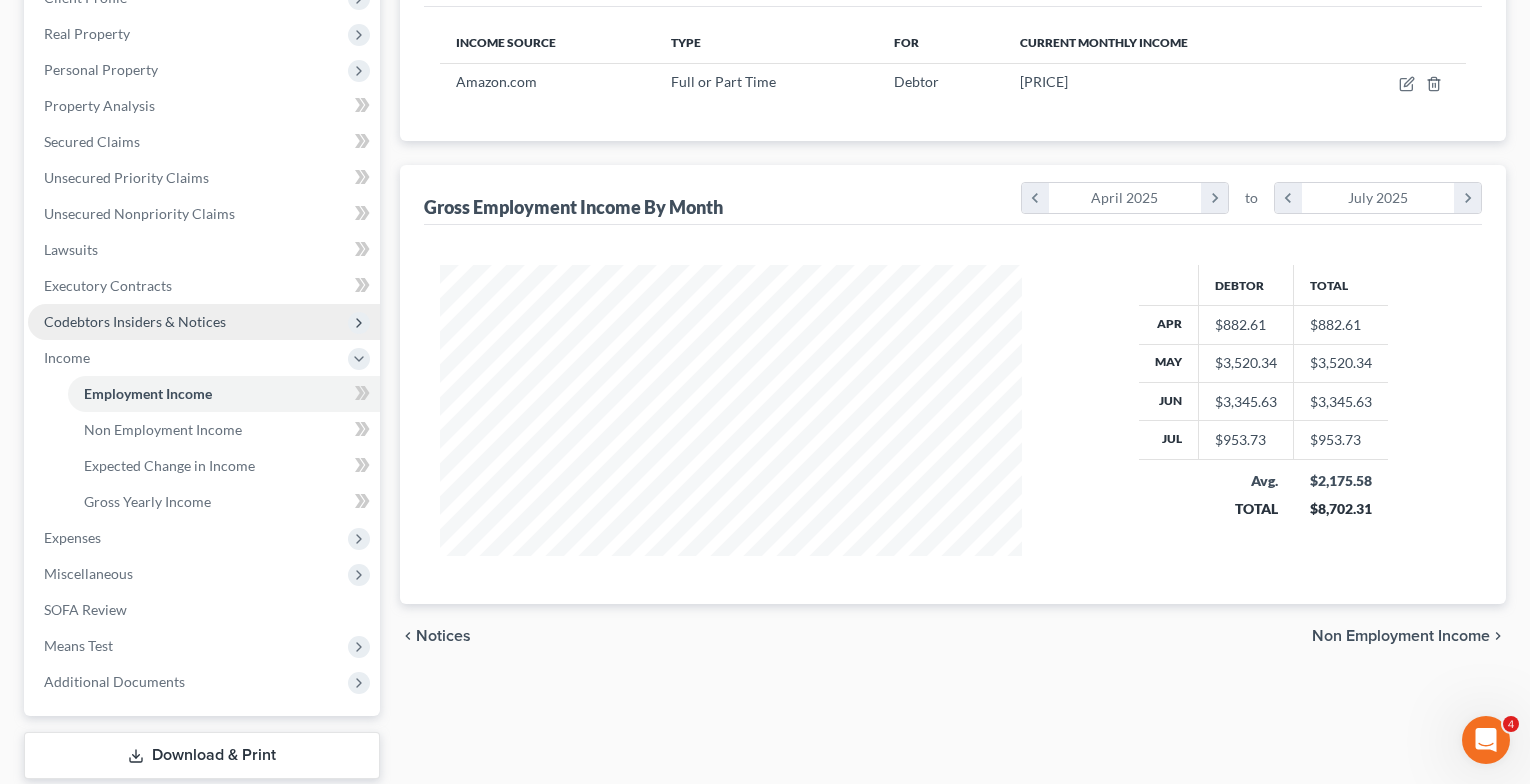 click on "Codebtors Insiders & Notices" at bounding box center [135, 321] 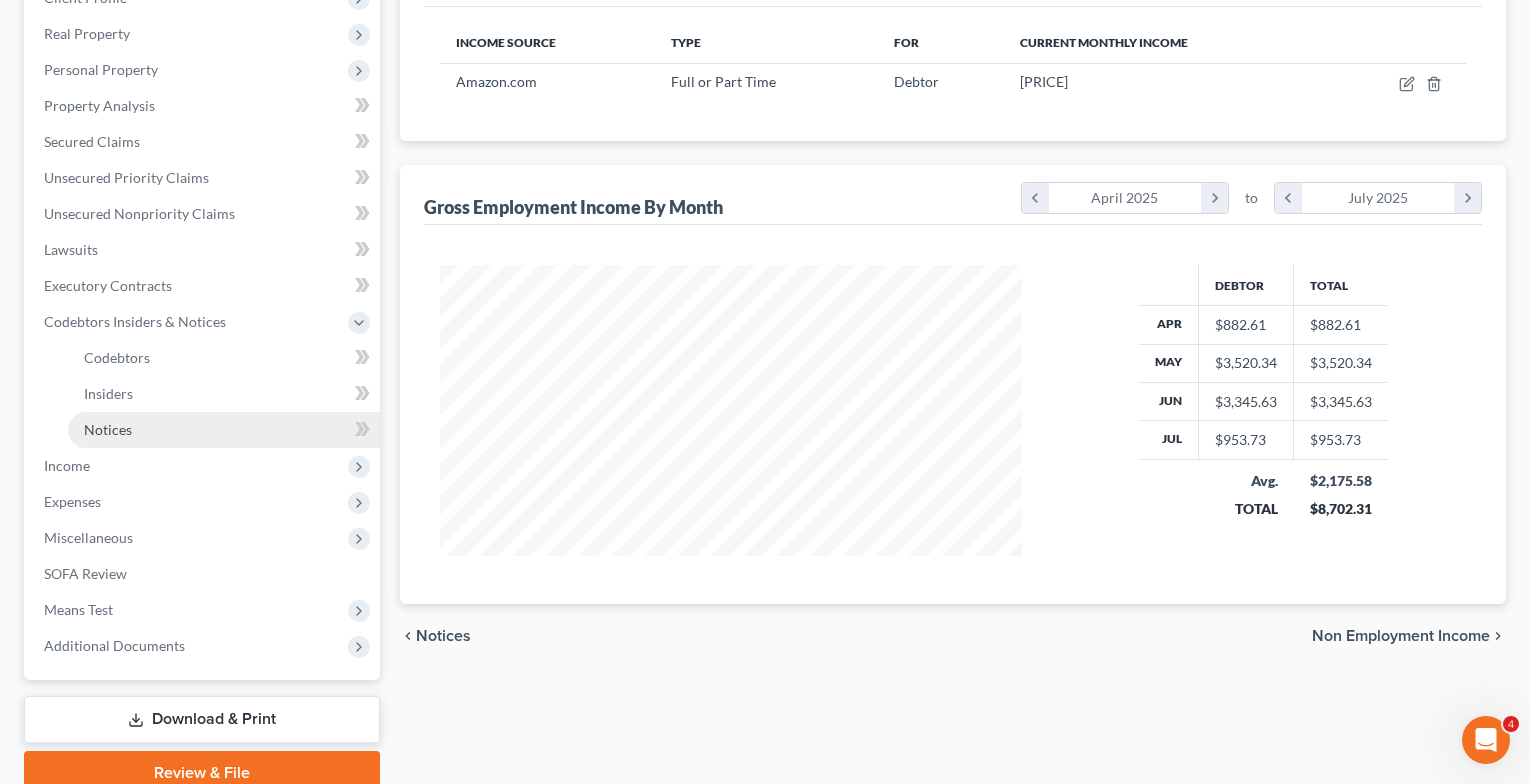 click on "Notices" at bounding box center [224, 430] 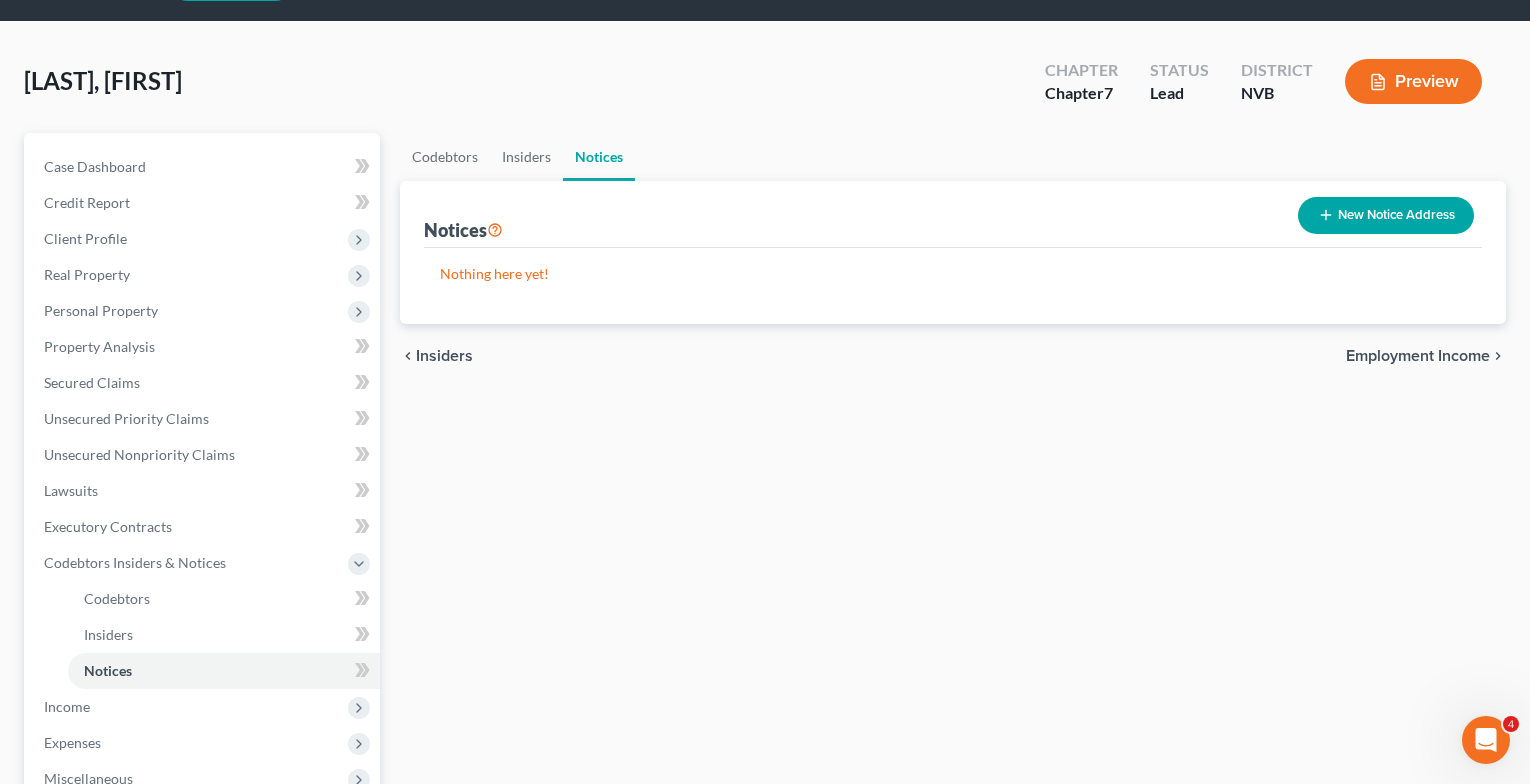 scroll, scrollTop: 0, scrollLeft: 0, axis: both 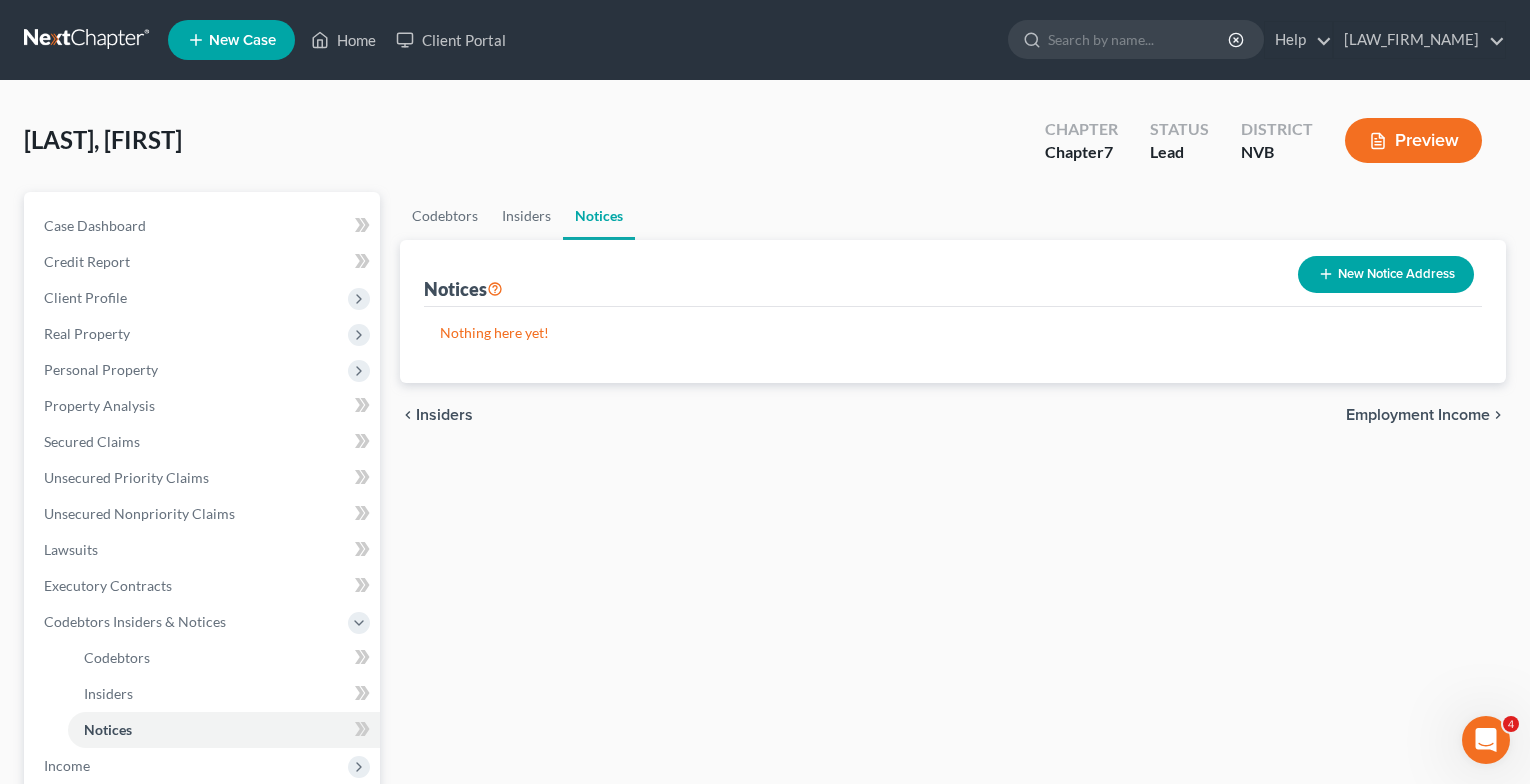 click on "Employment Income" at bounding box center (1418, 415) 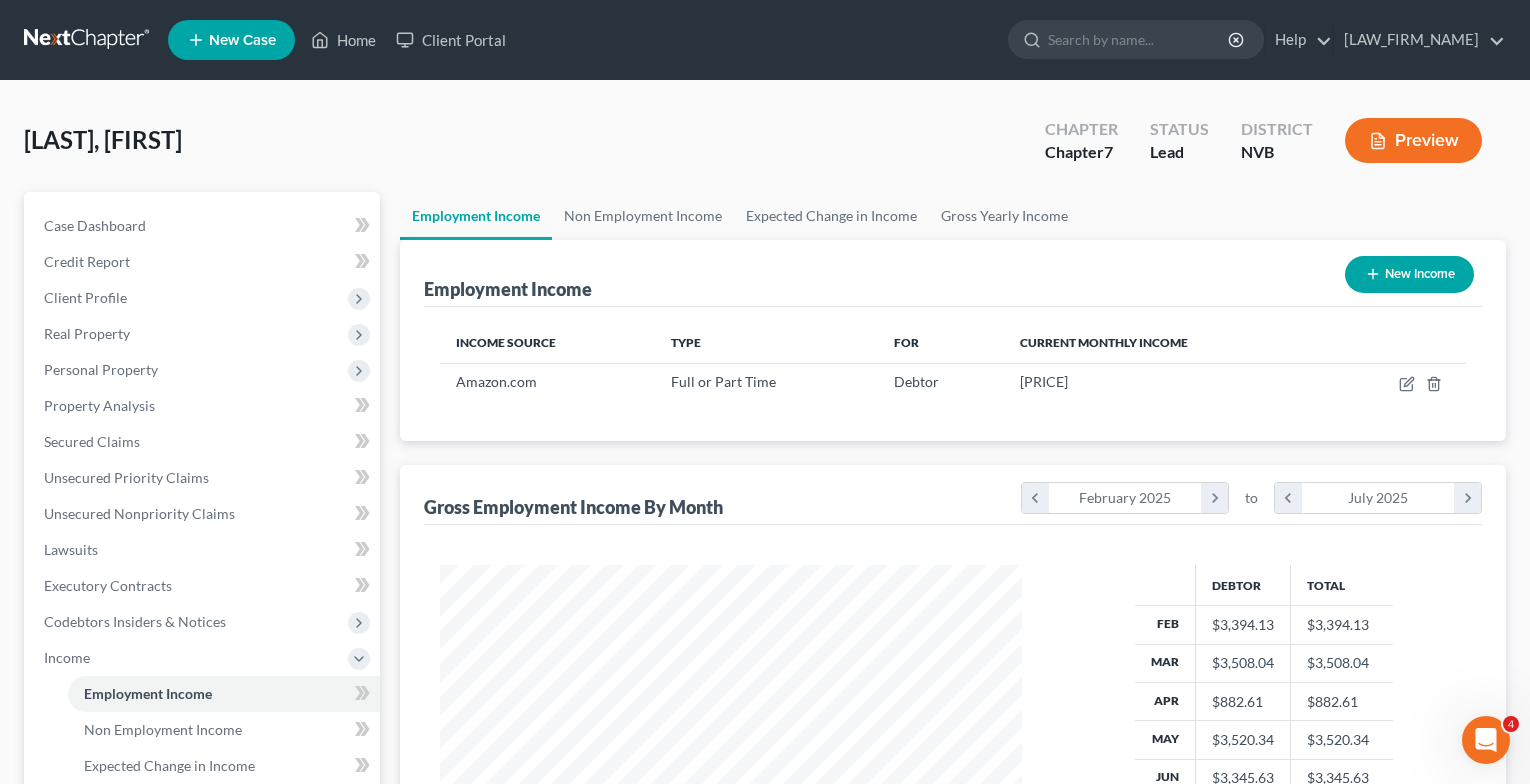 scroll, scrollTop: 999642, scrollLeft: 999378, axis: both 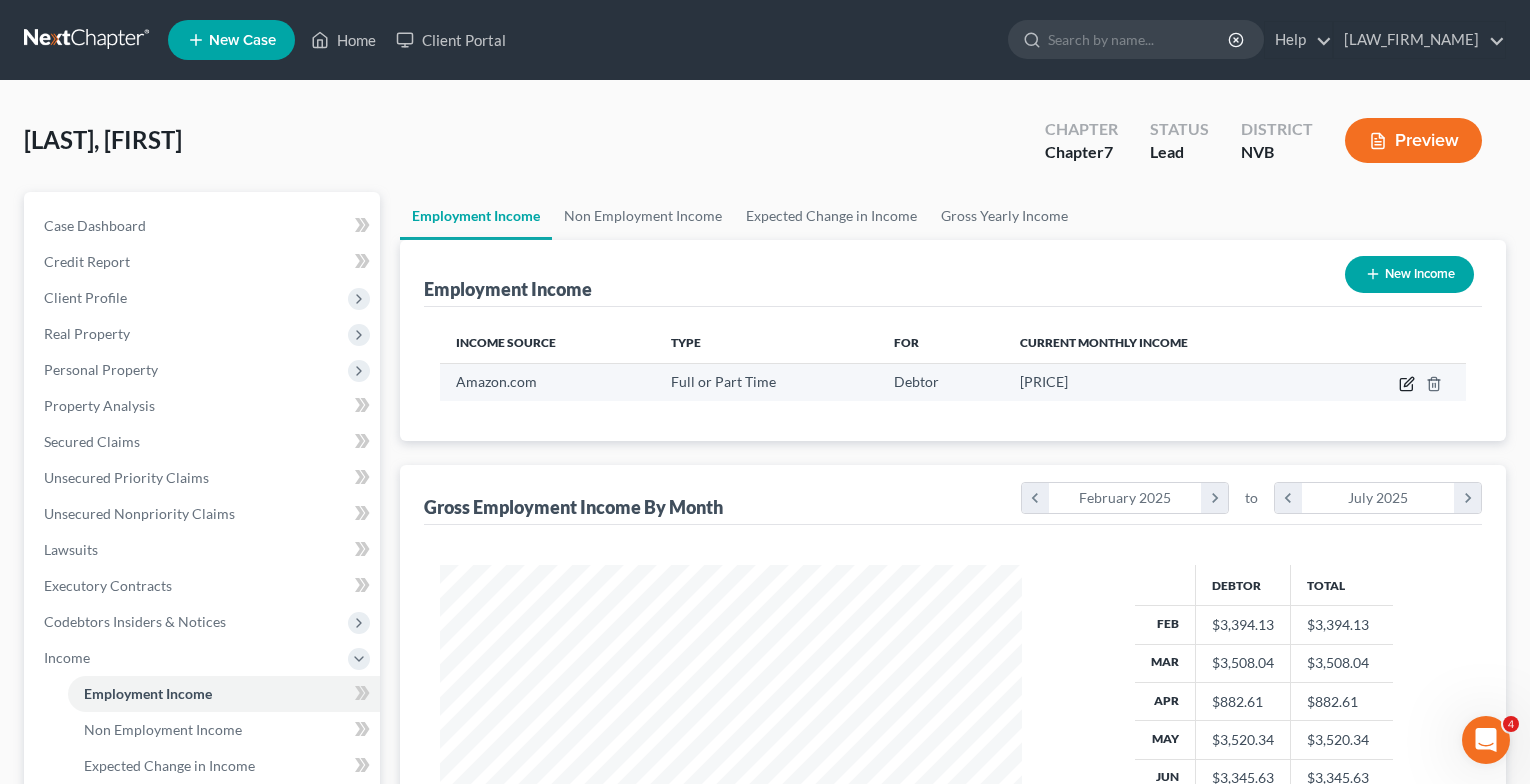click 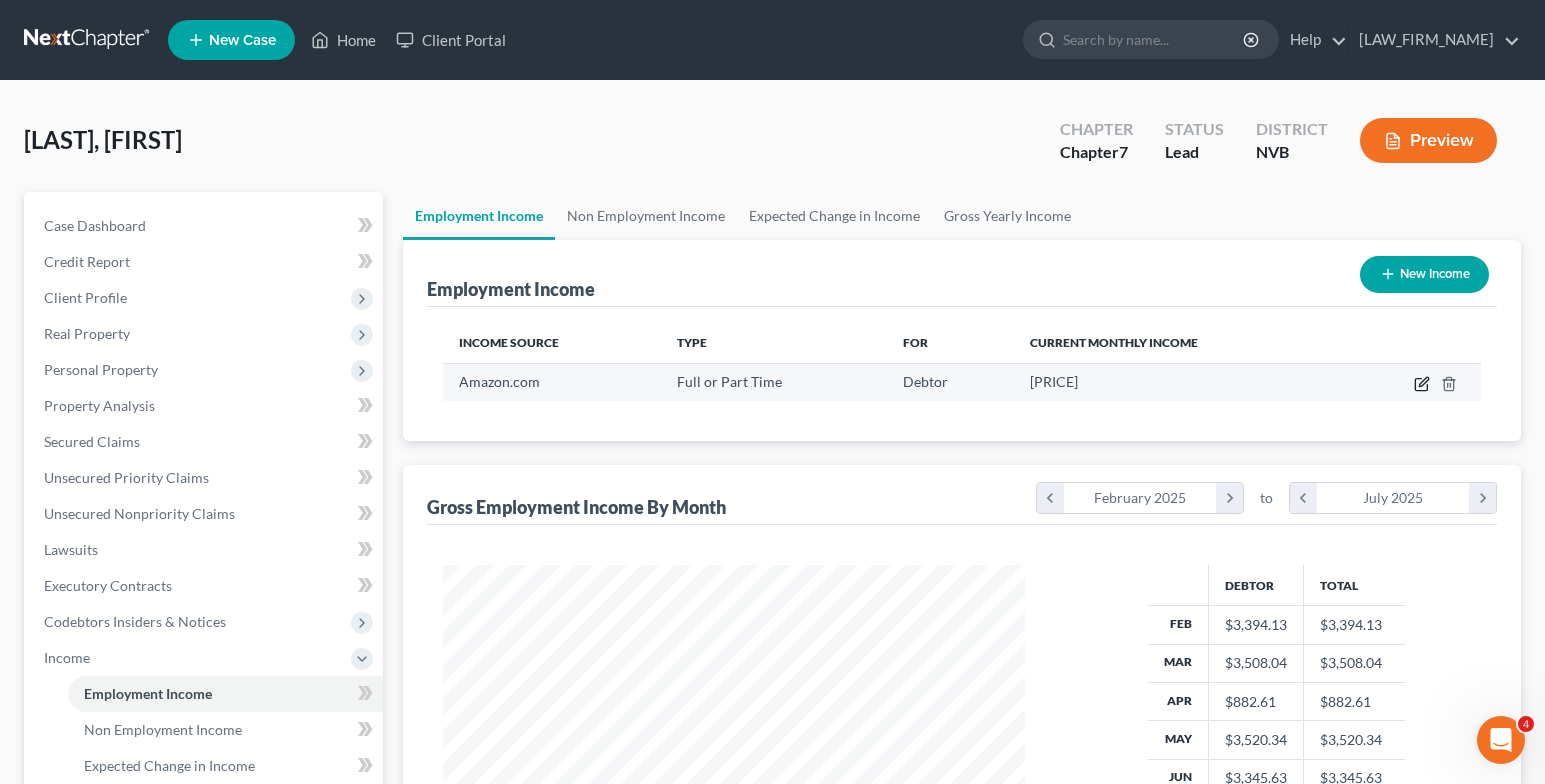 select on "0" 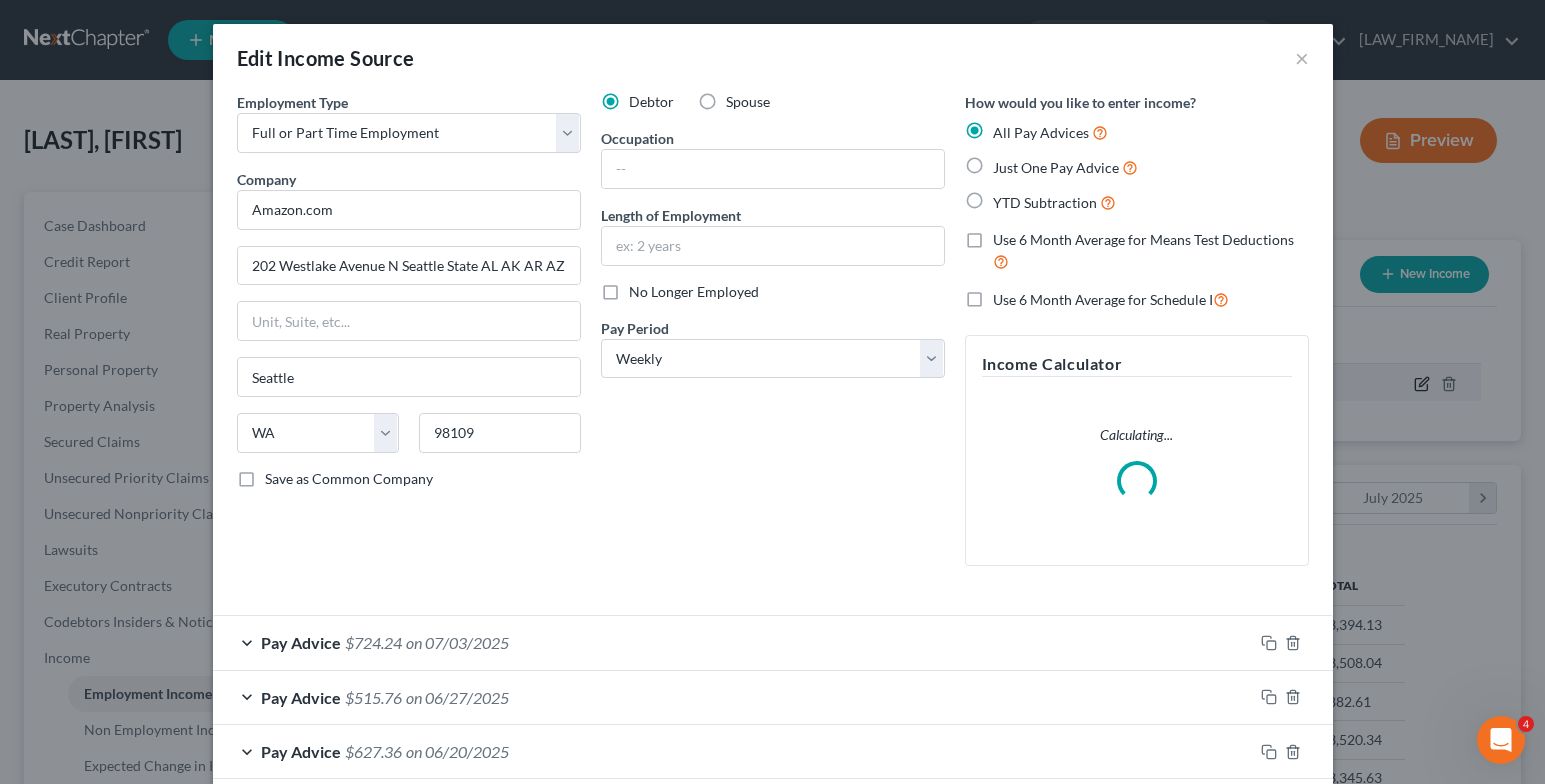 scroll, scrollTop: 999642, scrollLeft: 999371, axis: both 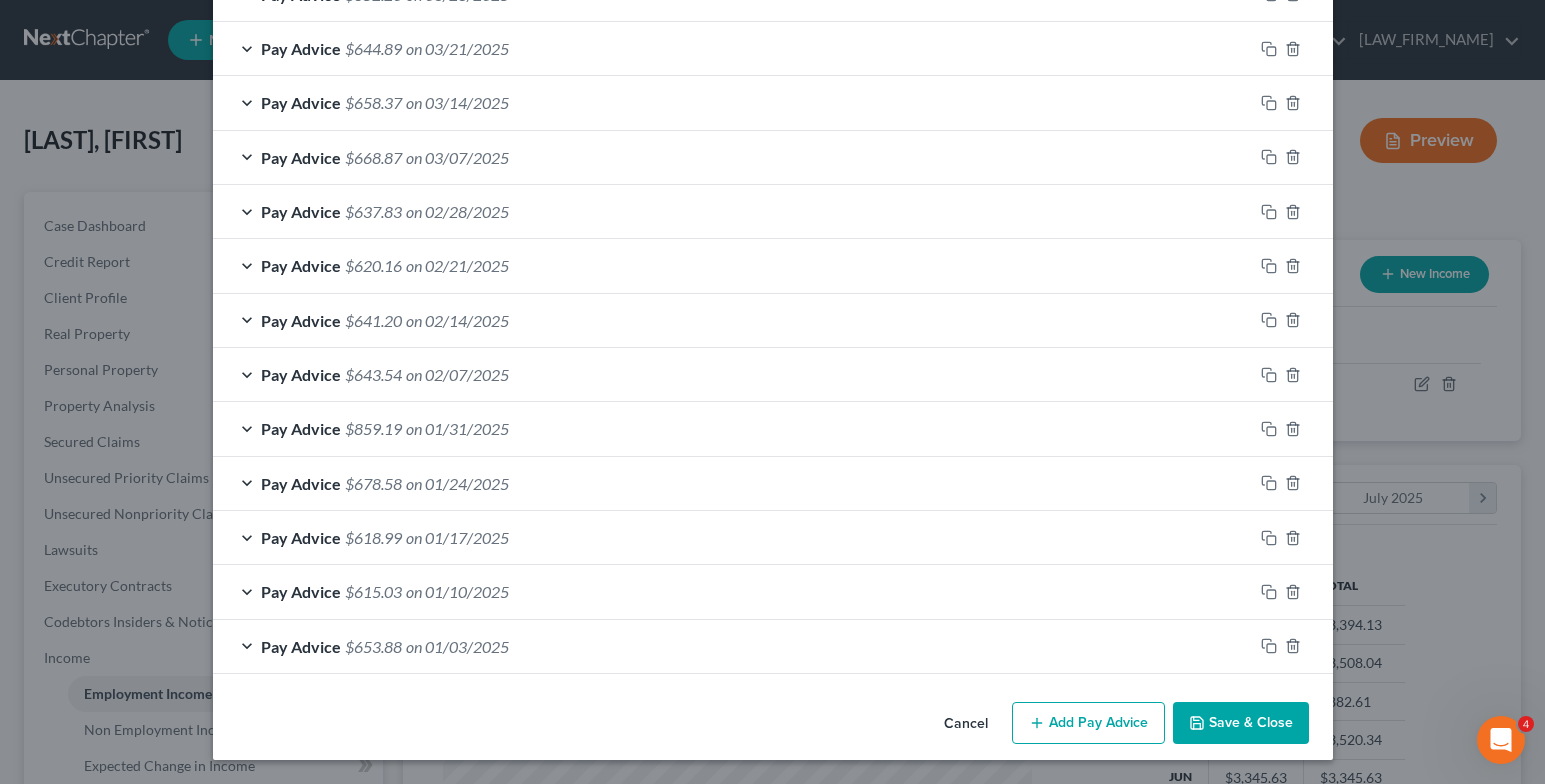 click on "Add Pay Advice" at bounding box center [1088, 723] 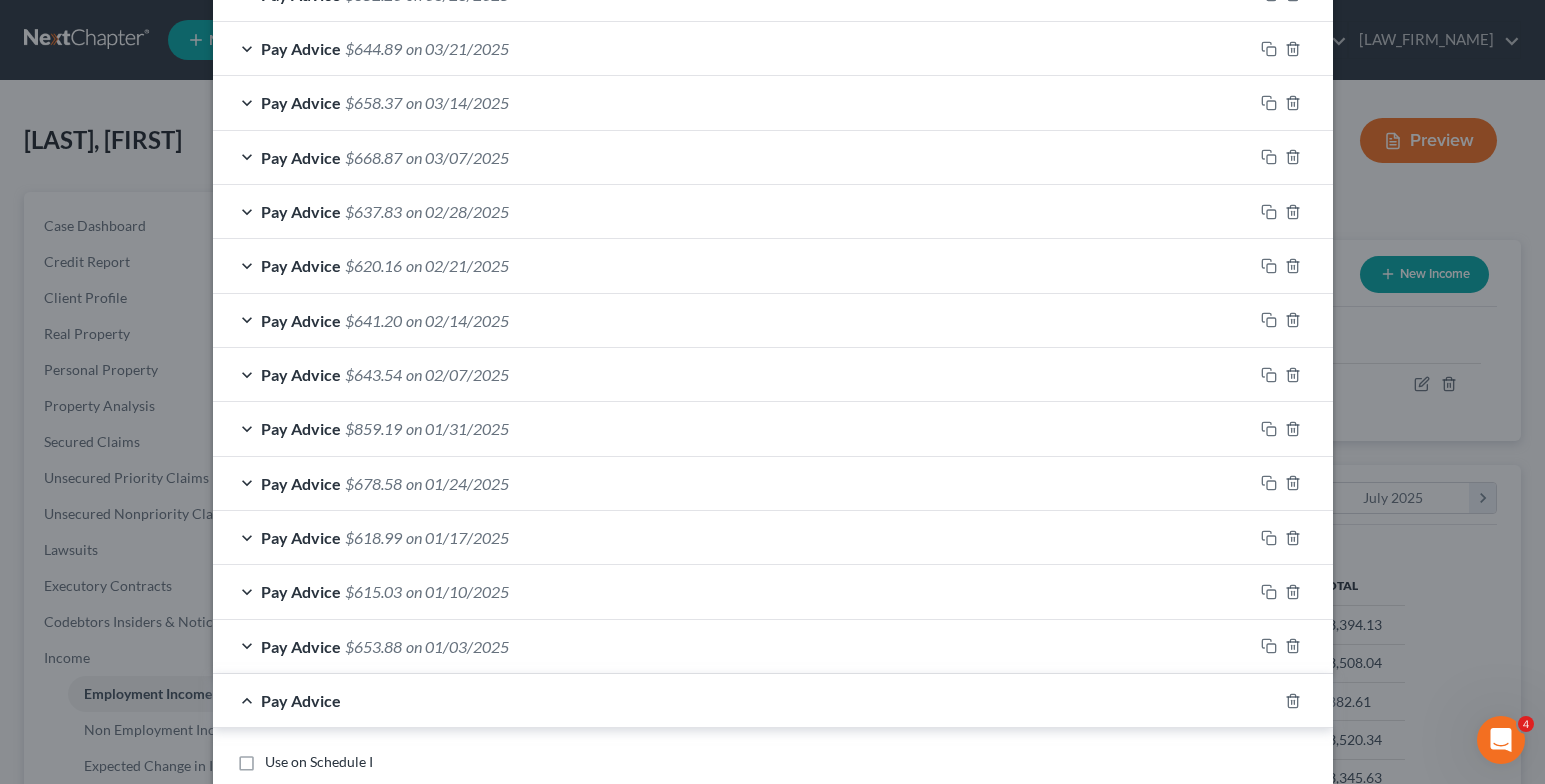 click on "Use on Schedule I" at bounding box center [319, 762] 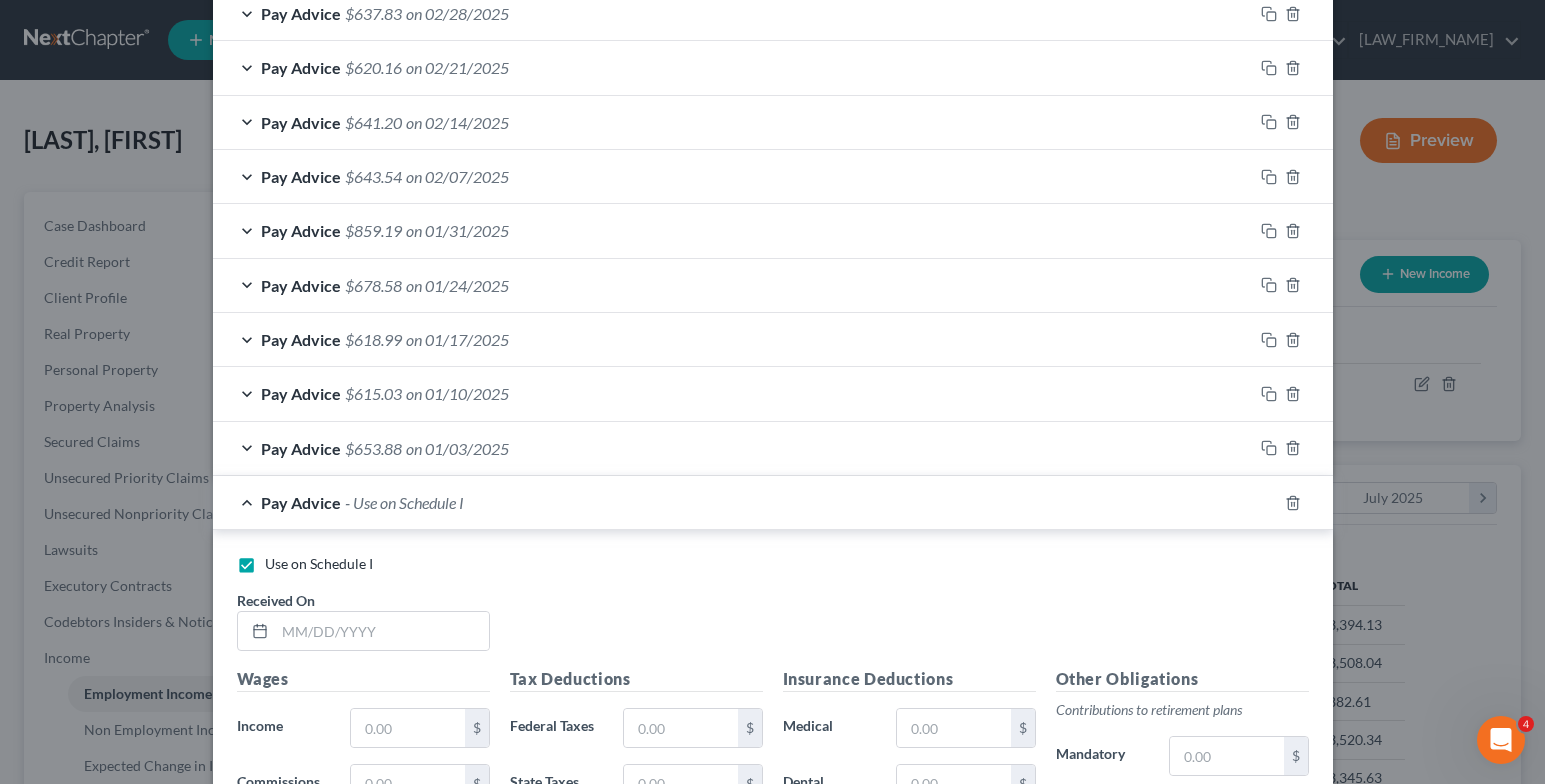 scroll, scrollTop: 1506, scrollLeft: 0, axis: vertical 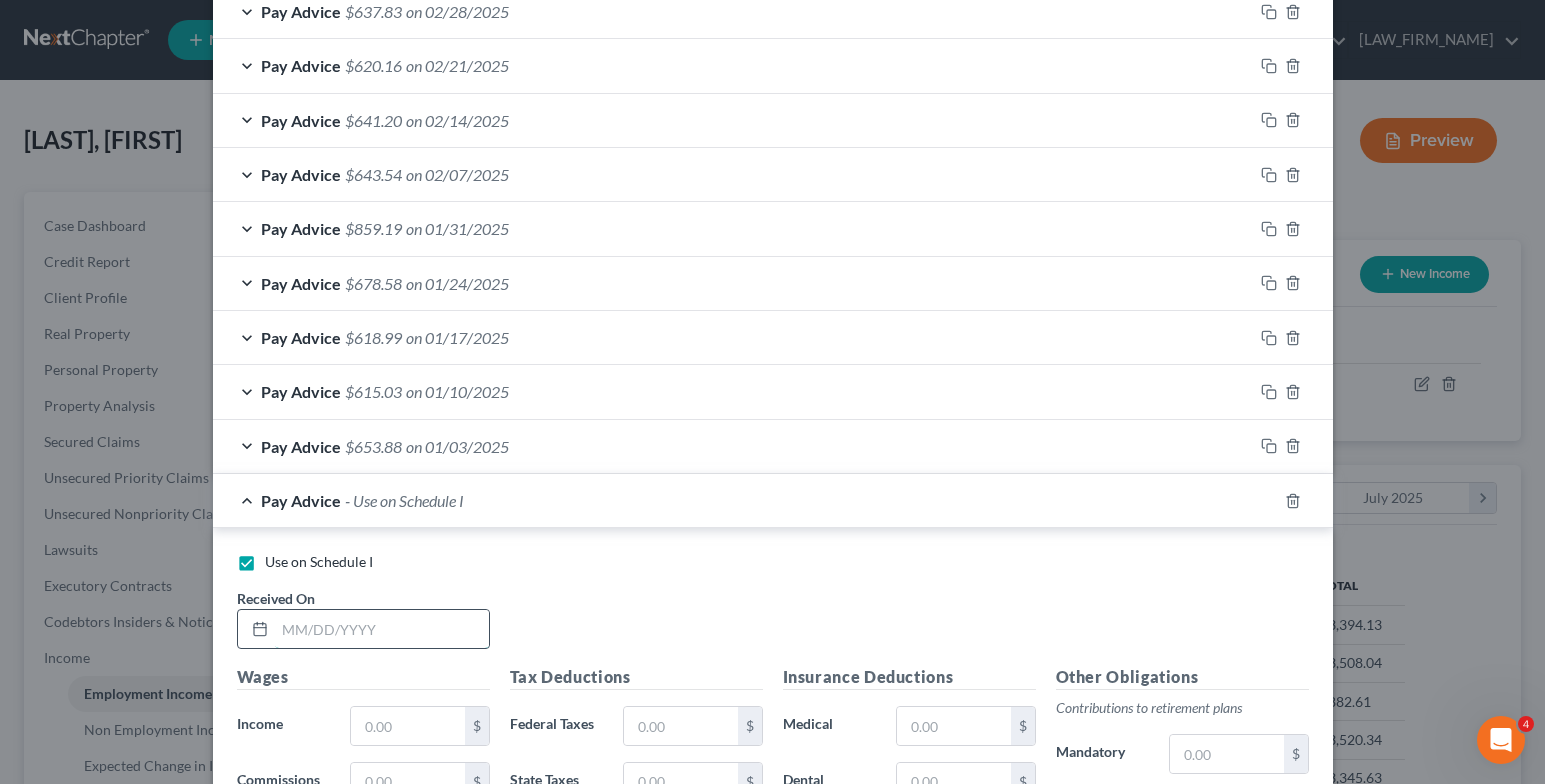 click at bounding box center [382, 629] 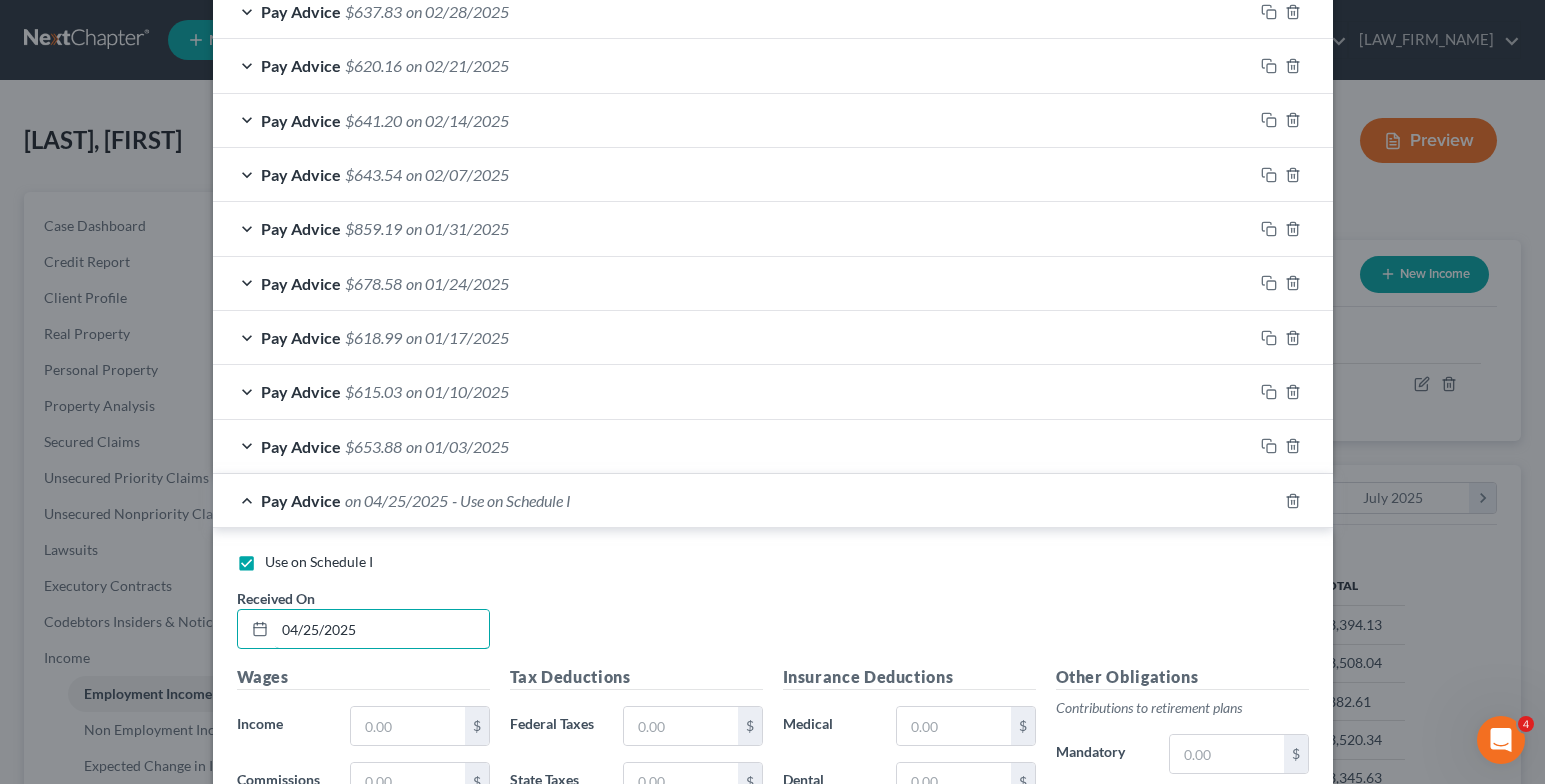 type on "04/25/2025" 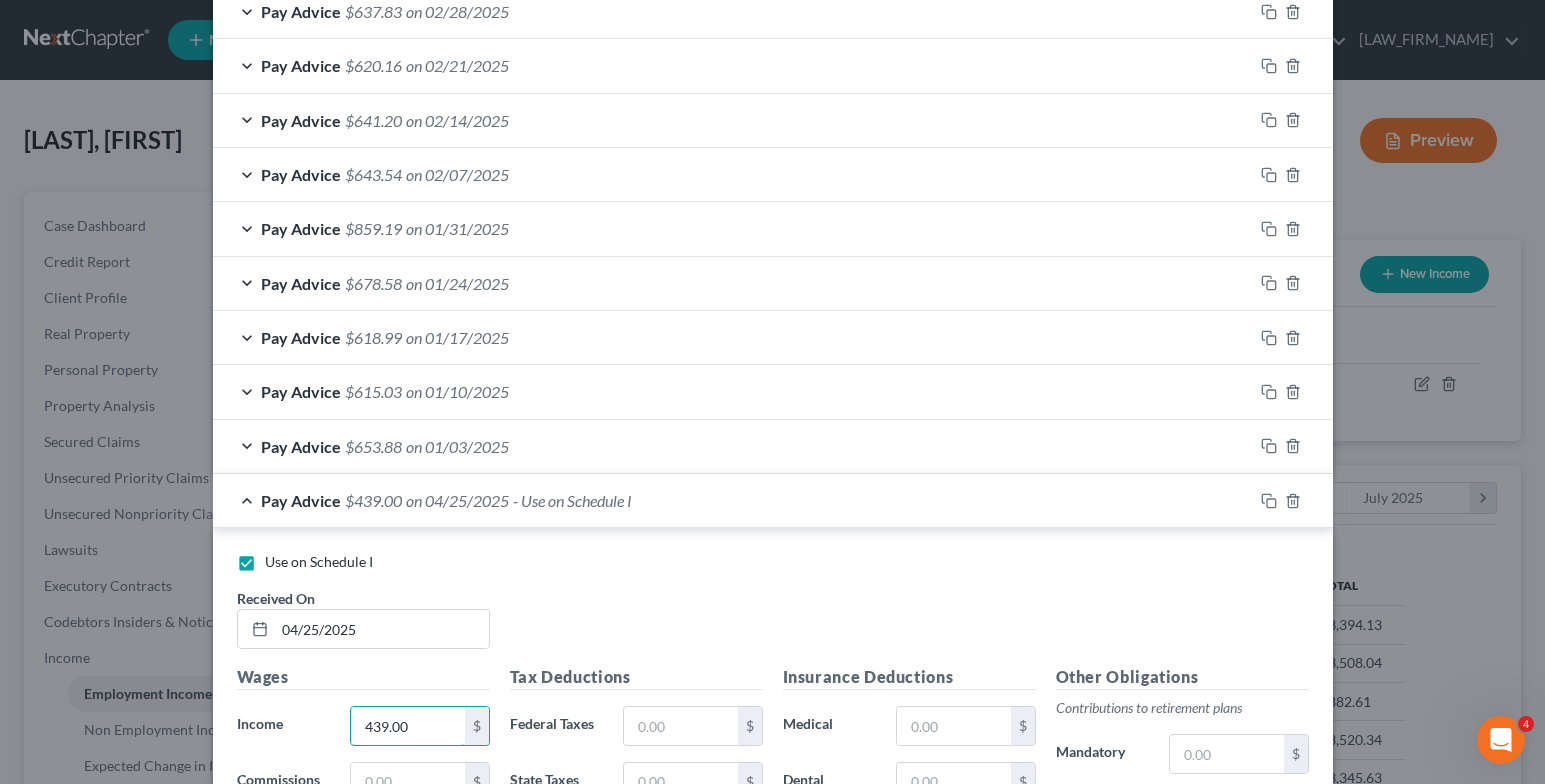 type on "439.00" 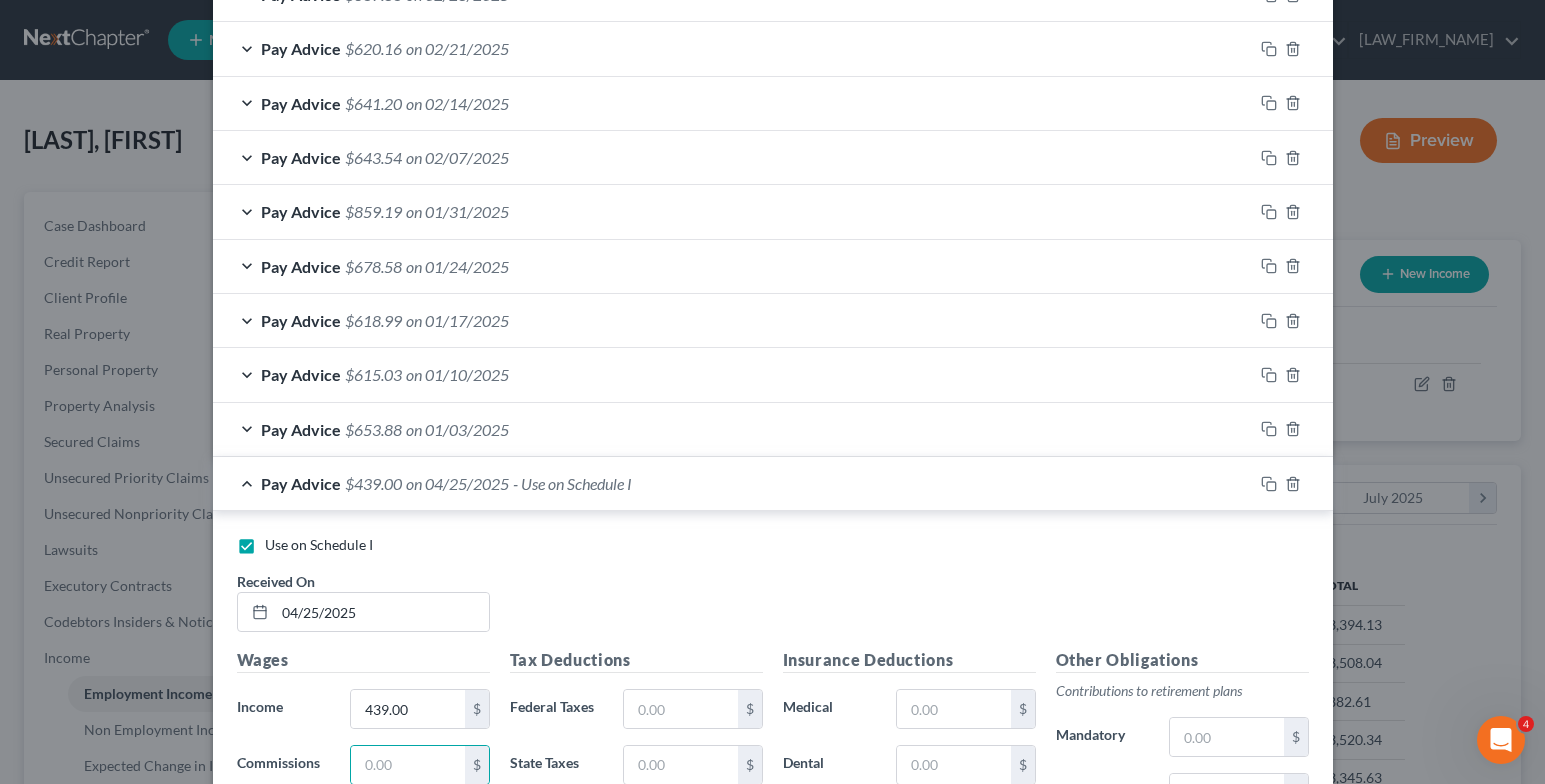 scroll, scrollTop: 1952, scrollLeft: 0, axis: vertical 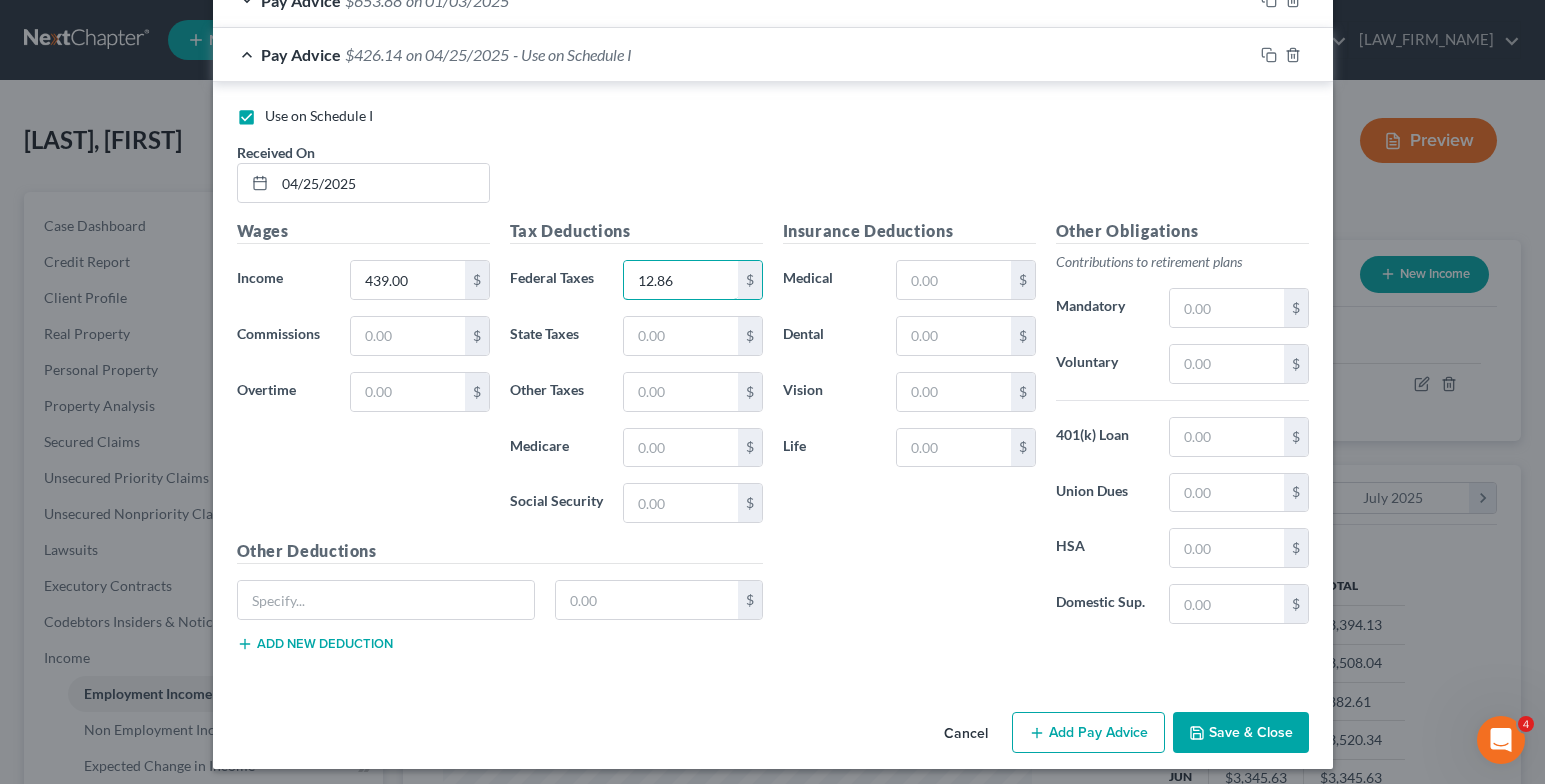 type on "12.86" 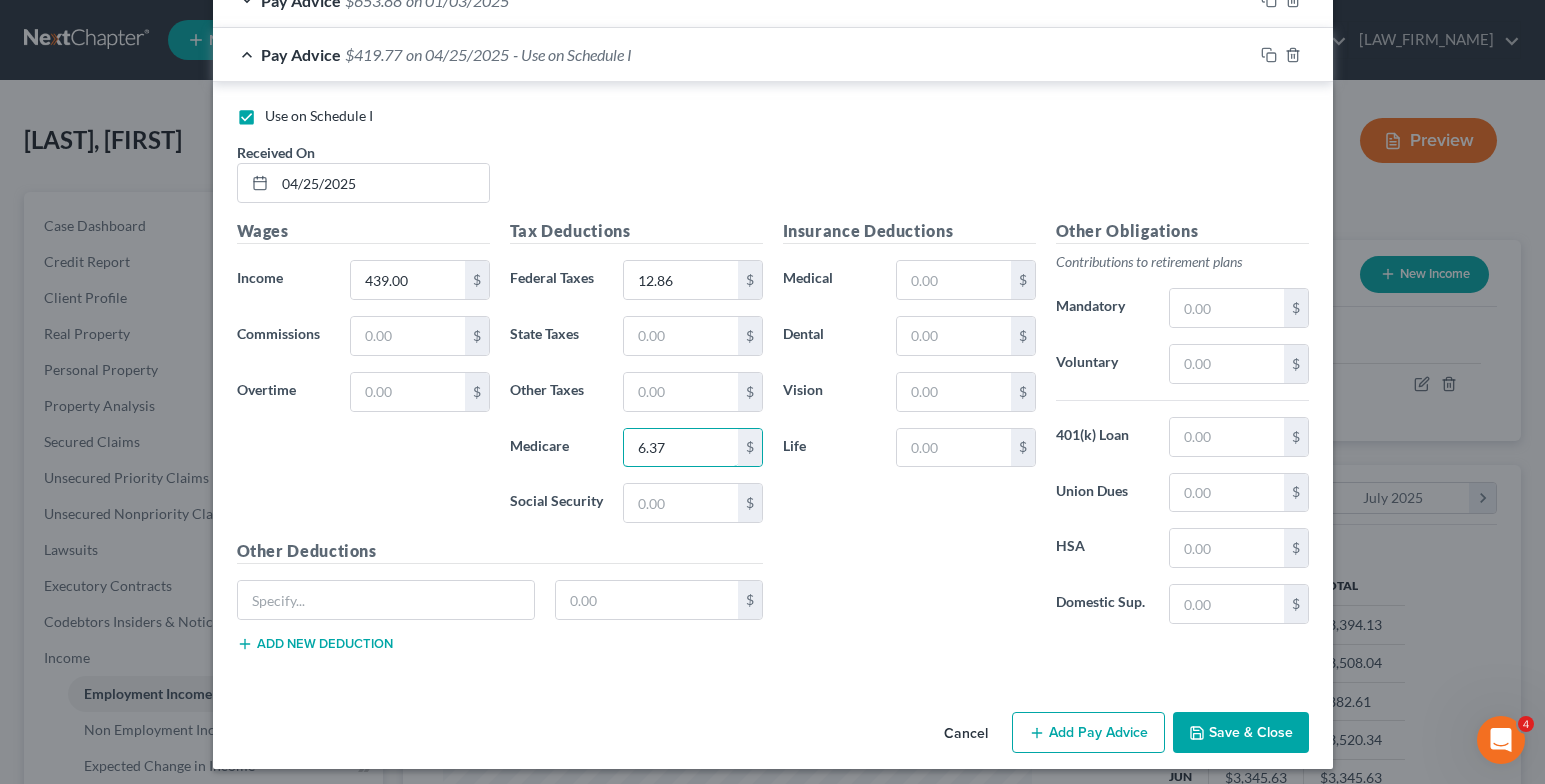 type on "6.37" 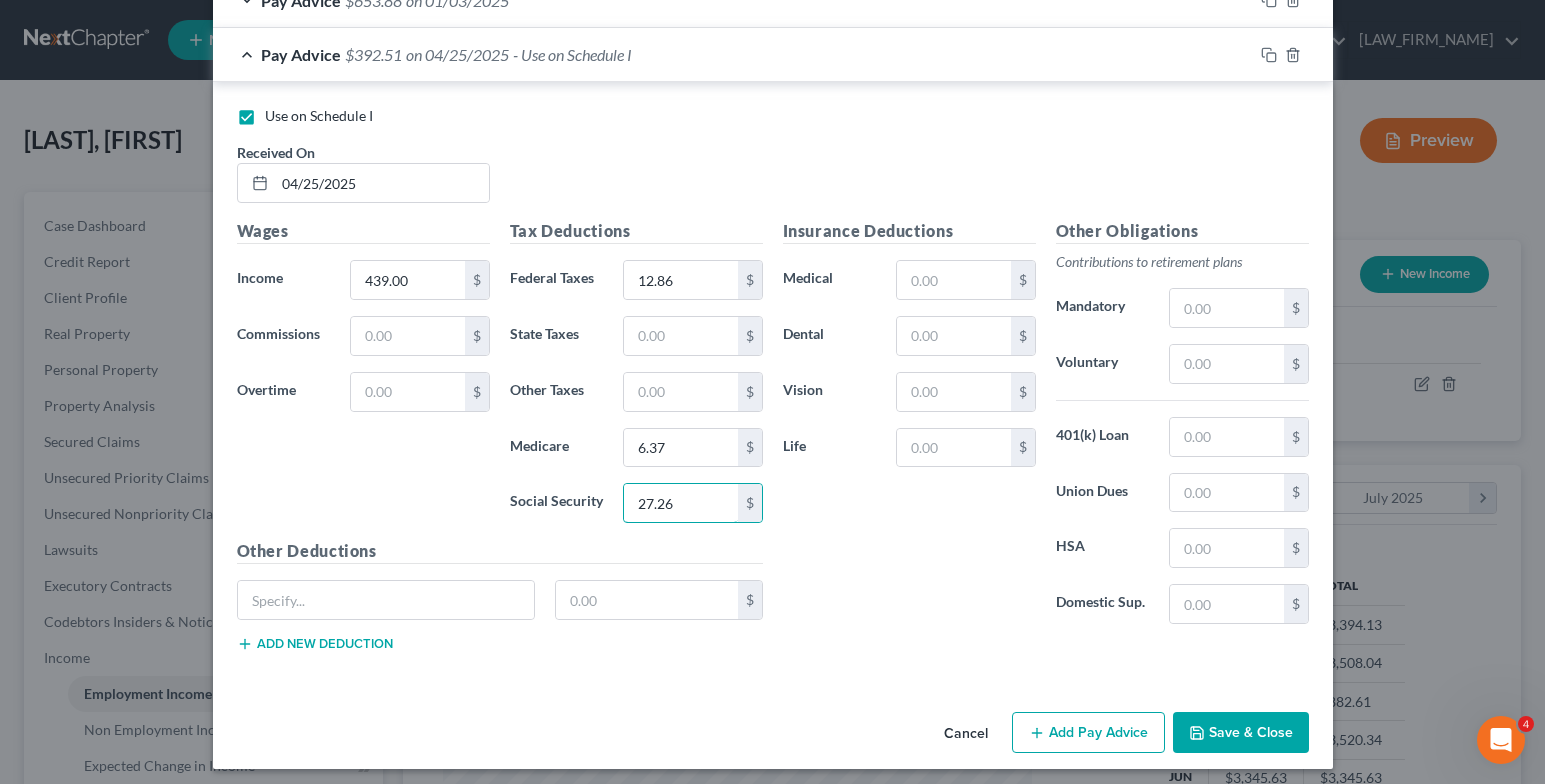 type on "27.26" 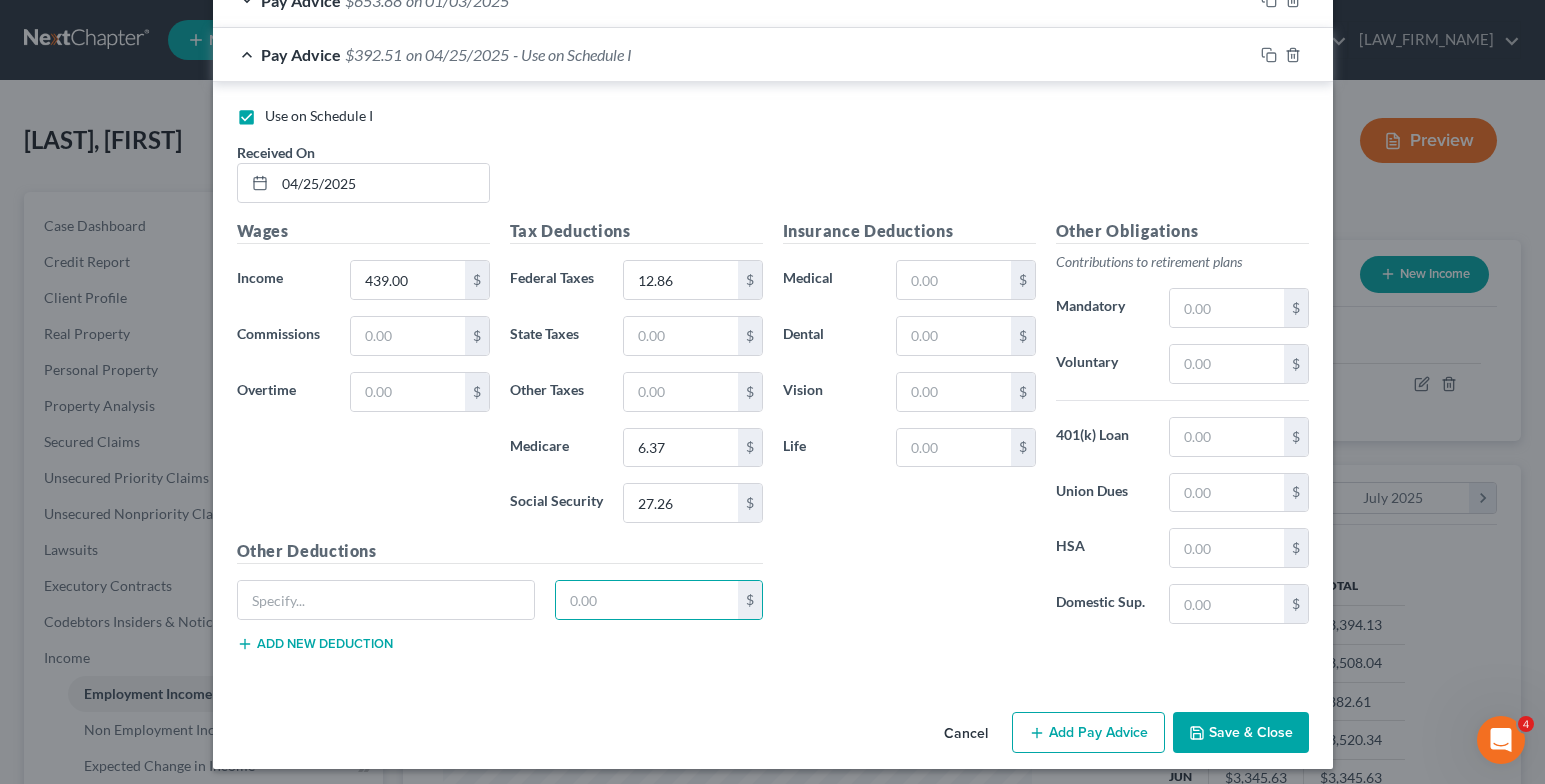 type 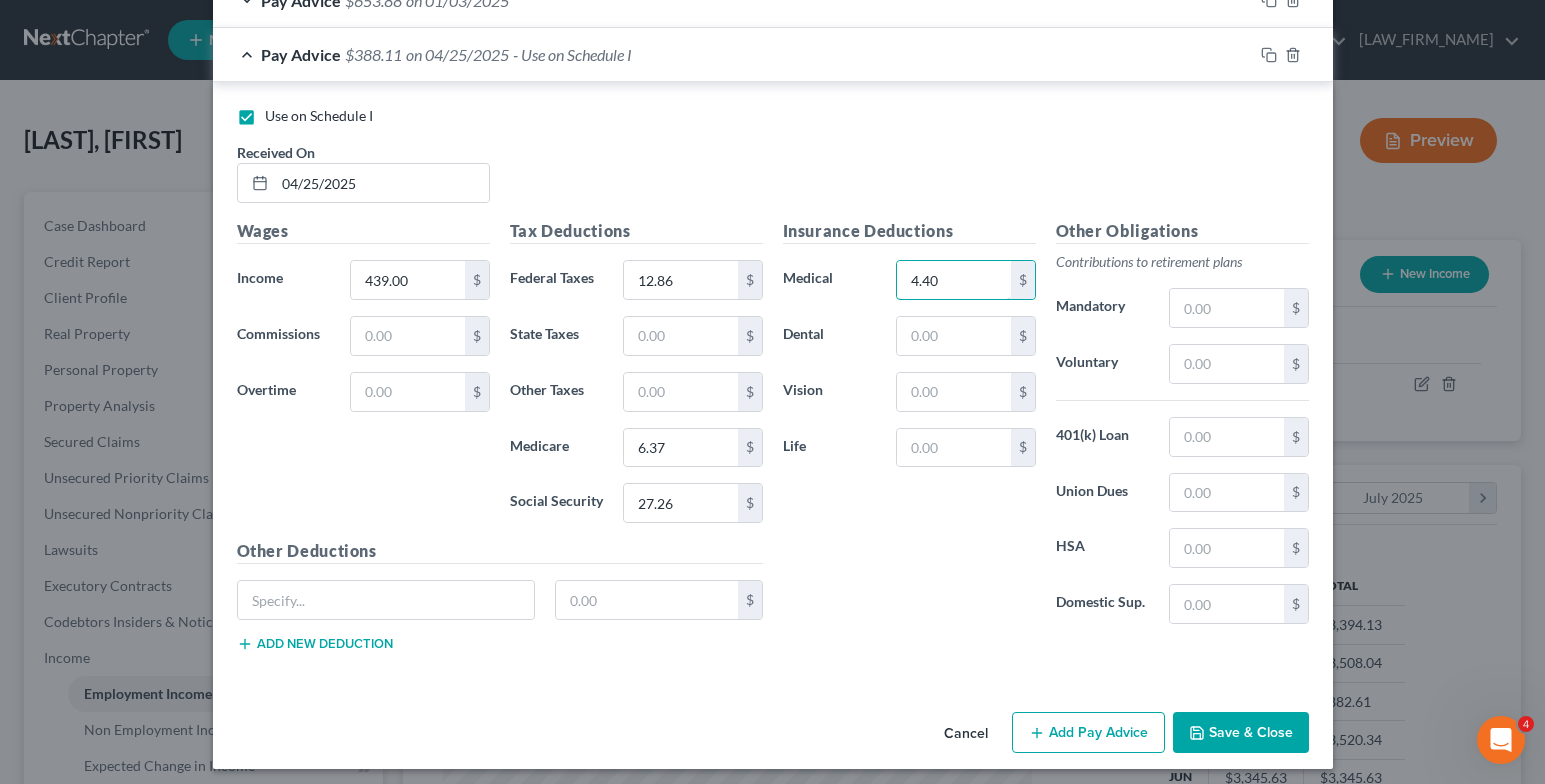 type on "4.40" 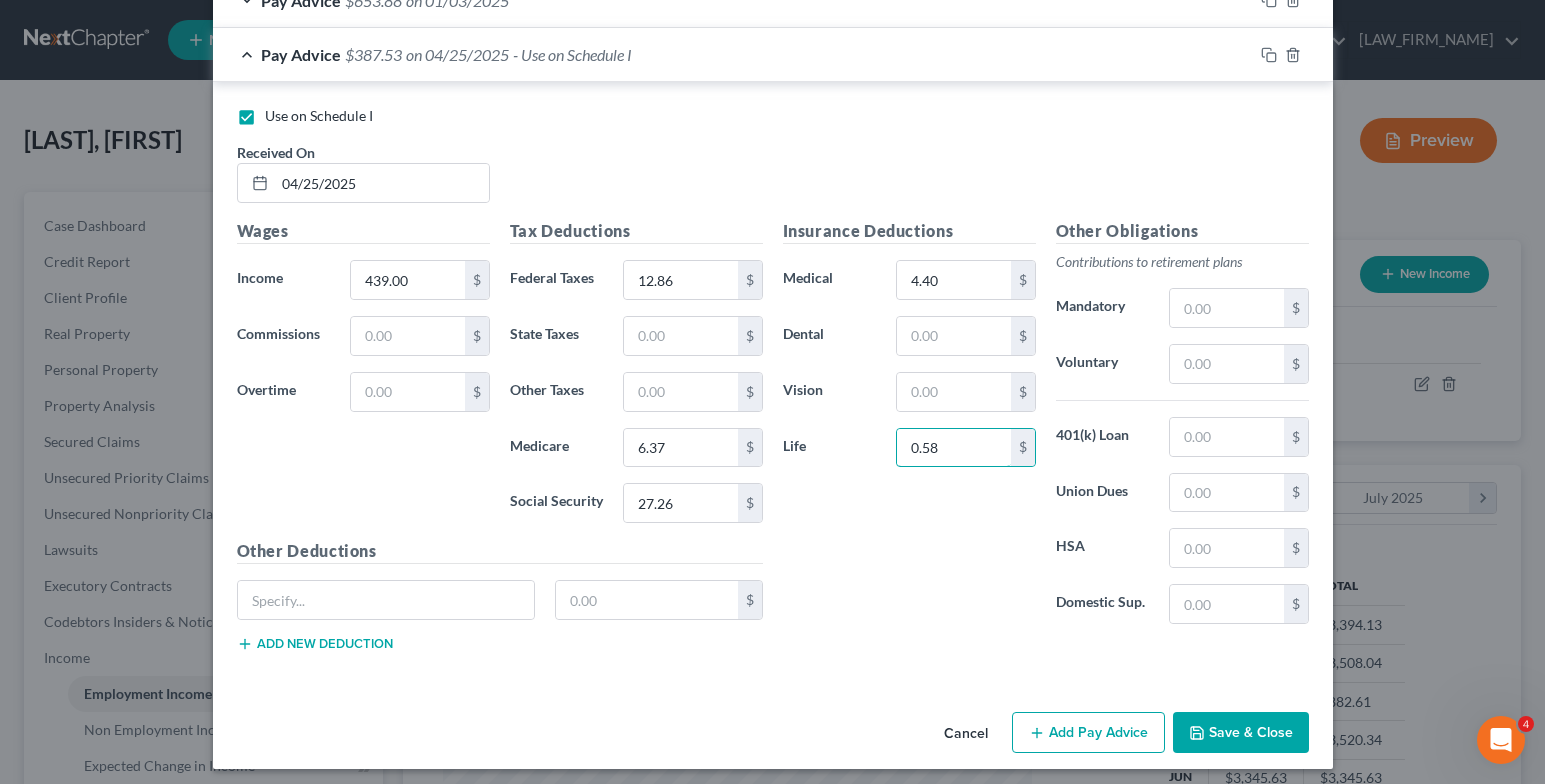 type on "0.58" 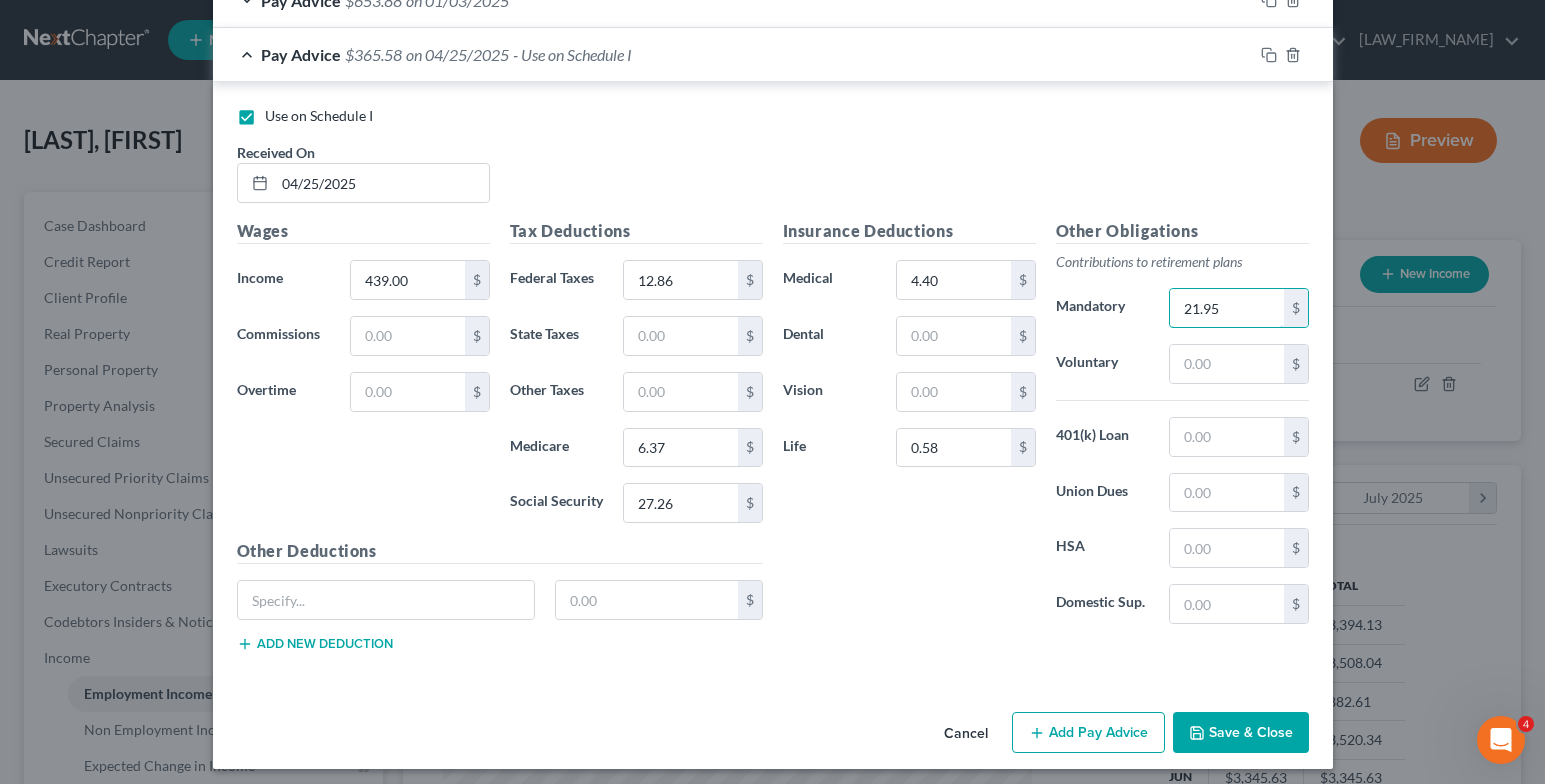 type on "21.95" 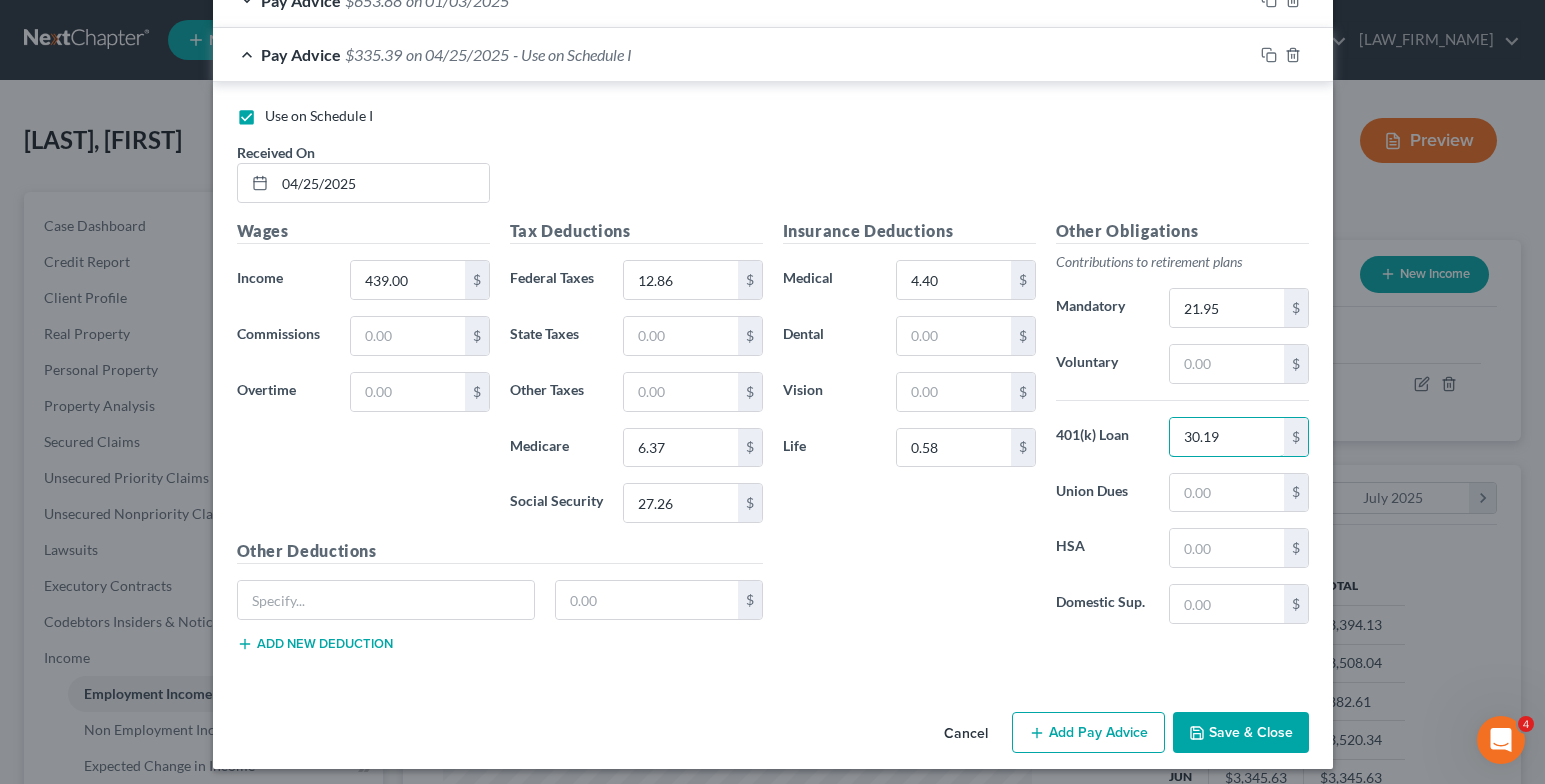 type on "30.19" 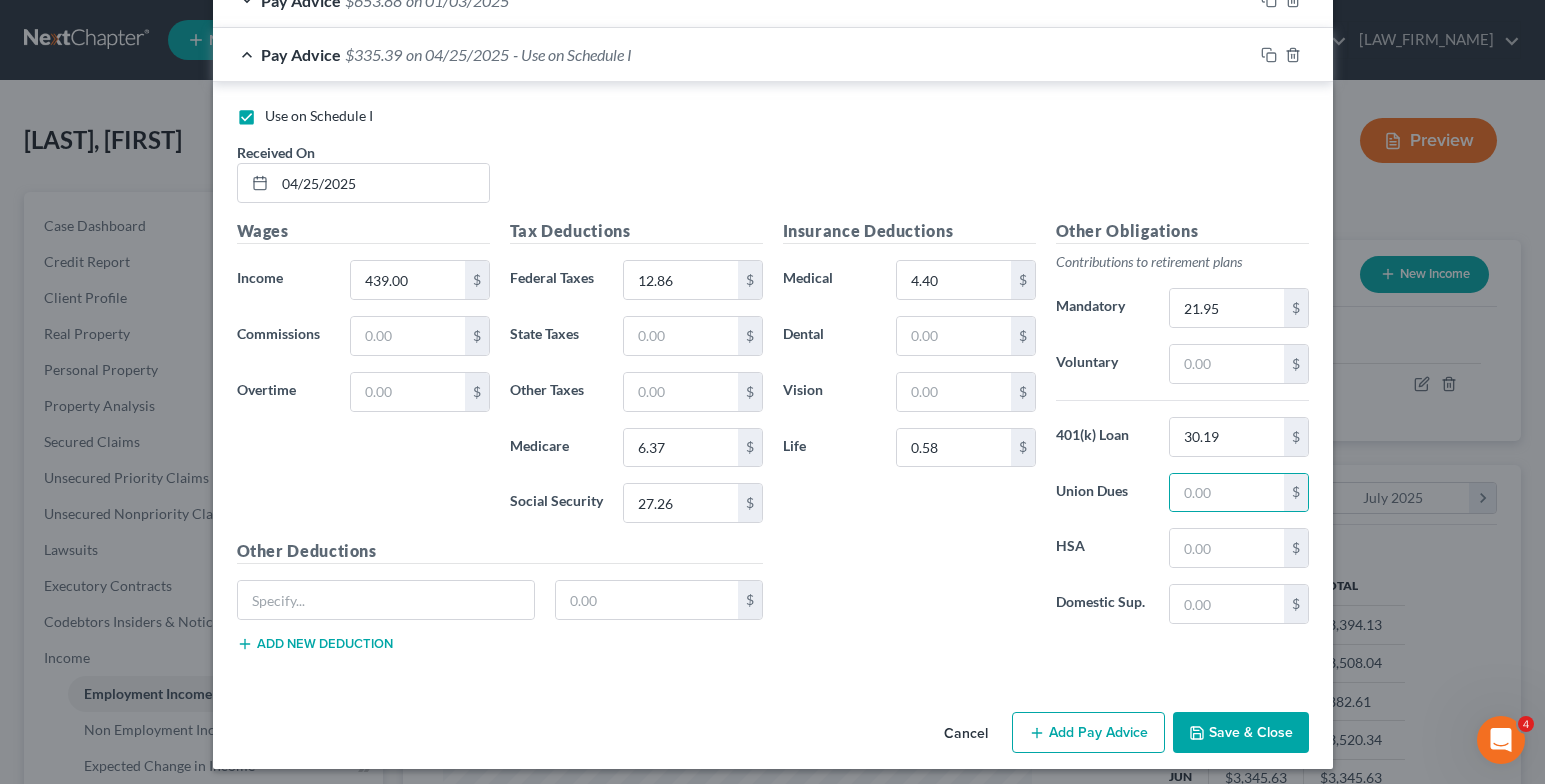click on "Add Pay Advice" at bounding box center [1088, 733] 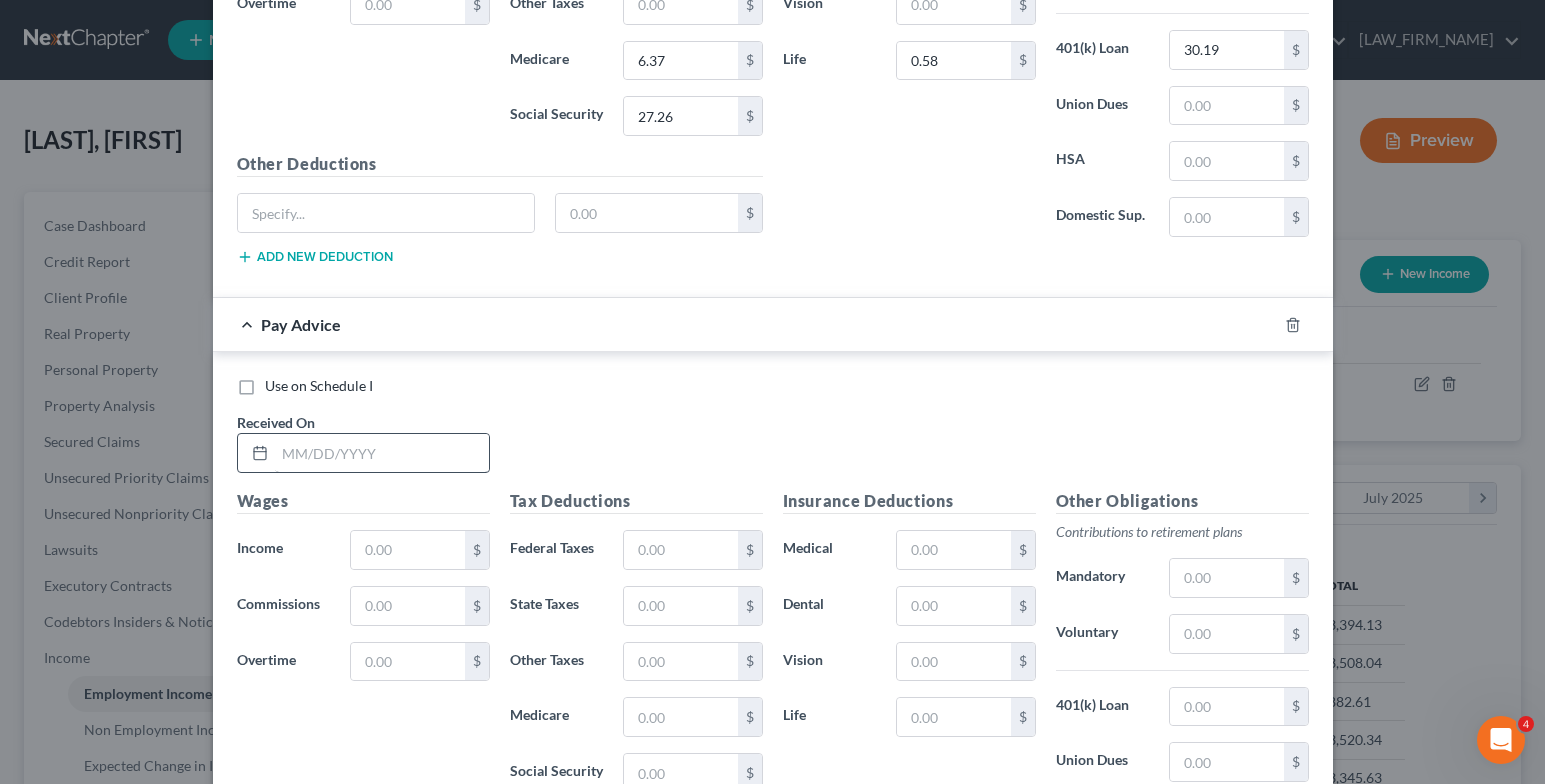 scroll, scrollTop: 2352, scrollLeft: 0, axis: vertical 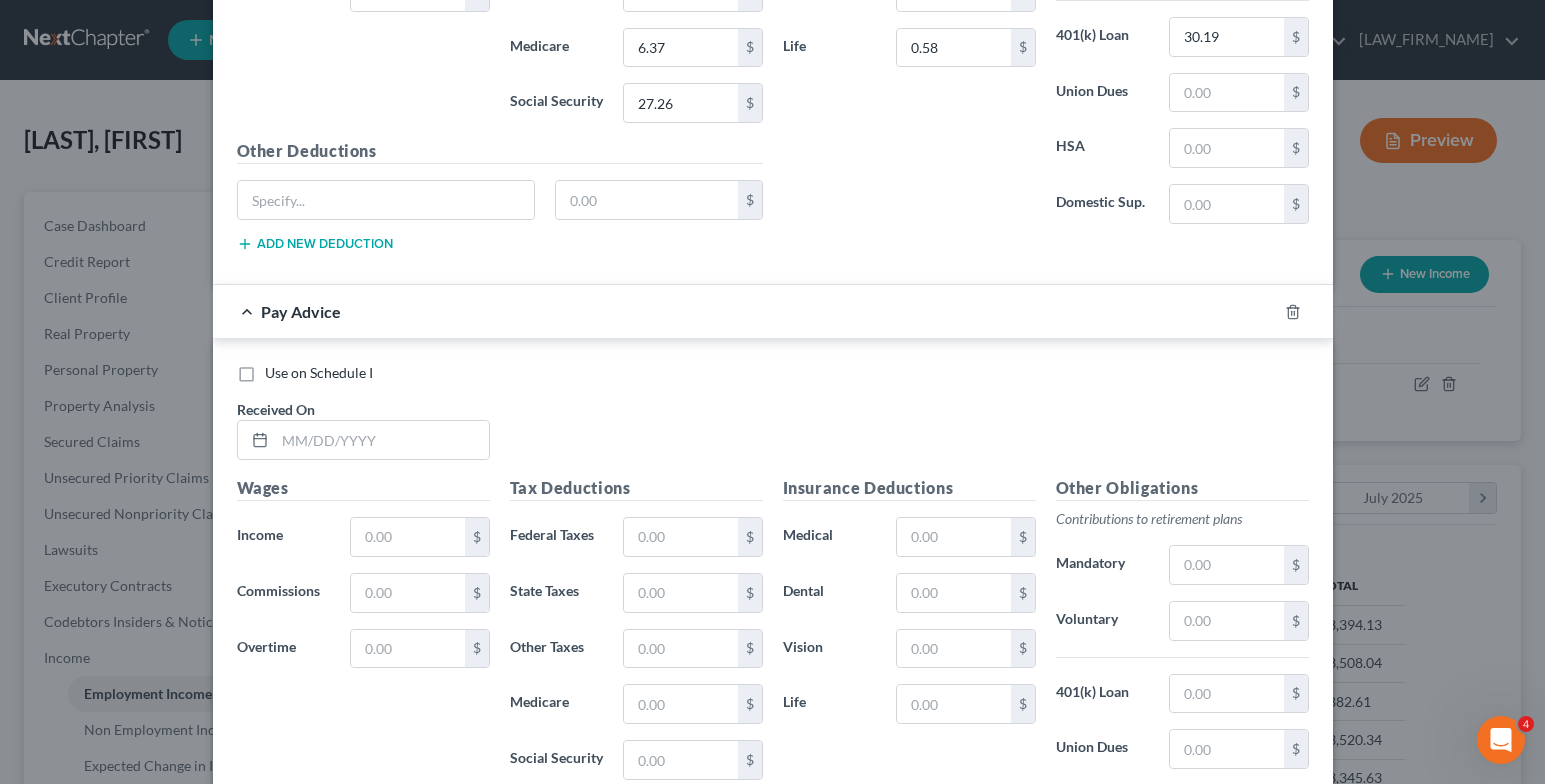 click on "Use on Schedule I" at bounding box center (319, 373) 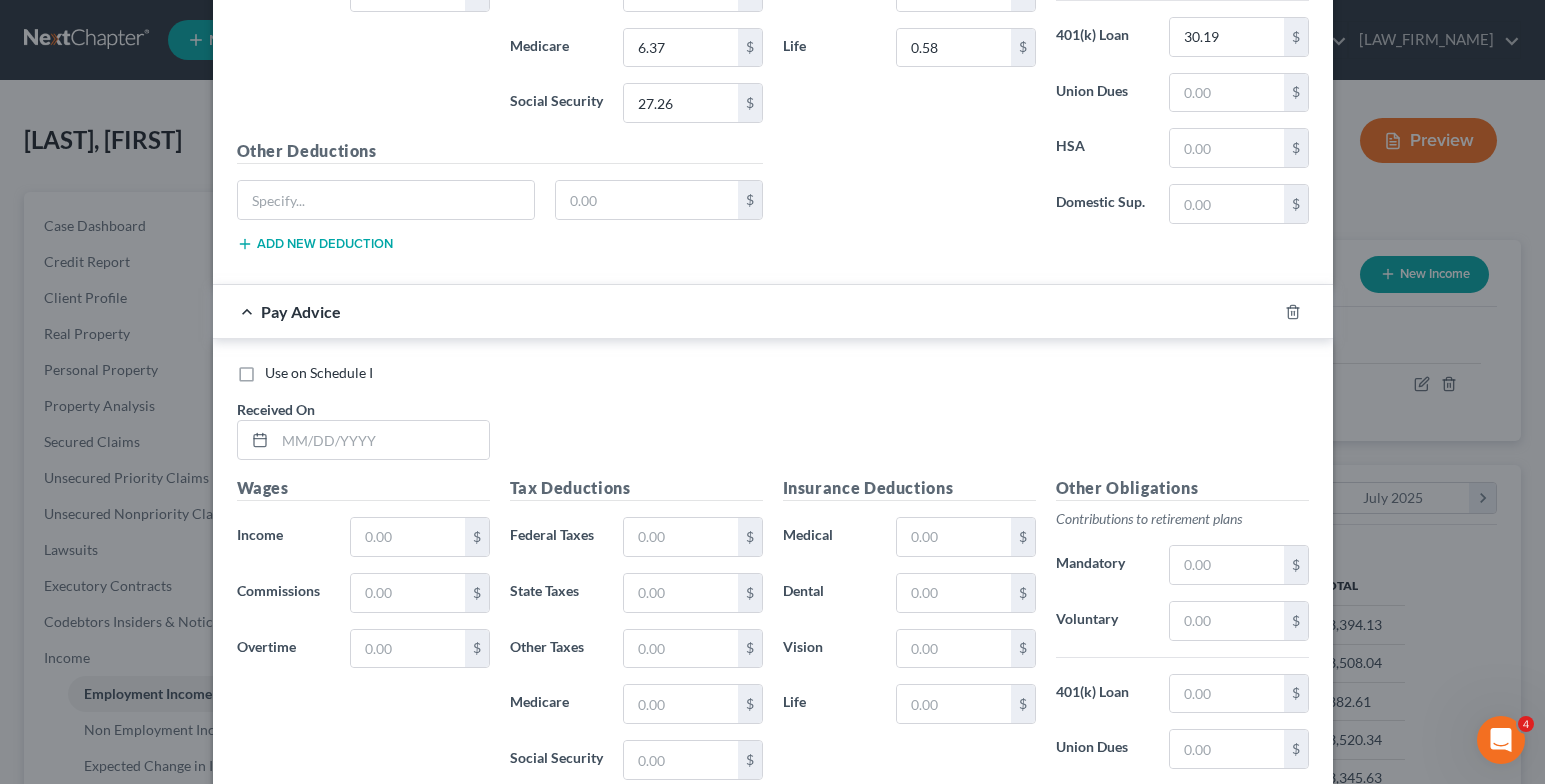 checkbox on "true" 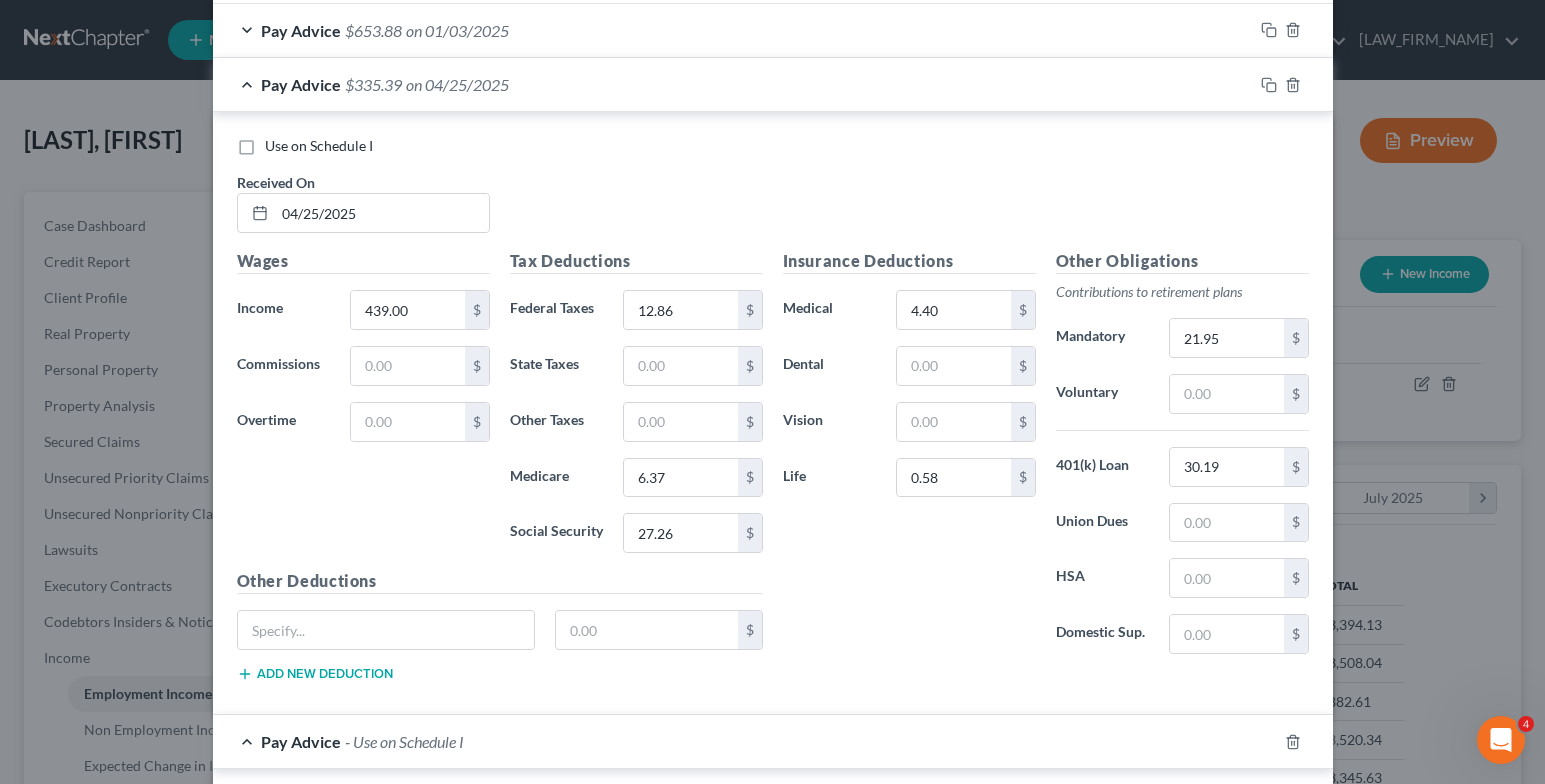 scroll, scrollTop: 1852, scrollLeft: 0, axis: vertical 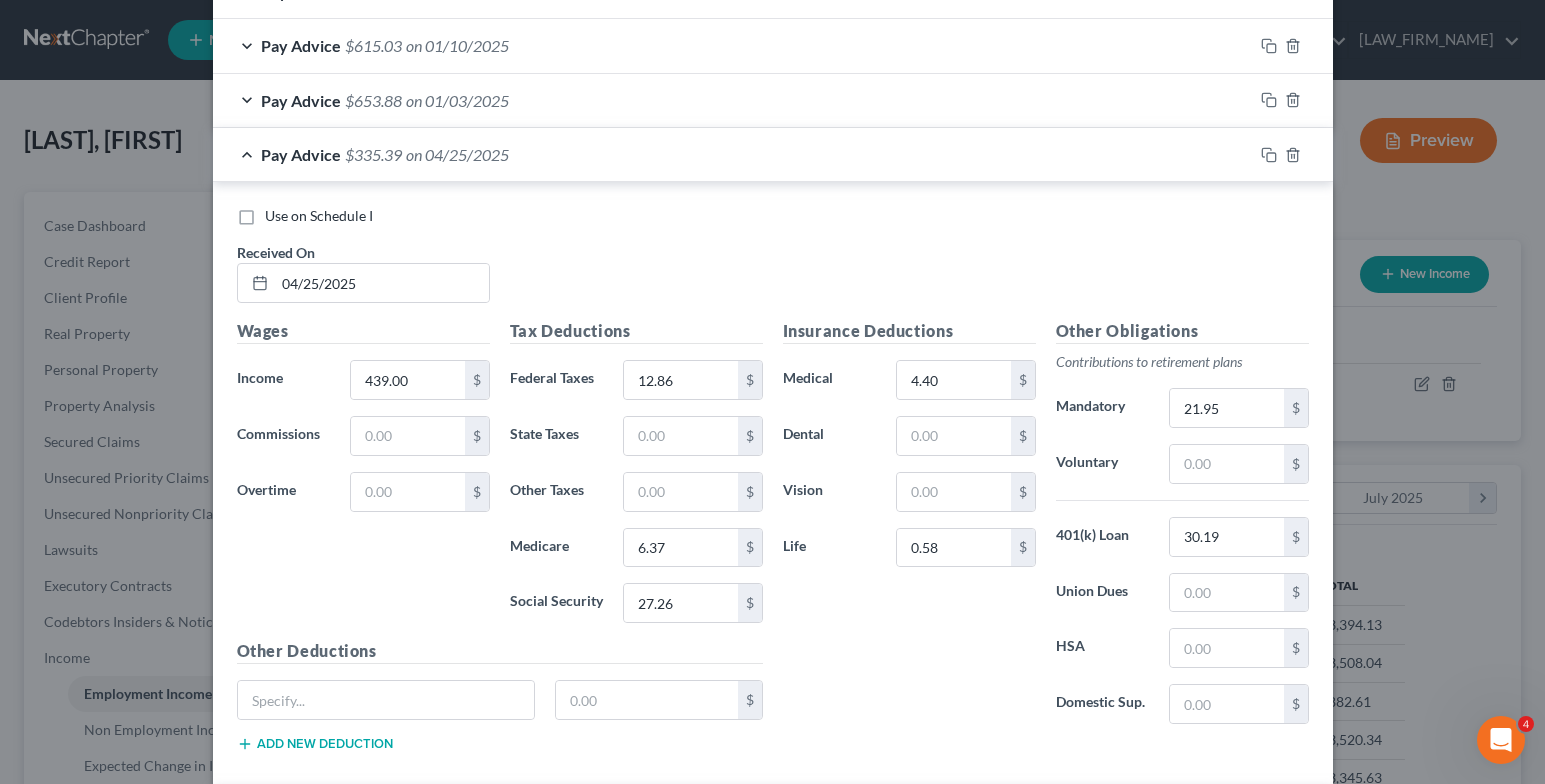 click on "Use on Schedule I" at bounding box center (319, 216) 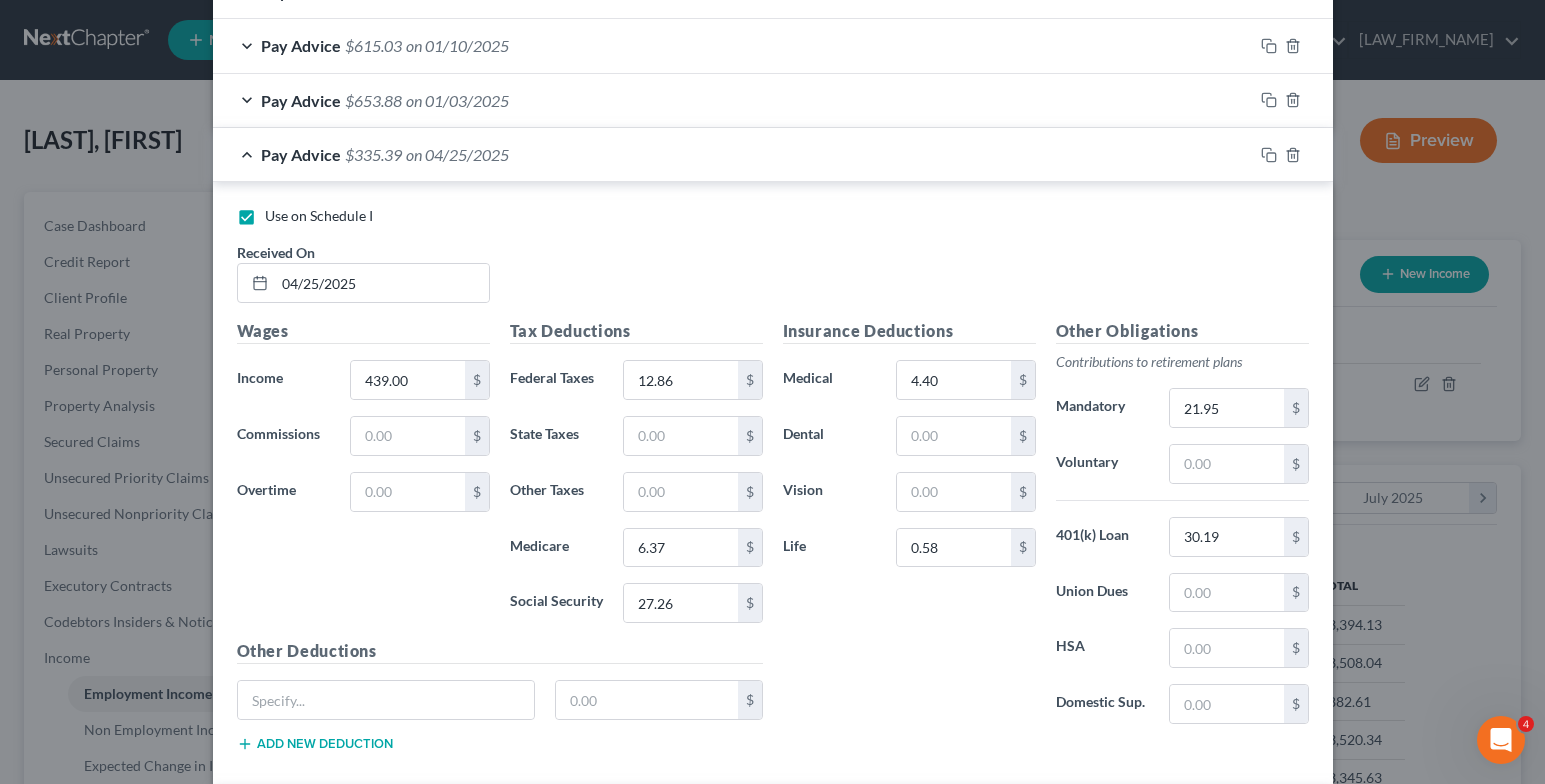 checkbox on "false" 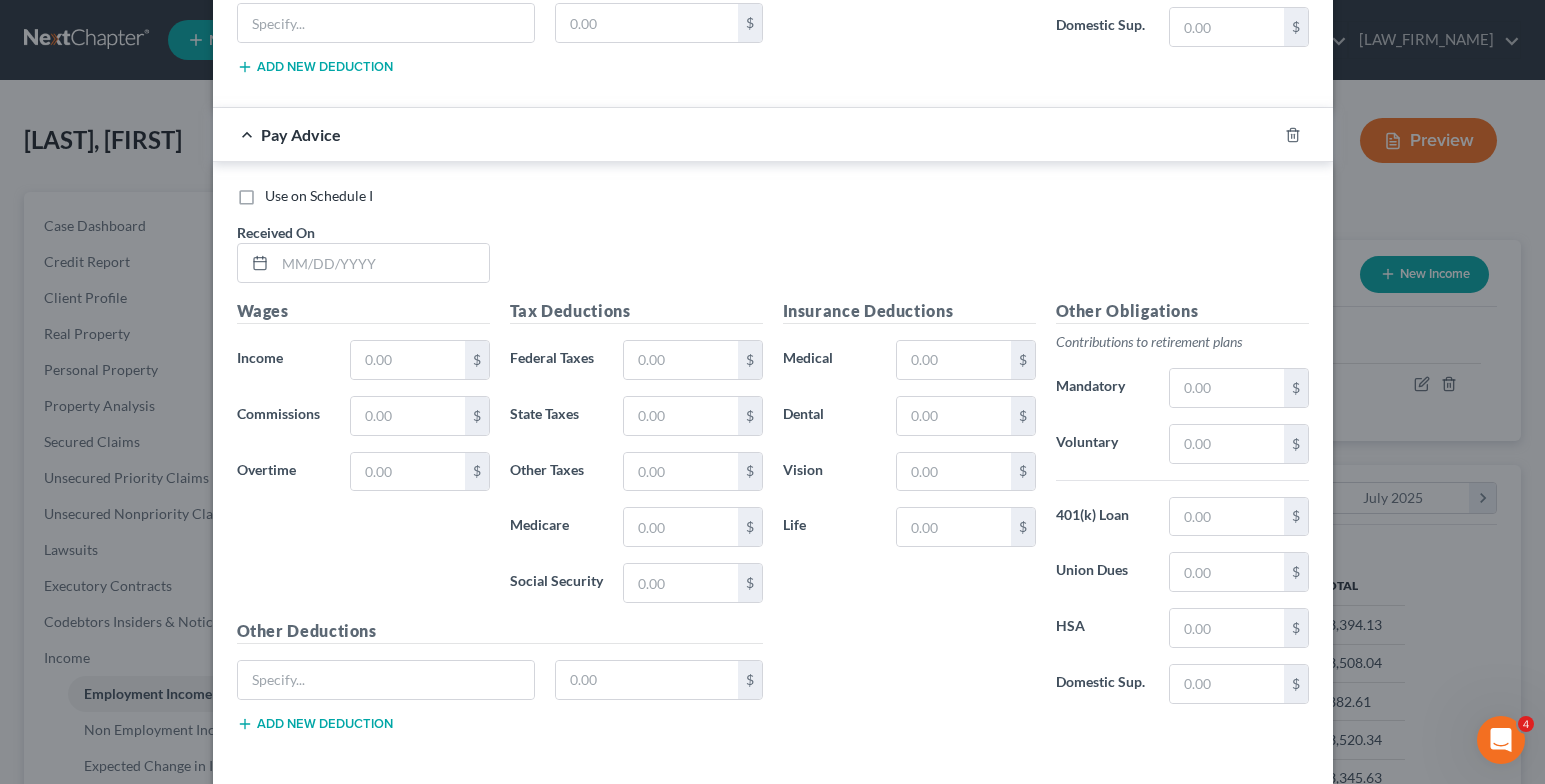 scroll, scrollTop: 2552, scrollLeft: 0, axis: vertical 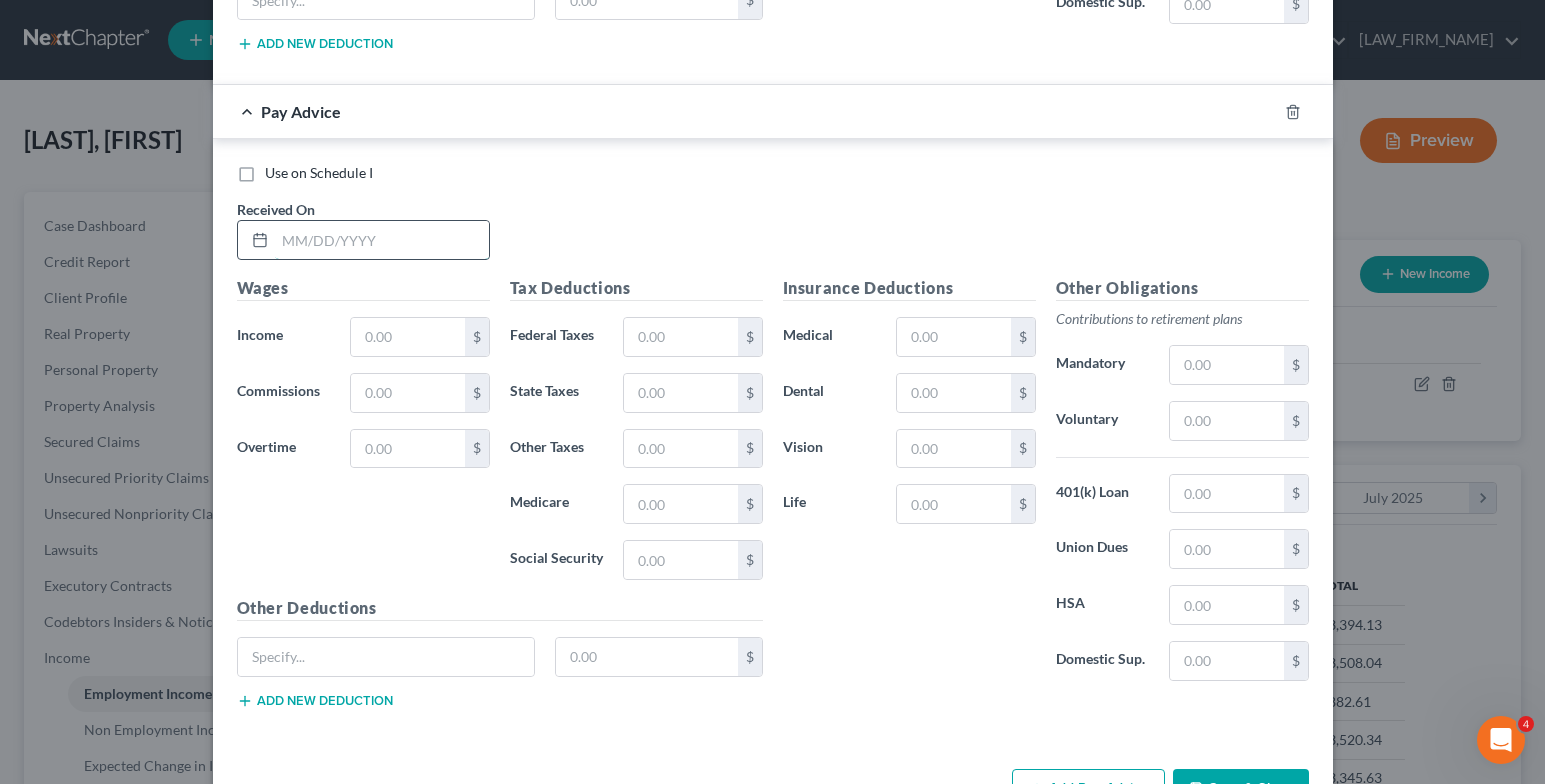click at bounding box center (382, 240) 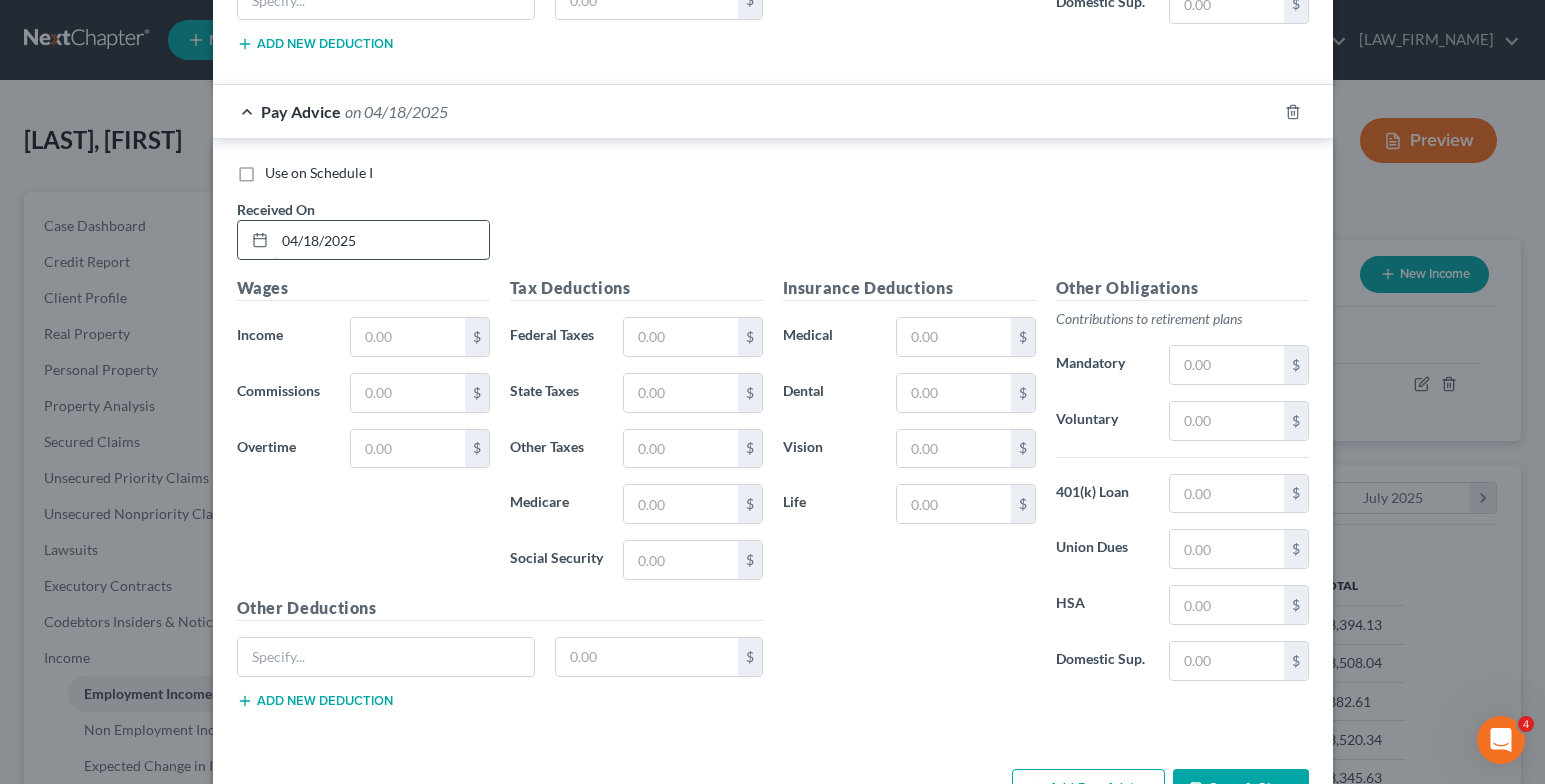 type on "04/18/2025" 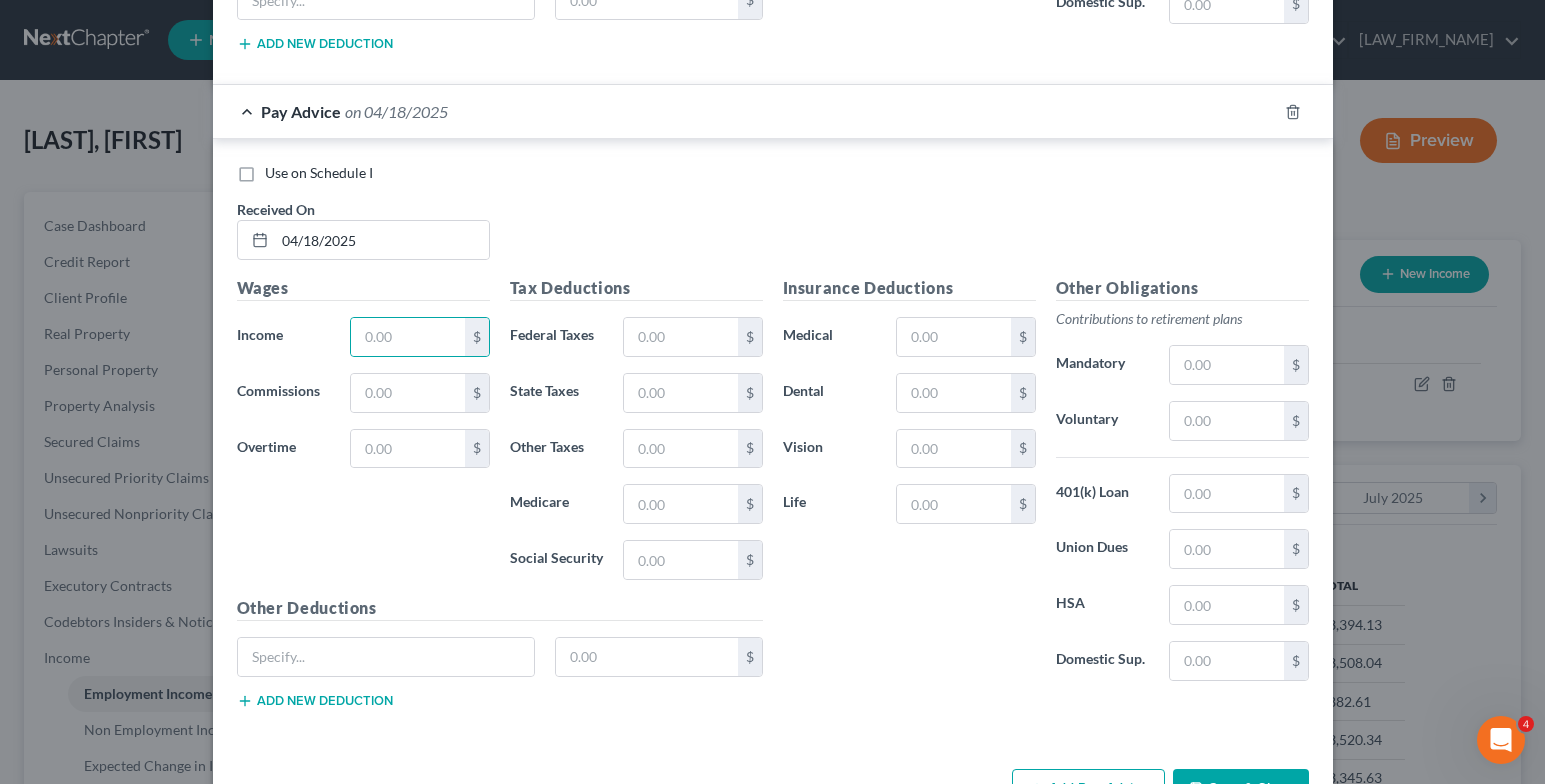 click on "Use on Schedule I" at bounding box center [319, 173] 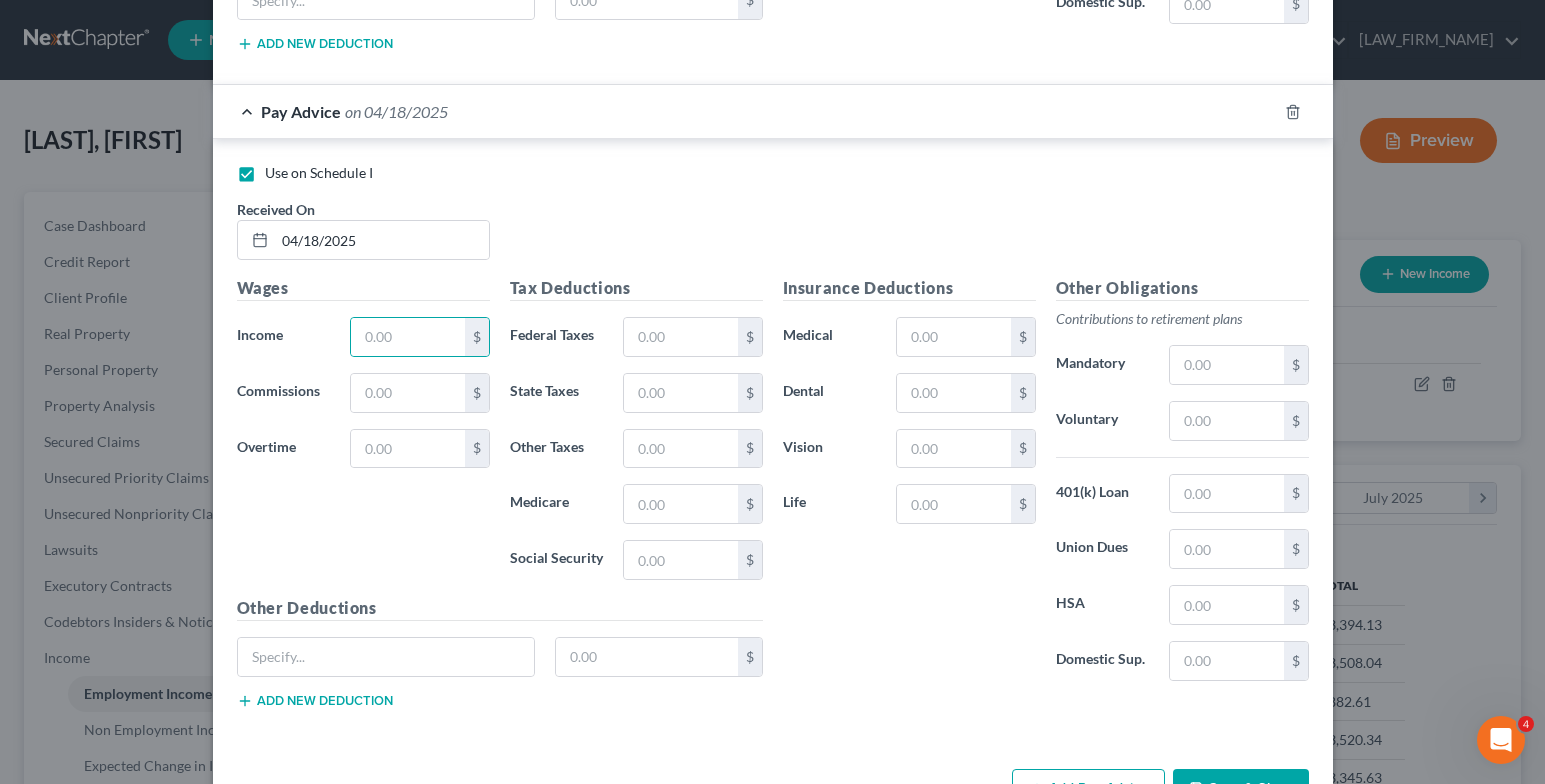 checkbox on "false" 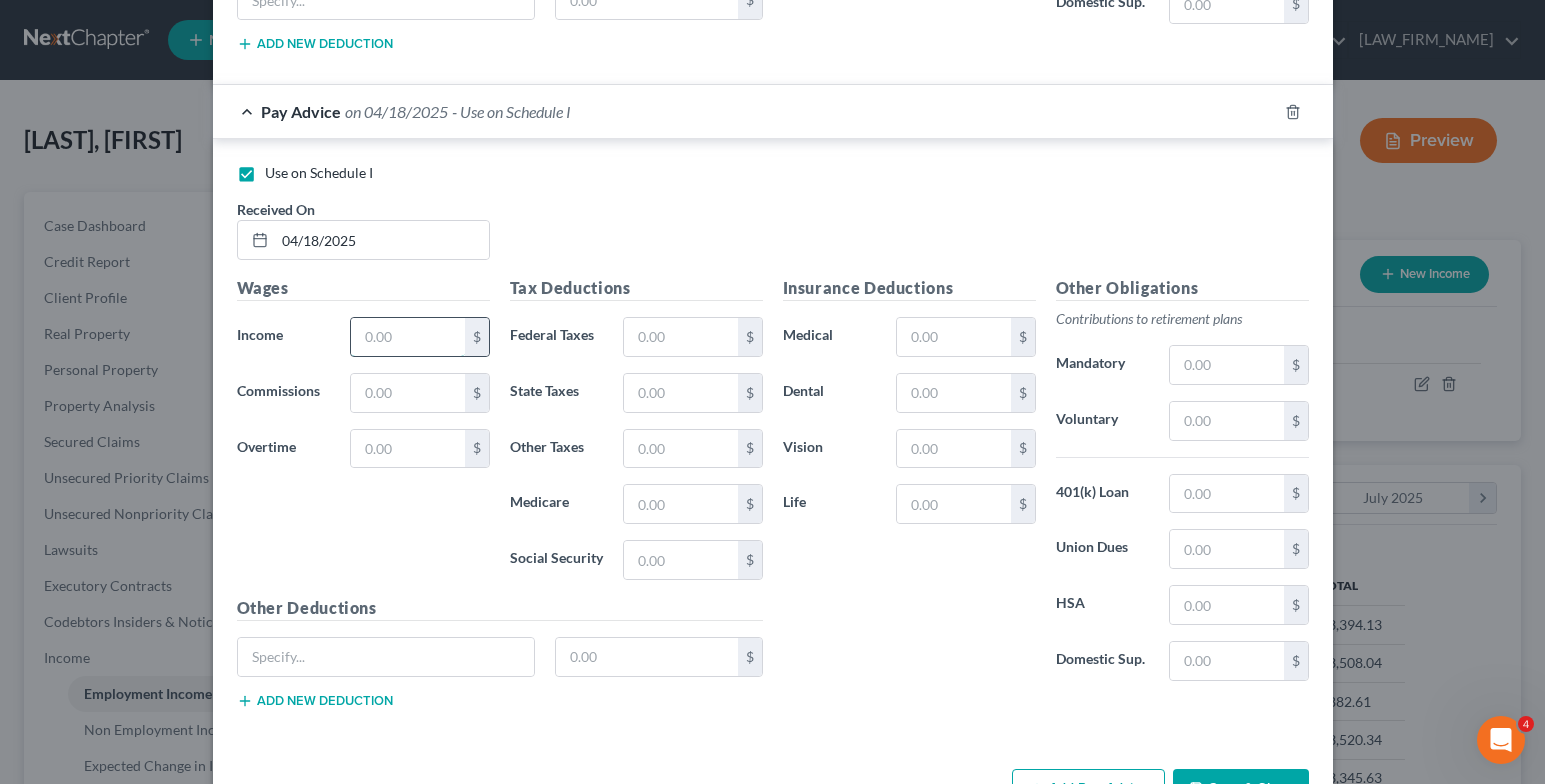 click at bounding box center (407, 337) 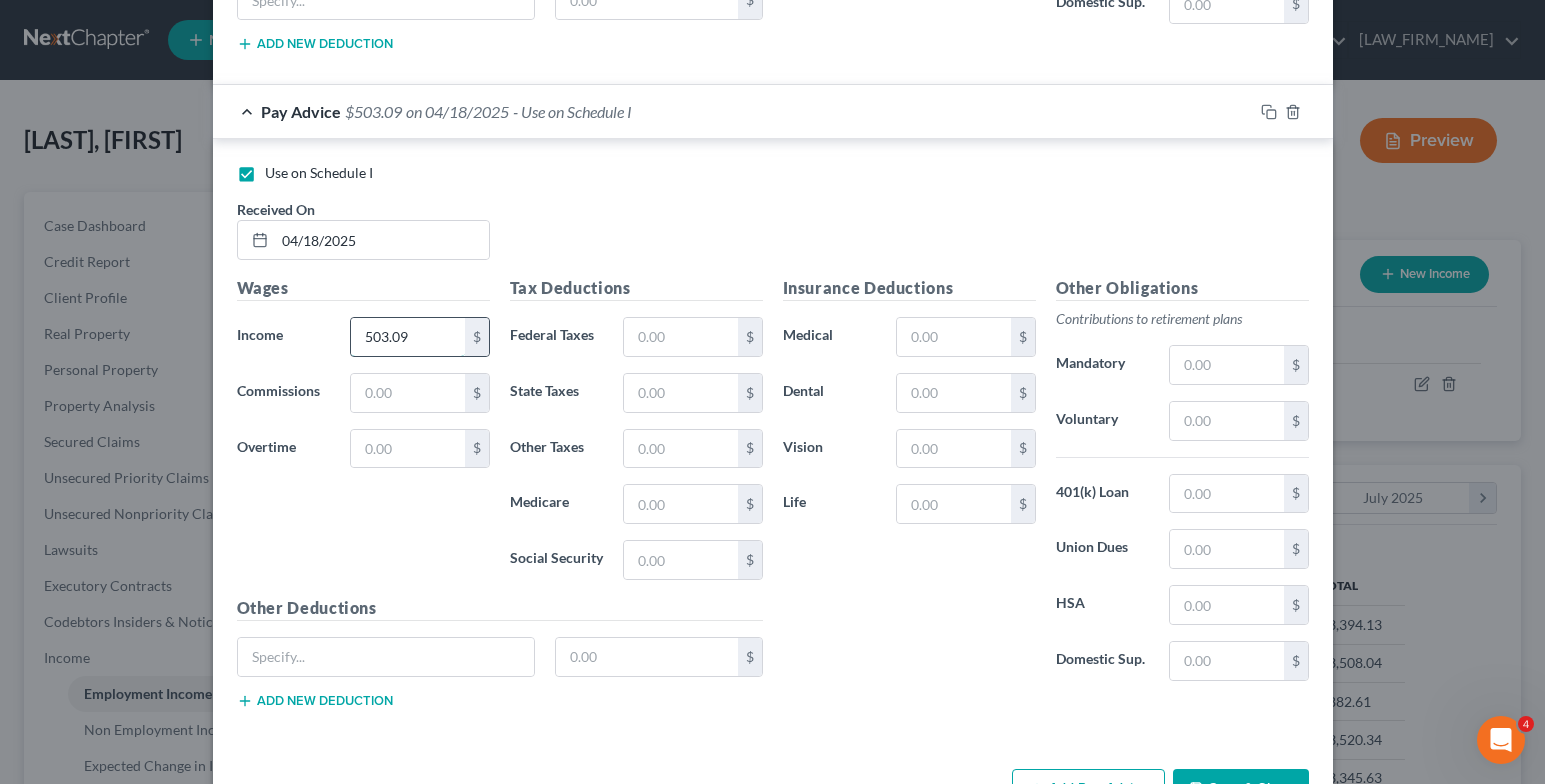 type on "503.09" 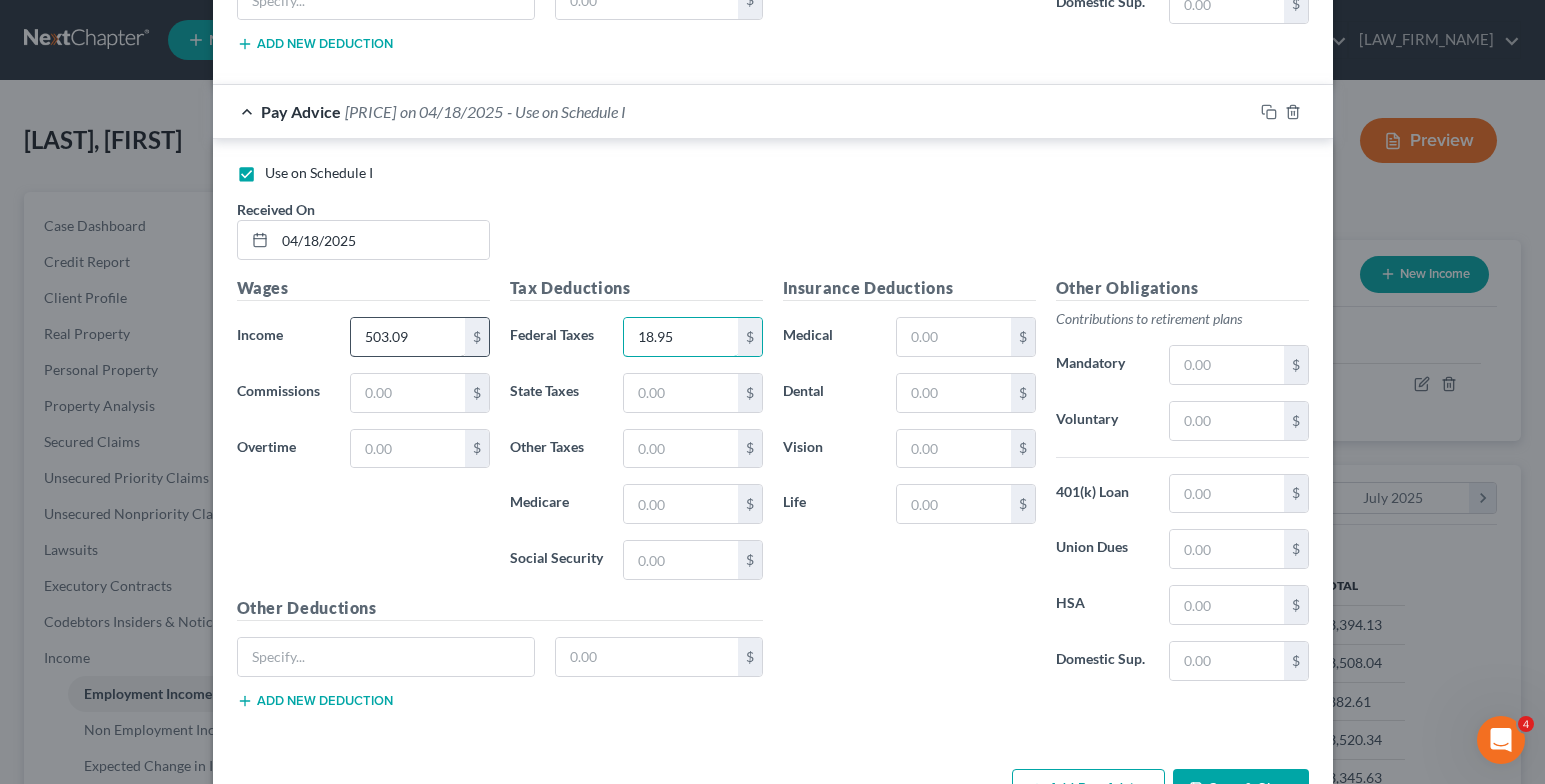 type on "18.95" 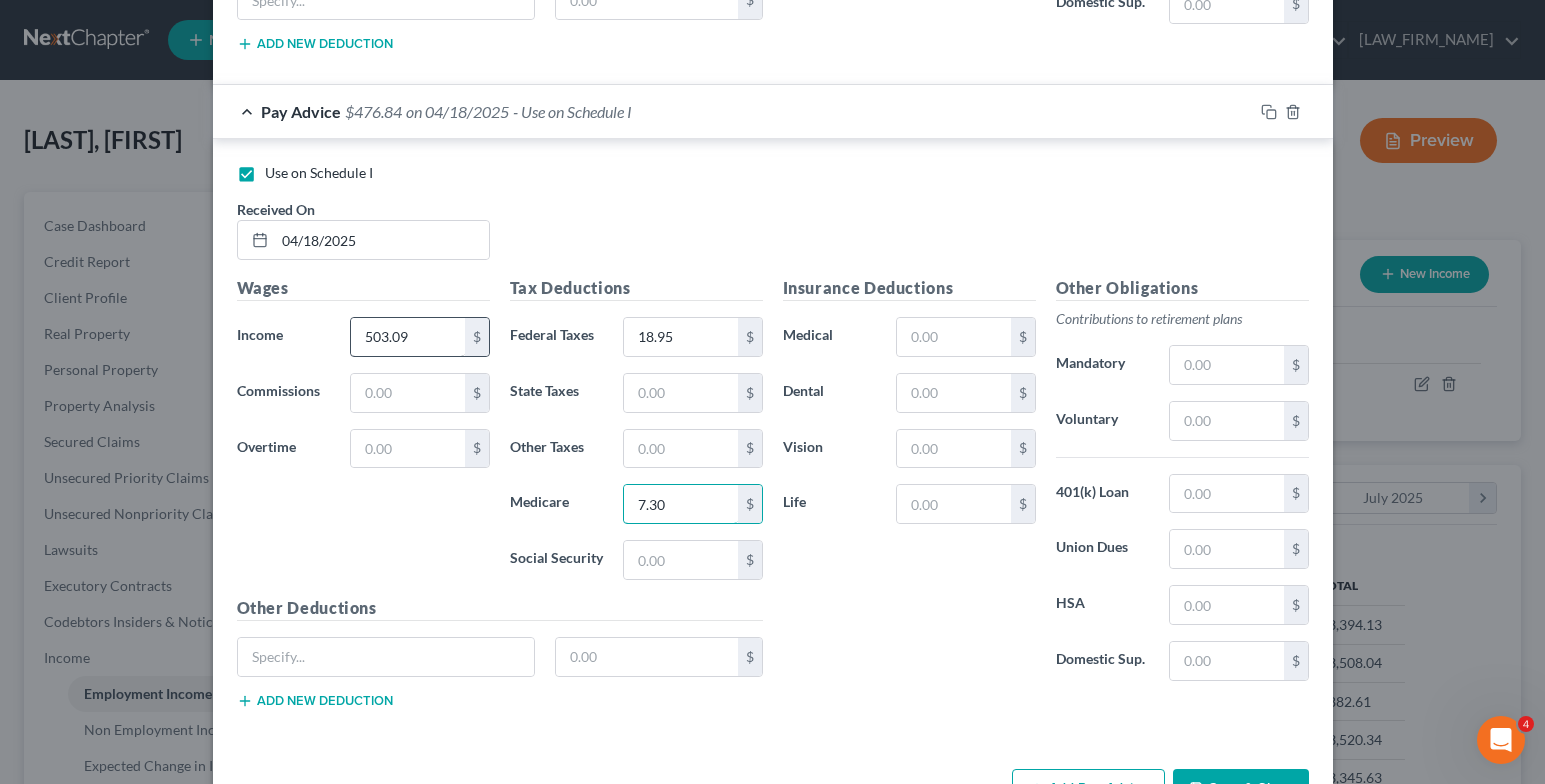 type on "7.30" 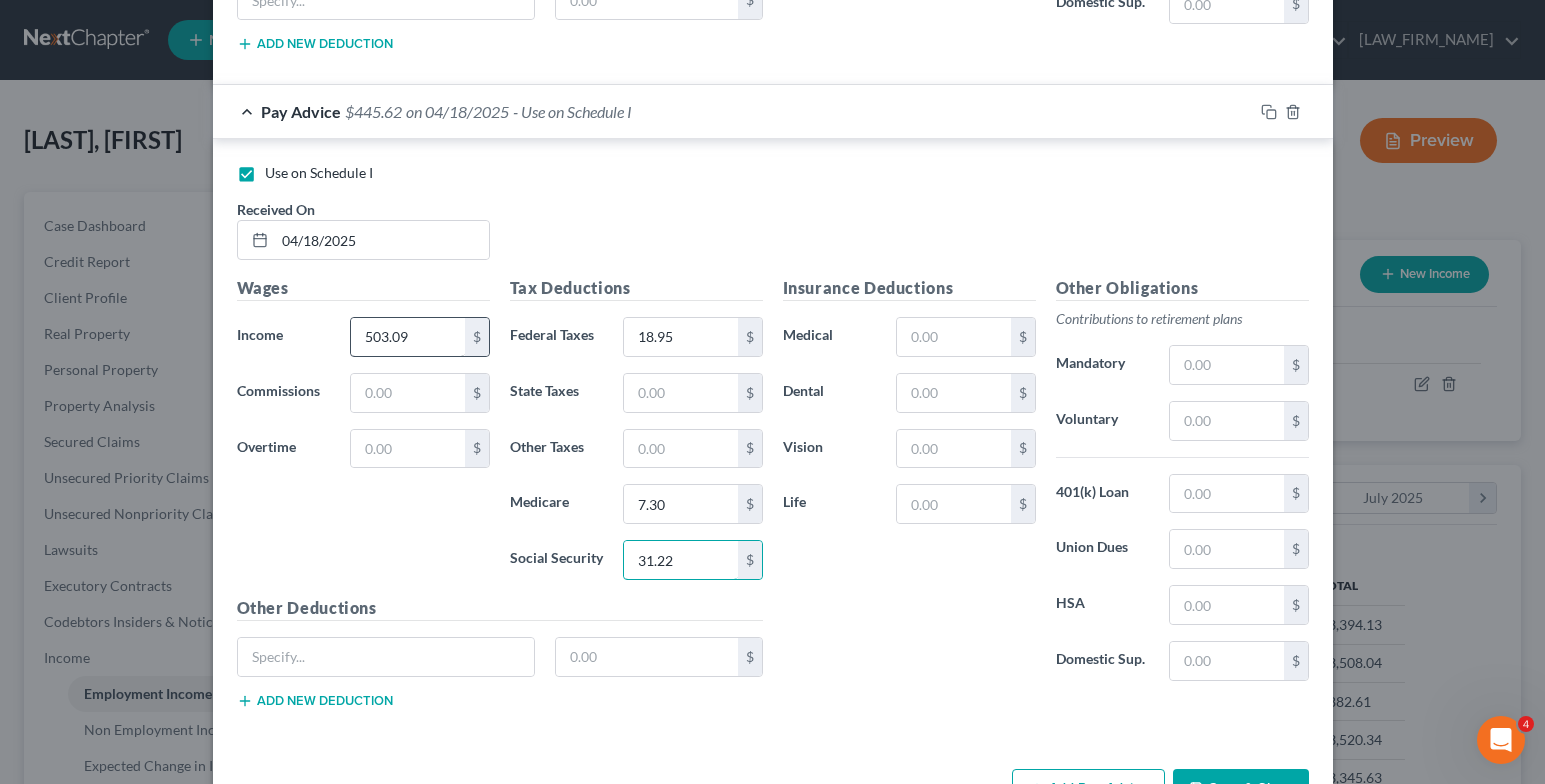 type on "31.22" 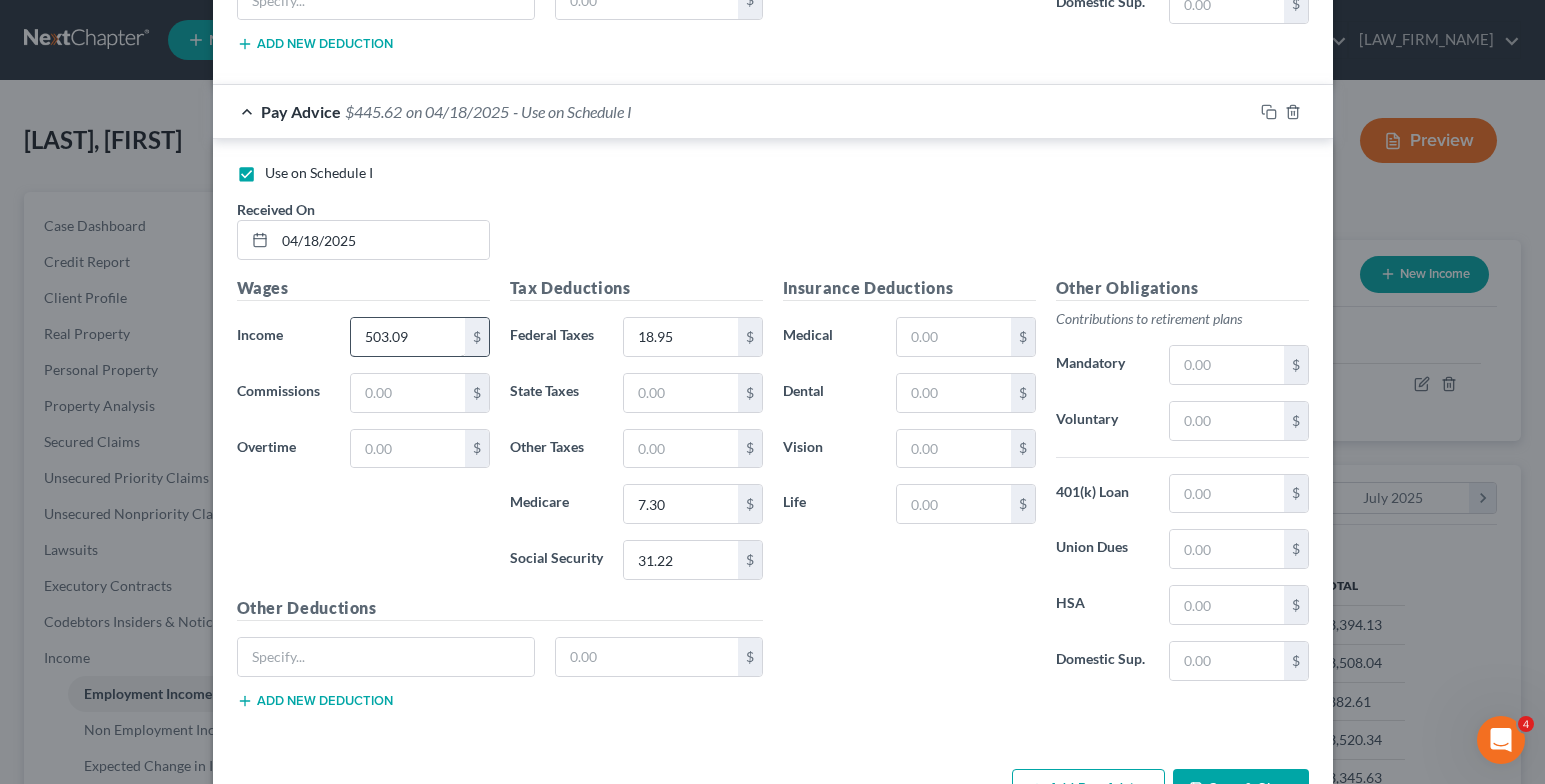 type 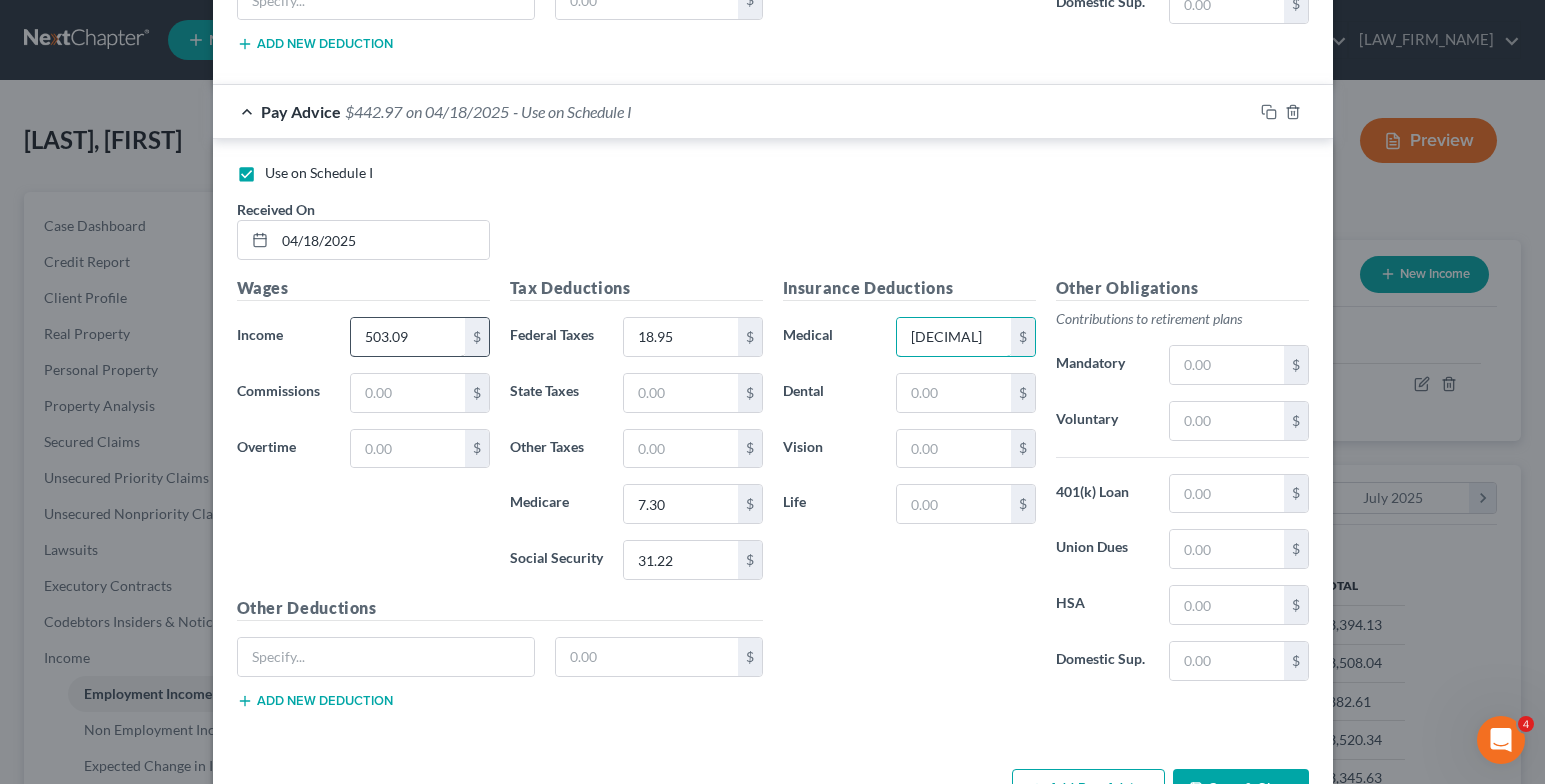 type on "[DECIMAL]" 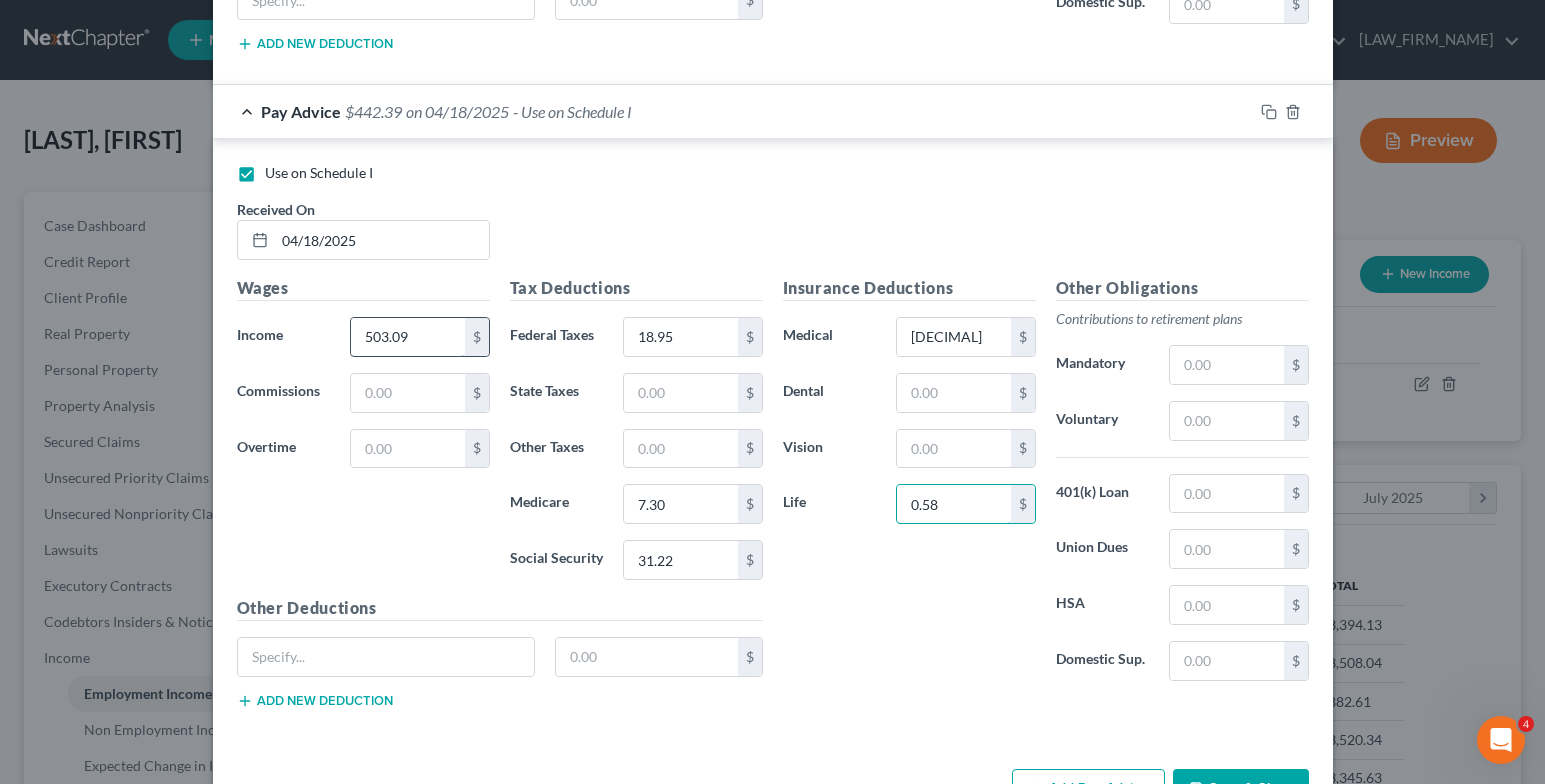 type on "0.58" 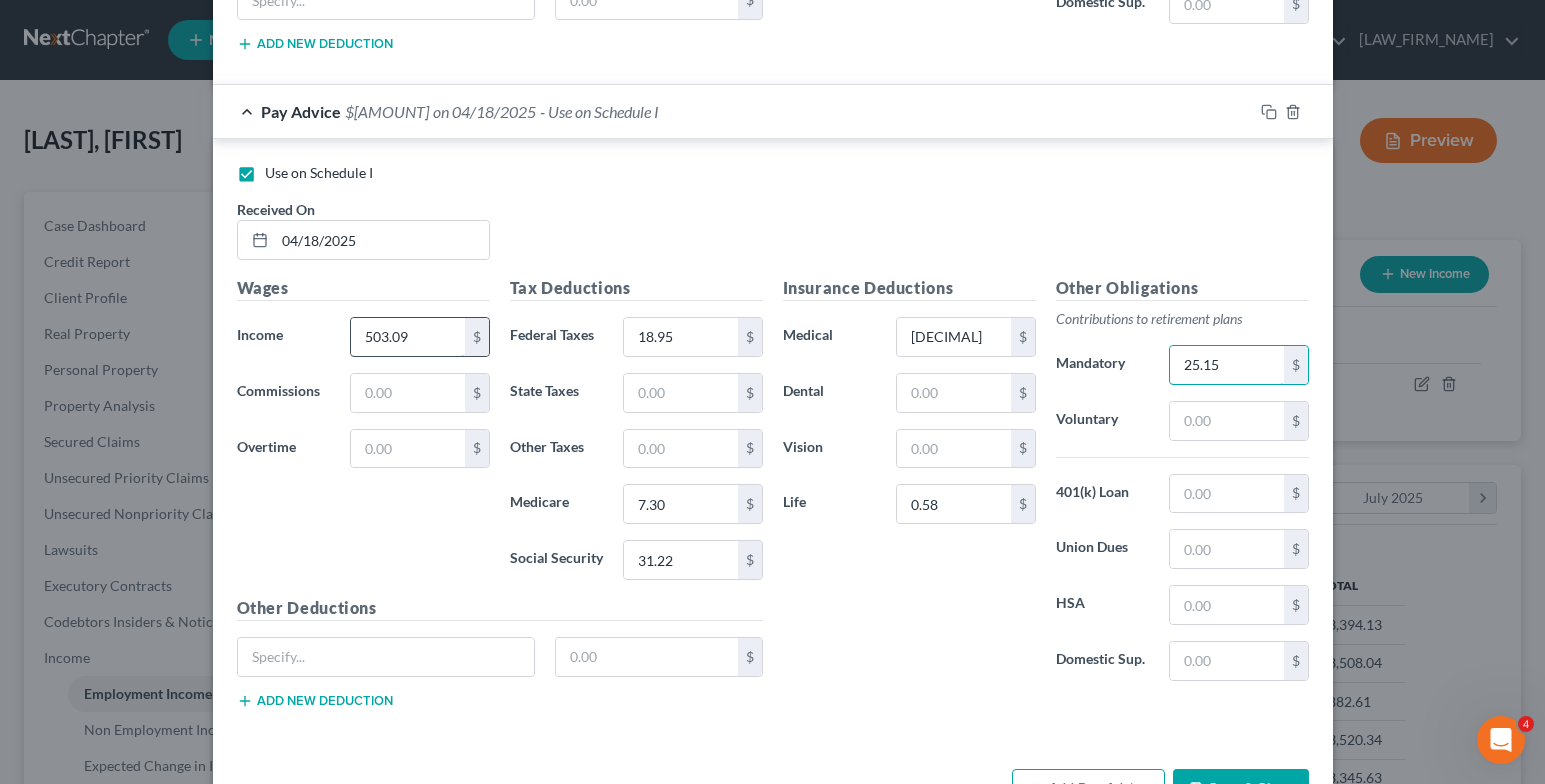 type on "25.15" 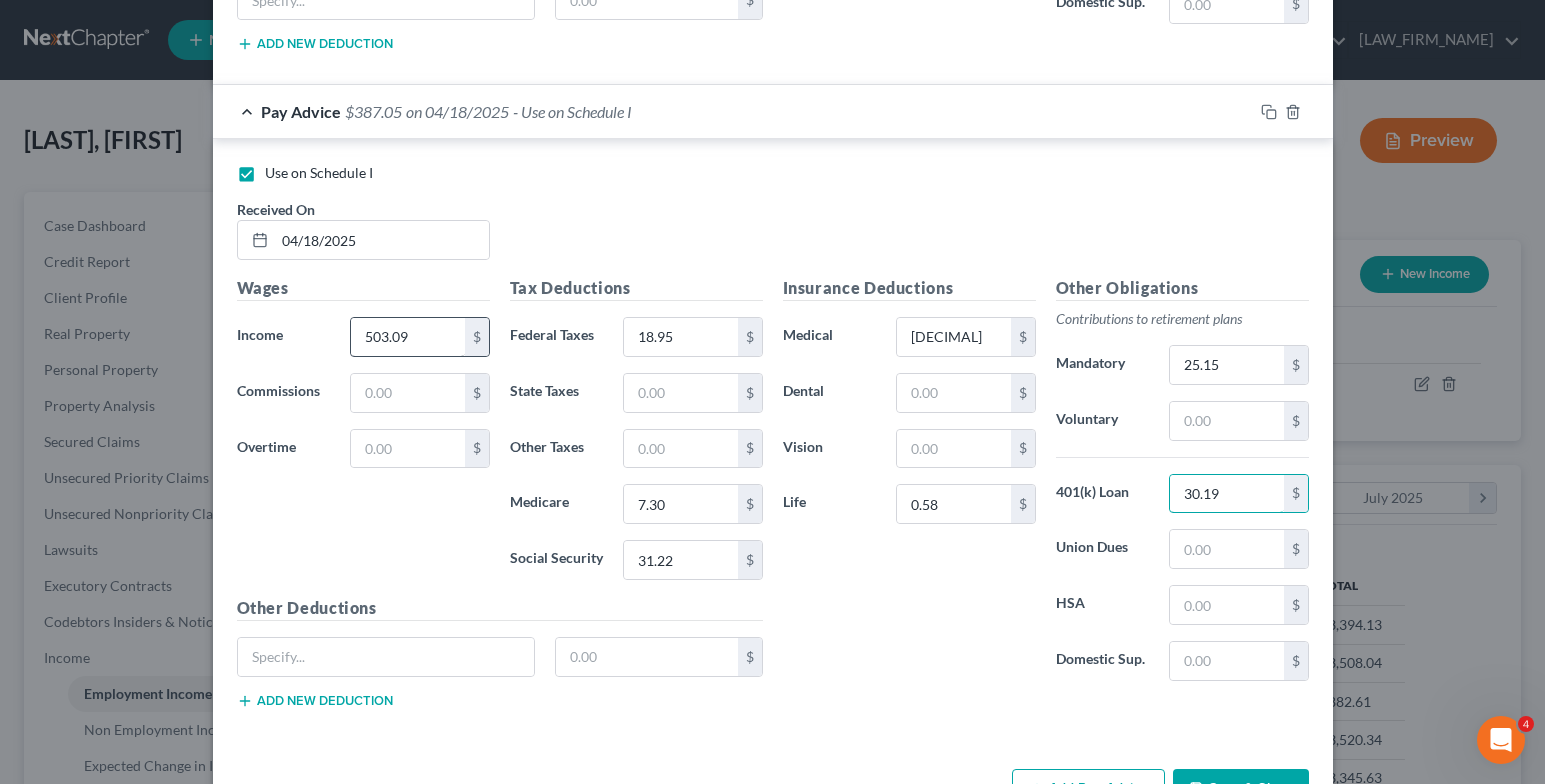 type on "30.19" 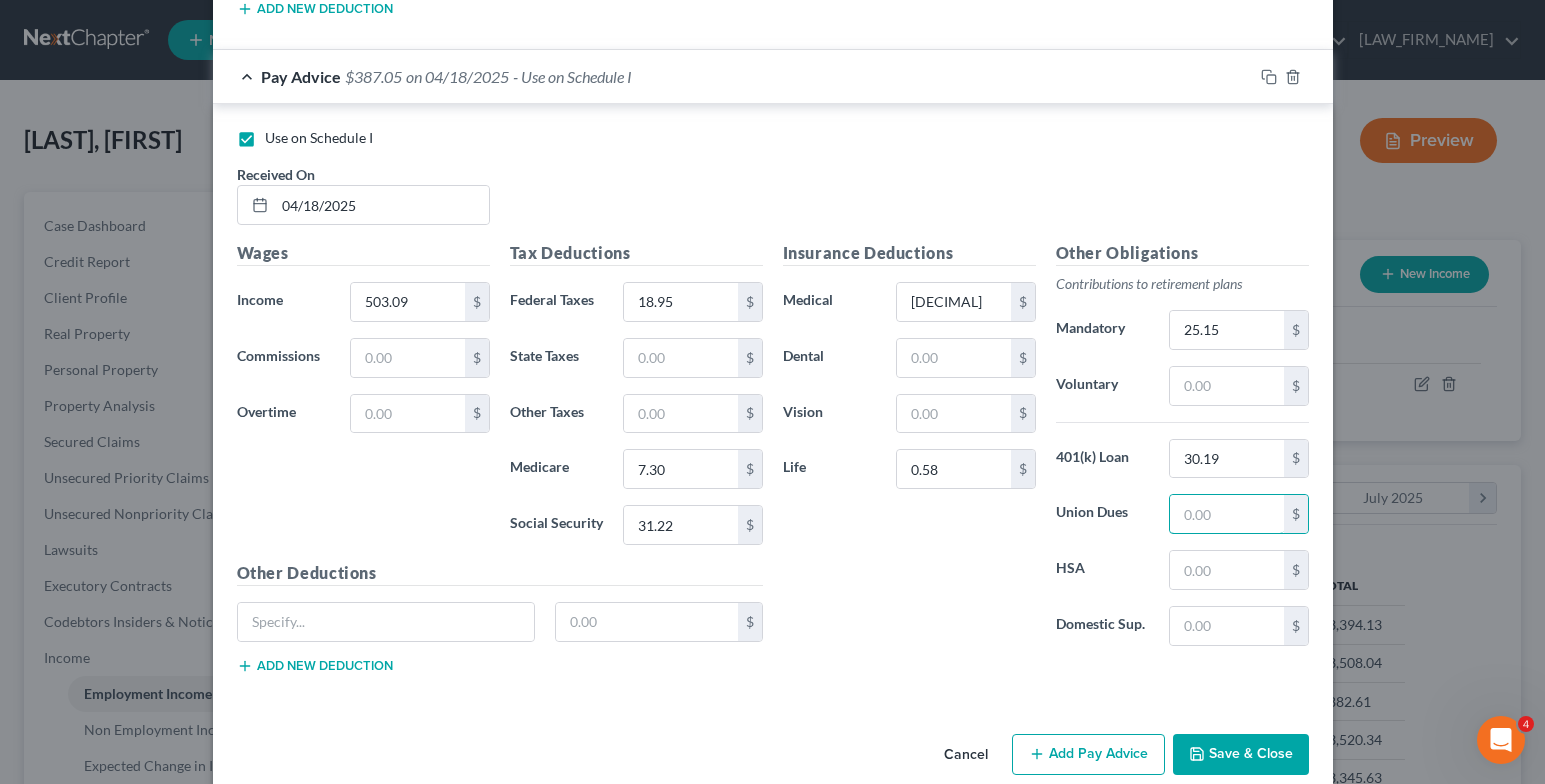scroll, scrollTop: 2618, scrollLeft: 0, axis: vertical 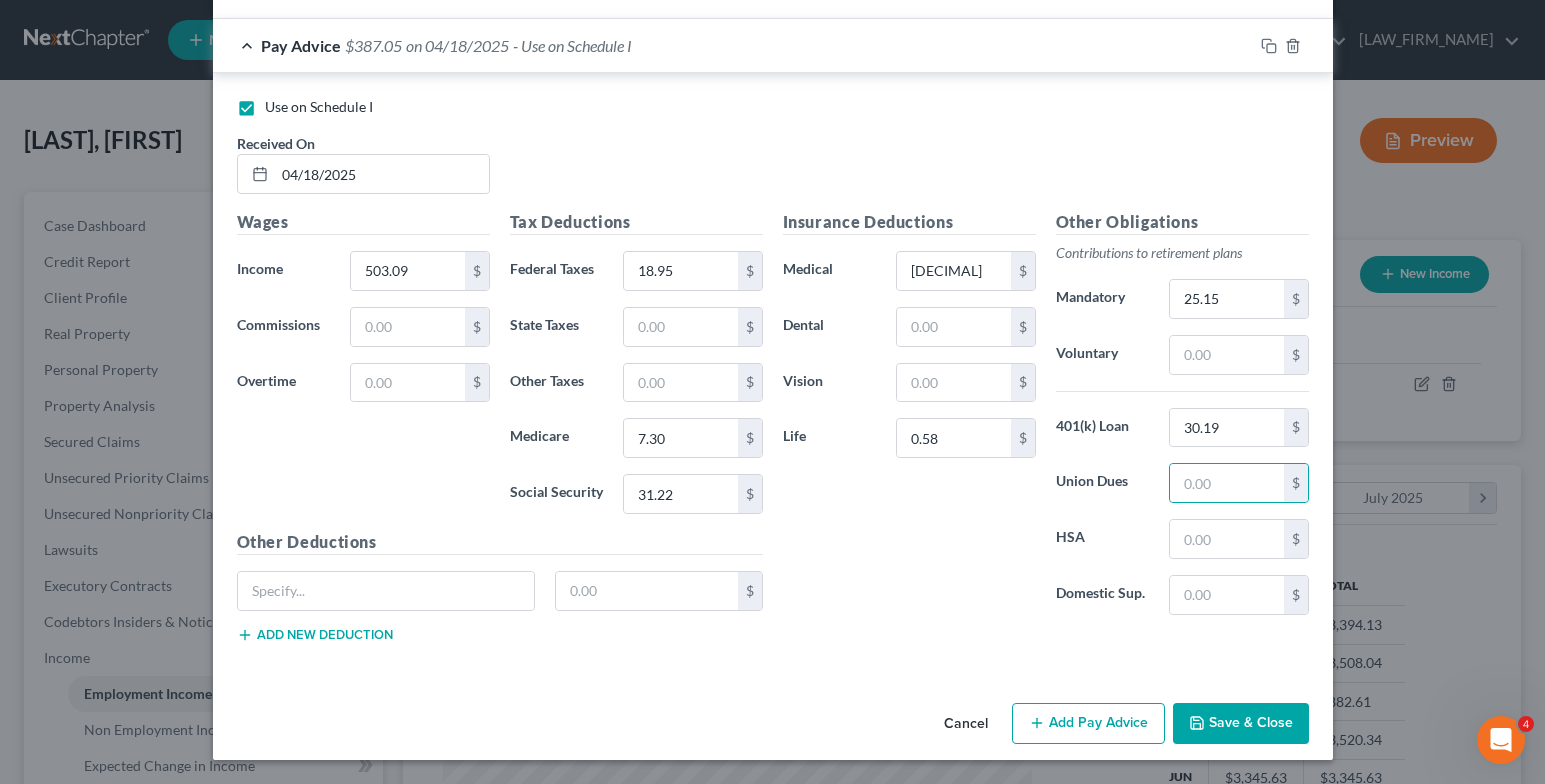 click on "Add Pay Advice" at bounding box center [1088, 724] 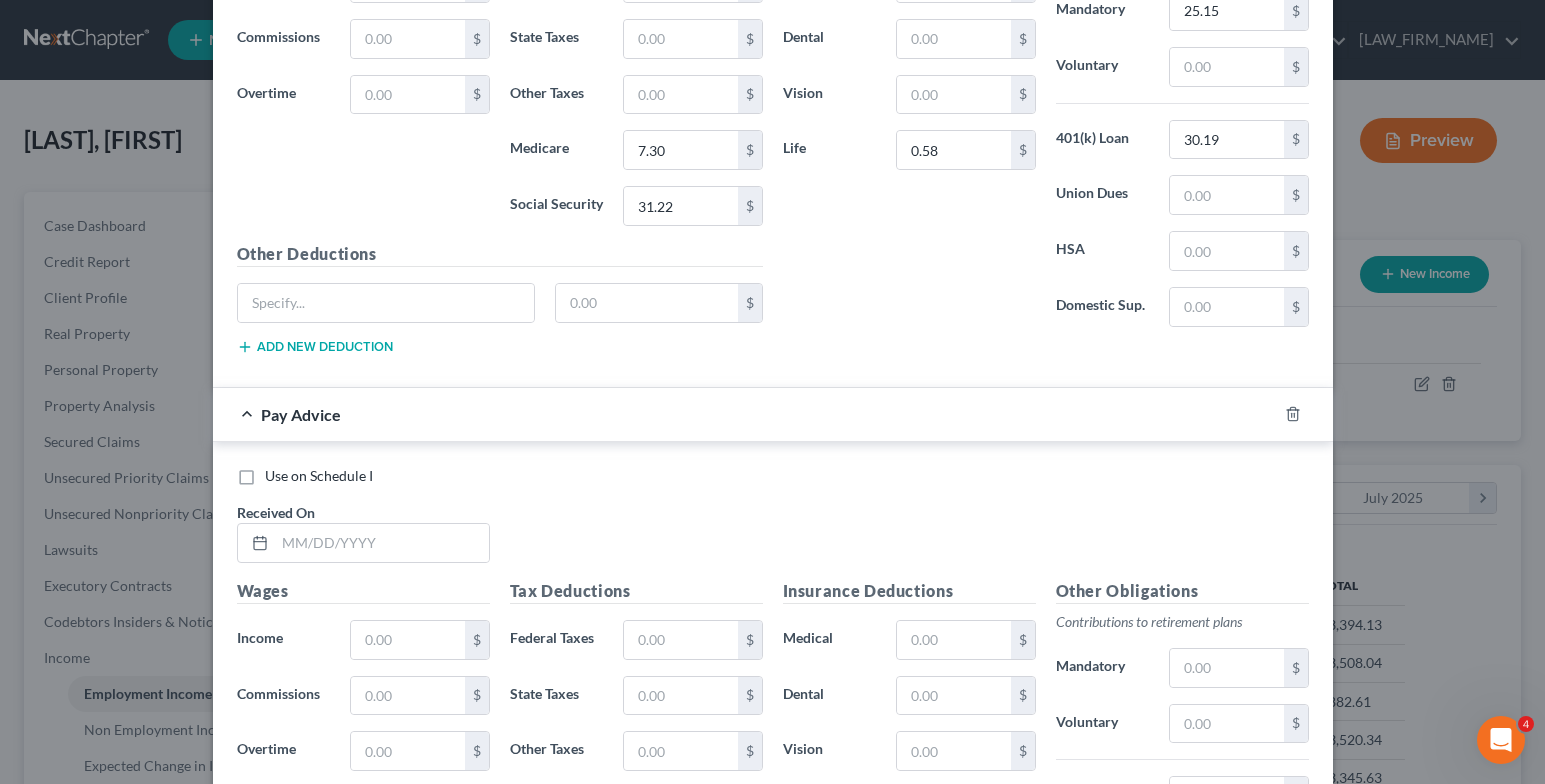 scroll, scrollTop: 2918, scrollLeft: 0, axis: vertical 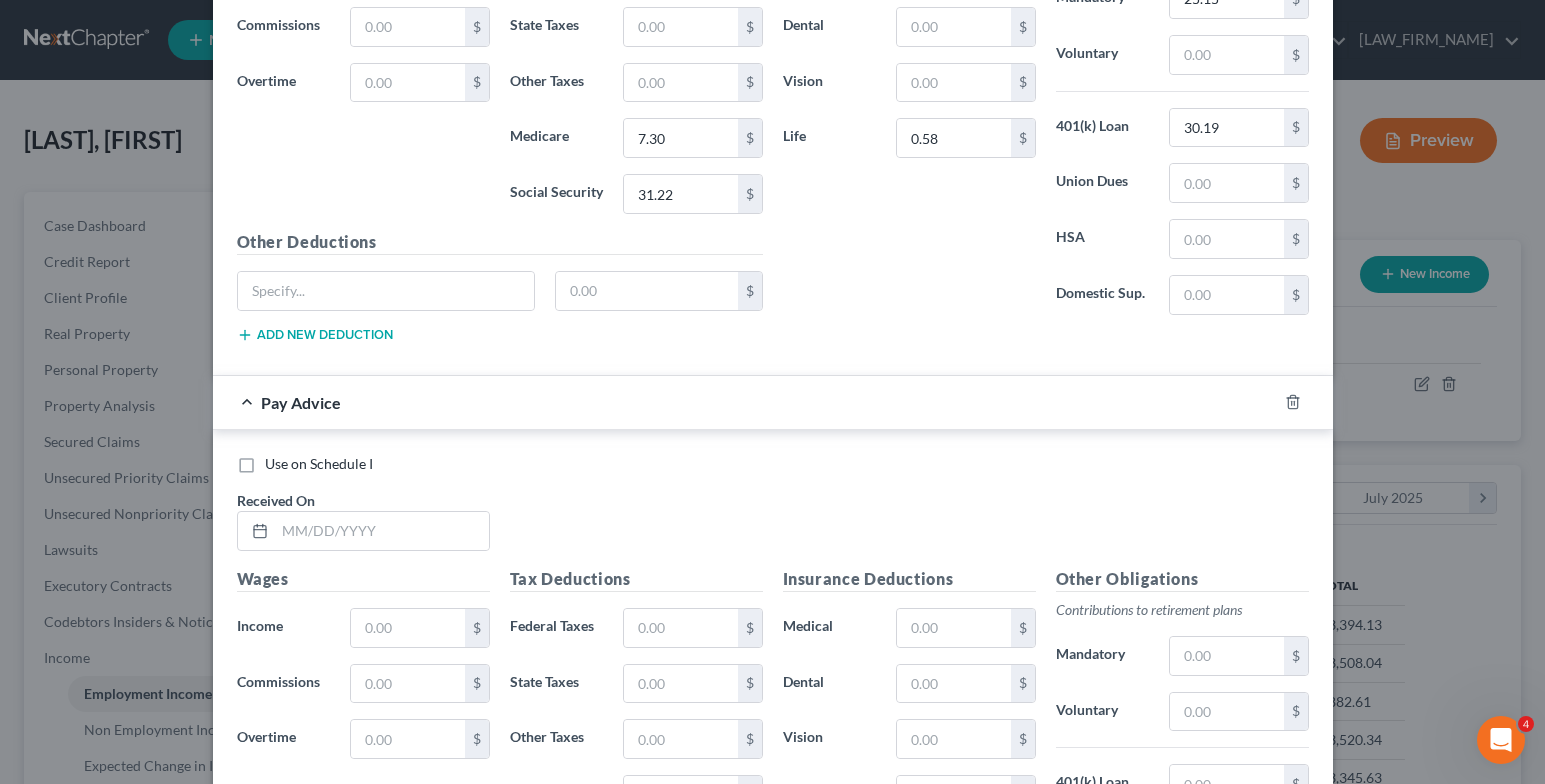 click on "Use on Schedule I" at bounding box center [319, 464] 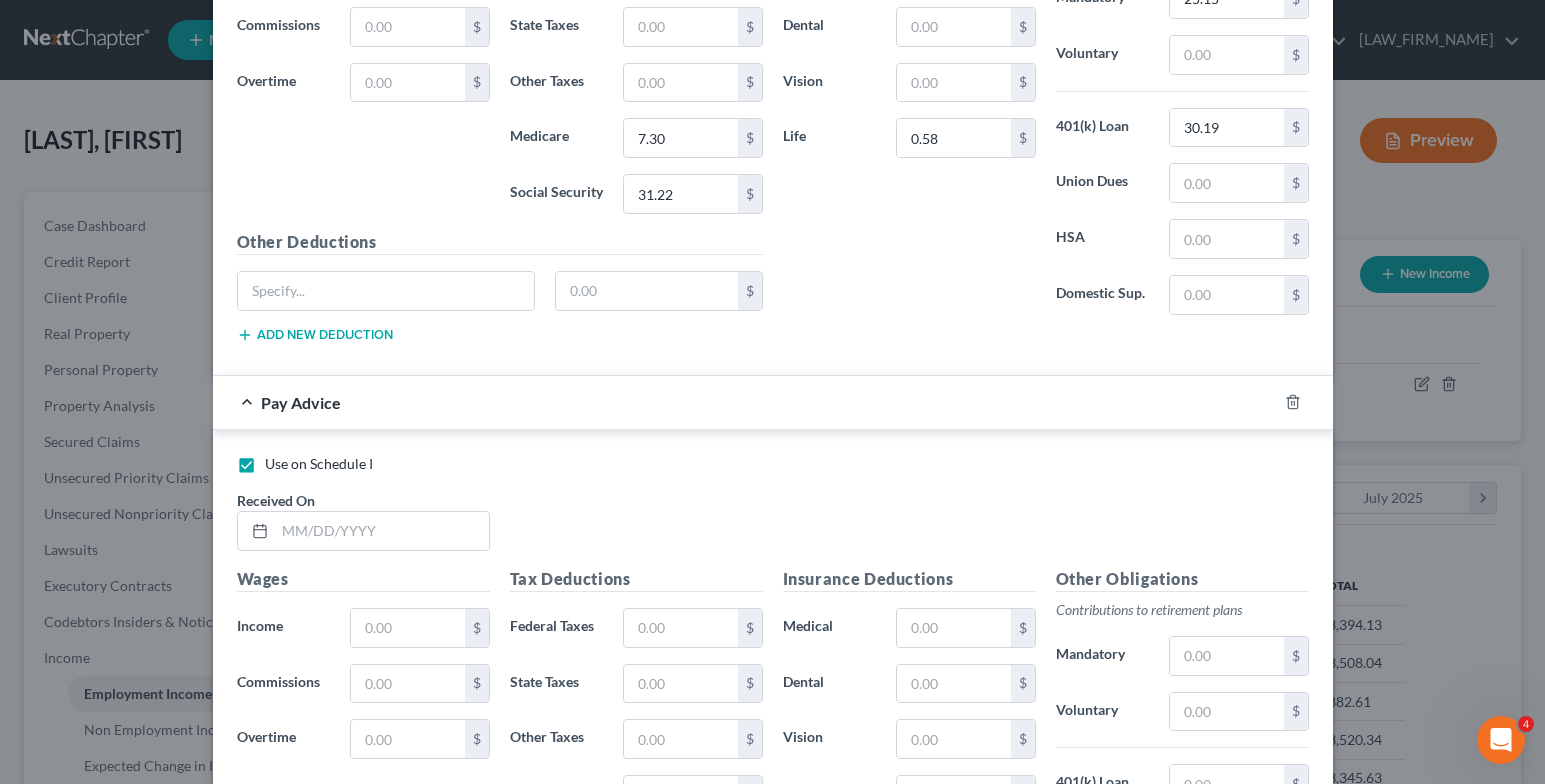 checkbox on "false" 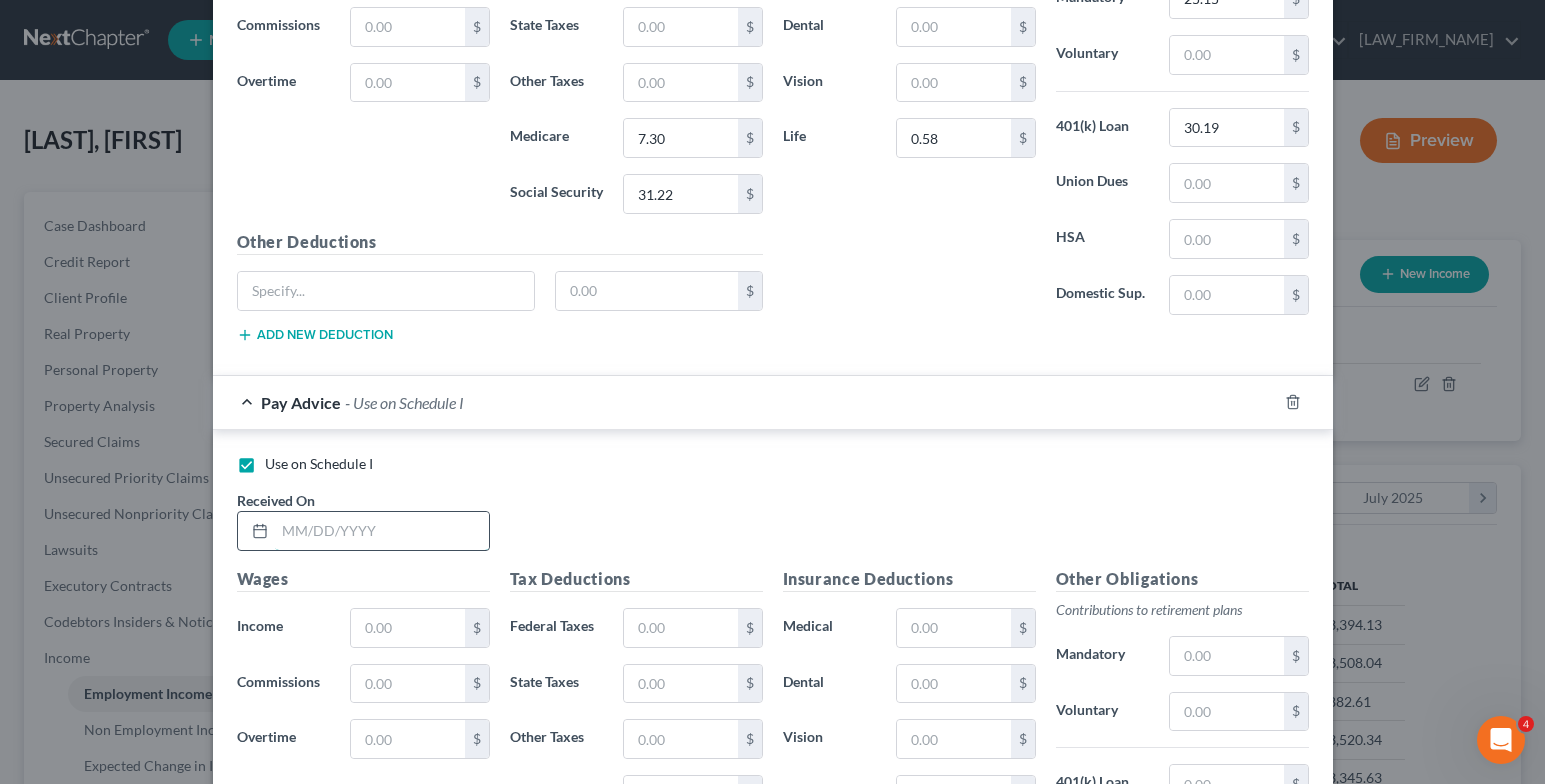 click at bounding box center (382, 531) 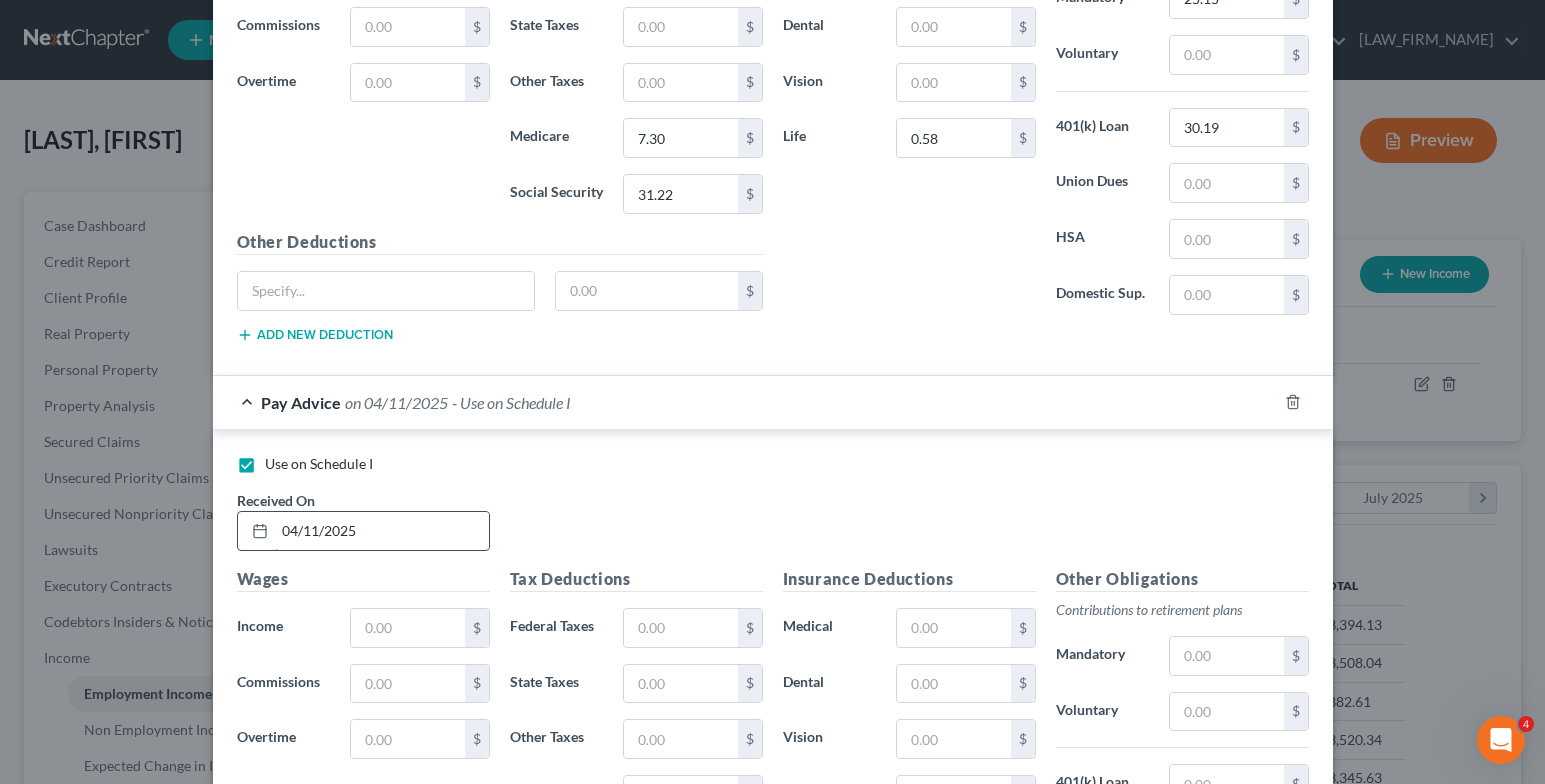 type on "04/11/2025" 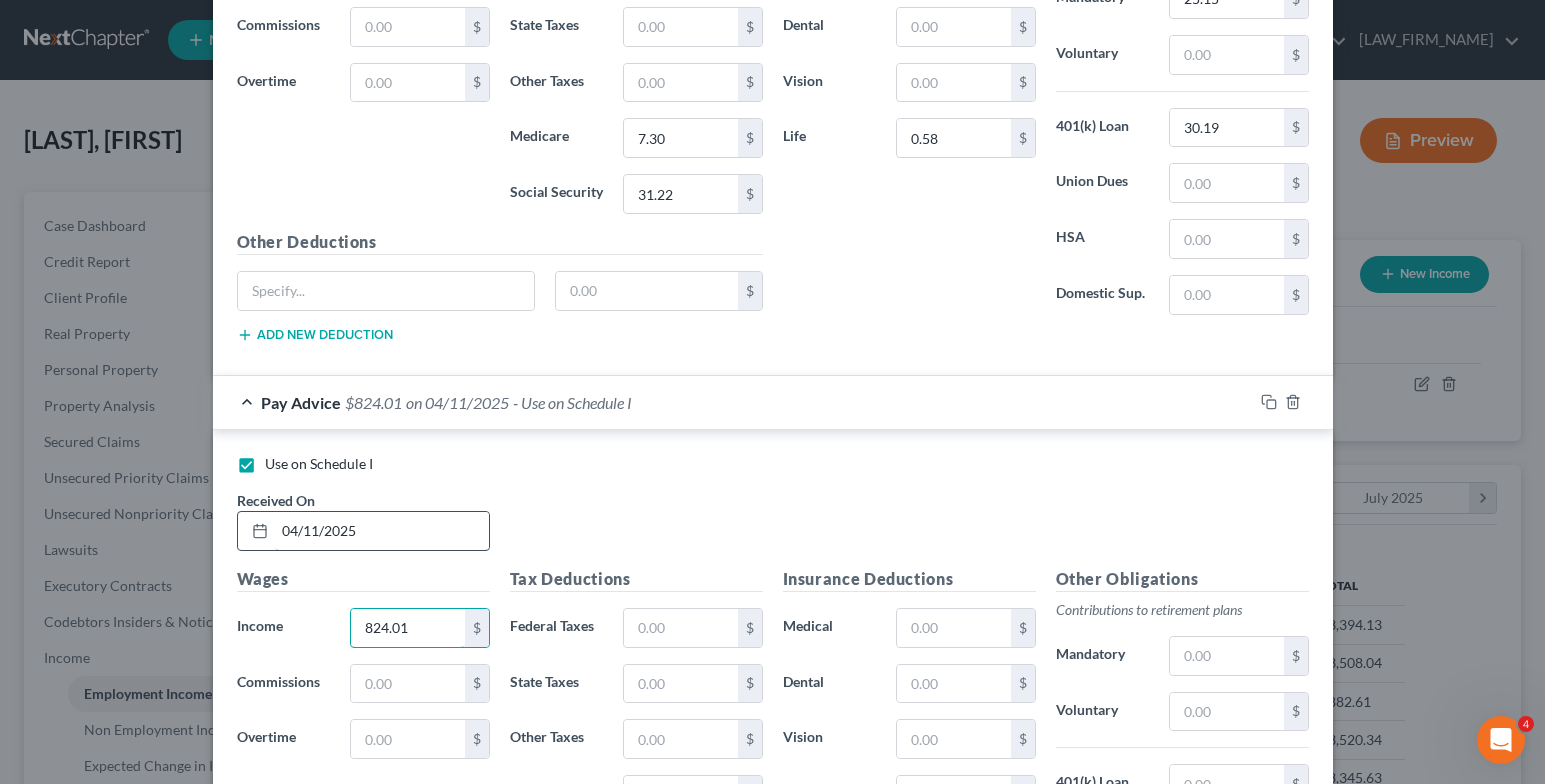 type on "824.01" 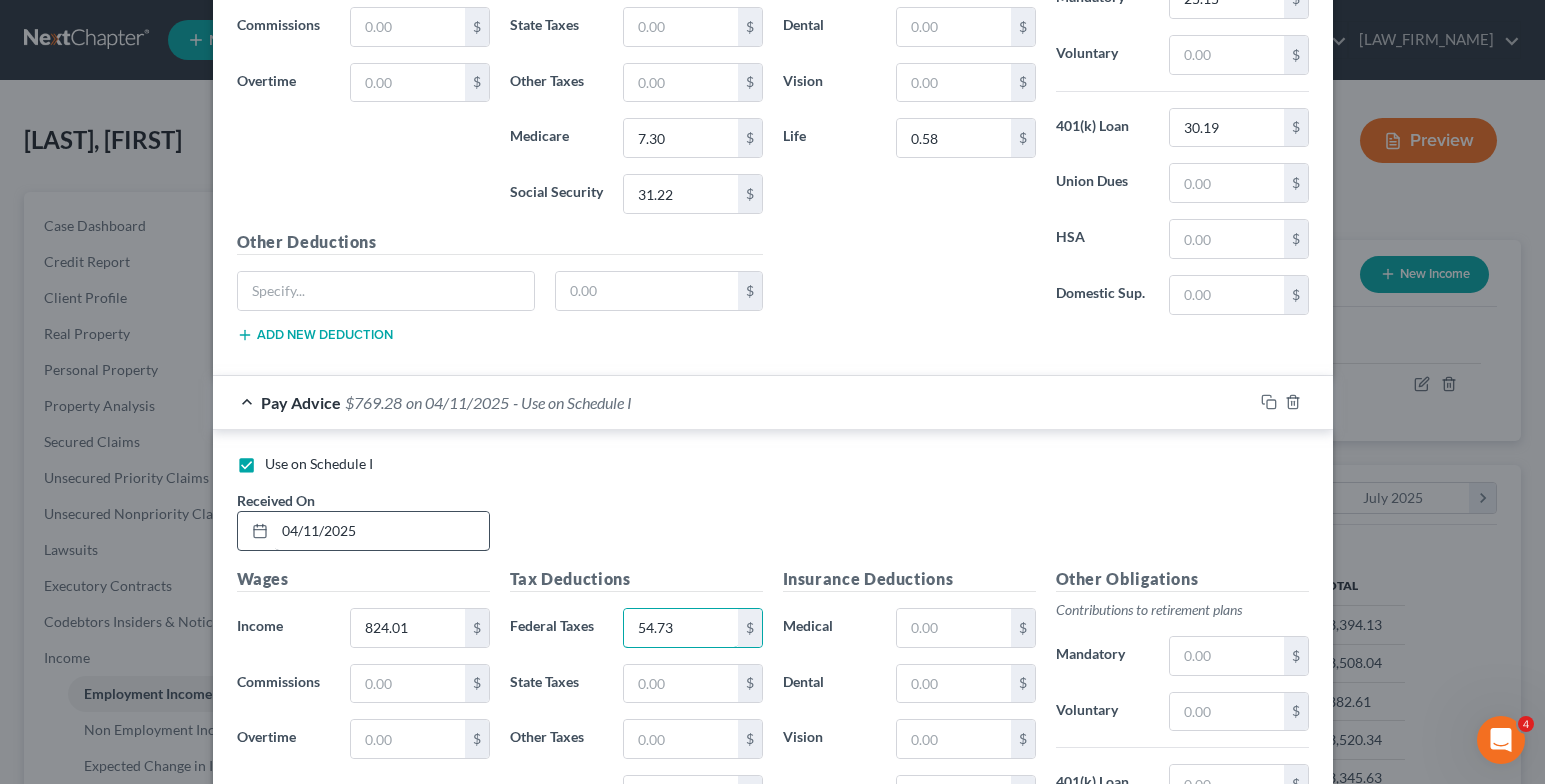 type on "54.73" 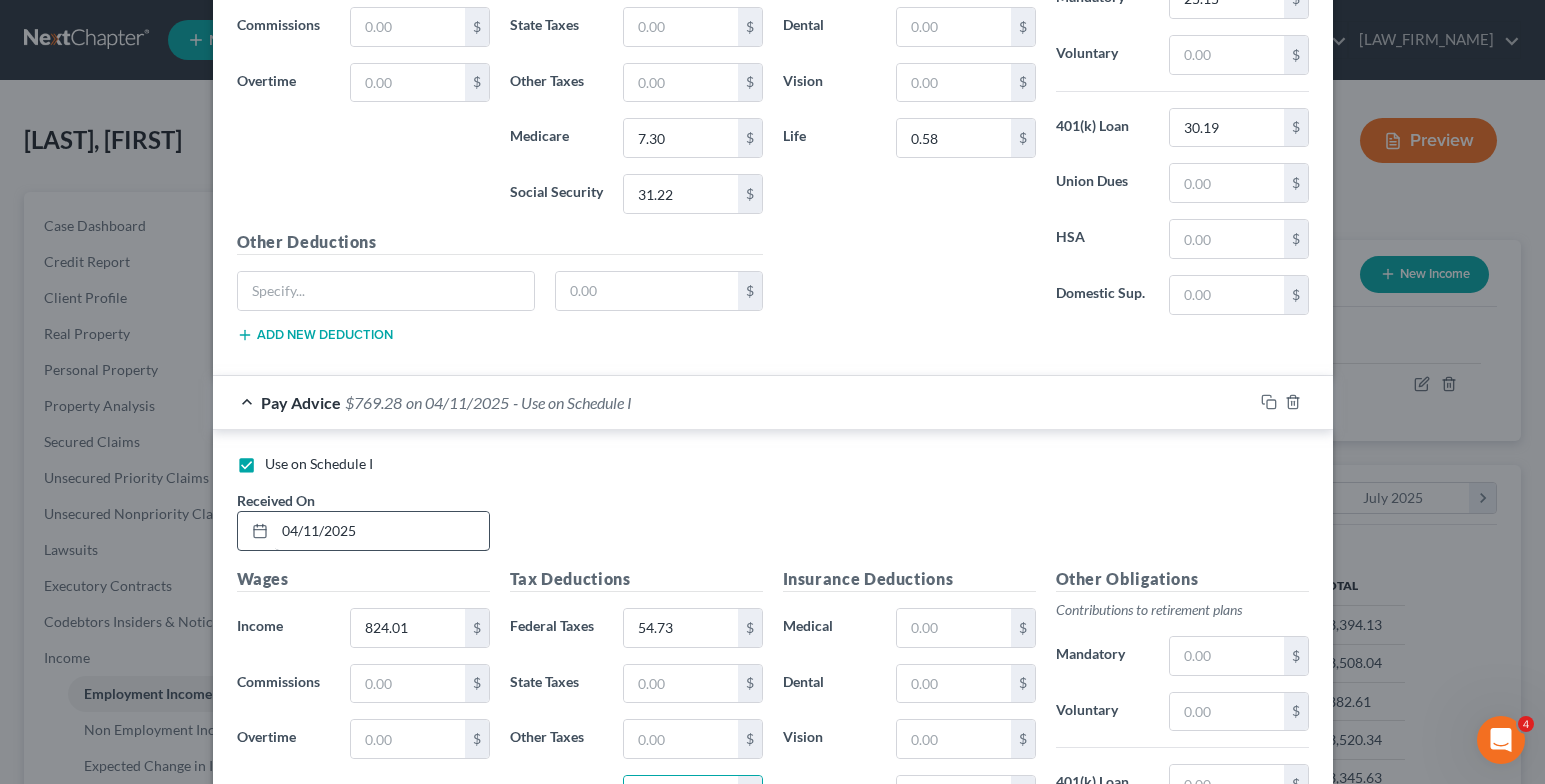 scroll, scrollTop: 2948, scrollLeft: 0, axis: vertical 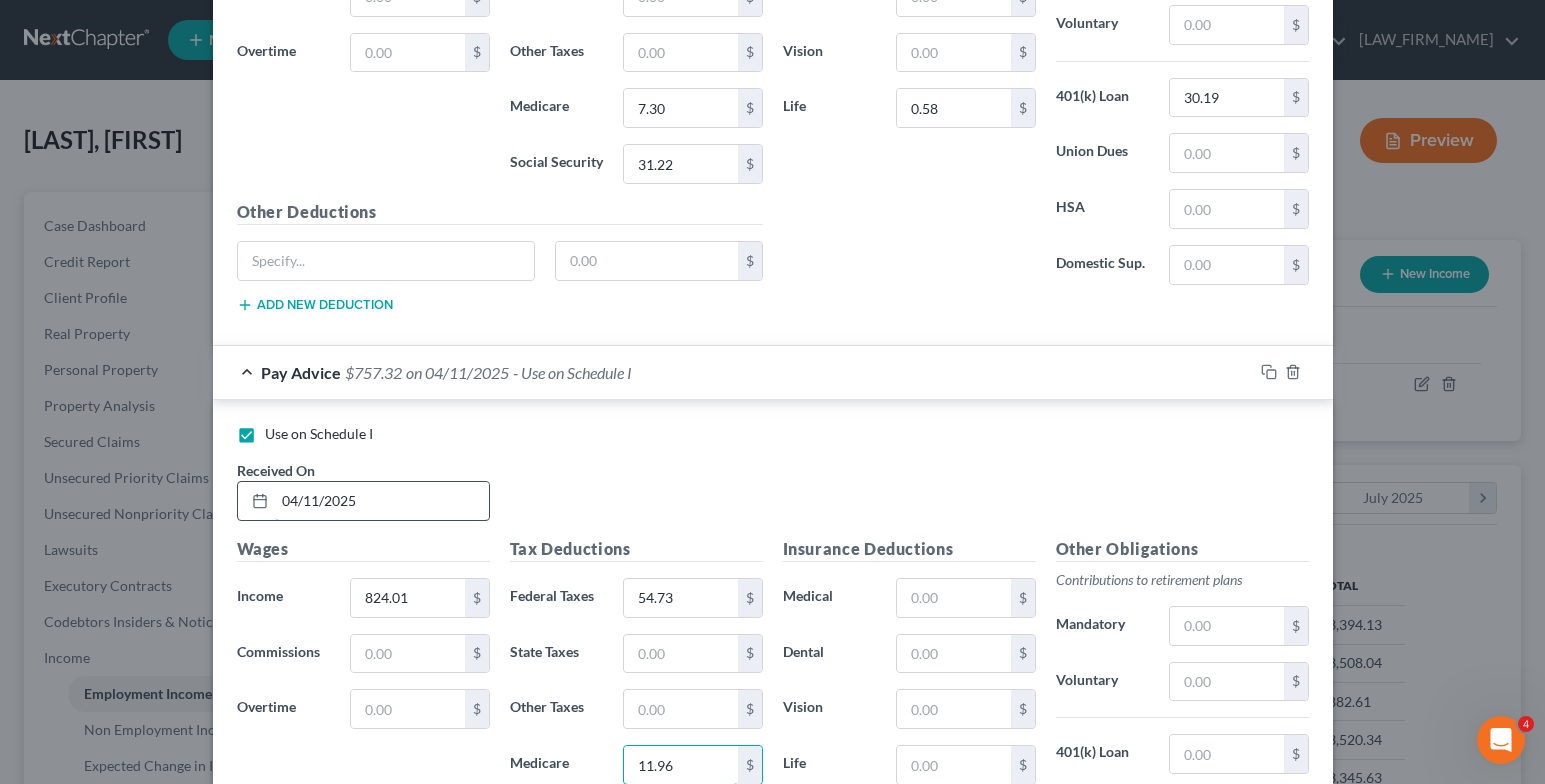 type on "11.96" 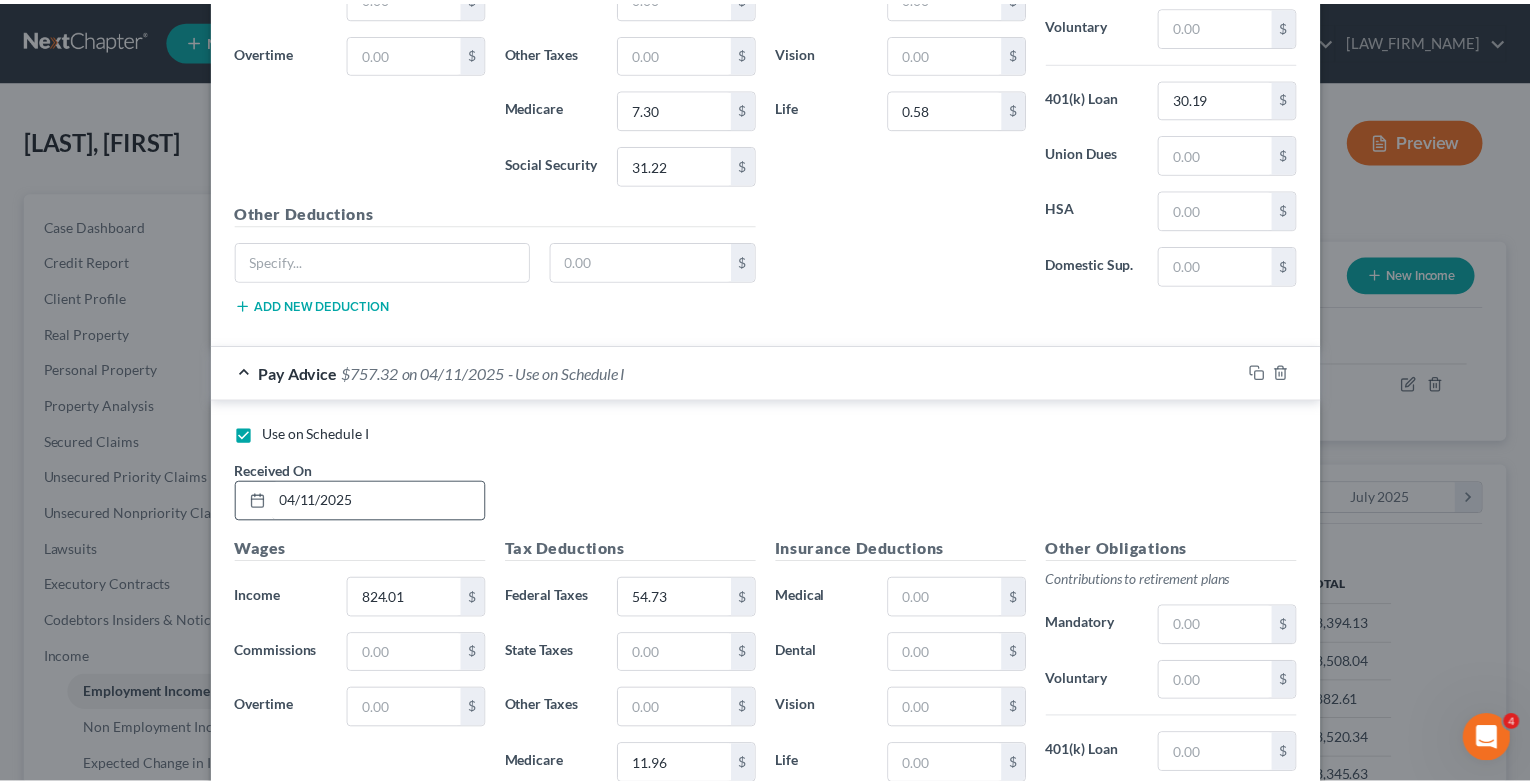 scroll, scrollTop: 3275, scrollLeft: 0, axis: vertical 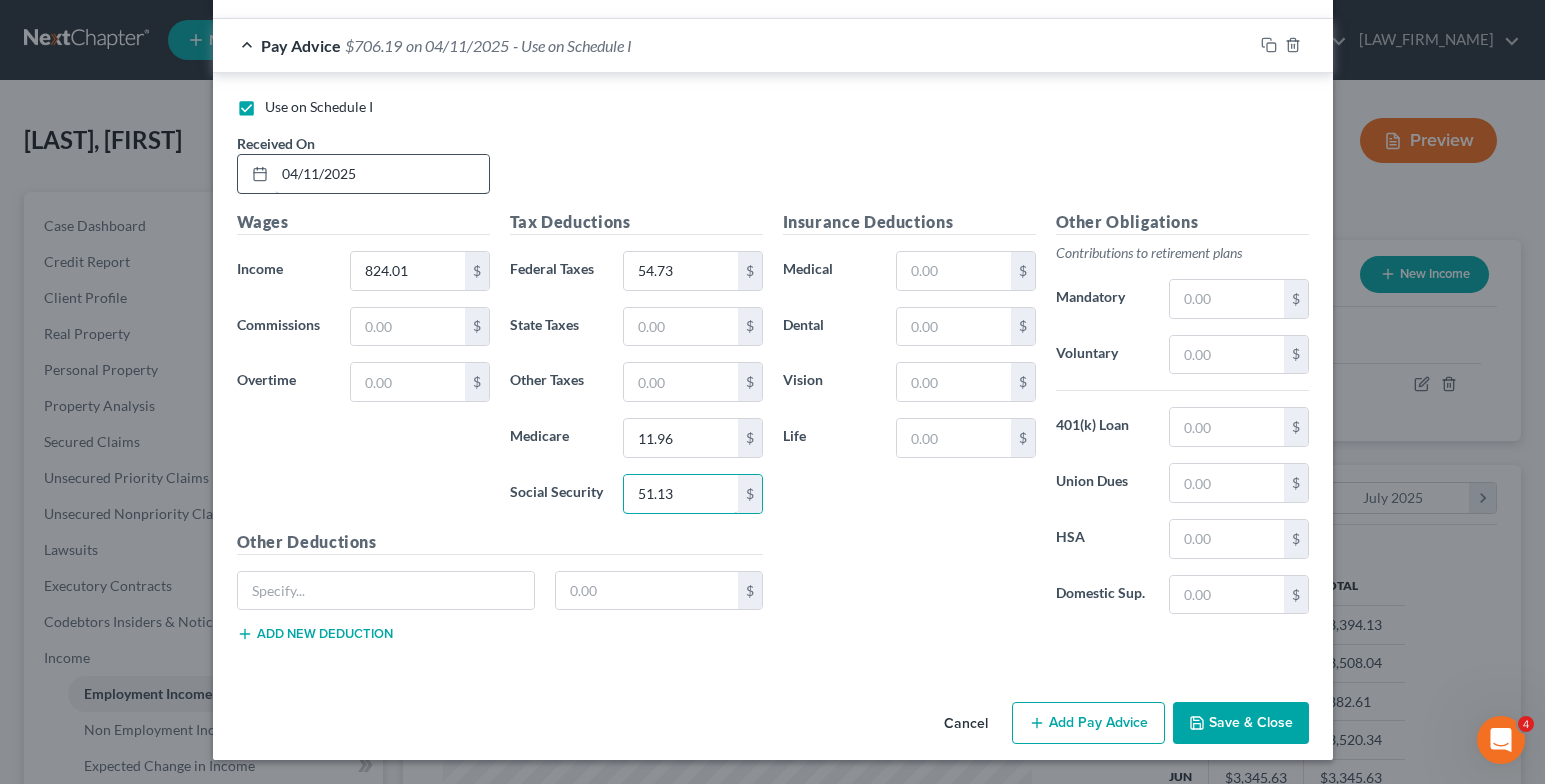 type on "51.13" 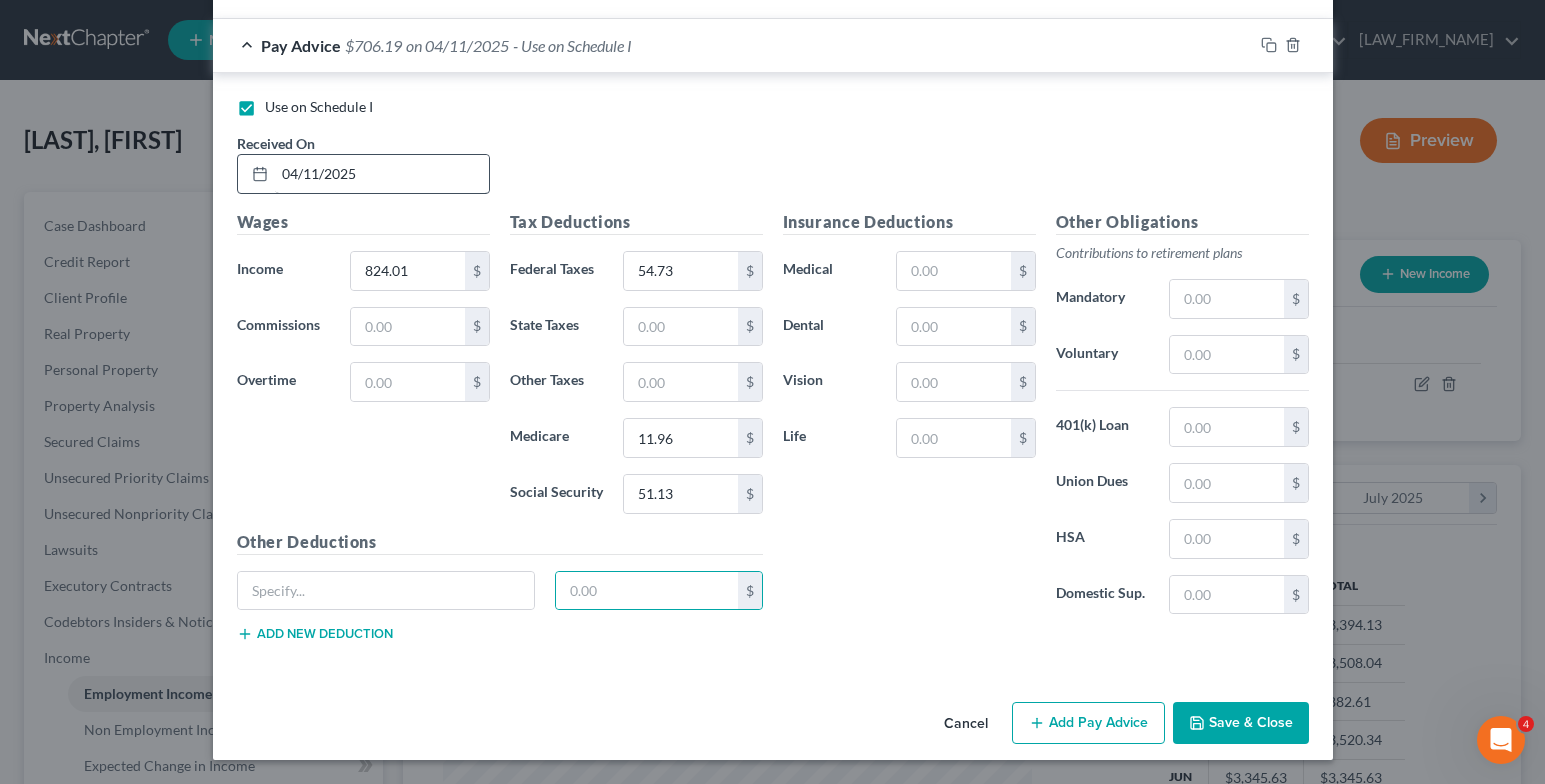 type 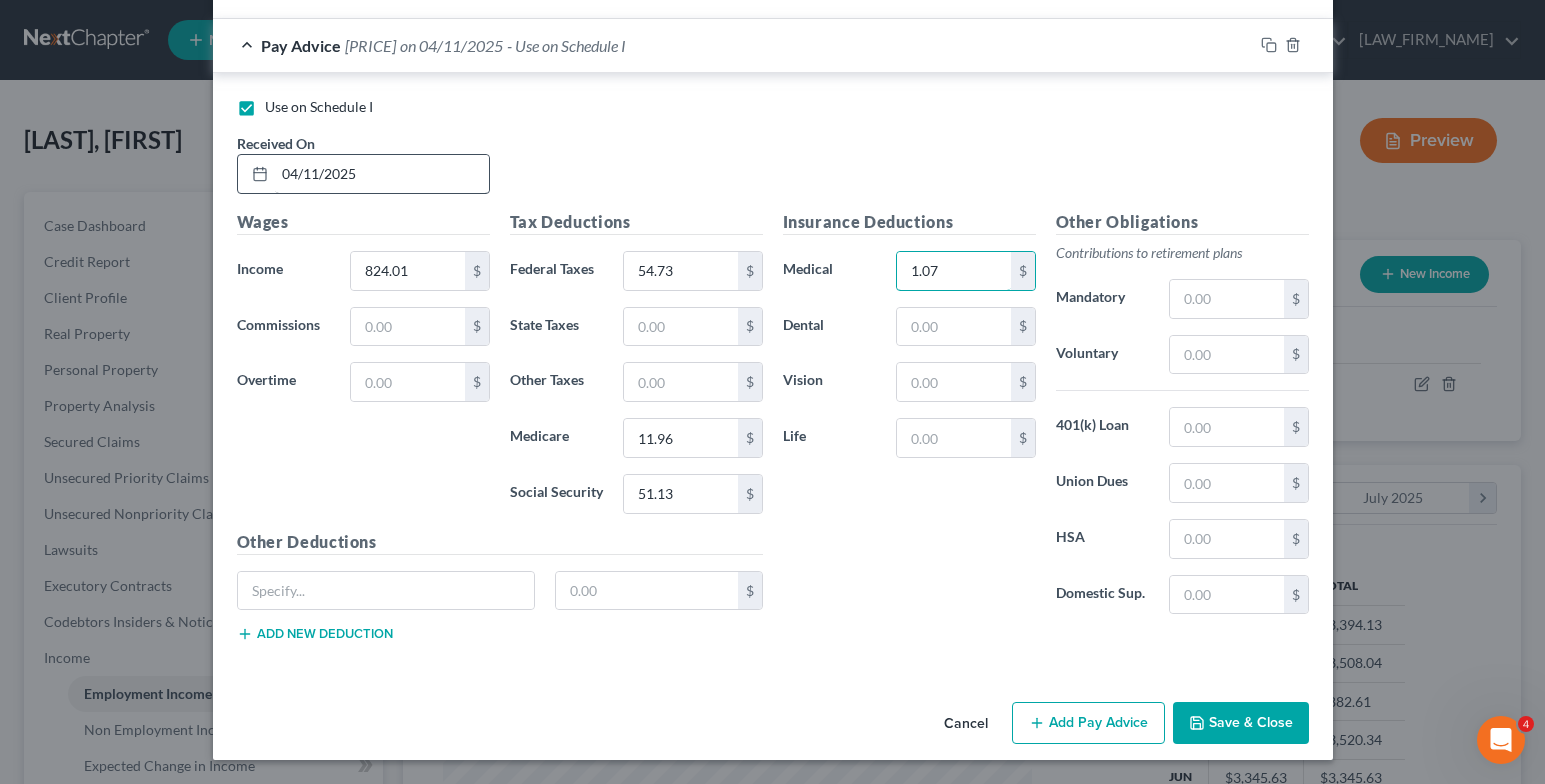 type on "1.07" 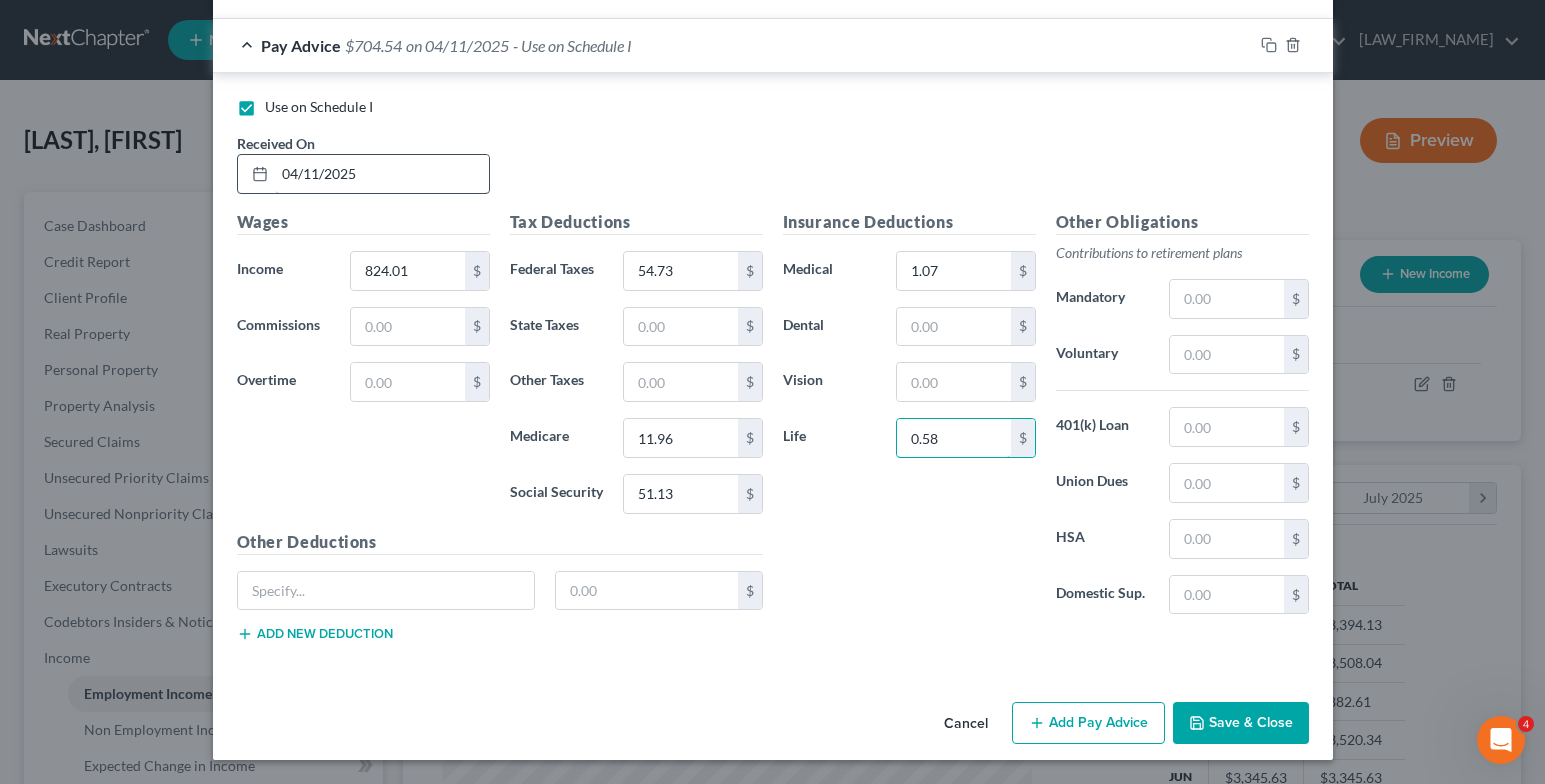 type on "0.58" 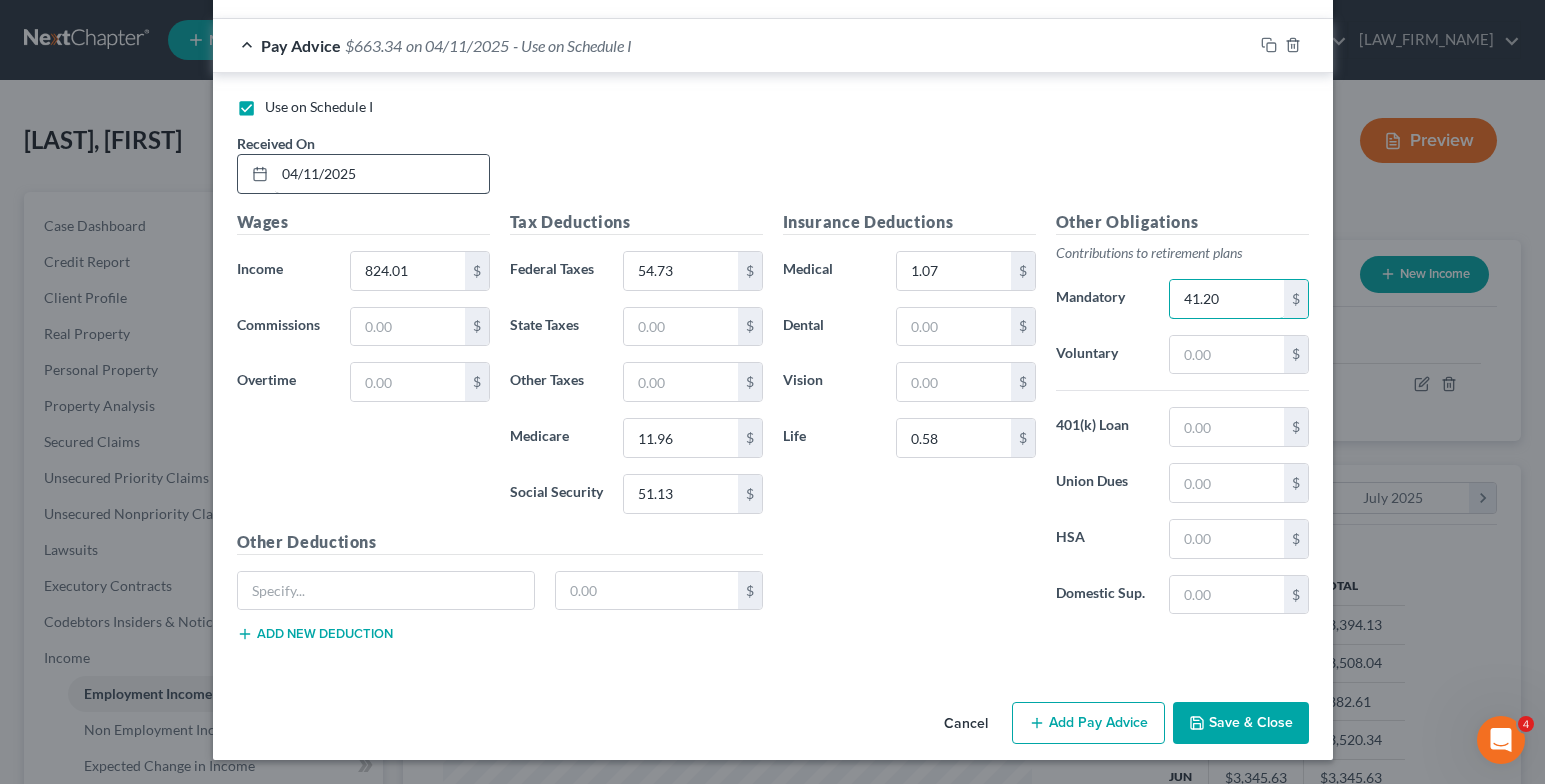 type on "41.20" 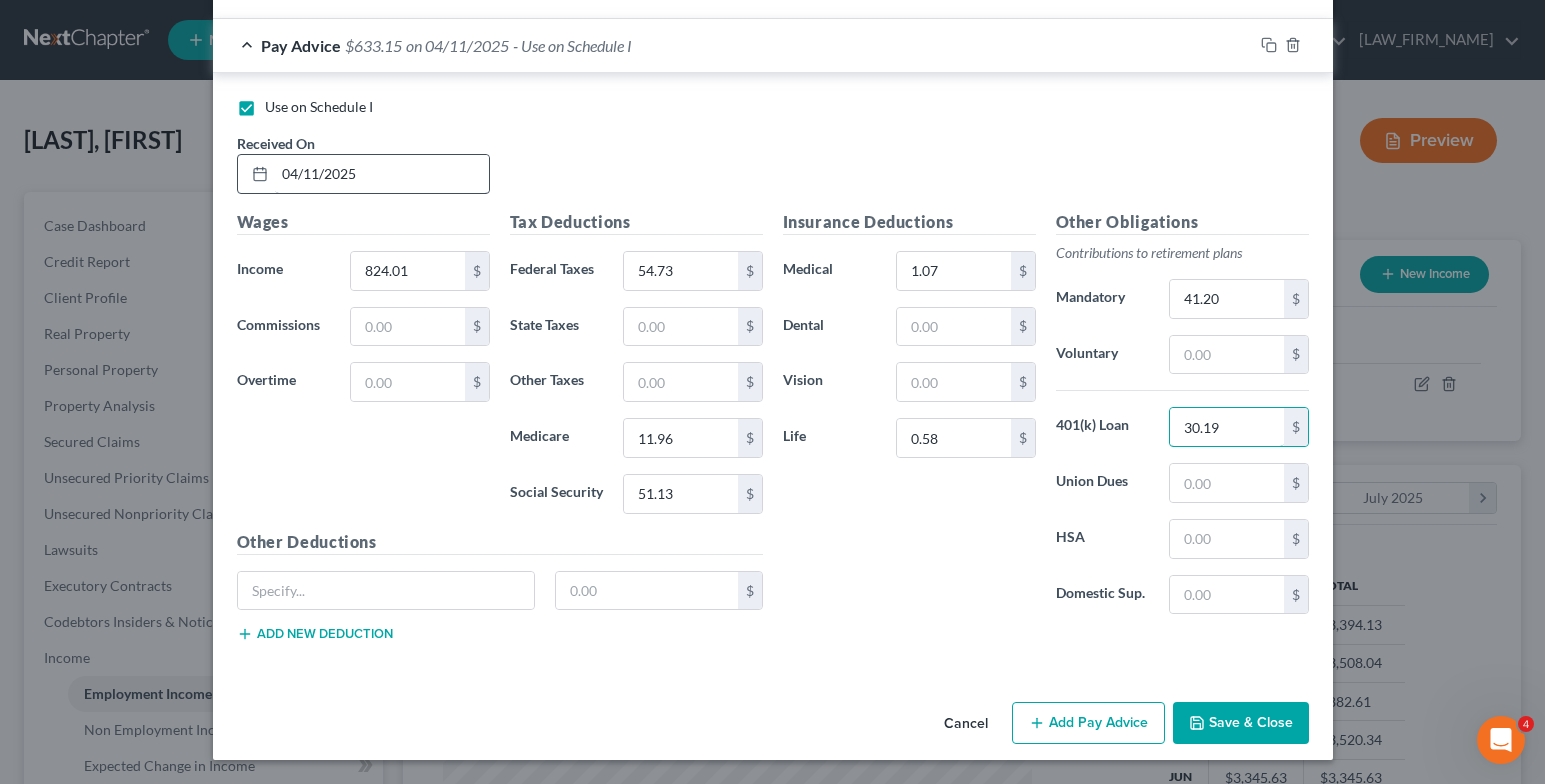 type on "30.19" 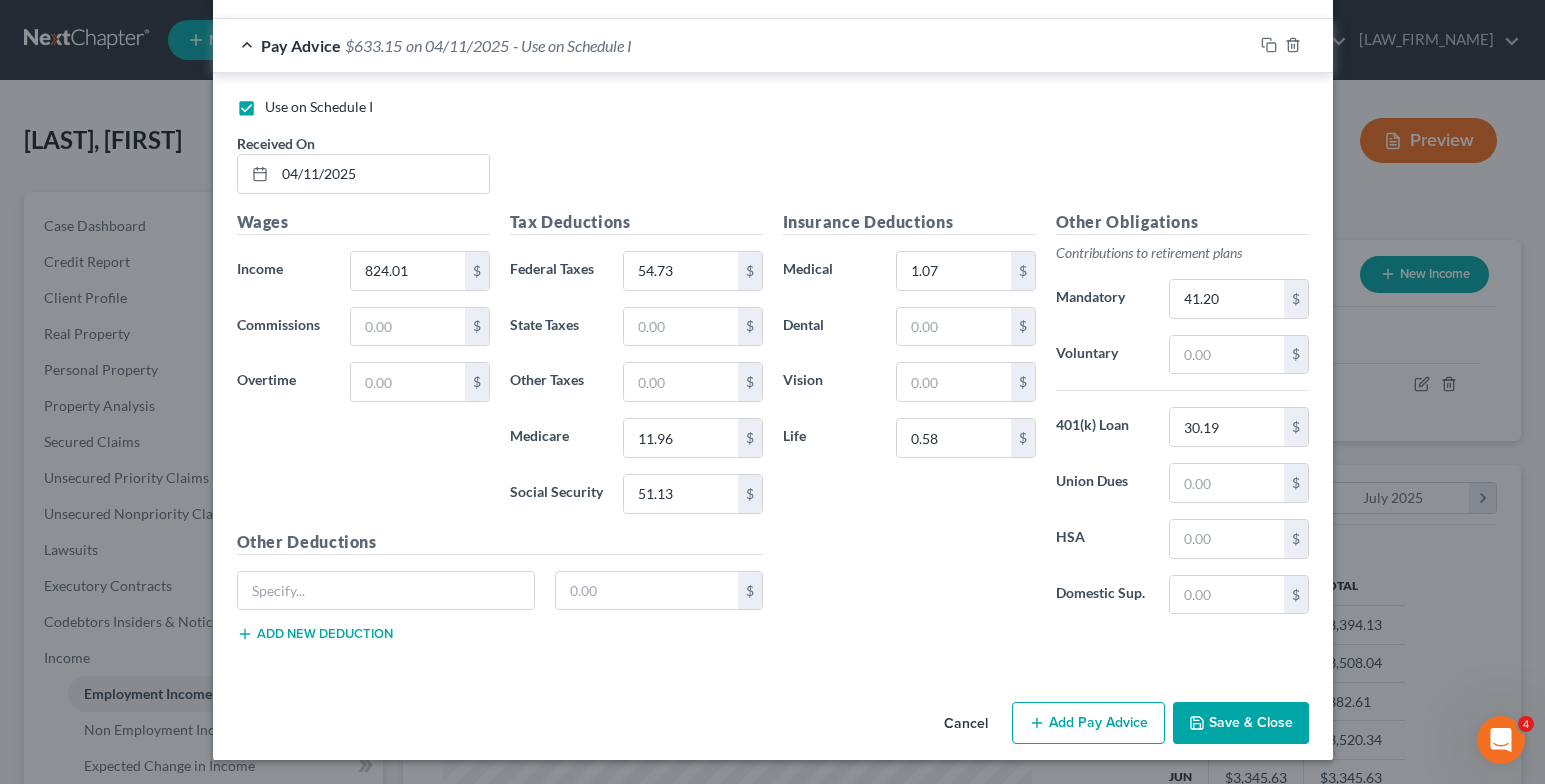 click 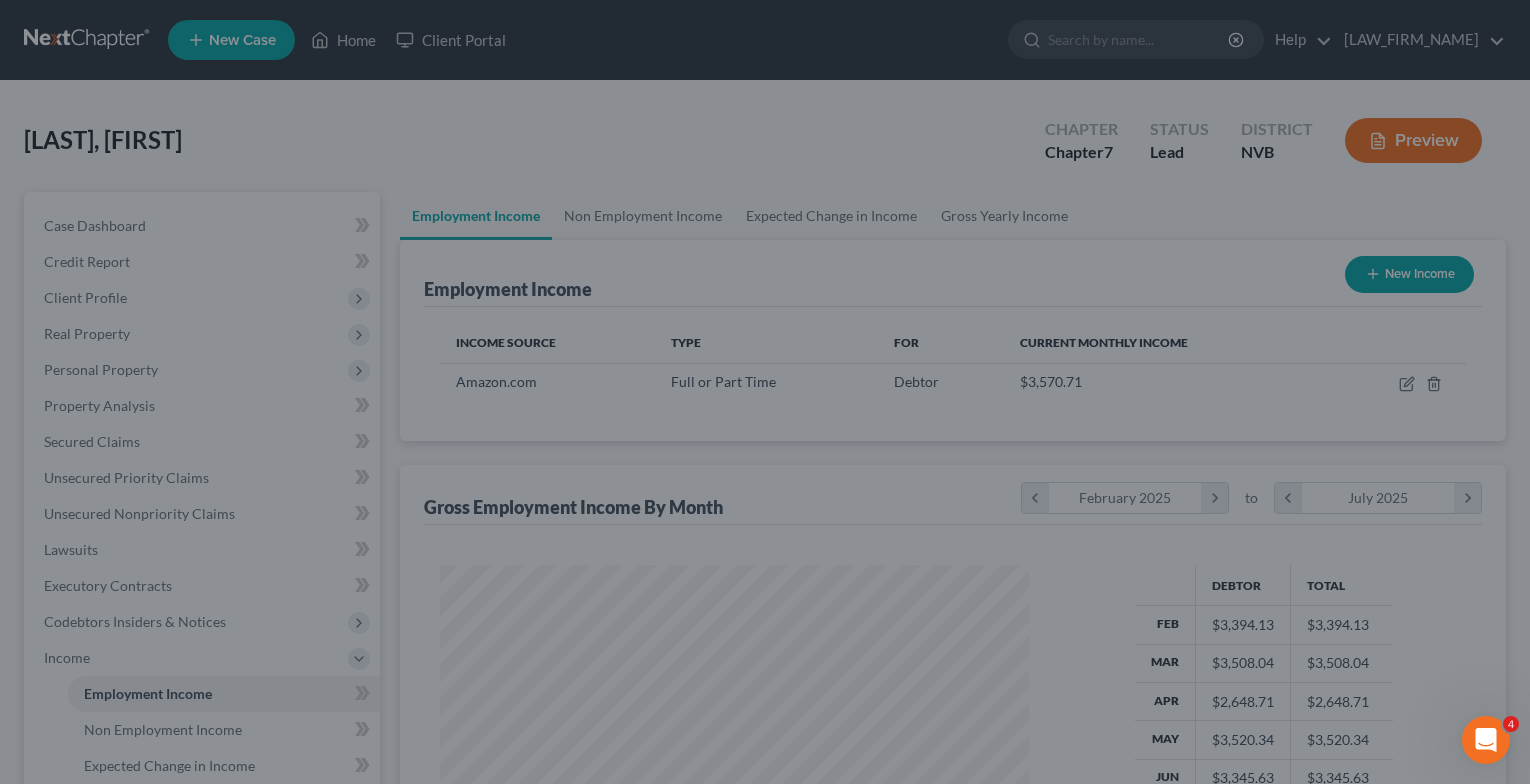 scroll, scrollTop: 359, scrollLeft: 622, axis: both 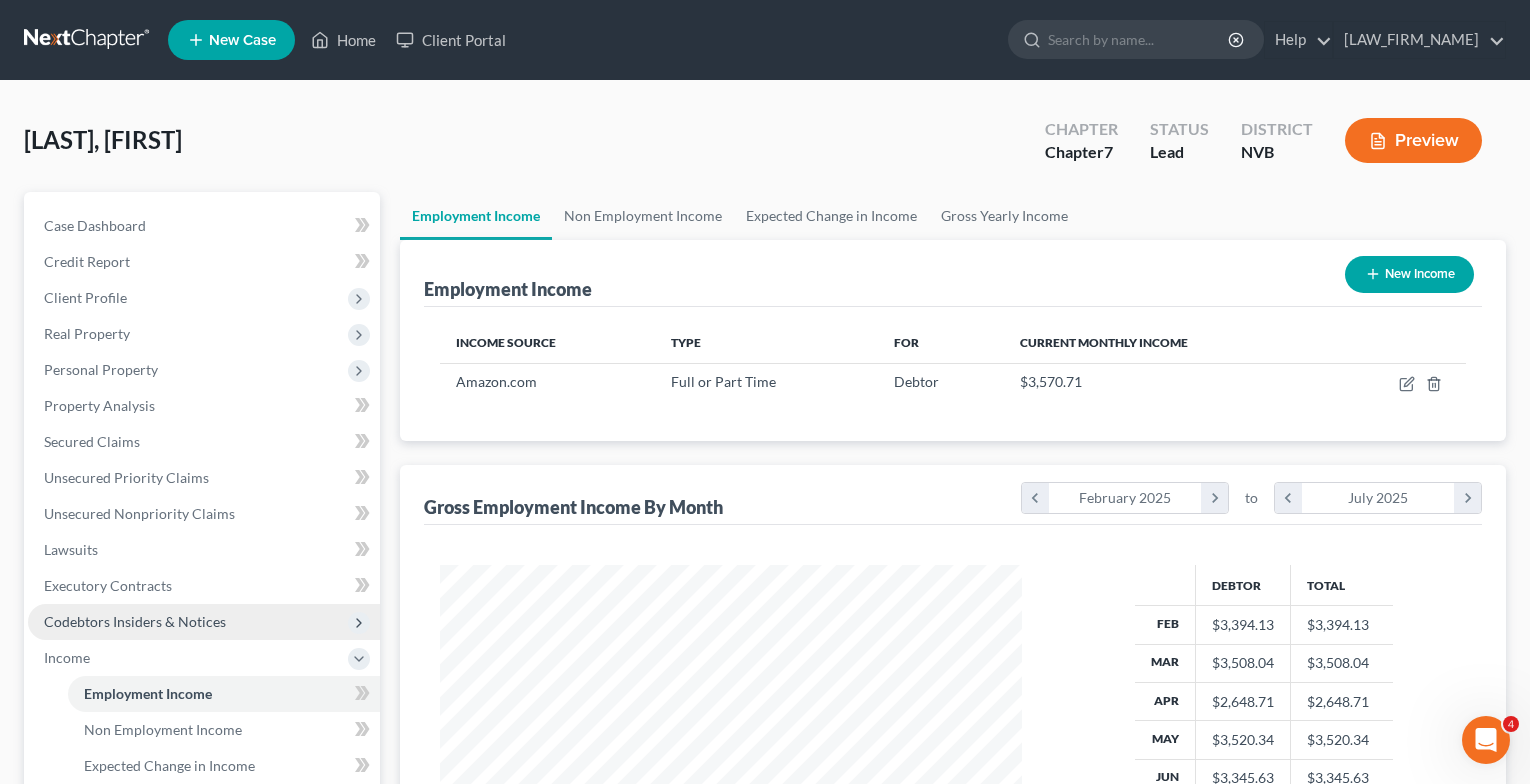 click on "Codebtors Insiders & Notices" at bounding box center [135, 621] 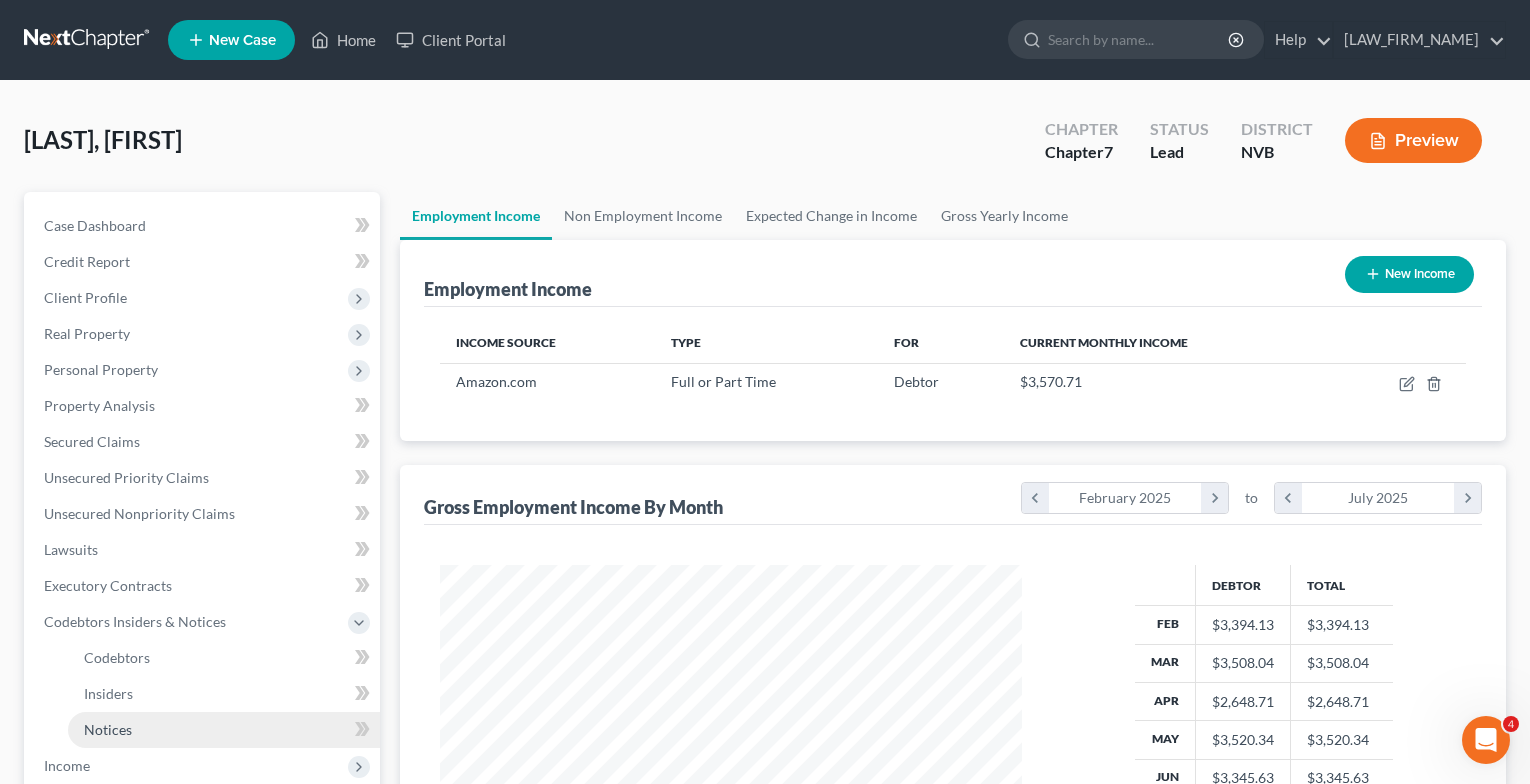 click on "Notices" at bounding box center (224, 730) 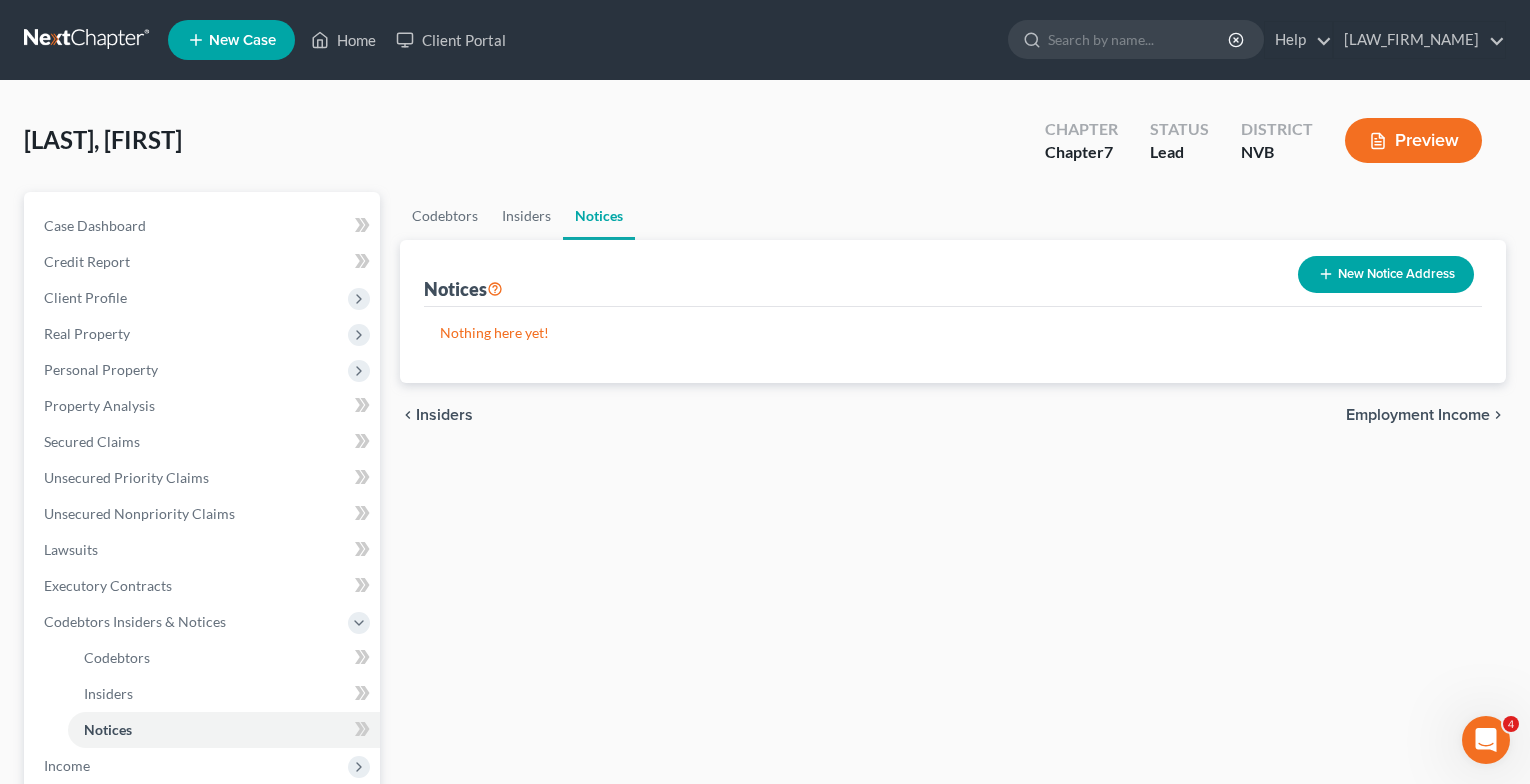 click on "Employment Income" at bounding box center [1418, 415] 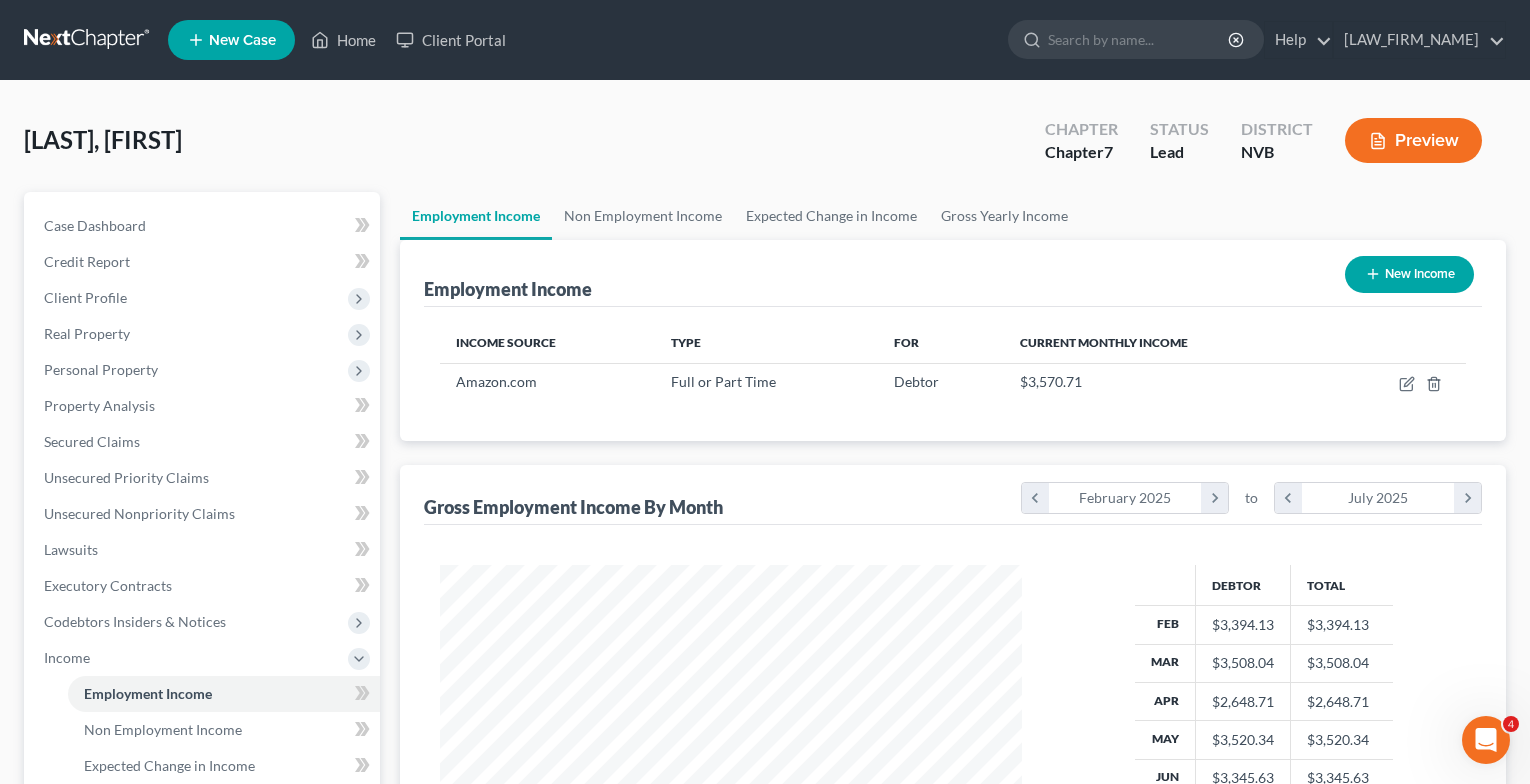 scroll, scrollTop: 999642, scrollLeft: 999378, axis: both 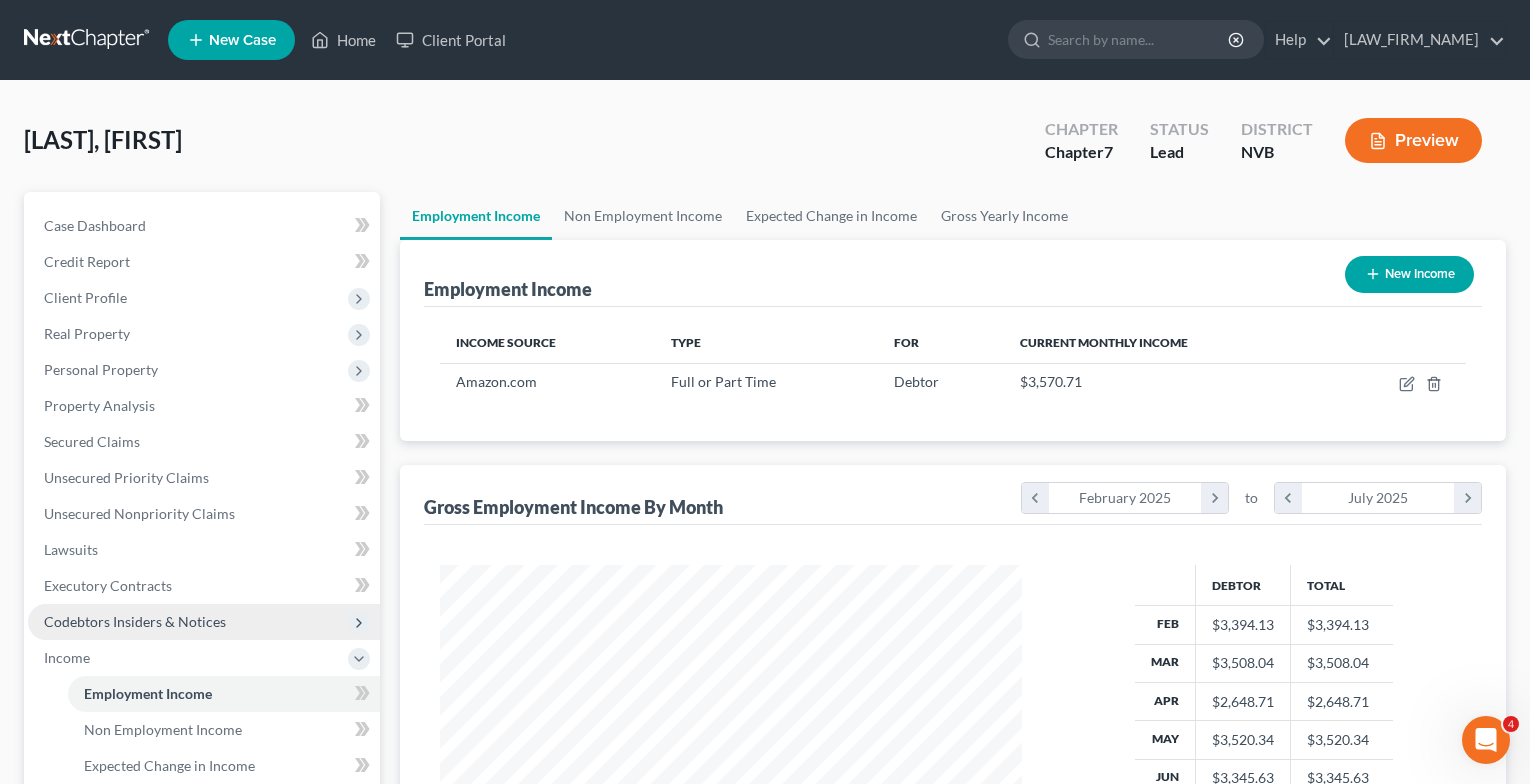 click on "Codebtors Insiders & Notices" at bounding box center (135, 621) 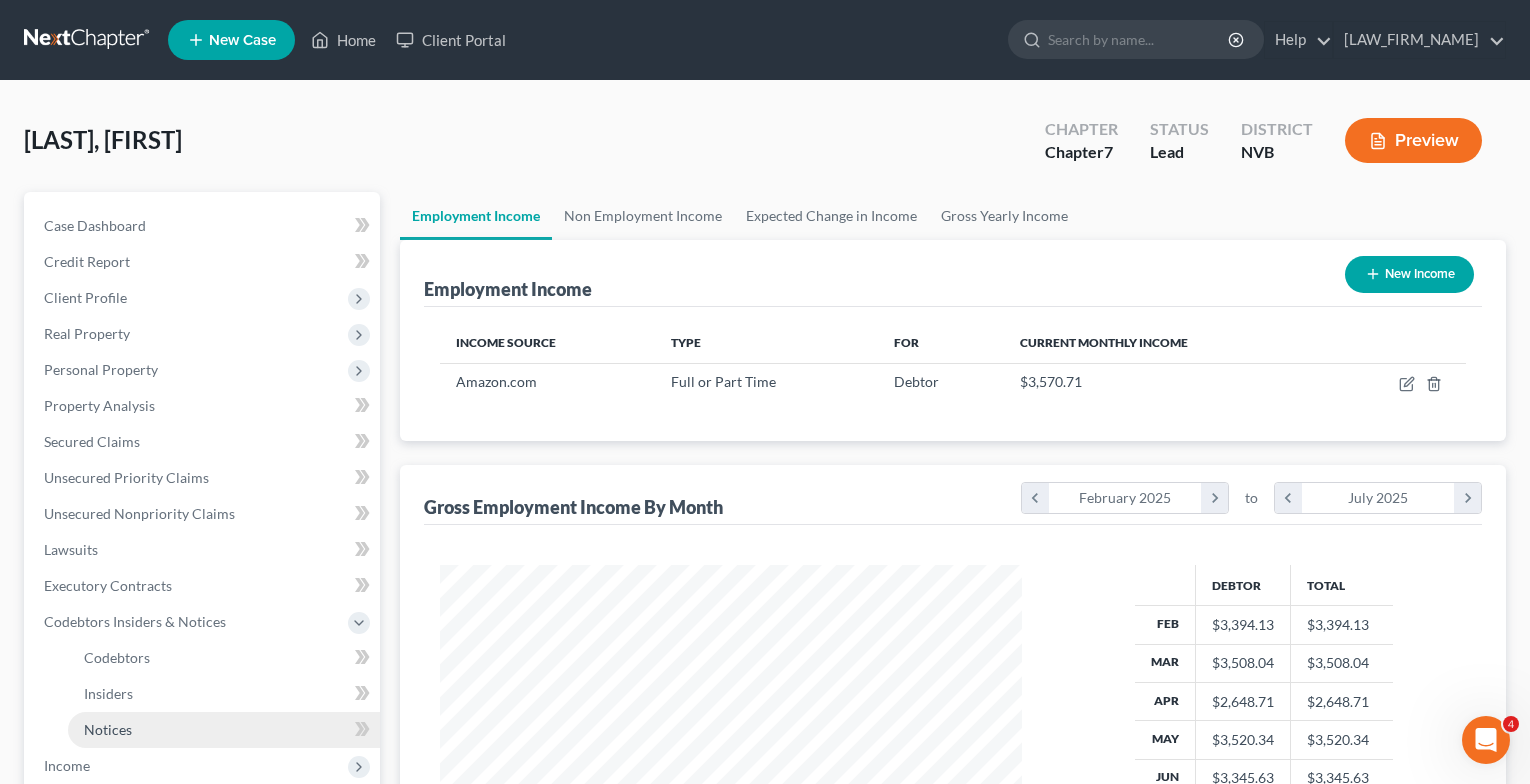 click on "Notices" at bounding box center [108, 729] 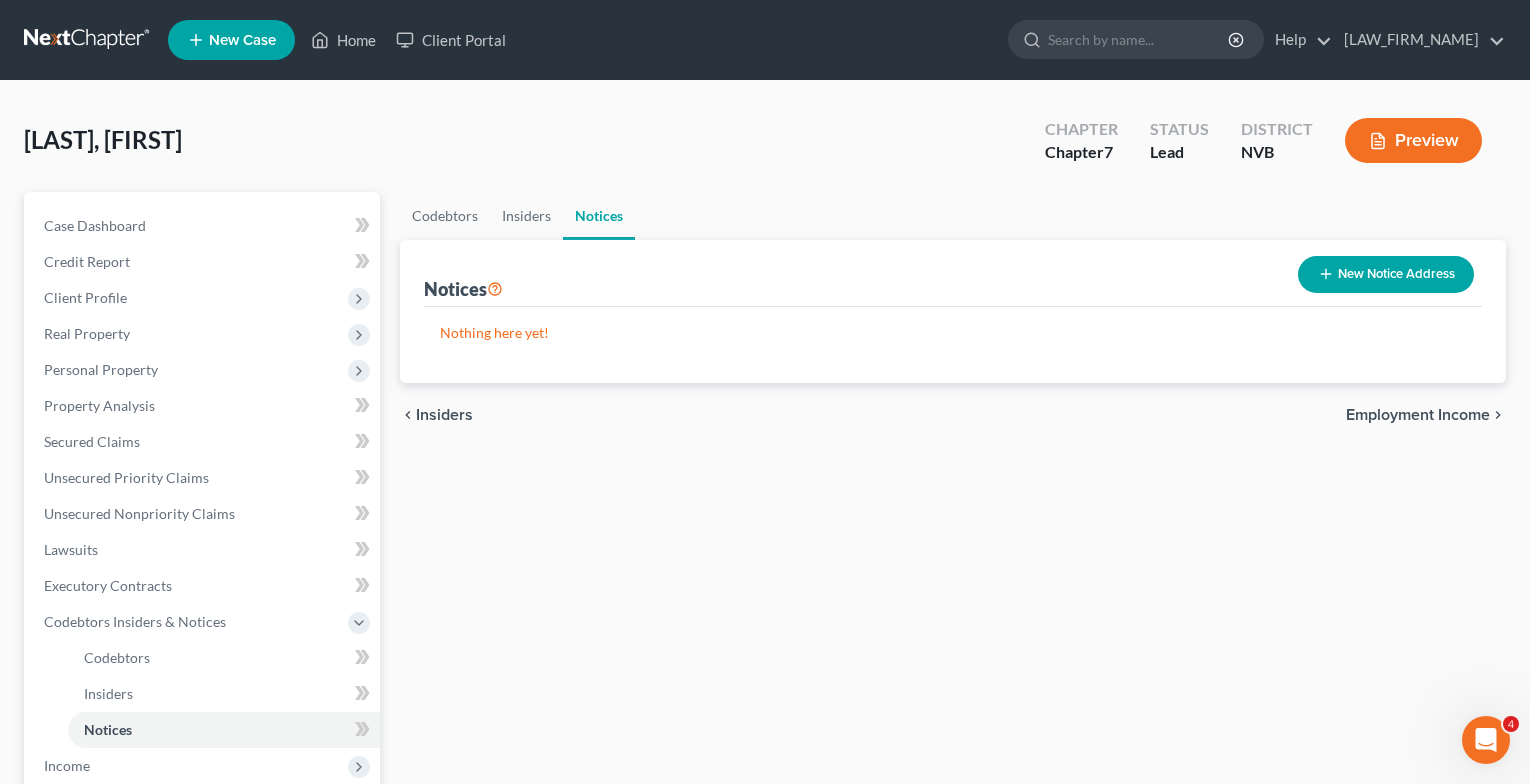 click on "Employment Income" at bounding box center (1418, 415) 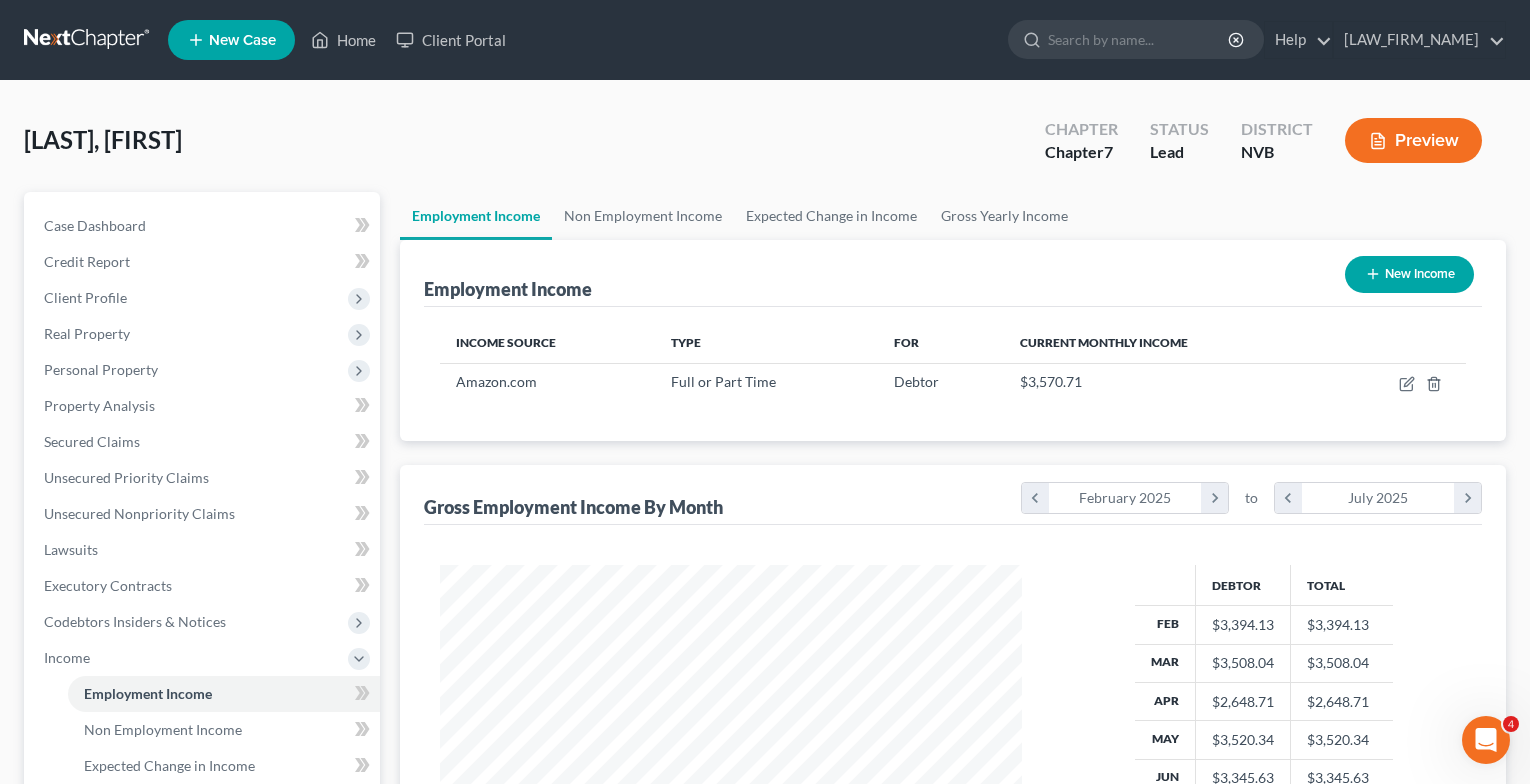 scroll, scrollTop: 999642, scrollLeft: 999378, axis: both 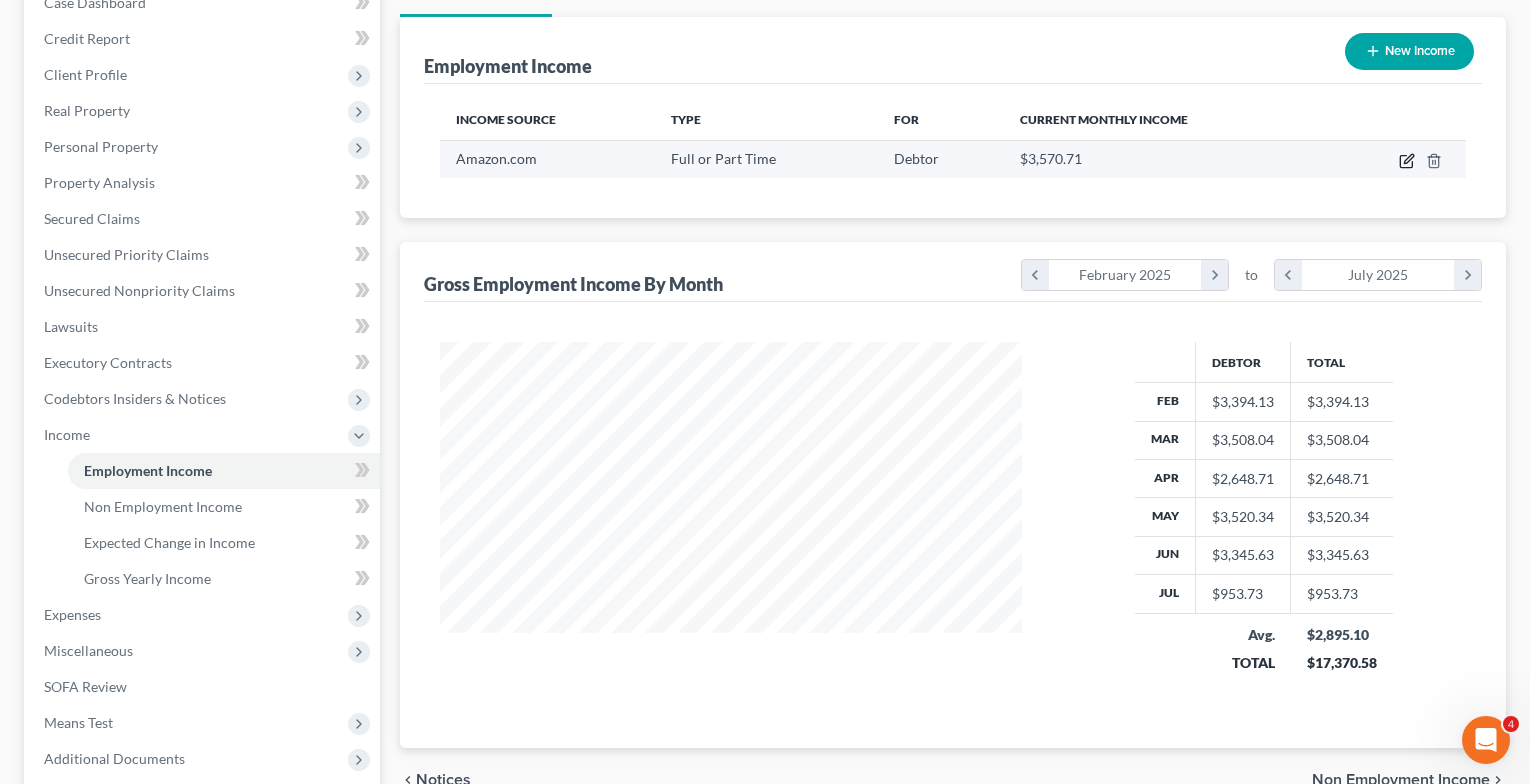 click 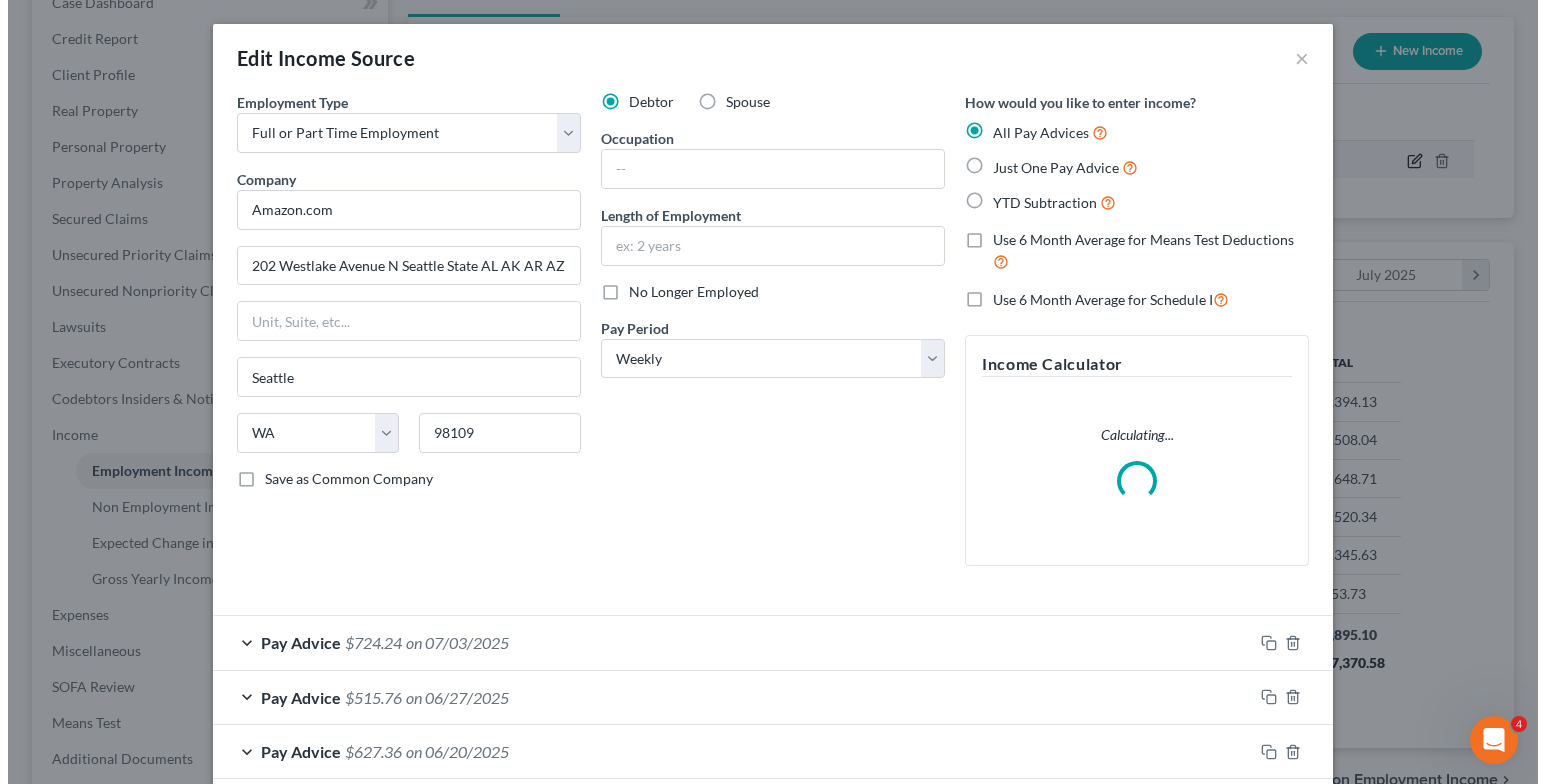 scroll, scrollTop: 999642, scrollLeft: 999371, axis: both 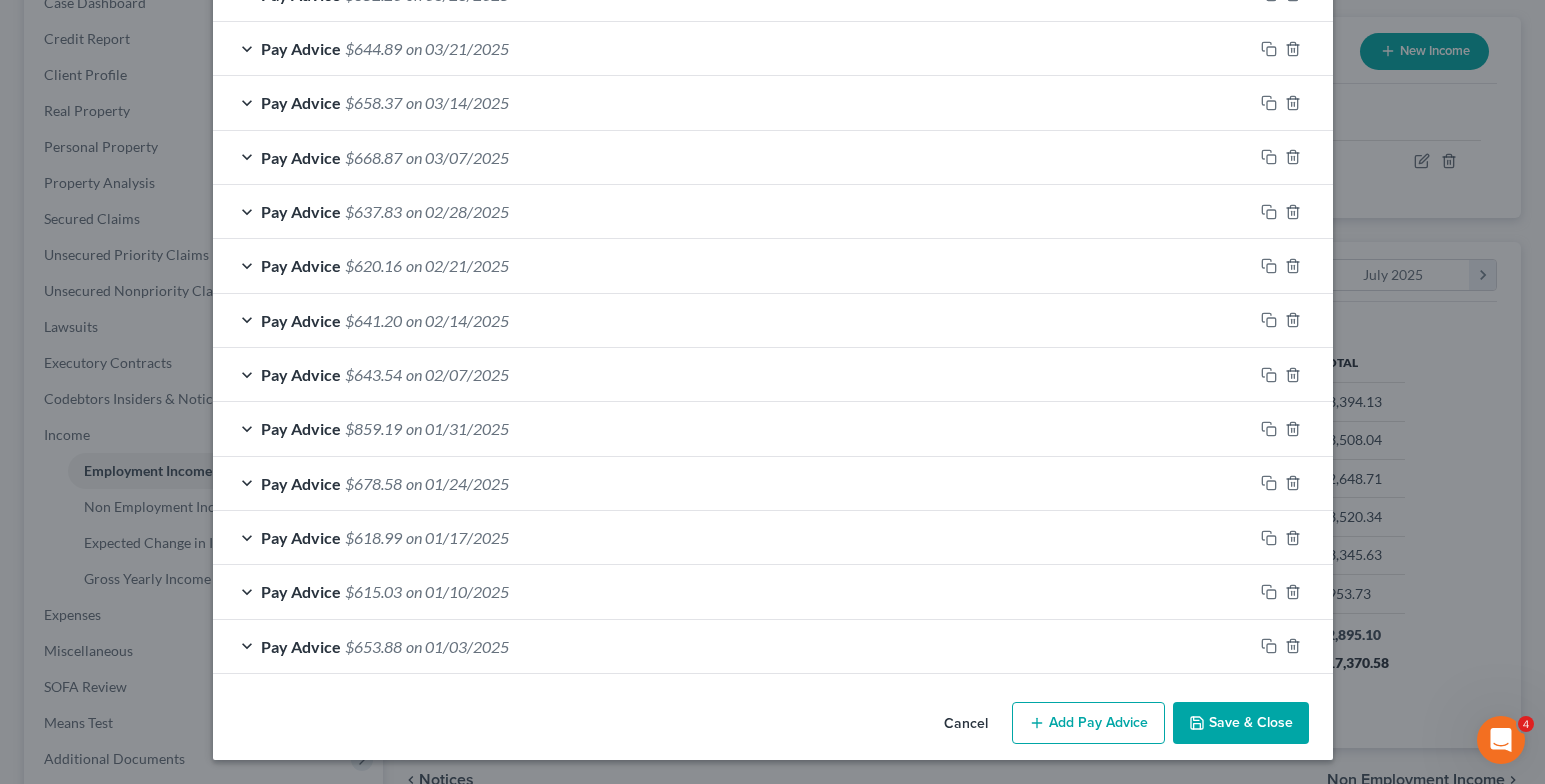 click on "Save & Close" at bounding box center (1241, 723) 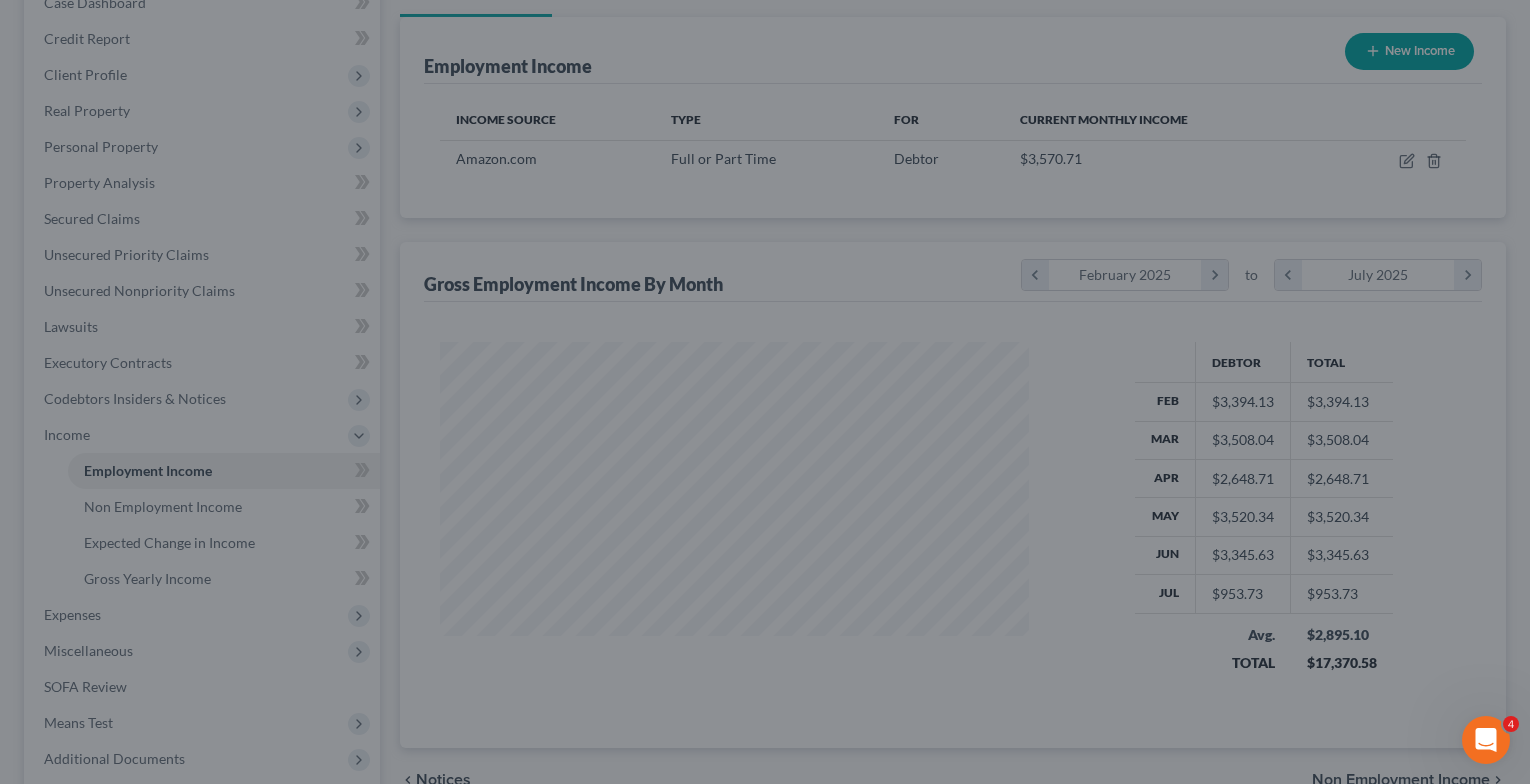 scroll, scrollTop: 359, scrollLeft: 622, axis: both 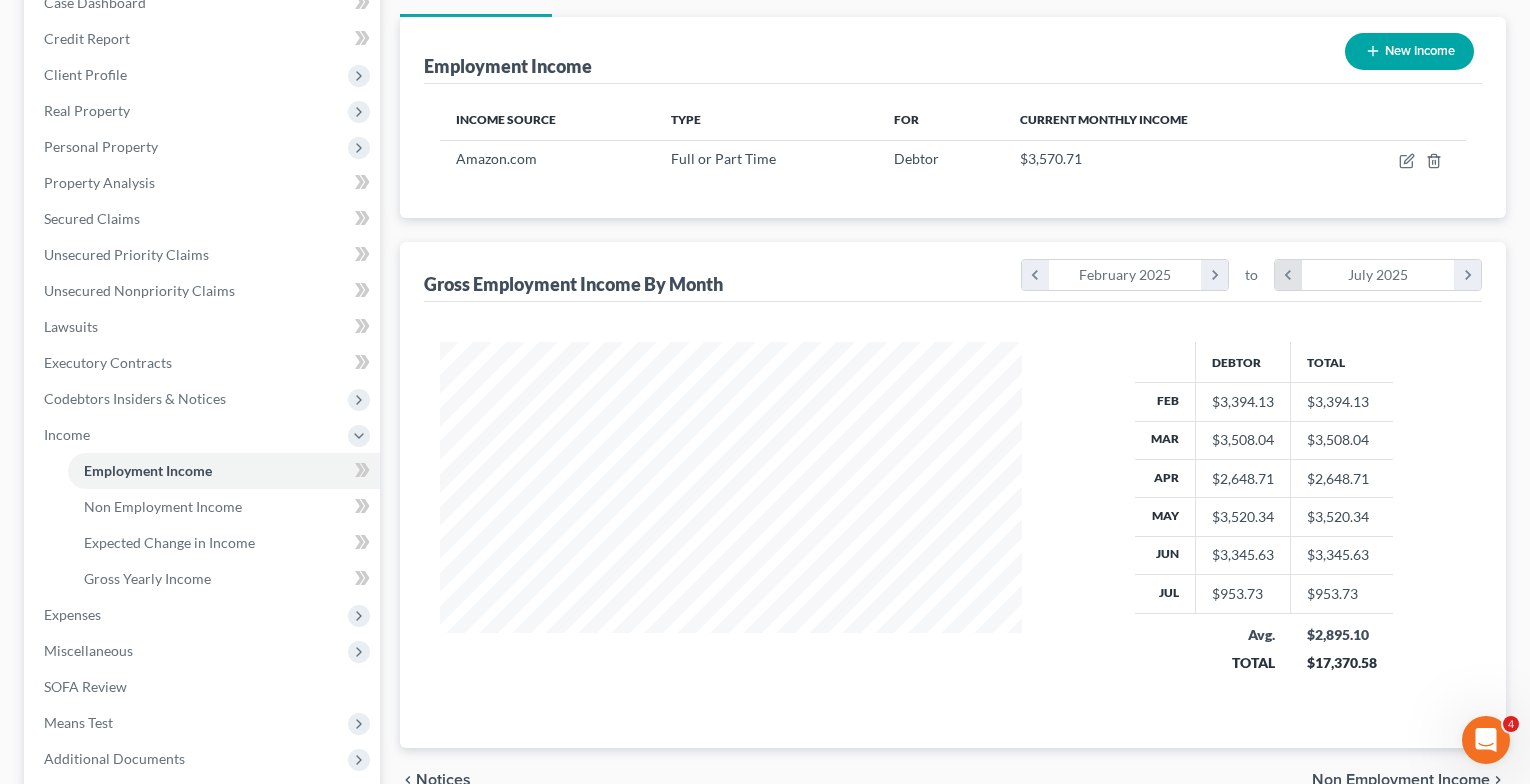 click on "chevron_left" at bounding box center (1288, 275) 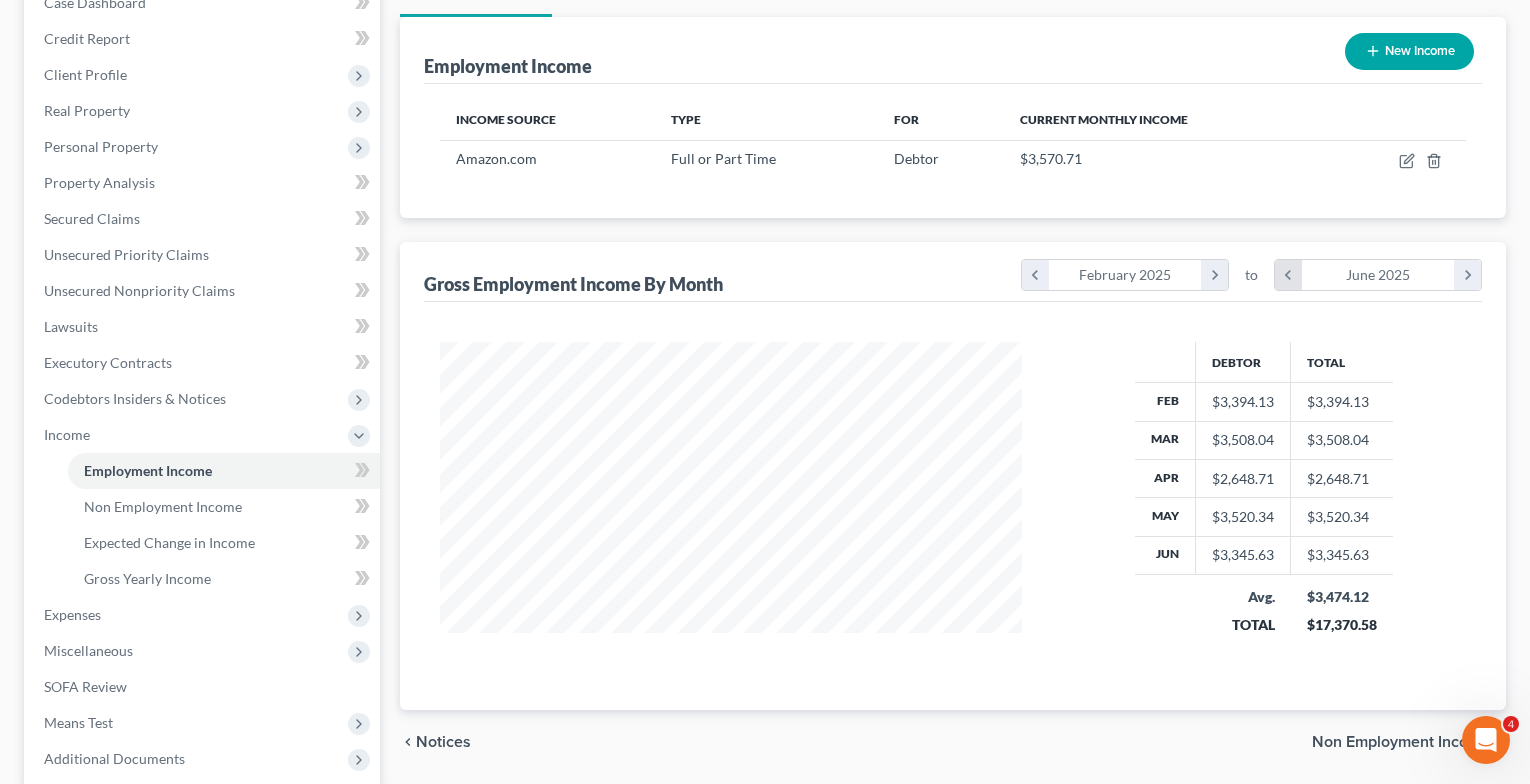 scroll, scrollTop: 320, scrollLeft: 622, axis: both 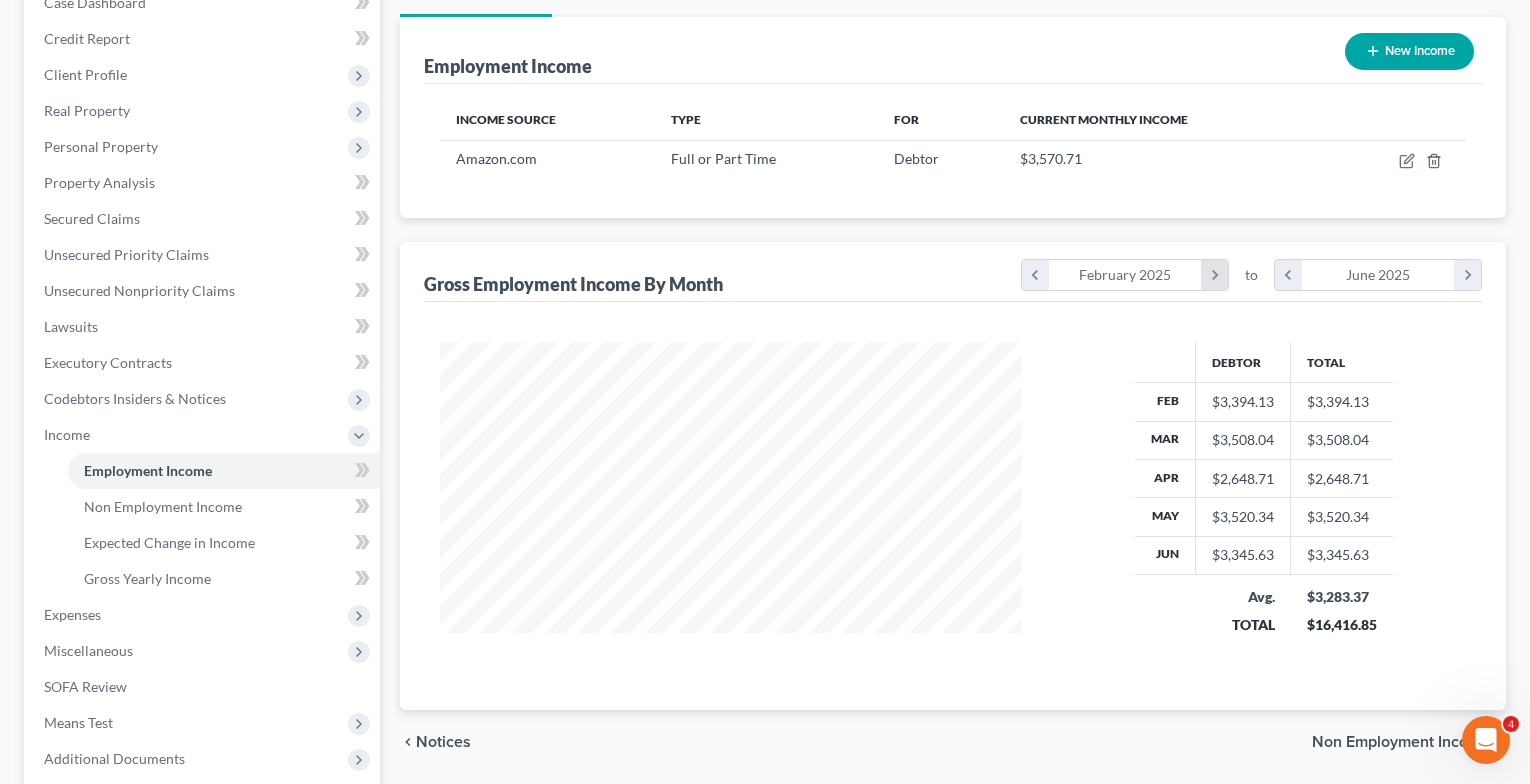 click on "chevron_right" at bounding box center [1214, 275] 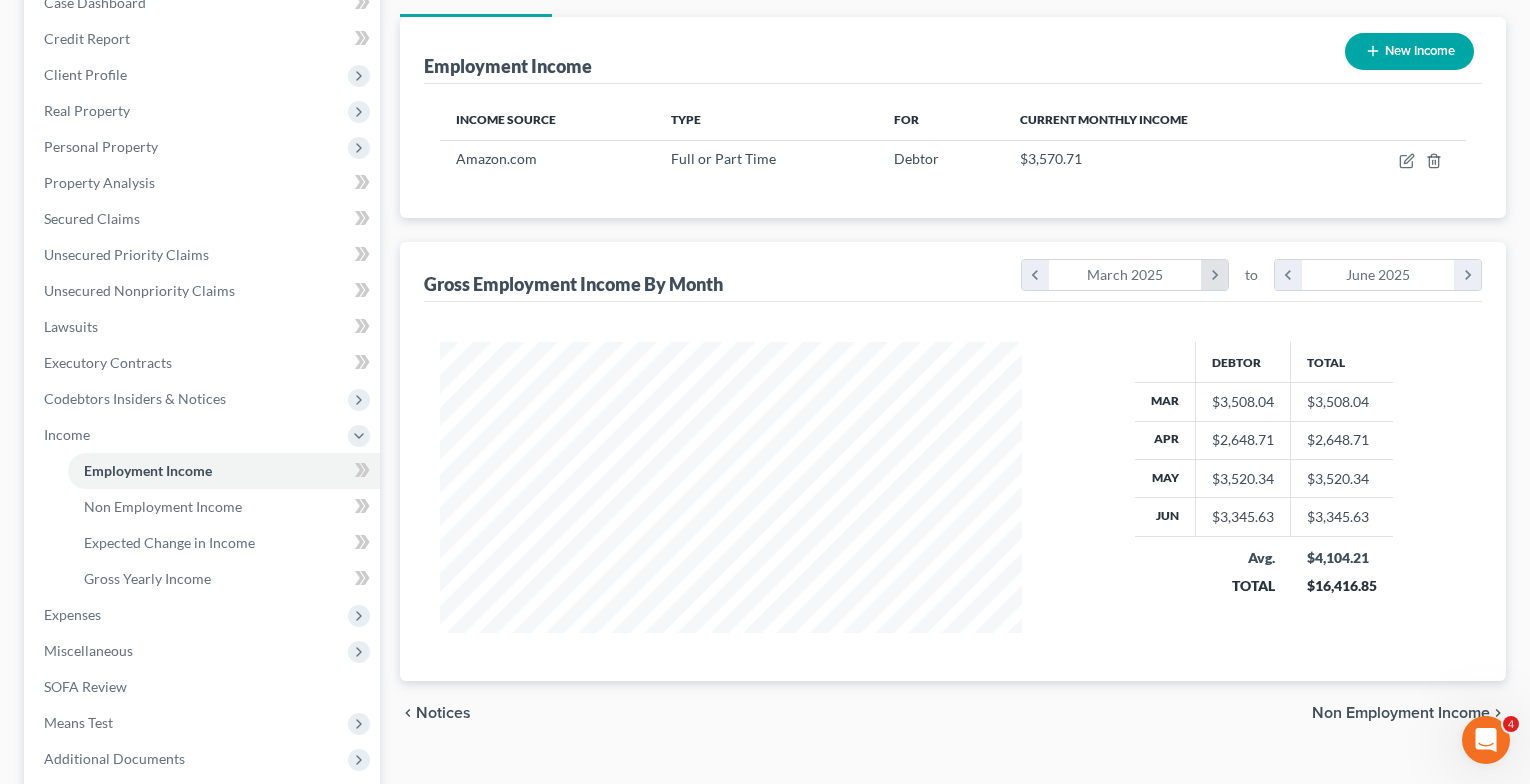 scroll, scrollTop: 291, scrollLeft: 622, axis: both 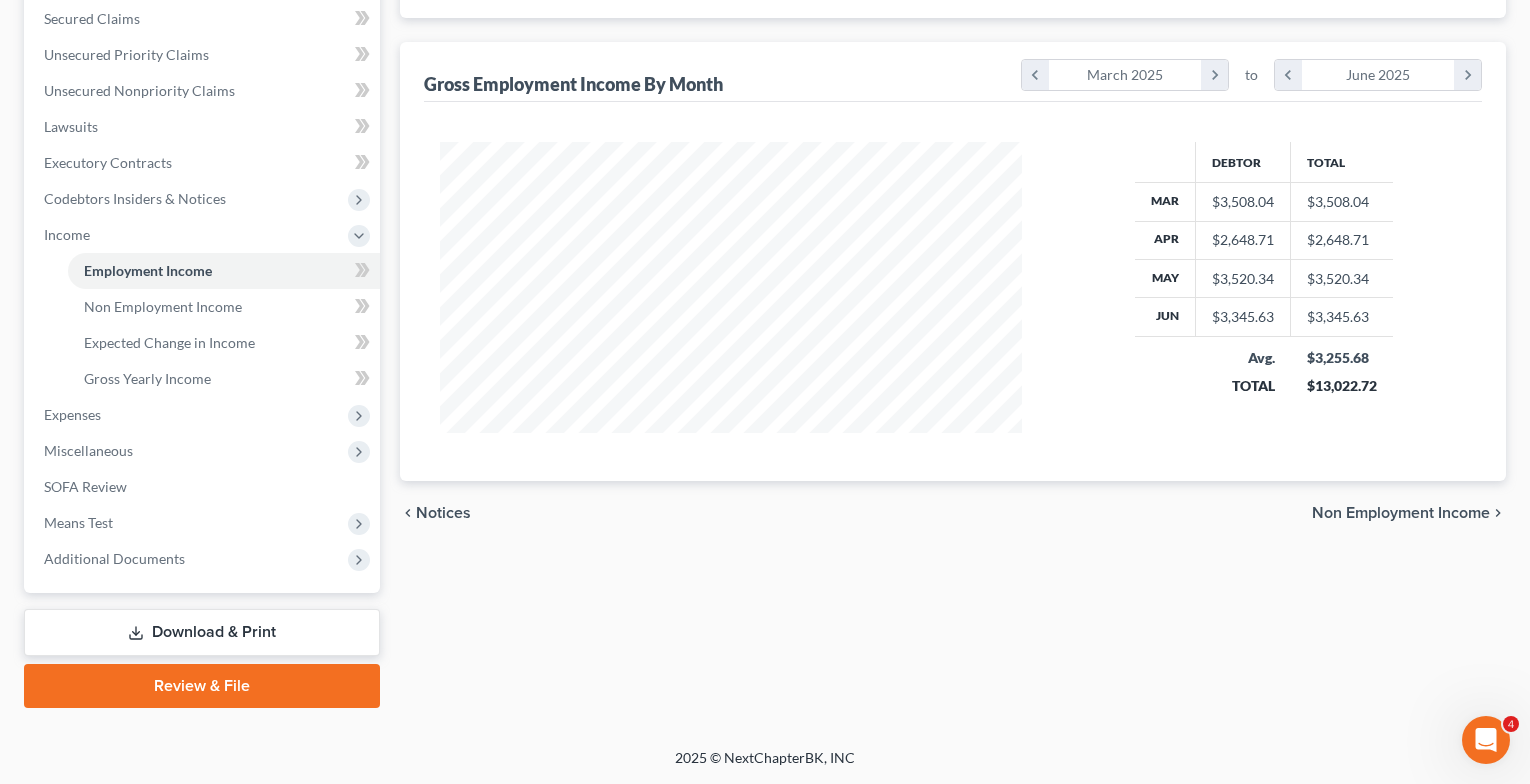 click on "Non Employment Income" at bounding box center (1401, 513) 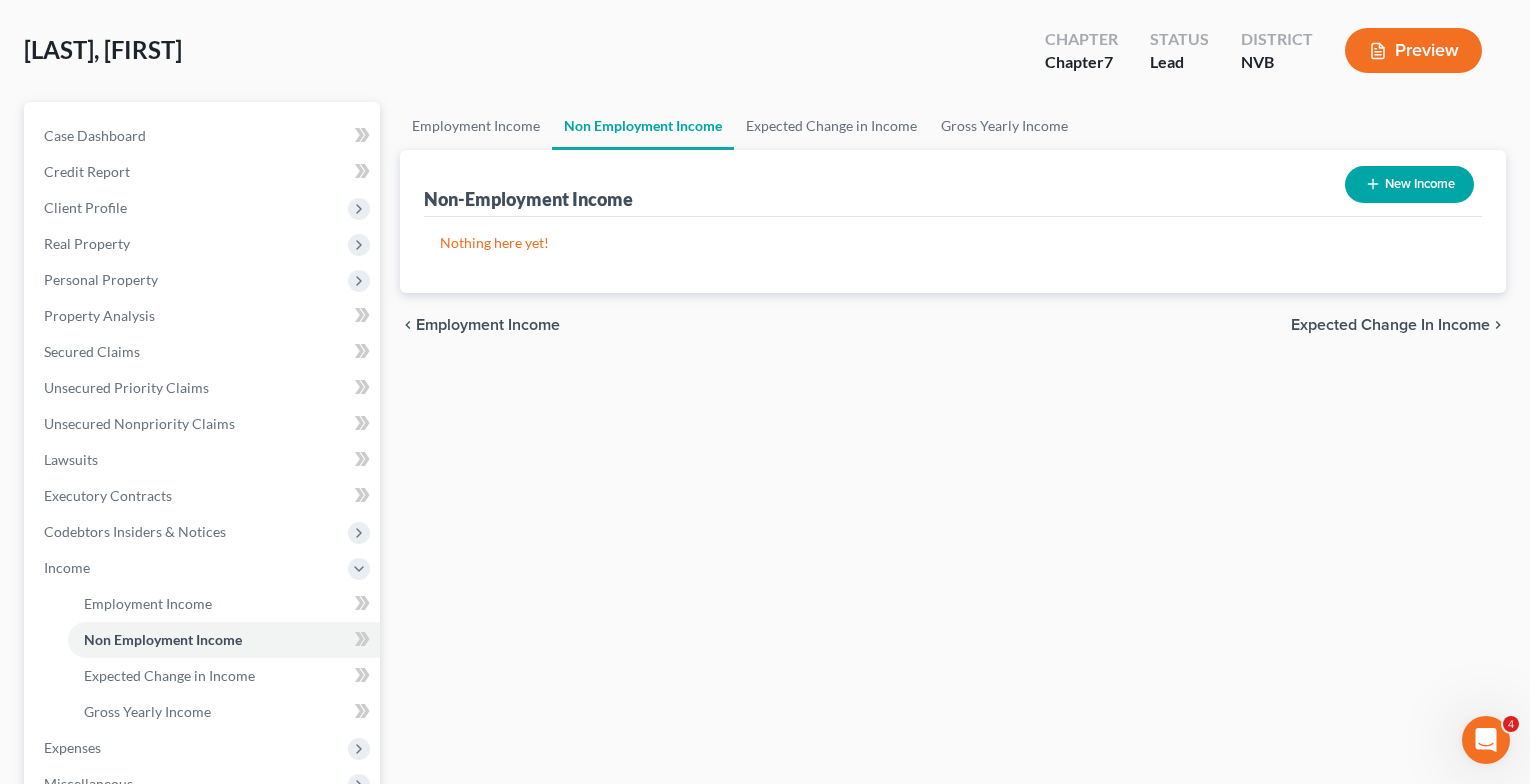 scroll, scrollTop: 0, scrollLeft: 0, axis: both 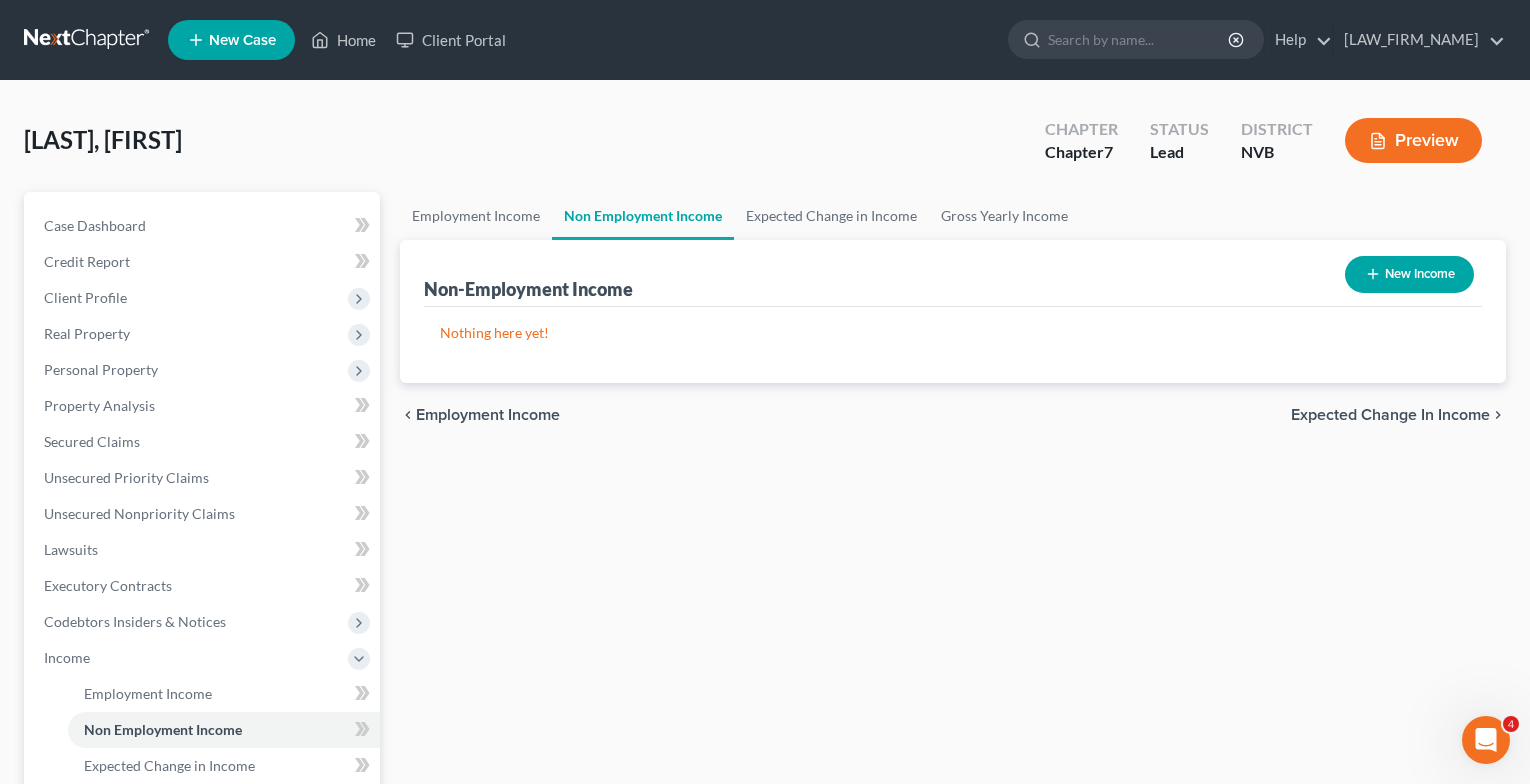 click on "Expected Change in Income" at bounding box center (1390, 415) 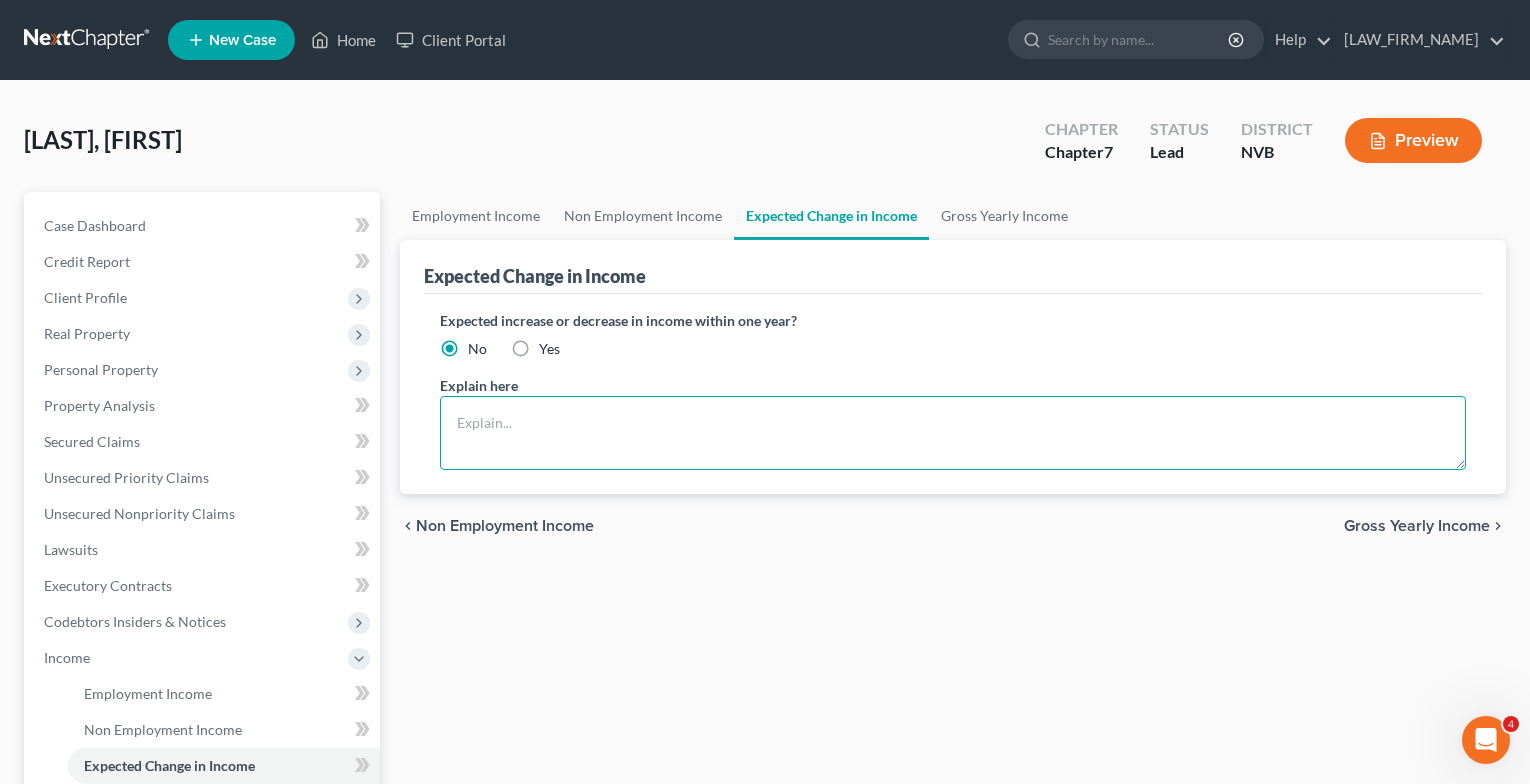 click at bounding box center (953, 433) 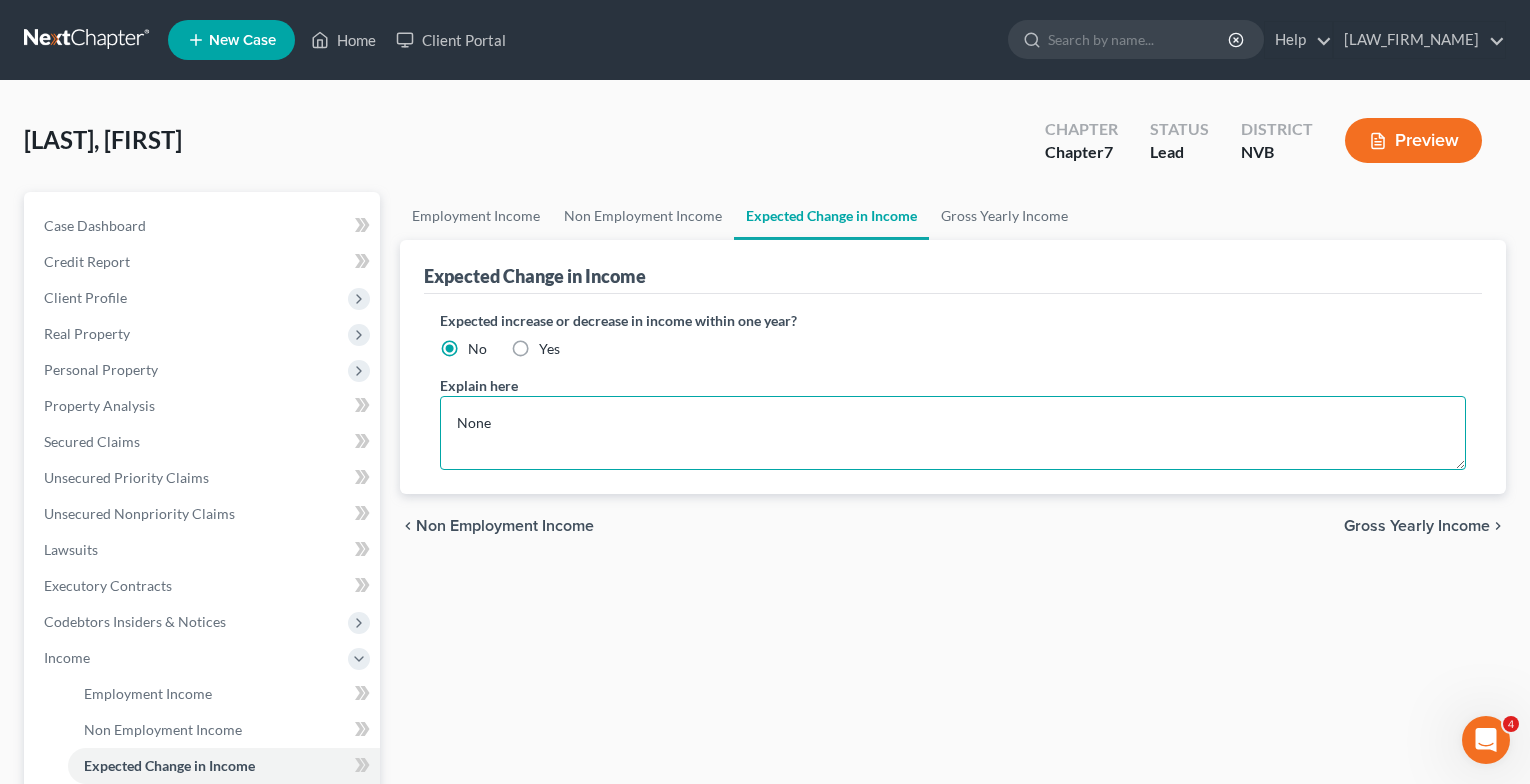 type on "None" 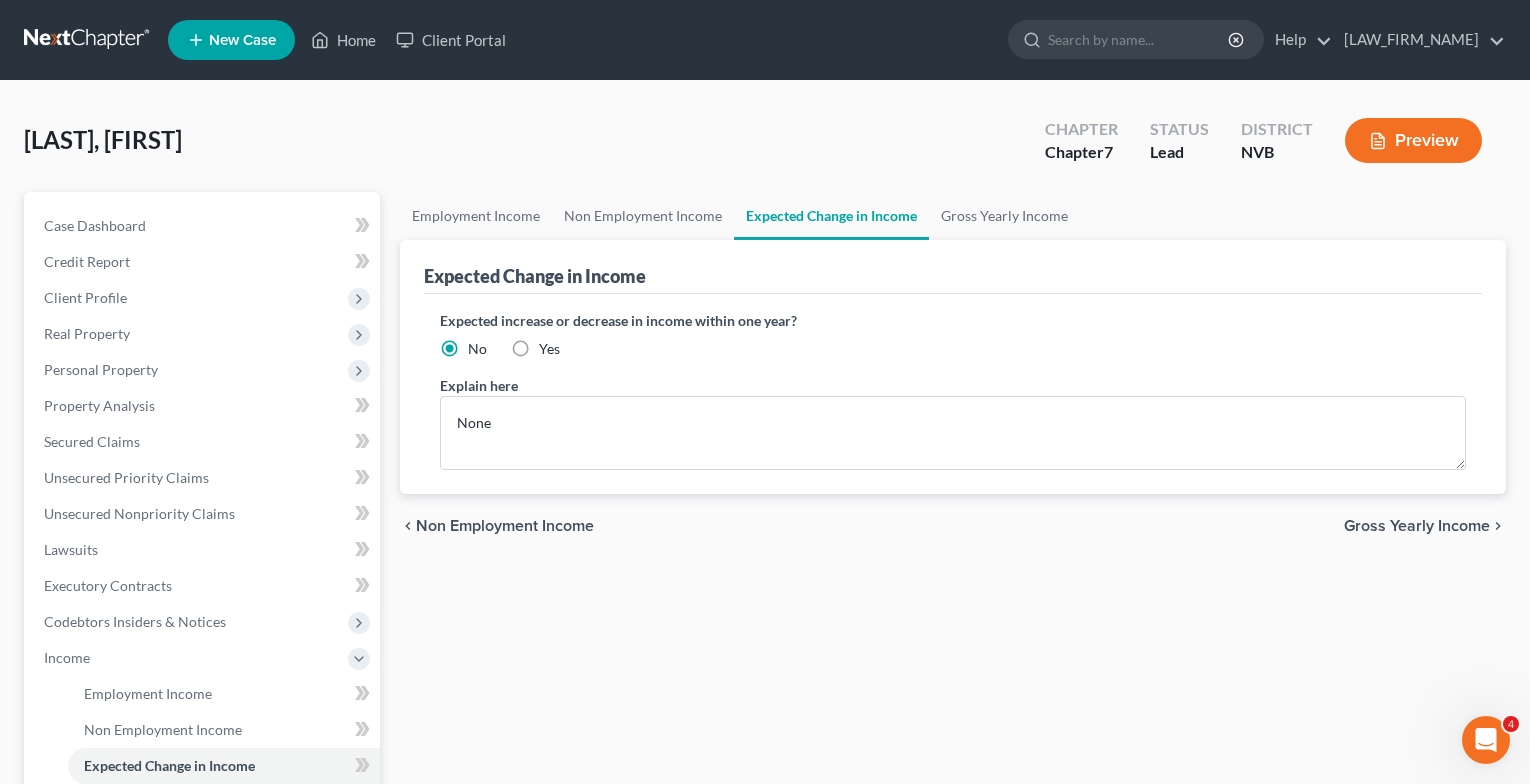 click on "Gross Yearly Income" at bounding box center [1417, 526] 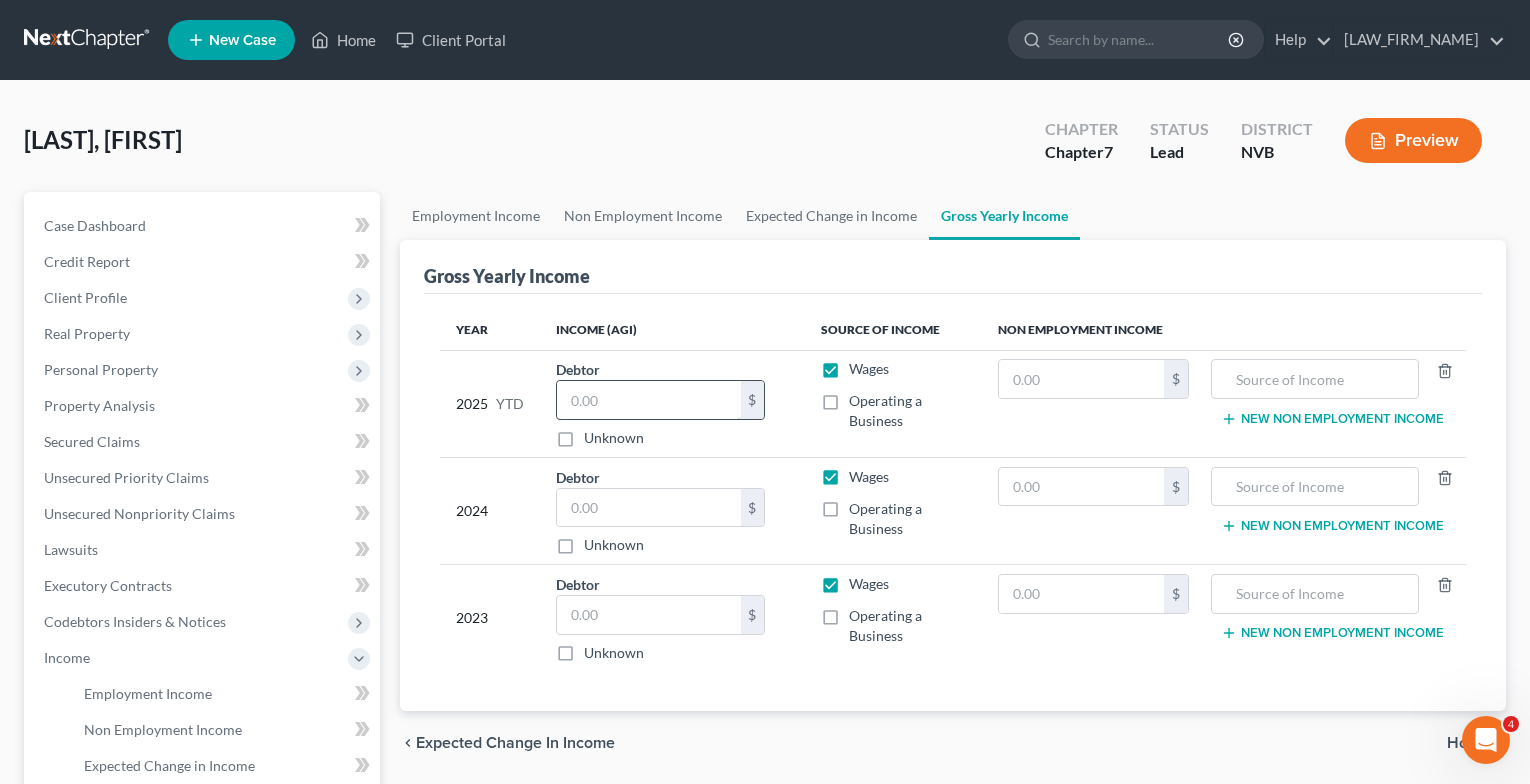 type 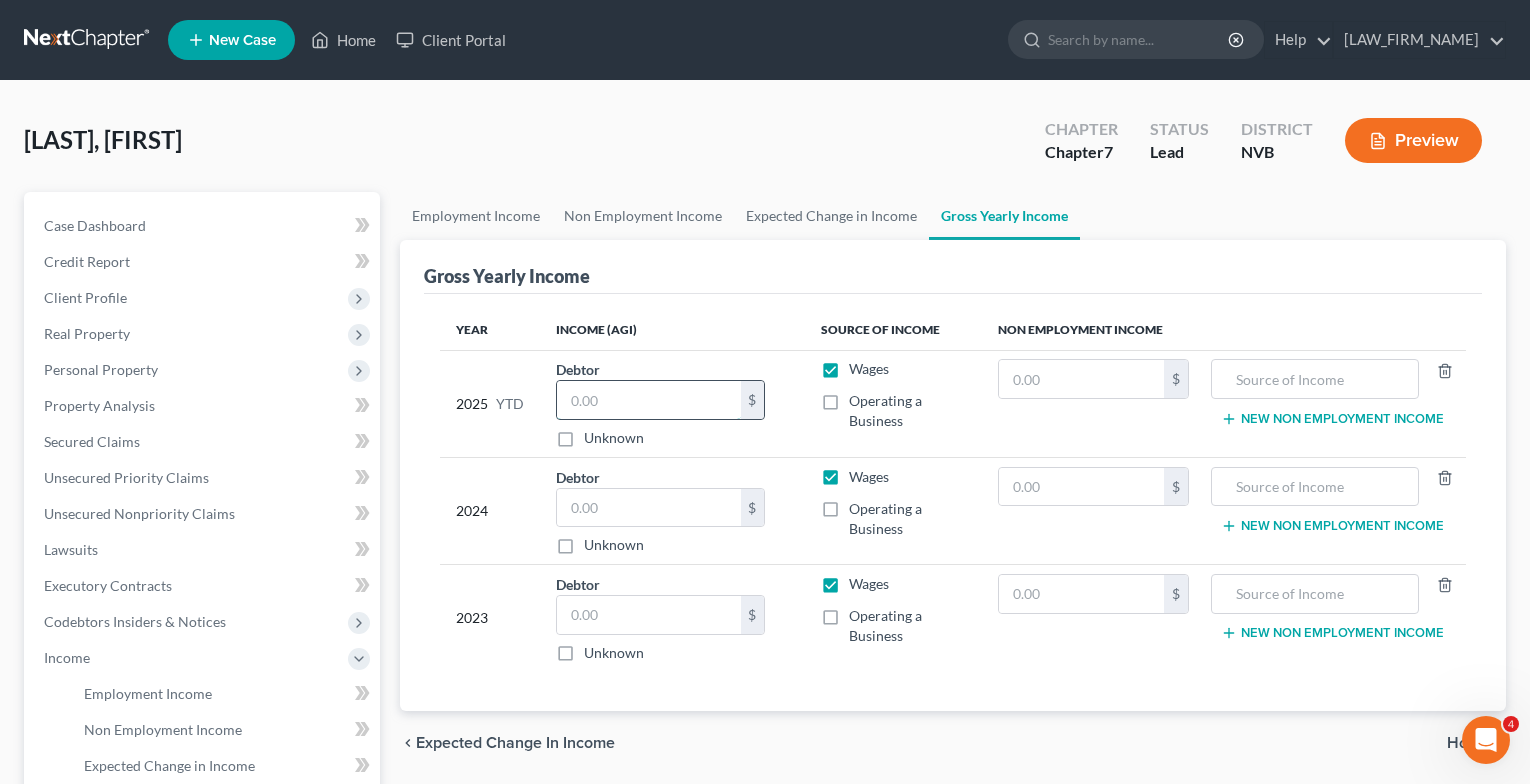click at bounding box center (649, 400) 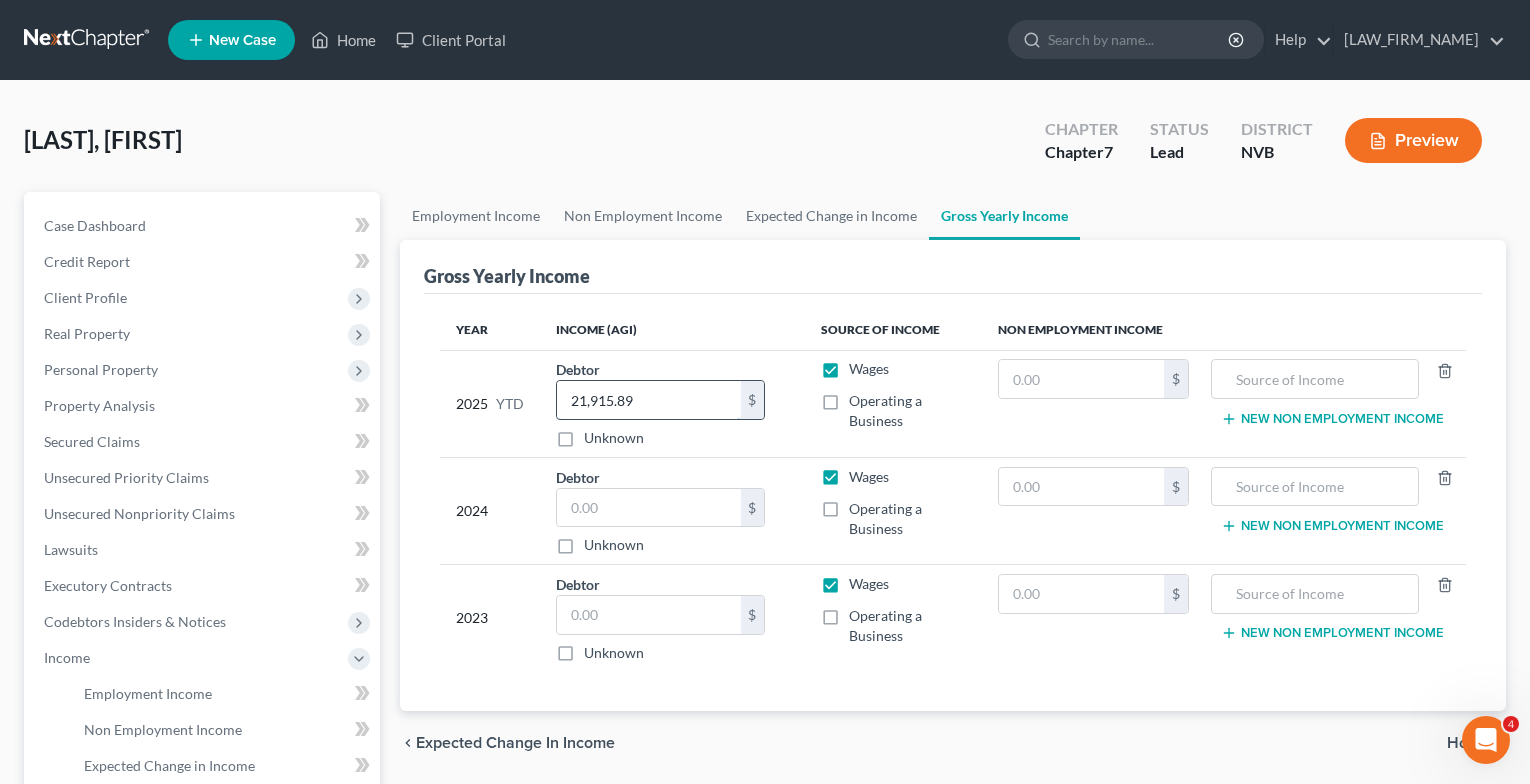 type on "21,915.89" 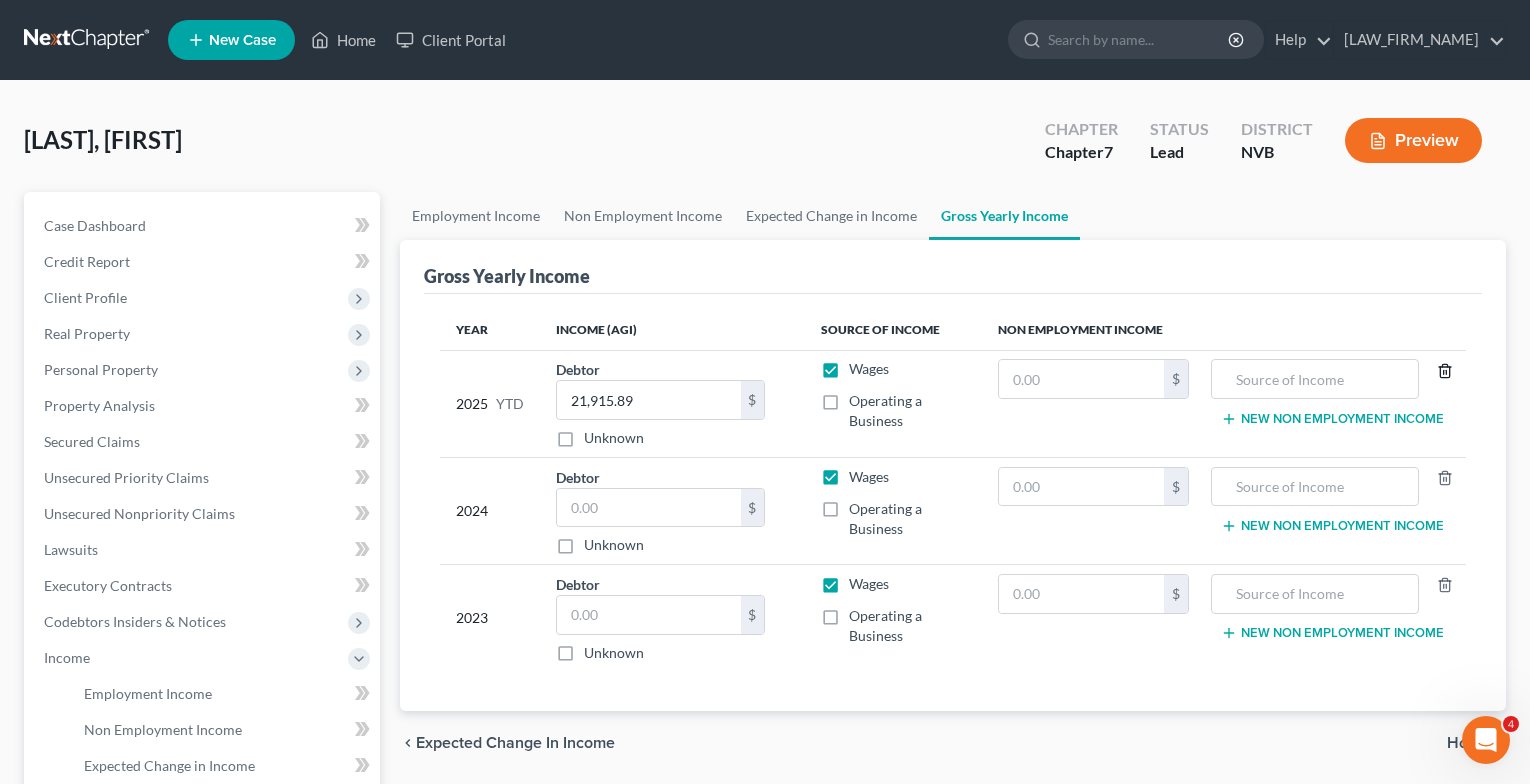 type 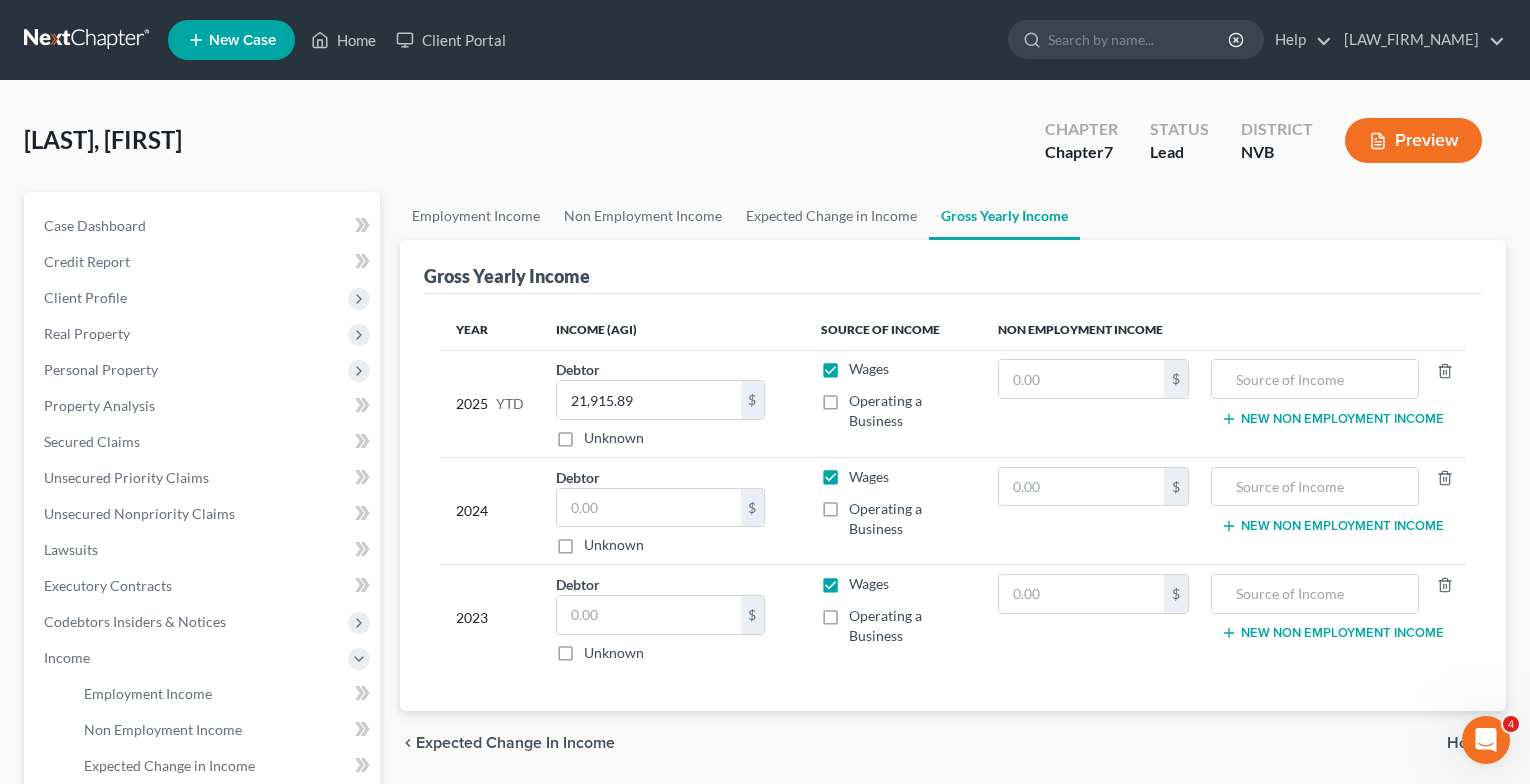 type 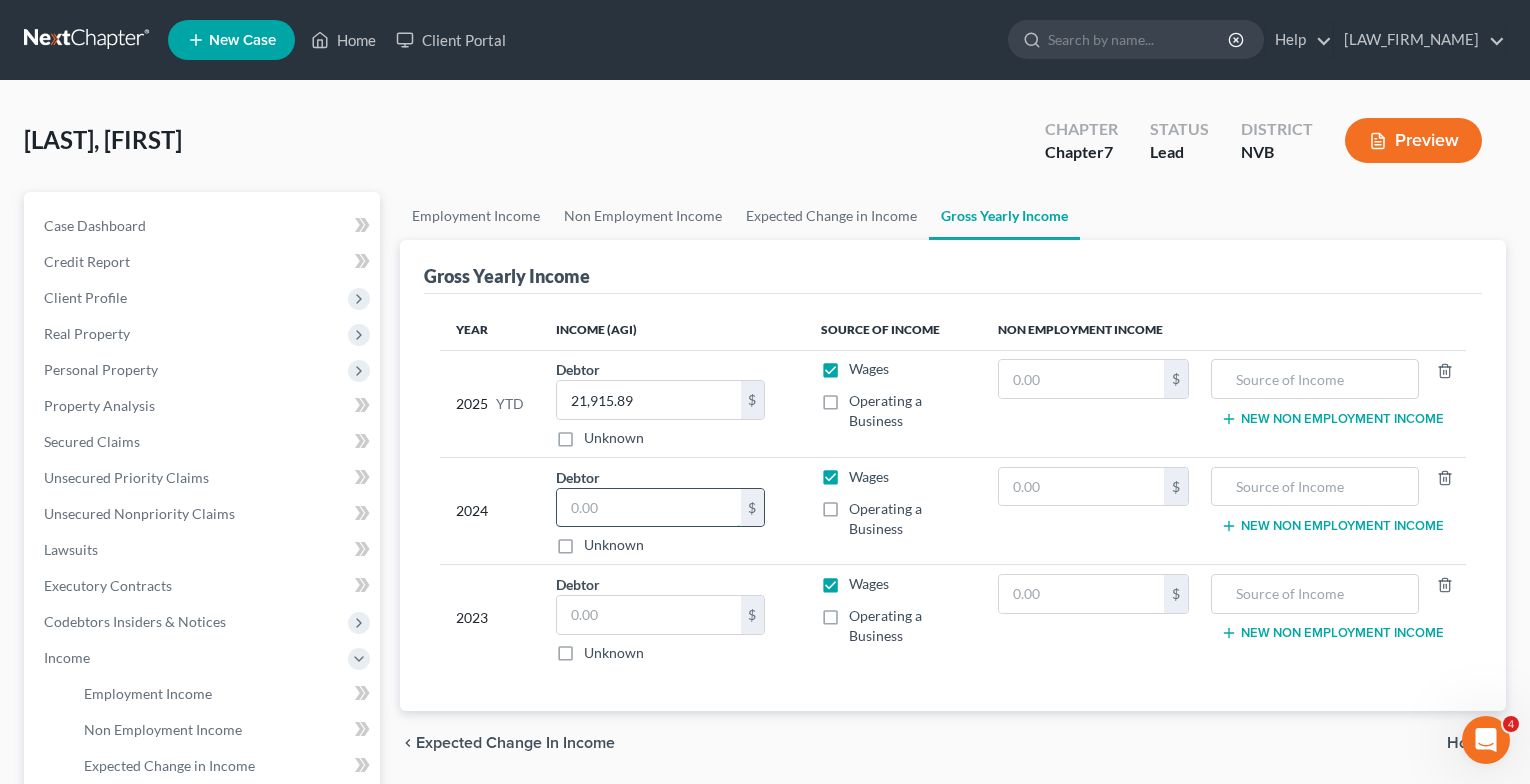 click at bounding box center (649, 508) 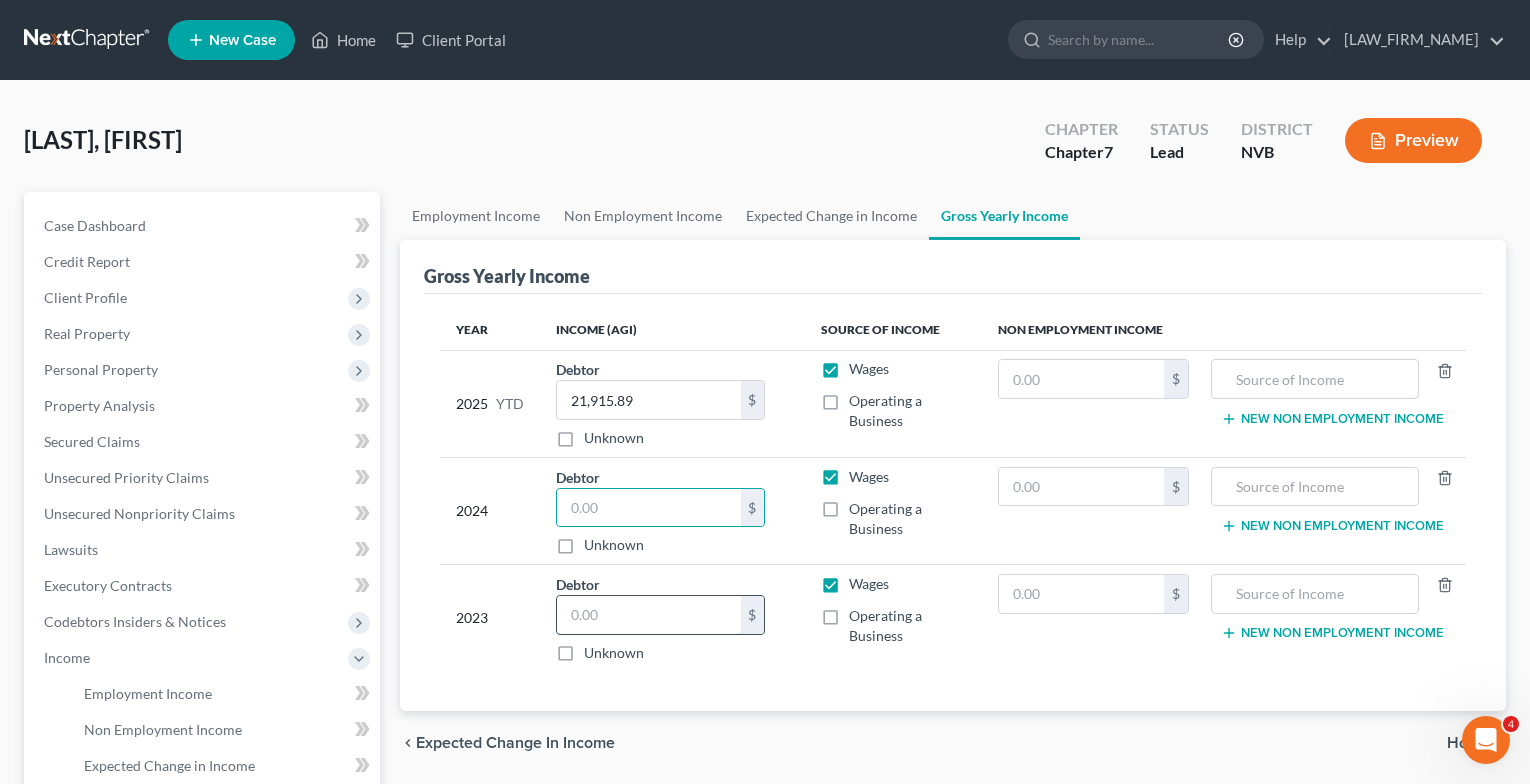 click at bounding box center (649, 615) 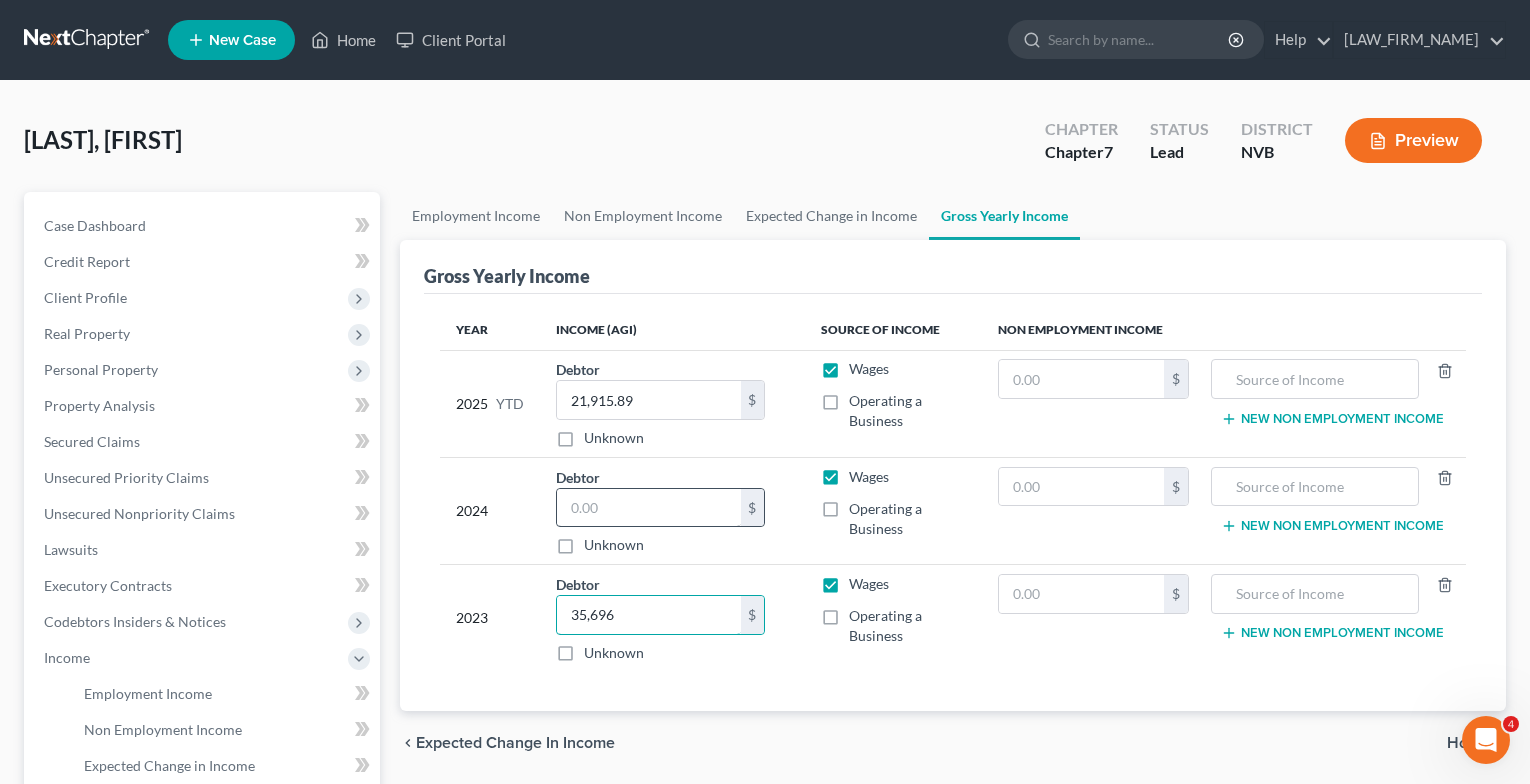 type on "35,696" 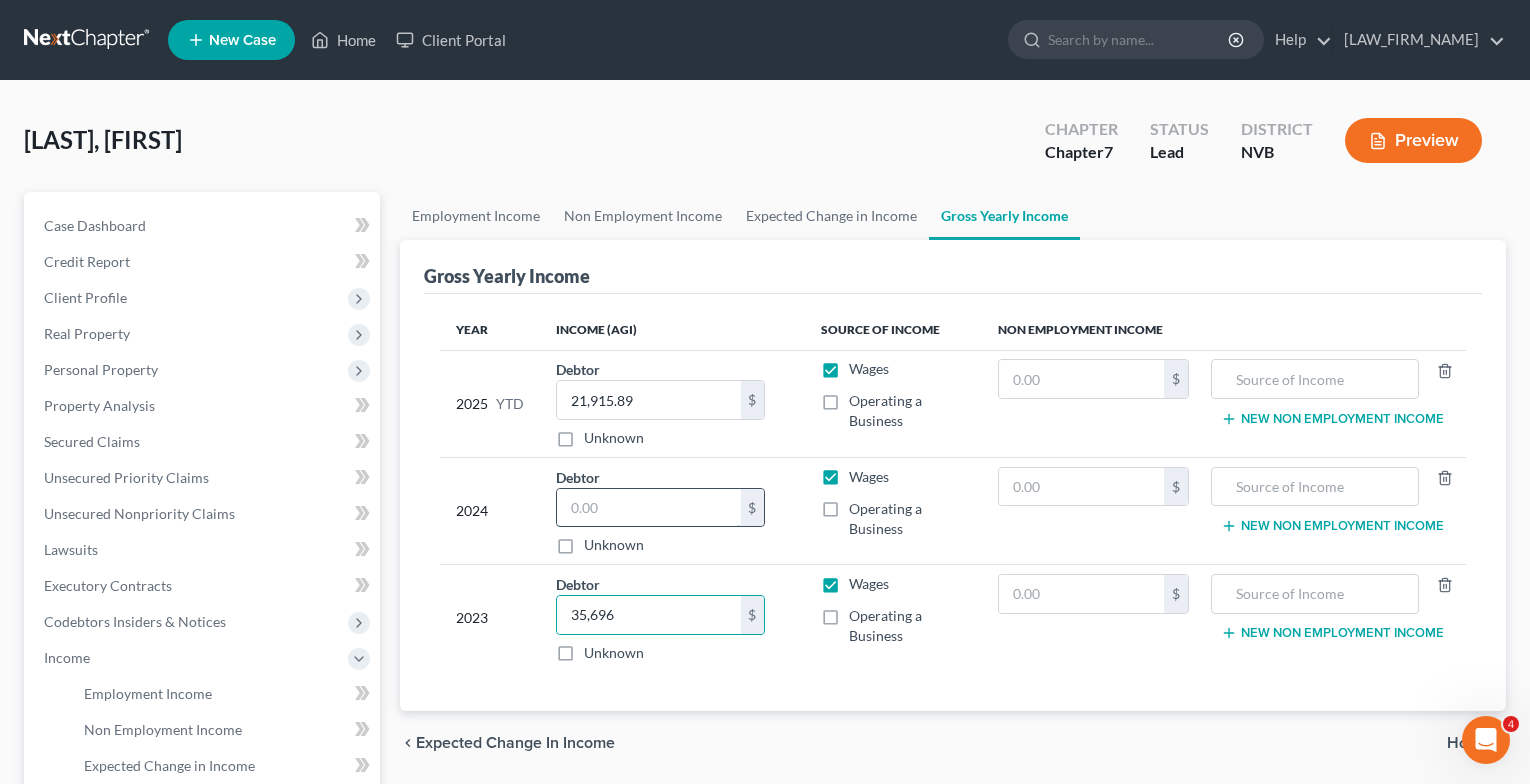 click at bounding box center [649, 508] 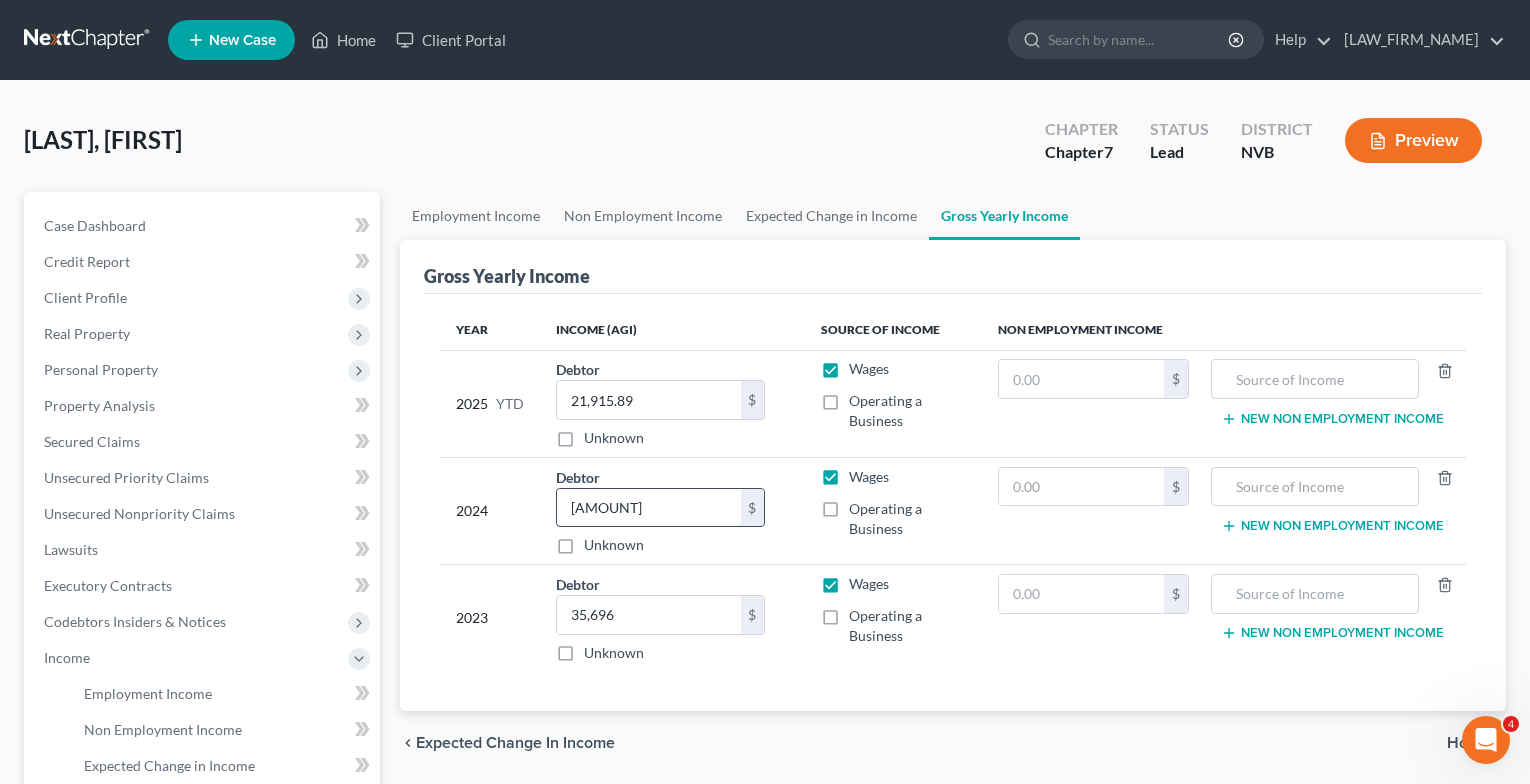 type on "[AMOUNT]" 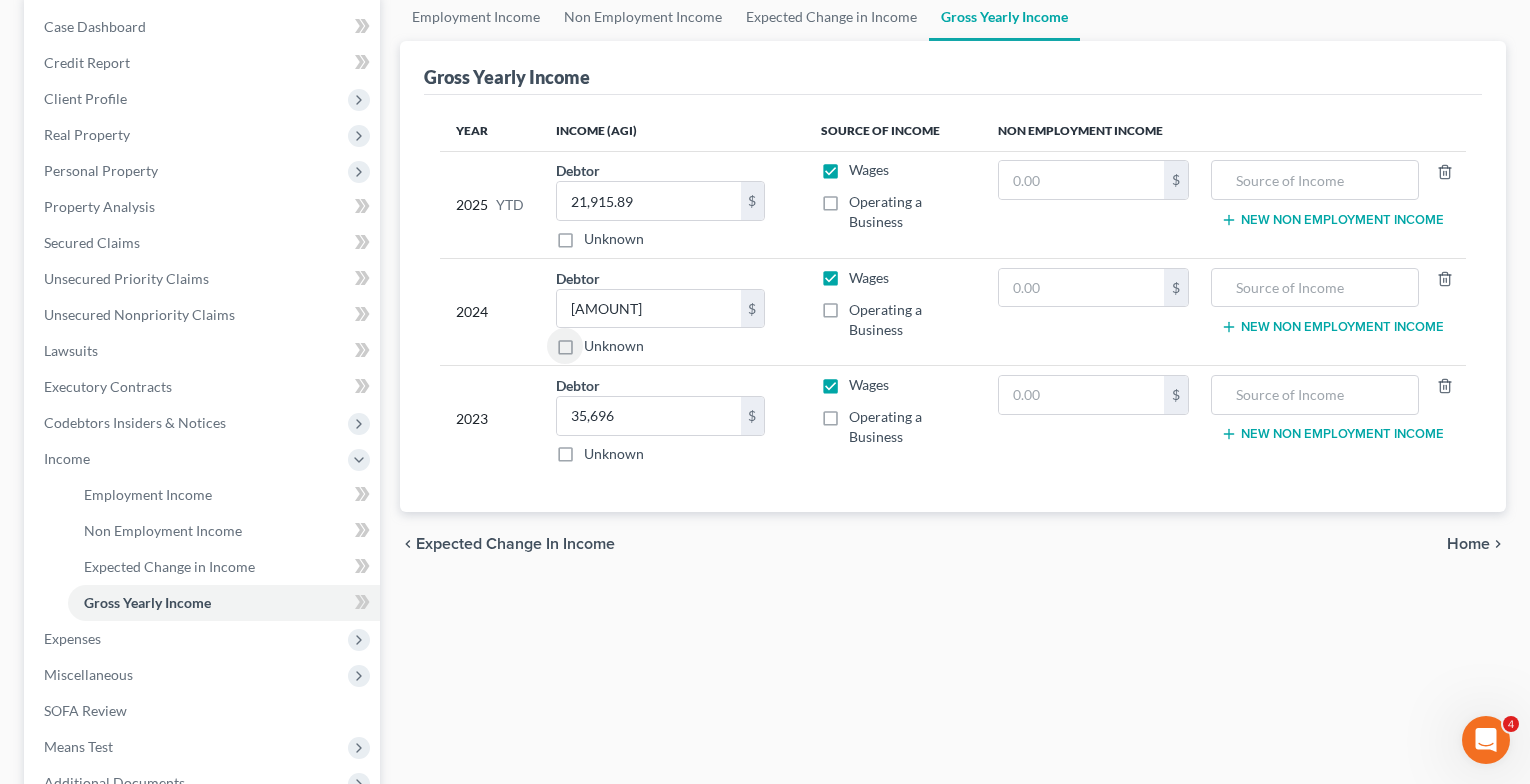 scroll, scrollTop: 200, scrollLeft: 0, axis: vertical 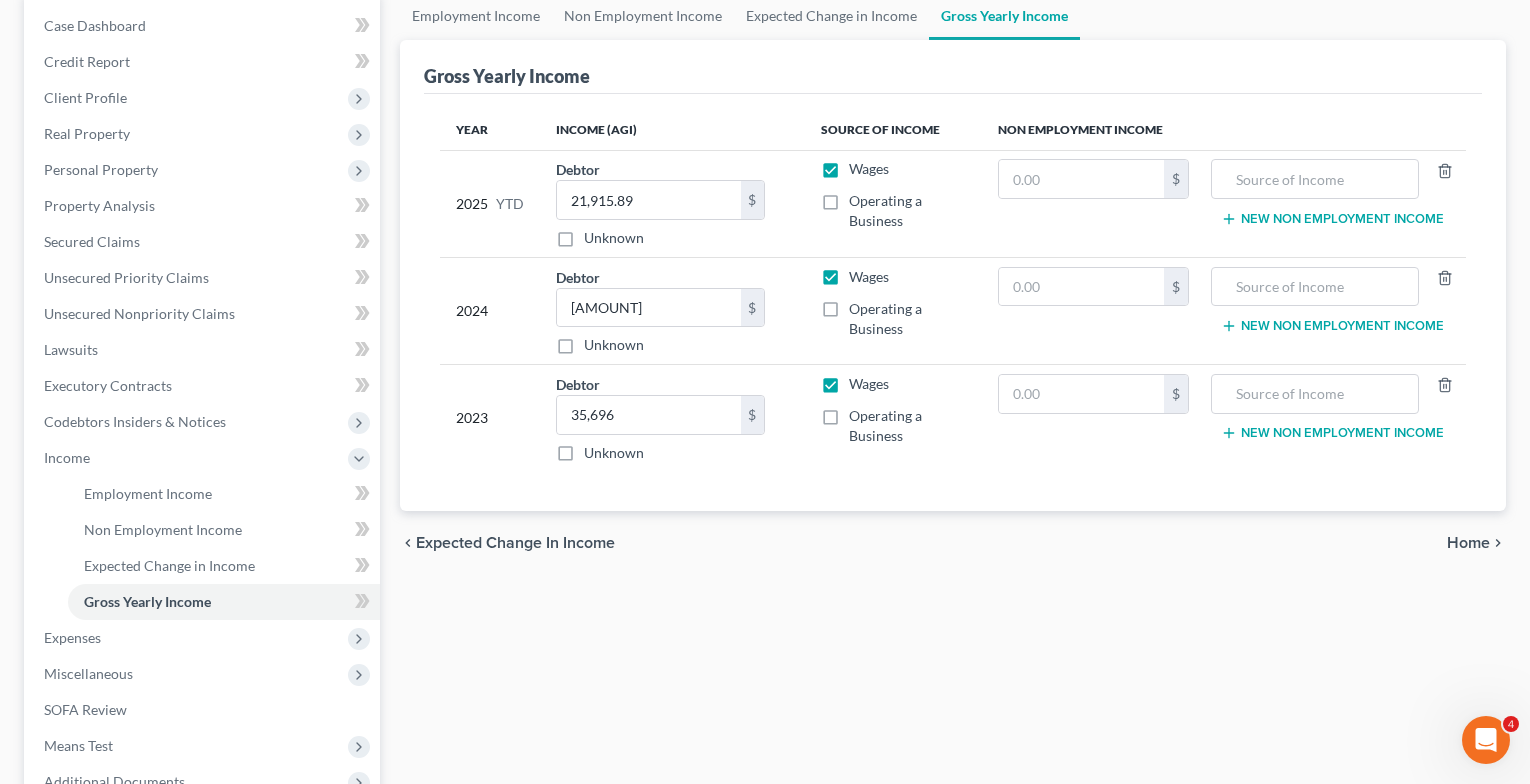 click on "Home" at bounding box center (1468, 543) 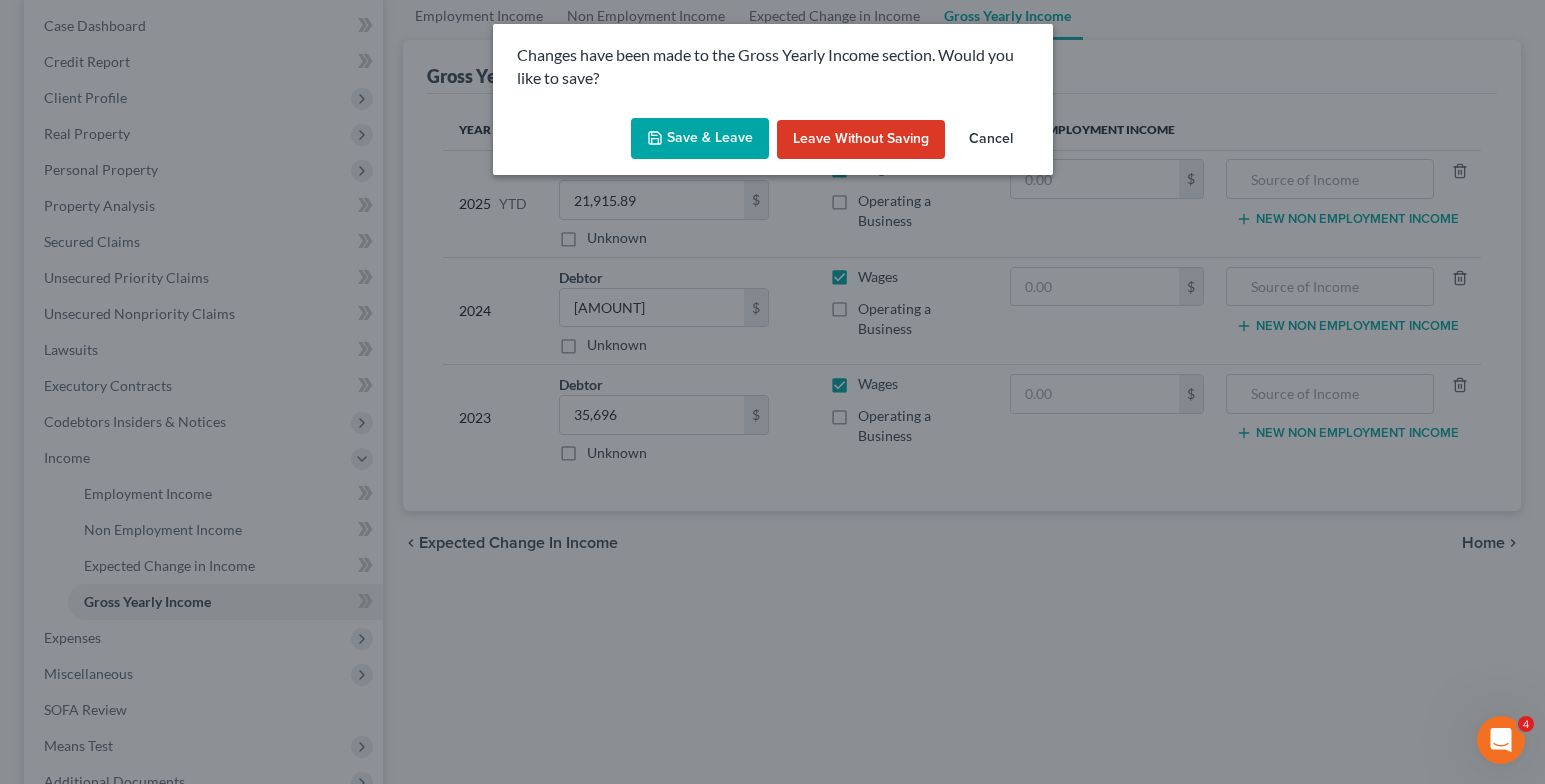 click on "Save & Leave" at bounding box center (700, 139) 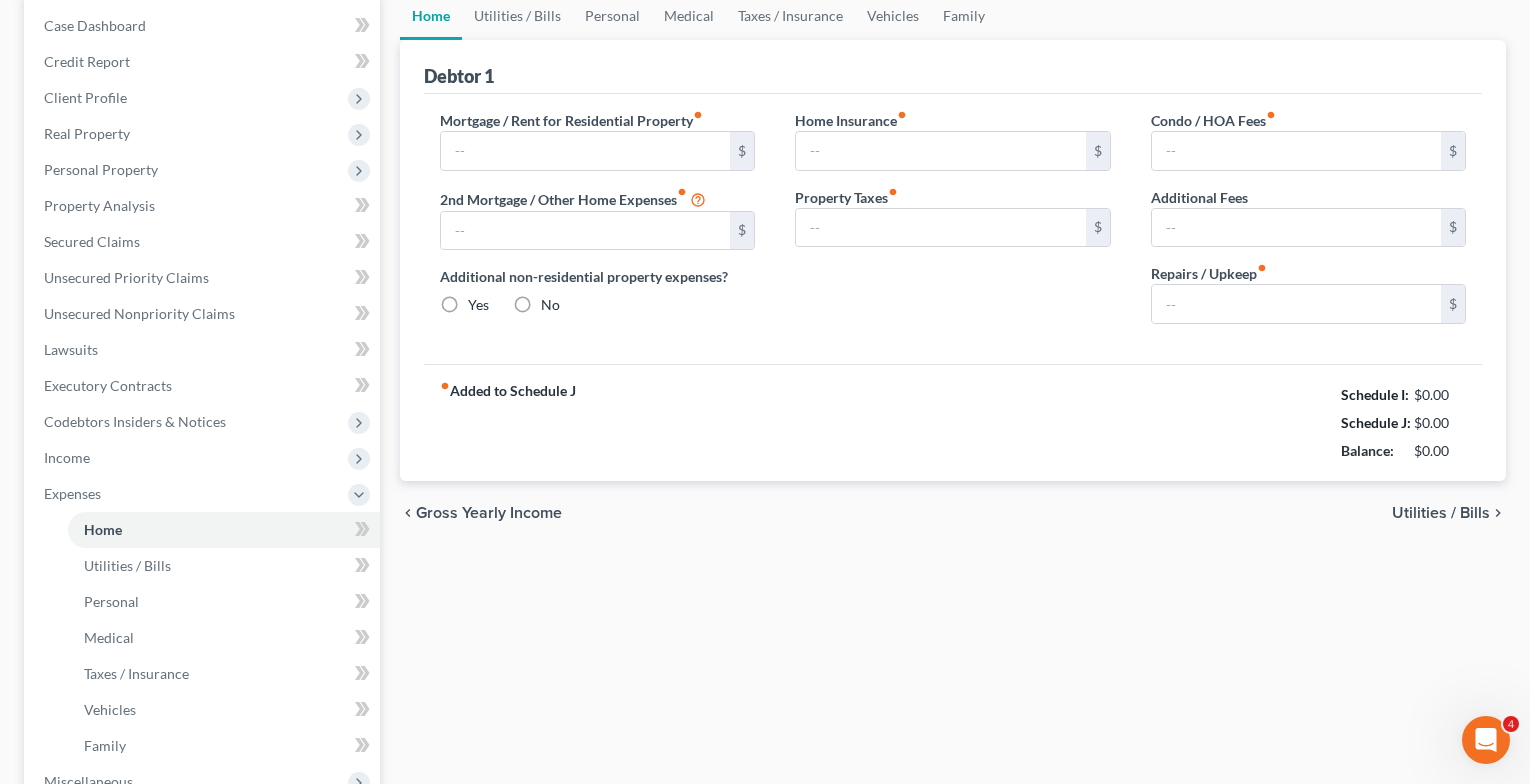 type on "0.00" 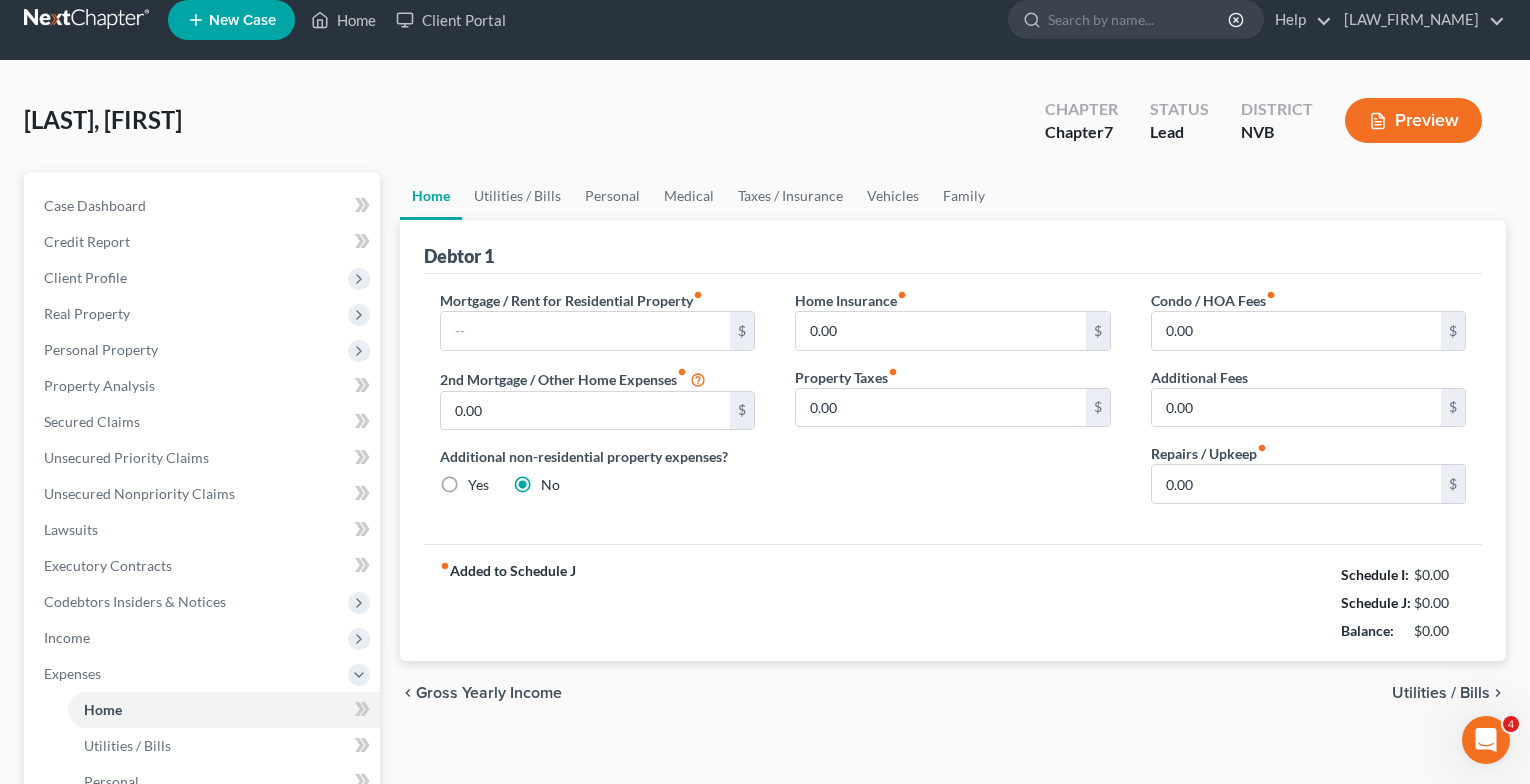 scroll, scrollTop: 0, scrollLeft: 0, axis: both 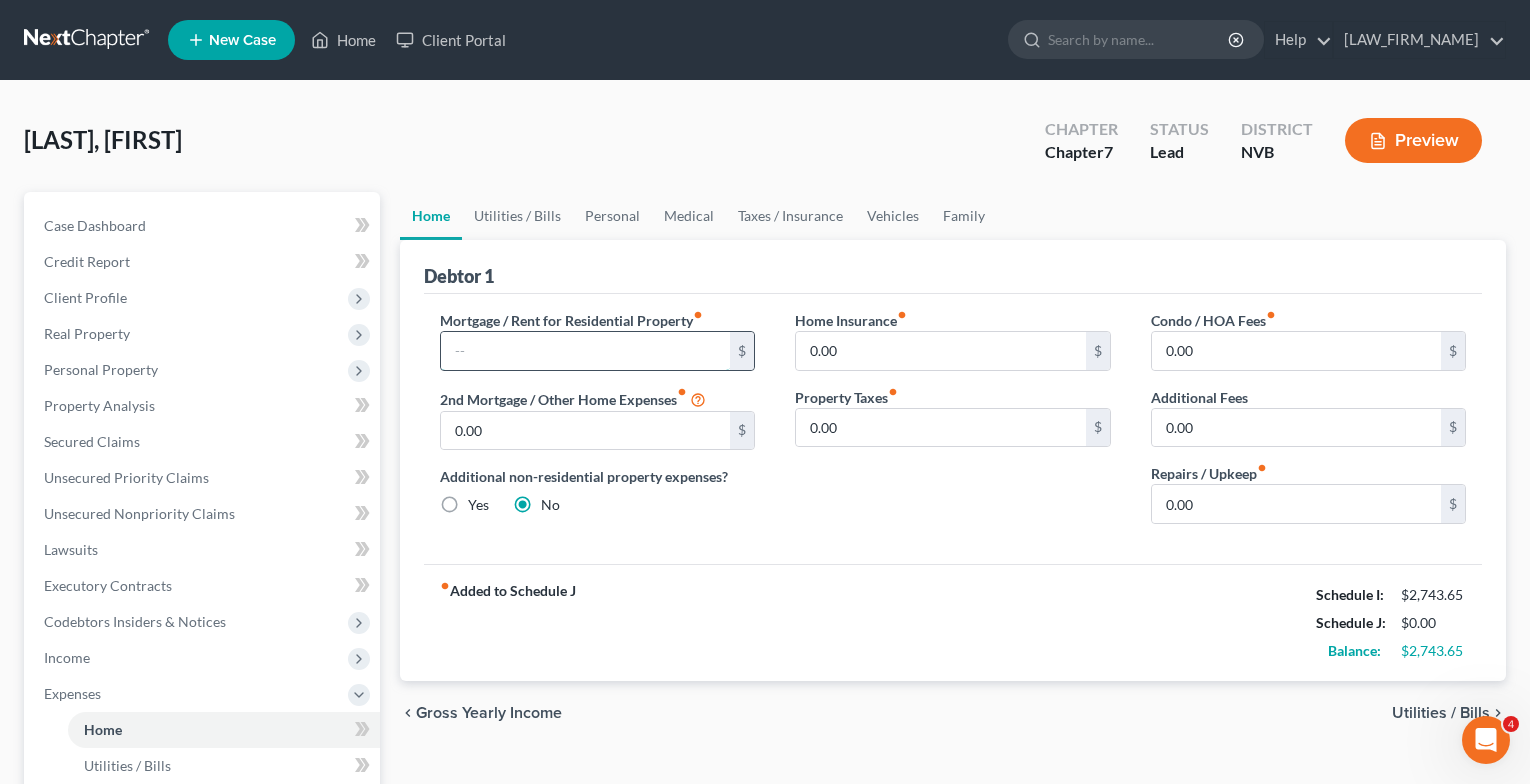 drag, startPoint x: 689, startPoint y: 355, endPoint x: 689, endPoint y: 367, distance: 12 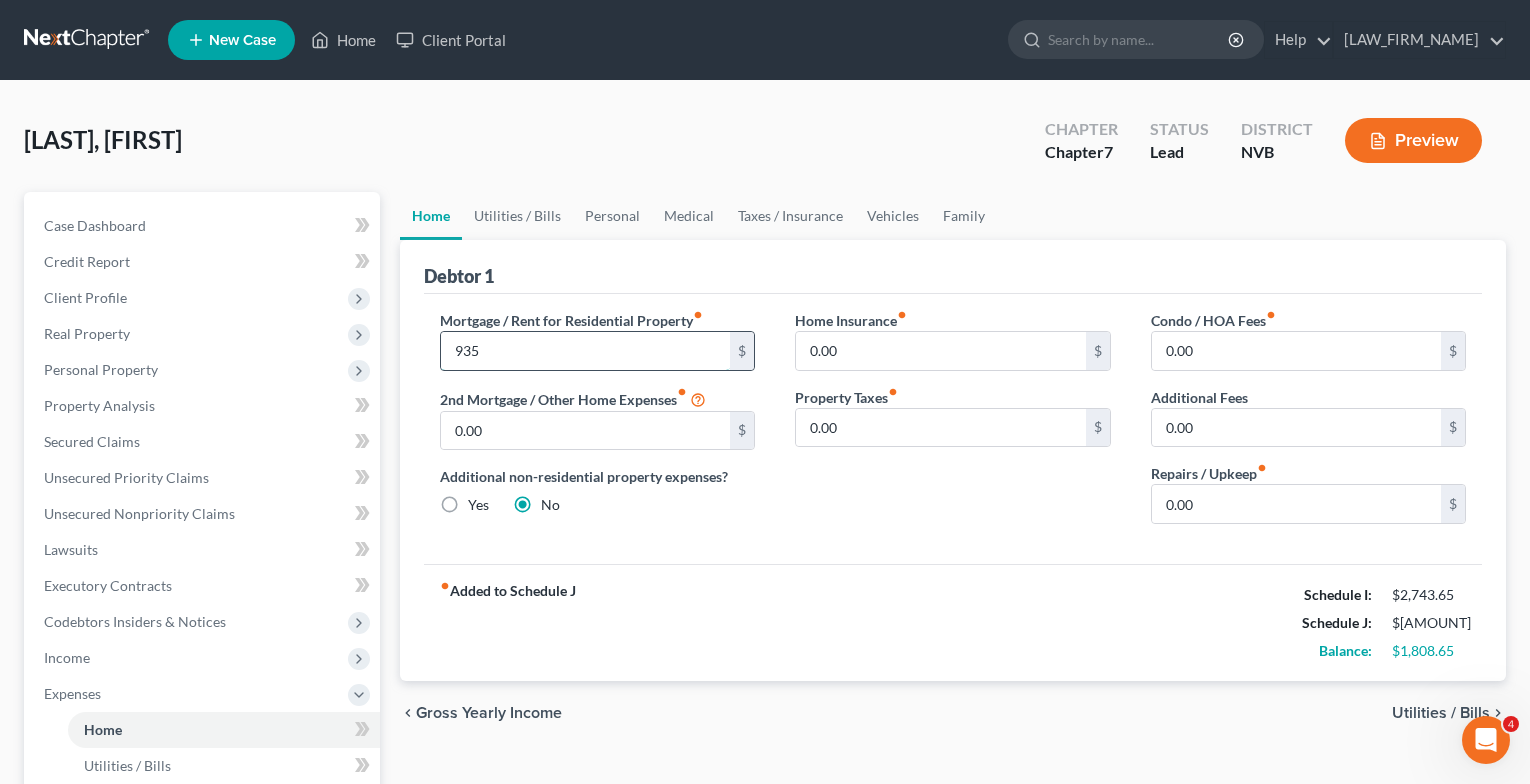 type on "935" 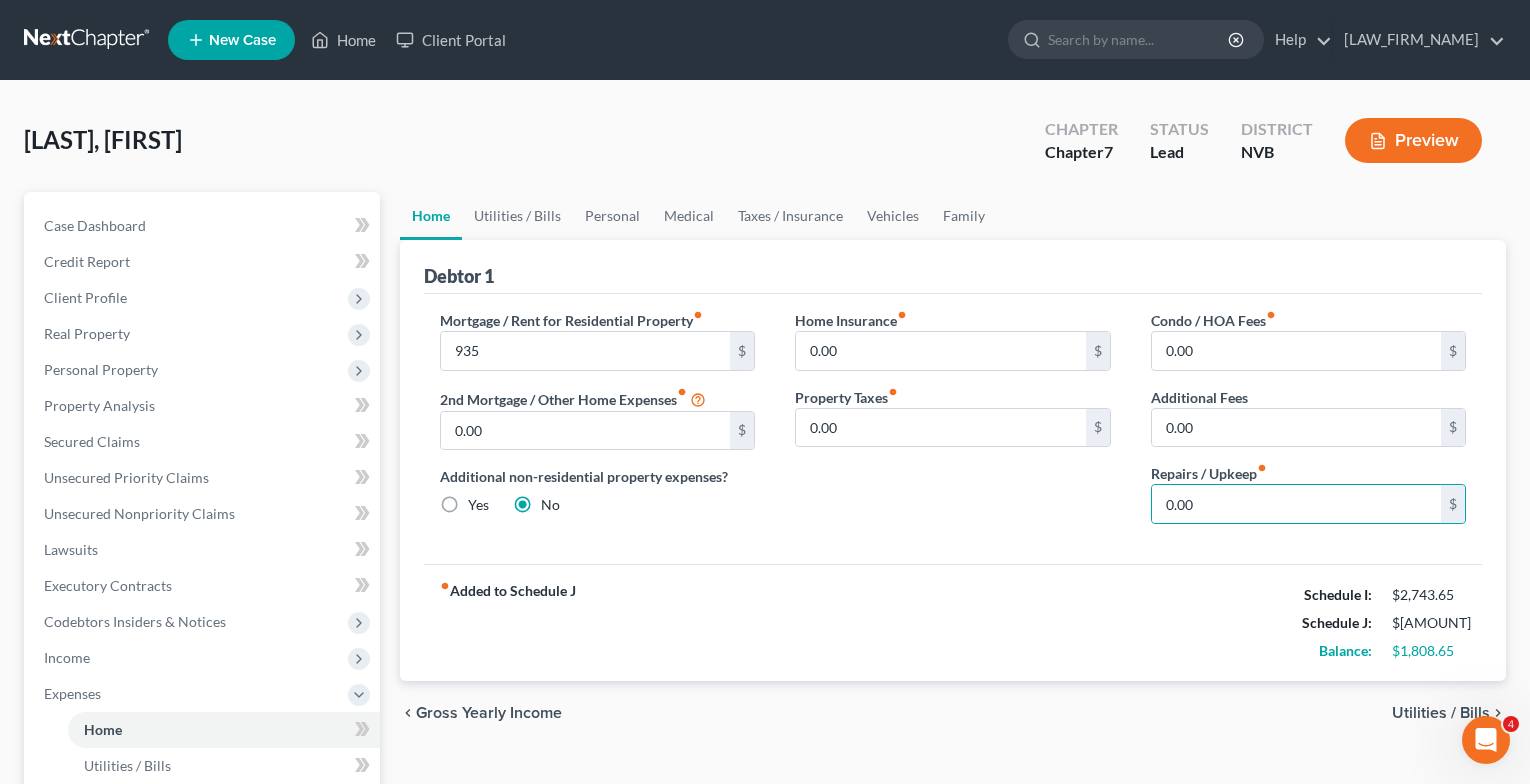 click on "Utilities / Bills" at bounding box center [1441, 713] 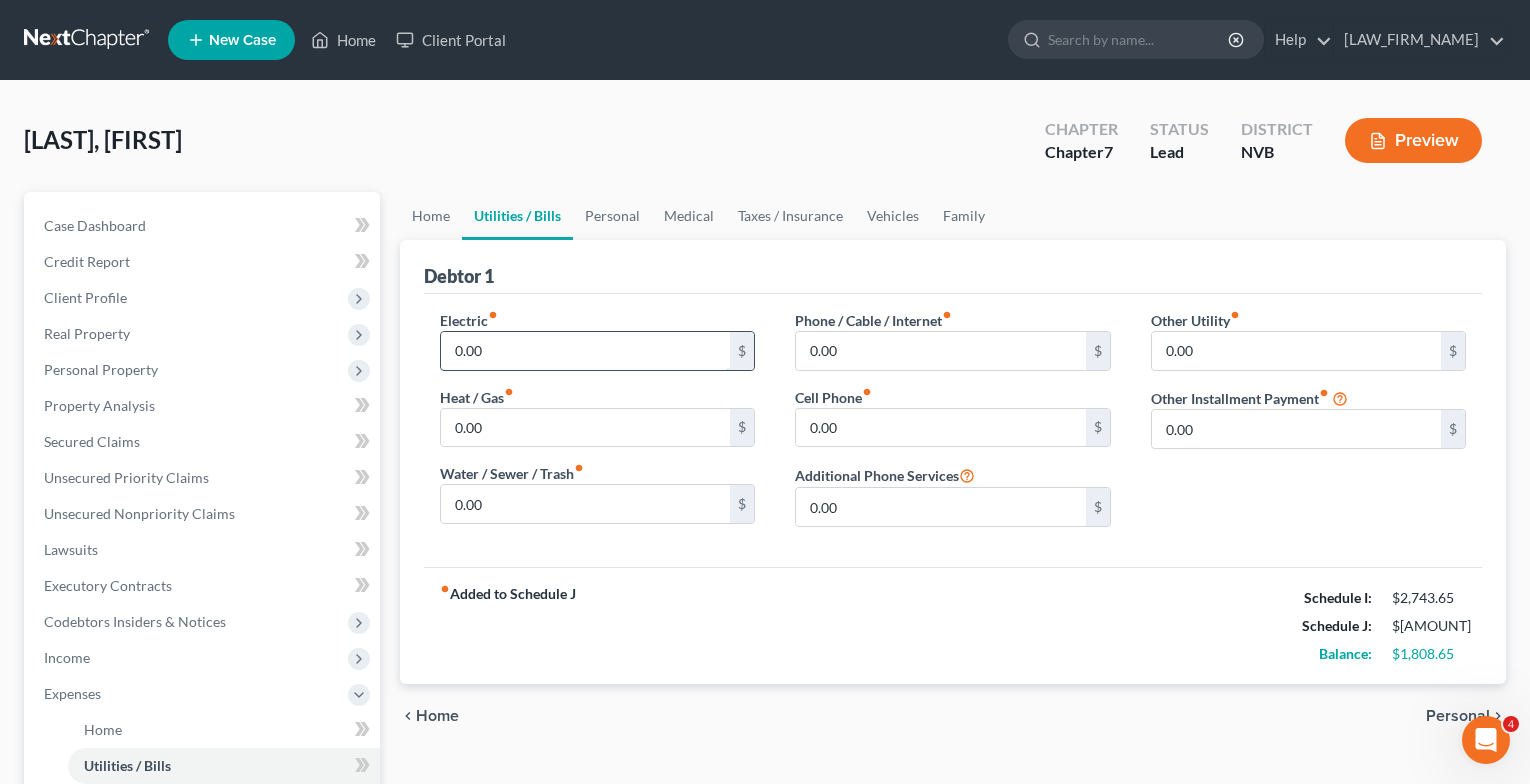 click on "0.00" at bounding box center (586, 351) 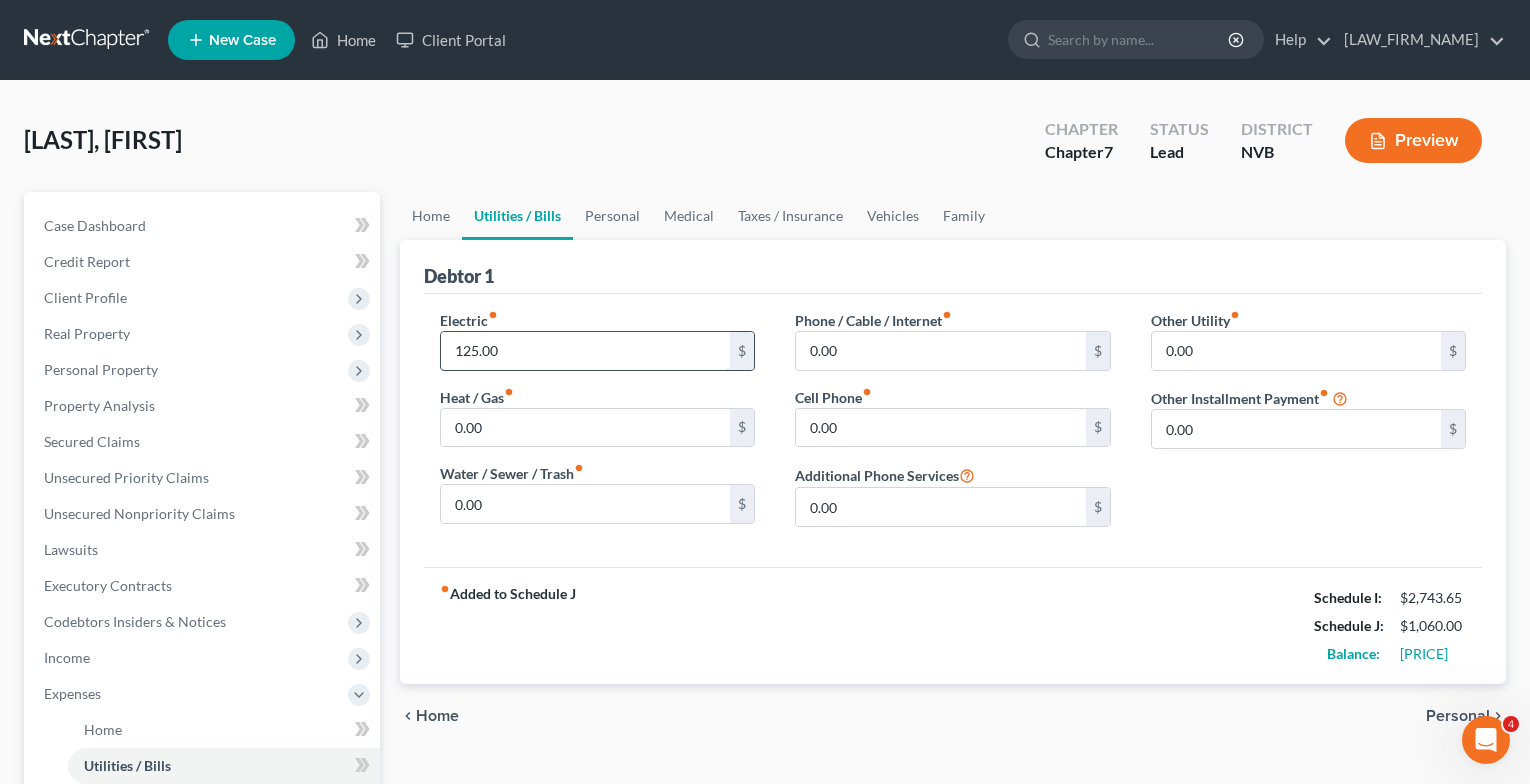 type on "125.00" 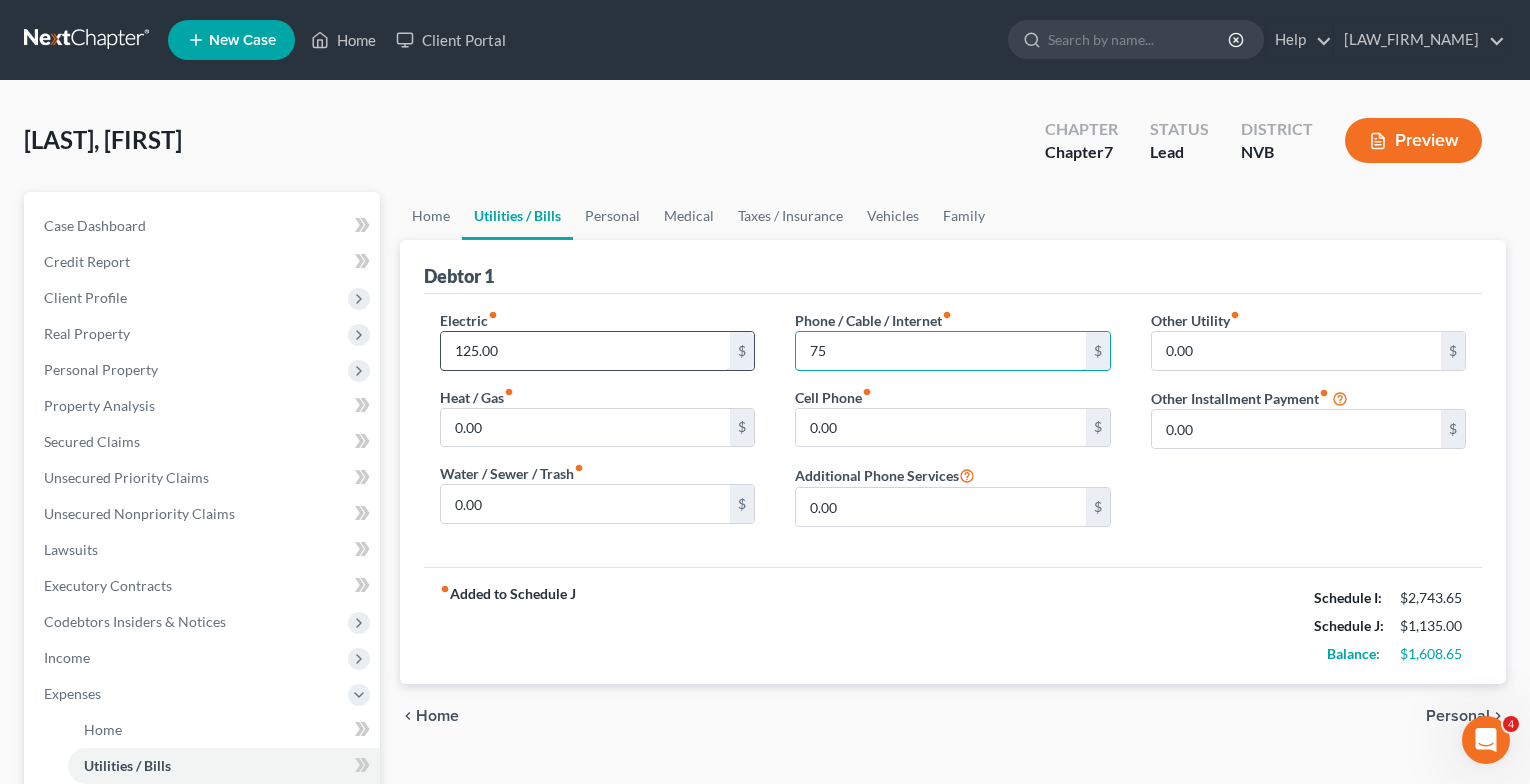 type on "75" 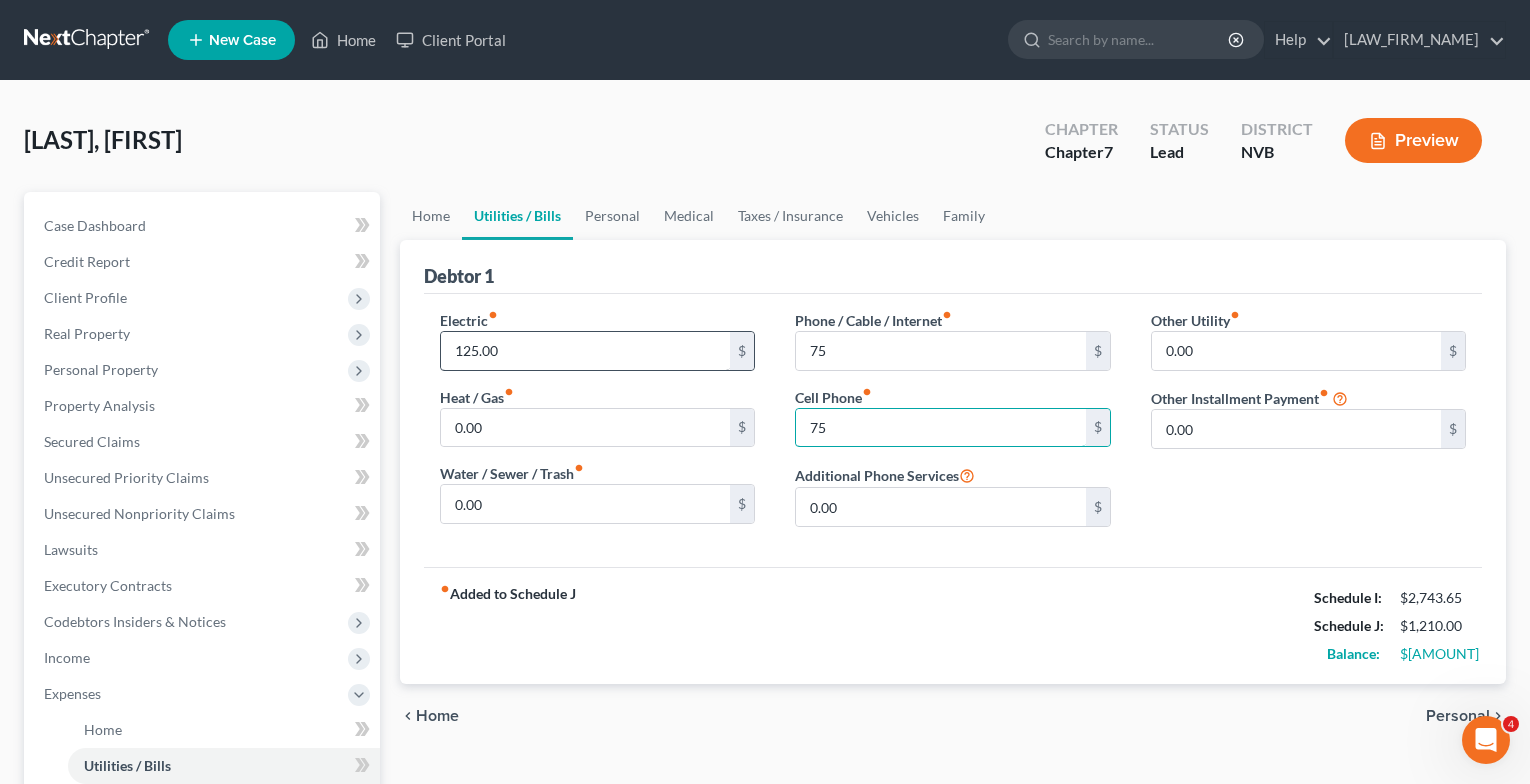 type on "75" 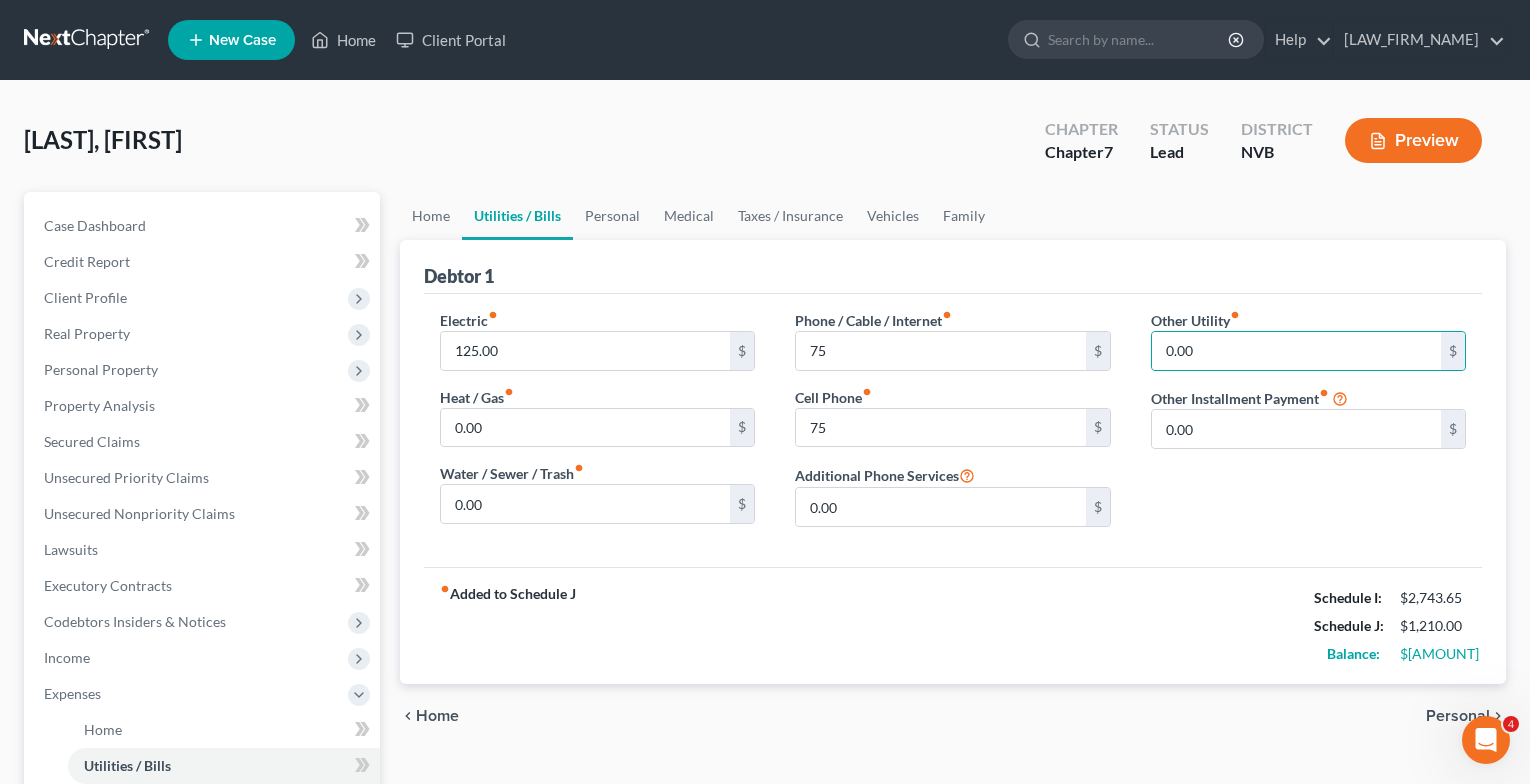 click on "Personal" at bounding box center (1458, 716) 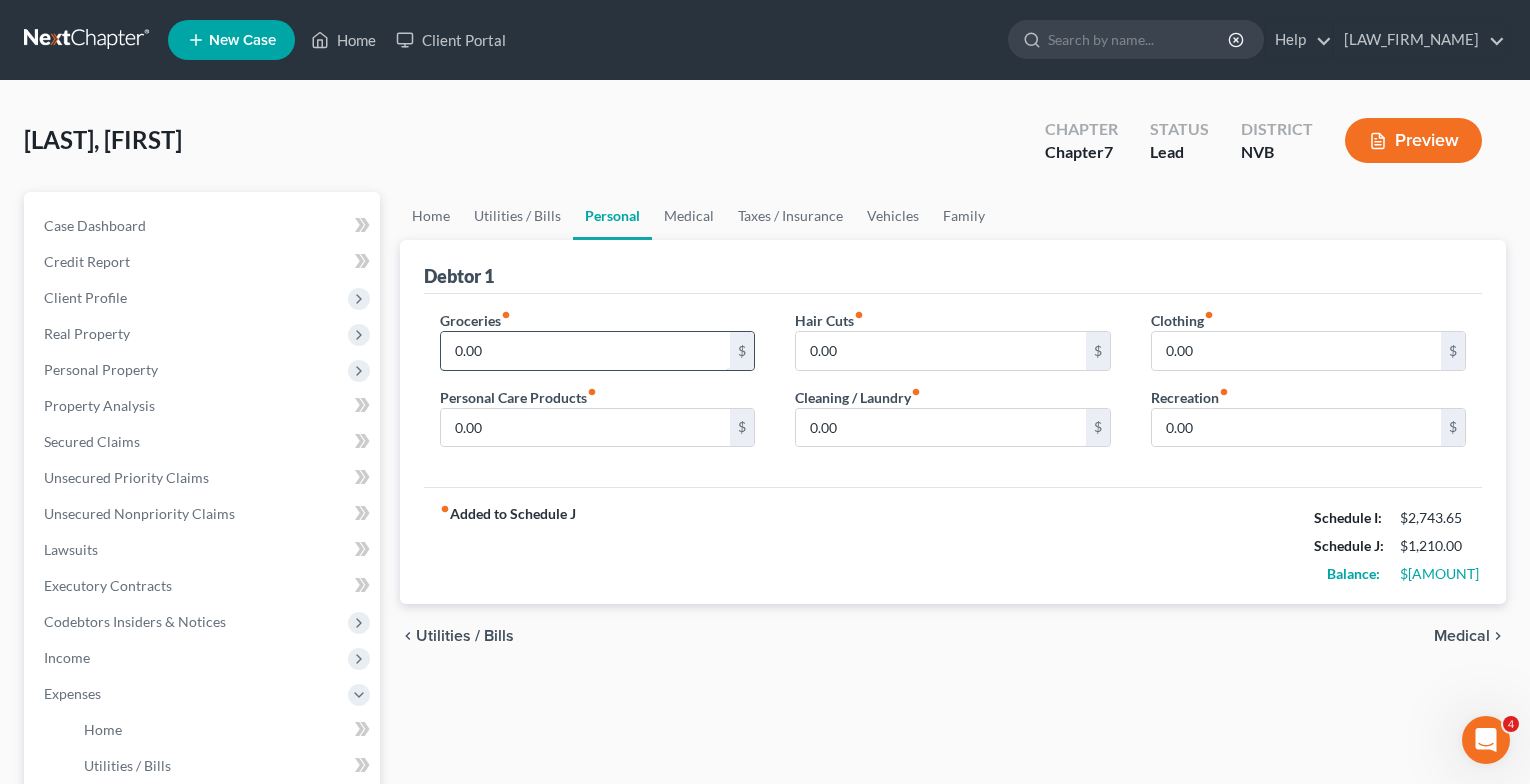 click on "0.00" at bounding box center [586, 351] 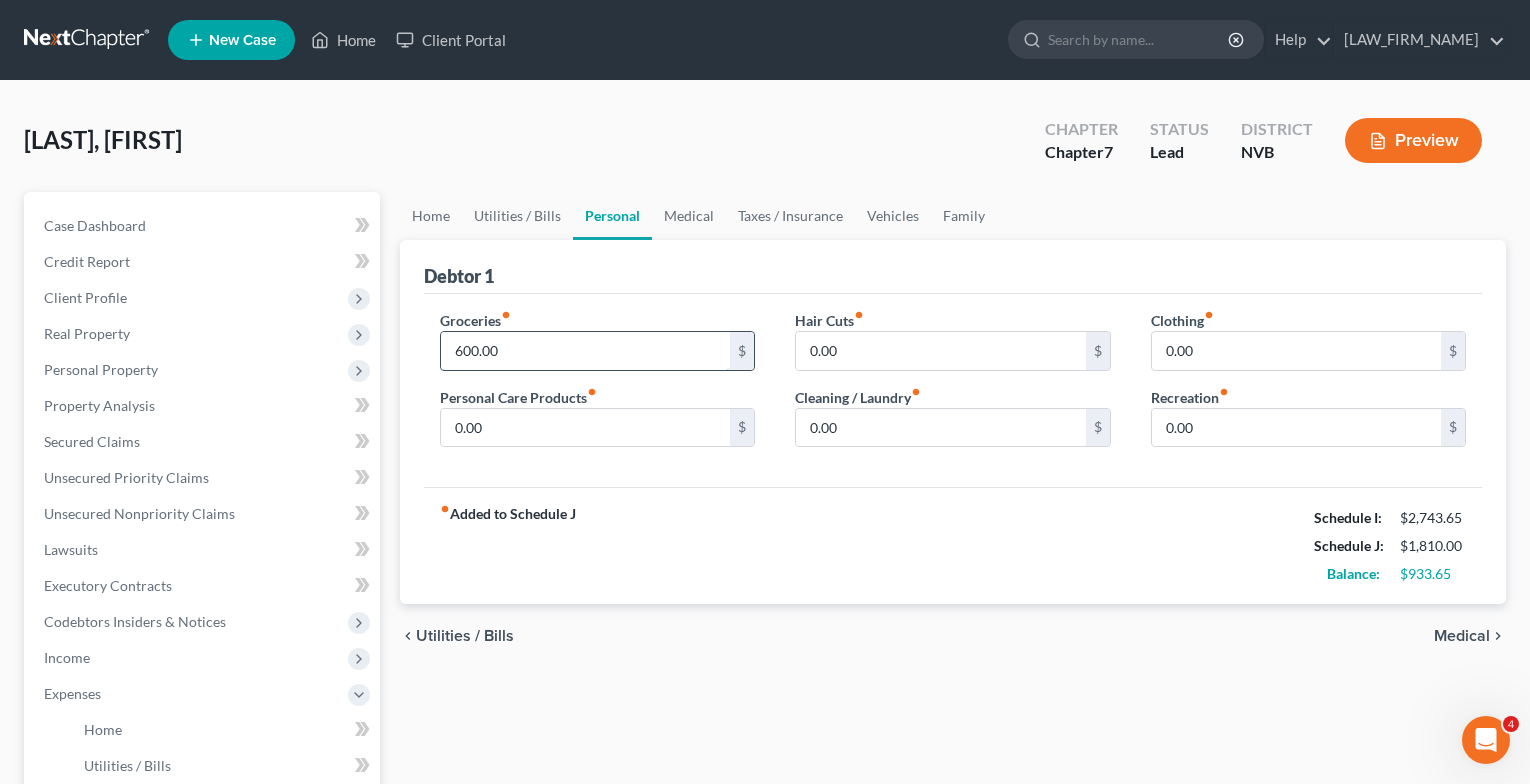 type on "600.00" 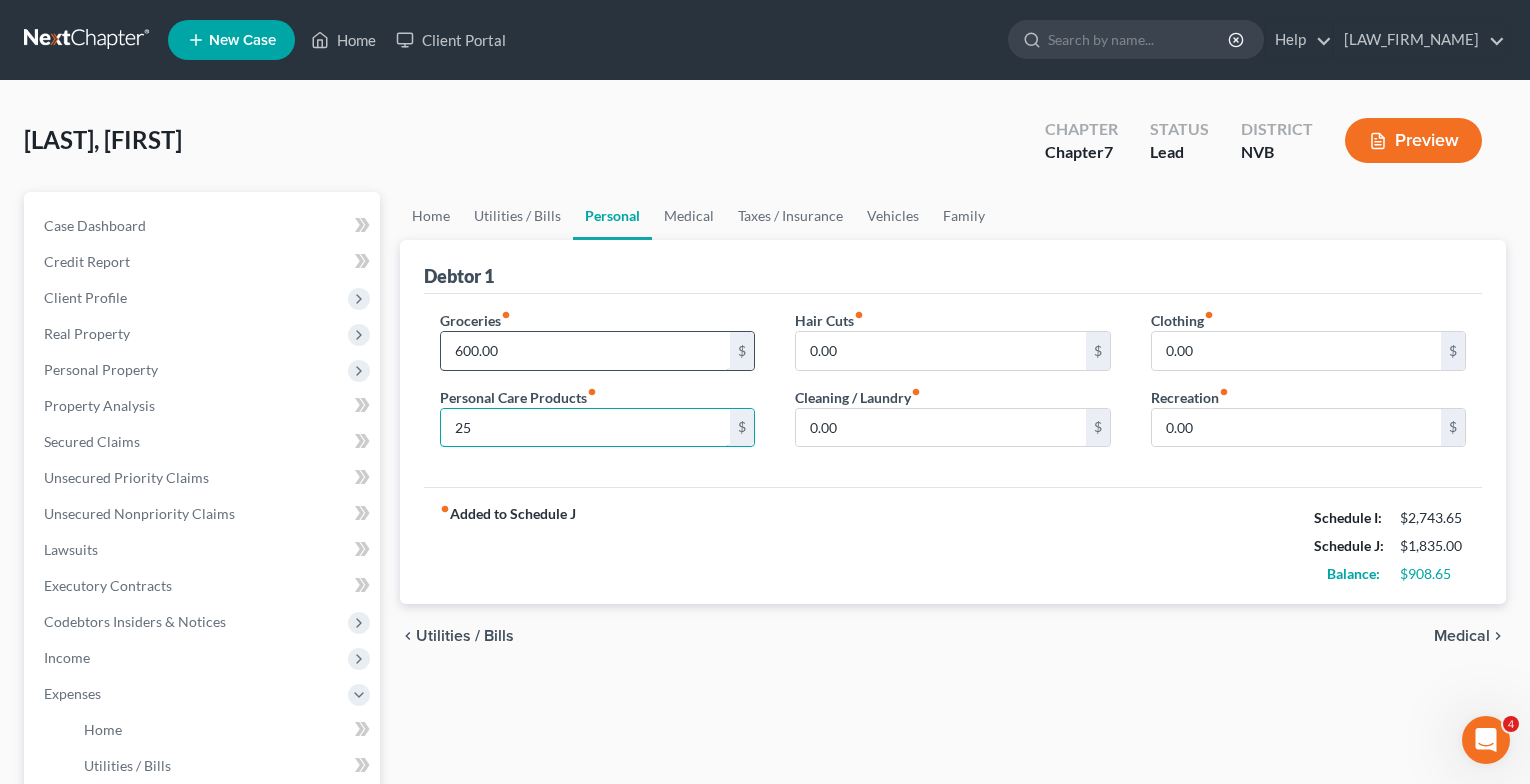 type on "25" 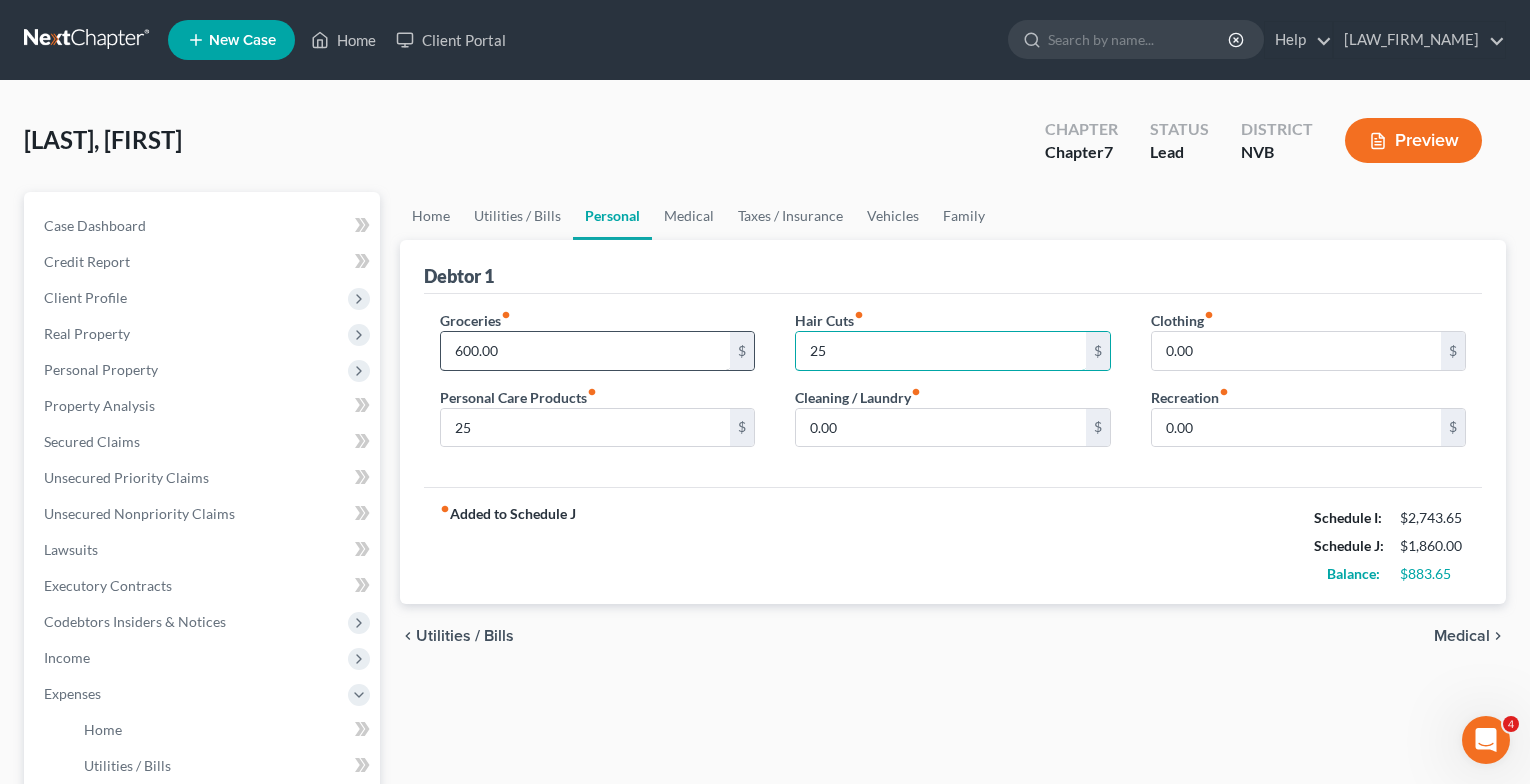 type on "25" 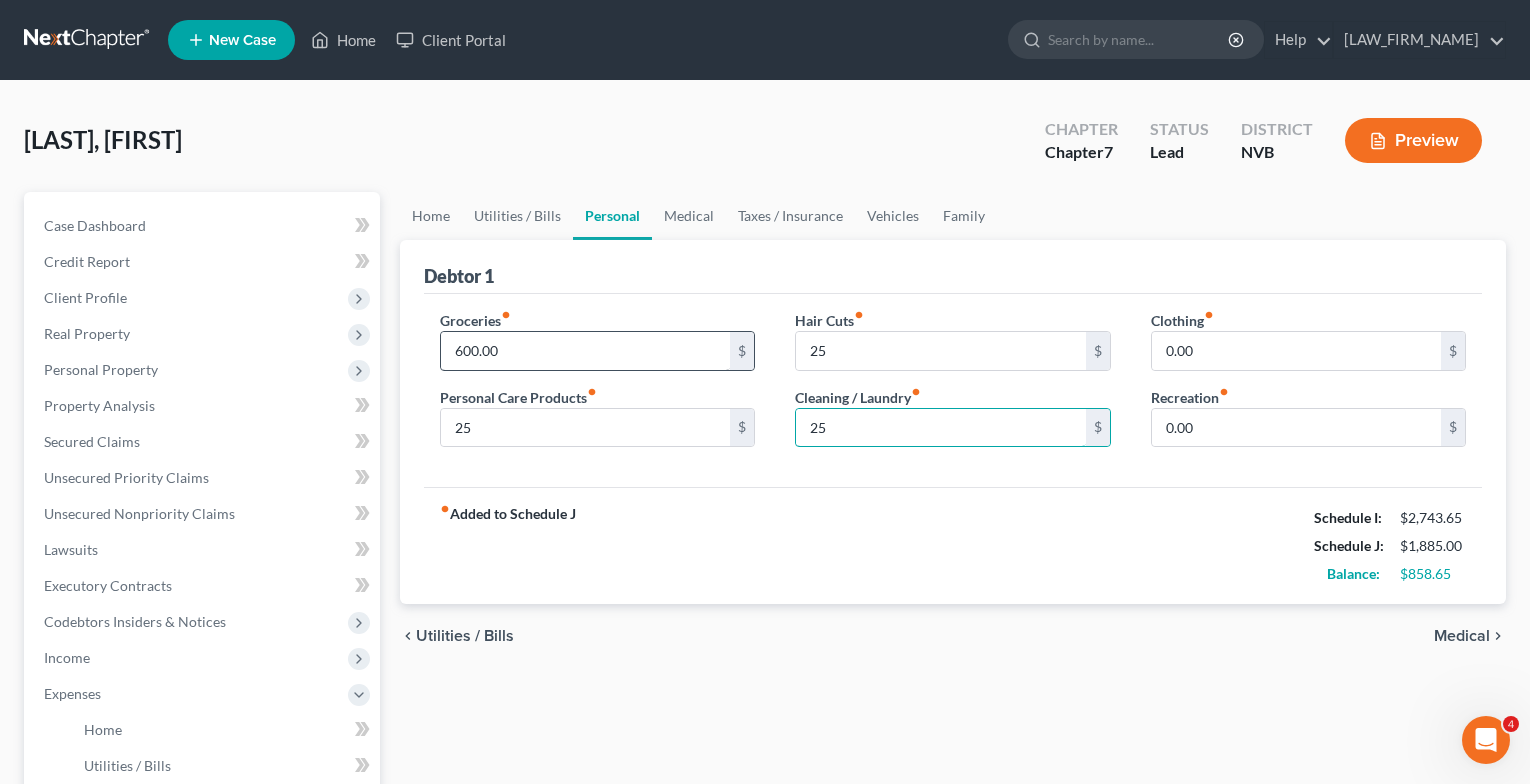 type on "25" 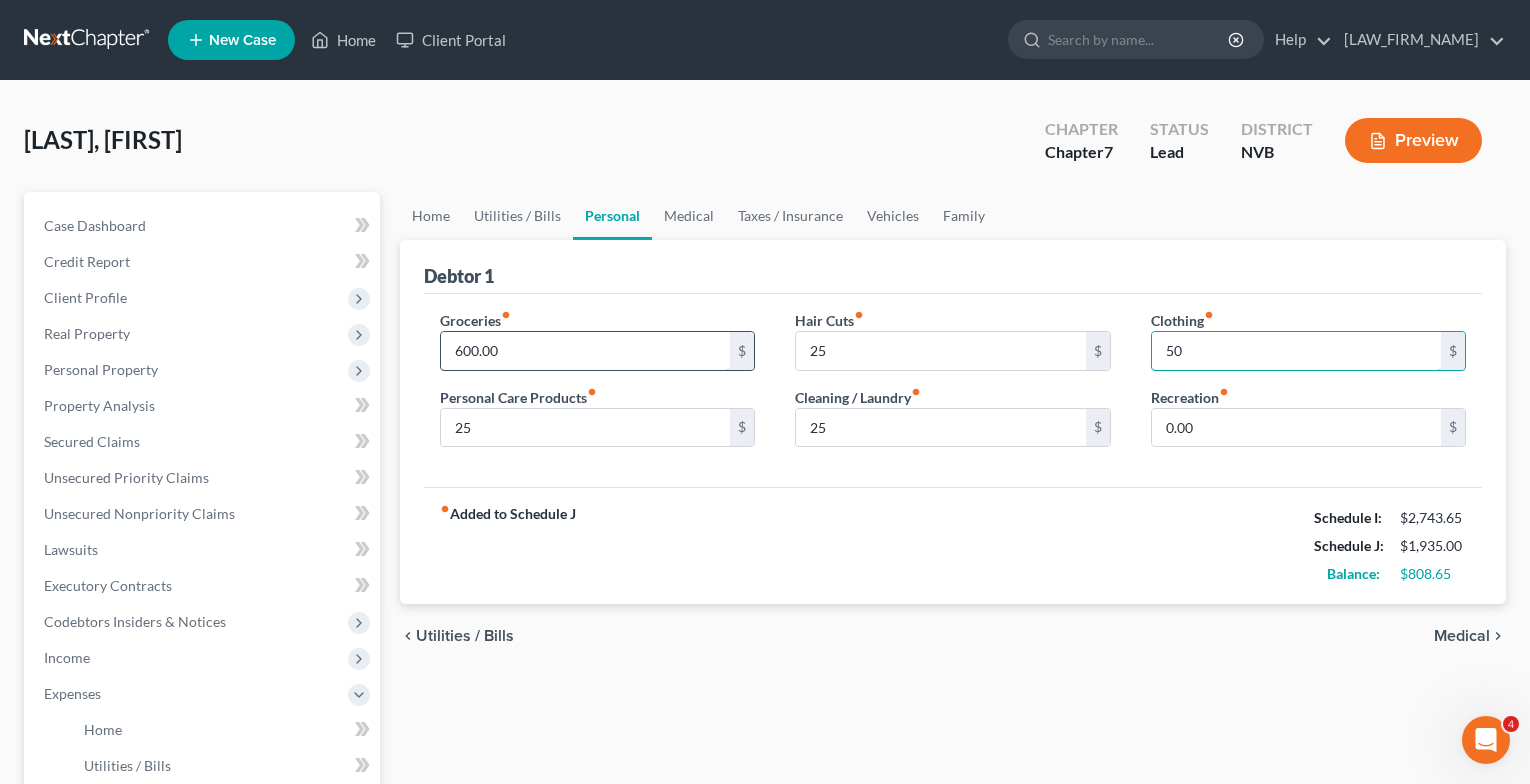 type on "50" 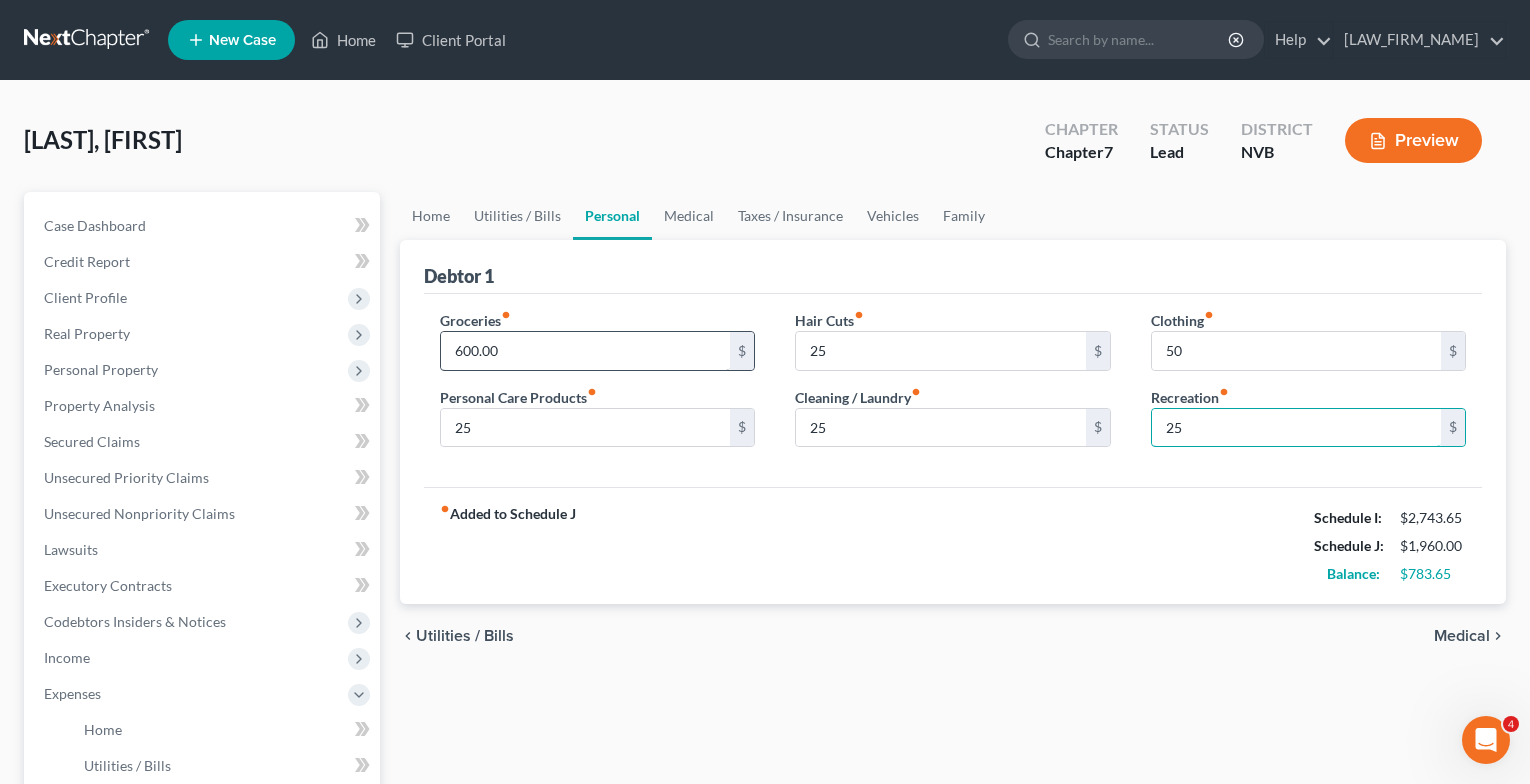 type on "25" 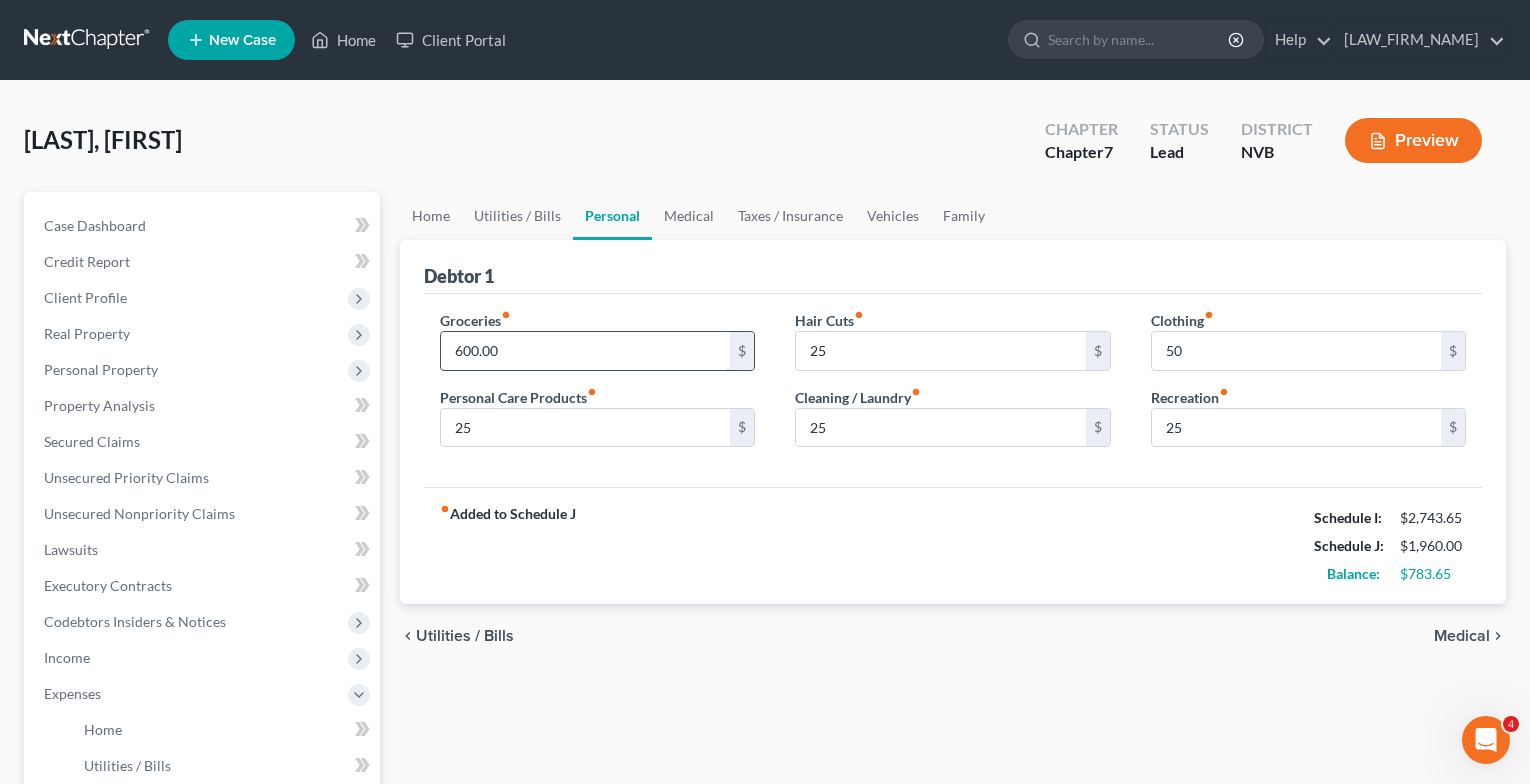 type 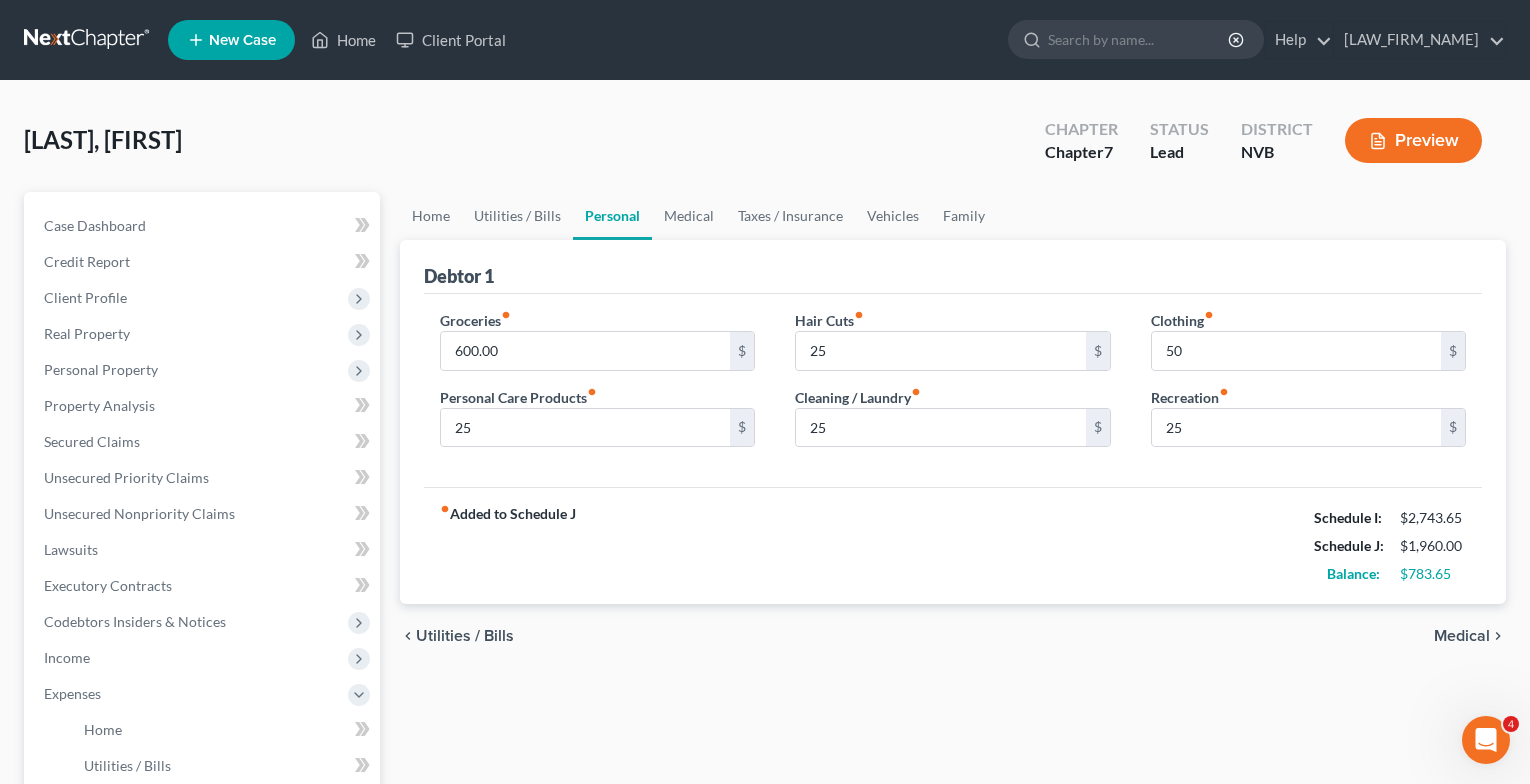 click on "Medical" at bounding box center [1462, 636] 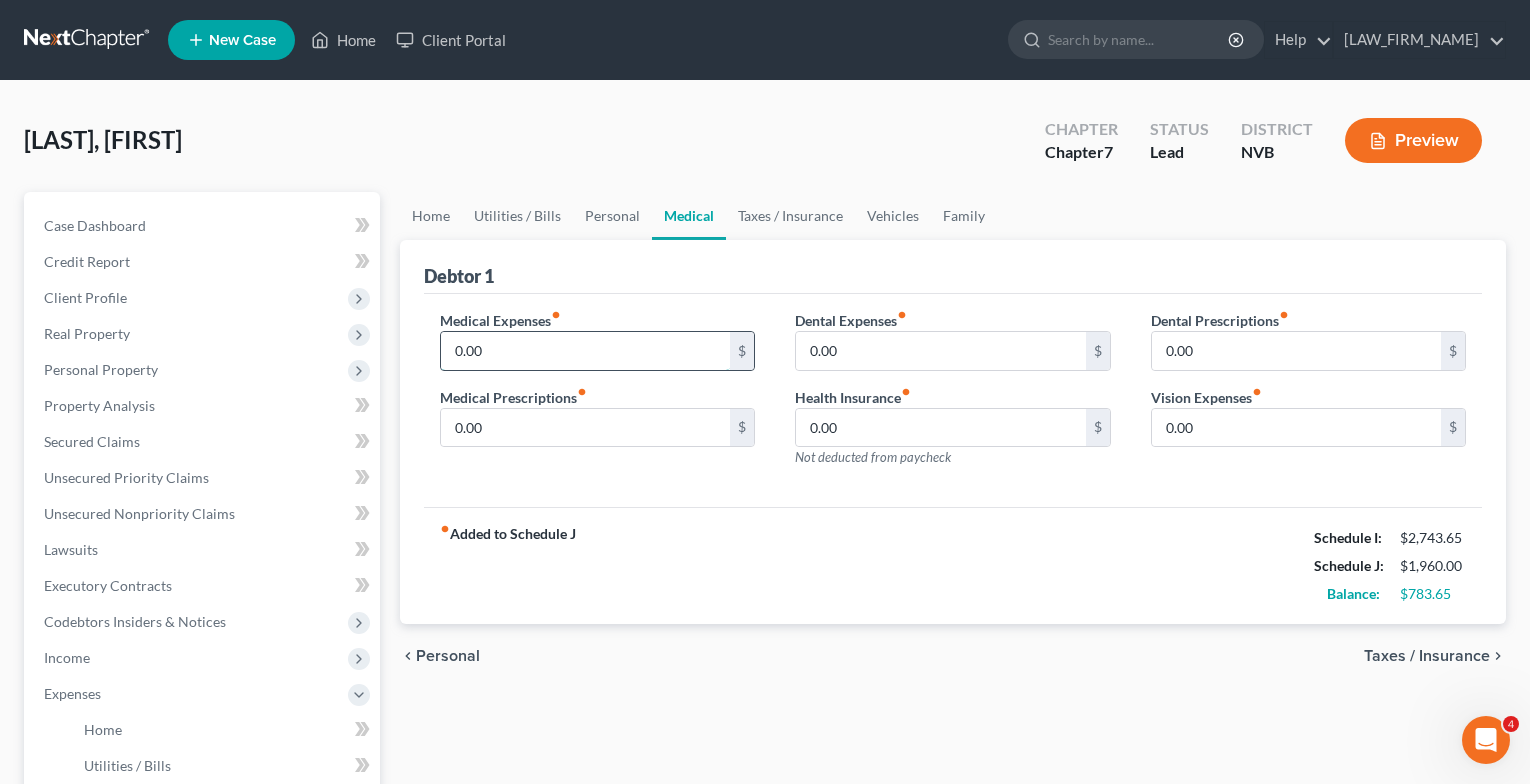 click on "0.00" at bounding box center (586, 351) 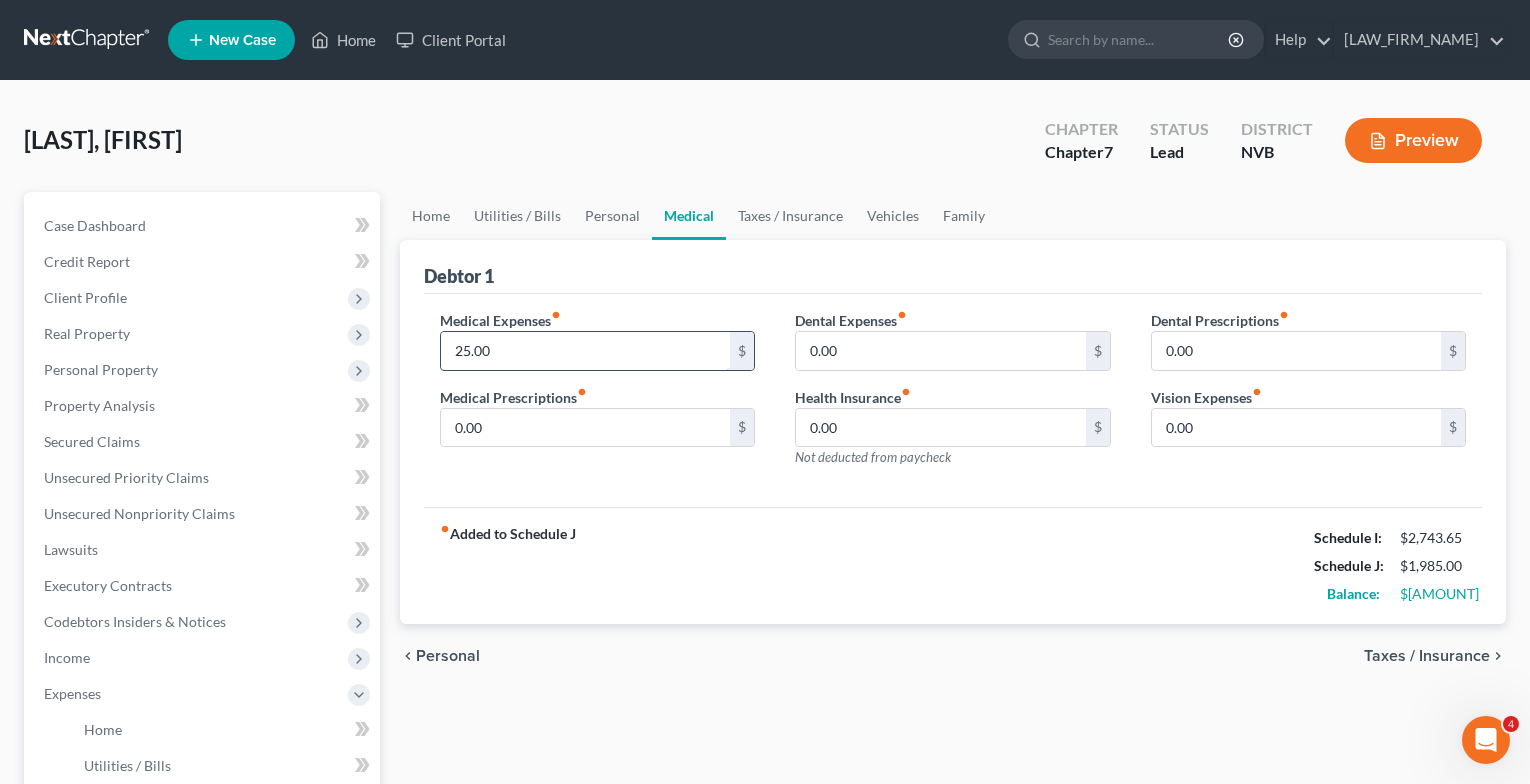 type on "25.00" 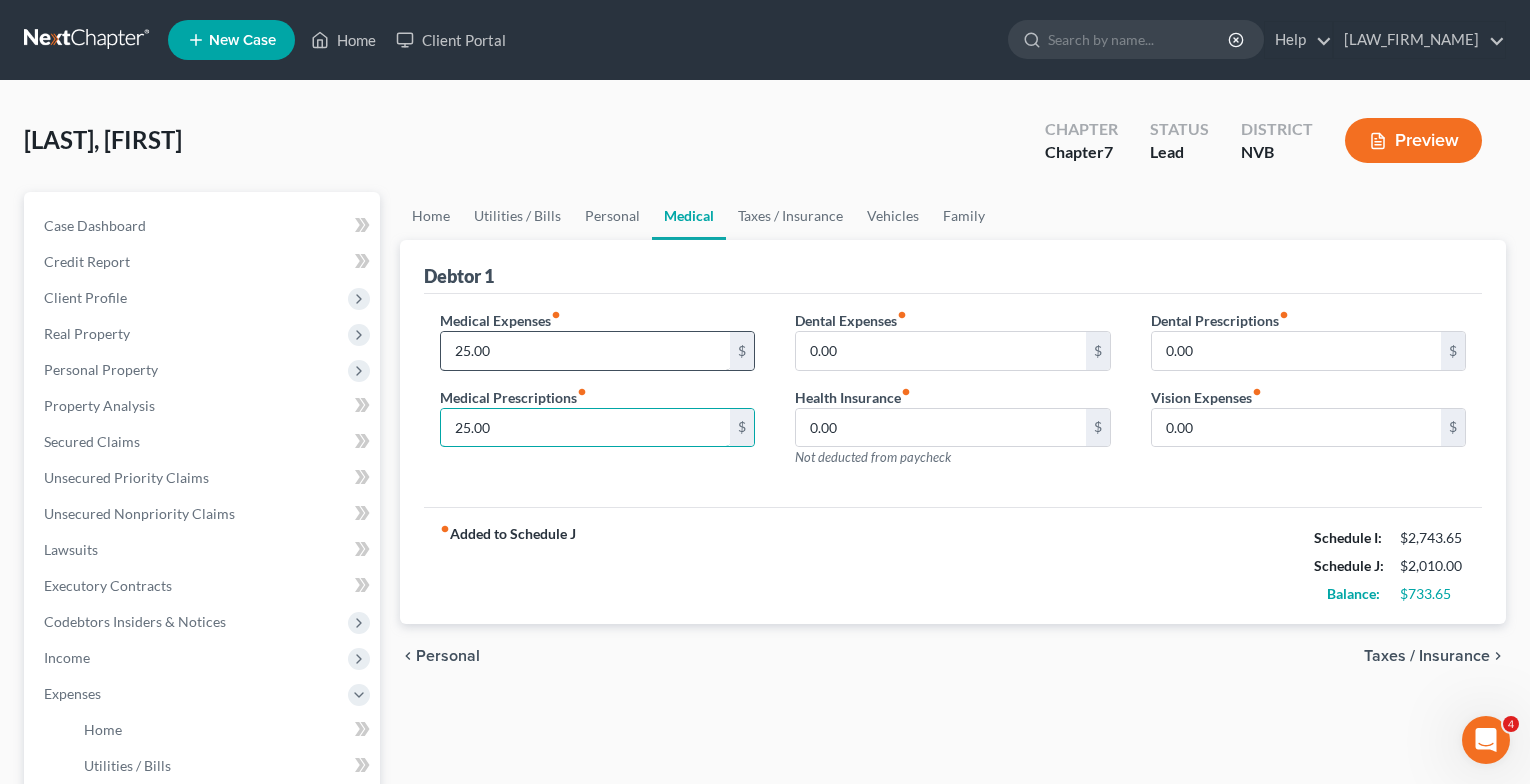 type on "25.00" 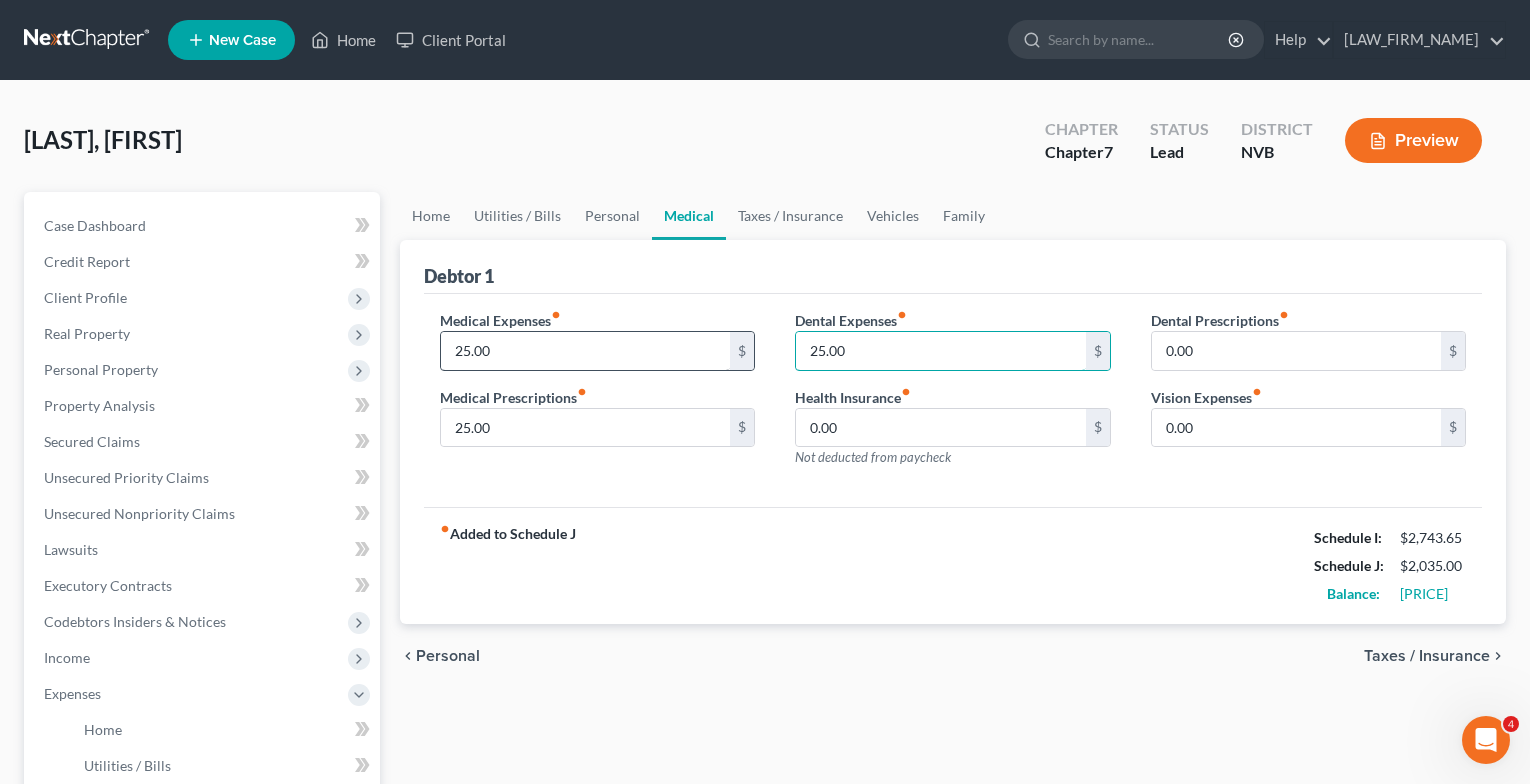 type on "25.00" 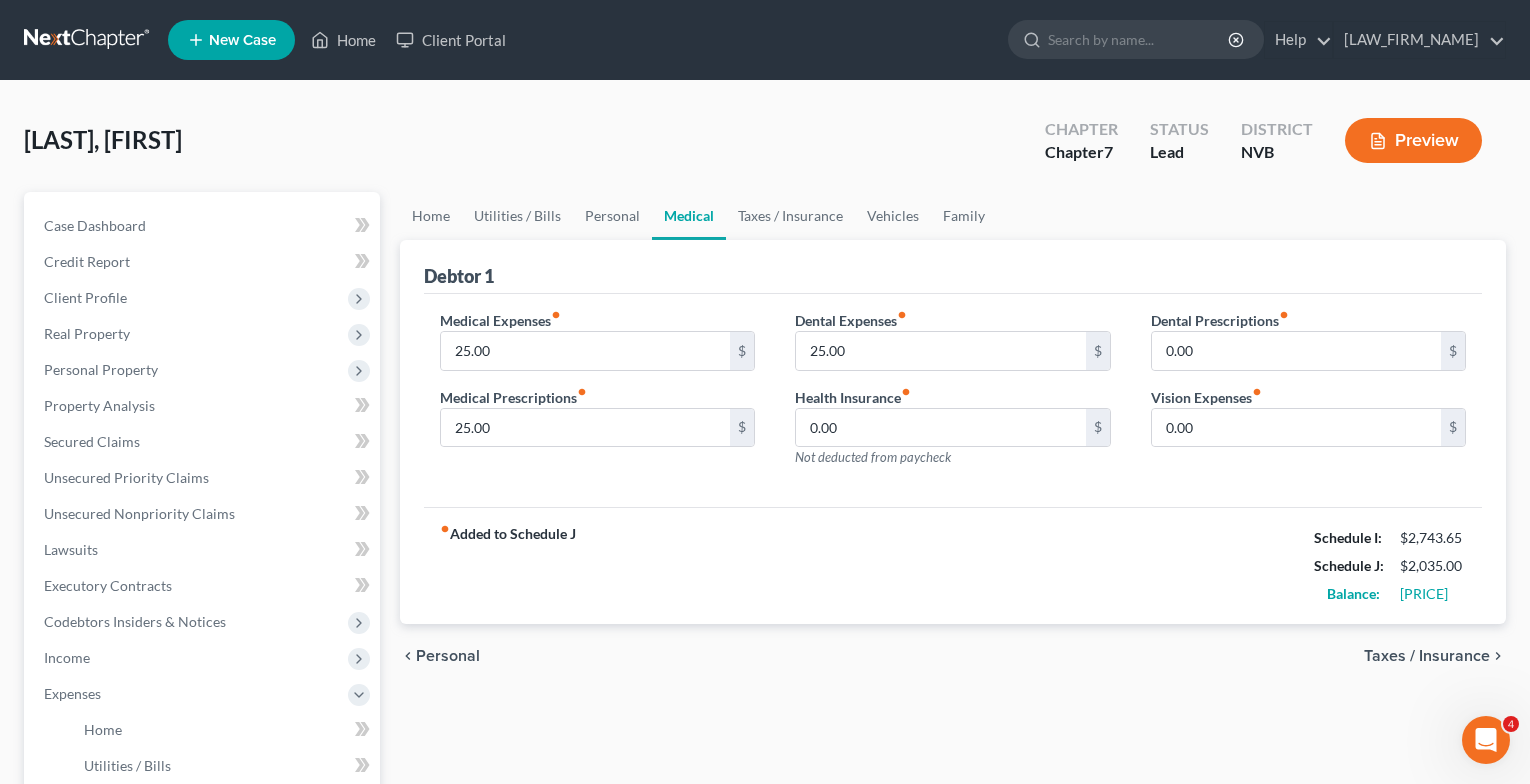 click on "Taxes / Insurance" at bounding box center [1427, 656] 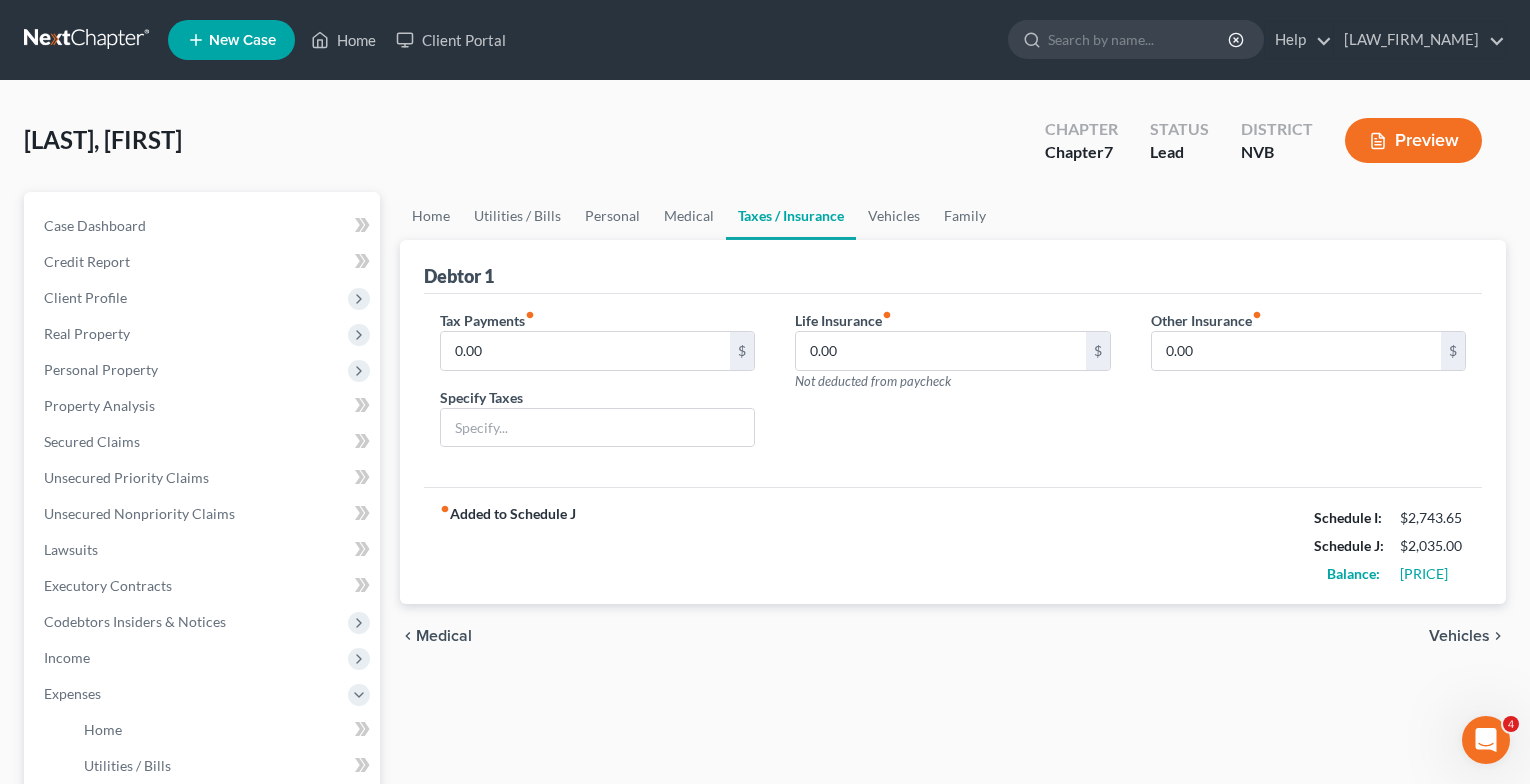 click on "Vehicles" at bounding box center [1459, 636] 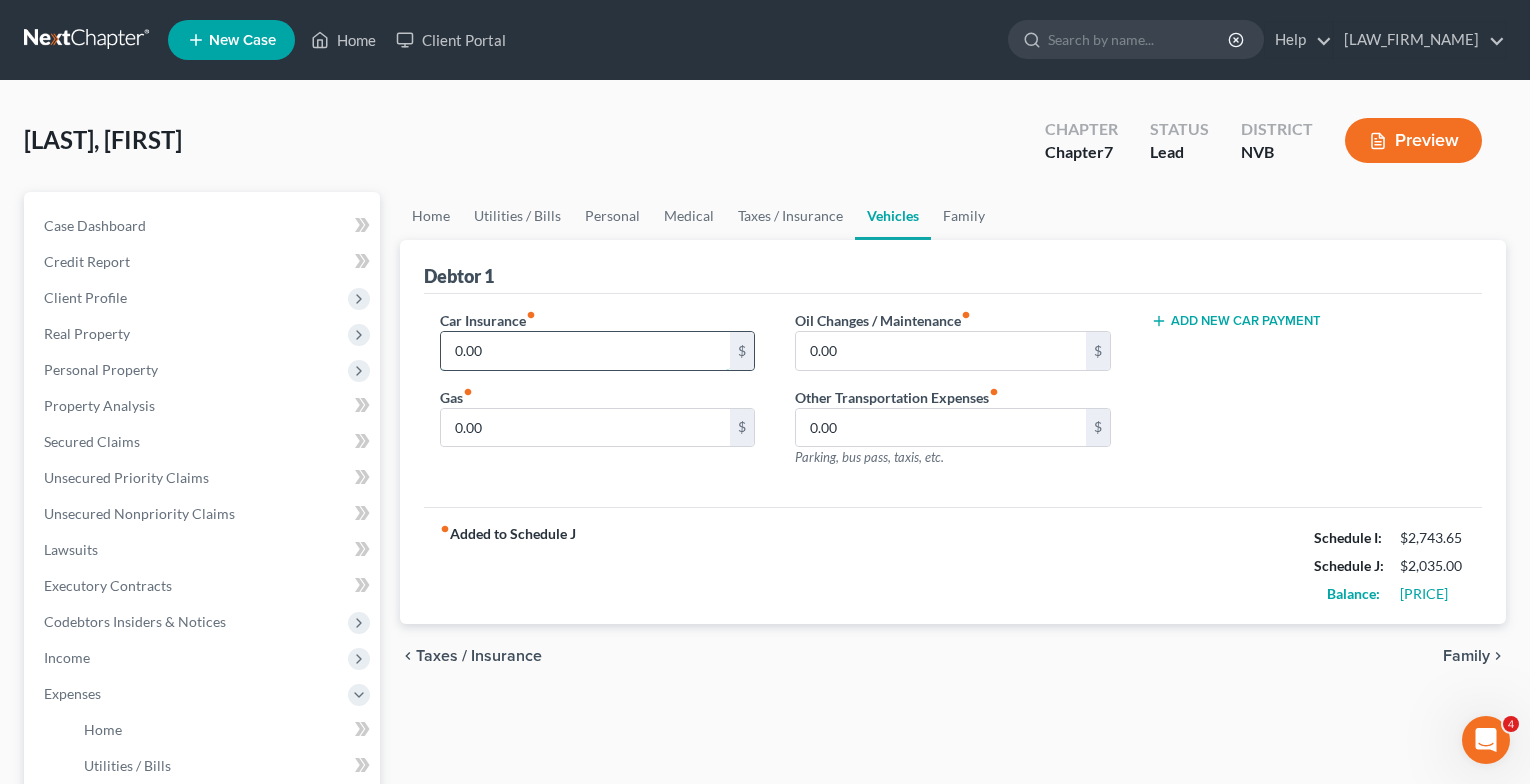 click on "0.00" at bounding box center [586, 351] 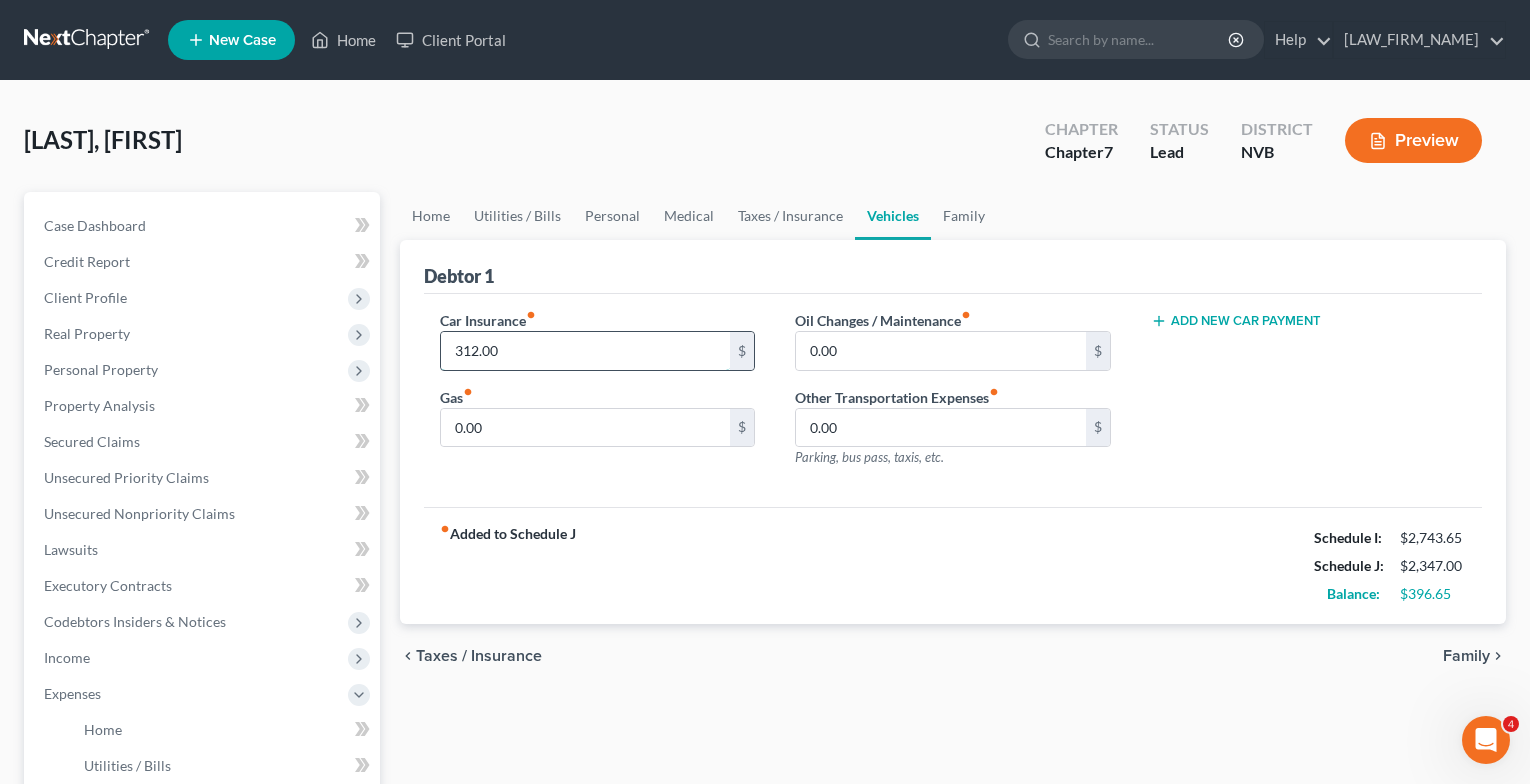 type on "312.00" 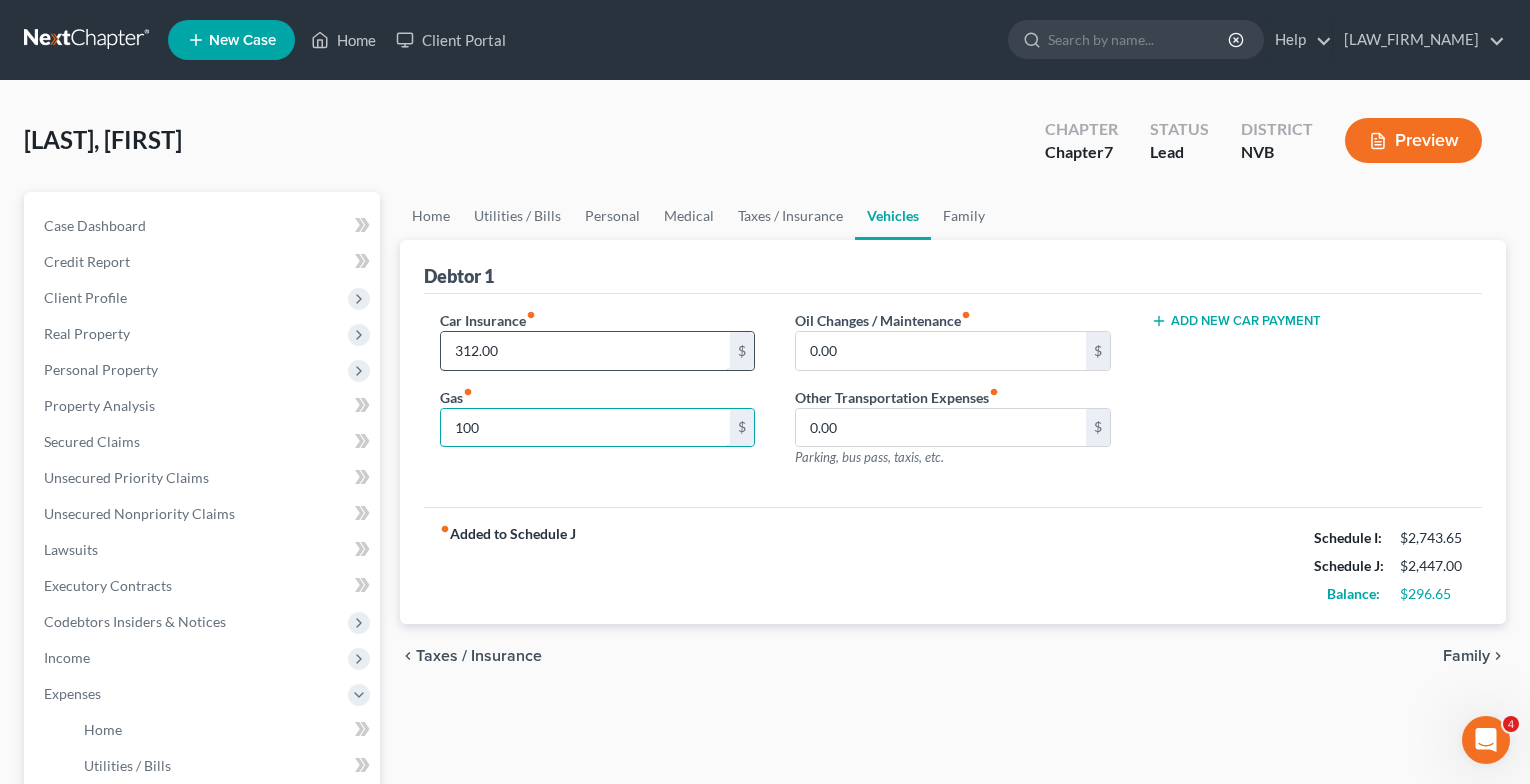 type on "100" 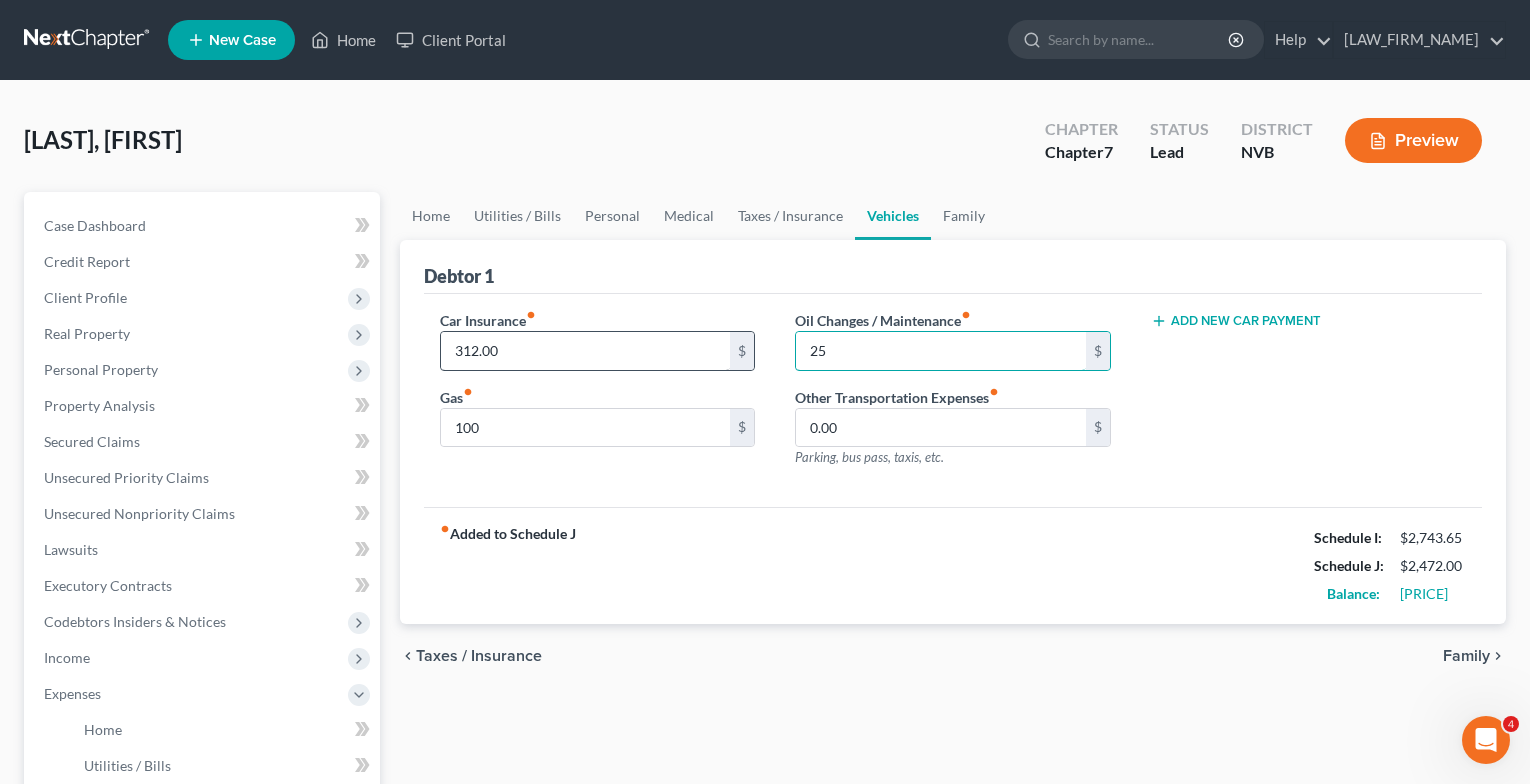 type on "25" 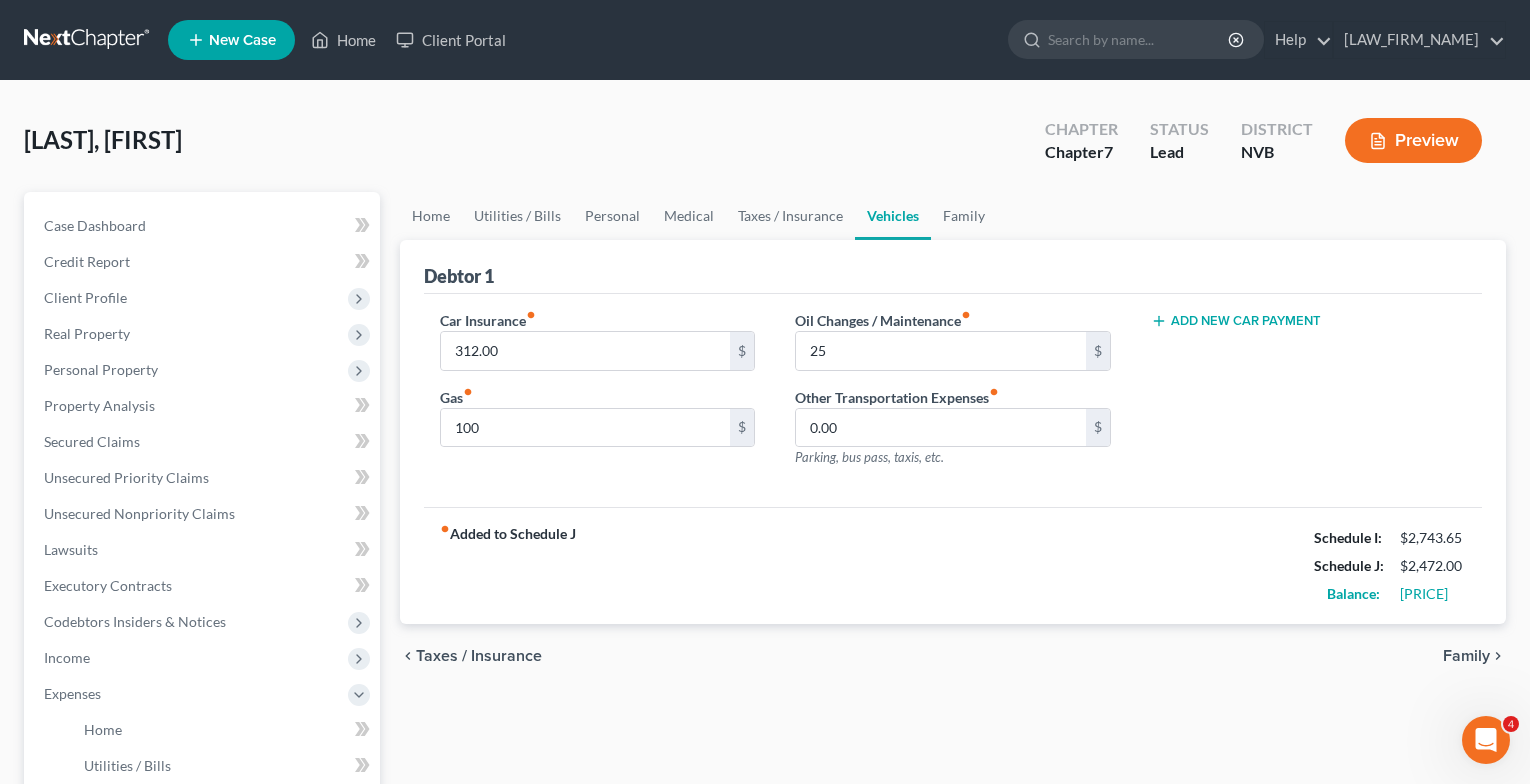 click on "Add New Car Payment" at bounding box center [1236, 321] 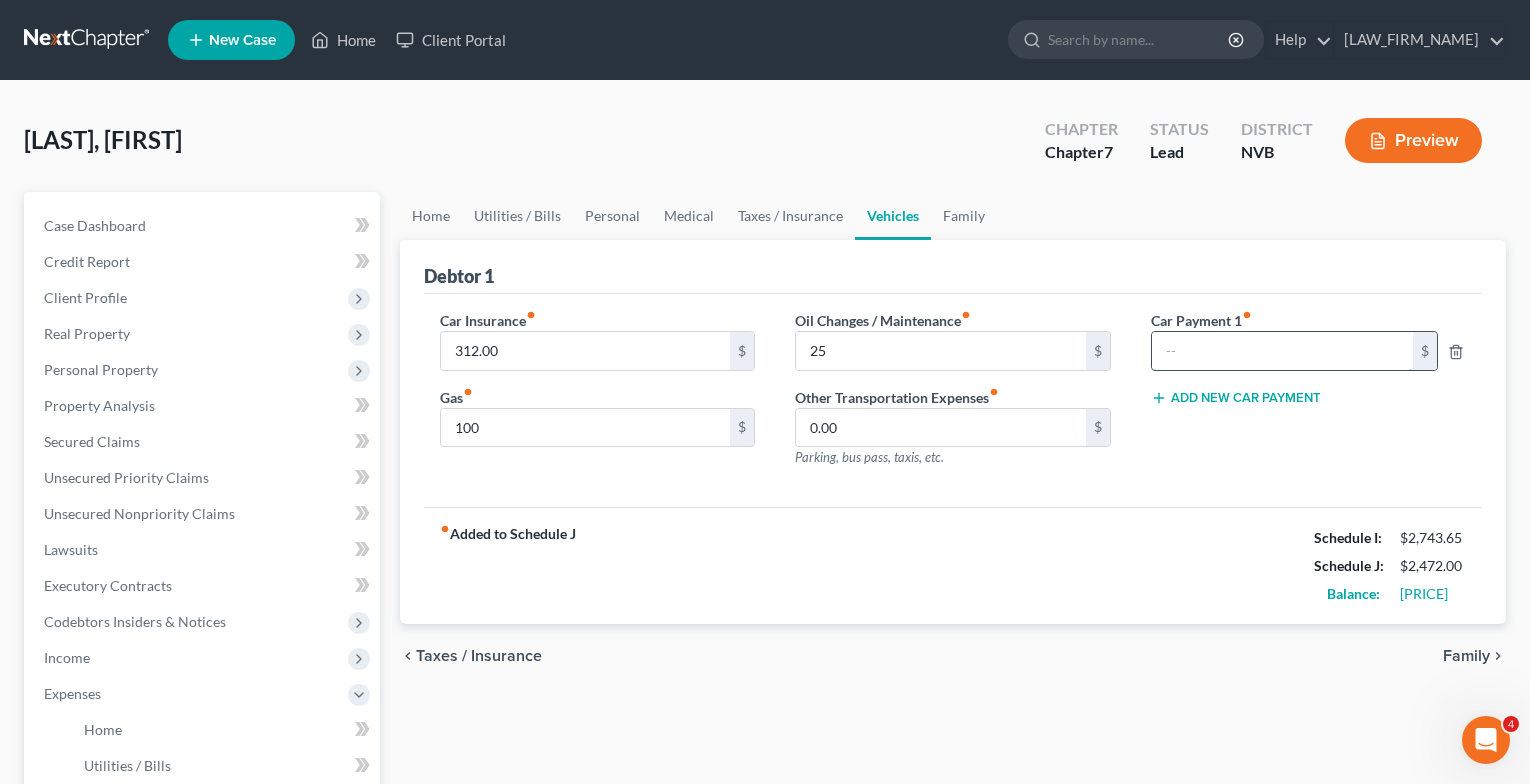 click at bounding box center [1283, 351] 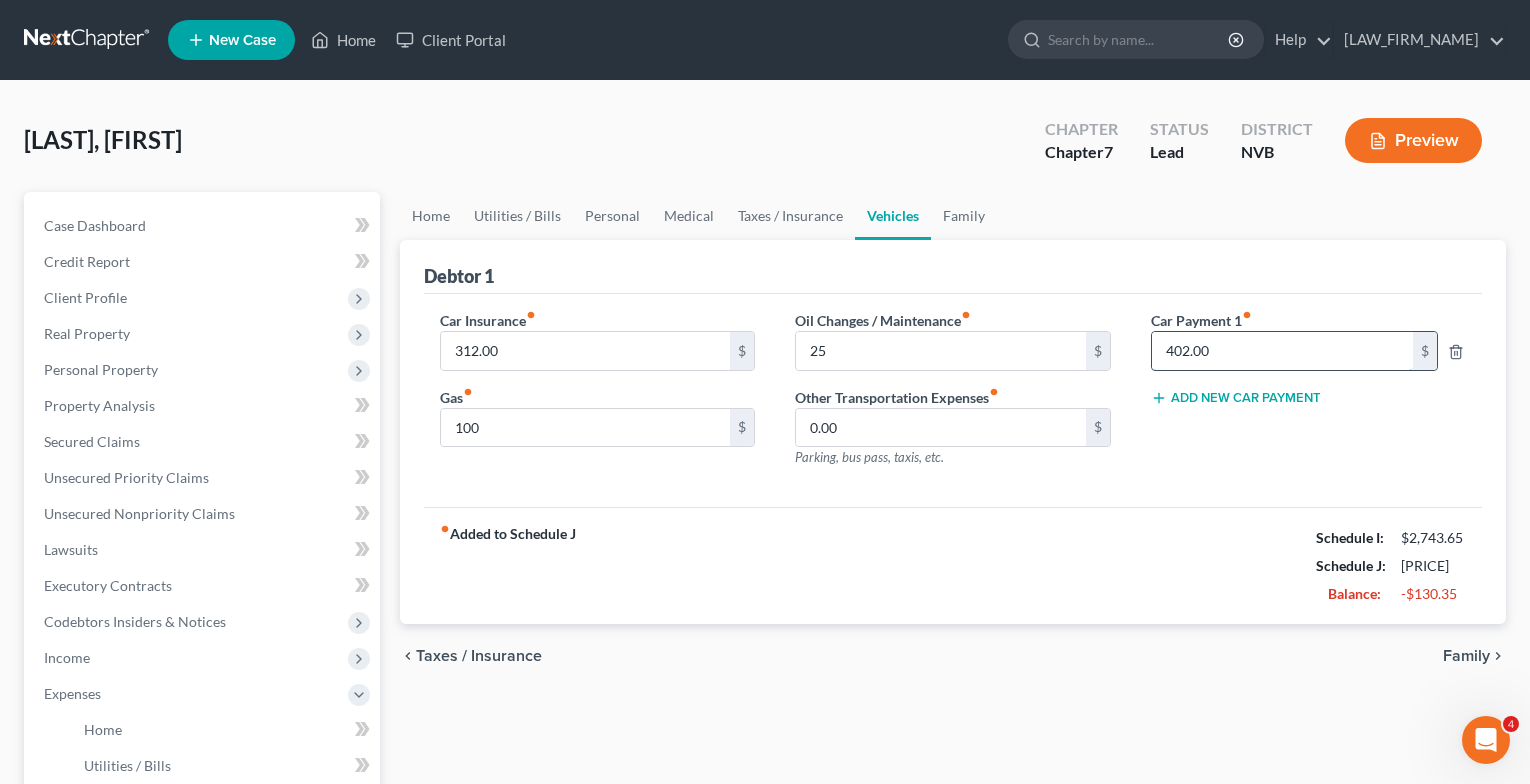 type 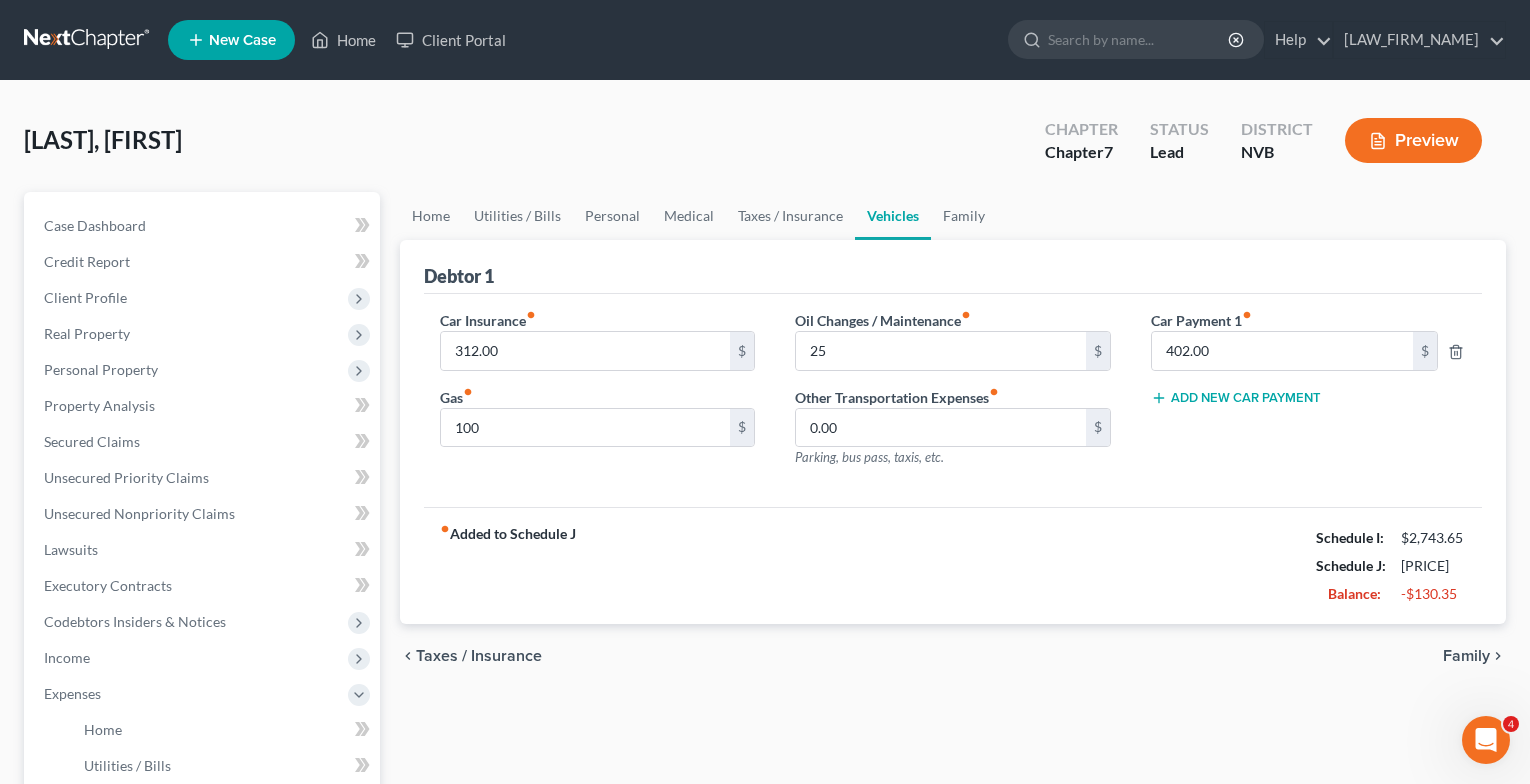 click on "Family" at bounding box center (1466, 656) 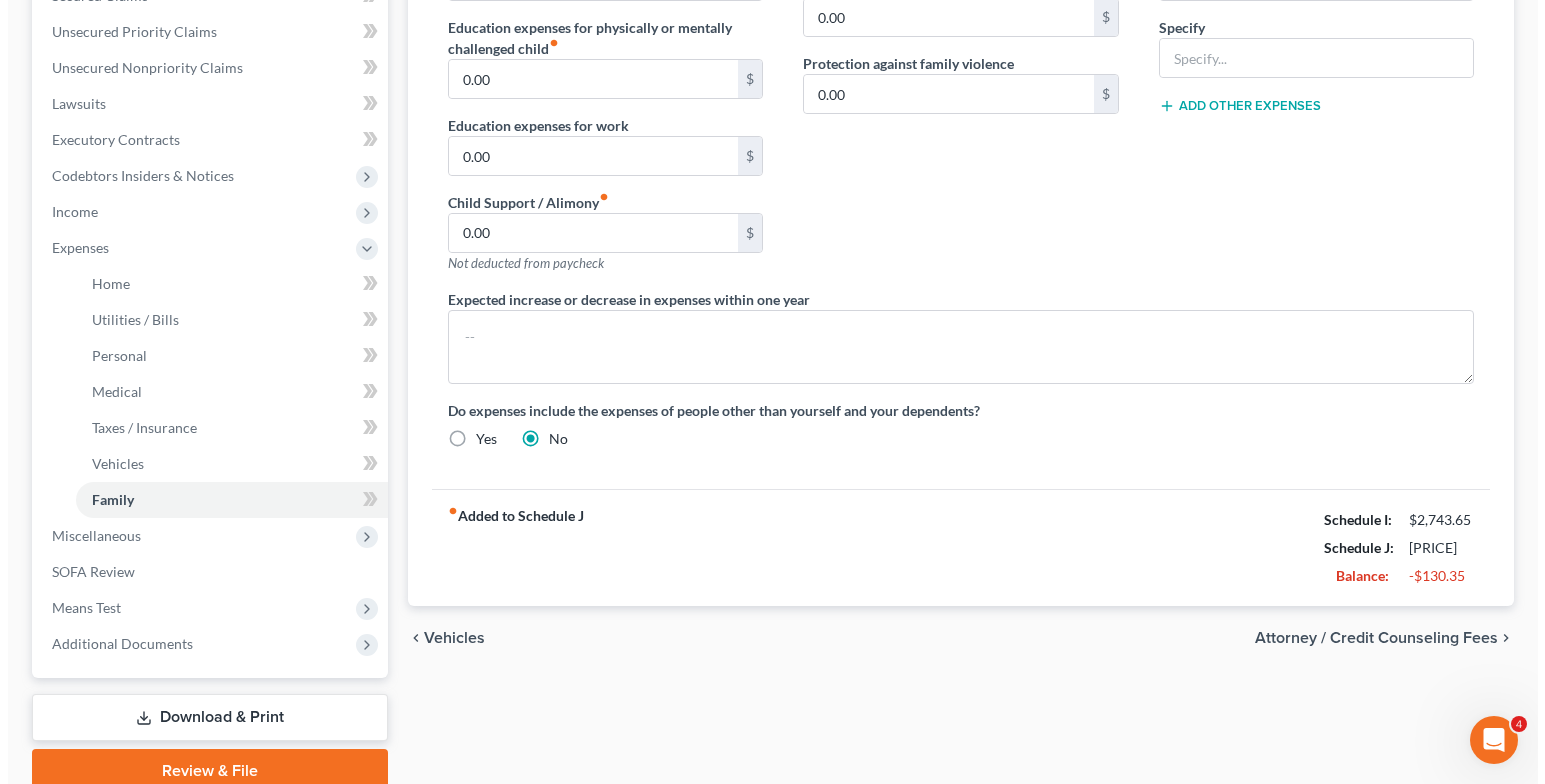 scroll, scrollTop: 500, scrollLeft: 0, axis: vertical 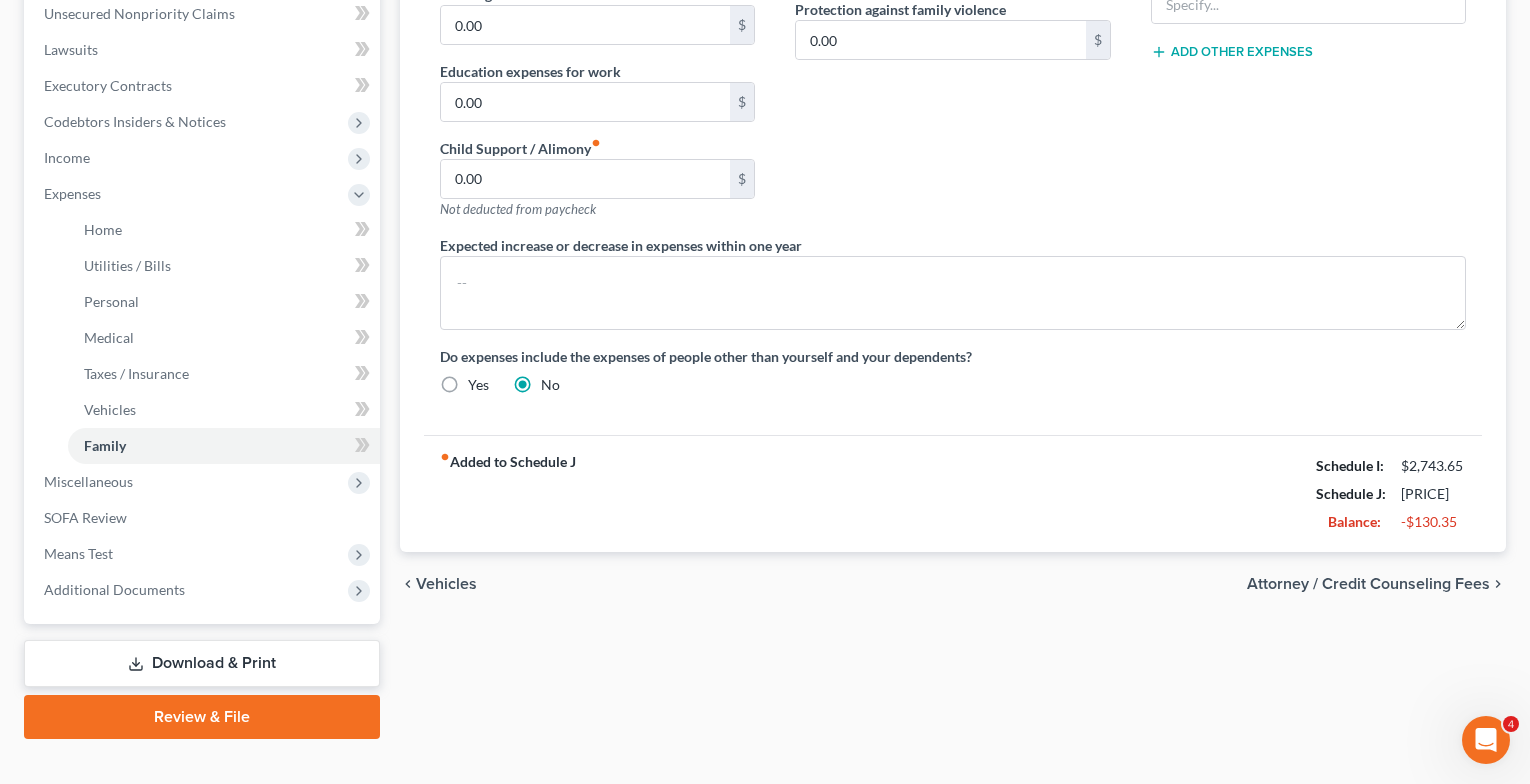 click on "Attorney / Credit Counseling Fees" at bounding box center (1368, 584) 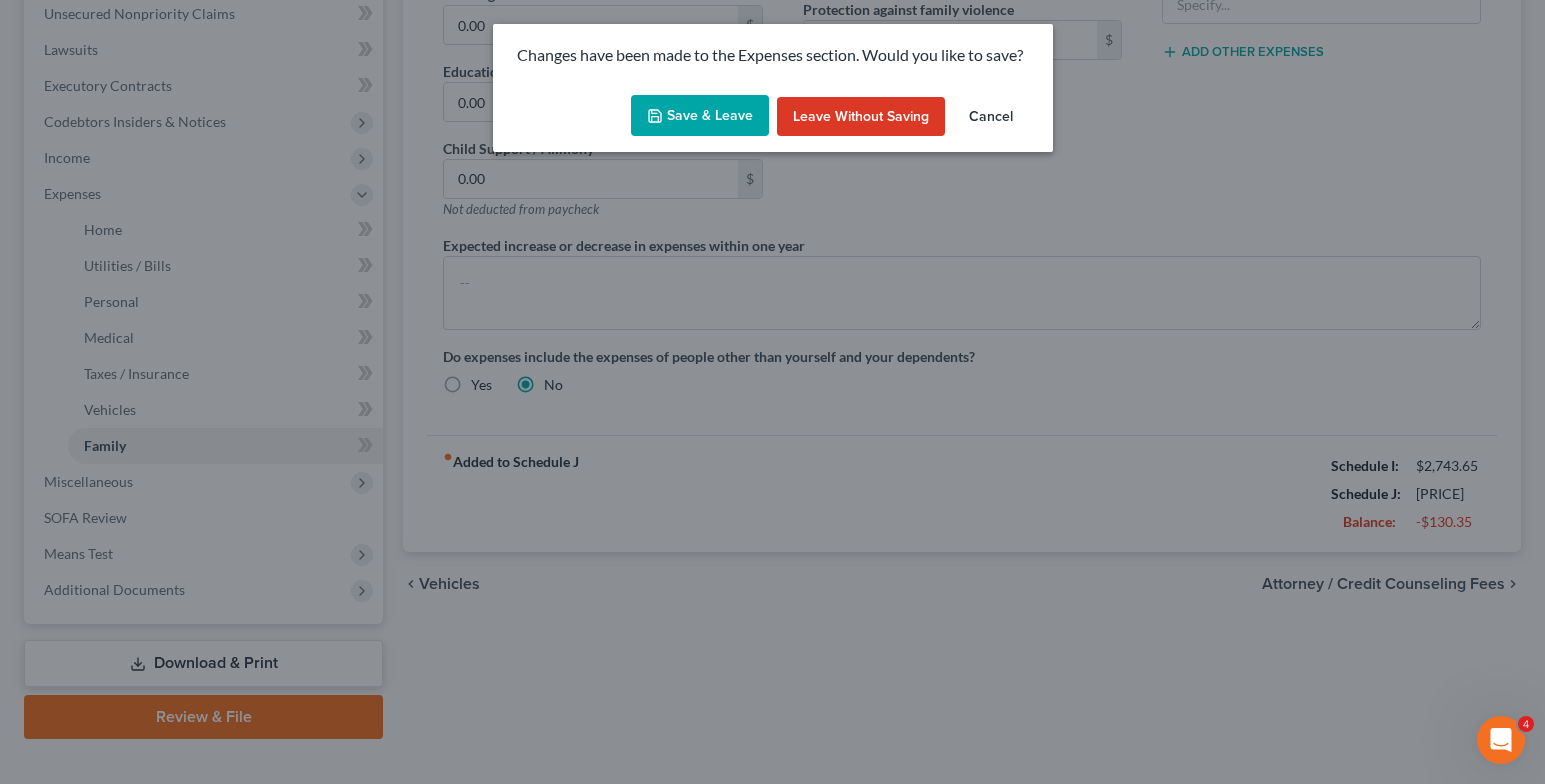 click on "Save & Leave" at bounding box center [700, 116] 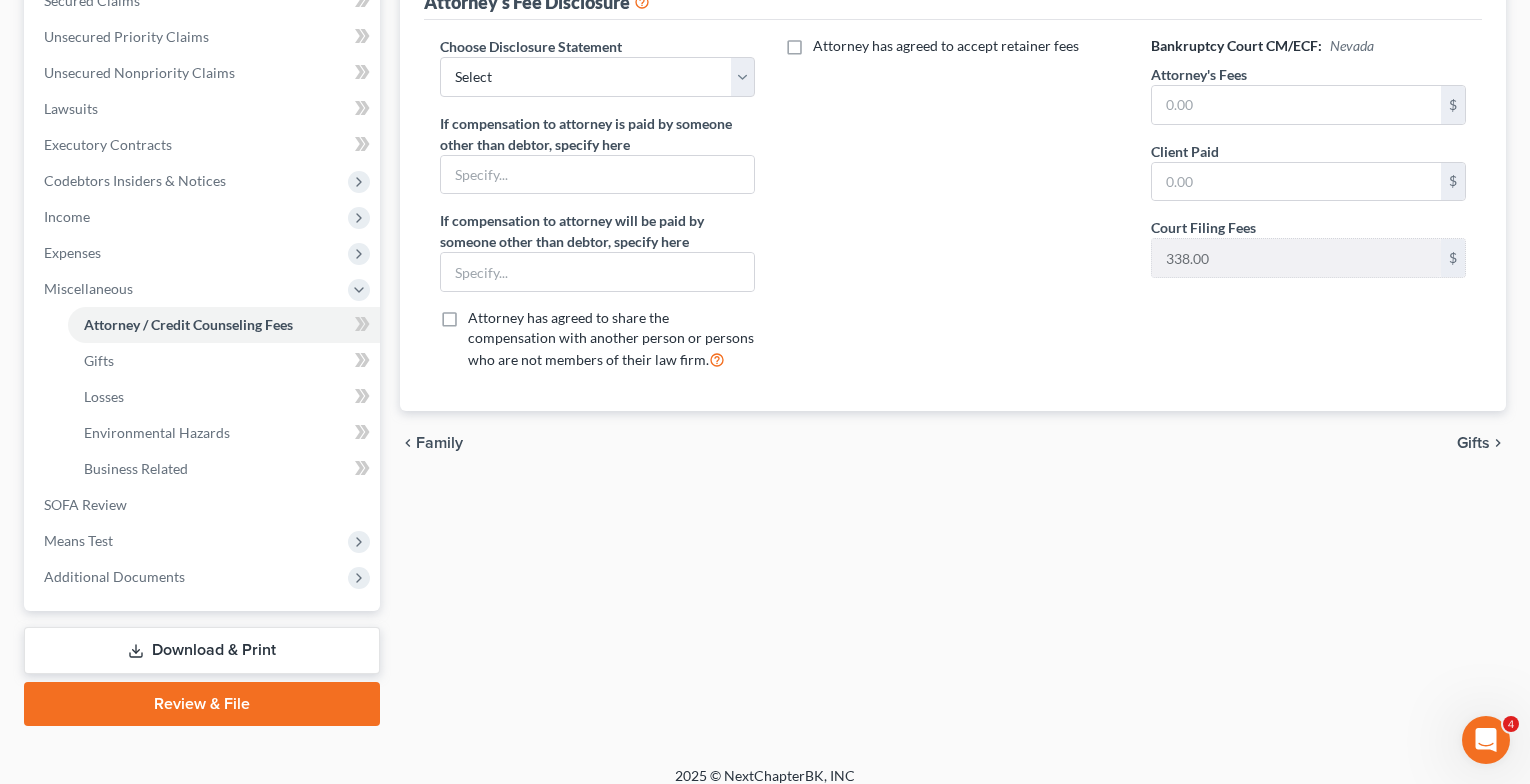 scroll, scrollTop: 0, scrollLeft: 0, axis: both 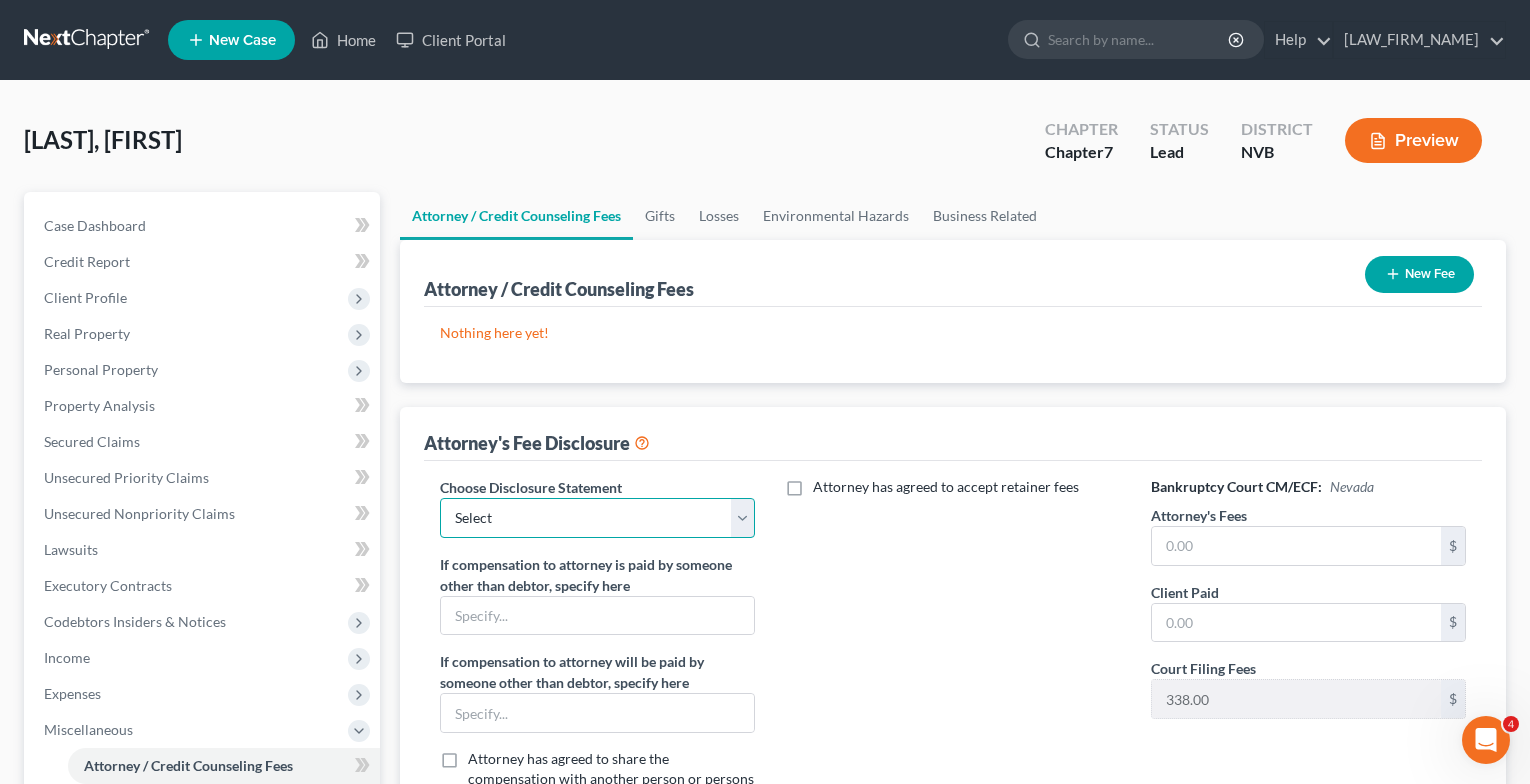 click on "Select fee disclosure" at bounding box center (598, 518) 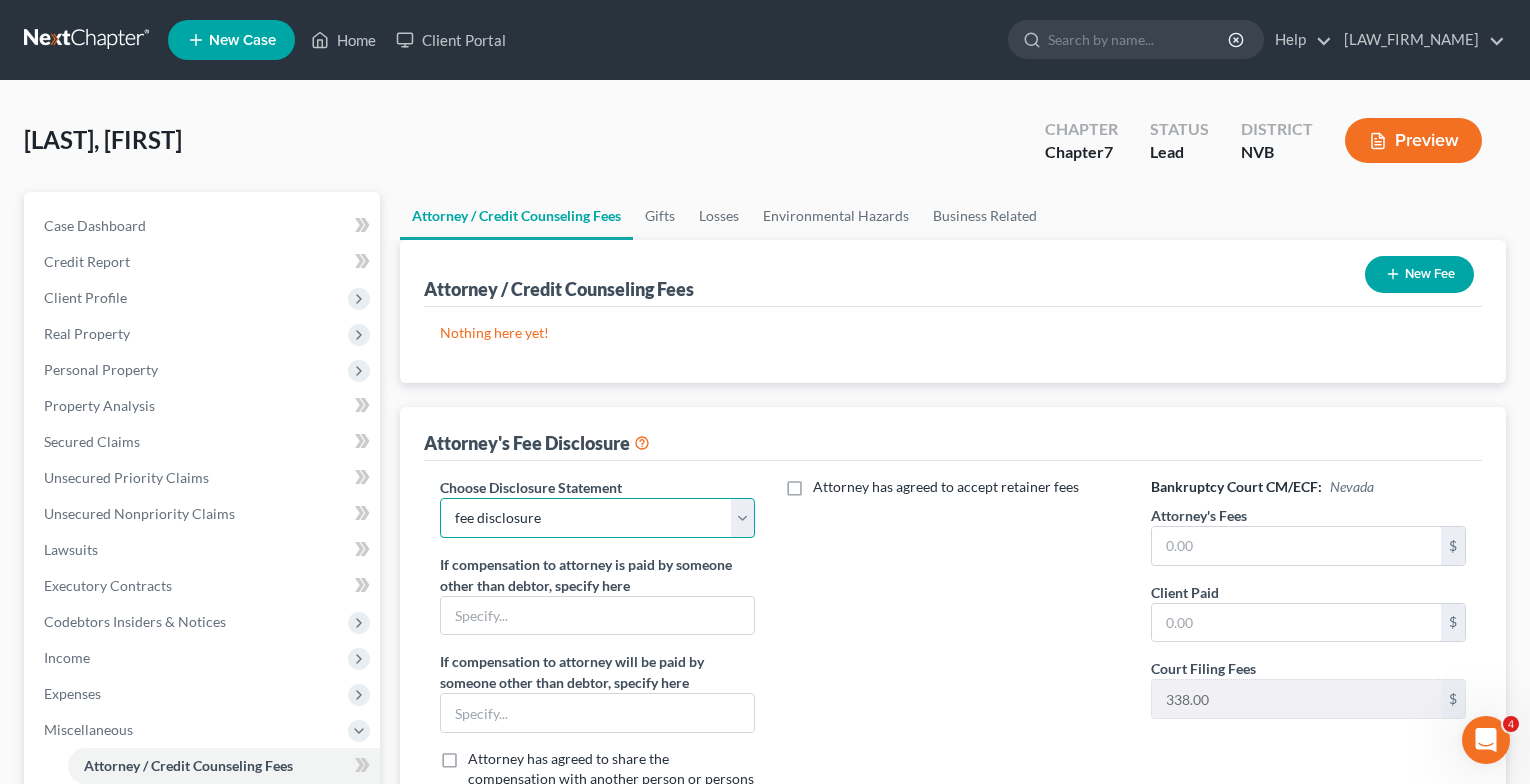 click on "Select fee disclosure" at bounding box center (598, 518) 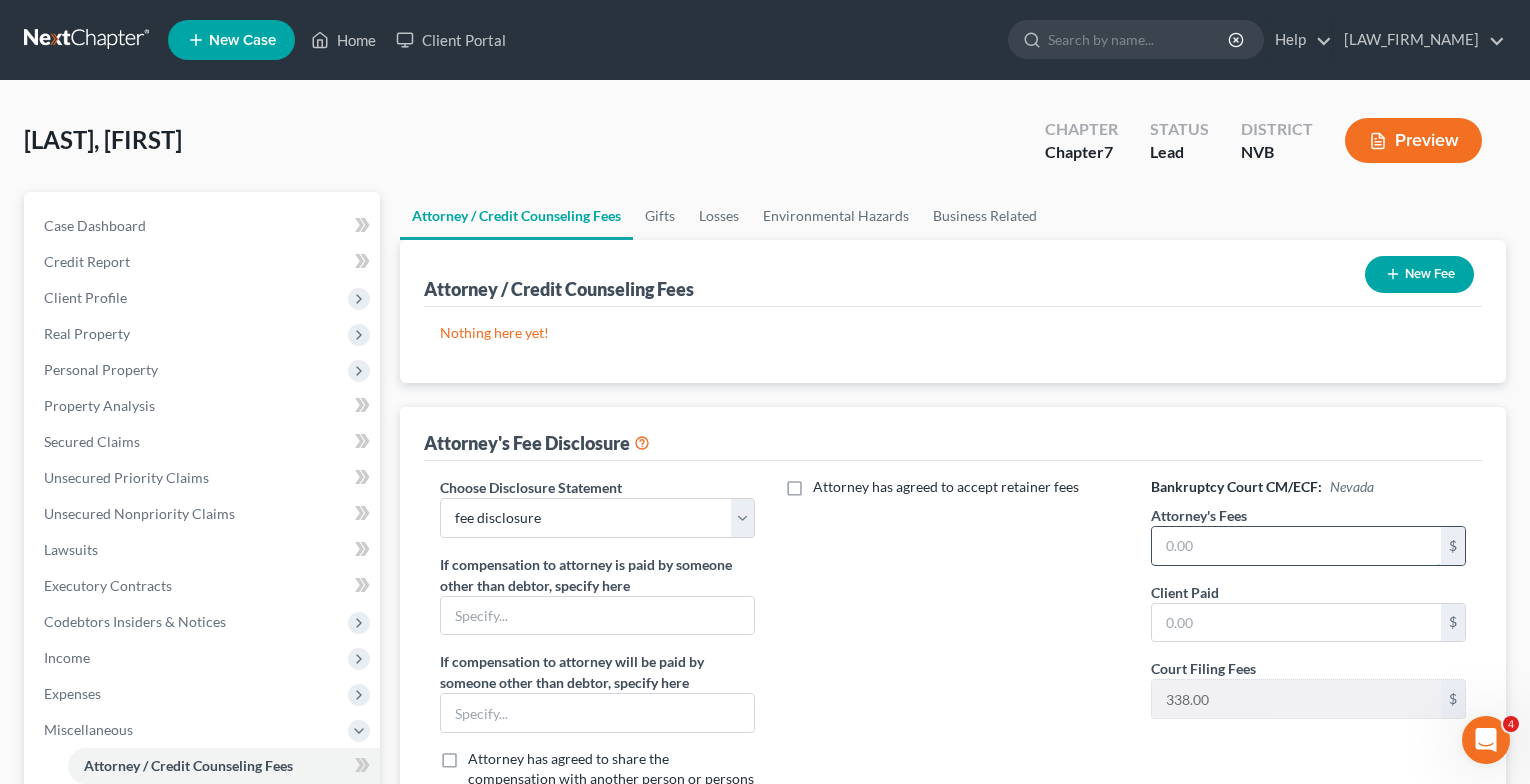 click at bounding box center [1297, 546] 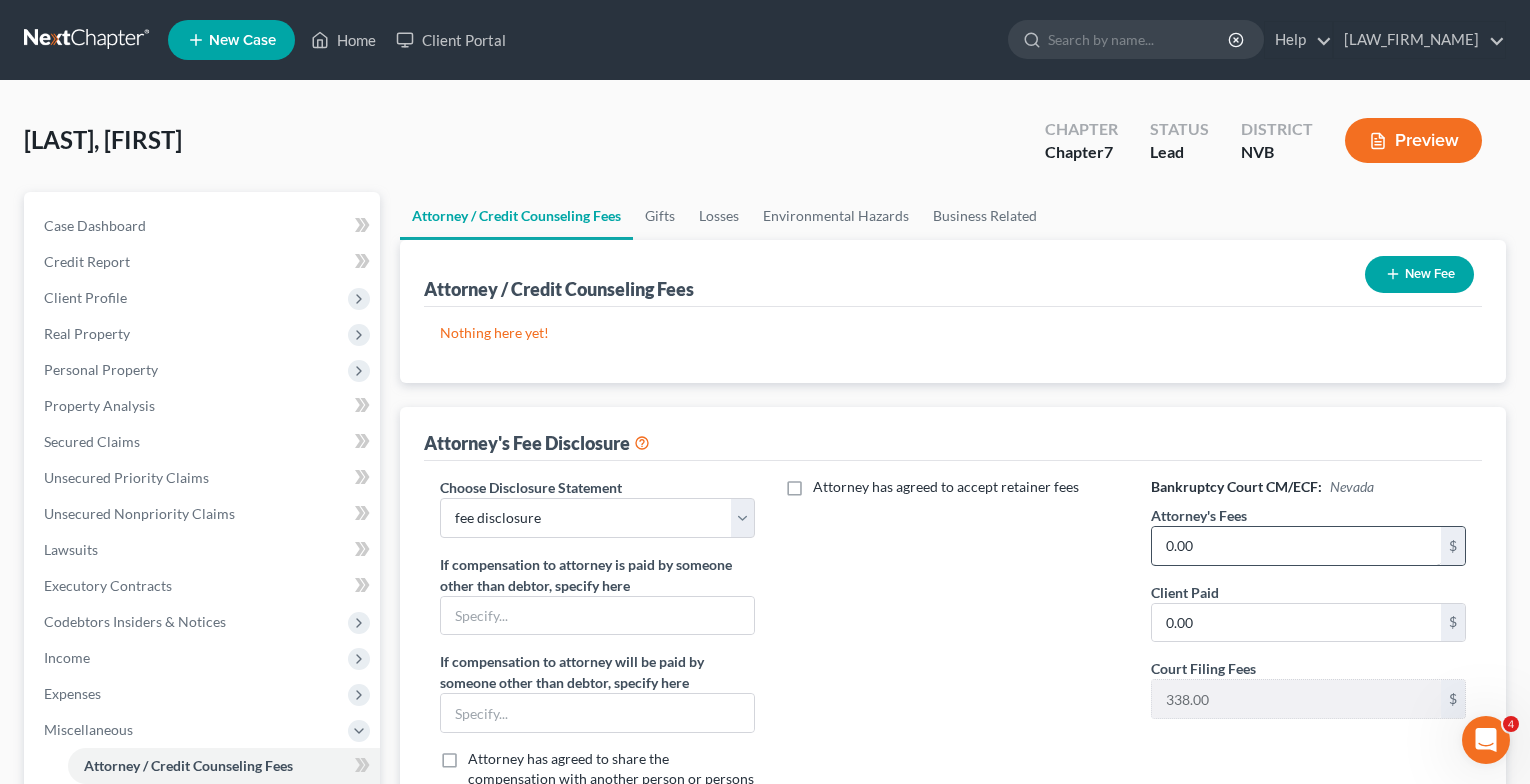 scroll, scrollTop: 459, scrollLeft: 0, axis: vertical 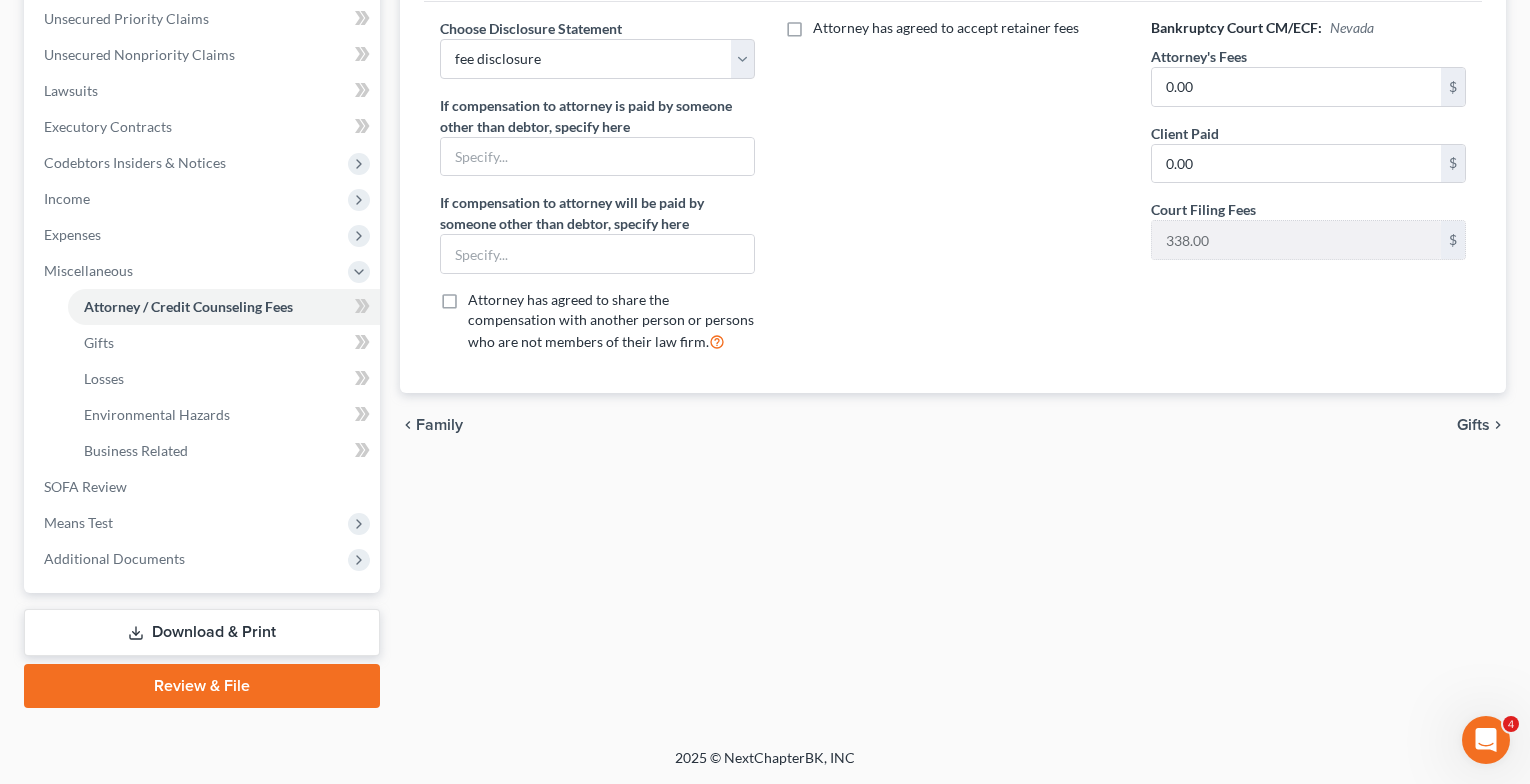 click on "Gifts" at bounding box center [1473, 425] 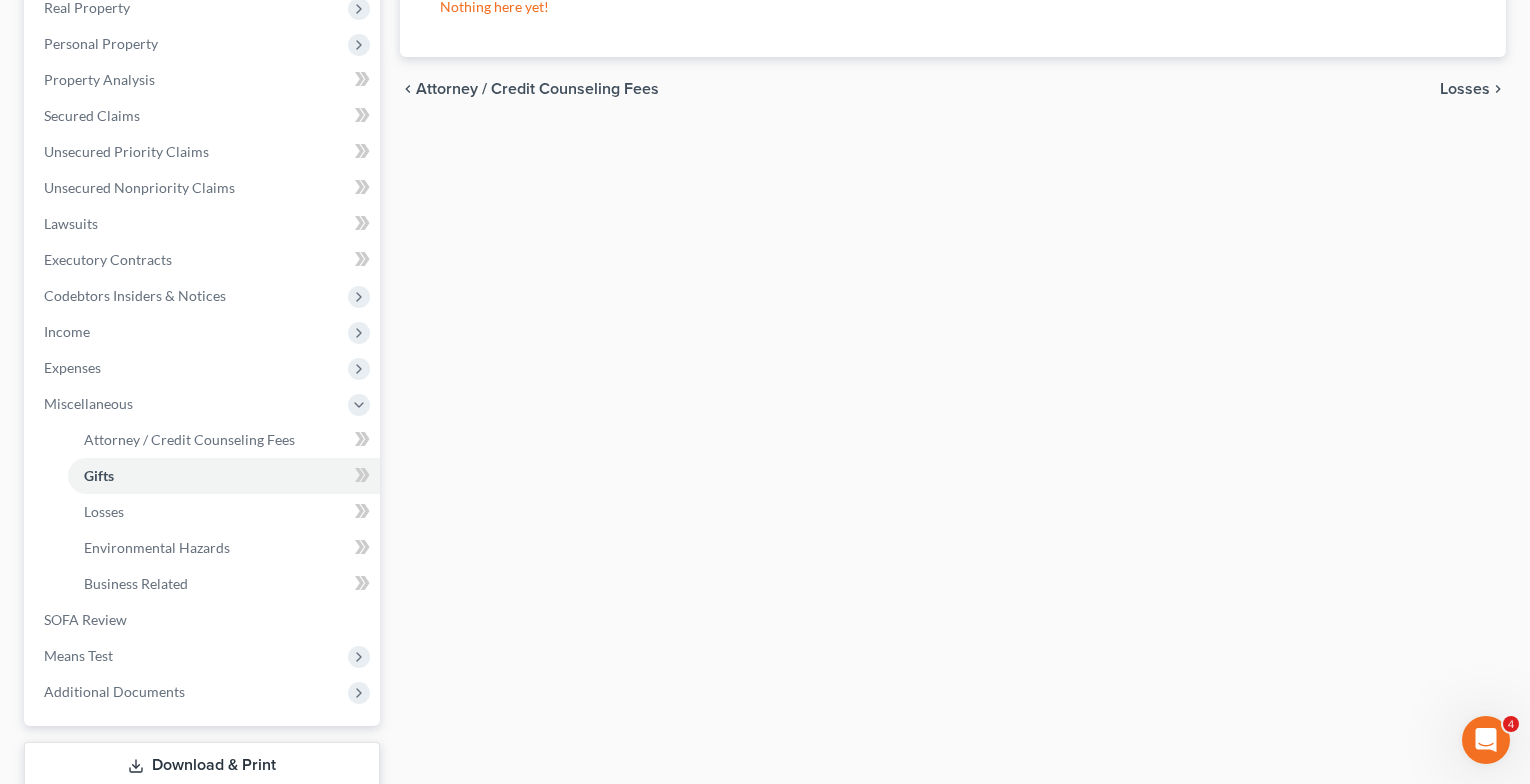 scroll, scrollTop: 0, scrollLeft: 0, axis: both 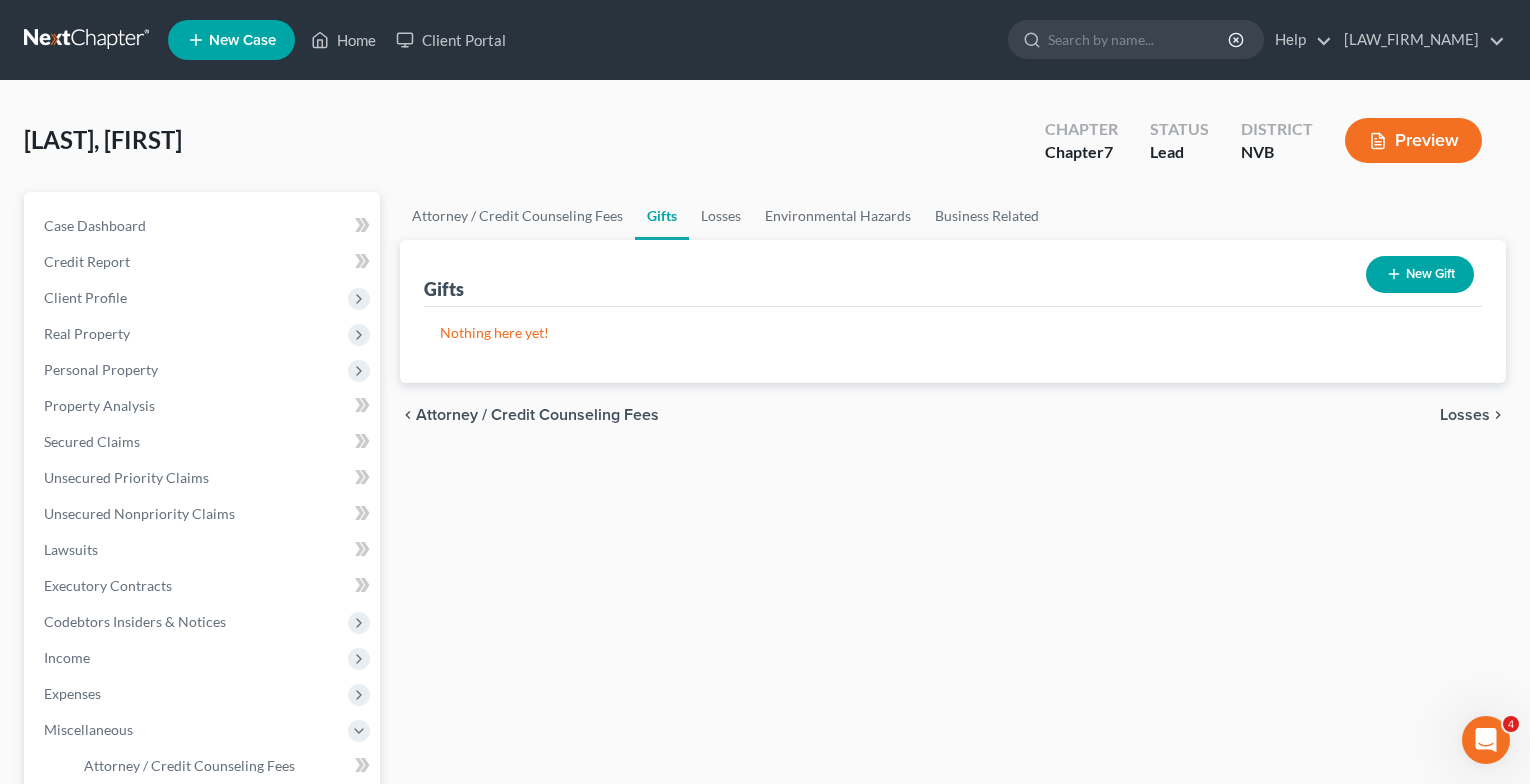 click on "Losses" at bounding box center [1465, 415] 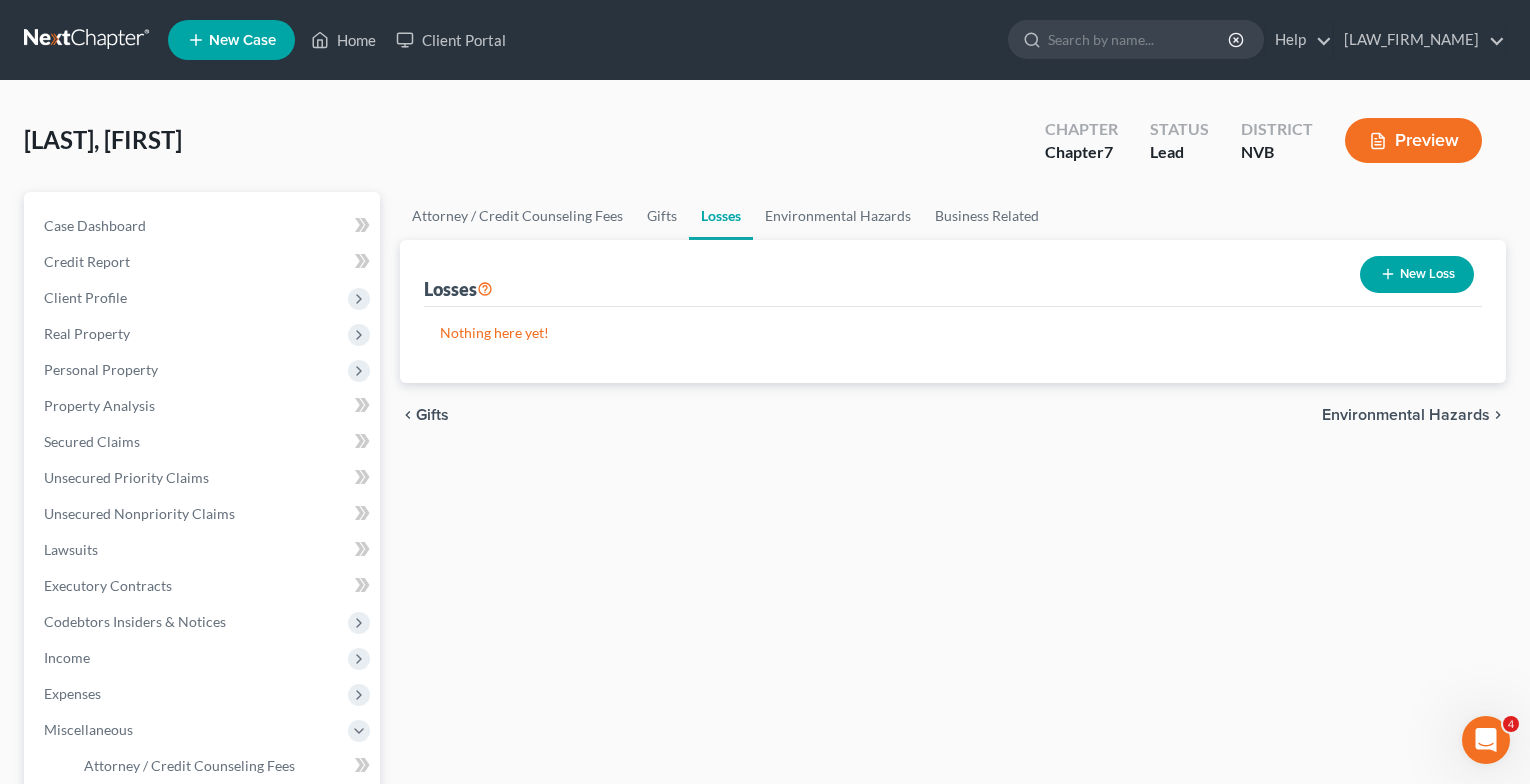 click on "Environmental Hazards" at bounding box center [1406, 415] 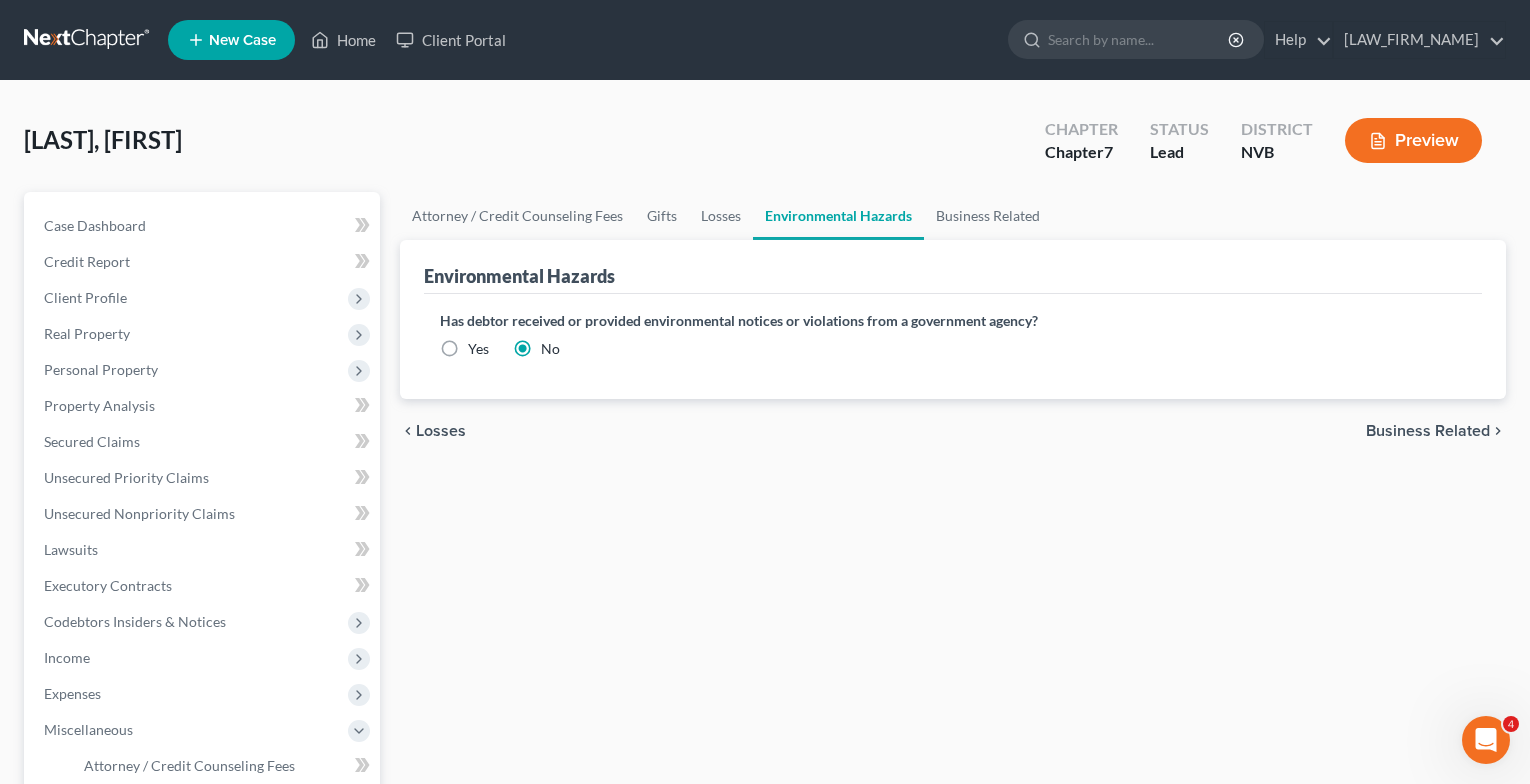 click on "Business Related" at bounding box center (1428, 431) 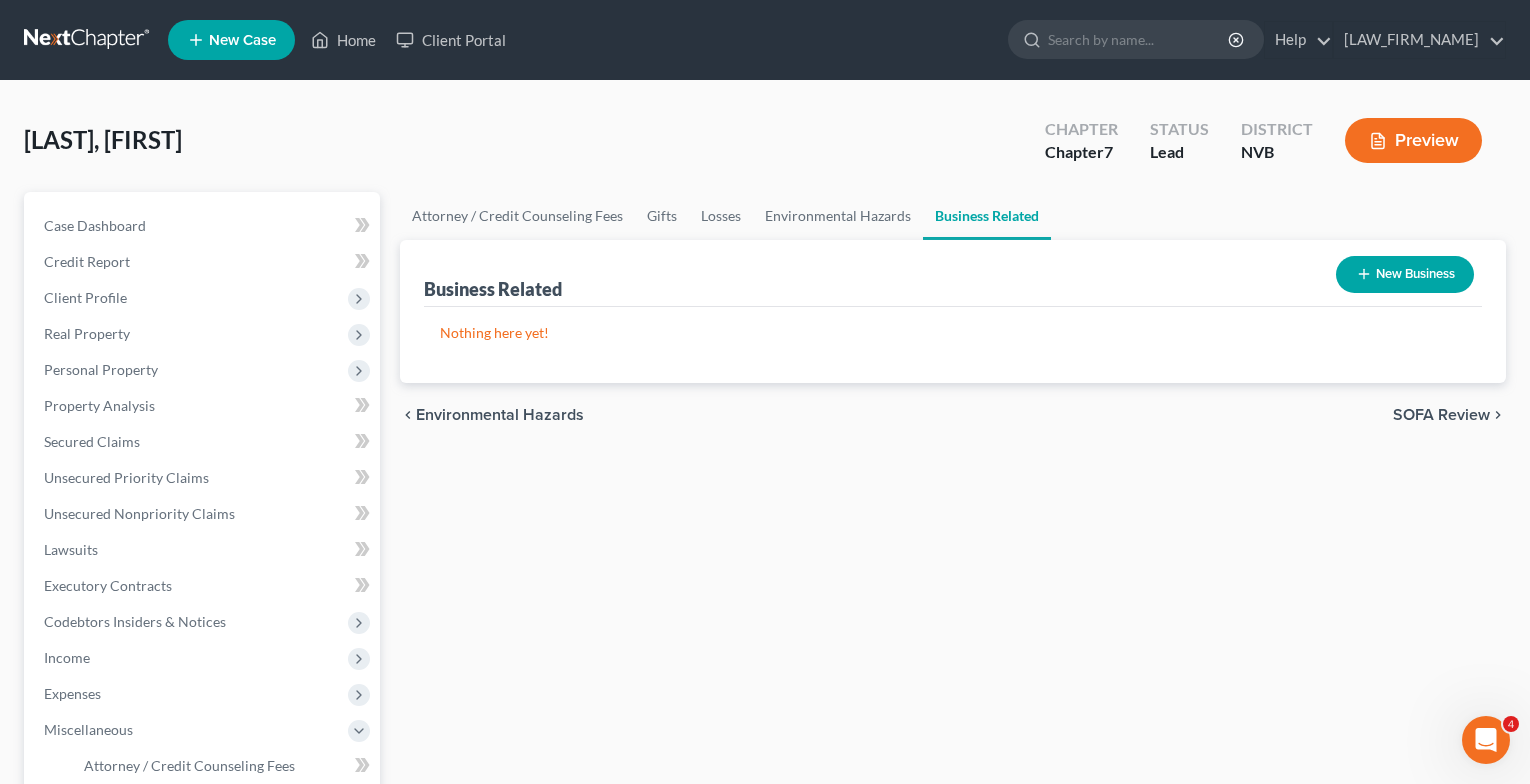 click on "SOFA Review" at bounding box center [1441, 415] 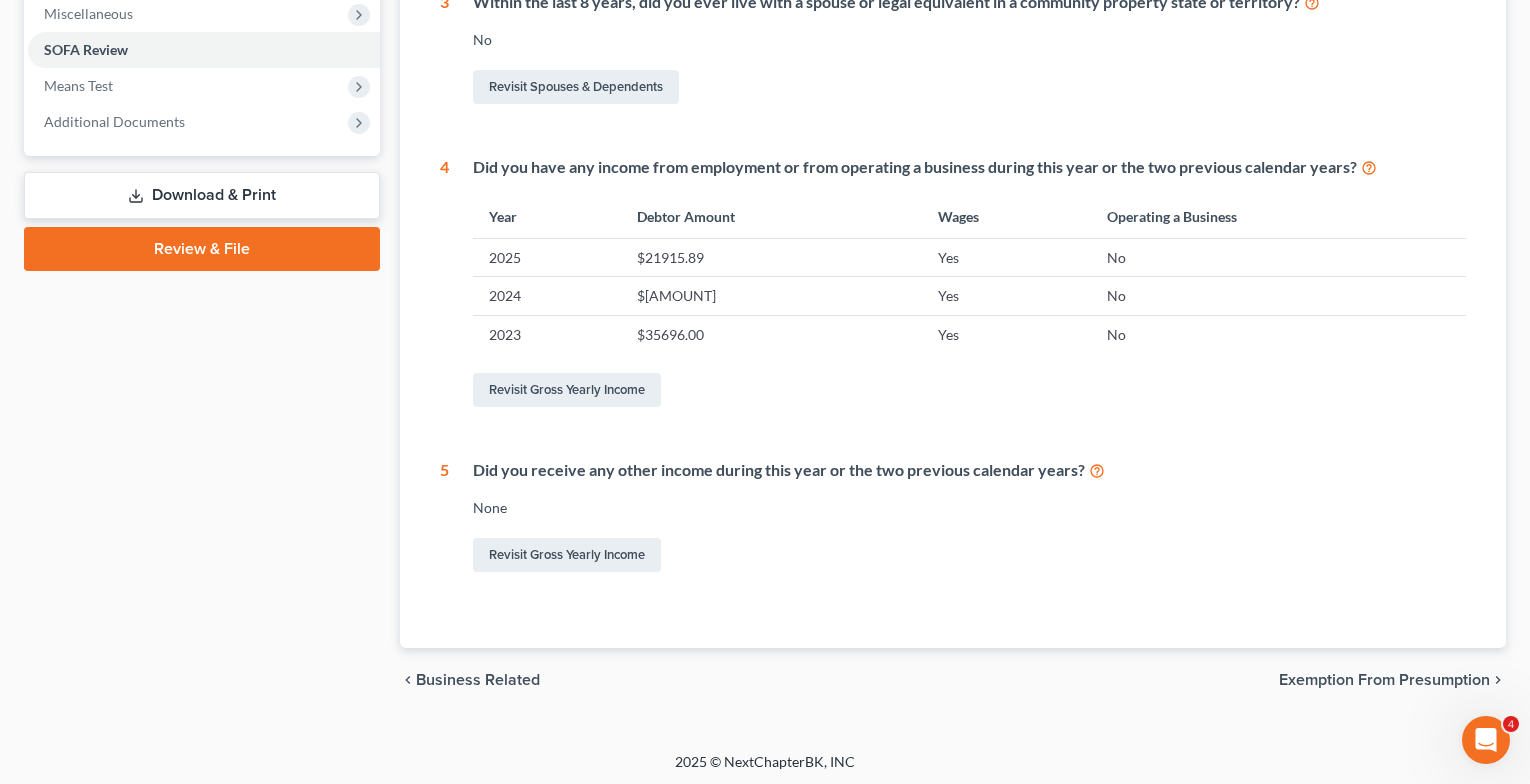 scroll, scrollTop: 720, scrollLeft: 0, axis: vertical 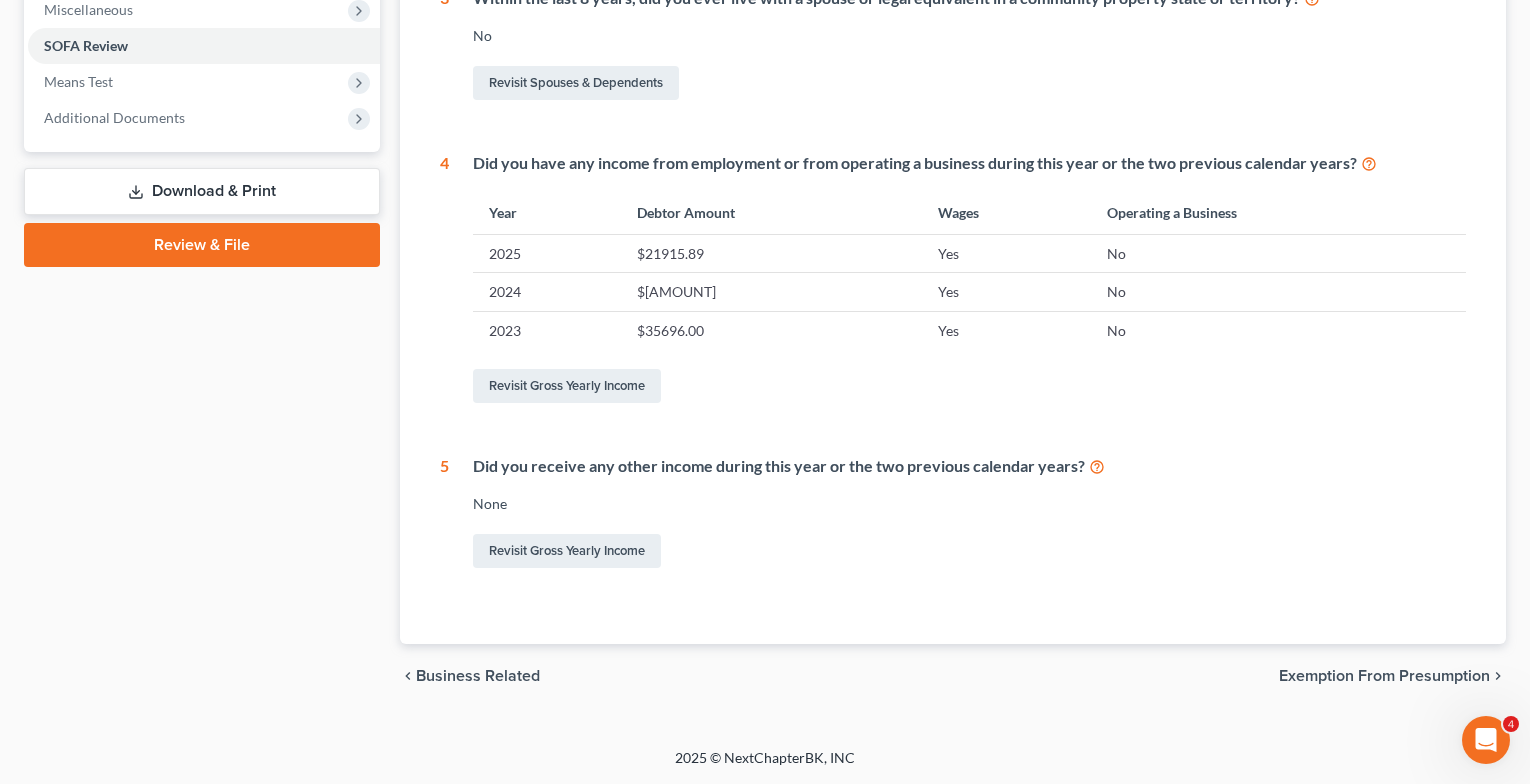 click on "Exemption from Presumption" at bounding box center (1384, 676) 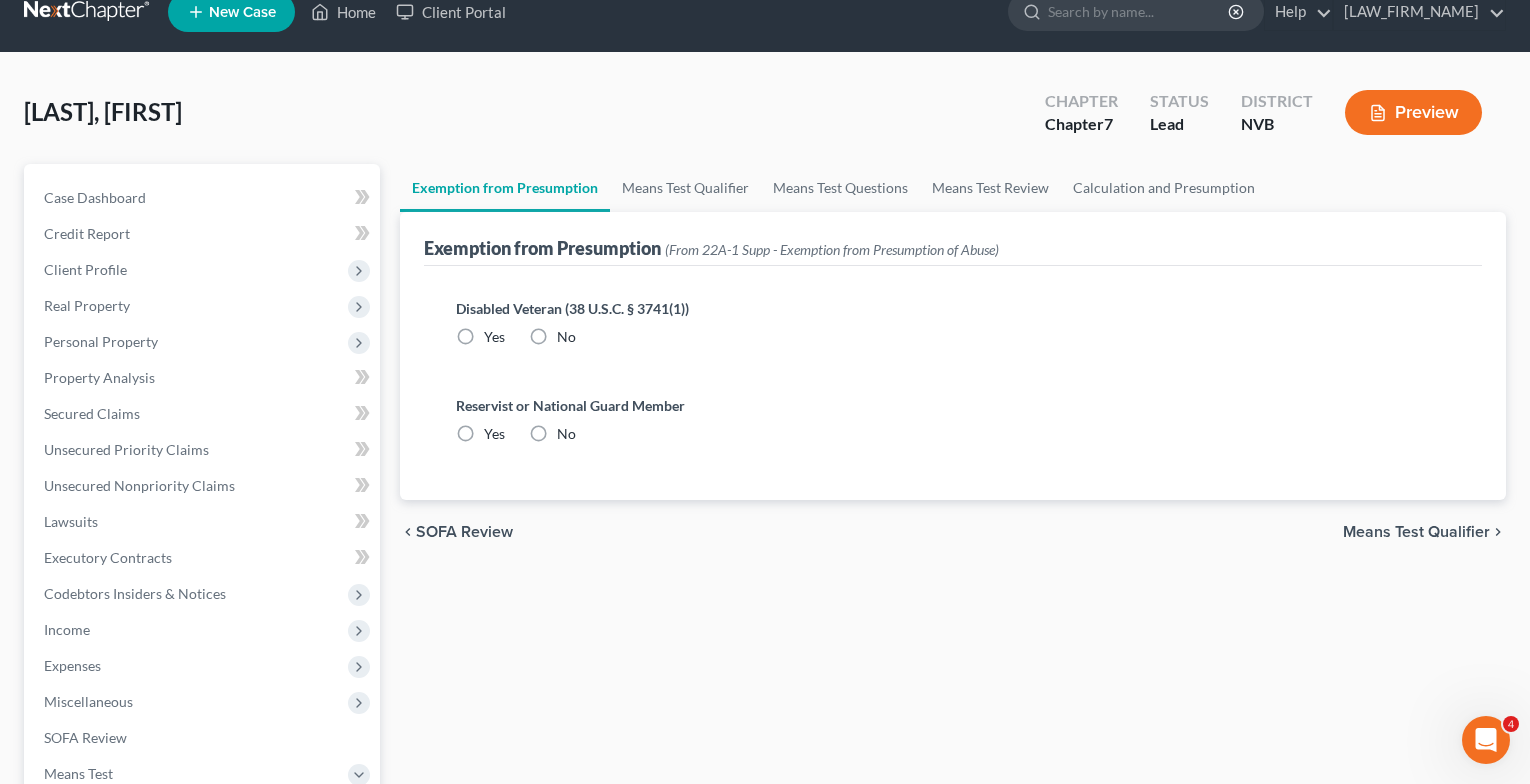scroll, scrollTop: 0, scrollLeft: 0, axis: both 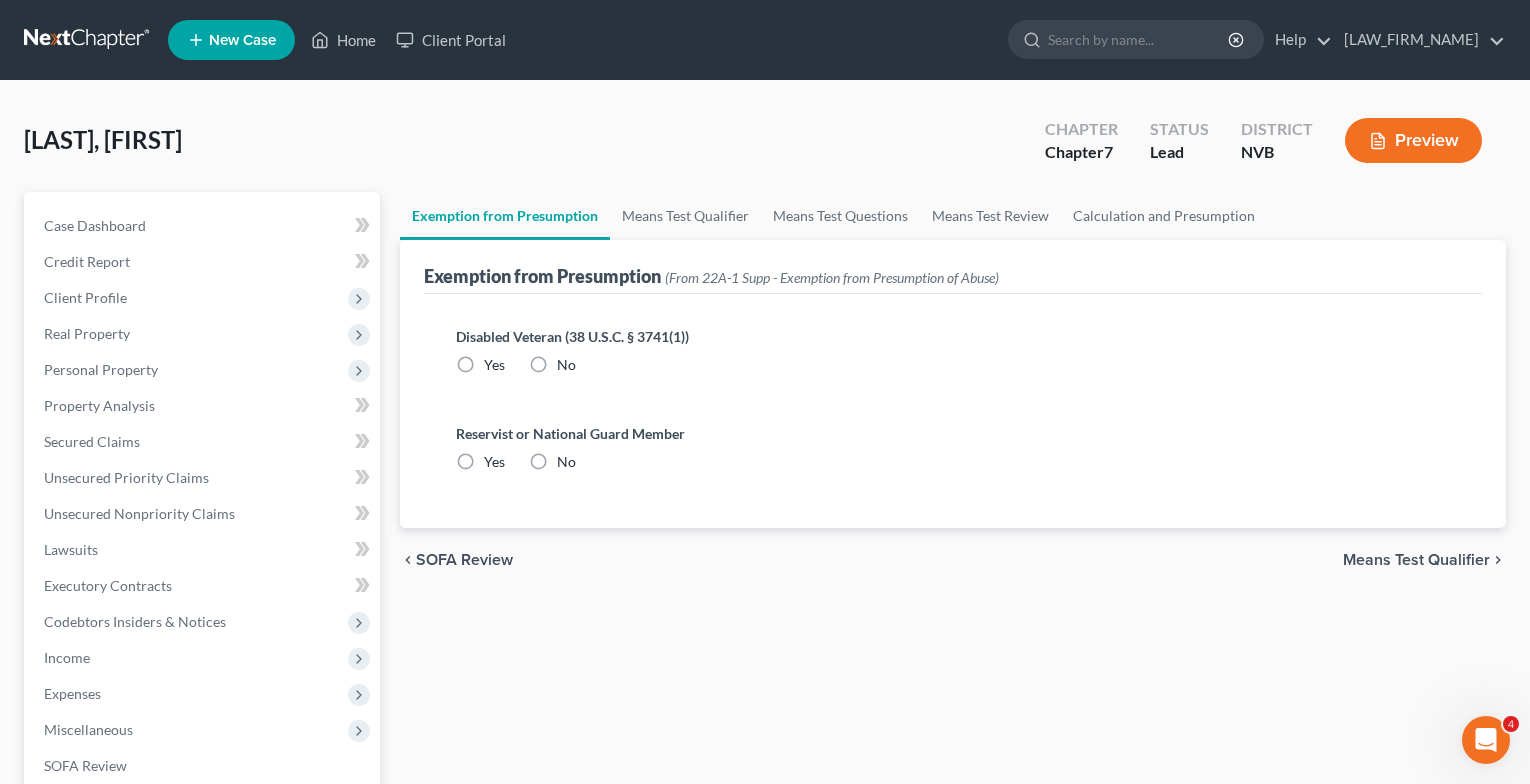click on "Means Test Qualifier" at bounding box center (1416, 560) 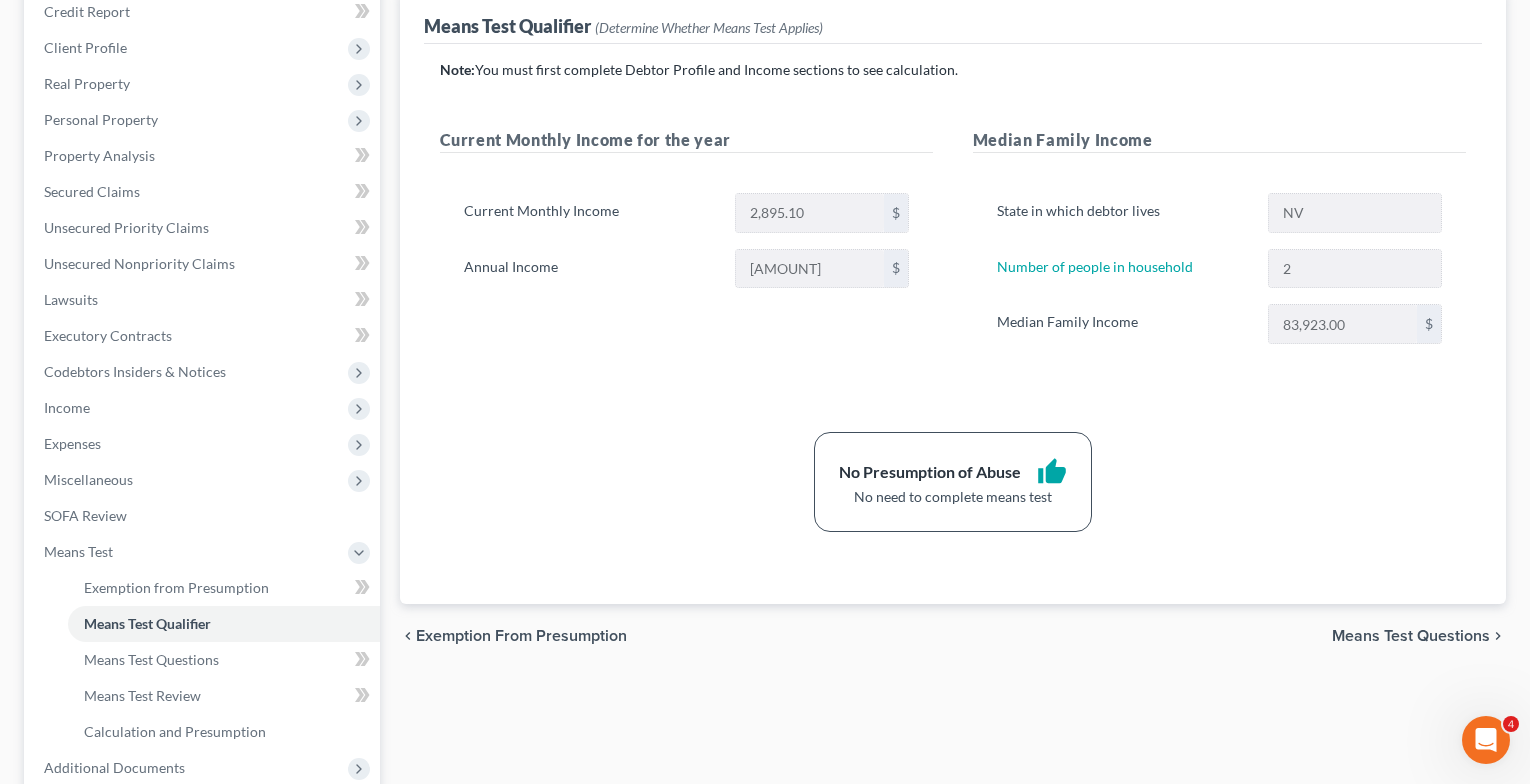 scroll, scrollTop: 400, scrollLeft: 0, axis: vertical 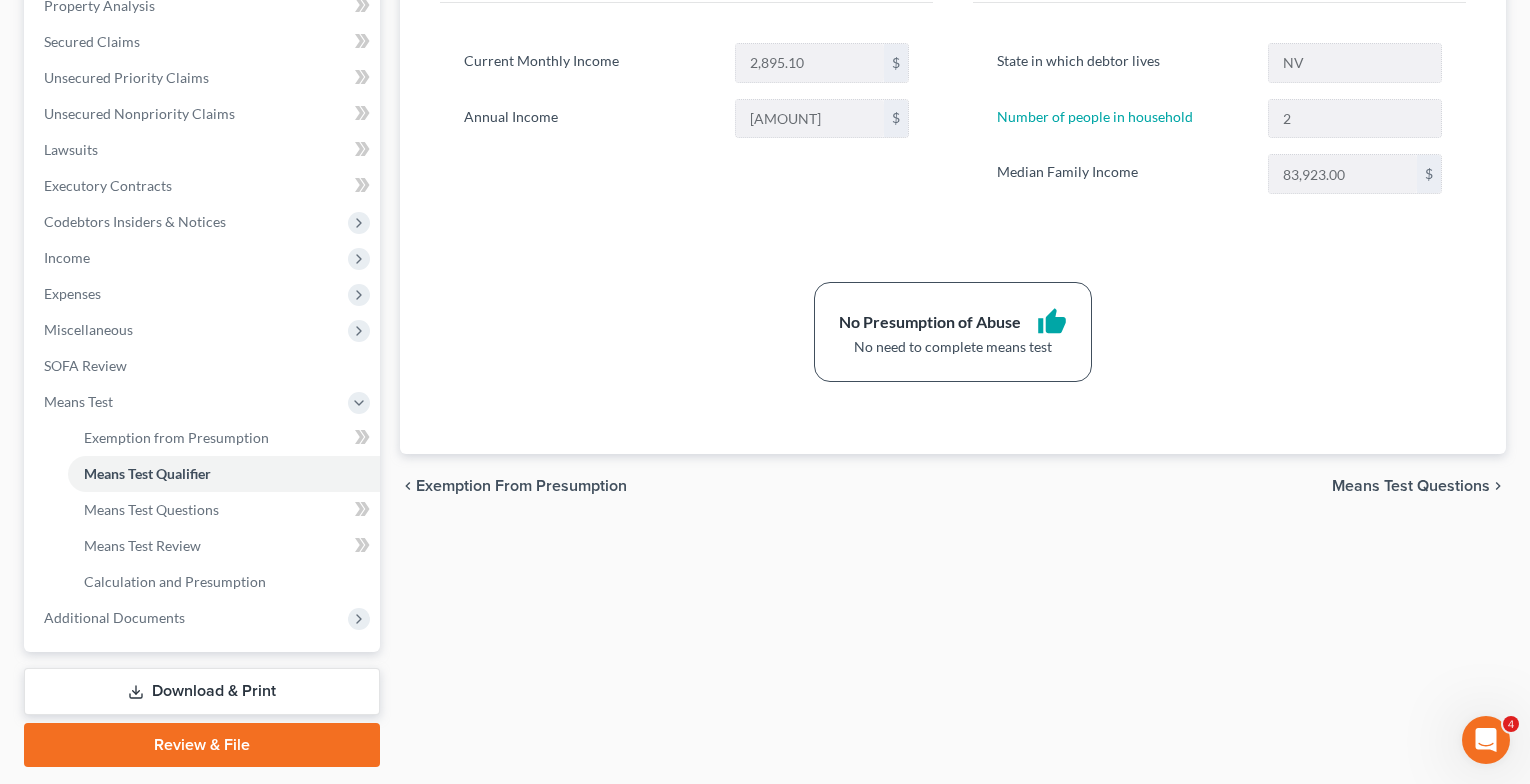 click on "Means Test Questions" at bounding box center (1411, 486) 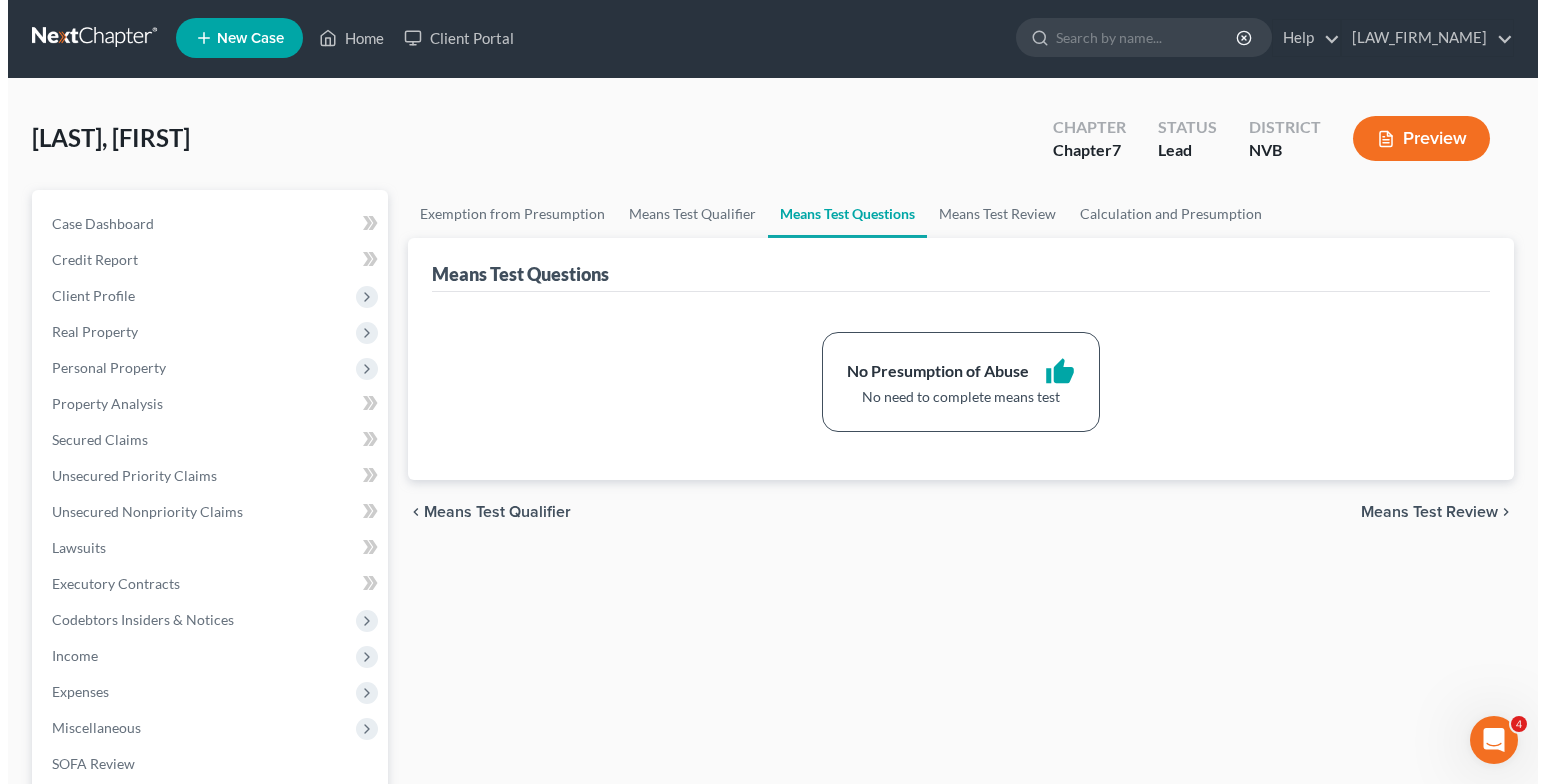 scroll, scrollTop: 0, scrollLeft: 0, axis: both 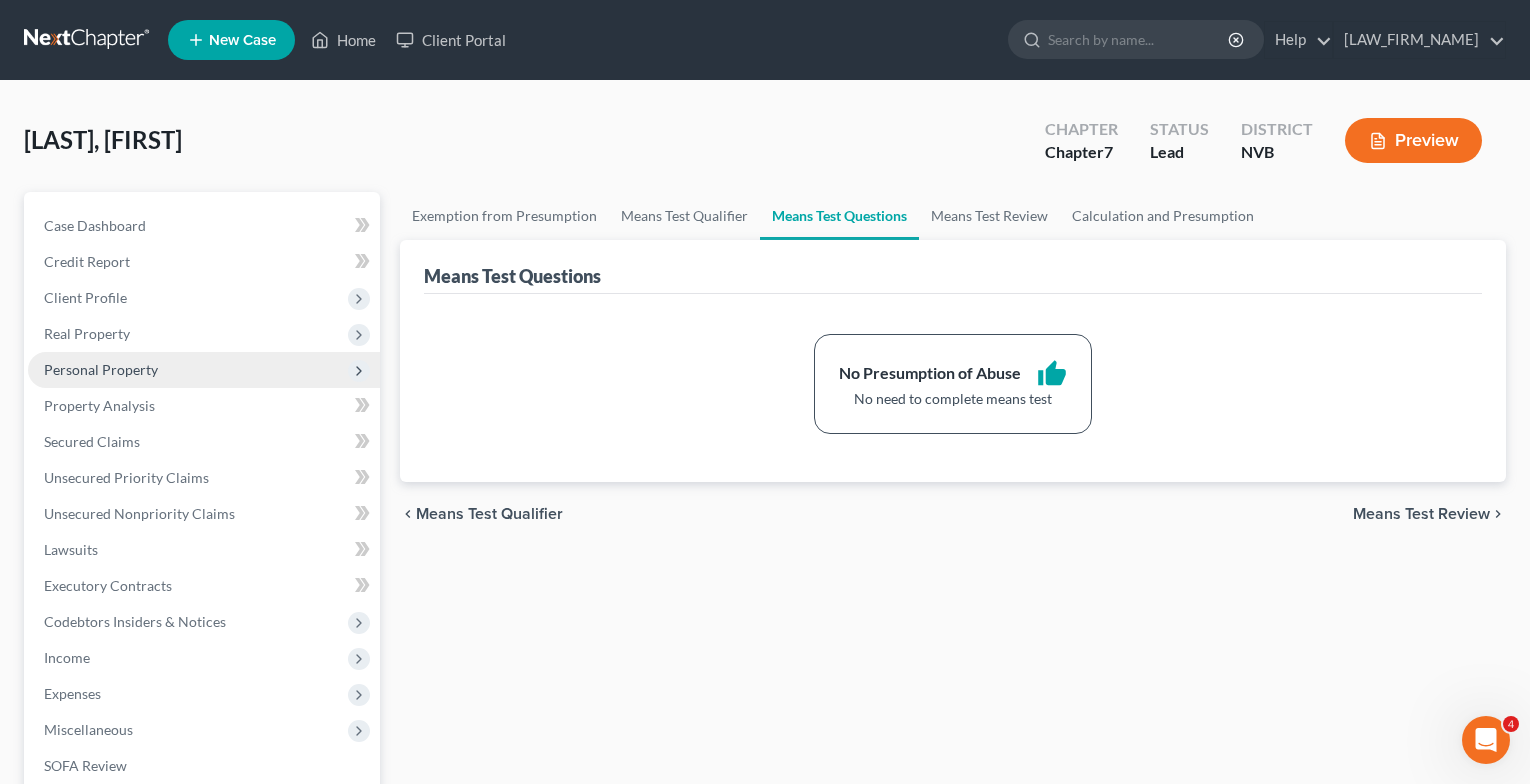 click on "Personal Property" at bounding box center (101, 369) 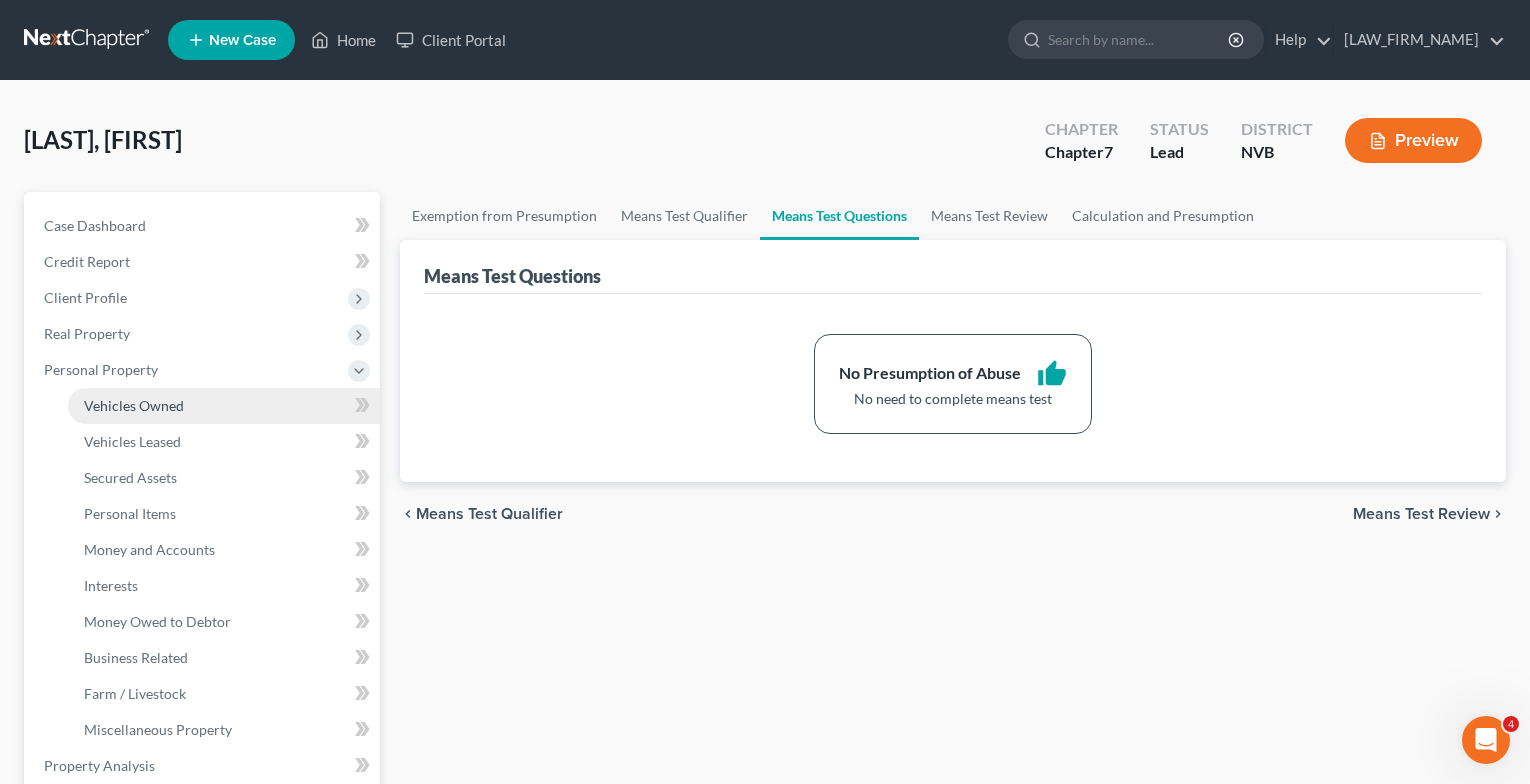 click on "Vehicles Owned" at bounding box center [134, 405] 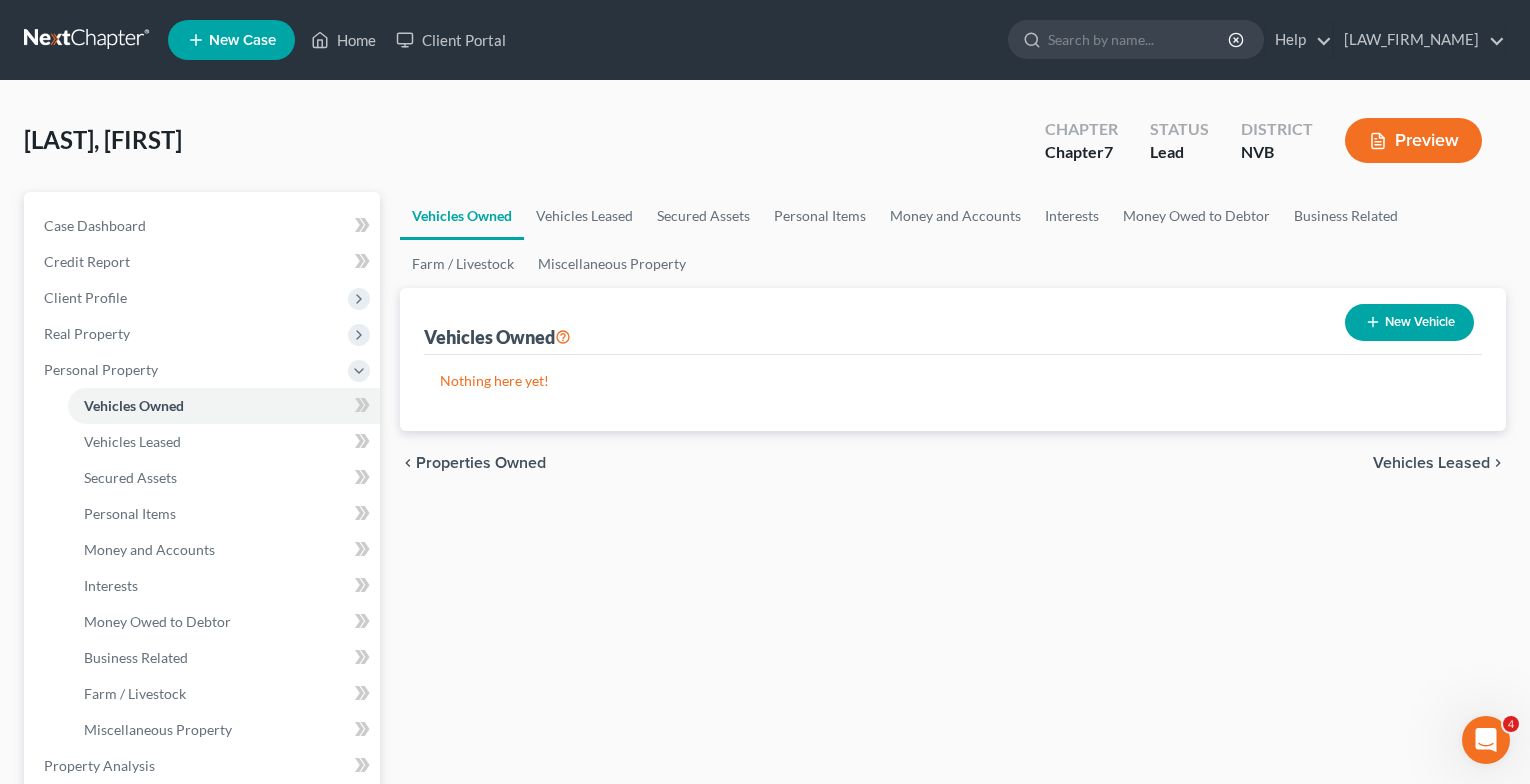 click on "New Vehicle" at bounding box center (1409, 322) 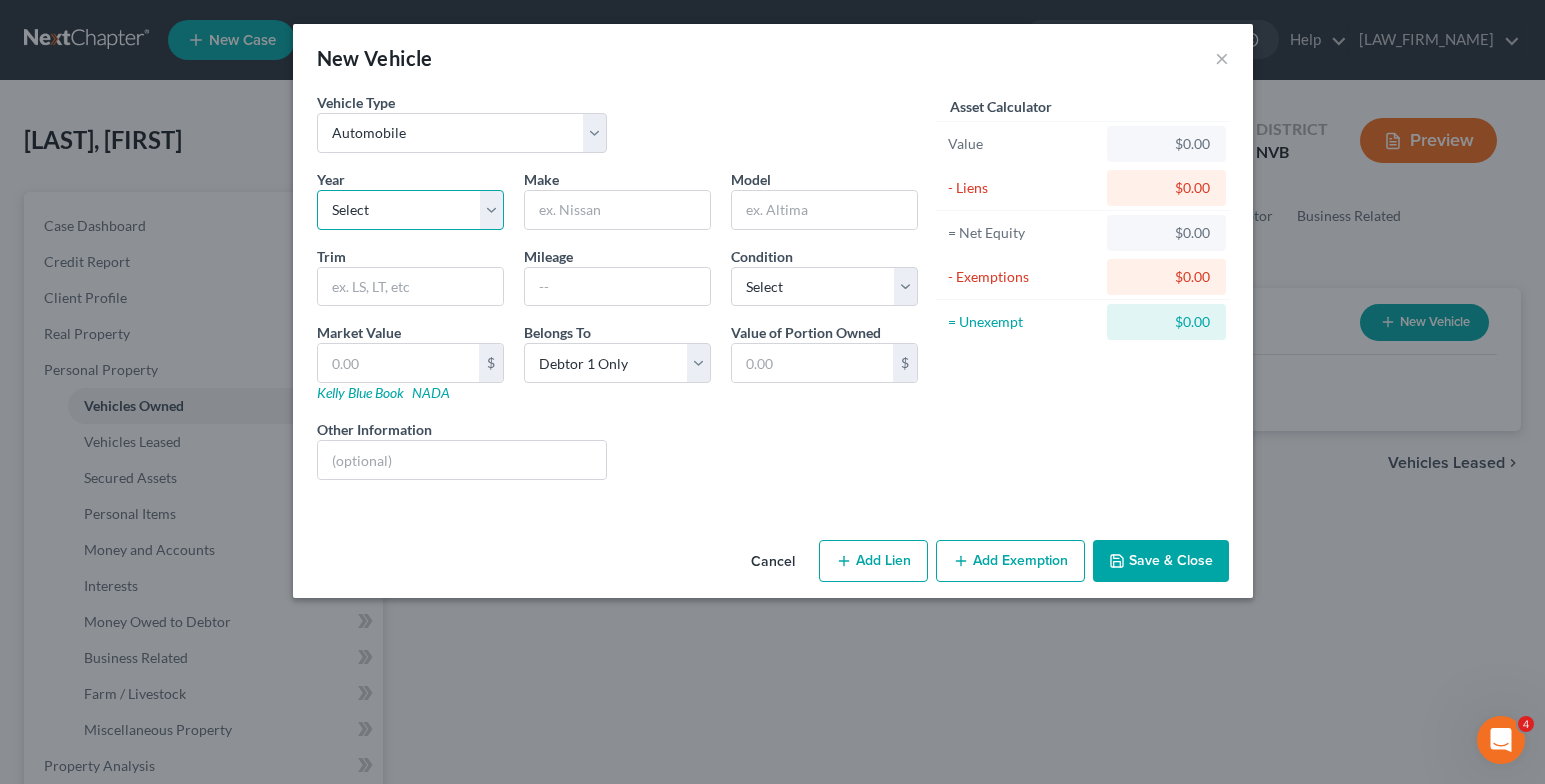 click on "Select 2026 2025 2024 2023 2022 2021 2020 2019 2018 2017 2016 2015 2014 2013 2012 2011 2010 2009 2008 2007 2006 2005 2004 2003 2002 2001 2000 1999 1998 1997 1996 1995 1994 1993 1992 1991 1990 1989 1988 1987 1986 1985 1984 1983 1982 1981 1980 1979 1978 1977 1976 1975 1974 1973 1972 1971 1970 1969 1968 1967 1966 1965 1964 1963 1962 1961 1960 1959 1958 1957 1956 1955 1954 1953 1952 1951 1950 1949 1948 1947 1946 1945 1944 1943 1942 1941 1940 1939 1938 1937 1936 1935 1934 1933 1932 1931 1930 1929 1928 1927 1926 1925 1924 1923 1922 1921 1920 1919 1918 1917 1916 1915 1914 1913 1912 1911 1910 1909 1908 1907 1906 1905 1904 1903 1902 1901" at bounding box center [410, 210] 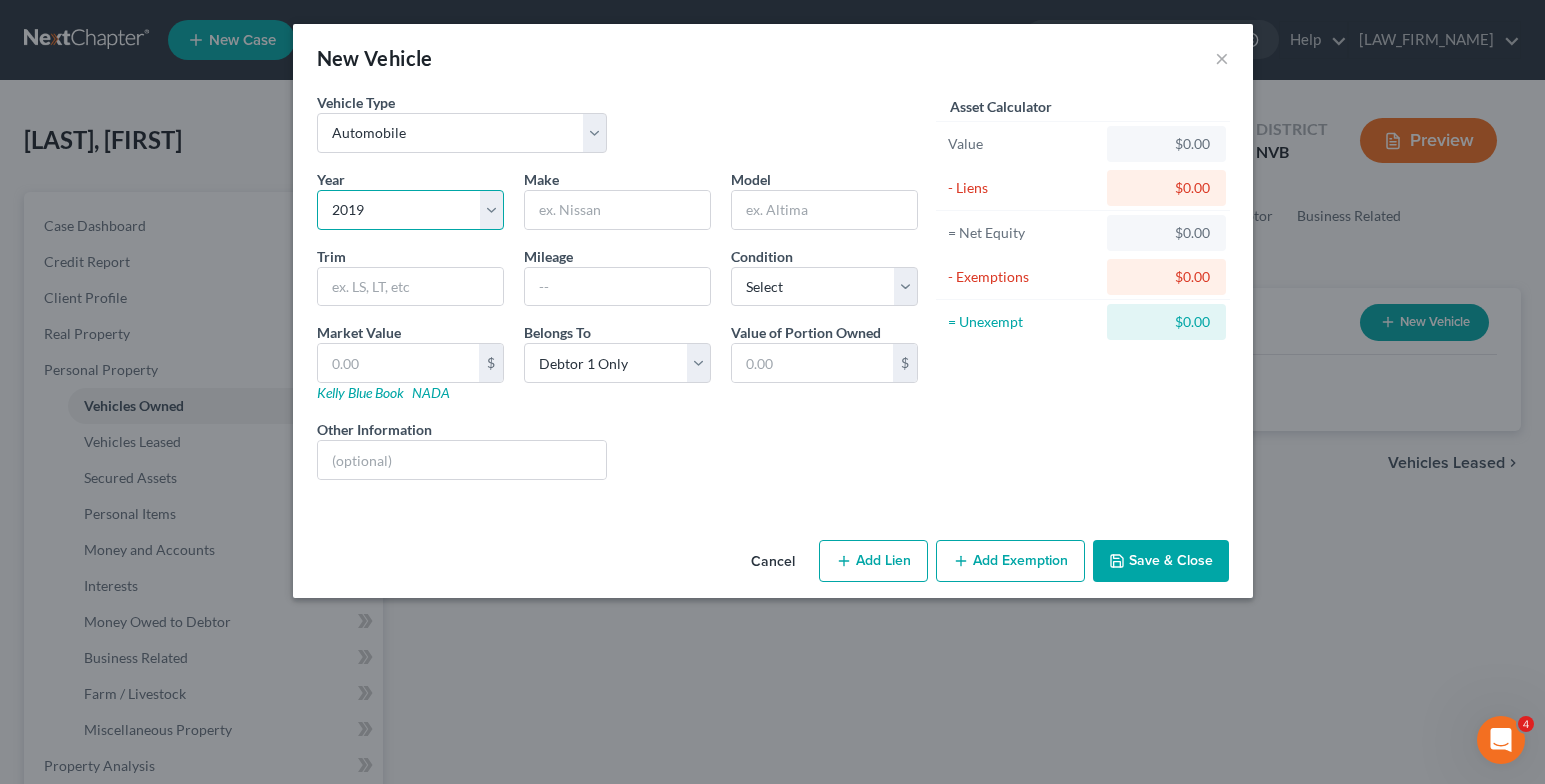 click on "Select 2026 2025 2024 2023 2022 2021 2020 2019 2018 2017 2016 2015 2014 2013 2012 2011 2010 2009 2008 2007 2006 2005 2004 2003 2002 2001 2000 1999 1998 1997 1996 1995 1994 1993 1992 1991 1990 1989 1988 1987 1986 1985 1984 1983 1982 1981 1980 1979 1978 1977 1976 1975 1974 1973 1972 1971 1970 1969 1968 1967 1966 1965 1964 1963 1962 1961 1960 1959 1958 1957 1956 1955 1954 1953 1952 1951 1950 1949 1948 1947 1946 1945 1944 1943 1942 1941 1940 1939 1938 1937 1936 1935 1934 1933 1932 1931 1930 1929 1928 1927 1926 1925 1924 1923 1922 1921 1920 1919 1918 1917 1916 1915 1914 1913 1912 1911 1910 1909 1908 1907 1906 1905 1904 1903 1902 1901" at bounding box center (410, 210) 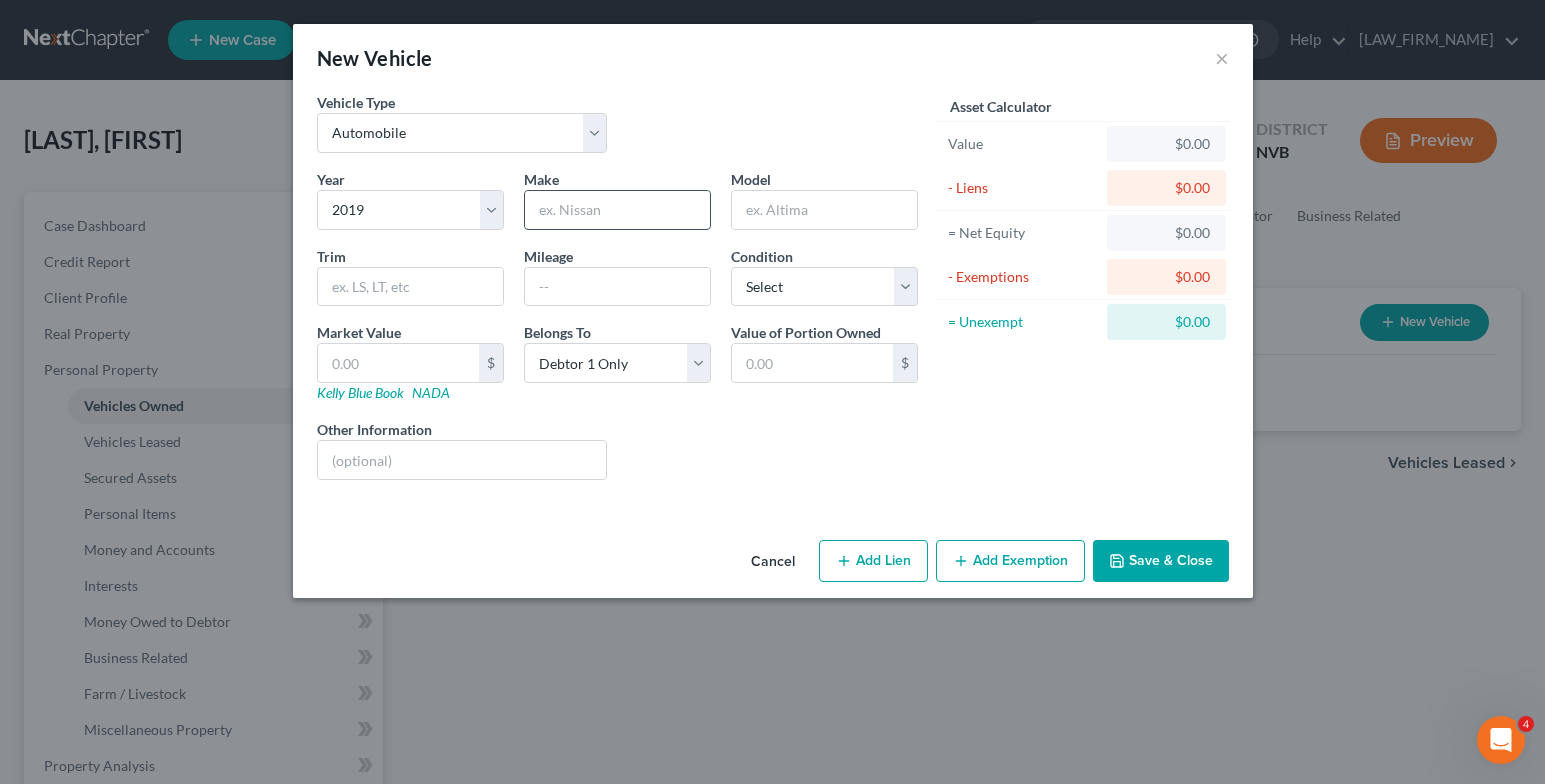 click at bounding box center [617, 210] 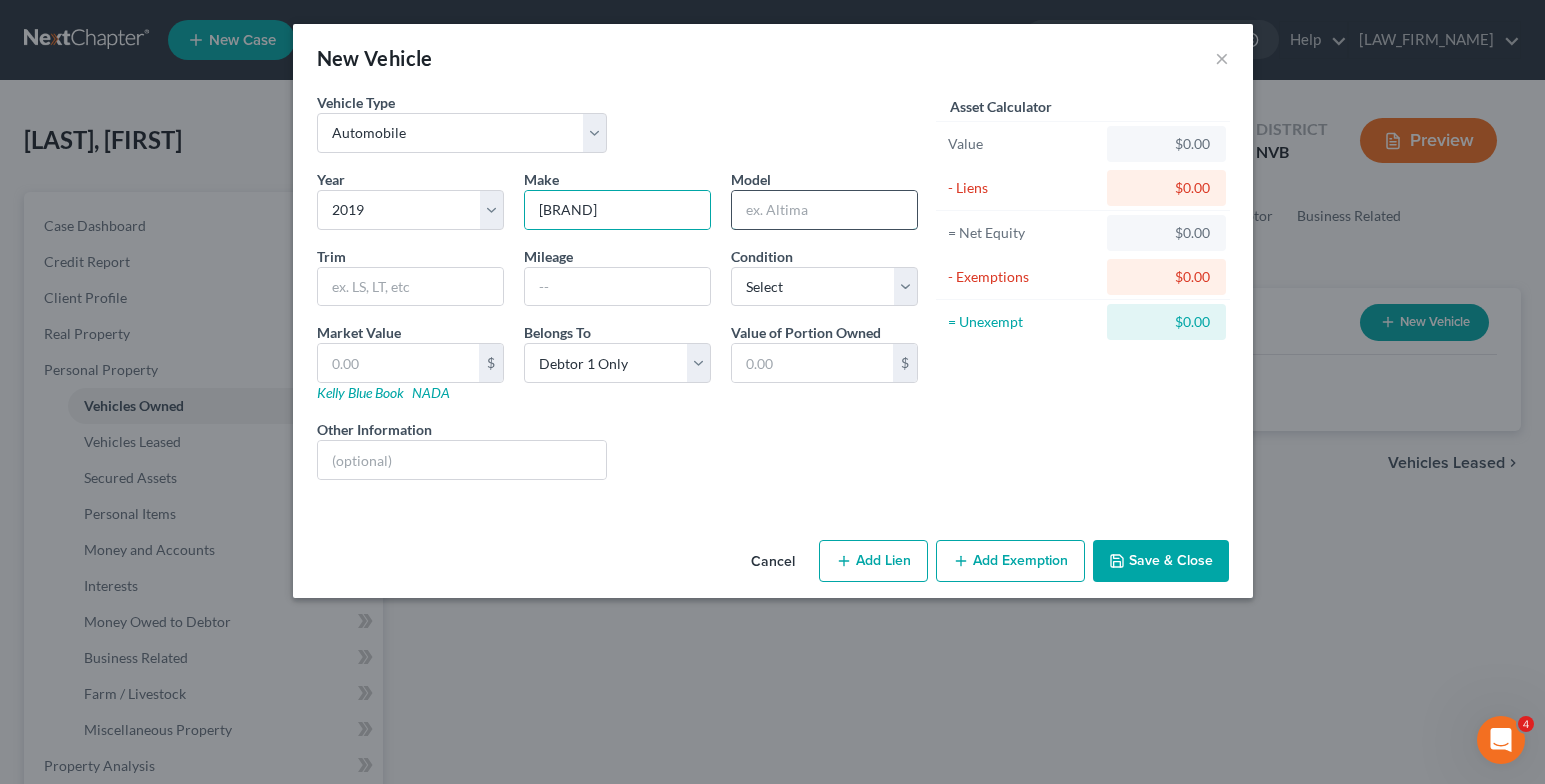 click at bounding box center (824, 210) 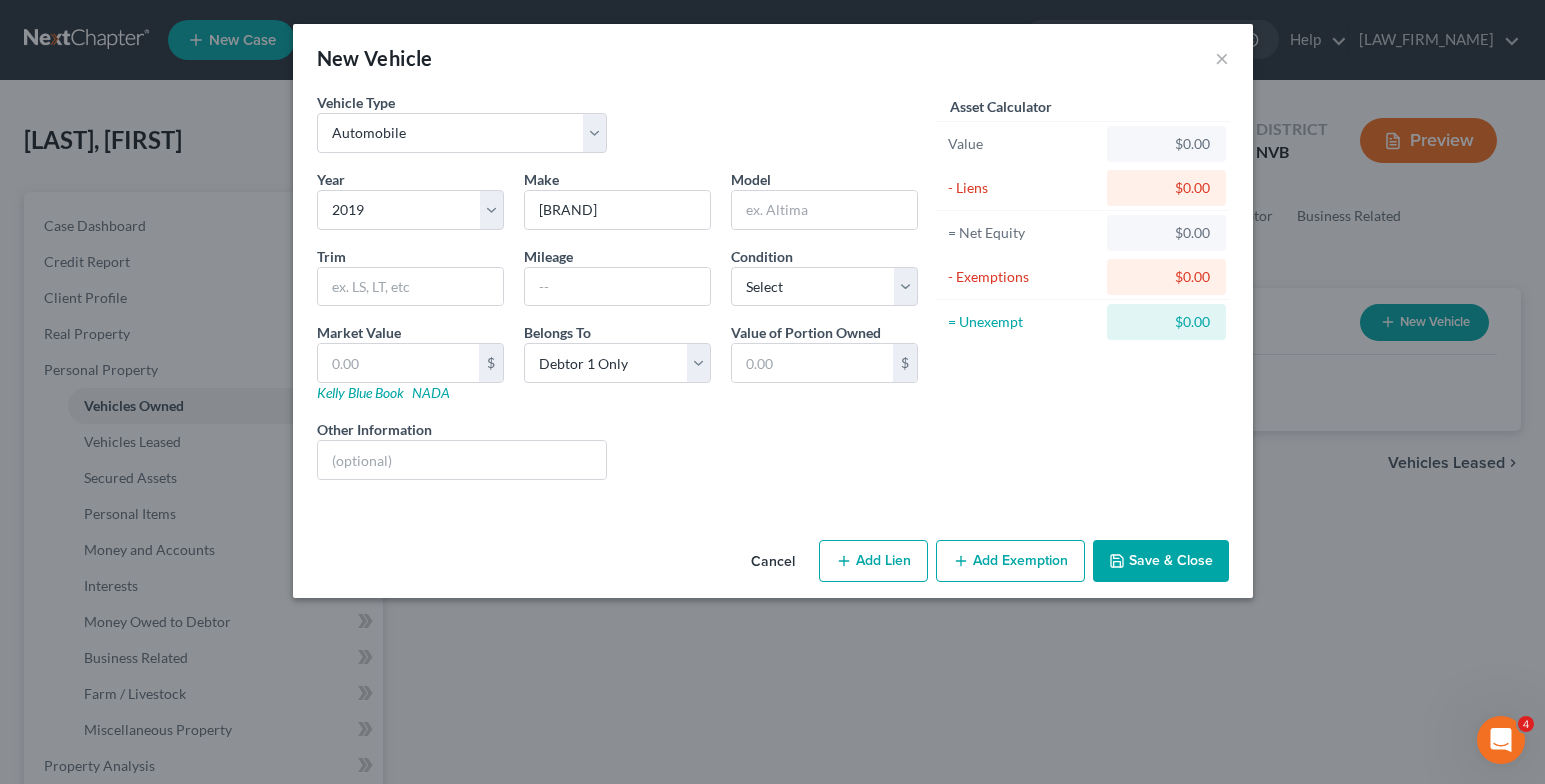 click on "Vehicle Type Select Automobile Truck Trailer Watercraft Aircraft Motor Home Atv Other Vehicle" at bounding box center [617, 130] 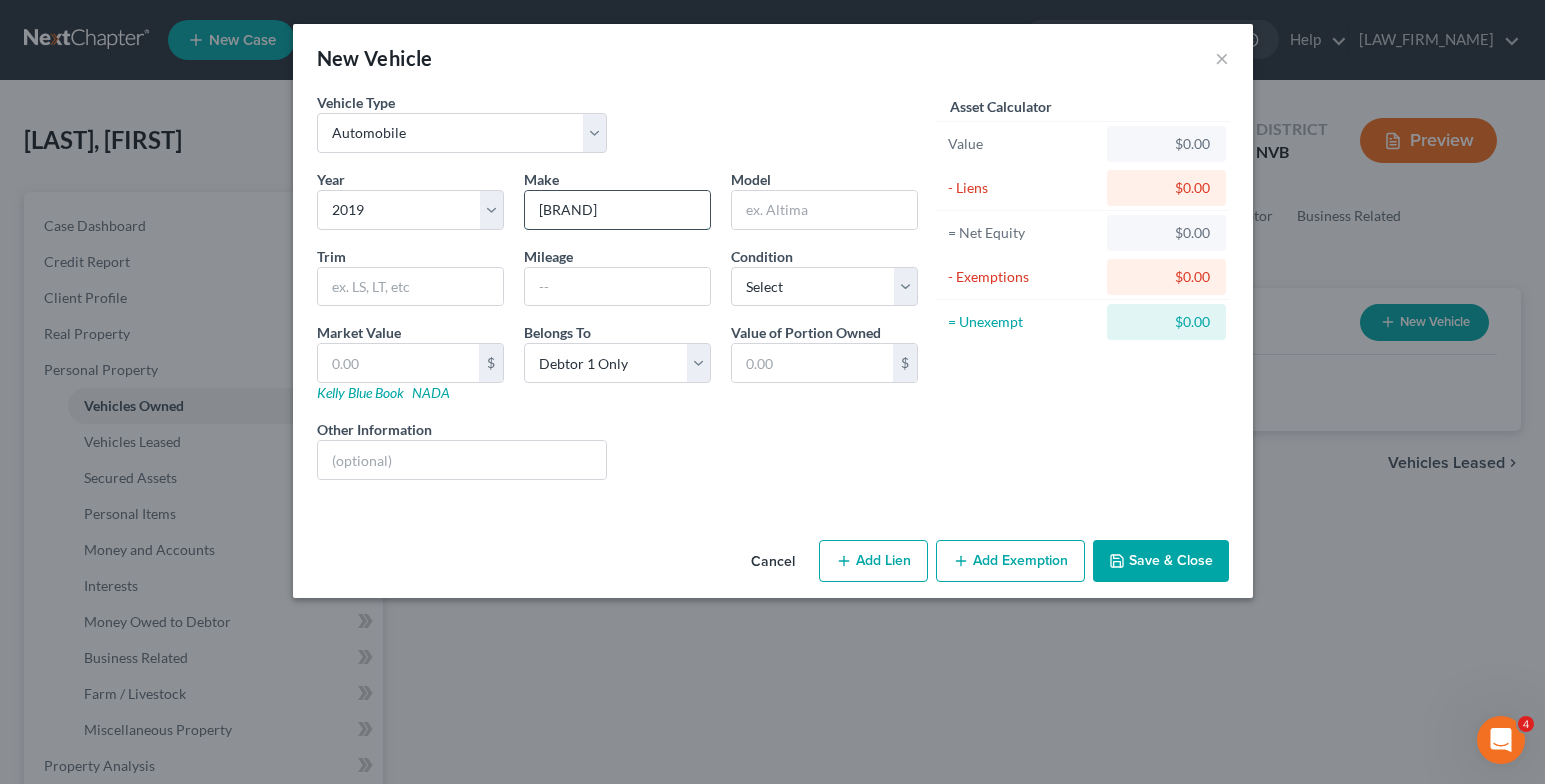click on "[BRAND]" at bounding box center [617, 210] 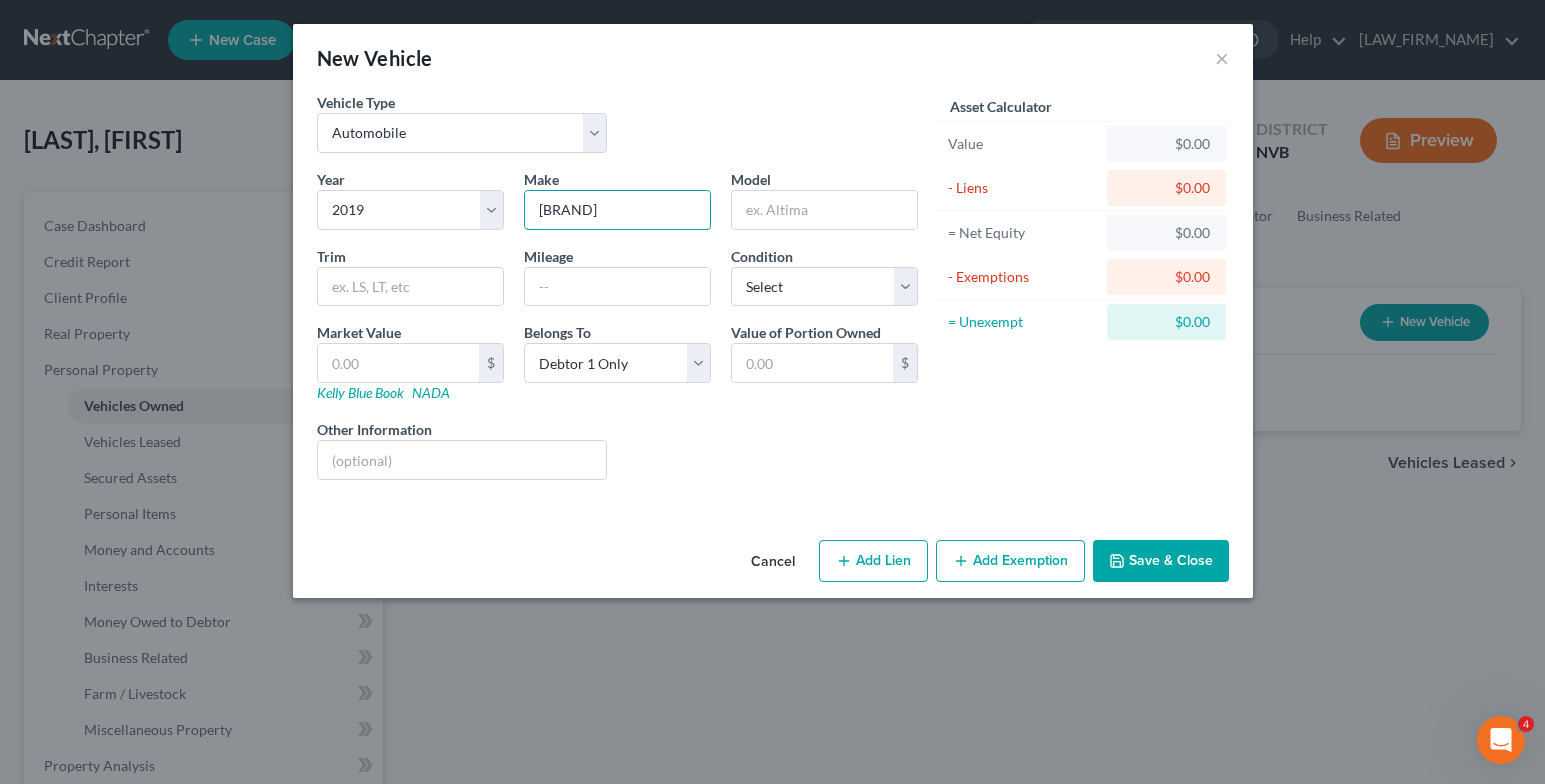 drag, startPoint x: 668, startPoint y: 216, endPoint x: 508, endPoint y: 215, distance: 160.00313 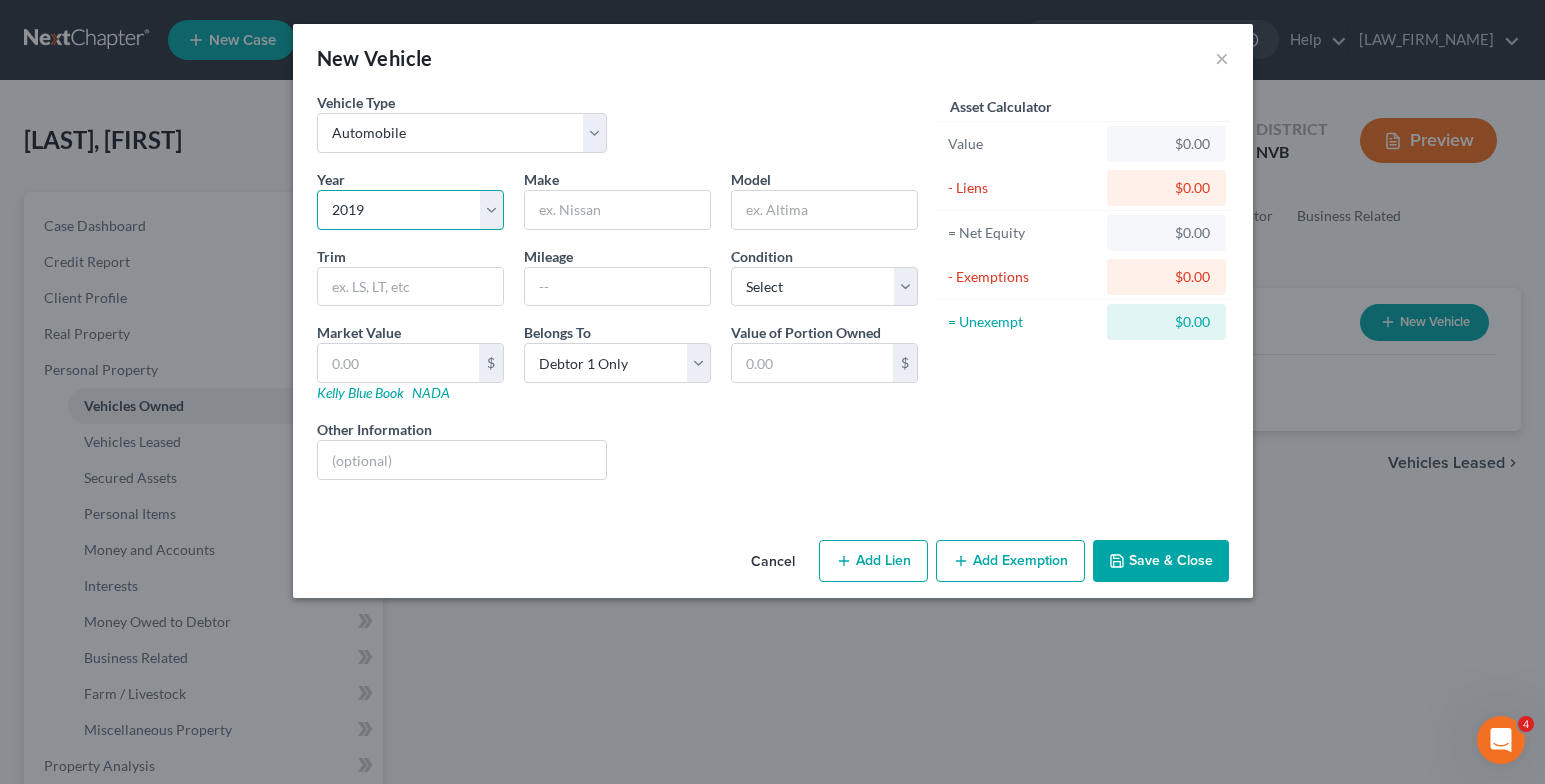 click on "Select 2026 2025 2024 2023 2022 2021 2020 2019 2018 2017 2016 2015 2014 2013 2012 2011 2010 2009 2008 2007 2006 2005 2004 2003 2002 2001 2000 1999 1998 1997 1996 1995 1994 1993 1992 1991 1990 1989 1988 1987 1986 1985 1984 1983 1982 1981 1980 1979 1978 1977 1976 1975 1974 1973 1972 1971 1970 1969 1968 1967 1966 1965 1964 1963 1962 1961 1960 1959 1958 1957 1956 1955 1954 1953 1952 1951 1950 1949 1948 1947 1946 1945 1944 1943 1942 1941 1940 1939 1938 1937 1936 1935 1934 1933 1932 1931 1930 1929 1928 1927 1926 1925 1924 1923 1922 1921 1920 1919 1918 1917 1916 1915 1914 1913 1912 1911 1910 1909 1908 1907 1906 1905 1904 1903 1902 1901" at bounding box center [410, 210] 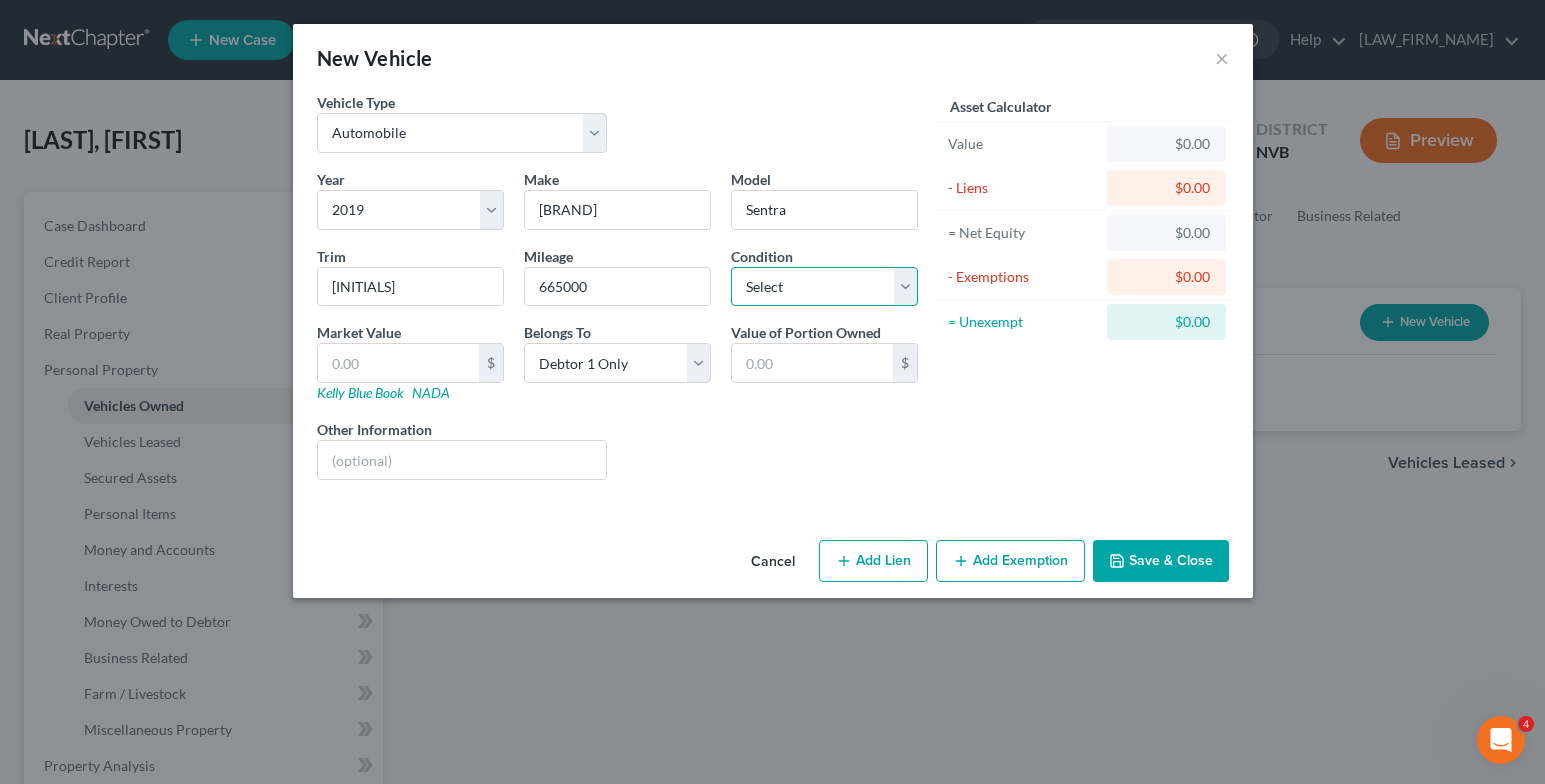 click on "Select Excellent Very Good Good Fair Poor" at bounding box center (824, 287) 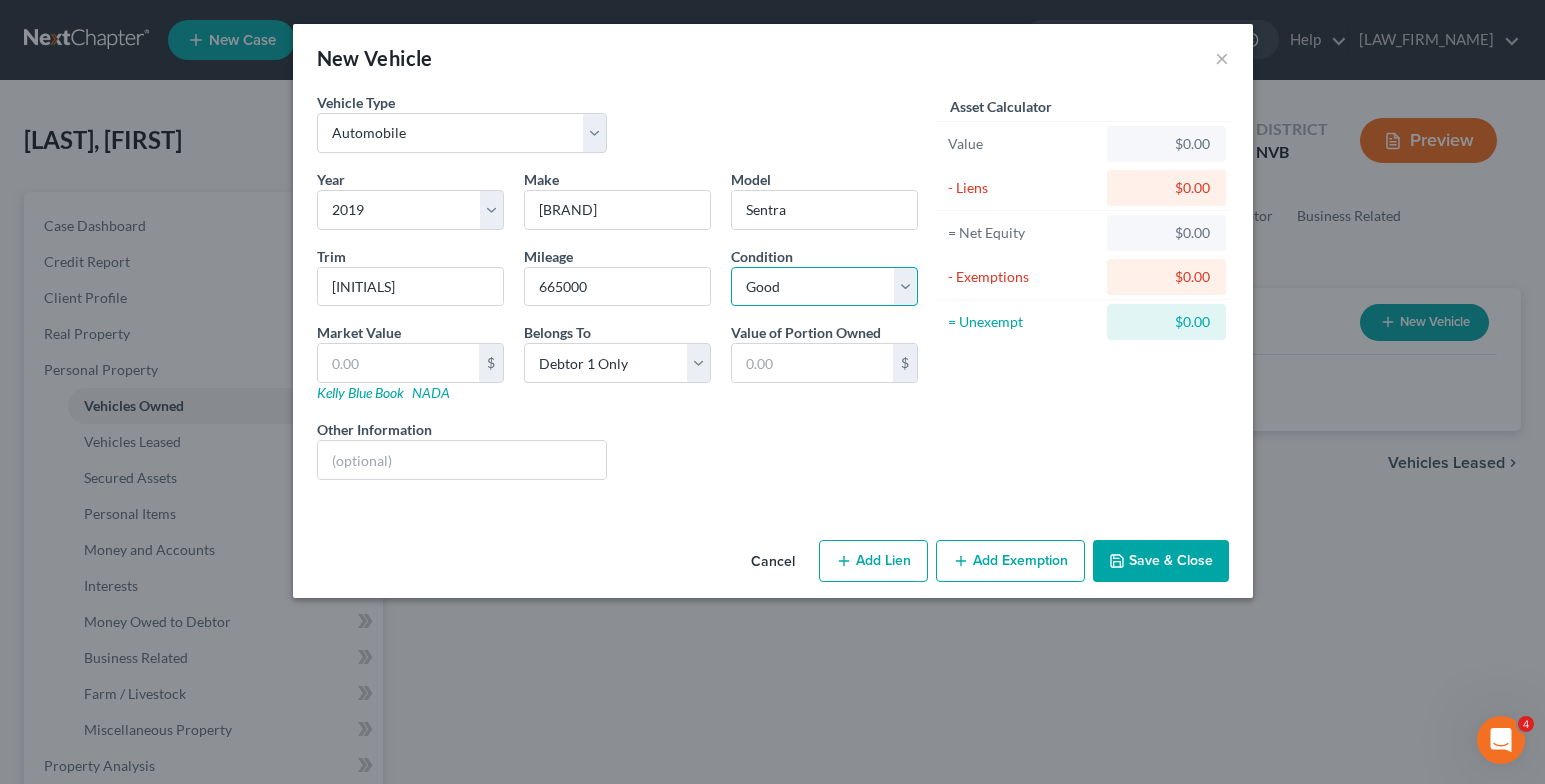 click on "Select Excellent Very Good Good Fair Poor" at bounding box center [824, 287] 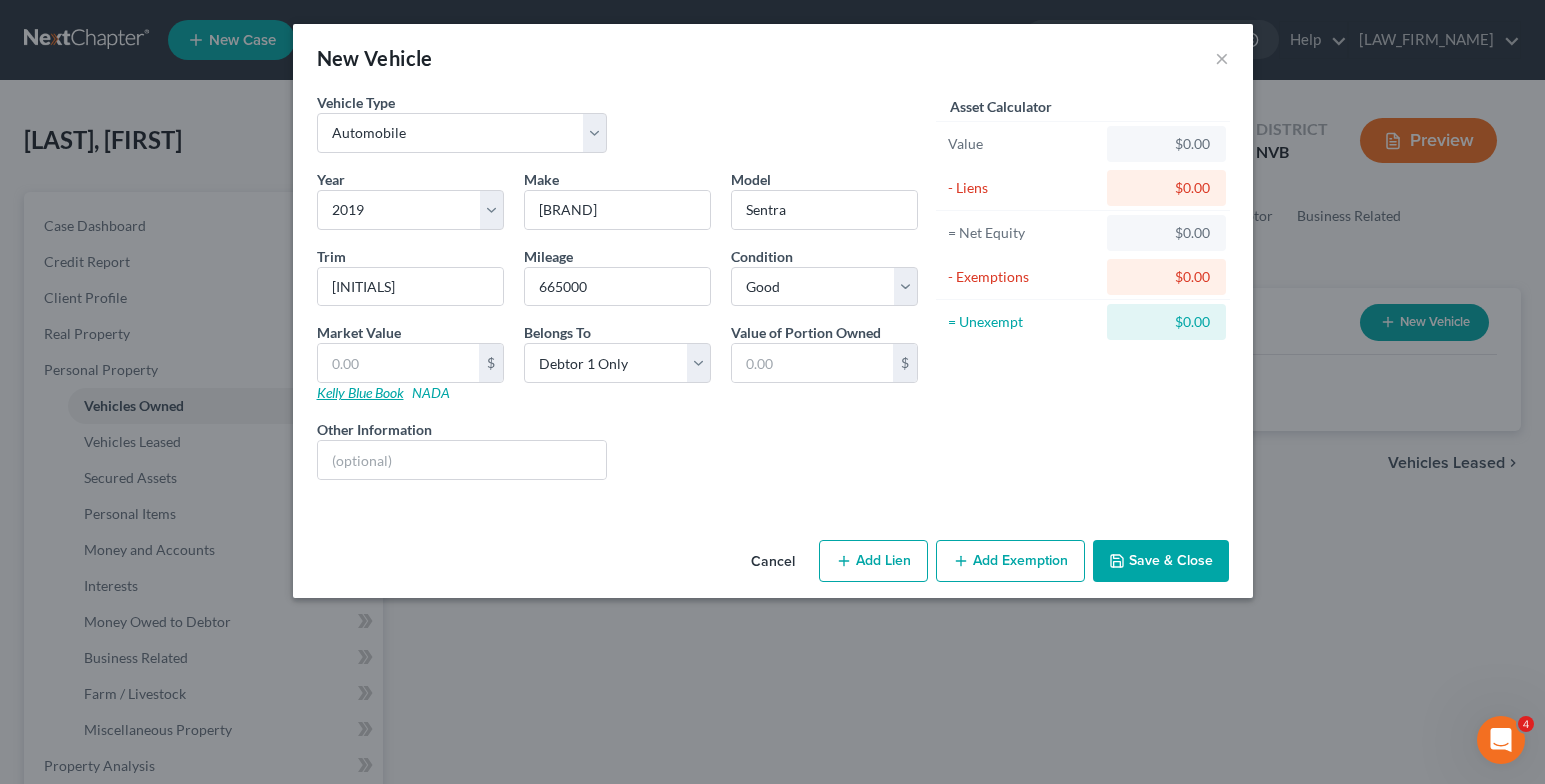 click on "Kelly Blue Book" at bounding box center [360, 392] 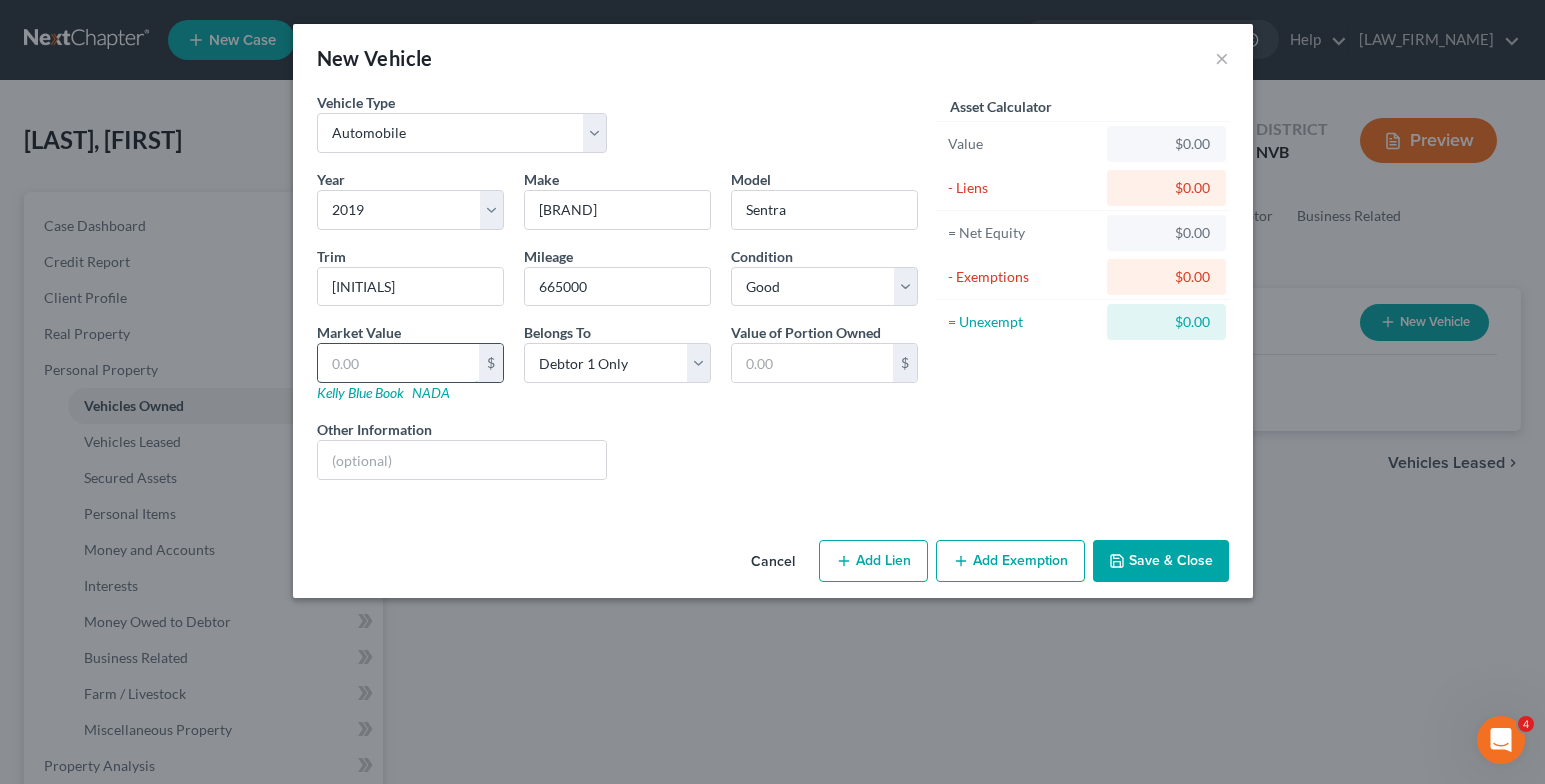 click at bounding box center (398, 363) 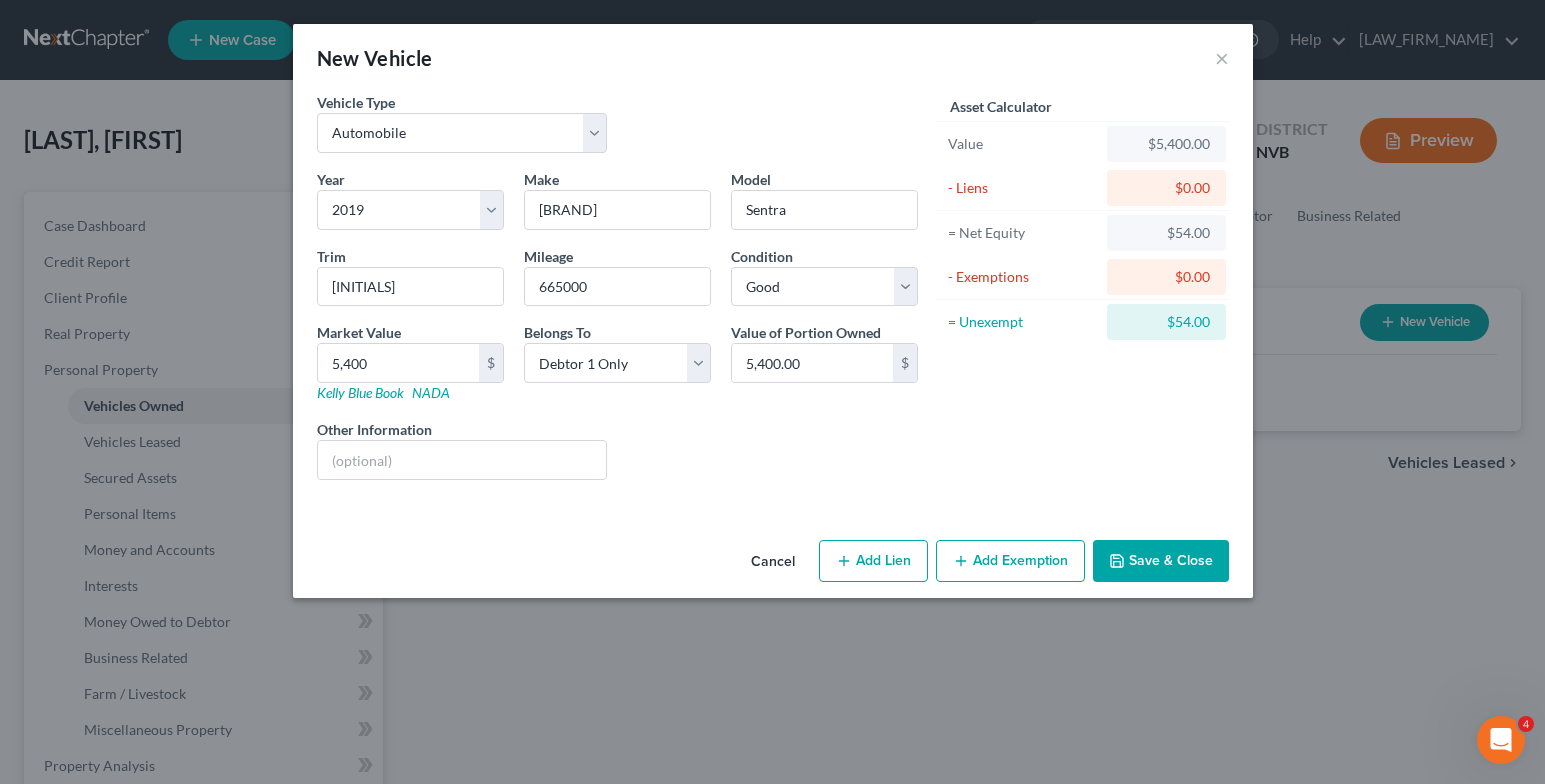 click on "Add Lien" at bounding box center (873, 561) 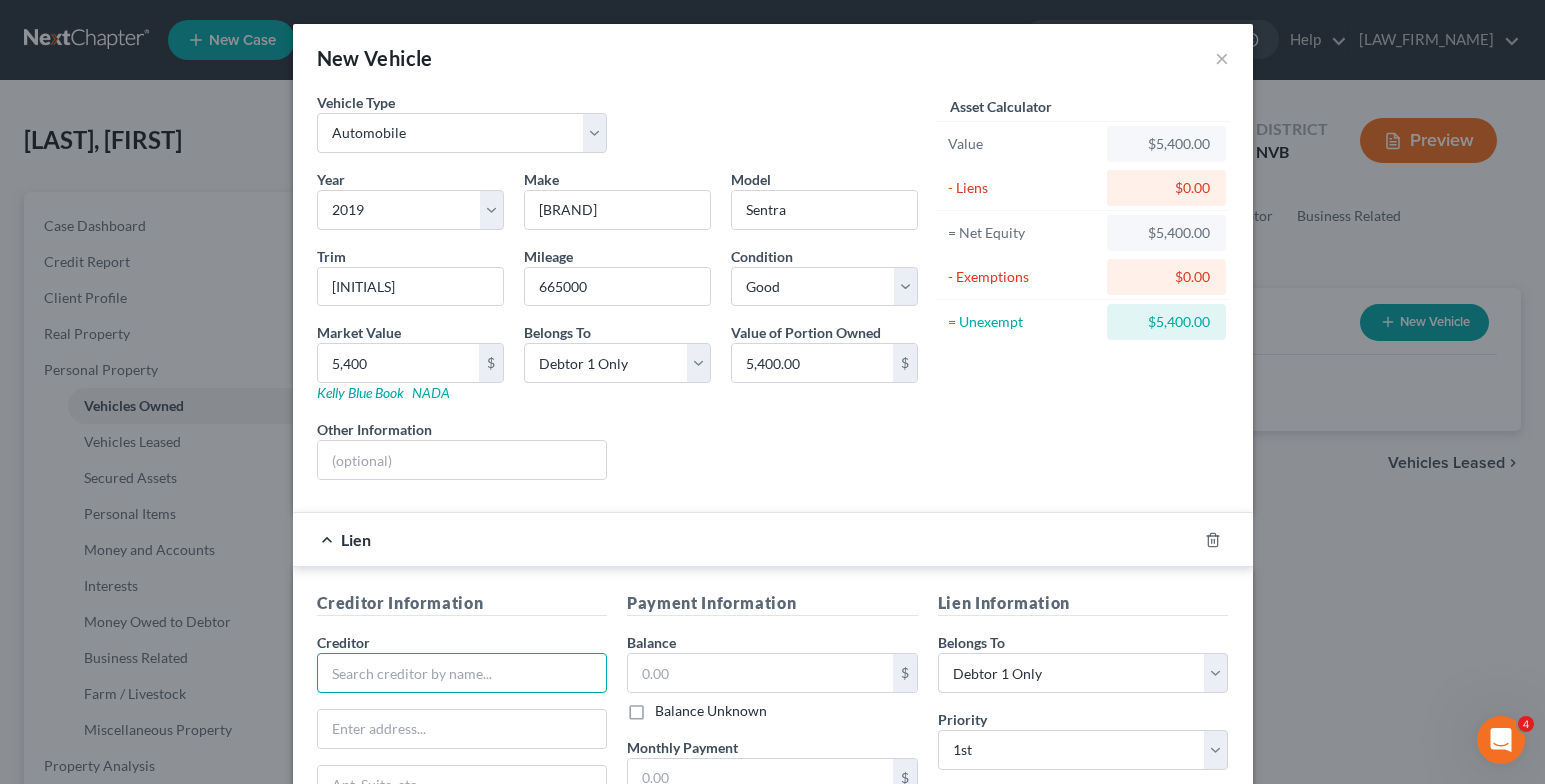 click at bounding box center [462, 673] 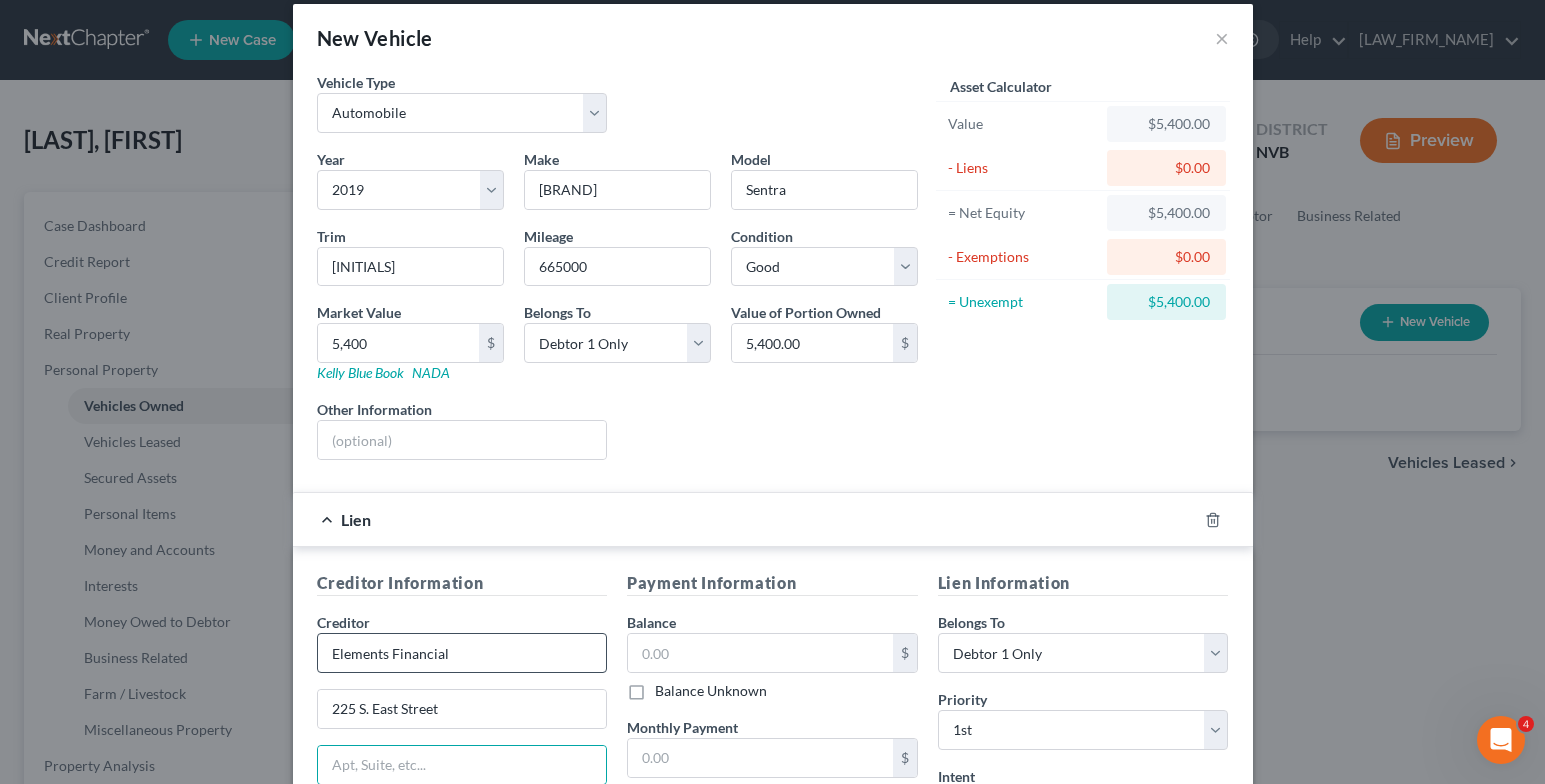scroll, scrollTop: 310, scrollLeft: 0, axis: vertical 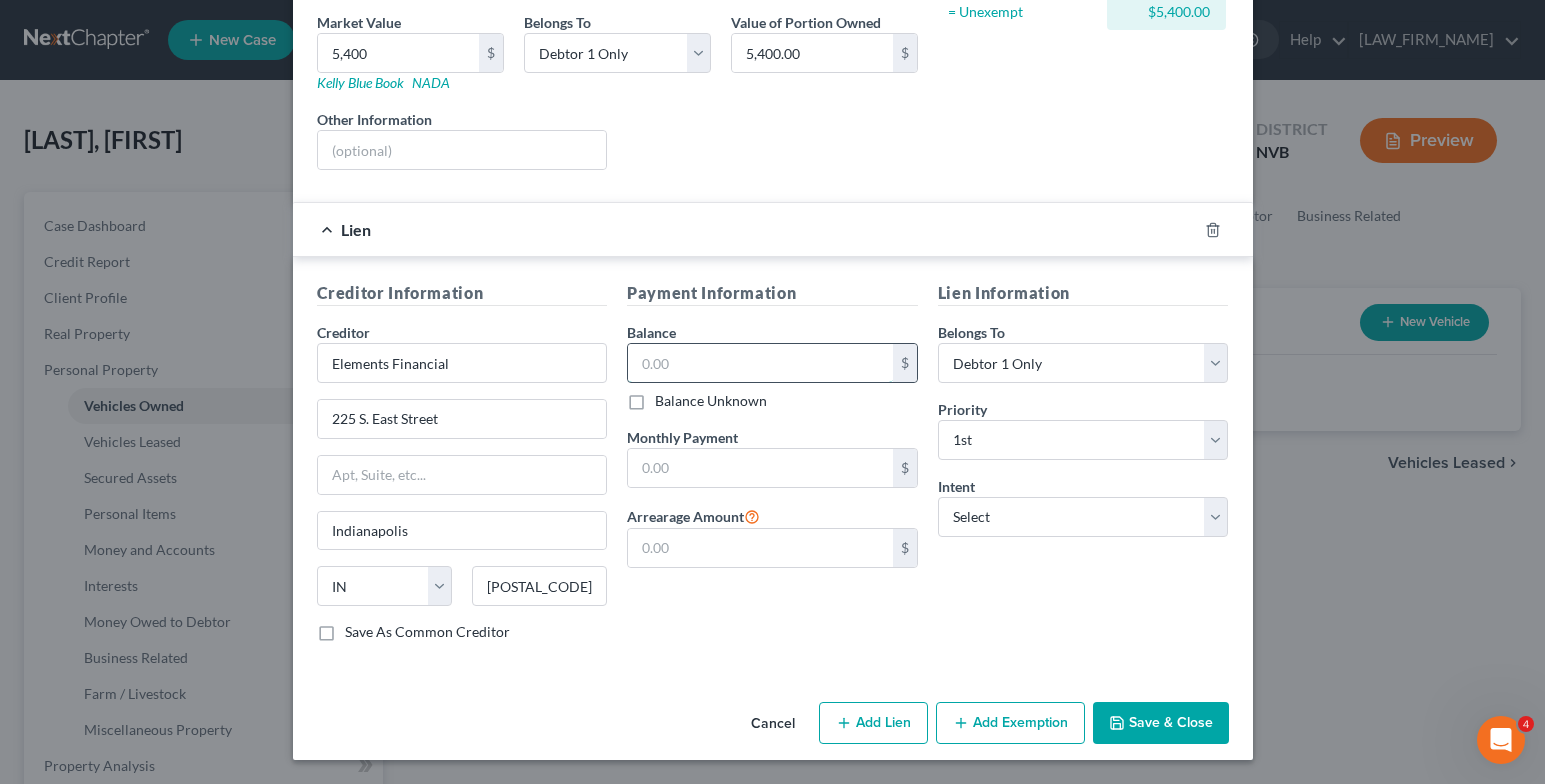 click at bounding box center (760, 363) 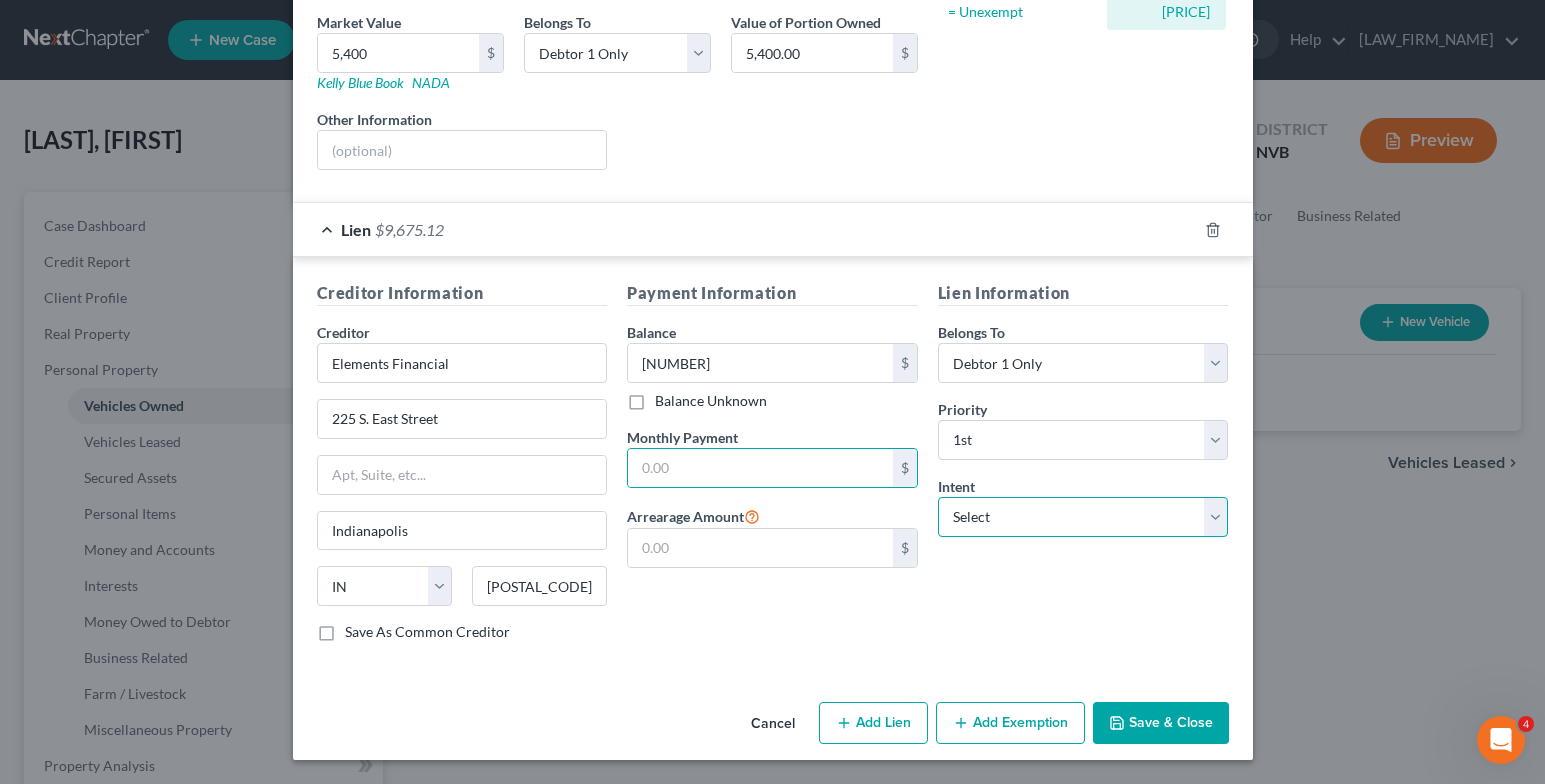 click on "Select Surrender Redeem Reaffirm Avoid Other" at bounding box center (1083, 517) 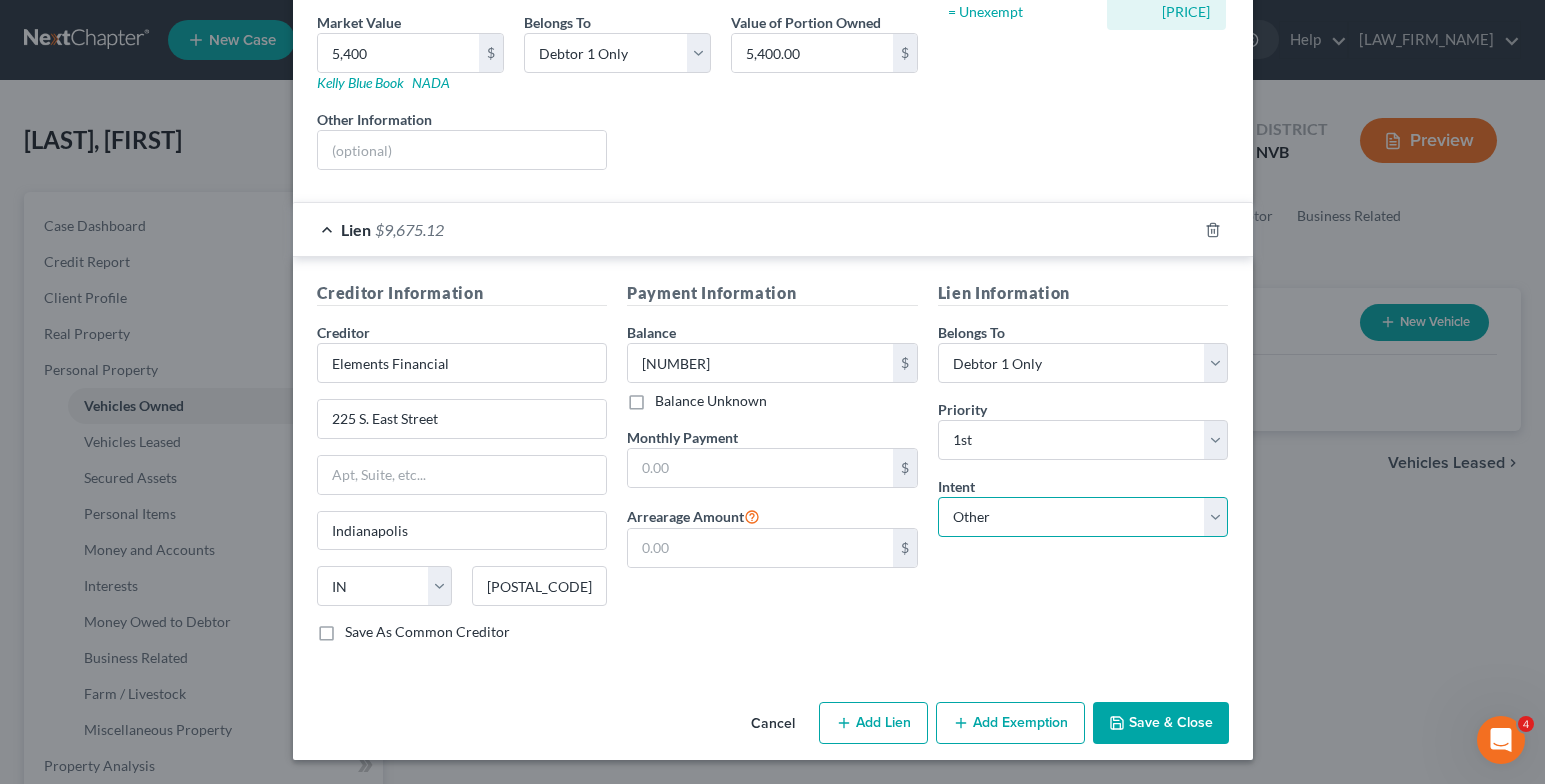 click on "Select Surrender Redeem Reaffirm Avoid Other" at bounding box center [1083, 517] 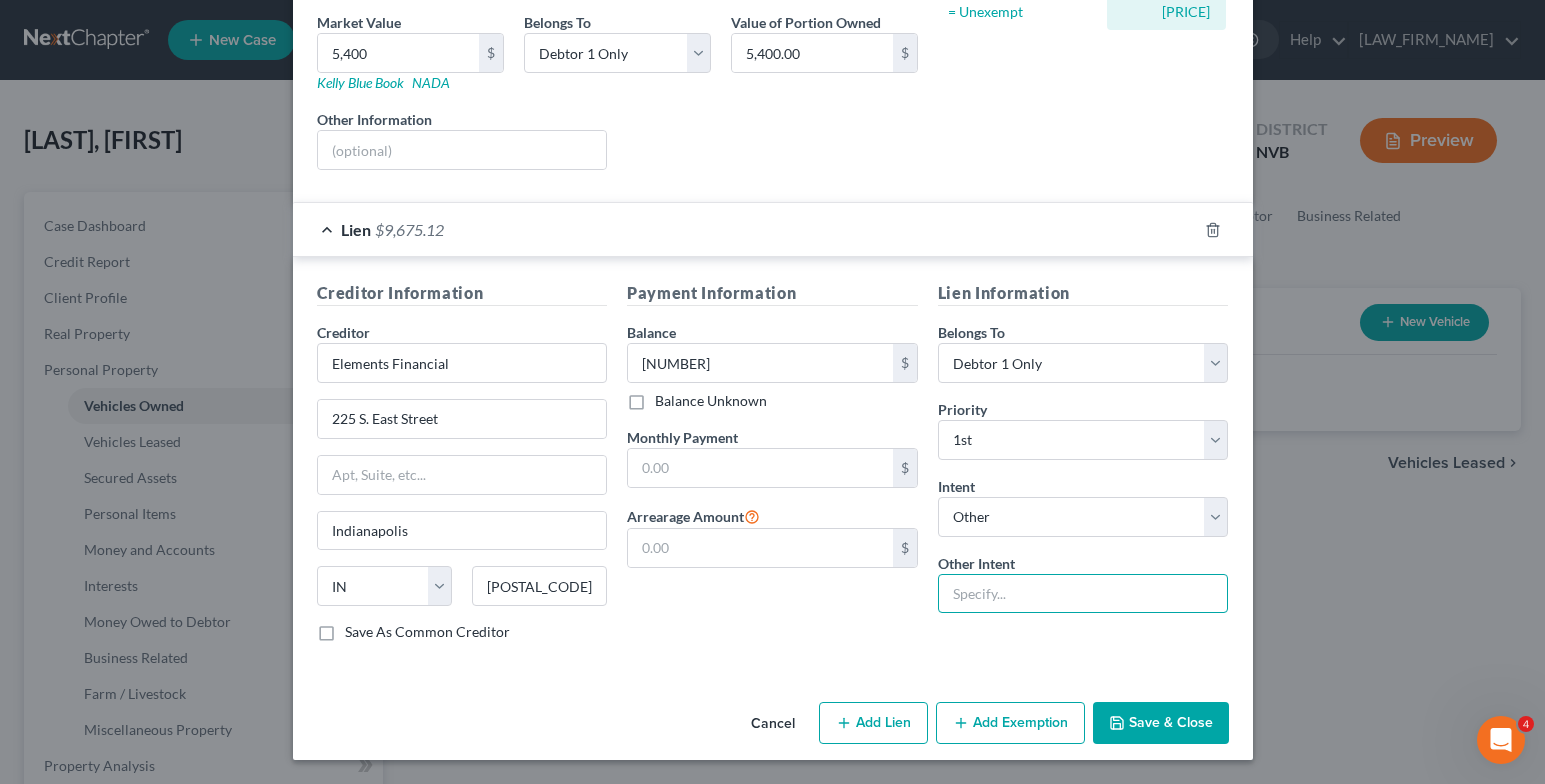 click at bounding box center [1083, 594] 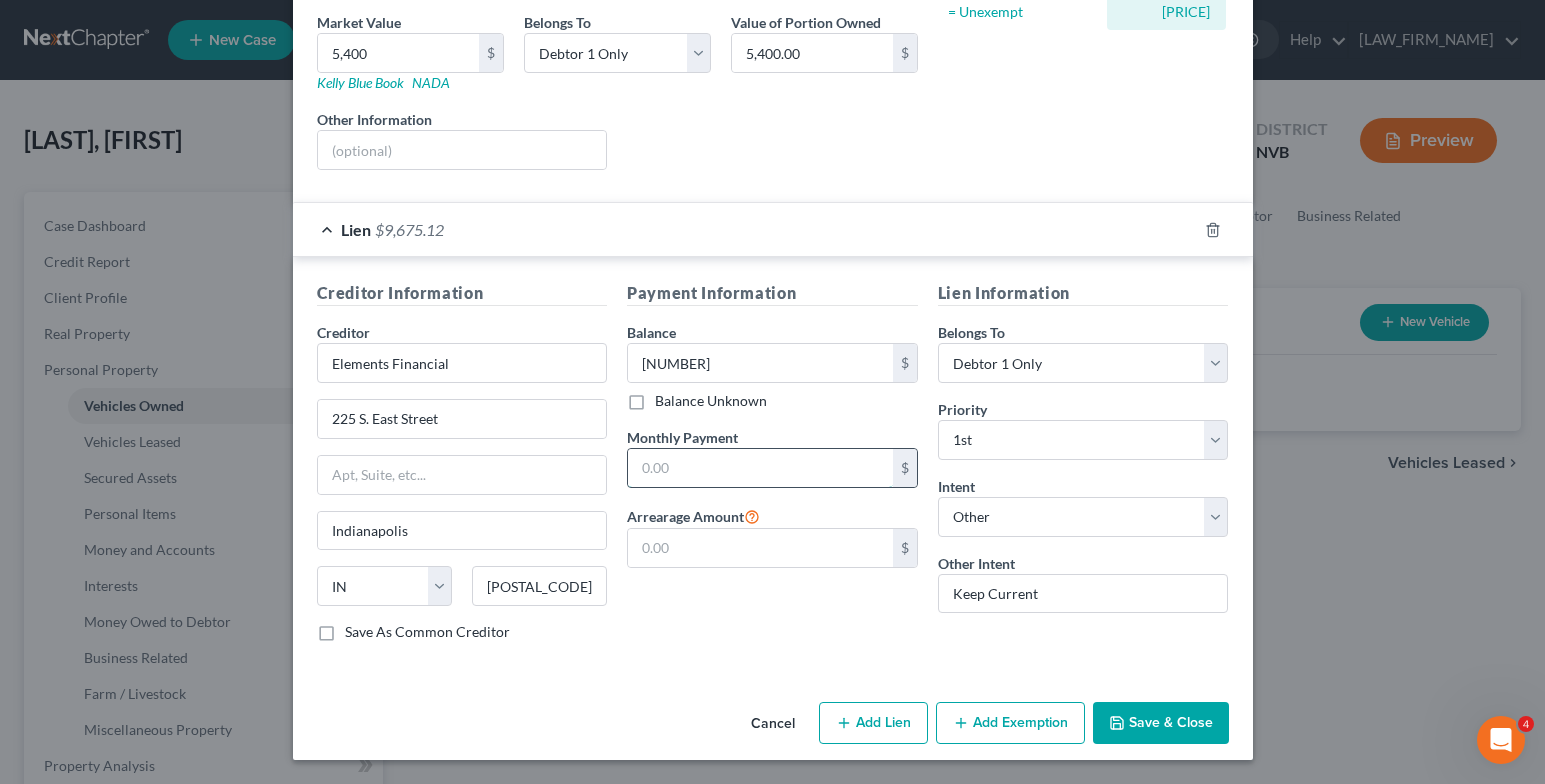 click at bounding box center [760, 468] 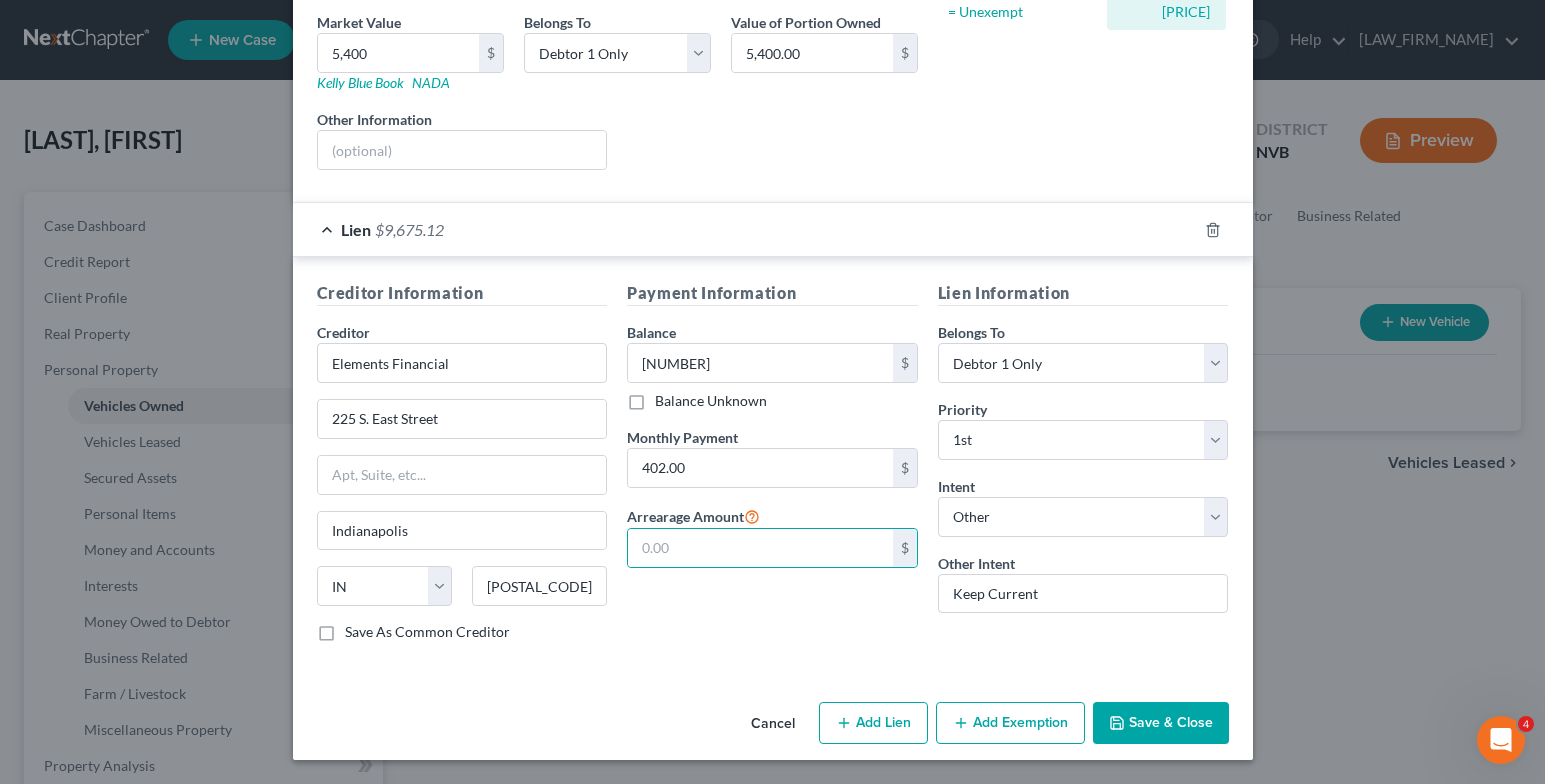click on "Save & Close" at bounding box center [1161, 723] 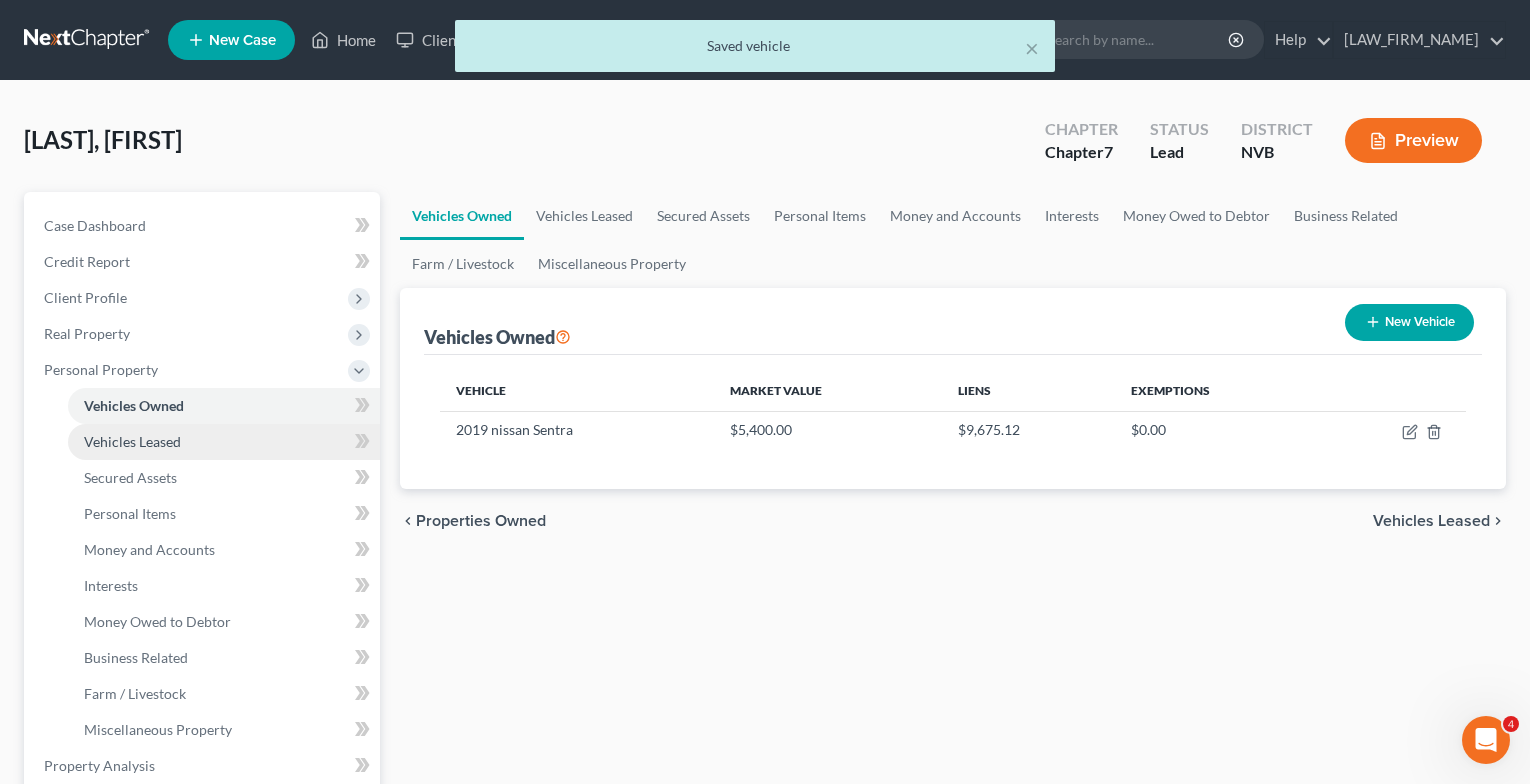 click on "Vehicles Leased" at bounding box center [224, 442] 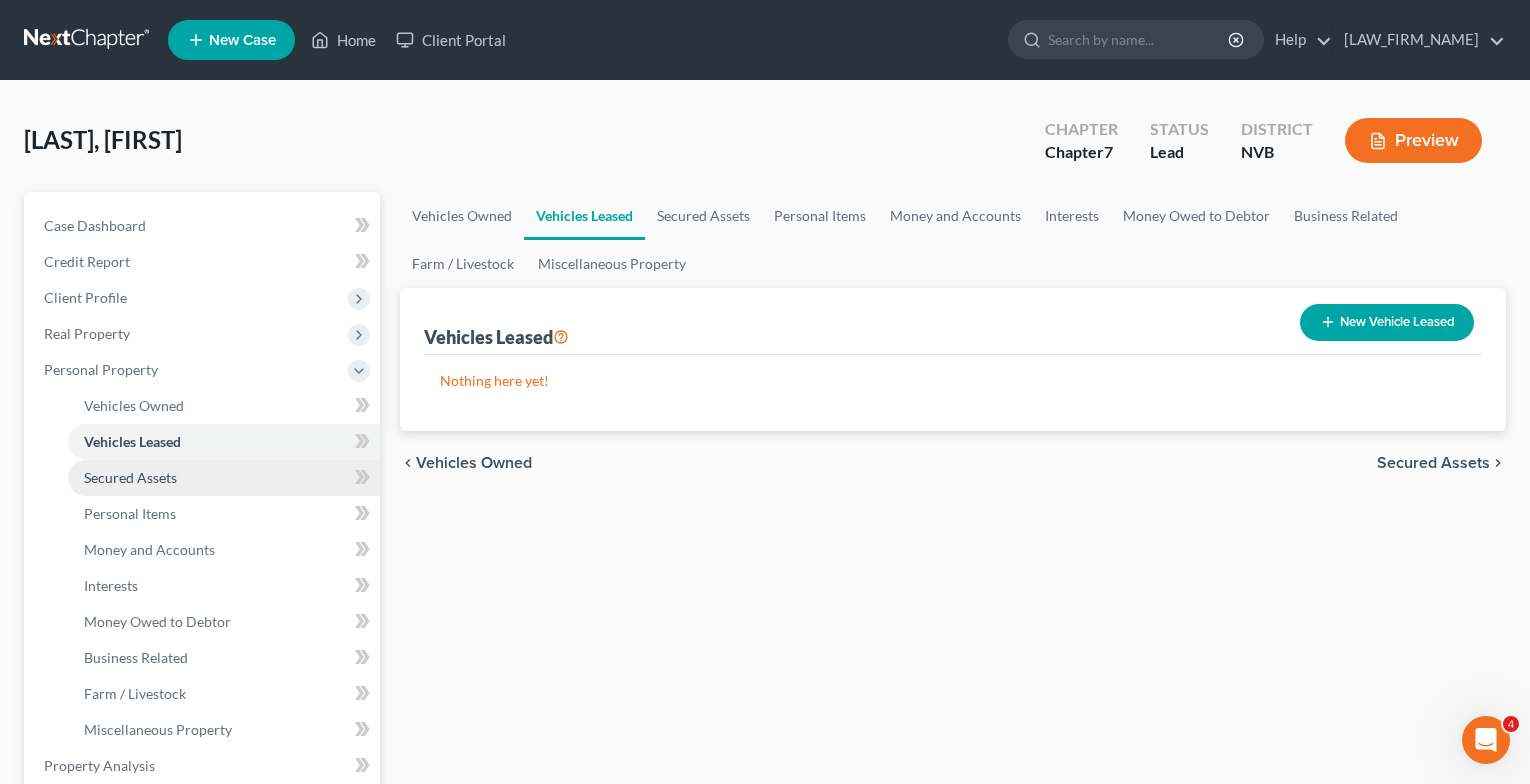 click on "Secured Assets" at bounding box center [130, 477] 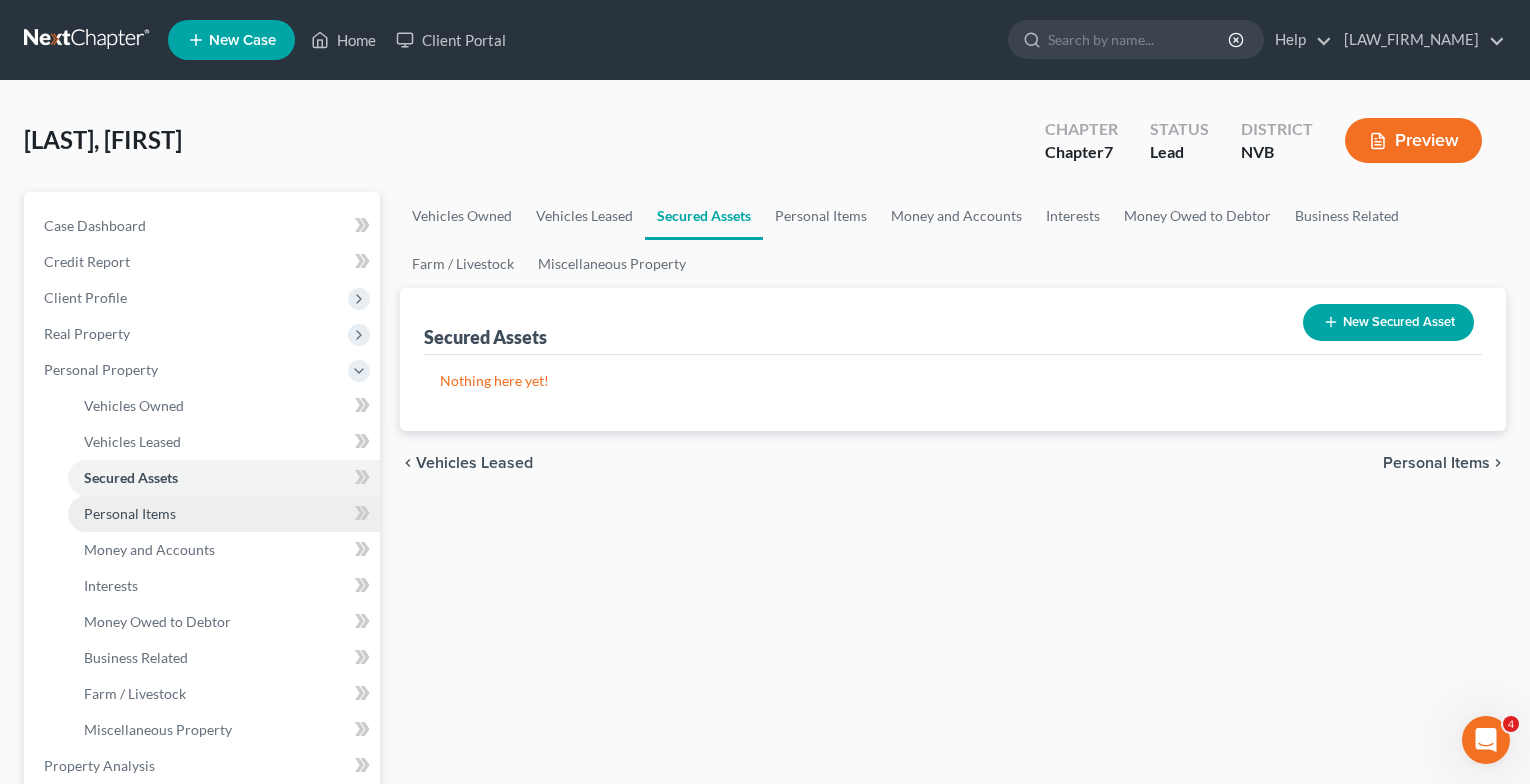 click on "Personal Items" at bounding box center (130, 513) 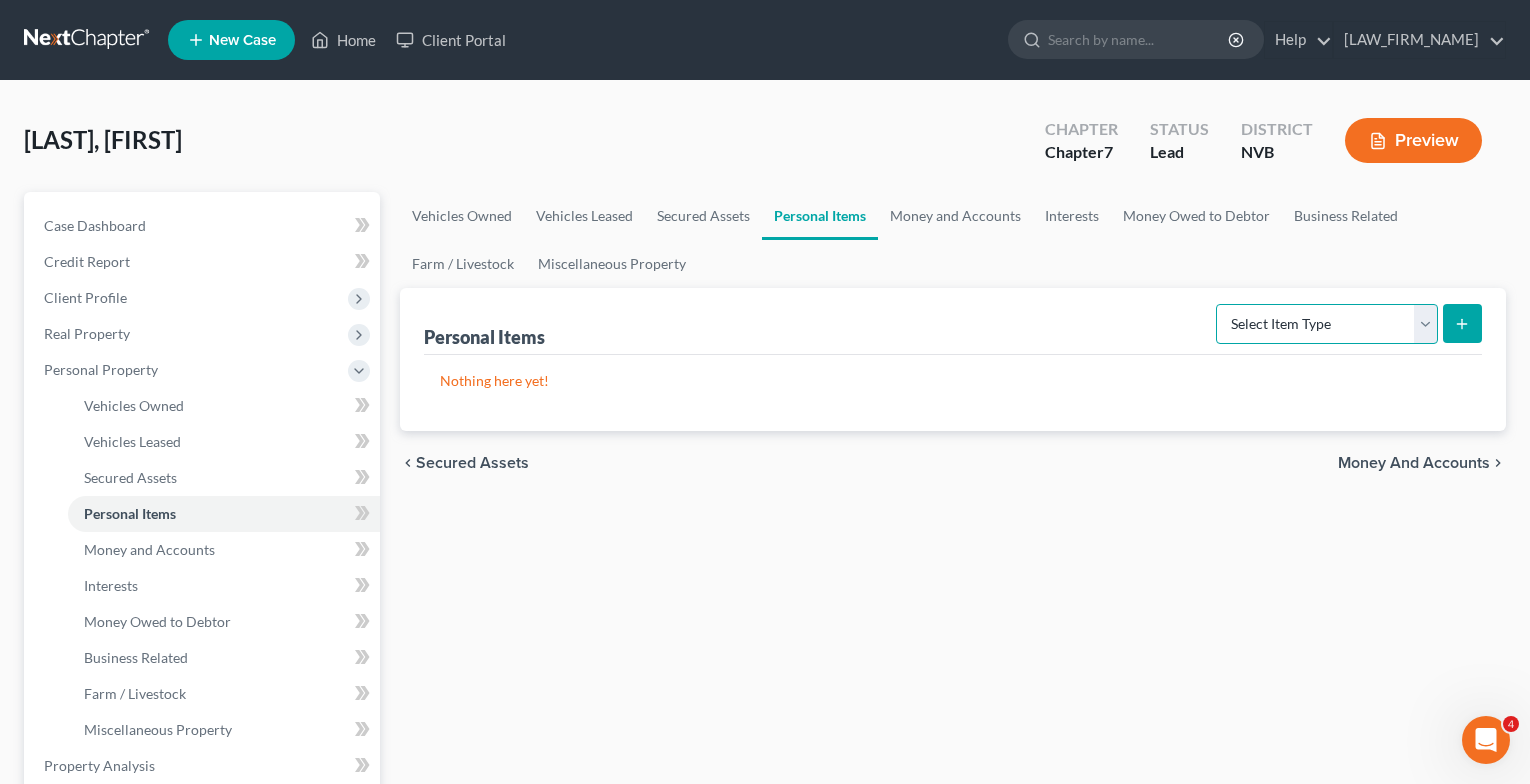 click on "Select Item Type Clothing Collectibles Of Value Electronics Firearms Household Goods Jewelry Other Pet(s) Sports & Hobby Equipment" at bounding box center [1327, 324] 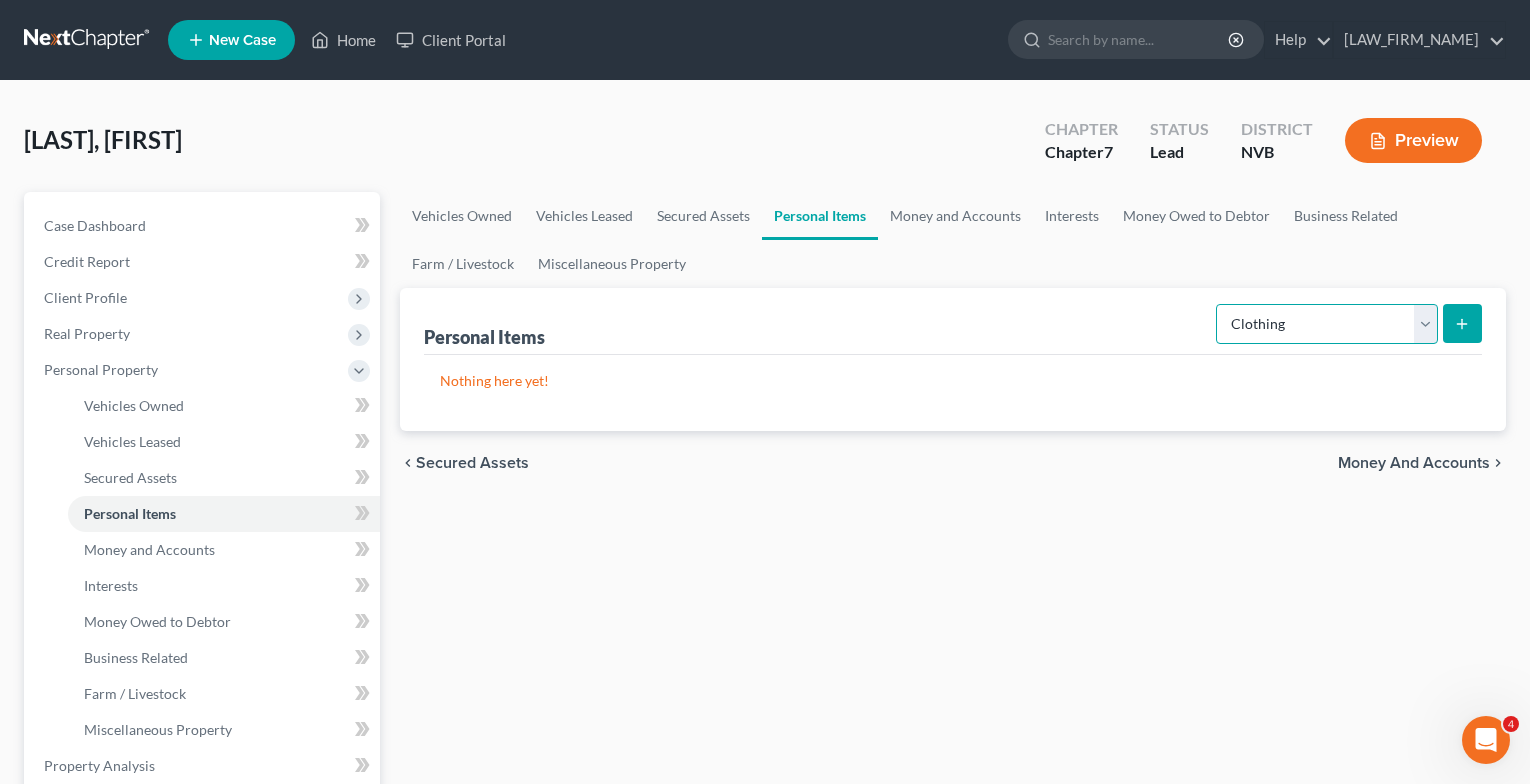 click on "Select Item Type Clothing Collectibles Of Value Electronics Firearms Household Goods Jewelry Other Pet(s) Sports & Hobby Equipment" at bounding box center [1327, 324] 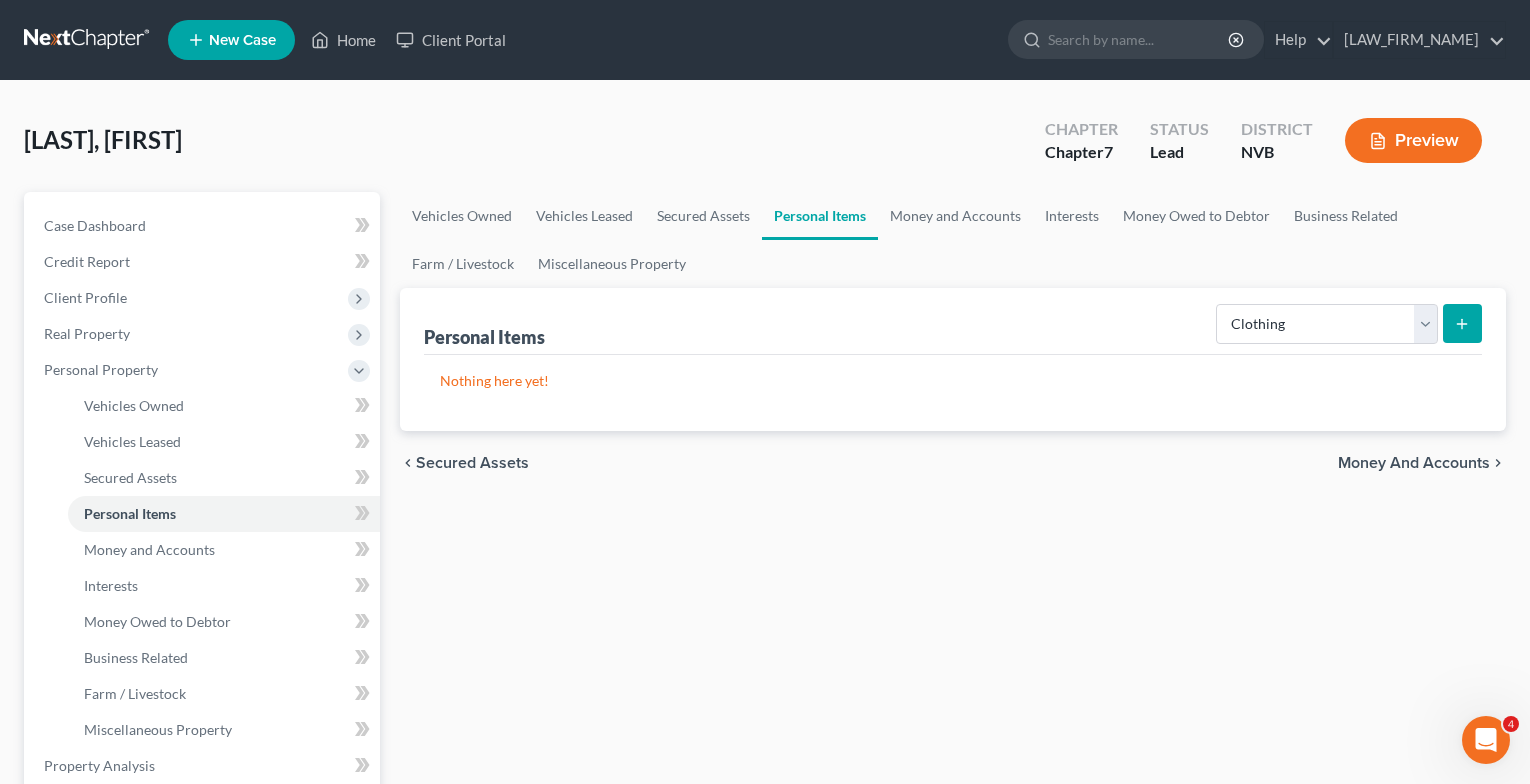 click at bounding box center [1462, 323] 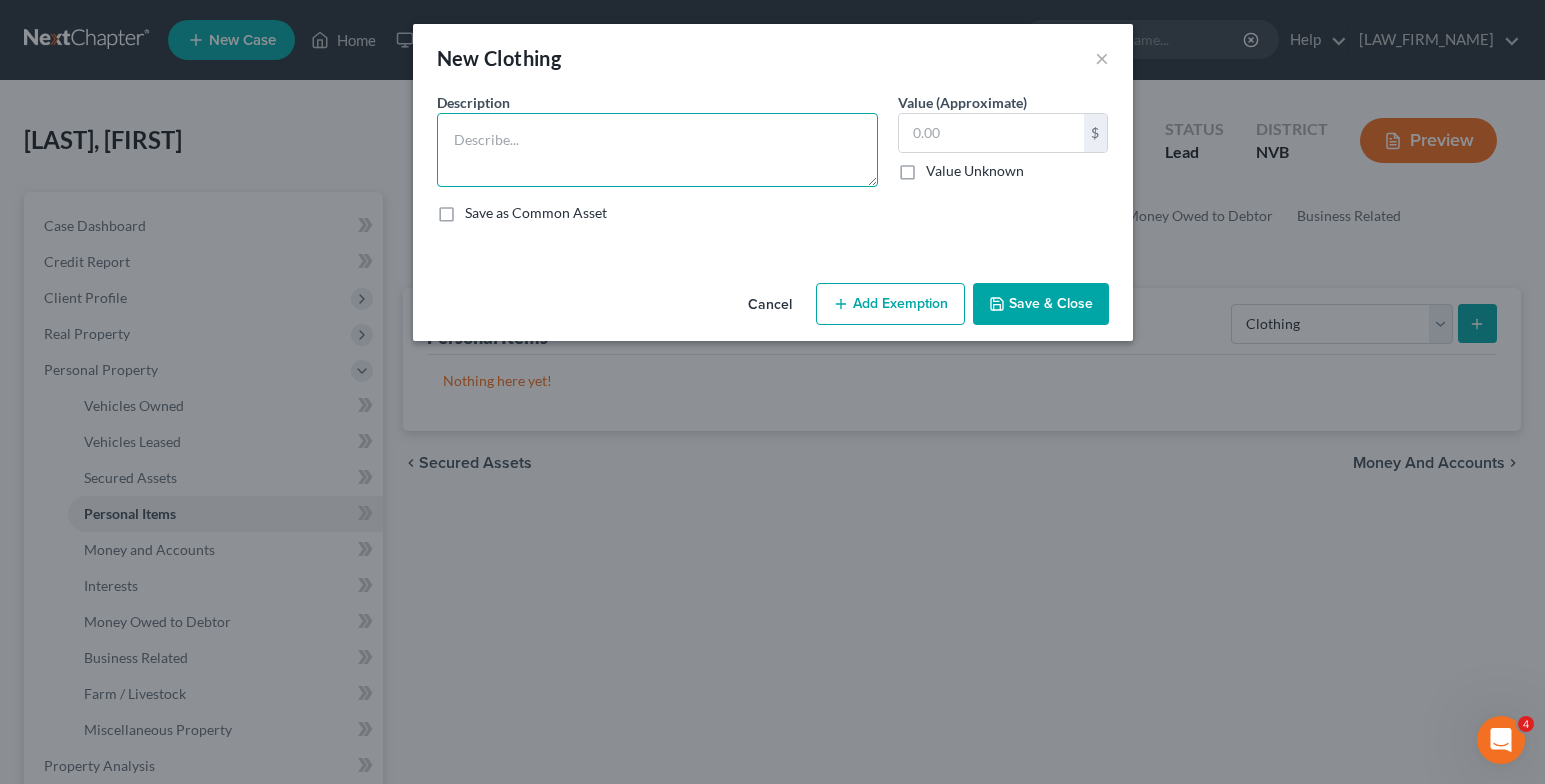 click at bounding box center (657, 150) 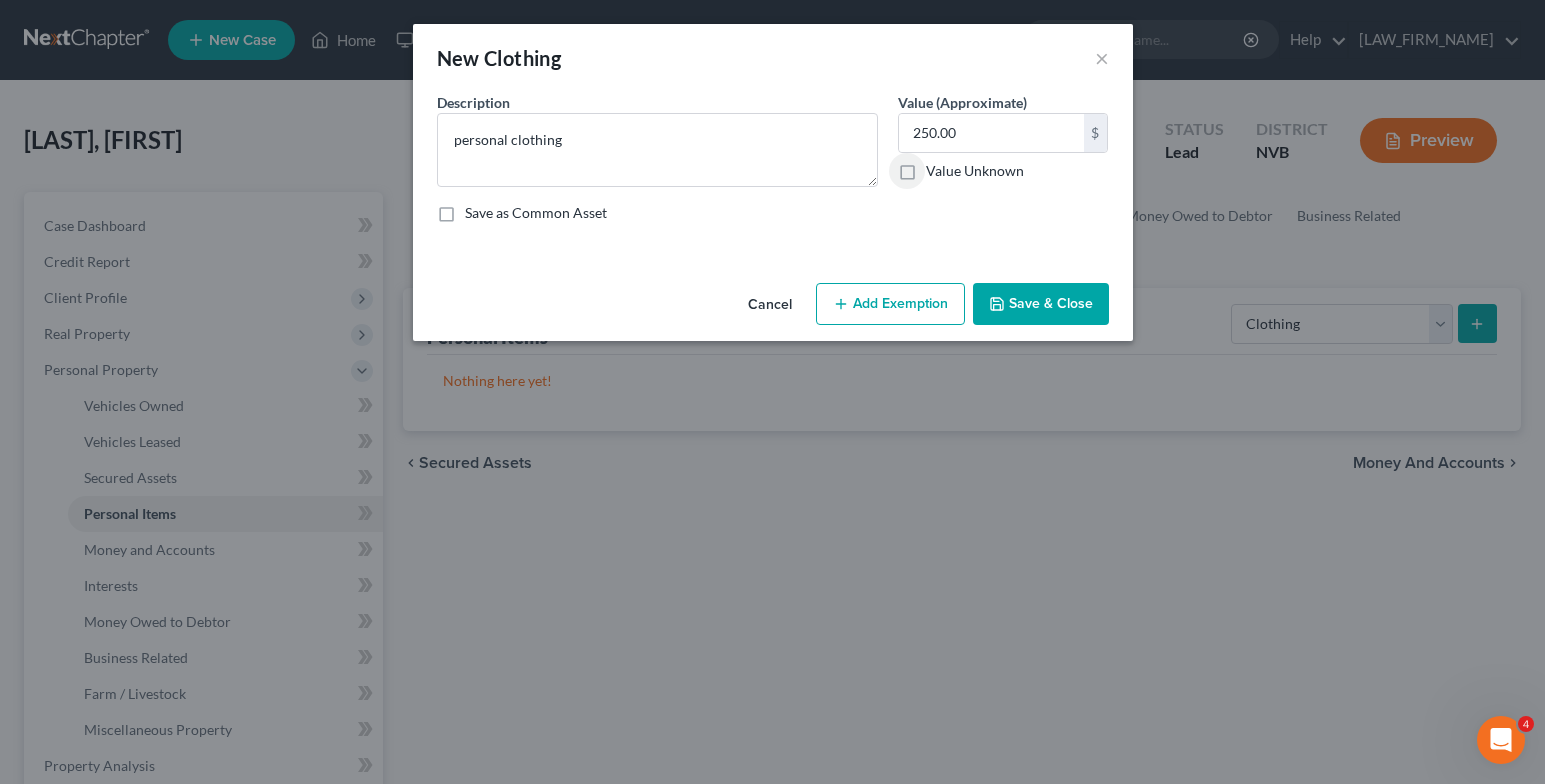 click on "Add Exemption" at bounding box center [890, 304] 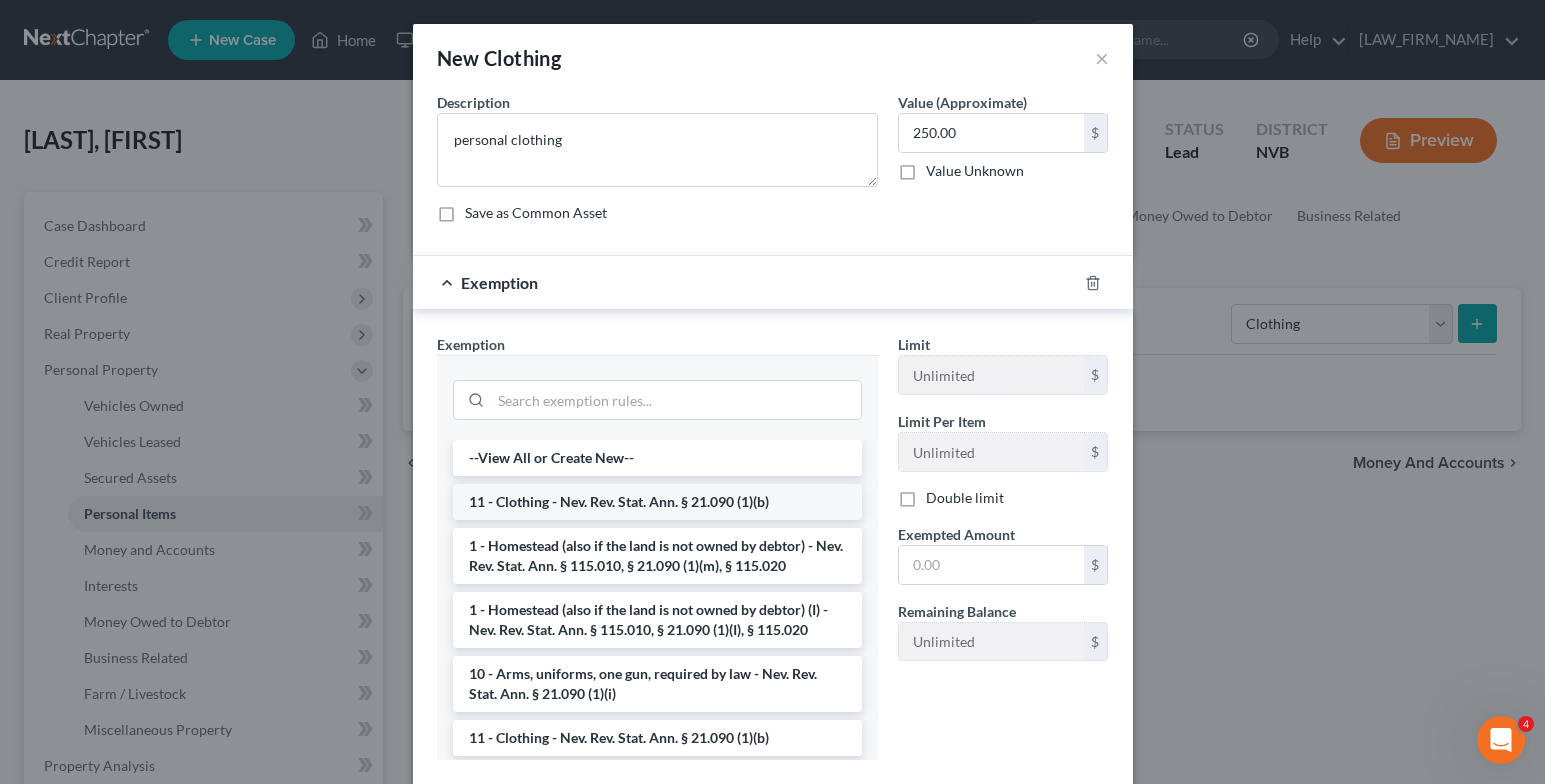 click on "11 - Clothing - Nev. Rev. Stat. Ann. § 21.090 (1)(b)" at bounding box center [657, 502] 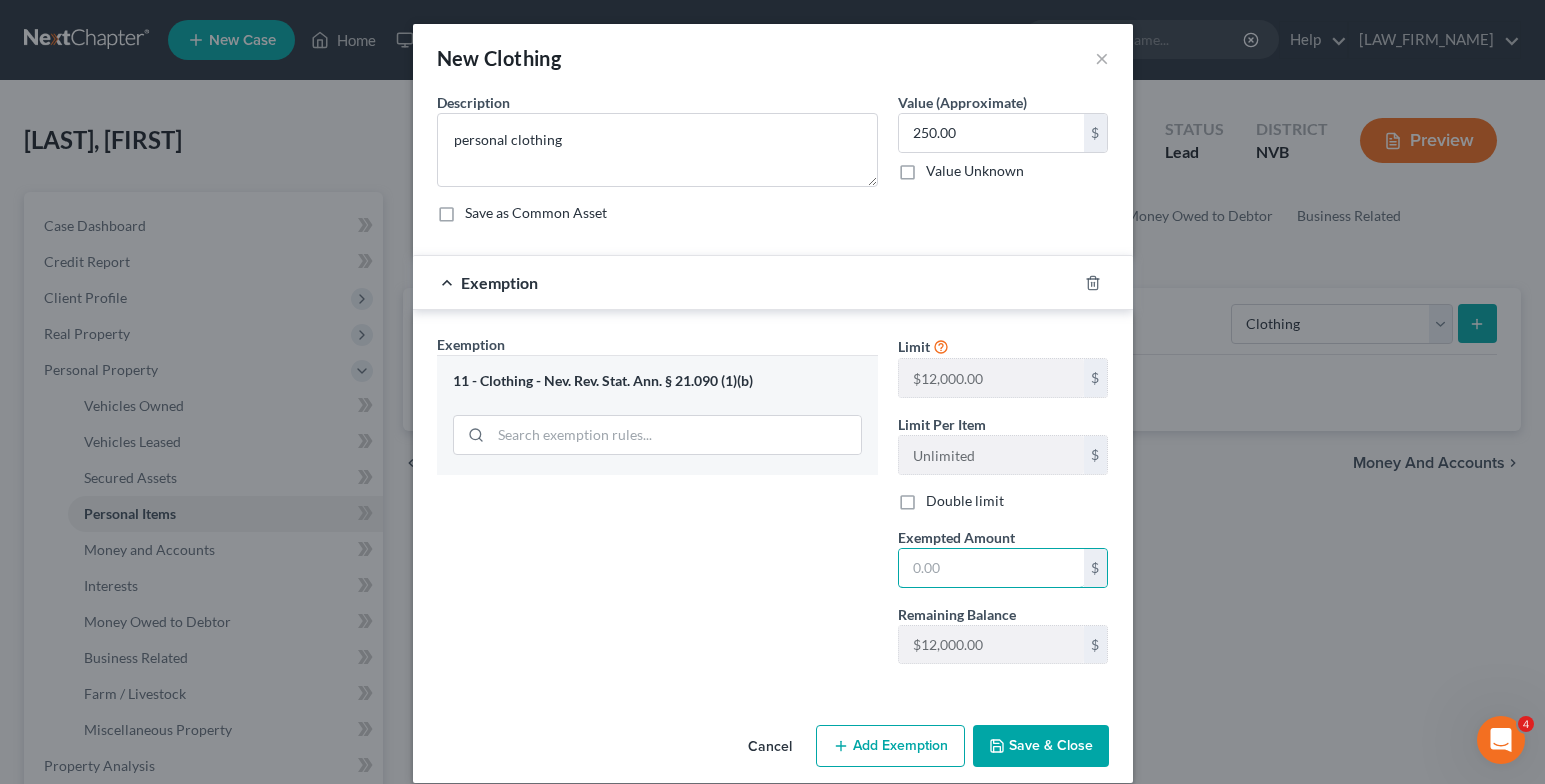 drag, startPoint x: 1015, startPoint y: 560, endPoint x: 828, endPoint y: 558, distance: 187.0107 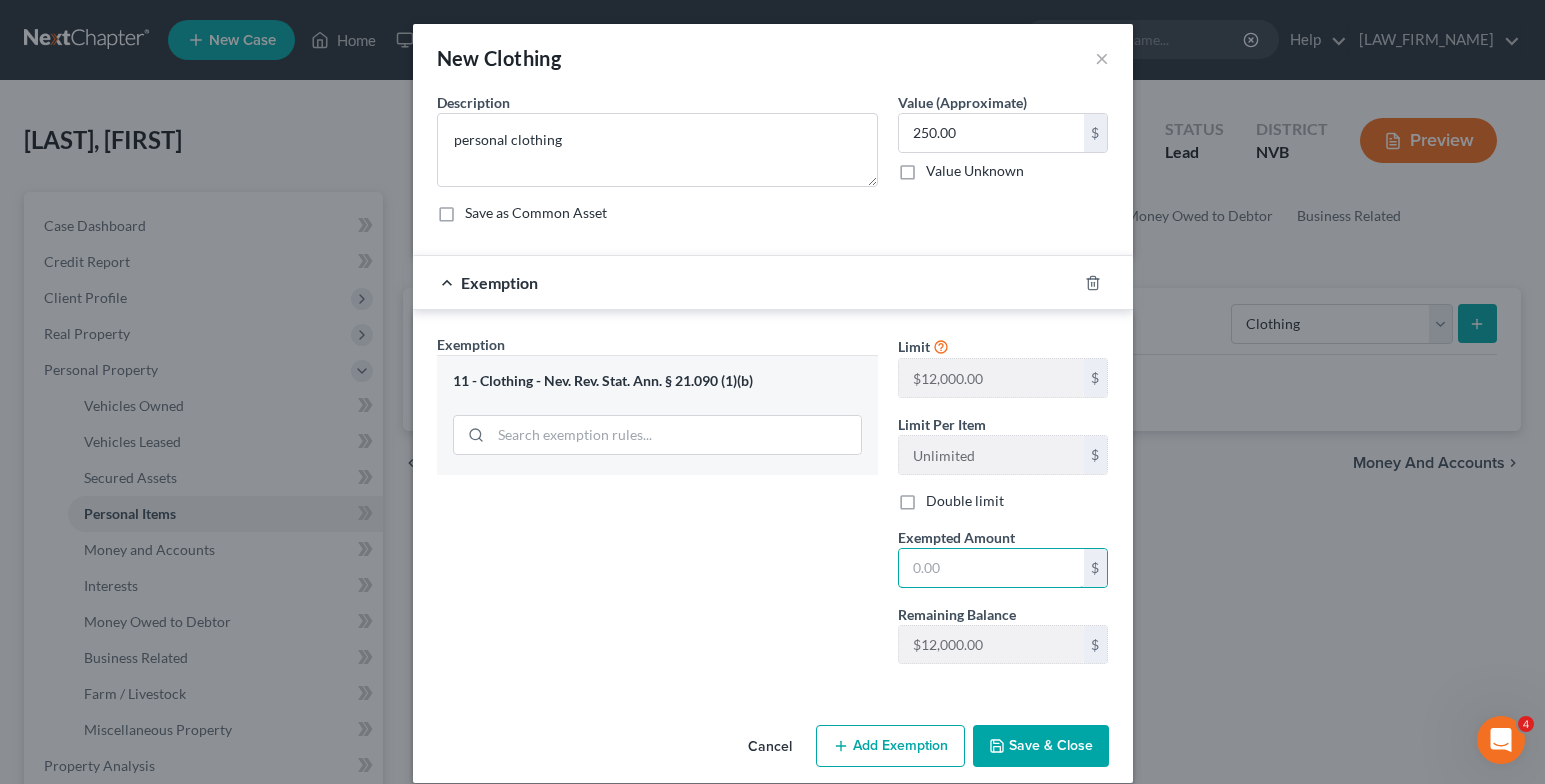 click on "Exemption Set must be selected for CA.
Exemption
*
11 - Clothing - Nev. Rev. Stat. Ann. § 21.090 (1)(b)         Limit     $12,000.00 $ Limit Per Item Unlimited $ Double limit
Exempted Amount
*
$ Remaining Balance $12,000.00 $" at bounding box center (773, 507) 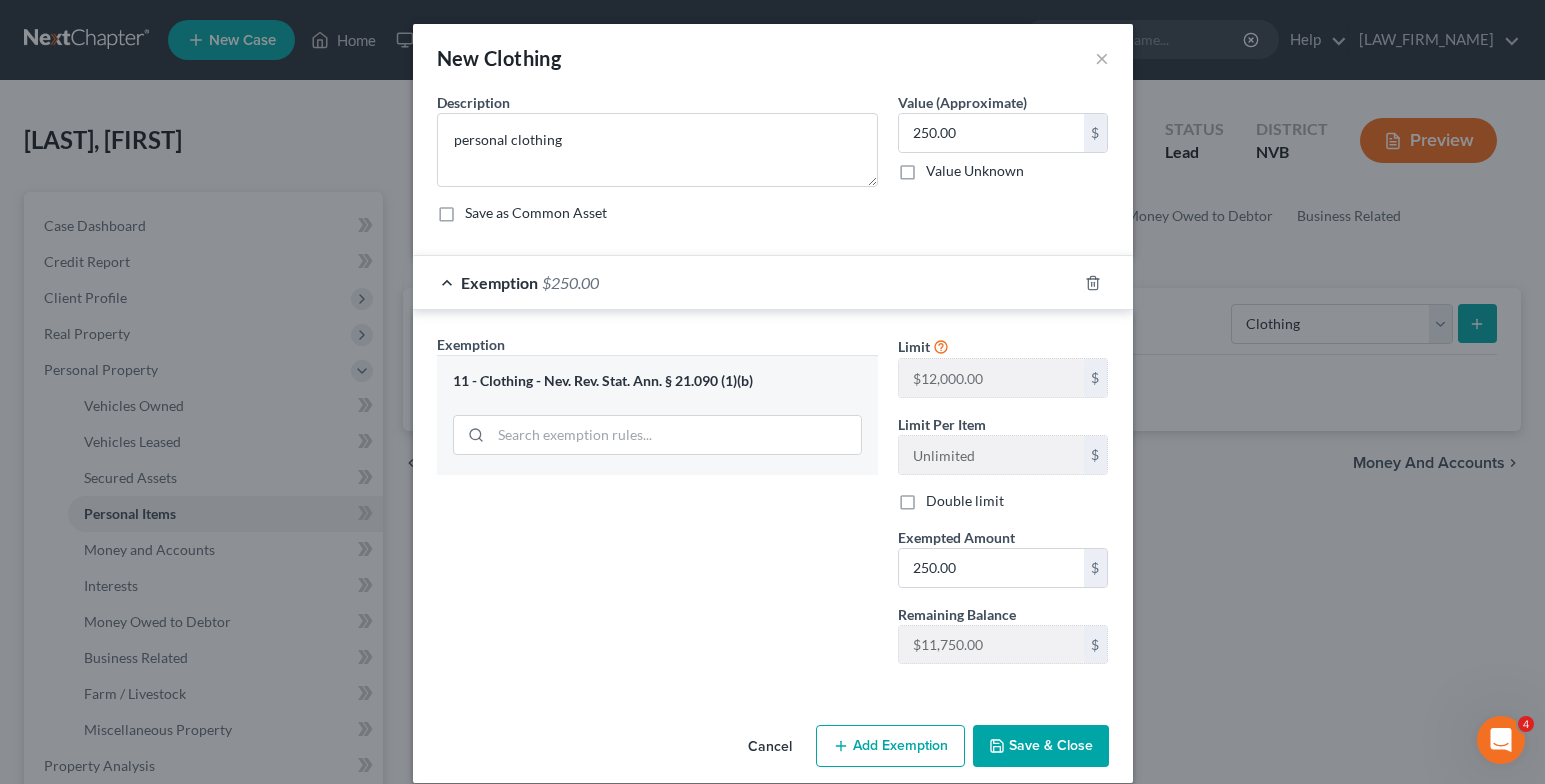 click on "Save & Close" at bounding box center (1041, 746) 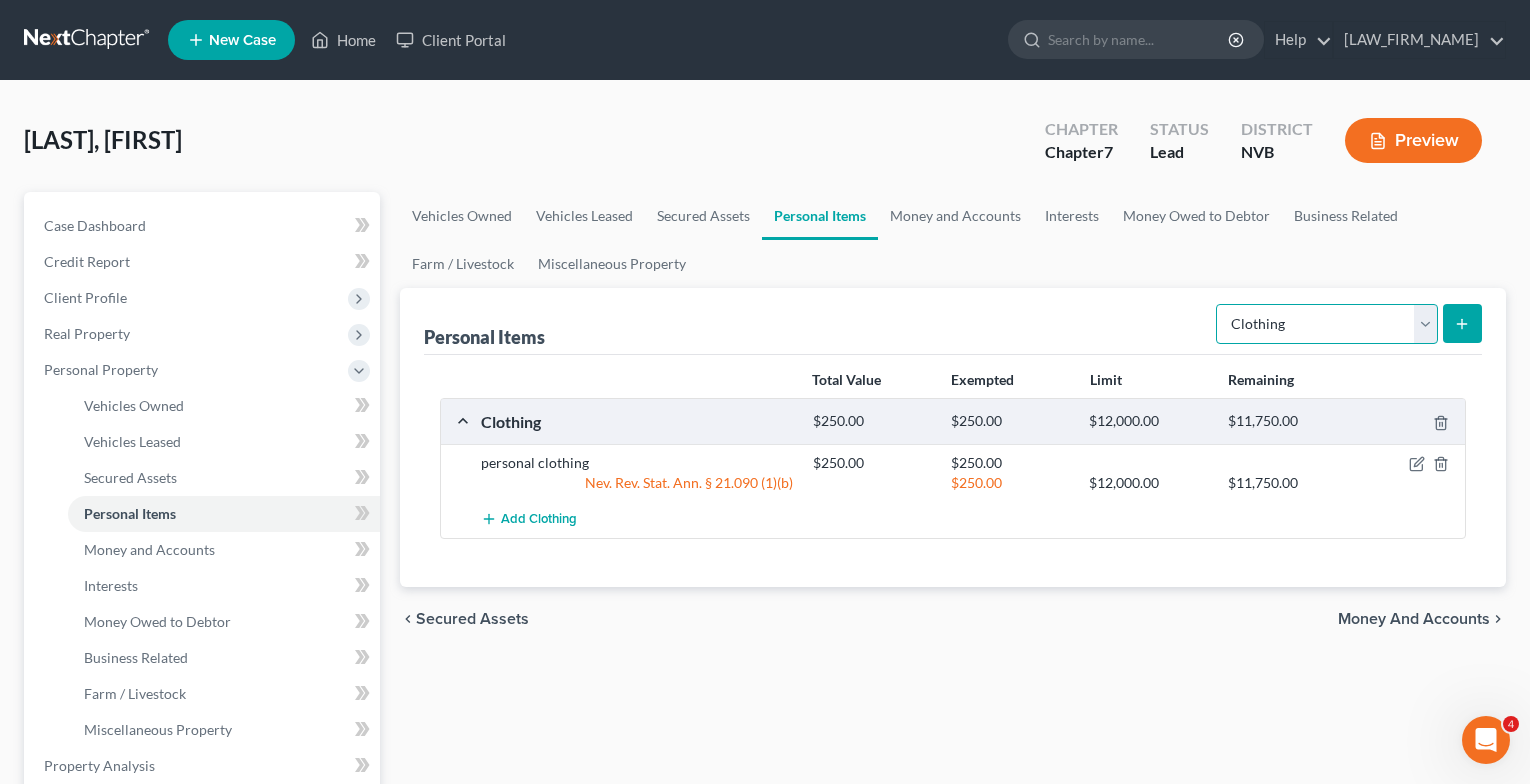 click on "Select Item Type Clothing Collectibles Of Value Electronics Firearms Household Goods Jewelry Other Pet(s) Sports & Hobby Equipment" at bounding box center [1327, 324] 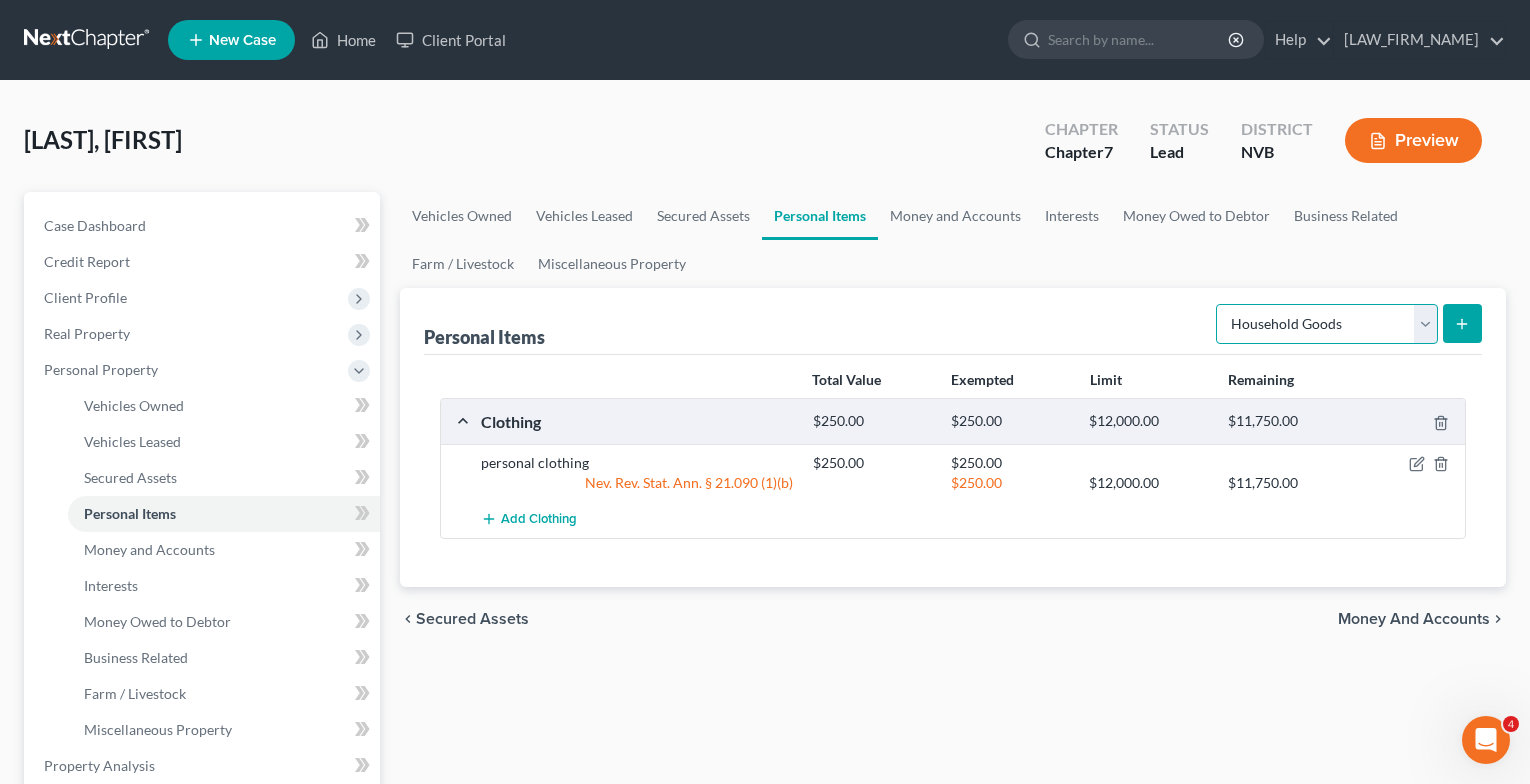 click on "Select Item Type Clothing Collectibles Of Value Electronics Firearms Household Goods Jewelry Other Pet(s) Sports & Hobby Equipment" at bounding box center [1327, 324] 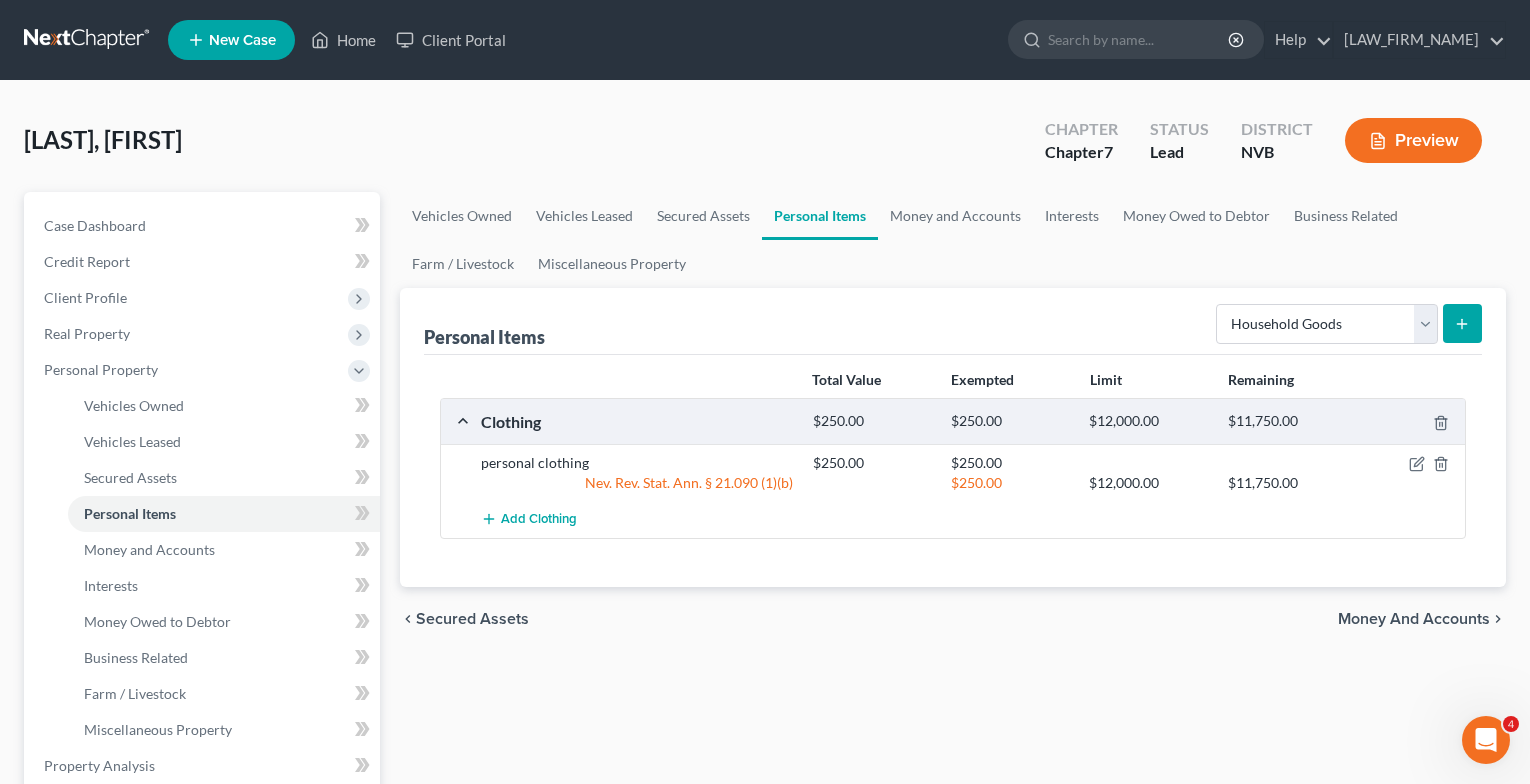 click at bounding box center (1462, 323) 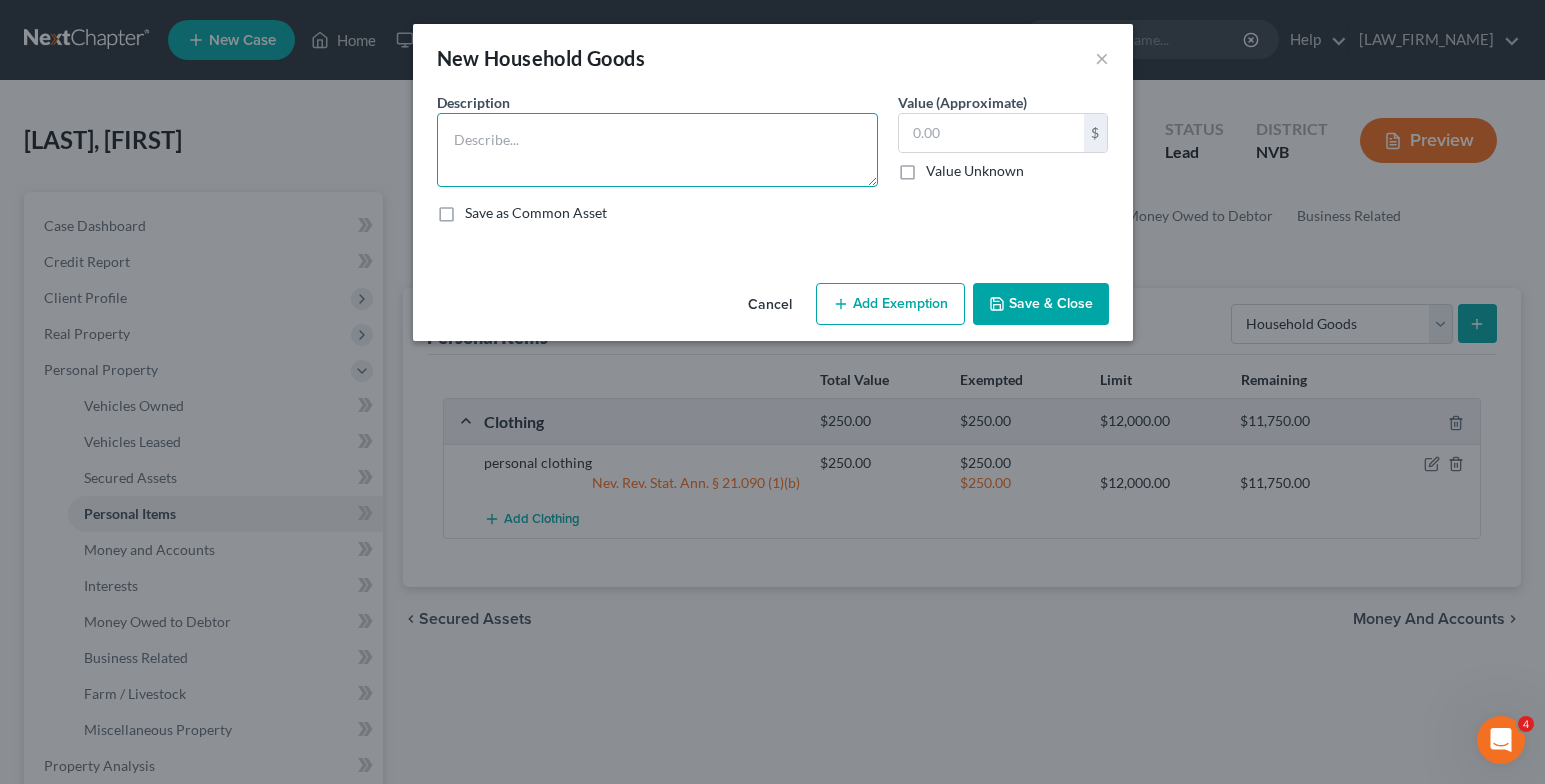 click at bounding box center [657, 150] 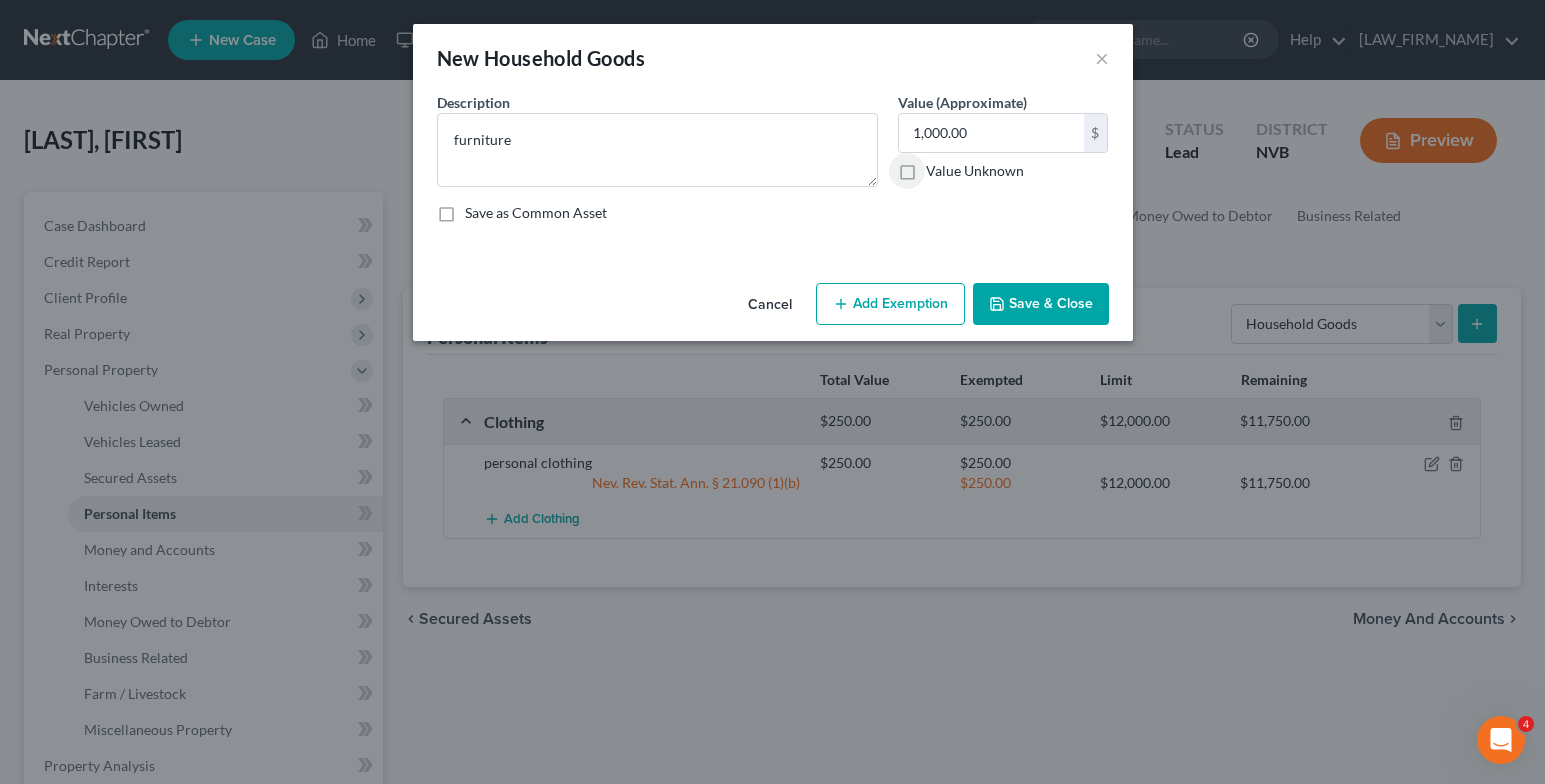 click on "Add Exemption" at bounding box center [890, 304] 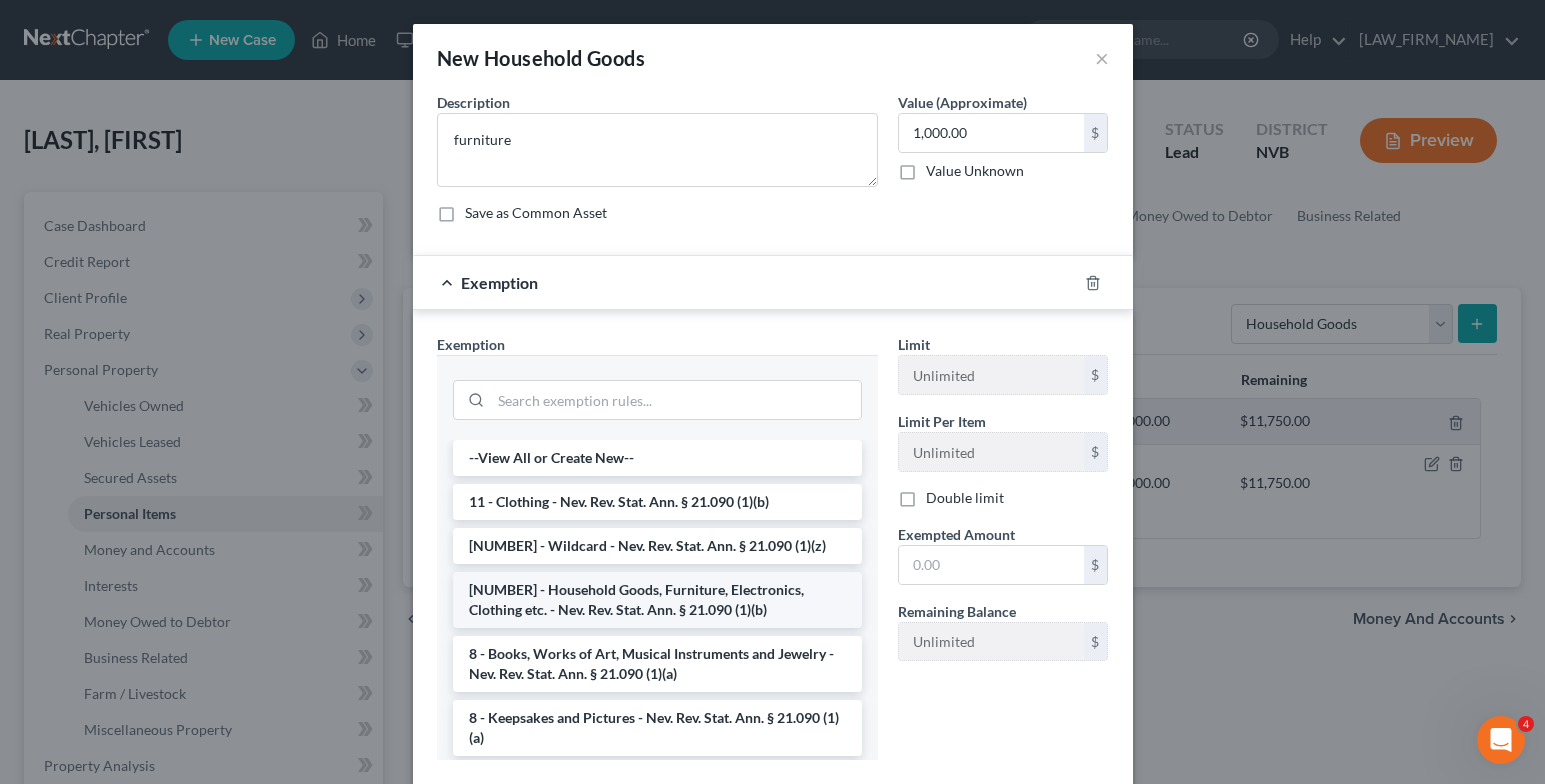 click on "[NUMBER] - Household Goods, Furniture, Electronics, Clothing etc. - Nev. Rev. Stat. Ann. § 21.090 (1)(b)" at bounding box center [657, 600] 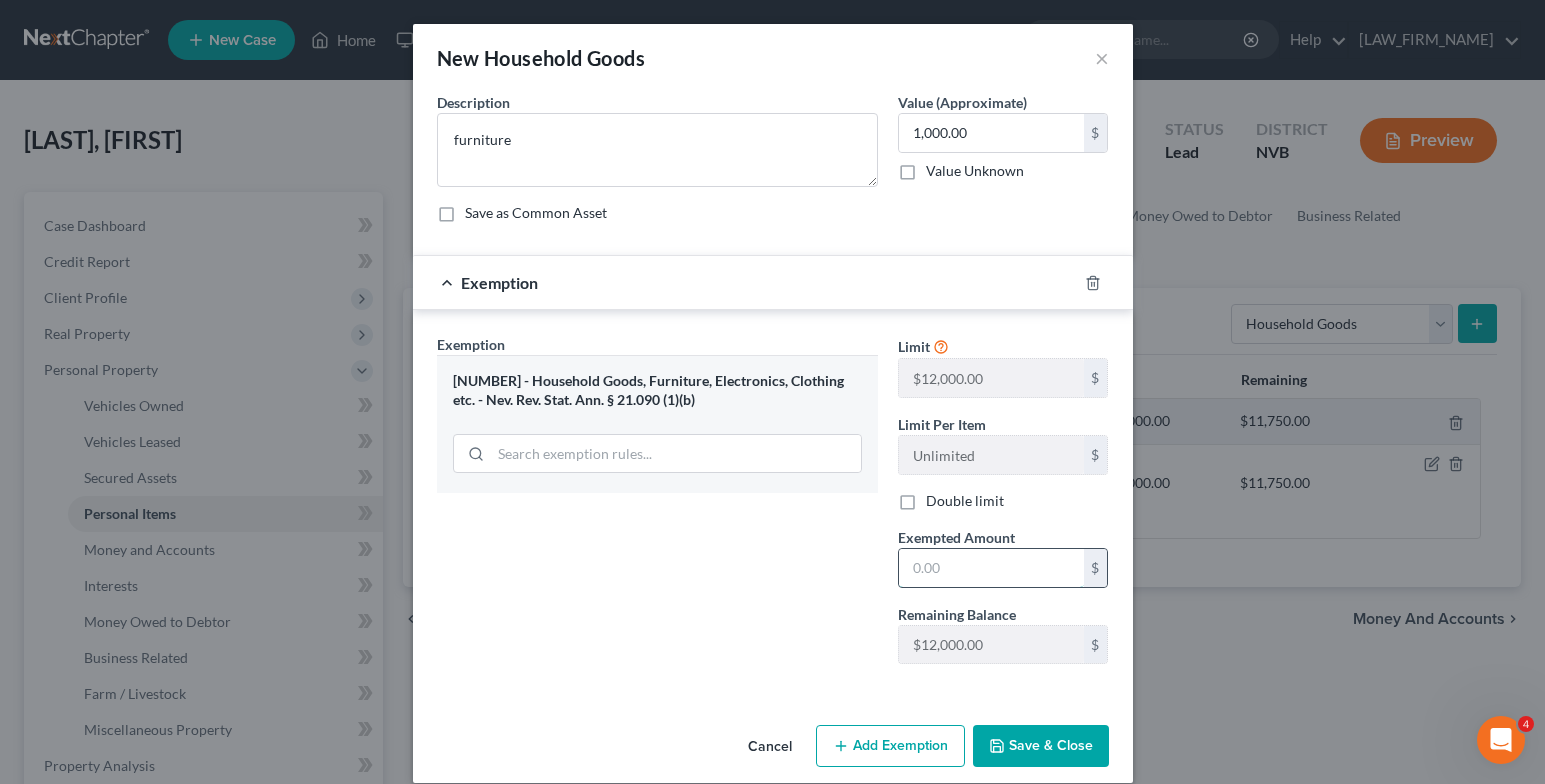 click at bounding box center (991, 568) 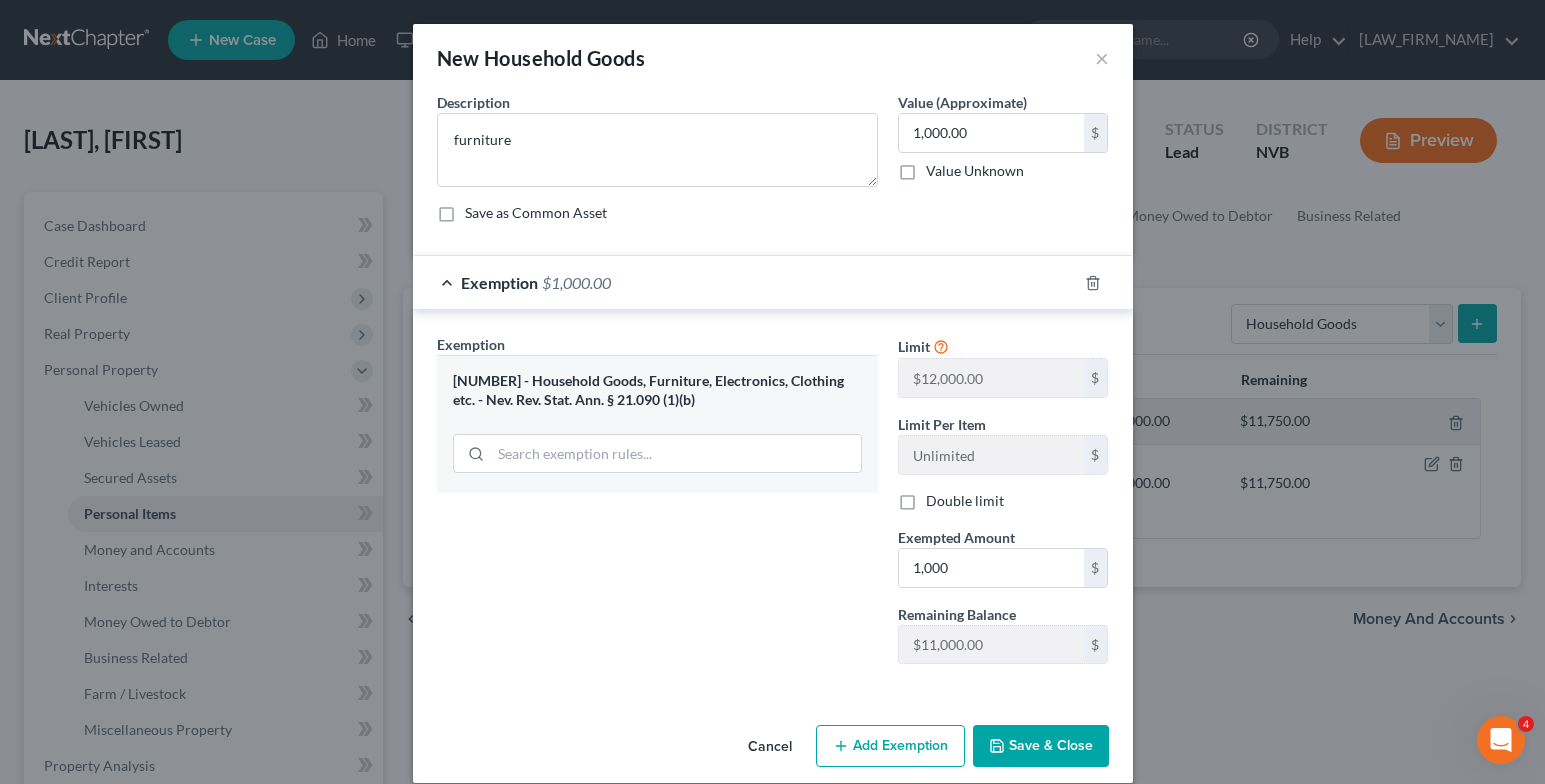click on "Save & Close" at bounding box center [1041, 746] 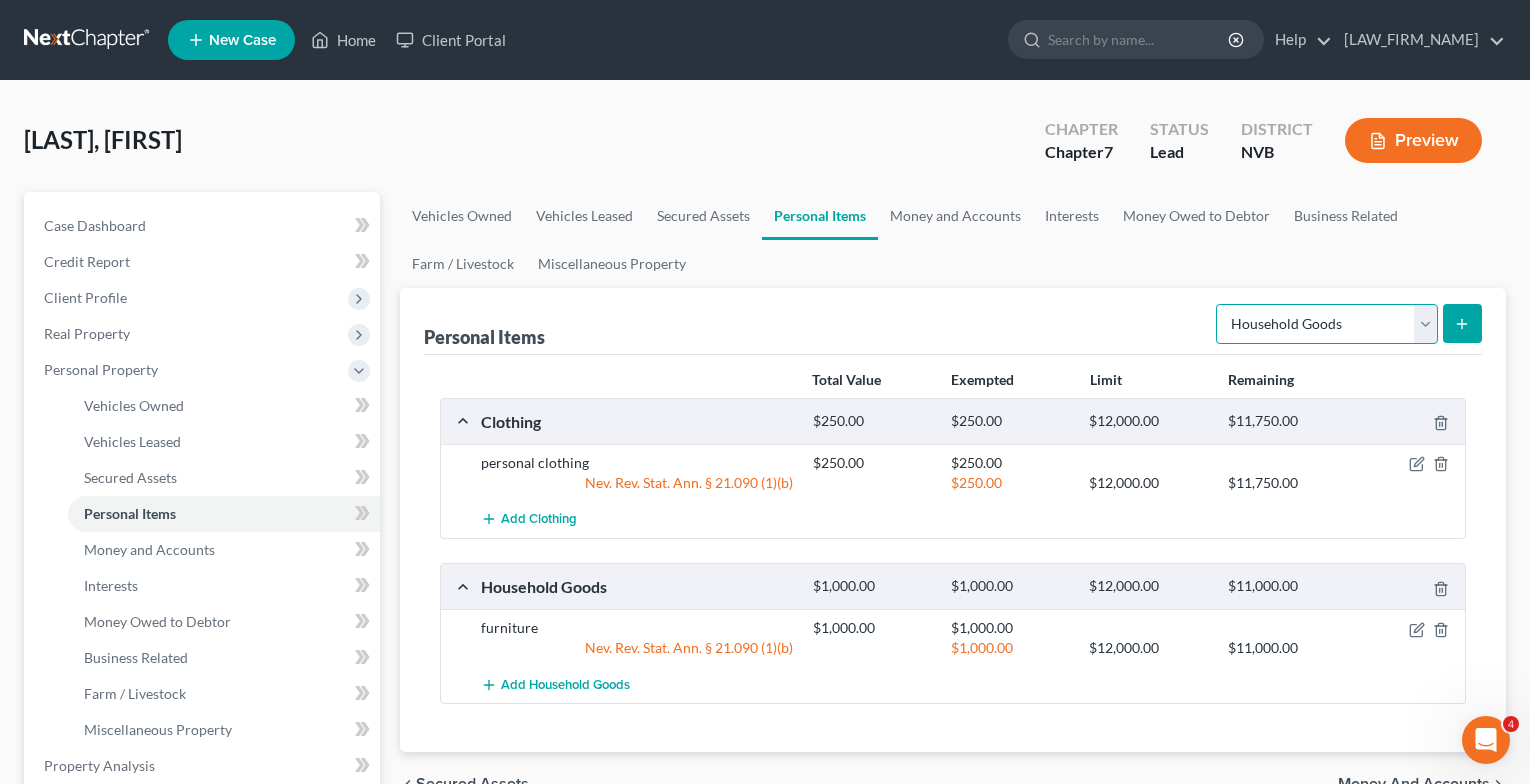 click on "Select Item Type Clothing Collectibles Of Value Electronics Firearms Household Goods Jewelry Other Pet(s) Sports & Hobby Equipment" at bounding box center (1327, 324) 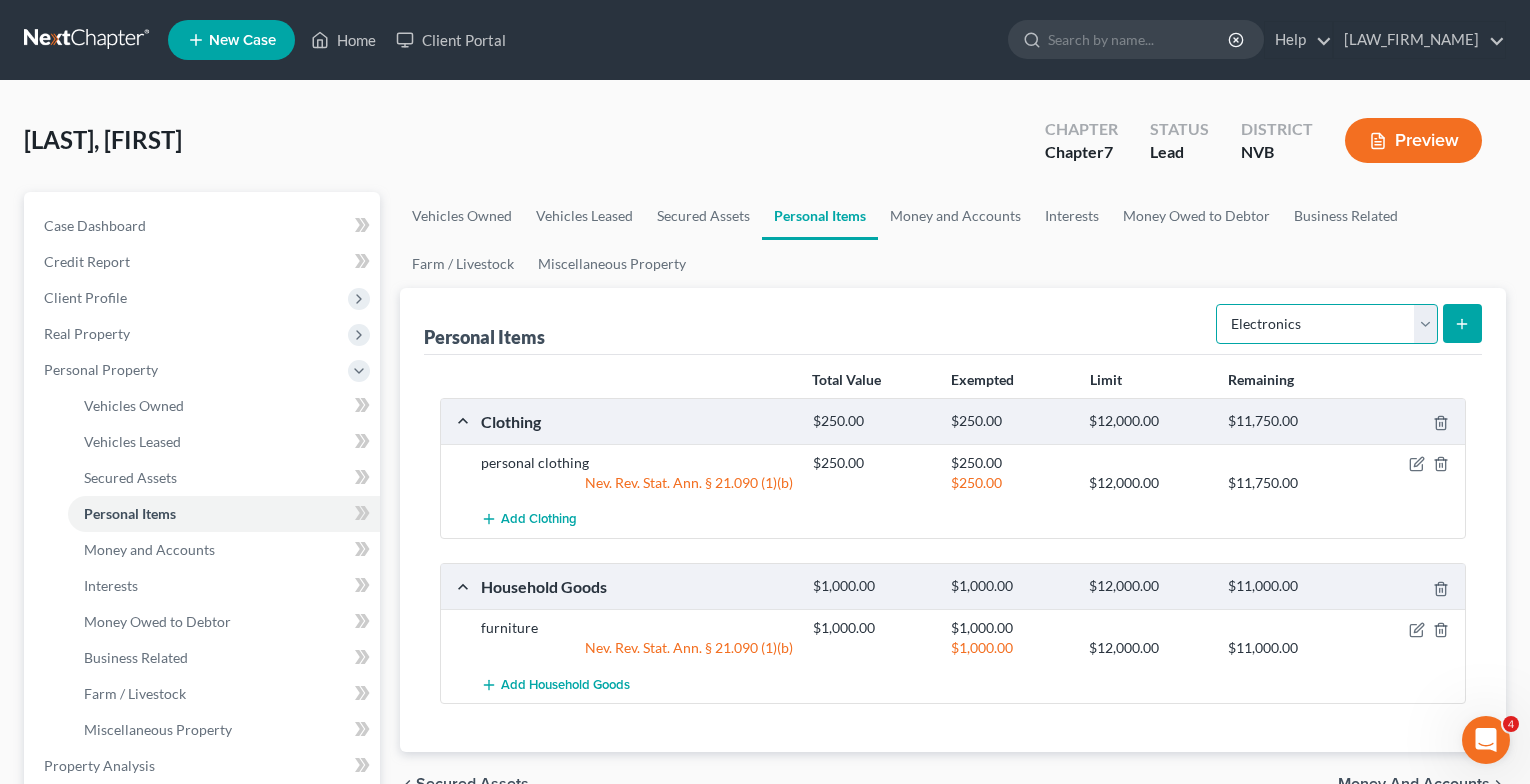 click on "Select Item Type Clothing Collectibles Of Value Electronics Firearms Household Goods Jewelry Other Pet(s) Sports & Hobby Equipment" at bounding box center [1327, 324] 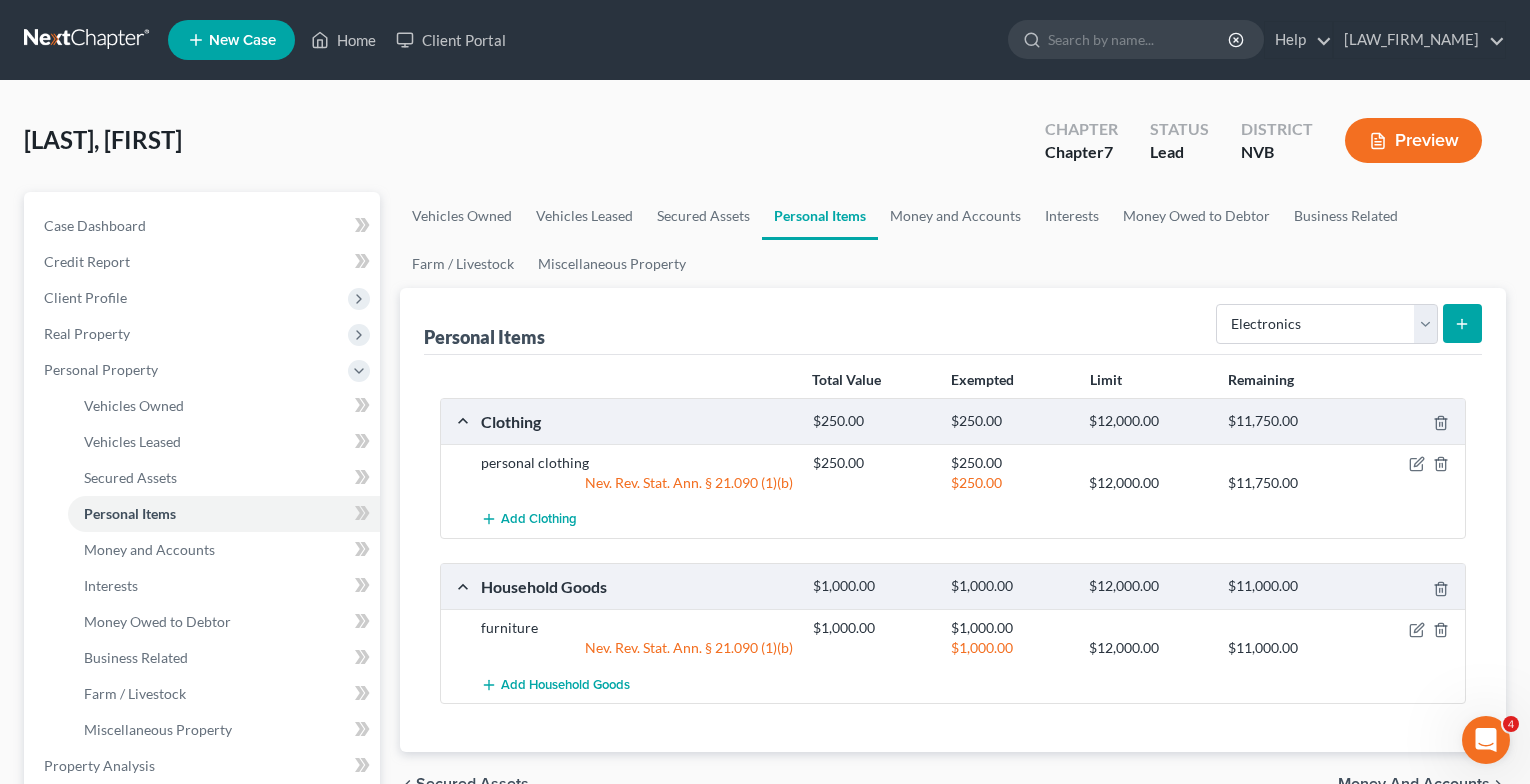 click at bounding box center [1462, 323] 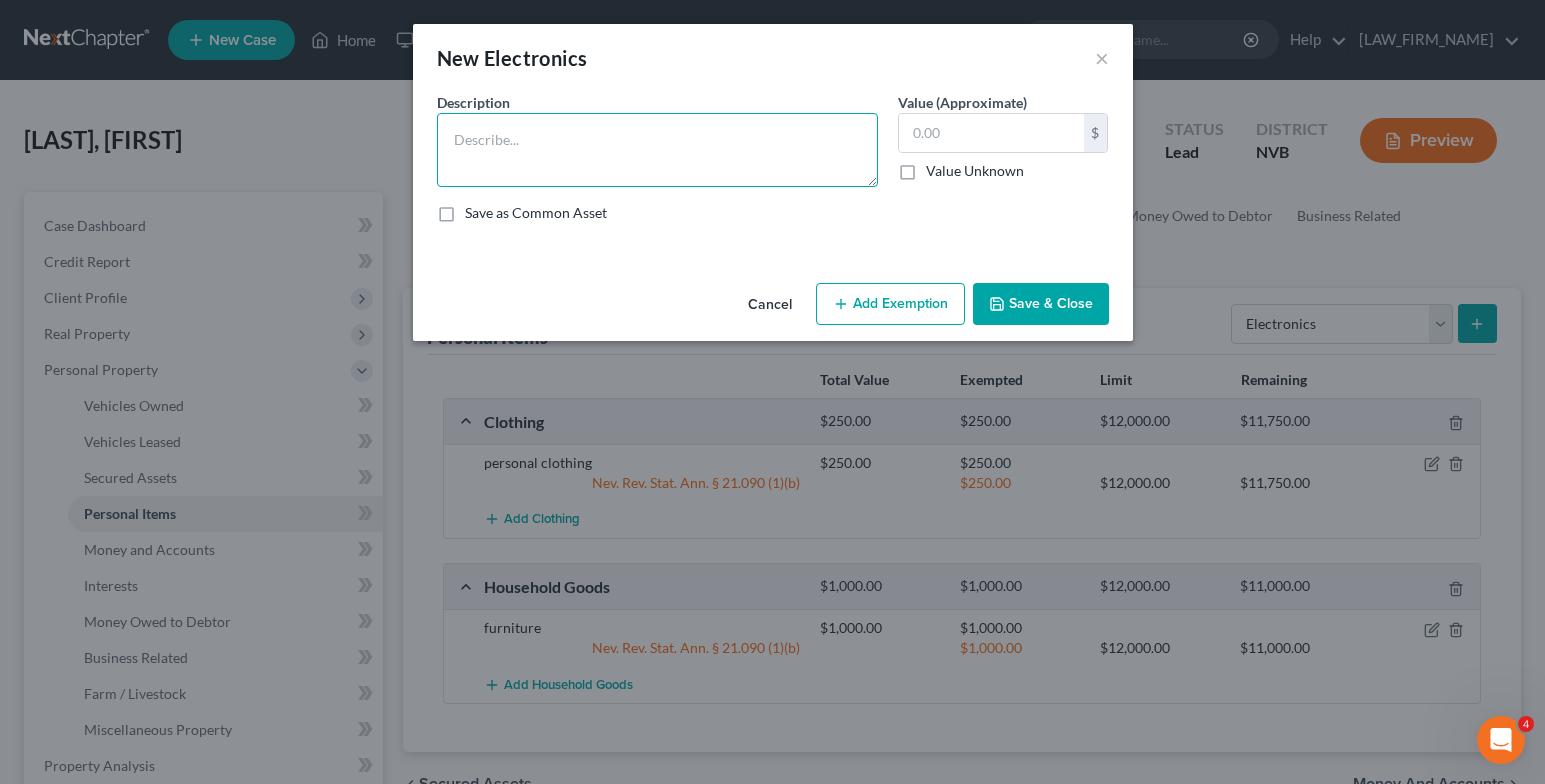 click at bounding box center [657, 150] 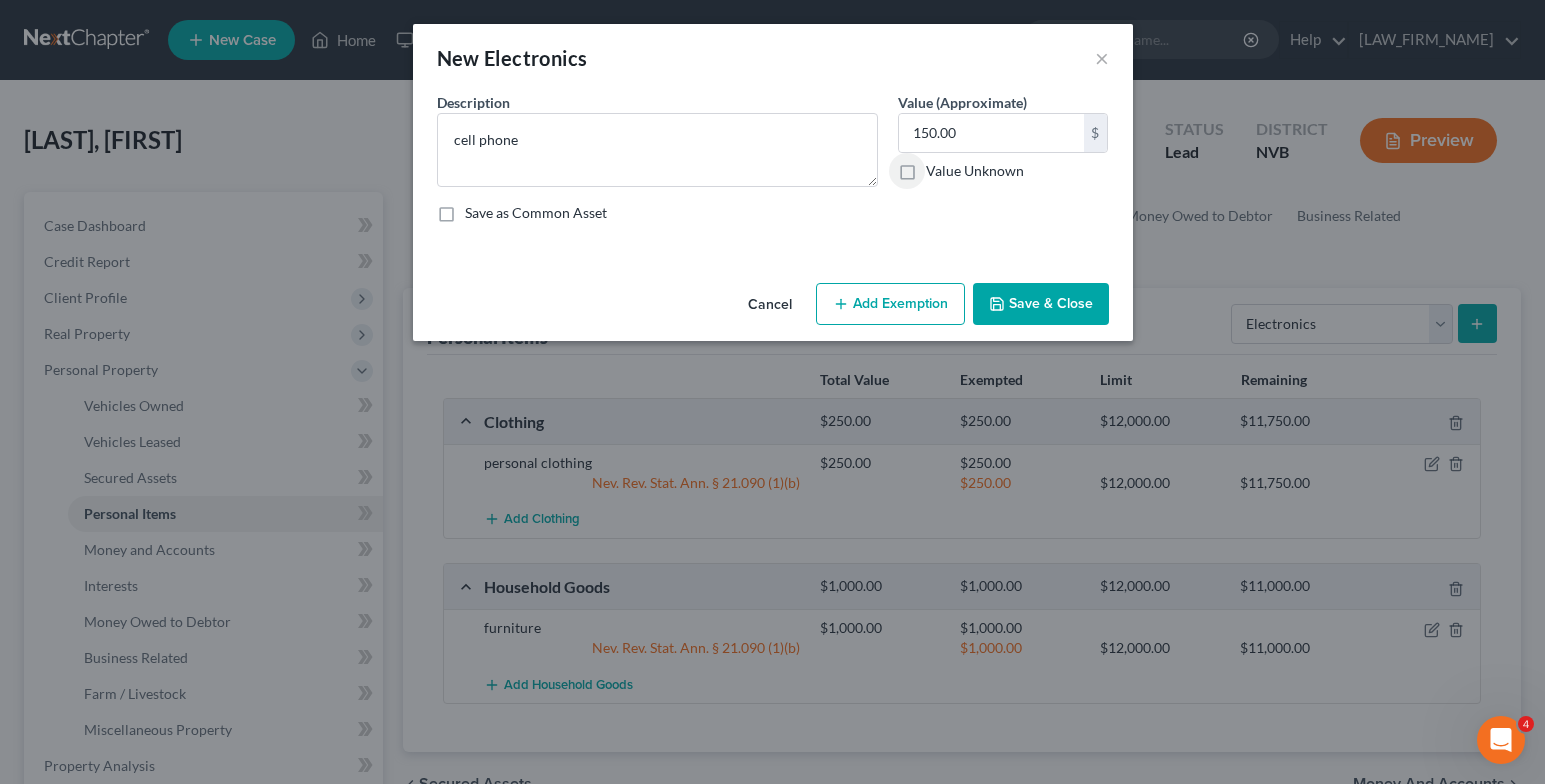 click on "Add Exemption" at bounding box center [890, 304] 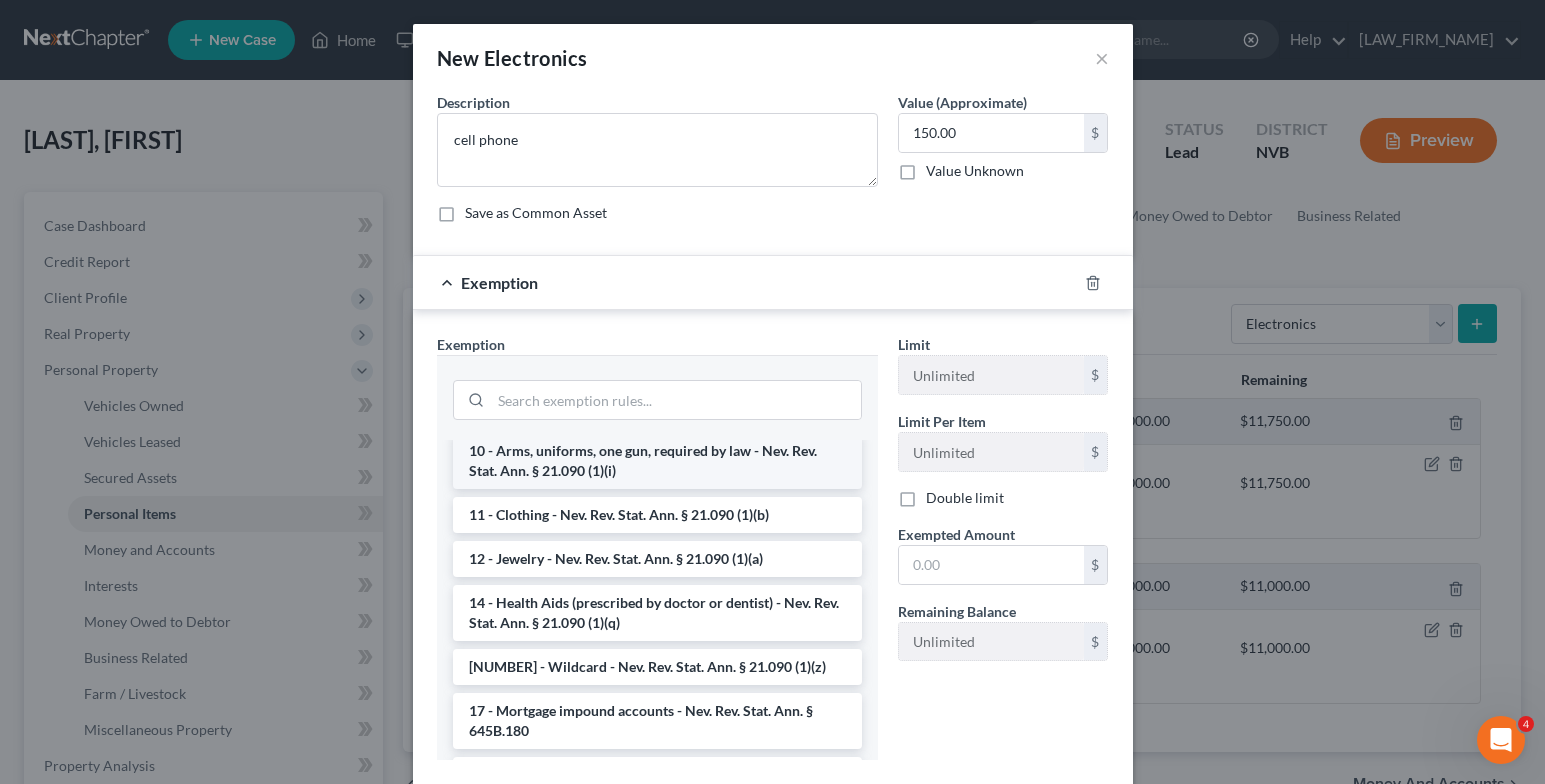 scroll, scrollTop: 200, scrollLeft: 0, axis: vertical 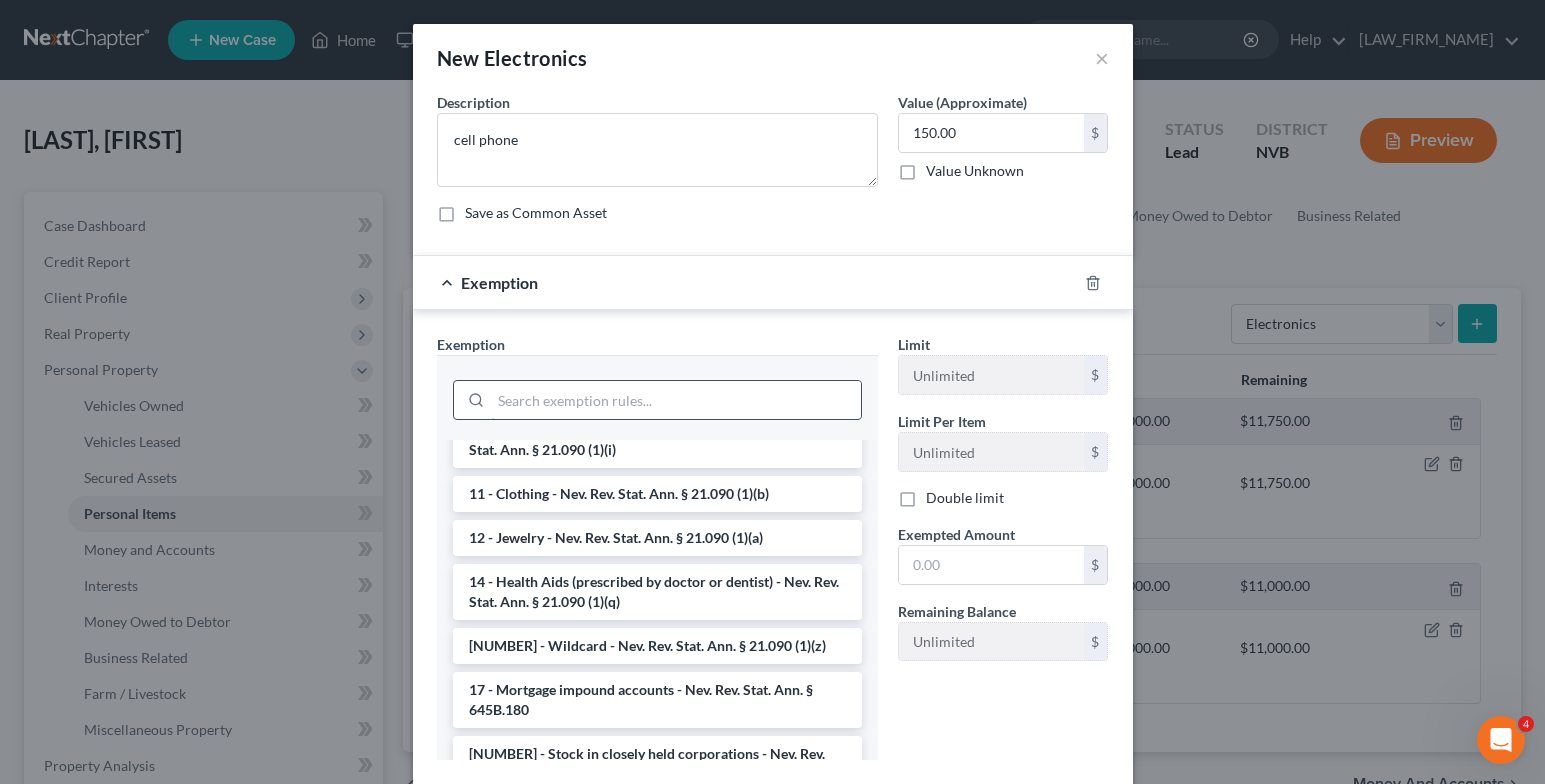 click at bounding box center (676, 400) 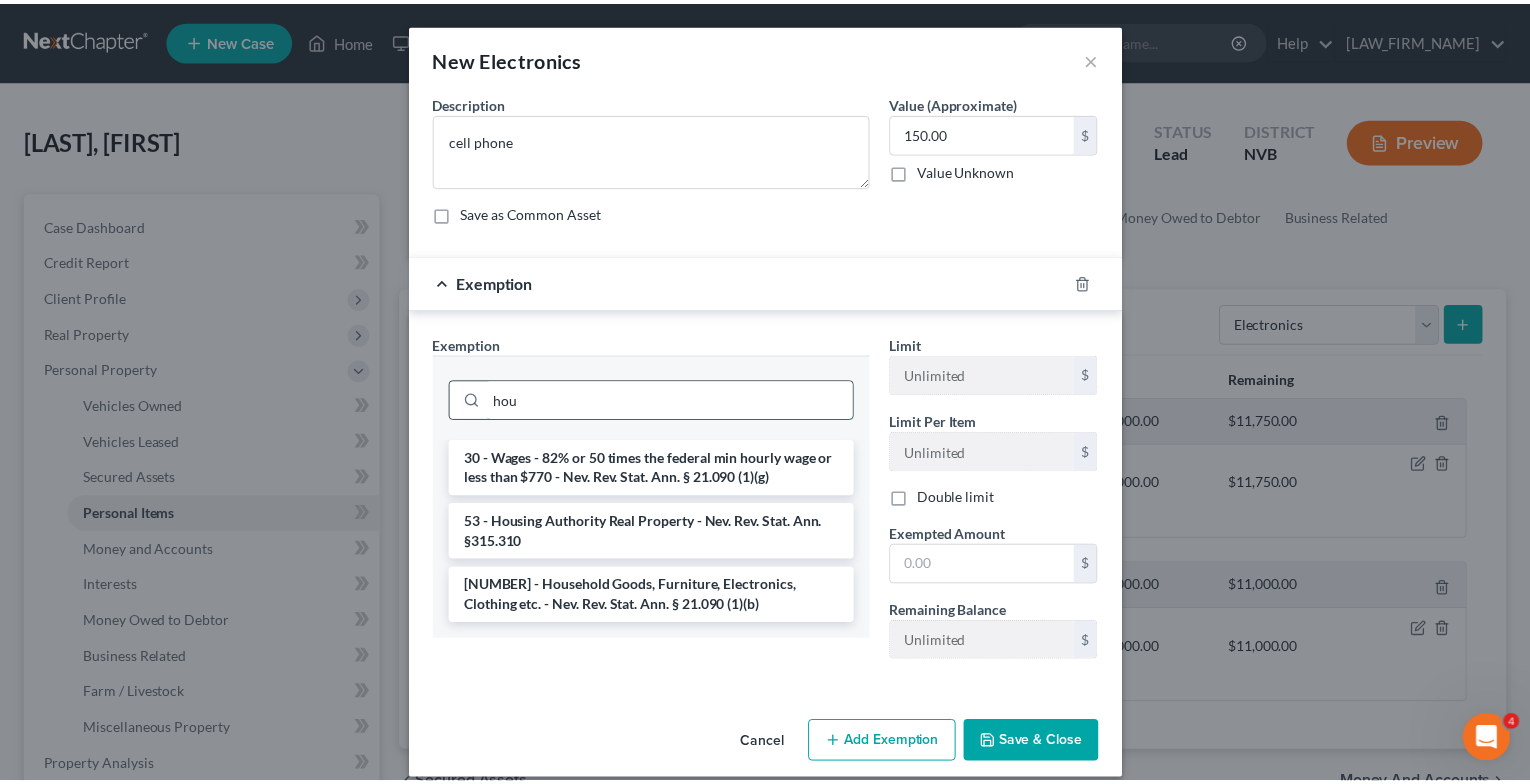 scroll, scrollTop: 0, scrollLeft: 0, axis: both 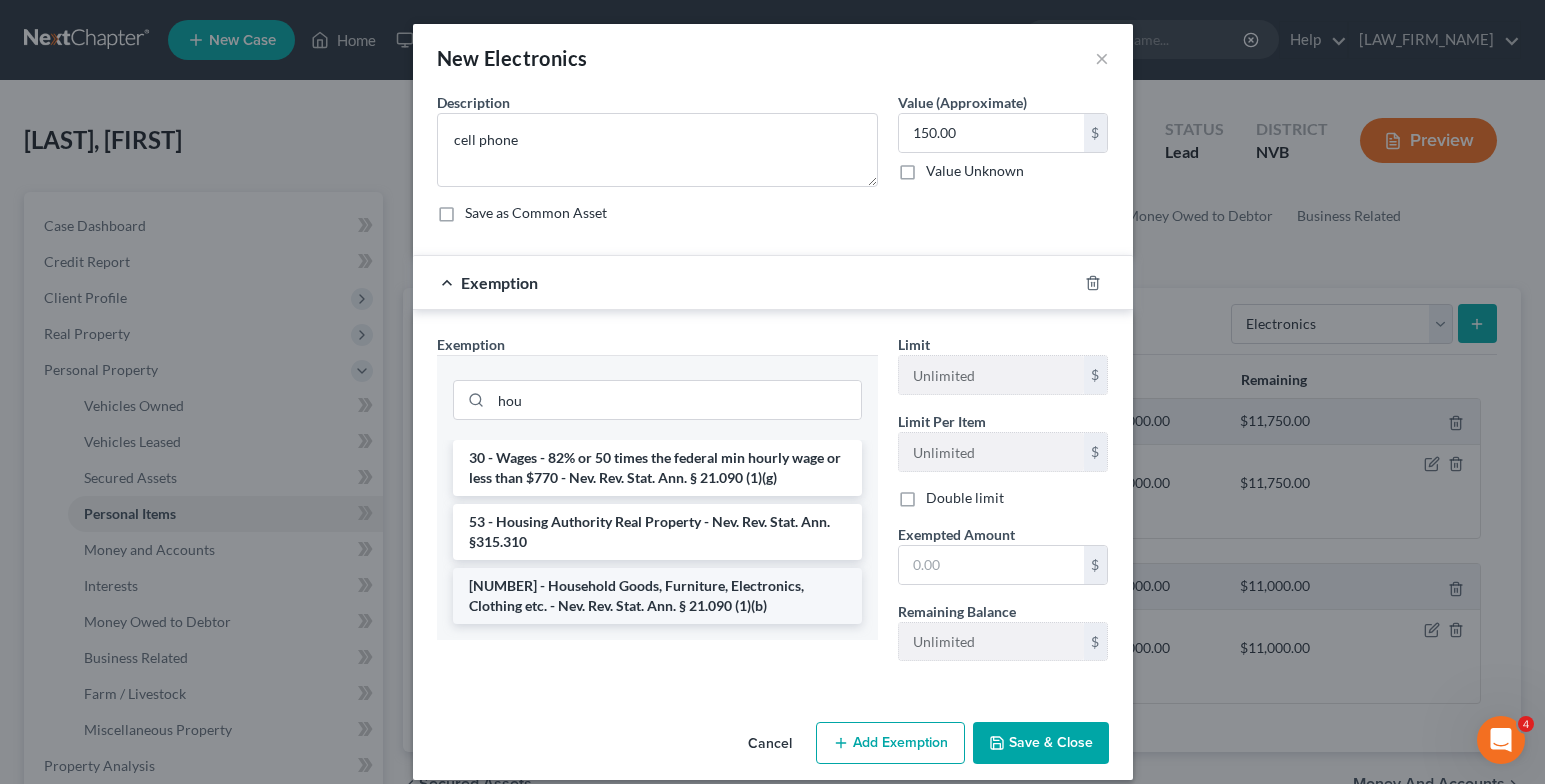 click on "[NUMBER] - Household Goods, Furniture, Electronics, Clothing etc. - Nev. Rev. Stat. Ann. § 21.090 (1)(b)" at bounding box center [657, 596] 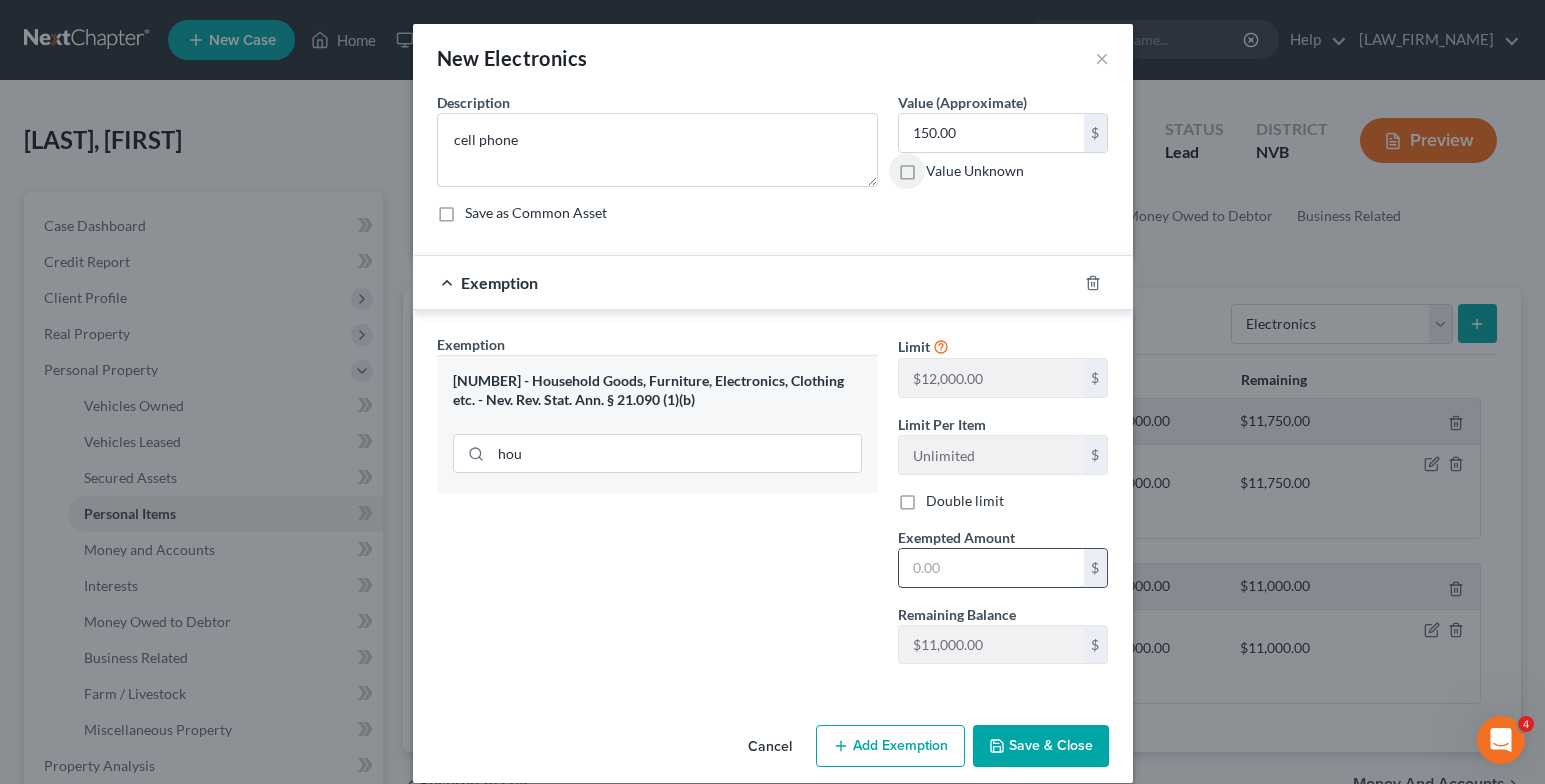 click at bounding box center [991, 568] 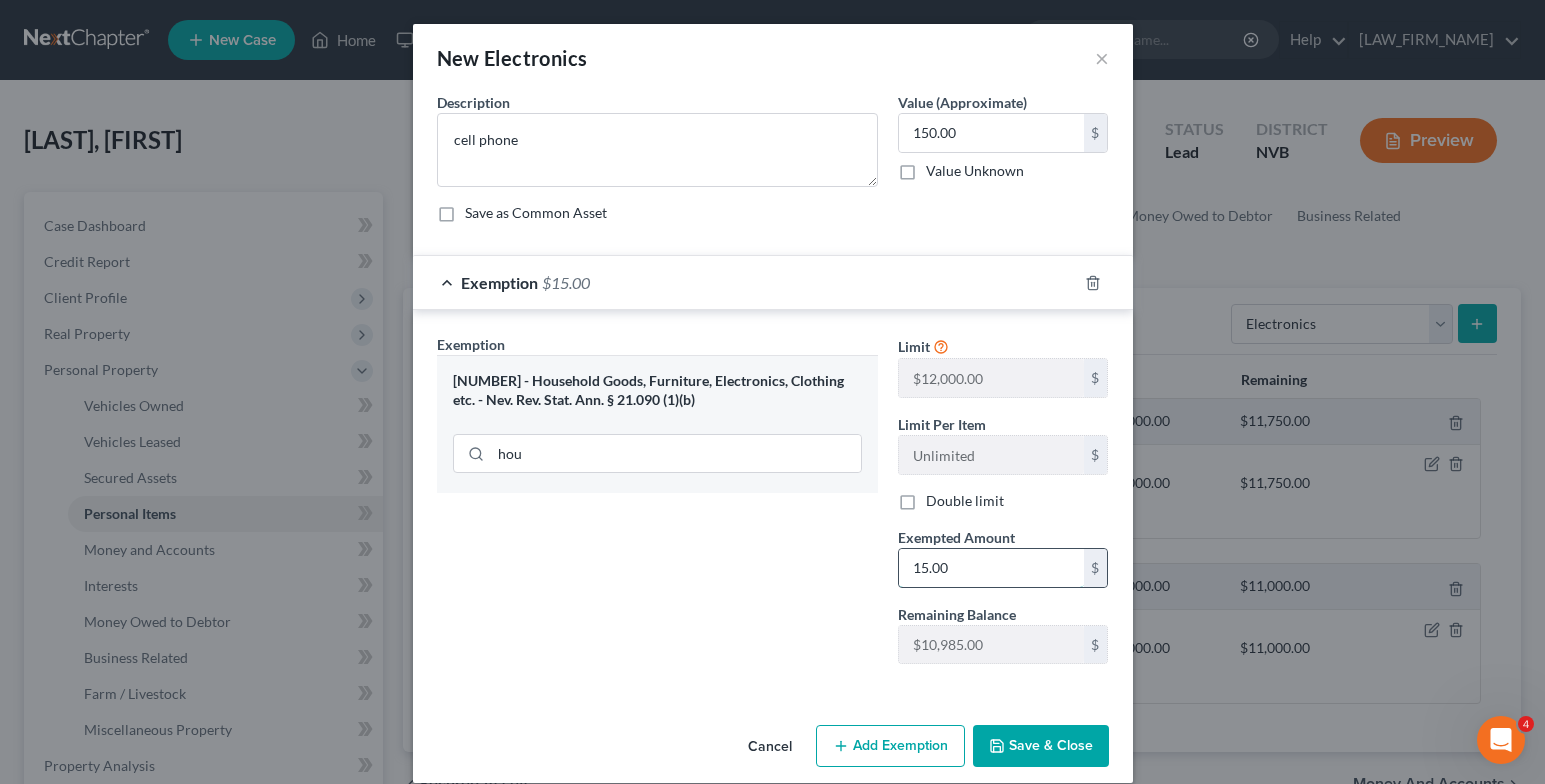 click on "15.00" at bounding box center [991, 568] 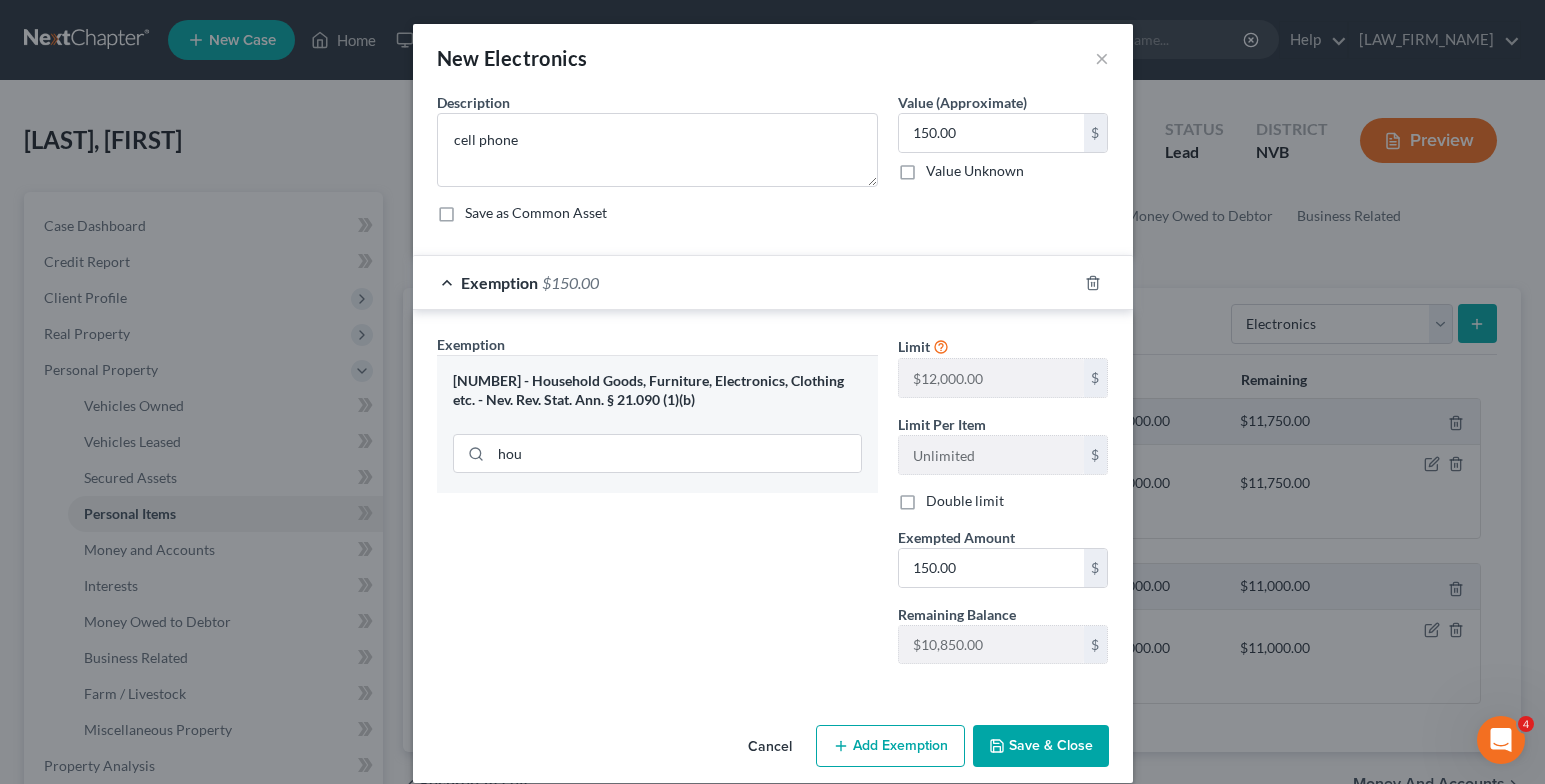 click on "Save & Close" at bounding box center (1041, 746) 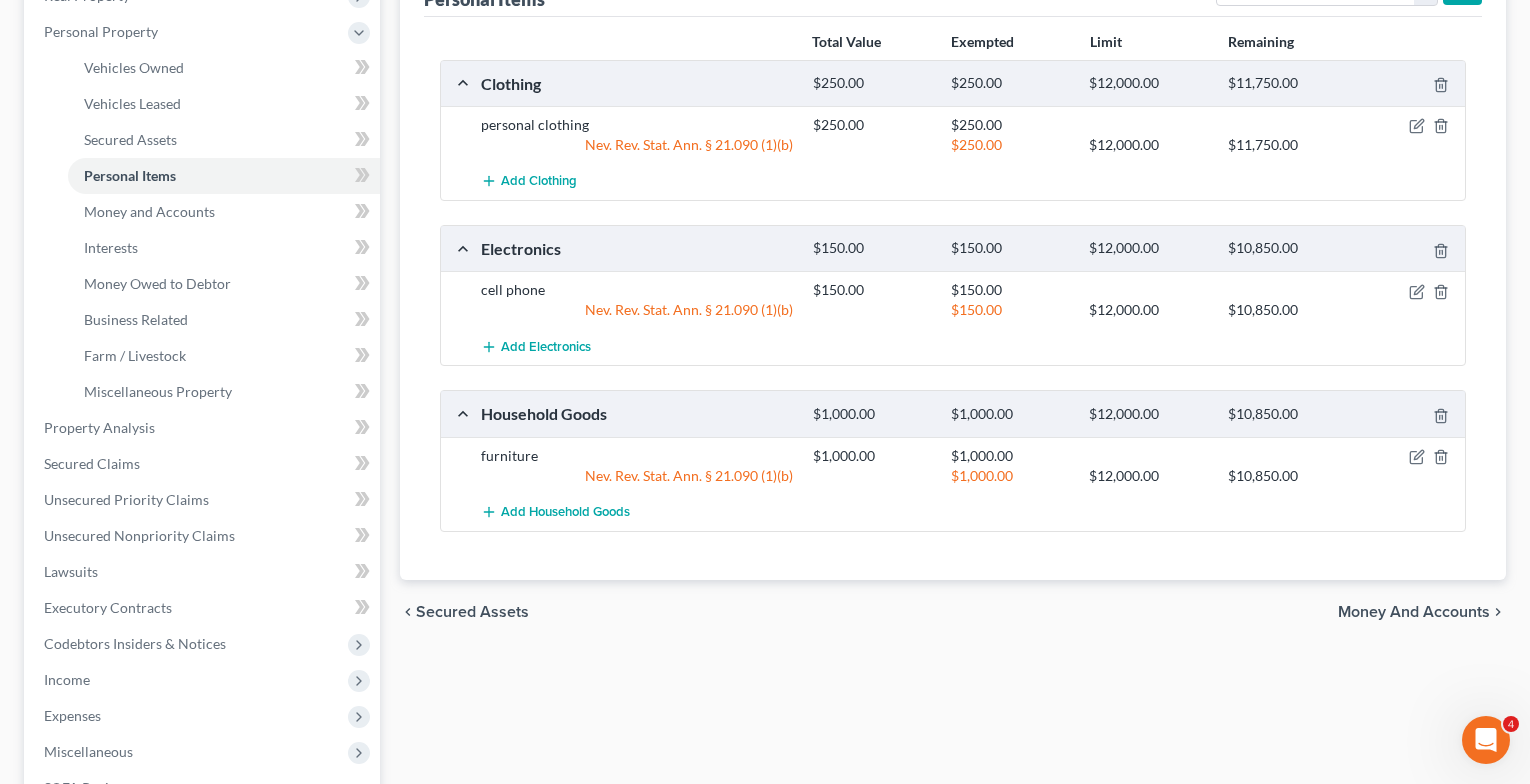 scroll, scrollTop: 400, scrollLeft: 0, axis: vertical 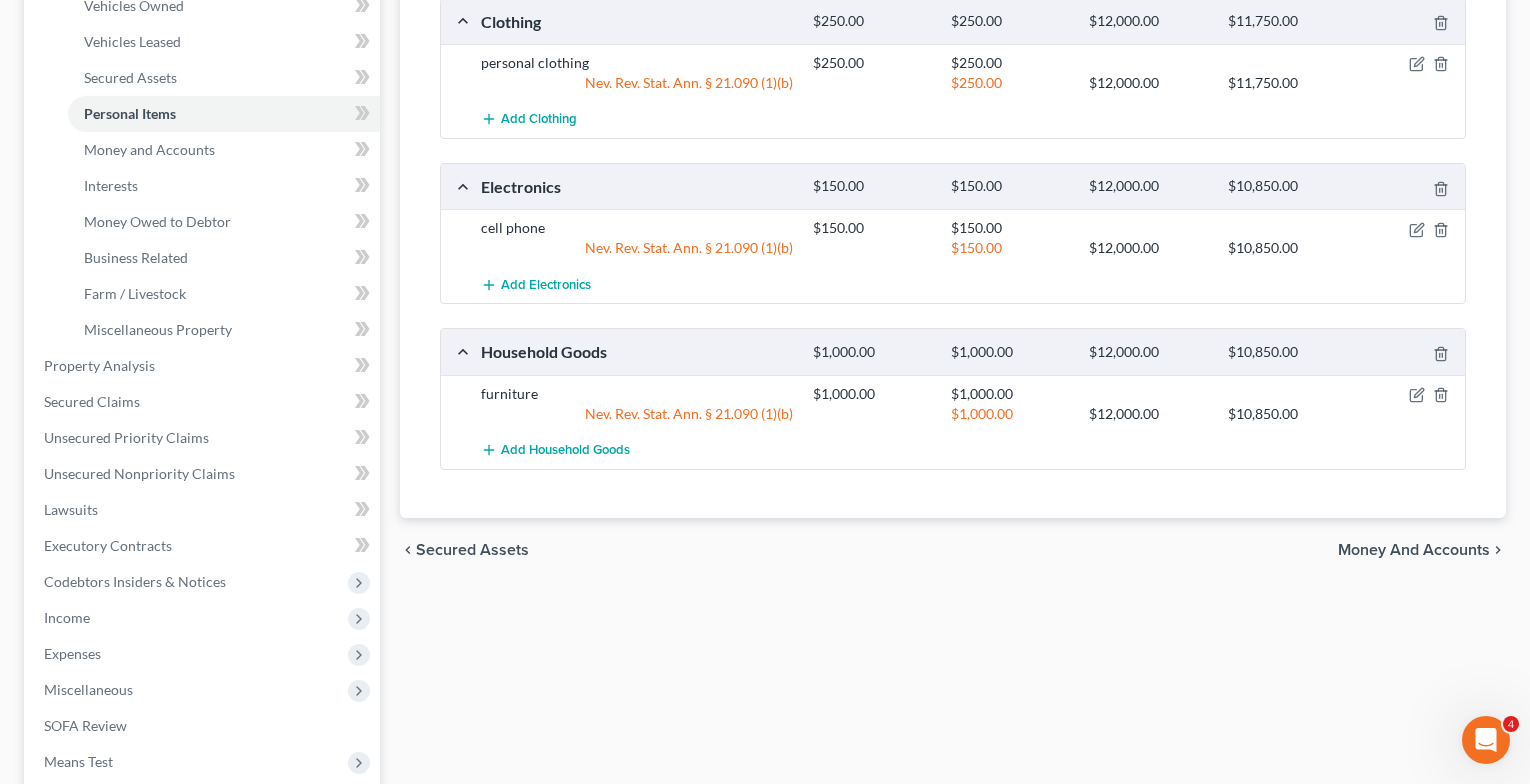 click on "Money and Accounts" at bounding box center [1414, 550] 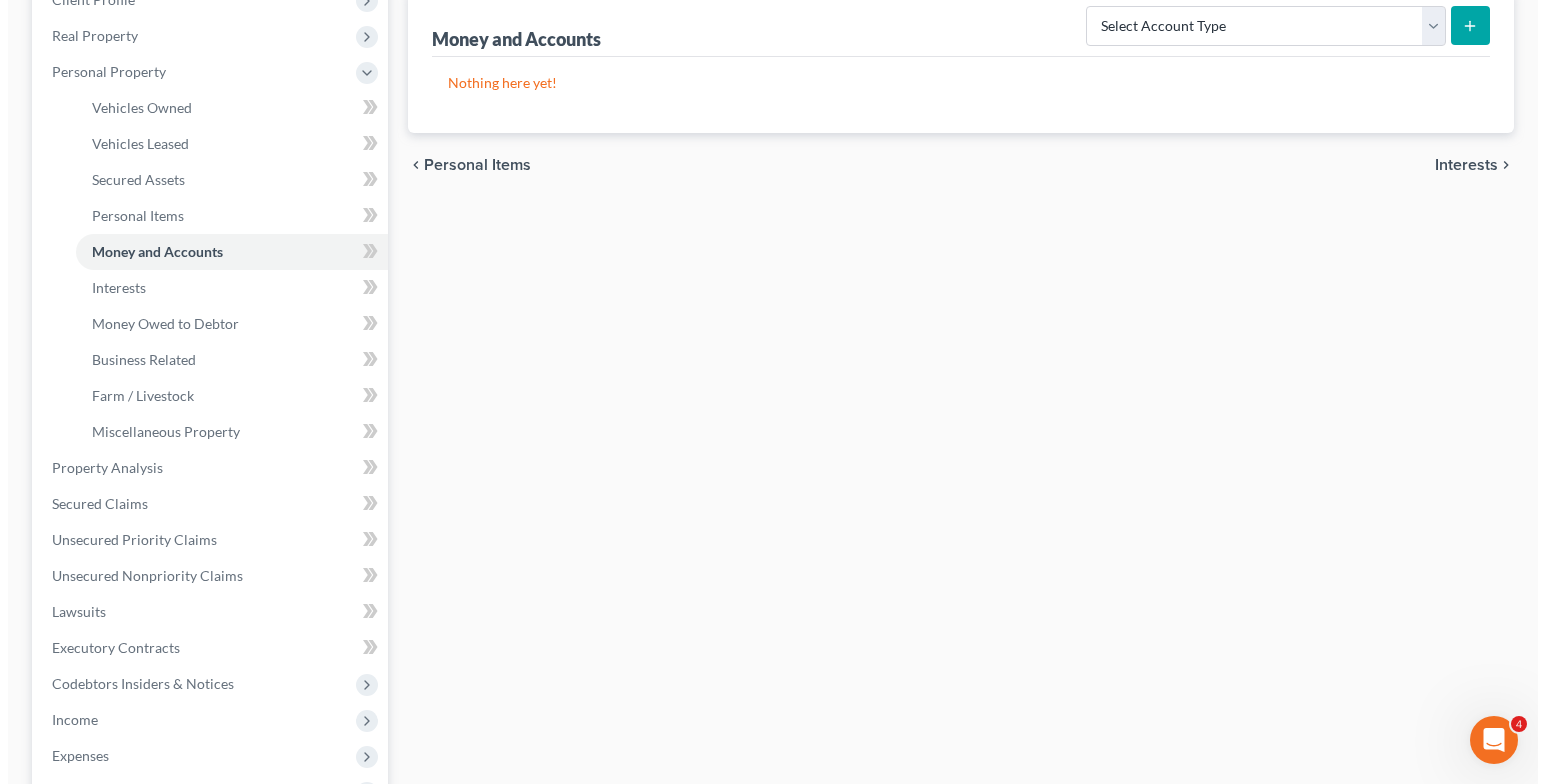 scroll, scrollTop: 0, scrollLeft: 0, axis: both 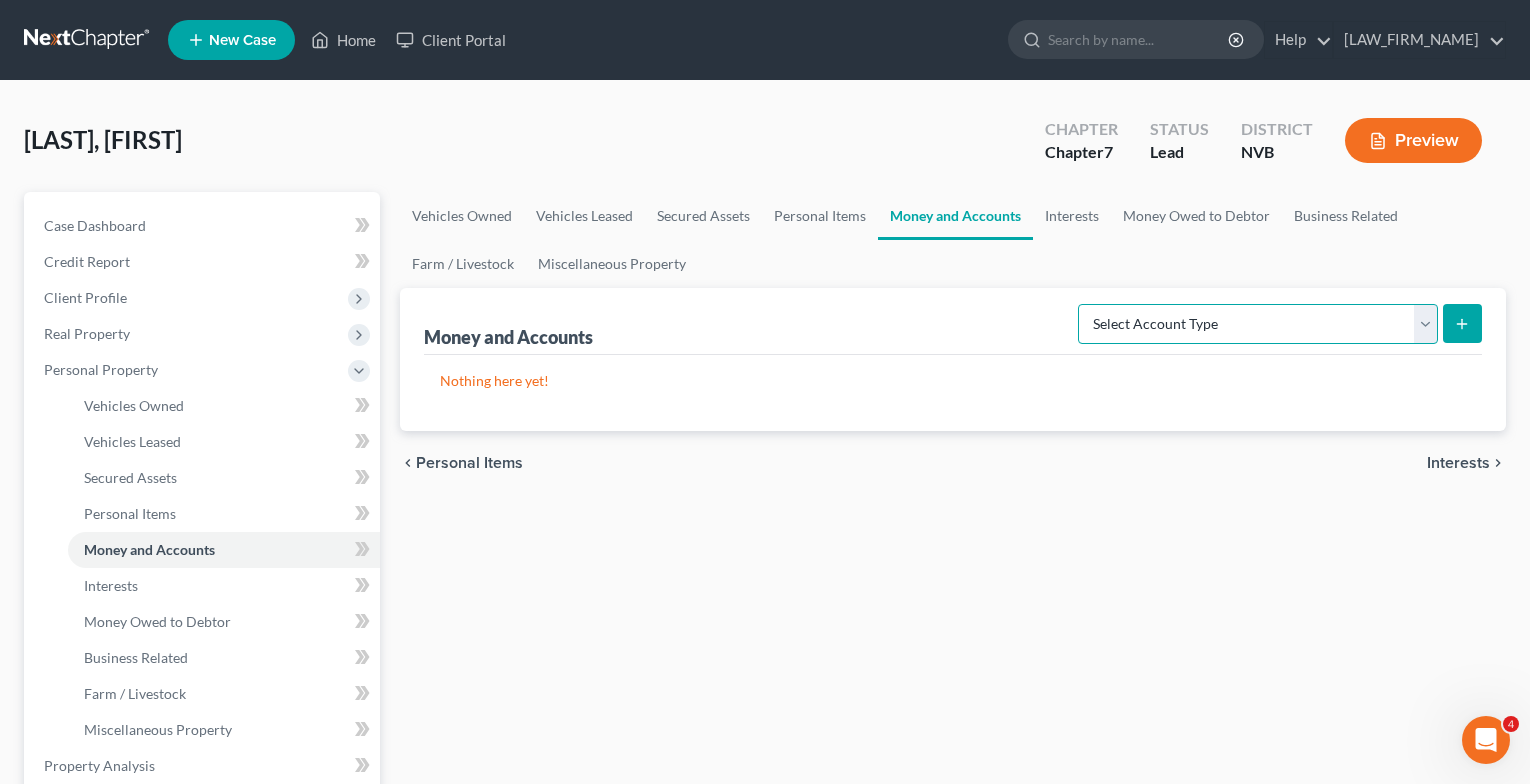 click on "Select Account Type Brokerage Cash on Hand Certificates of Deposit Checking Account Money Market Other (Credit Union, Health Savings Account, etc) Safe Deposit Box Savings Account Security Deposits or Prepayments" at bounding box center [1258, 324] 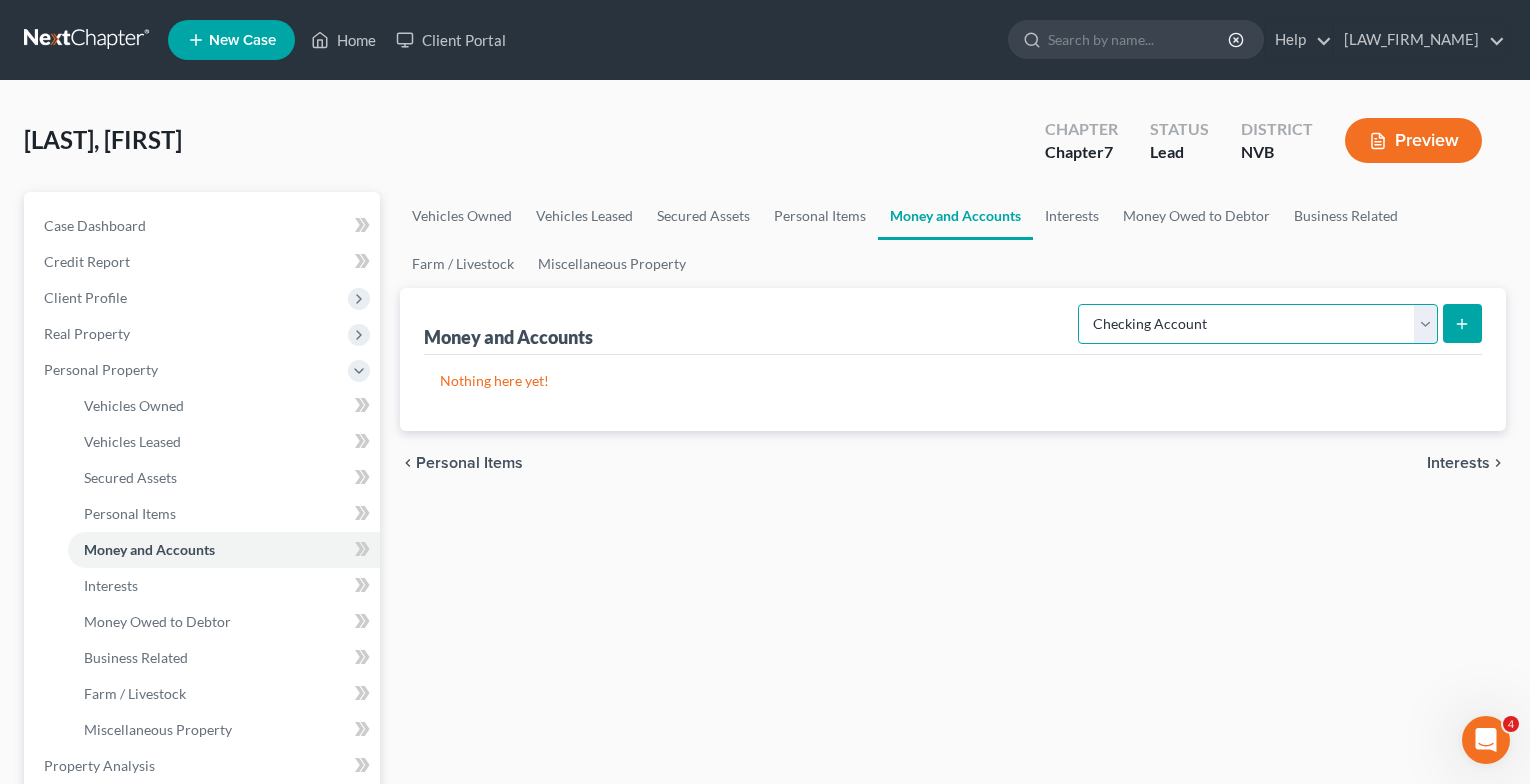 click on "Select Account Type Brokerage Cash on Hand Certificates of Deposit Checking Account Money Market Other (Credit Union, Health Savings Account, etc) Safe Deposit Box Savings Account Security Deposits or Prepayments" at bounding box center [1258, 324] 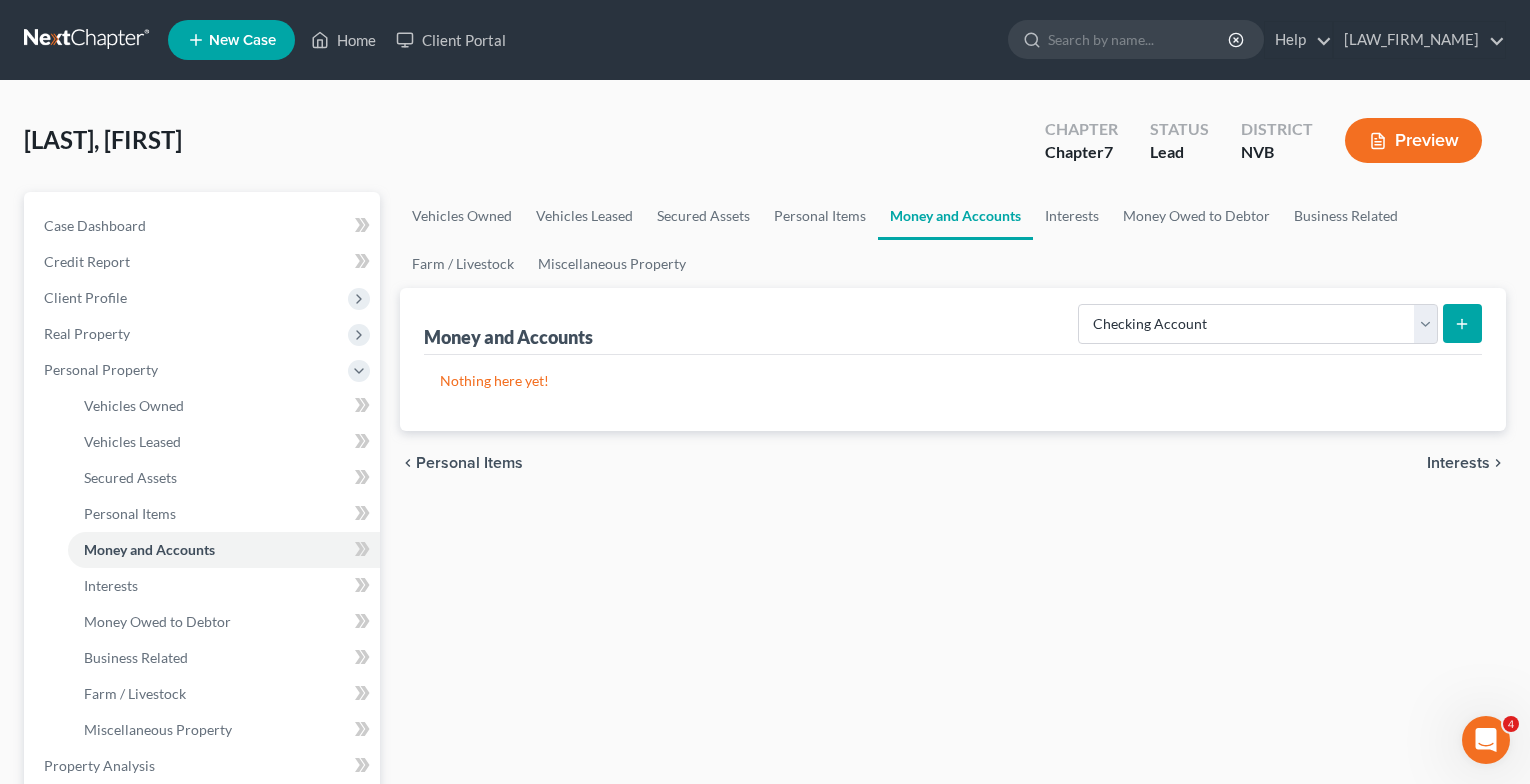 click 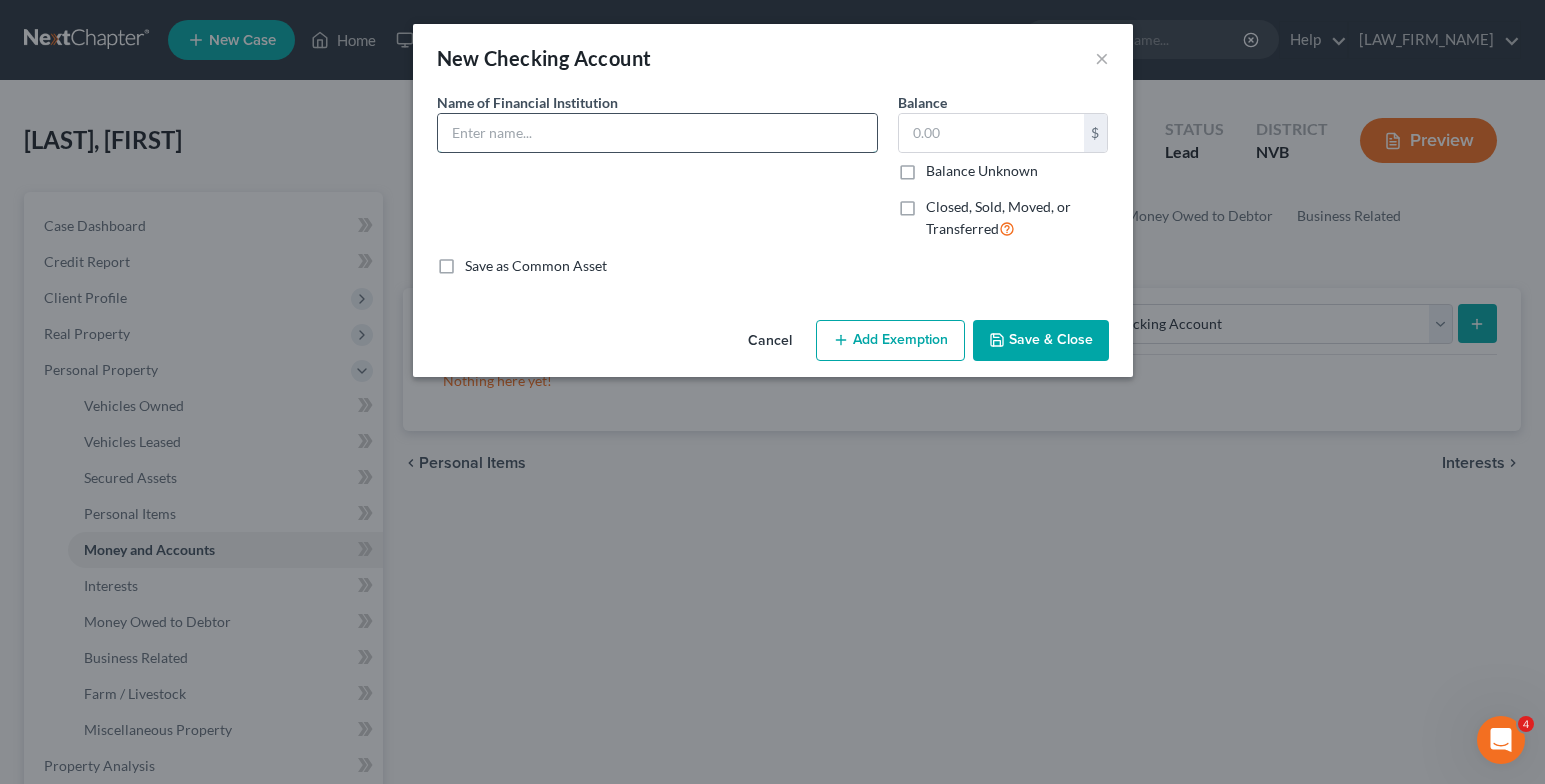 click at bounding box center (657, 133) 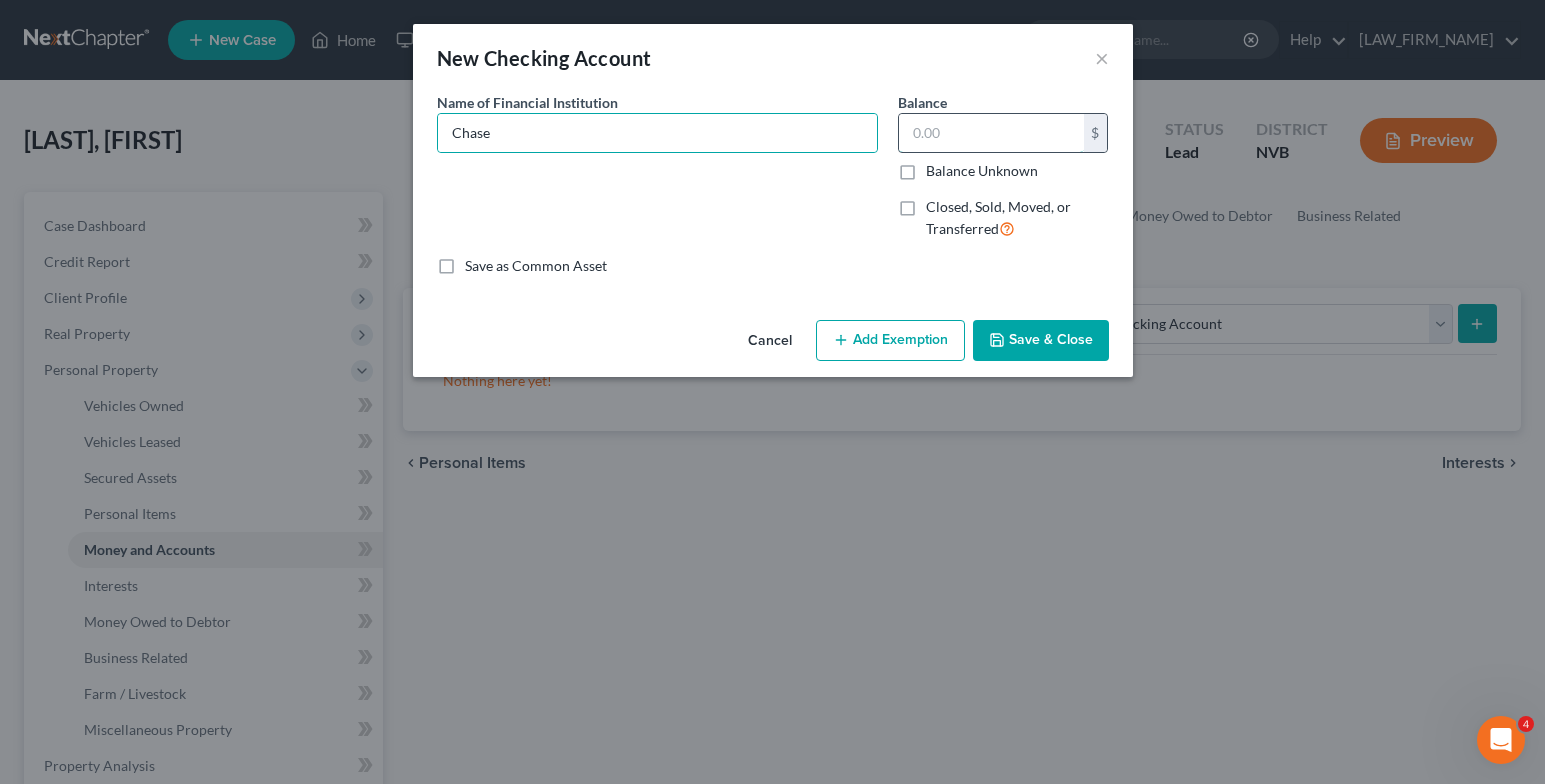click at bounding box center [991, 133] 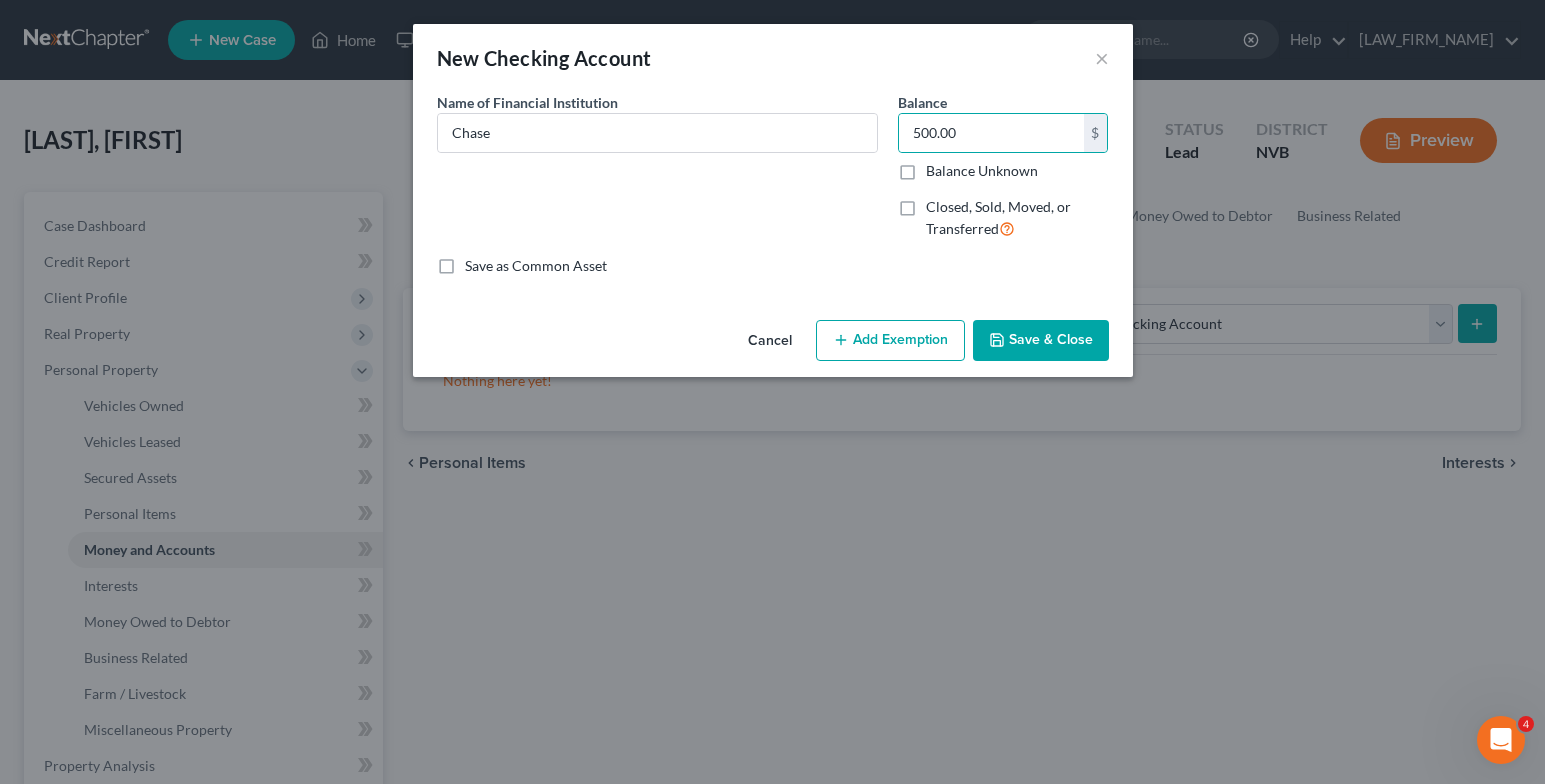 click on "Add Exemption" at bounding box center [890, 341] 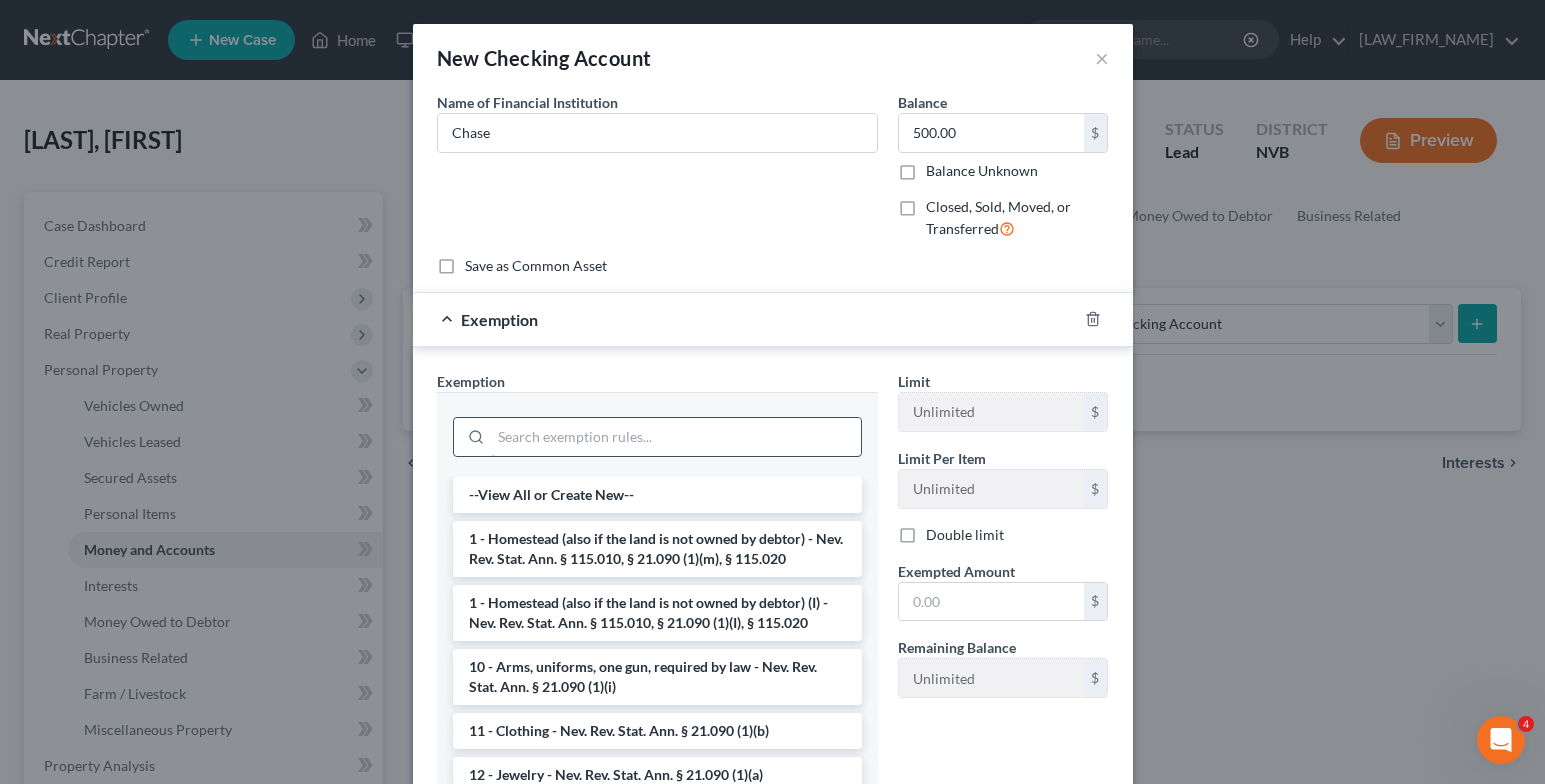 click at bounding box center (676, 437) 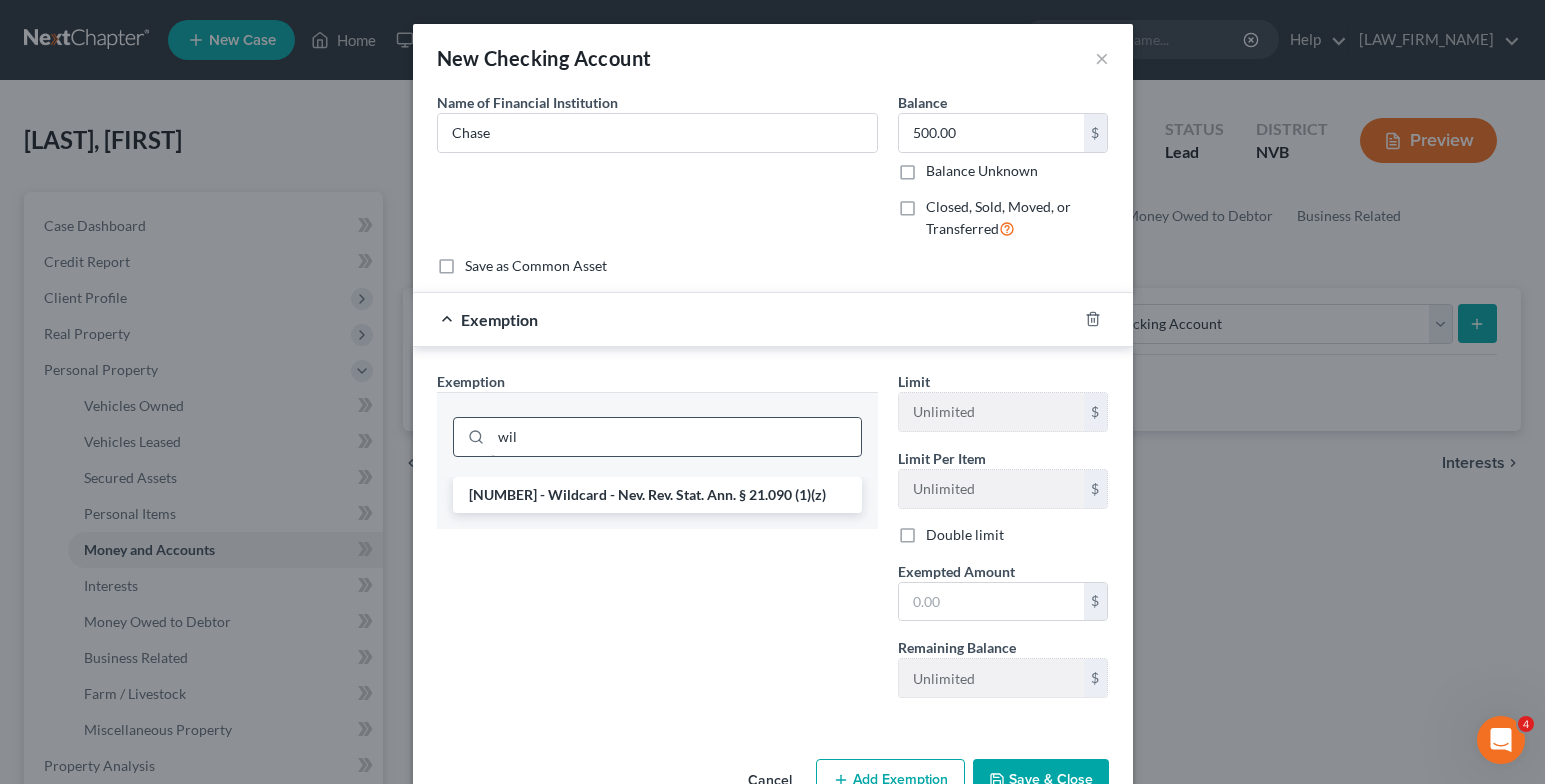 click on "[NUMBER] - Wildcard - Nev. Rev. Stat. Ann. § 21.090 (1)(z)" at bounding box center (657, 495) 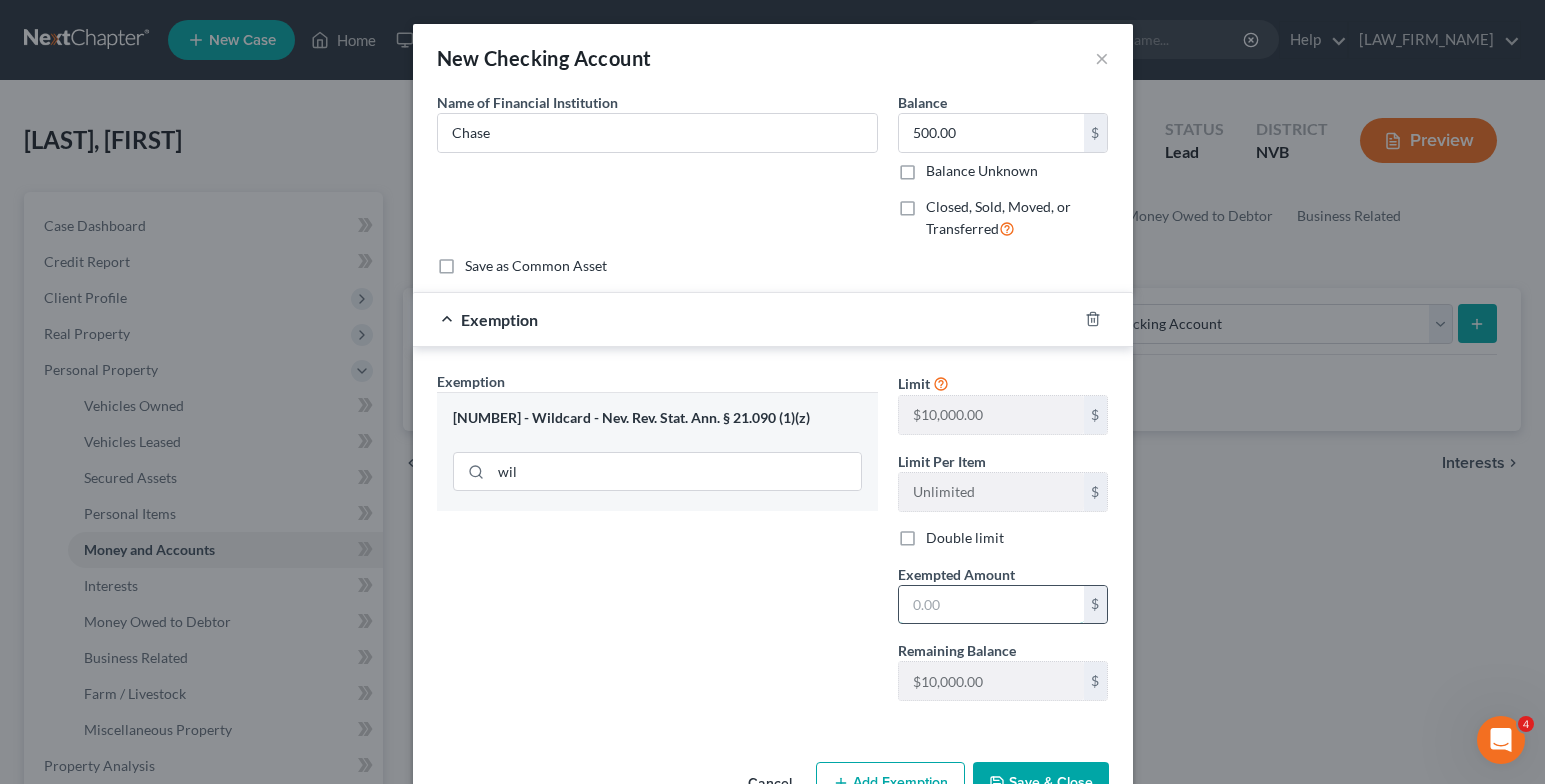 click at bounding box center (991, 605) 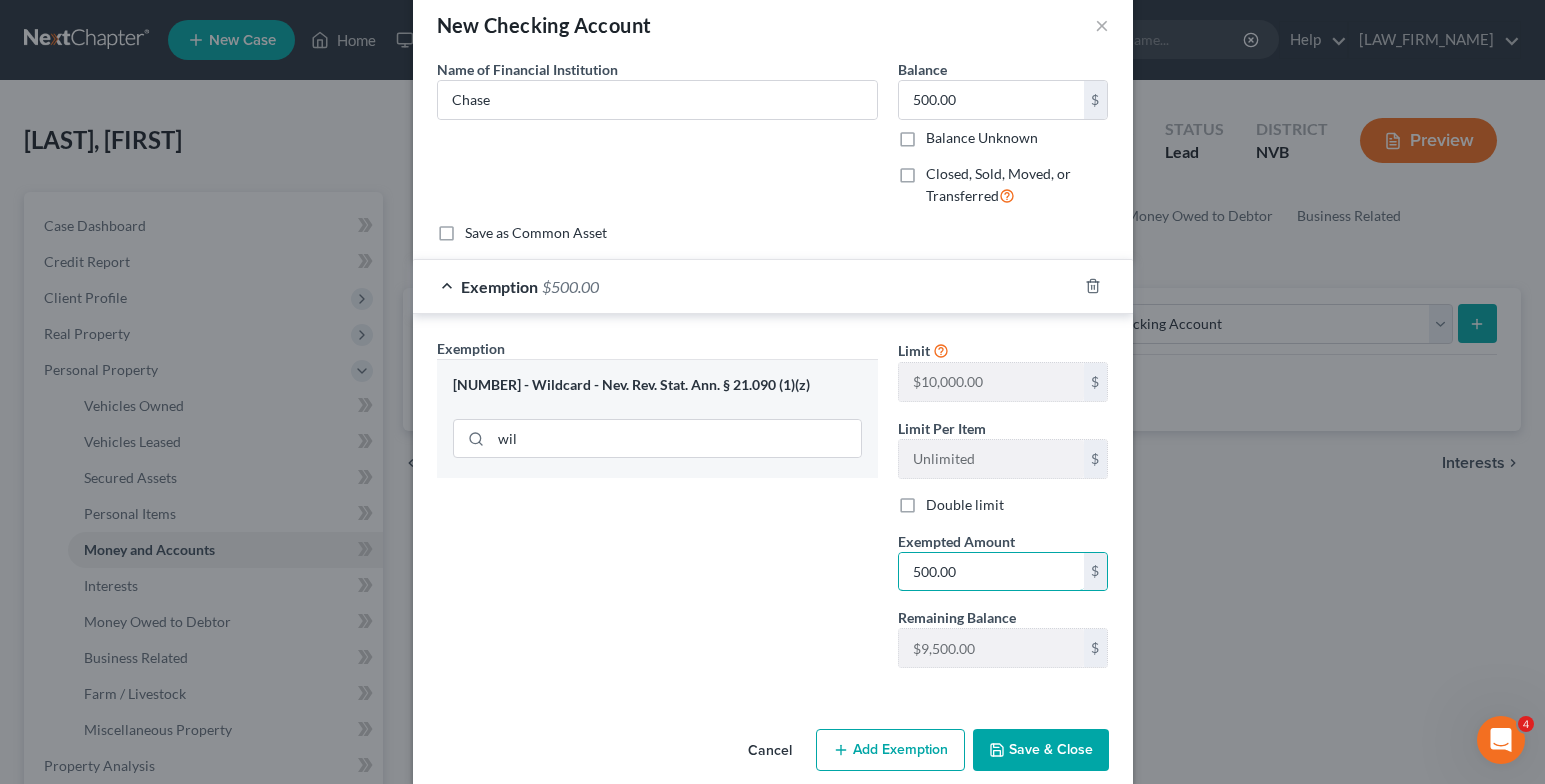 scroll, scrollTop: 60, scrollLeft: 0, axis: vertical 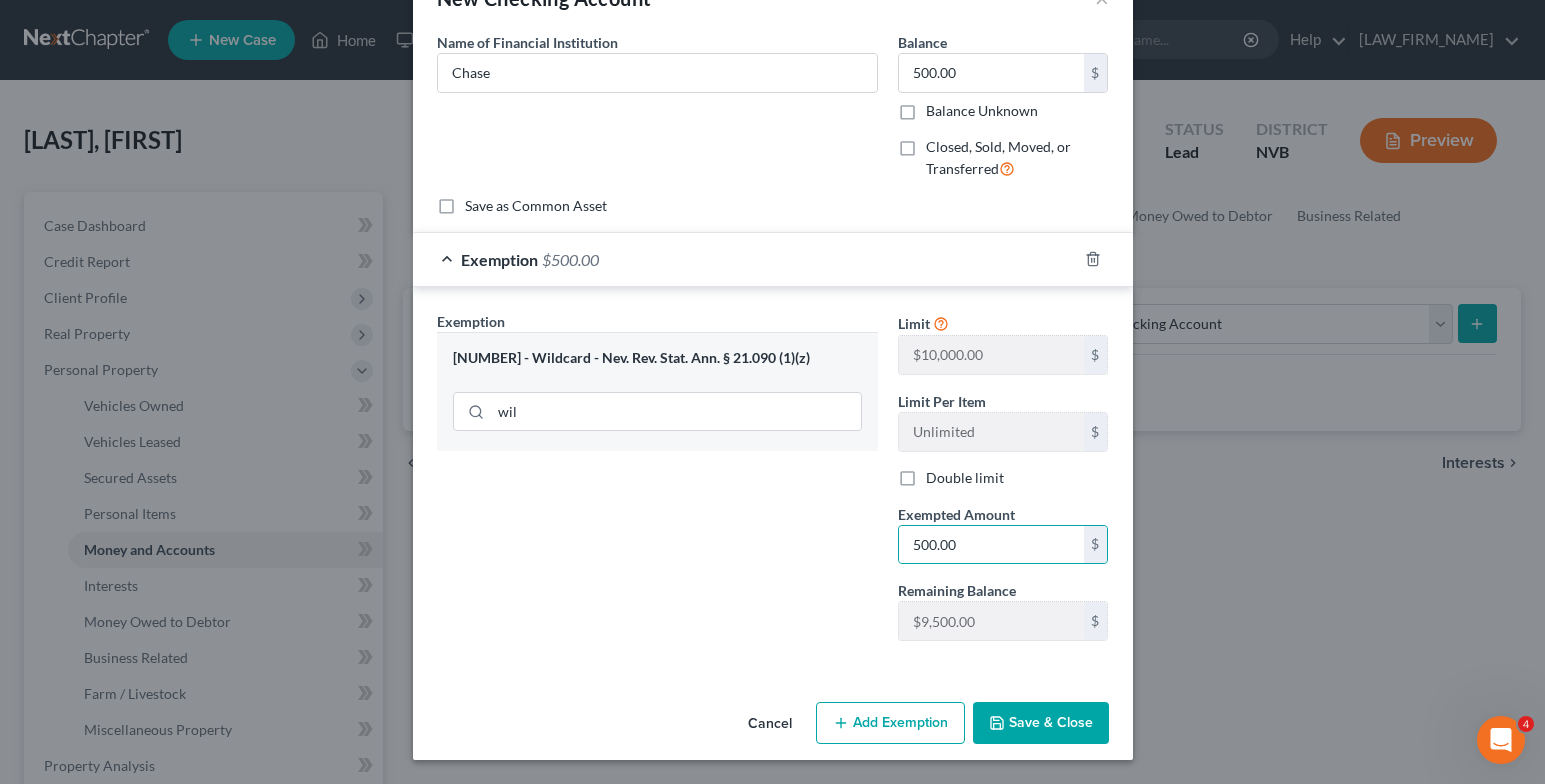 click on "Exemption Set must be selected for CA.
Exemption
*
[NUMBER] - Wildcard - Nev. Rev. Stat. Ann. § 21.090 (1)(z)         wil" at bounding box center (657, 484) 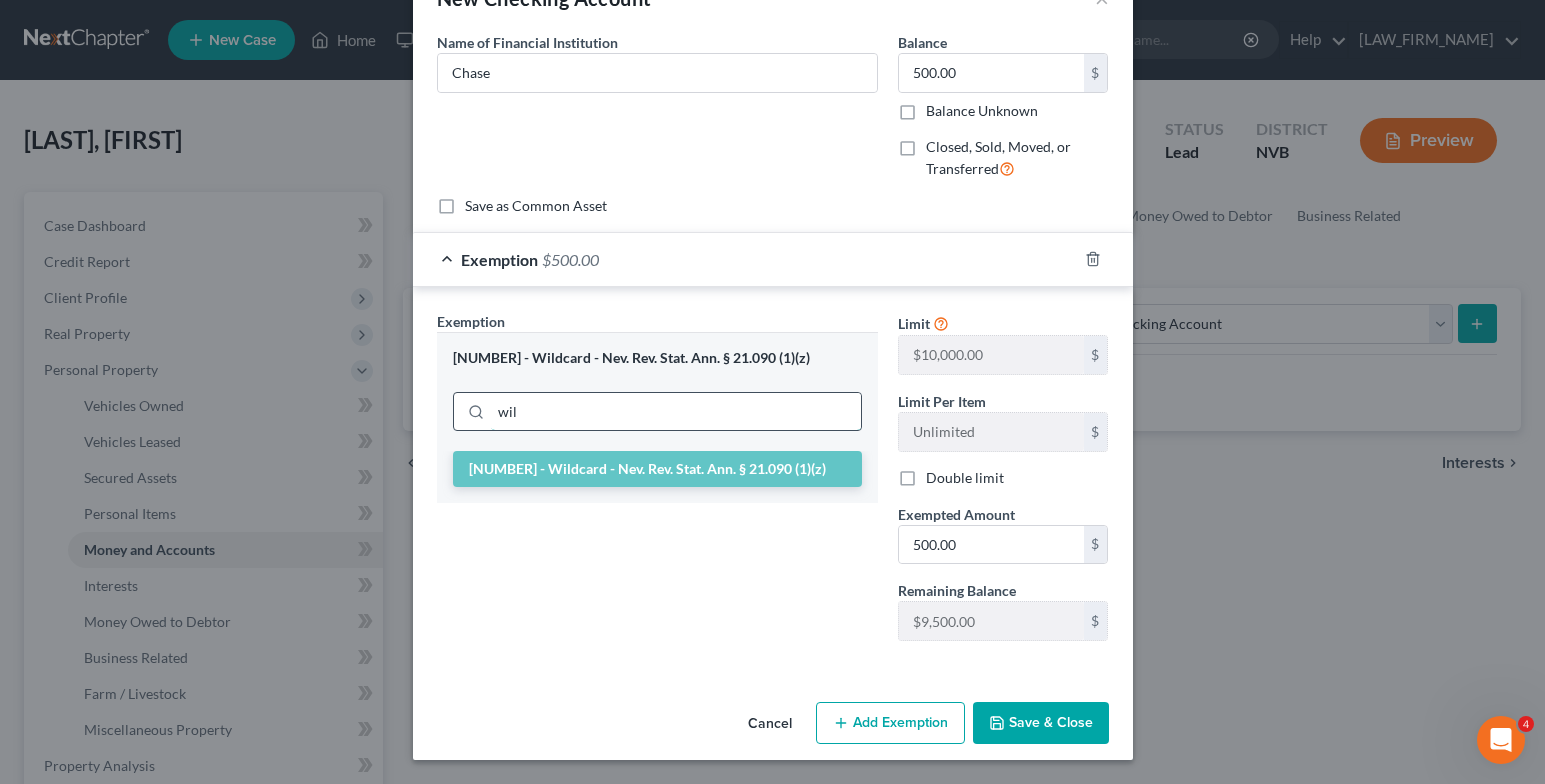 drag, startPoint x: 547, startPoint y: 414, endPoint x: 489, endPoint y: 402, distance: 59.22837 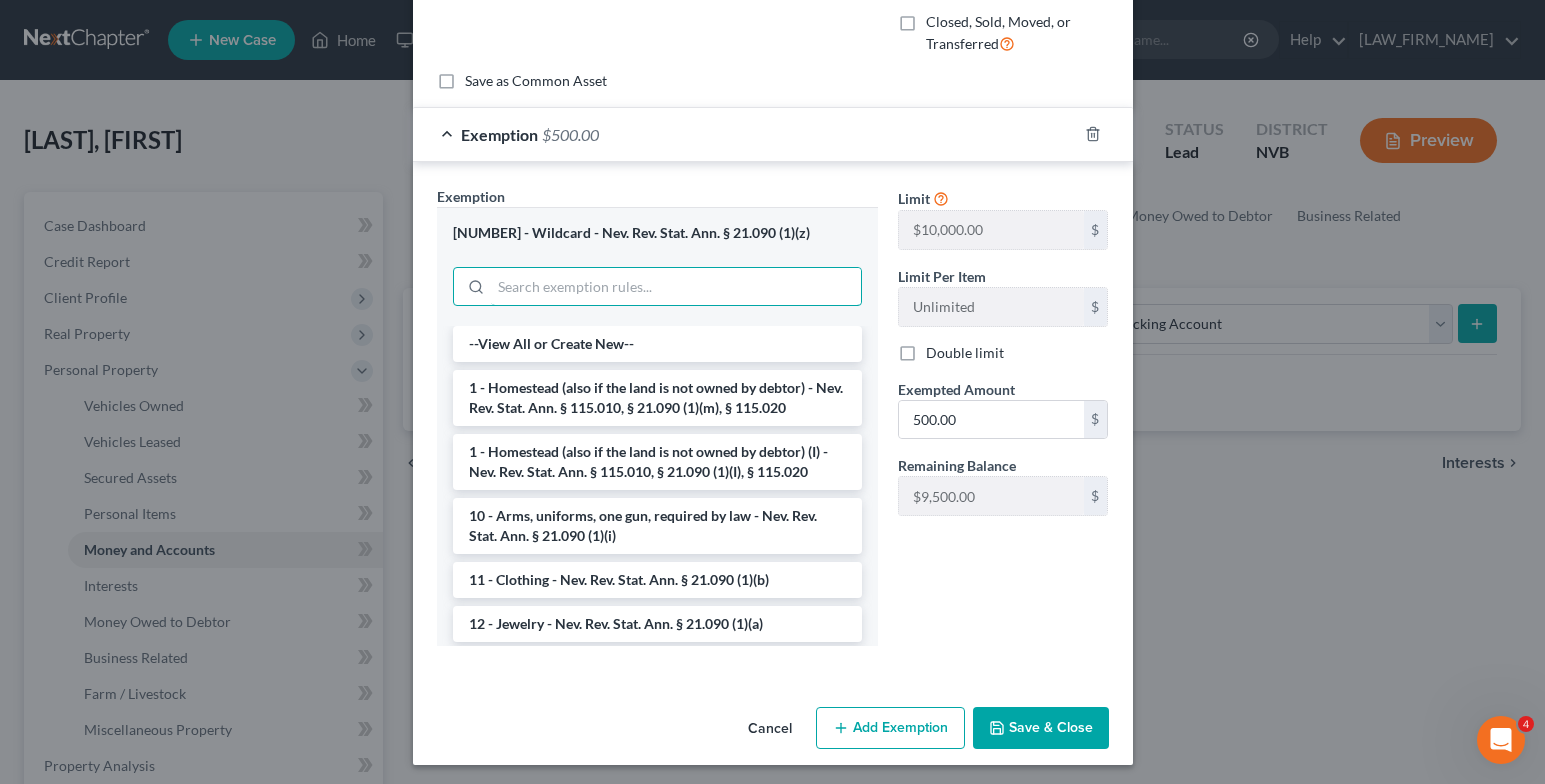 scroll, scrollTop: 190, scrollLeft: 0, axis: vertical 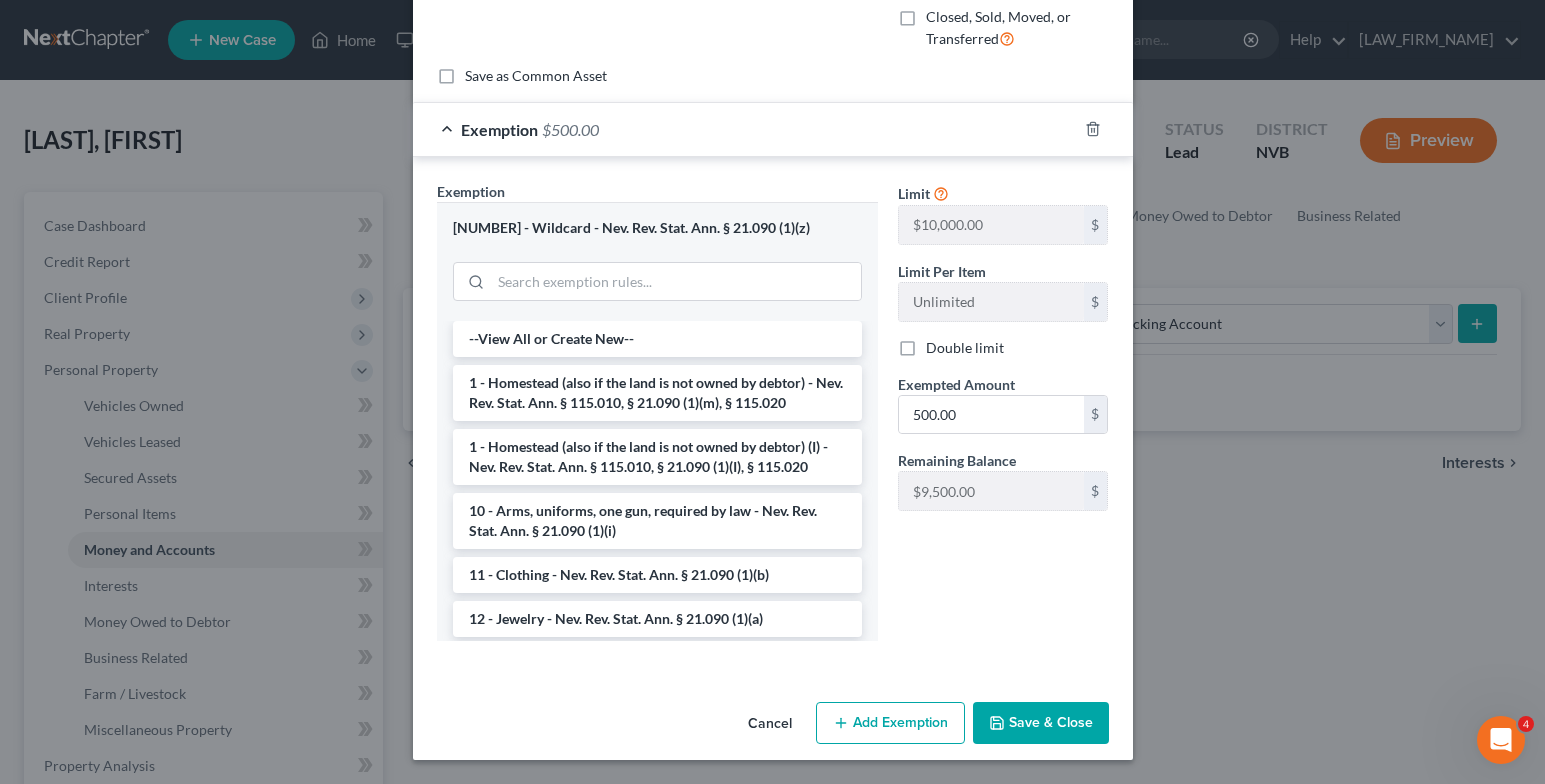 click on "Save & Close" at bounding box center (1041, 723) 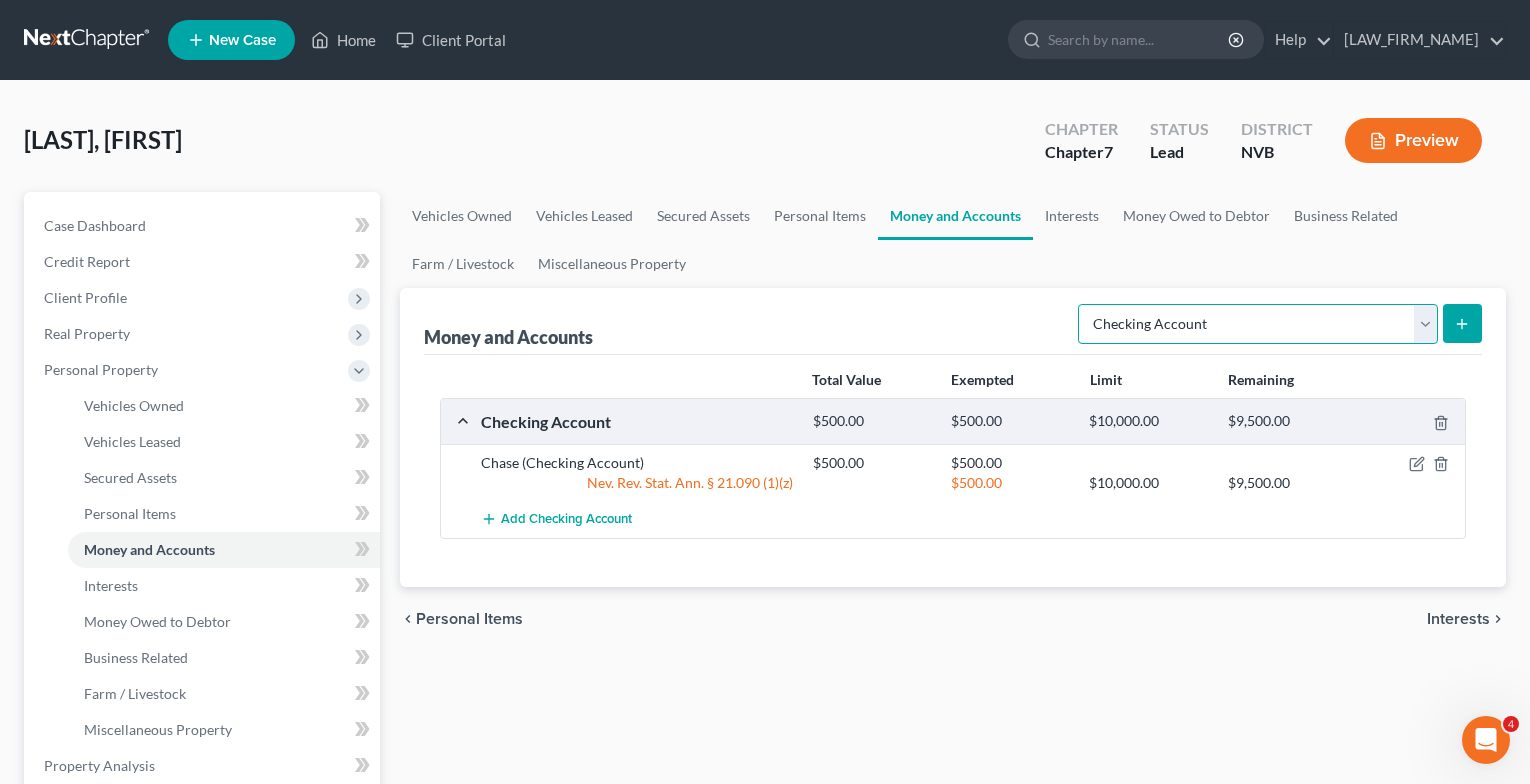 click on "Select Account Type Brokerage Cash on Hand Certificates of Deposit Checking Account Money Market Other (Credit Union, Health Savings Account, etc) Safe Deposit Box Savings Account Security Deposits or Prepayments" at bounding box center (1258, 324) 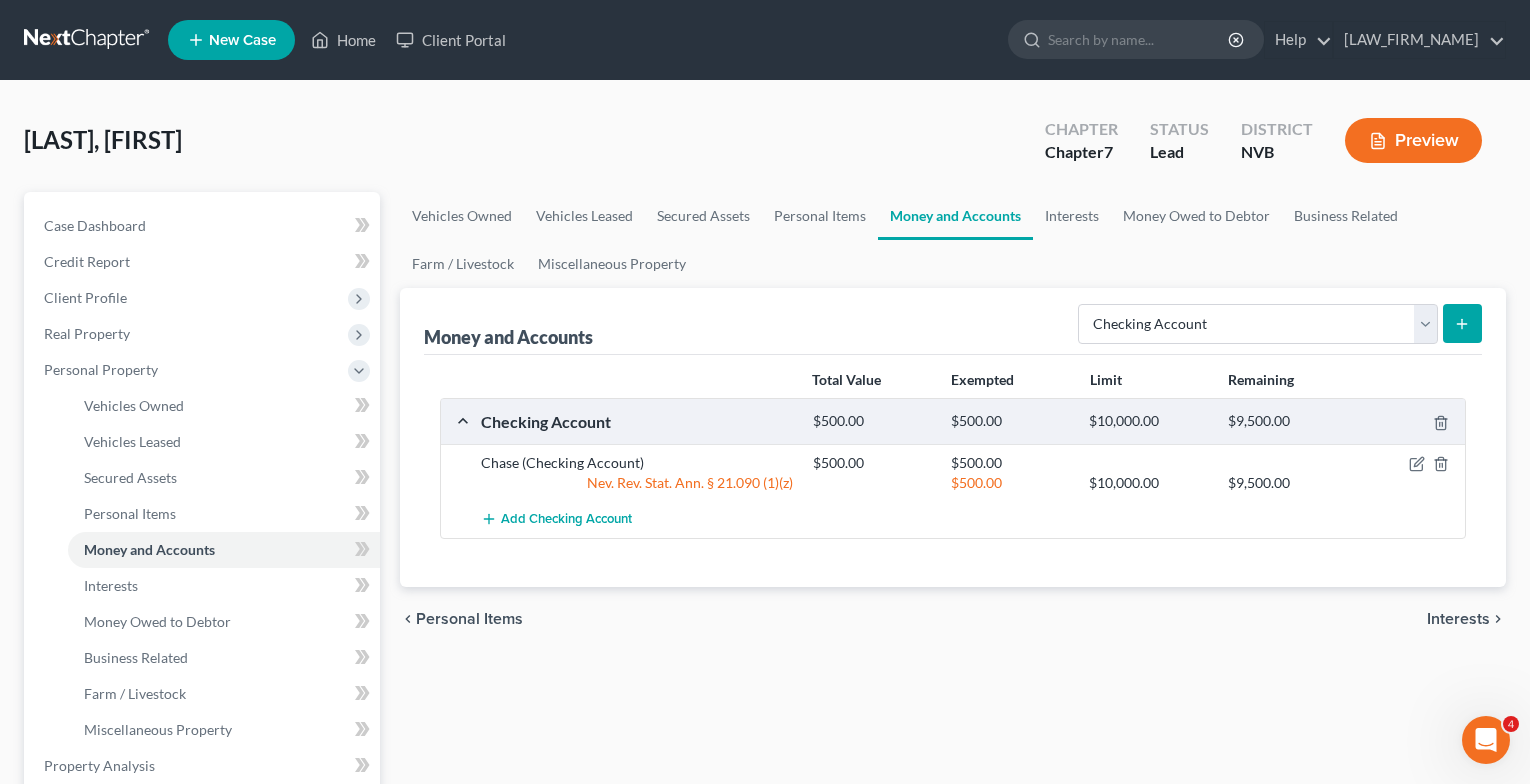 click on "Vehicles Owned
Vehicles Leased
Secured Assets
Personal Items
Money and Accounts
Interests
Money Owed to Debtor
Business Related
Farm / Livestock
Miscellaneous Property
Money and Accounts Select Account Type Brokerage Cash on Hand Certificates of Deposit Checking Account Money Market Other (Credit Union, Health Savings Account, etc) Safe Deposit Box Savings Account Security Deposits or Prepayments
Total Value Exempted Limit Remaining
Checking Account $[NUMBER] $[NUMBER] $[NUMBER] $[NUMBER]
Chase (Checking Account) $[NUMBER] $[NUMBER] Nev. Rev. Stat. Ann. § 21.090 (1)(z) $[NUMBER] $[NUMBER] $[NUMBER] Add Checking Account
Please wait...
chevron_left
Personal Items
Interests
chevron_right" at bounding box center (953, 769) 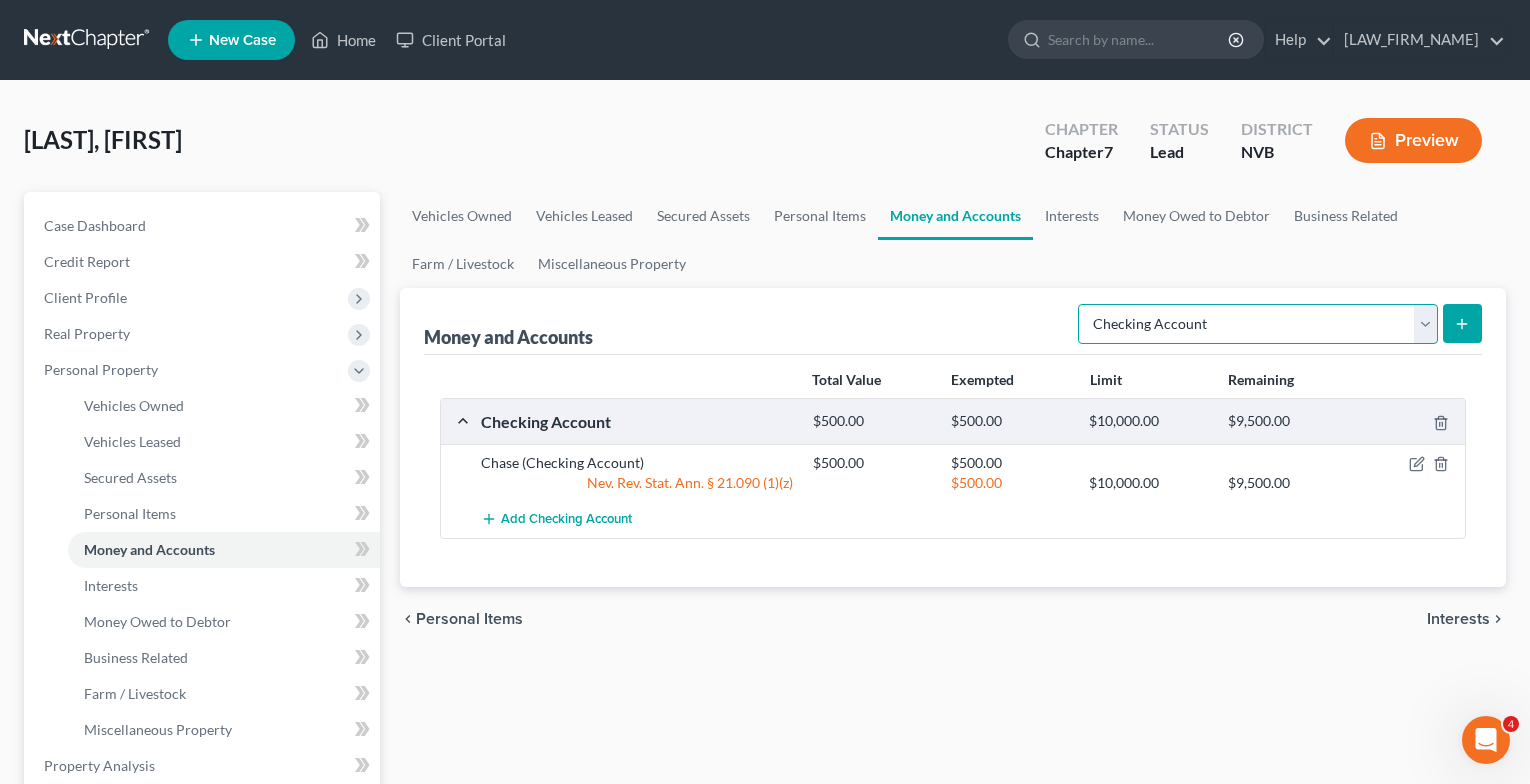 click on "Select Account Type Brokerage Cash on Hand Certificates of Deposit Checking Account Money Market Other (Credit Union, Health Savings Account, etc) Safe Deposit Box Savings Account Security Deposits or Prepayments" at bounding box center [1258, 324] 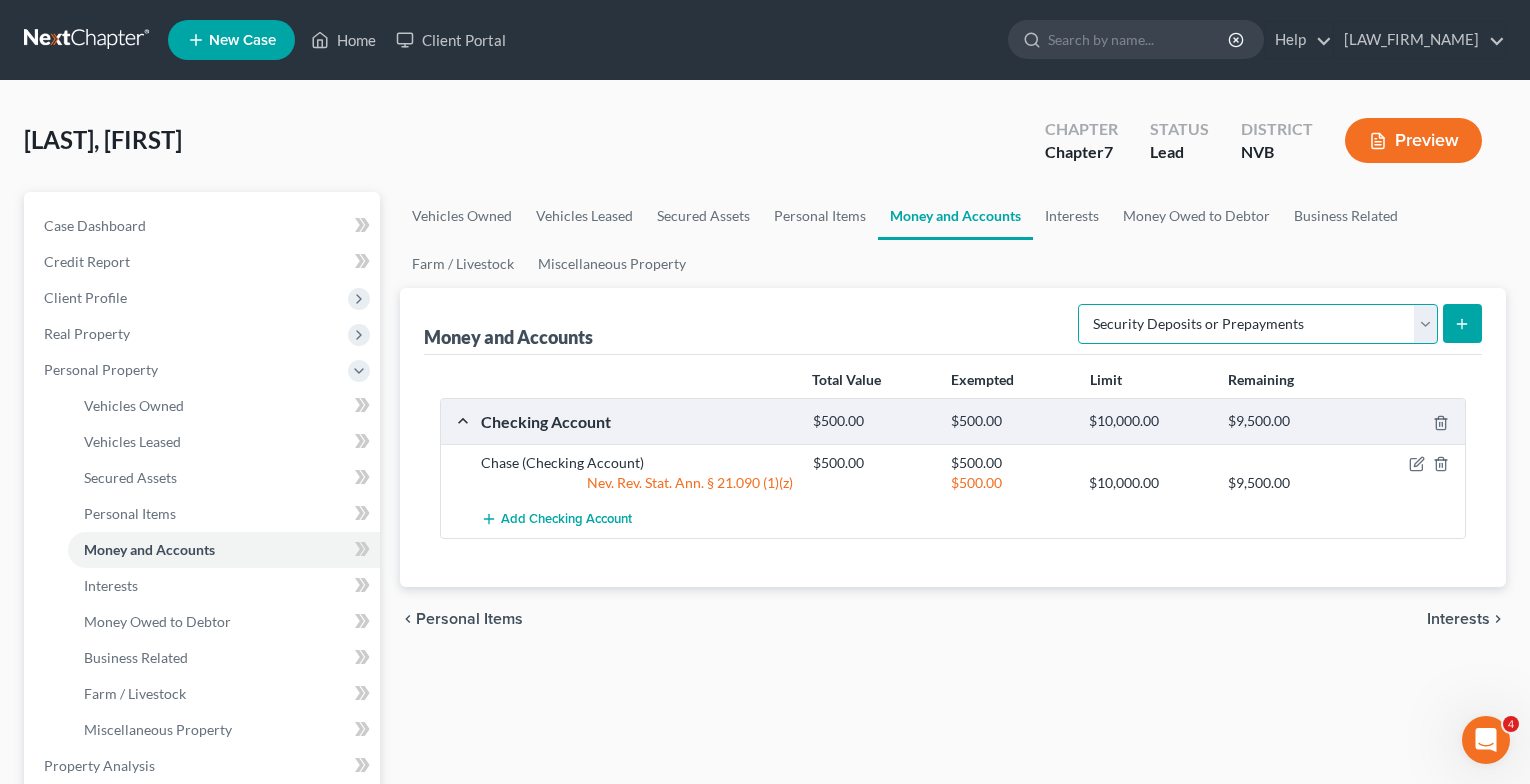 click on "Select Account Type Brokerage Cash on Hand Certificates of Deposit Checking Account Money Market Other (Credit Union, Health Savings Account, etc) Safe Deposit Box Savings Account Security Deposits or Prepayments" at bounding box center (1258, 324) 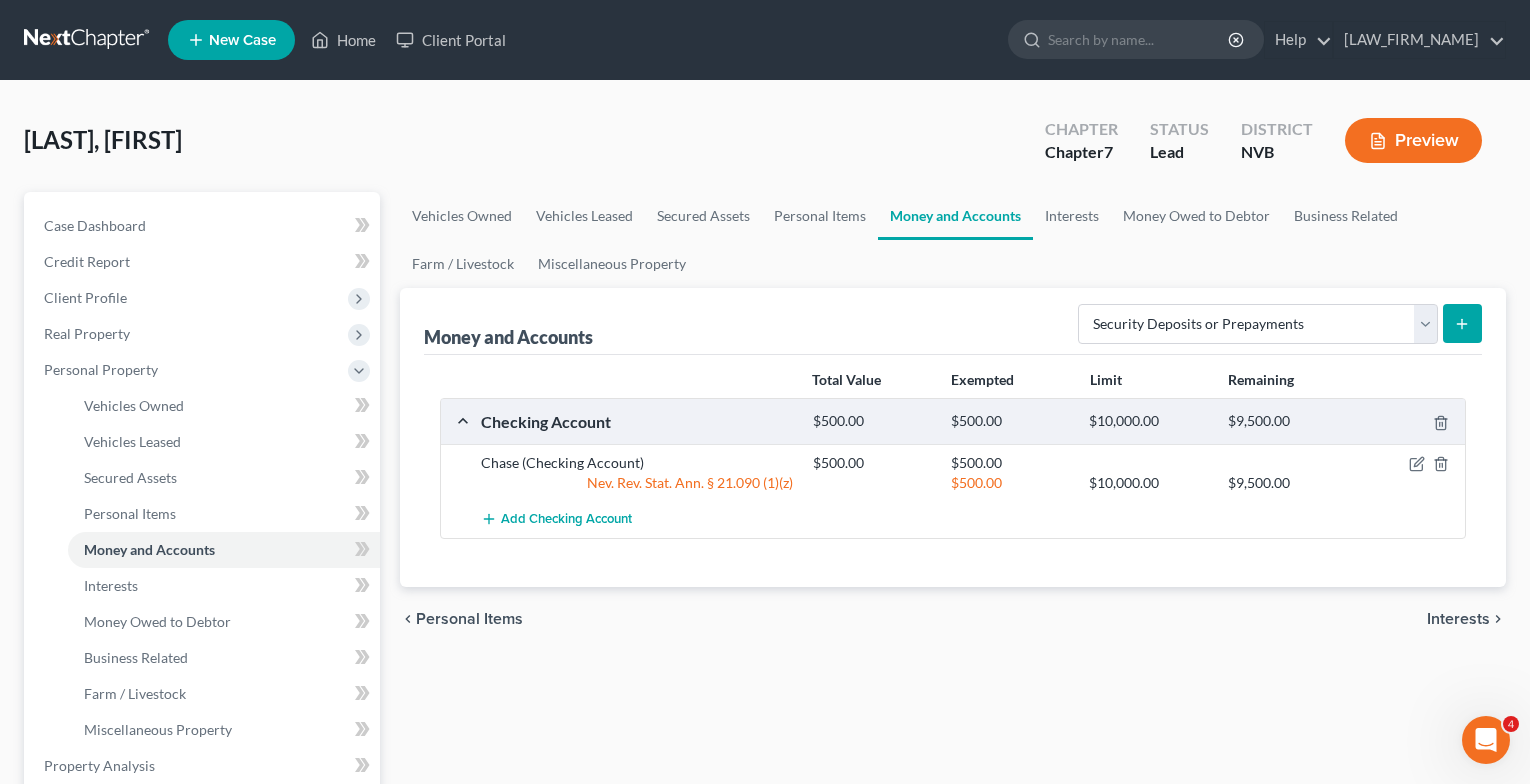 click at bounding box center [1462, 323] 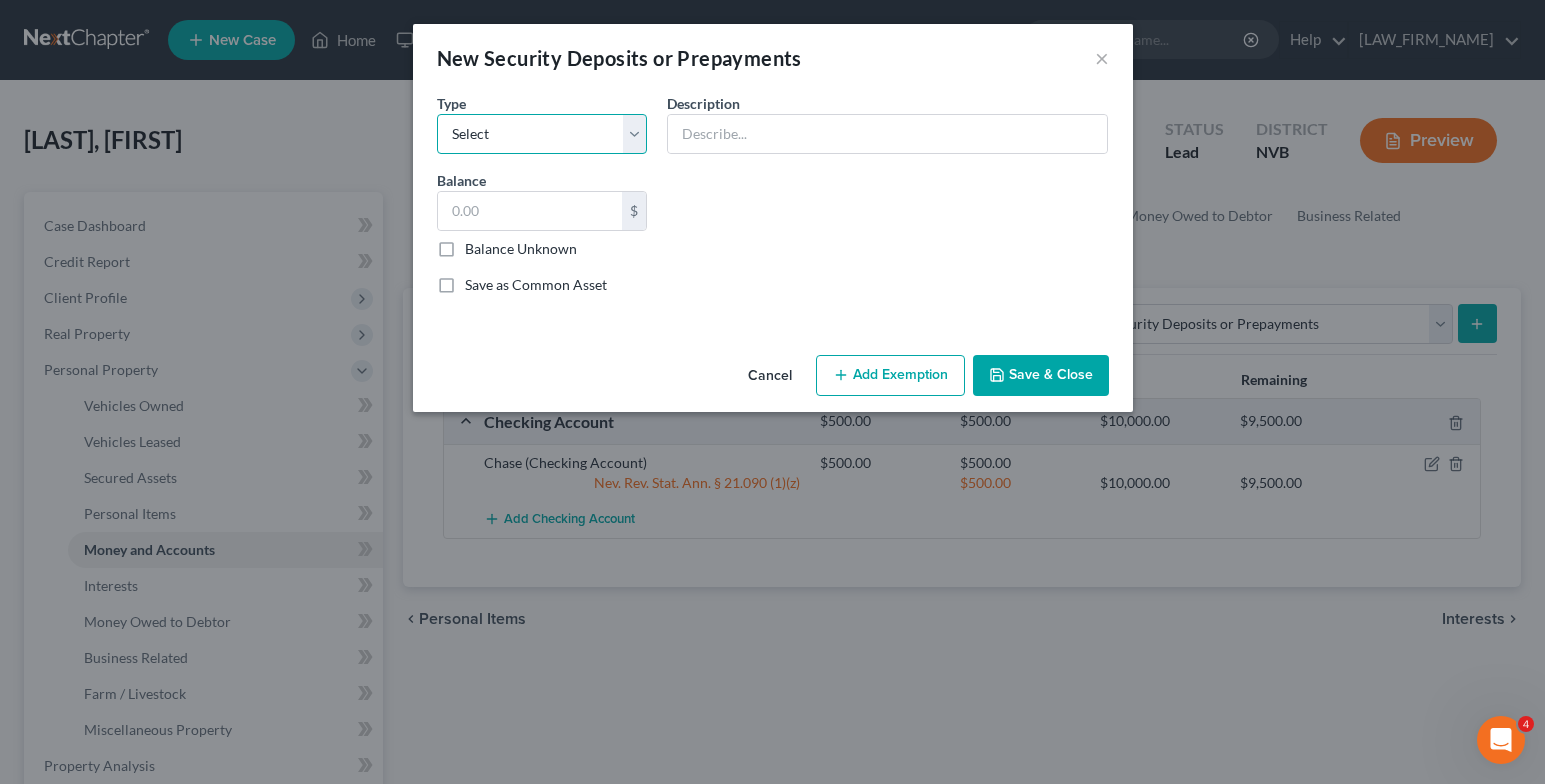 click on "Select Electric Gas Heating Oil Security Deposit On Rental Unit Prepaid Rent Telephone Water Rented Furniture Other" at bounding box center [542, 134] 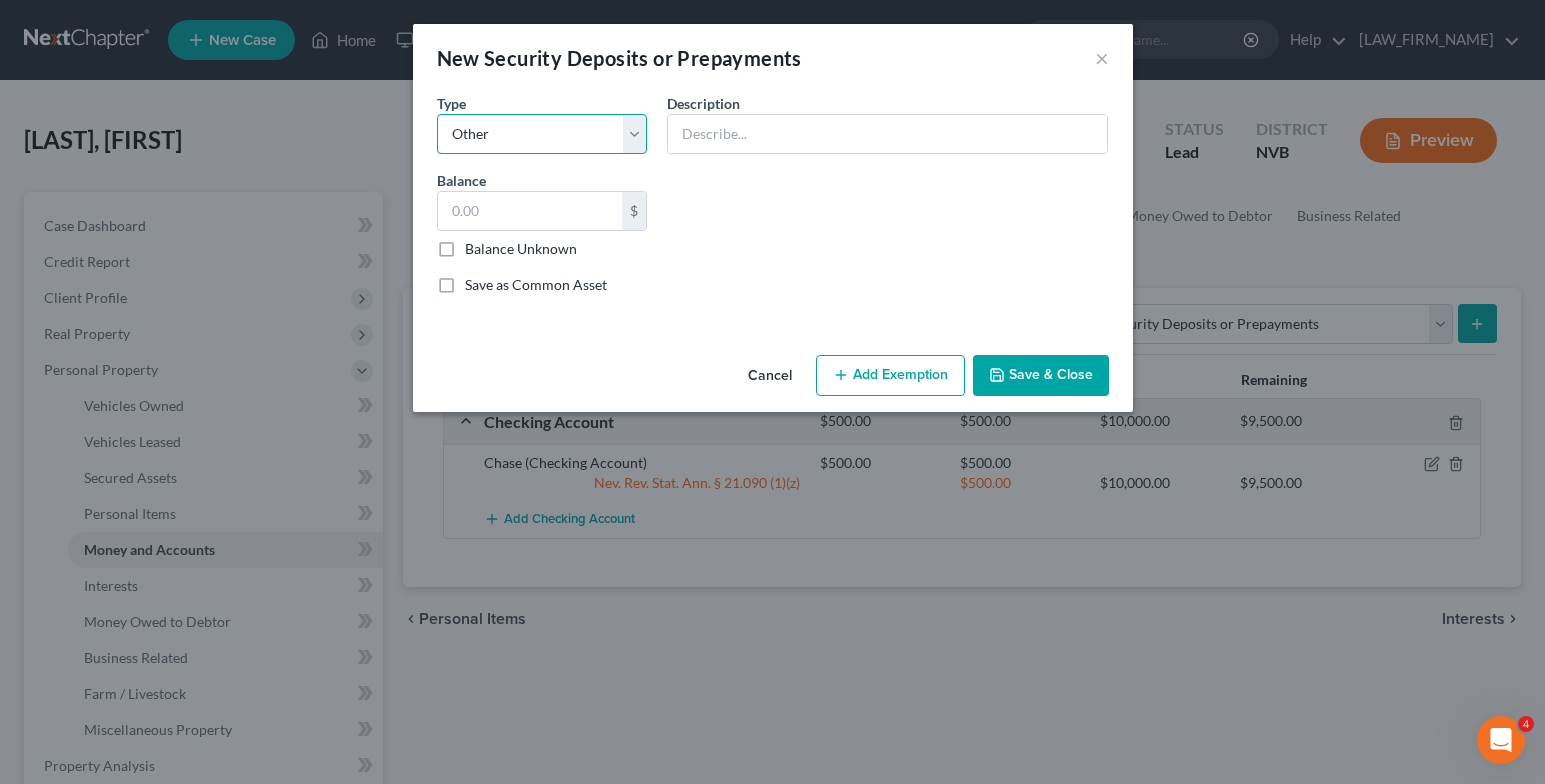 click on "Select Electric Gas Heating Oil Security Deposit On Rental Unit Prepaid Rent Telephone Water Rented Furniture Other" at bounding box center (542, 134) 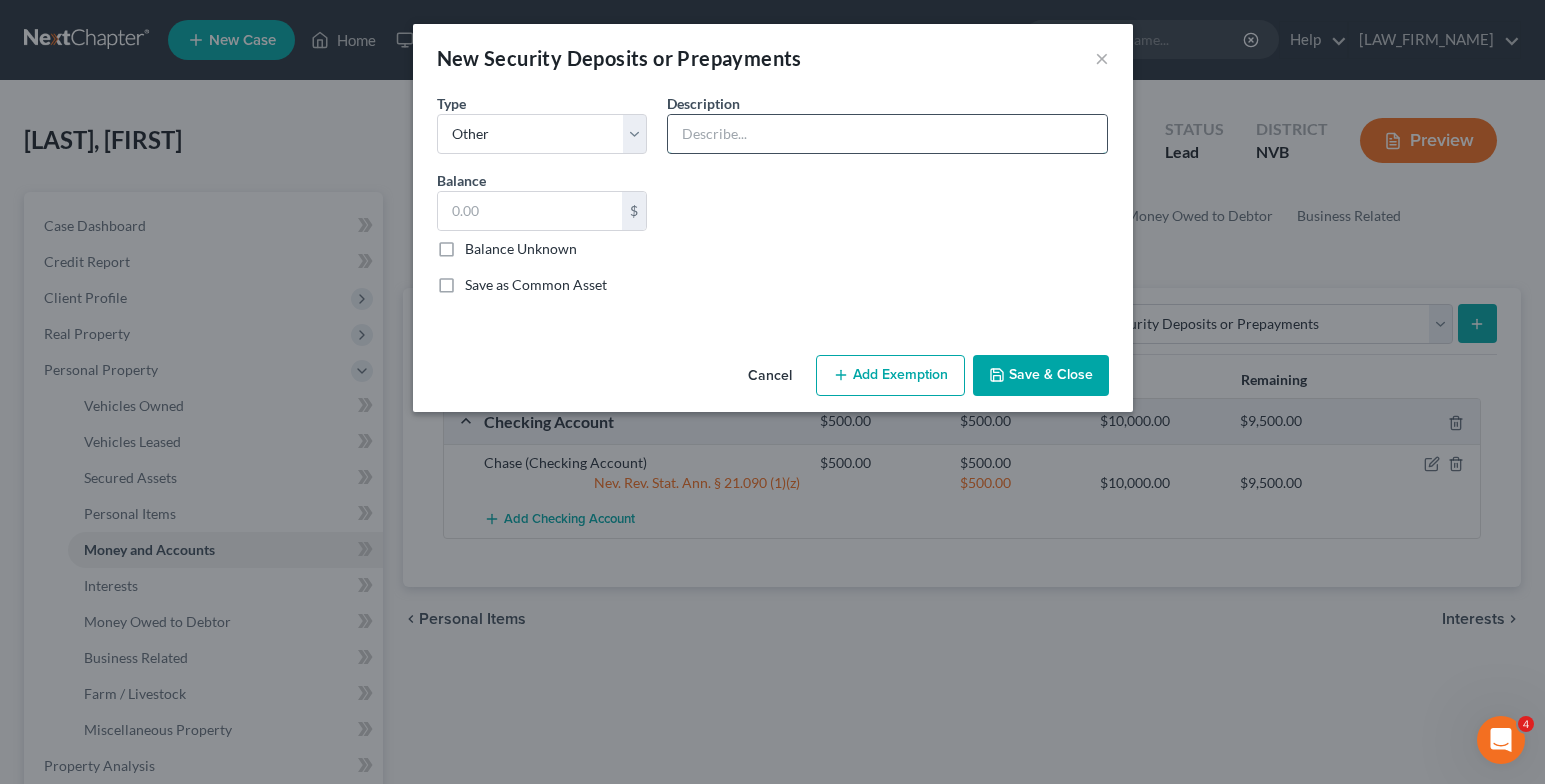 click at bounding box center (887, 134) 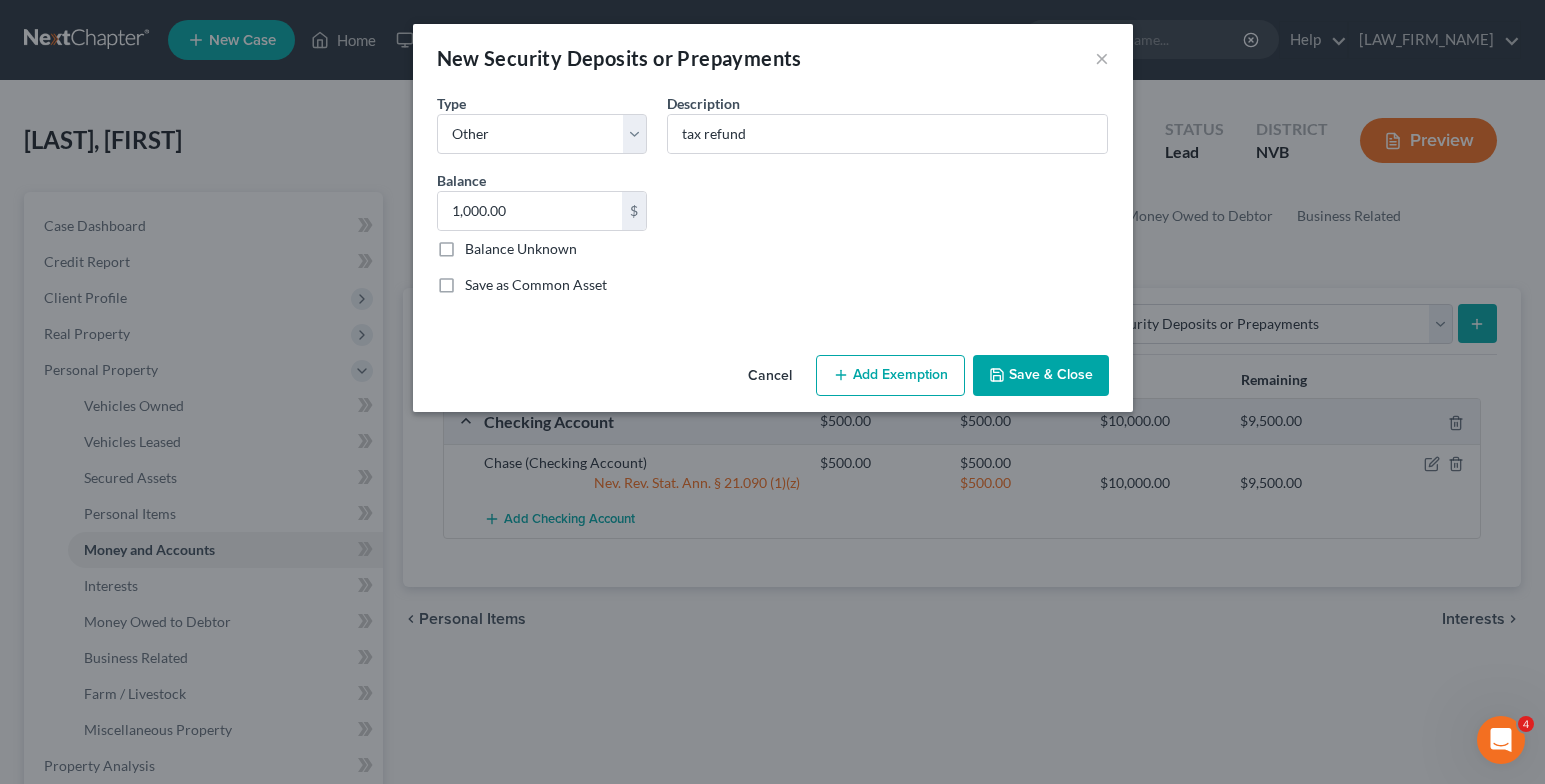 click on "Balance Unknown" at bounding box center [521, 249] 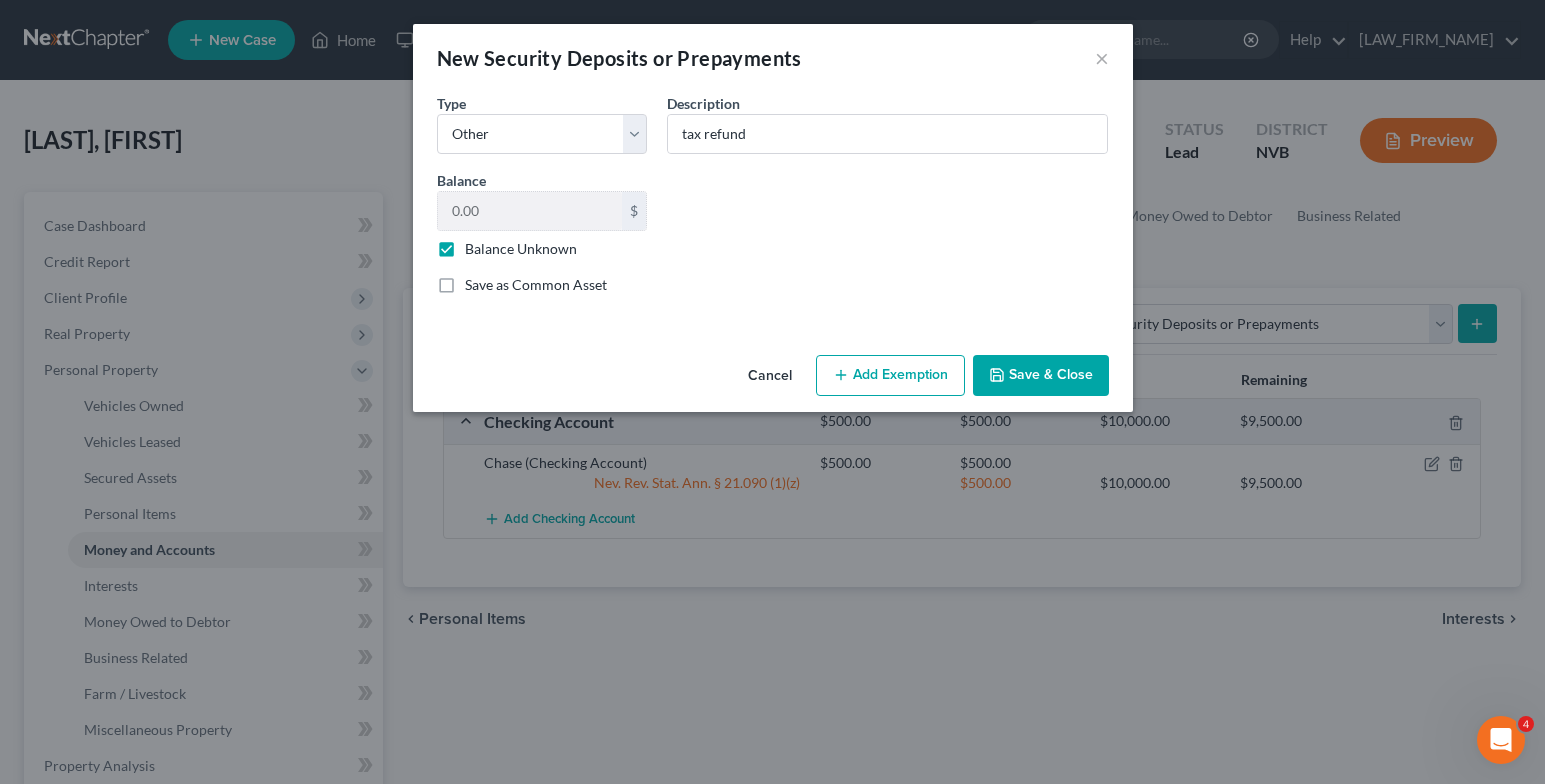 click on "Add Exemption" at bounding box center (890, 376) 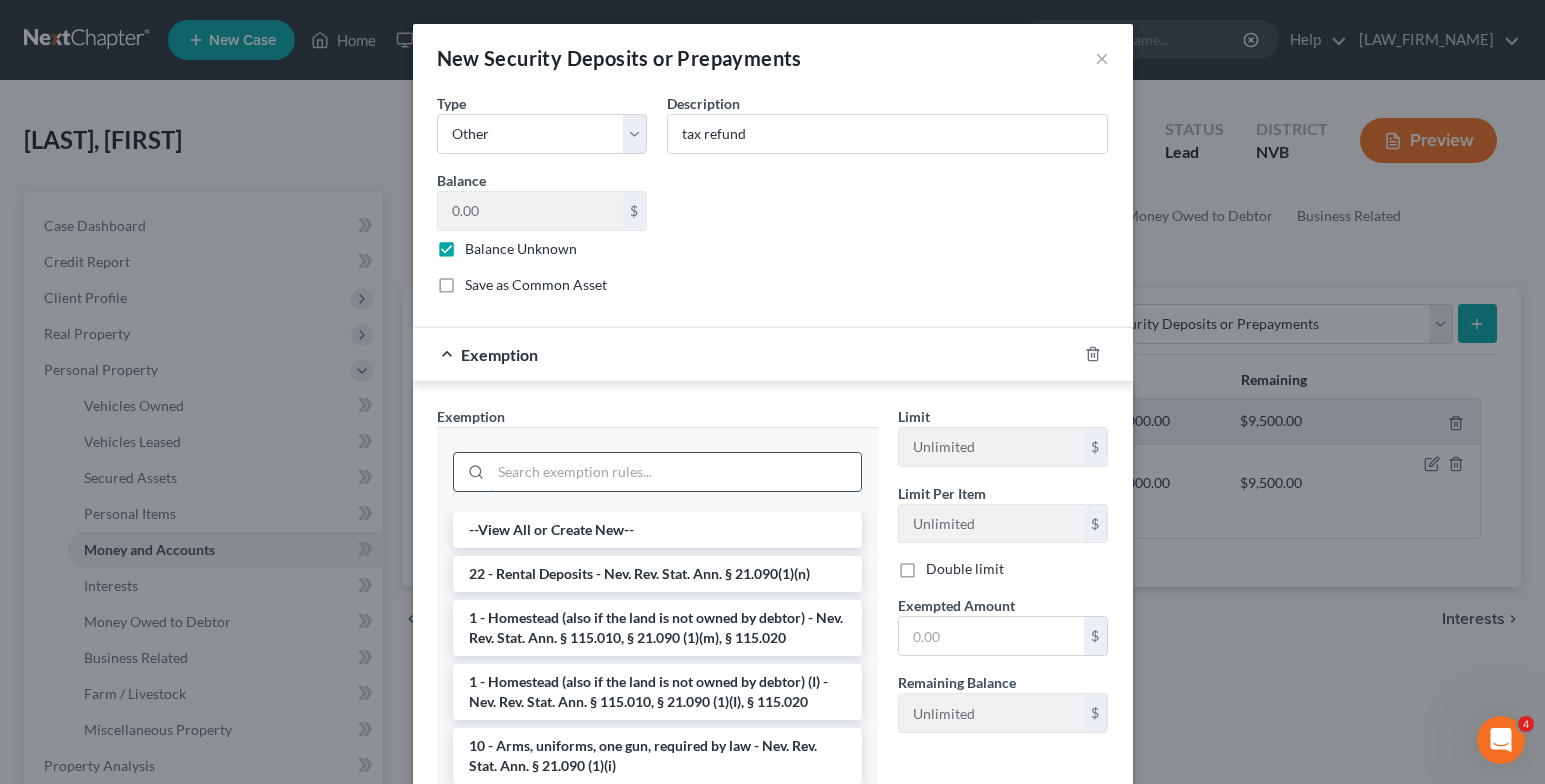 click at bounding box center [676, 472] 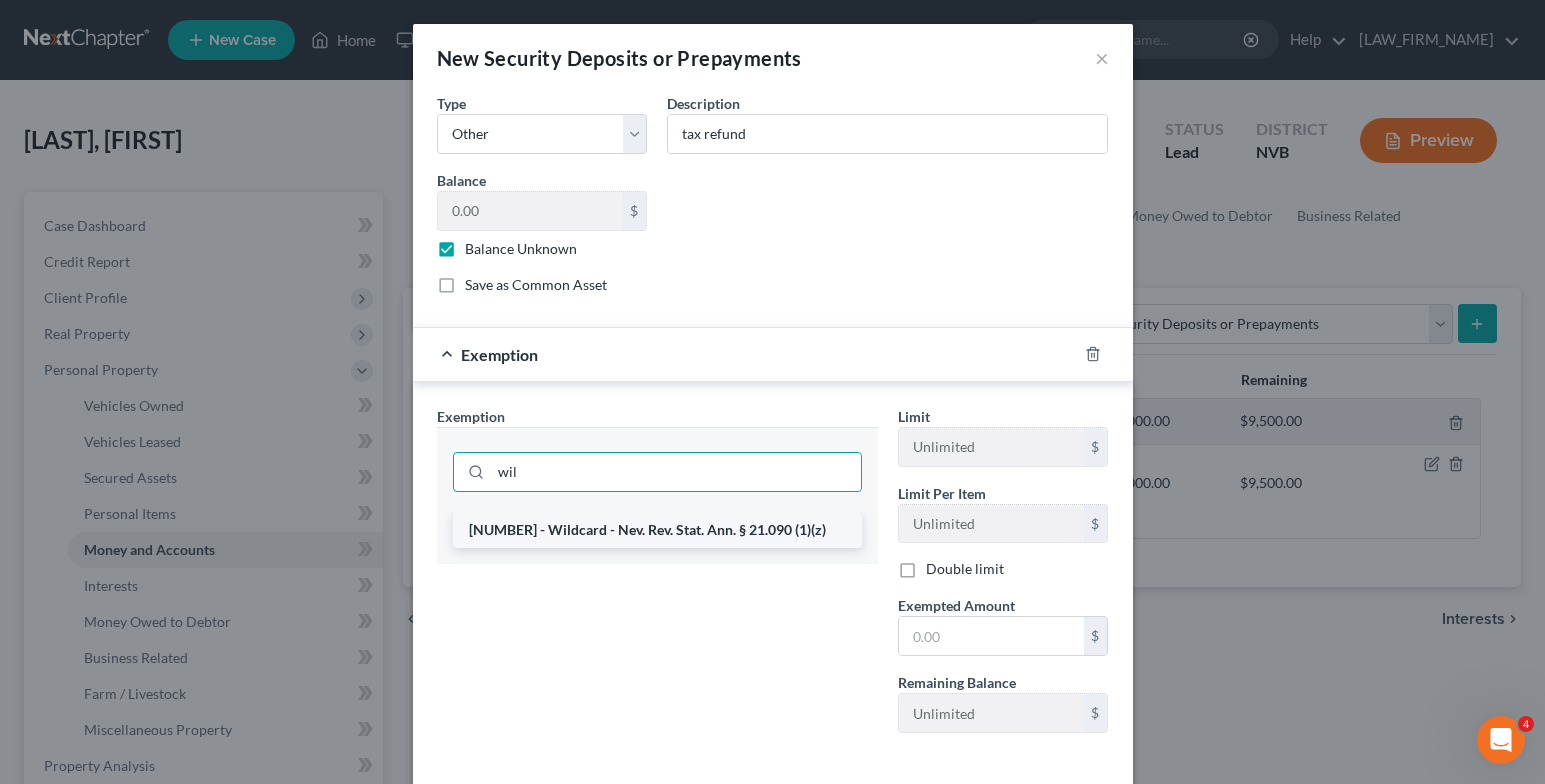 click on "[NUMBER] - Wildcard - Nev. Rev. Stat. Ann. § 21.090 (1)(z)" at bounding box center [657, 530] 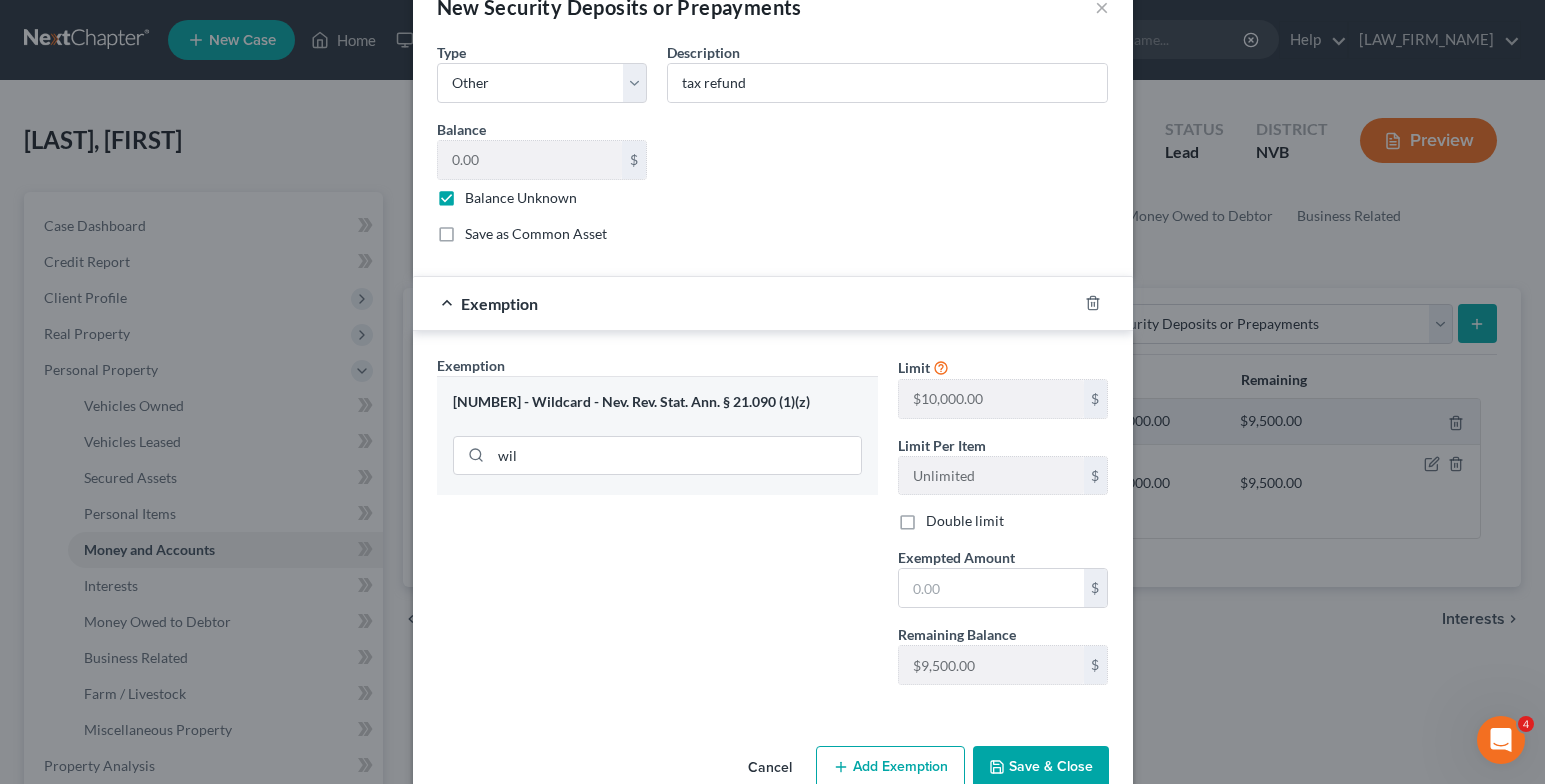 scroll, scrollTop: 95, scrollLeft: 0, axis: vertical 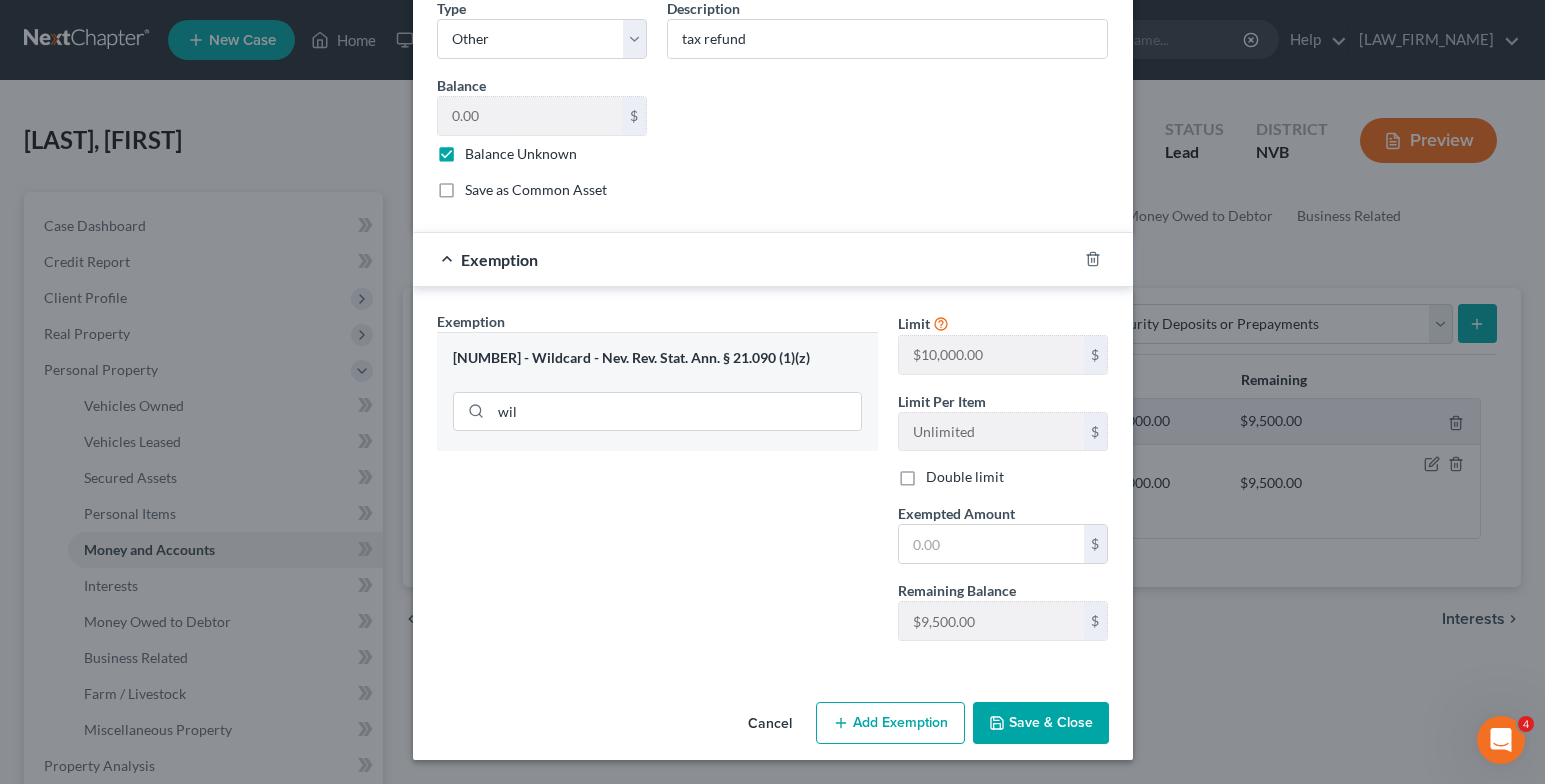 click on "Save & Close" at bounding box center (1041, 723) 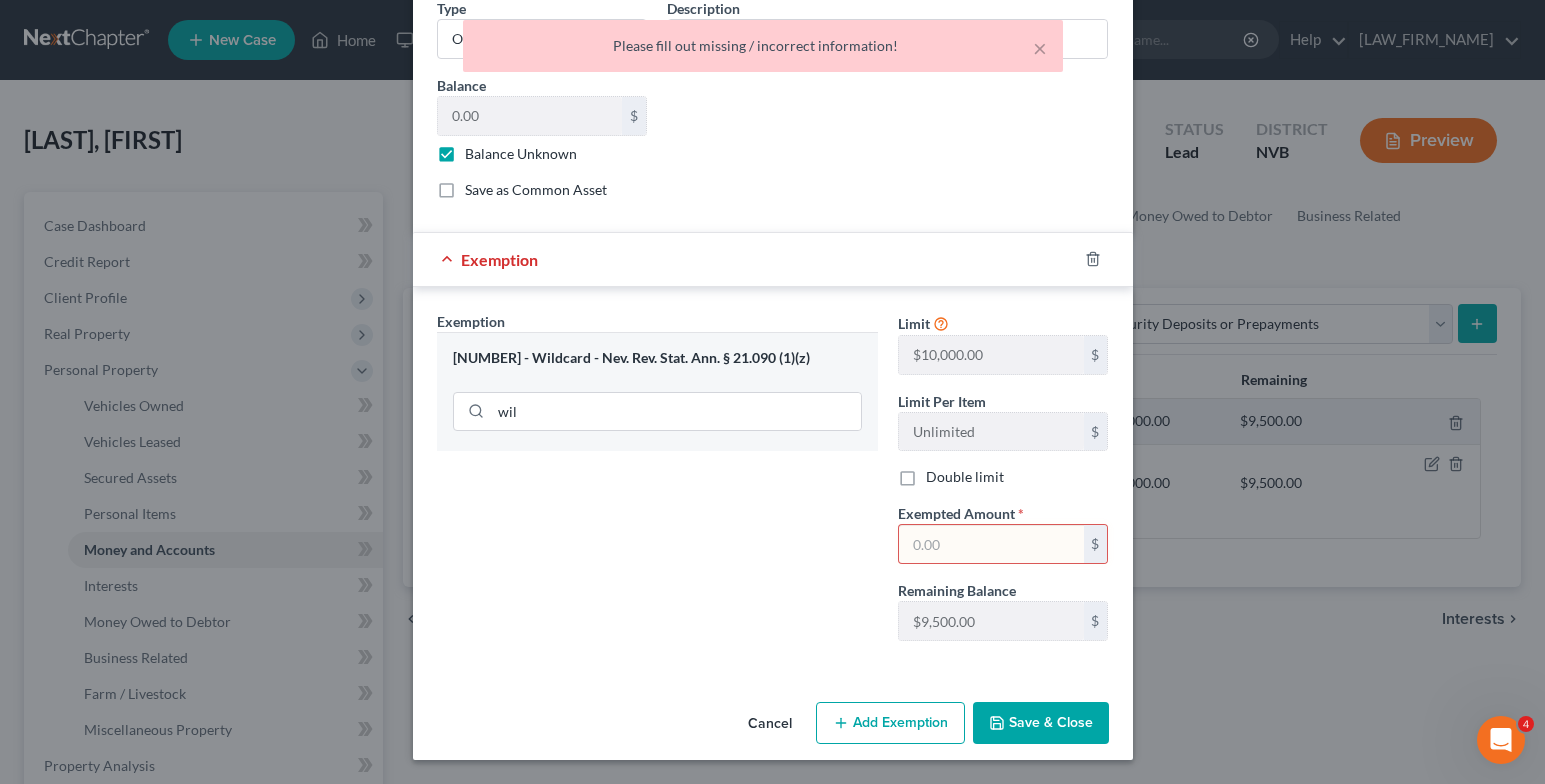 click at bounding box center [991, 544] 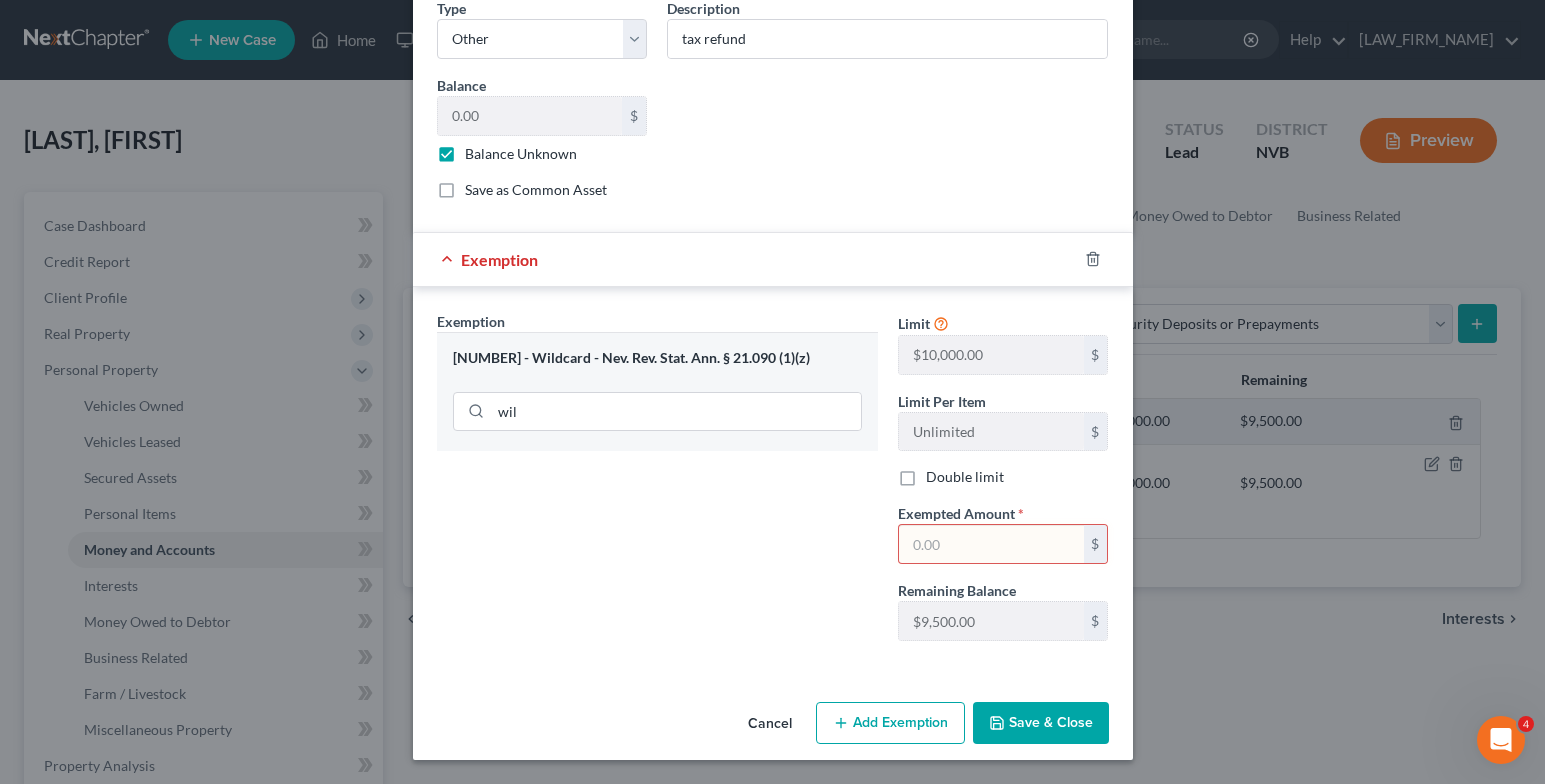 click on "Exemption Set must be selected for CA.
Exemption
*
[NUMBER] - Wildcard - Nev. Rev. Stat. Ann. § 21.090 (1)(z)         wil" at bounding box center (657, 484) 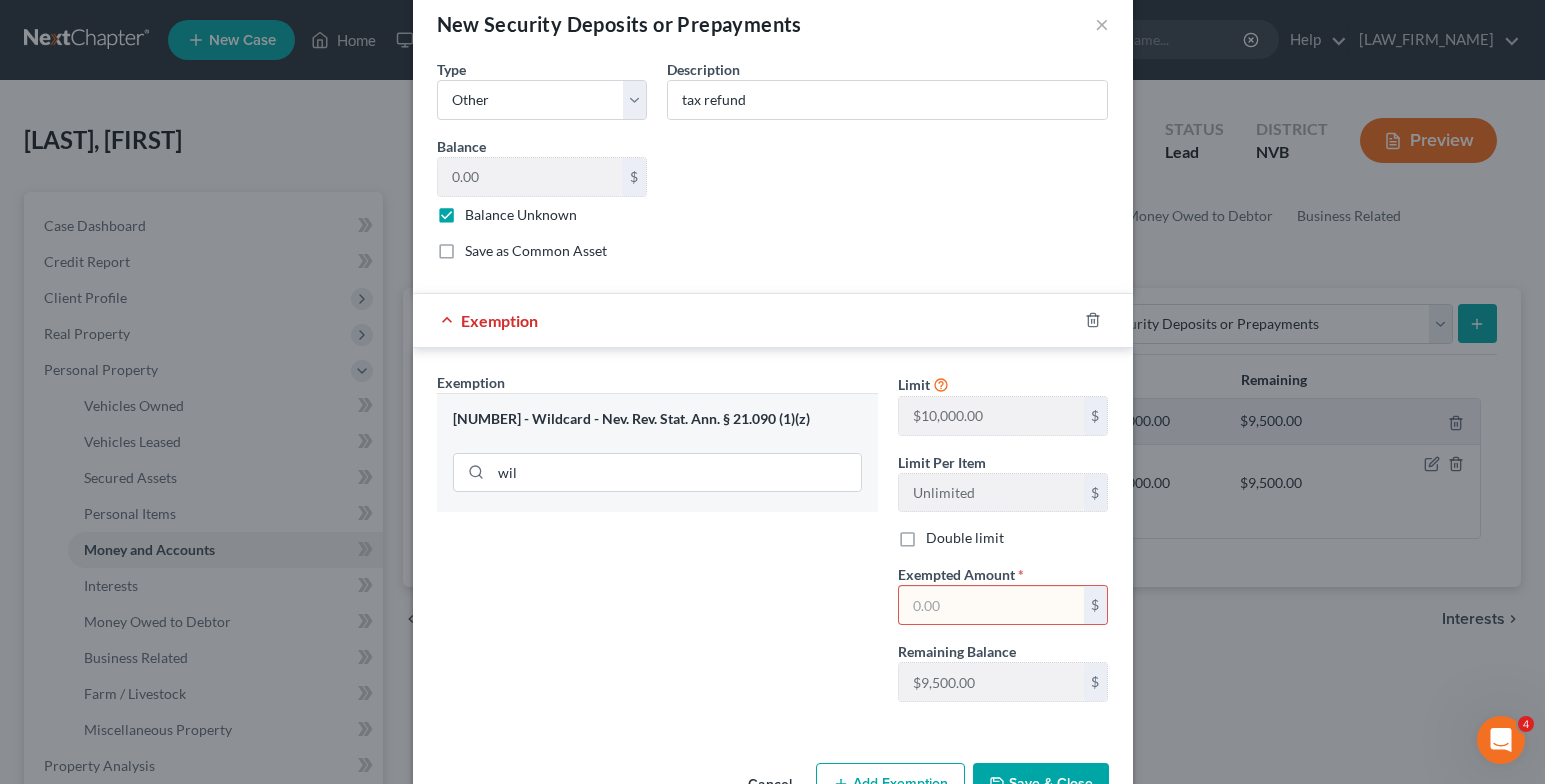 scroll, scrollTop: 0, scrollLeft: 0, axis: both 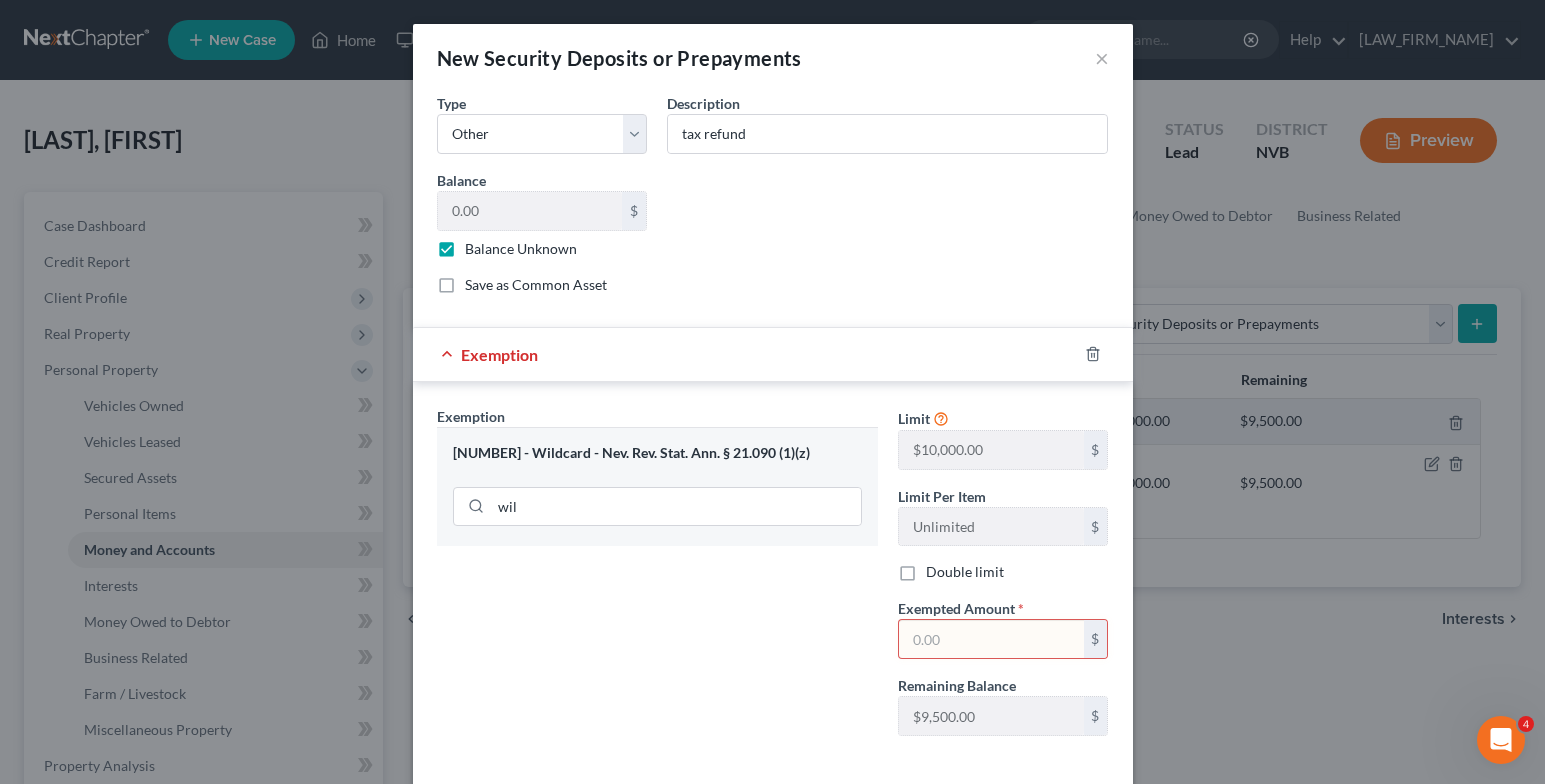 click on "Balance Unknown" at bounding box center [521, 249] 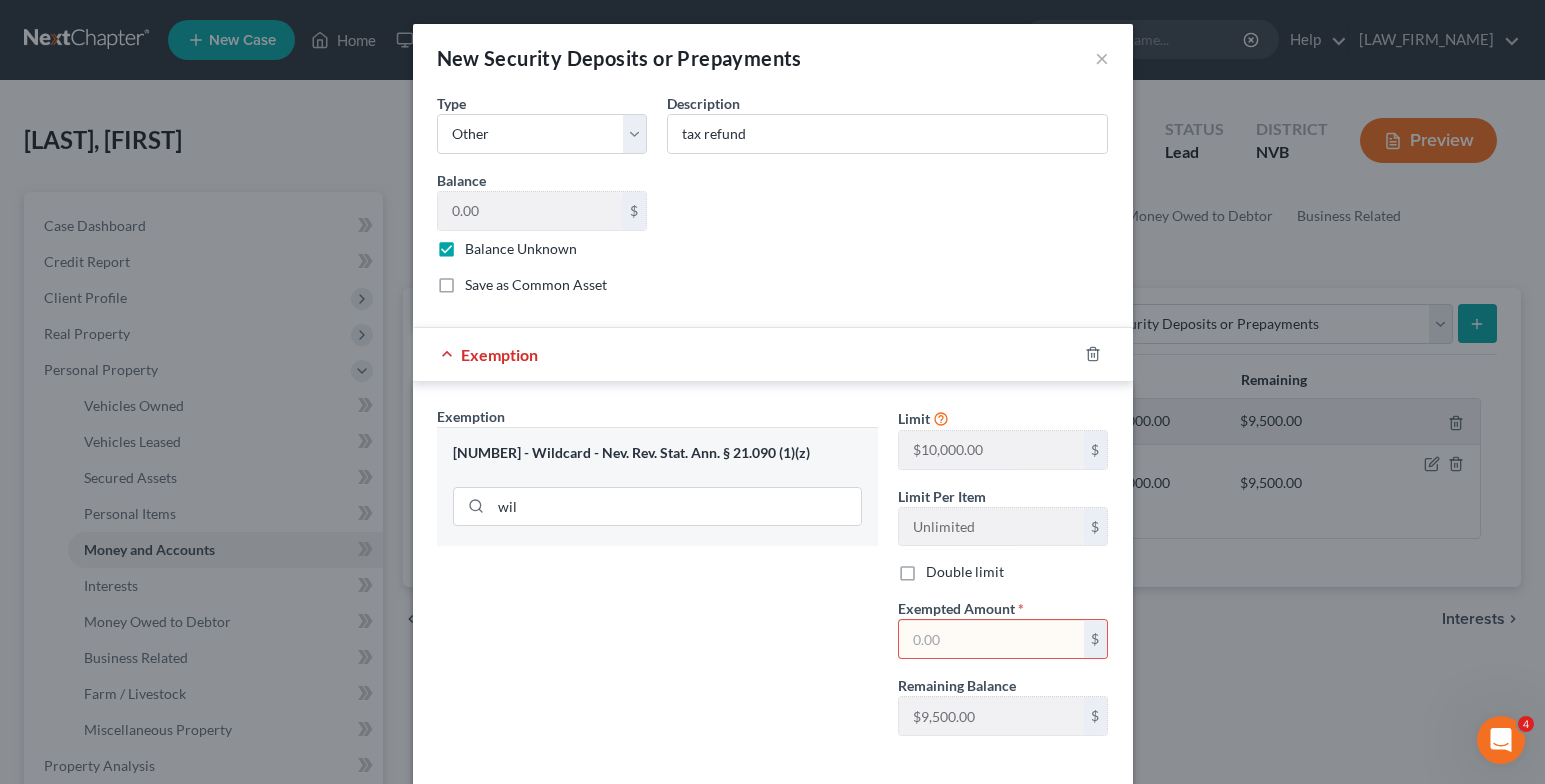click on "Balance Unknown" at bounding box center (479, 245) 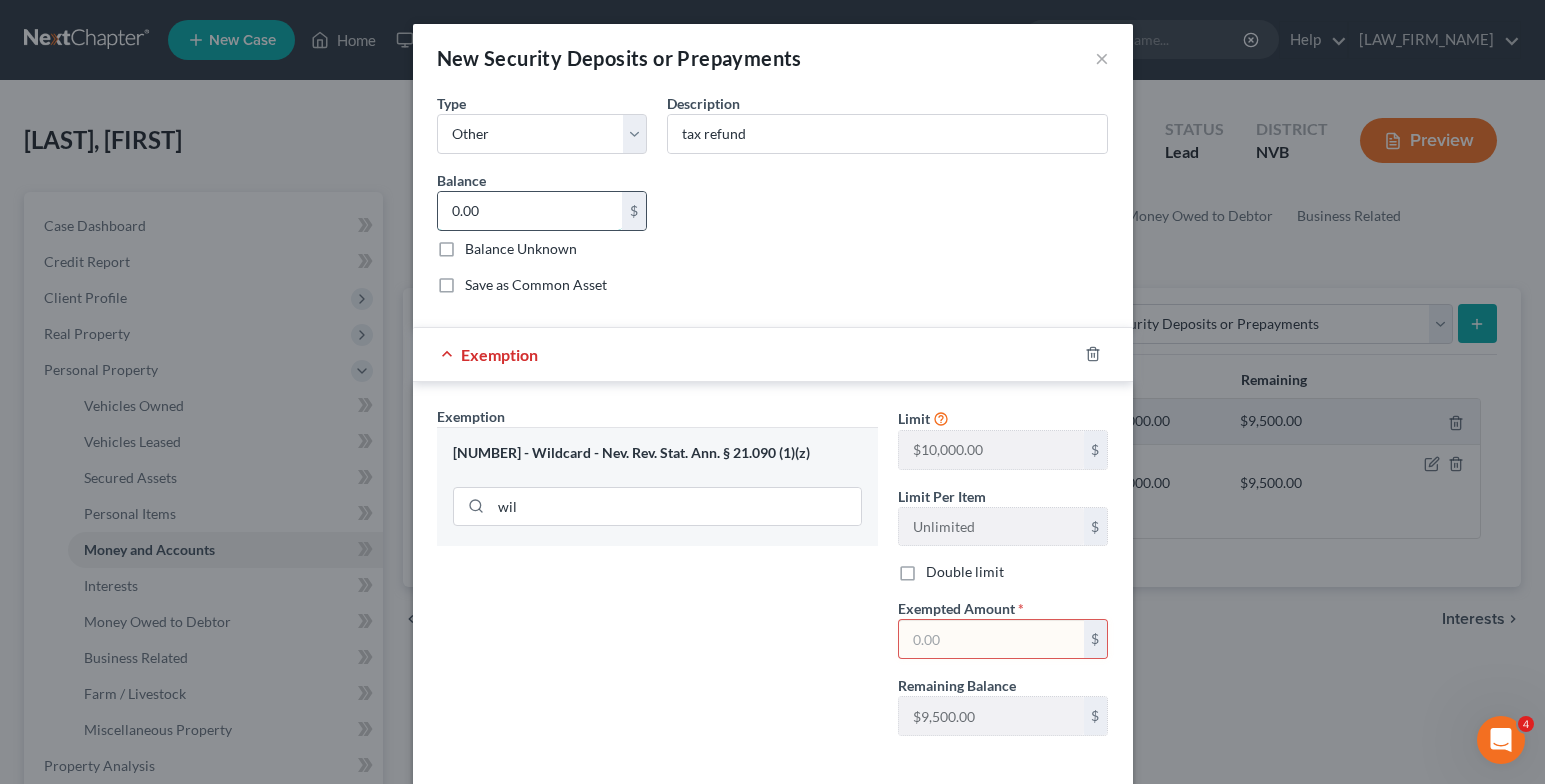 click on "0.00" at bounding box center (530, 211) 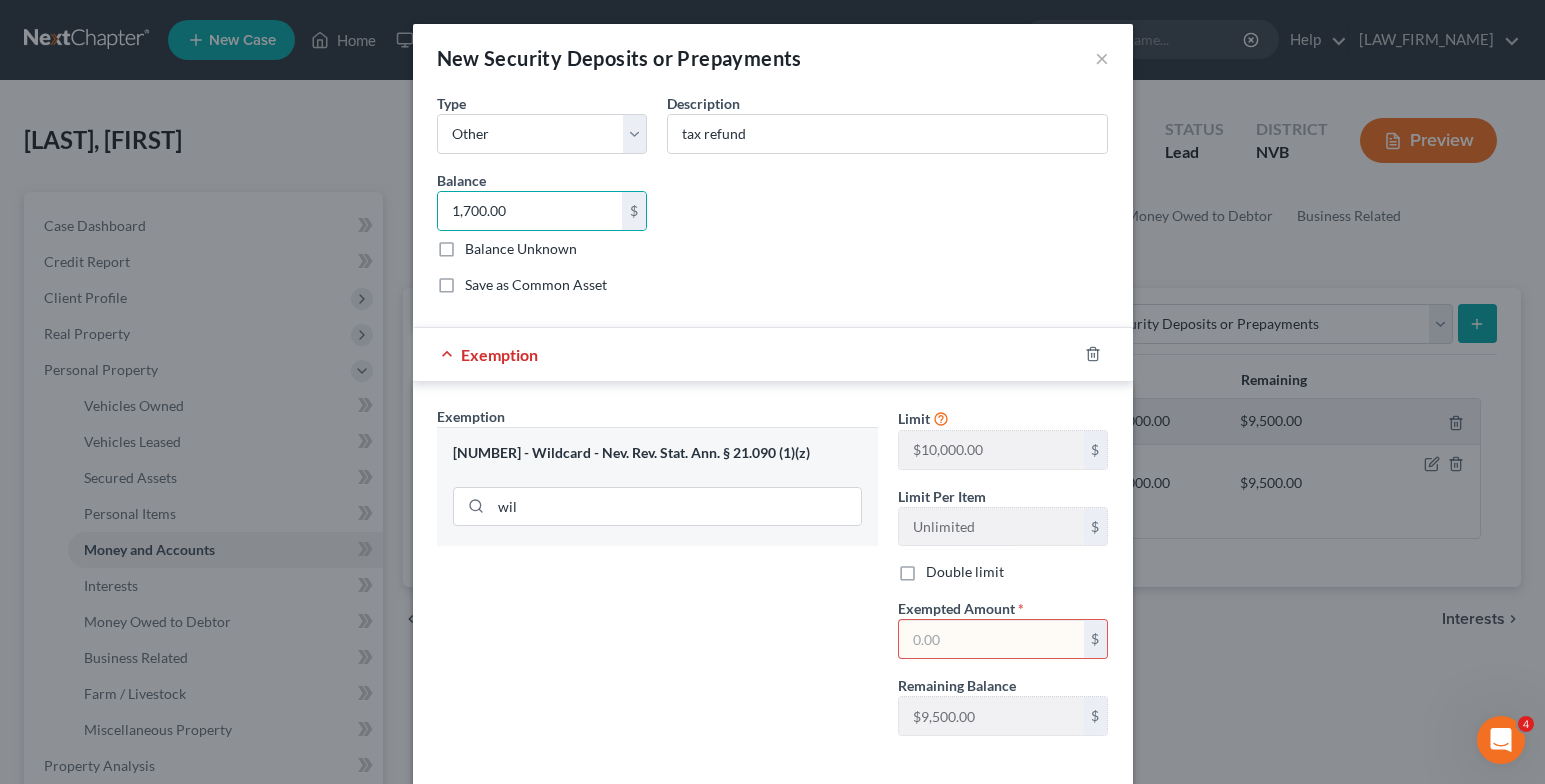 click at bounding box center [991, 639] 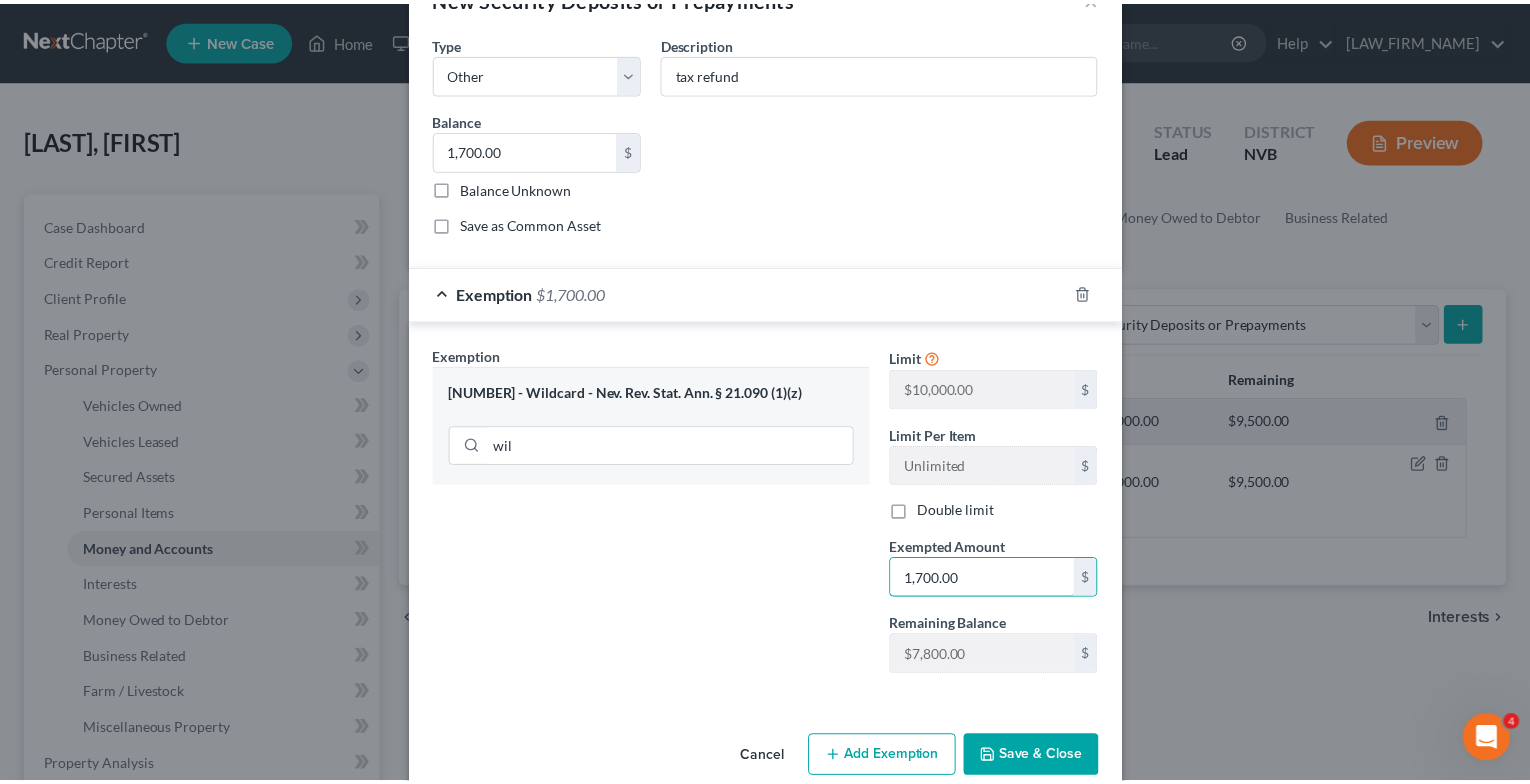 scroll, scrollTop: 95, scrollLeft: 0, axis: vertical 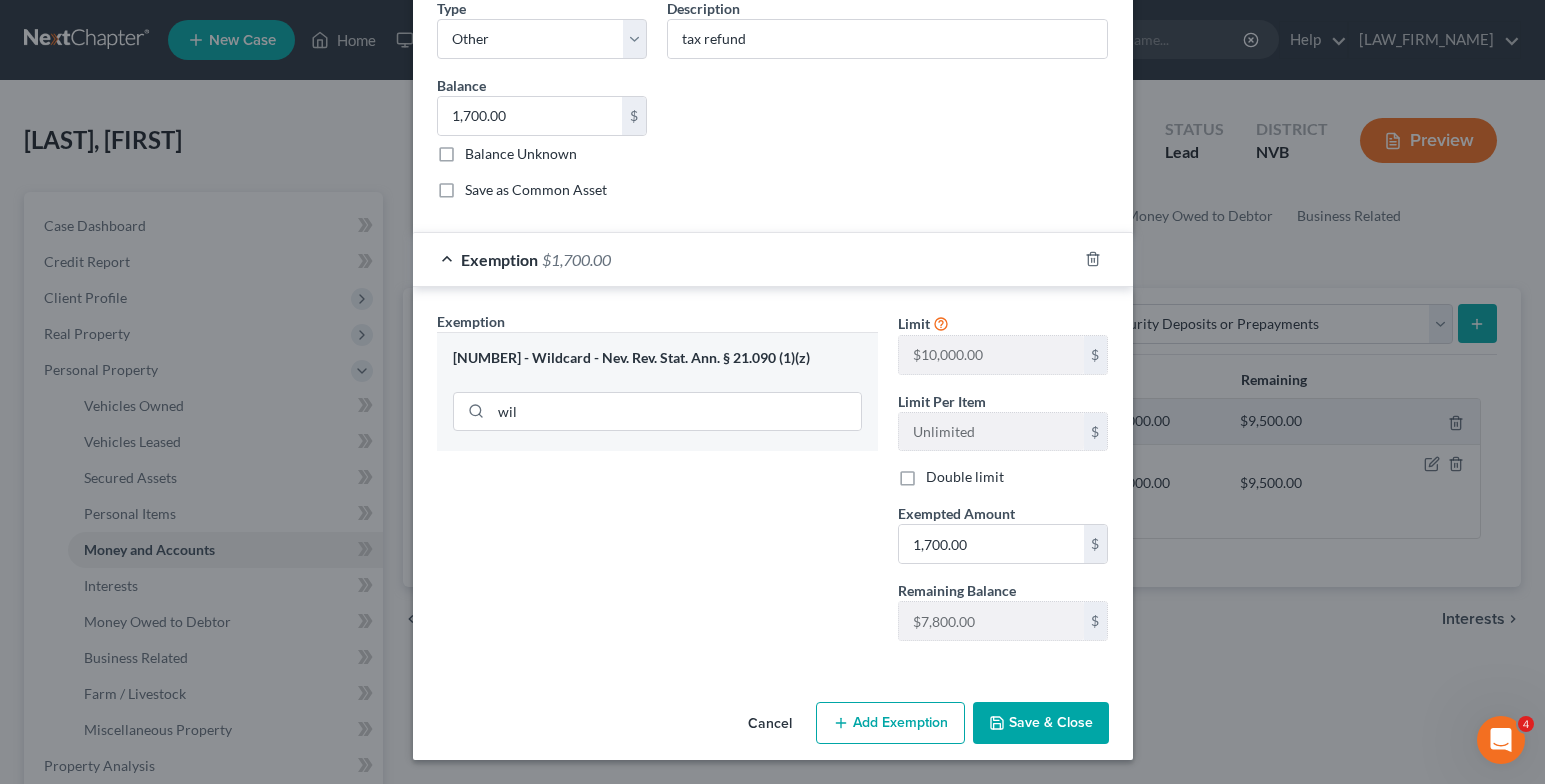 click on "Save & Close" at bounding box center (1041, 723) 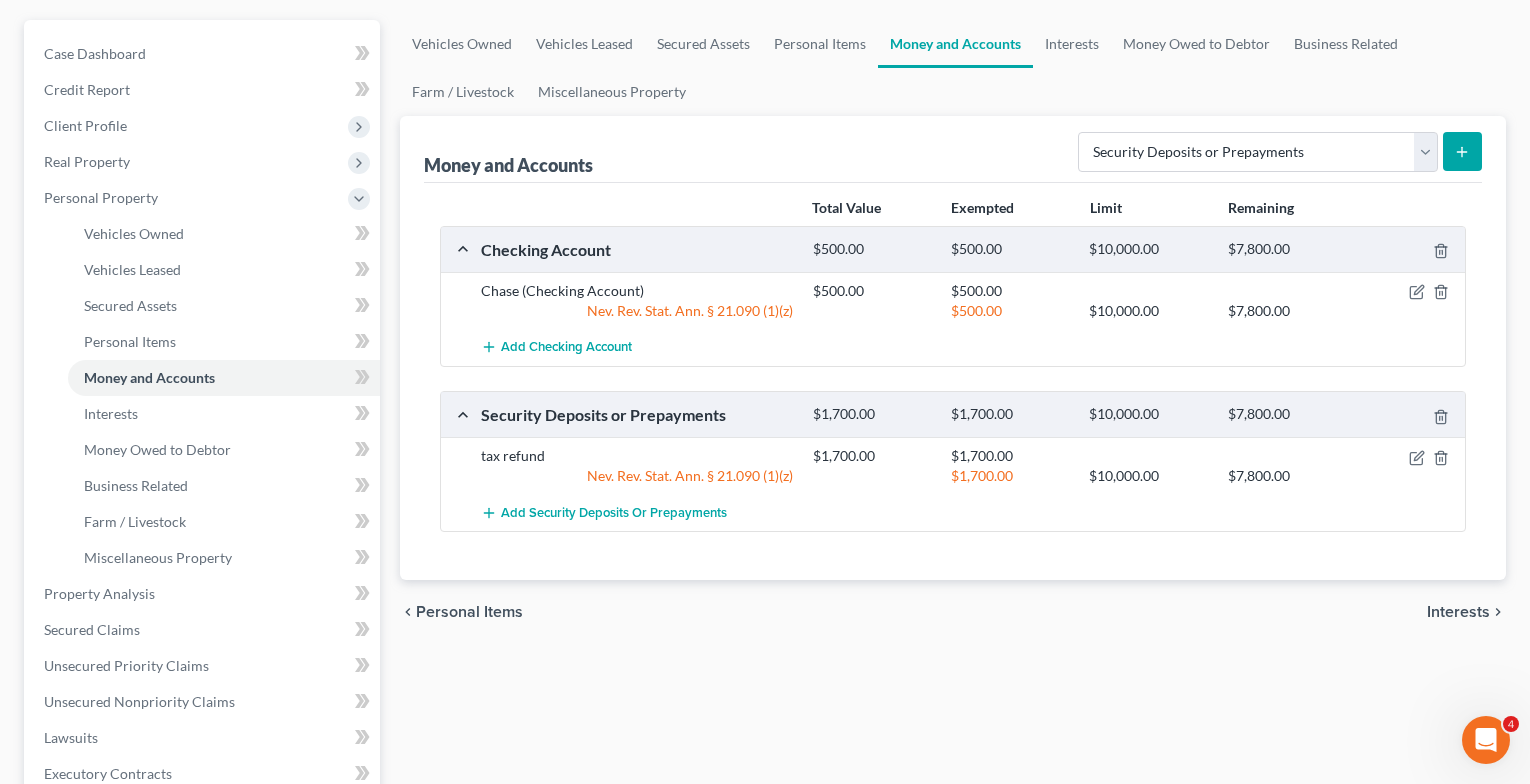 scroll, scrollTop: 200, scrollLeft: 0, axis: vertical 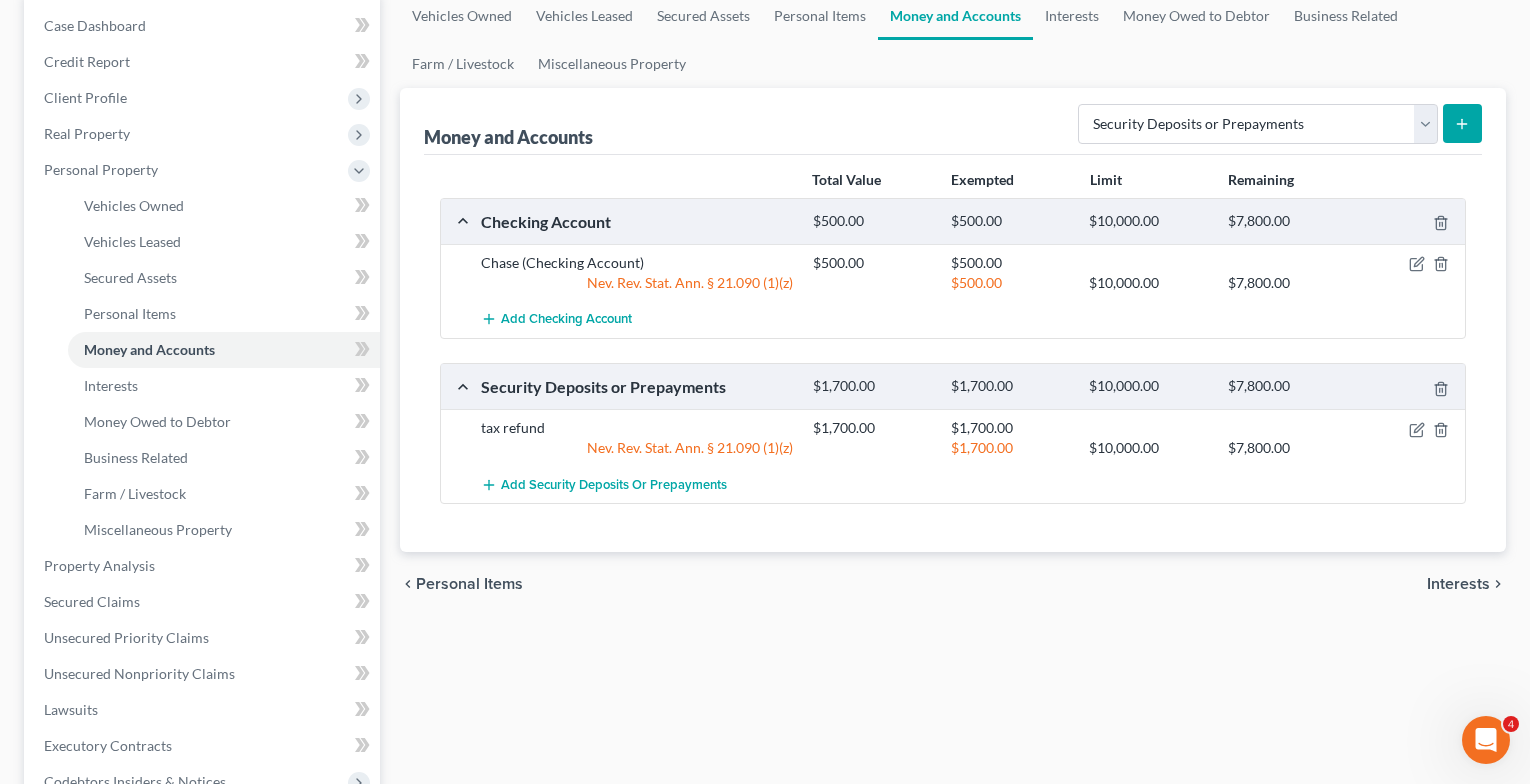 click on "Interests" at bounding box center [1458, 584] 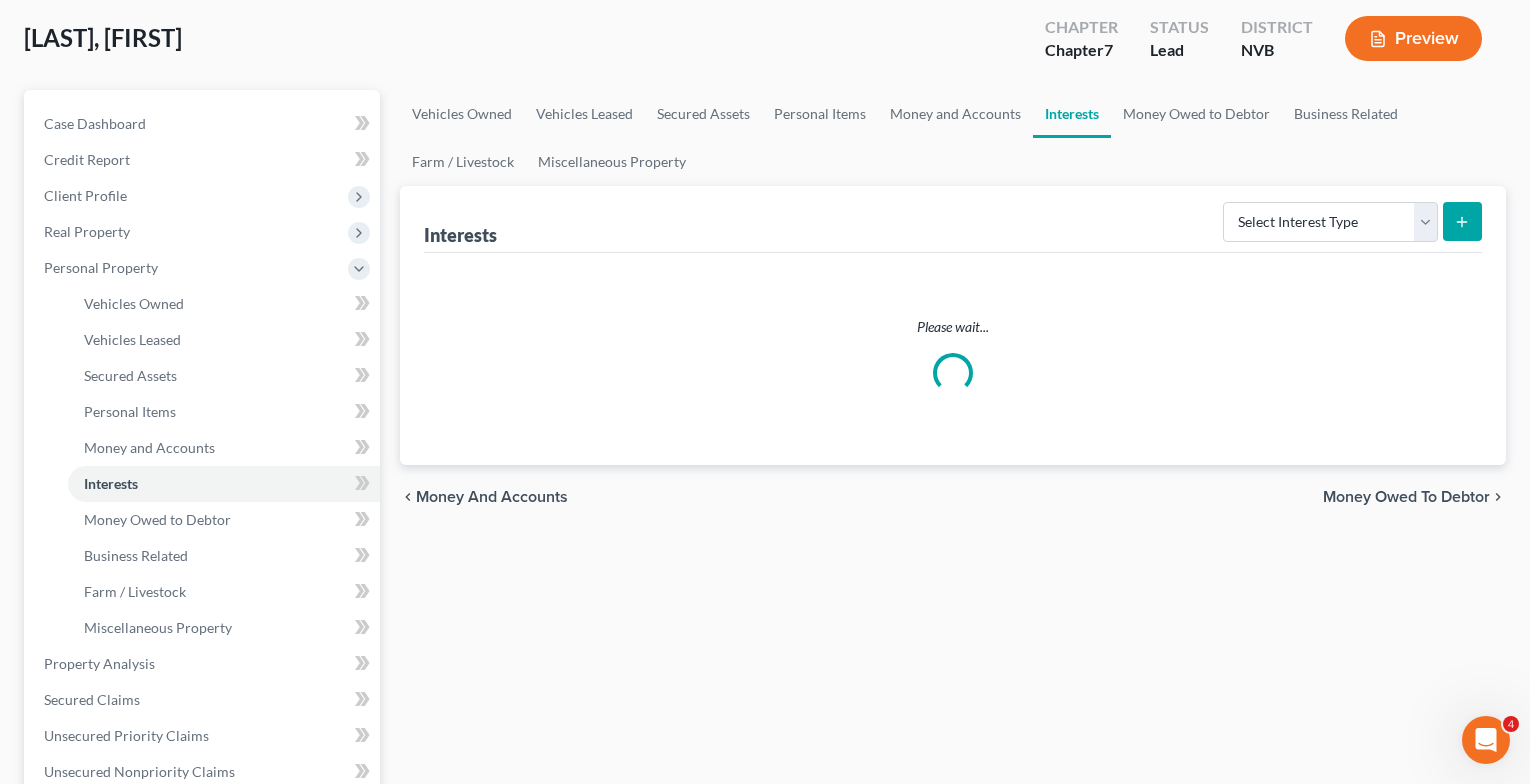 scroll, scrollTop: 0, scrollLeft: 0, axis: both 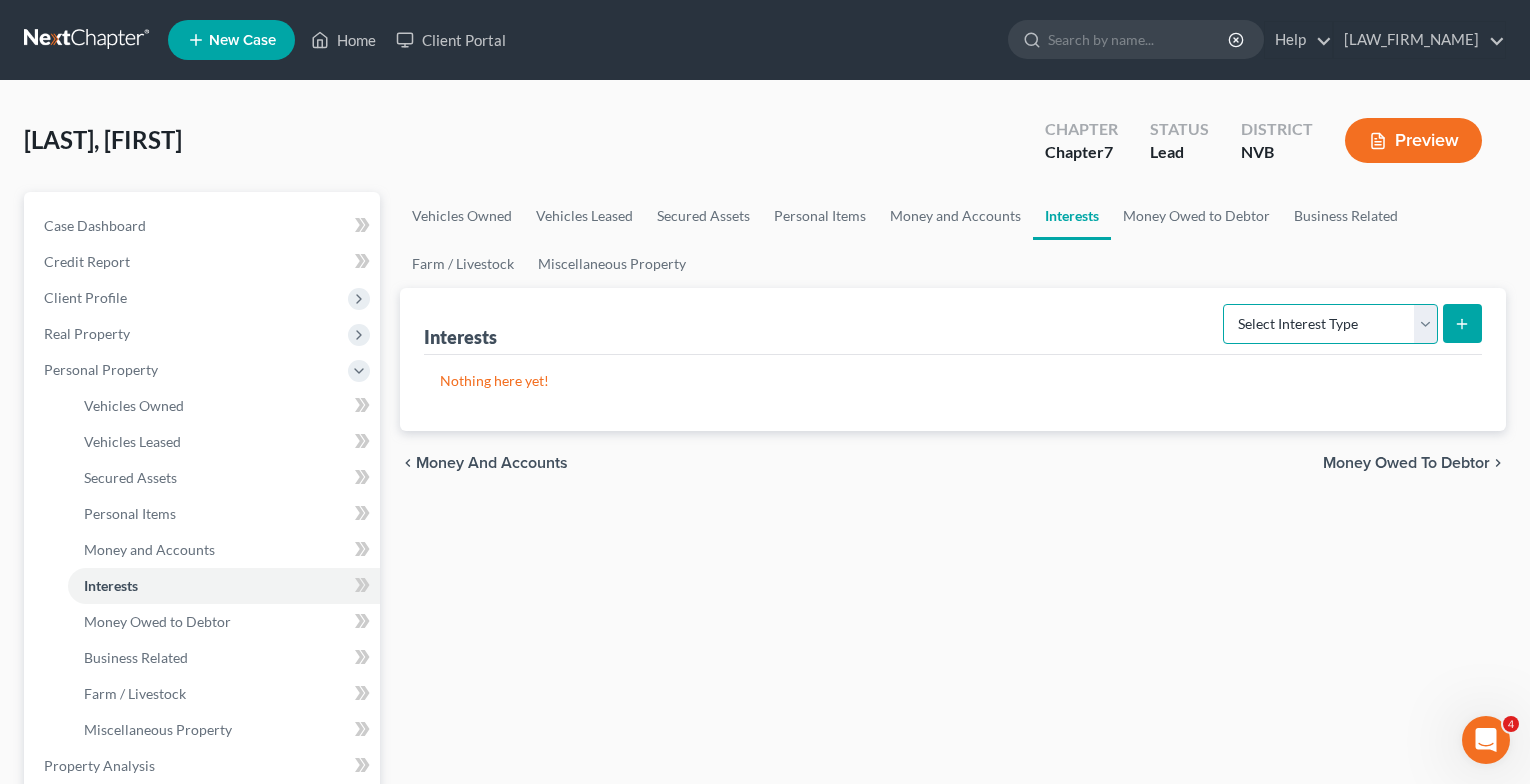 click on "Select Interest Type 401K Annuity Bond Education IRA Government Bond Government Pension Plan Incorporated Business IRA Joint Venture (Active) Joint Venture (Inactive) Keogh Mutual Fund Other Retirement Plan Partnership (Active) Partnership (Inactive) Pension Plan Stock Term Life Insurance Unincorporated Business Whole Life Insurance" at bounding box center [1330, 324] 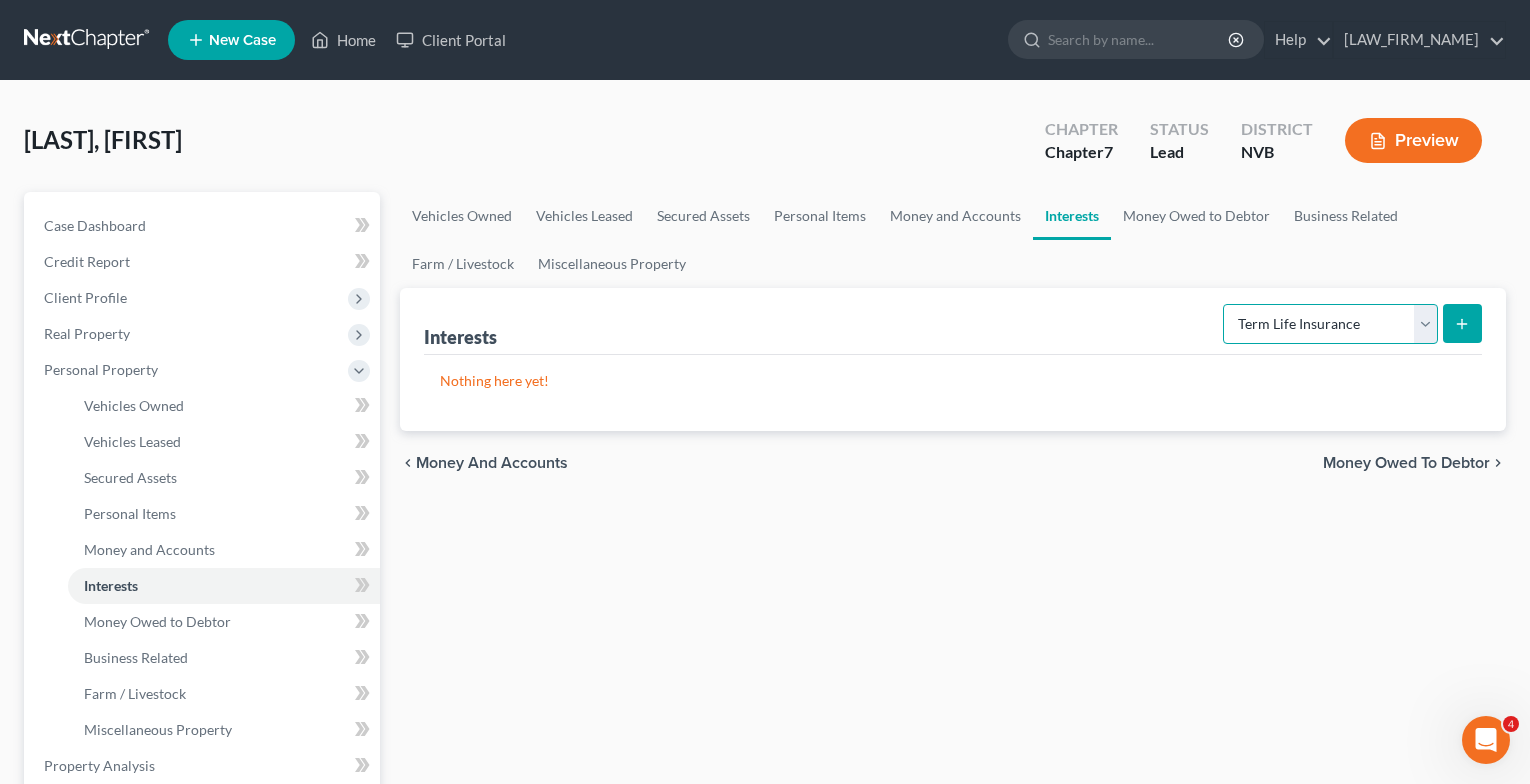 click on "Select Interest Type 401K Annuity Bond Education IRA Government Bond Government Pension Plan Incorporated Business IRA Joint Venture (Active) Joint Venture (Inactive) Keogh Mutual Fund Other Retirement Plan Partnership (Active) Partnership (Inactive) Pension Plan Stock Term Life Insurance Unincorporated Business Whole Life Insurance" at bounding box center [1330, 324] 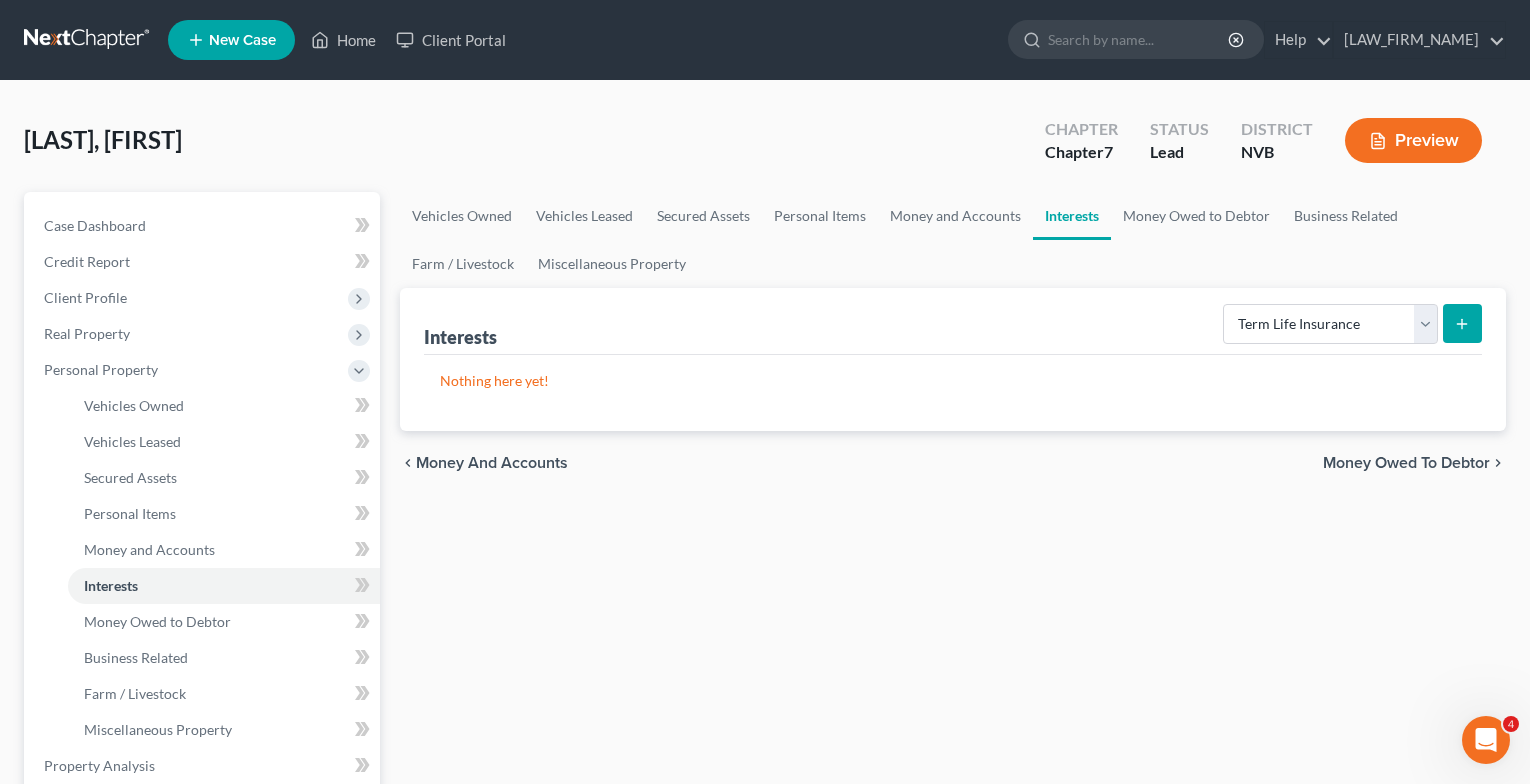 click at bounding box center [1462, 323] 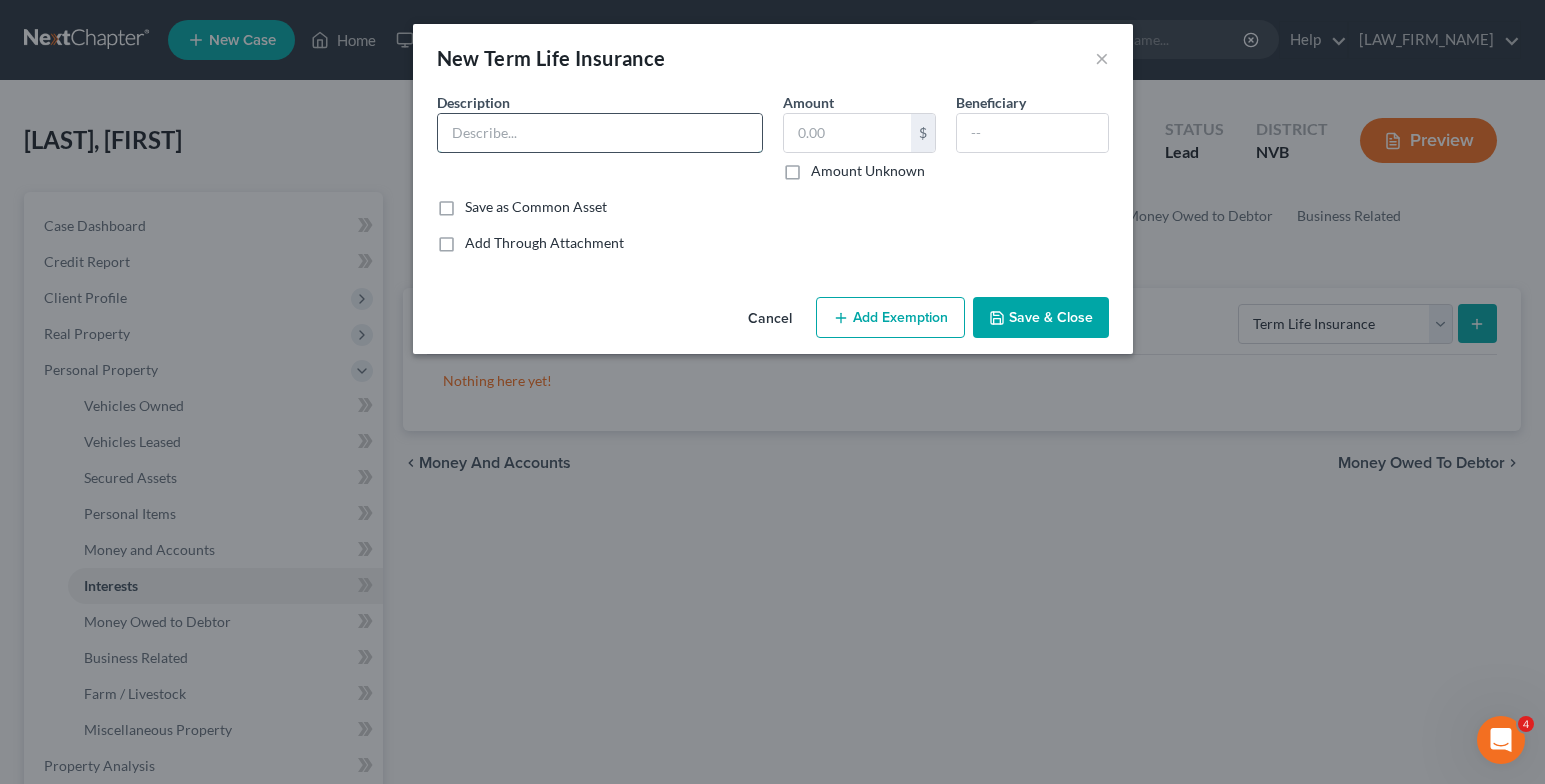 click at bounding box center (600, 133) 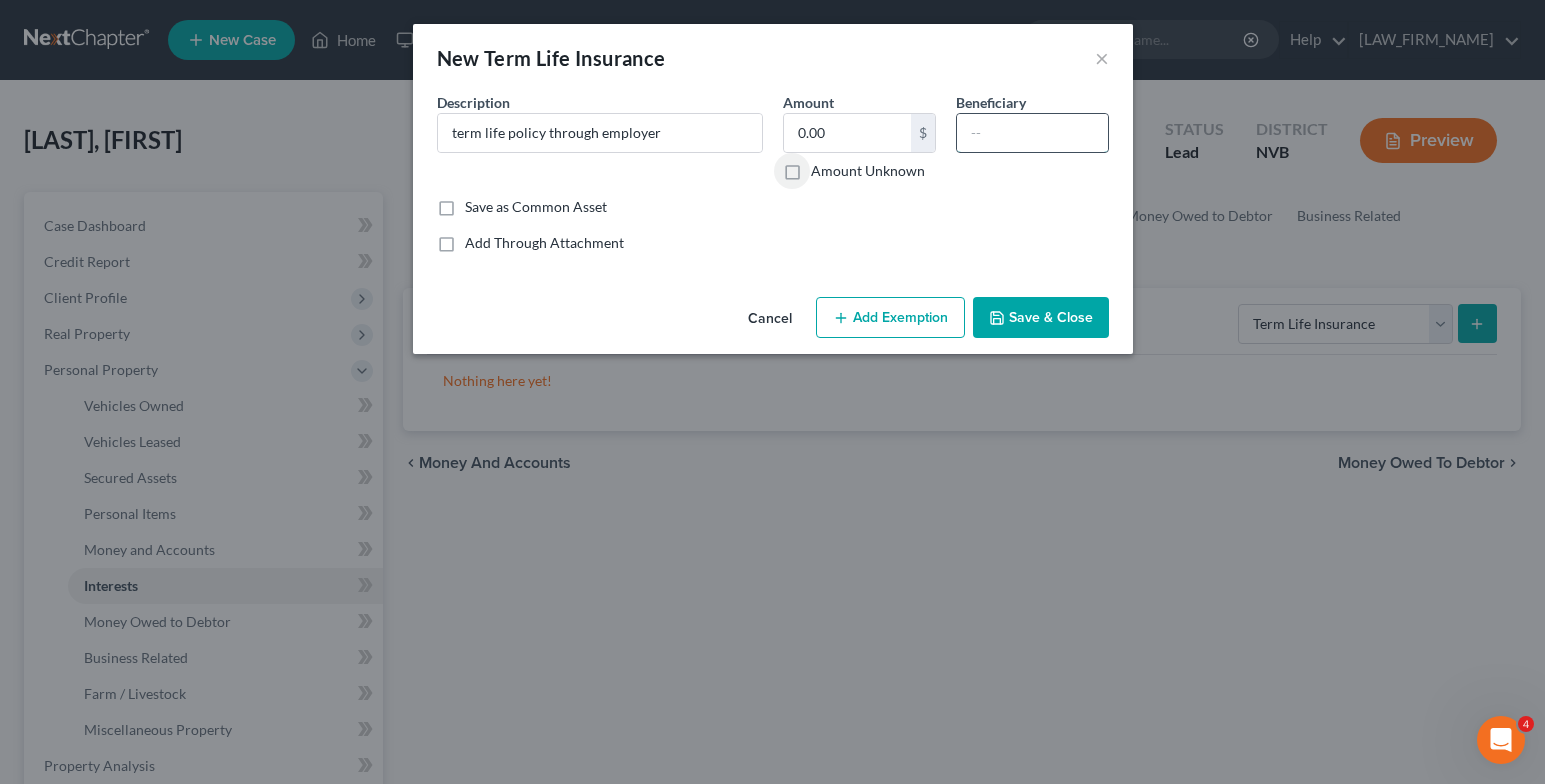 click at bounding box center [1032, 133] 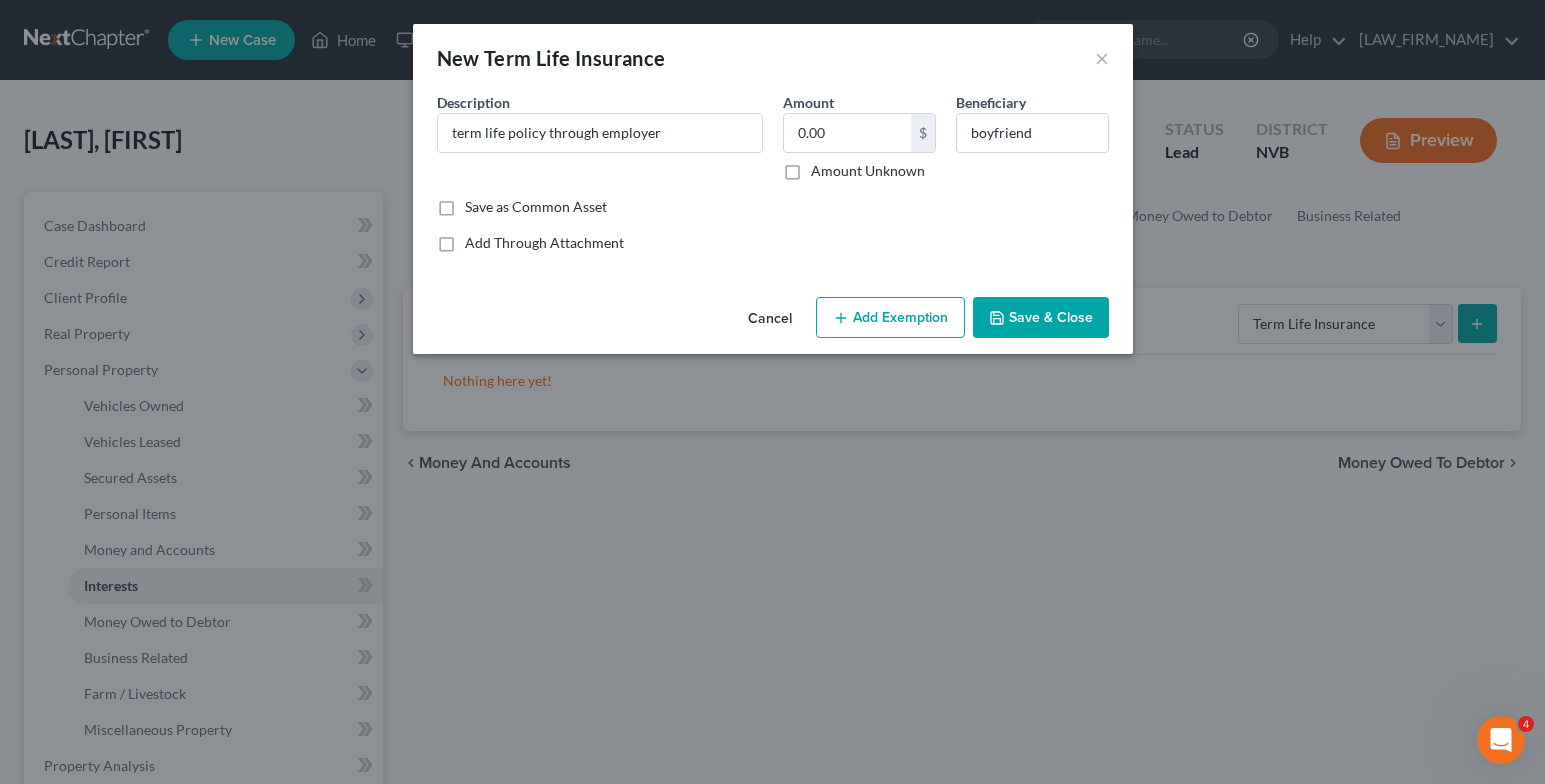 click 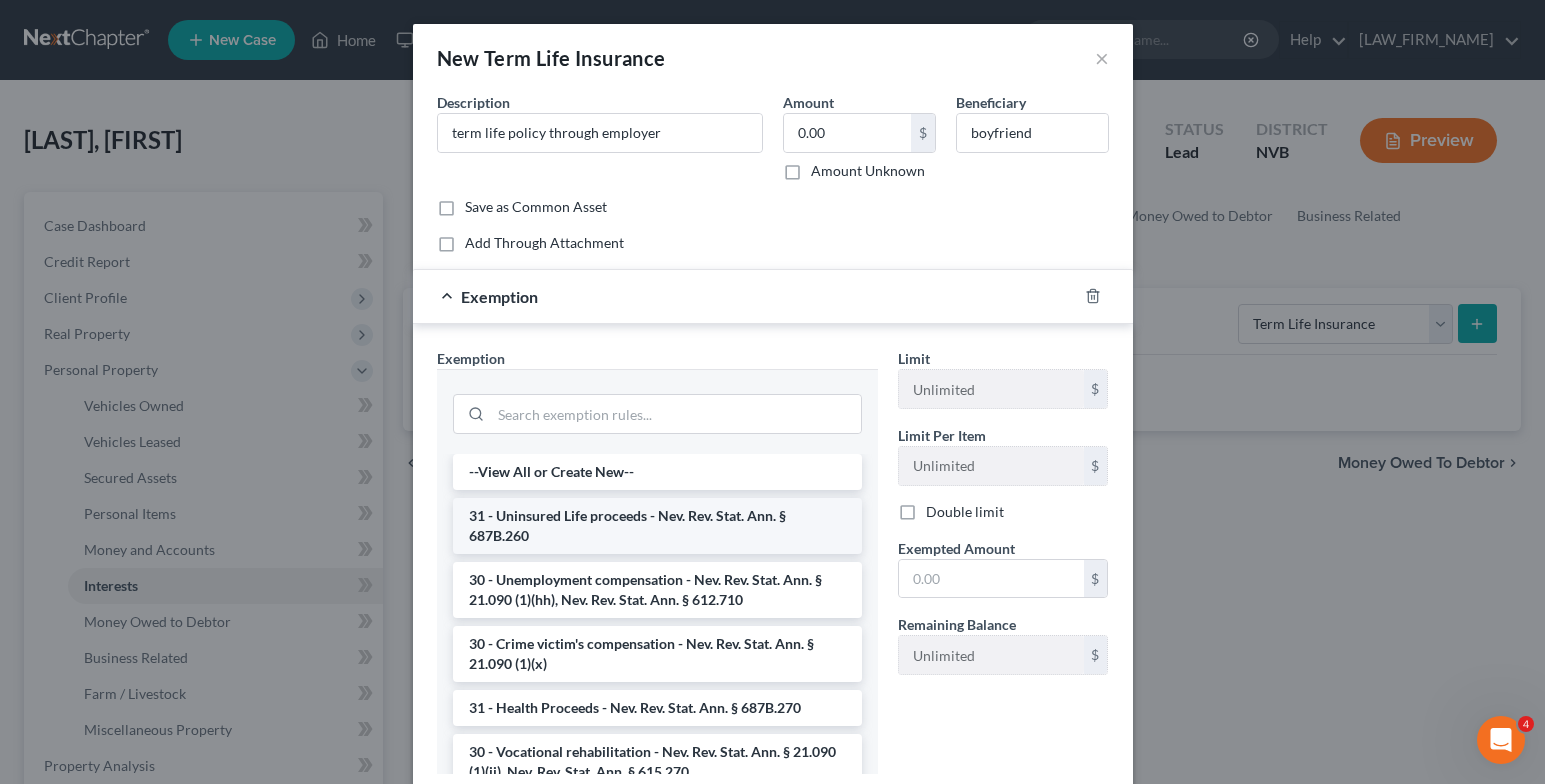 click on "31 - Uninsured Life proceeds - Nev. Rev. Stat. Ann. § 687B.260" at bounding box center (657, 526) 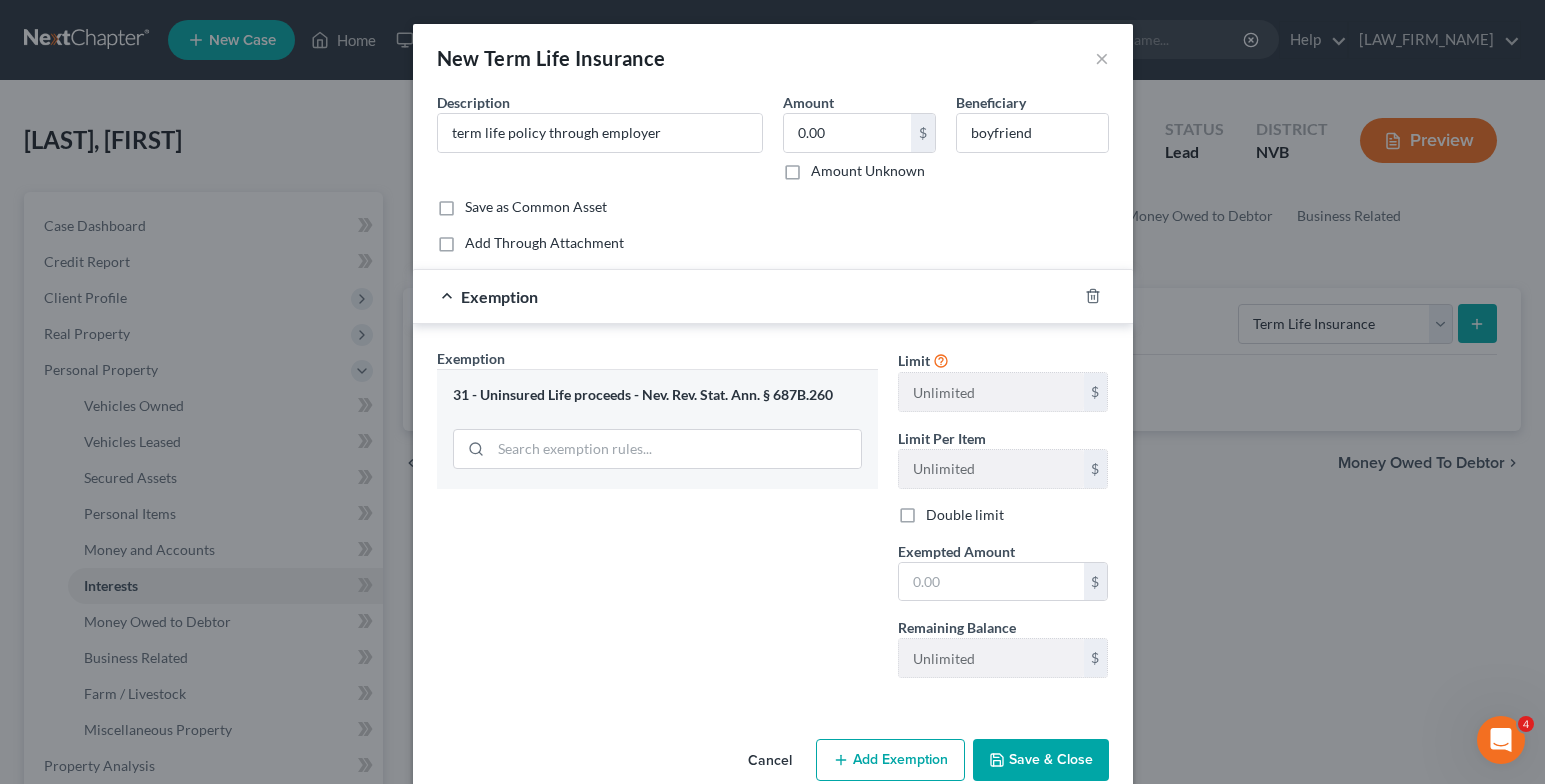 click on "Save & Close" at bounding box center (1041, 760) 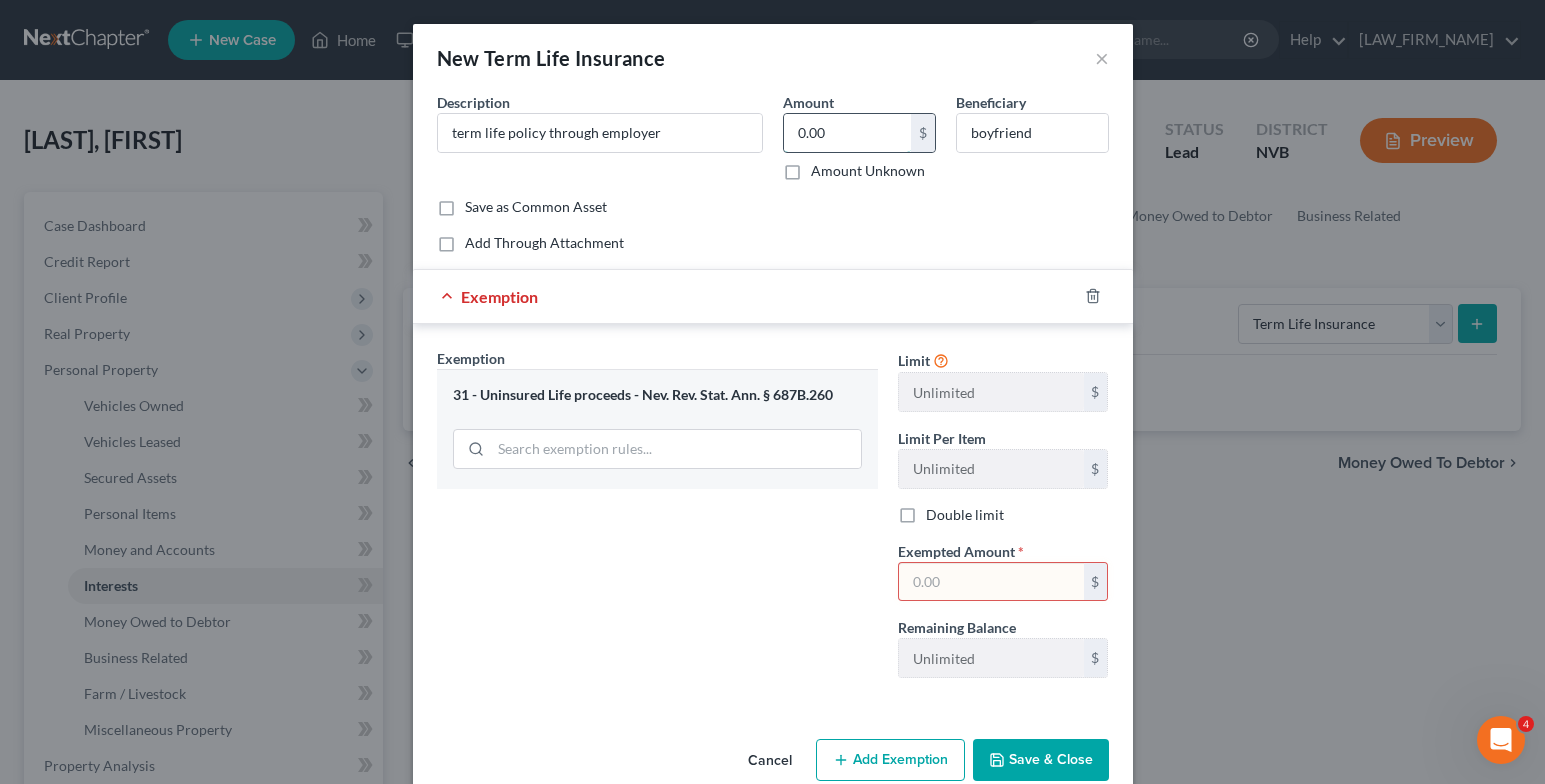 click on "0.00" at bounding box center [847, 133] 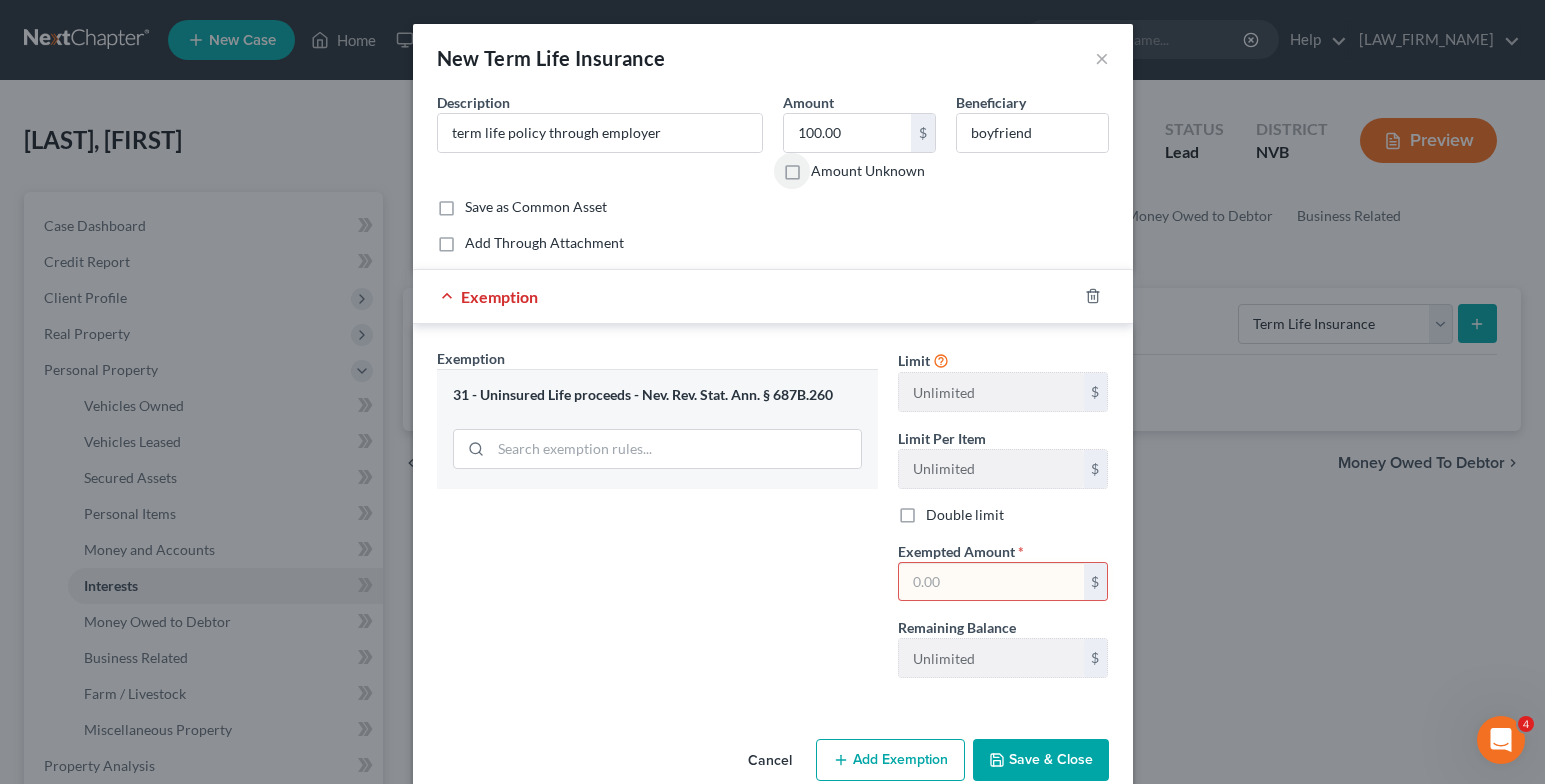 click at bounding box center [991, 582] 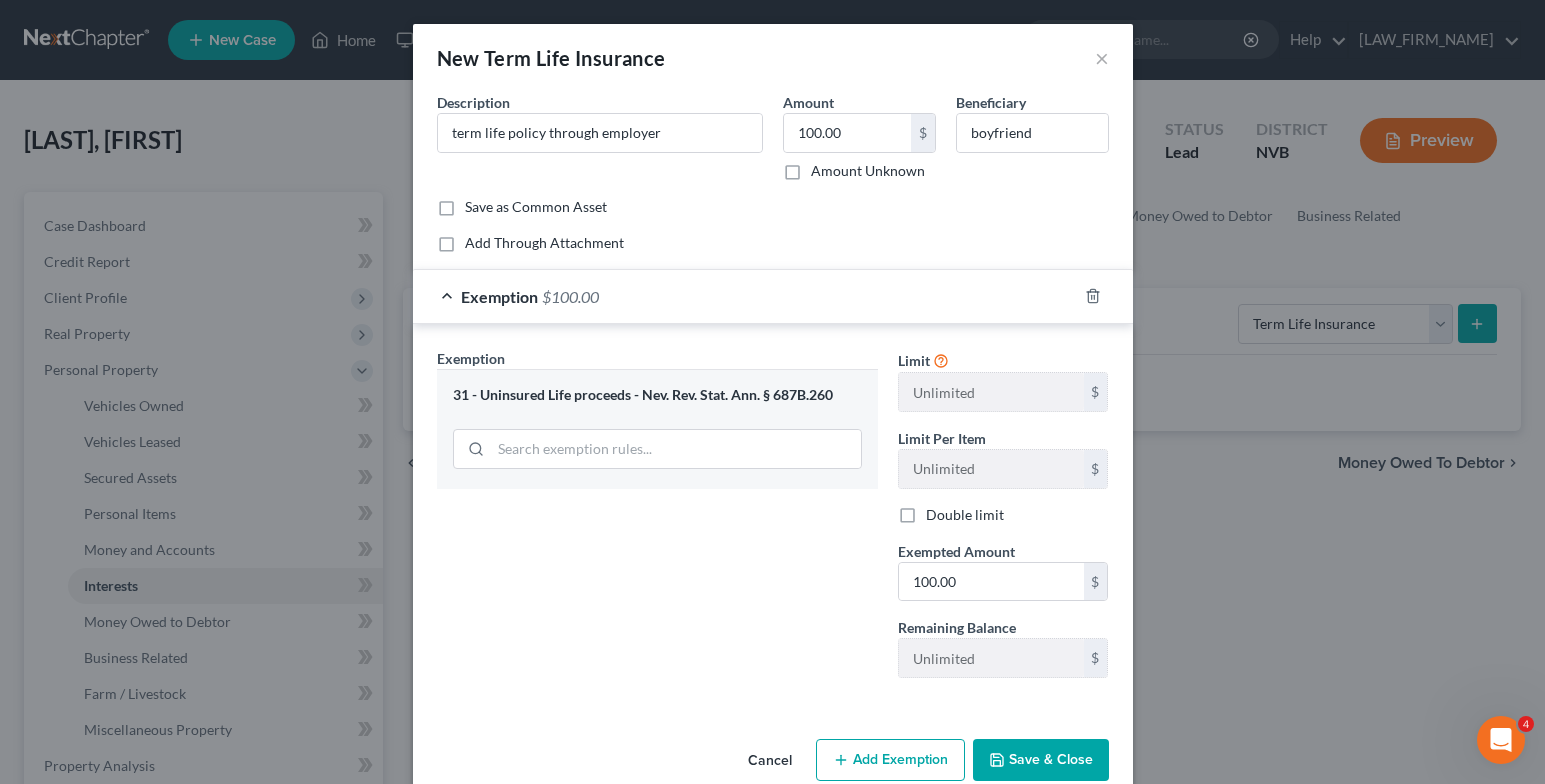 click on "Save & Close" at bounding box center (1041, 760) 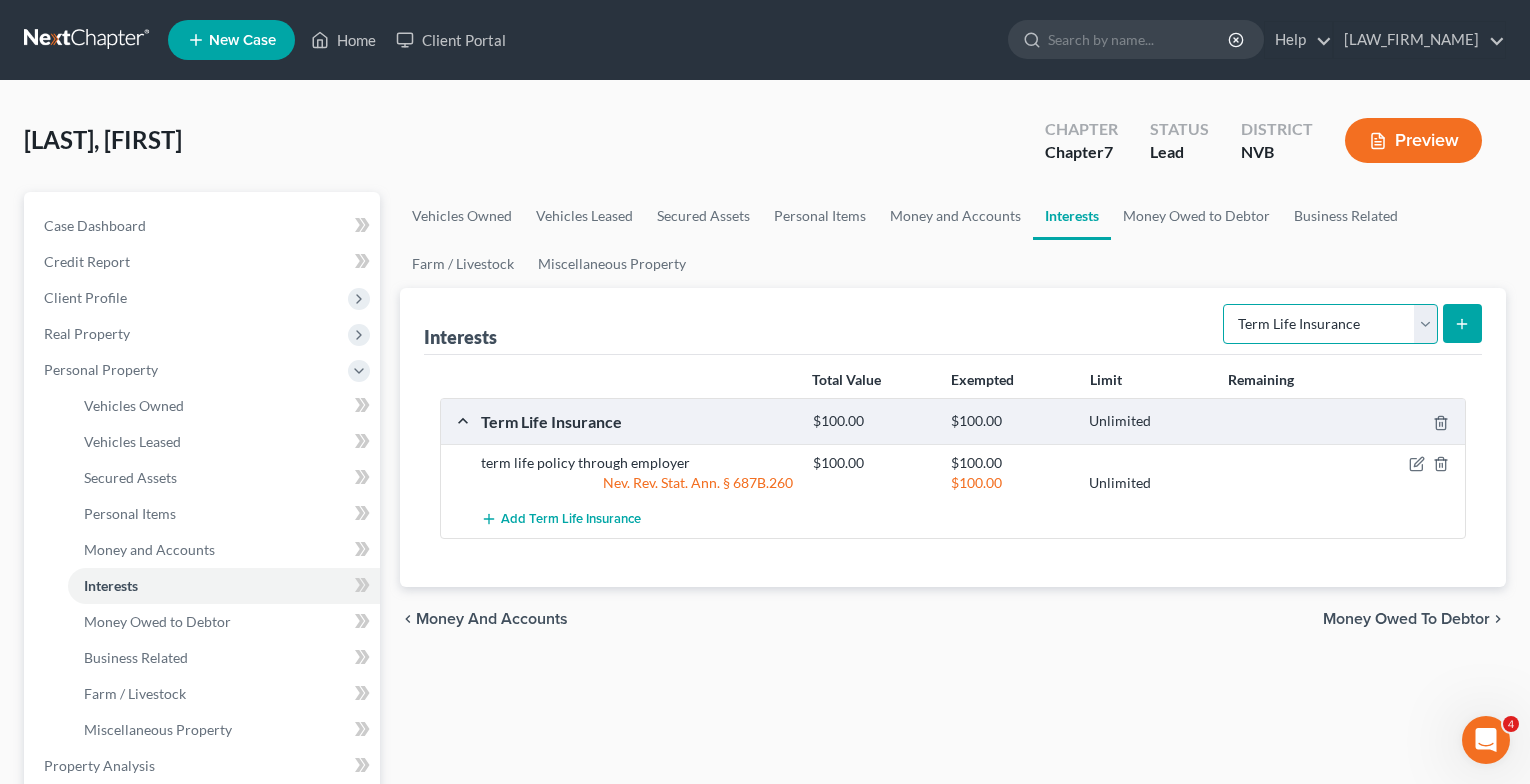 click on "Select Interest Type 401K Annuity Bond Education IRA Government Bond Government Pension Plan Incorporated Business IRA Joint Venture (Active) Joint Venture (Inactive) Keogh Mutual Fund Other Retirement Plan Partnership (Active) Partnership (Inactive) Pension Plan Stock Term Life Insurance Unincorporated Business Whole Life Insurance" at bounding box center [1330, 324] 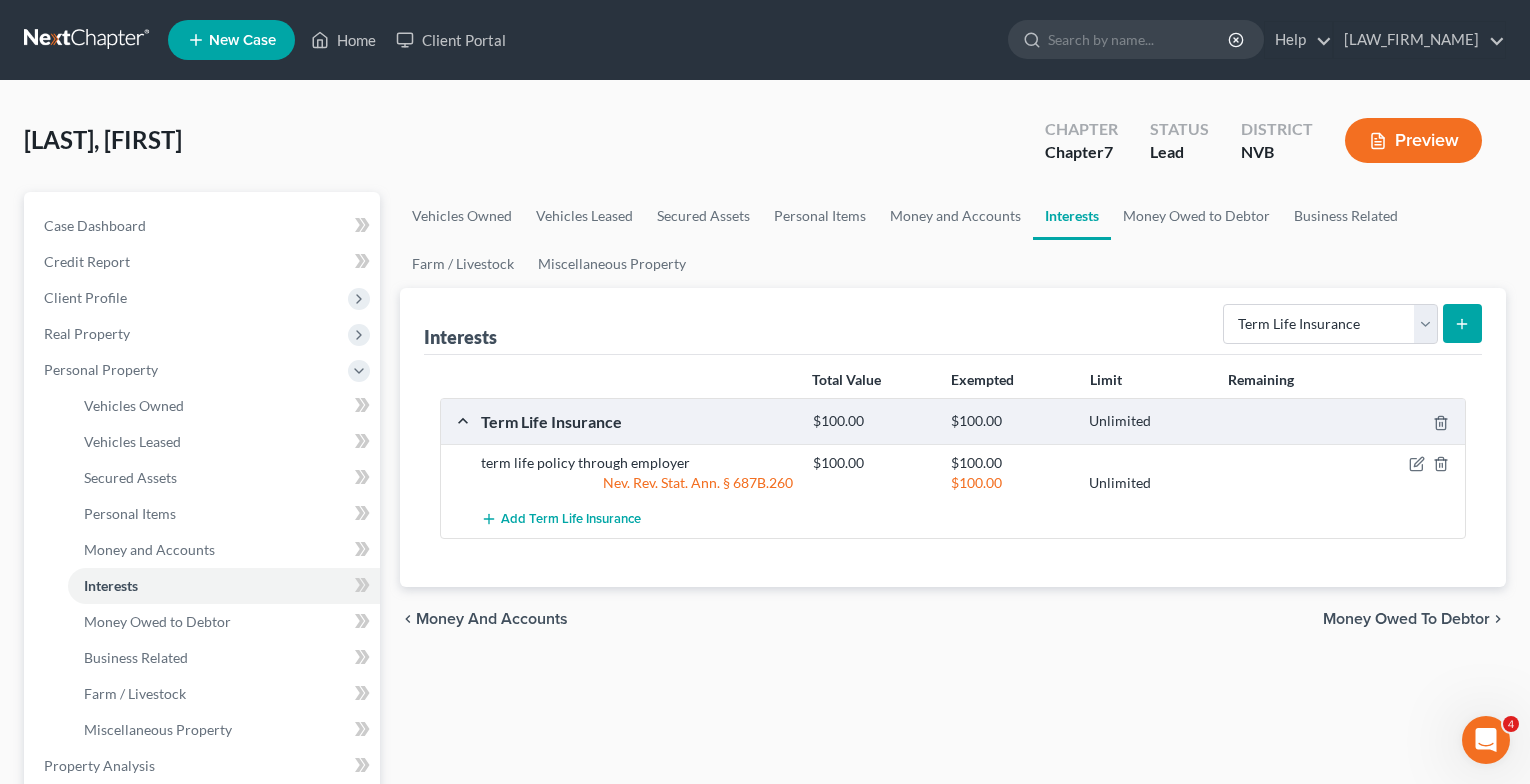 click on "Vehicles Owned
Vehicles Leased
Secured Assets
Personal Items
Money and Accounts
Interests
Money Owed to Debtor
Business Related
Farm / Livestock
Miscellaneous Property
Interests Select Interest Type 401K Annuity Bond Education IRA Government Bond Government Pension Plan Incorporated Business IRA Joint Venture (Active) Joint Venture (Inactive) Keogh Mutual Fund Other Retirement Plan Partnership (Active) Partnership (Inactive) Pension Plan Stock Term Life Insurance Unincorporated Business Whole Life Insurance
Total Value Exempted Limit Remaining
Term Life Insurance $100.00 $100.00 Unlimited
term life policy through employer $100.00 $100.00 Nev. Rev. Stat. Ann. § 687B.260 $100.00 Unlimited Add Term Life Insurance
chevron_left
Money and Accounts
Money Owed to Debtor
chevron_right" at bounding box center (953, 769) 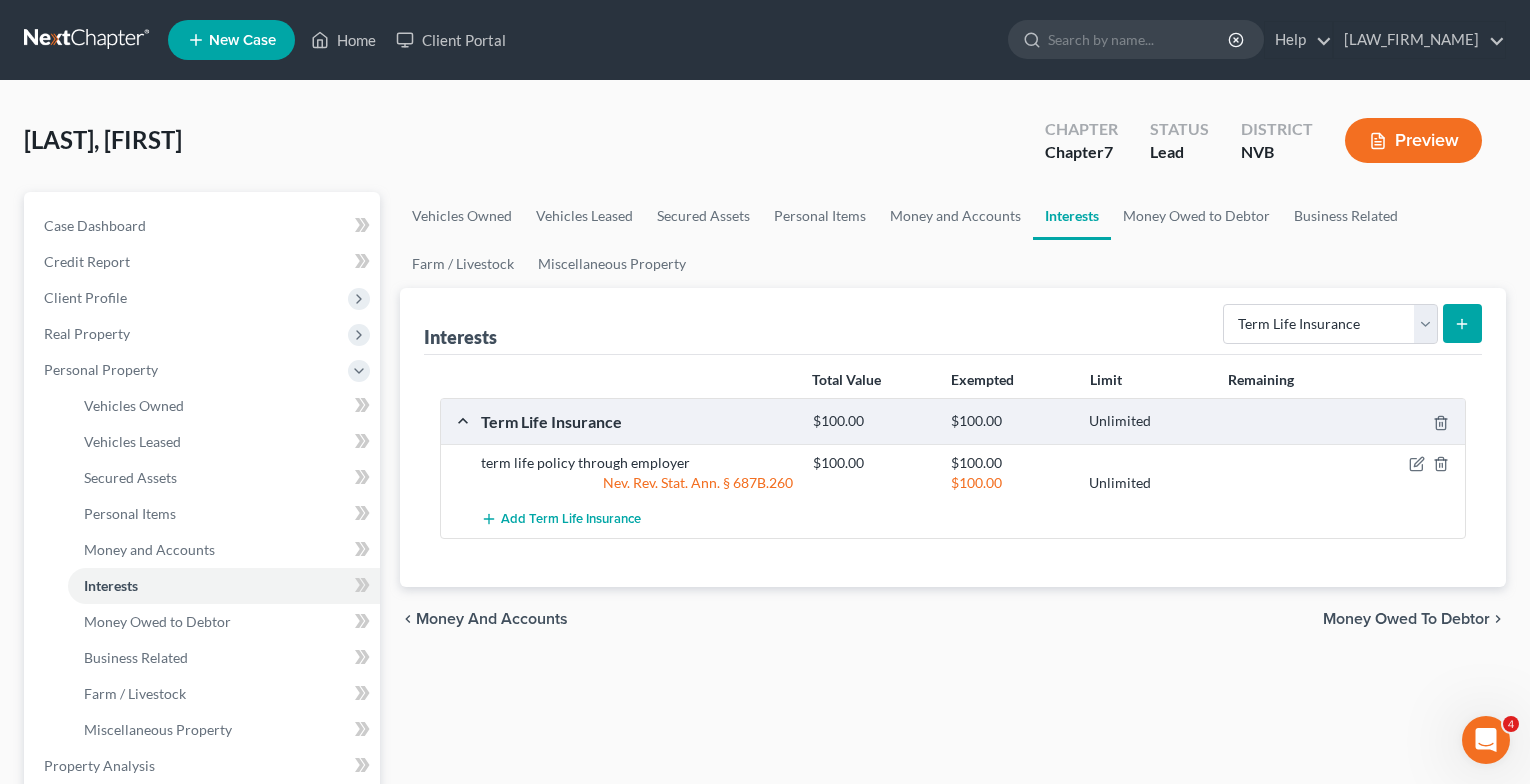 click on "Money Owed to Debtor" at bounding box center (1406, 619) 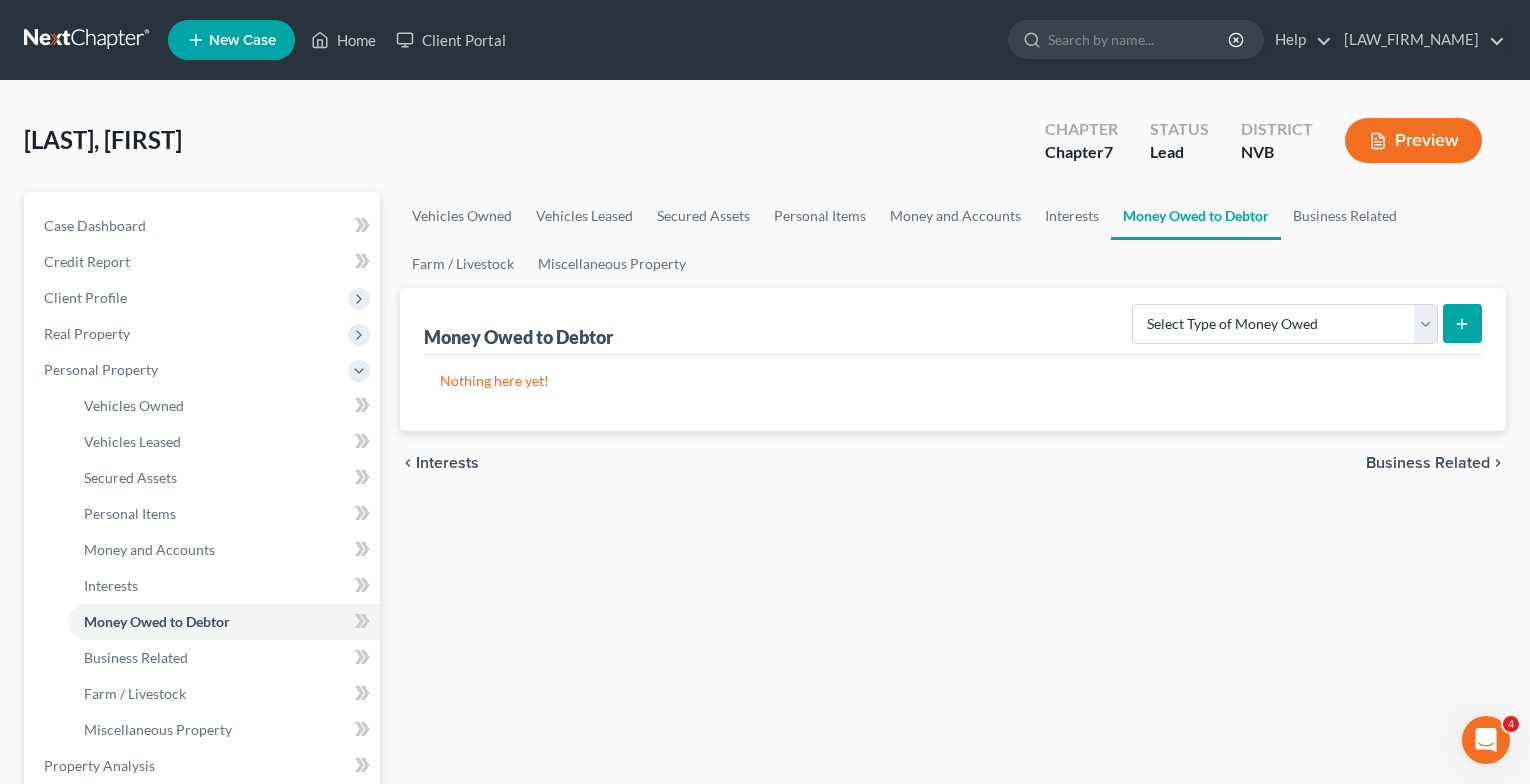 click on "Business Related" at bounding box center [1428, 463] 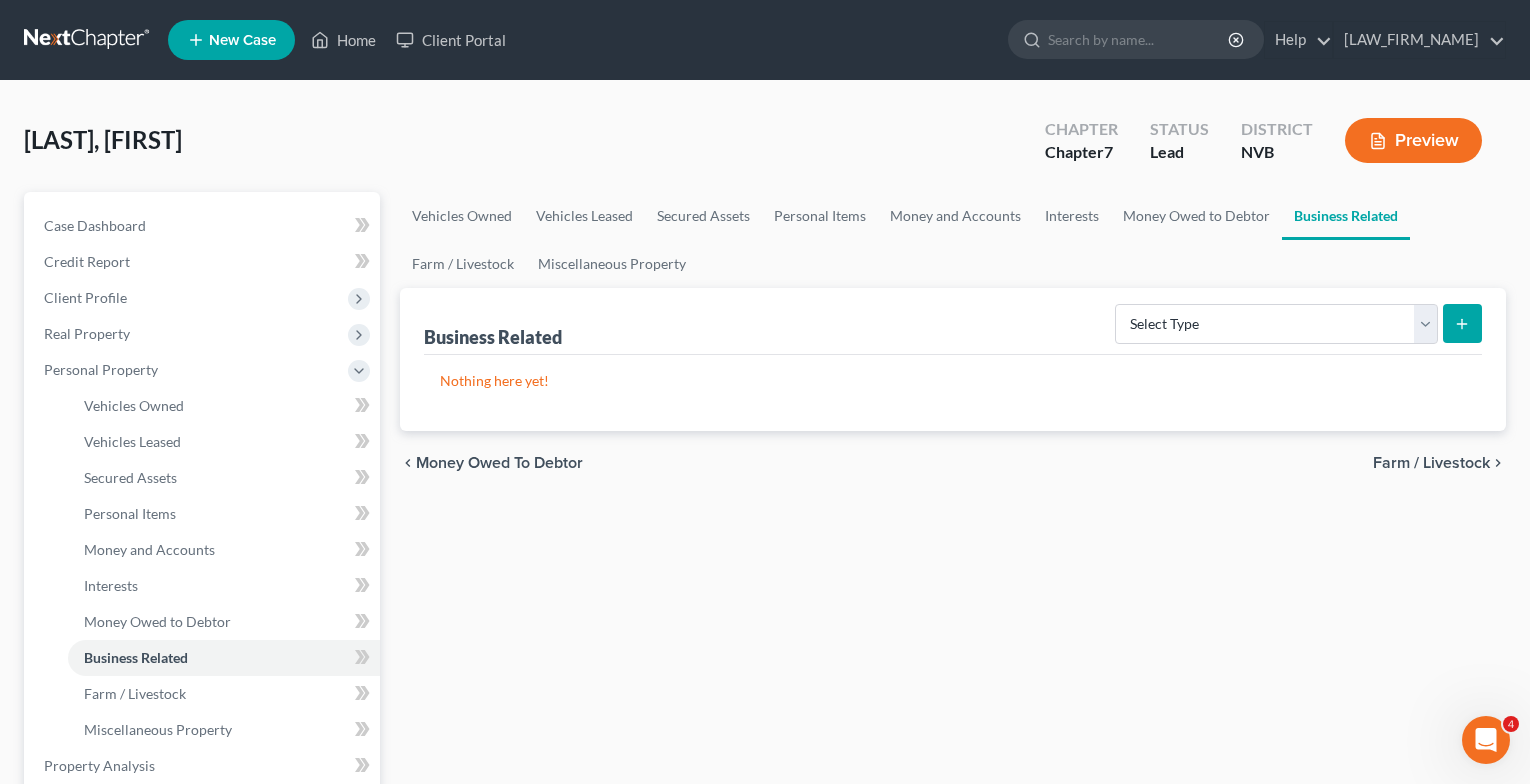 click on "Money Owed to Debtor" at bounding box center [499, 463] 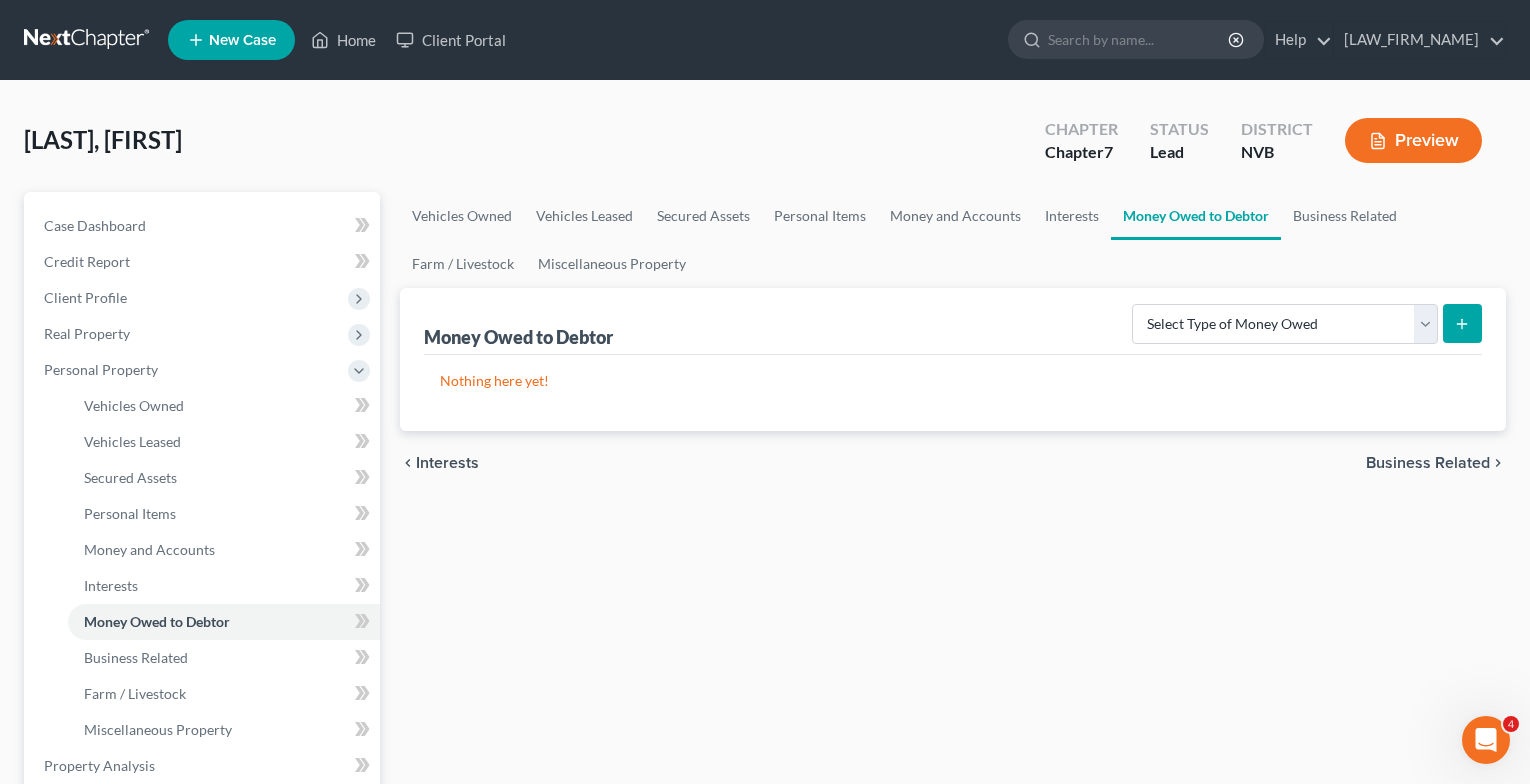 click on "Select Type of Money Owed Accounts Receivable Alimony Child Support Claims Against Third Parties Disability Benefits Disability Insurance Payments Divorce Settlements Equitable or Future Interests Expected Tax Refund and Unused NOLs Financial Assets Not Yet Listed Life Estate of Descendants Maintenance Other Contingent & Unliquidated Claims Property Settlements Sick or Vacation Pay Social Security Benefits Trusts Unpaid Loans Unpaid Wages Workers Compensation" at bounding box center (1307, 324) 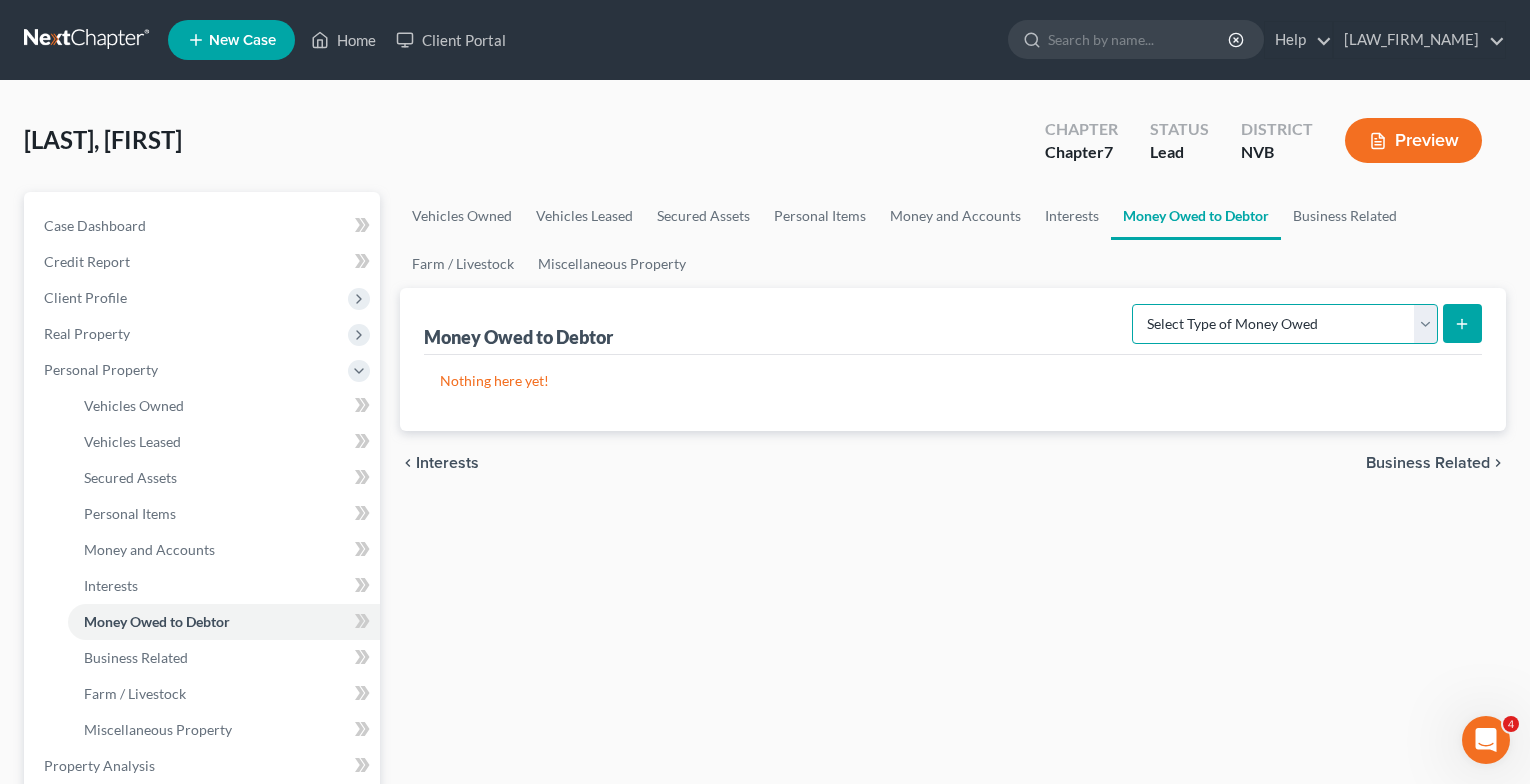 click on "Select Type of Money Owed Accounts Receivable Alimony Child Support Claims Against Third Parties Disability Benefits Disability Insurance Payments Divorce Settlements Equitable or Future Interests Expected Tax Refund and Unused NOLs Financial Assets Not Yet Listed Life Estate of Descendants Maintenance Other Contingent & Unliquidated Claims Property Settlements Sick or Vacation Pay Social Security Benefits Trusts Unpaid Loans Unpaid Wages Workers Compensation" at bounding box center [1285, 324] 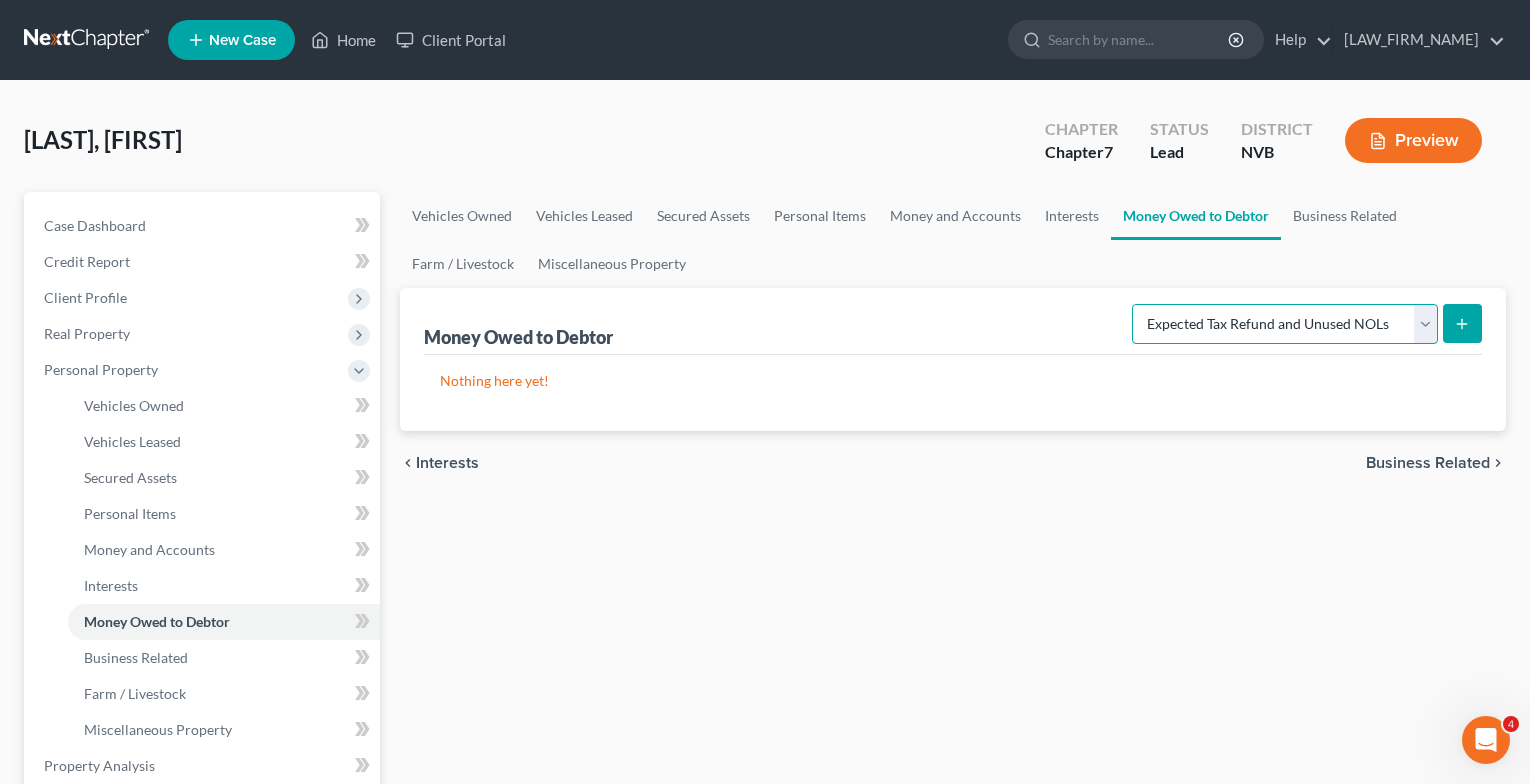 click on "Select Type of Money Owed Accounts Receivable Alimony Child Support Claims Against Third Parties Disability Benefits Disability Insurance Payments Divorce Settlements Equitable or Future Interests Expected Tax Refund and Unused NOLs Financial Assets Not Yet Listed Life Estate of Descendants Maintenance Other Contingent & Unliquidated Claims Property Settlements Sick or Vacation Pay Social Security Benefits Trusts Unpaid Loans Unpaid Wages Workers Compensation" at bounding box center (1285, 324) 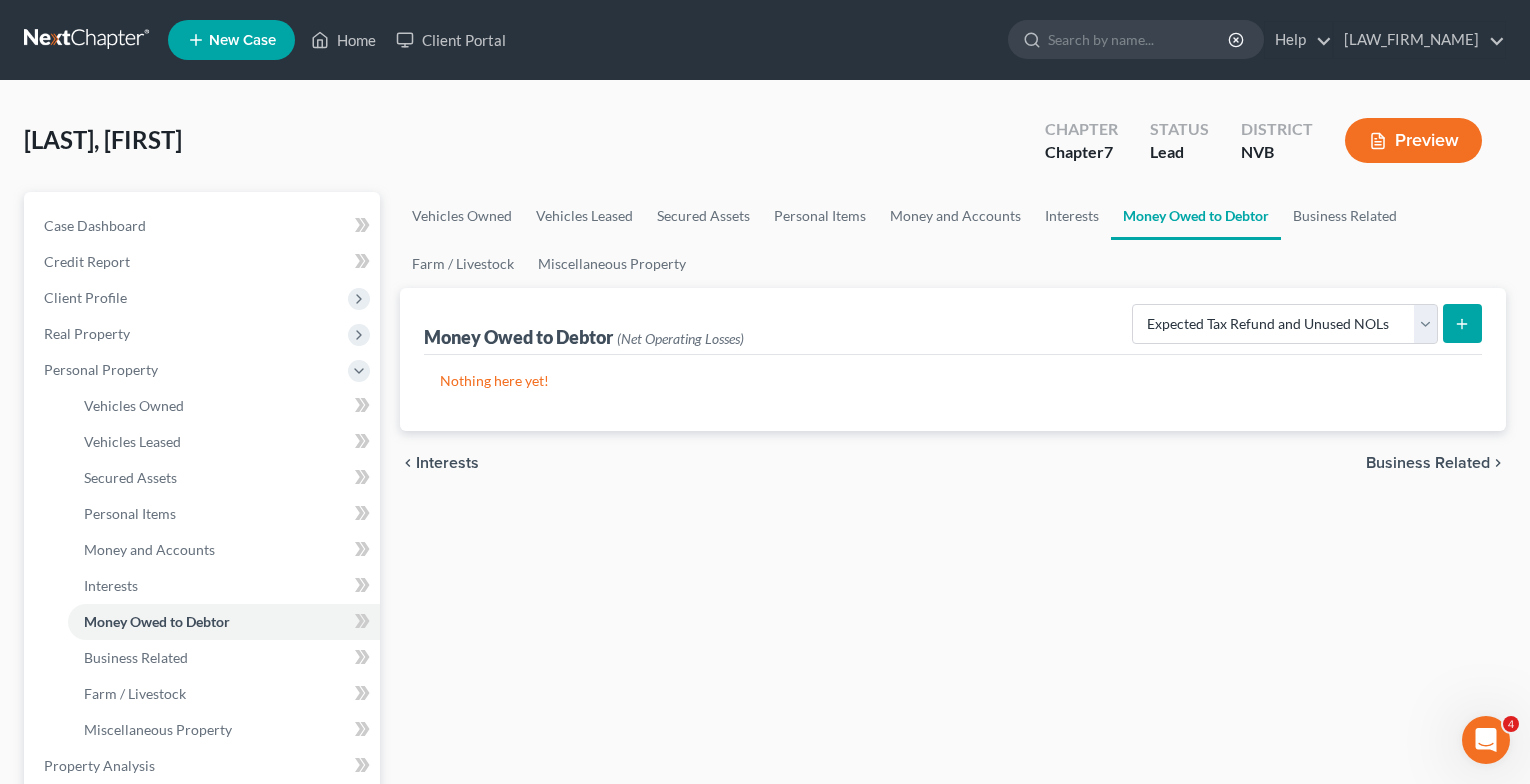 click 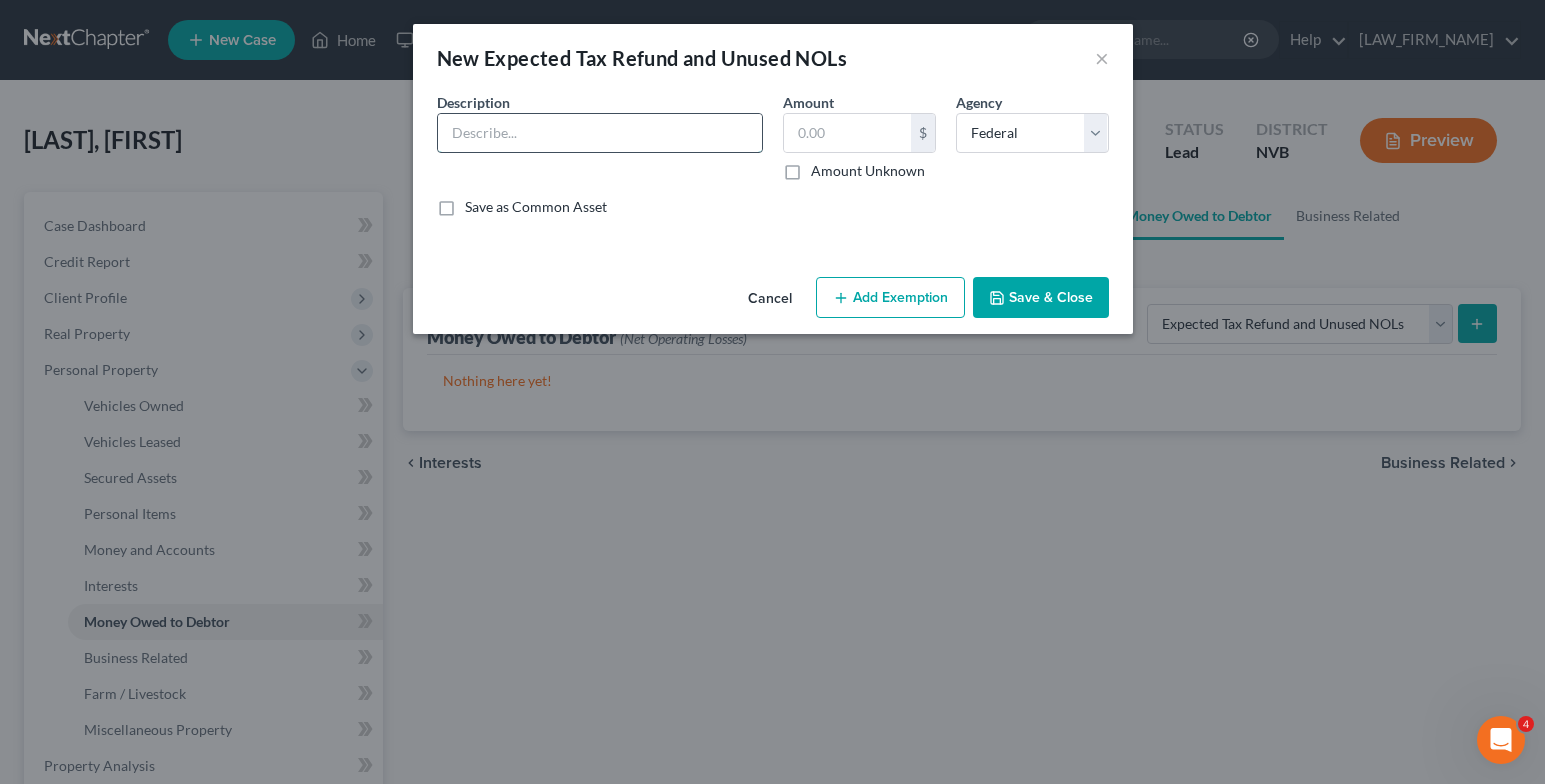 click at bounding box center [600, 133] 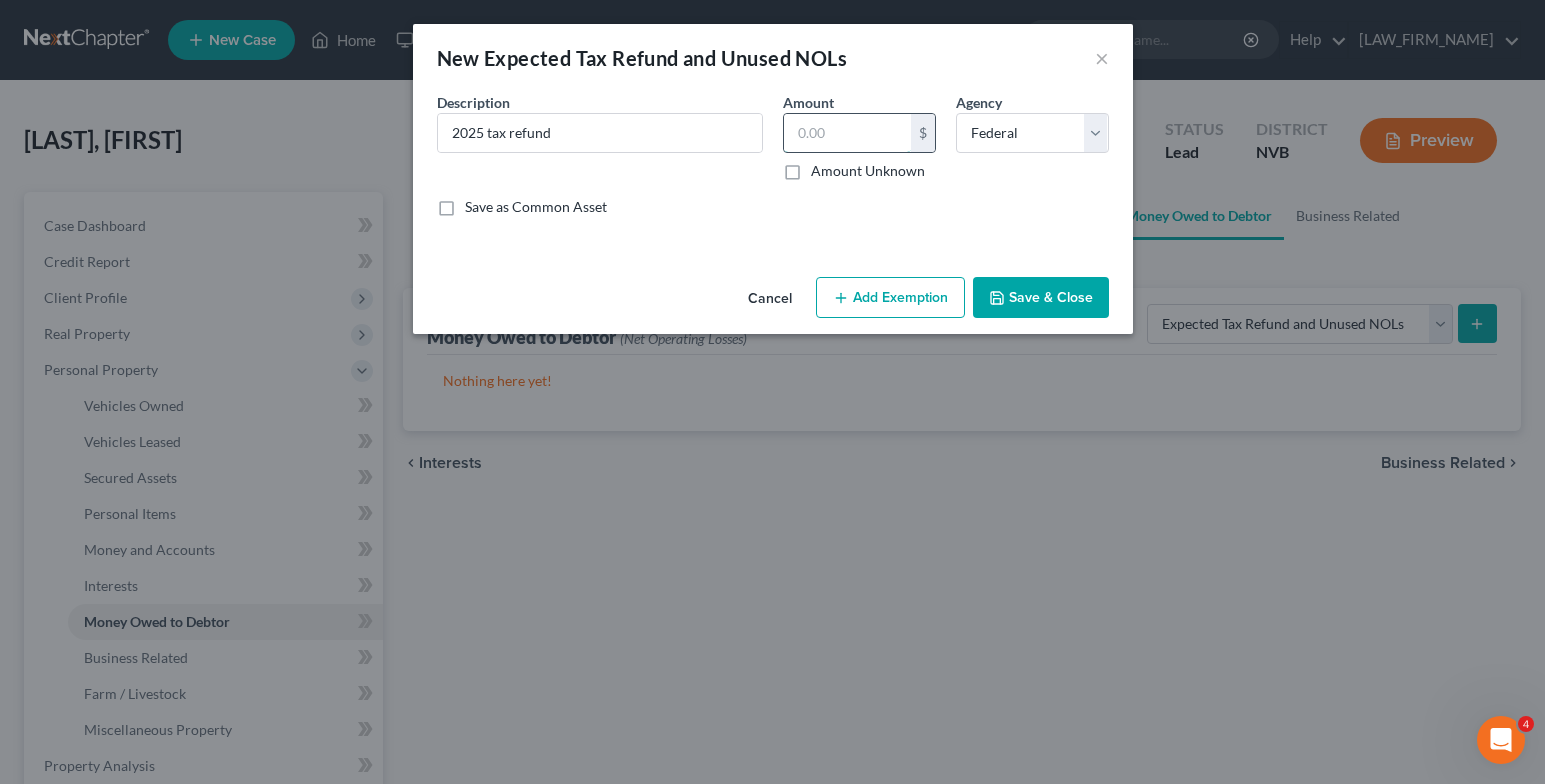 click at bounding box center (847, 133) 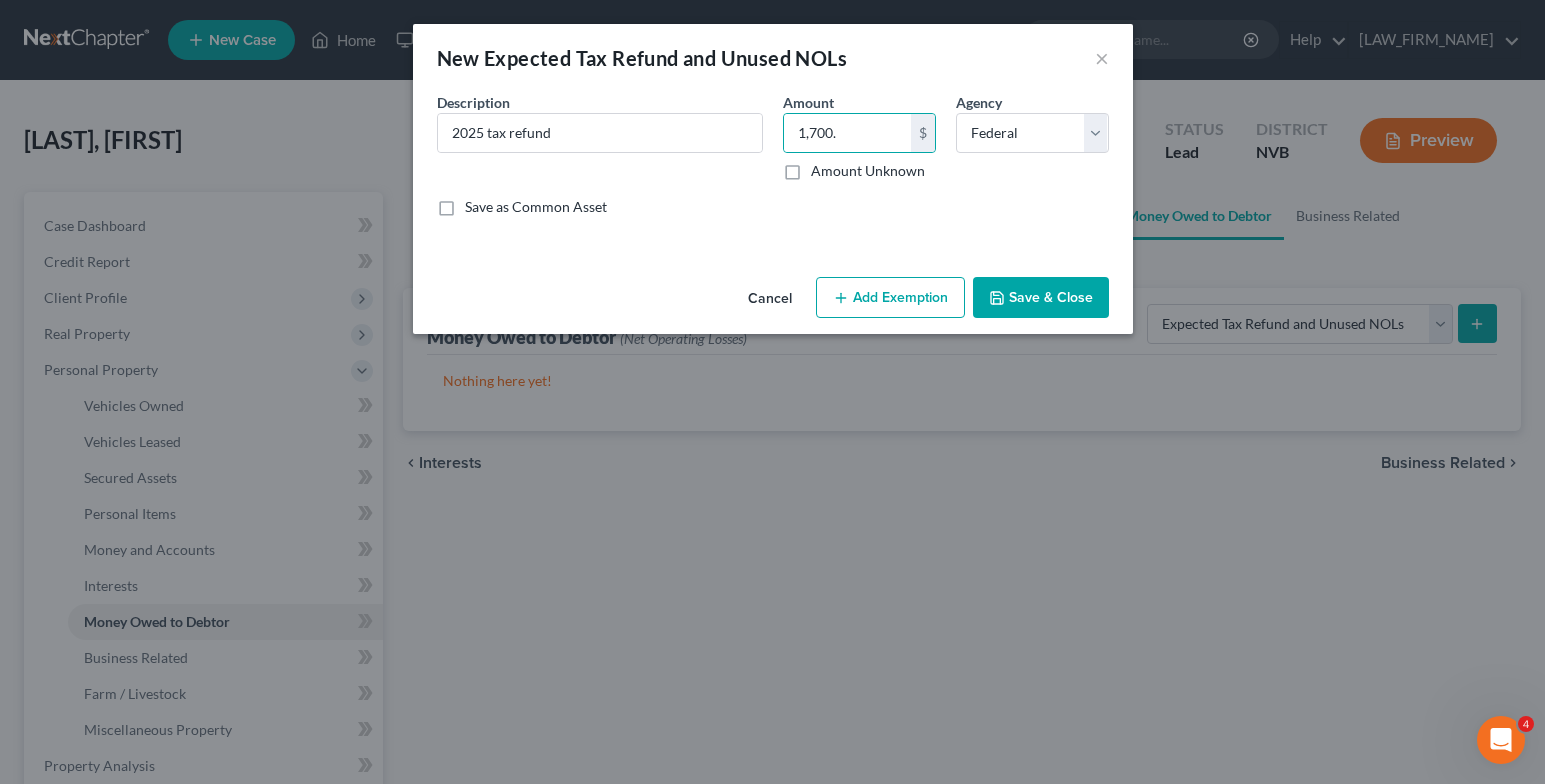 click on "Add Exemption" at bounding box center (890, 298) 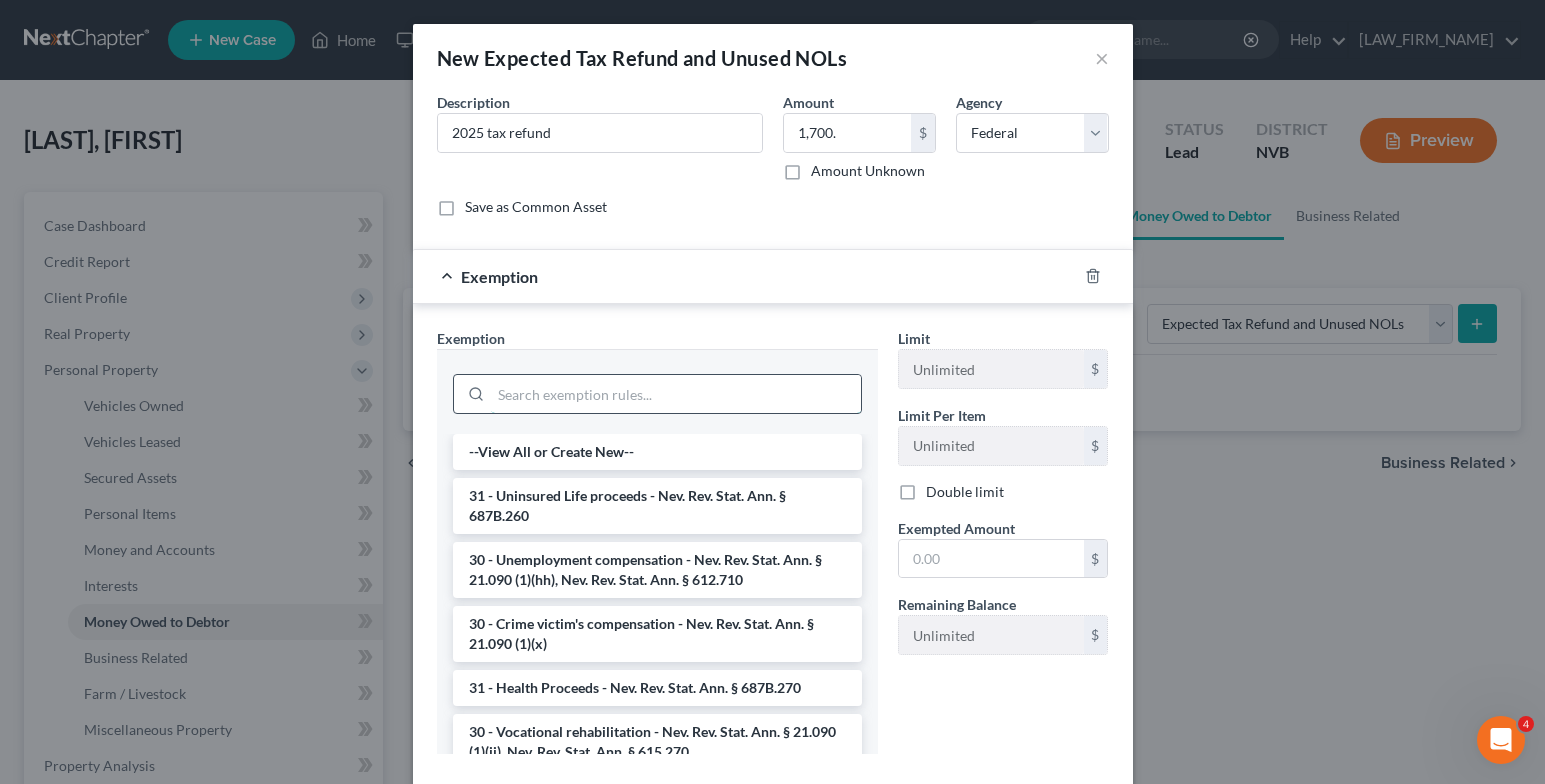 click at bounding box center (676, 394) 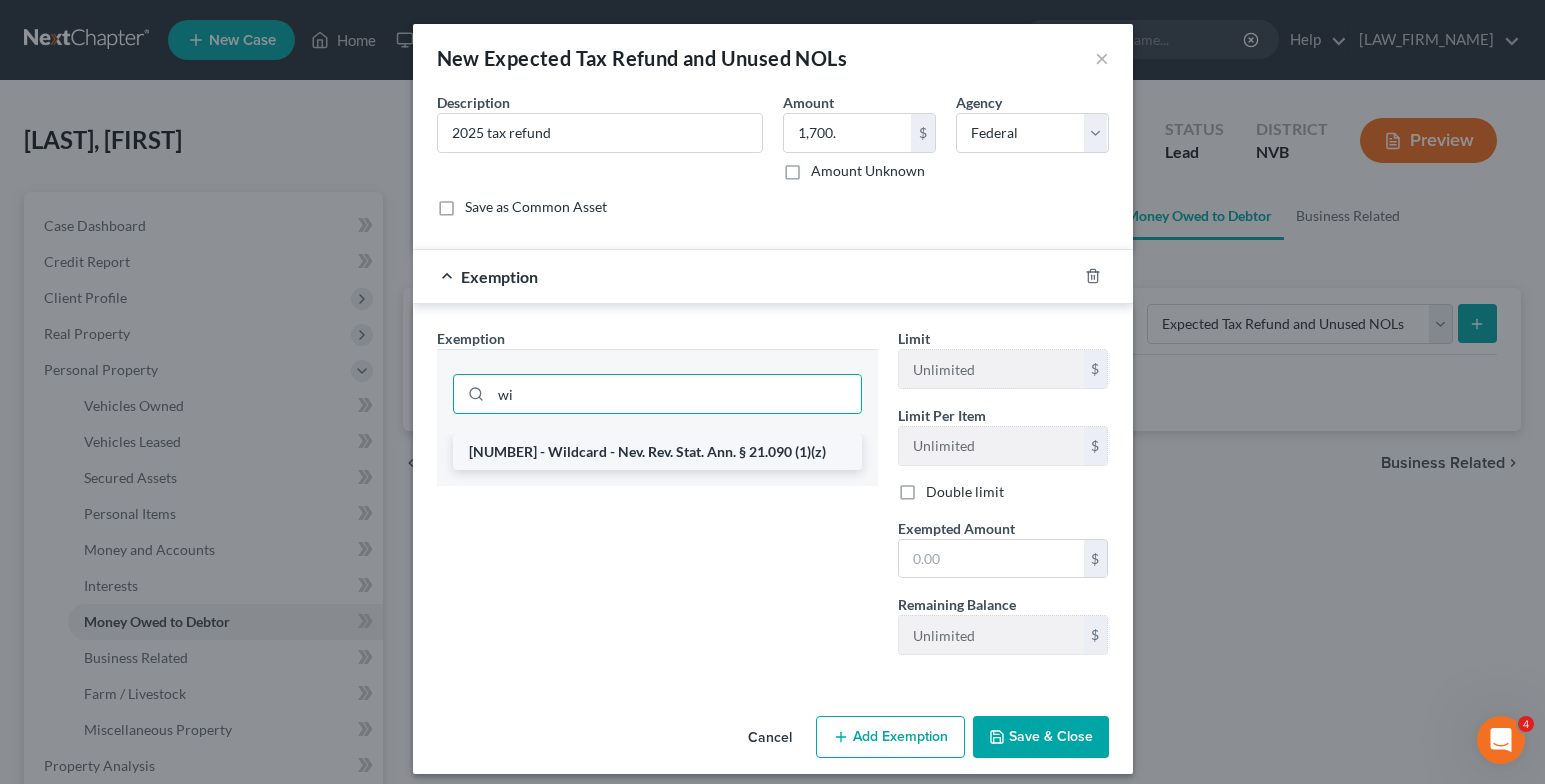click on "[NUMBER] - Wildcard - Nev. Rev. Stat. Ann. § 21.090 (1)(z)" at bounding box center (657, 452) 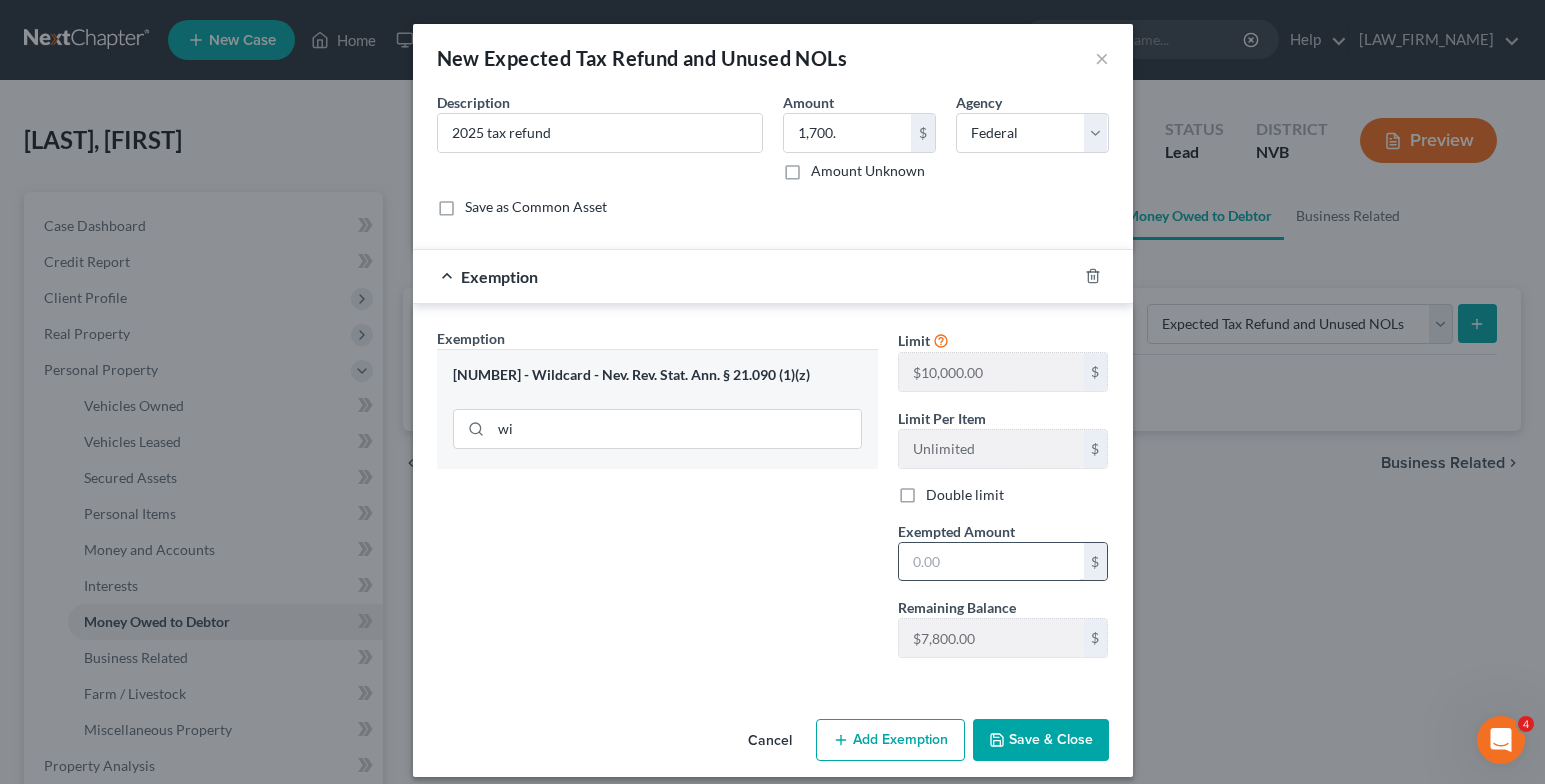 click at bounding box center (991, 562) 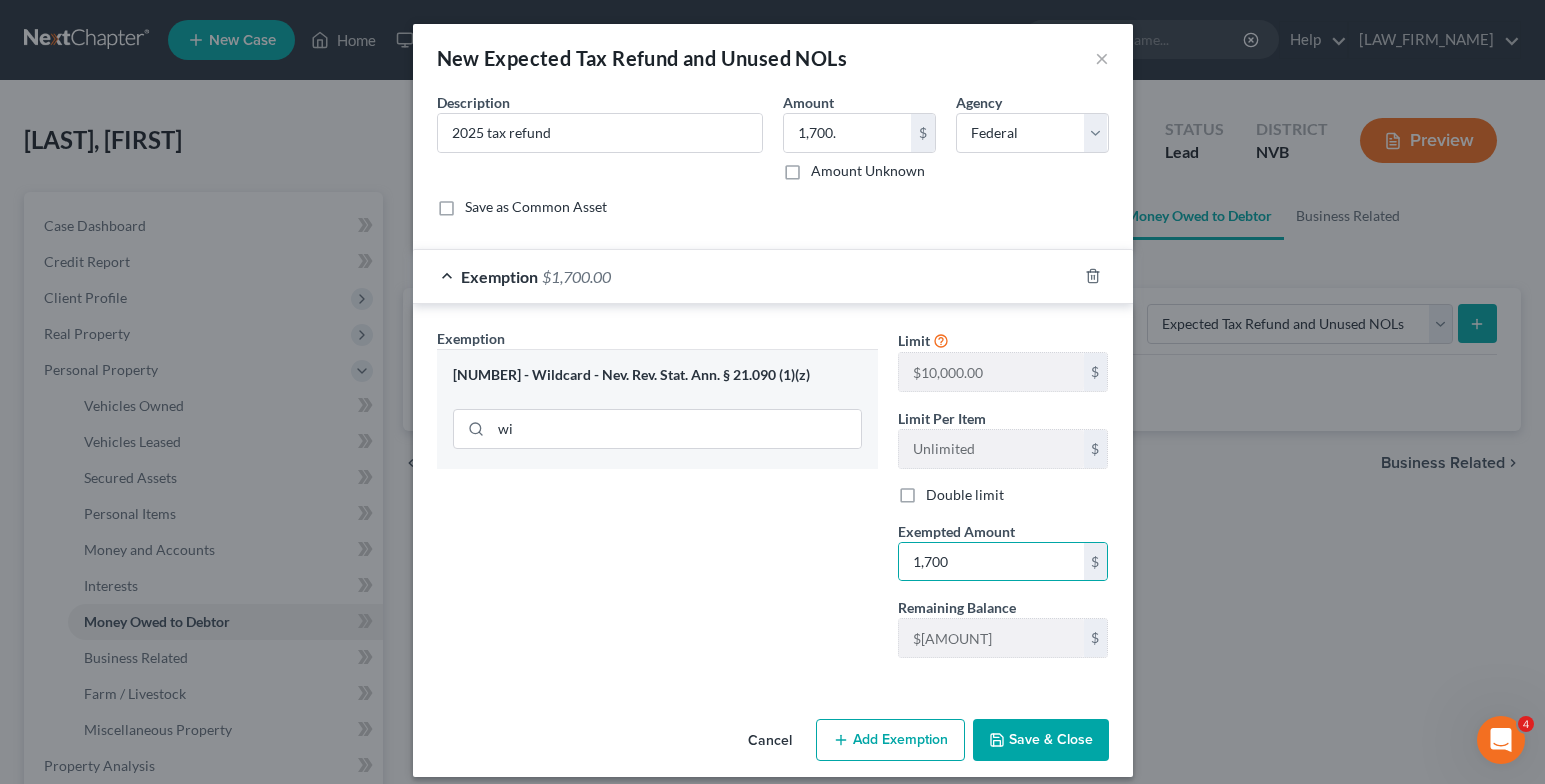click on "Save & Close" at bounding box center [1041, 740] 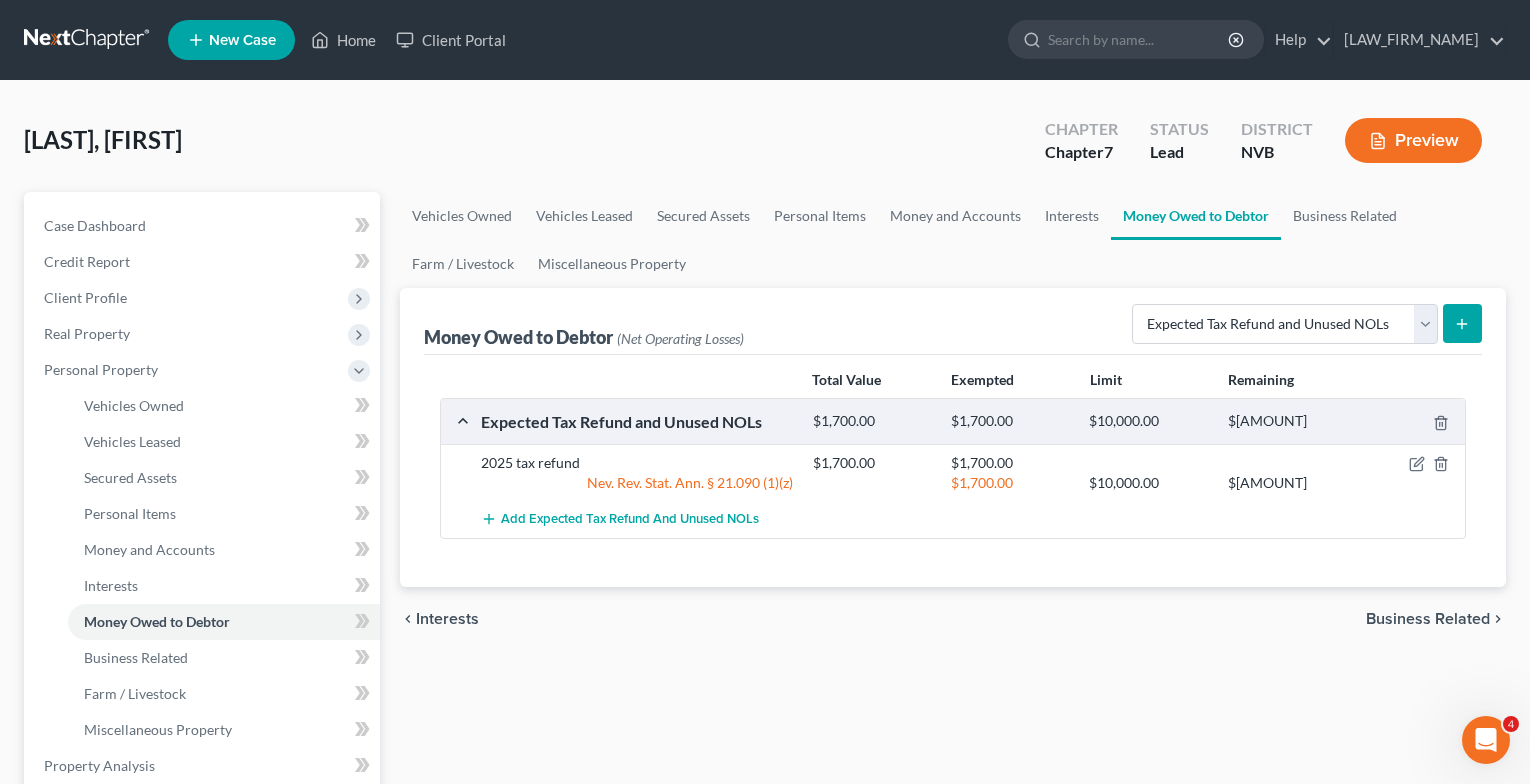 click on "Interests" at bounding box center (447, 619) 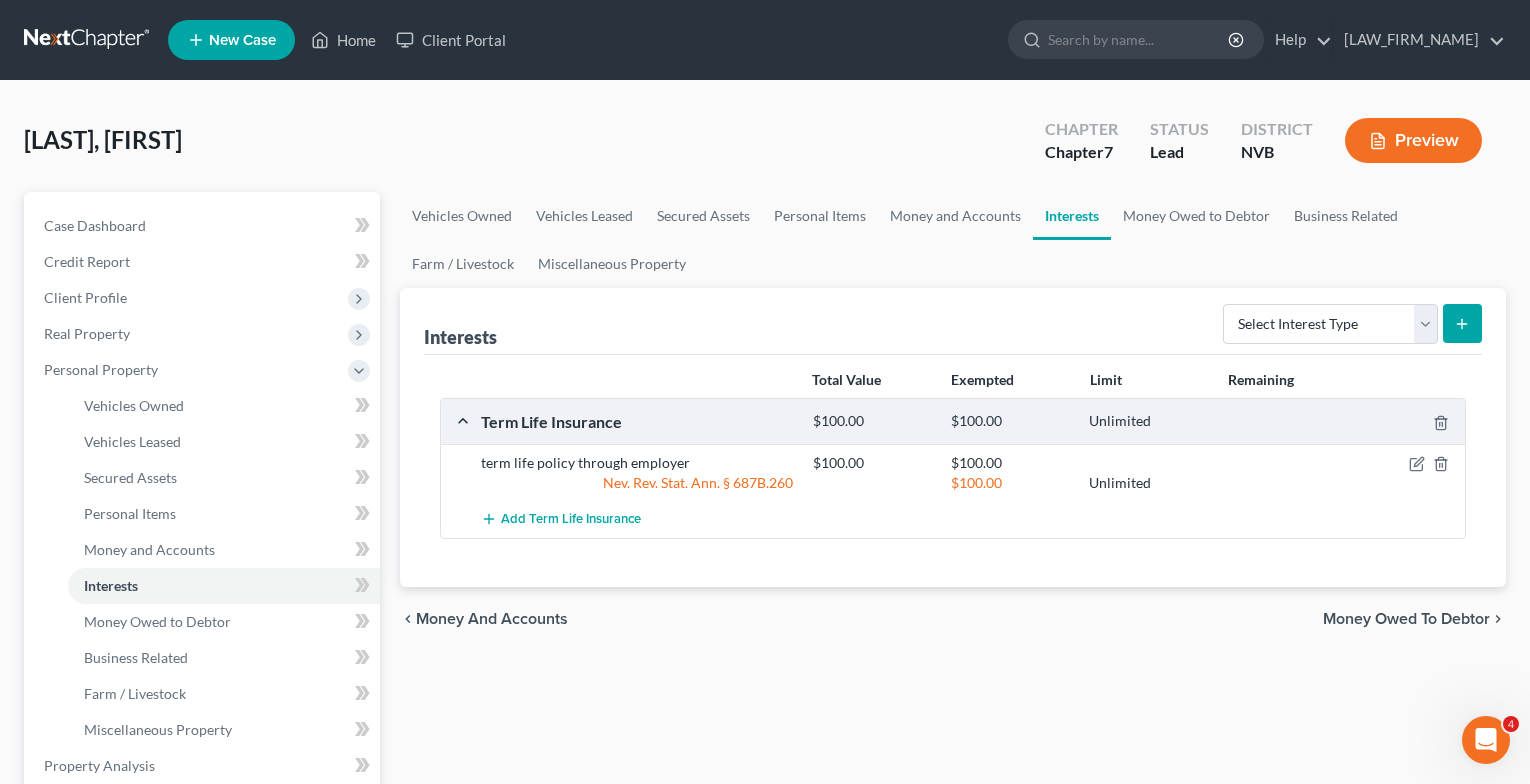 click on "Money and Accounts" at bounding box center (492, 619) 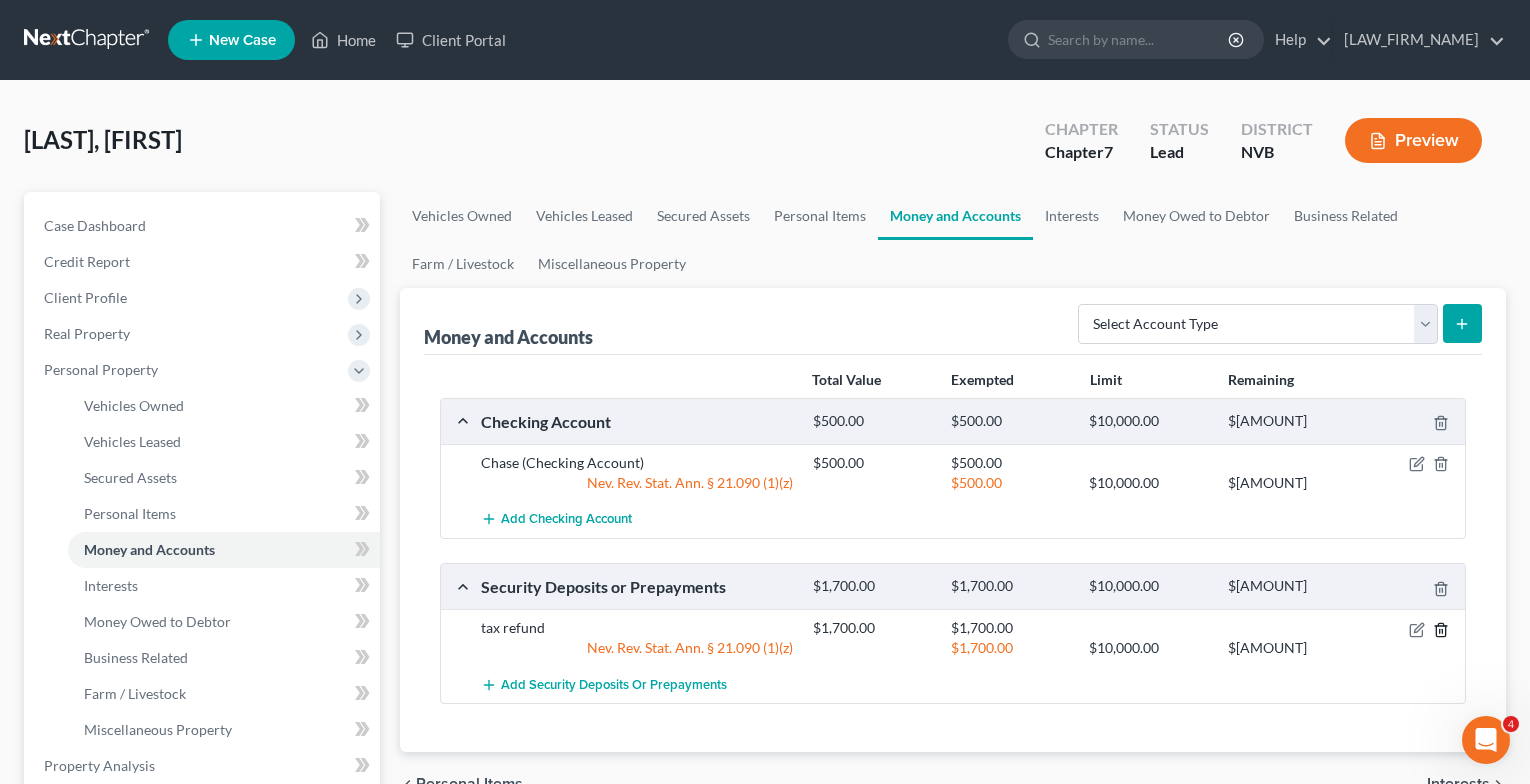 click 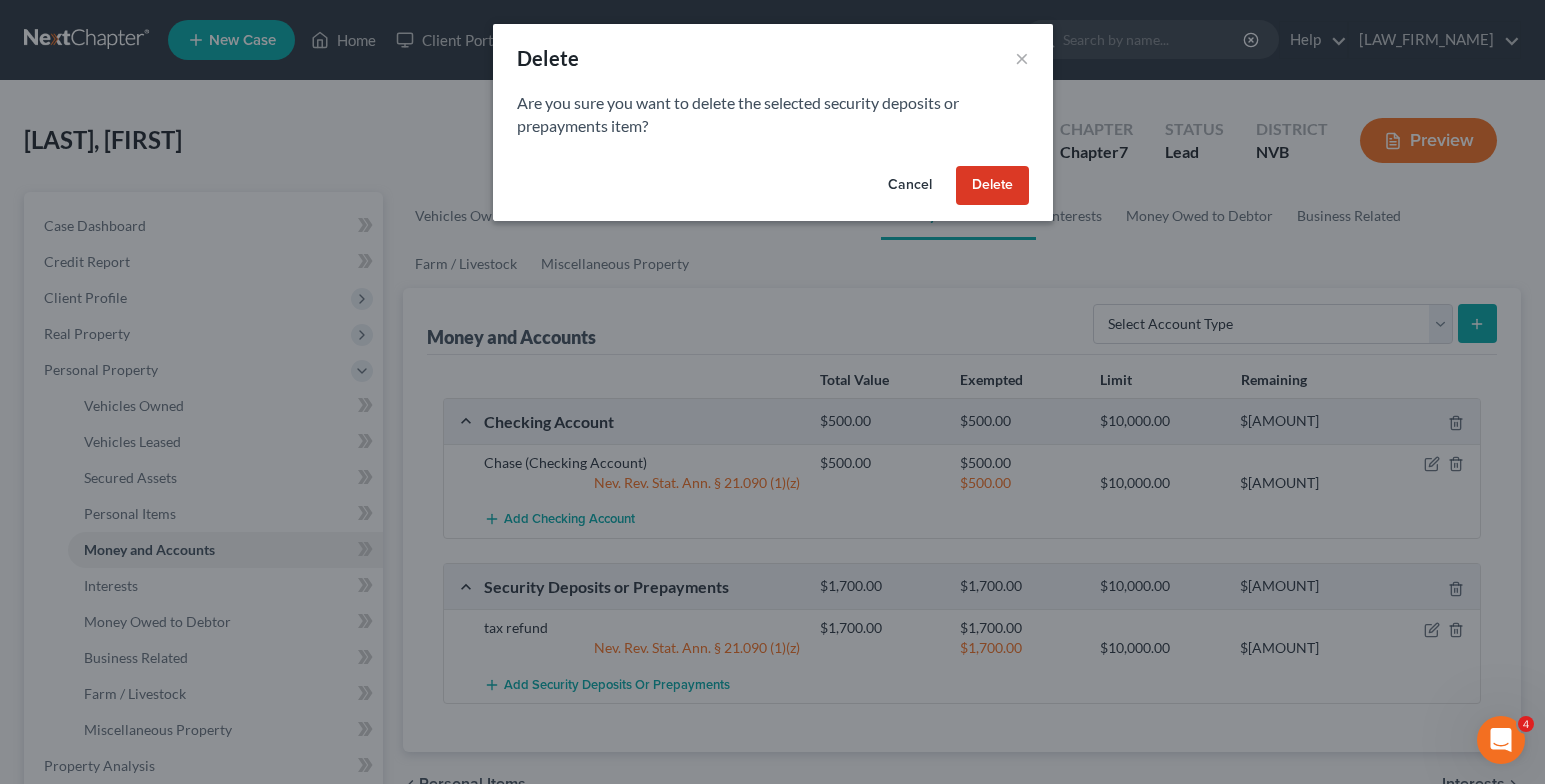 click on "Delete" at bounding box center (992, 186) 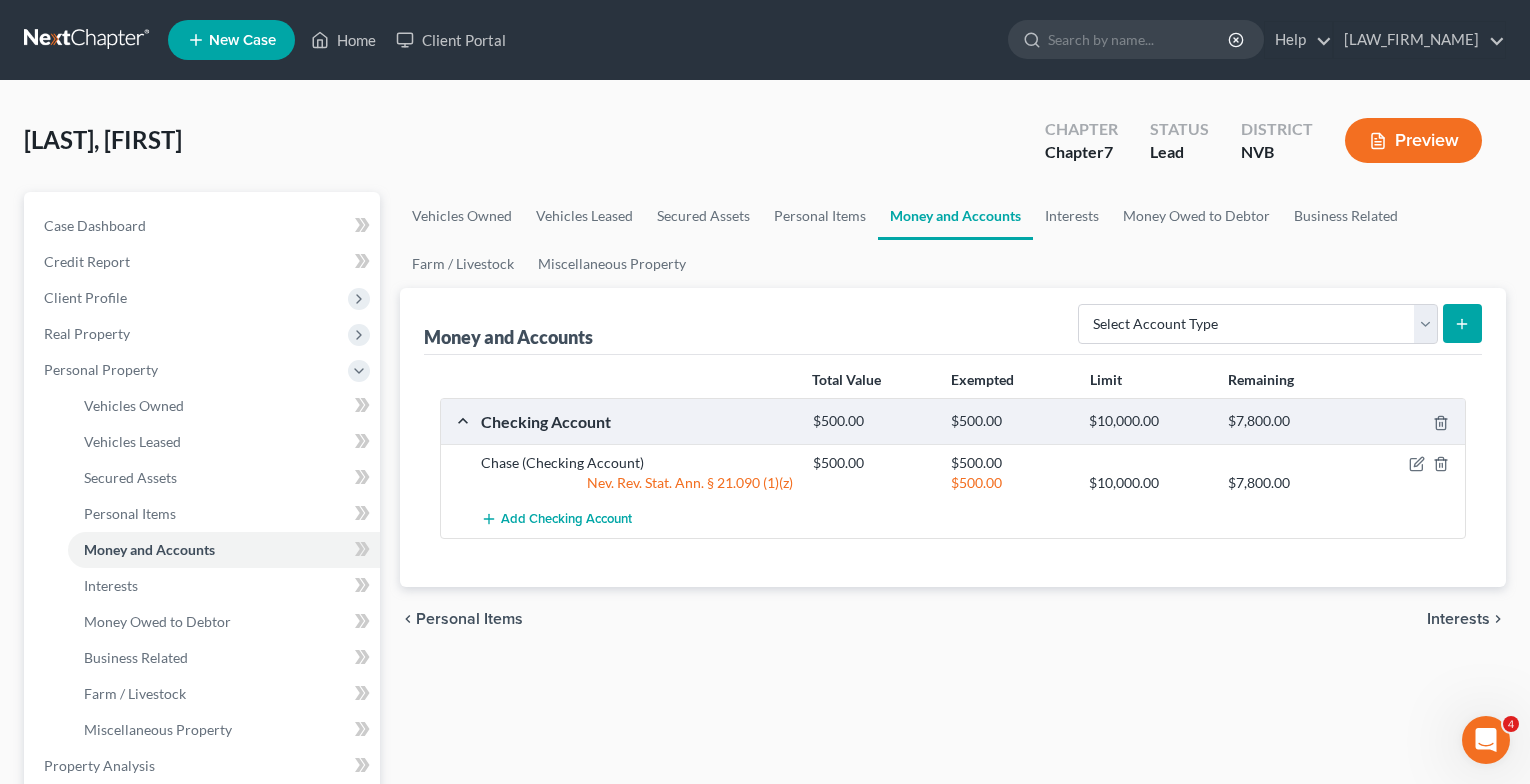 click on "Interests" at bounding box center [1458, 619] 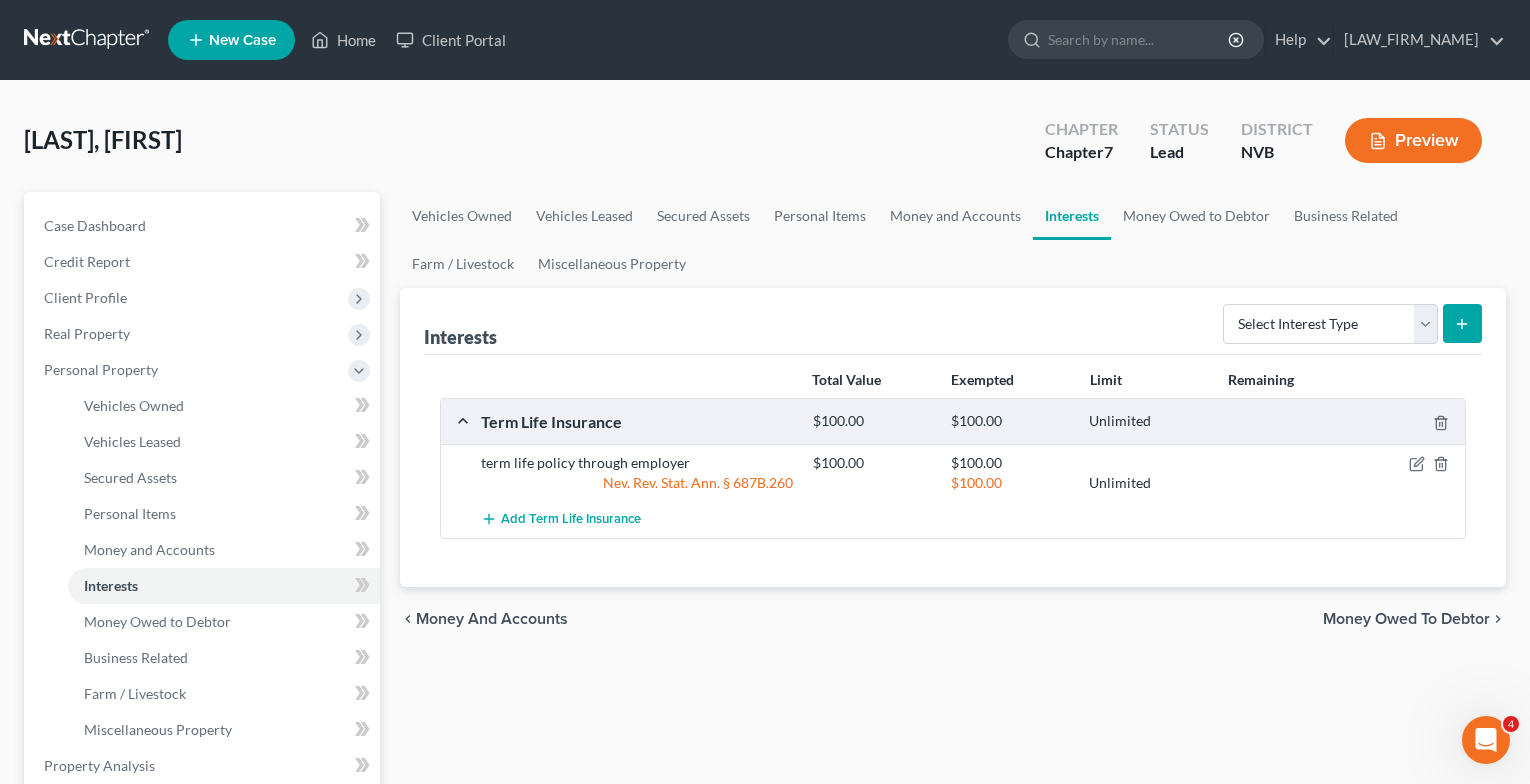 click on "Money Owed to Debtor" at bounding box center [1406, 619] 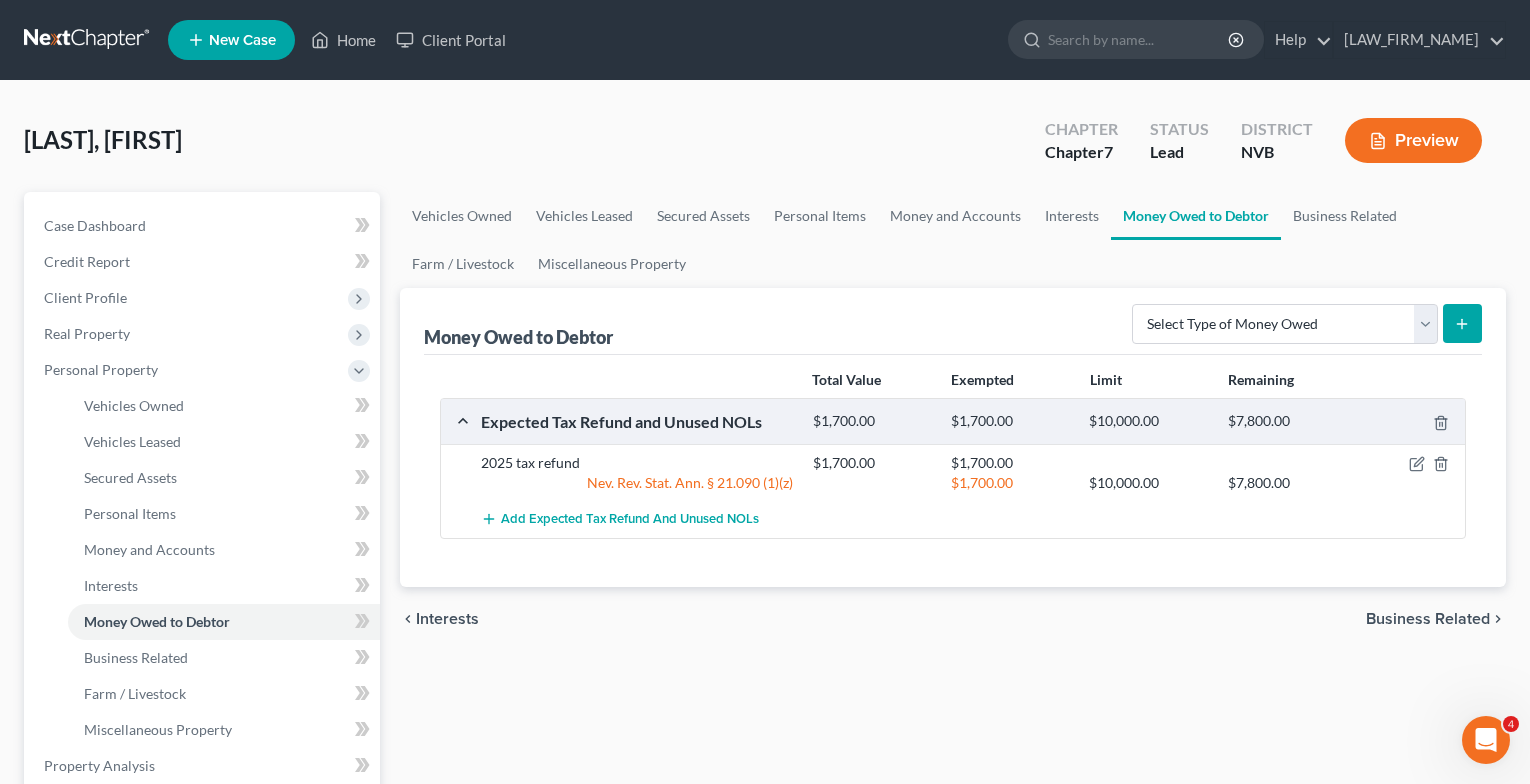 click on "Business Related" at bounding box center [1428, 619] 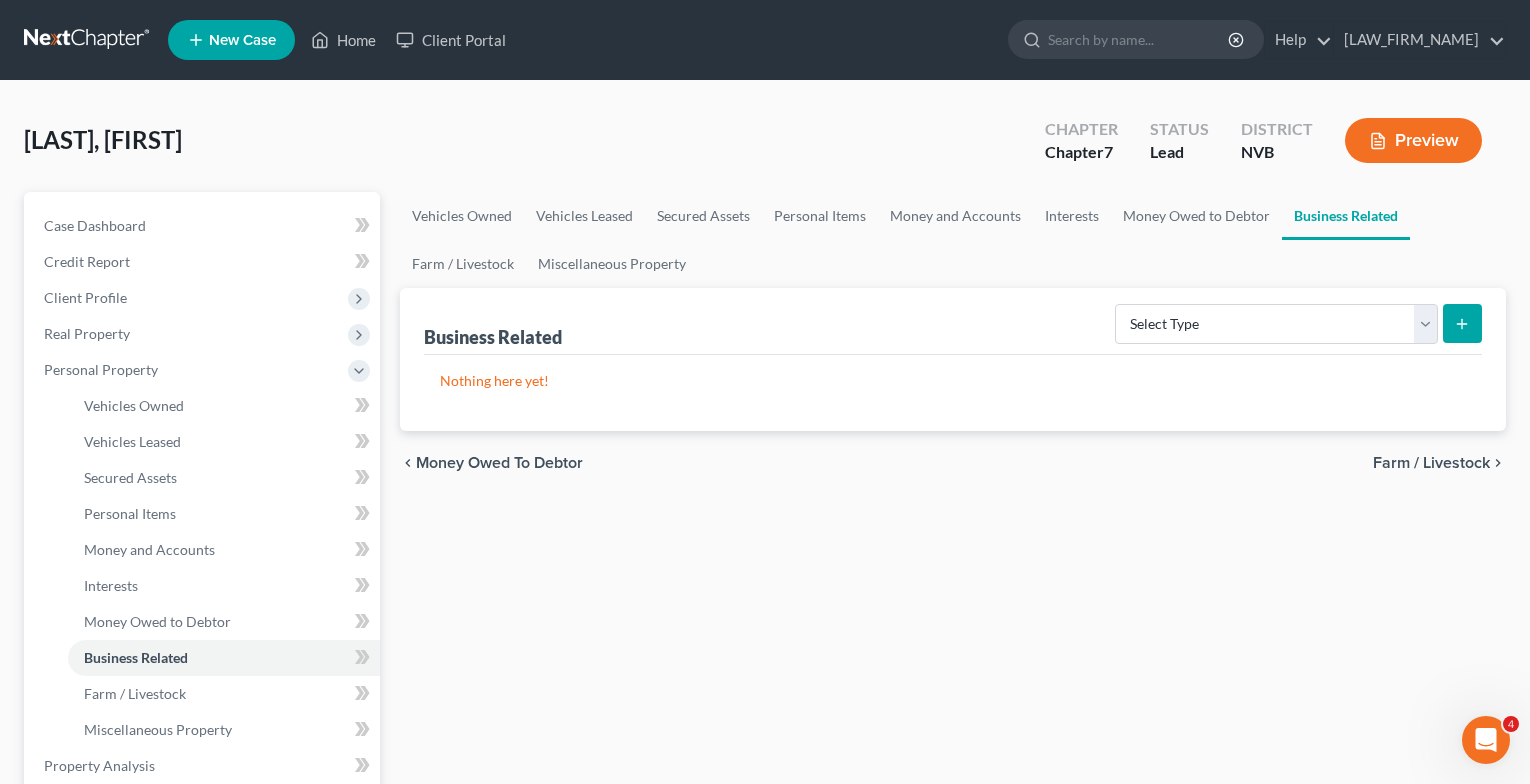 click on "Farm / Livestock" at bounding box center (1431, 463) 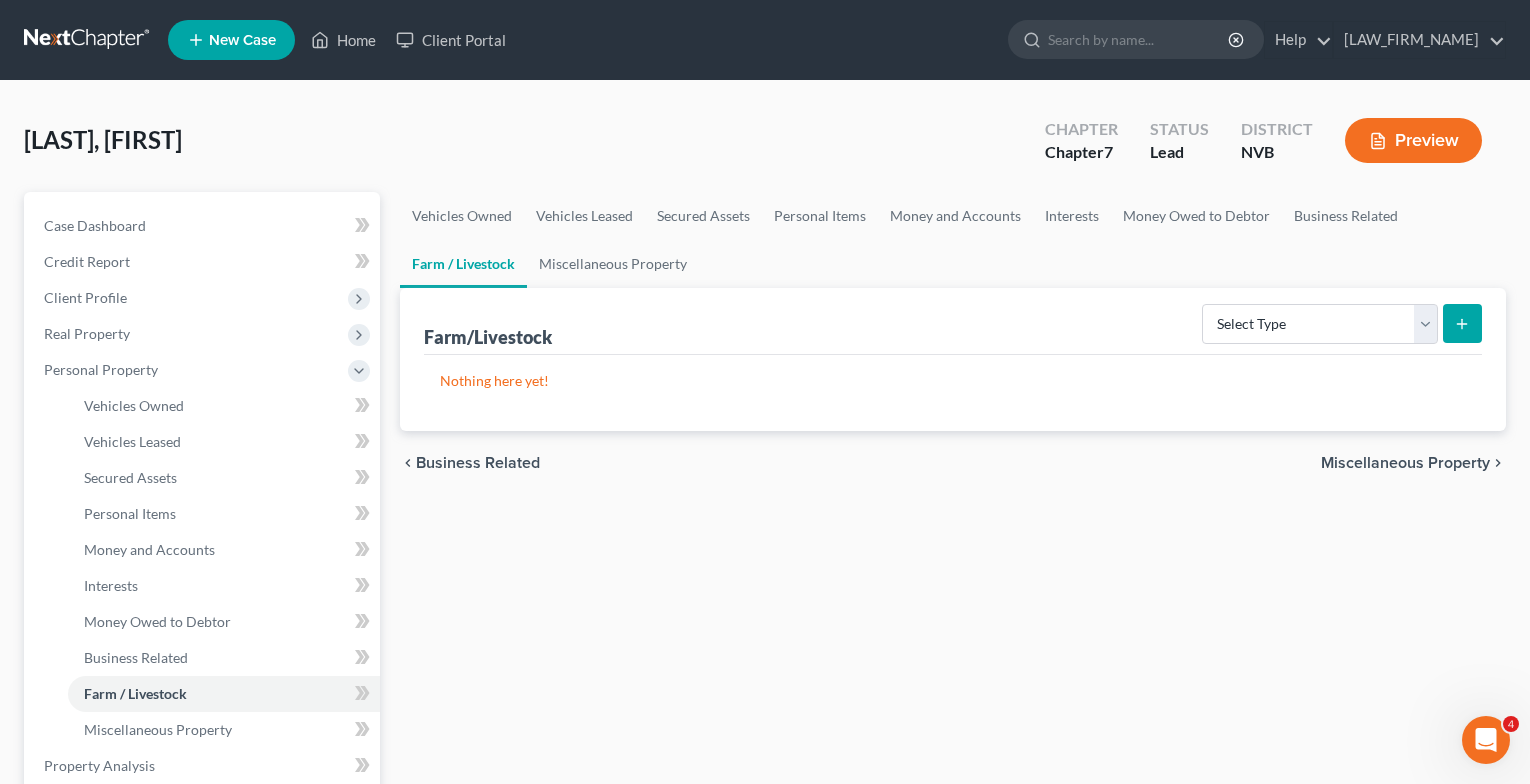 click on "Miscellaneous Property" at bounding box center [1405, 463] 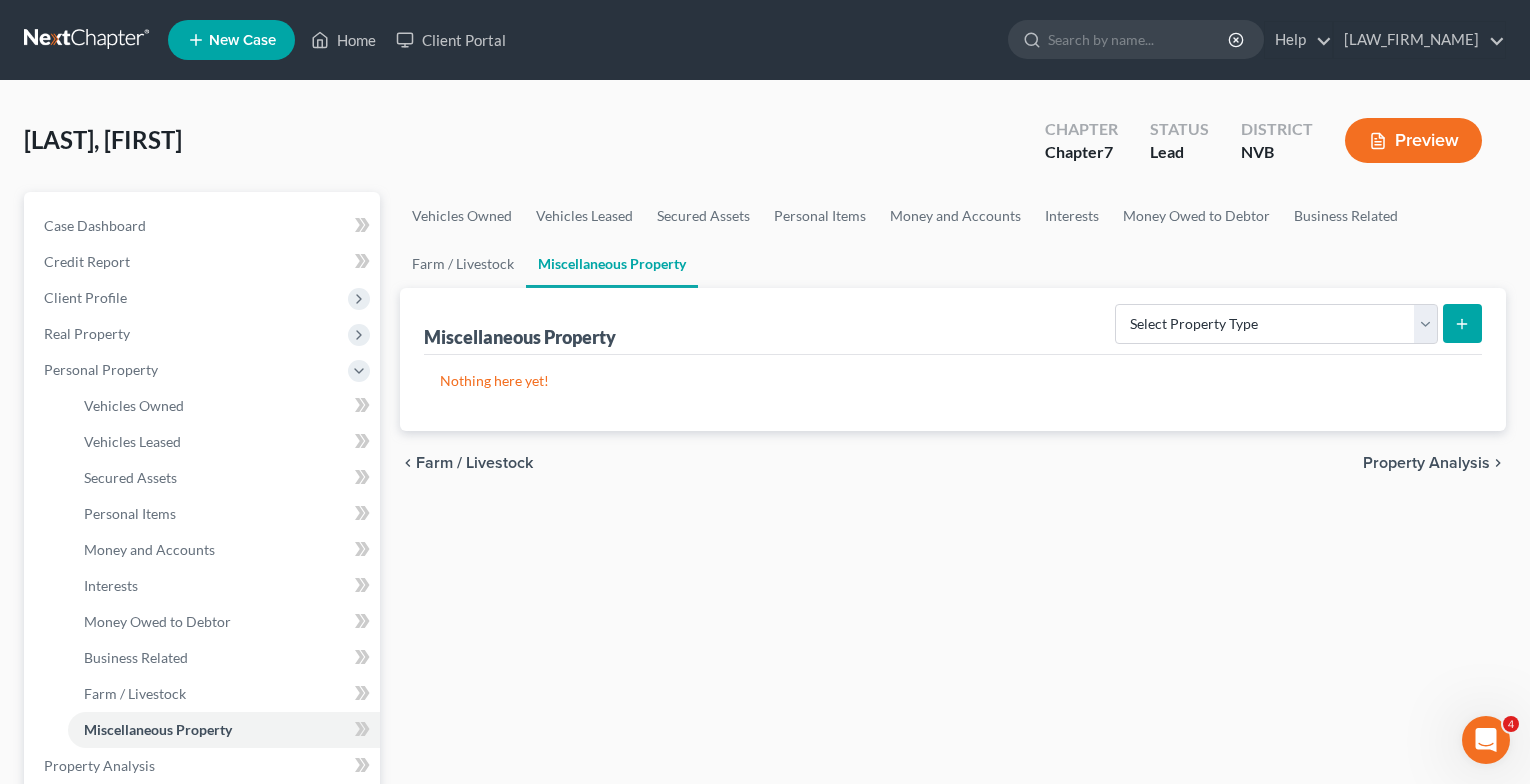 click on "Property Analysis" at bounding box center [1426, 463] 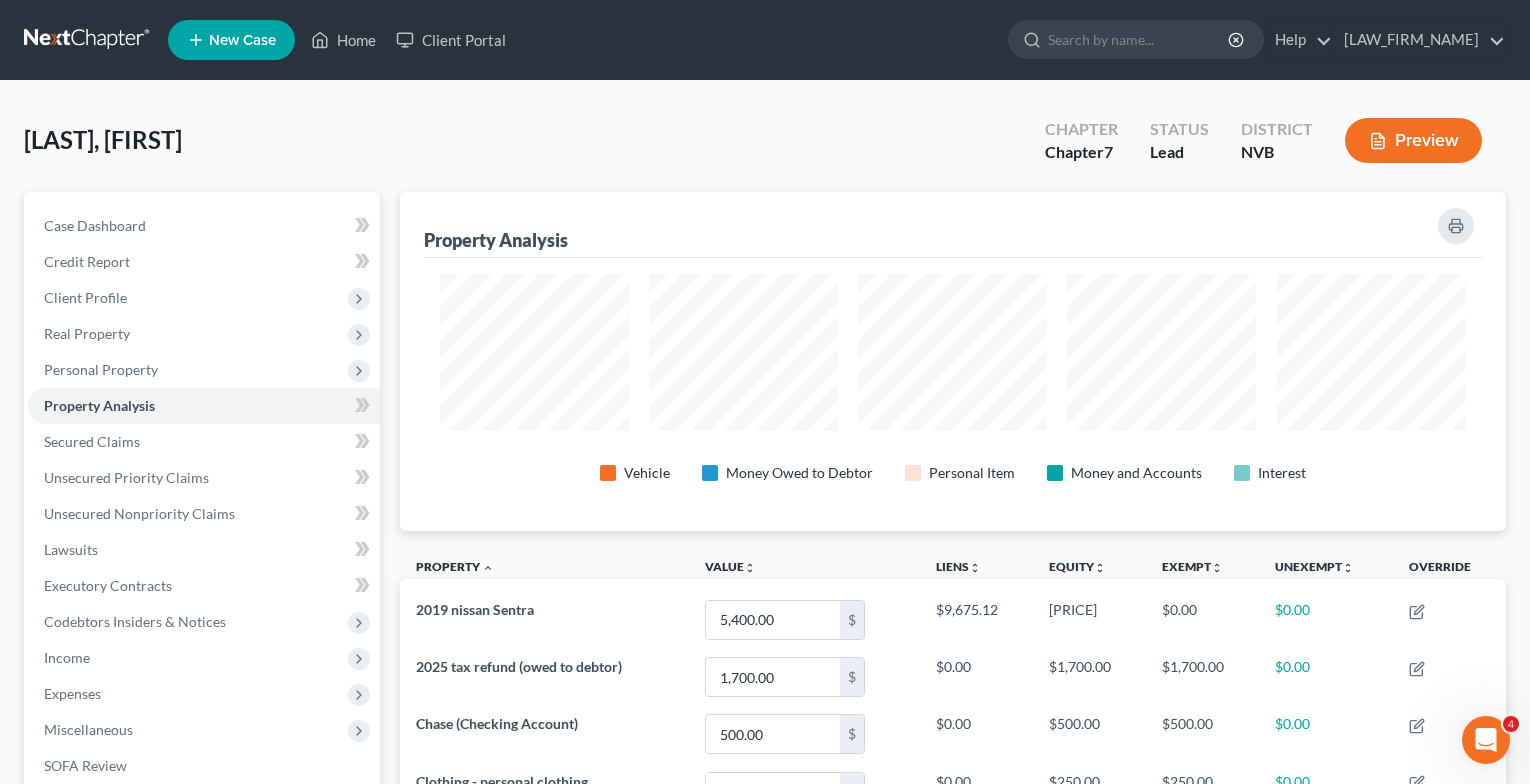 scroll, scrollTop: 999661, scrollLeft: 998893, axis: both 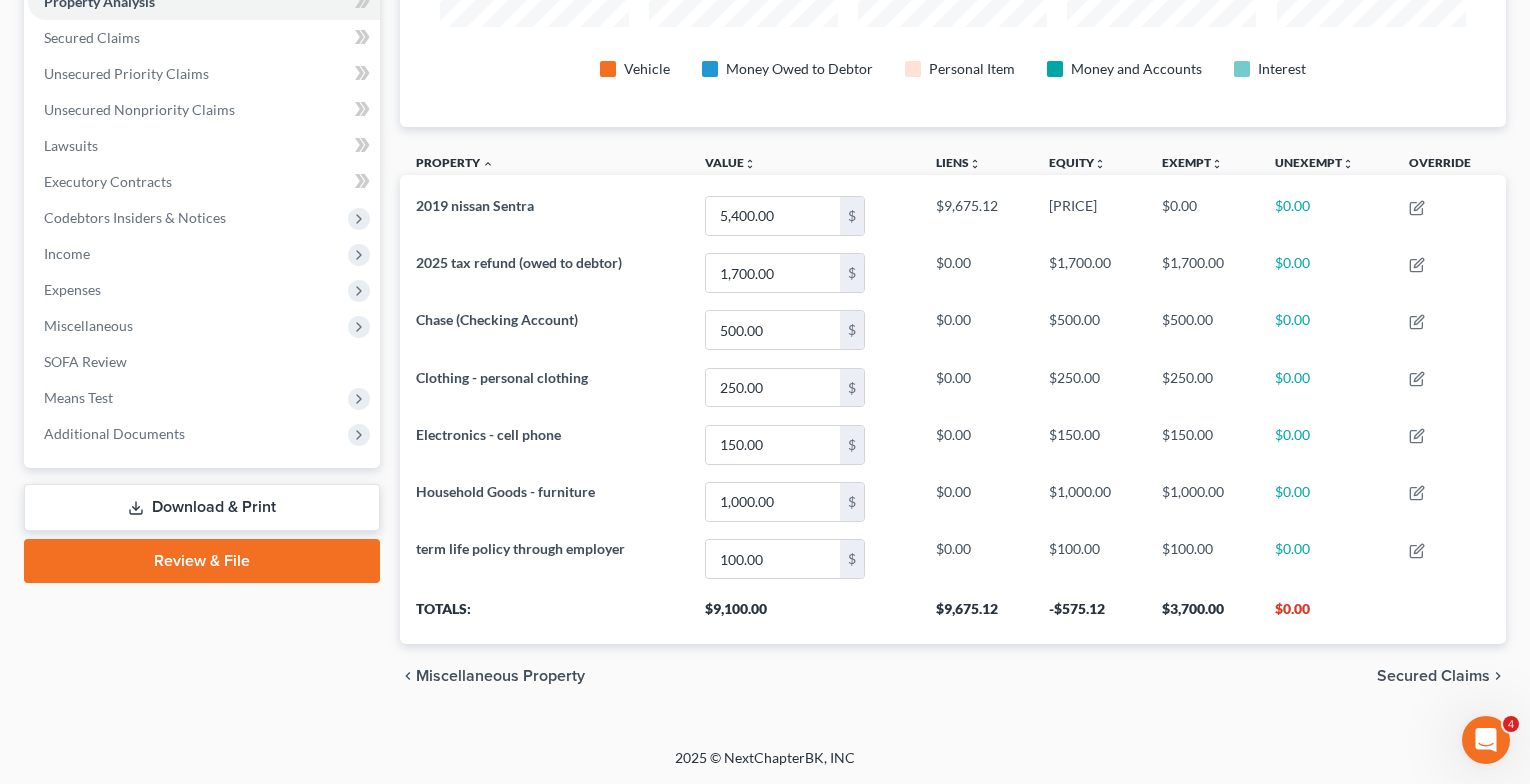 click on "Secured Claims" at bounding box center (1433, 676) 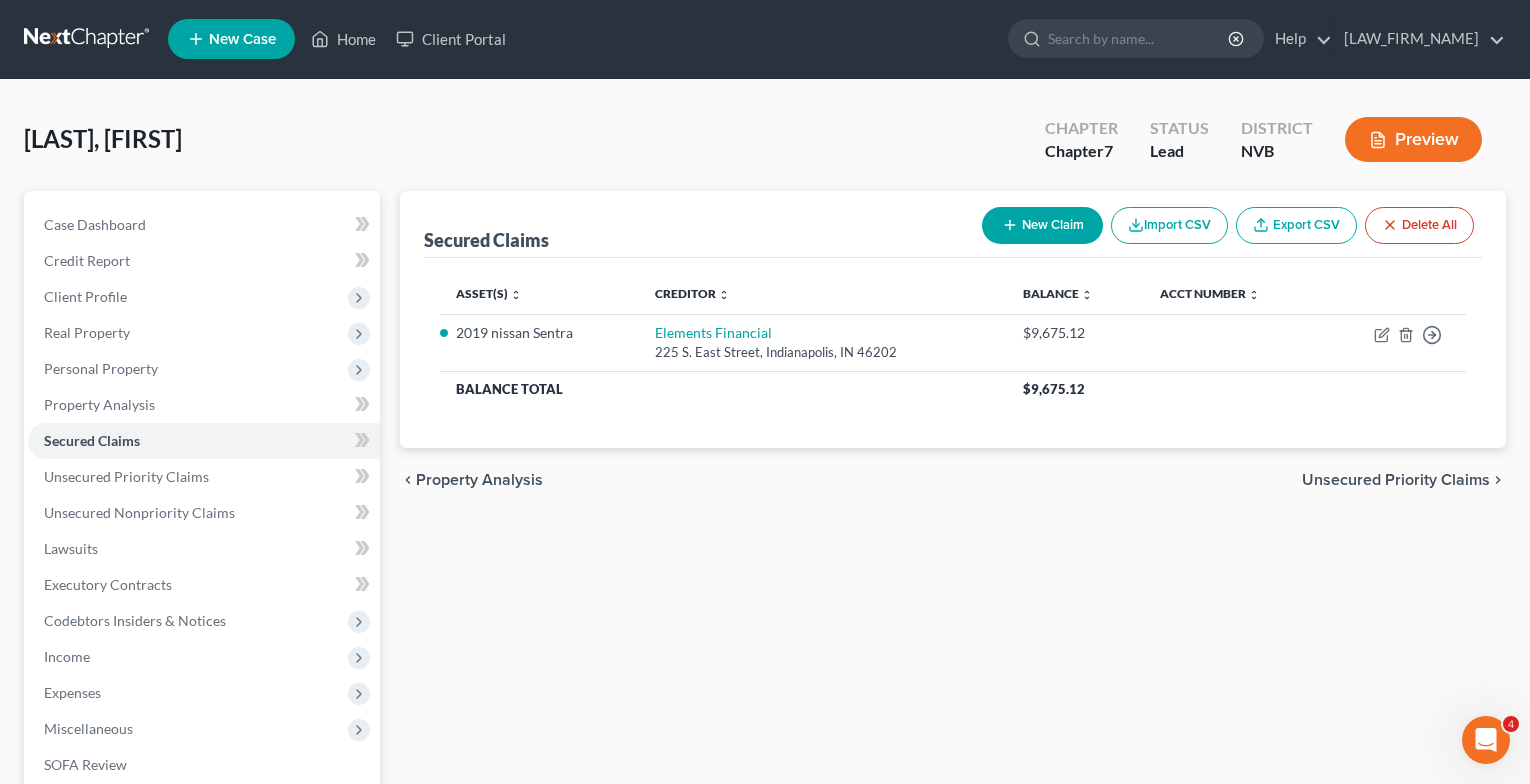 scroll, scrollTop: 0, scrollLeft: 0, axis: both 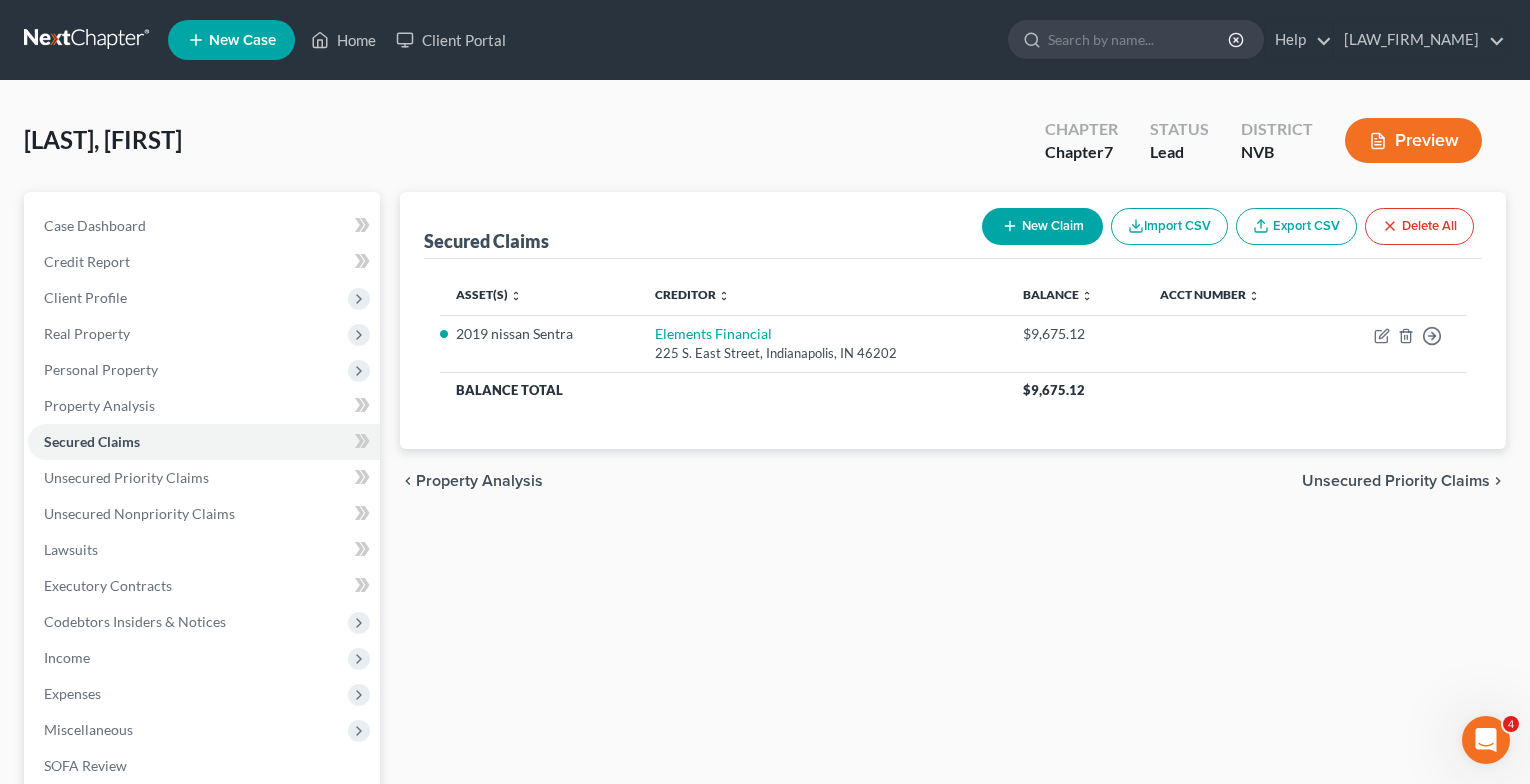 click on "Unsecured Priority Claims" at bounding box center (1396, 481) 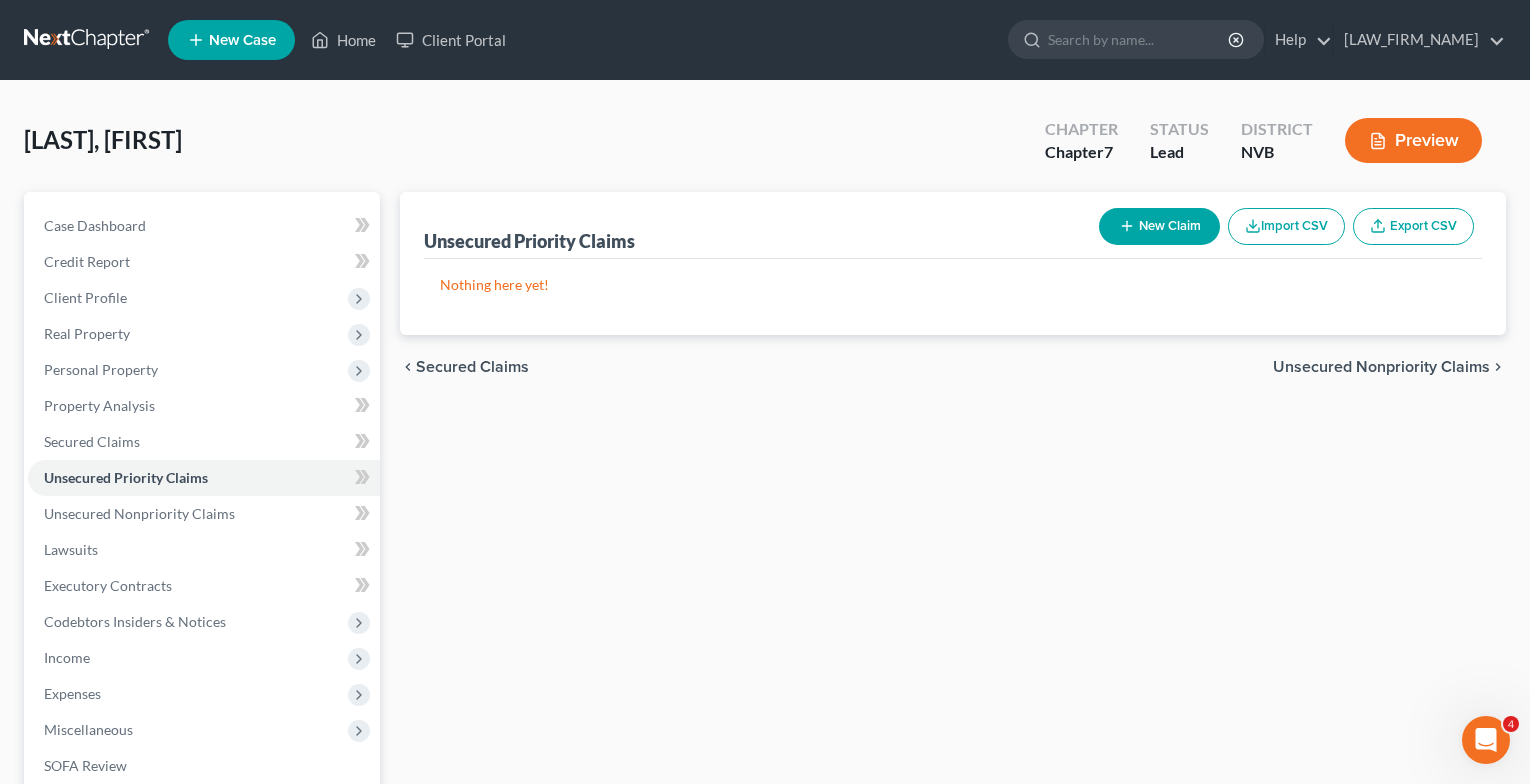 click on "Unsecured Nonpriority Claims" at bounding box center [1381, 367] 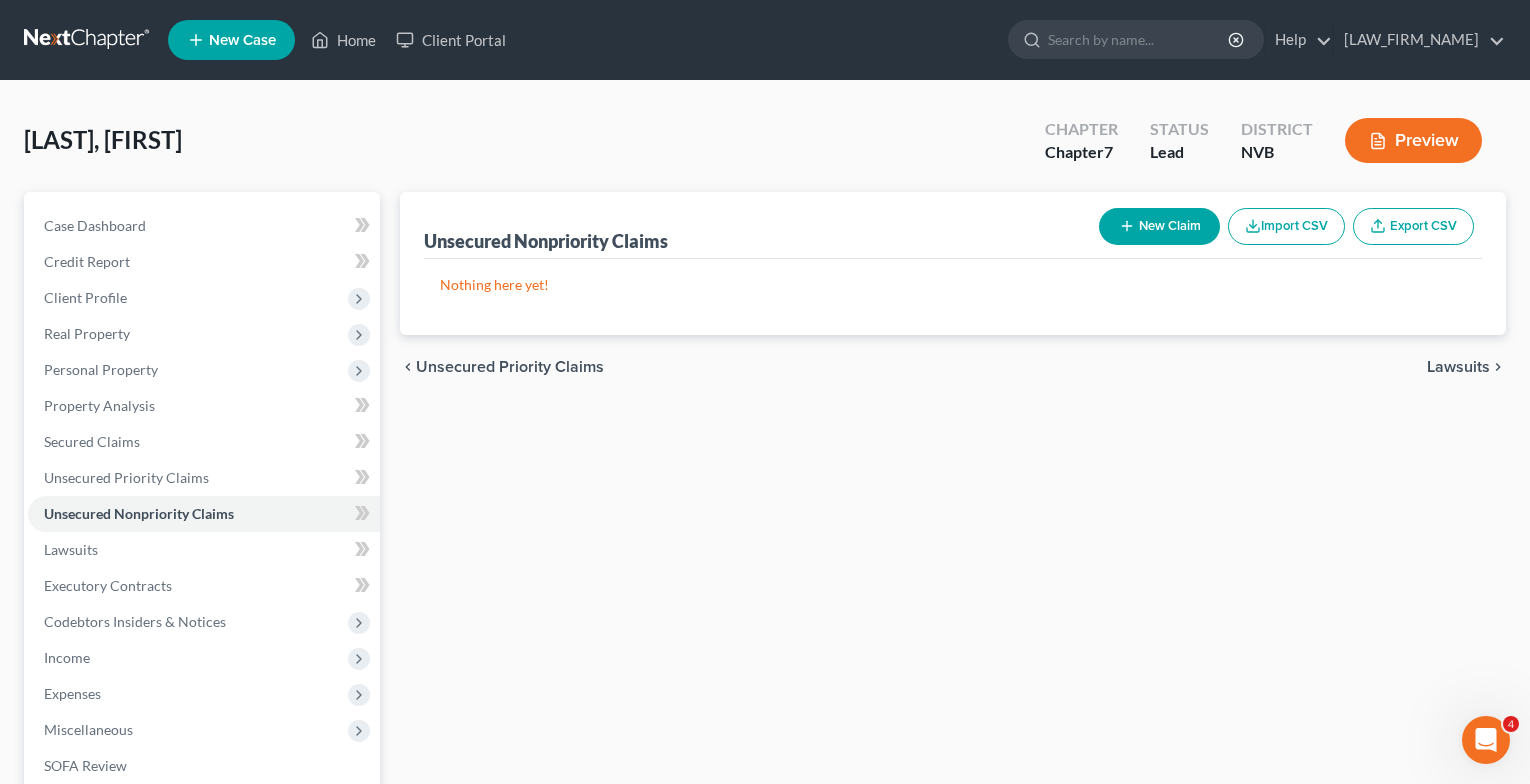 click on "New Claim" at bounding box center (1159, 226) 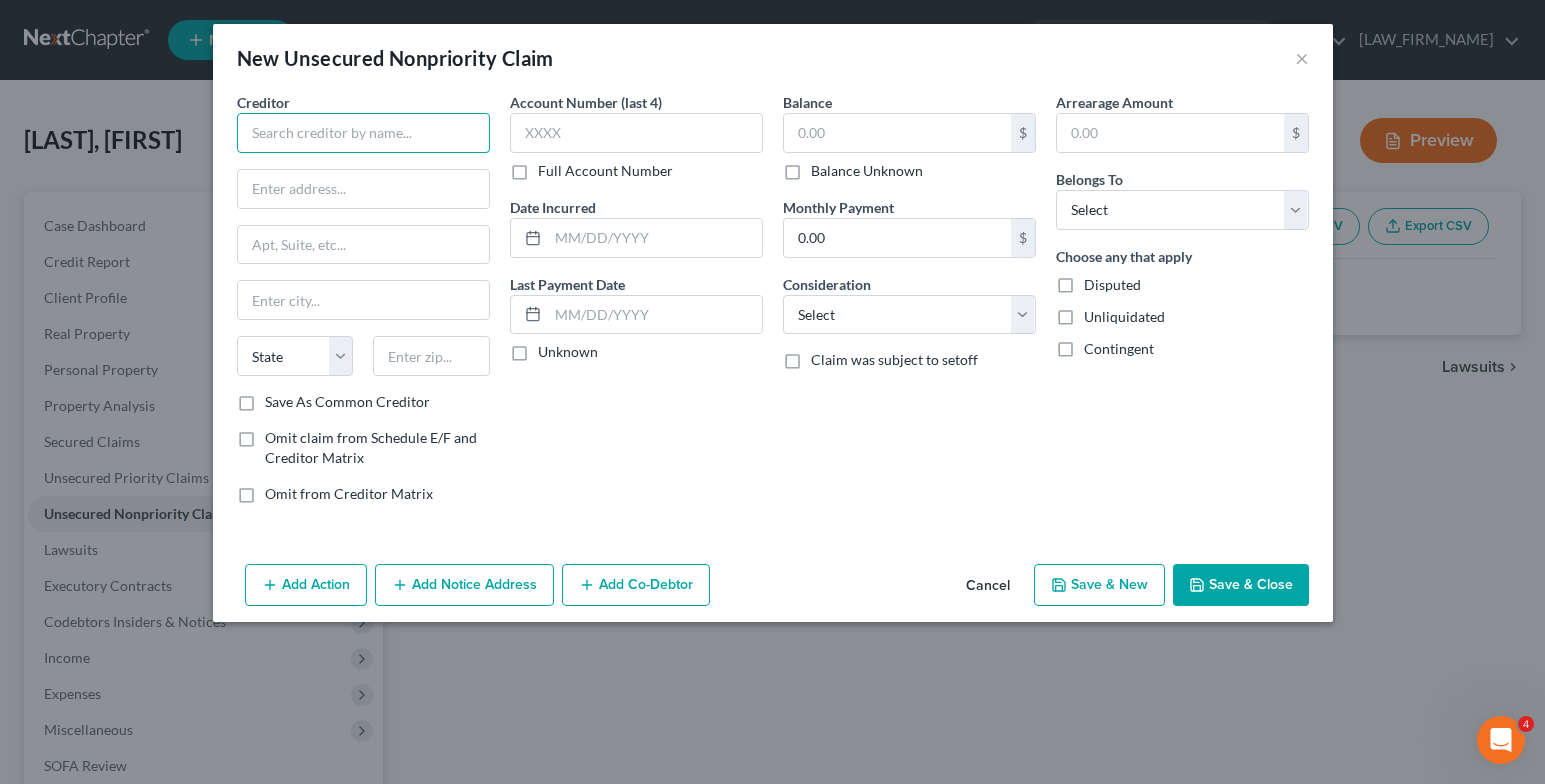 click at bounding box center [363, 133] 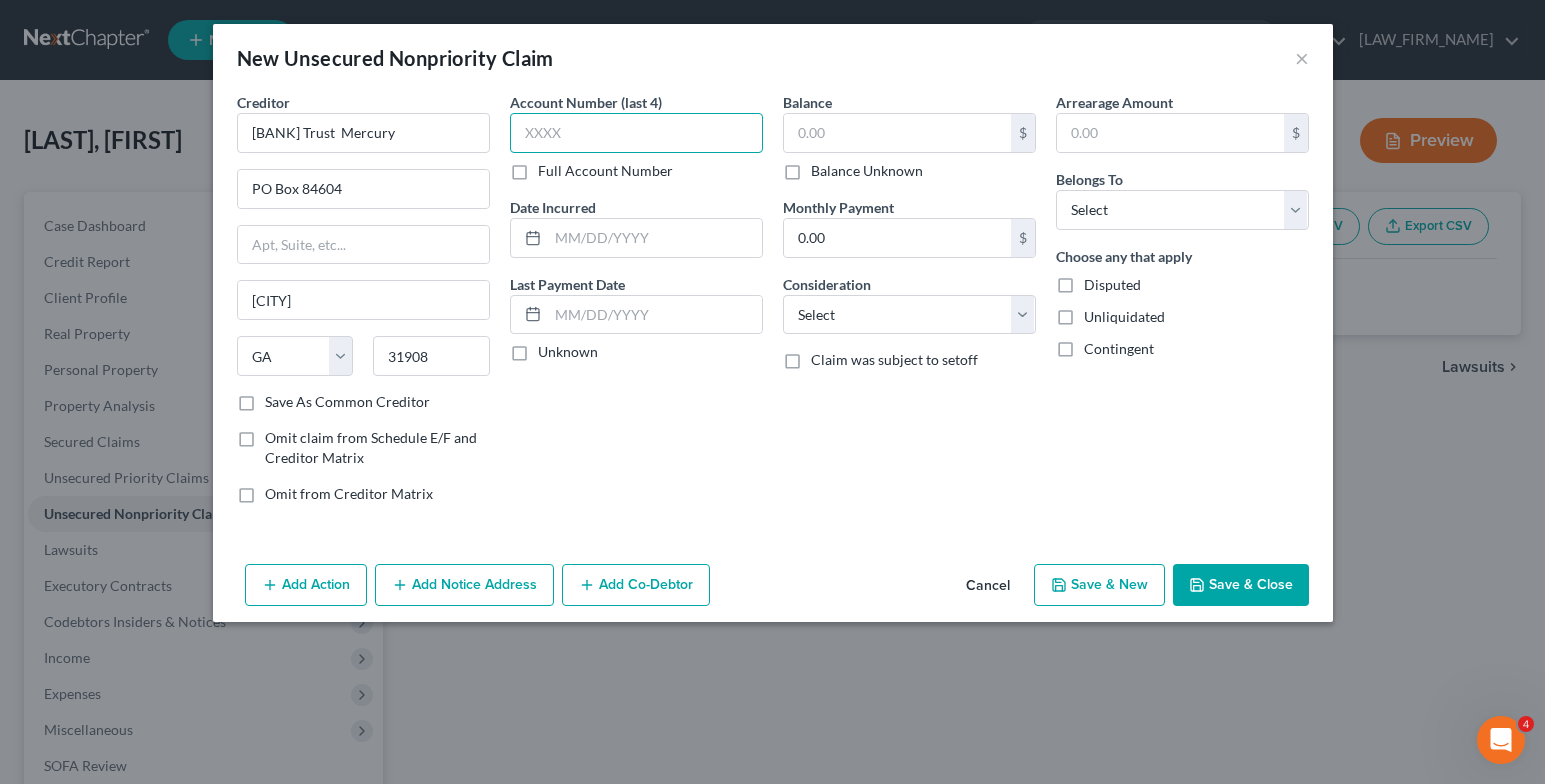 click at bounding box center [636, 133] 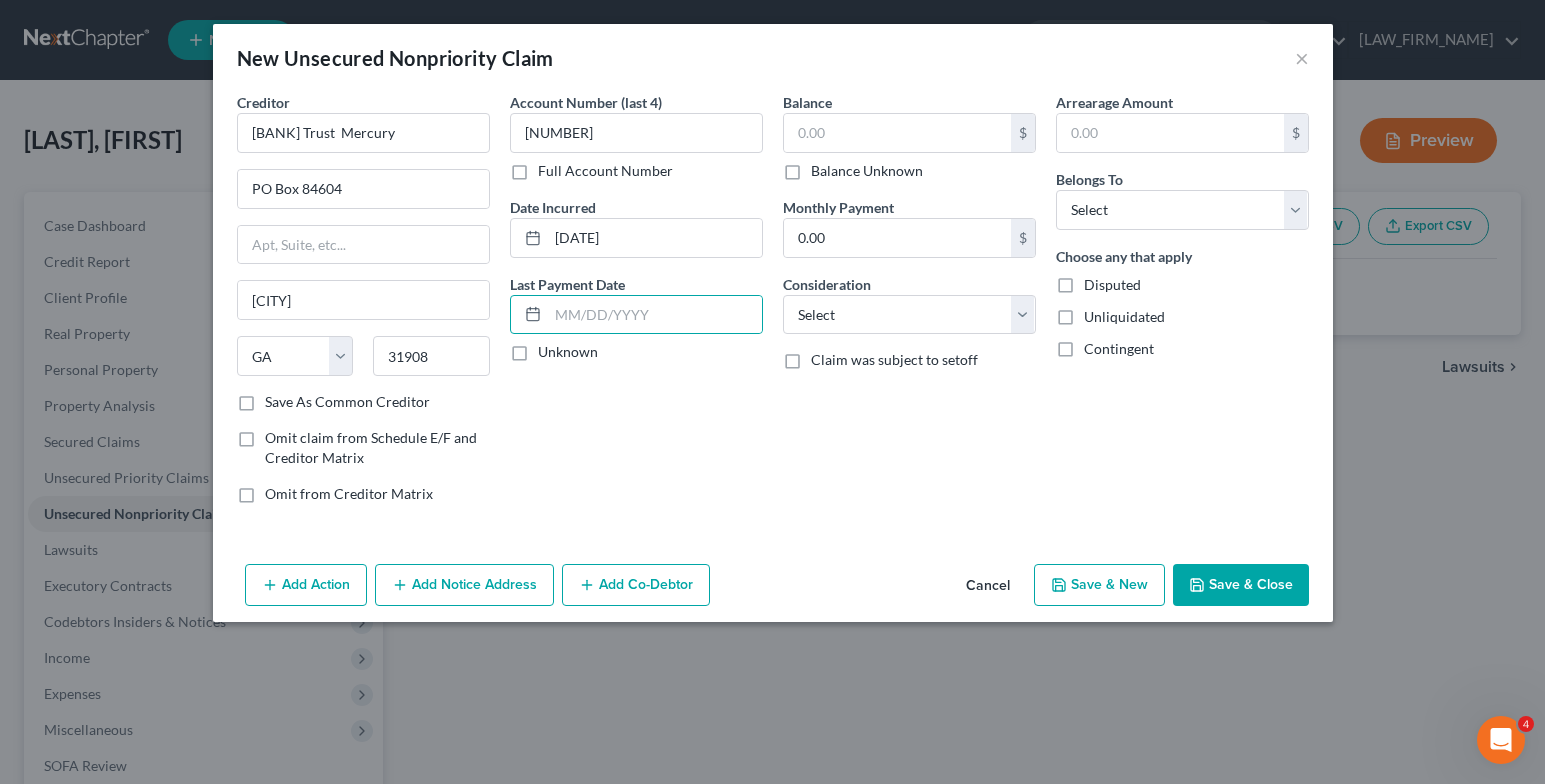 click on "Unknown" at bounding box center (568, 352) 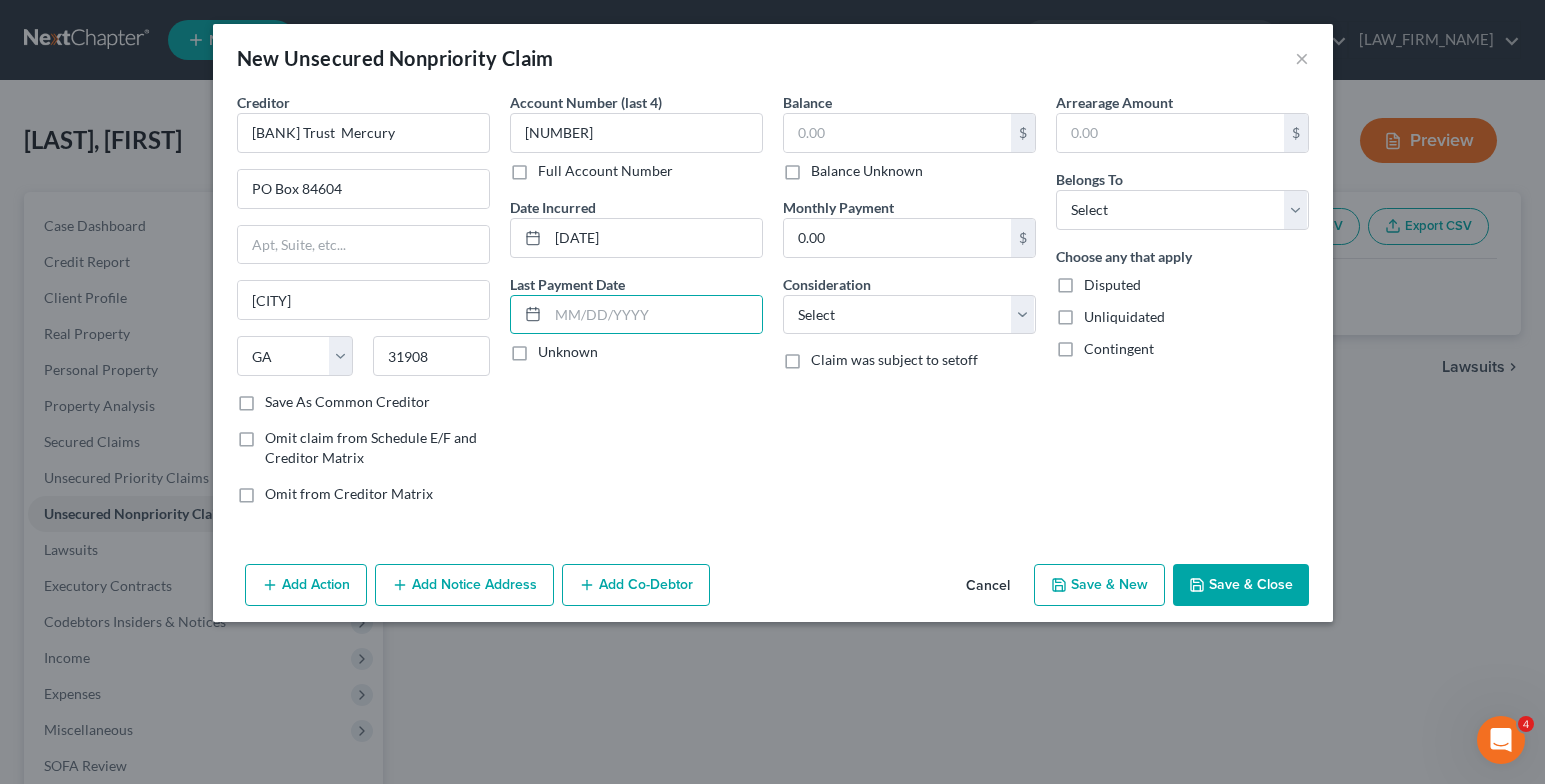 click on "Unknown" at bounding box center (552, 348) 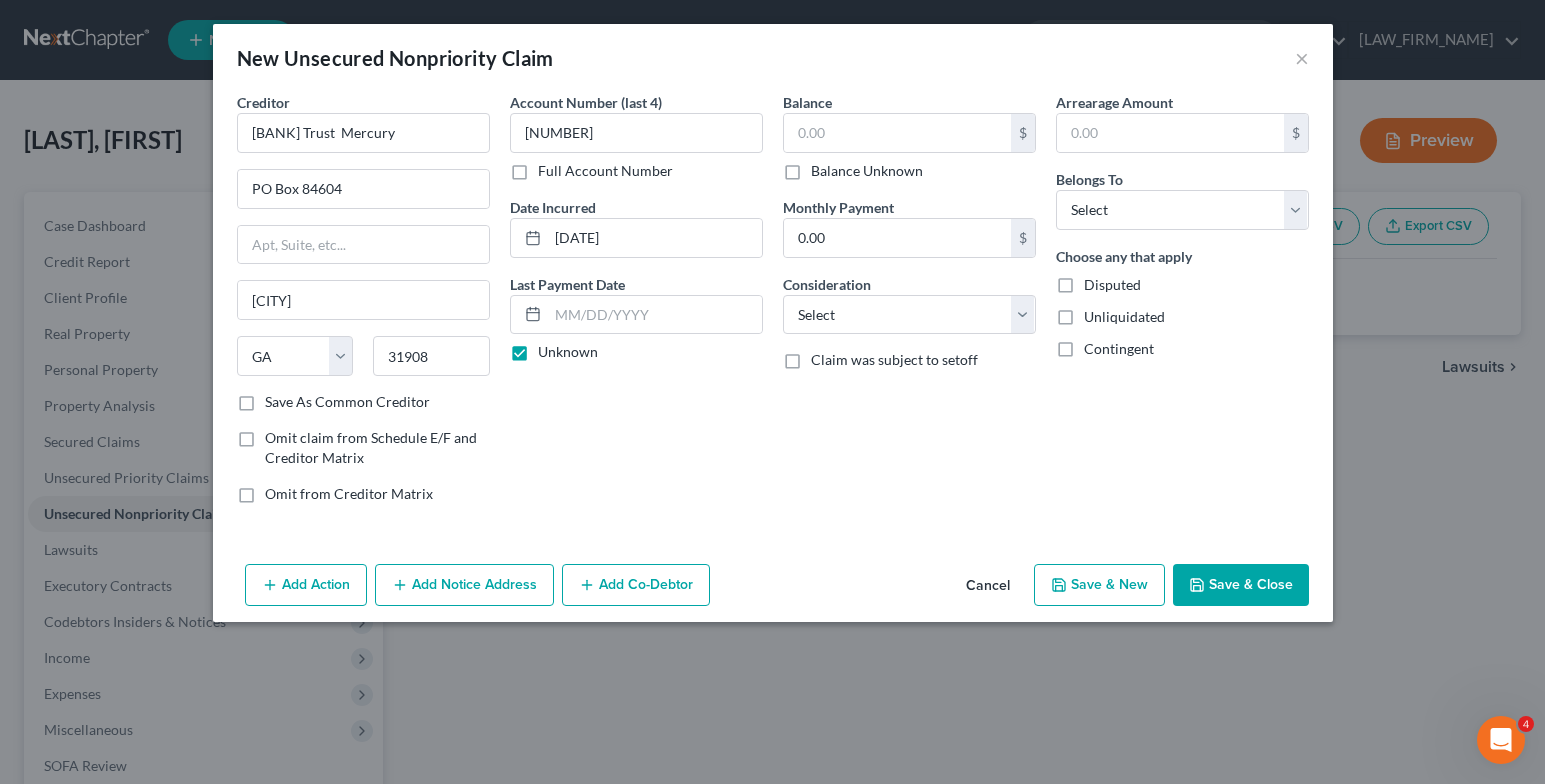 click on "Unknown" at bounding box center [568, 352] 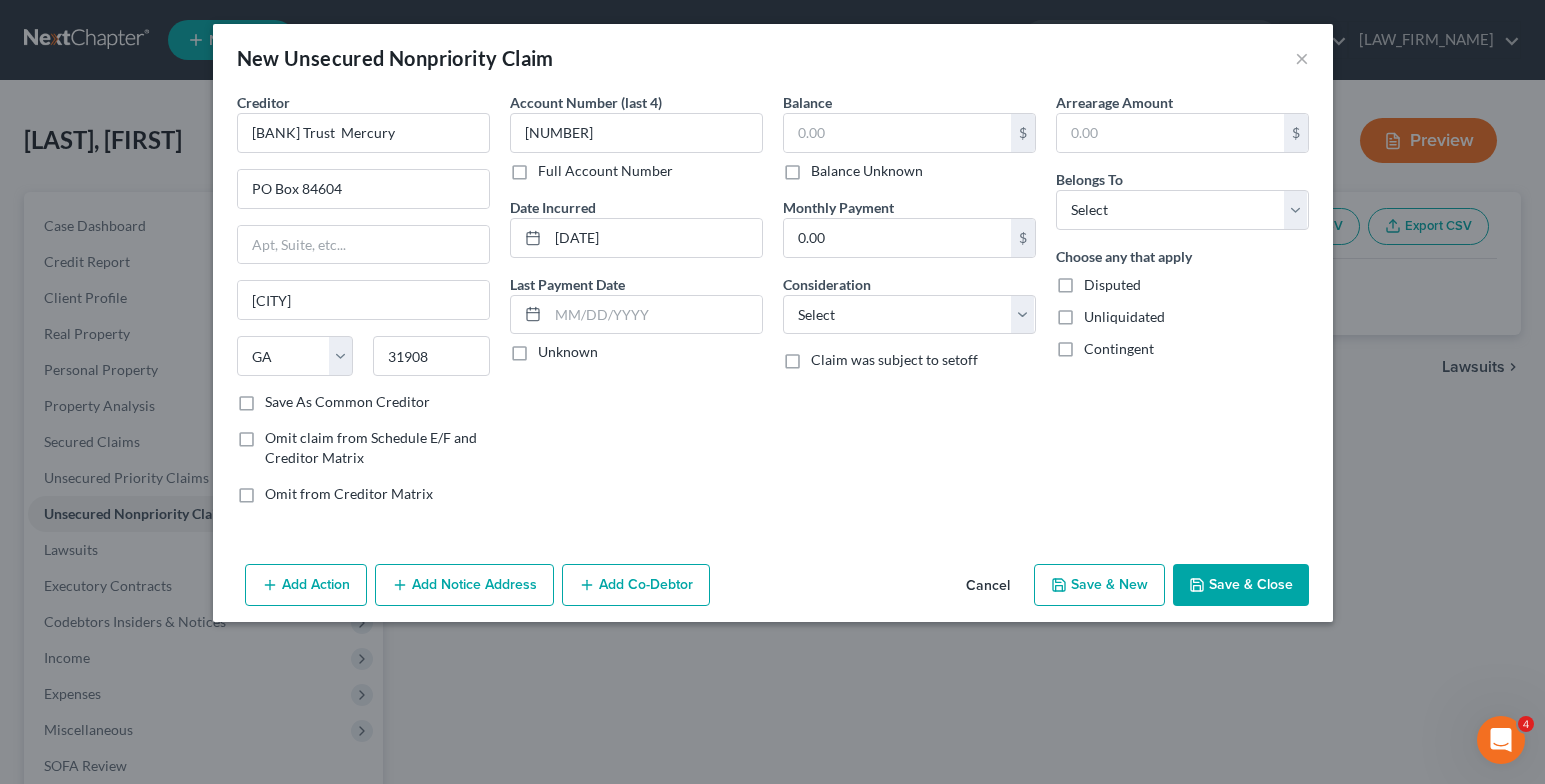 click on "Unknown" at bounding box center (568, 352) 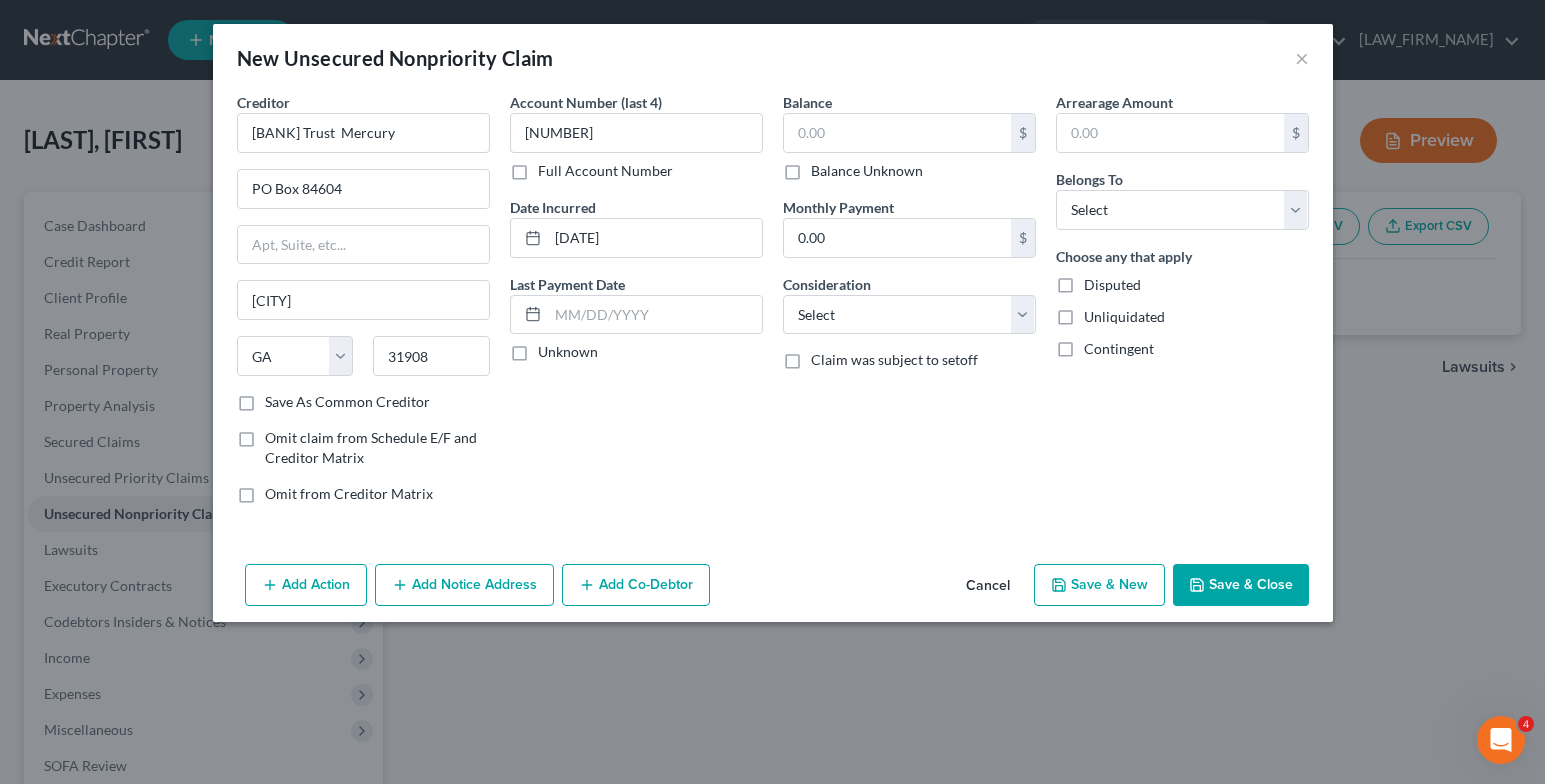 click on "Unknown" at bounding box center [552, 348] 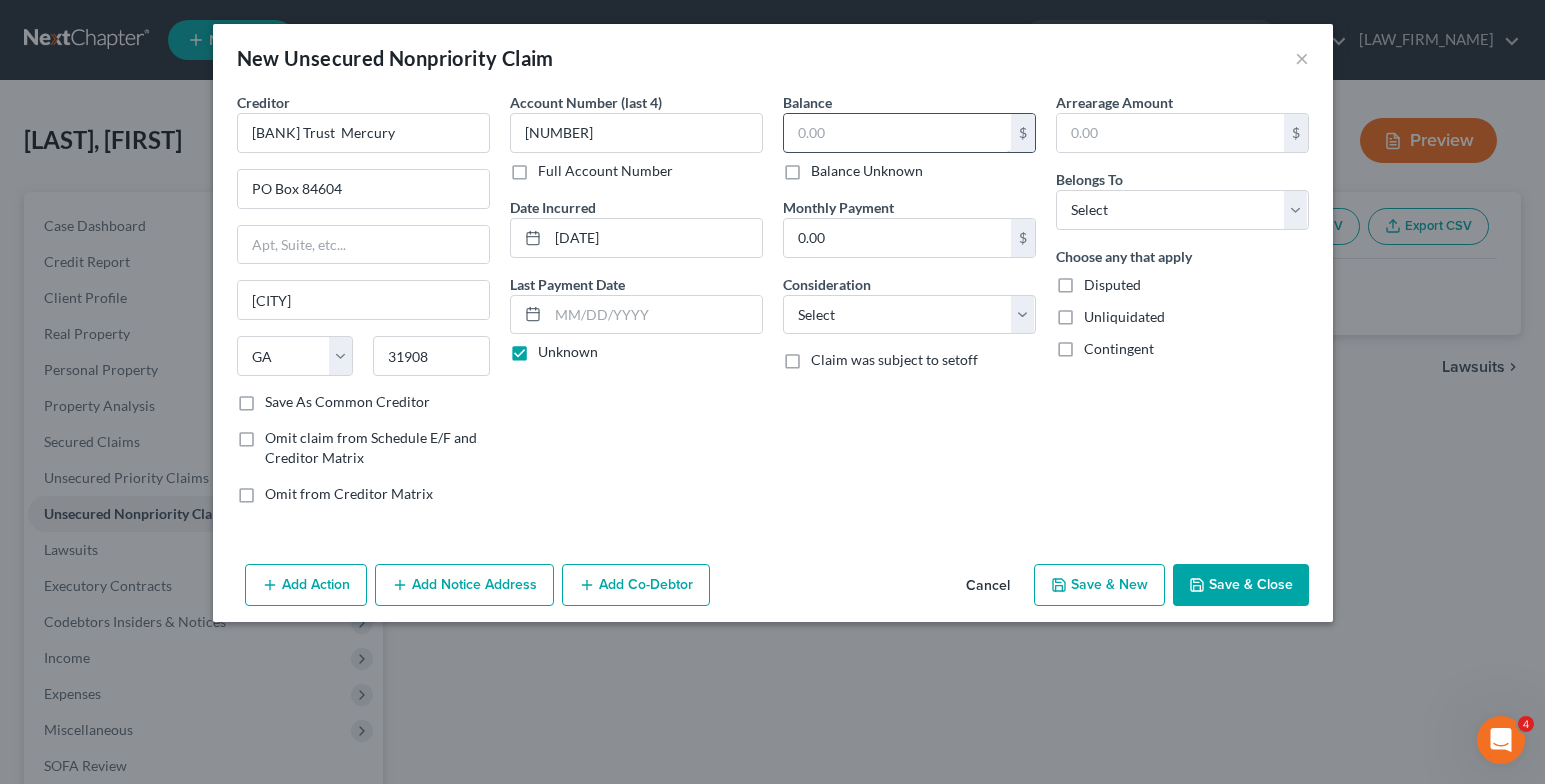 click at bounding box center (897, 133) 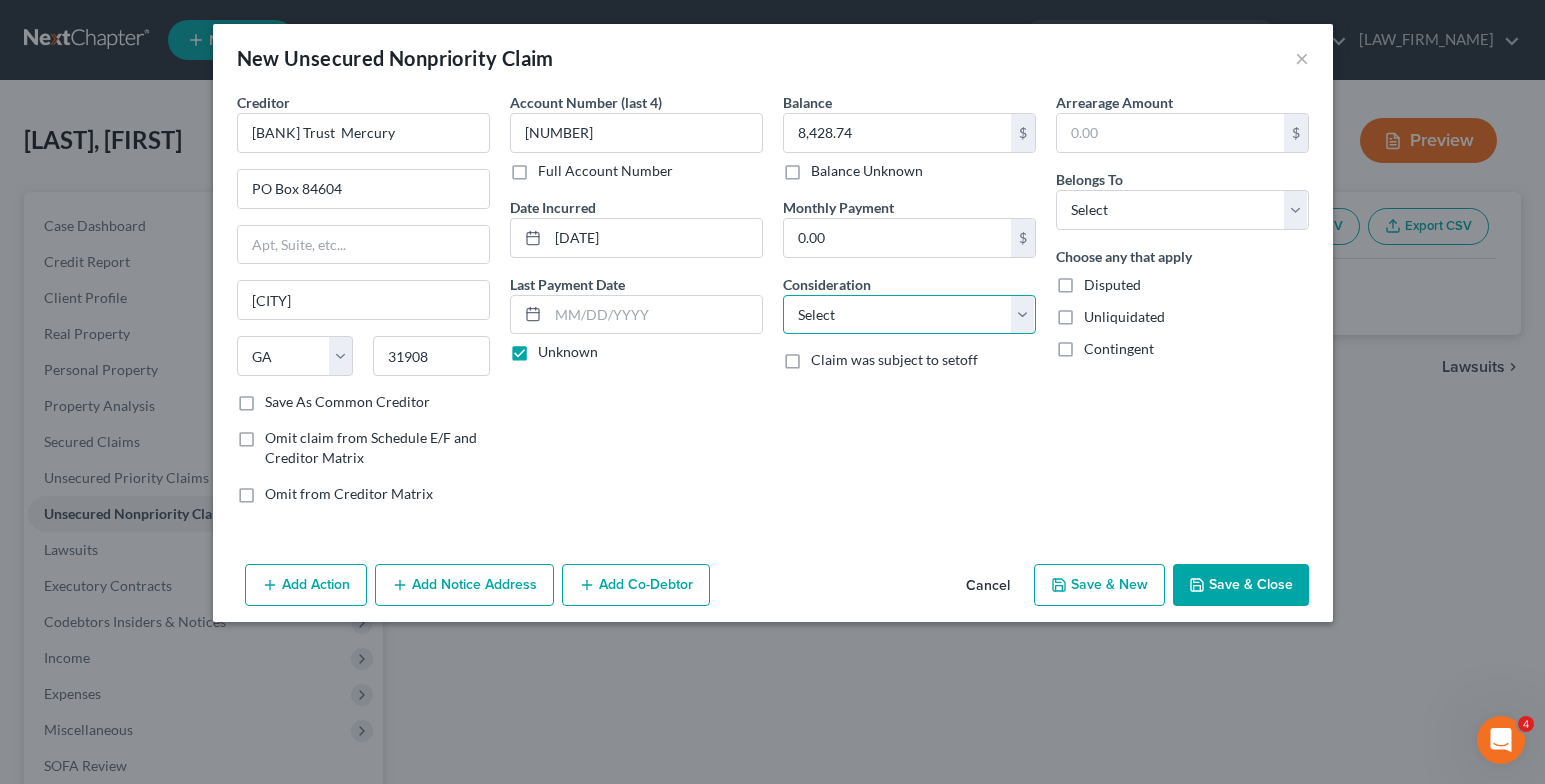 click on "Select Cable / Satellite Services Collection Agency Credit Card Debt Debt Counseling / Attorneys Deficiency Balance Domestic Support Obligations Home / Car Repairs Income Taxes Judgment Liens Medical Services Monies Loaned / Advanced Mortgage Obligation From Divorce Or Separation Obligation To Pensions Other Overdrawn Bank Account Promised To Help Pay Creditors Student Loans Suppliers And Vendors Telephone / Internet Services Utility Services" at bounding box center [909, 315] 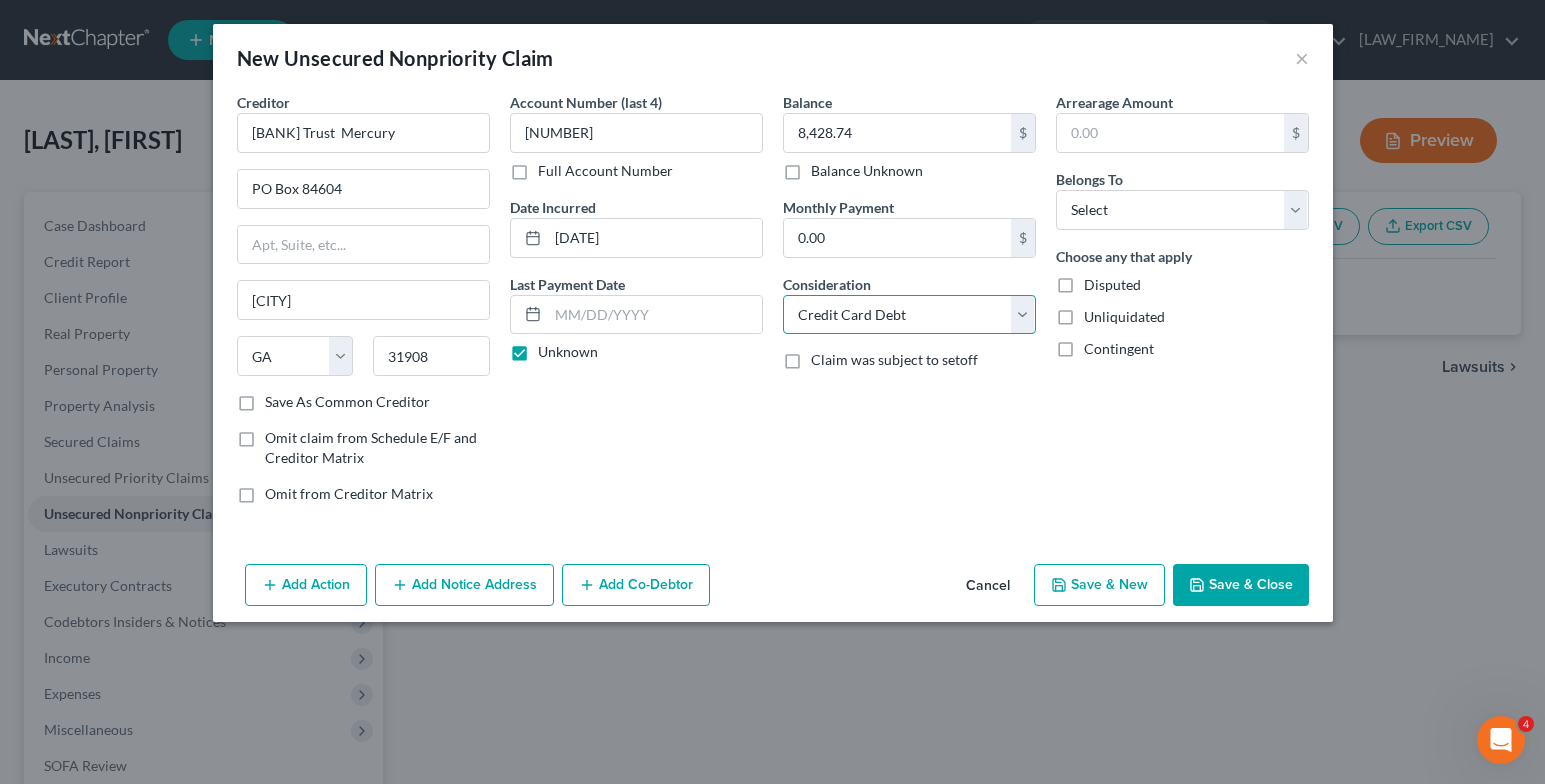 click on "Select Cable / Satellite Services Collection Agency Credit Card Debt Debt Counseling / Attorneys Deficiency Balance Domestic Support Obligations Home / Car Repairs Income Taxes Judgment Liens Medical Services Monies Loaned / Advanced Mortgage Obligation From Divorce Or Separation Obligation To Pensions Other Overdrawn Bank Account Promised To Help Pay Creditors Student Loans Suppliers And Vendors Telephone / Internet Services Utility Services" at bounding box center (909, 315) 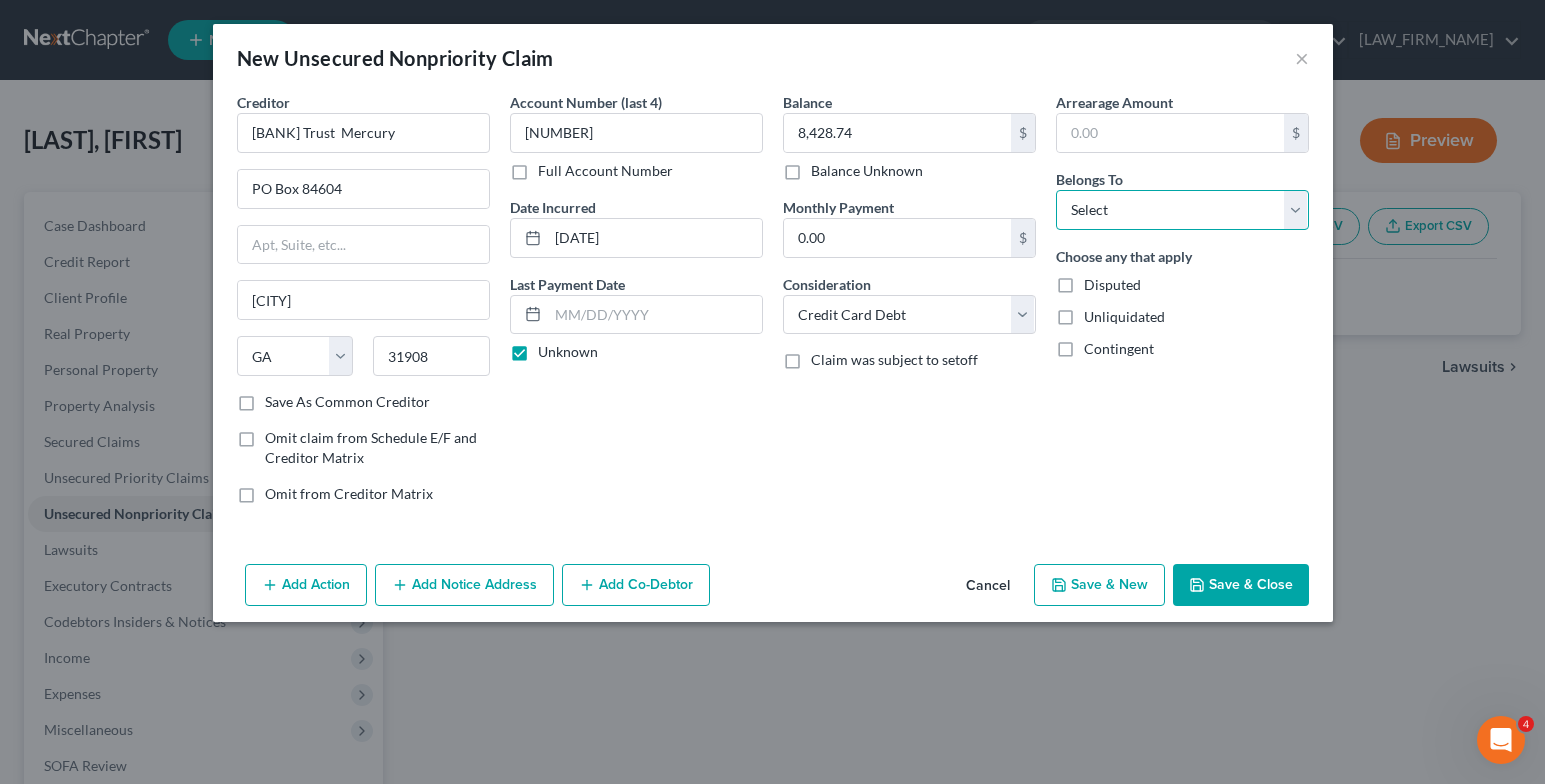 click on "Select Debtor 1 Only Debtor 2 Only Debtor 1 And Debtor 2 Only At Least One Of The Debtors And Another Community Property" at bounding box center (1182, 210) 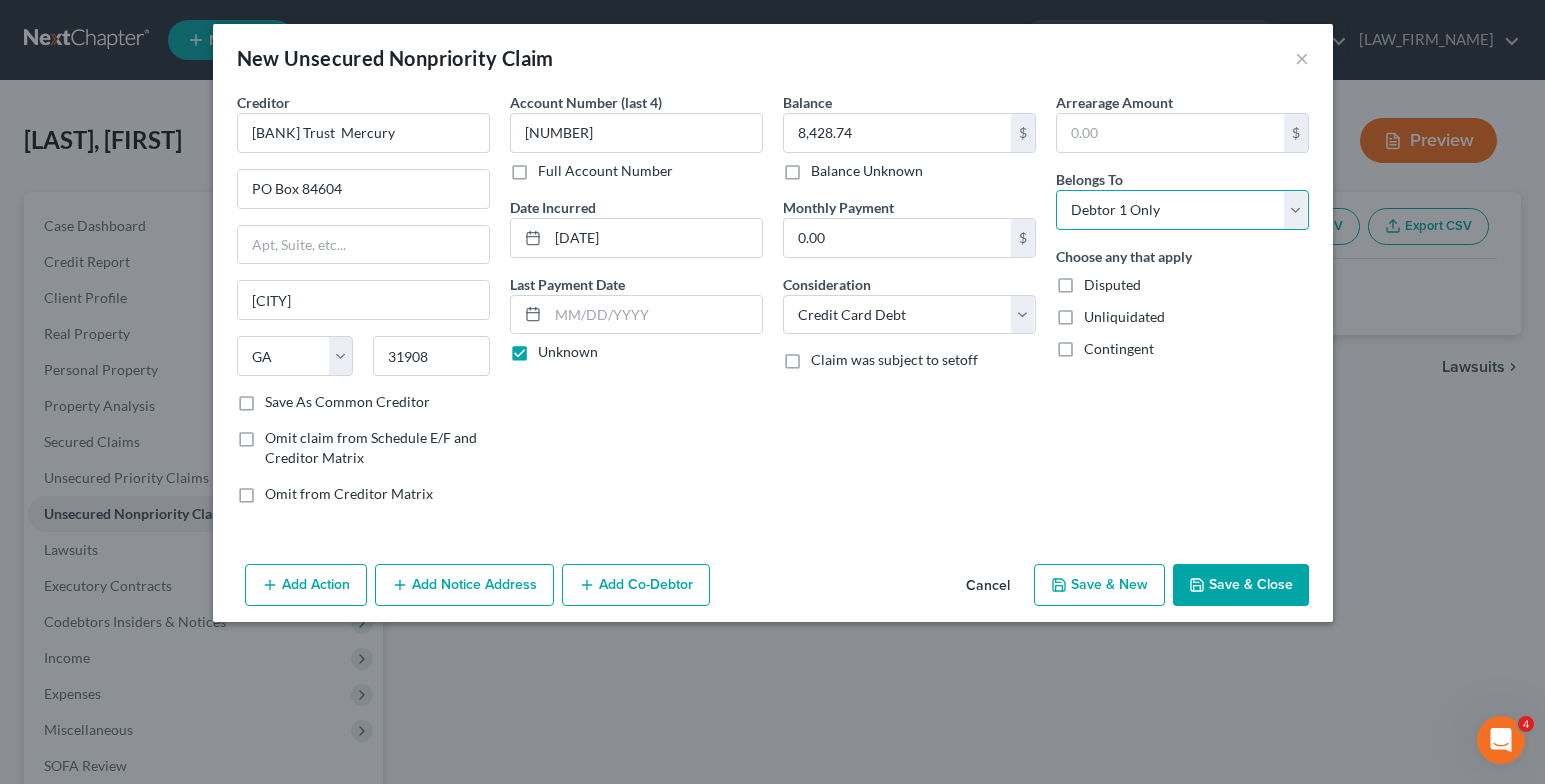 click on "Select Debtor 1 Only Debtor 2 Only Debtor 1 And Debtor 2 Only At Least One Of The Debtors And Another Community Property" at bounding box center (1182, 210) 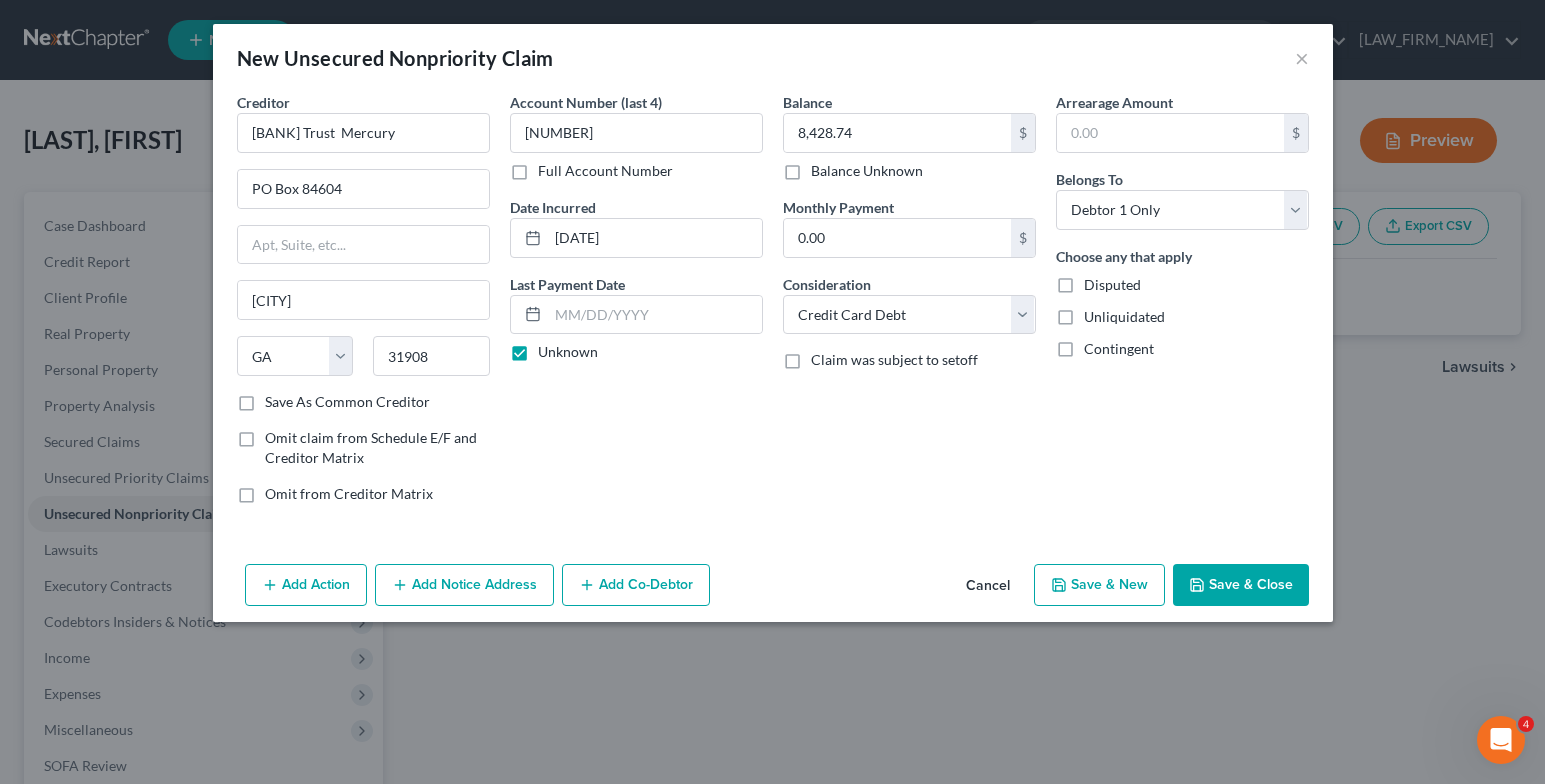 click on "Save & New" at bounding box center [1099, 585] 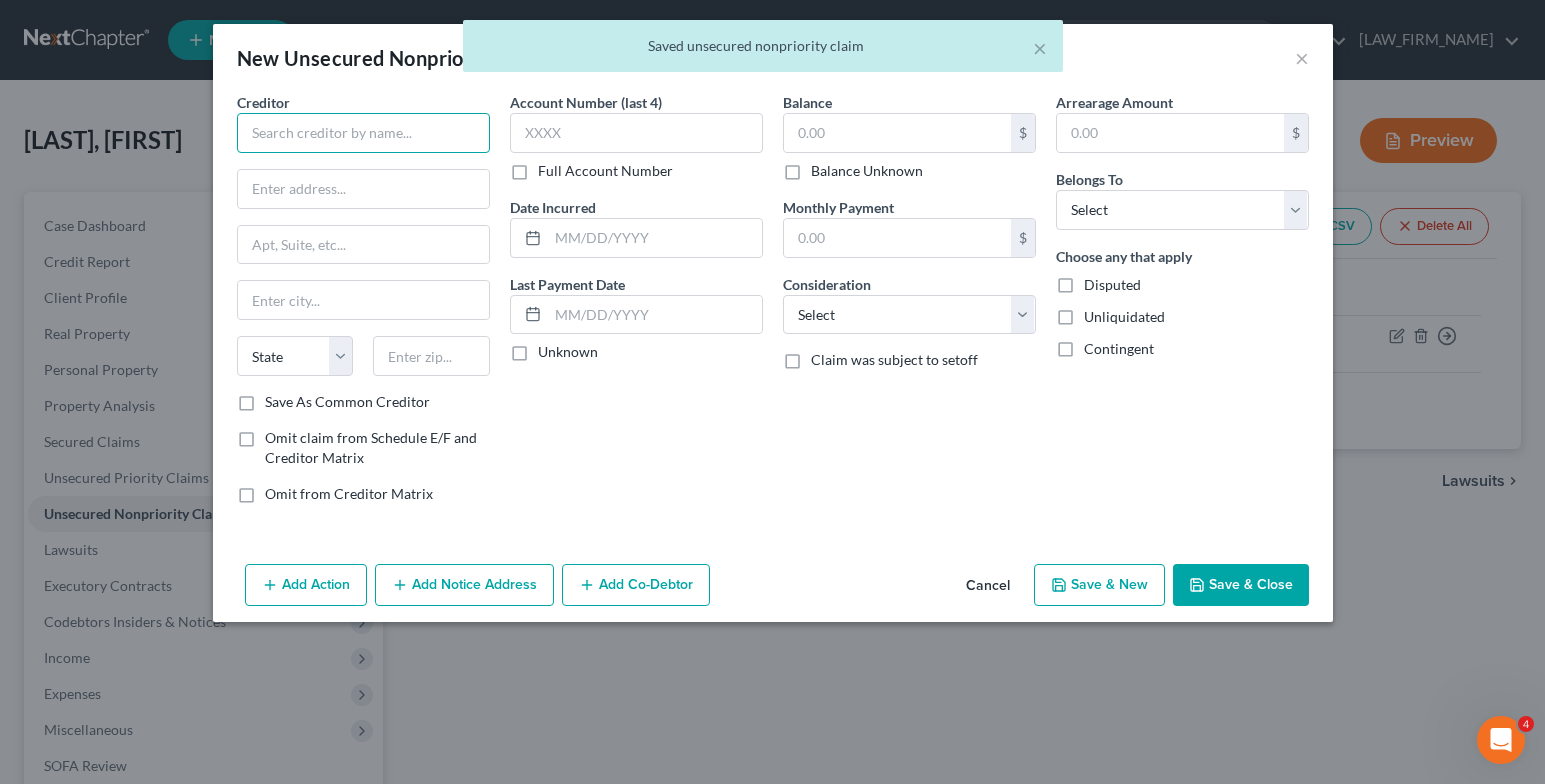 click at bounding box center [363, 133] 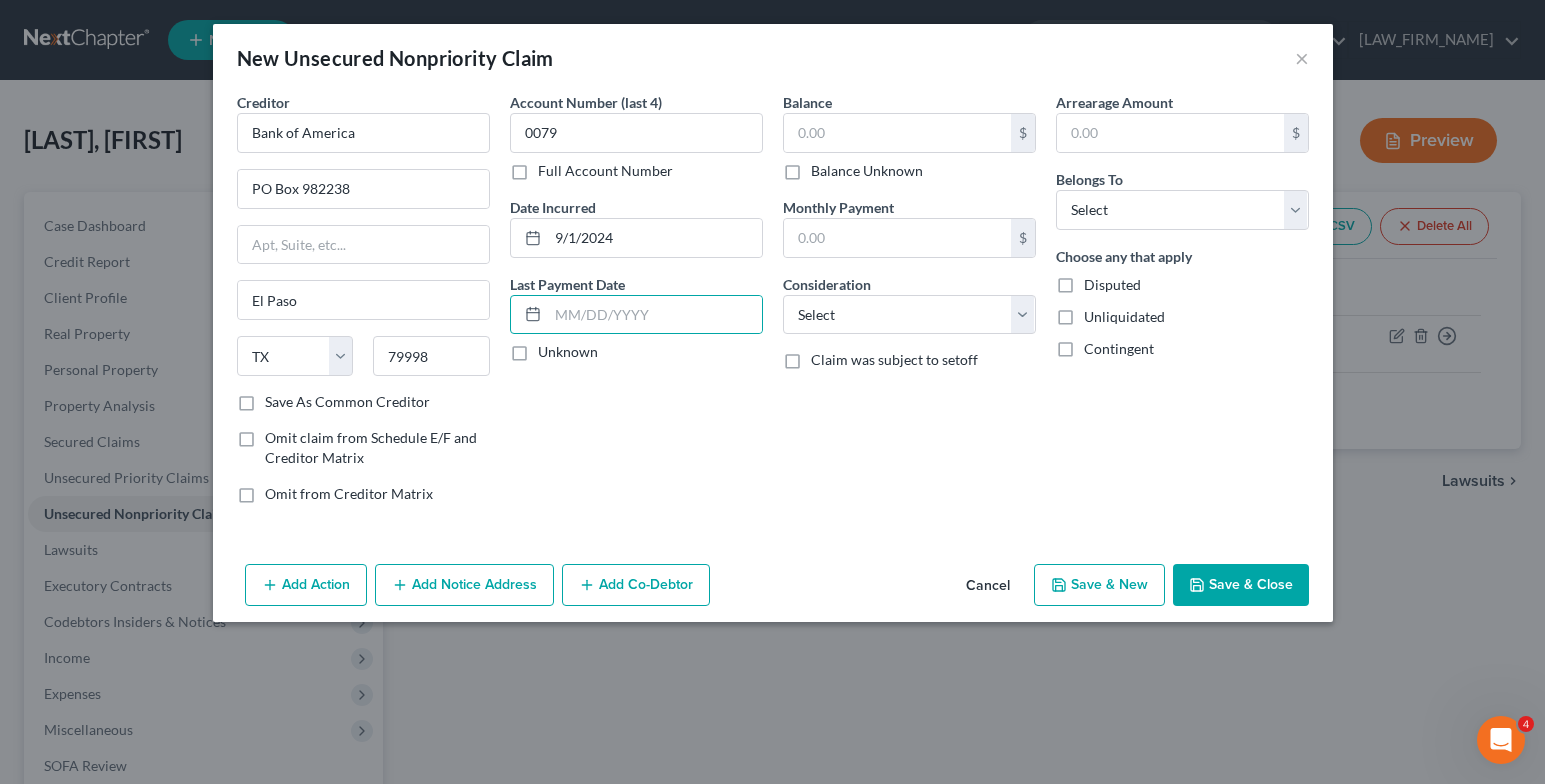 click on "Unknown" at bounding box center (568, 352) 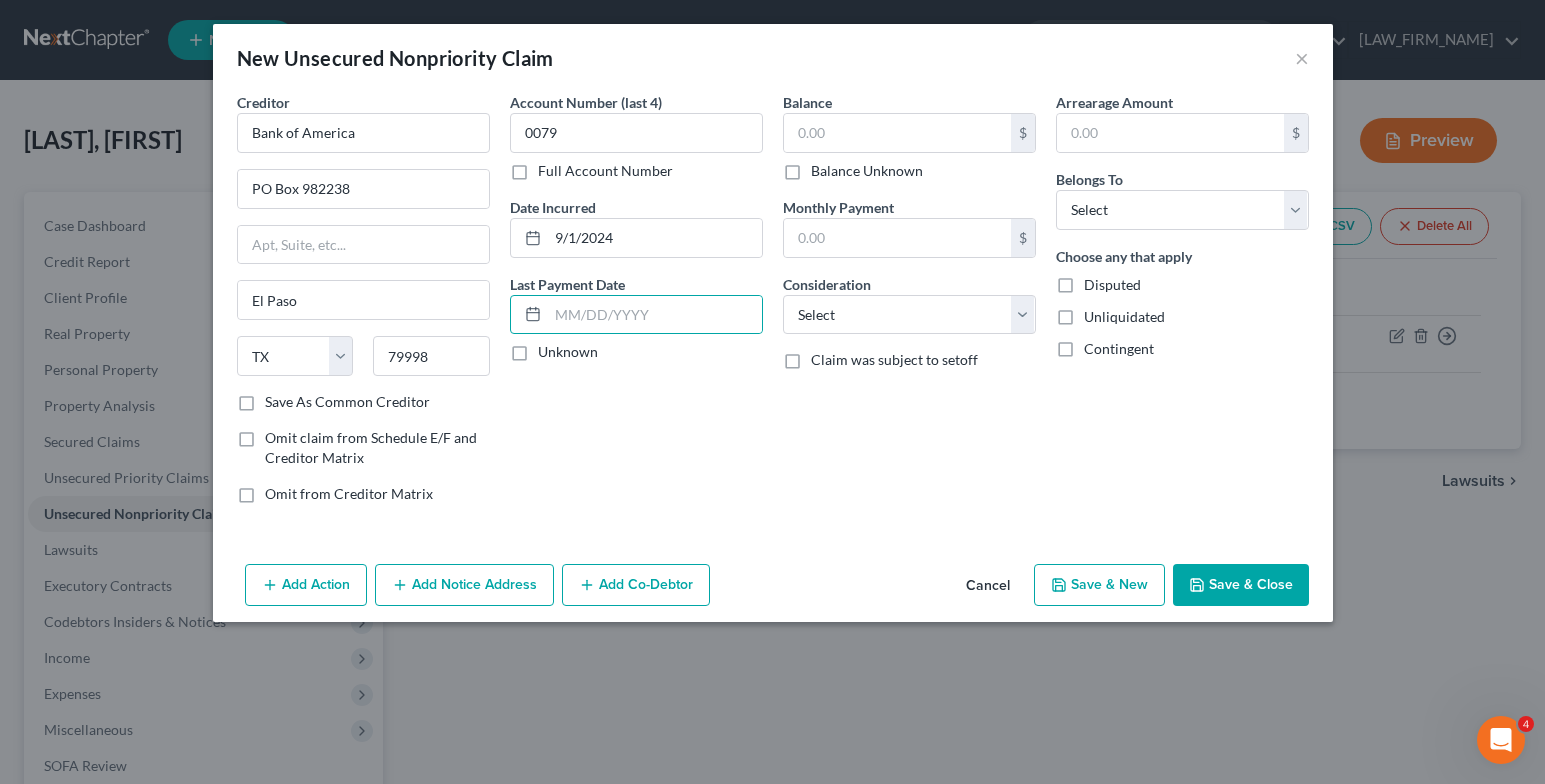 click on "Unknown" at bounding box center (552, 348) 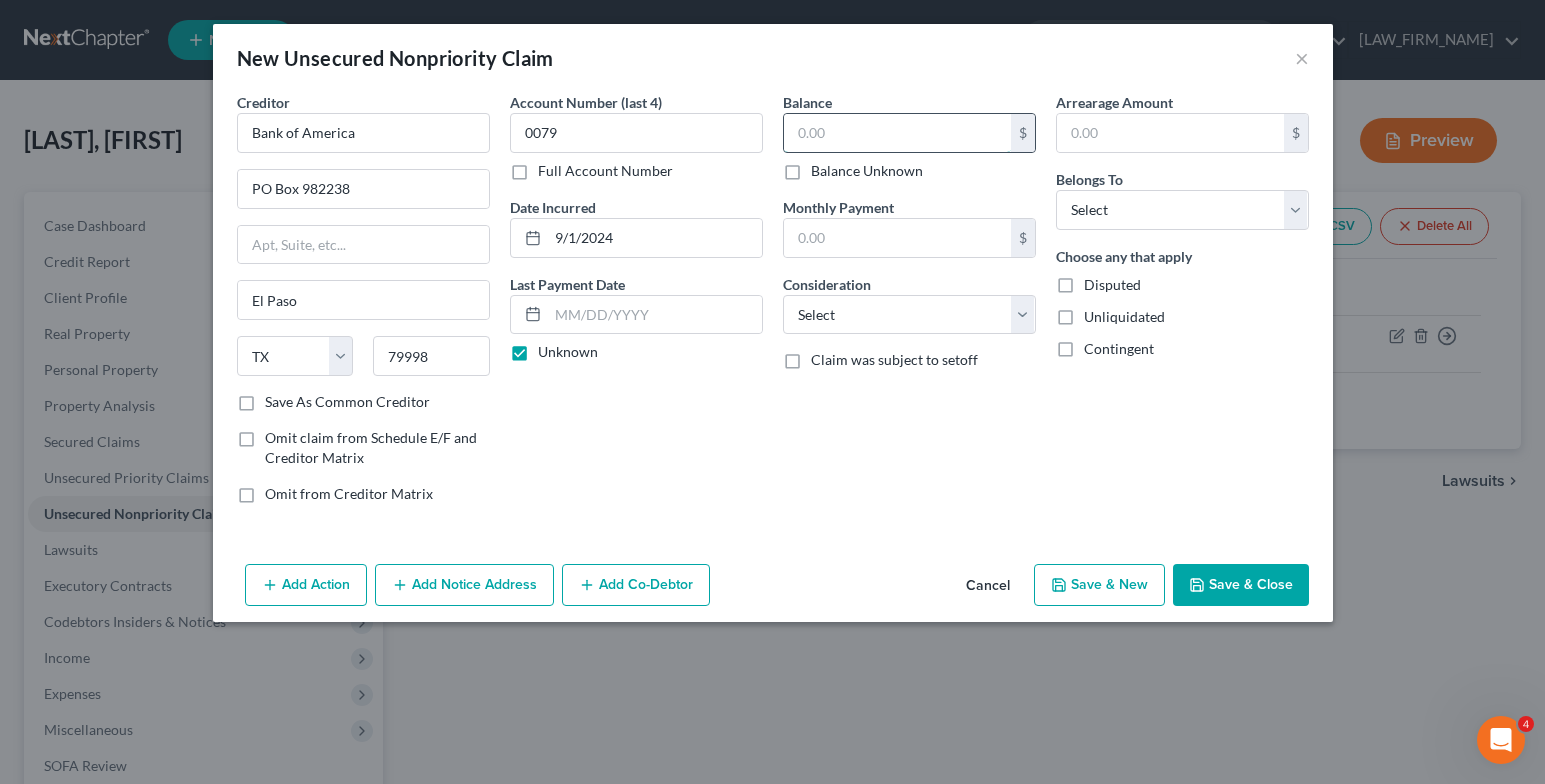 click at bounding box center [897, 133] 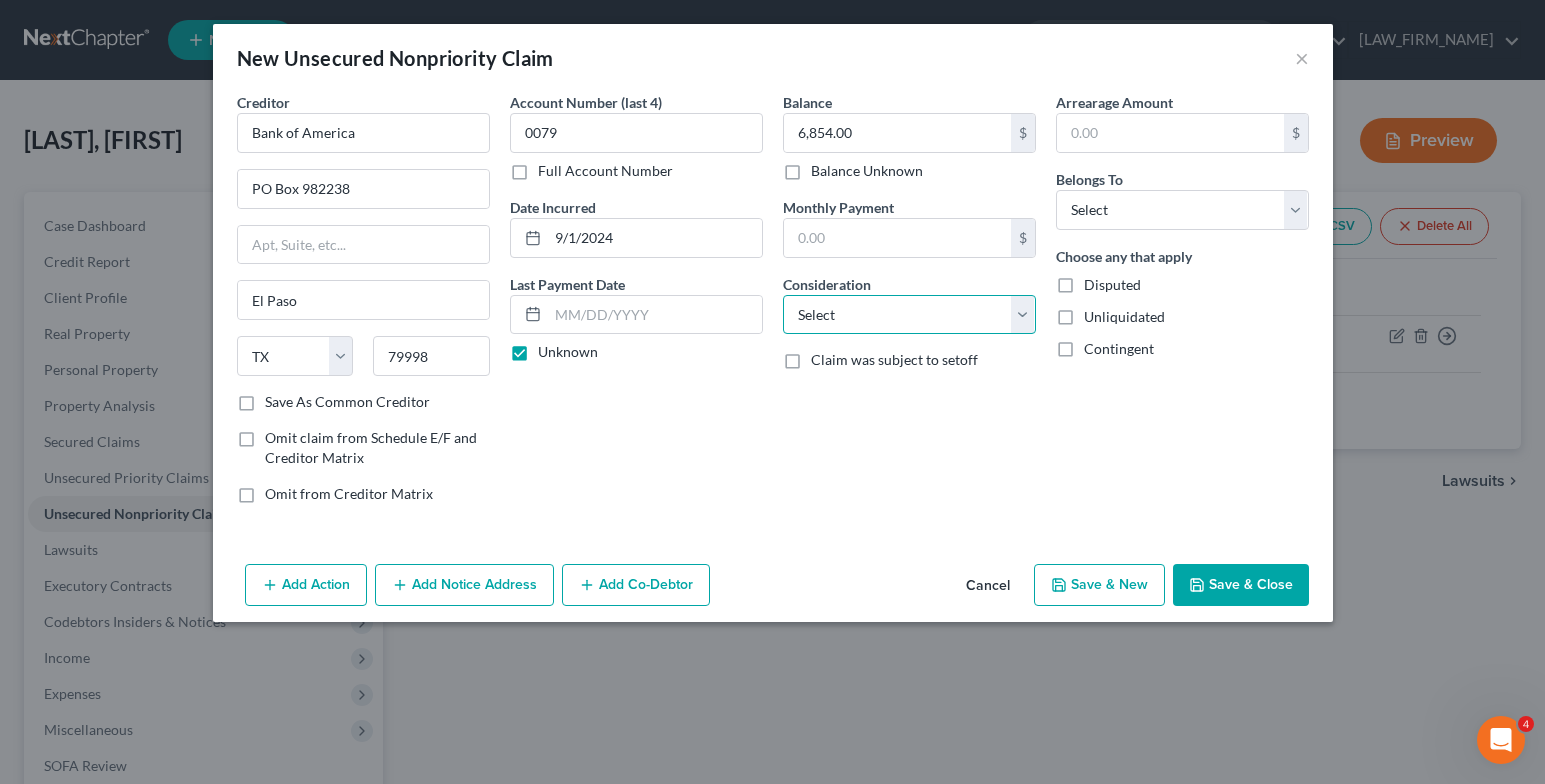 click on "Select Cable / Satellite Services Collection Agency Credit Card Debt Debt Counseling / Attorneys Deficiency Balance Domestic Support Obligations Home / Car Repairs Income Taxes Judgment Liens Medical Services Monies Loaned / Advanced Mortgage Obligation From Divorce Or Separation Obligation To Pensions Other Overdrawn Bank Account Promised To Help Pay Creditors Student Loans Suppliers And Vendors Telephone / Internet Services Utility Services" at bounding box center [909, 315] 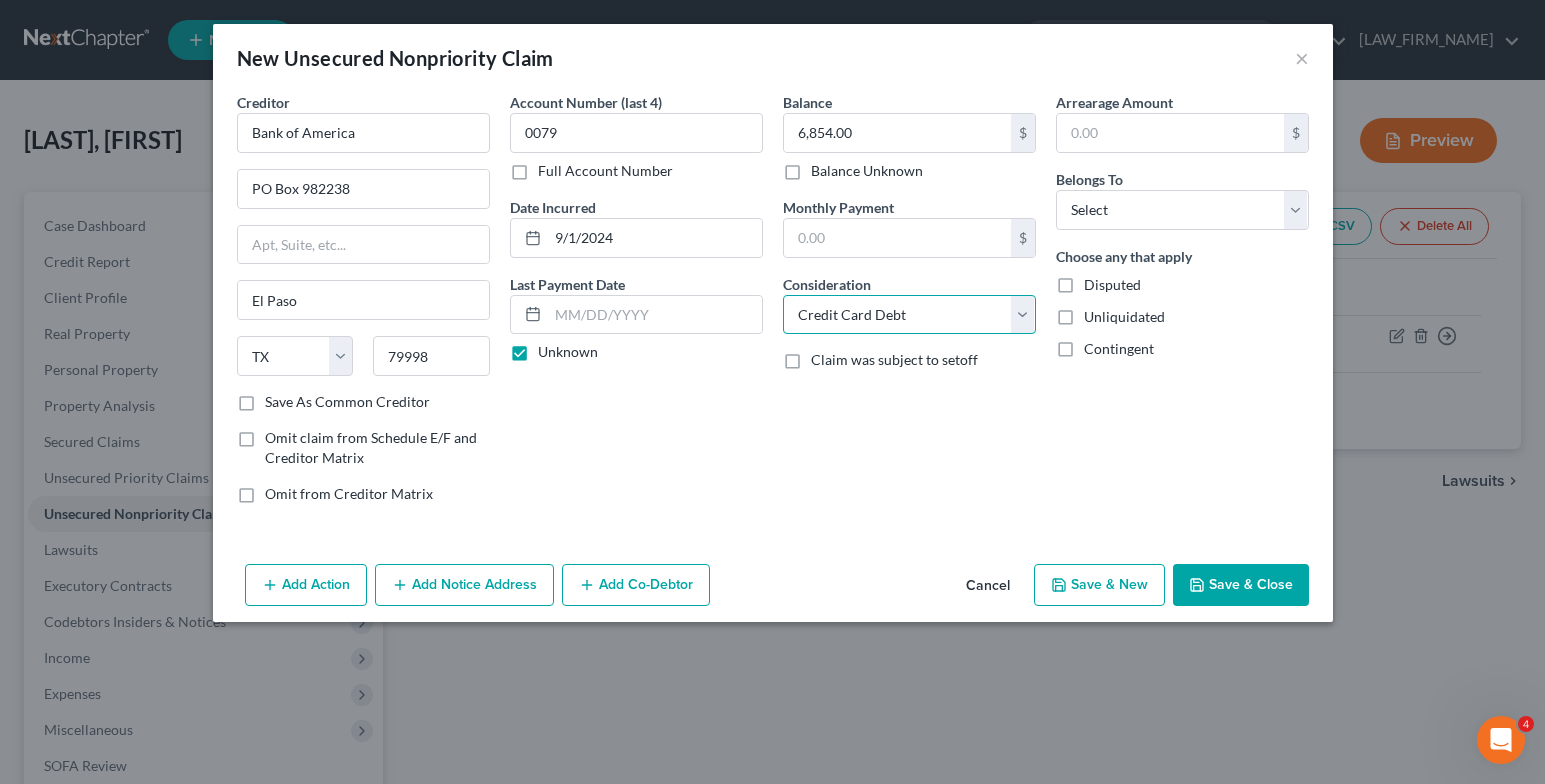 click on "Select Cable / Satellite Services Collection Agency Credit Card Debt Debt Counseling / Attorneys Deficiency Balance Domestic Support Obligations Home / Car Repairs Income Taxes Judgment Liens Medical Services Monies Loaned / Advanced Mortgage Obligation From Divorce Or Separation Obligation To Pensions Other Overdrawn Bank Account Promised To Help Pay Creditors Student Loans Suppliers And Vendors Telephone / Internet Services Utility Services" at bounding box center [909, 315] 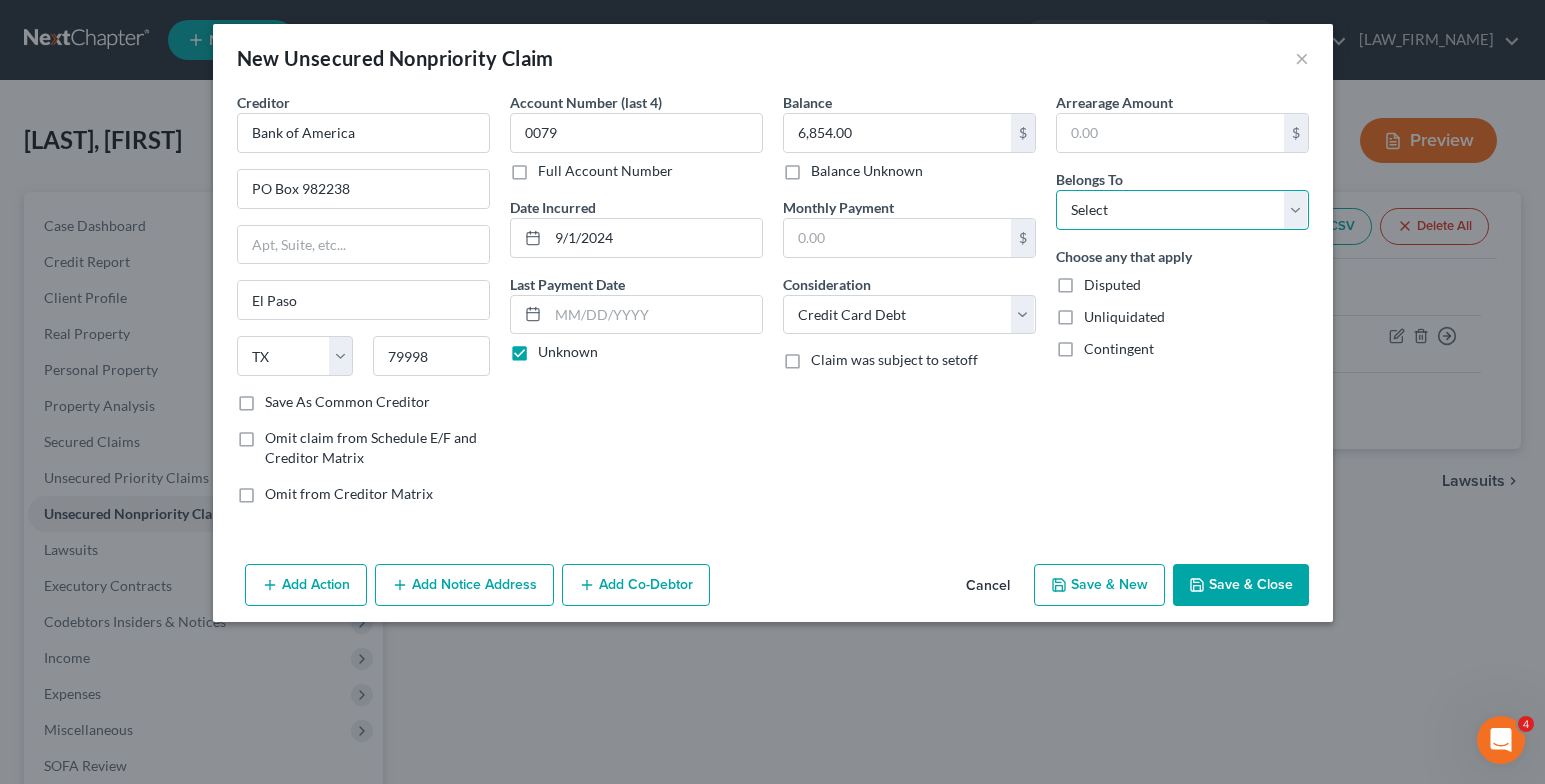 click on "Select Debtor 1 Only Debtor 2 Only Debtor 1 And Debtor 2 Only At Least One Of The Debtors And Another Community Property" at bounding box center [1182, 210] 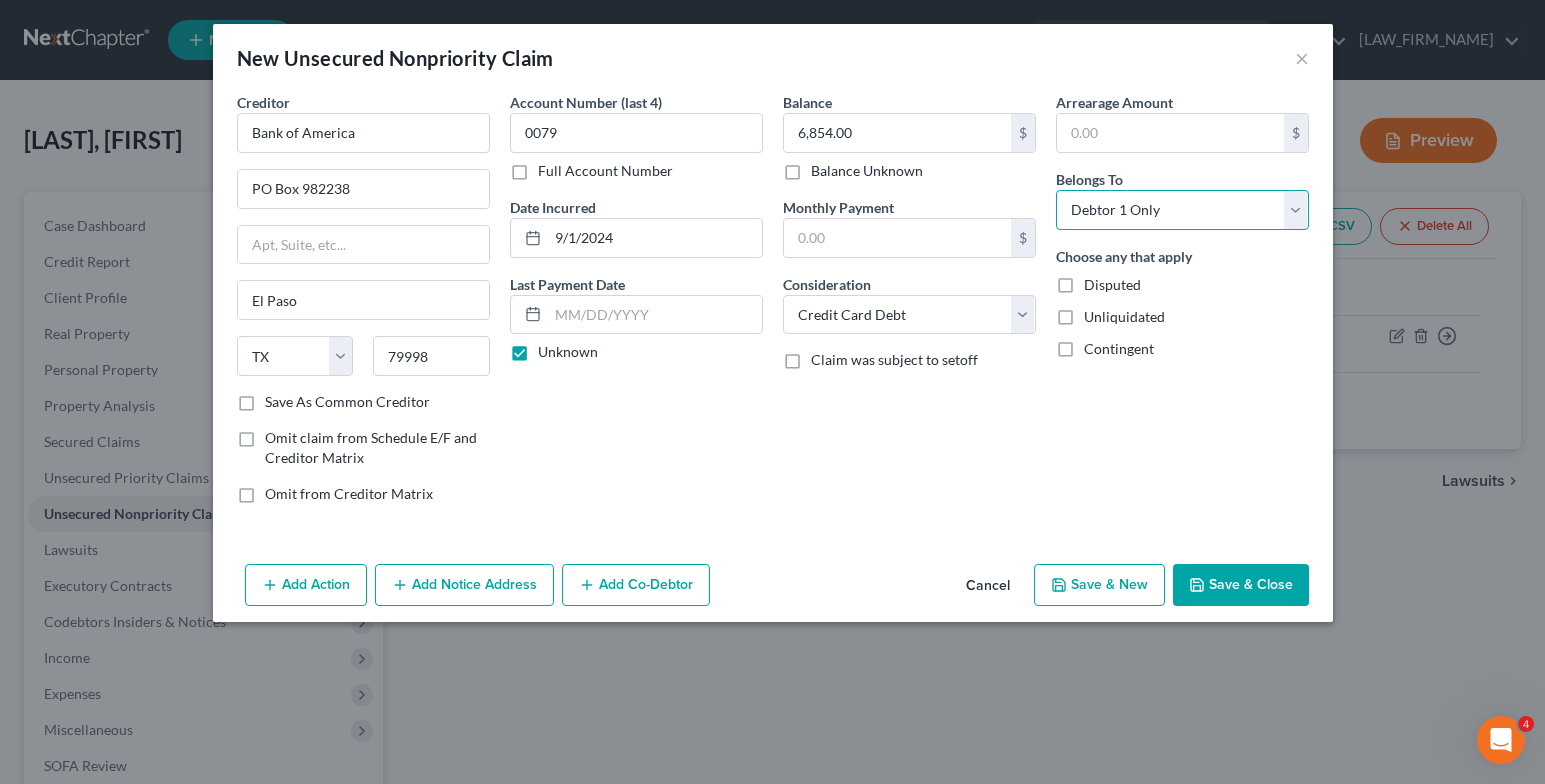 click on "Select Debtor 1 Only Debtor 2 Only Debtor 1 And Debtor 2 Only At Least One Of The Debtors And Another Community Property" at bounding box center [1182, 210] 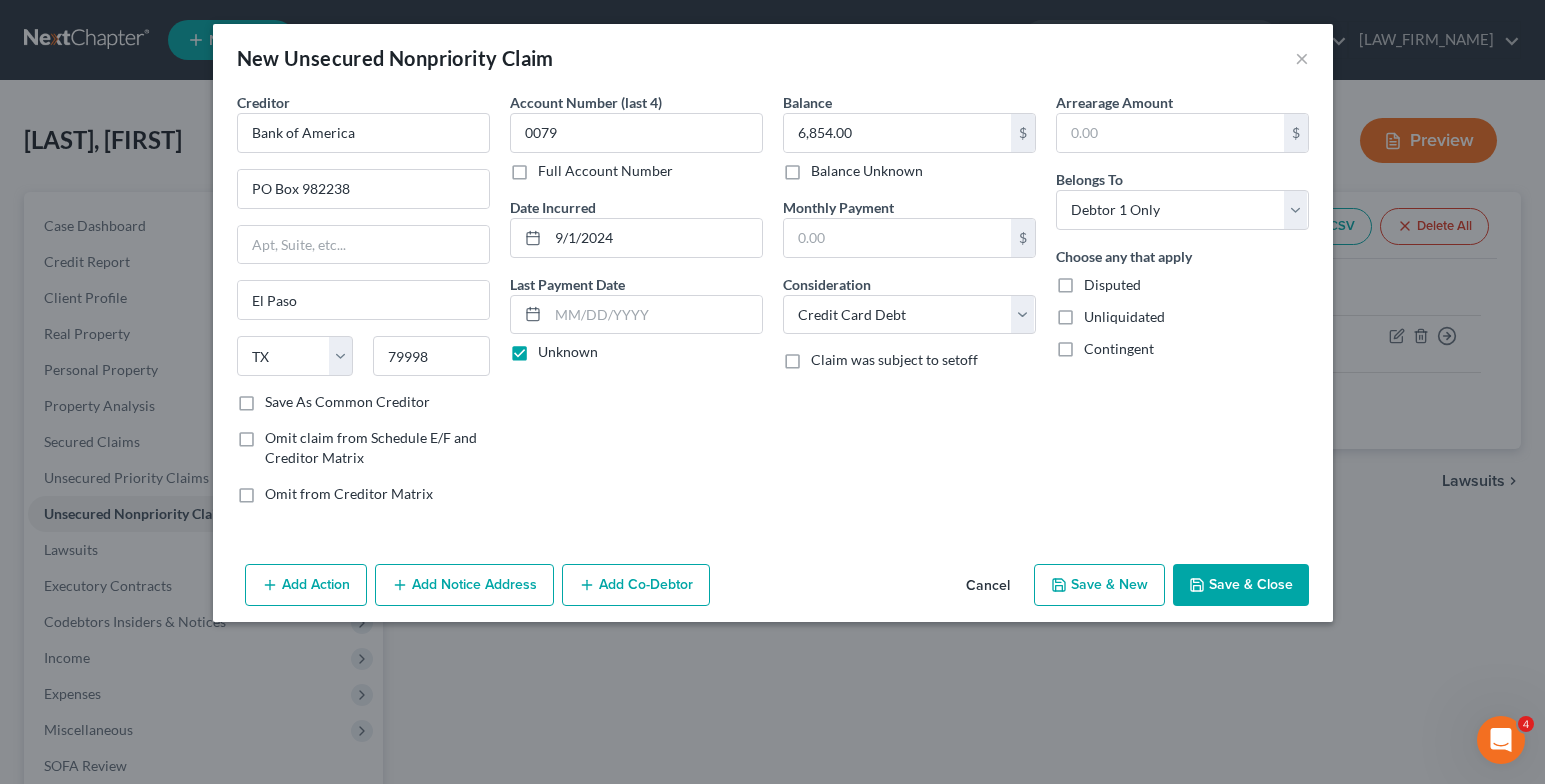 click on "Save & New" at bounding box center [1099, 585] 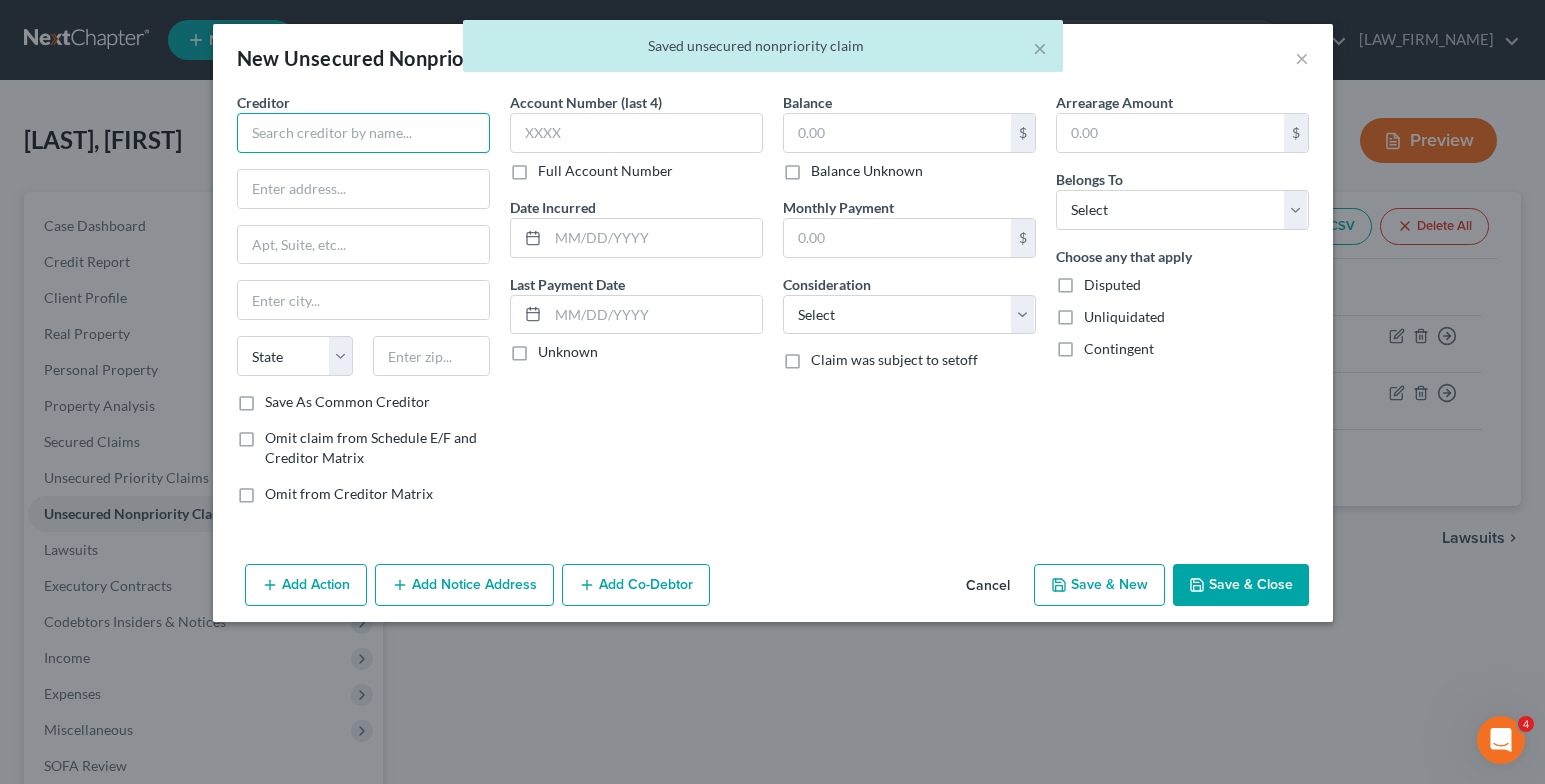 click at bounding box center (363, 133) 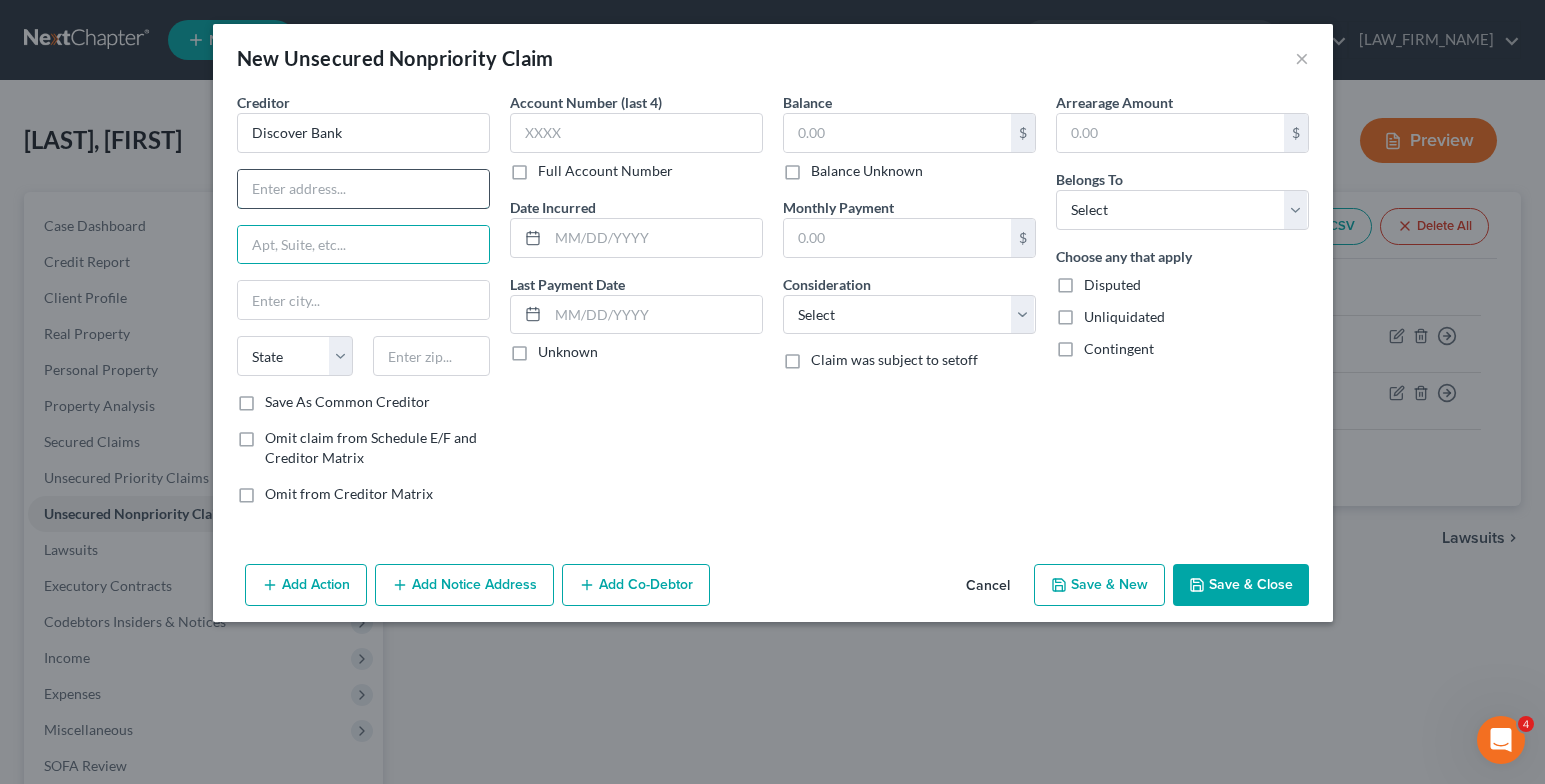 click at bounding box center (363, 189) 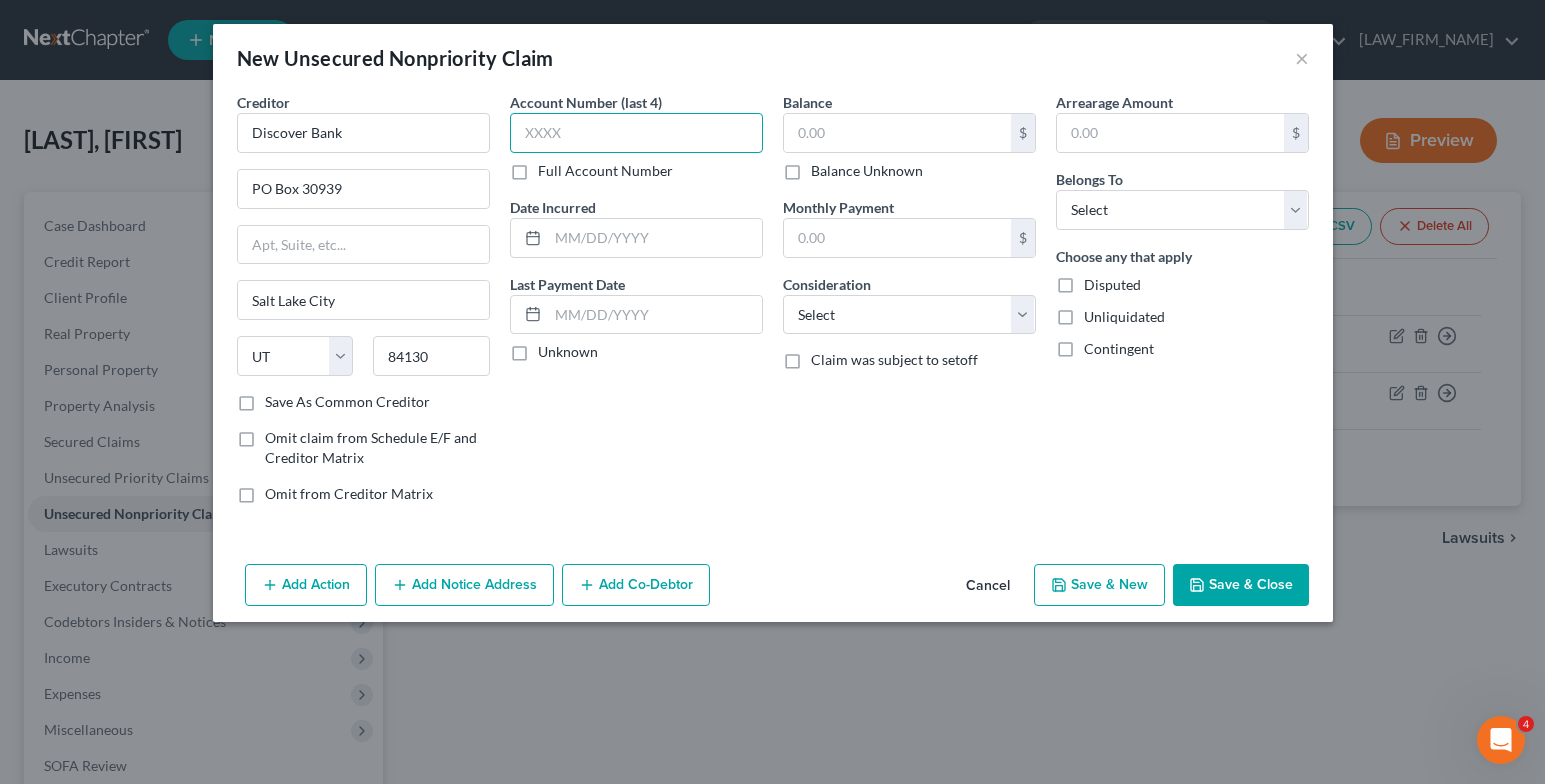 click at bounding box center (636, 133) 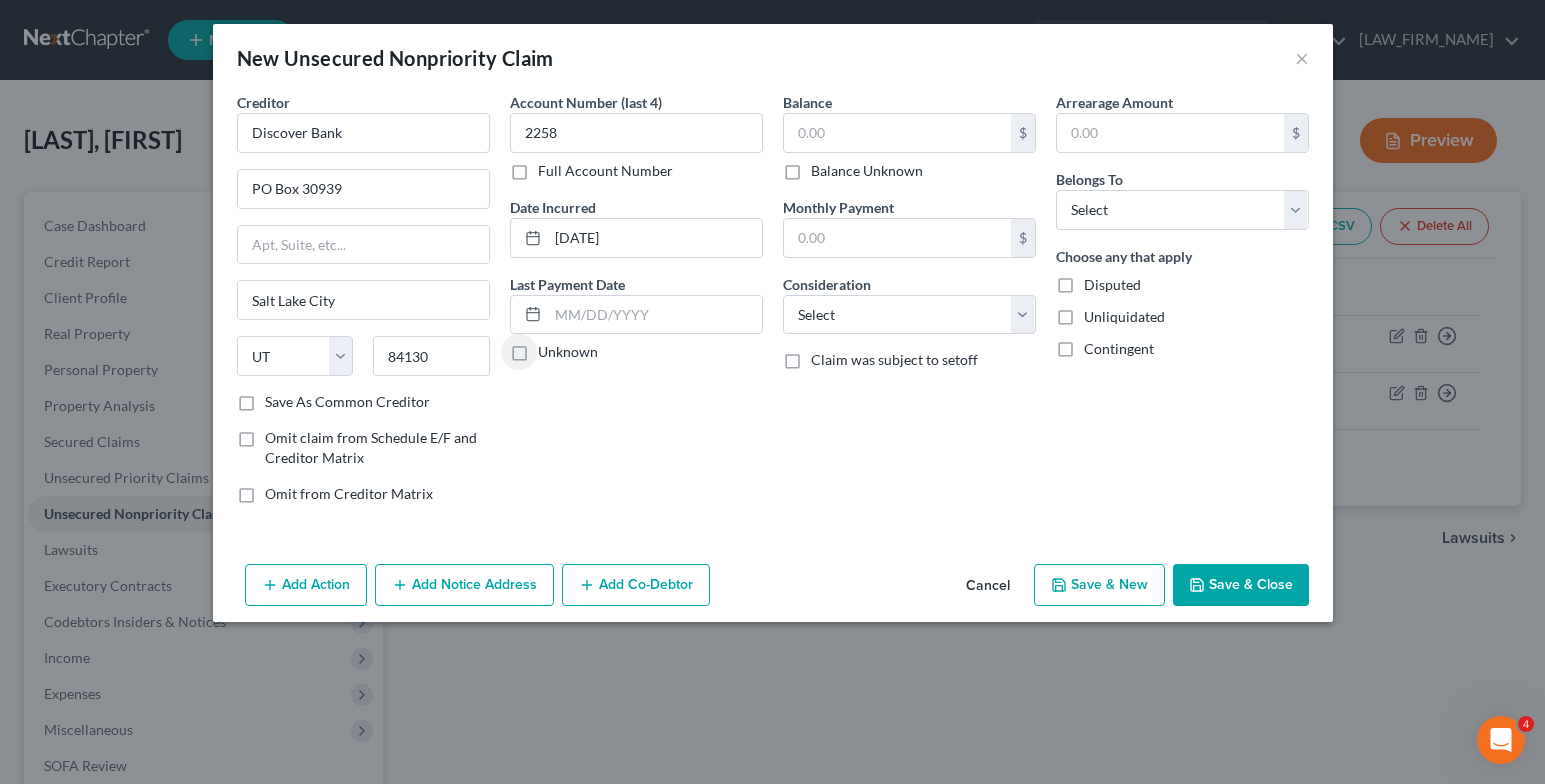 click on "Unknown" at bounding box center [552, 348] 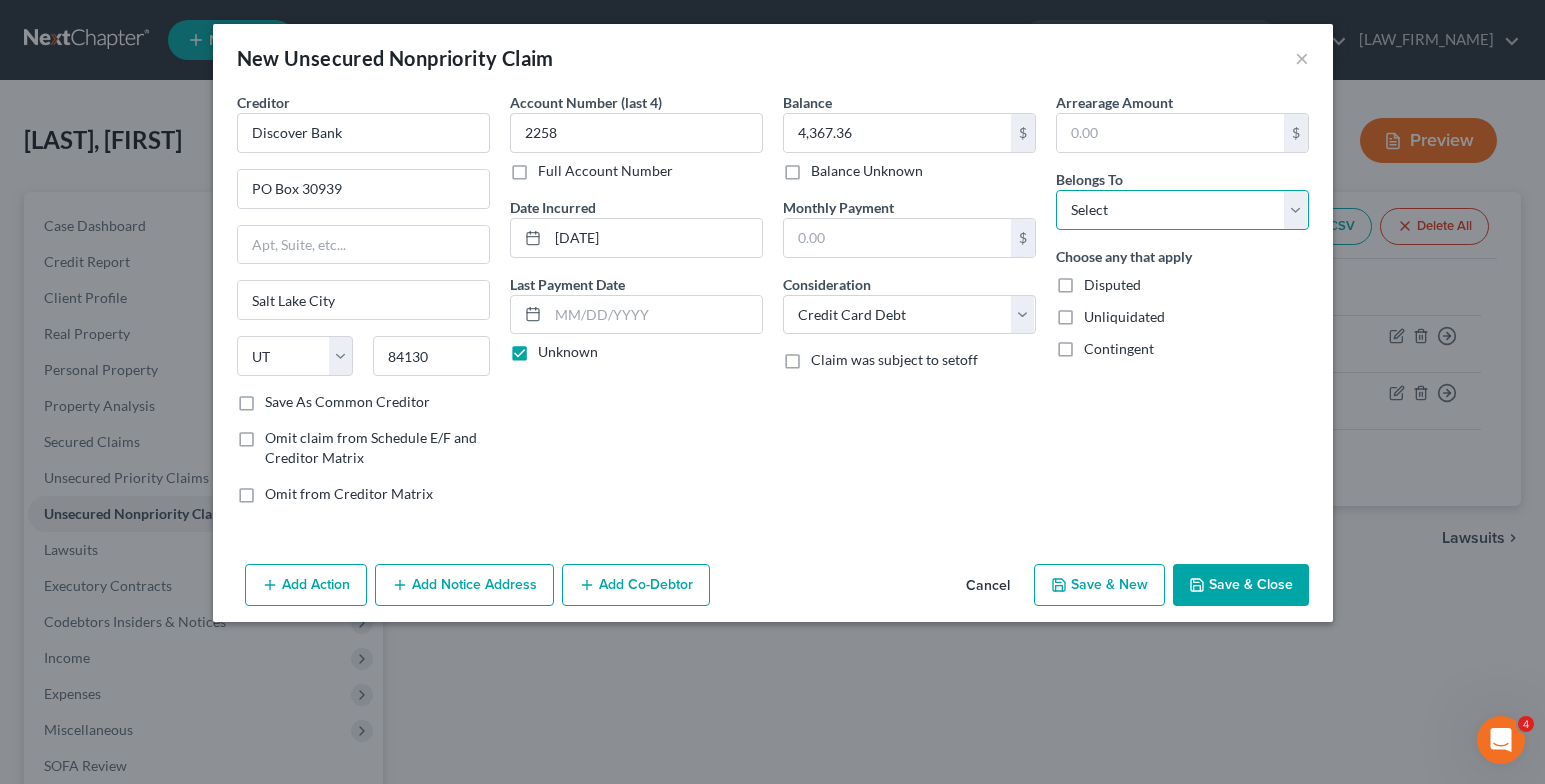 click on "Select Debtor 1 Only Debtor 2 Only Debtor 1 And Debtor 2 Only At Least One Of The Debtors And Another Community Property" at bounding box center (1182, 210) 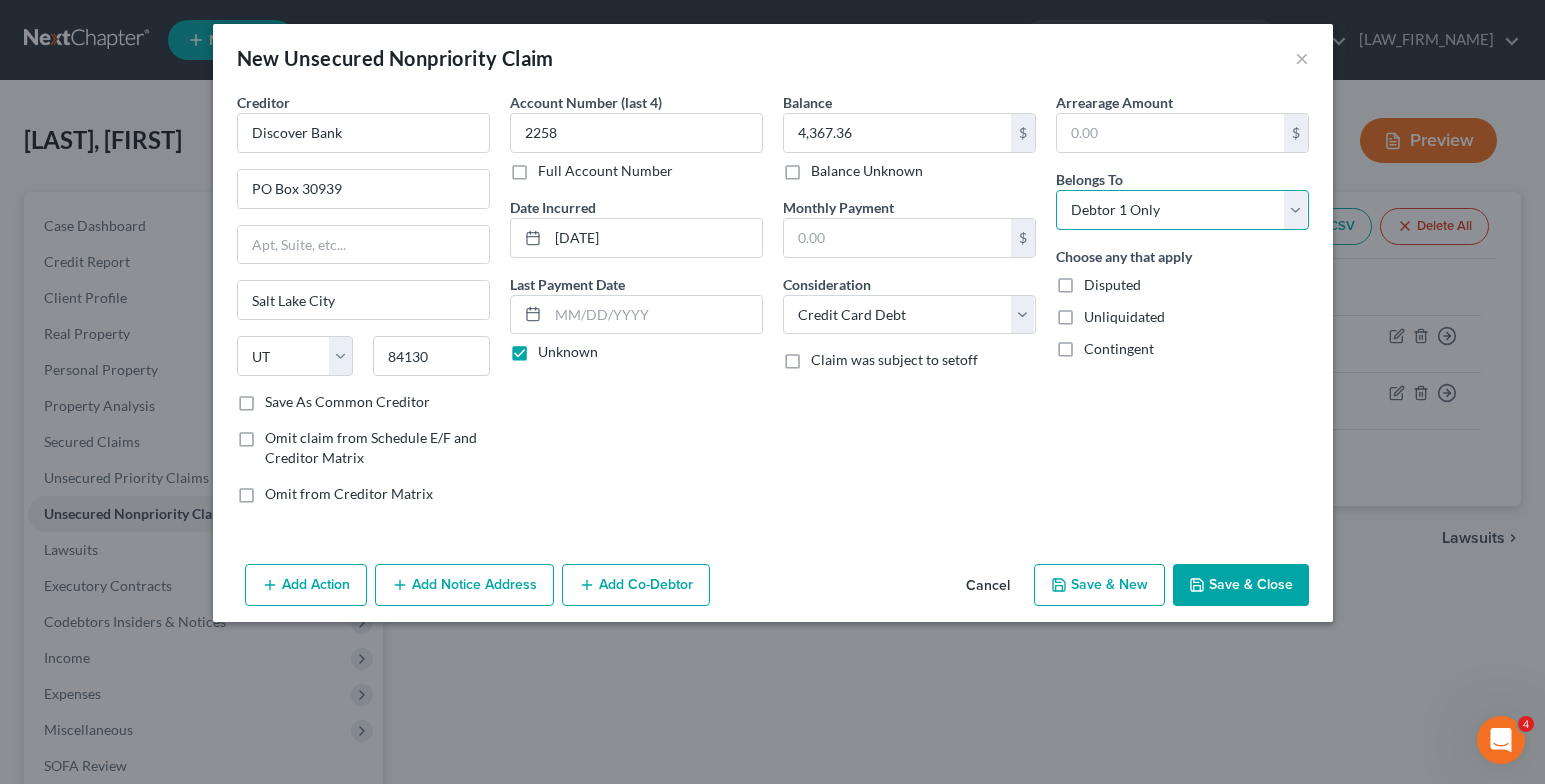 click on "Select Debtor 1 Only Debtor 2 Only Debtor 1 And Debtor 2 Only At Least One Of The Debtors And Another Community Property" at bounding box center [1182, 210] 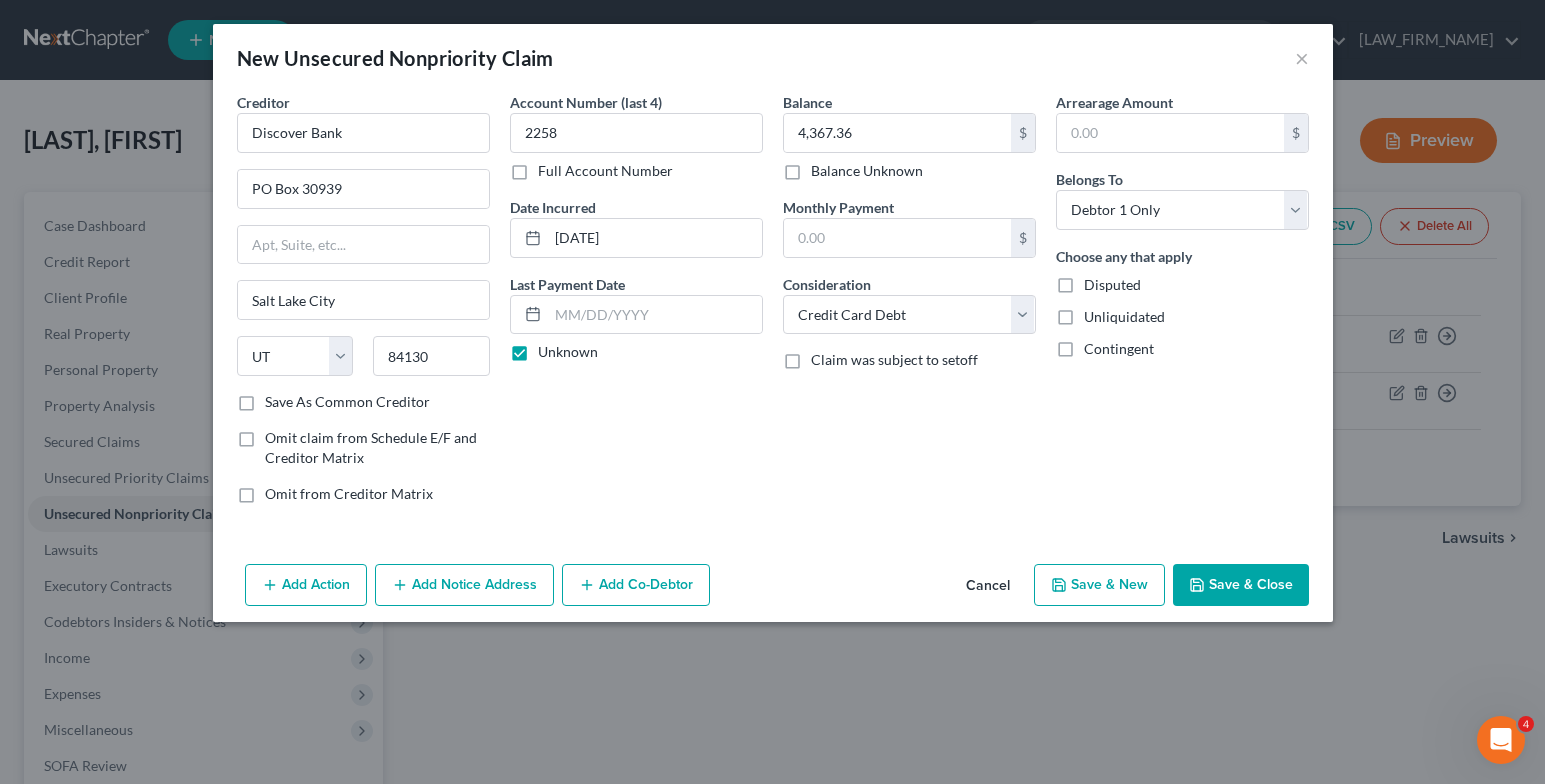click on "Save & New" at bounding box center (1099, 585) 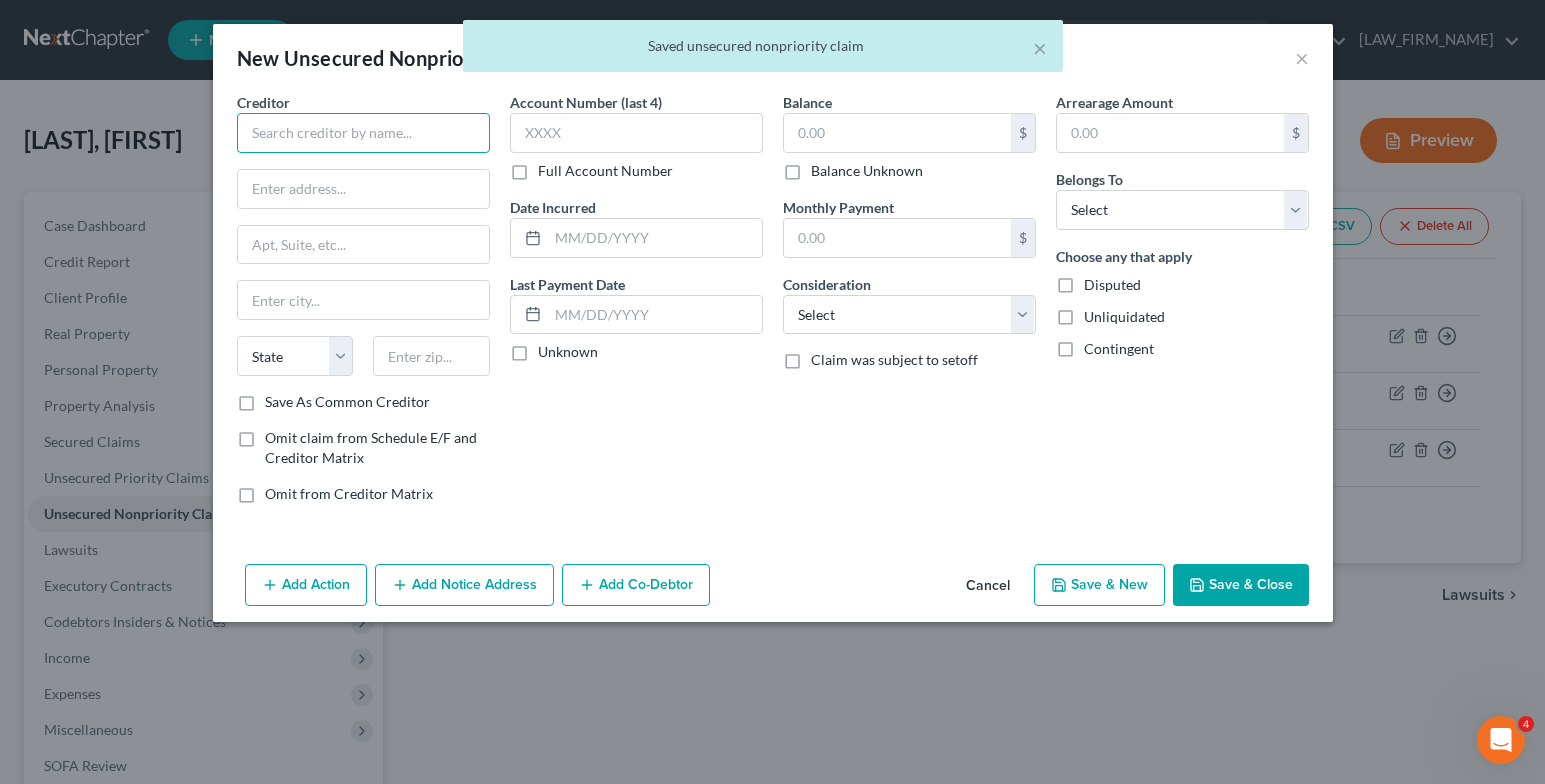 click at bounding box center [363, 133] 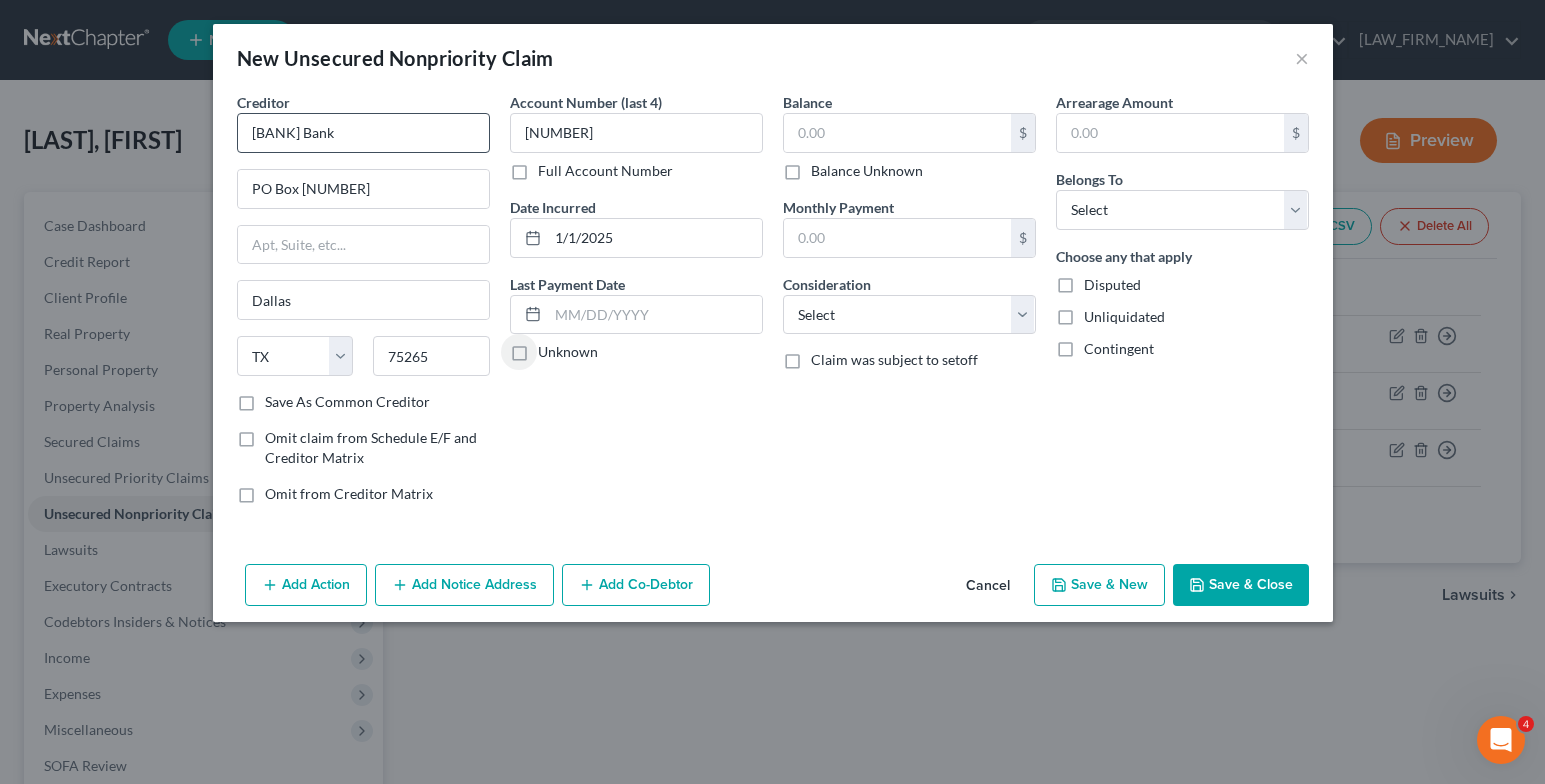 click on "Unknown" at bounding box center [552, 348] 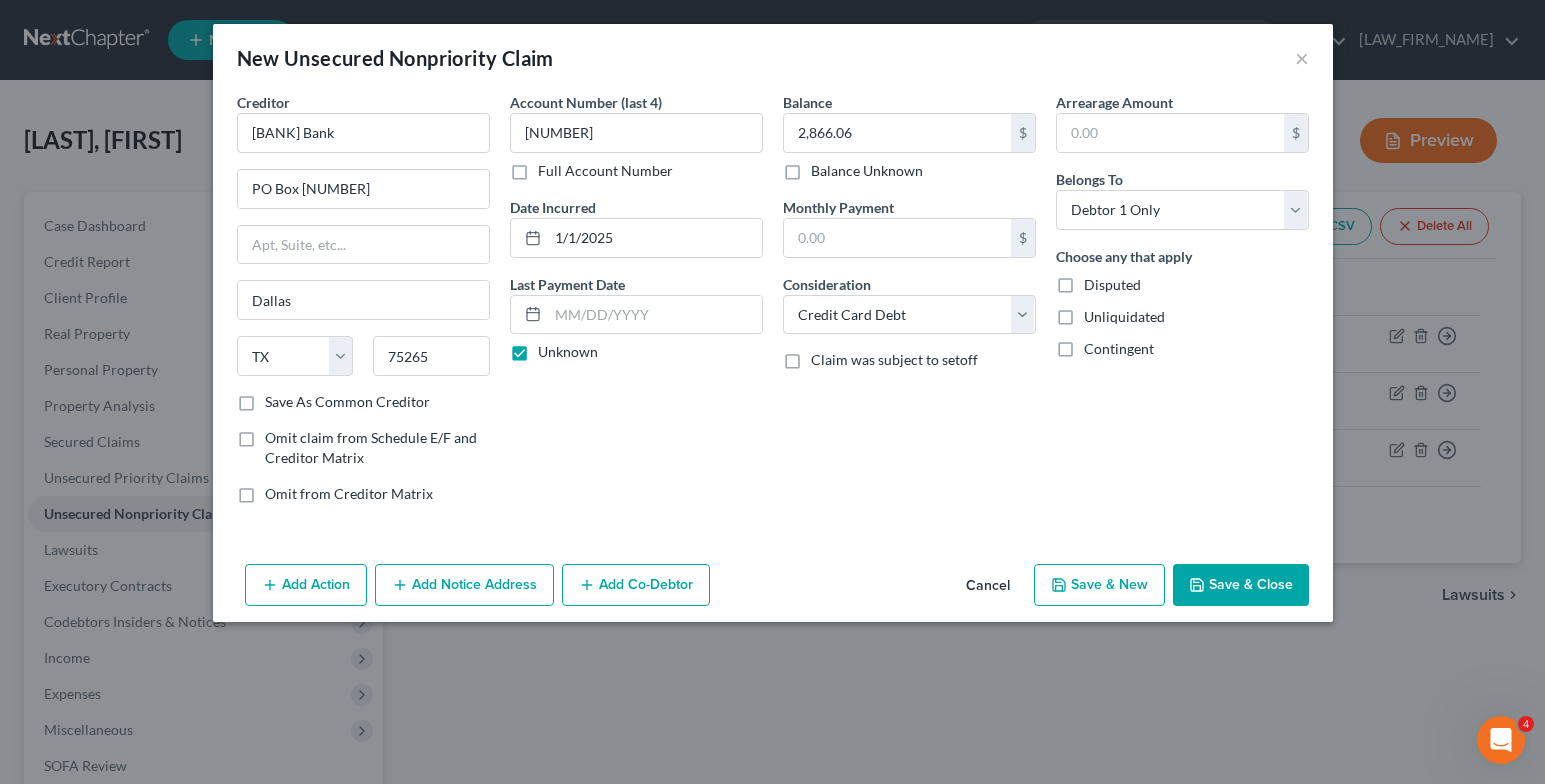 click on "Save & New" at bounding box center [1099, 585] 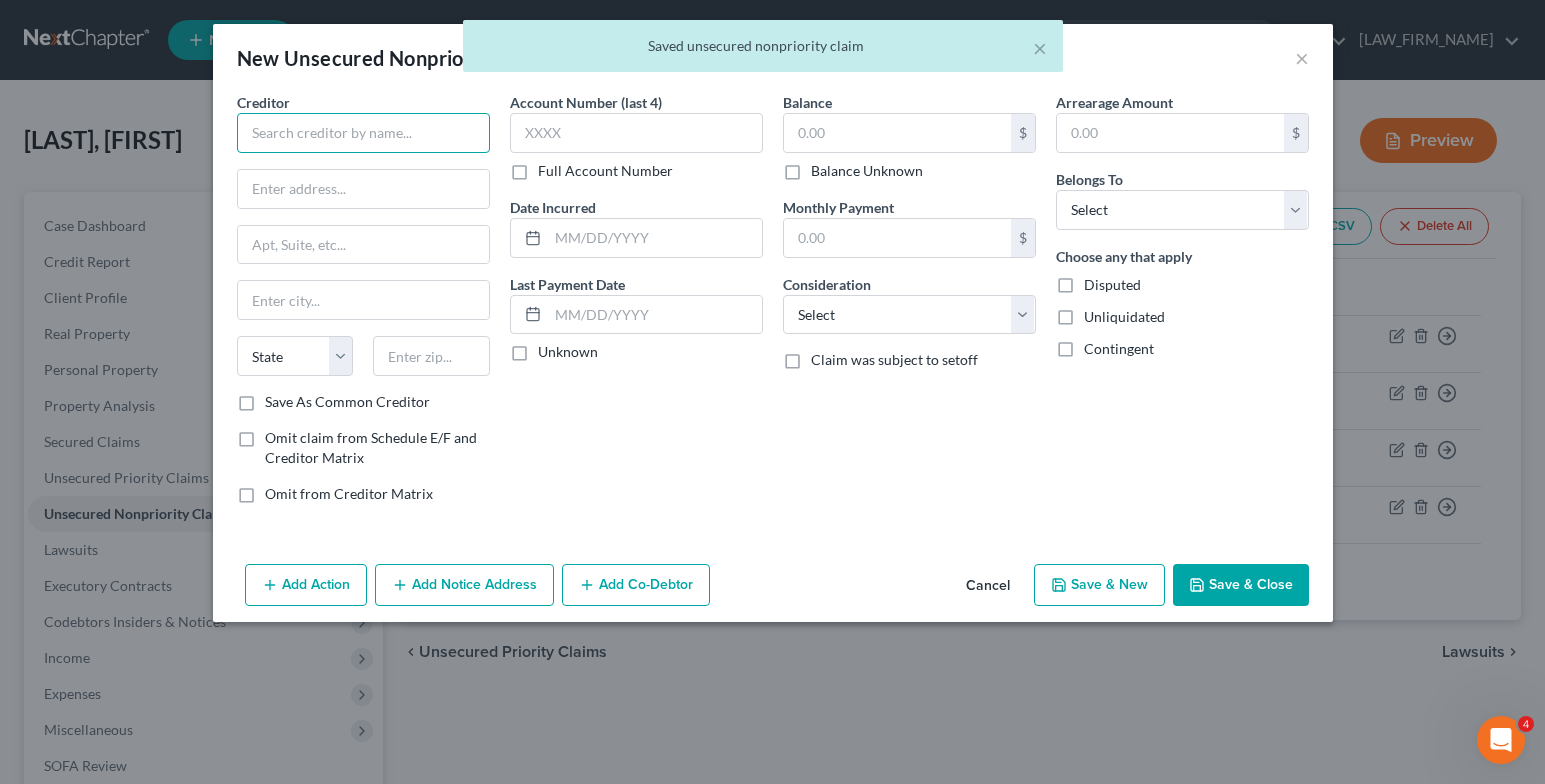 click at bounding box center [363, 133] 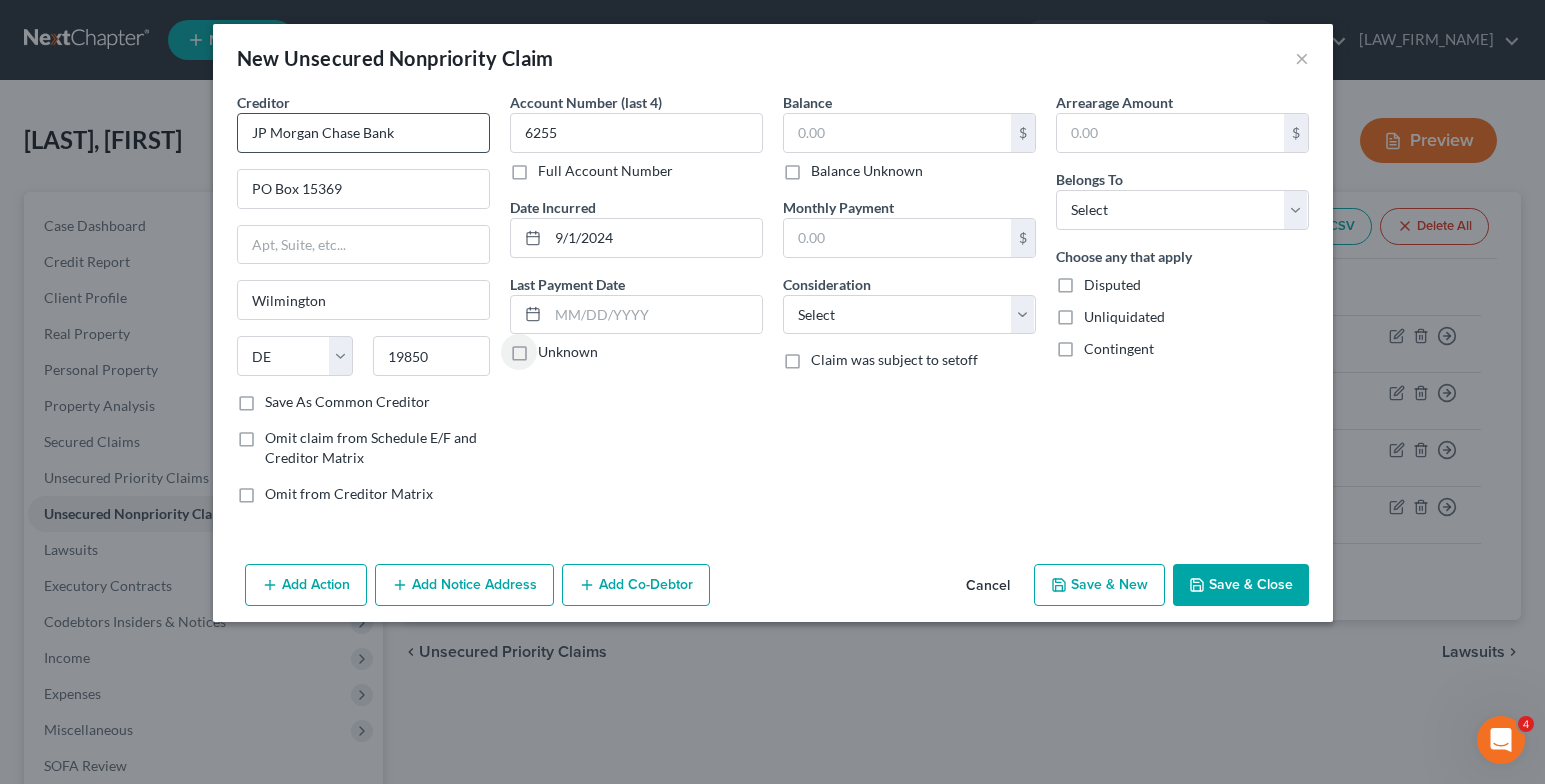 click on "Unknown" at bounding box center [552, 348] 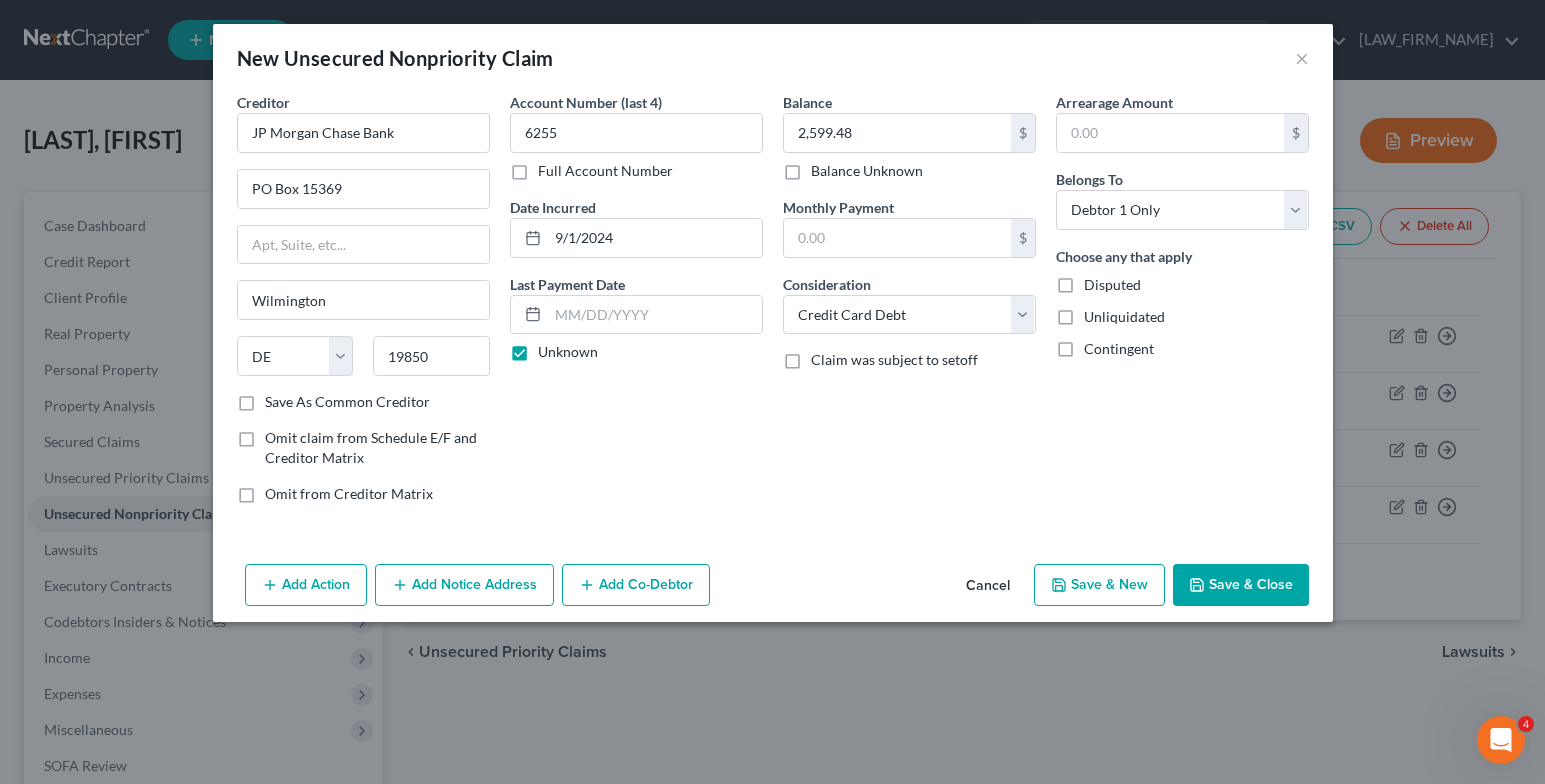 click 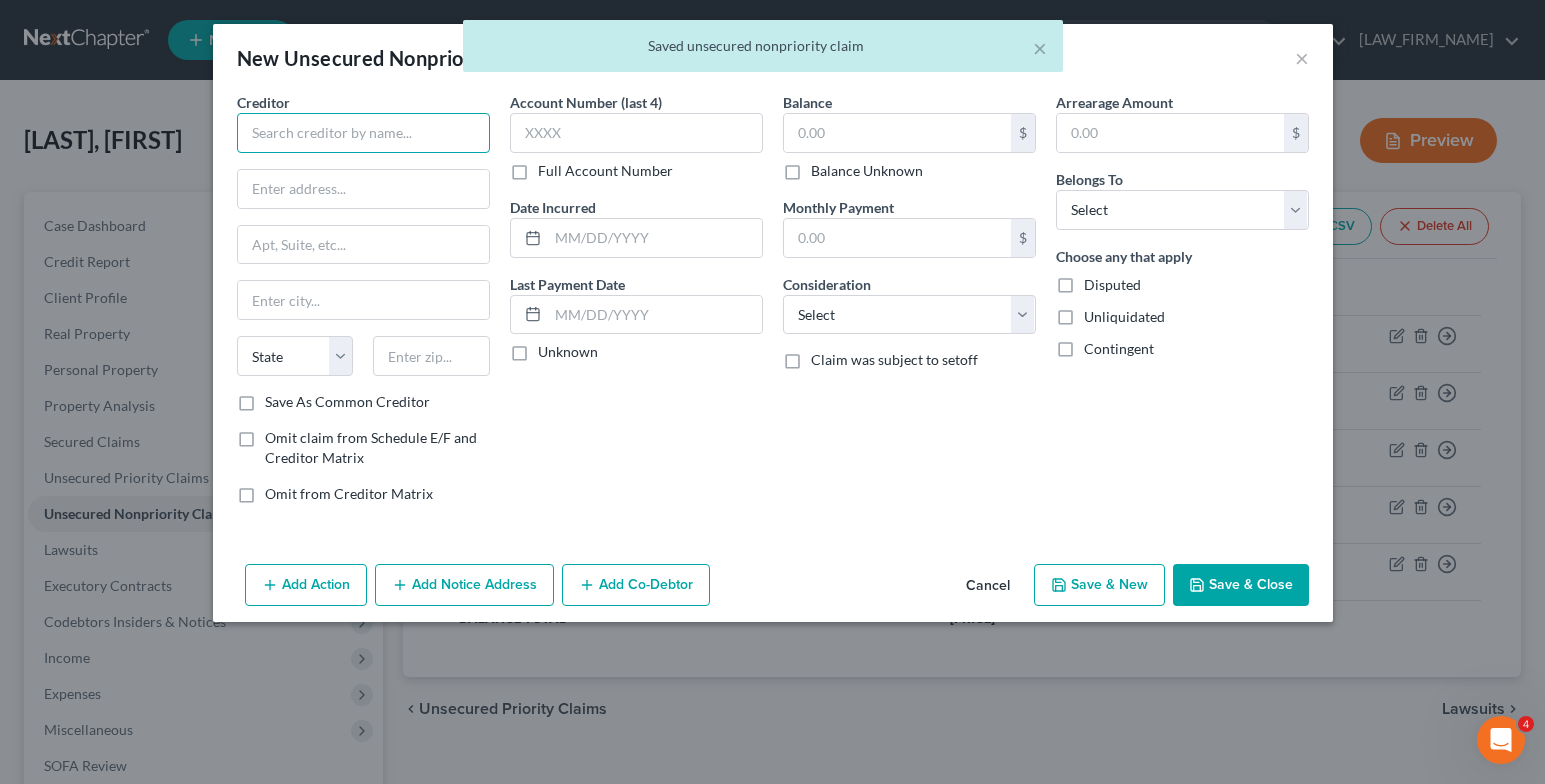 click at bounding box center (363, 133) 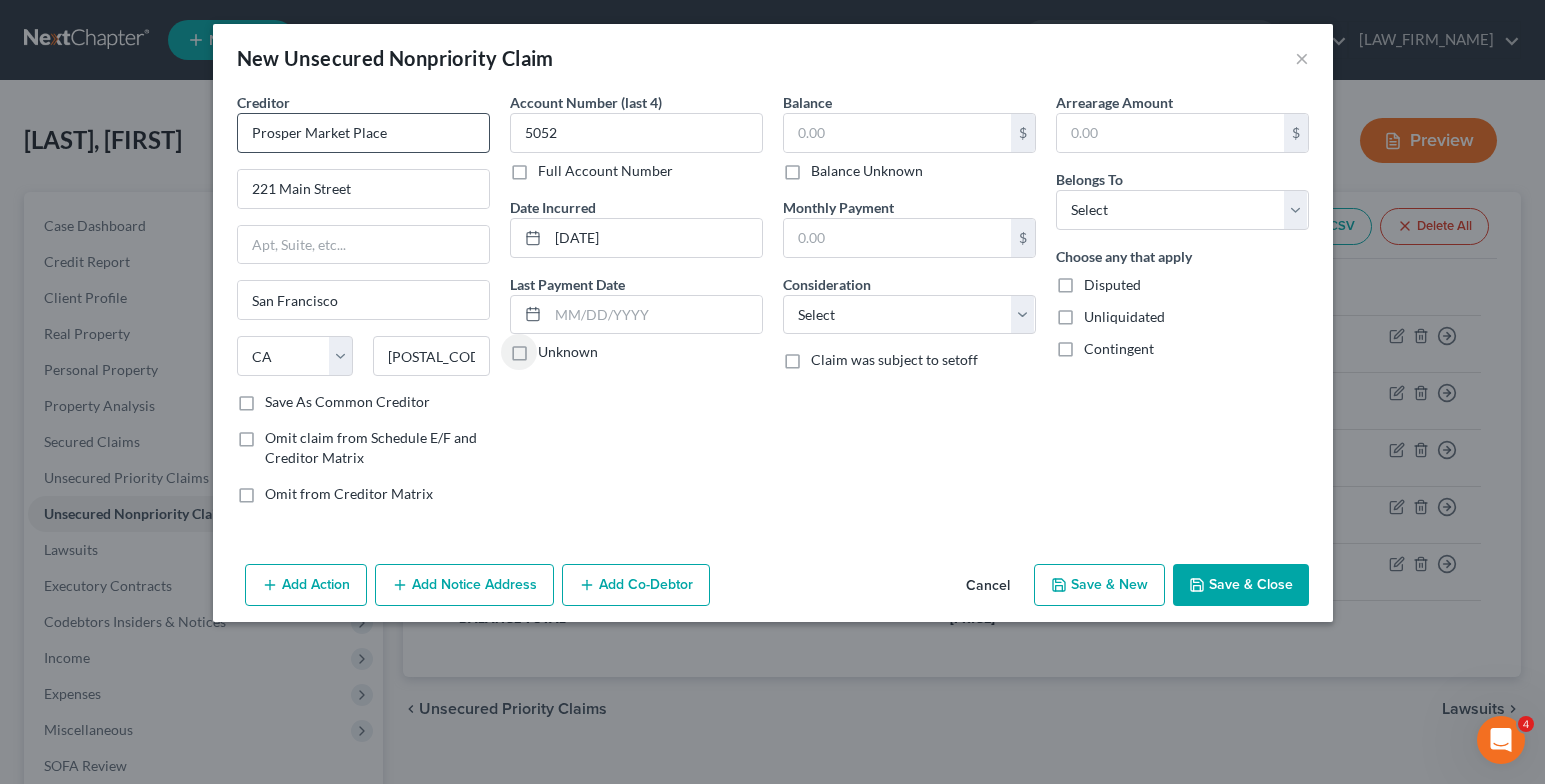 click on "Unknown" at bounding box center (552, 348) 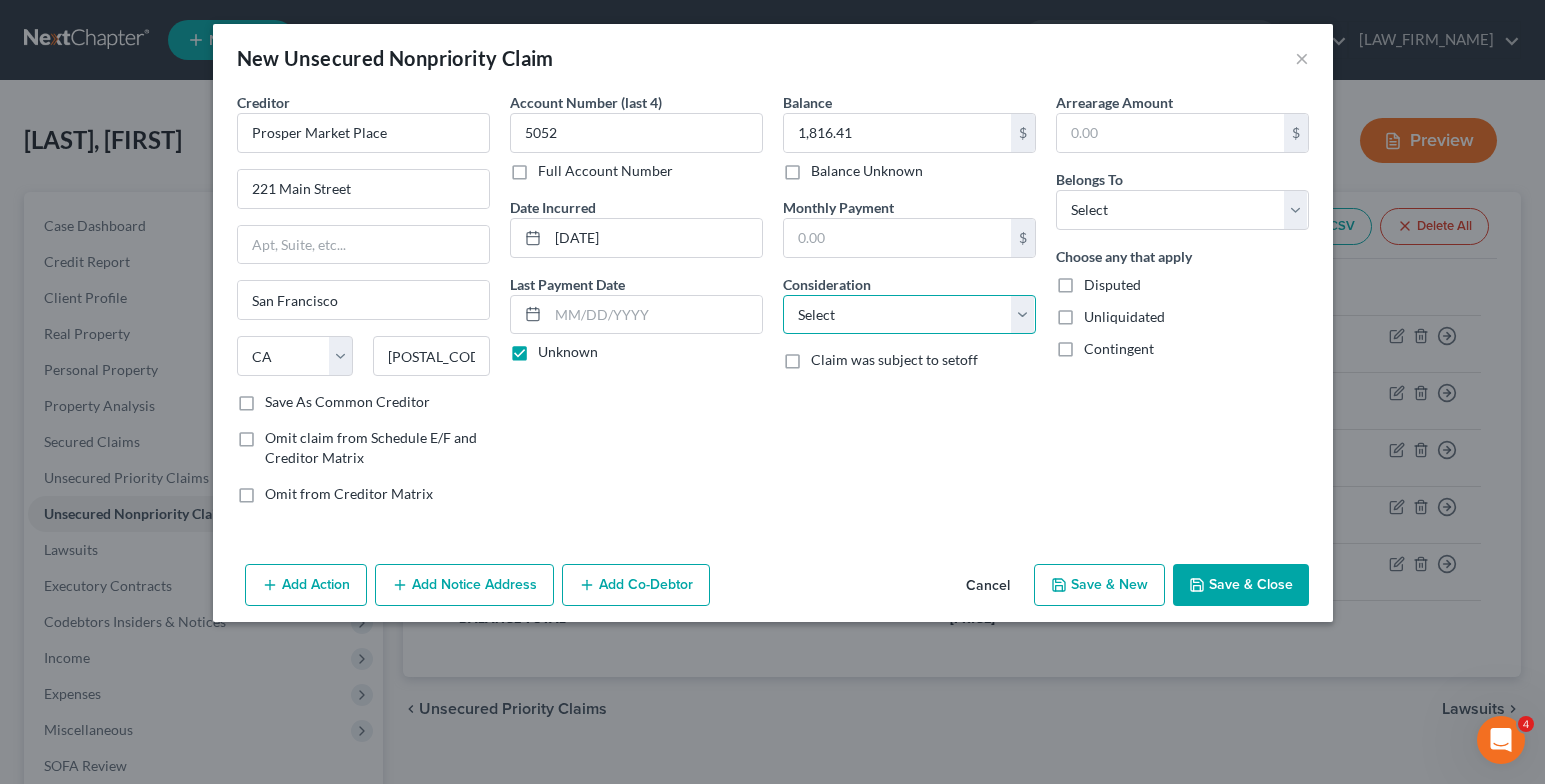 click on "Select Cable / Satellite Services Collection Agency Credit Card Debt Debt Counseling / Attorneys Deficiency Balance Domestic Support Obligations Home / Car Repairs Income Taxes Judgment Liens Medical Services Monies Loaned / Advanced Mortgage Obligation From Divorce Or Separation Obligation To Pensions Other Overdrawn Bank Account Promised To Help Pay Creditors Student Loans Suppliers And Vendors Telephone / Internet Services Utility Services" at bounding box center (909, 315) 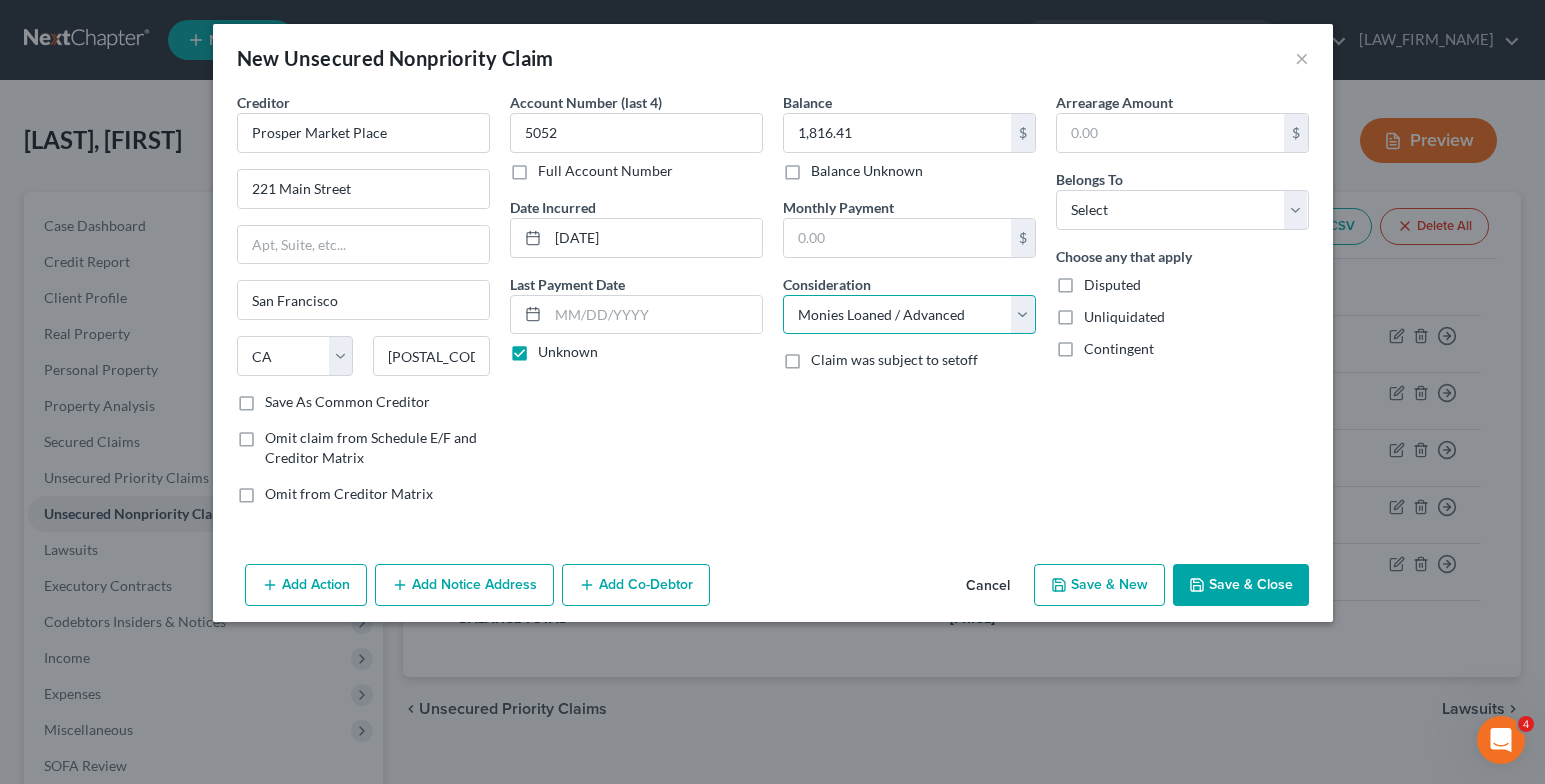 click on "Select Cable / Satellite Services Collection Agency Credit Card Debt Debt Counseling / Attorneys Deficiency Balance Domestic Support Obligations Home / Car Repairs Income Taxes Judgment Liens Medical Services Monies Loaned / Advanced Mortgage Obligation From Divorce Or Separation Obligation To Pensions Other Overdrawn Bank Account Promised To Help Pay Creditors Student Loans Suppliers And Vendors Telephone / Internet Services Utility Services" at bounding box center [909, 315] 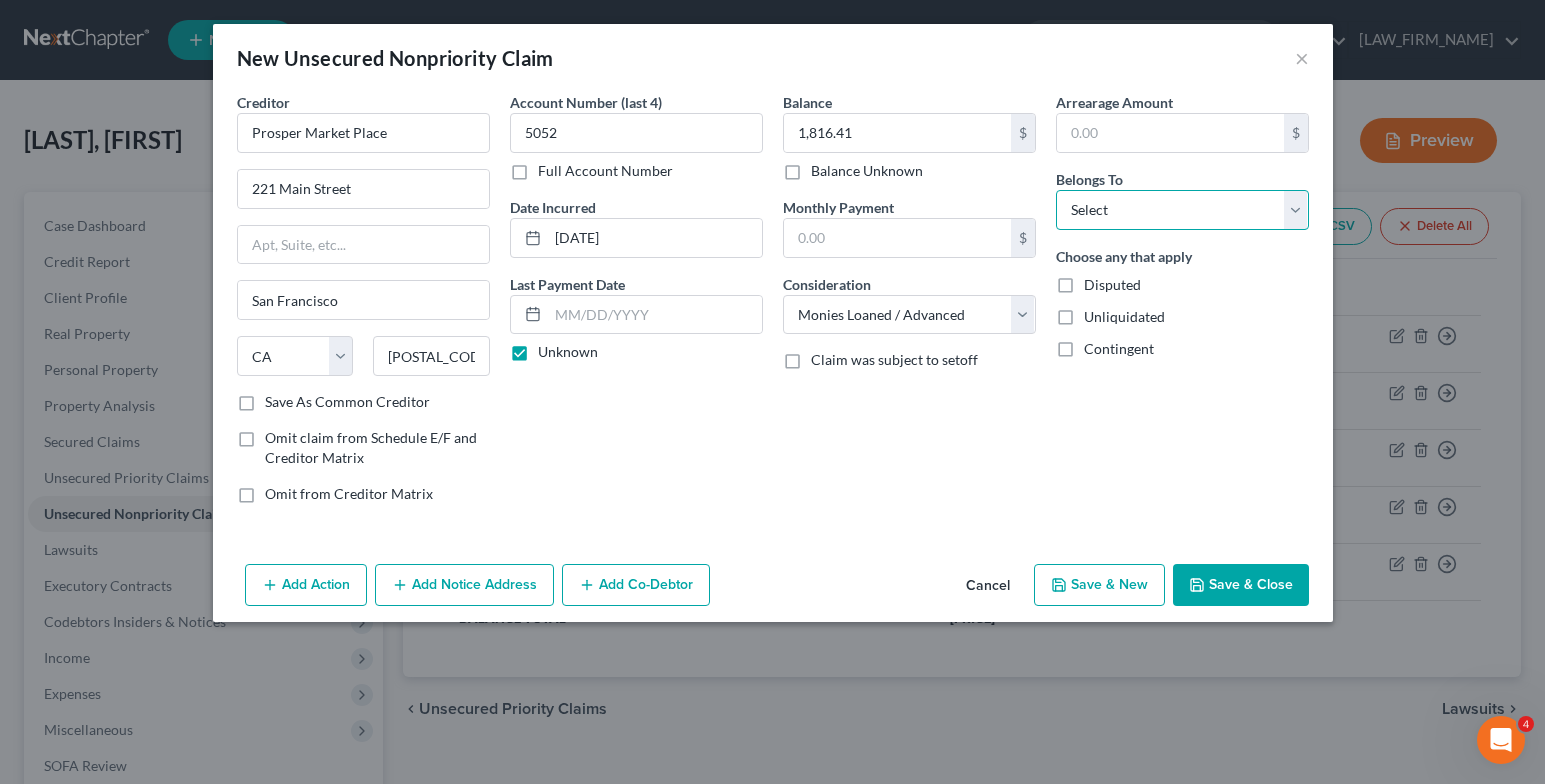 click on "Select Debtor 1 Only Debtor 2 Only Debtor 1 And Debtor 2 Only At Least One Of The Debtors And Another Community Property" at bounding box center (1182, 210) 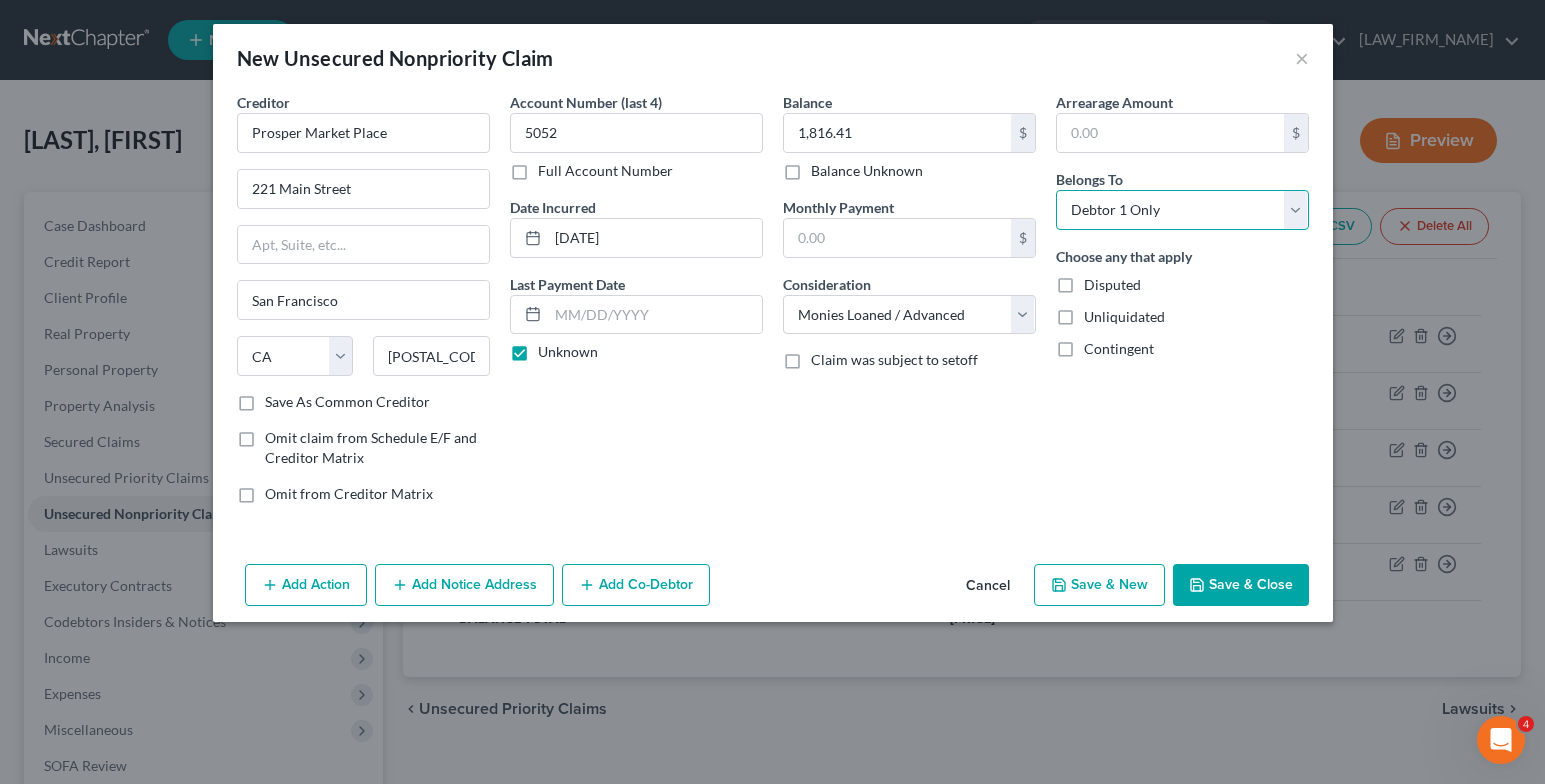 click on "Select Debtor 1 Only Debtor 2 Only Debtor 1 And Debtor 2 Only At Least One Of The Debtors And Another Community Property" at bounding box center [1182, 210] 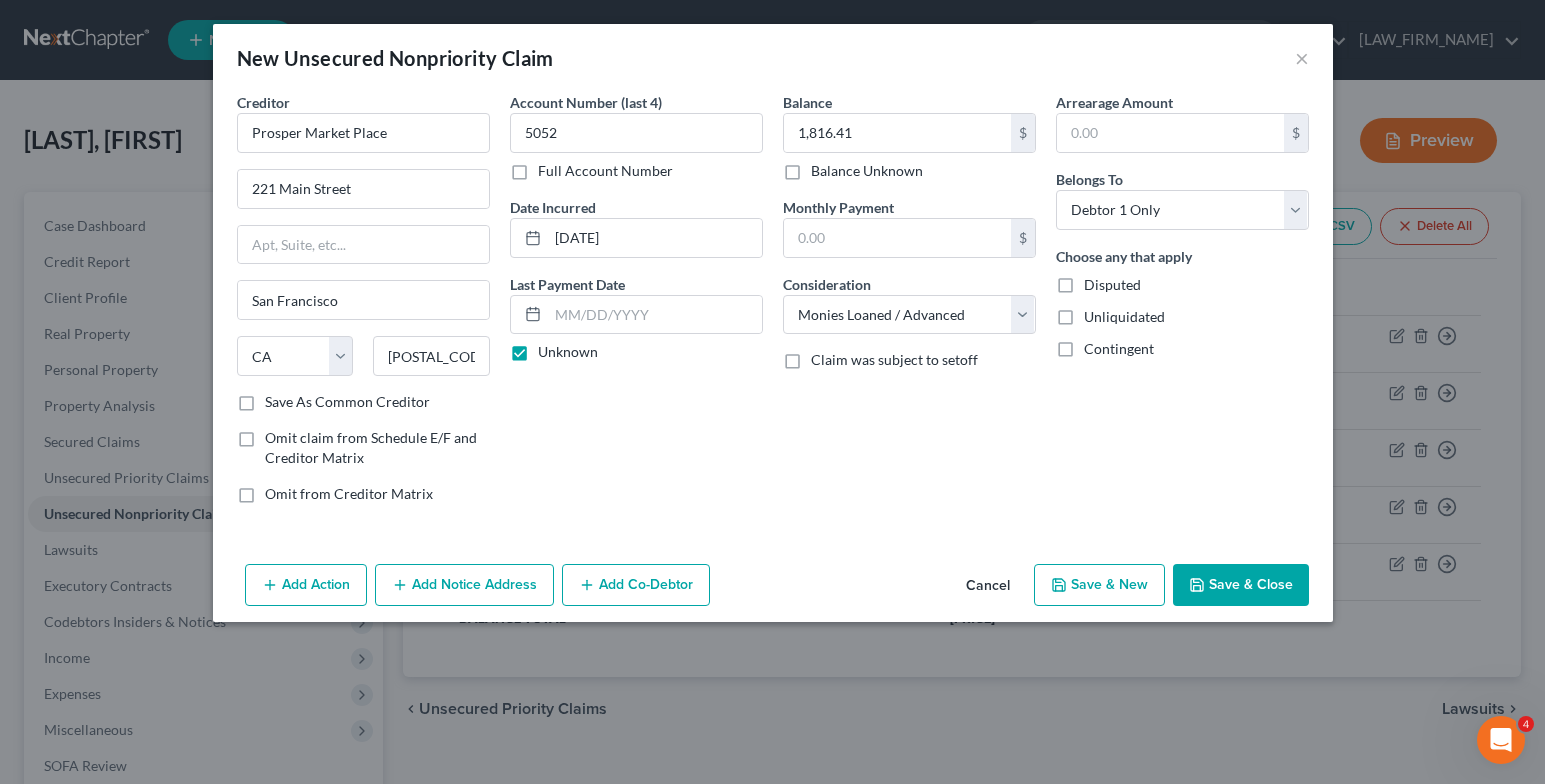 click on "Save & New" at bounding box center [1099, 585] 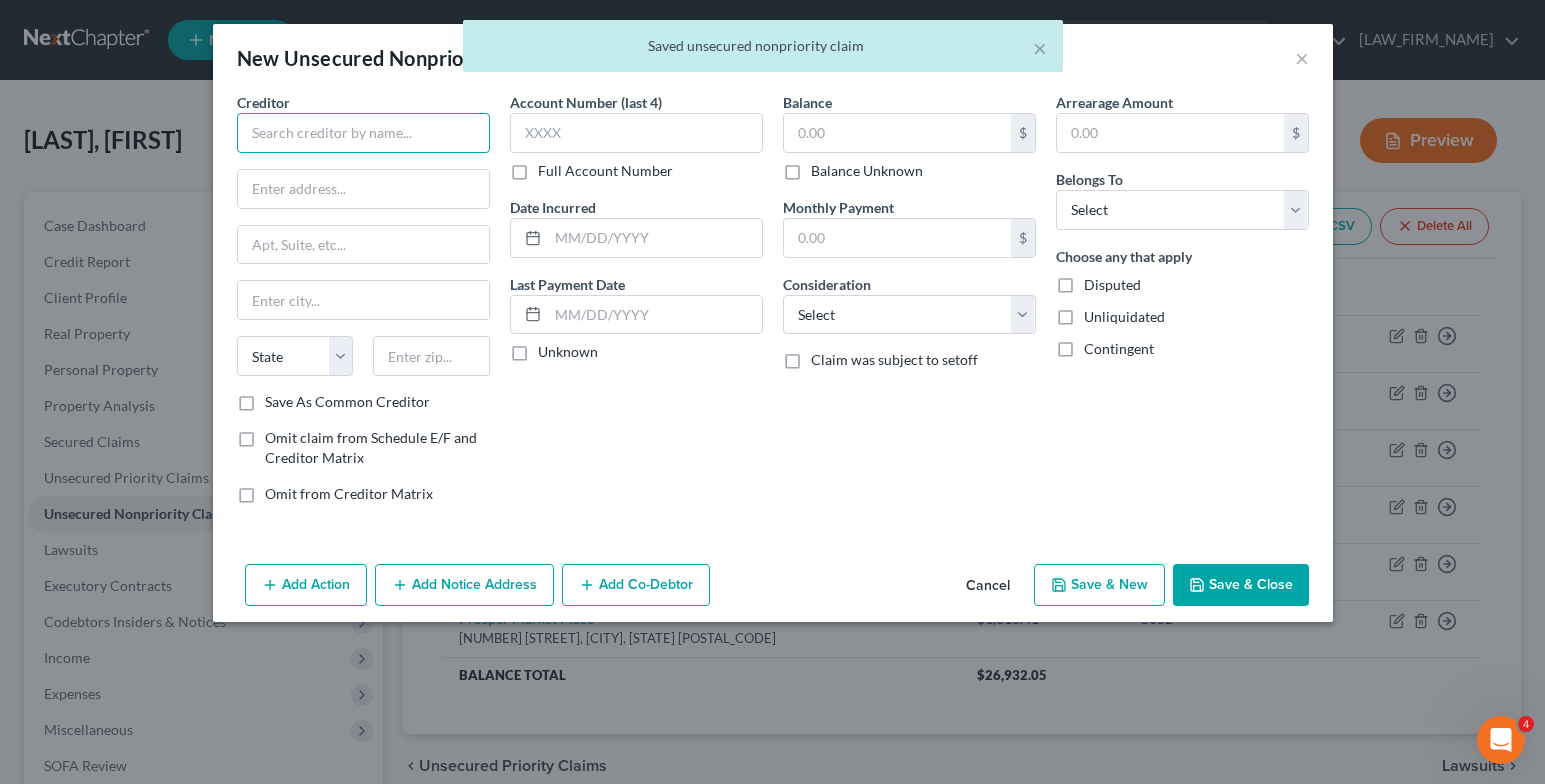 click at bounding box center (363, 133) 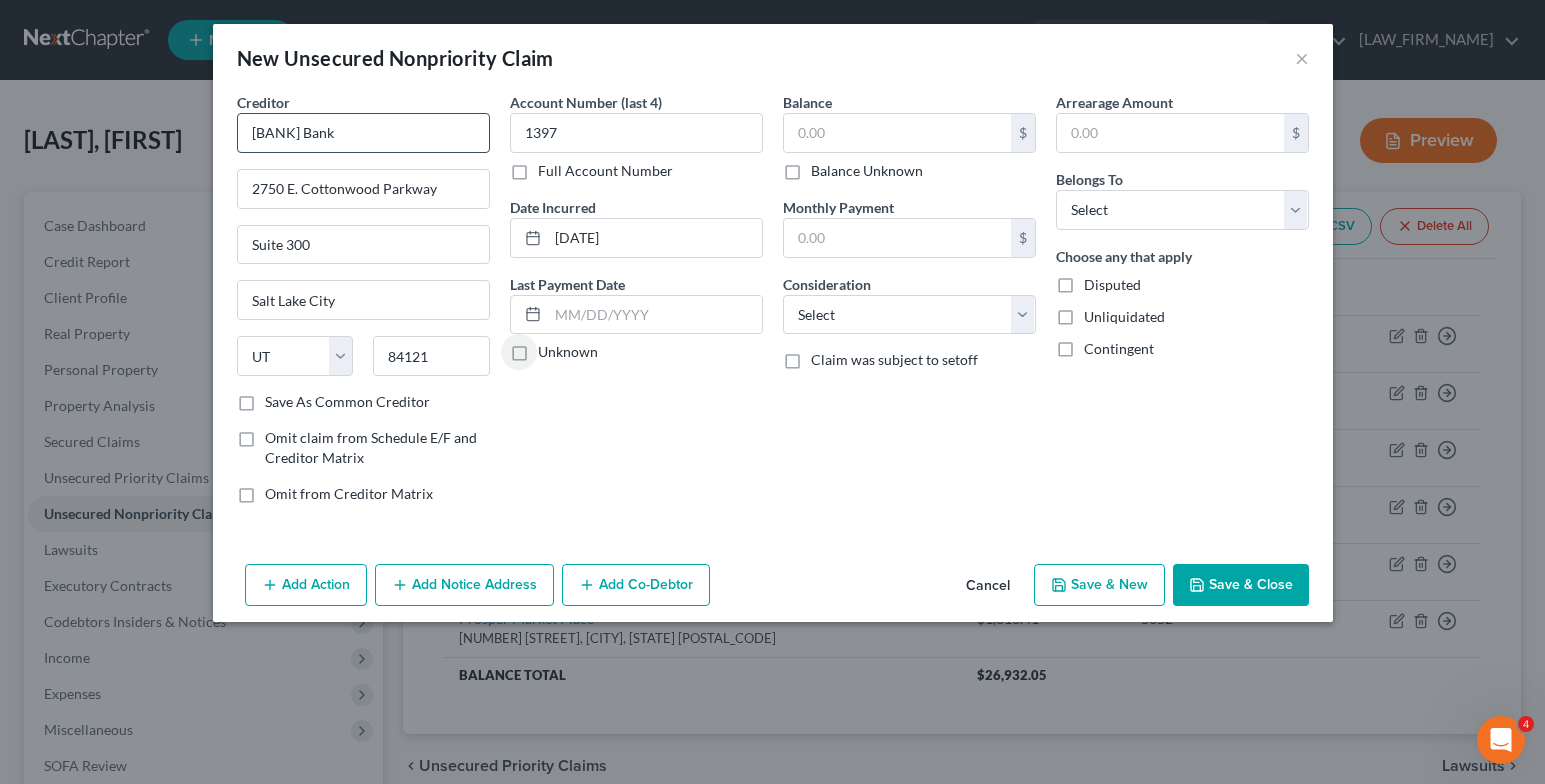 click on "Unknown" at bounding box center [552, 348] 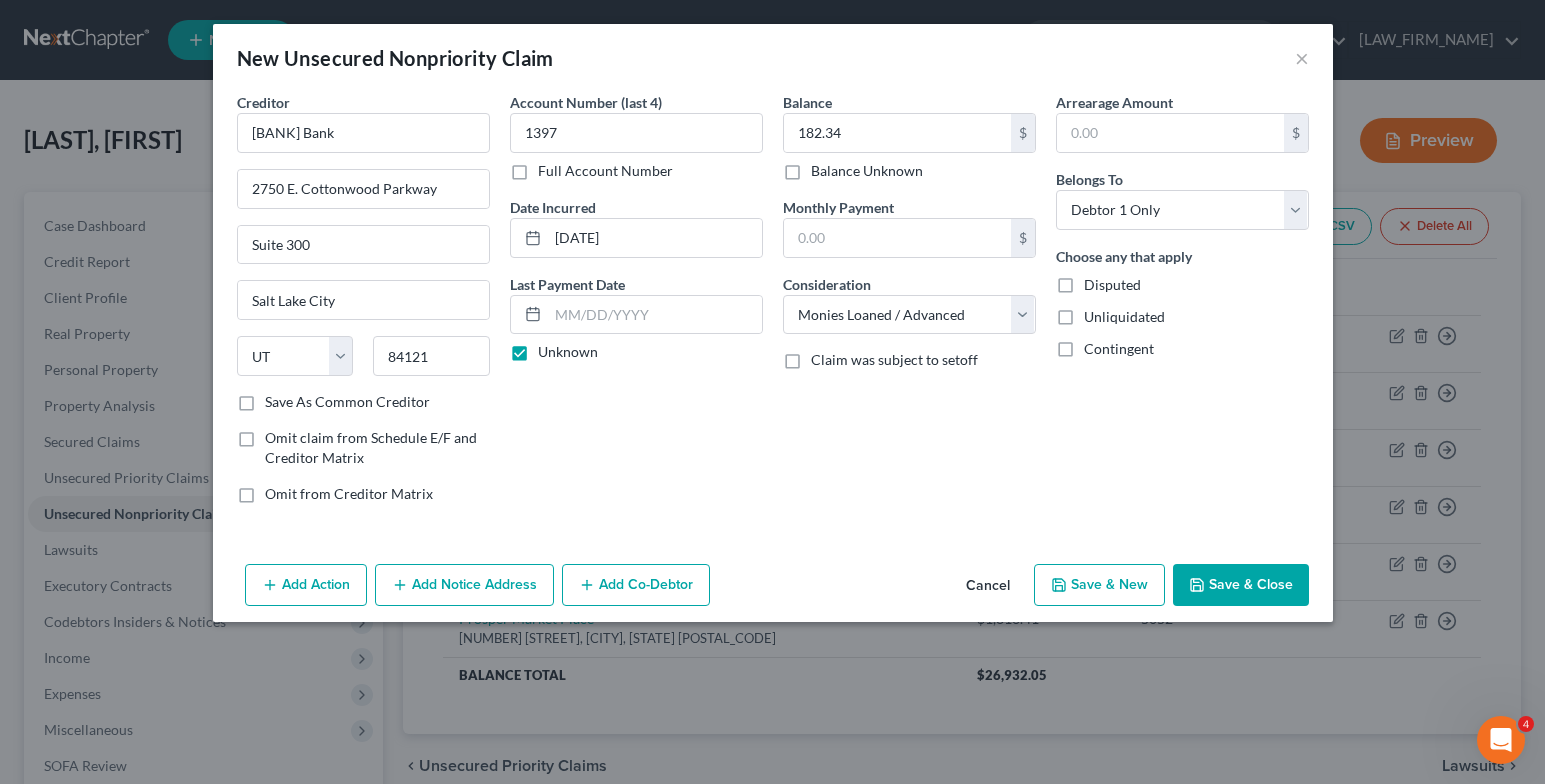 click on "Save & New" at bounding box center [1099, 585] 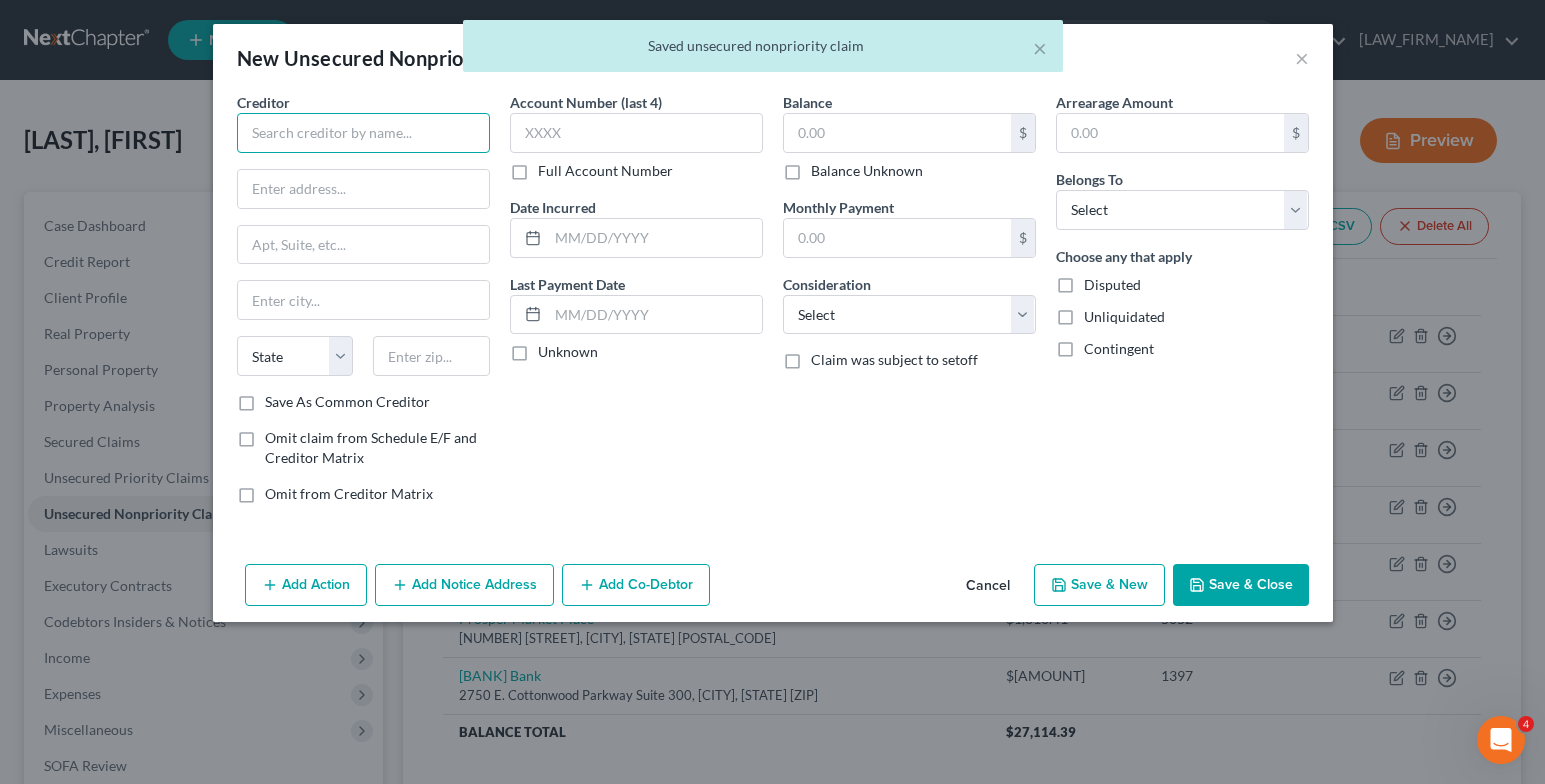 click at bounding box center (363, 133) 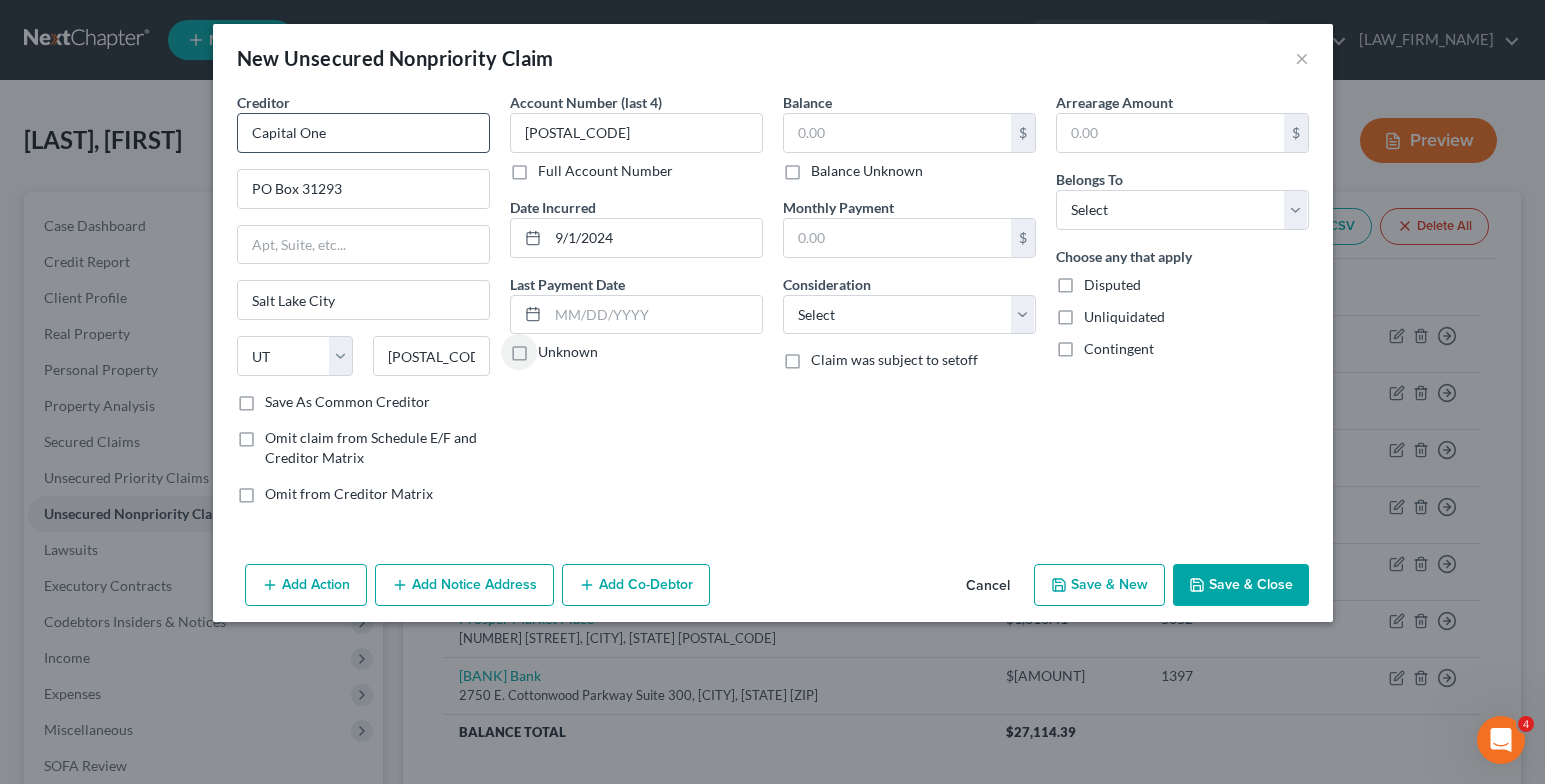 click on "Unknown" at bounding box center [552, 348] 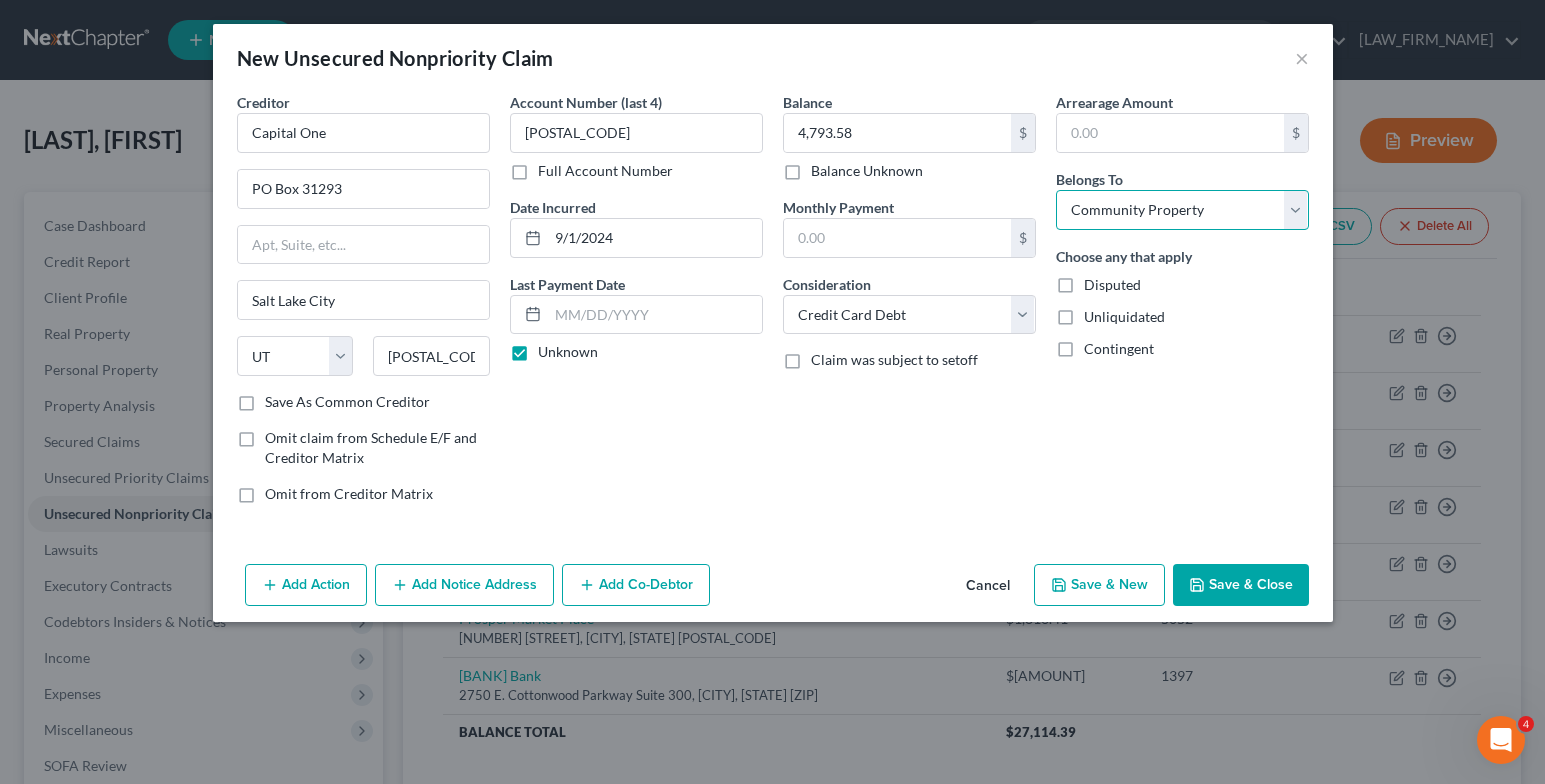 click on "Select Debtor 1 Only Debtor 2 Only Debtor 1 And Debtor 2 Only At Least One Of The Debtors And Another Community Property" at bounding box center (1182, 210) 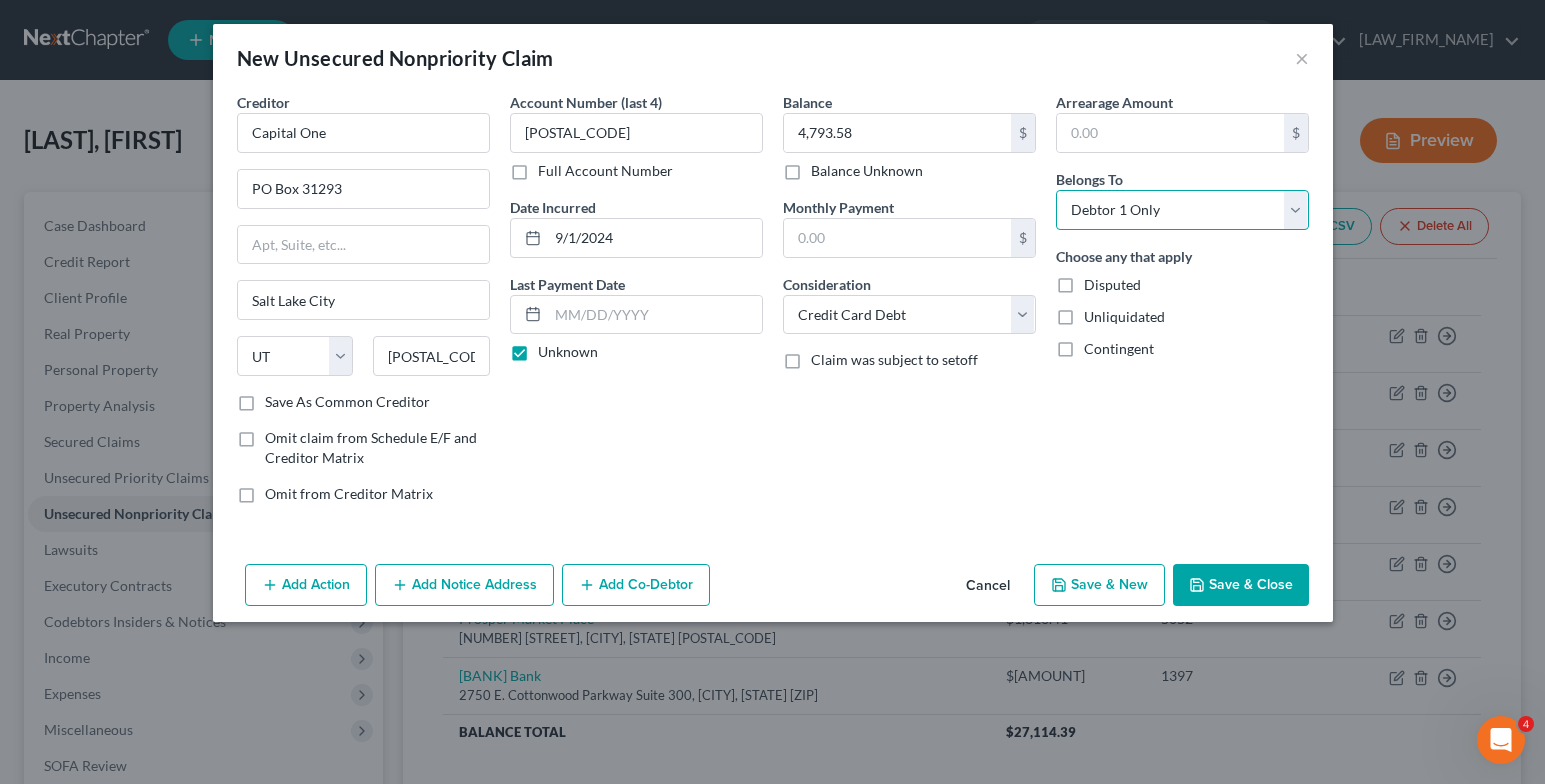 click on "Select Debtor 1 Only Debtor 2 Only Debtor 1 And Debtor 2 Only At Least One Of The Debtors And Another Community Property" at bounding box center (1182, 210) 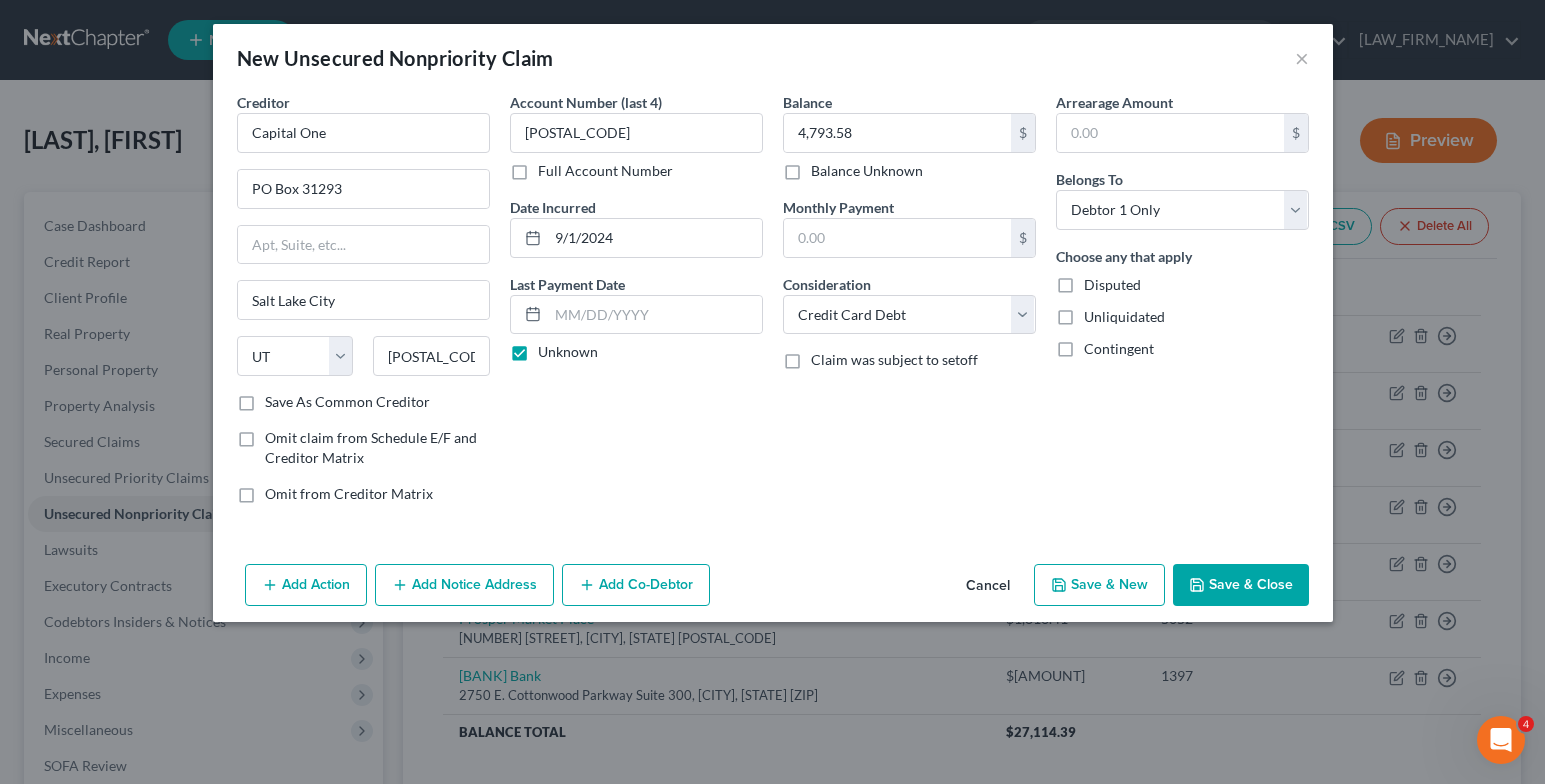 click on "Save & Close" at bounding box center (1241, 585) 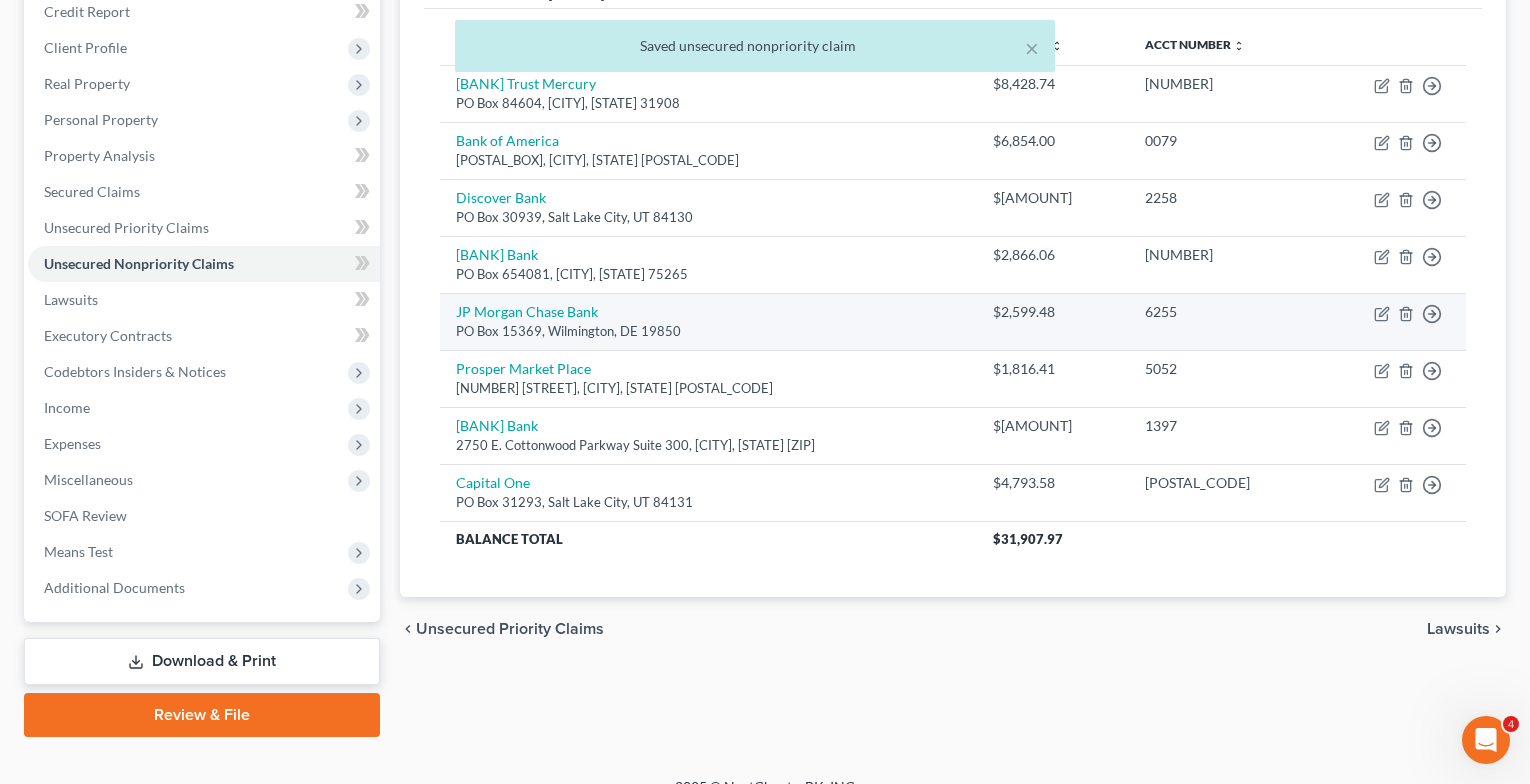 scroll, scrollTop: 279, scrollLeft: 0, axis: vertical 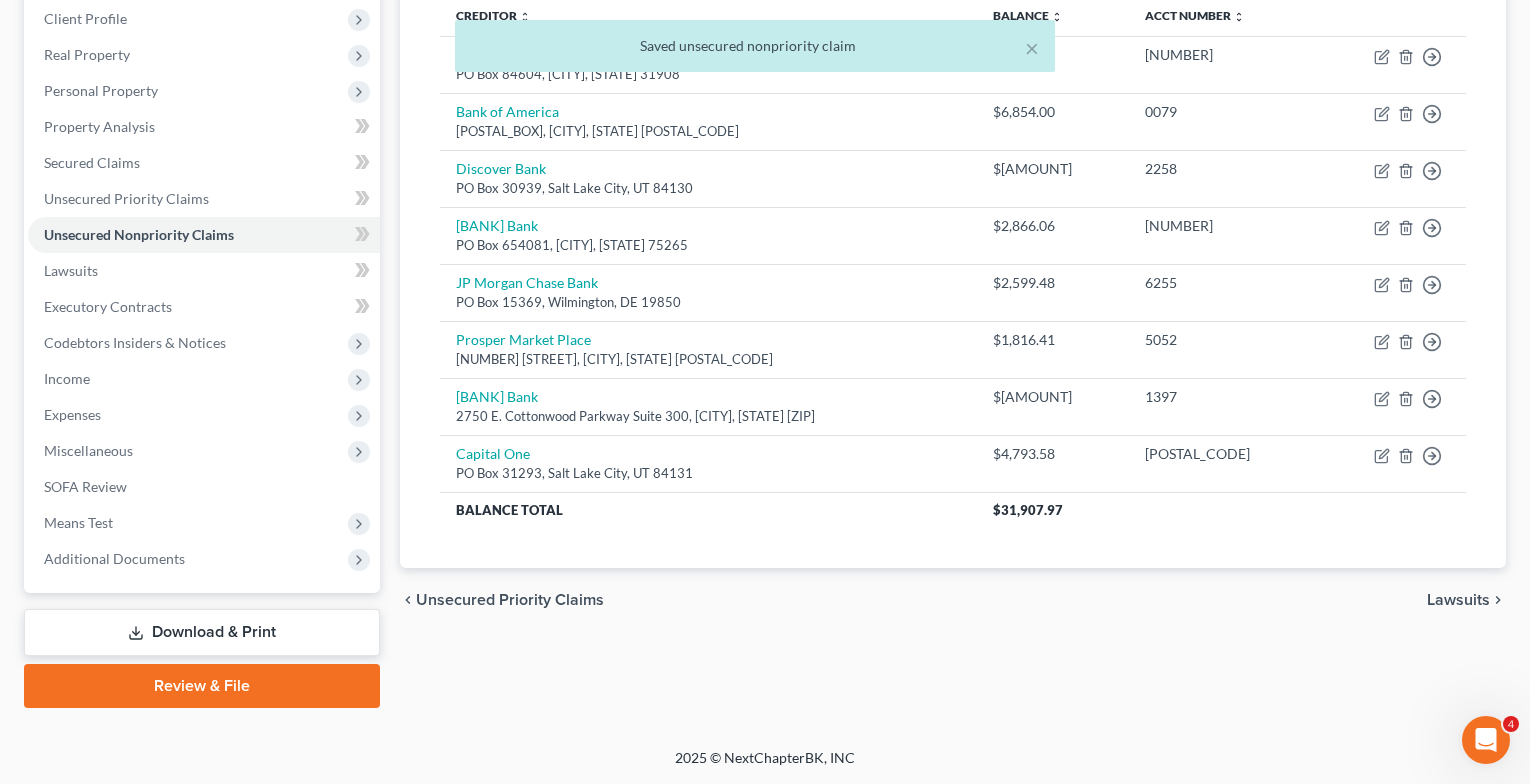 click on "Lawsuits" at bounding box center (1458, 600) 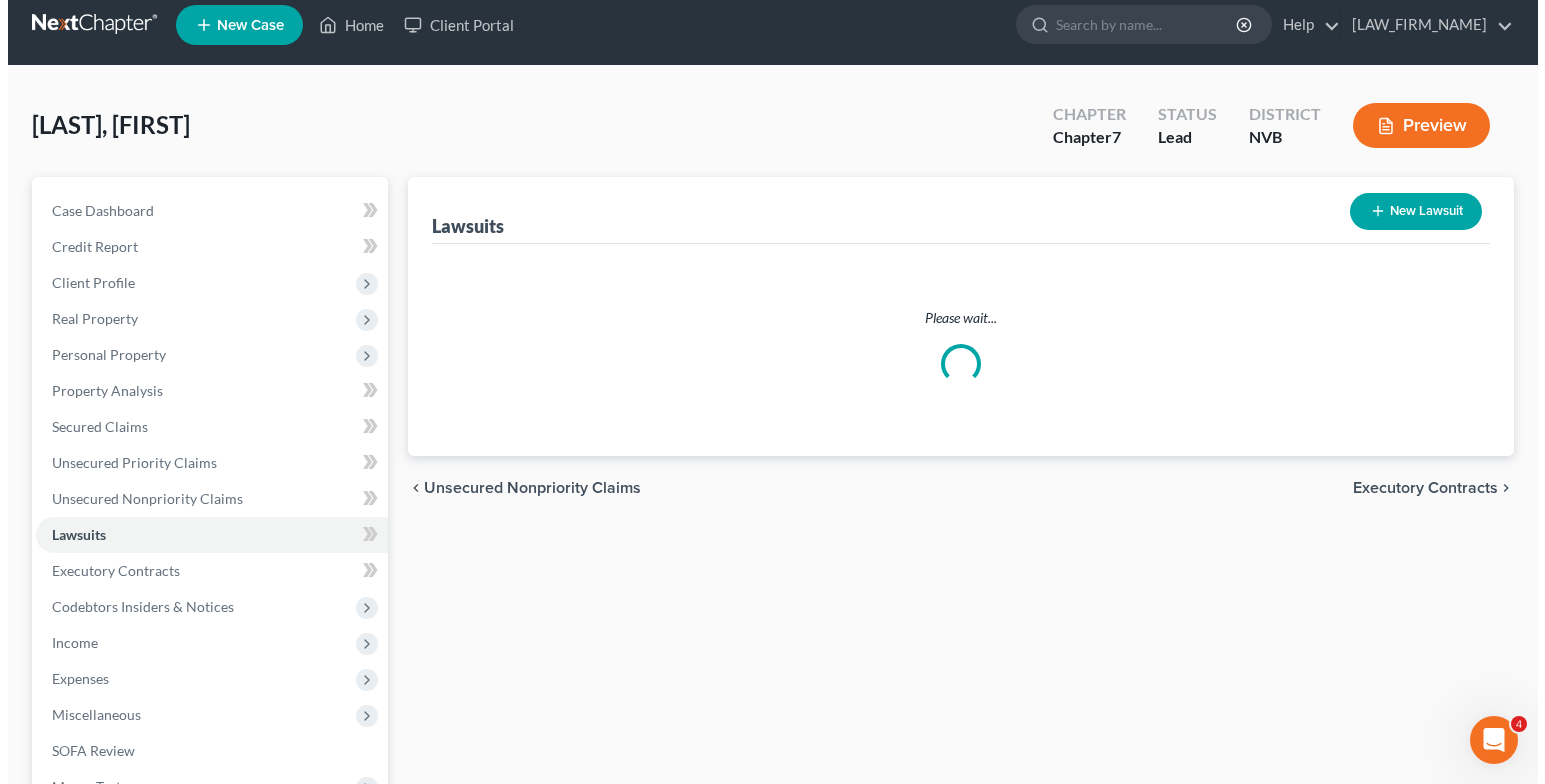 scroll, scrollTop: 0, scrollLeft: 0, axis: both 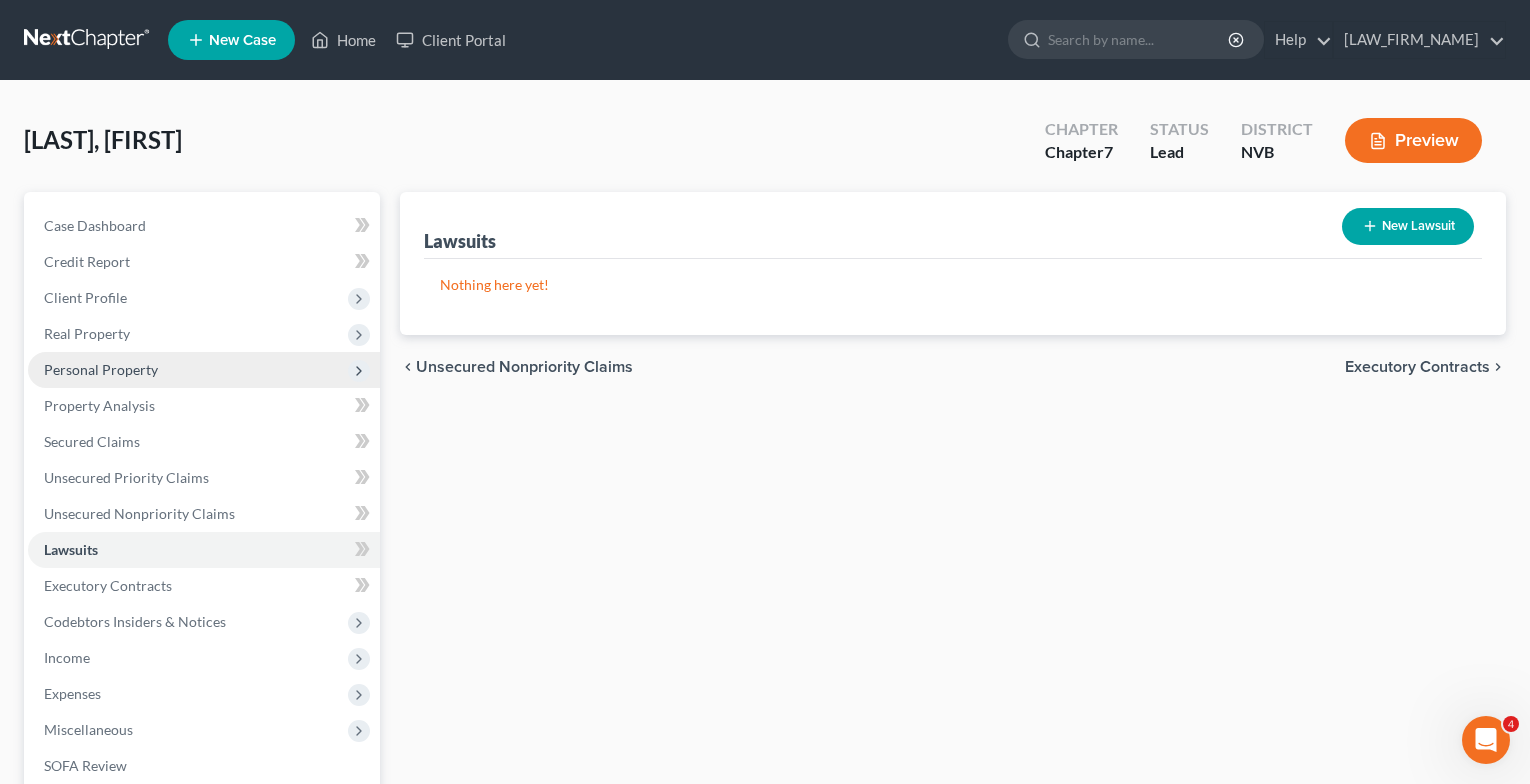 click on "Personal Property" at bounding box center [101, 369] 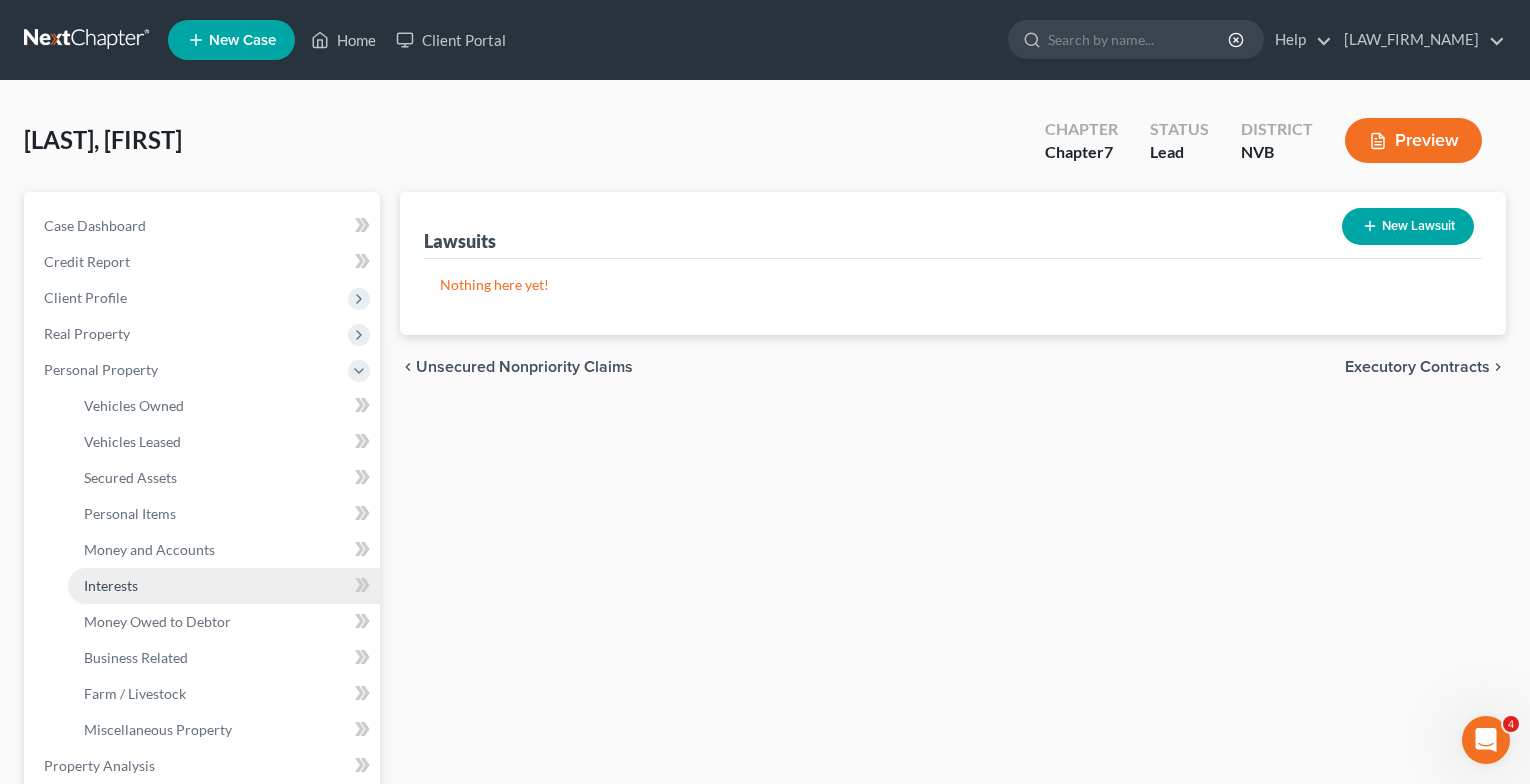 click on "Interests" at bounding box center (111, 585) 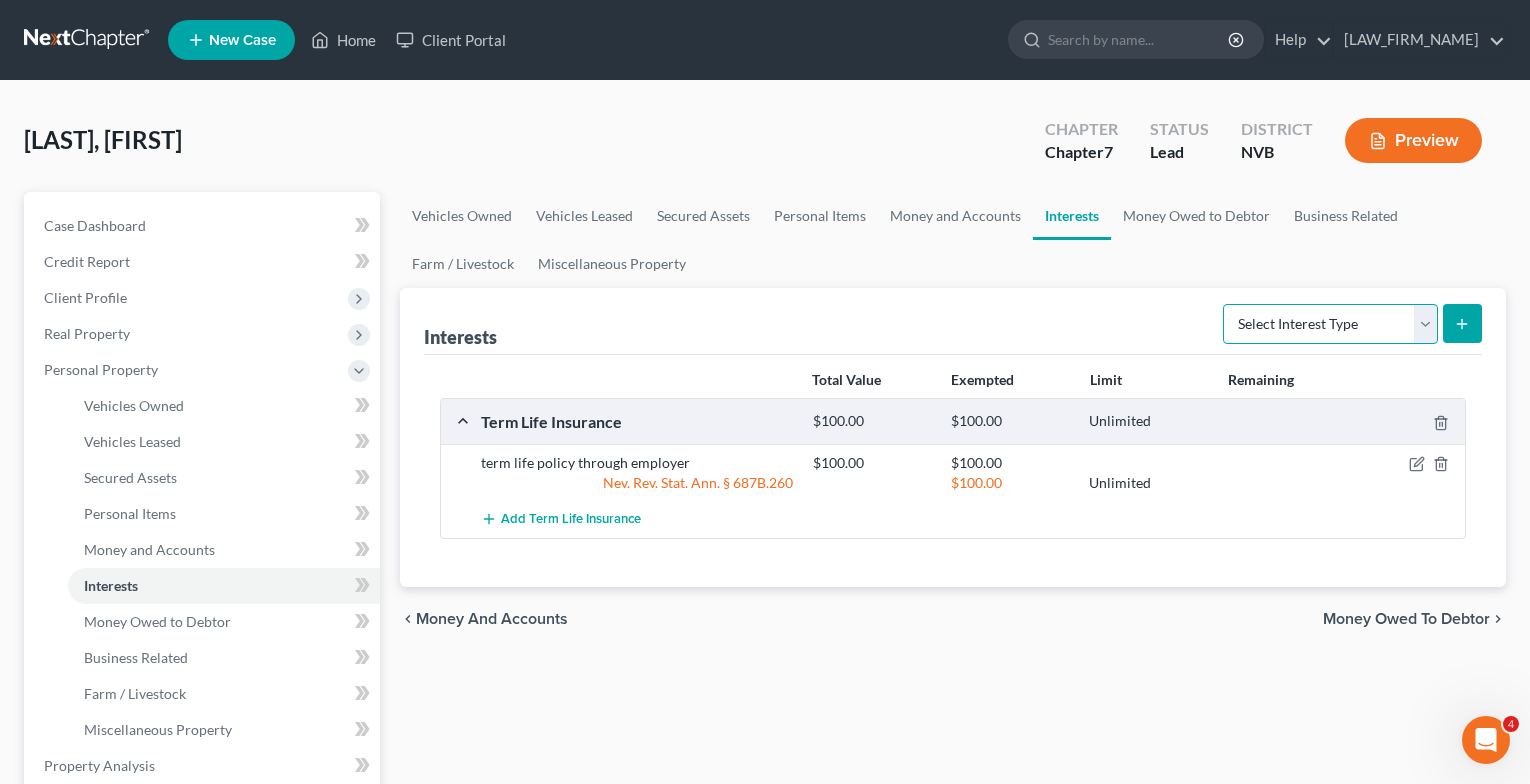 click on "Select Interest Type 401K Annuity Bond Education IRA Government Bond Government Pension Plan Incorporated Business IRA Joint Venture (Active) Joint Venture (Inactive) Keogh Mutual Fund Other Retirement Plan Partnership (Active) Partnership (Inactive) Pension Plan Stock Term Life Insurance Unincorporated Business Whole Life Insurance" at bounding box center (1330, 324) 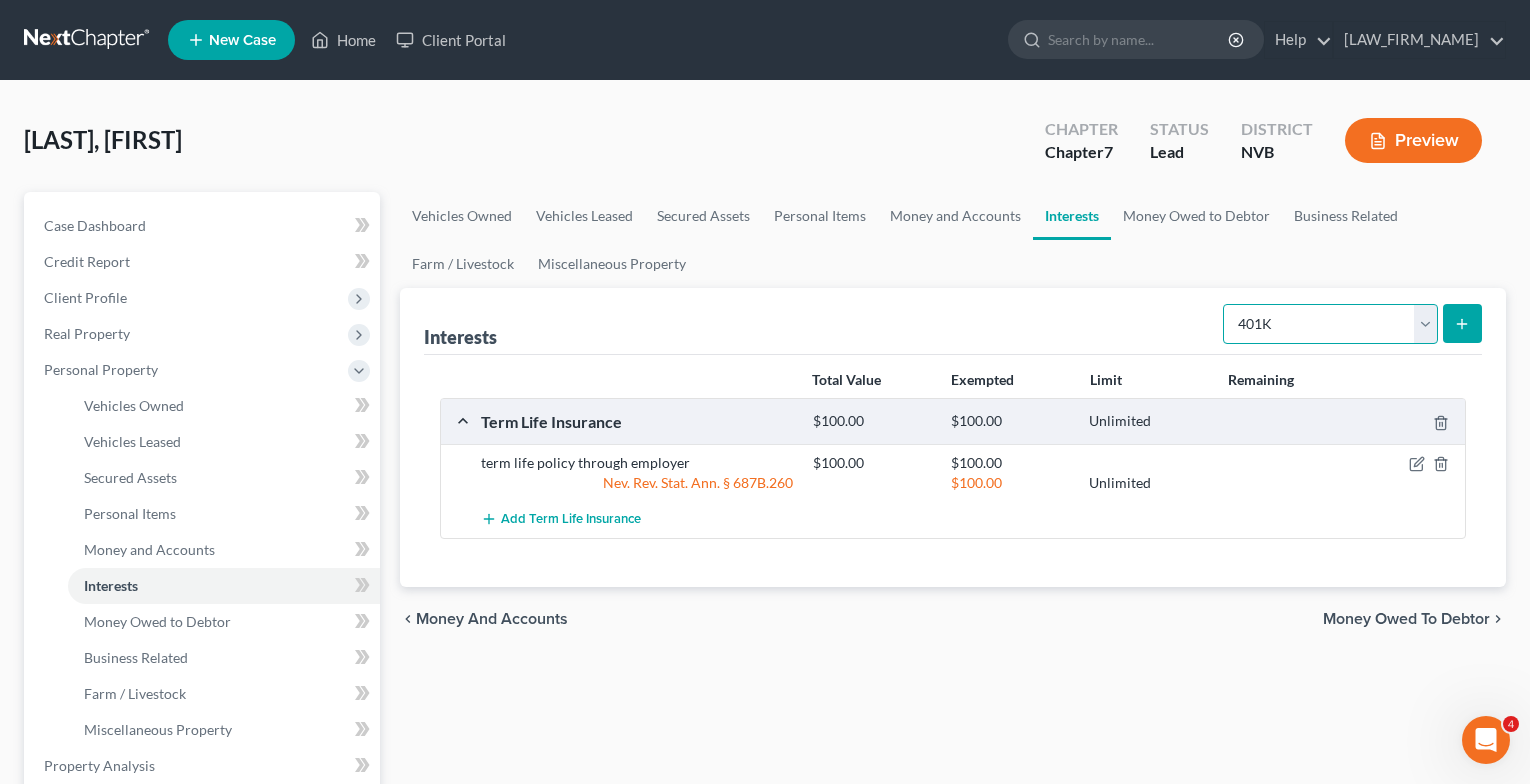 click on "Select Interest Type 401K Annuity Bond Education IRA Government Bond Government Pension Plan Incorporated Business IRA Joint Venture (Active) Joint Venture (Inactive) Keogh Mutual Fund Other Retirement Plan Partnership (Active) Partnership (Inactive) Pension Plan Stock Term Life Insurance Unincorporated Business Whole Life Insurance" at bounding box center (1330, 324) 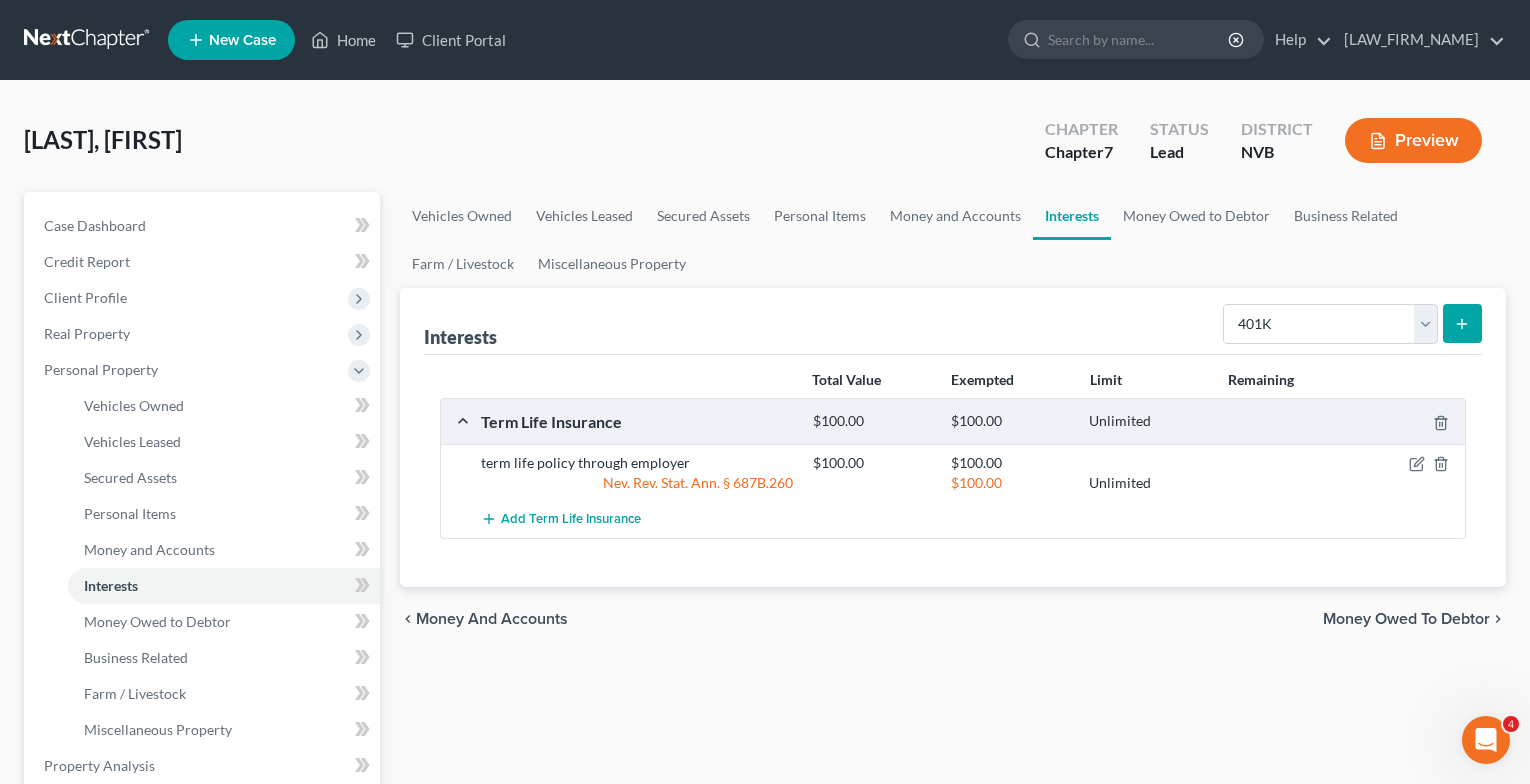 click at bounding box center [1462, 323] 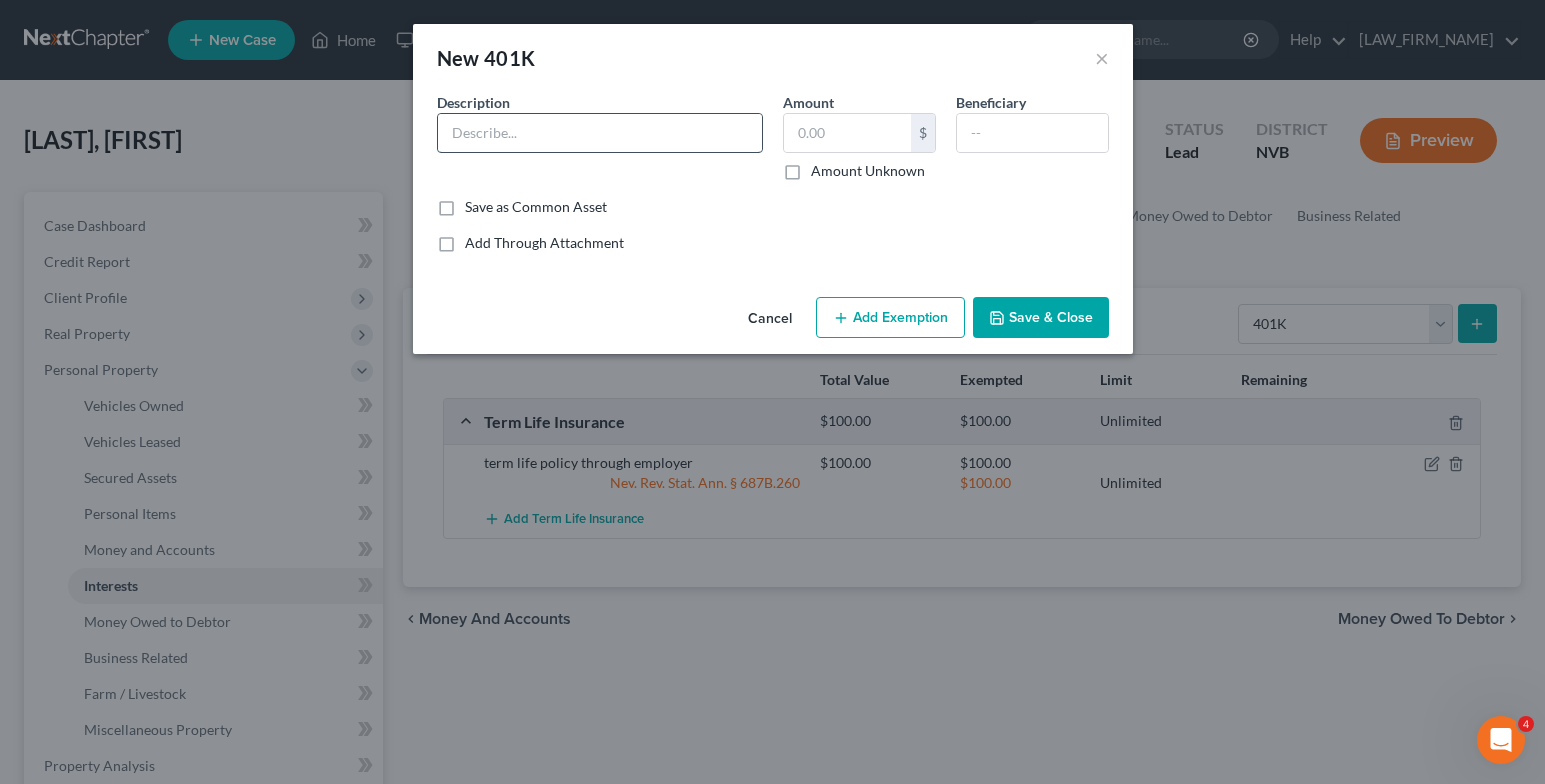 click at bounding box center [600, 133] 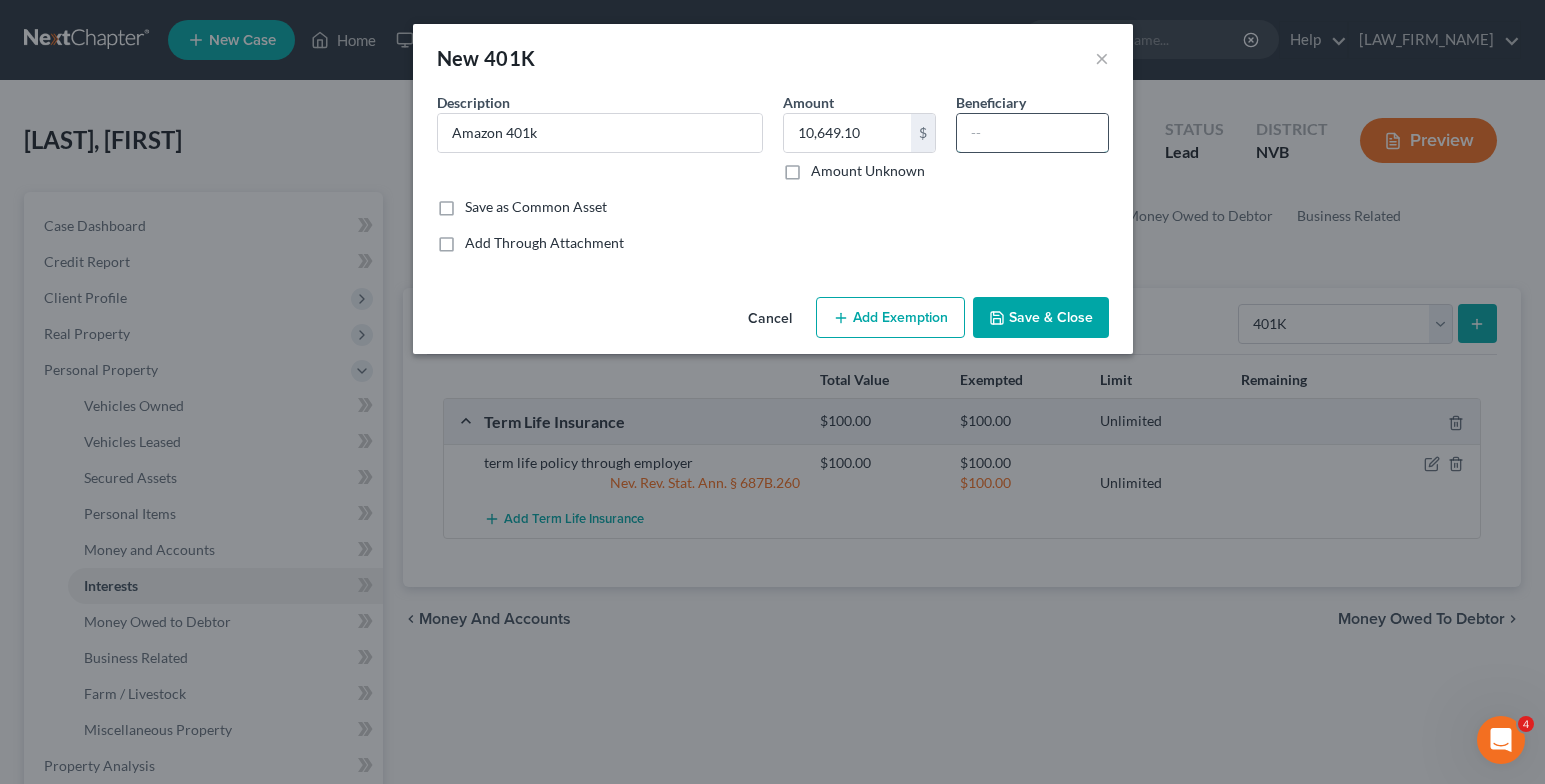 click at bounding box center (1032, 133) 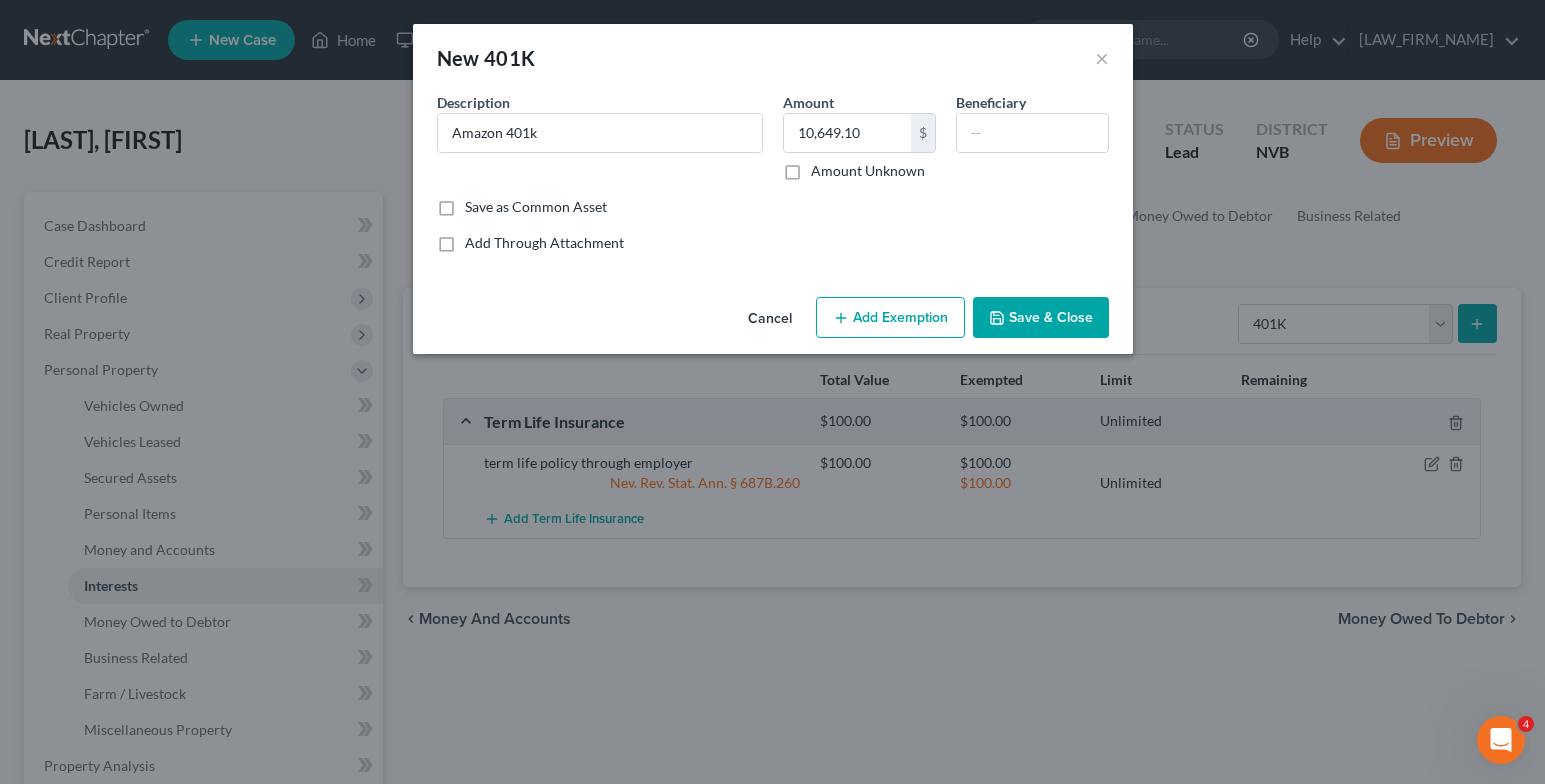 click on "Add Exemption" at bounding box center (890, 318) 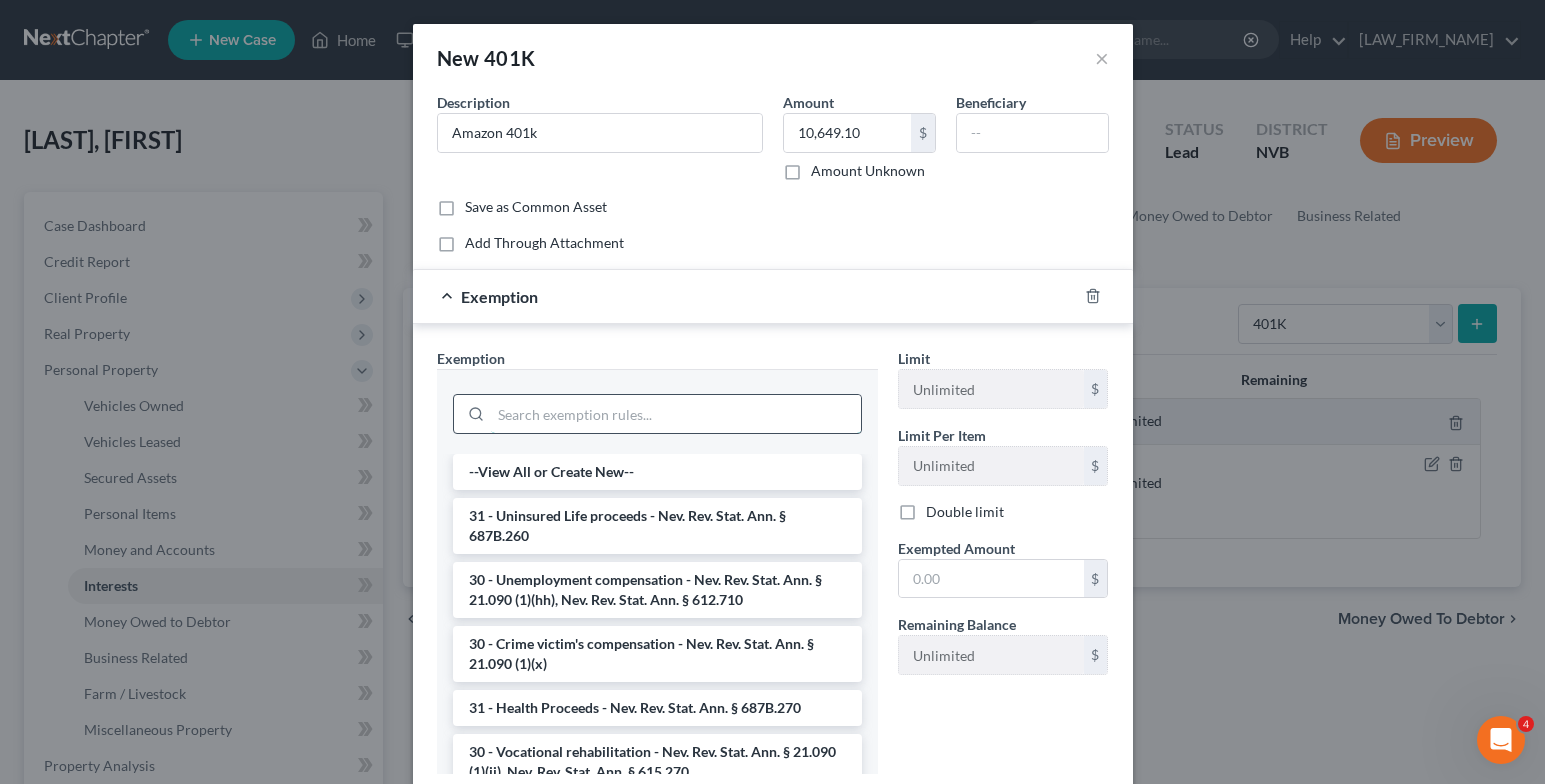 click at bounding box center [676, 414] 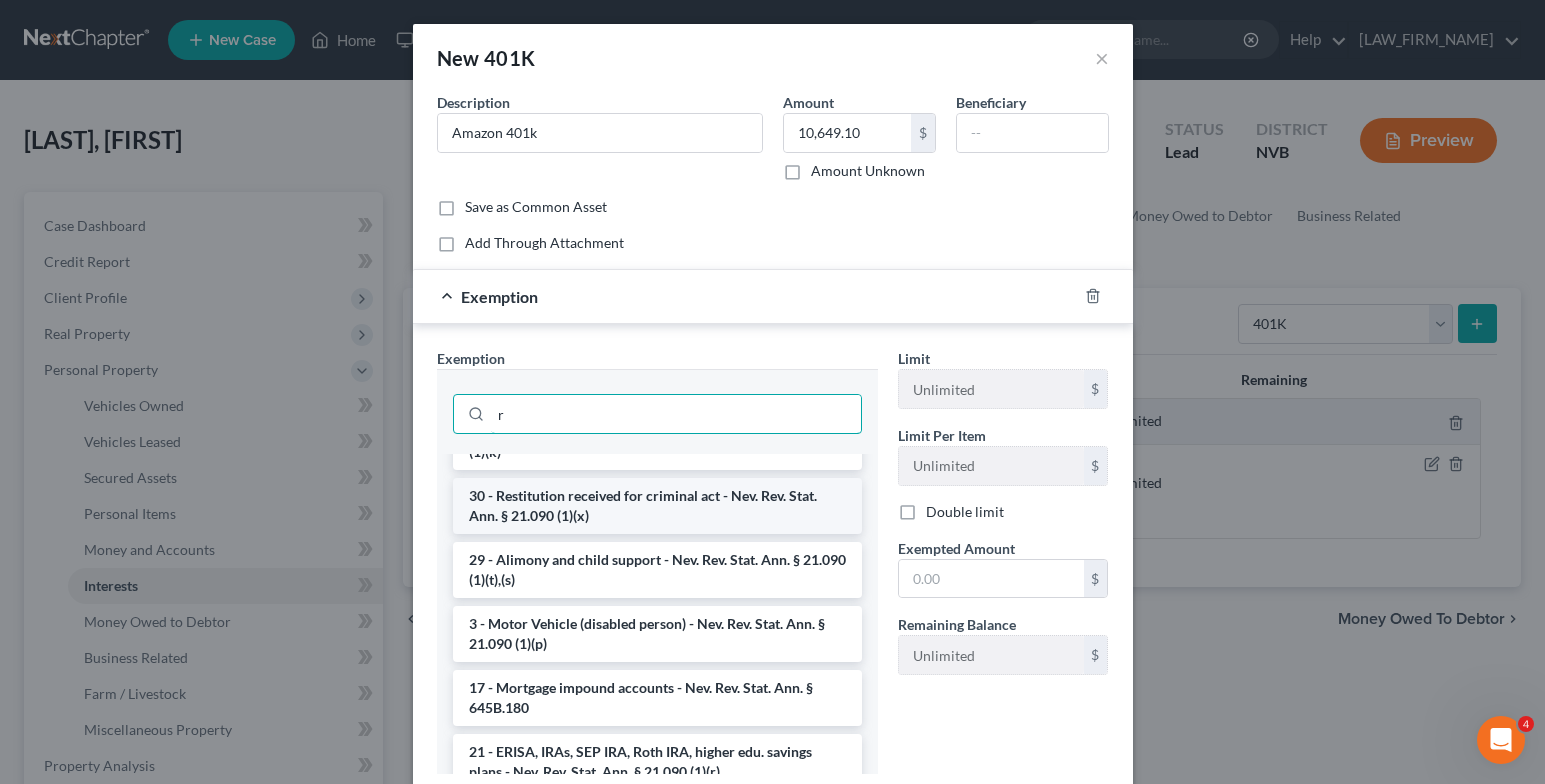 scroll, scrollTop: 2676, scrollLeft: 0, axis: vertical 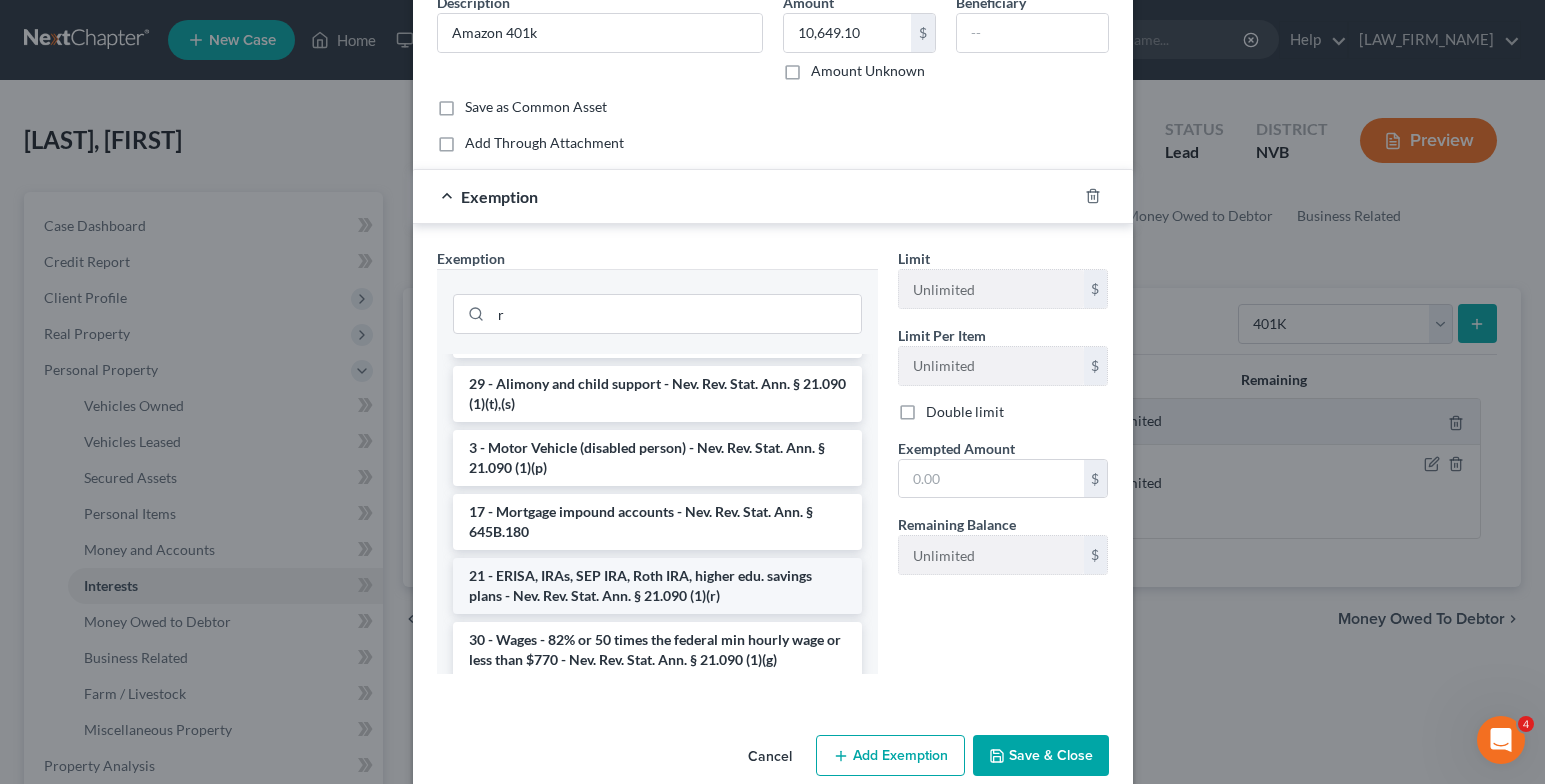 click on "21 - ERISA, IRAs, SEP IRA, Roth IRA, higher edu. savings plans  - Nev. Rev. Stat. Ann. § 21.090 (1)(r)" at bounding box center [657, 586] 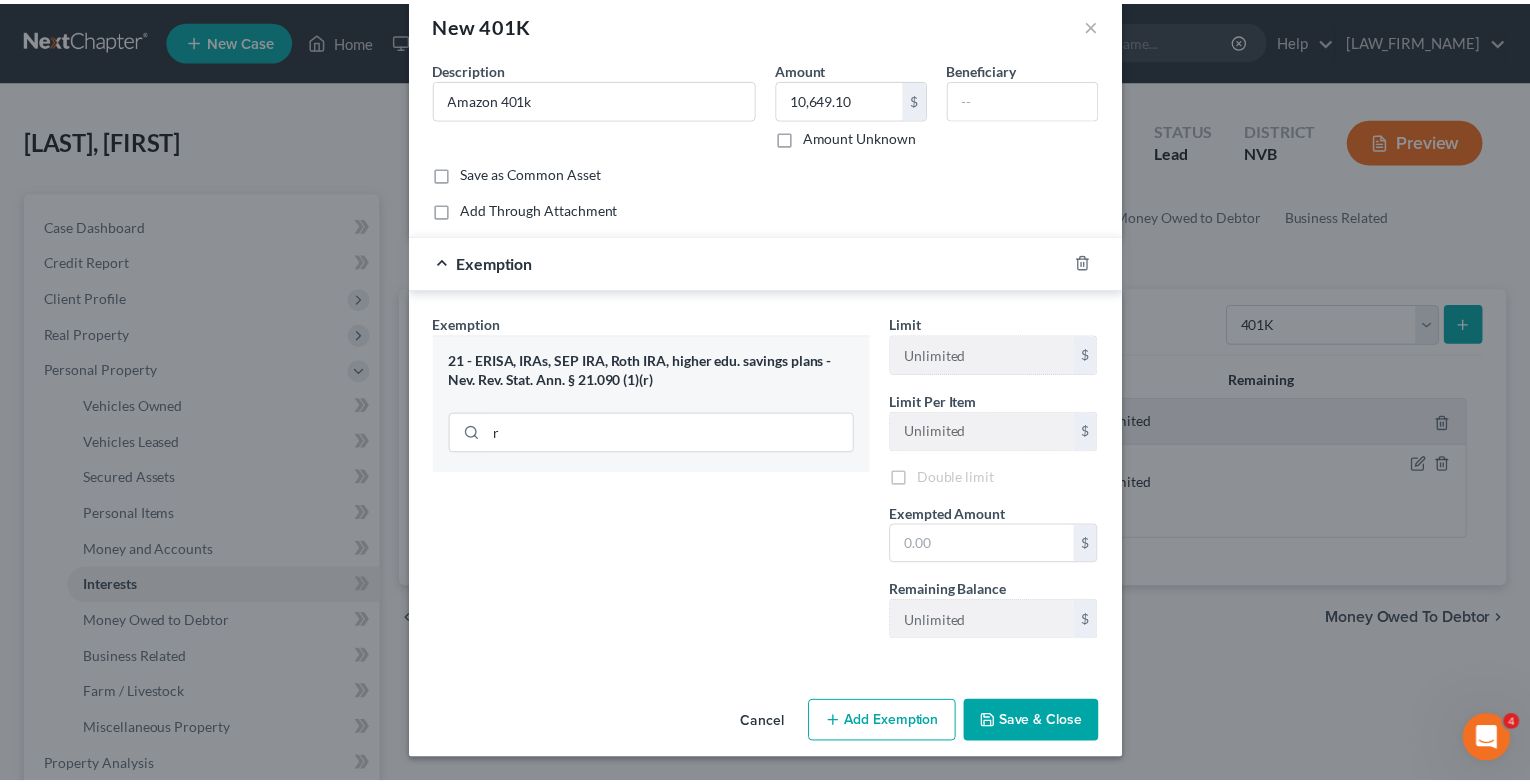 scroll, scrollTop: 37, scrollLeft: 0, axis: vertical 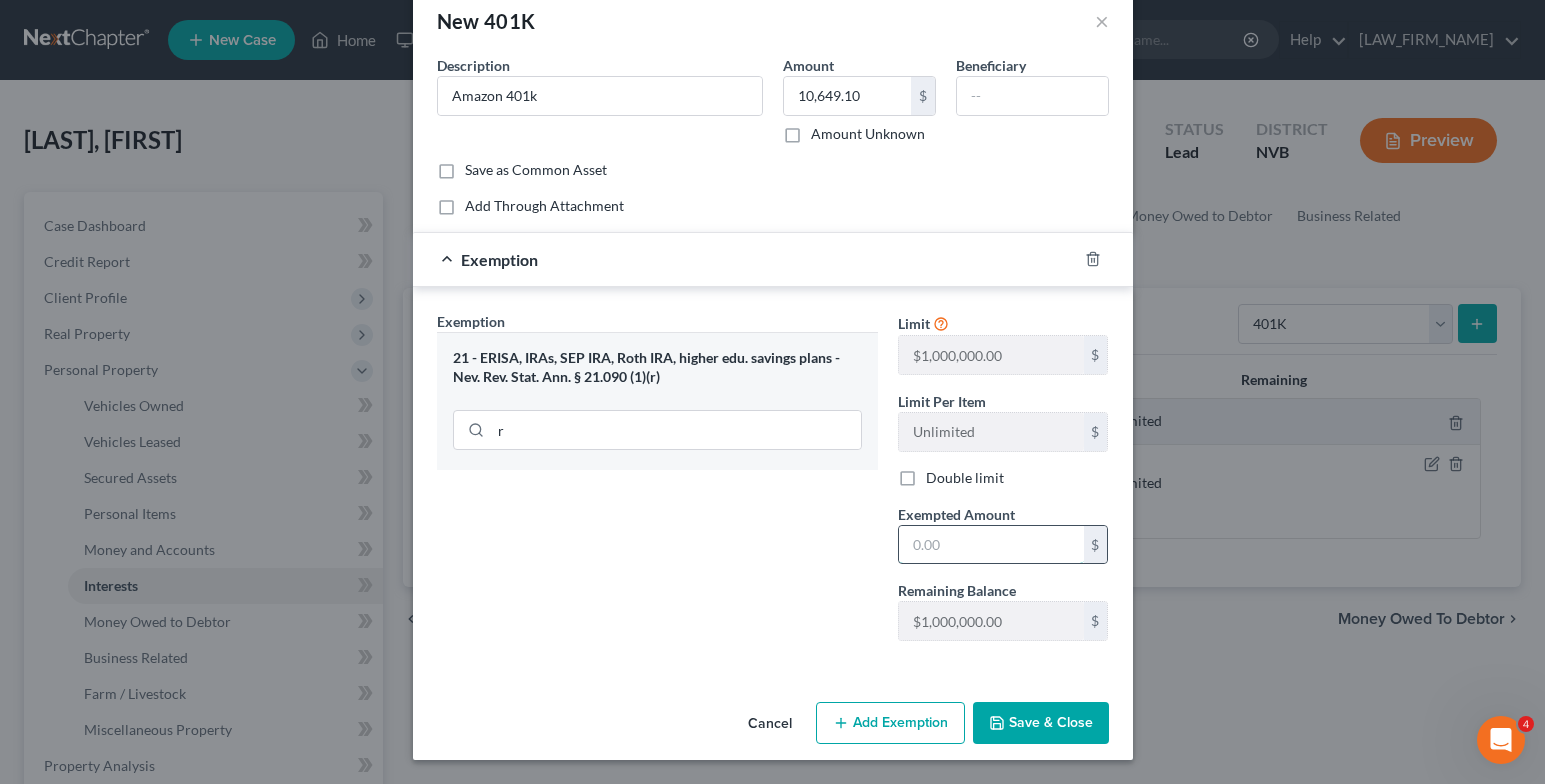 click at bounding box center [991, 545] 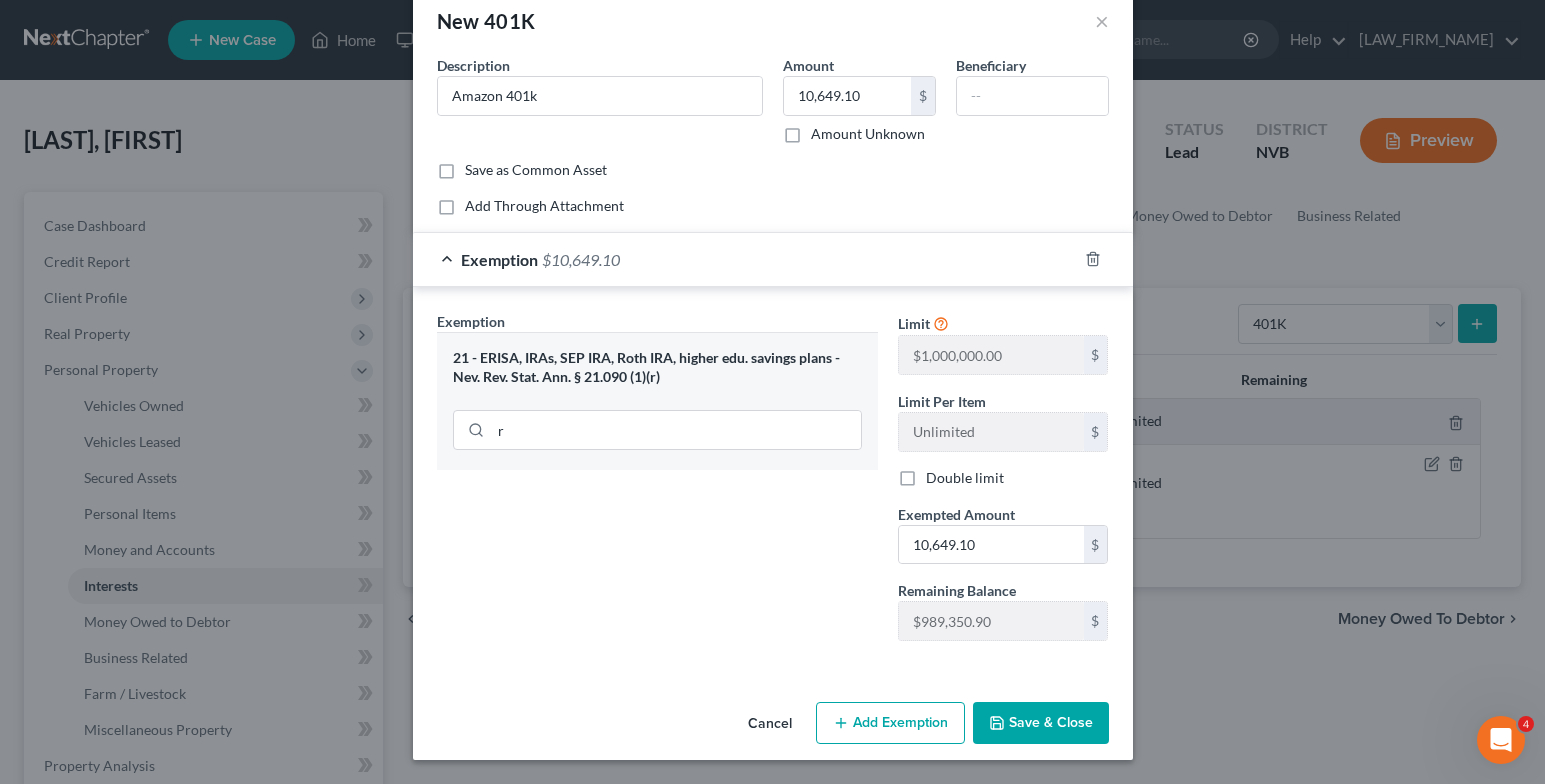 click on "Save & Close" at bounding box center [1041, 723] 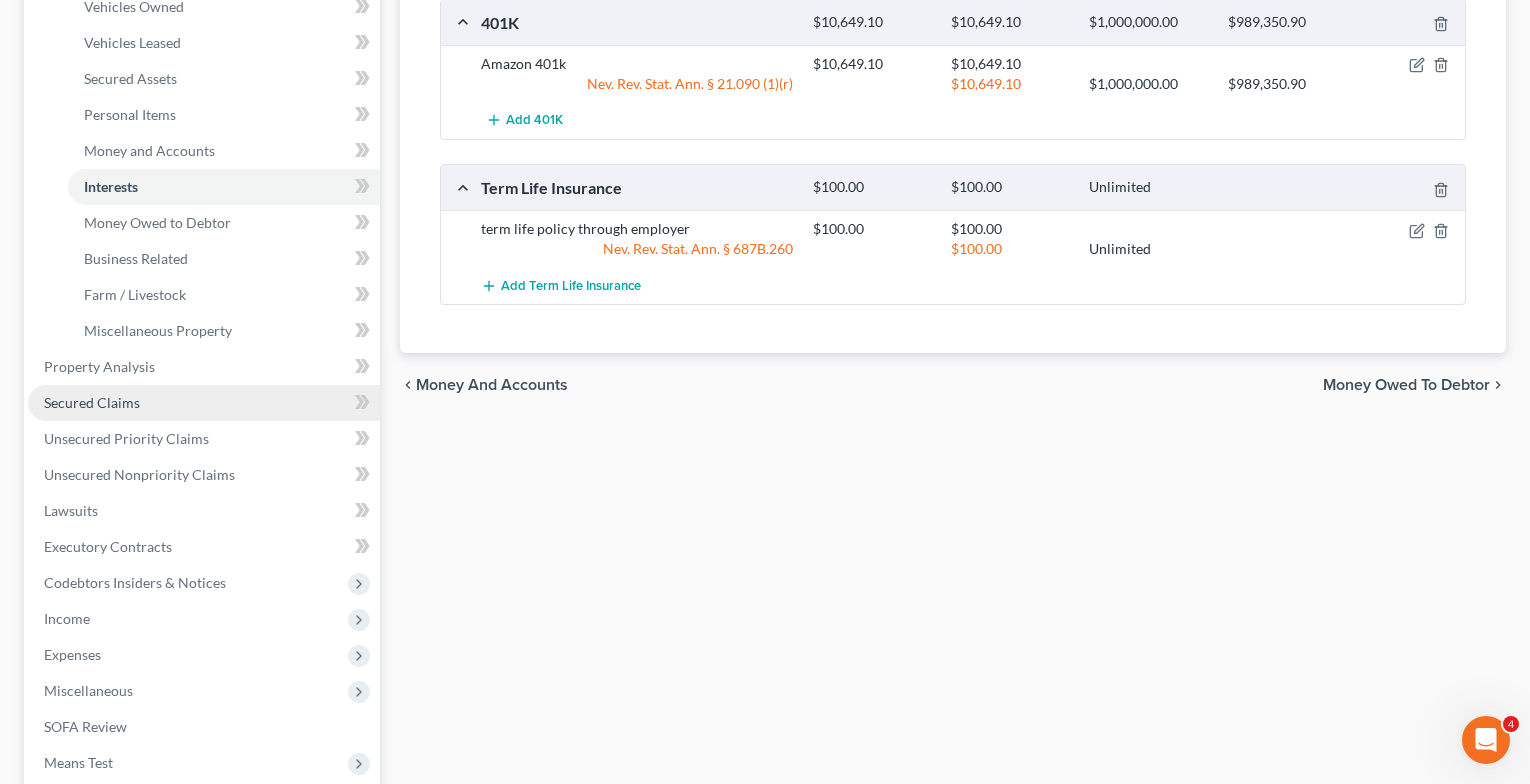 scroll, scrollTop: 400, scrollLeft: 0, axis: vertical 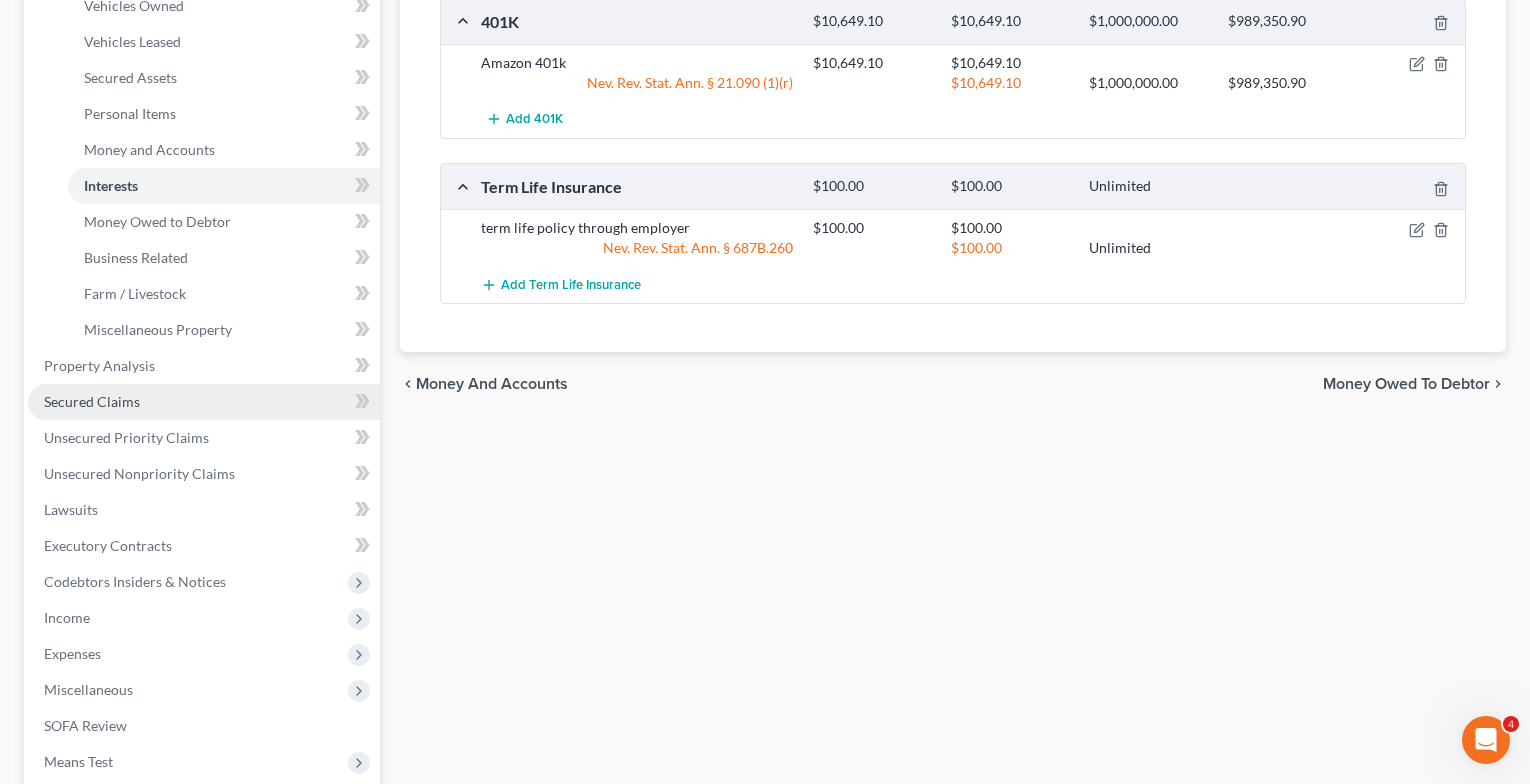 click on "Secured Claims" at bounding box center [92, 401] 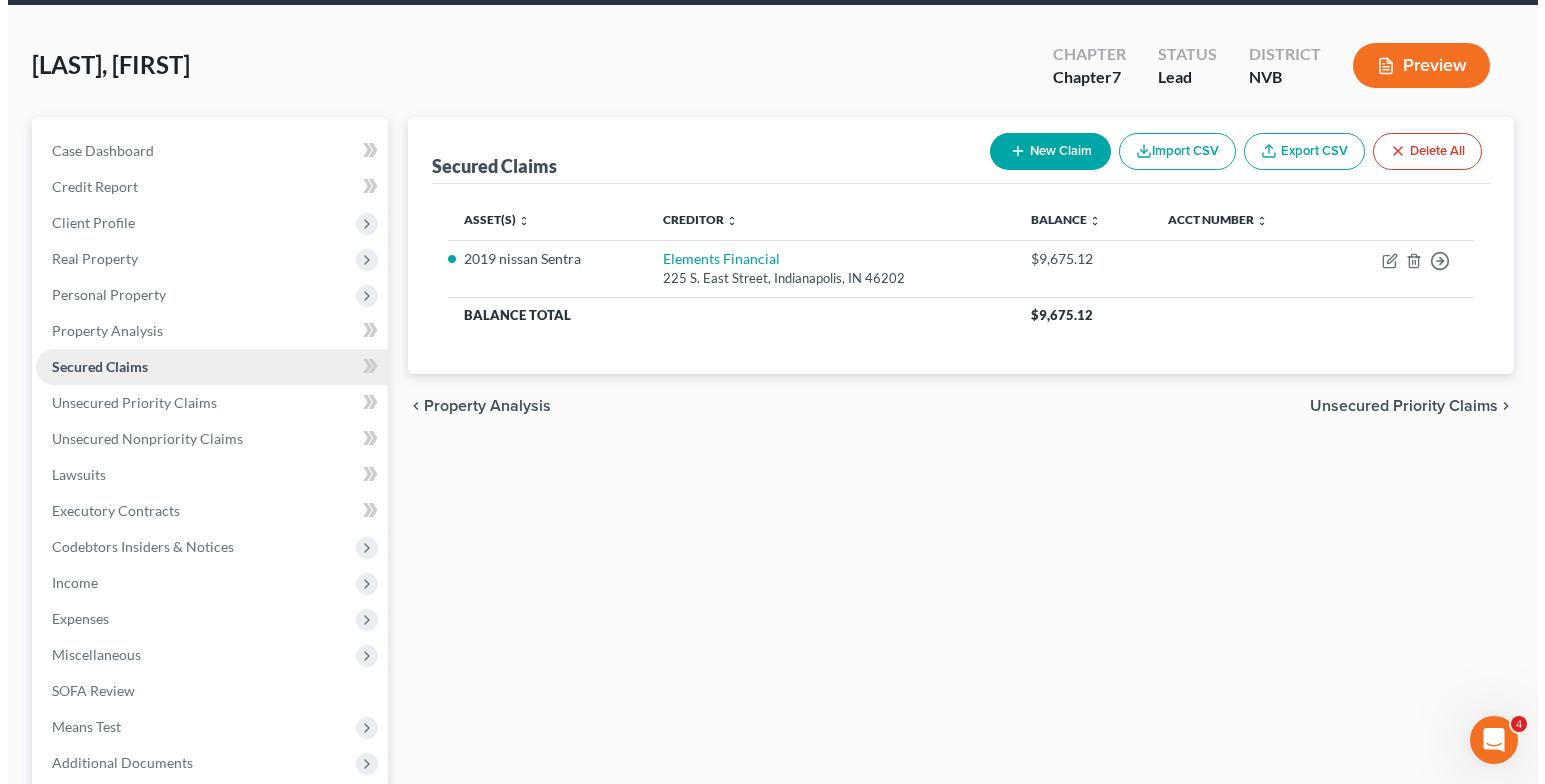 scroll, scrollTop: 0, scrollLeft: 0, axis: both 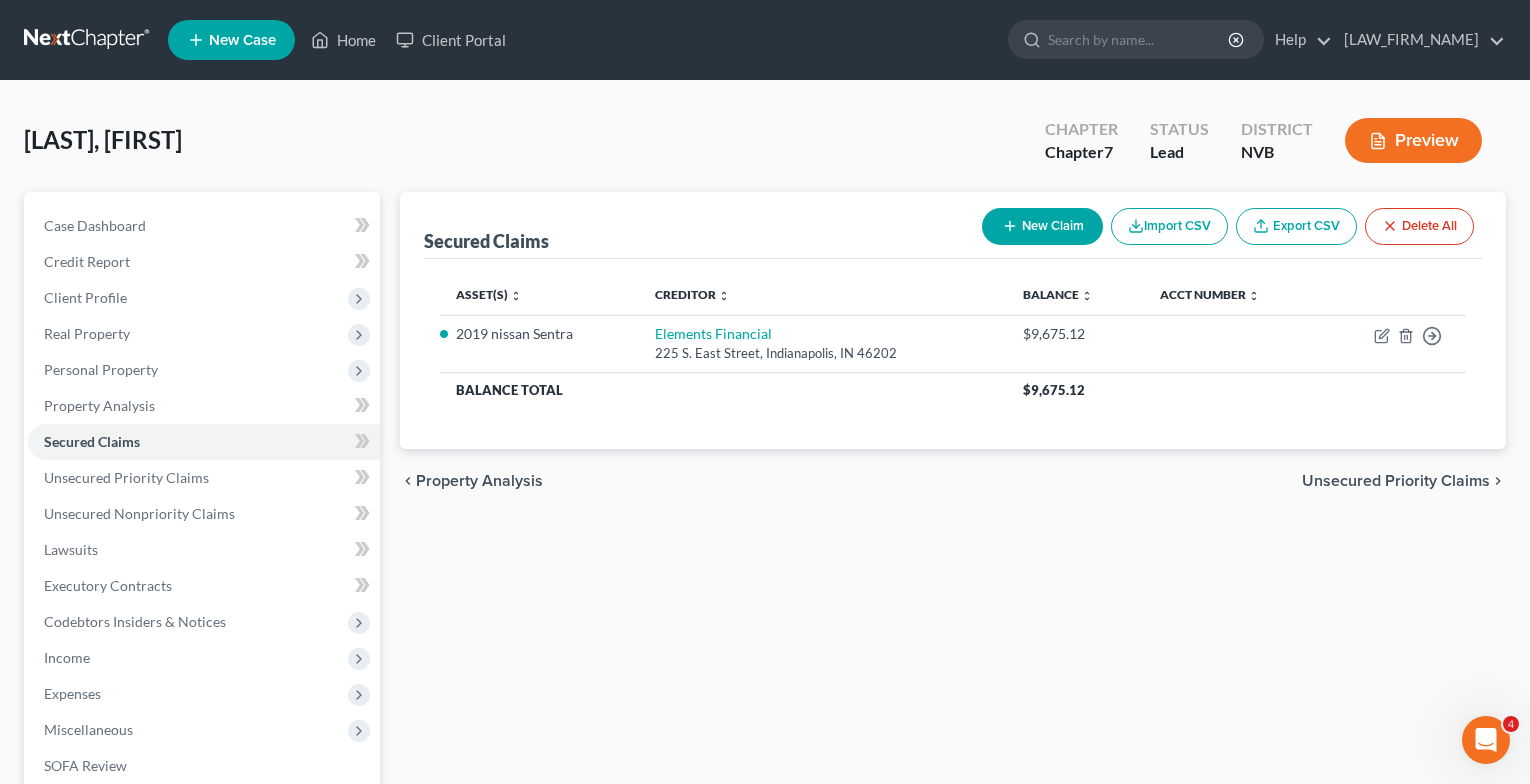 click on "New Claim" at bounding box center [1042, 226] 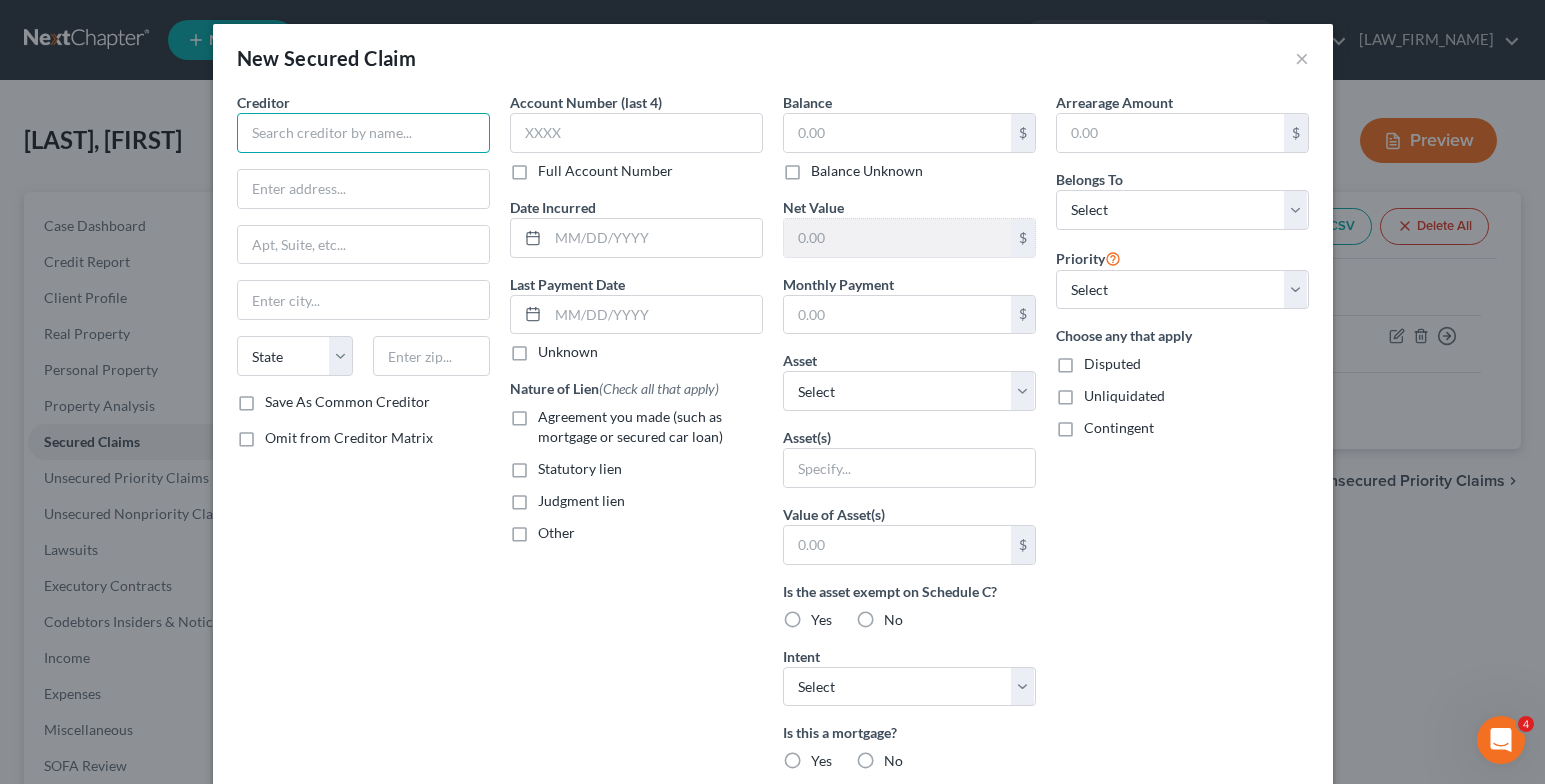 click at bounding box center (363, 133) 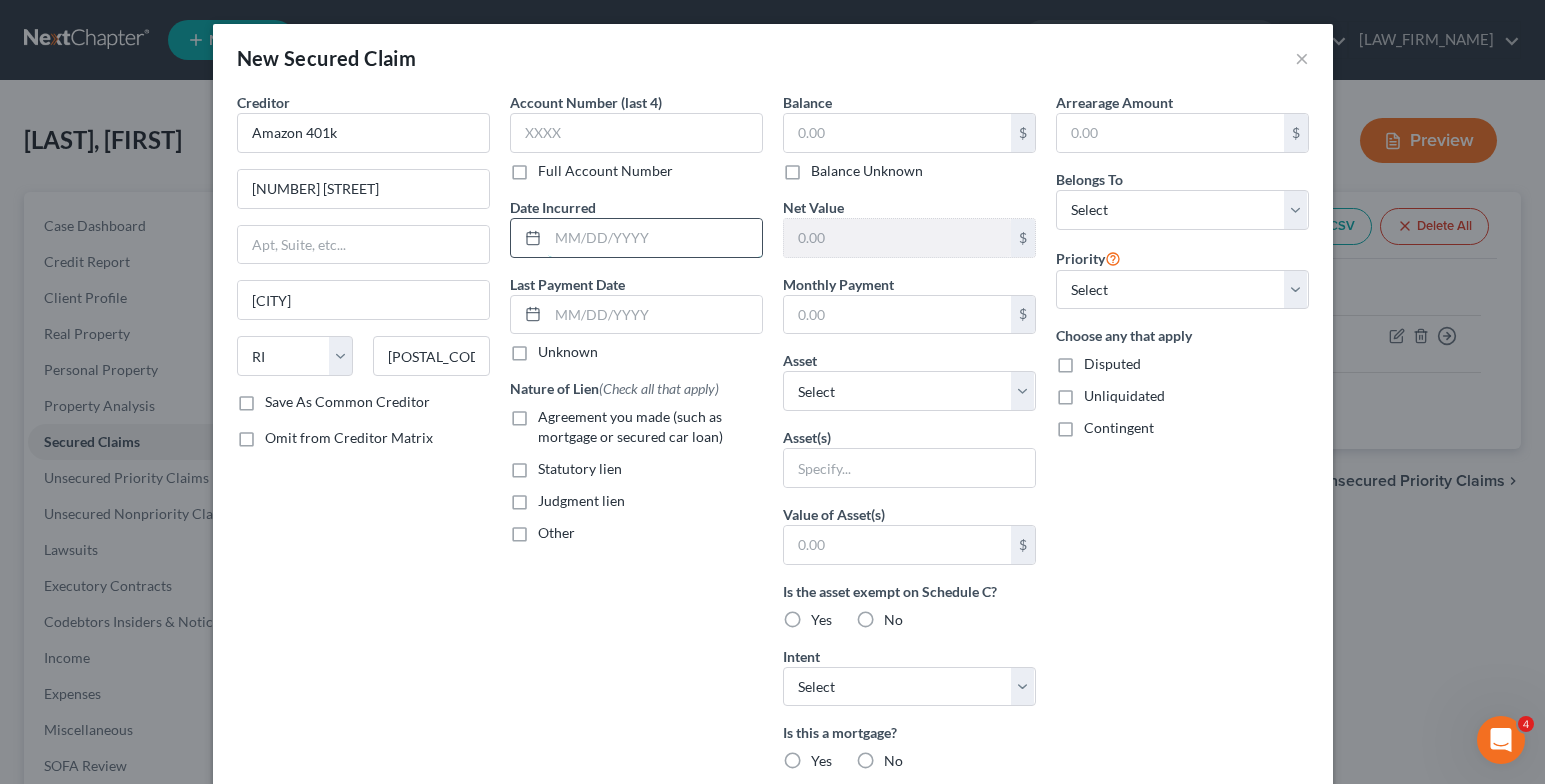 click at bounding box center [655, 238] 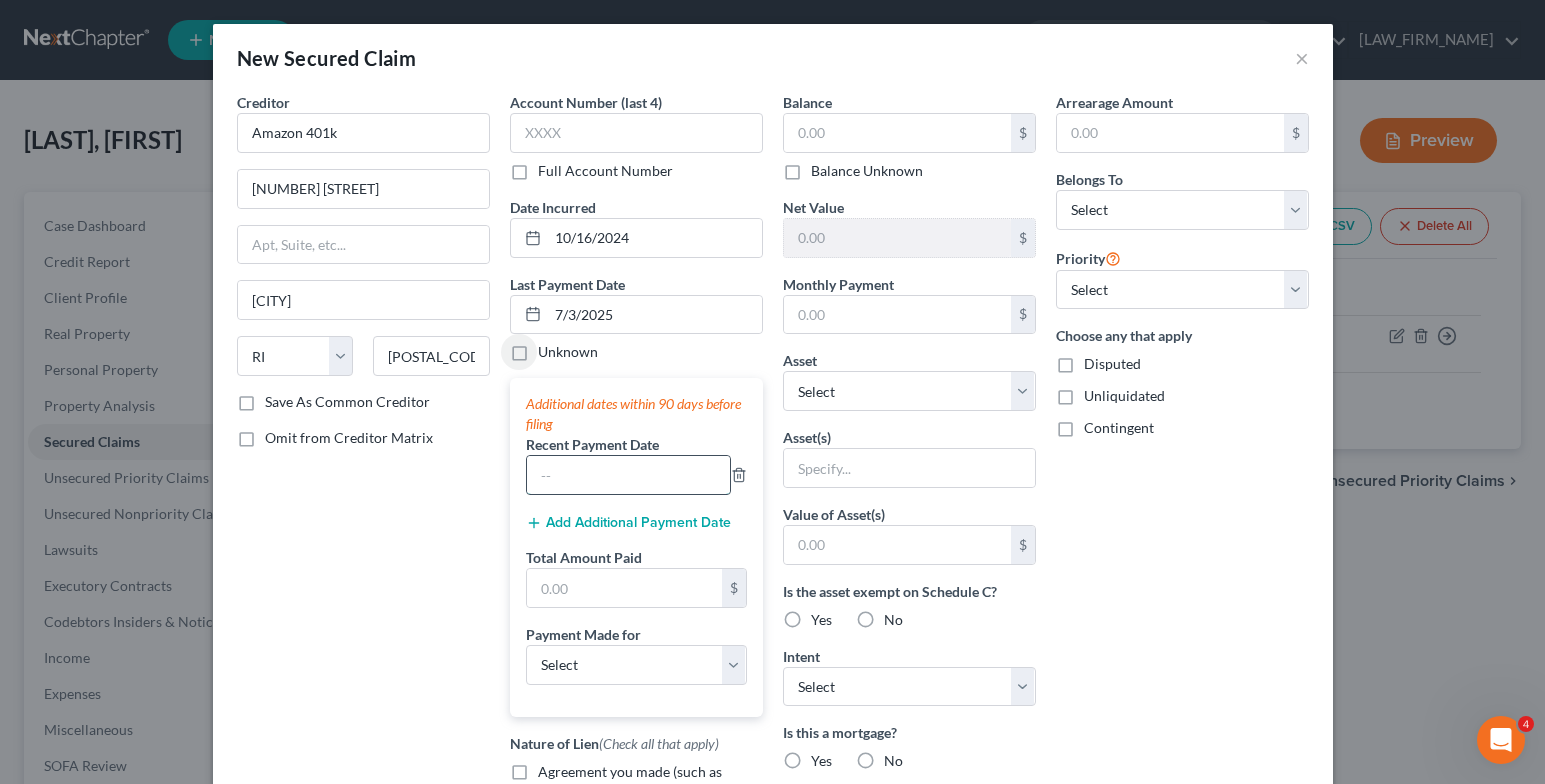 click at bounding box center (628, 475) 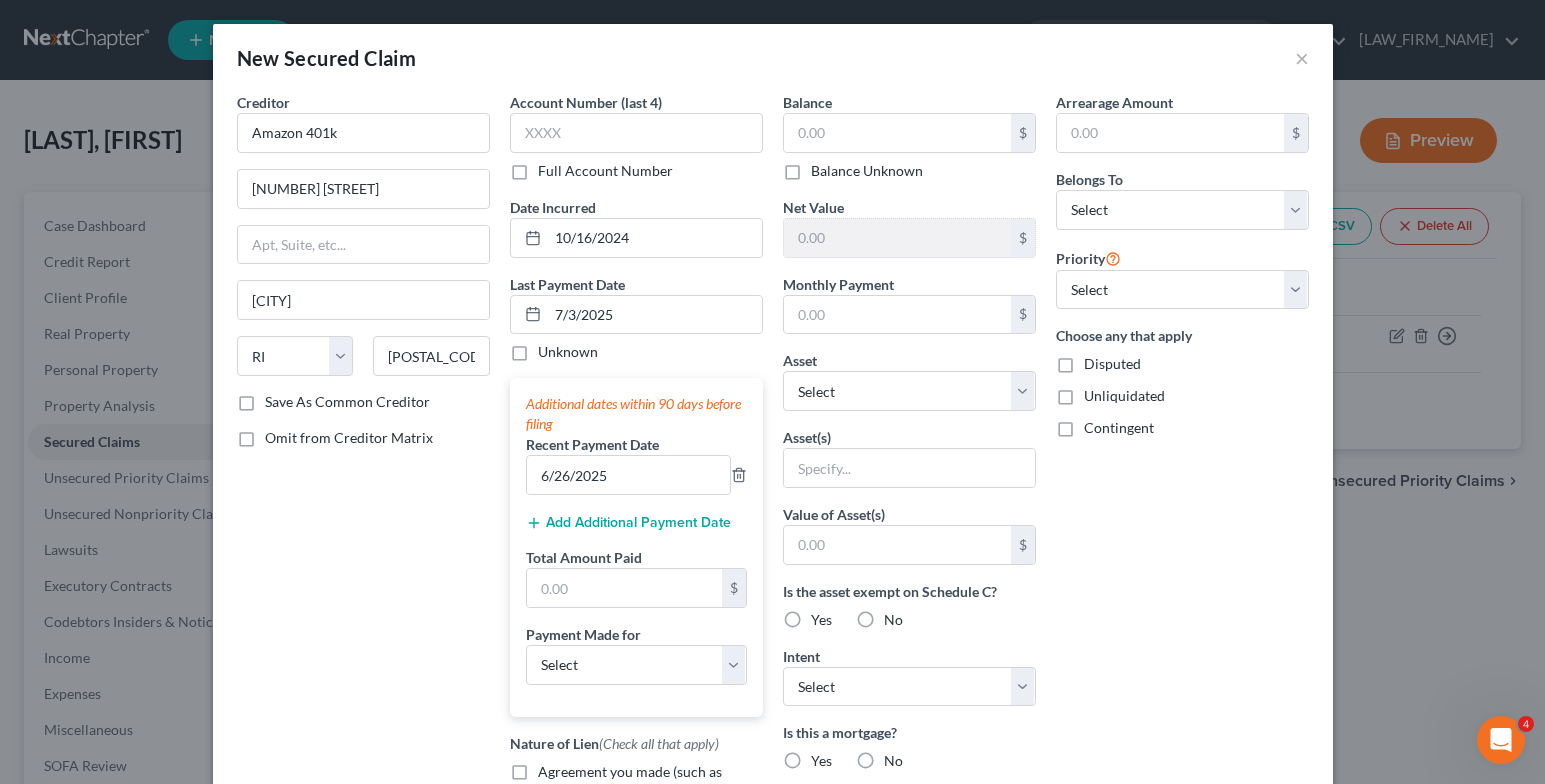 click 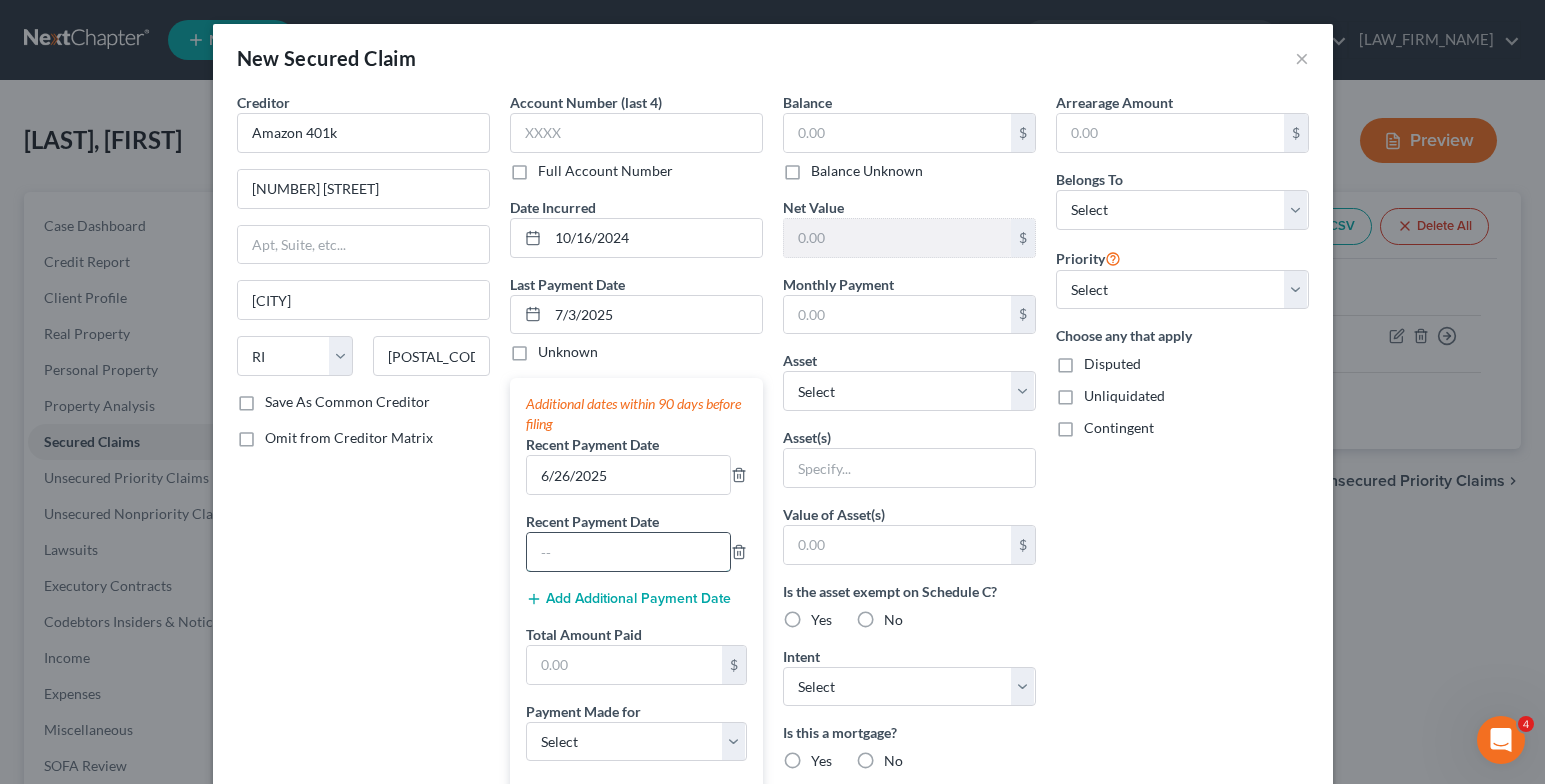 click at bounding box center (628, 552) 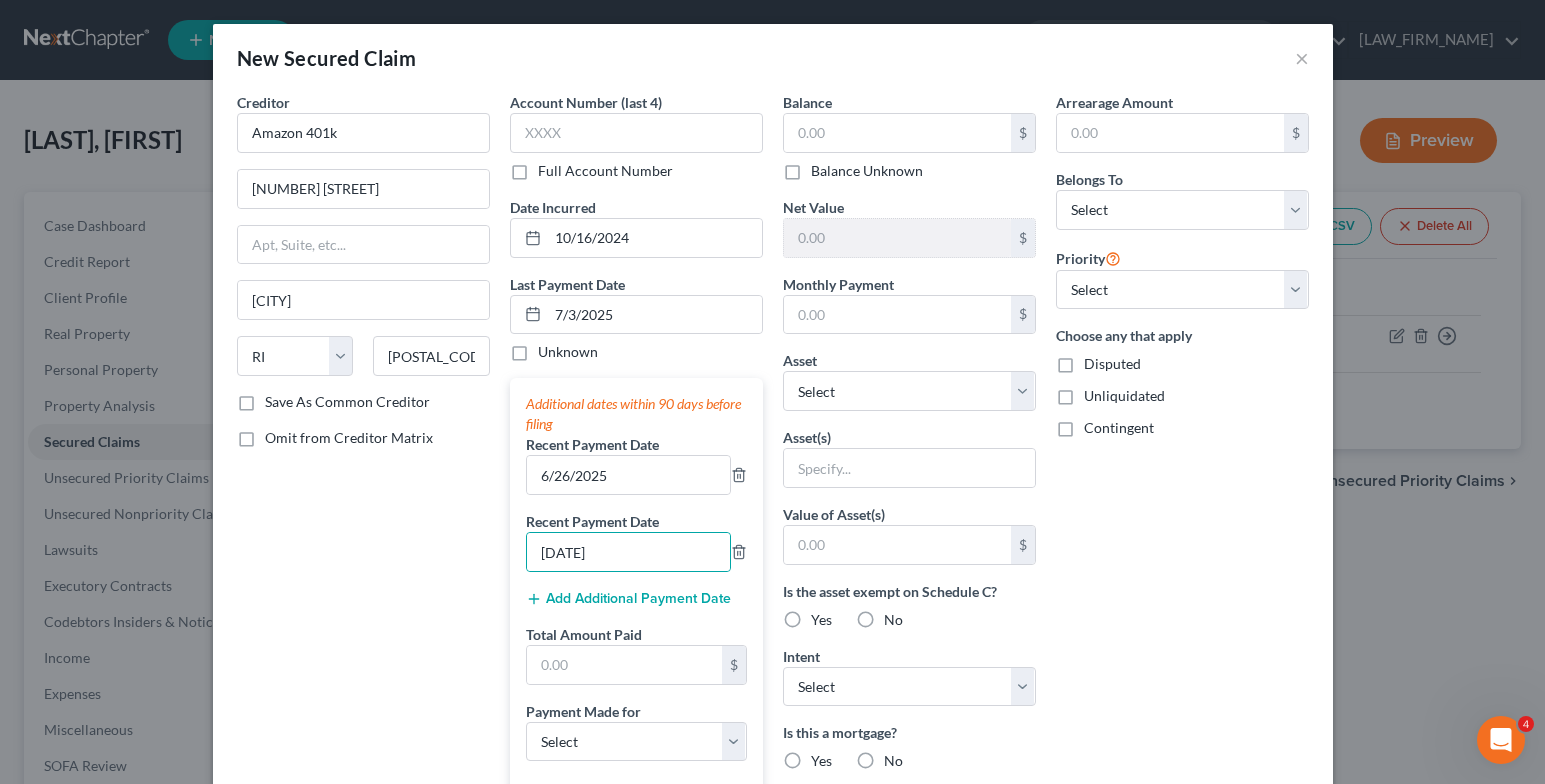 click on "Add Additional Payment Date" at bounding box center (628, 599) 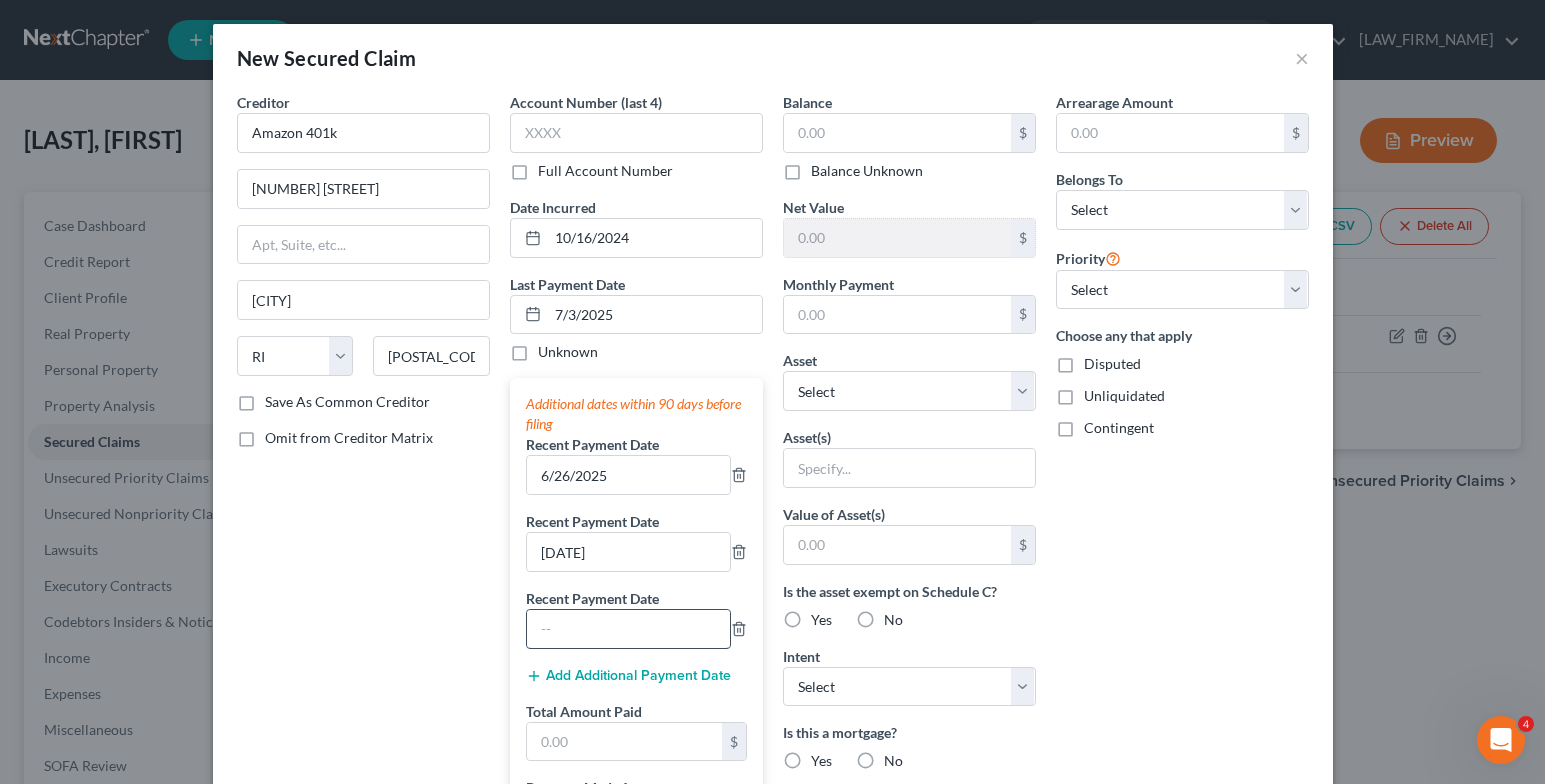click at bounding box center [628, 629] 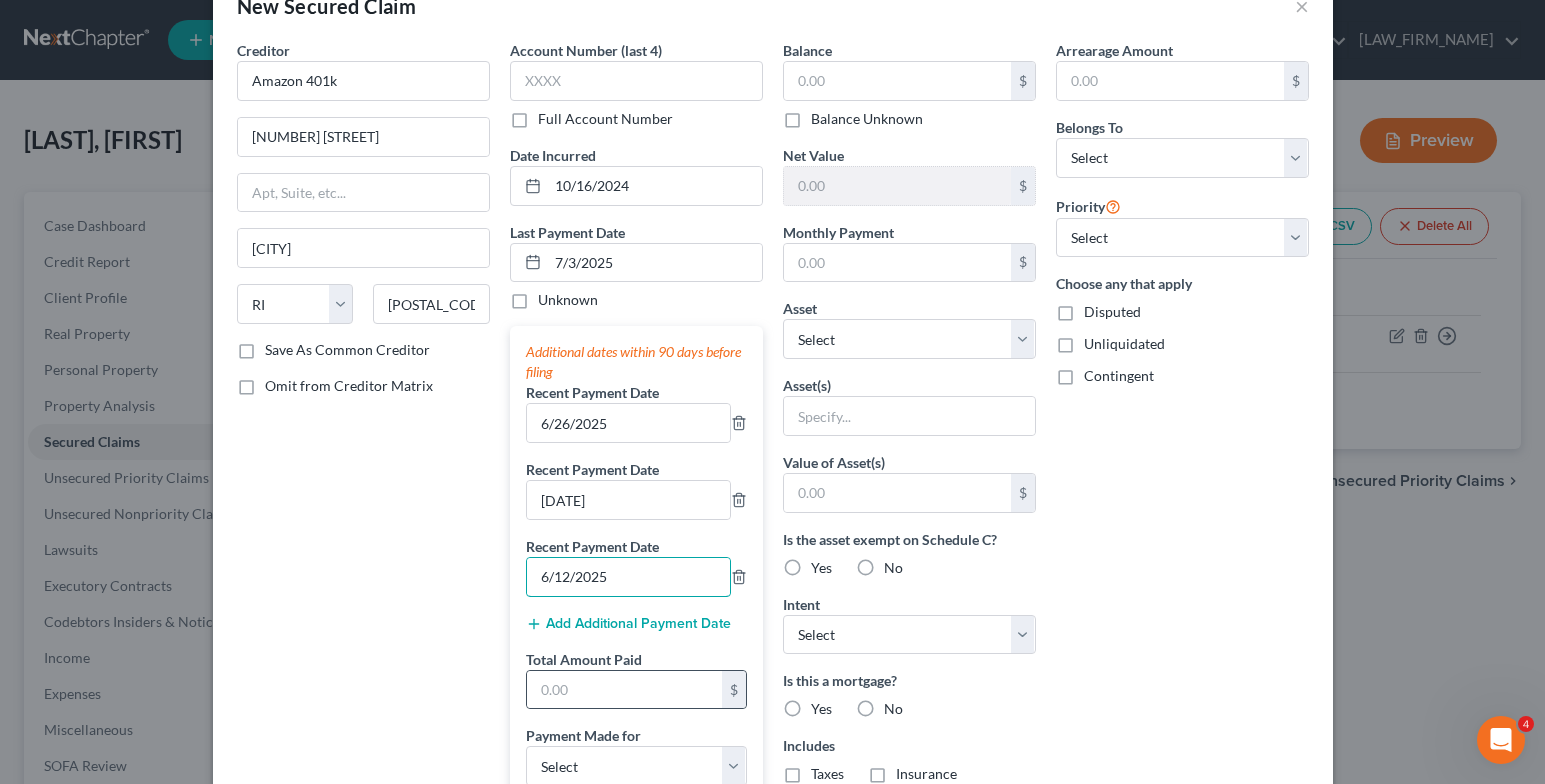 scroll, scrollTop: 100, scrollLeft: 0, axis: vertical 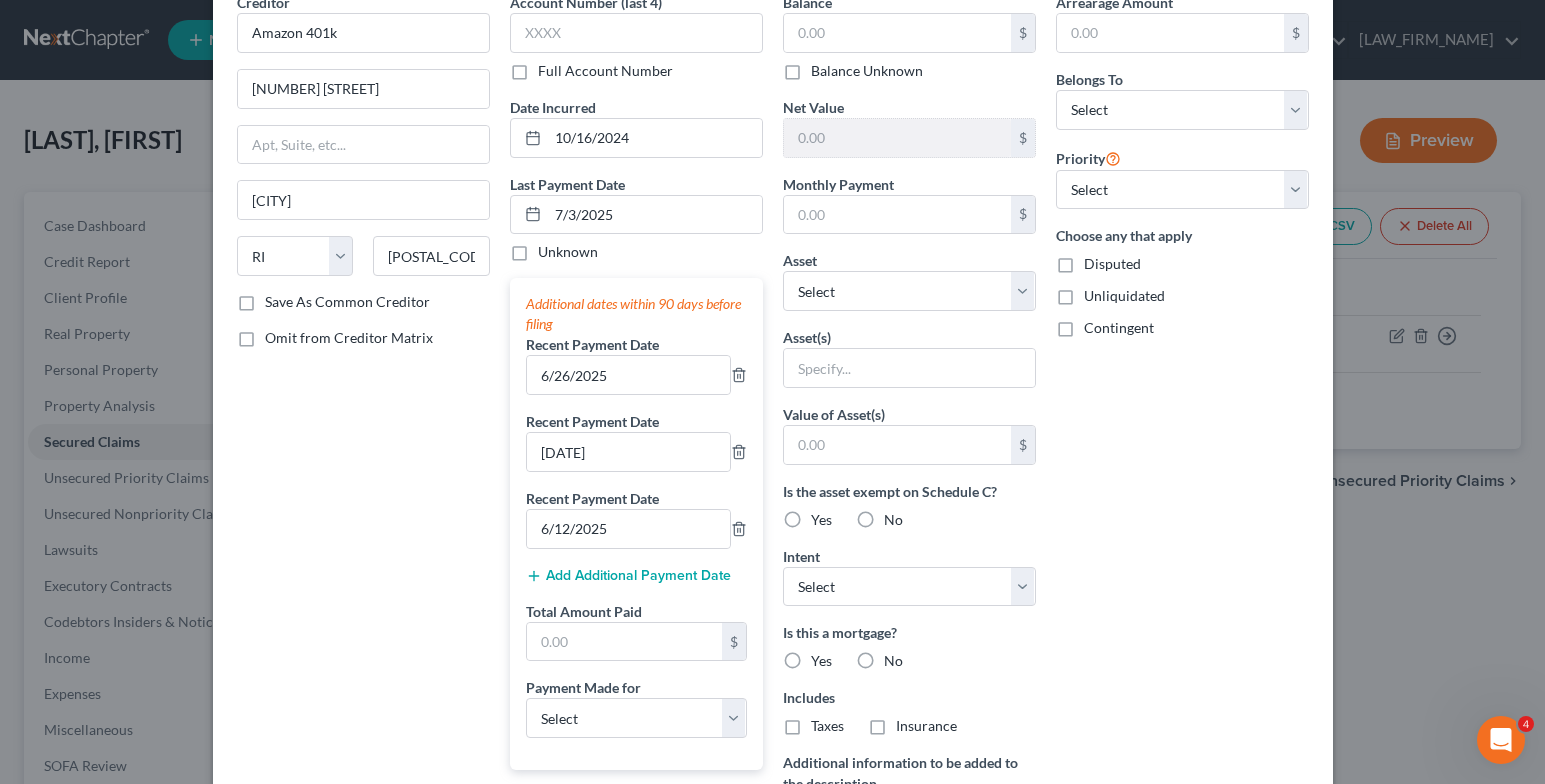 click on "Add Additional Payment Date" at bounding box center (628, 576) 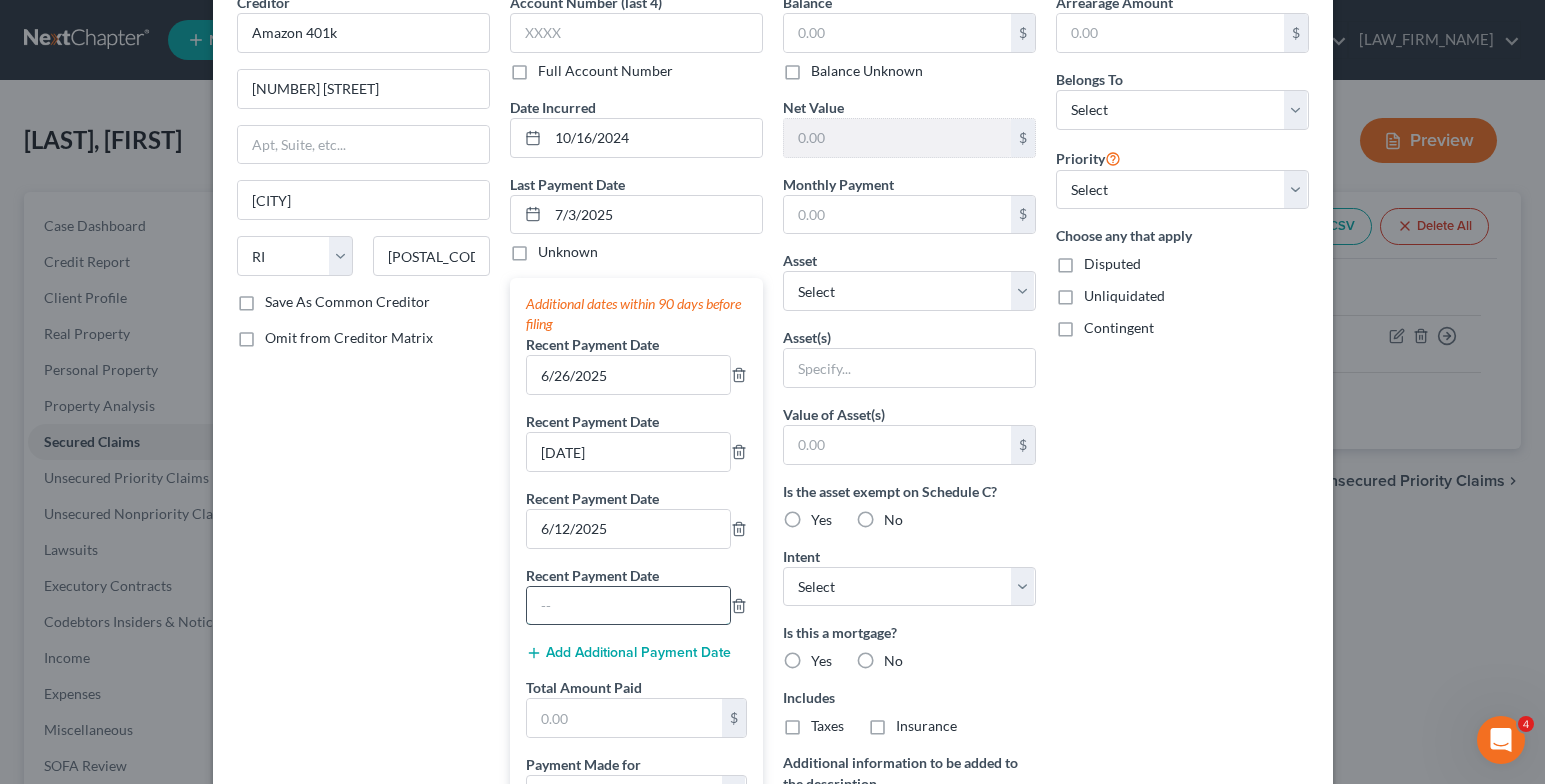 click at bounding box center [628, 606] 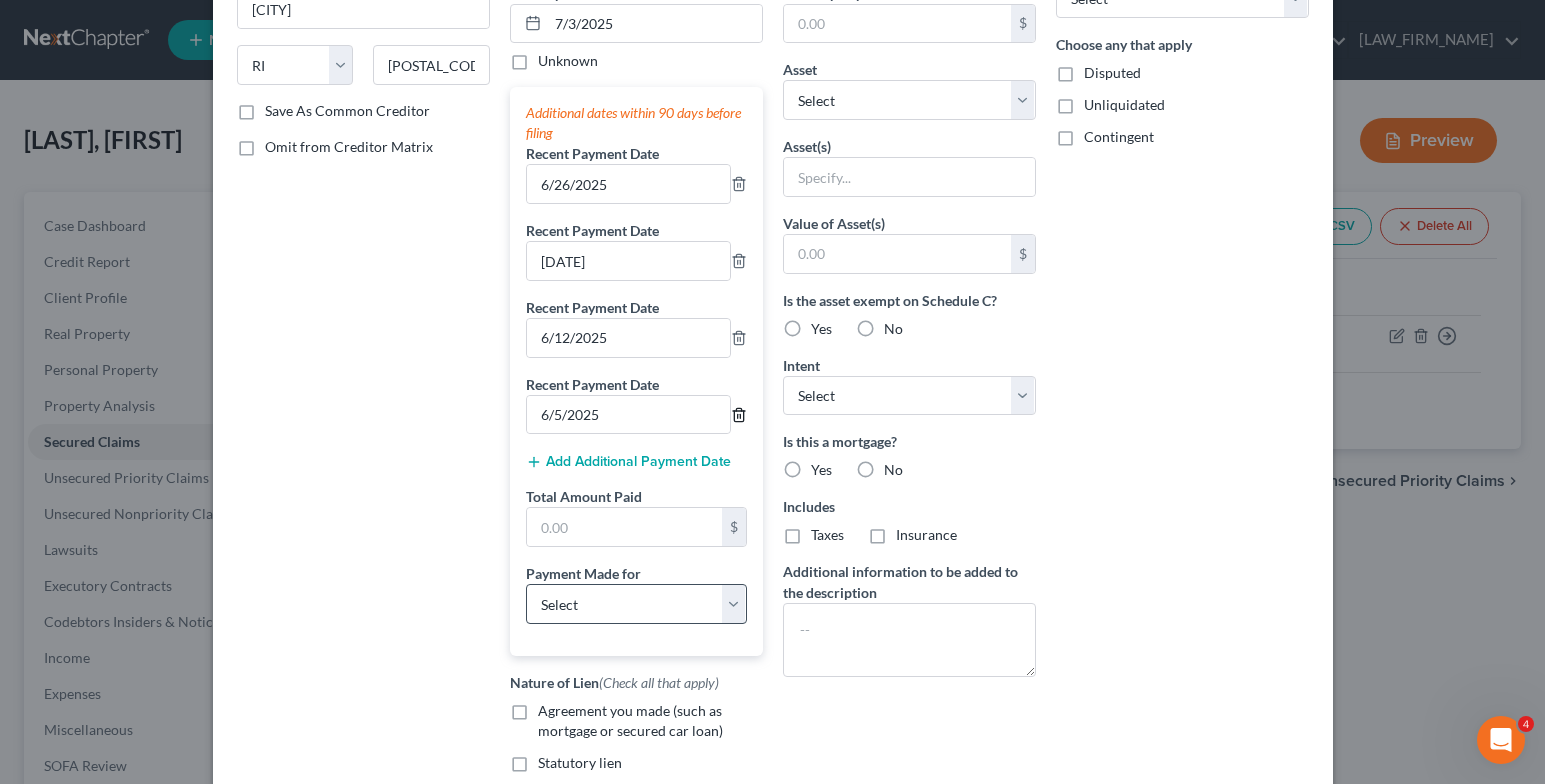 scroll, scrollTop: 300, scrollLeft: 0, axis: vertical 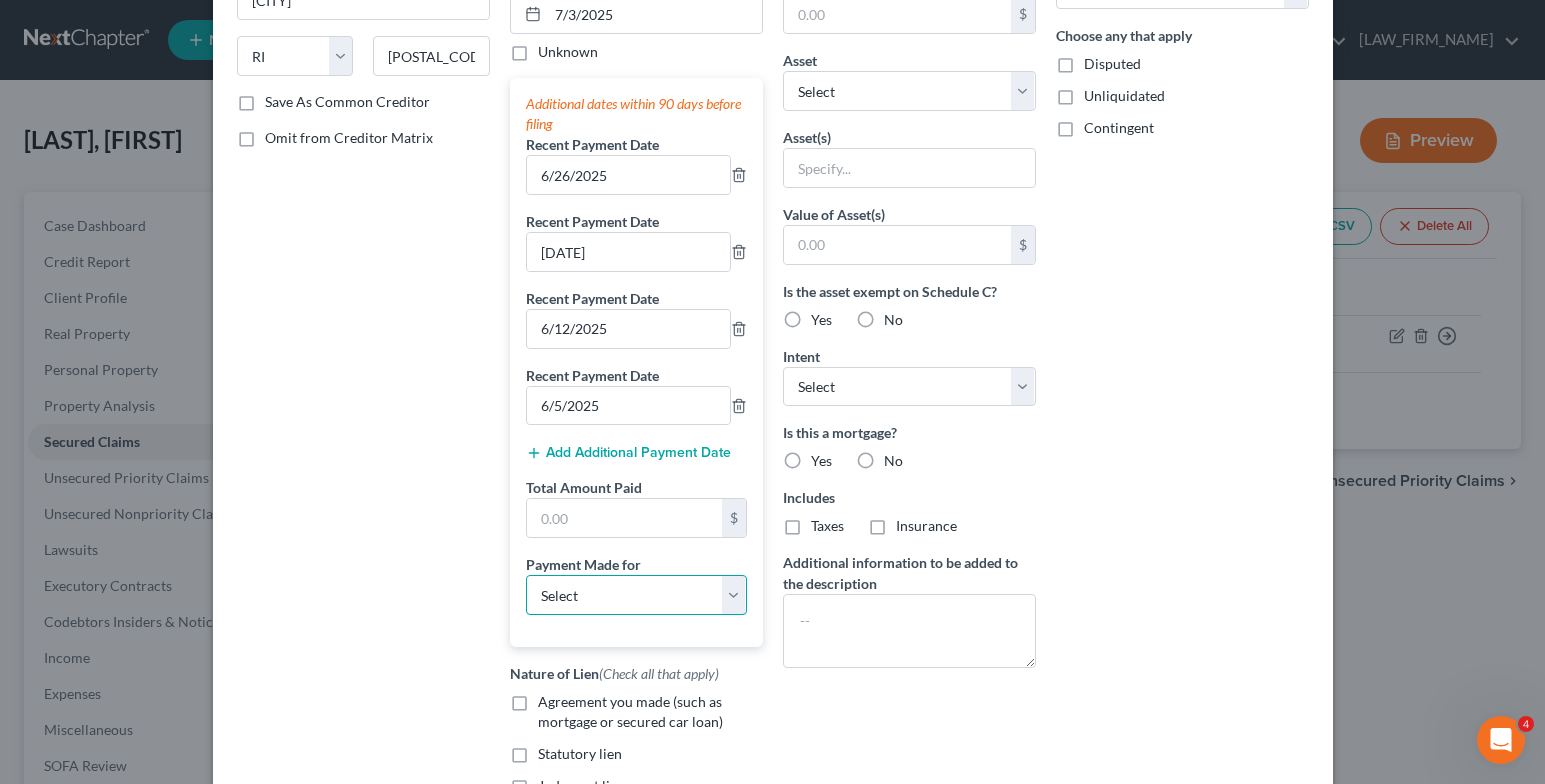 click on "Select Car Credit Card Loan Repayment Mortgage Other Suppliers Or Vendors" at bounding box center (636, 595) 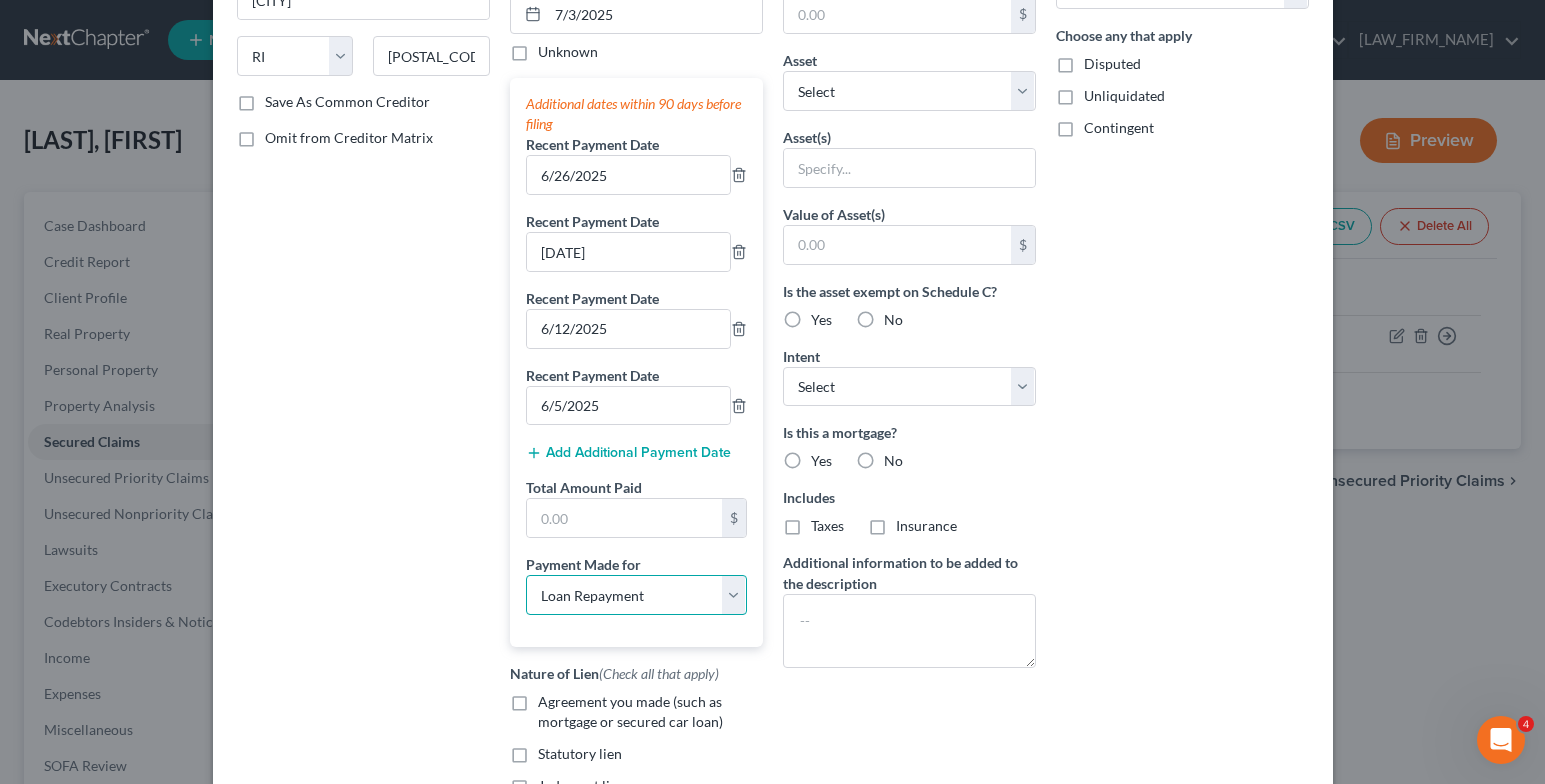 click on "Select Car Credit Card Loan Repayment Mortgage Other Suppliers Or Vendors" at bounding box center [636, 595] 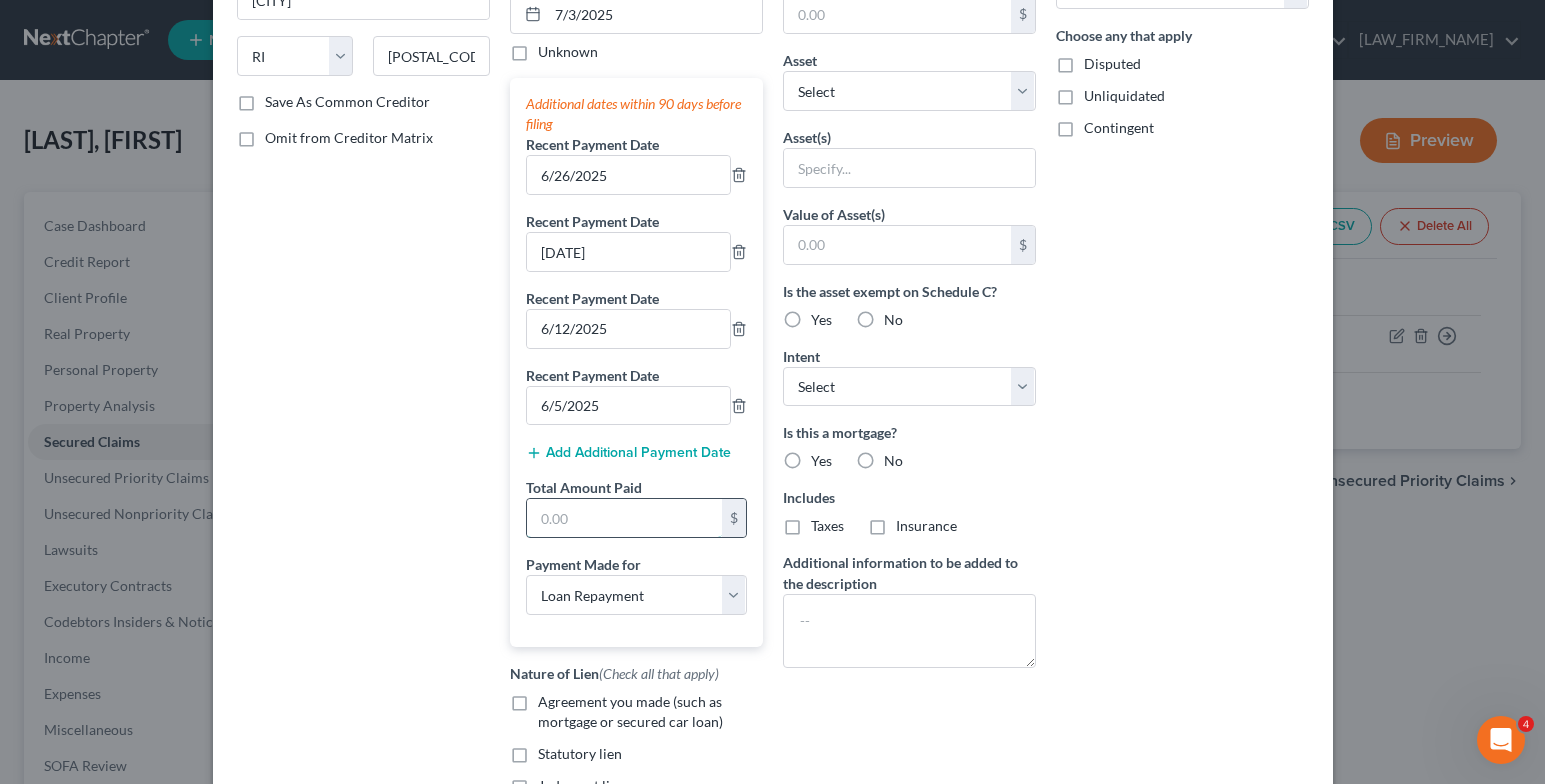 click at bounding box center (624, 518) 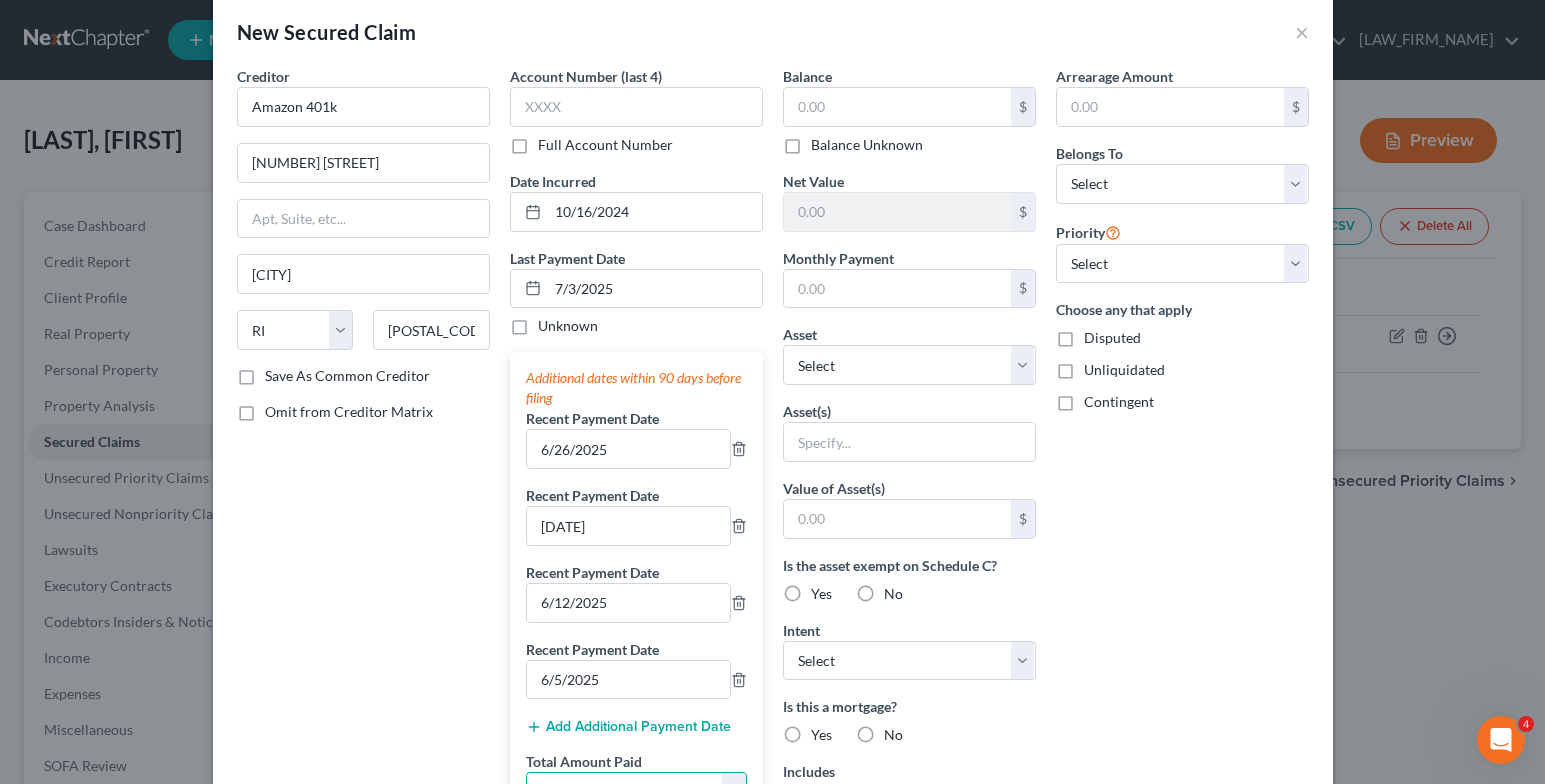 scroll, scrollTop: 0, scrollLeft: 0, axis: both 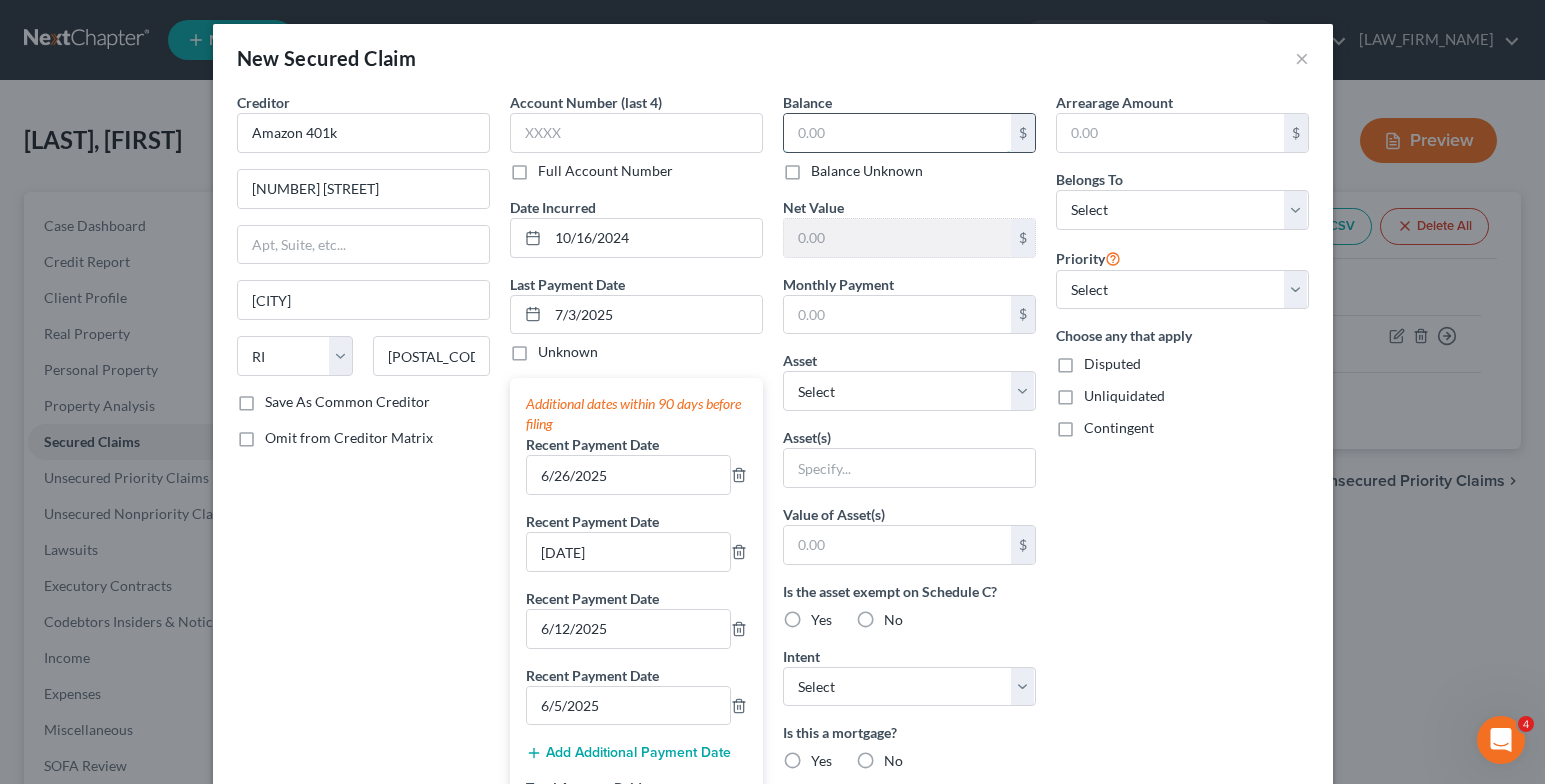 click at bounding box center (897, 133) 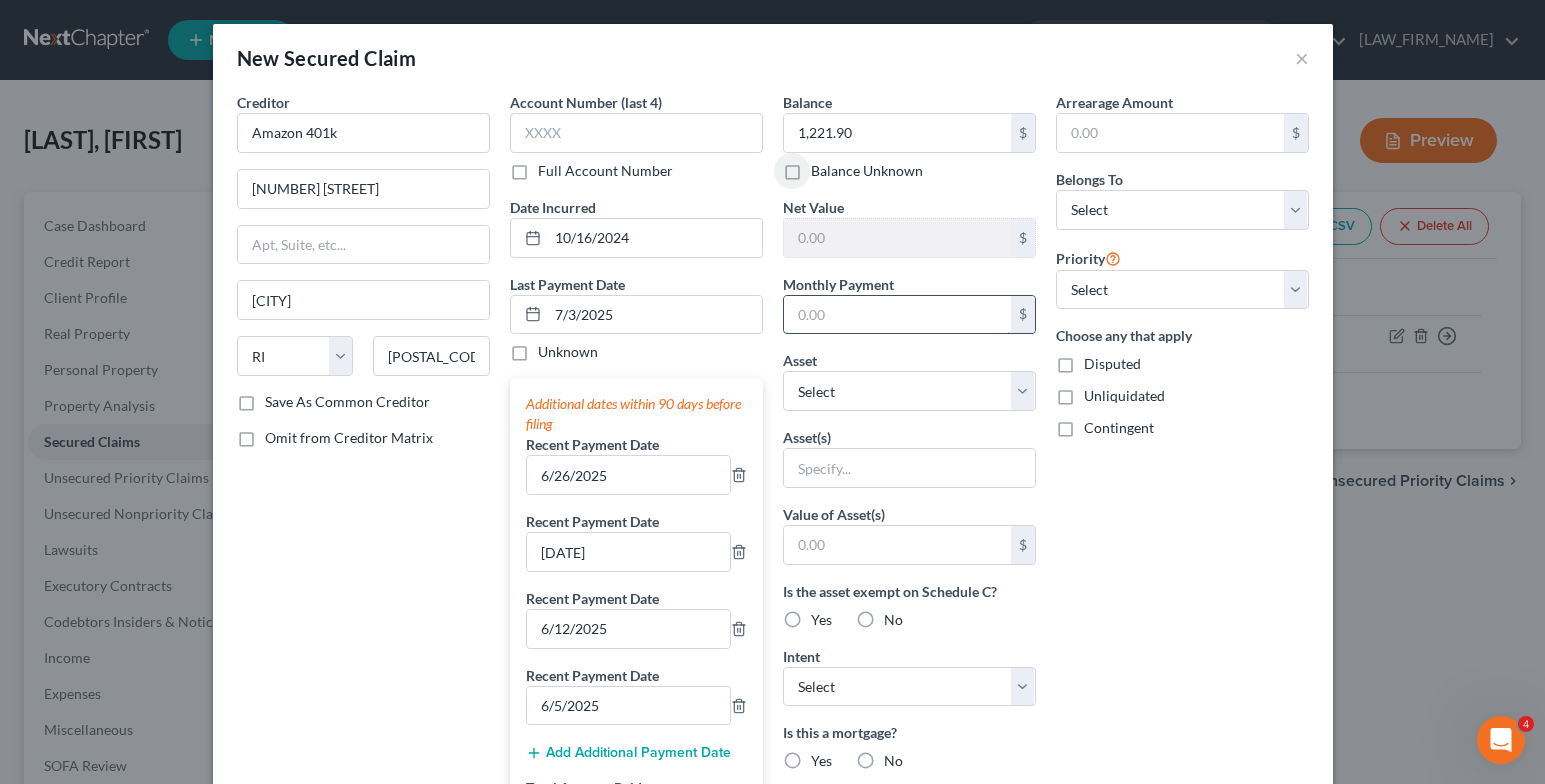 click at bounding box center (897, 315) 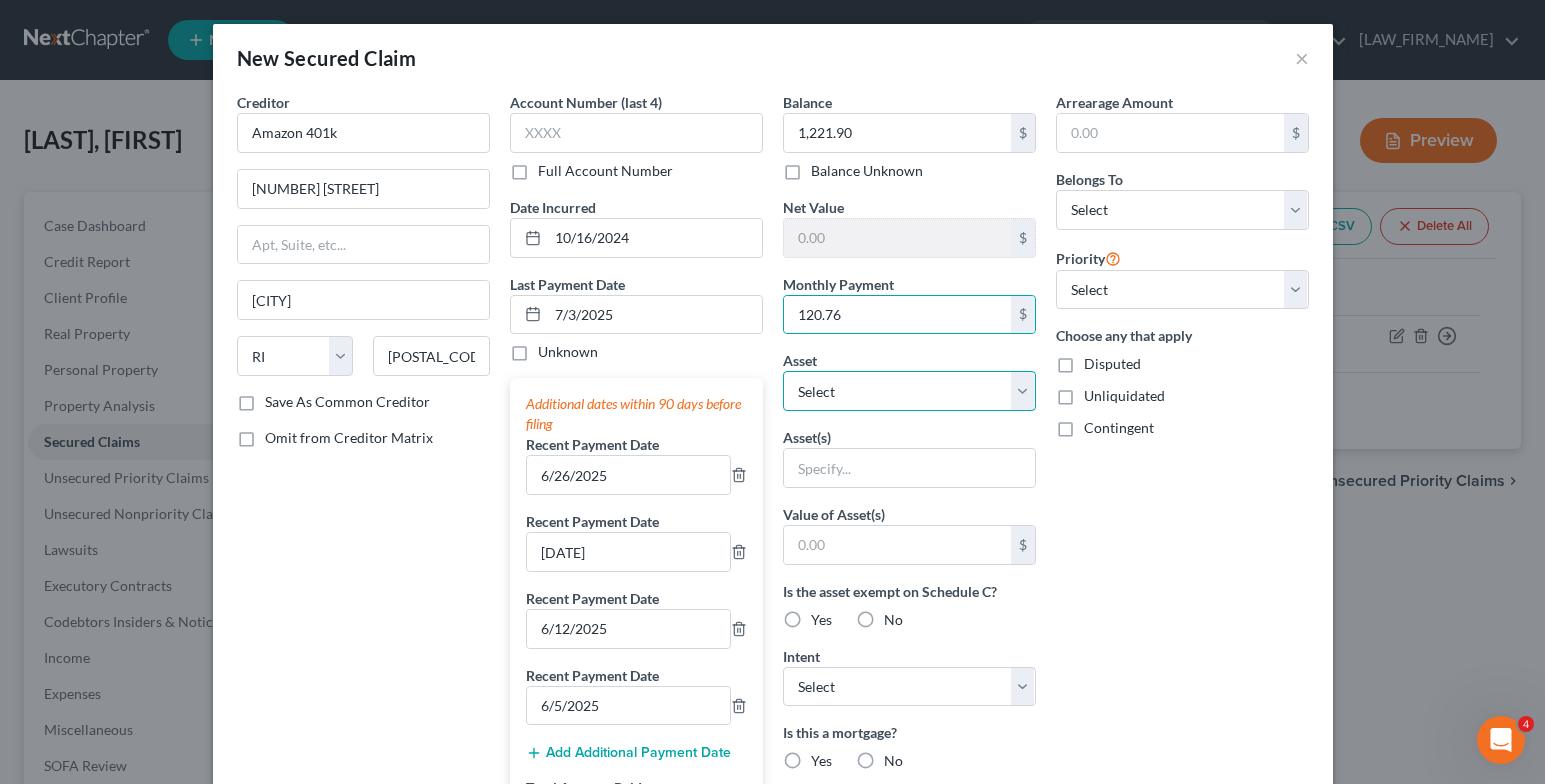 click on "Select Other Multiple Assets 2019 nissan Sentra - $5400.0 2025 tax refund (owed to debtor) - $1700.0 Clothing - personal clothing - $250.0 Electronics - cell phone - $150.0 Household Goods - furniture - $1000.0 Chase (Checking Account) - $500.0 term life policy through employer - $100.0 Amazon 401k - $10649.1" at bounding box center (909, 391) 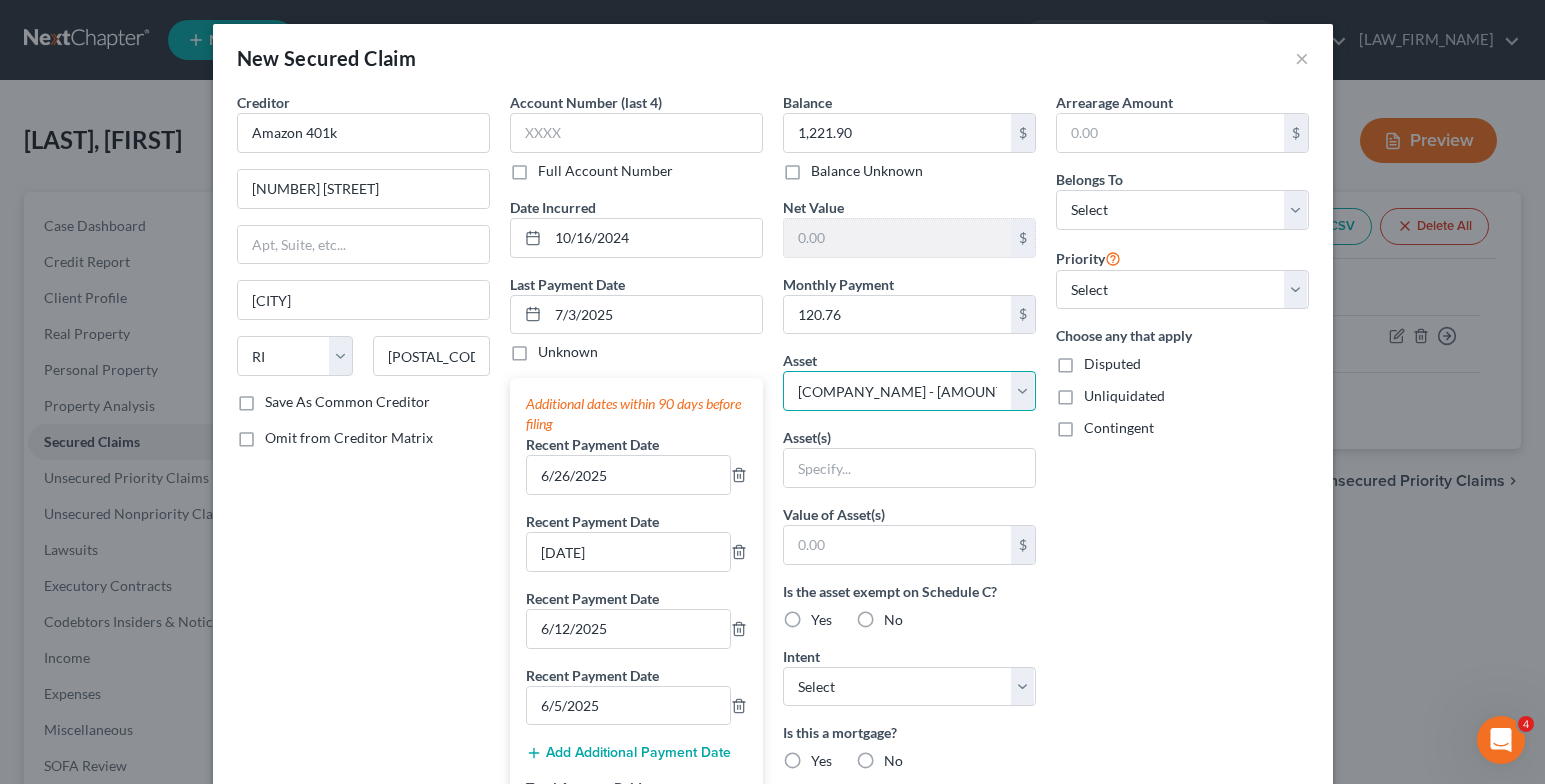 click on "Select Other Multiple Assets 2019 nissan Sentra - $5400.0 2025 tax refund (owed to debtor) - $1700.0 Clothing - personal clothing - $250.0 Electronics - cell phone - $150.0 Household Goods - furniture - $1000.0 Chase (Checking Account) - $500.0 term life policy through employer - $100.0 Amazon 401k - $10649.1" at bounding box center [909, 391] 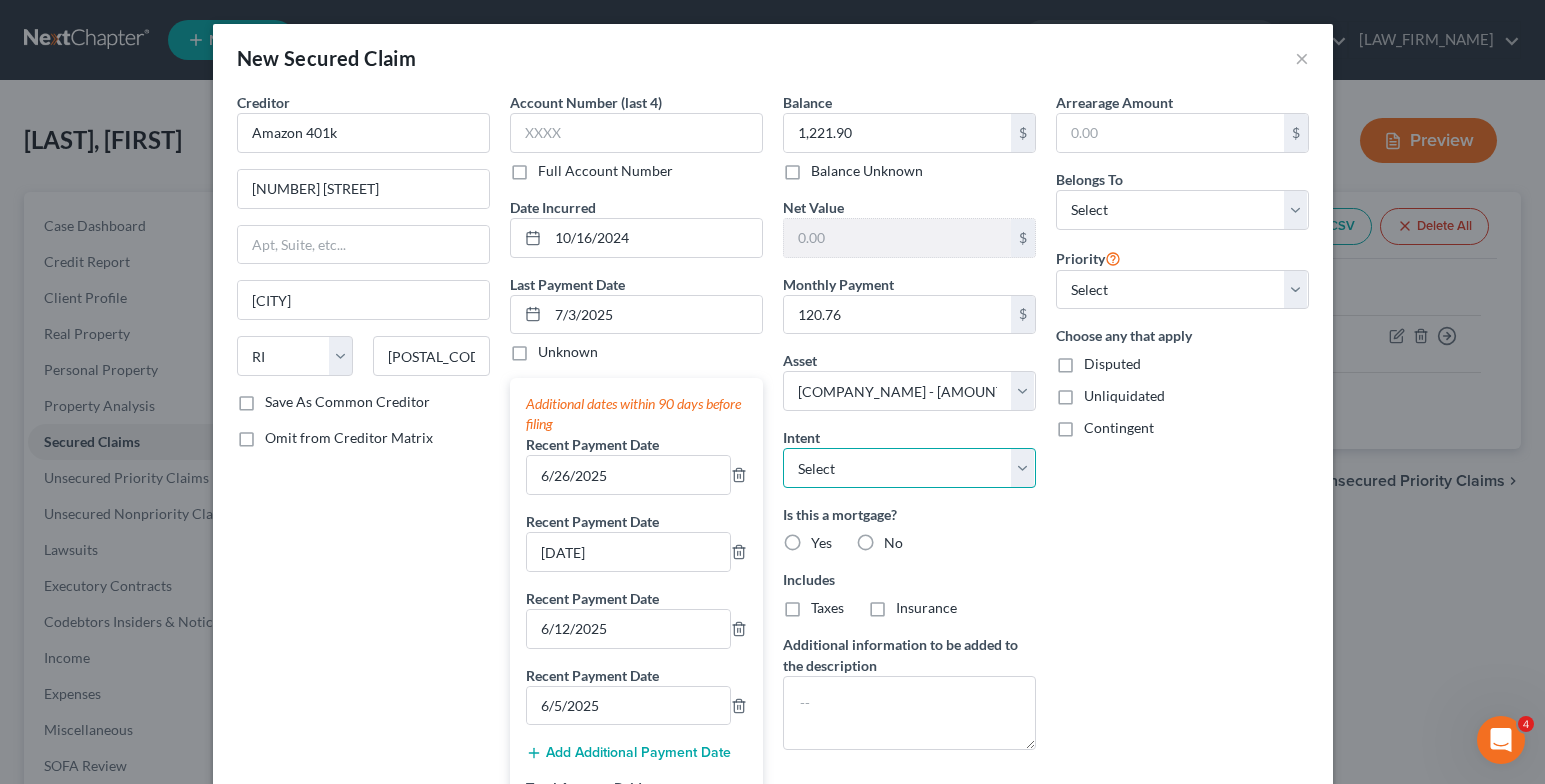 click on "Select Surrender Redeem Reaffirm Avoid Other" at bounding box center [909, 468] 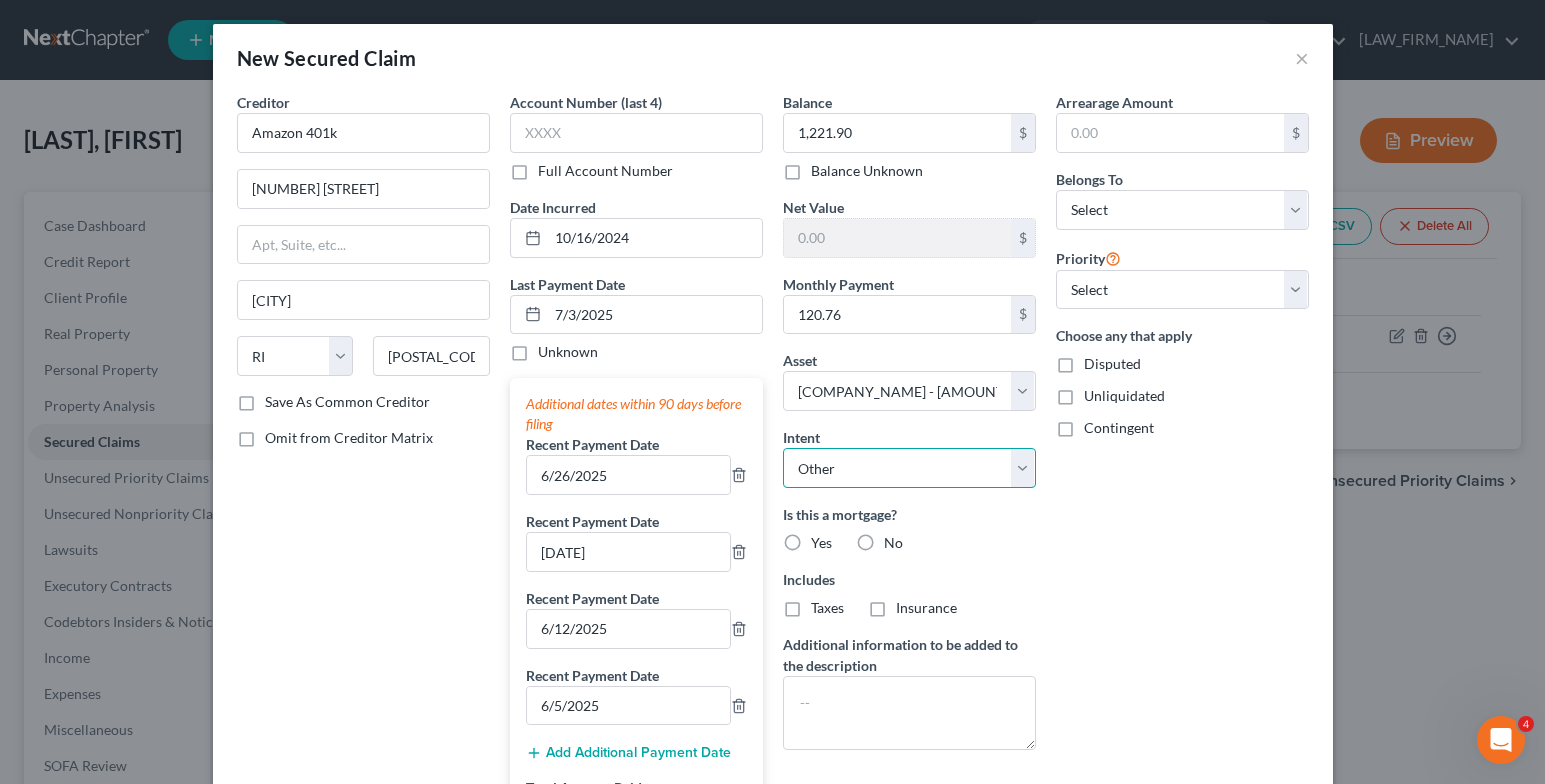 click on "Select Surrender Redeem Reaffirm Avoid Other" at bounding box center (909, 468) 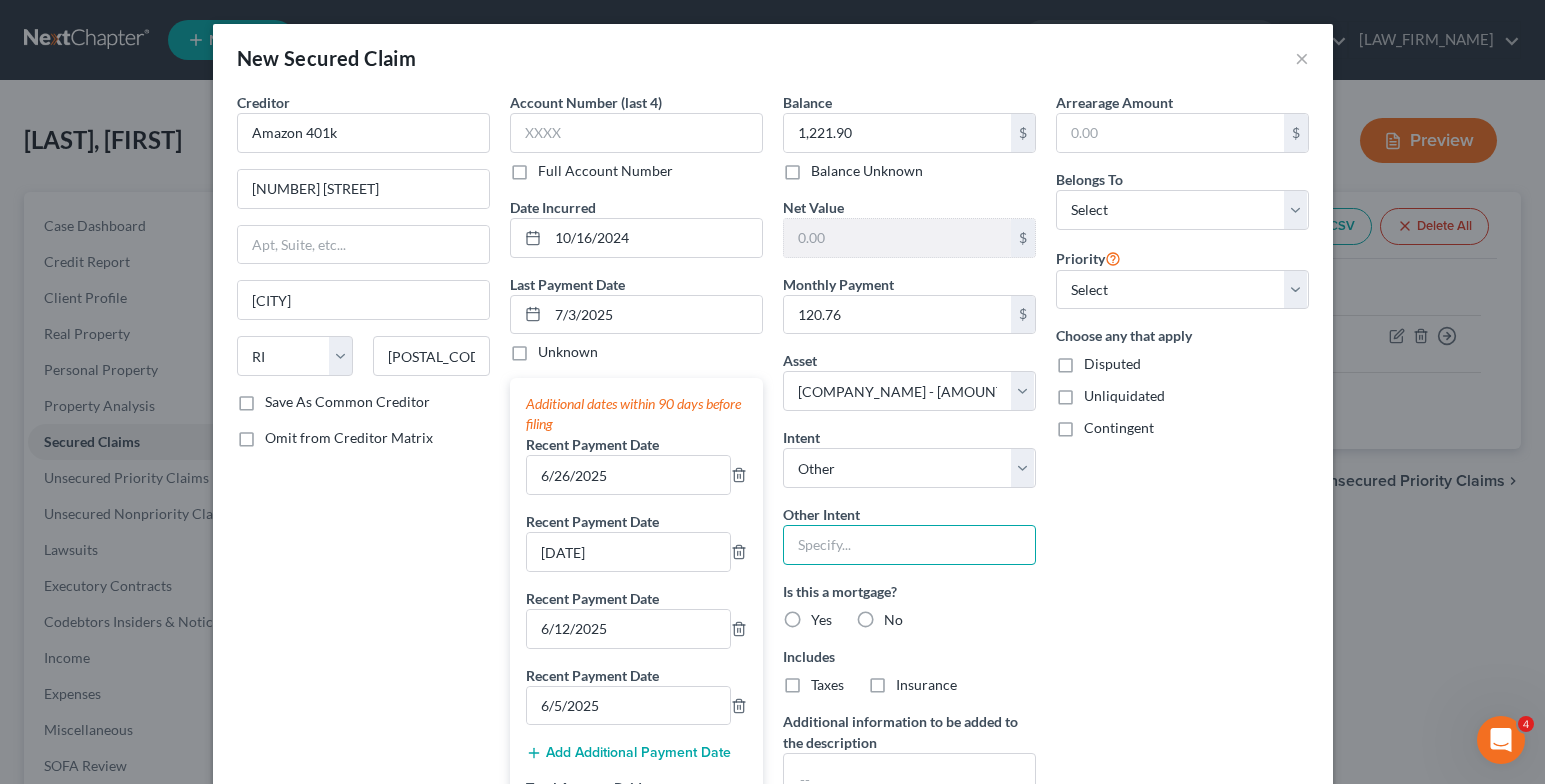 click at bounding box center (909, 545) 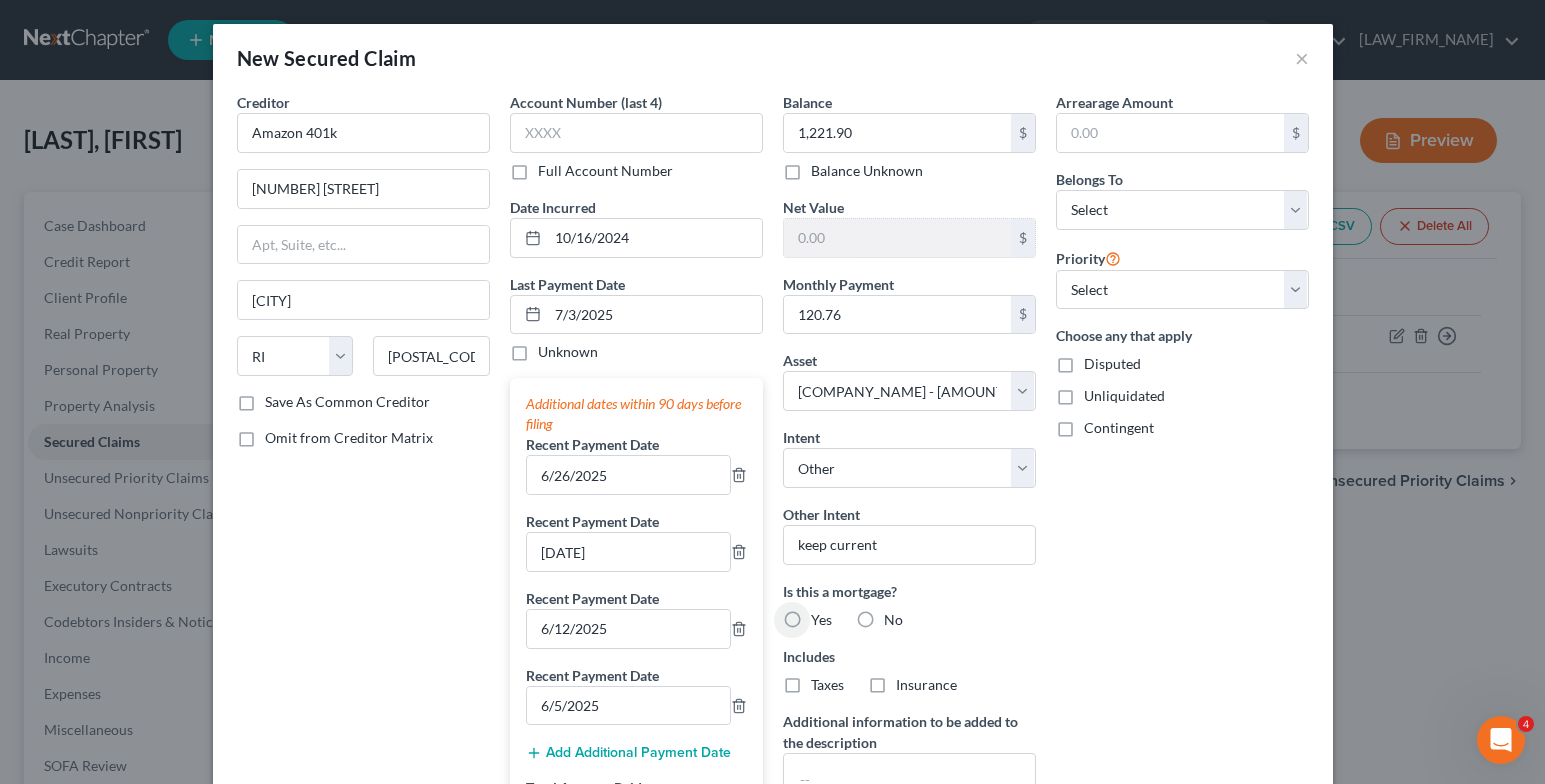 click on "No" at bounding box center [893, 620] 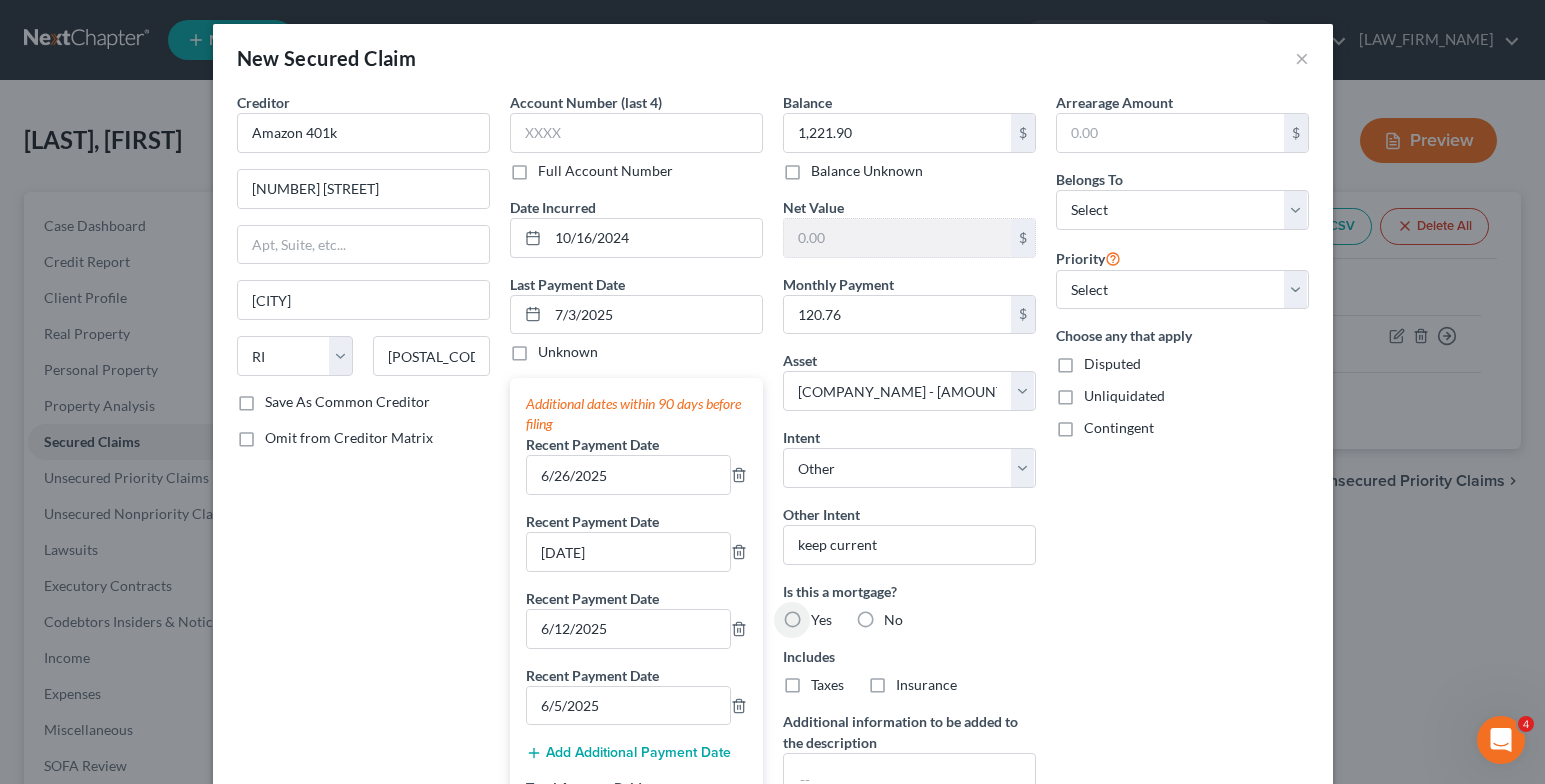 click on "No" at bounding box center (898, 616) 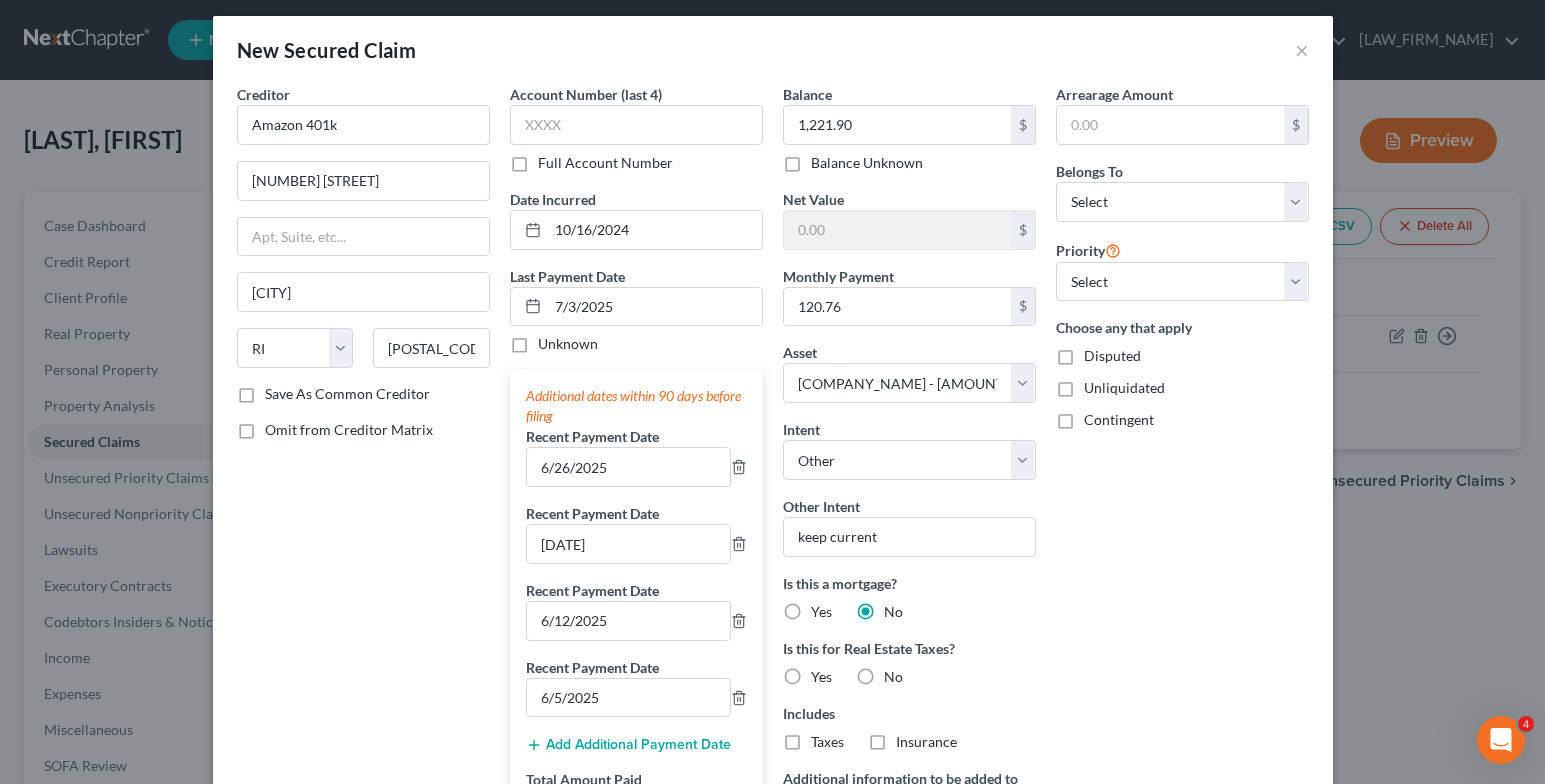 scroll, scrollTop: 0, scrollLeft: 0, axis: both 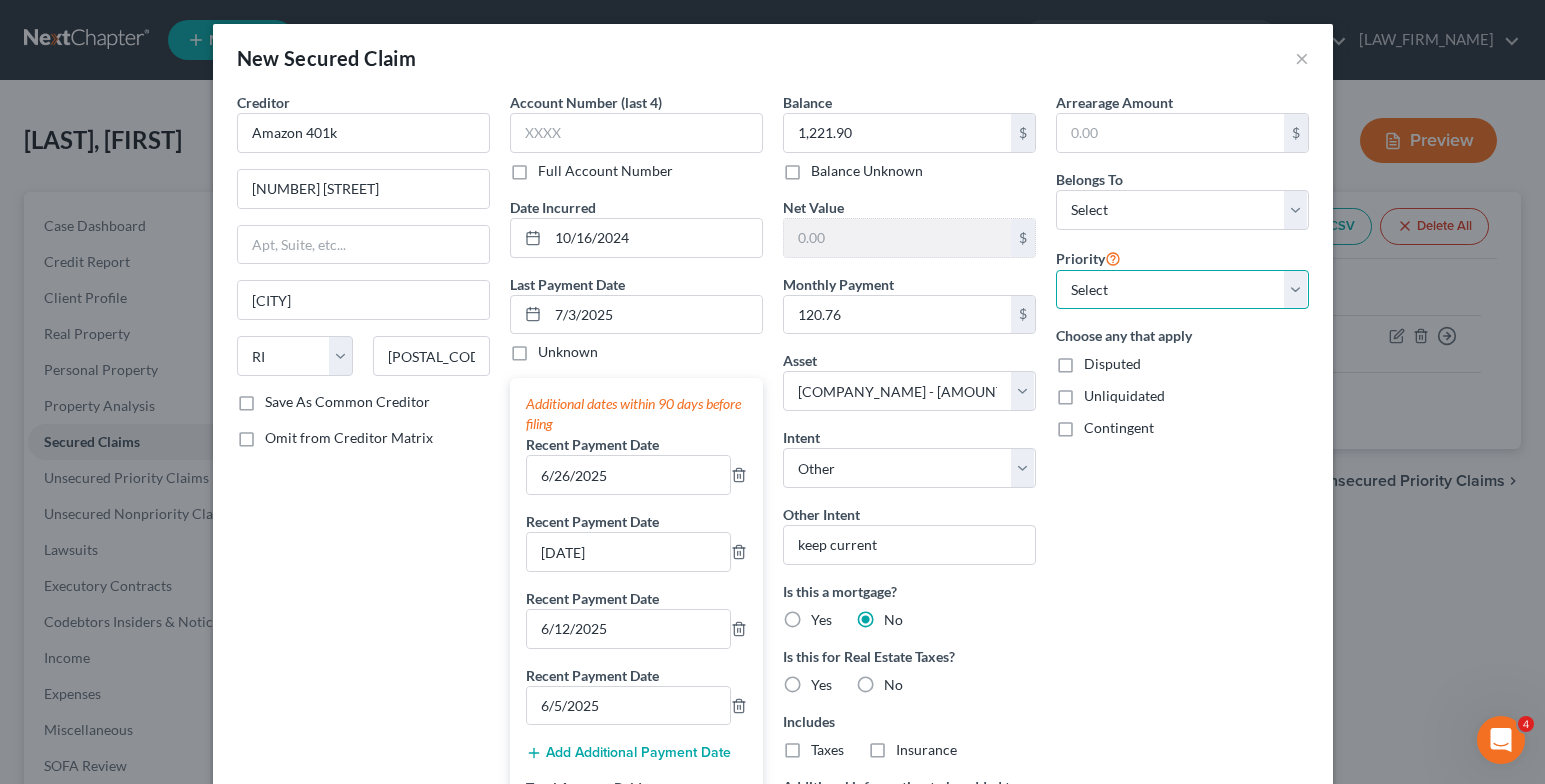click on "Select 1st 2nd 3rd 4th 5th 6th 7th 8th 9th 10th 11th 12th 13th 14th 15th 16th 17th 18th 19th 20th 21th 22th 23th 24th 25th 26th 27th 28th 29th 30th" at bounding box center (1182, 290) 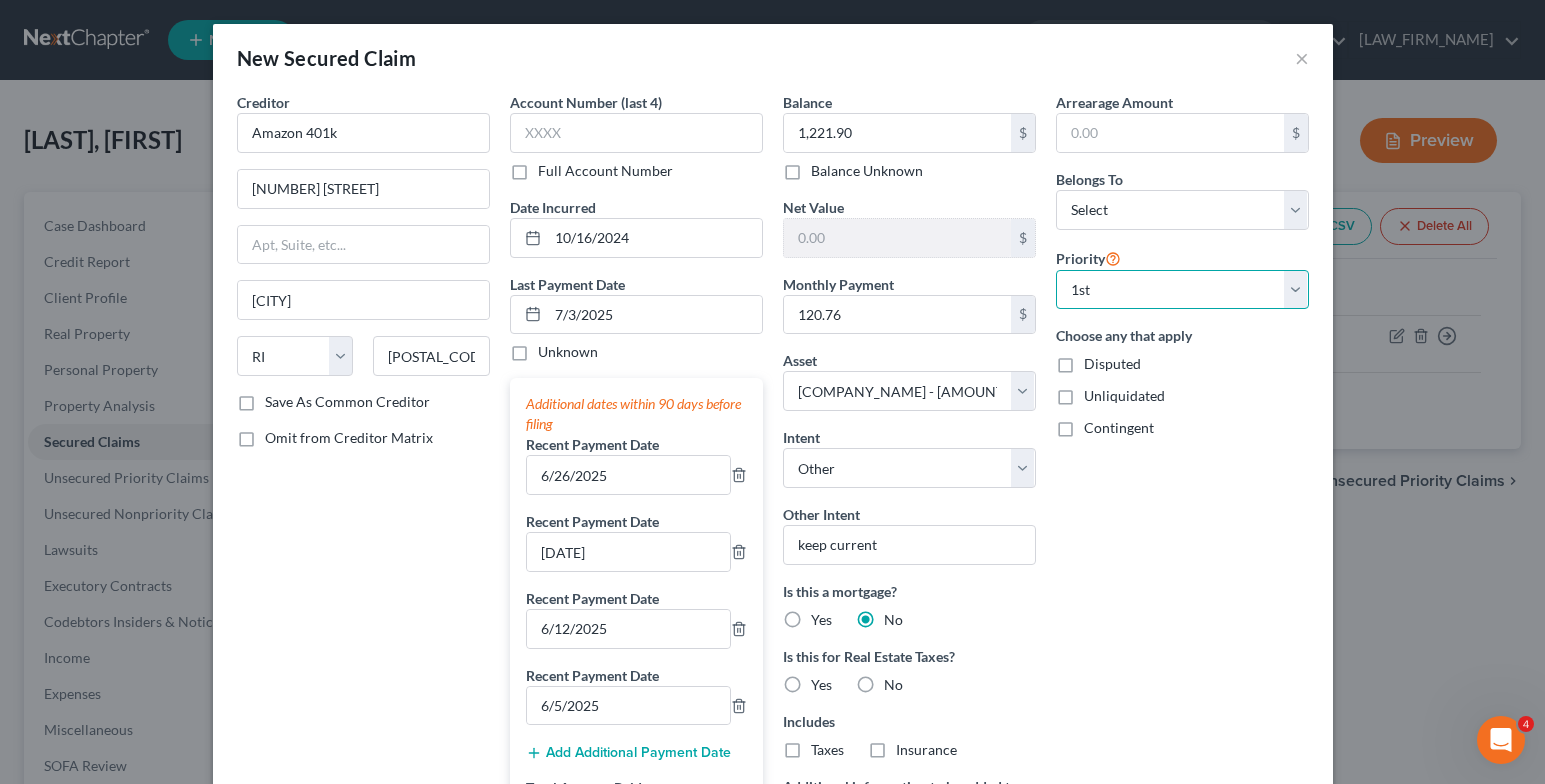 click on "Select 1st 2nd 3rd 4th 5th 6th 7th 8th 9th 10th 11th 12th 13th 14th 15th 16th 17th 18th 19th 20th 21th 22th 23th 24th 25th 26th 27th 28th 29th 30th" at bounding box center (1182, 290) 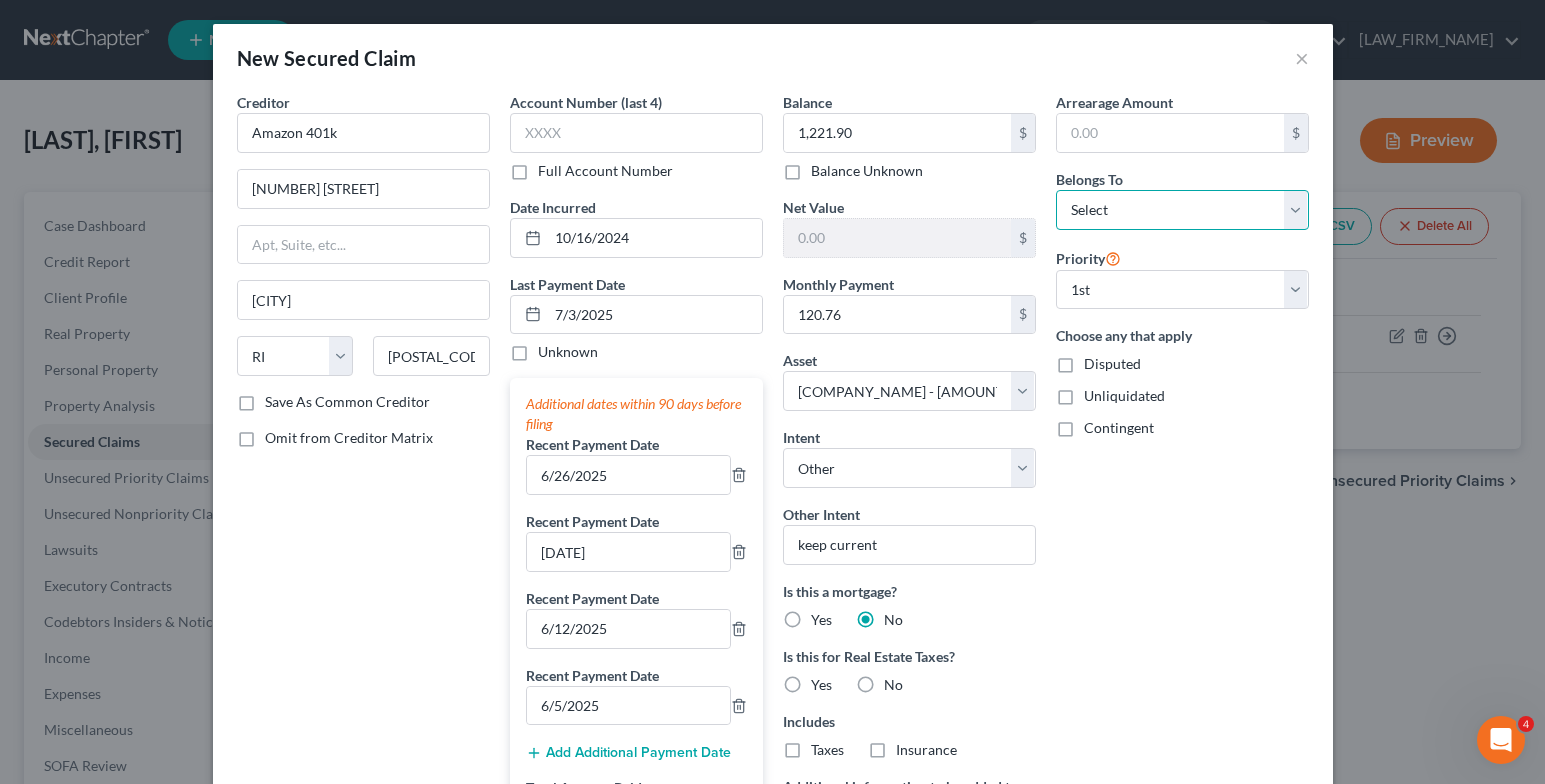 click on "Select Debtor 1 Only Debtor 2 Only Debtor 1 And Debtor 2 Only At Least One Of The Debtors And Another Community Property" at bounding box center (1182, 210) 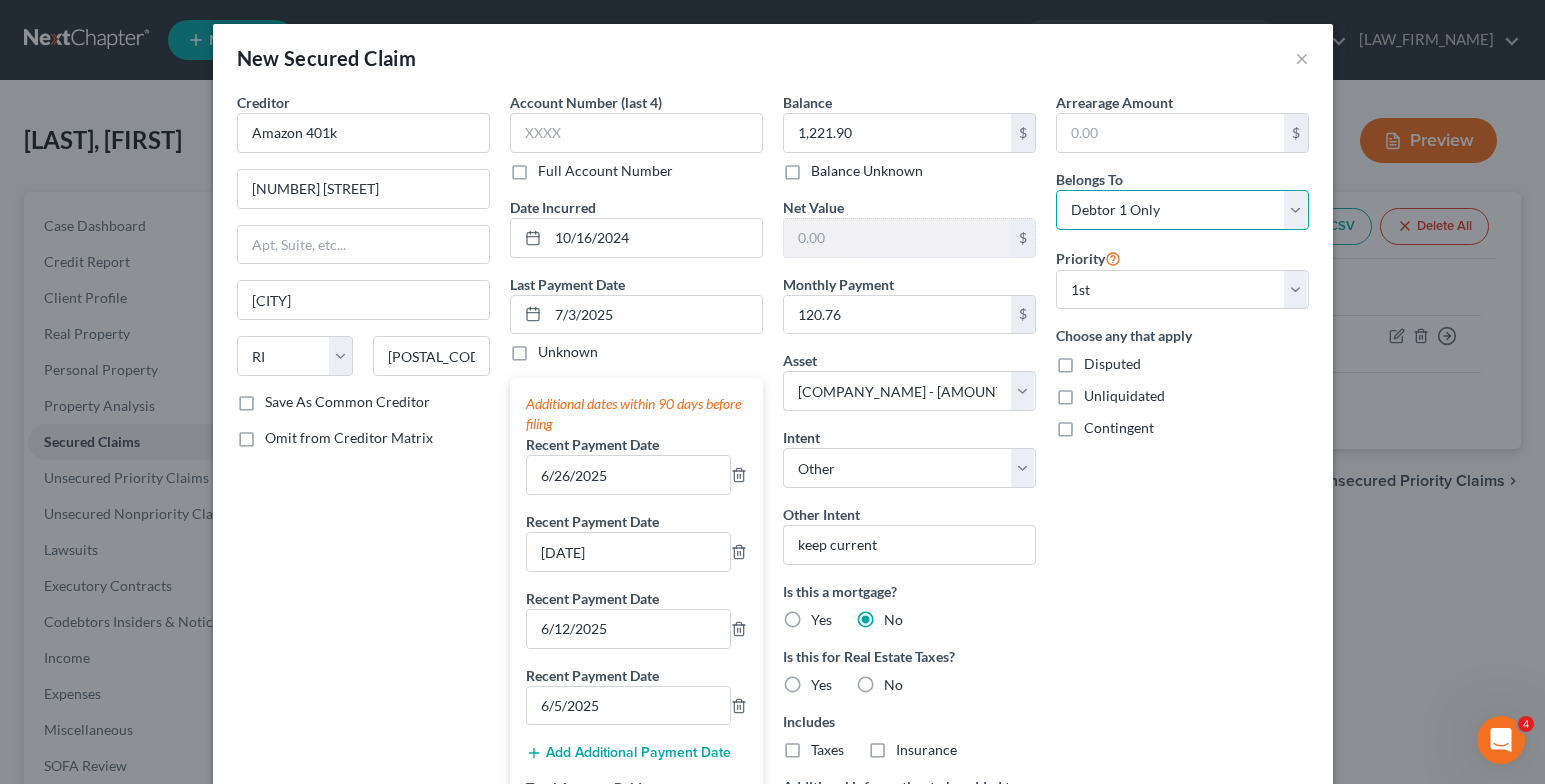 click on "Select Debtor 1 Only Debtor 2 Only Debtor 1 And Debtor 2 Only At Least One Of The Debtors And Another Community Property" at bounding box center (1182, 210) 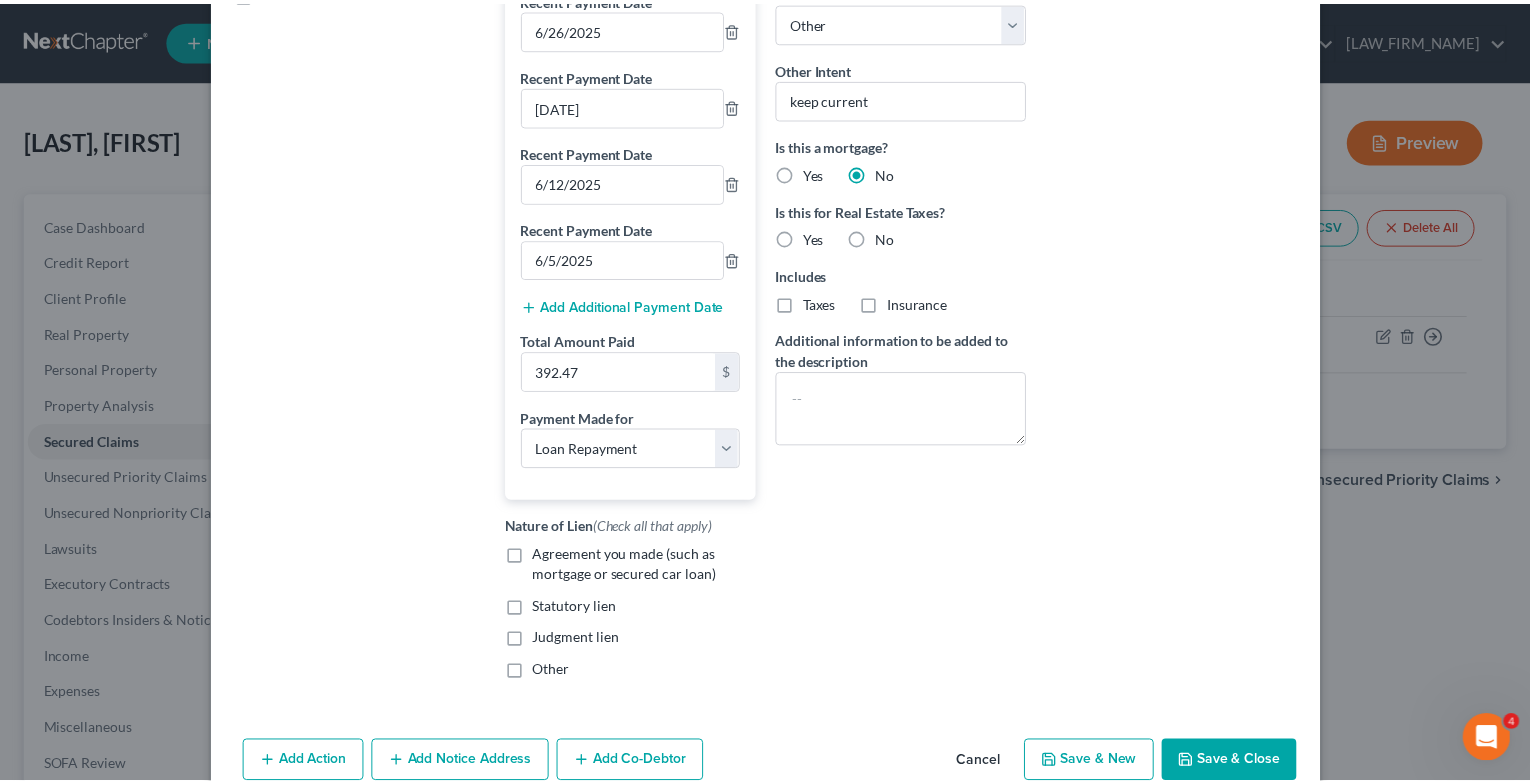 scroll, scrollTop: 486, scrollLeft: 0, axis: vertical 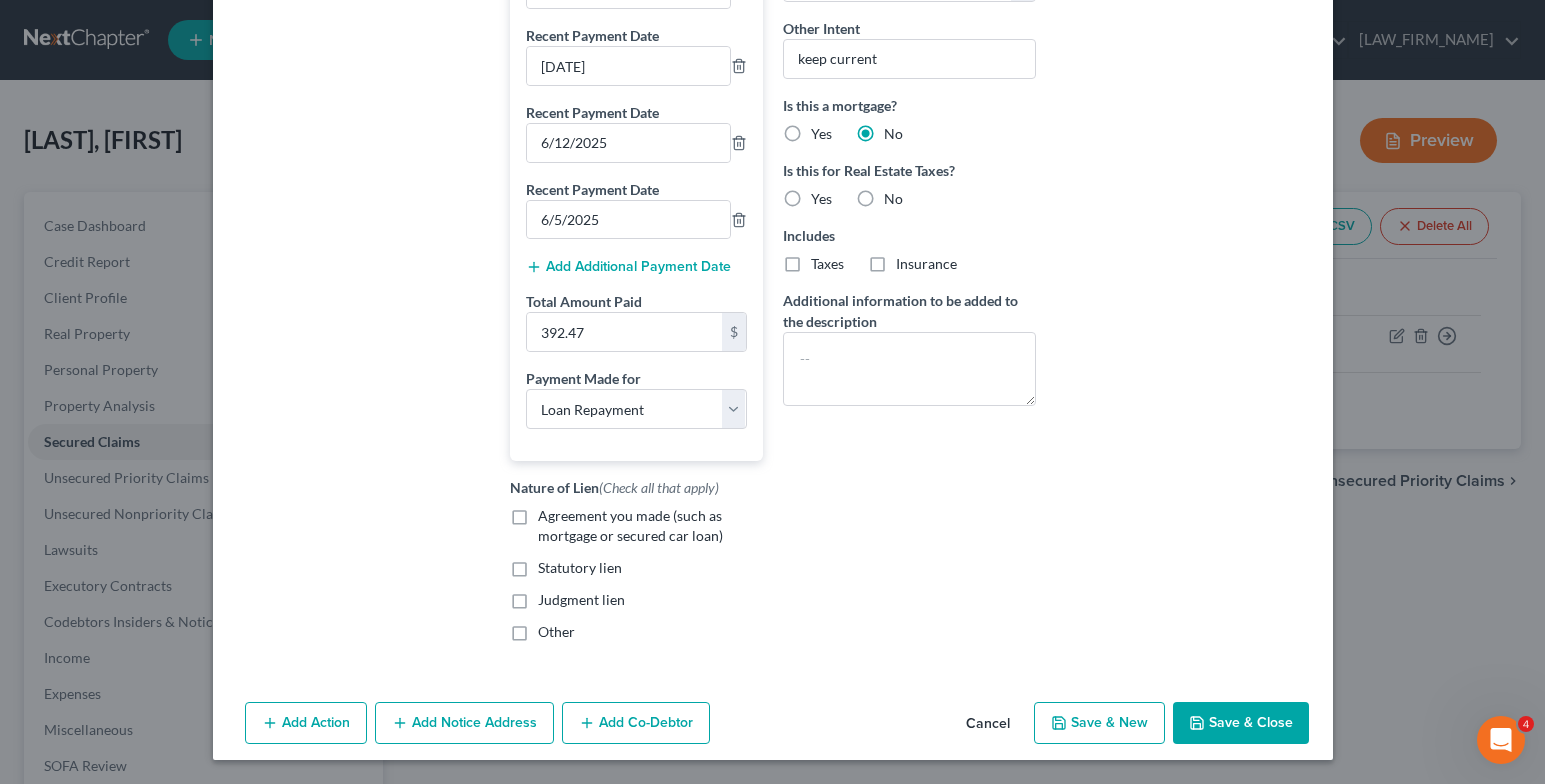 click on "Save & Close" at bounding box center (1241, 723) 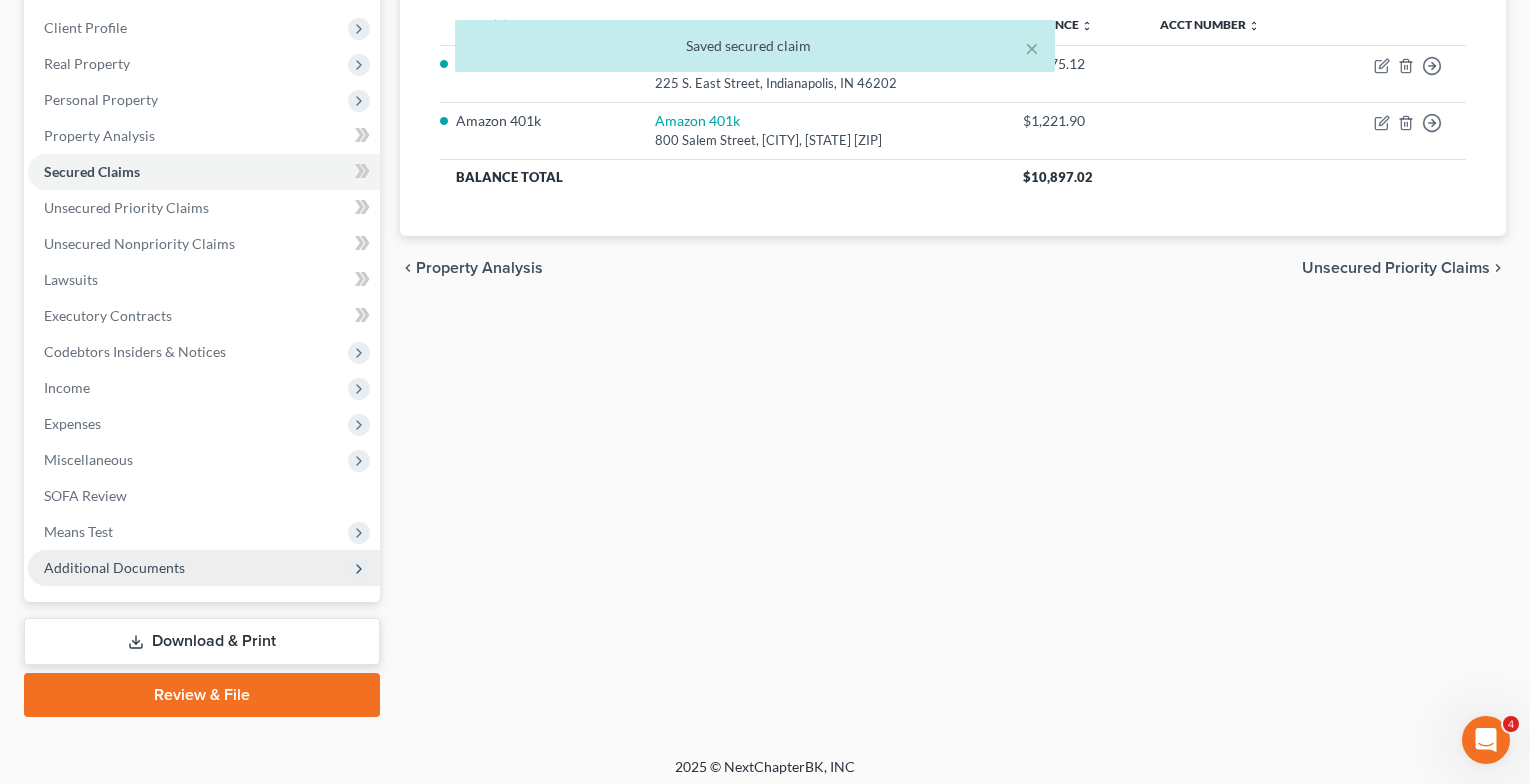 scroll, scrollTop: 279, scrollLeft: 0, axis: vertical 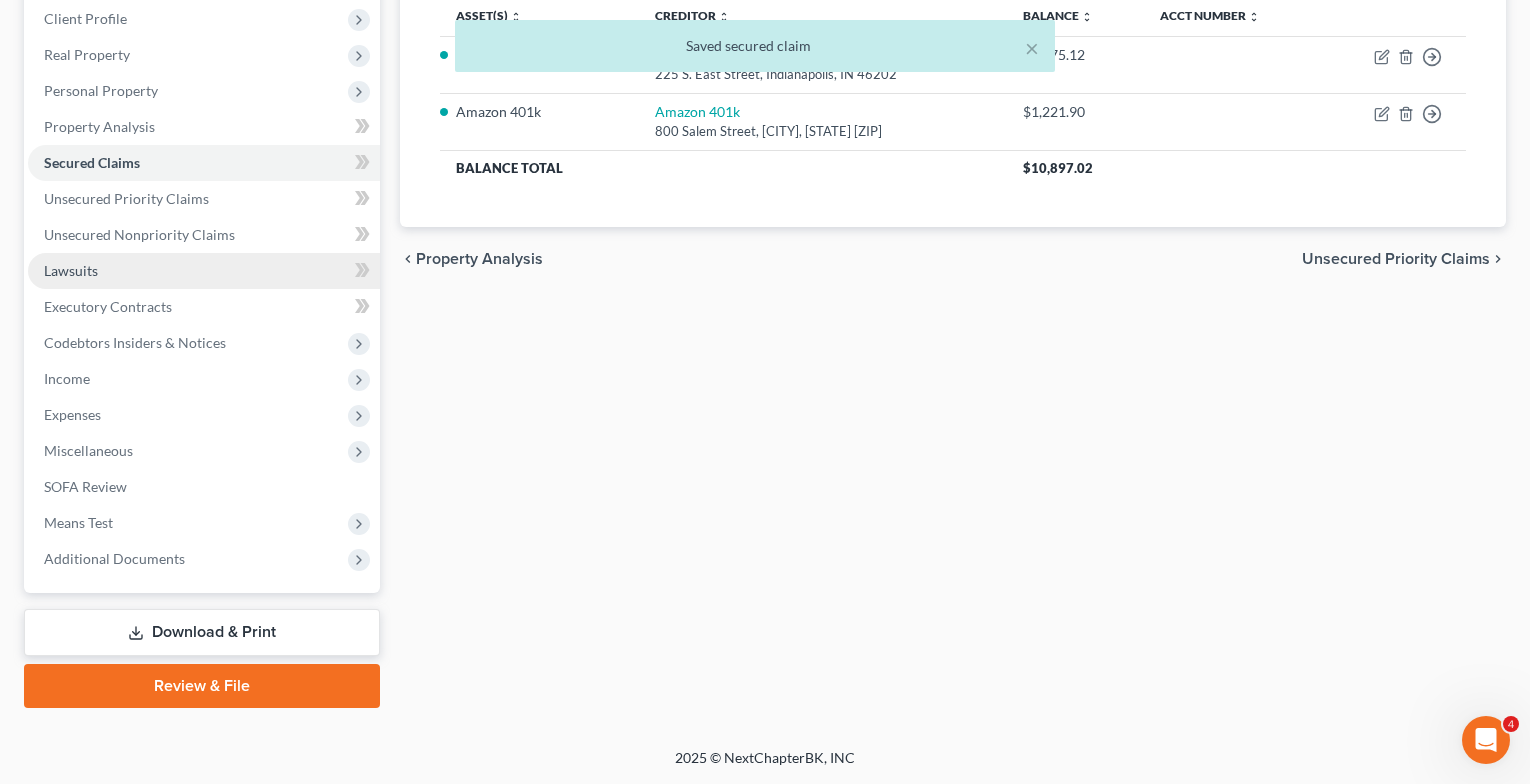 click on "Lawsuits" at bounding box center (71, 270) 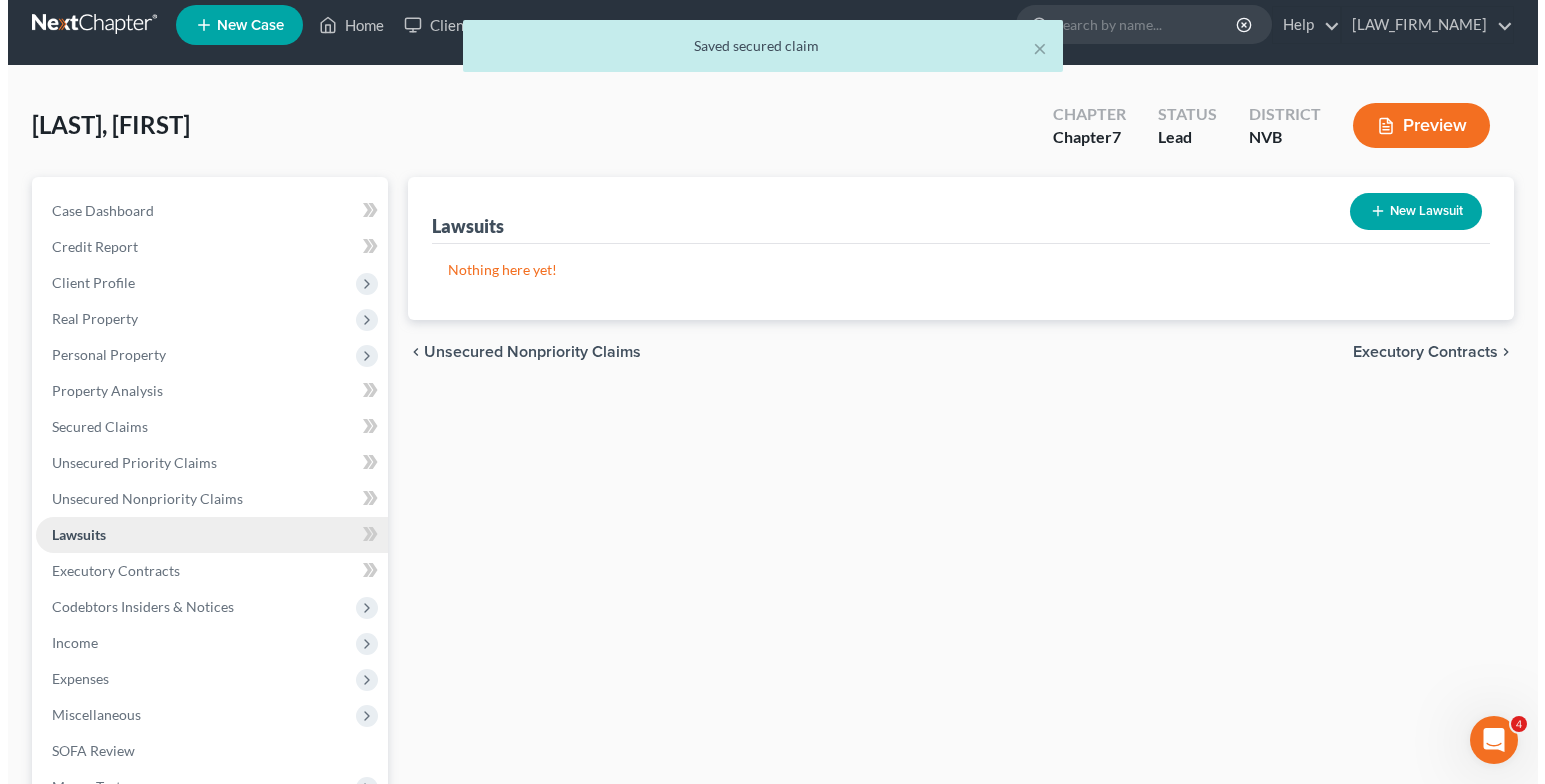 scroll, scrollTop: 0, scrollLeft: 0, axis: both 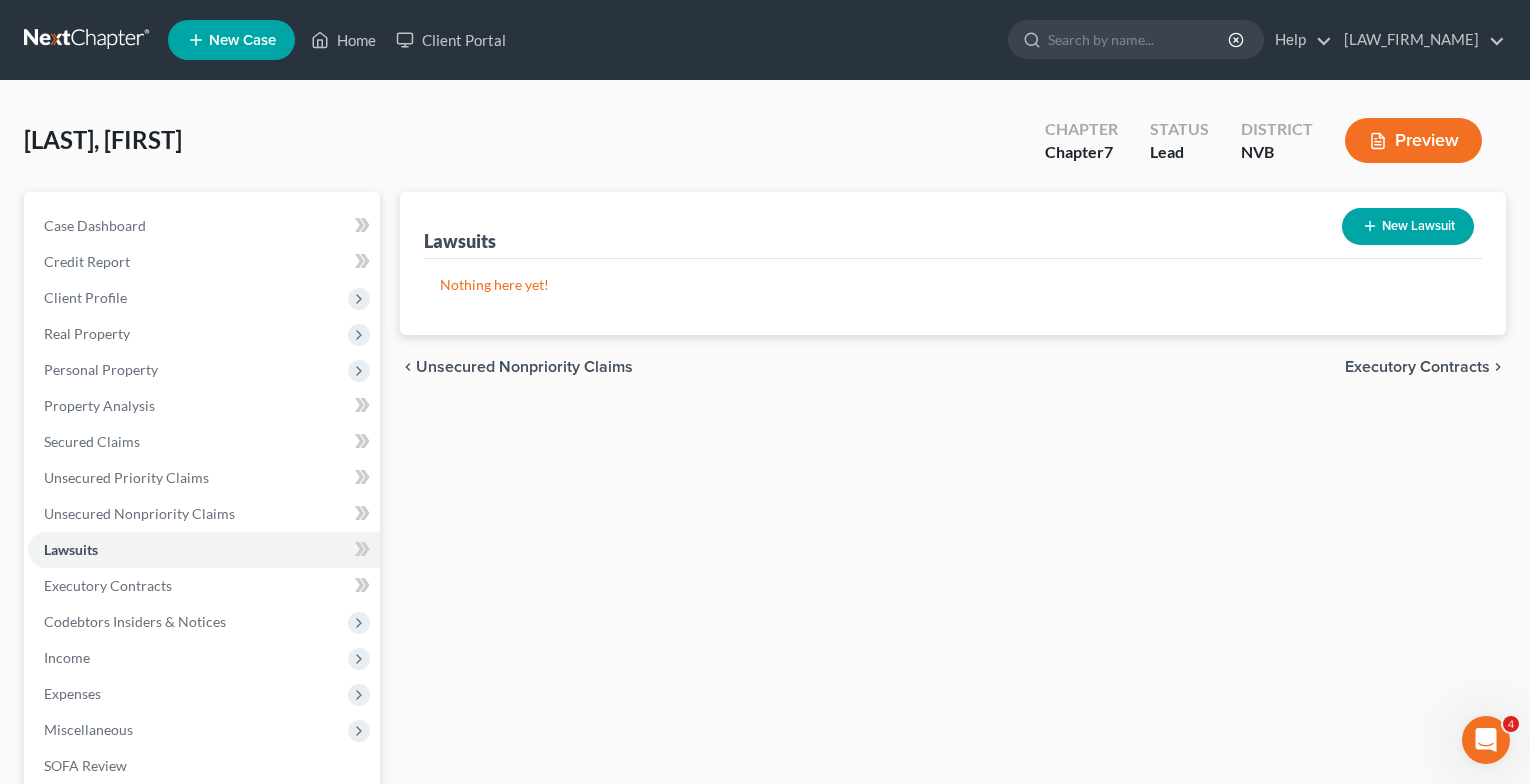 click 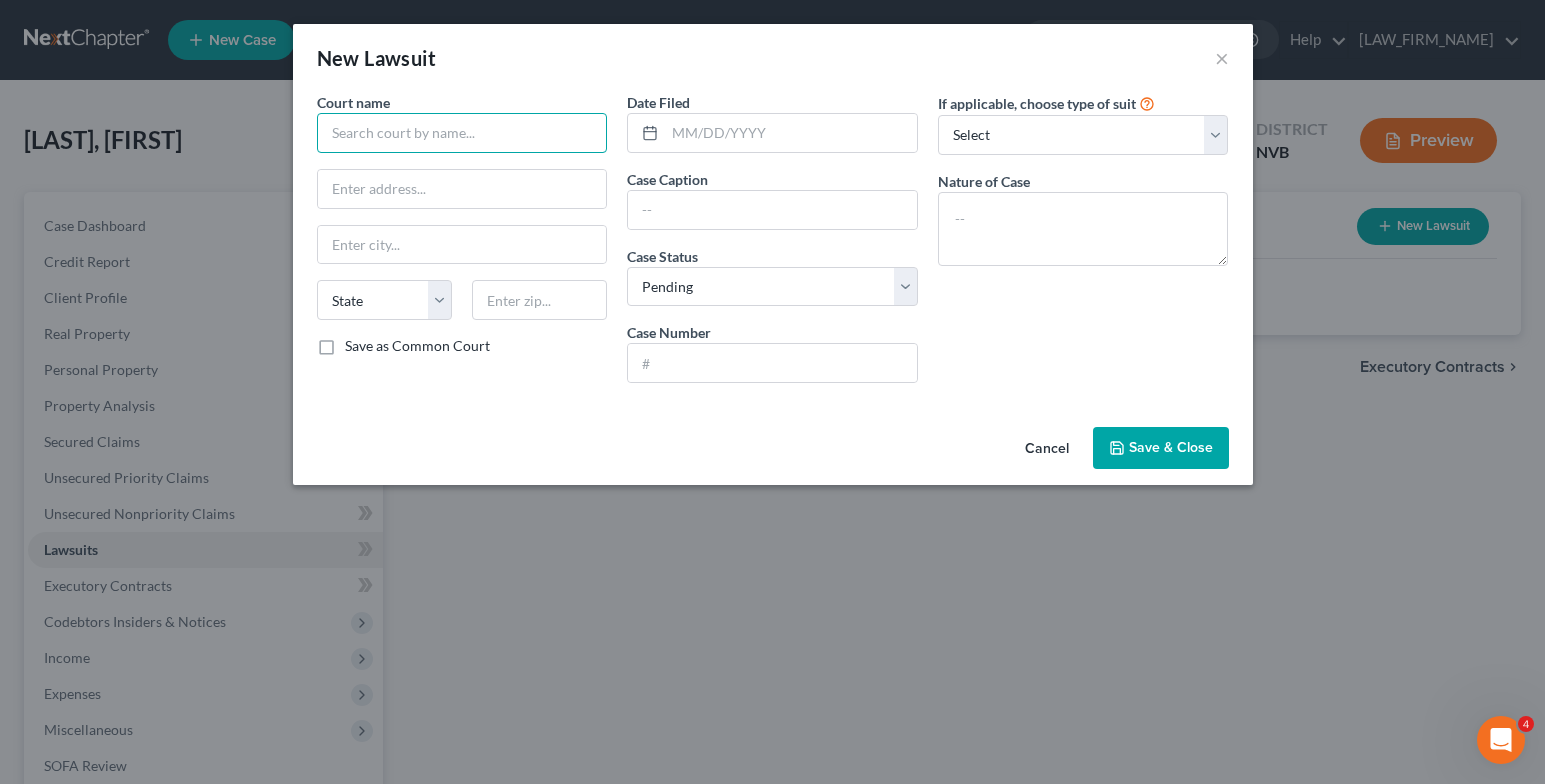 click at bounding box center (462, 133) 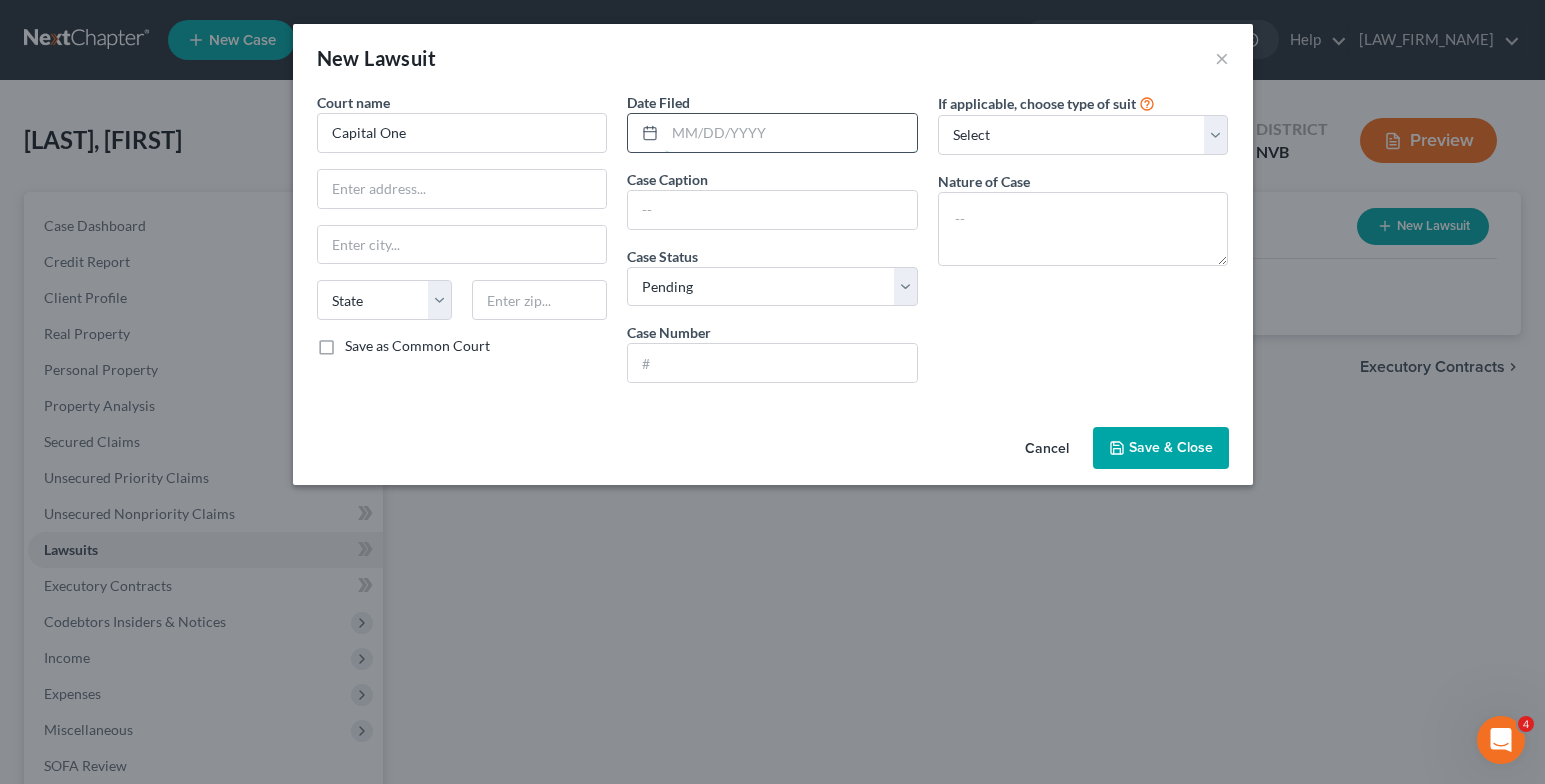click at bounding box center [791, 133] 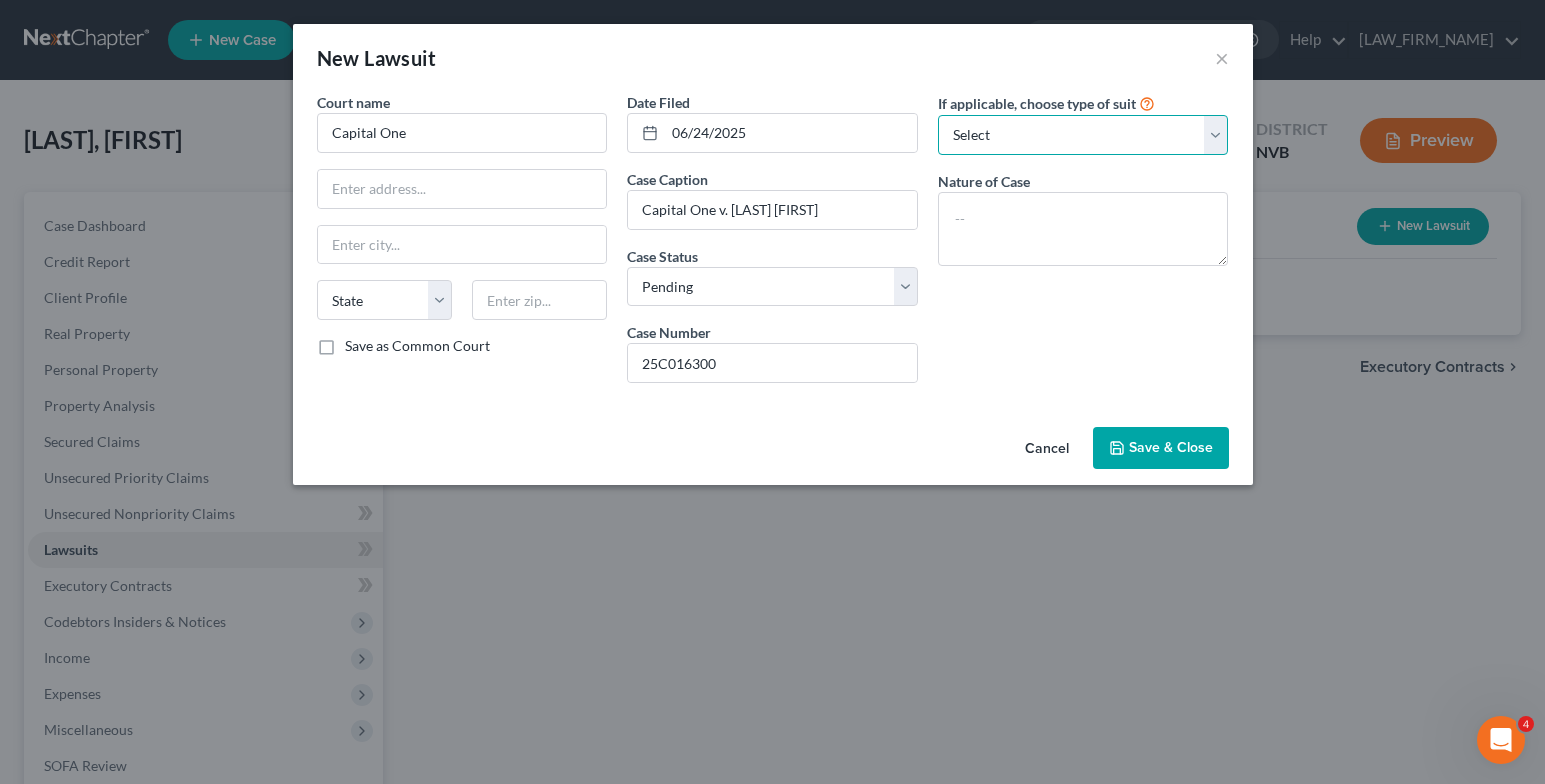 click on "Select Repossession Garnishment Foreclosure Attached, Seized, Or Levied Other" at bounding box center [1083, 135] 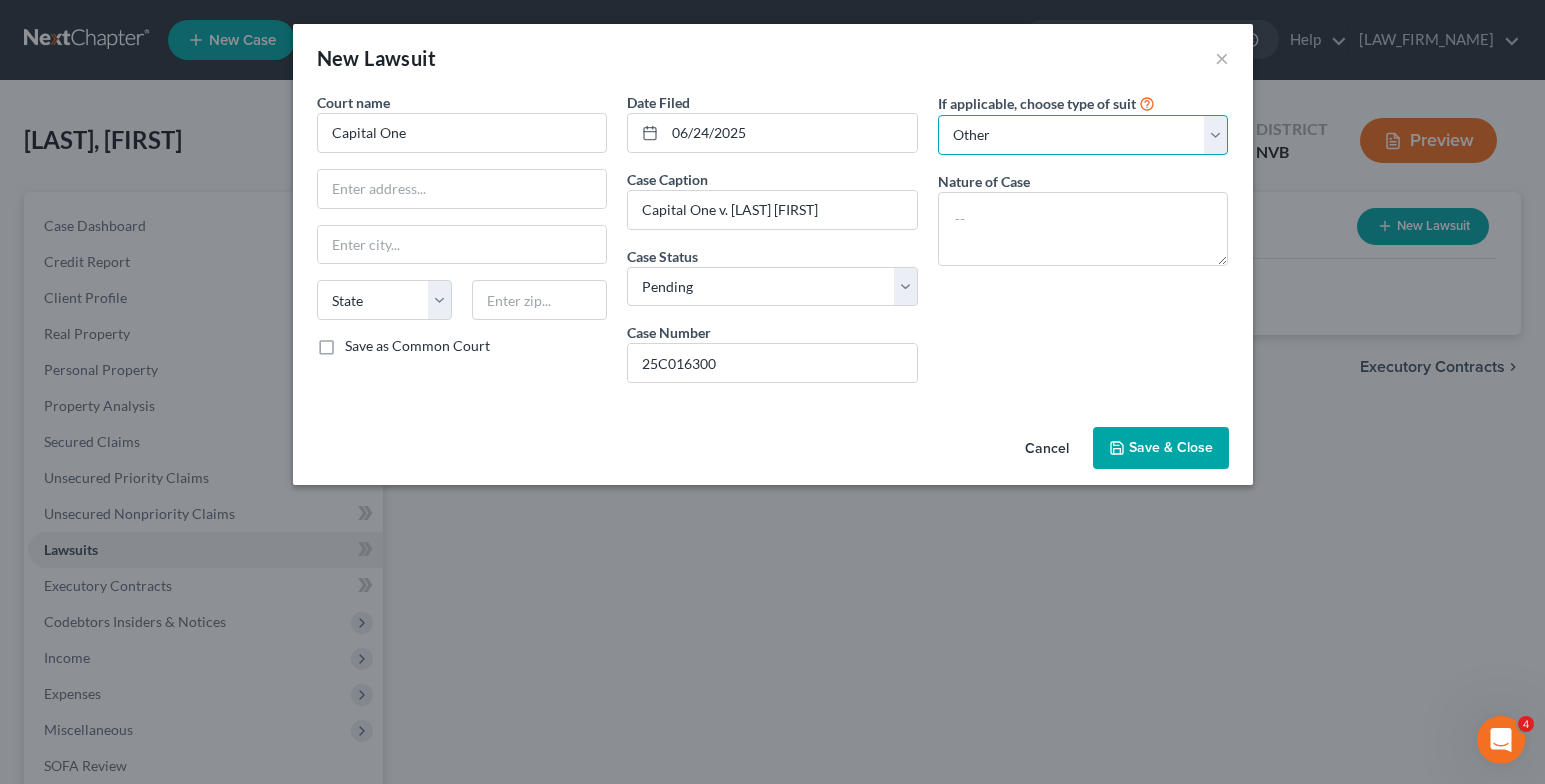 click on "Select Repossession Garnishment Foreclosure Attached, Seized, Or Levied Other" at bounding box center [1083, 135] 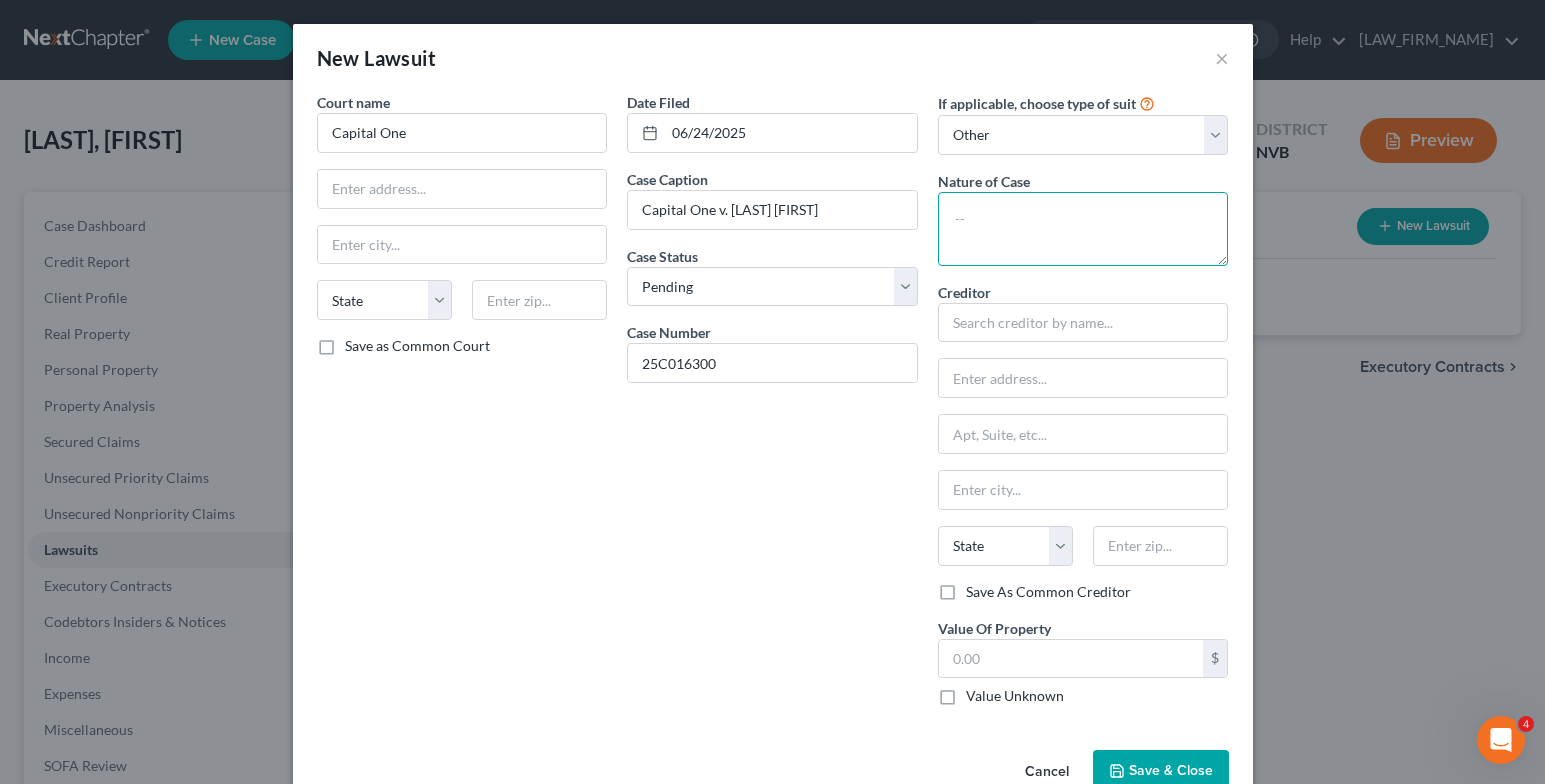 click at bounding box center [1083, 229] 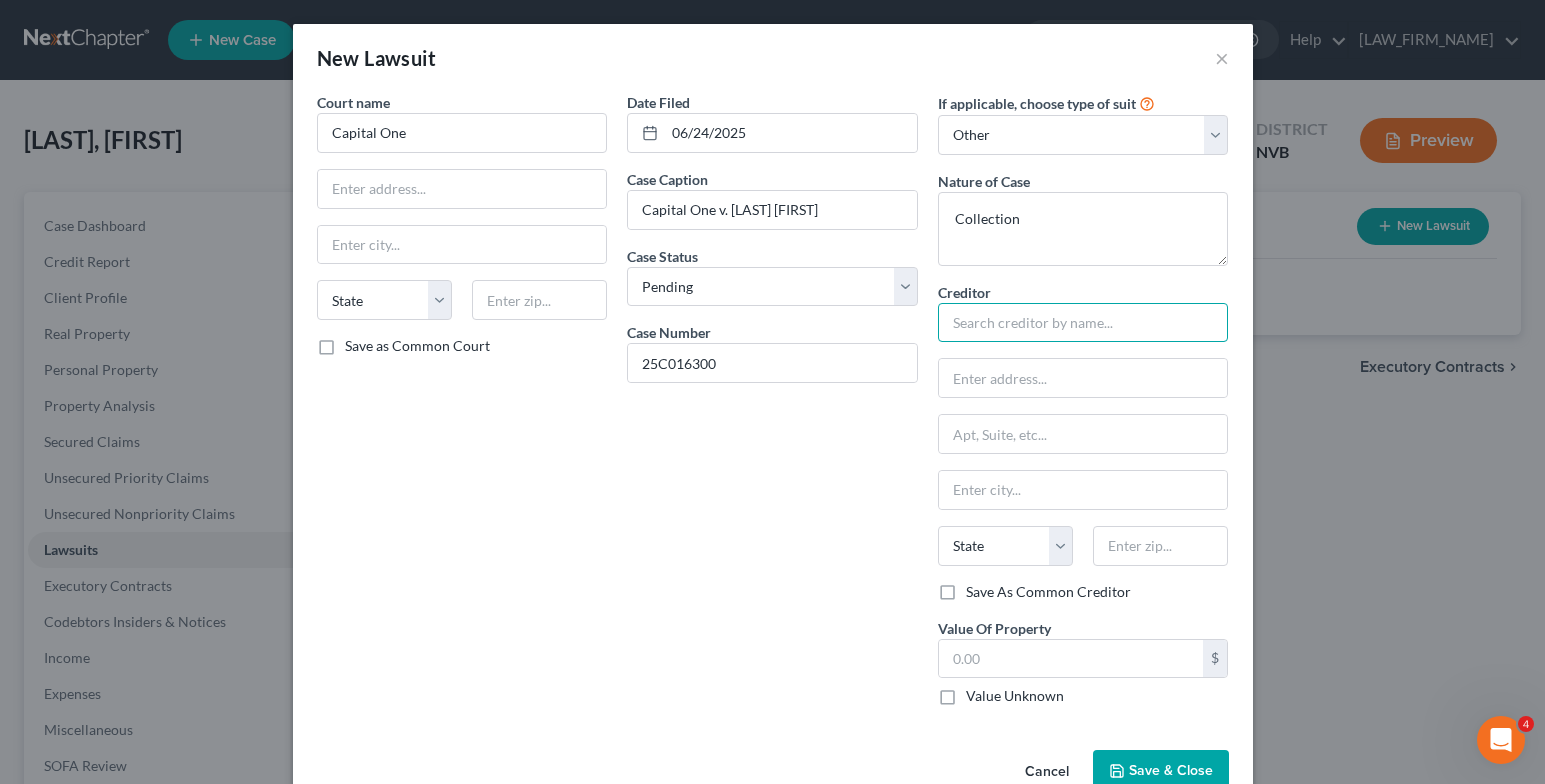 click at bounding box center (1083, 323) 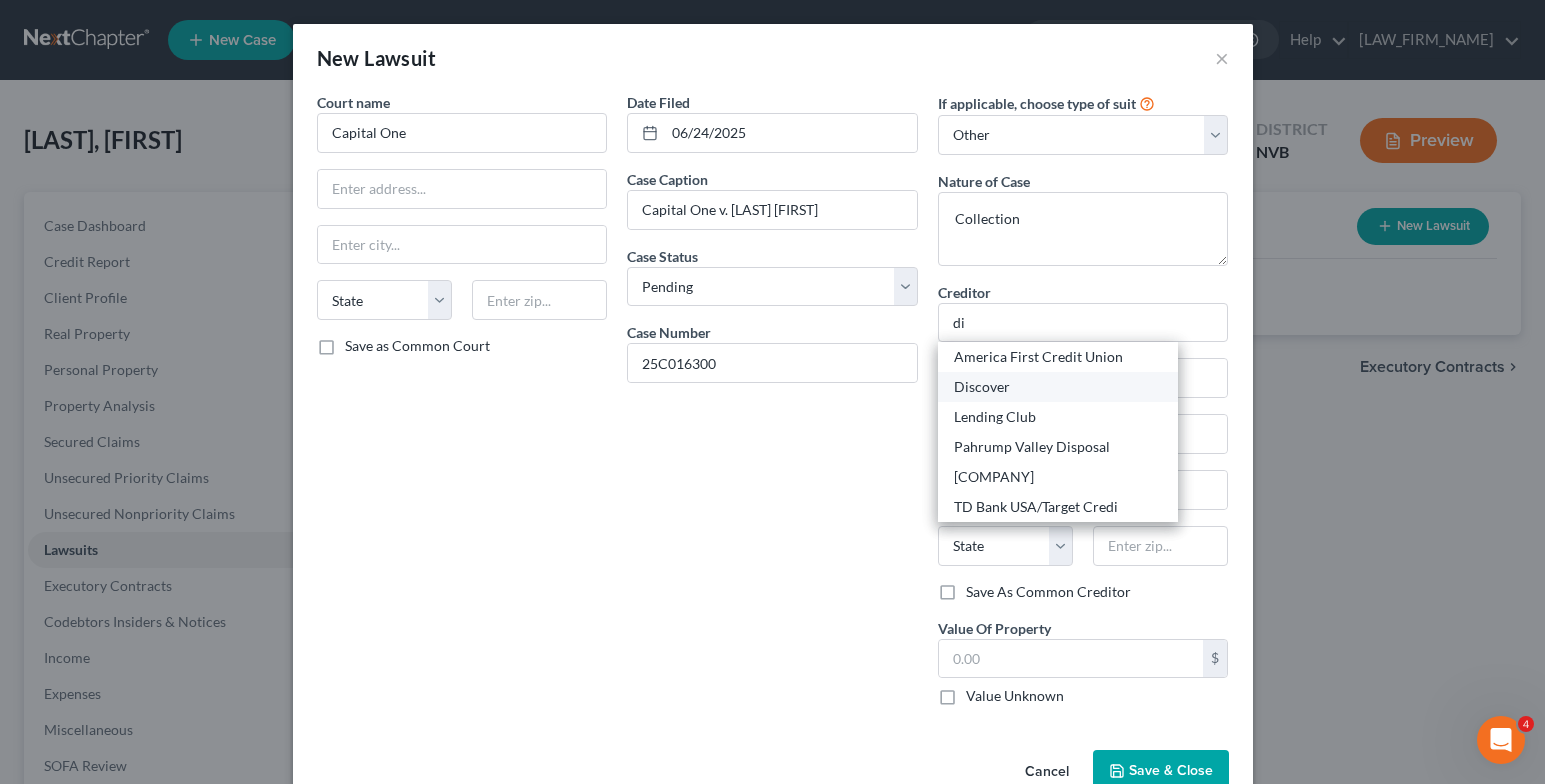 drag, startPoint x: 994, startPoint y: 370, endPoint x: 986, endPoint y: 385, distance: 17 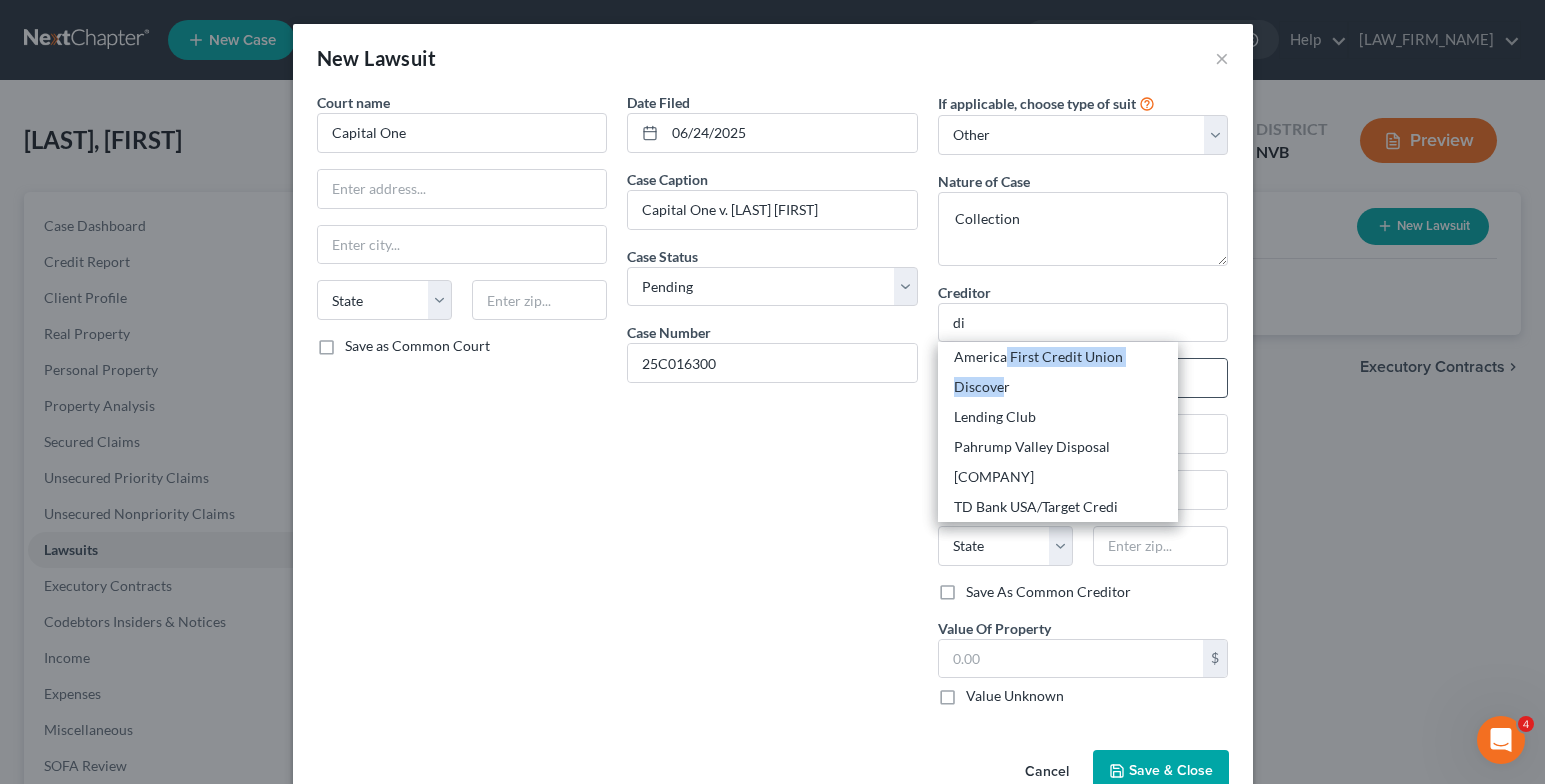 click on "Discover" at bounding box center (1058, 387) 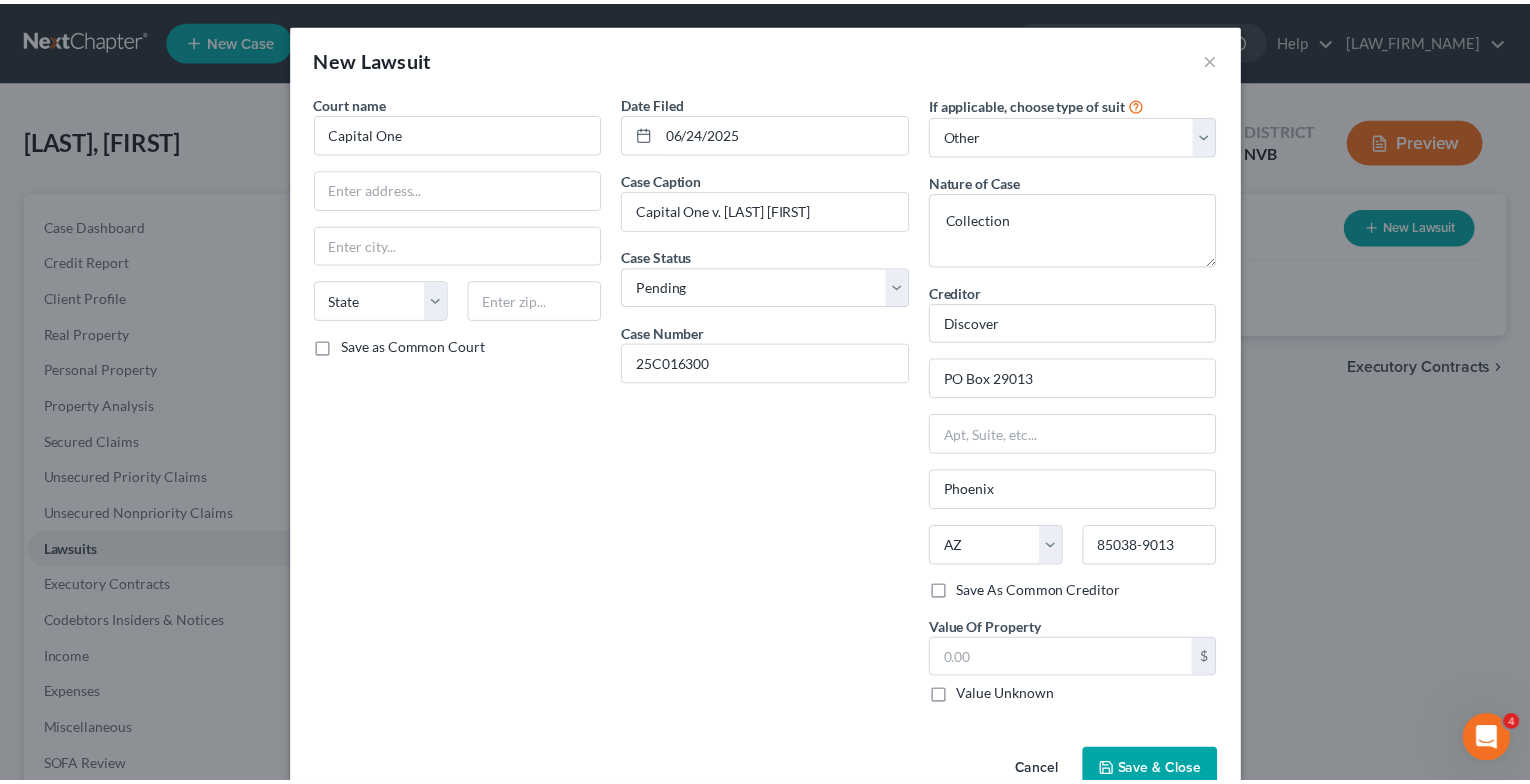 scroll, scrollTop: 48, scrollLeft: 0, axis: vertical 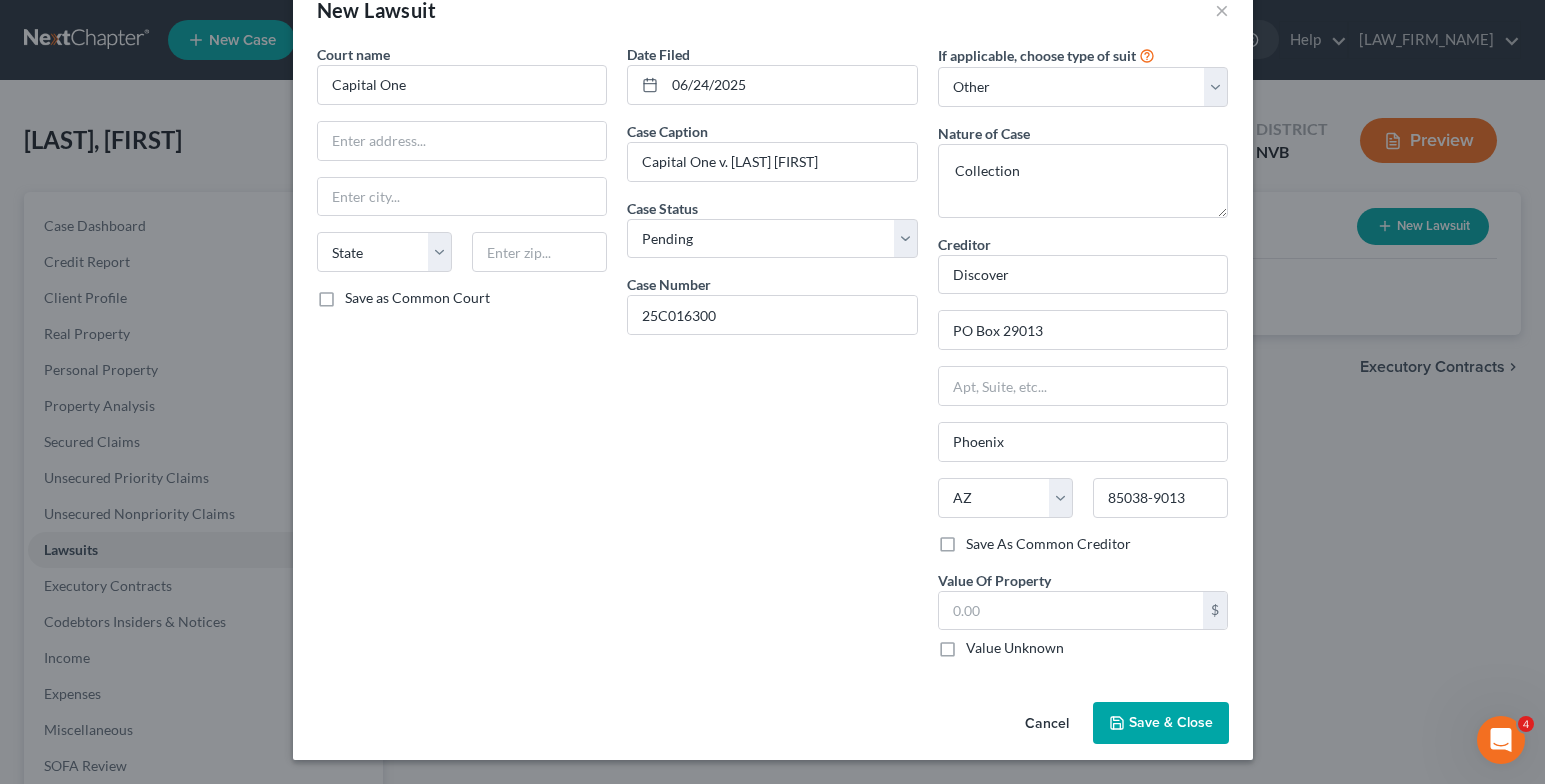 click on "Save & Close" at bounding box center (1171, 722) 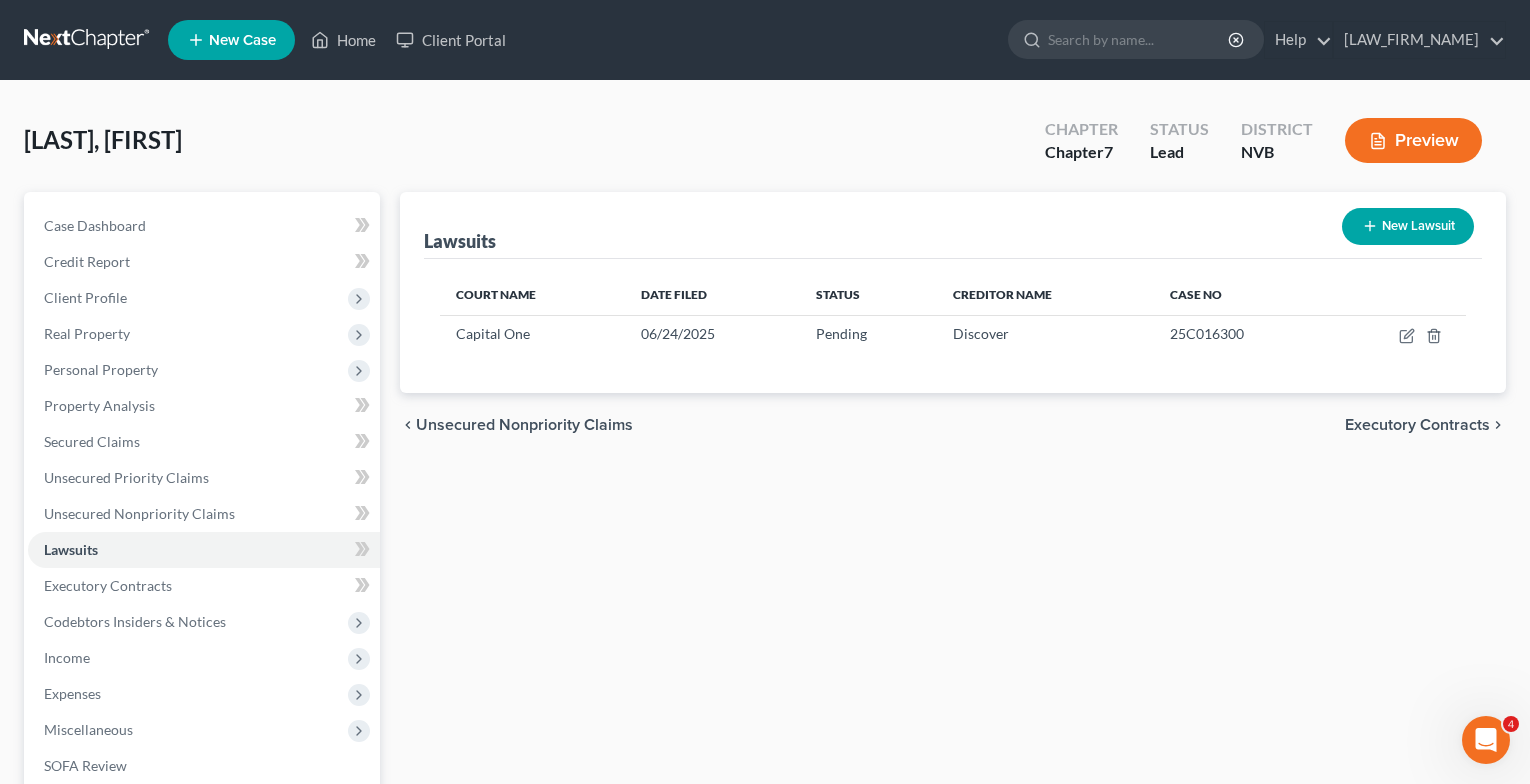 click on "Executory Contracts" at bounding box center [1417, 425] 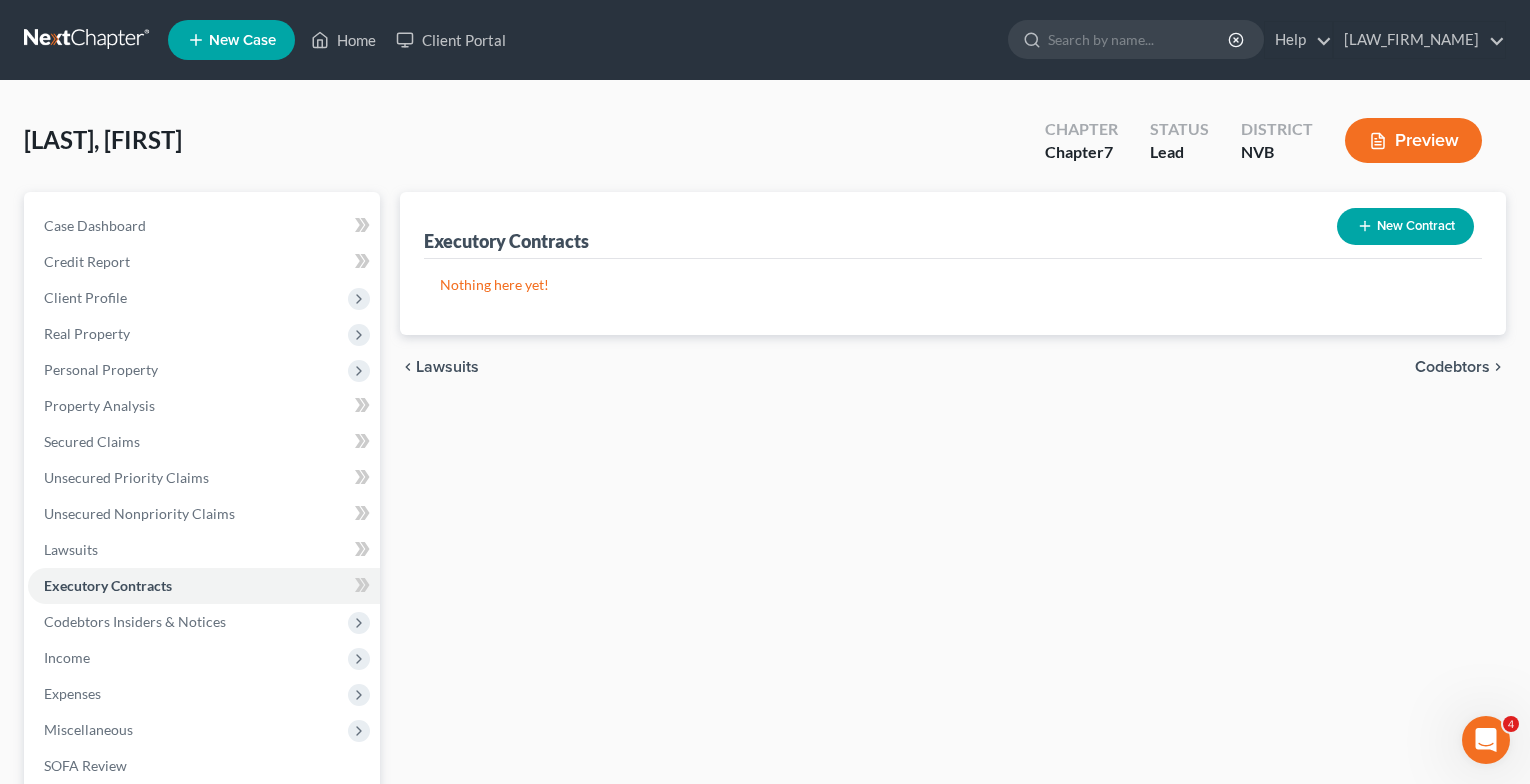 click on "Codebtors" at bounding box center [1452, 367] 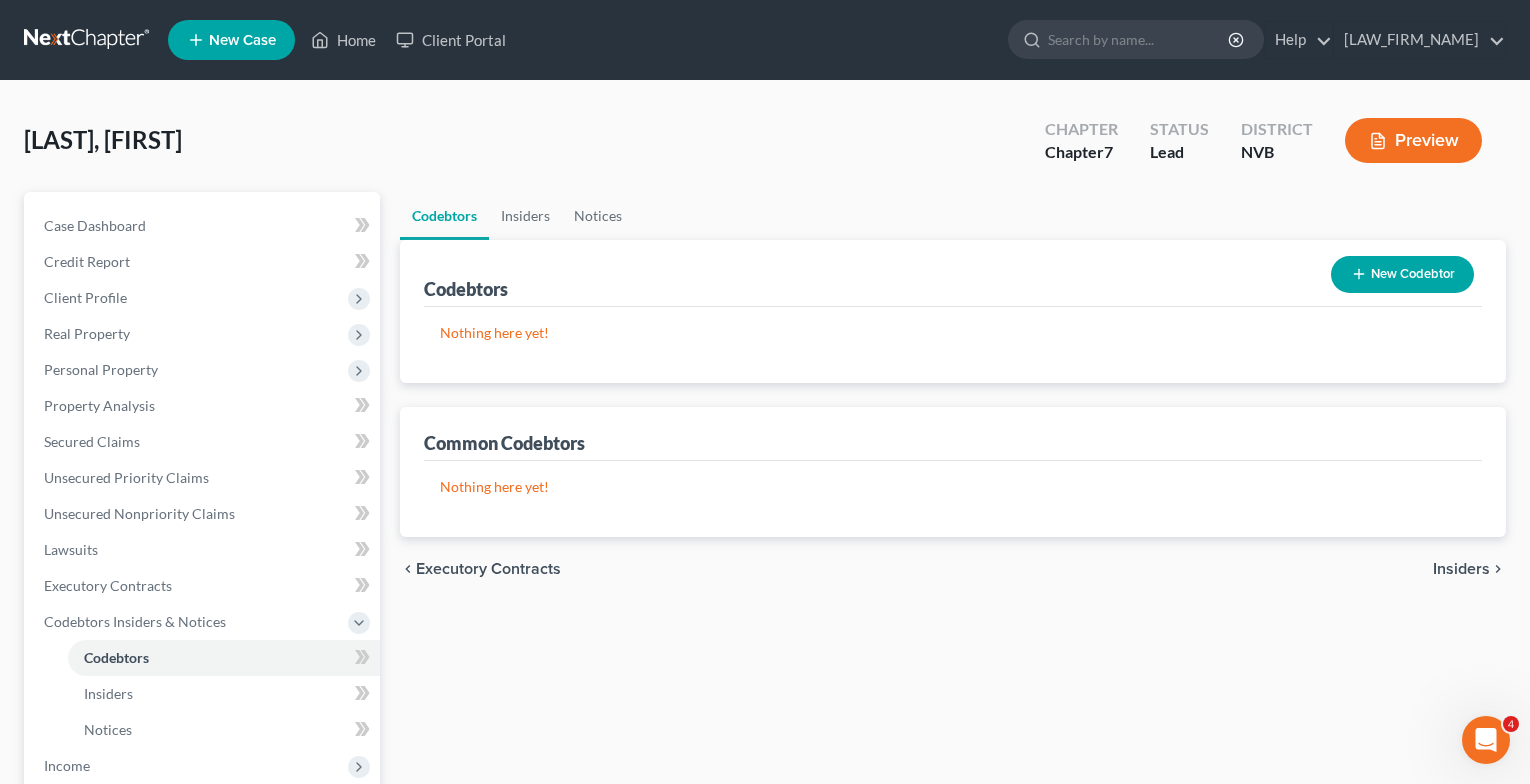 click on "Insiders" at bounding box center [1461, 569] 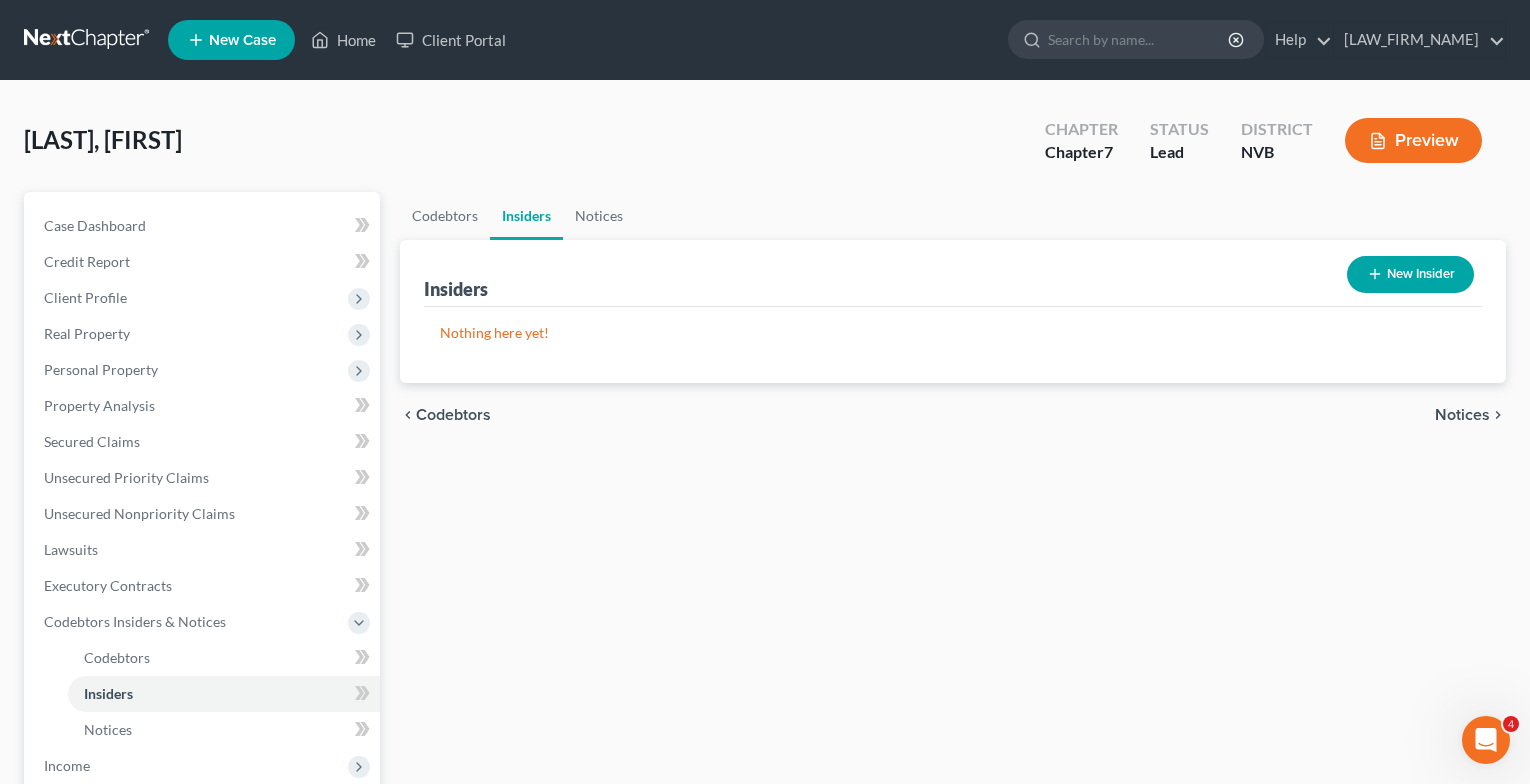 click on "Notices" at bounding box center (1462, 415) 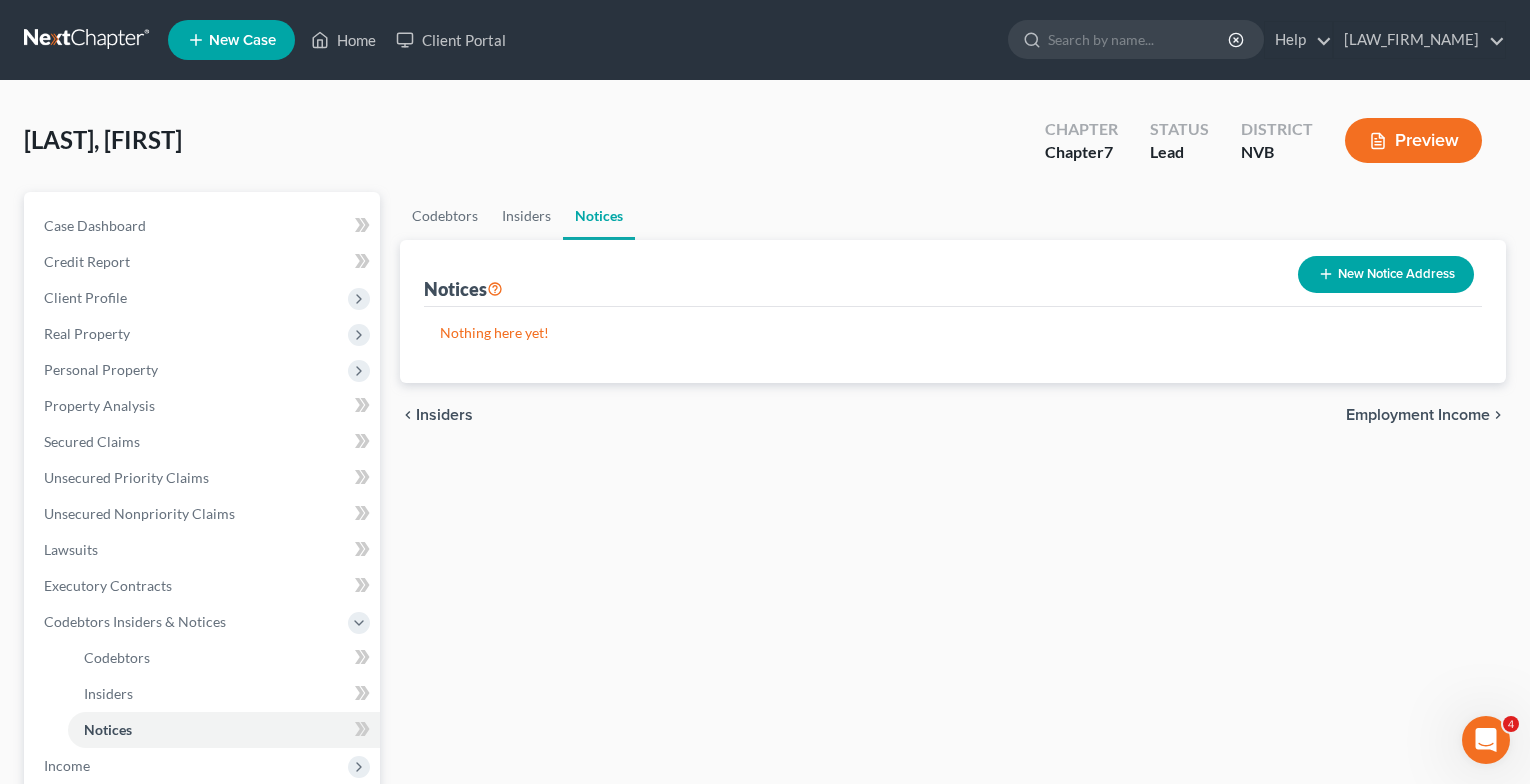 click on "Employment Income" at bounding box center (1418, 415) 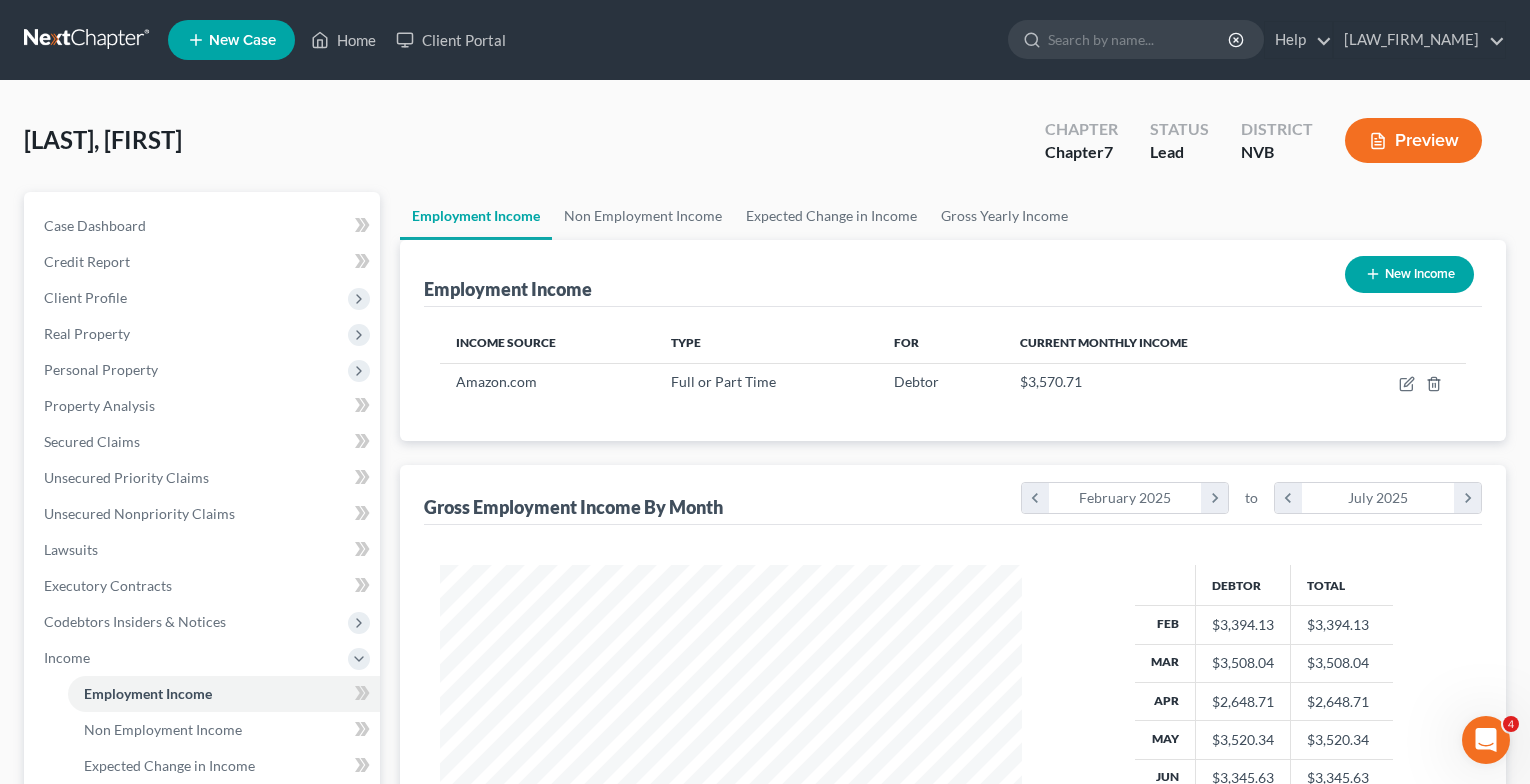 scroll, scrollTop: 999642, scrollLeft: 999378, axis: both 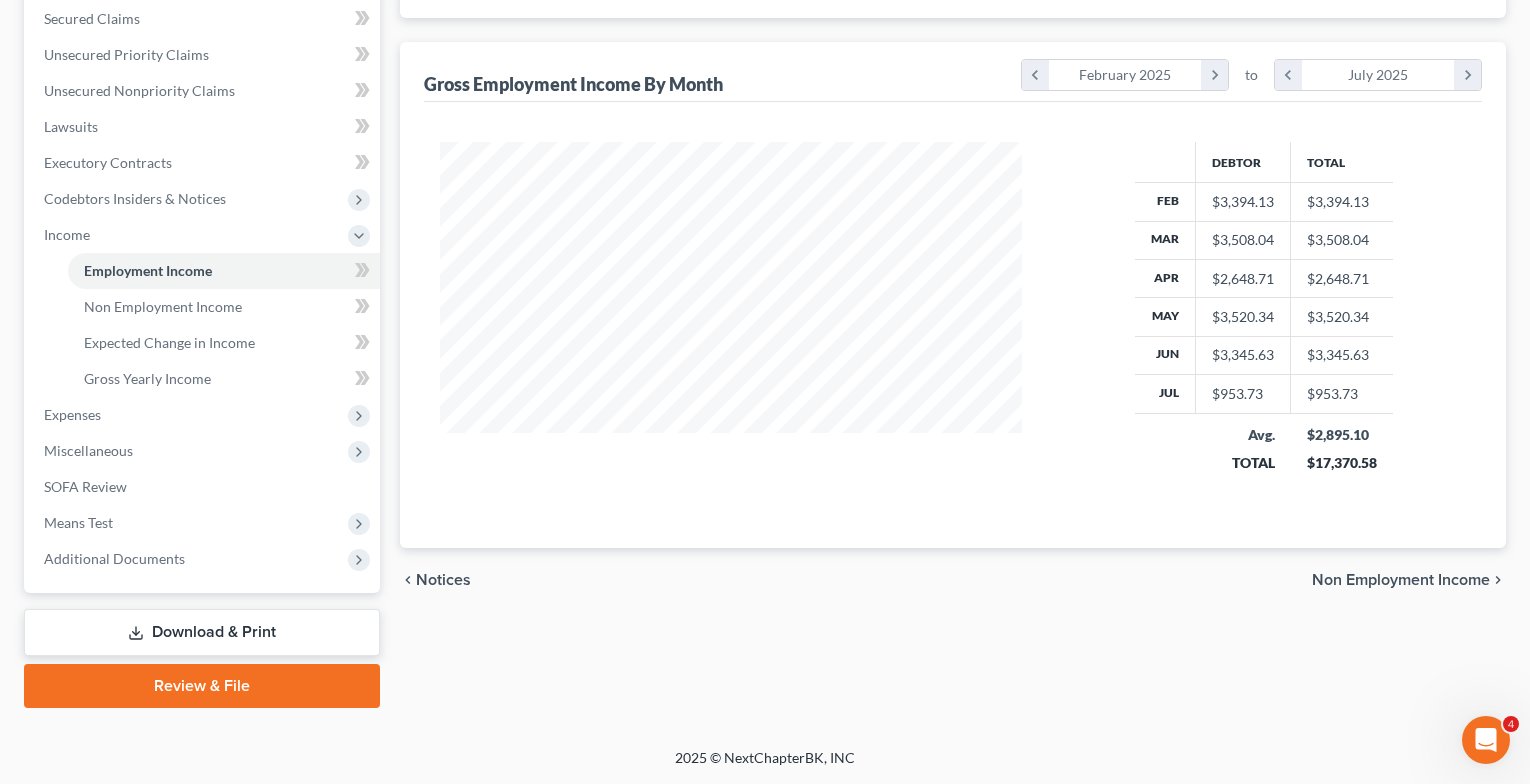 click on "Non Employment Income" at bounding box center (1401, 580) 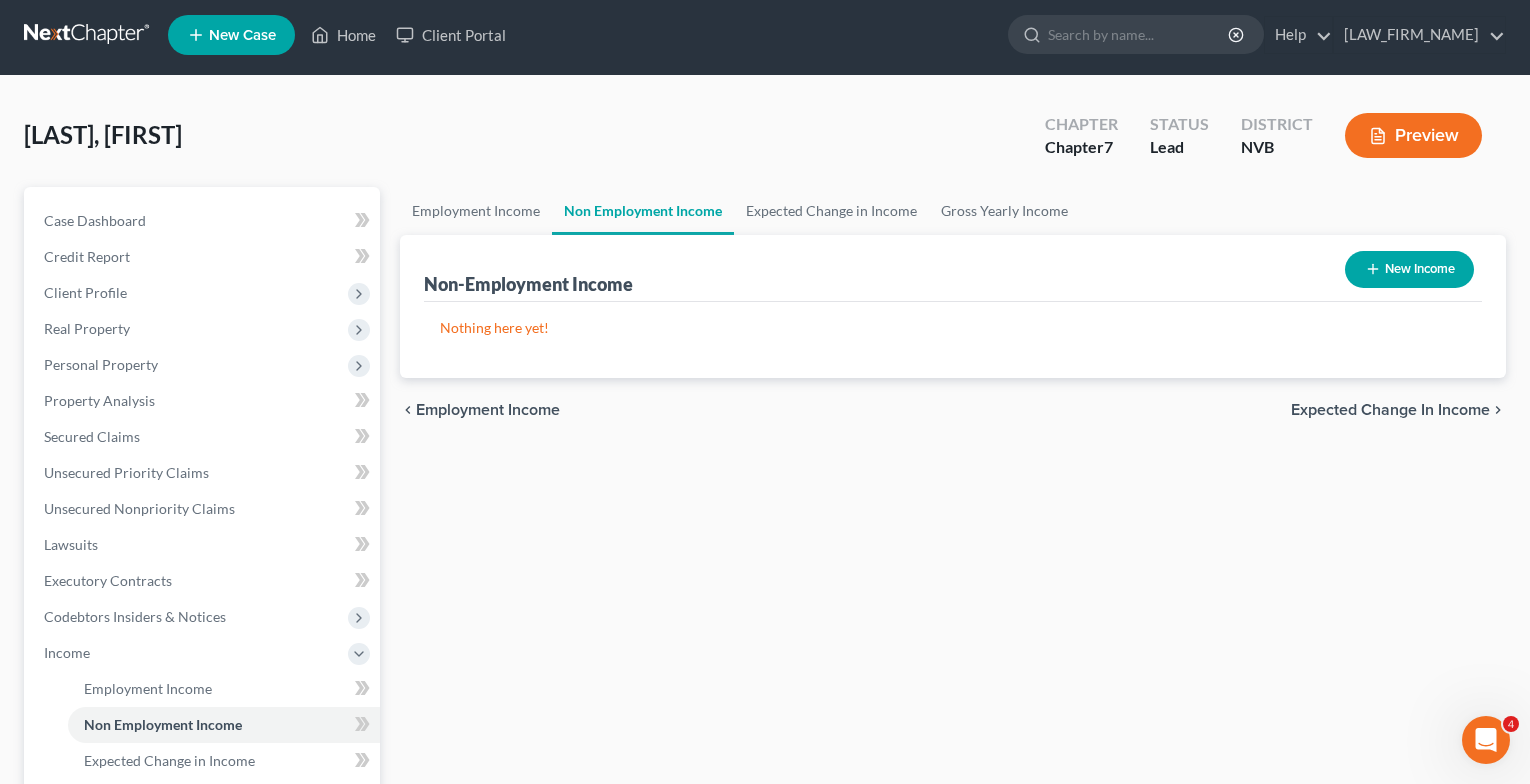scroll, scrollTop: 0, scrollLeft: 0, axis: both 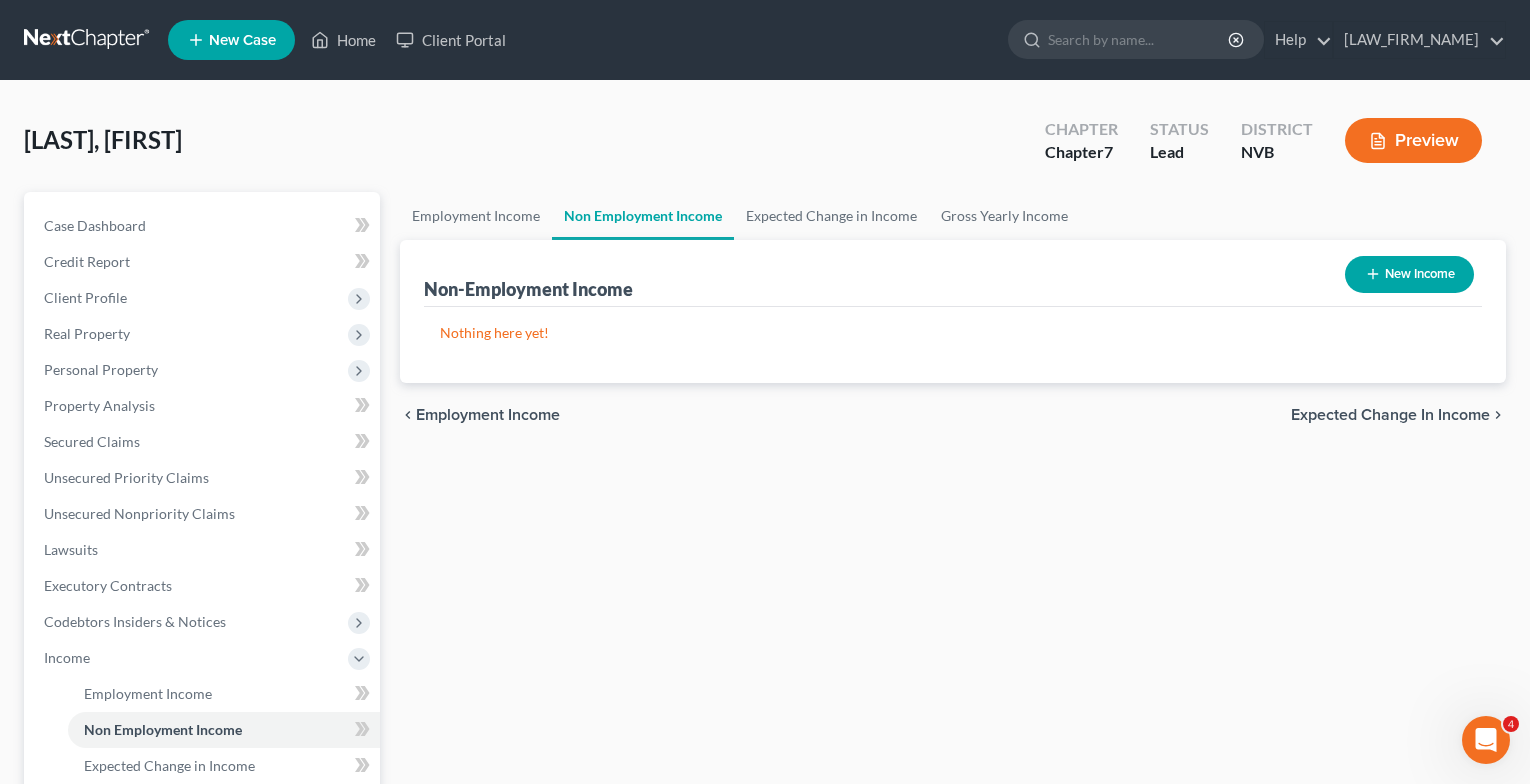 click on "Expected Change in Income" at bounding box center (1390, 415) 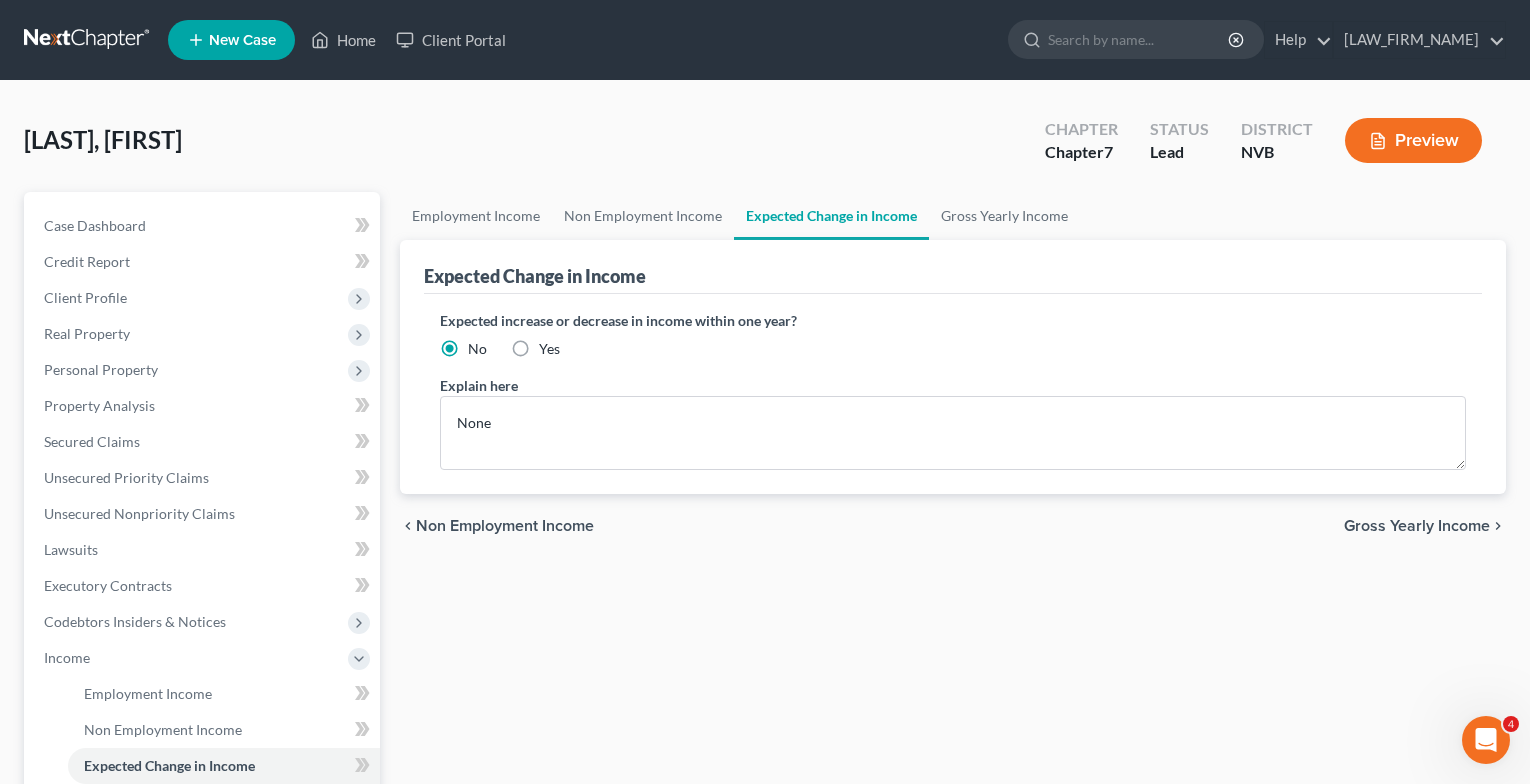 click on "Gross Yearly Income" at bounding box center (1417, 526) 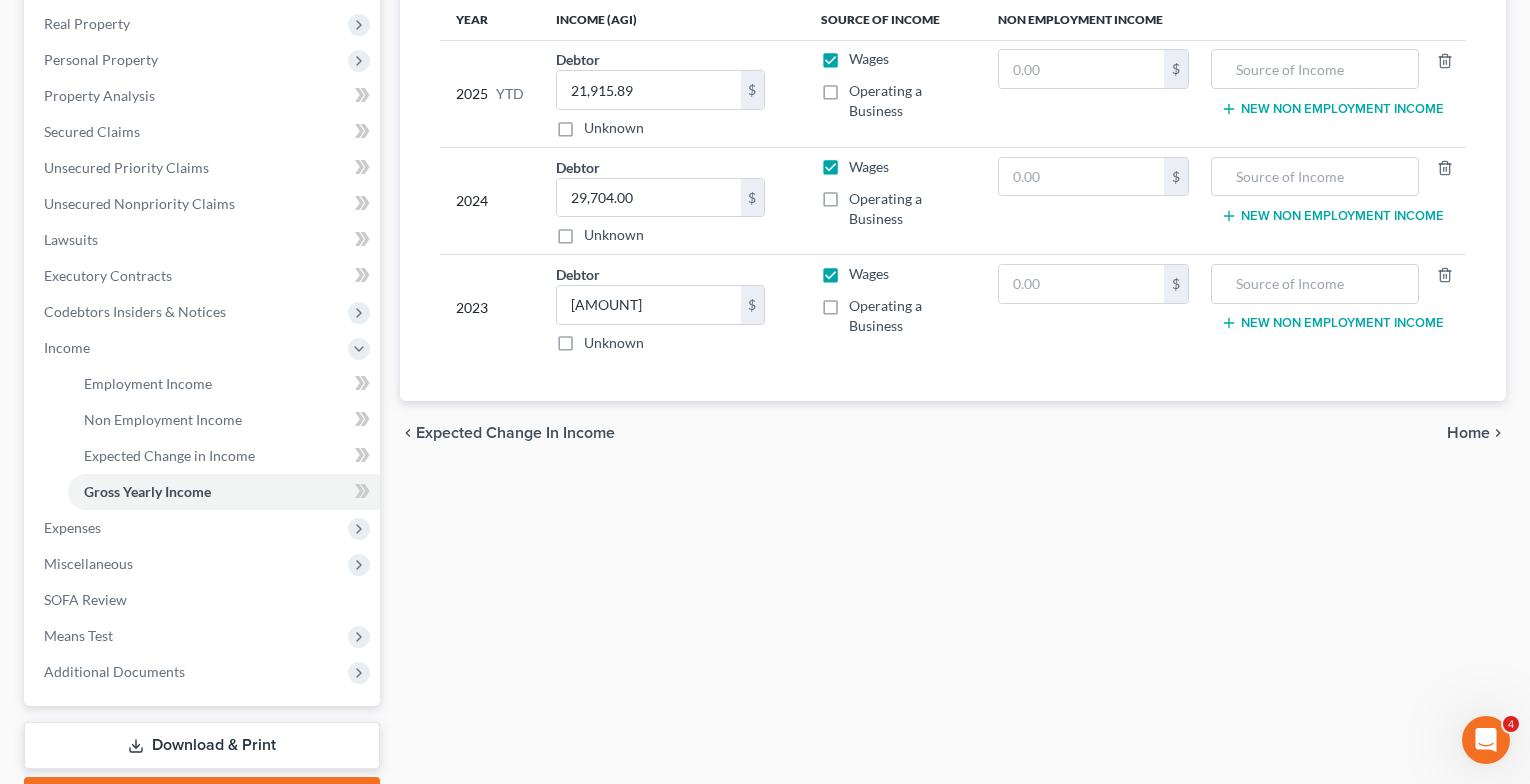 scroll, scrollTop: 315, scrollLeft: 0, axis: vertical 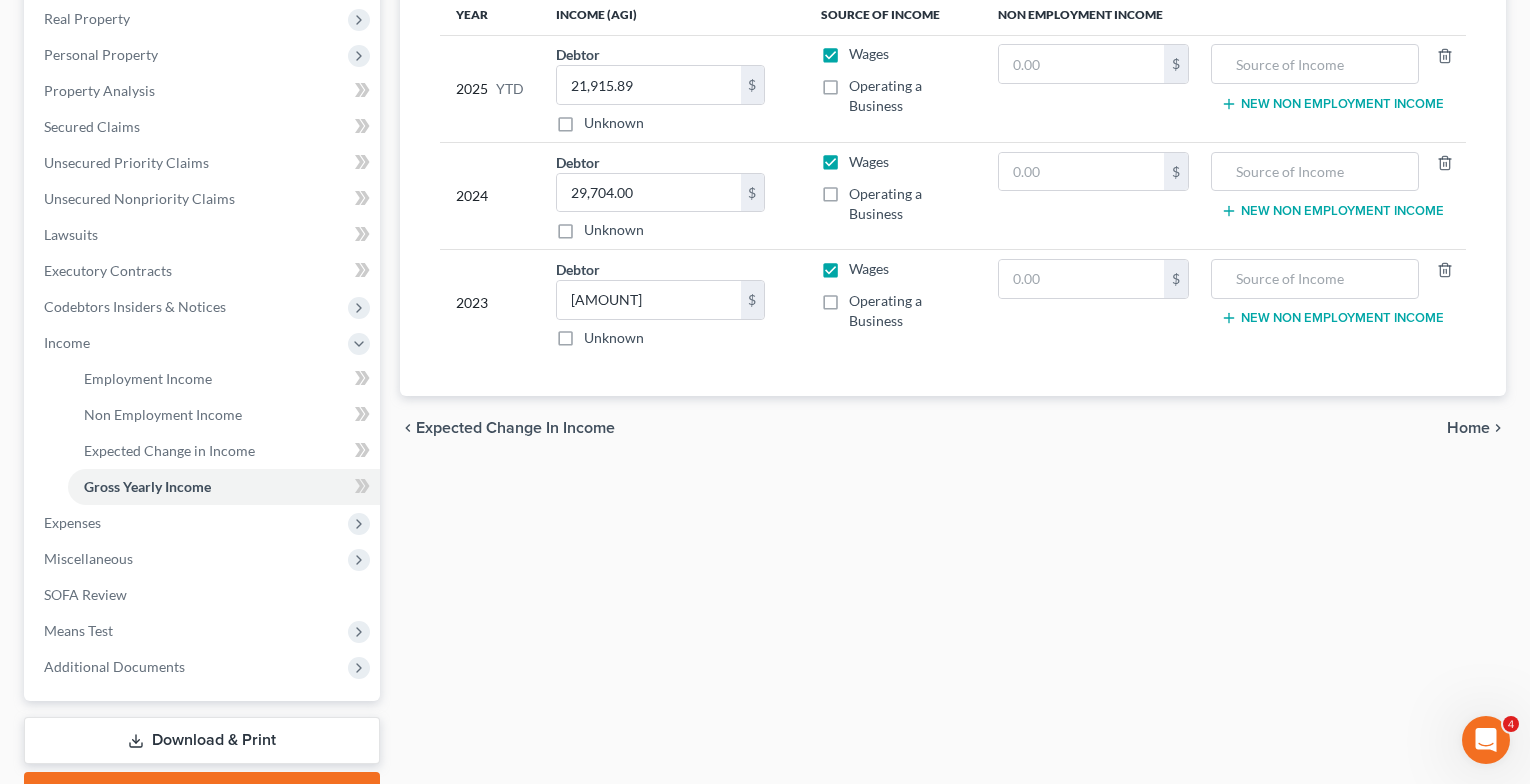 click on "Home" at bounding box center [1468, 428] 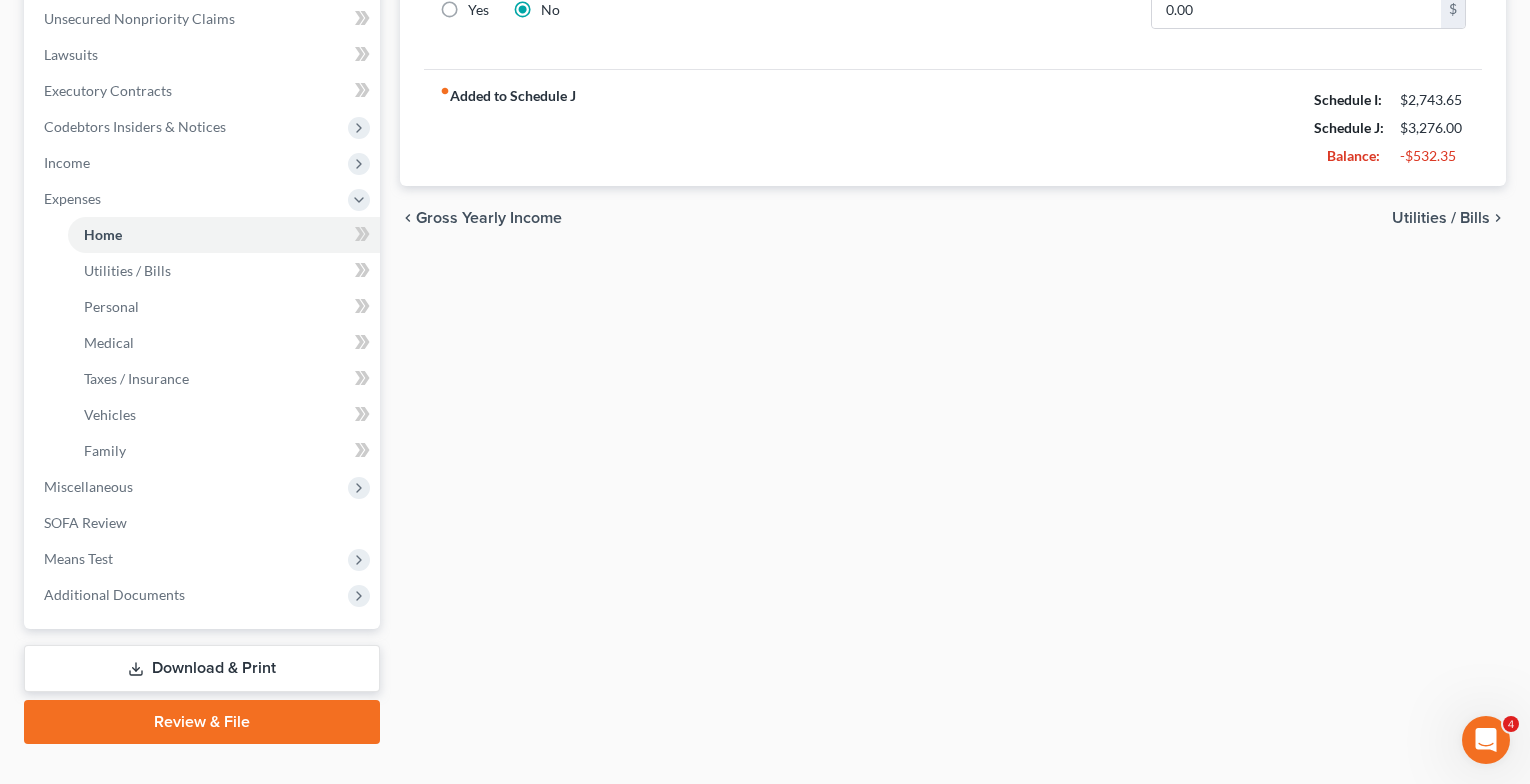 scroll, scrollTop: 531, scrollLeft: 0, axis: vertical 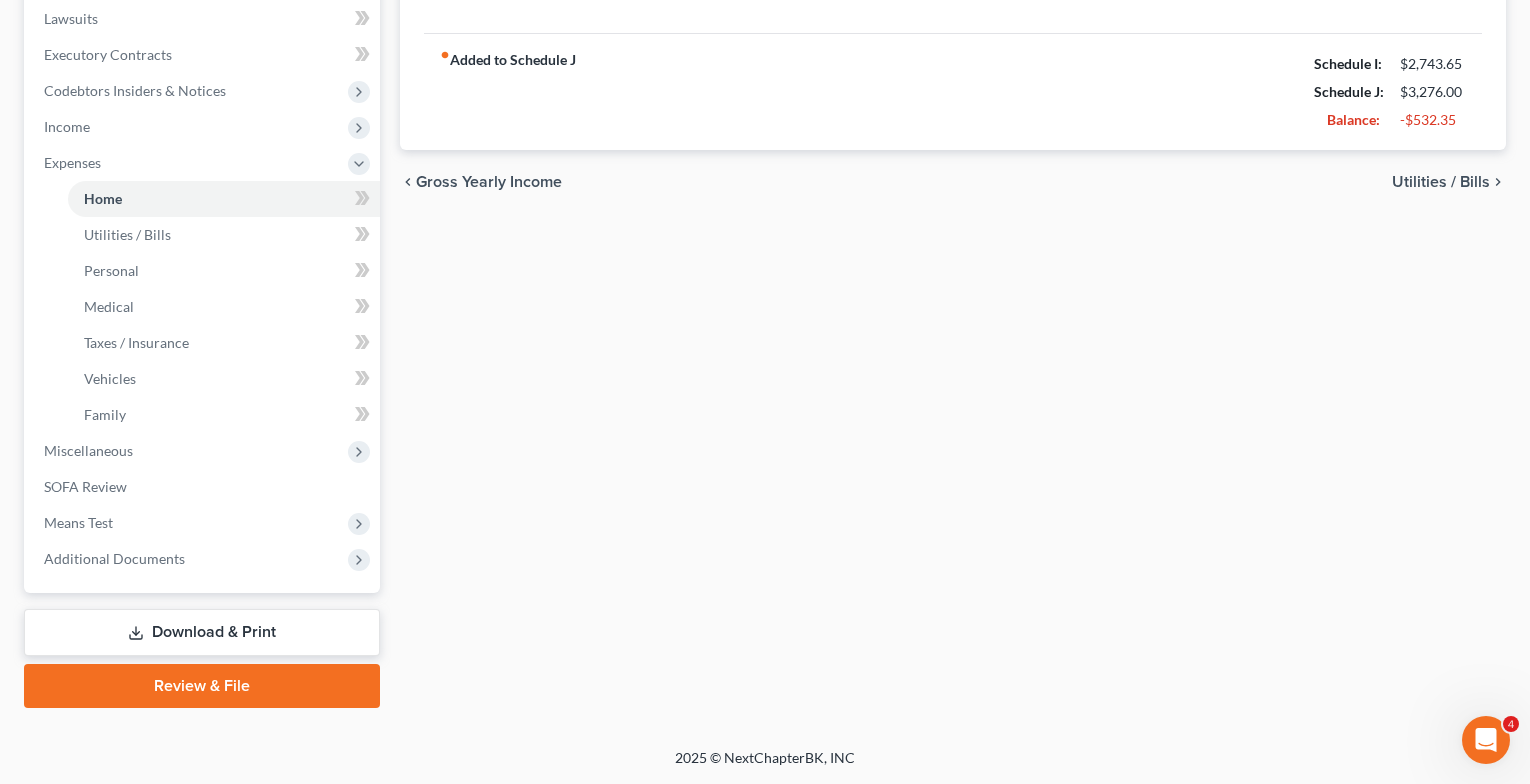 click on "Utilities / Bills" at bounding box center (1441, 182) 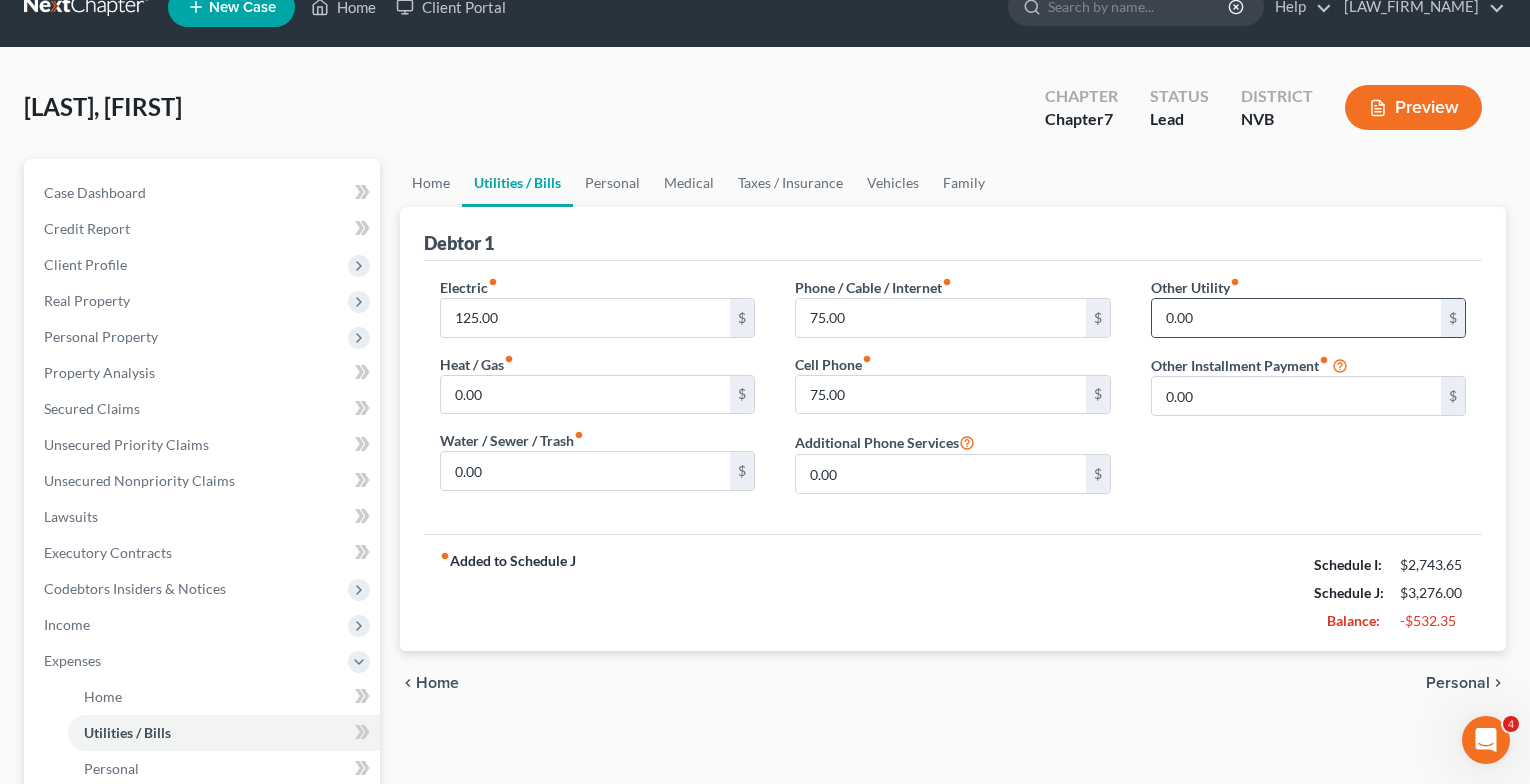 scroll, scrollTop: 0, scrollLeft: 0, axis: both 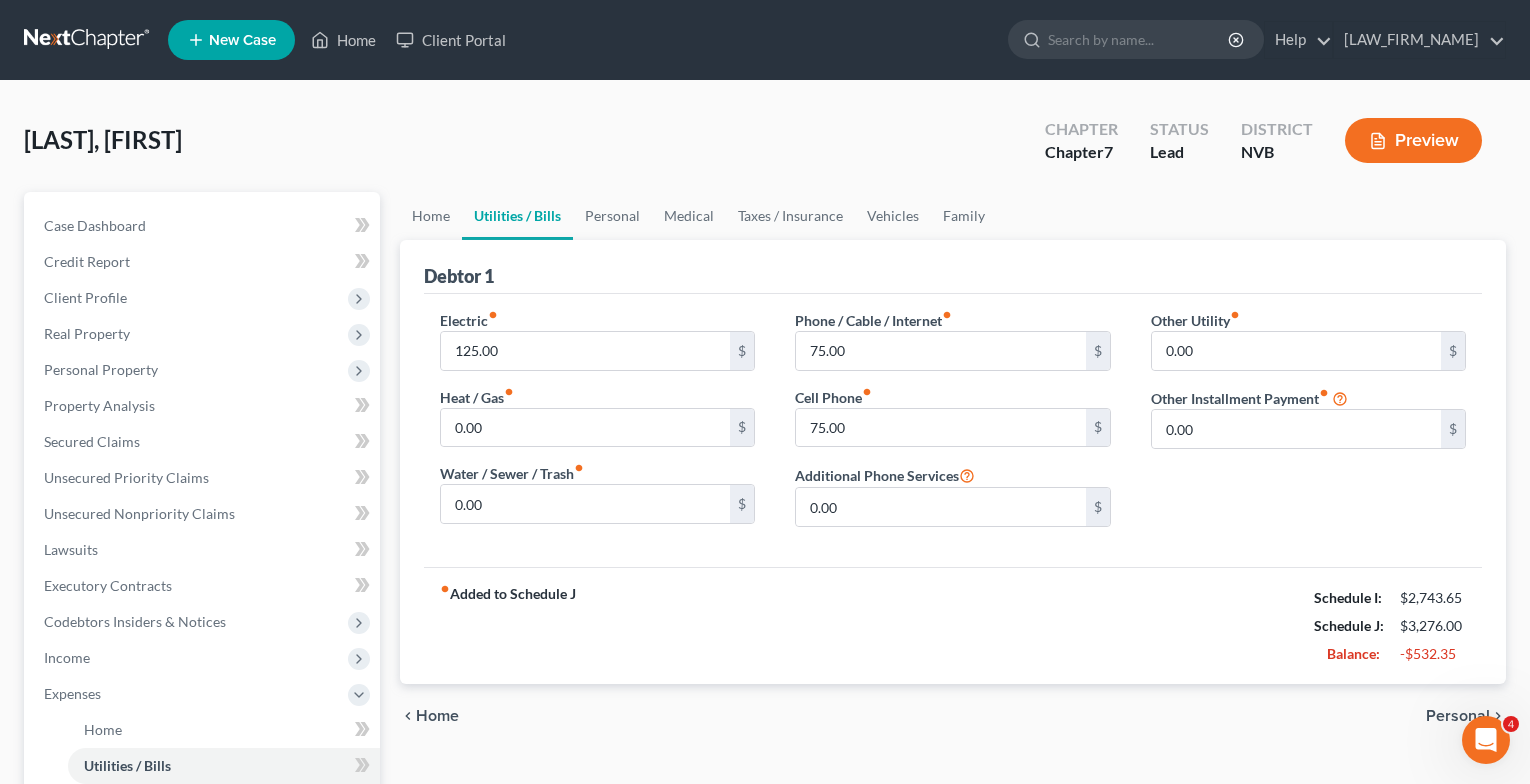 click on "Personal" at bounding box center [1458, 716] 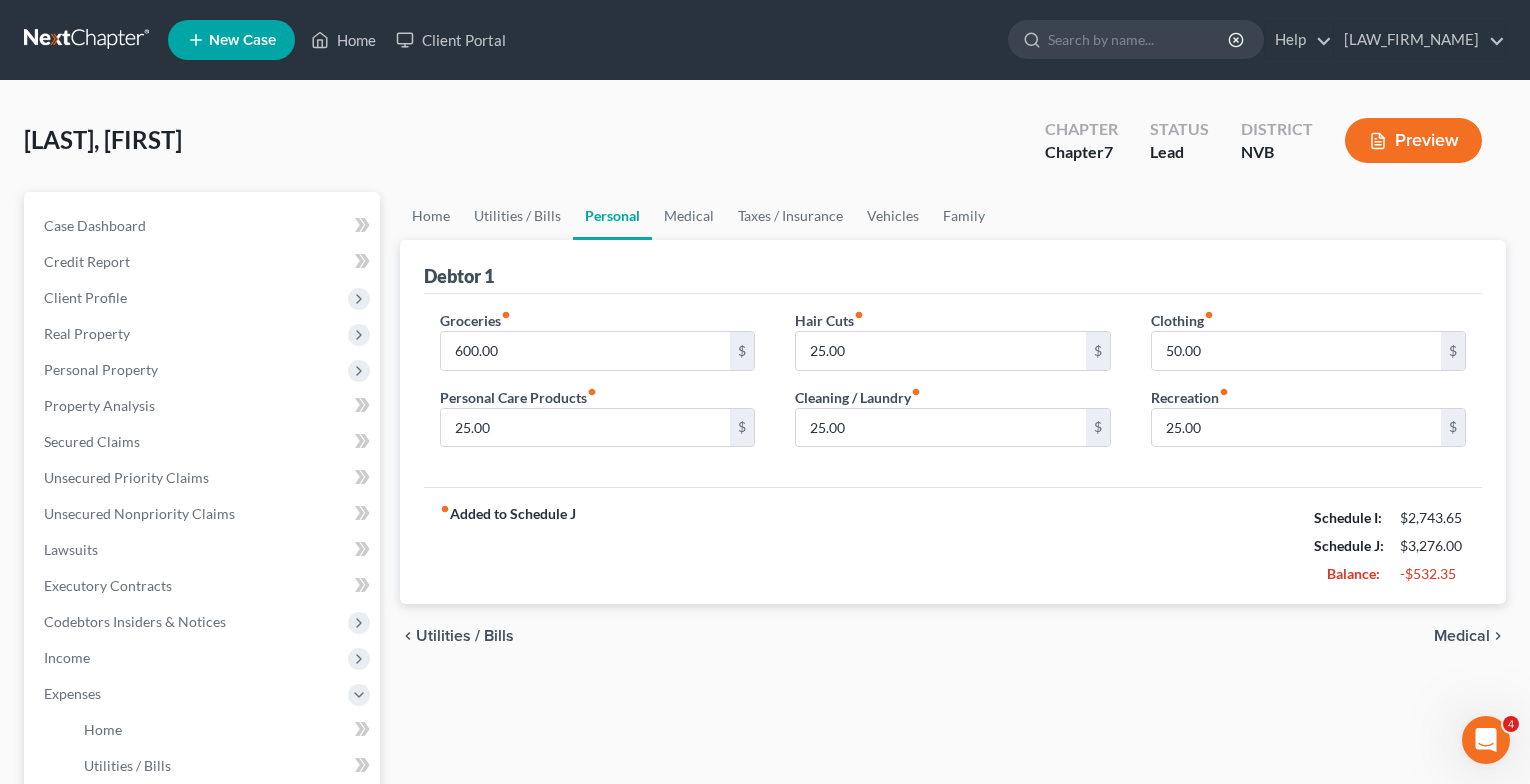 click on "Medical" at bounding box center [1462, 636] 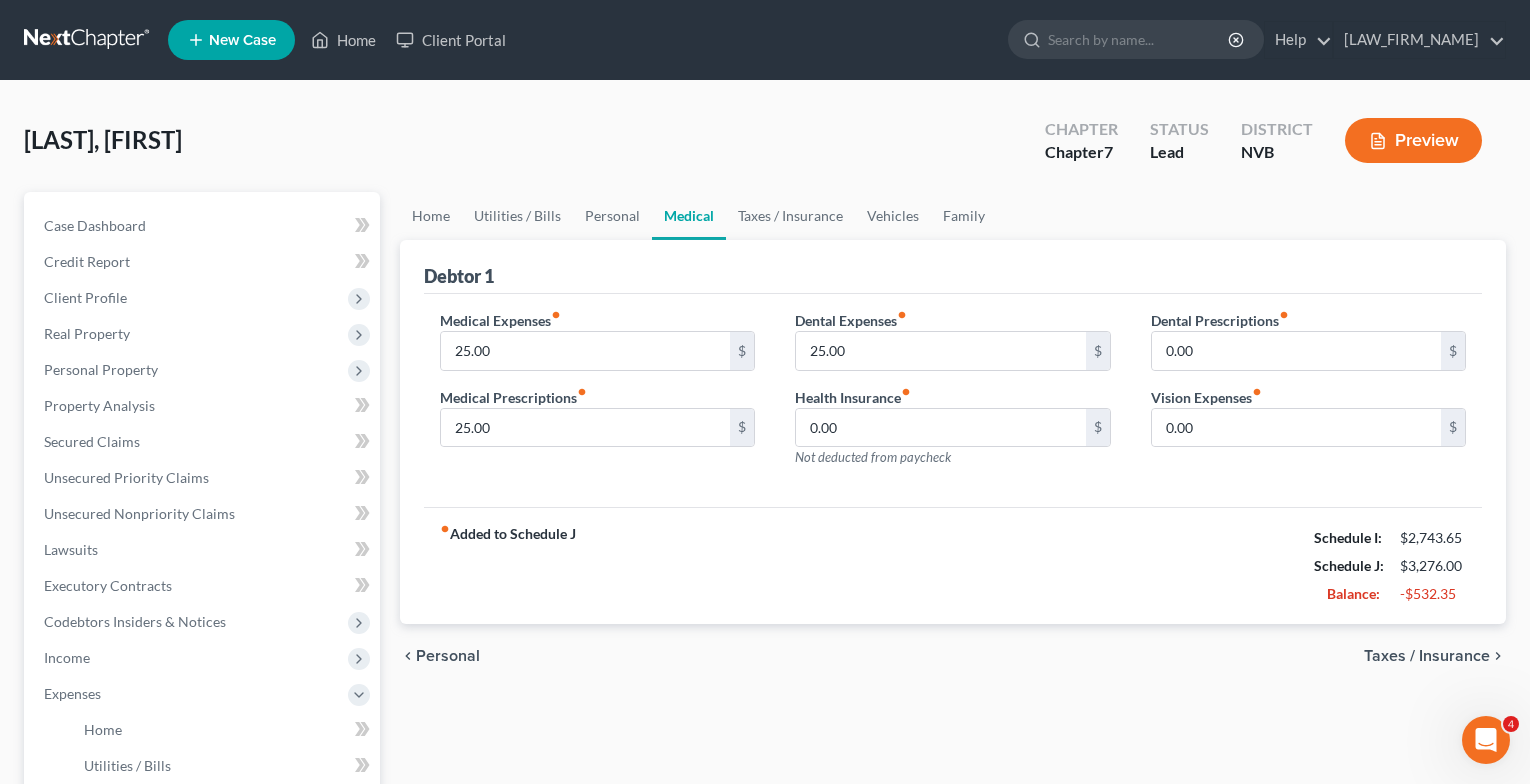 click on "Taxes / Insurance" at bounding box center [1427, 656] 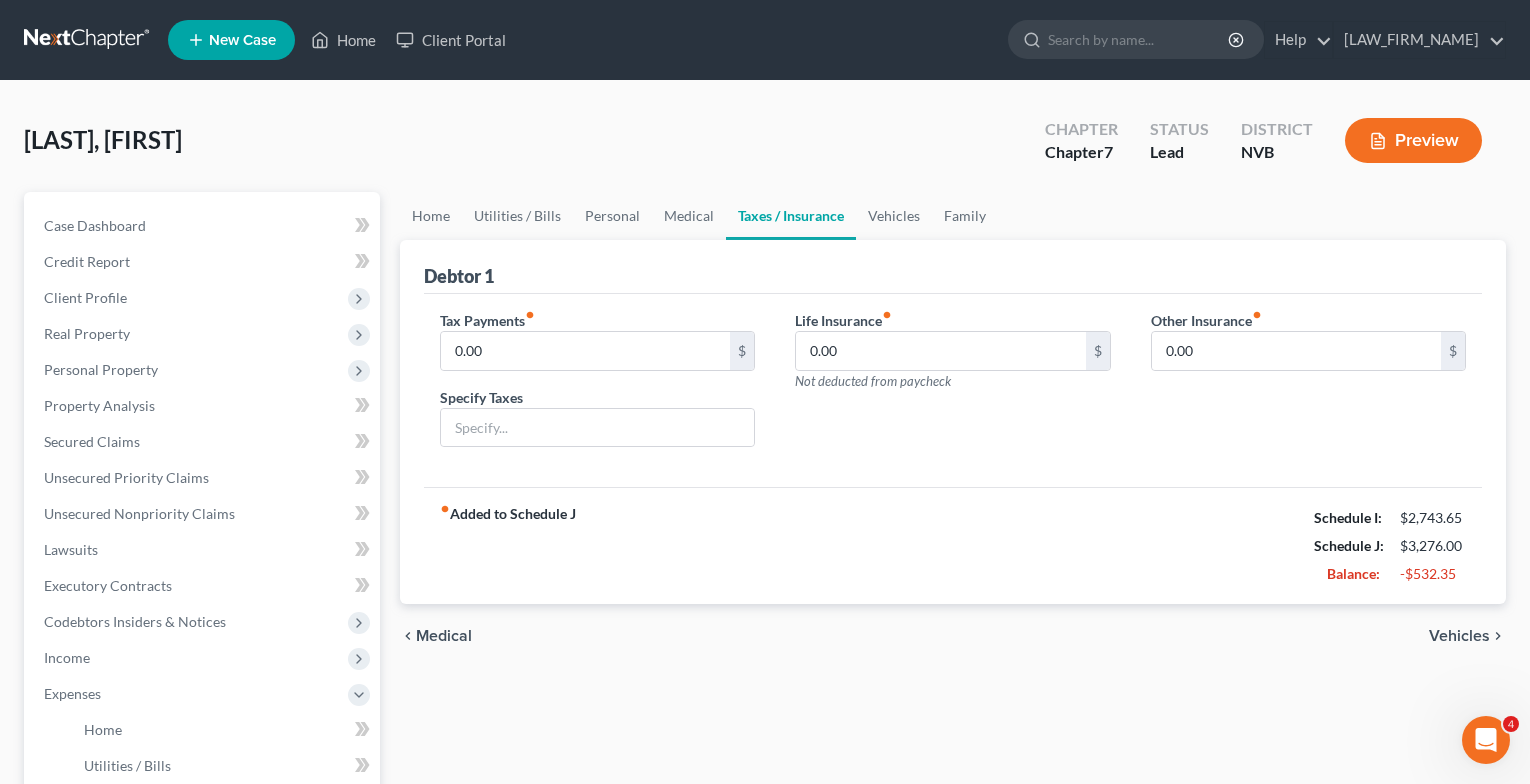 click on "Vehicles" at bounding box center (1459, 636) 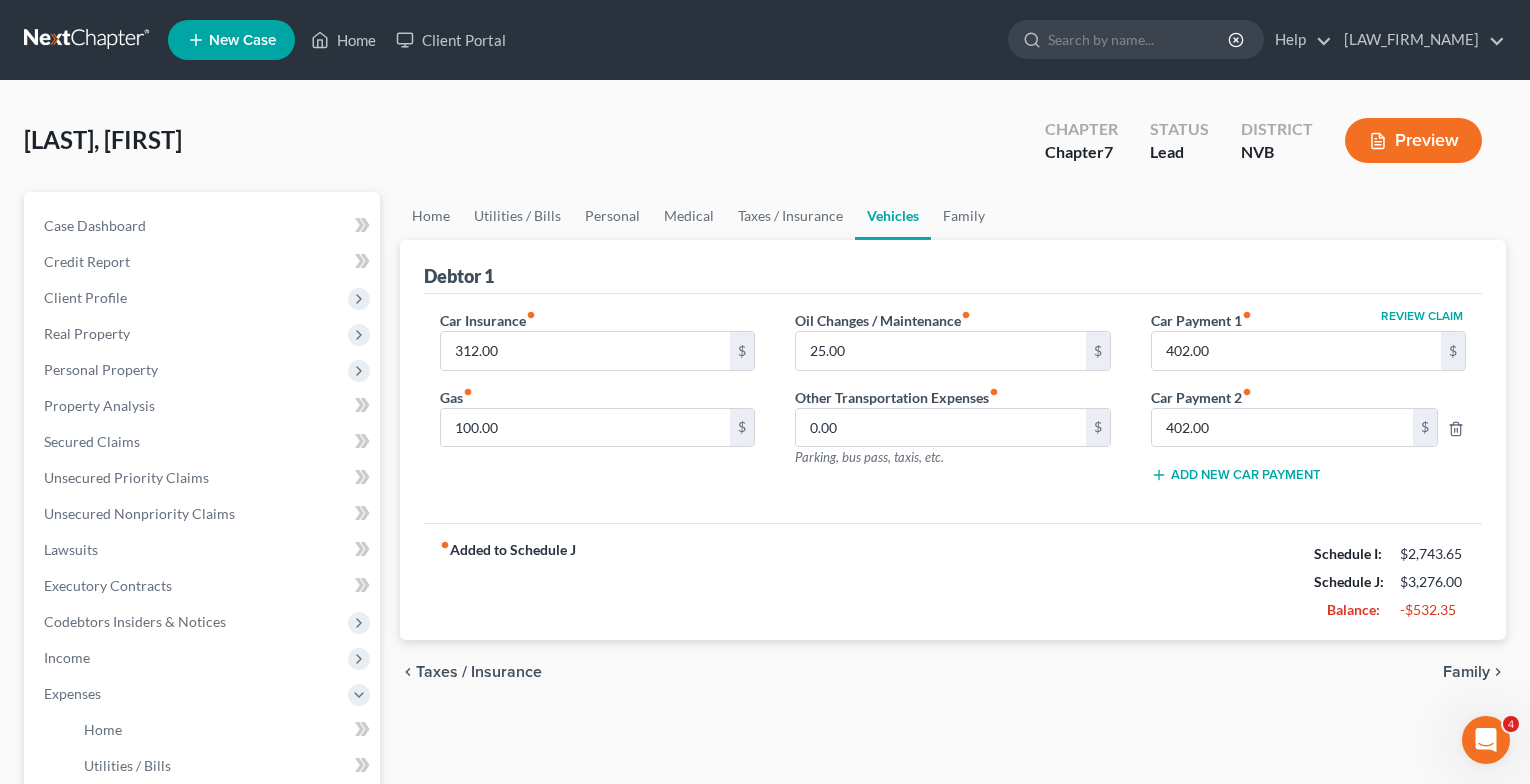click on "Family" at bounding box center (1466, 672) 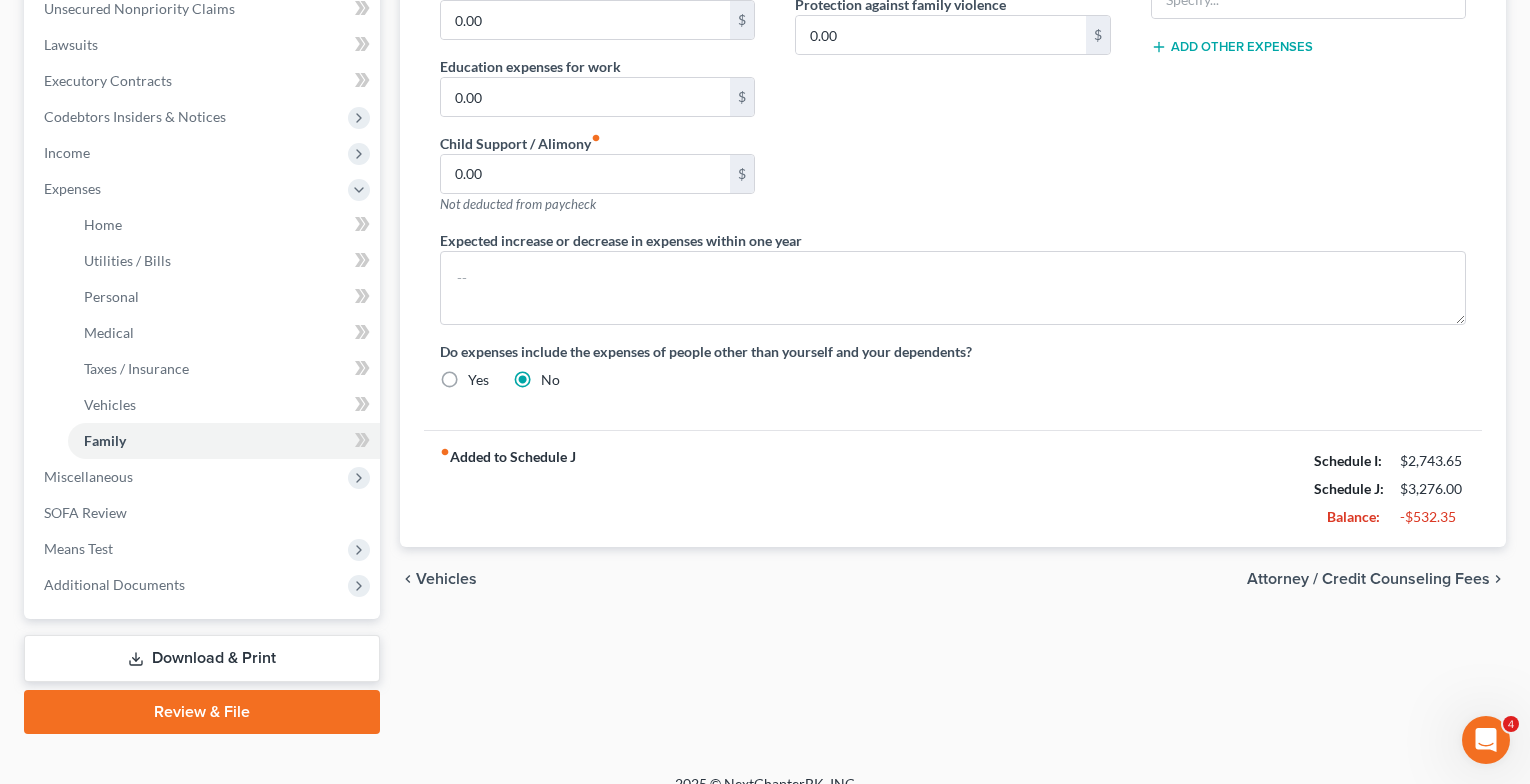 scroll, scrollTop: 531, scrollLeft: 0, axis: vertical 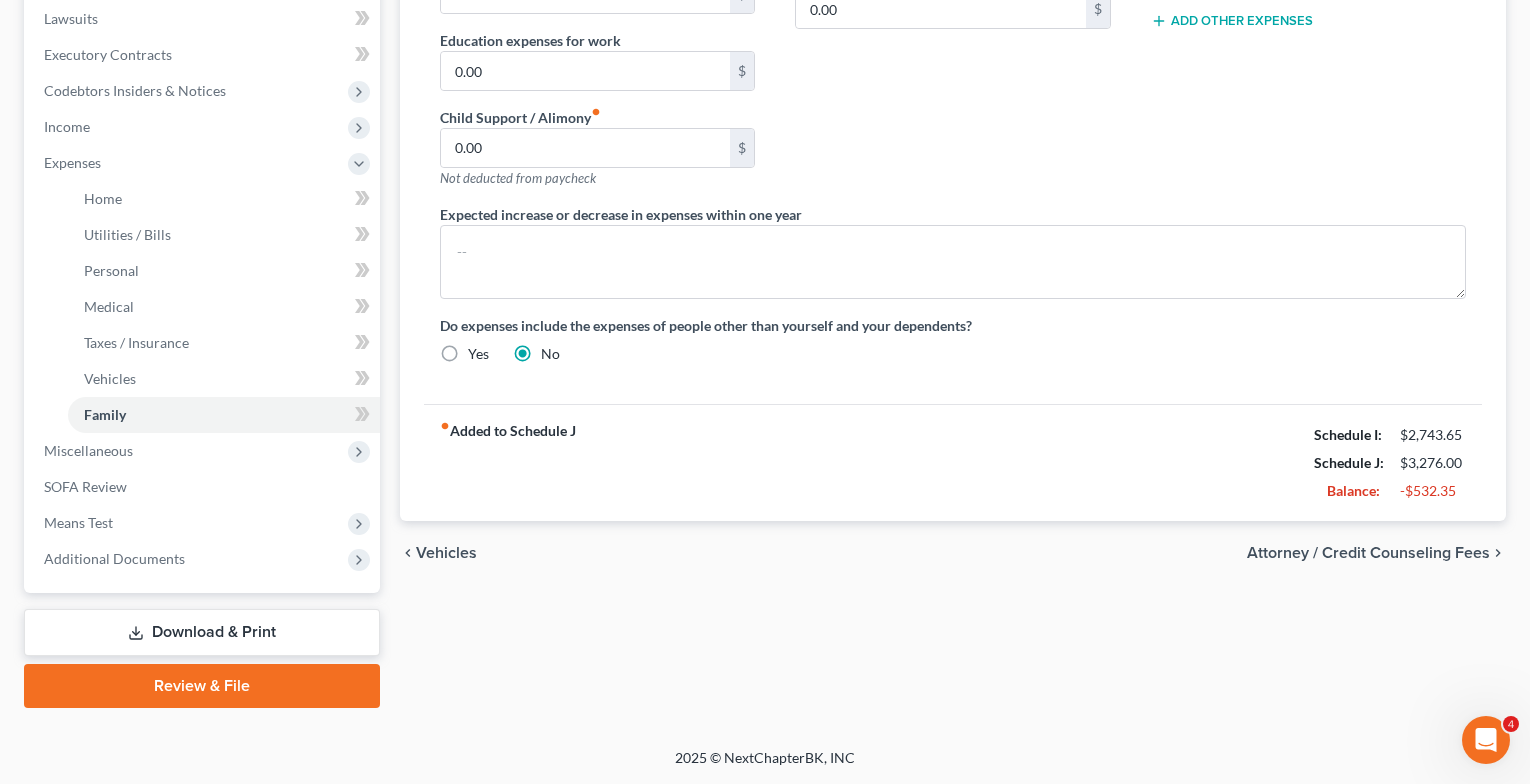 click on "Vehicles" at bounding box center (446, 553) 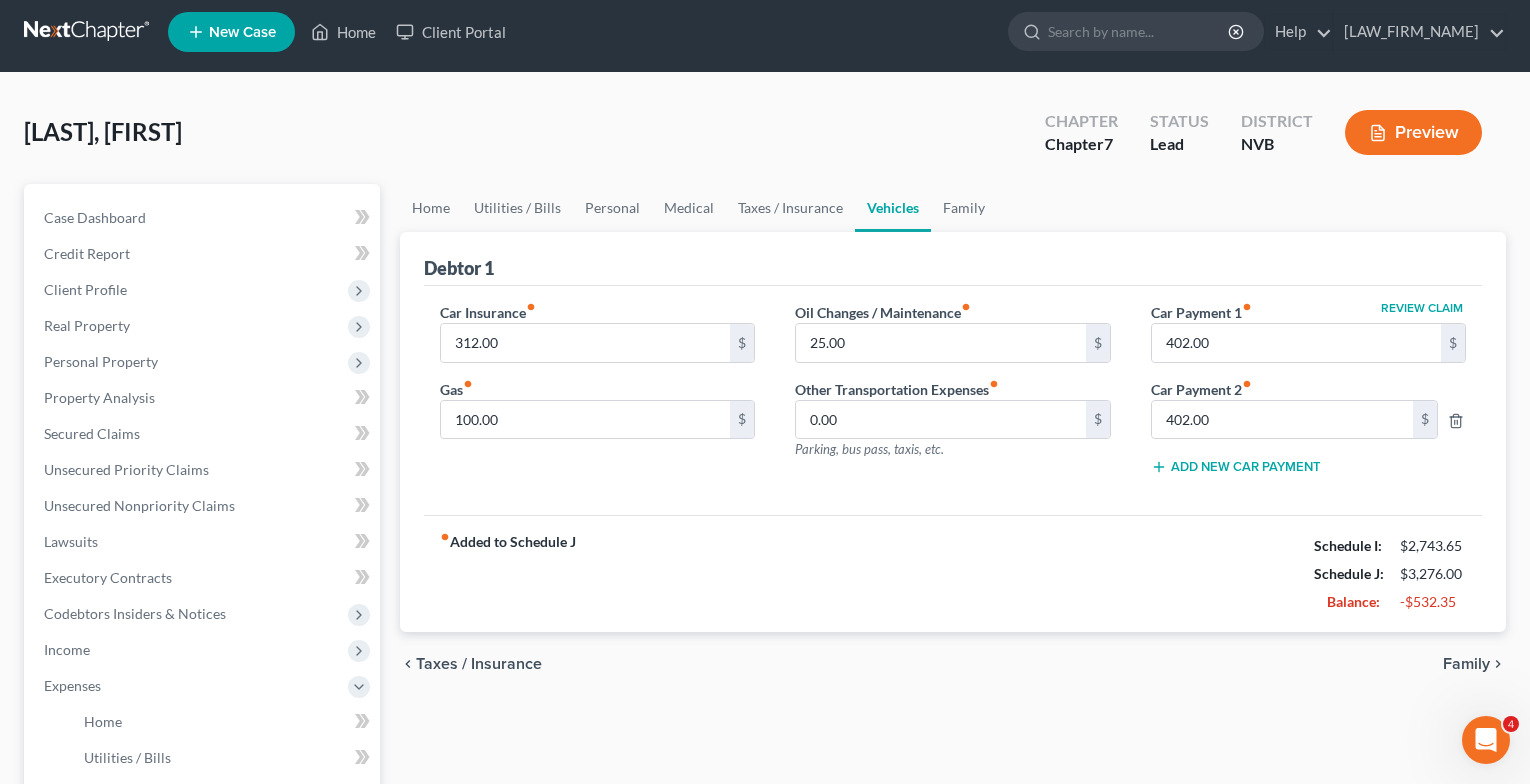 scroll, scrollTop: 0, scrollLeft: 0, axis: both 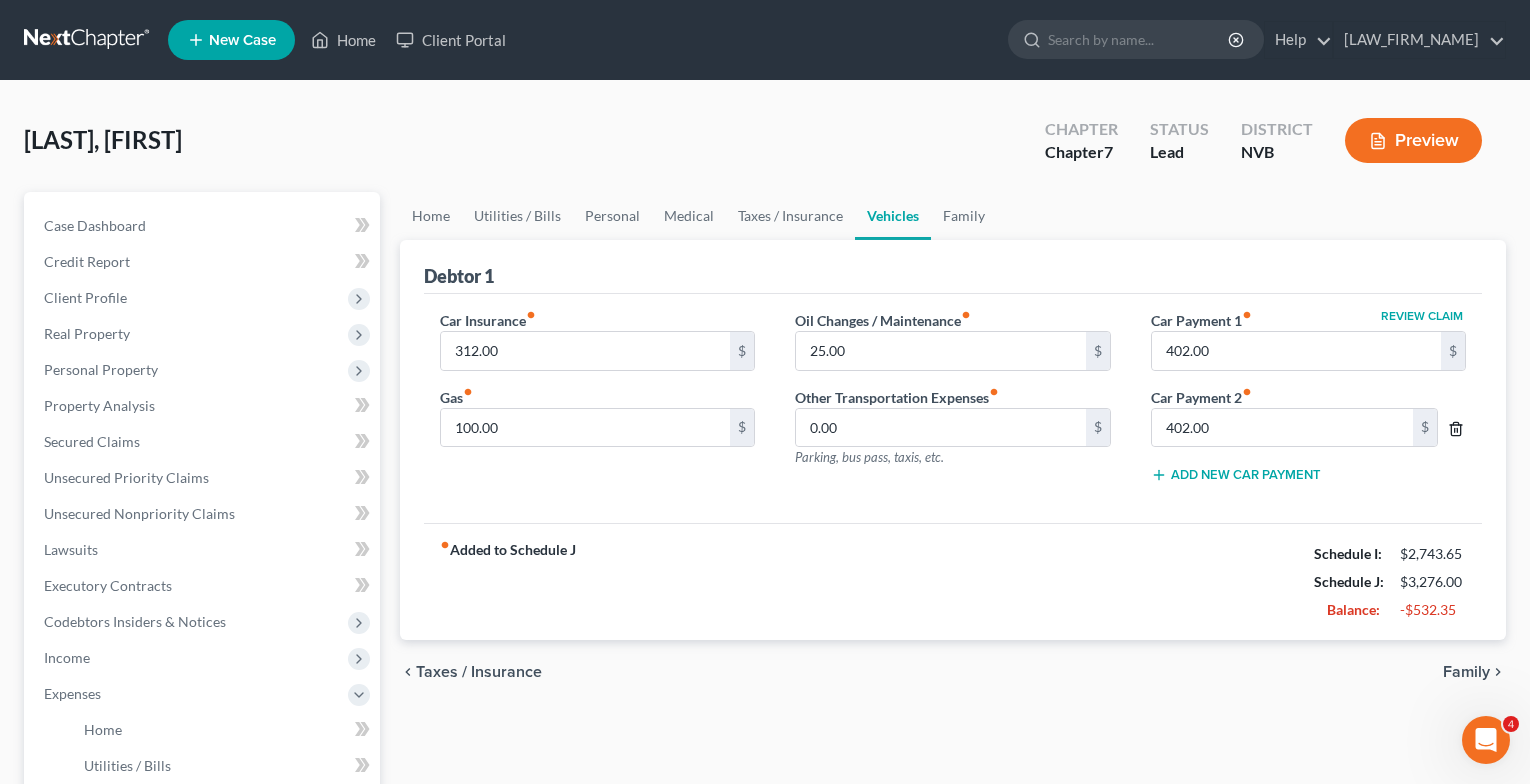 click 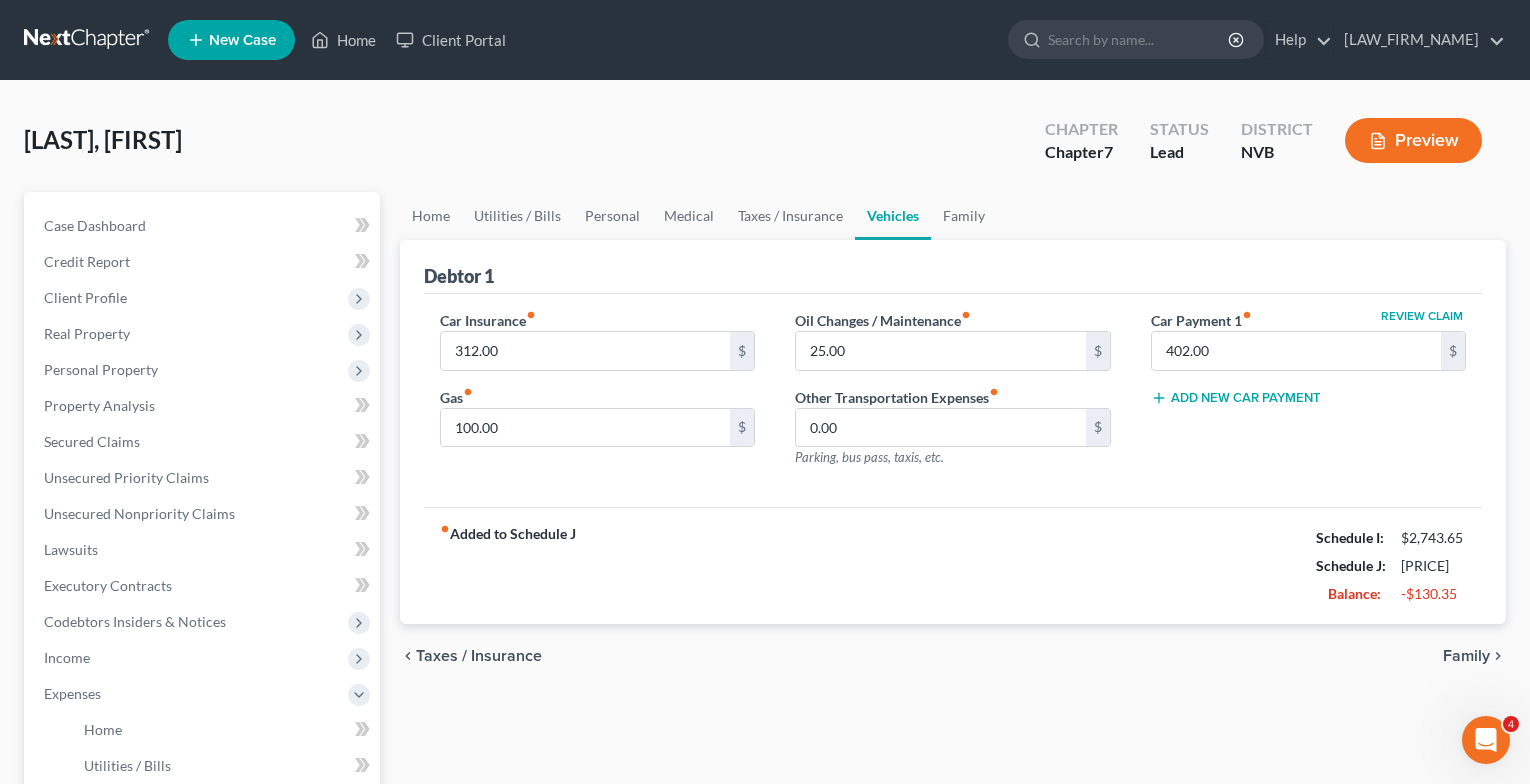 click on "Family" at bounding box center [1466, 656] 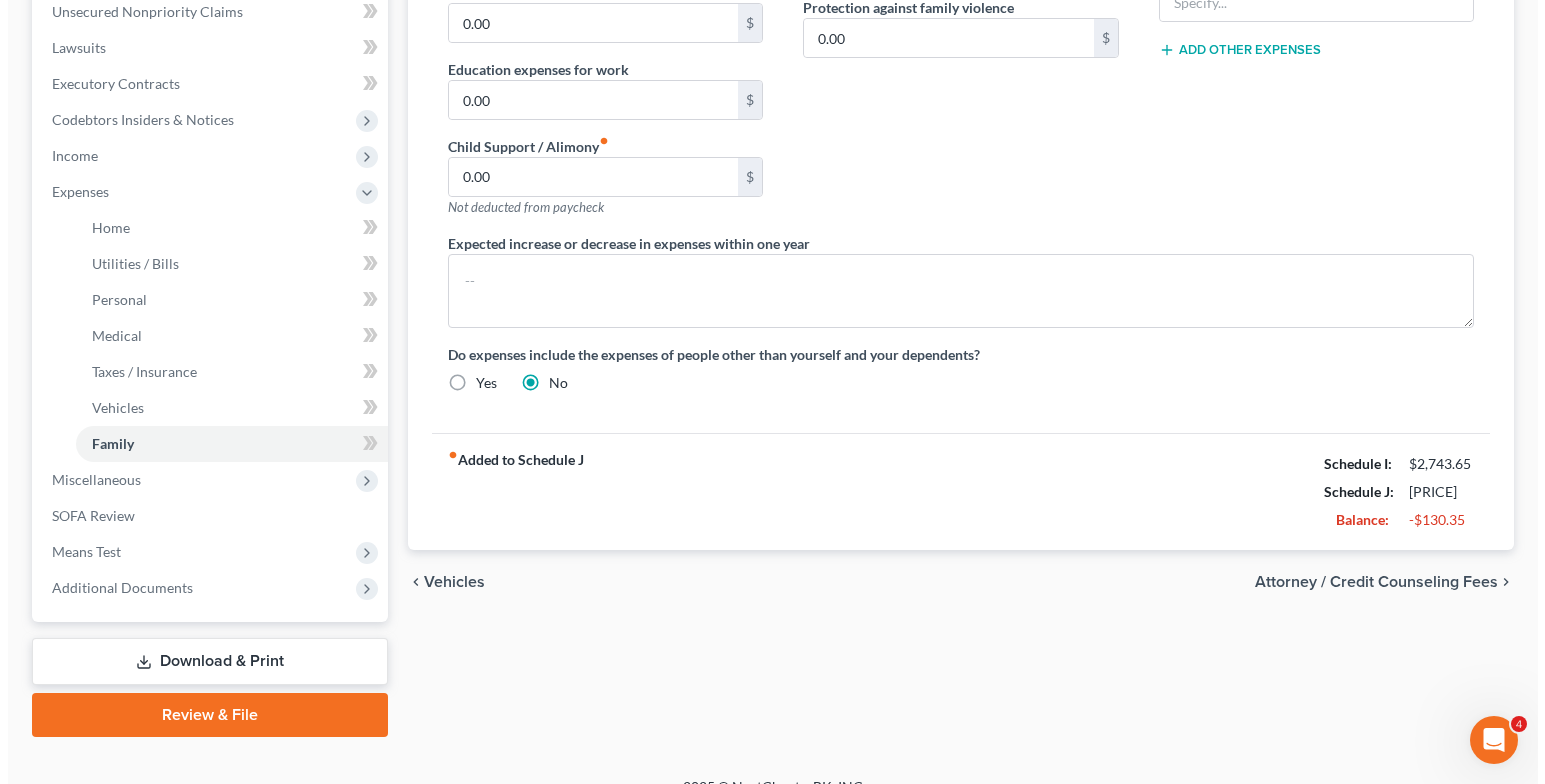 scroll, scrollTop: 531, scrollLeft: 0, axis: vertical 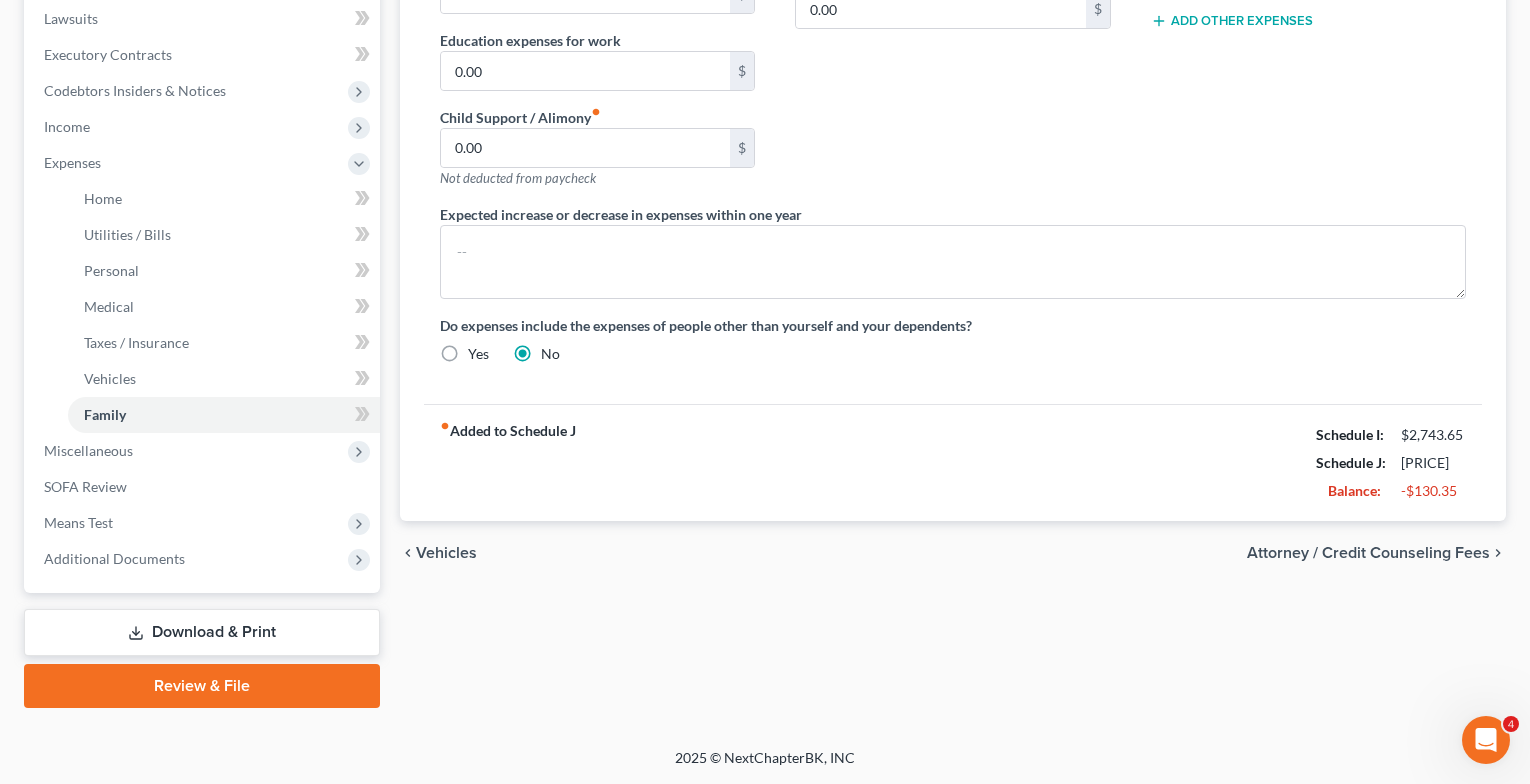 click on "Attorney / Credit Counseling Fees" at bounding box center (1368, 553) 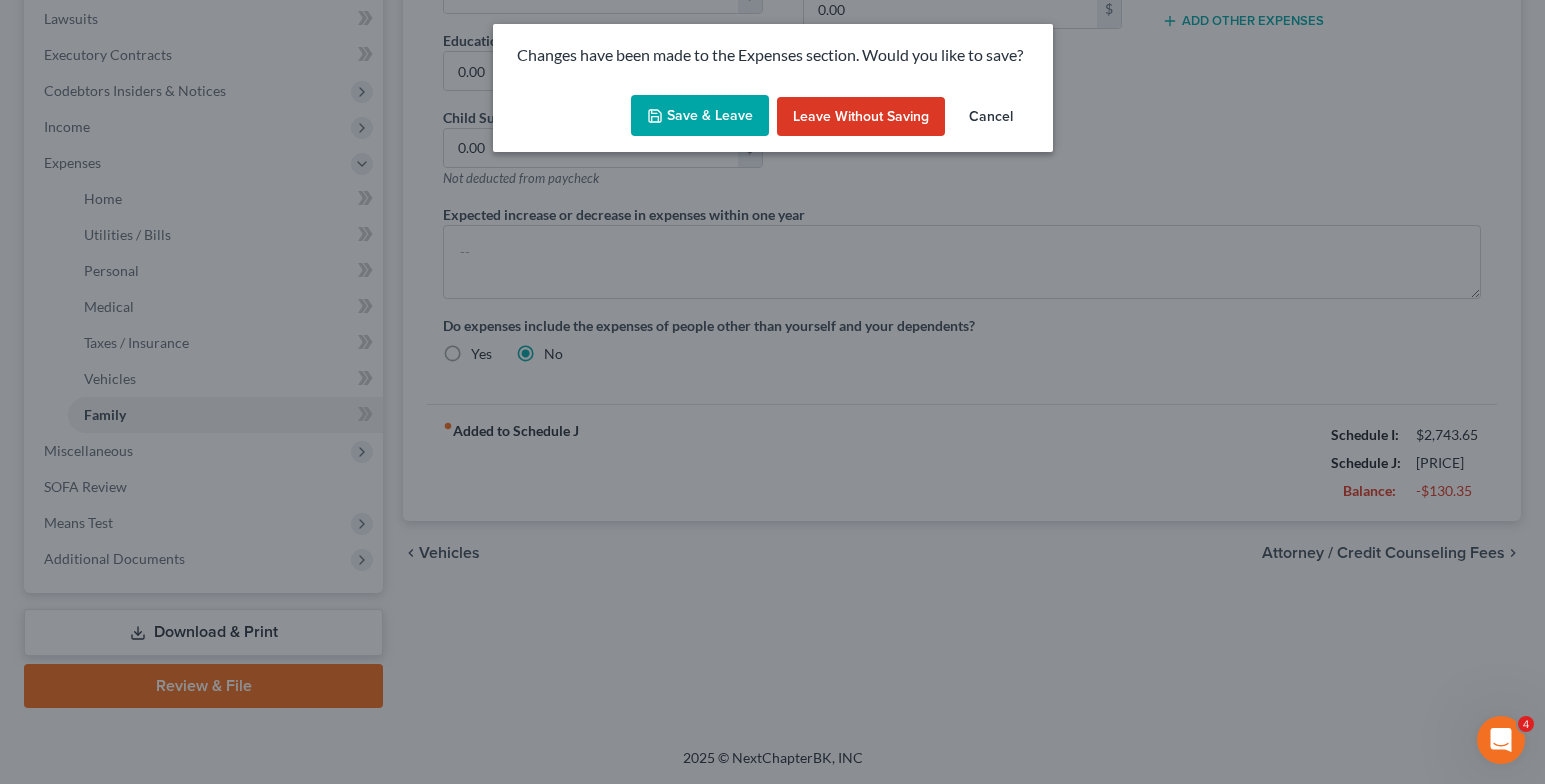 click on "Save & Leave" at bounding box center [700, 116] 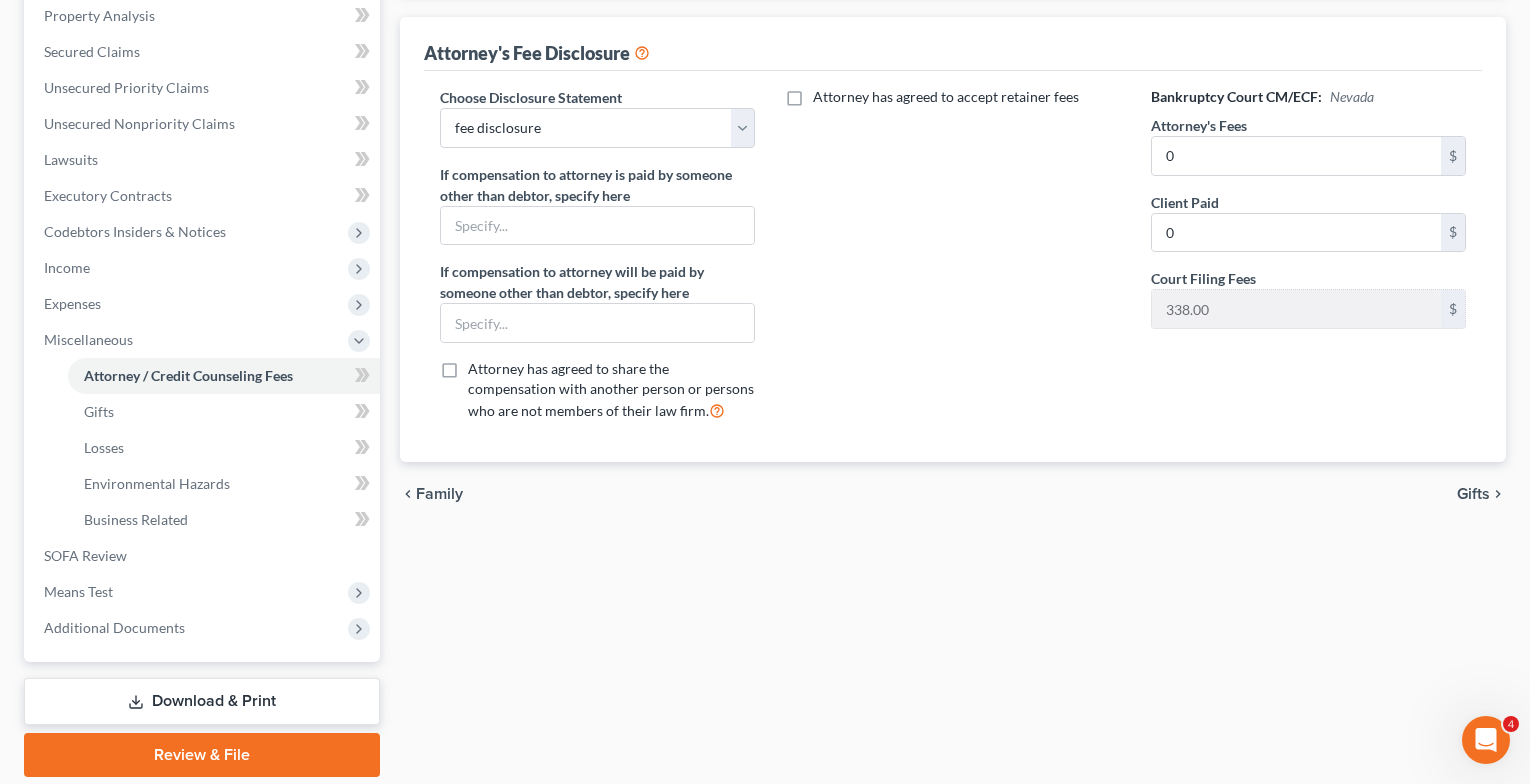 scroll, scrollTop: 459, scrollLeft: 0, axis: vertical 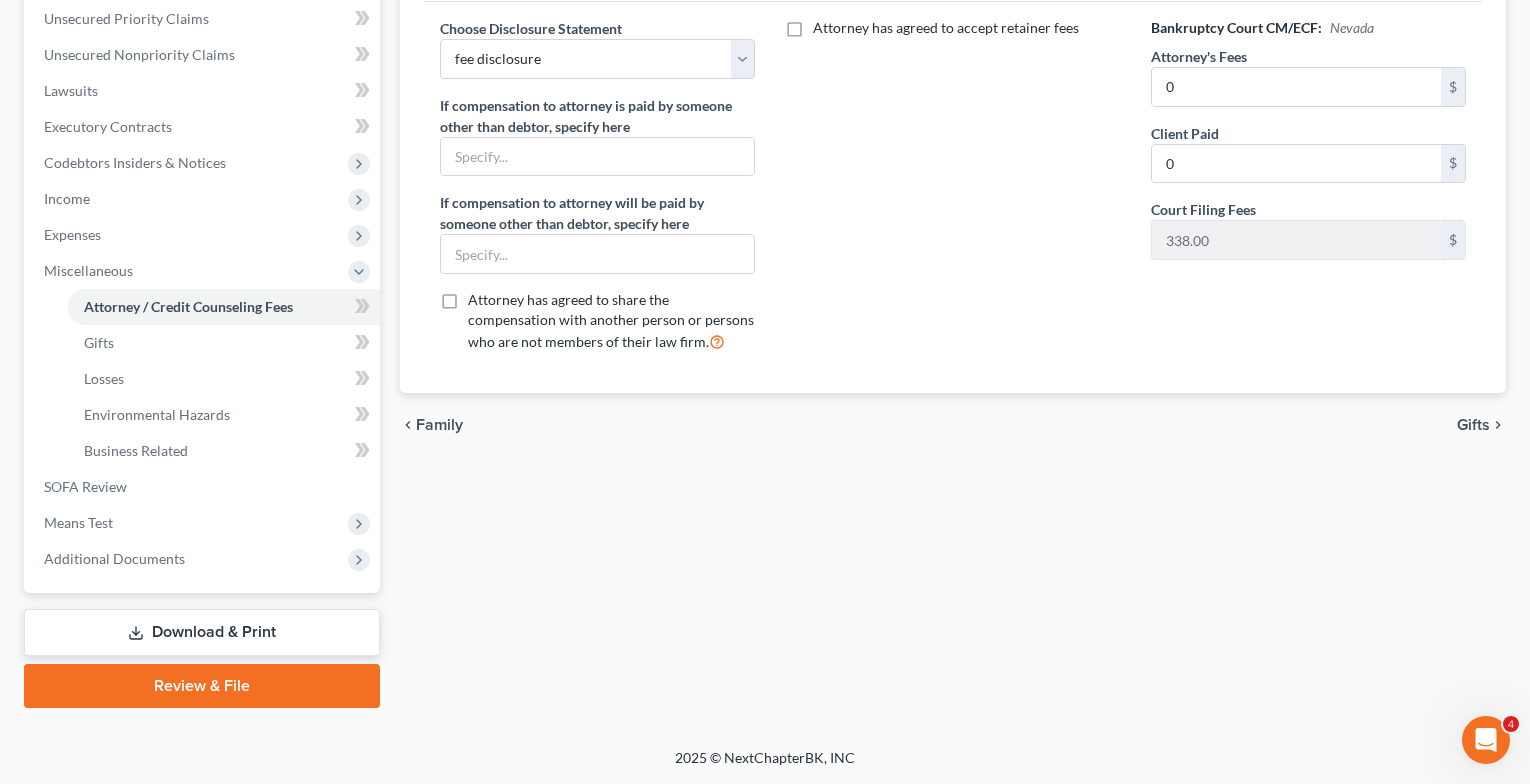 click on "Gifts" at bounding box center [1473, 425] 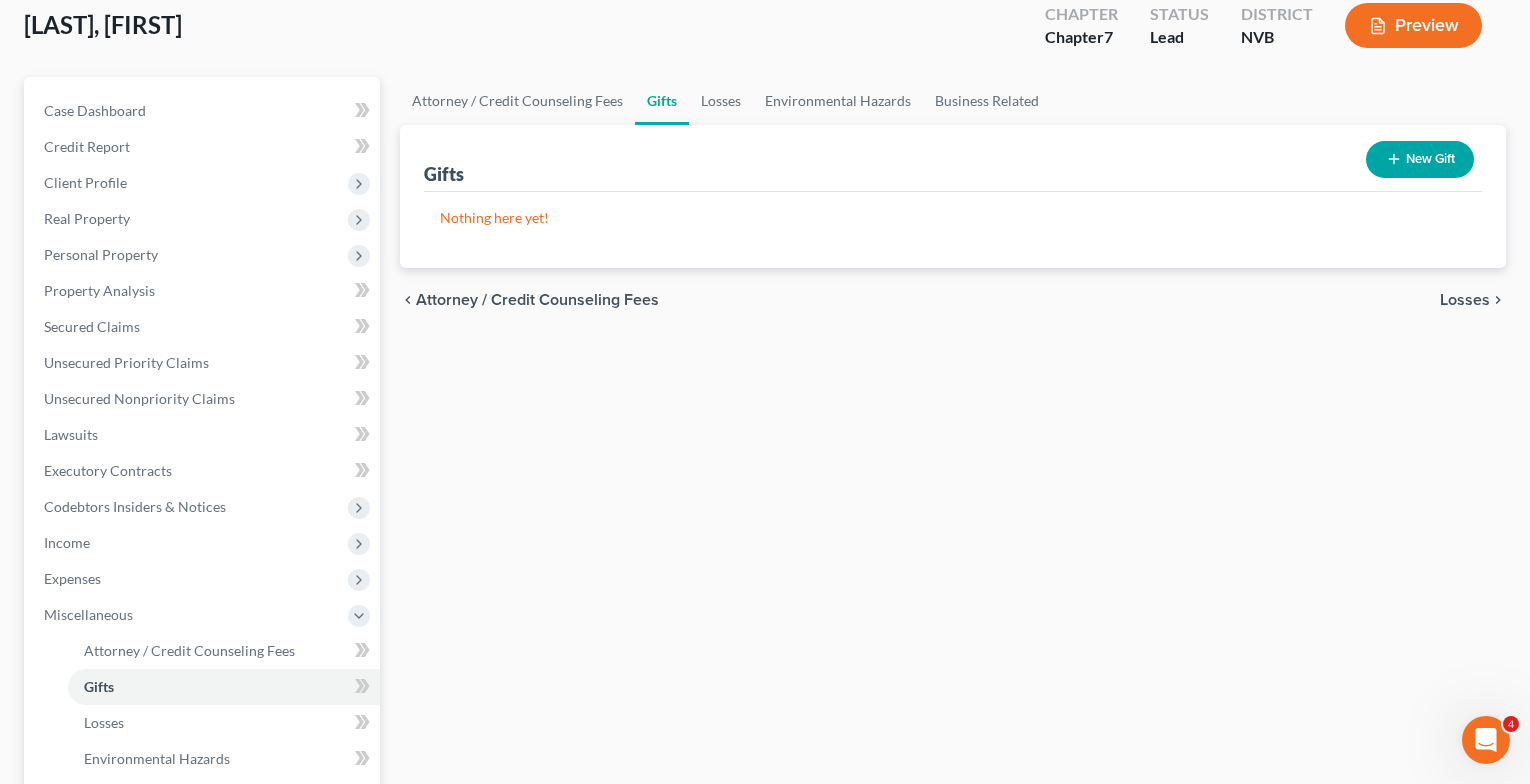 scroll, scrollTop: 0, scrollLeft: 0, axis: both 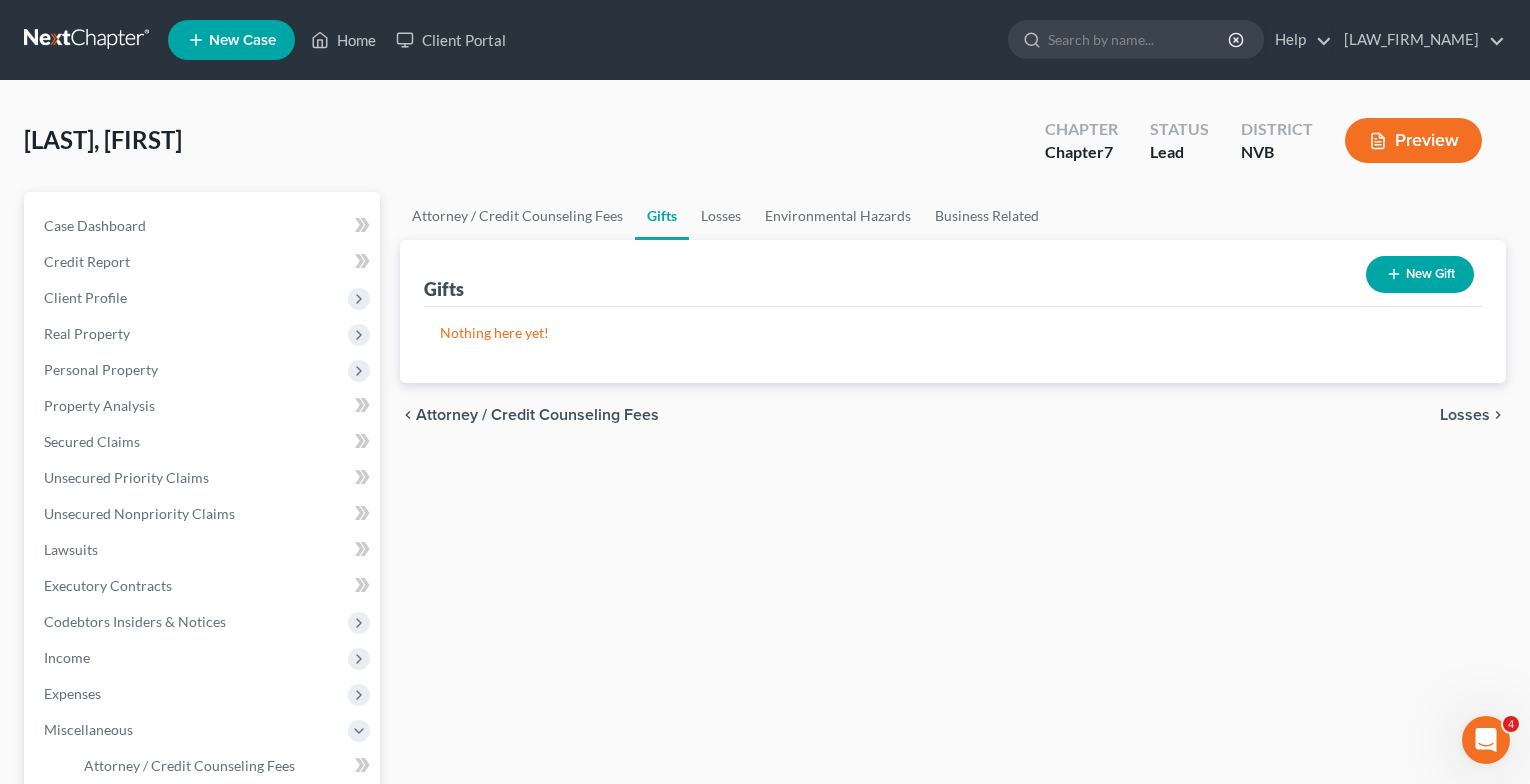 click on "Losses" at bounding box center (1465, 415) 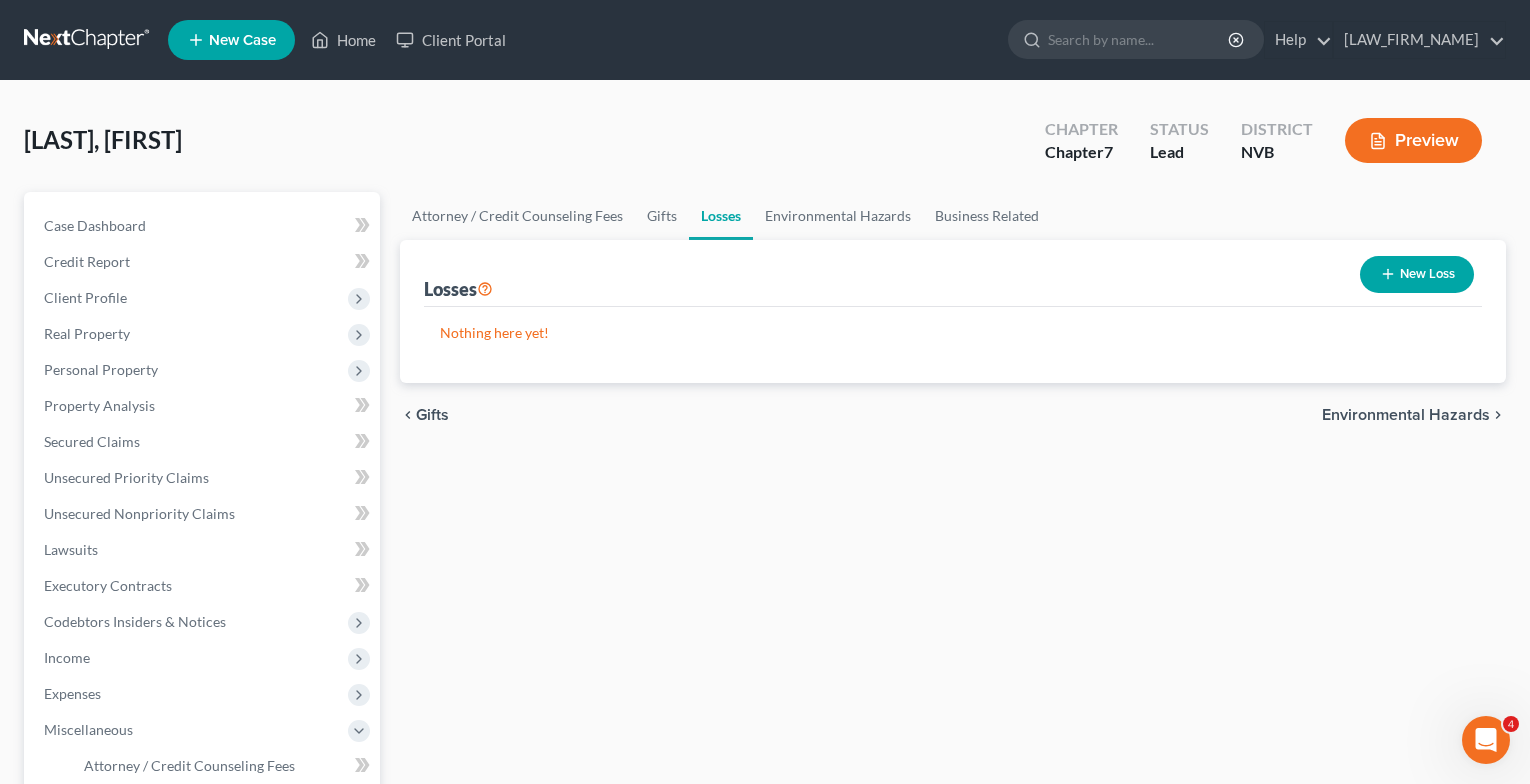 click on "Environmental Hazards" at bounding box center [1406, 415] 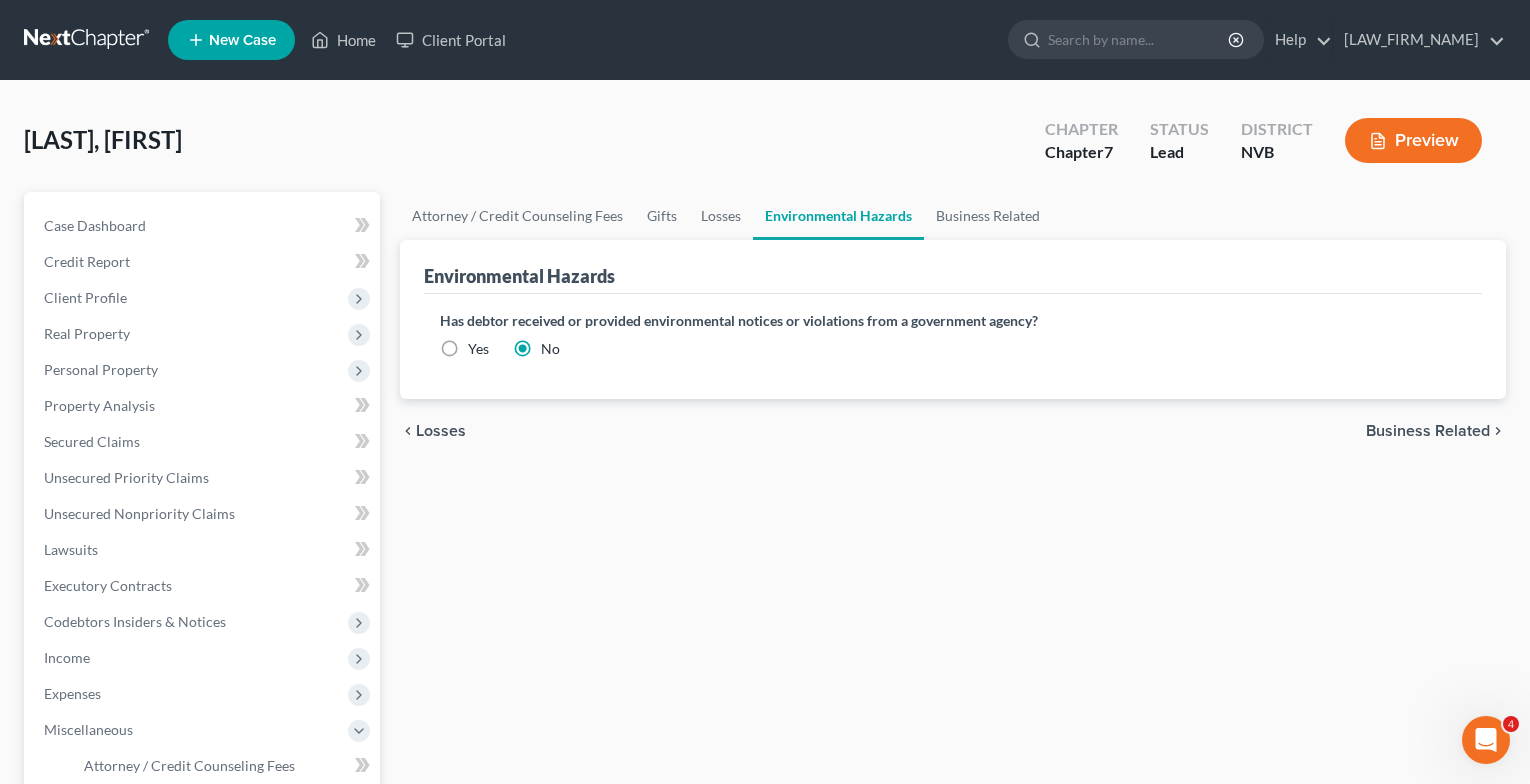 click on "Business Related" at bounding box center [1428, 431] 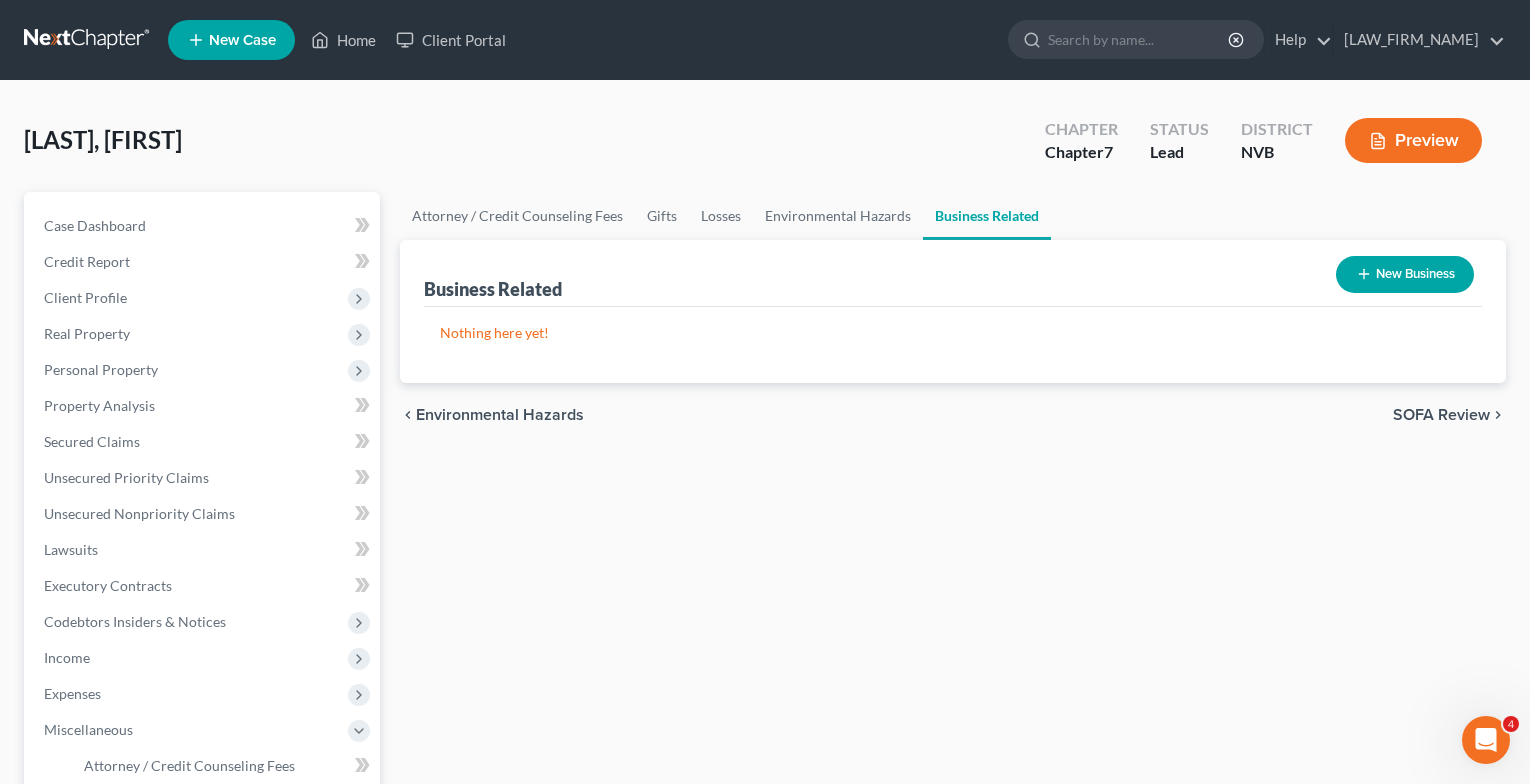 click on "SOFA Review" at bounding box center (1441, 415) 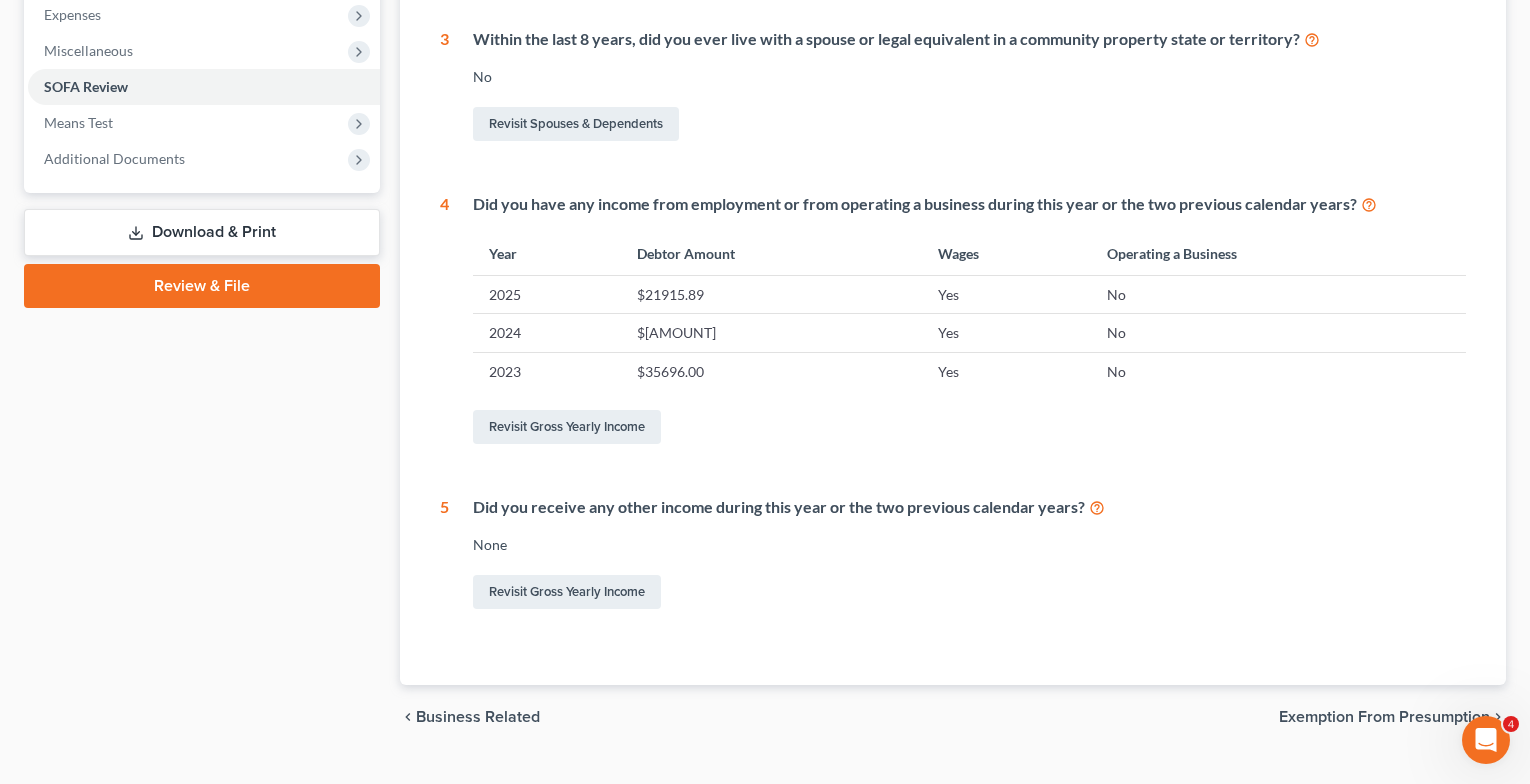 scroll, scrollTop: 720, scrollLeft: 0, axis: vertical 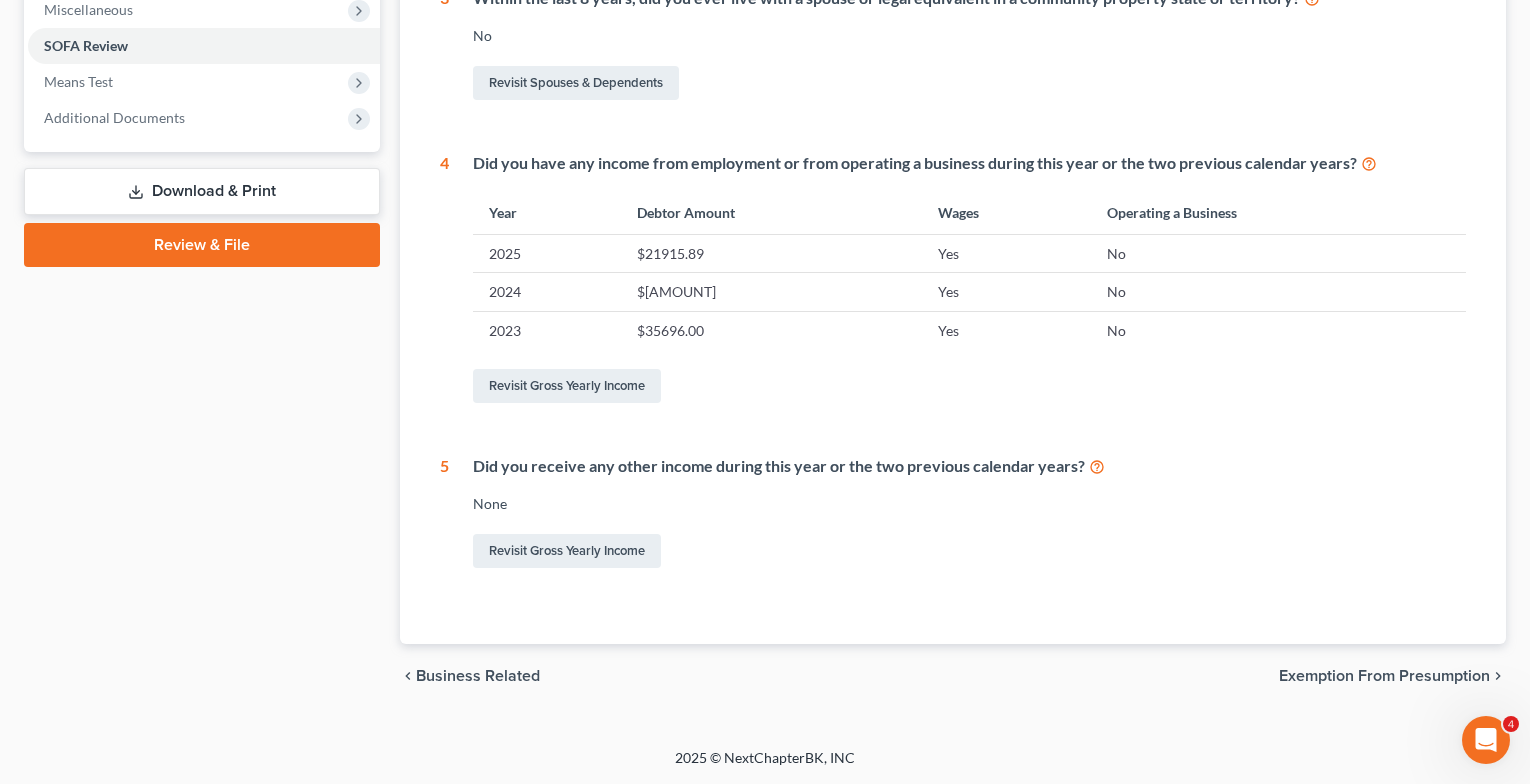 click on "Exemption from Presumption" at bounding box center [1384, 676] 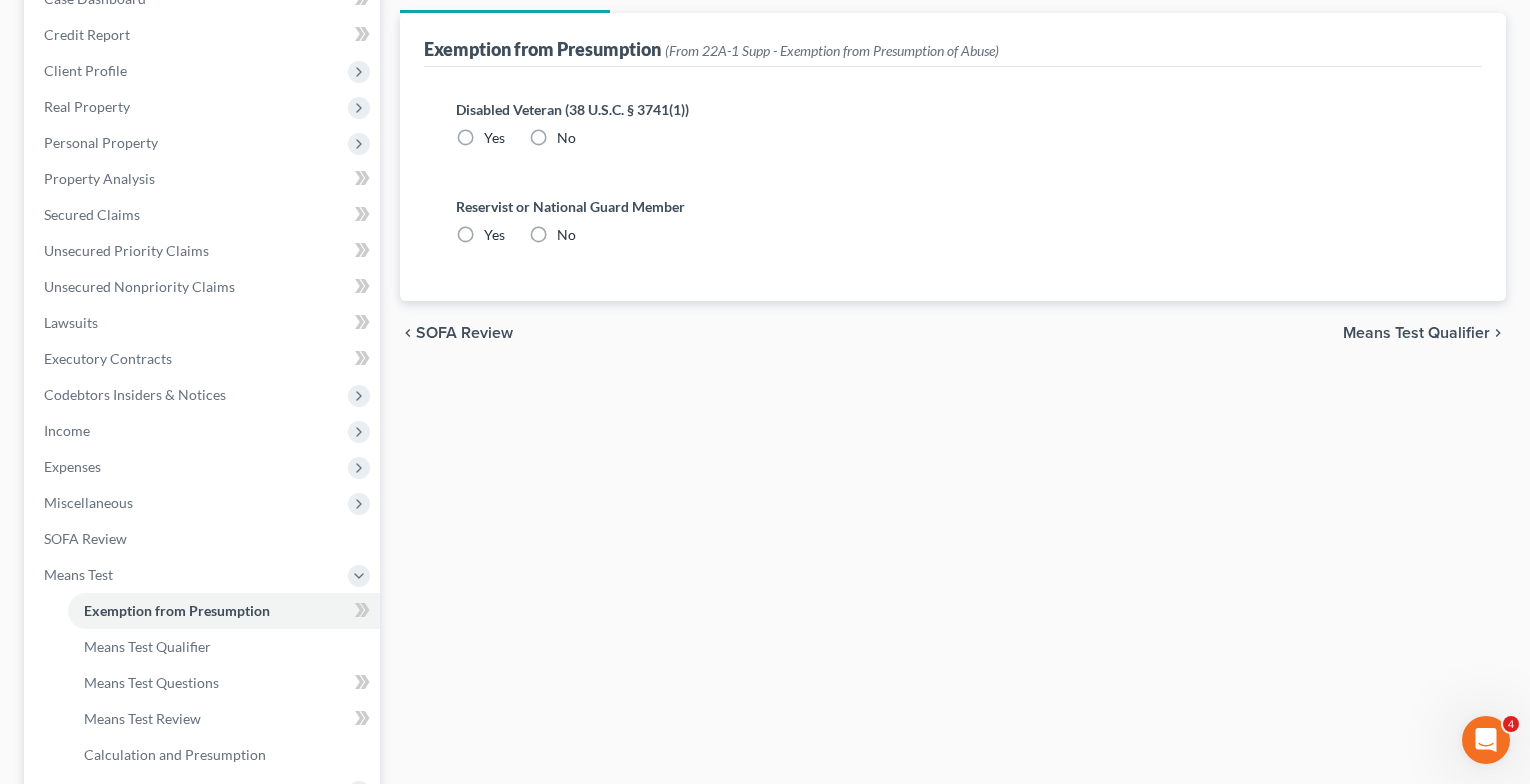 scroll, scrollTop: 0, scrollLeft: 0, axis: both 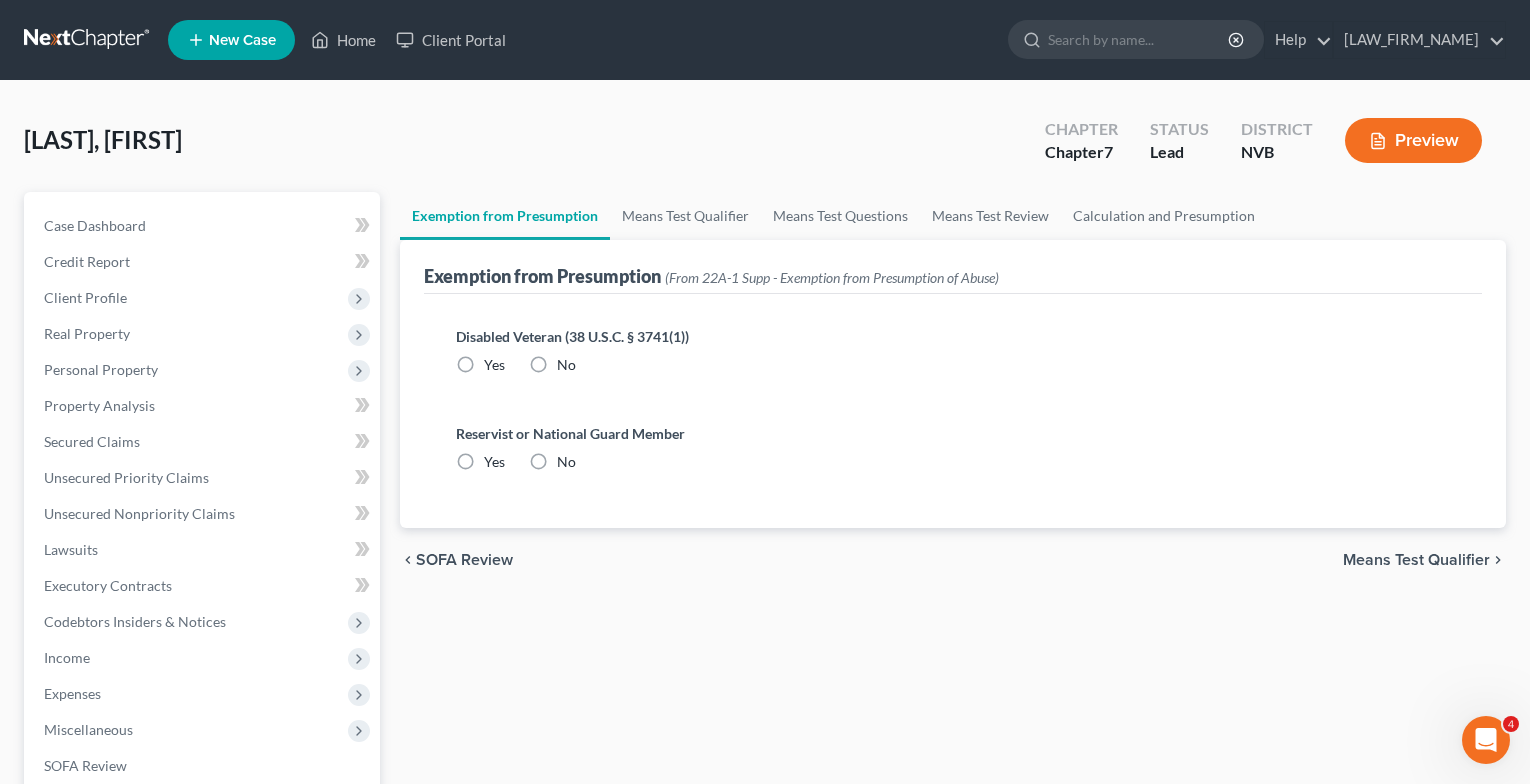 click on "Means Test Qualifier" at bounding box center (1416, 560) 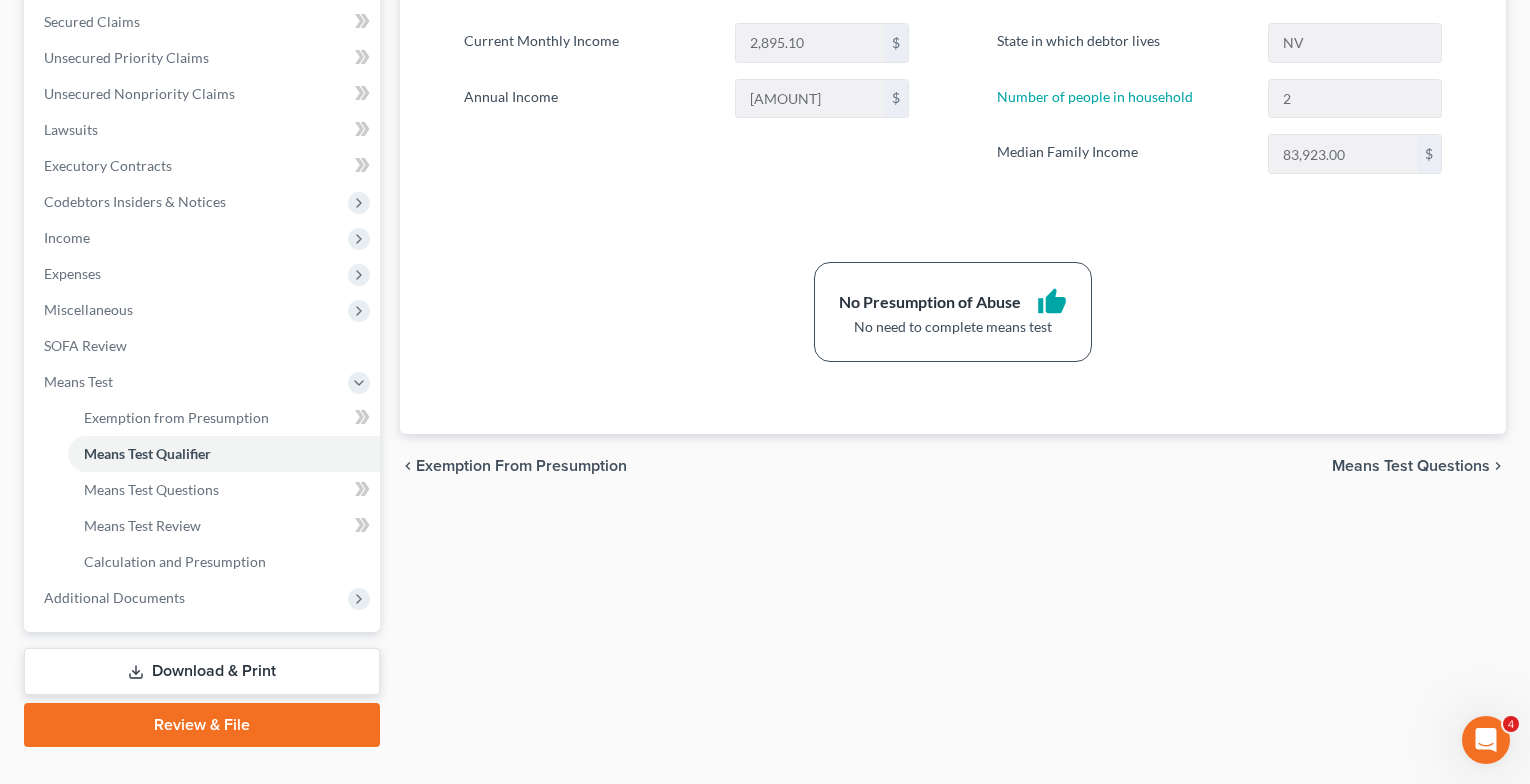 scroll, scrollTop: 459, scrollLeft: 0, axis: vertical 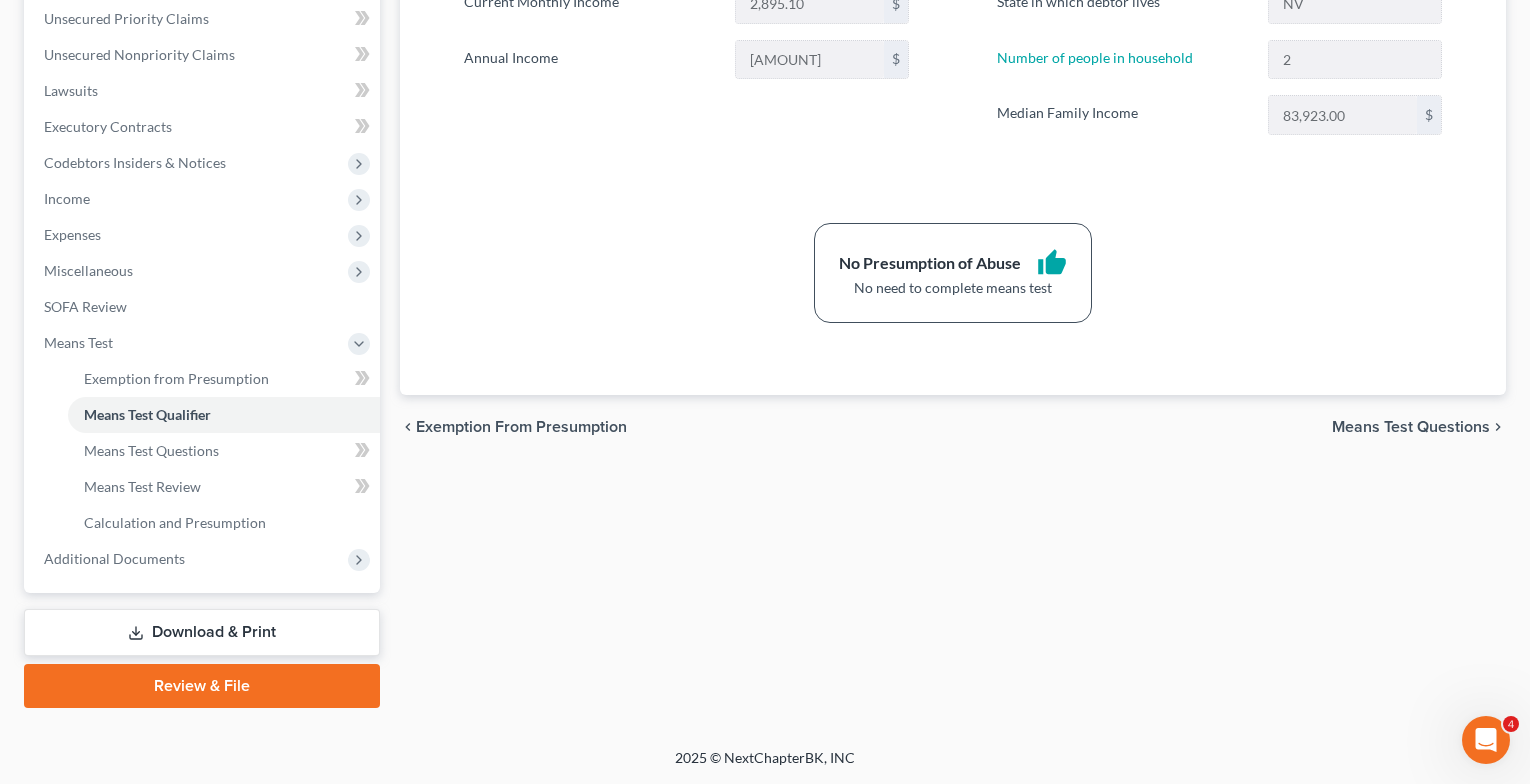 click on "Means Test Questions" at bounding box center [1411, 427] 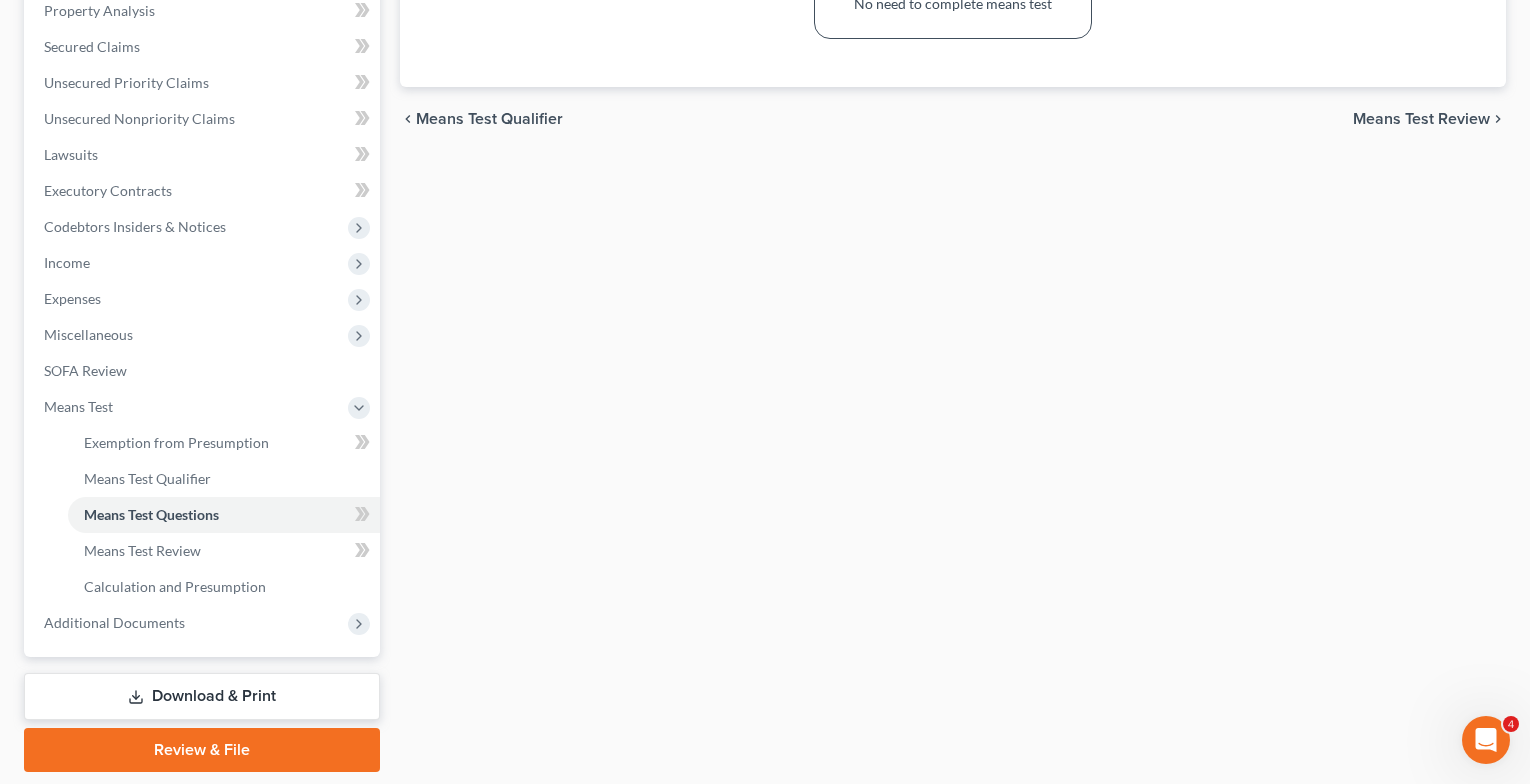 scroll, scrollTop: 400, scrollLeft: 0, axis: vertical 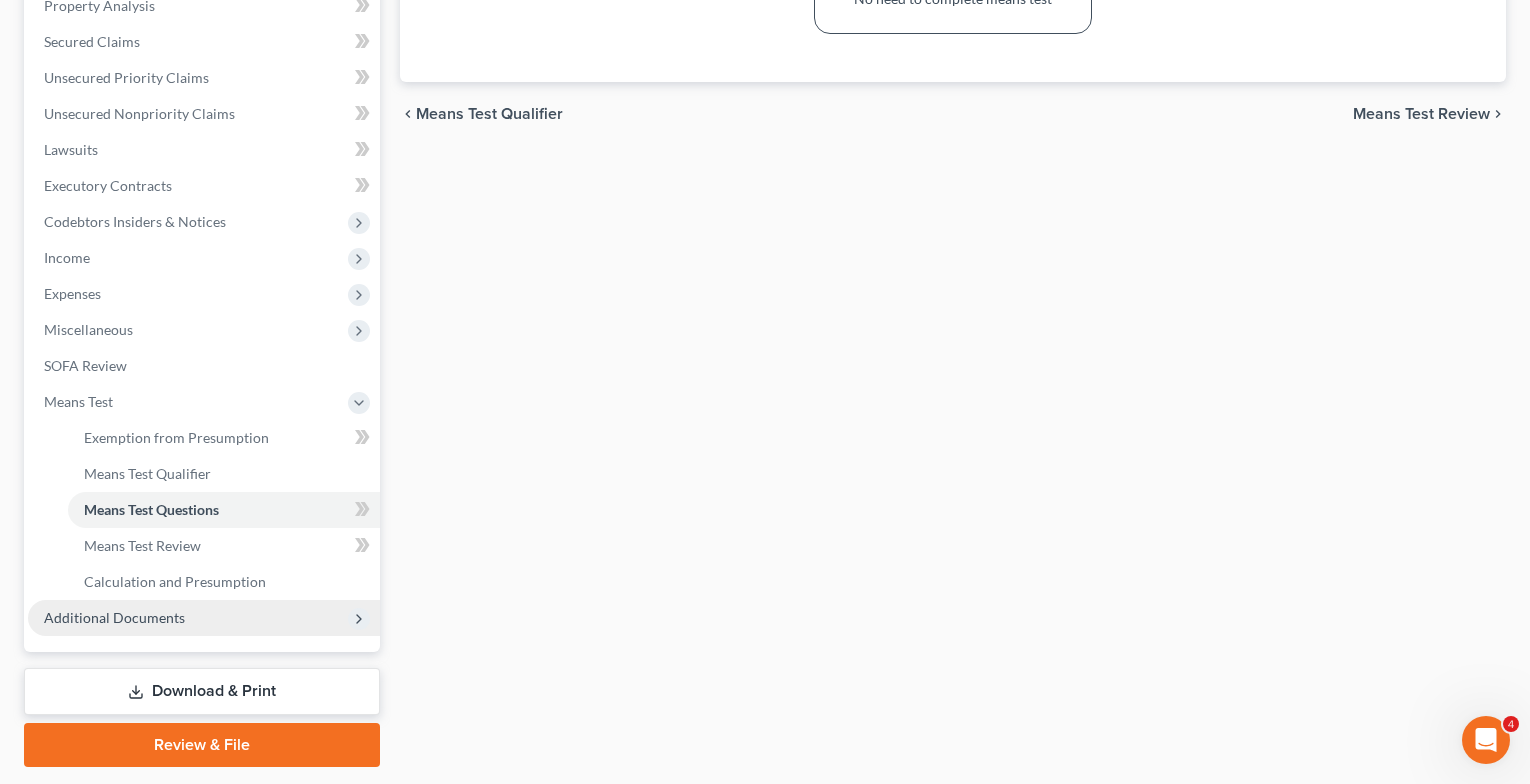 click on "Additional Documents" at bounding box center [204, 618] 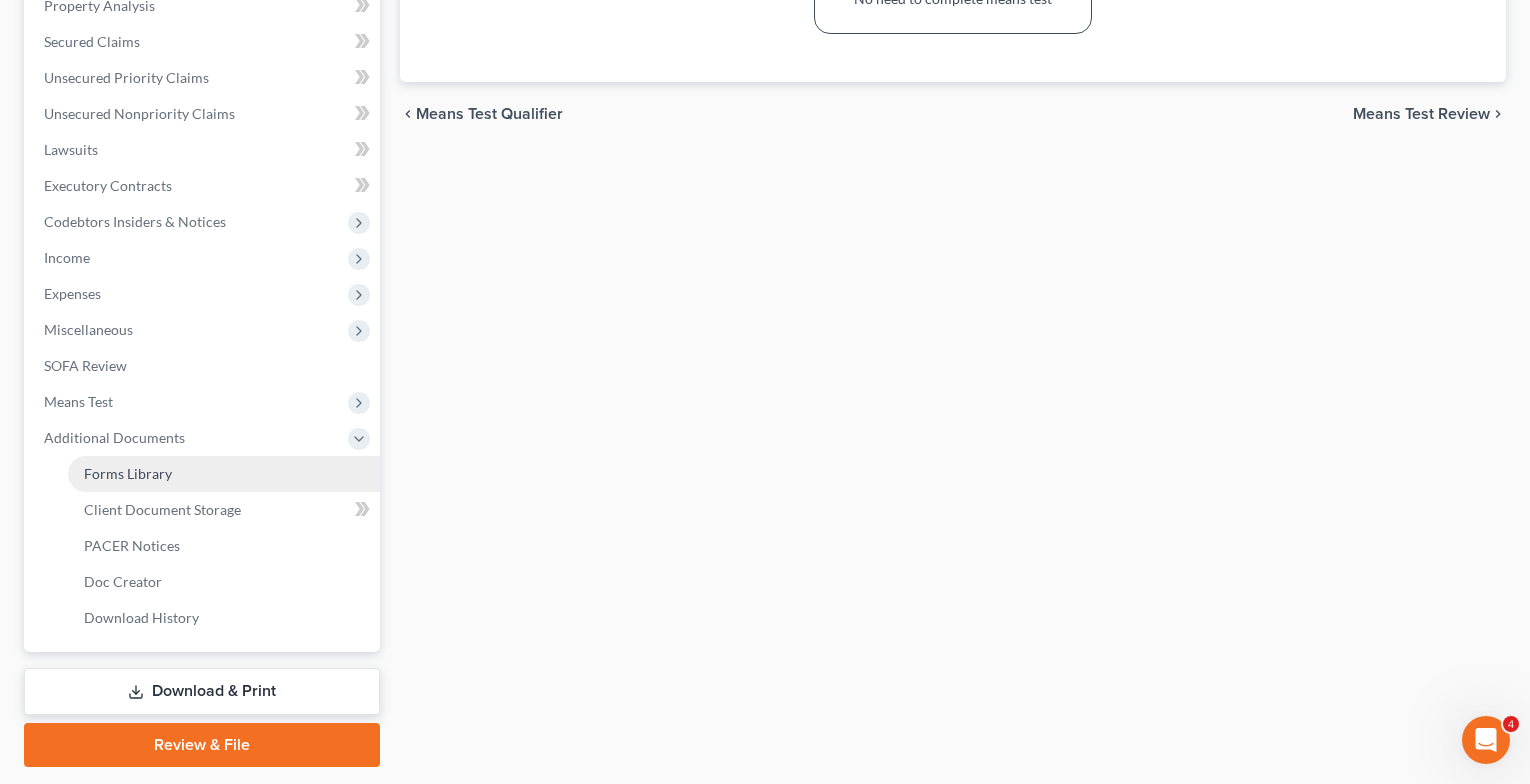 click on "Forms Library" at bounding box center (224, 474) 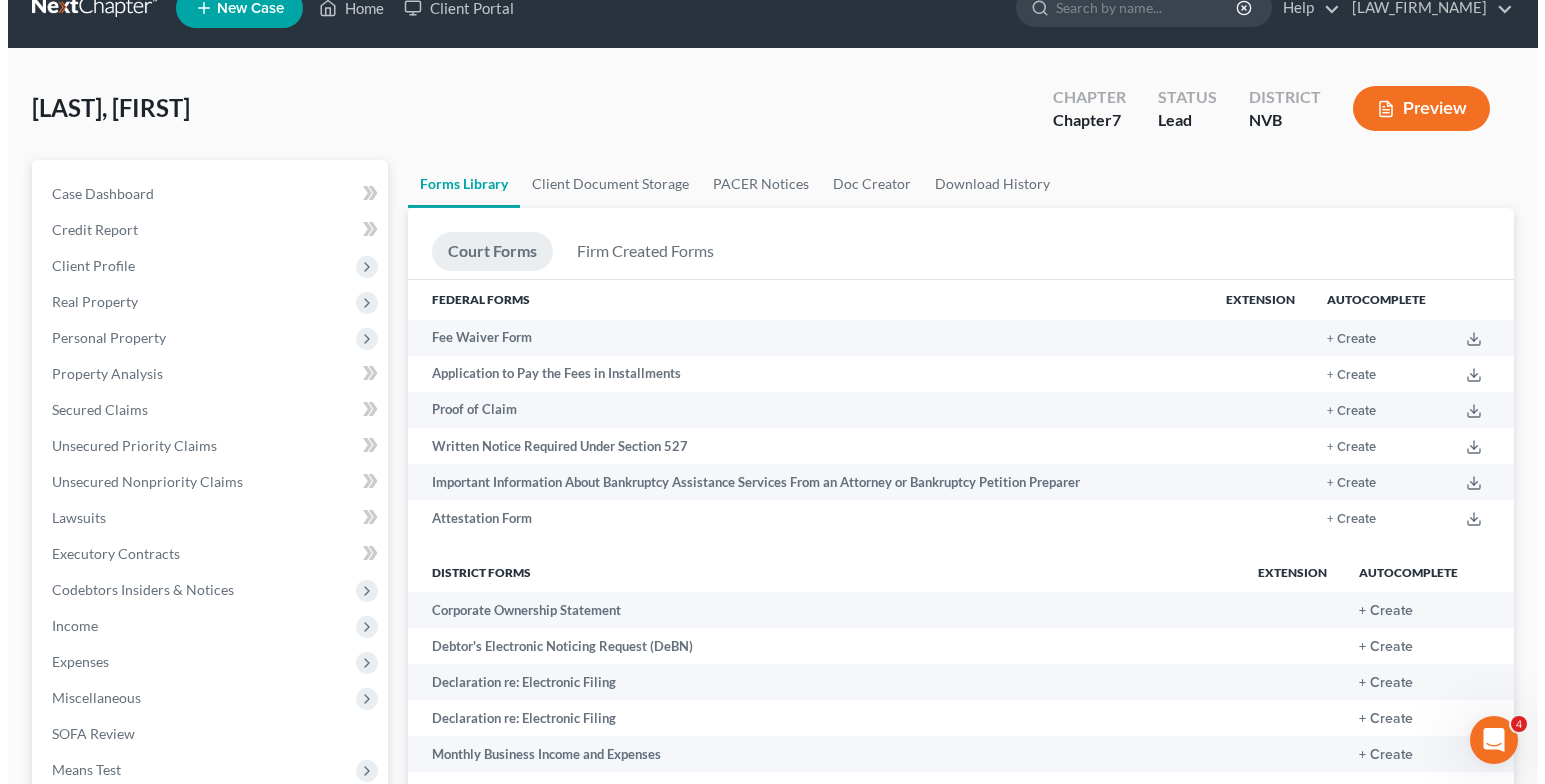 scroll, scrollTop: 0, scrollLeft: 0, axis: both 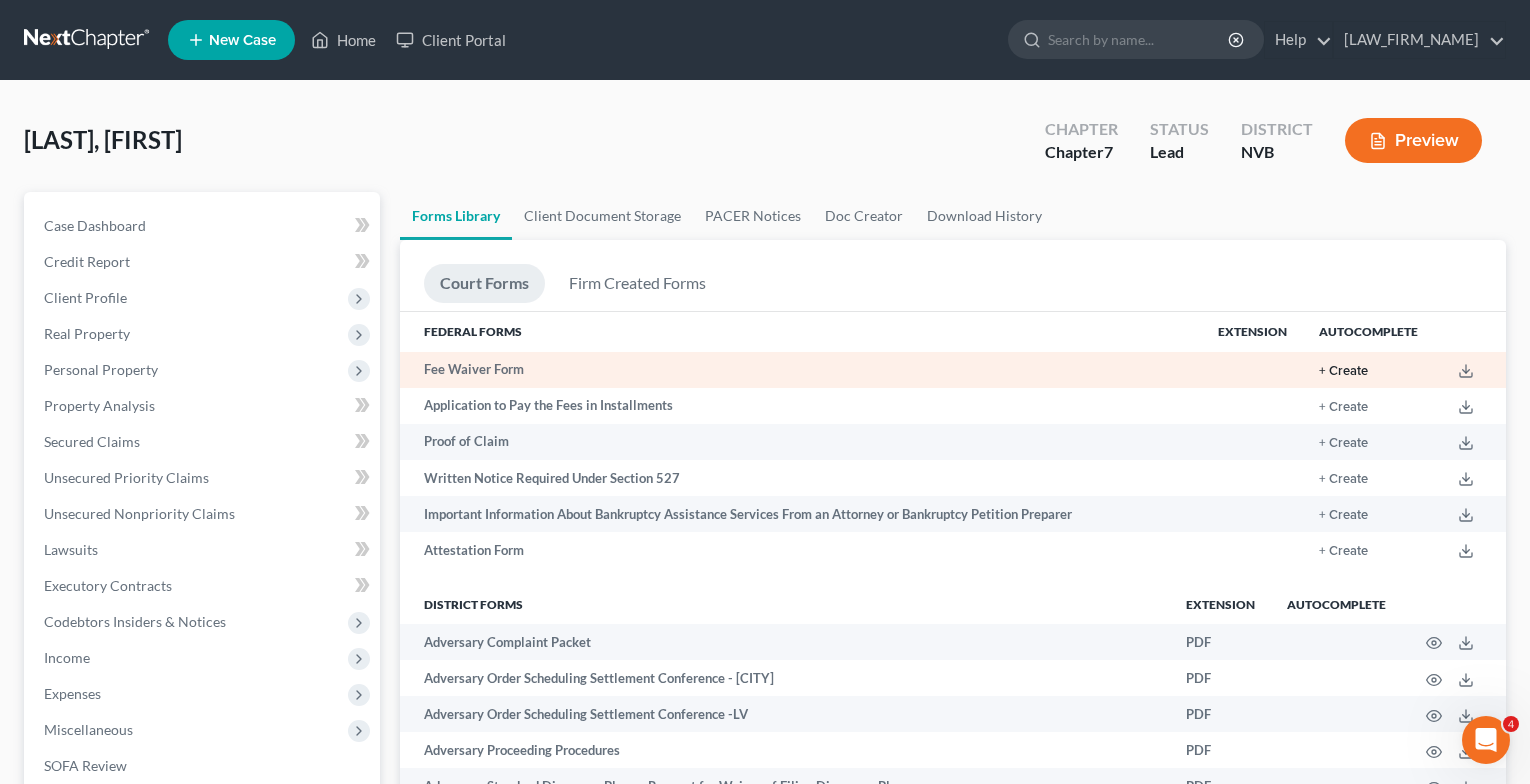 click on "+ Create" at bounding box center [1343, 371] 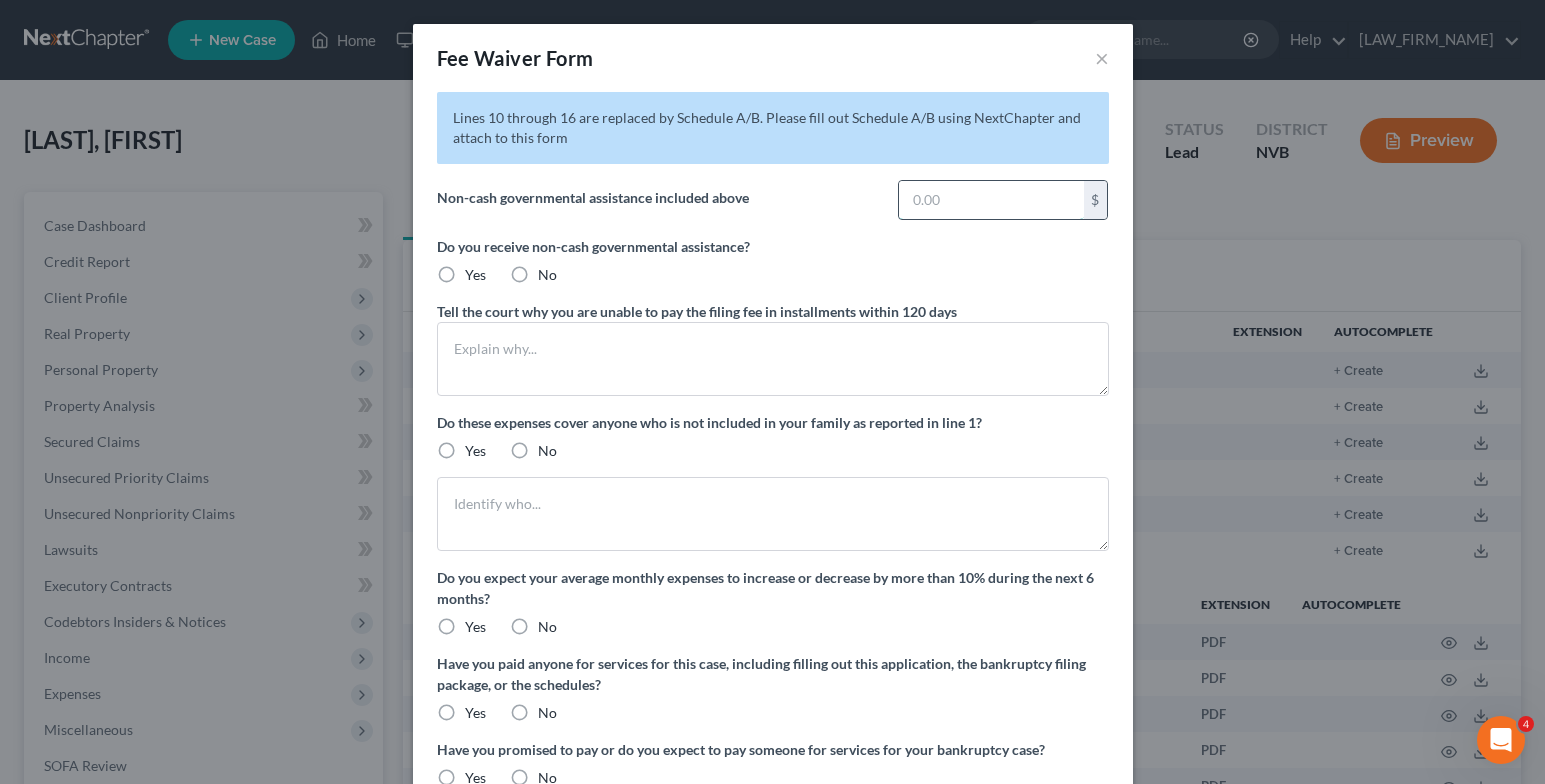 click at bounding box center (991, 200) 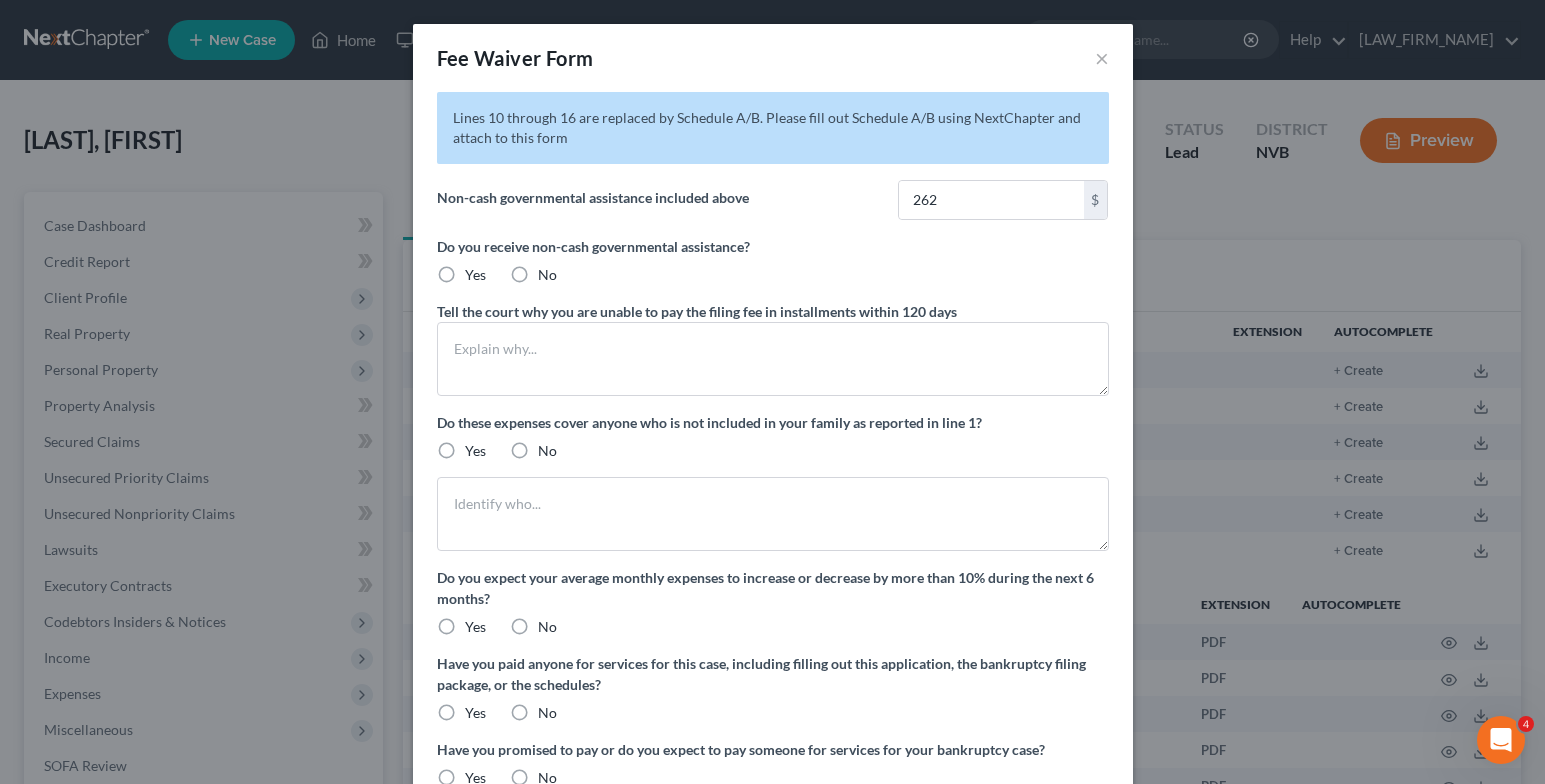 click on "Yes" at bounding box center (475, 275) 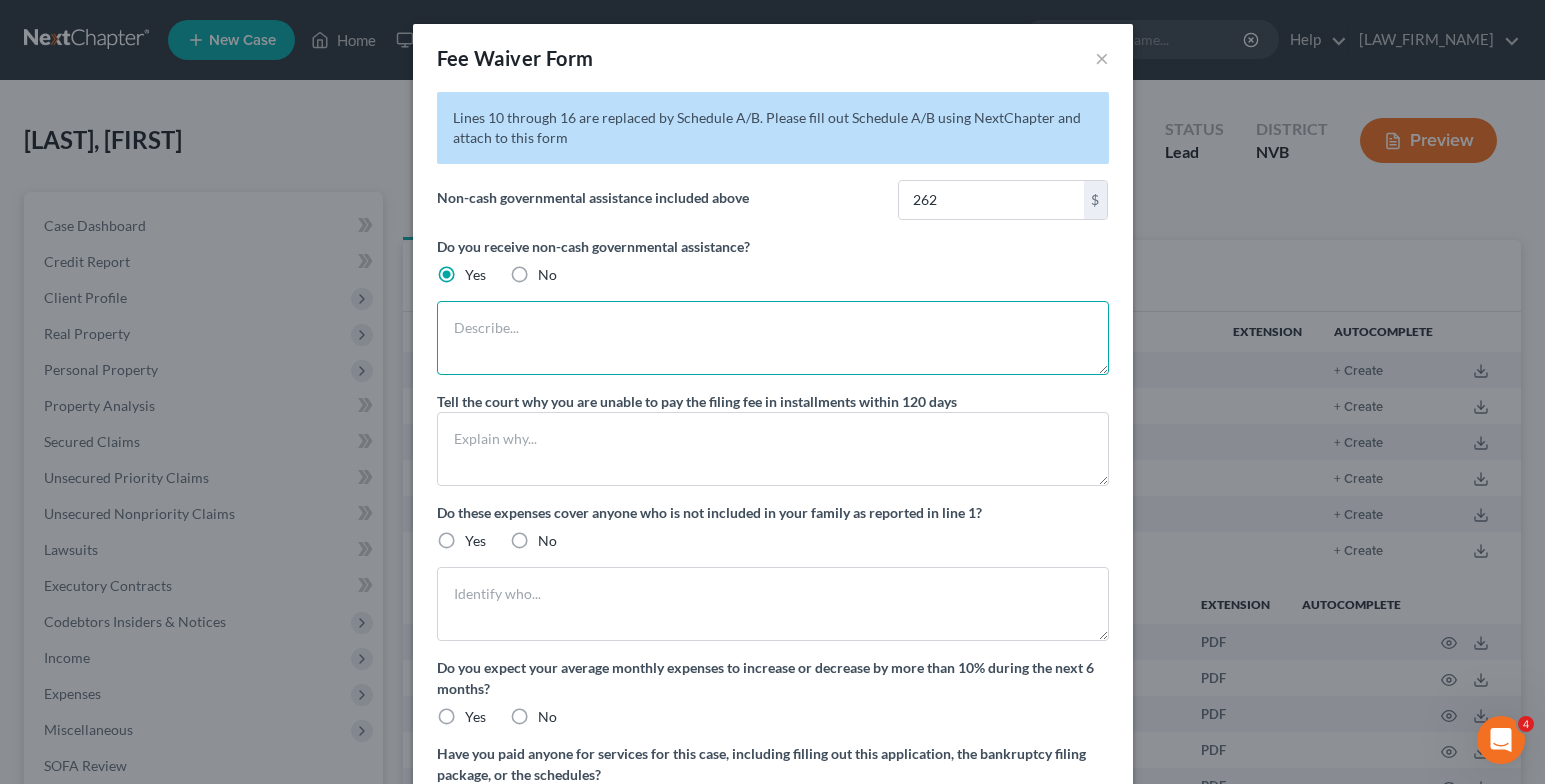 click at bounding box center [773, 338] 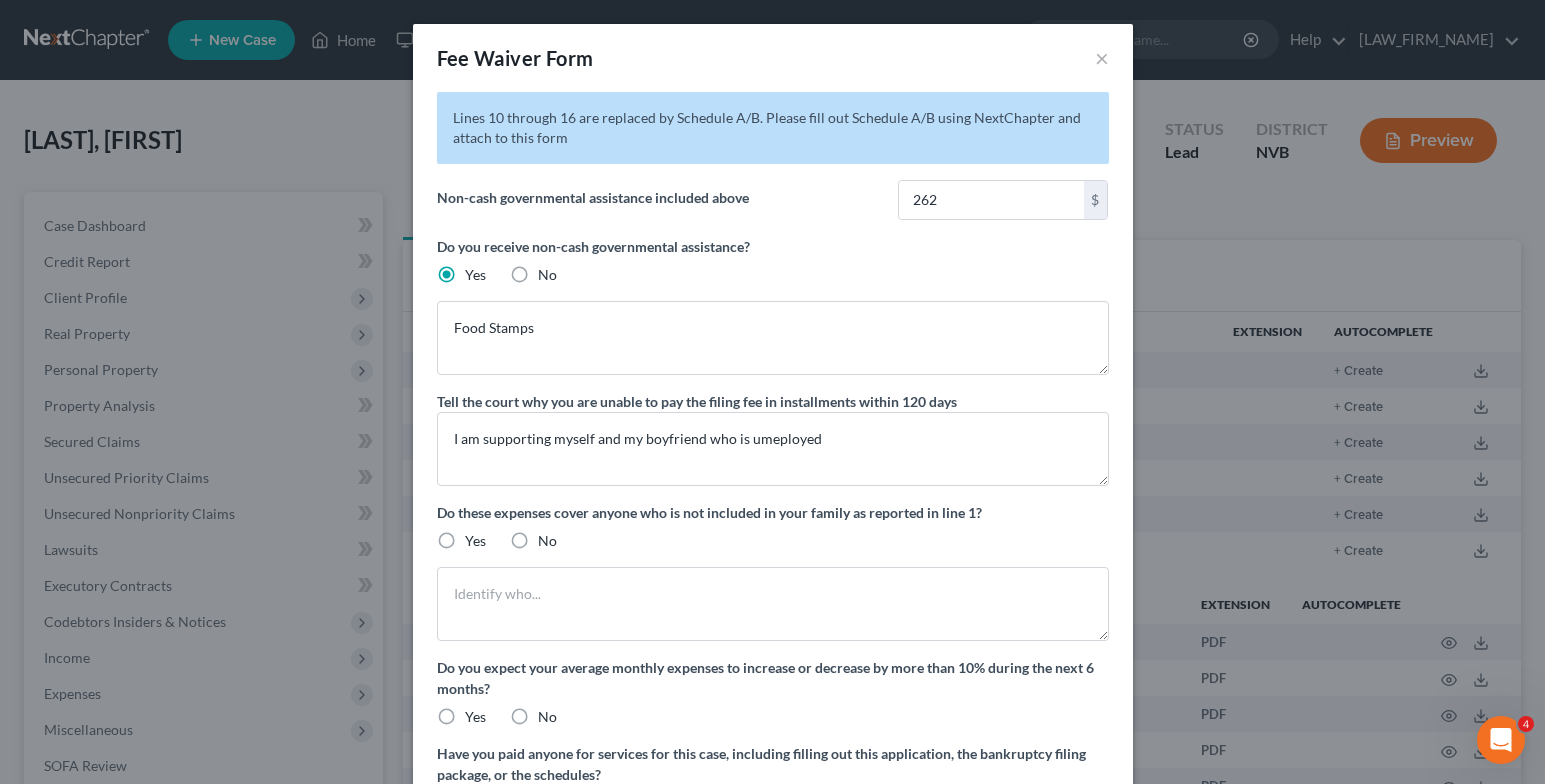 click on "No" at bounding box center (547, 541) 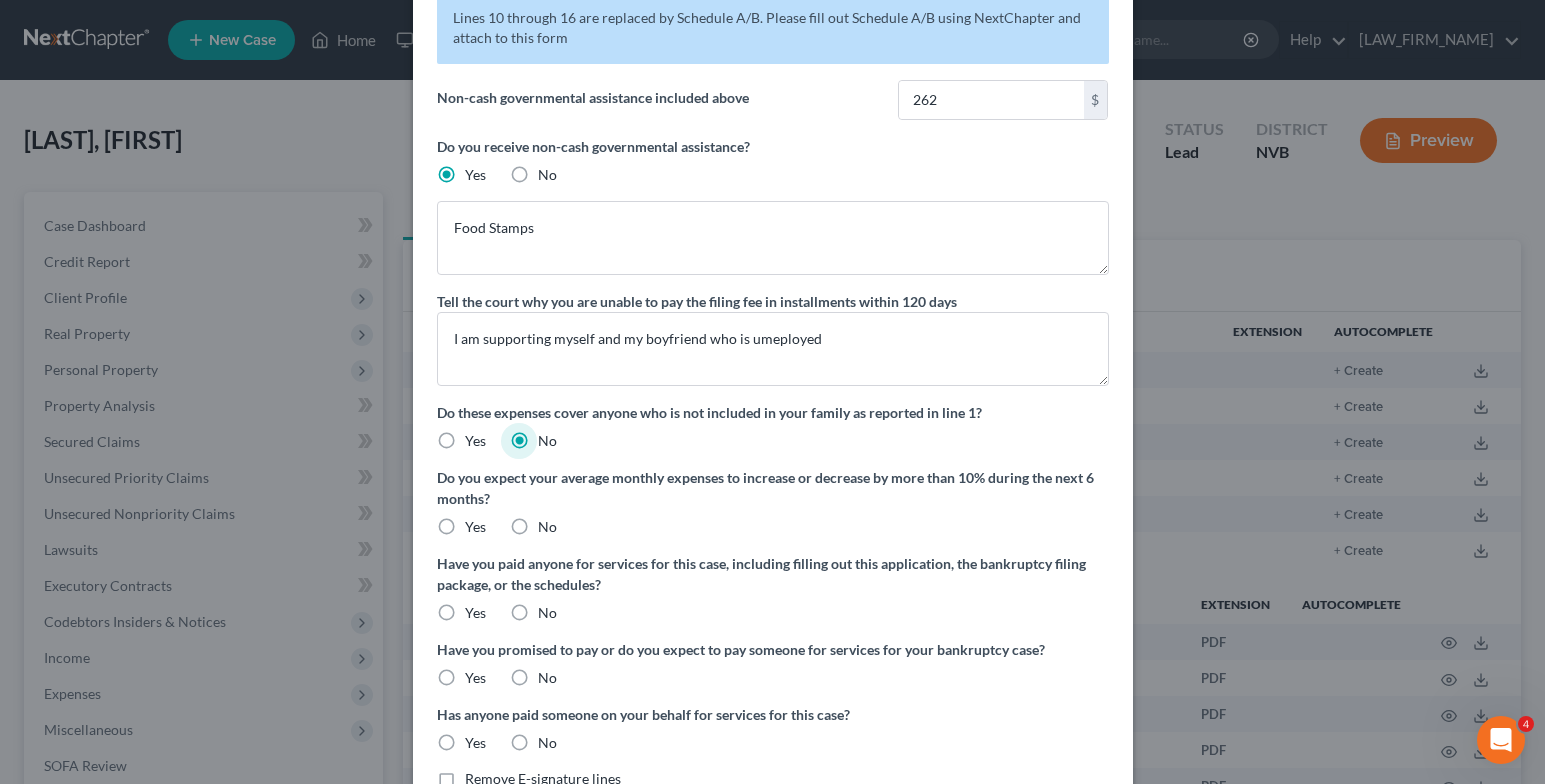scroll, scrollTop: 200, scrollLeft: 0, axis: vertical 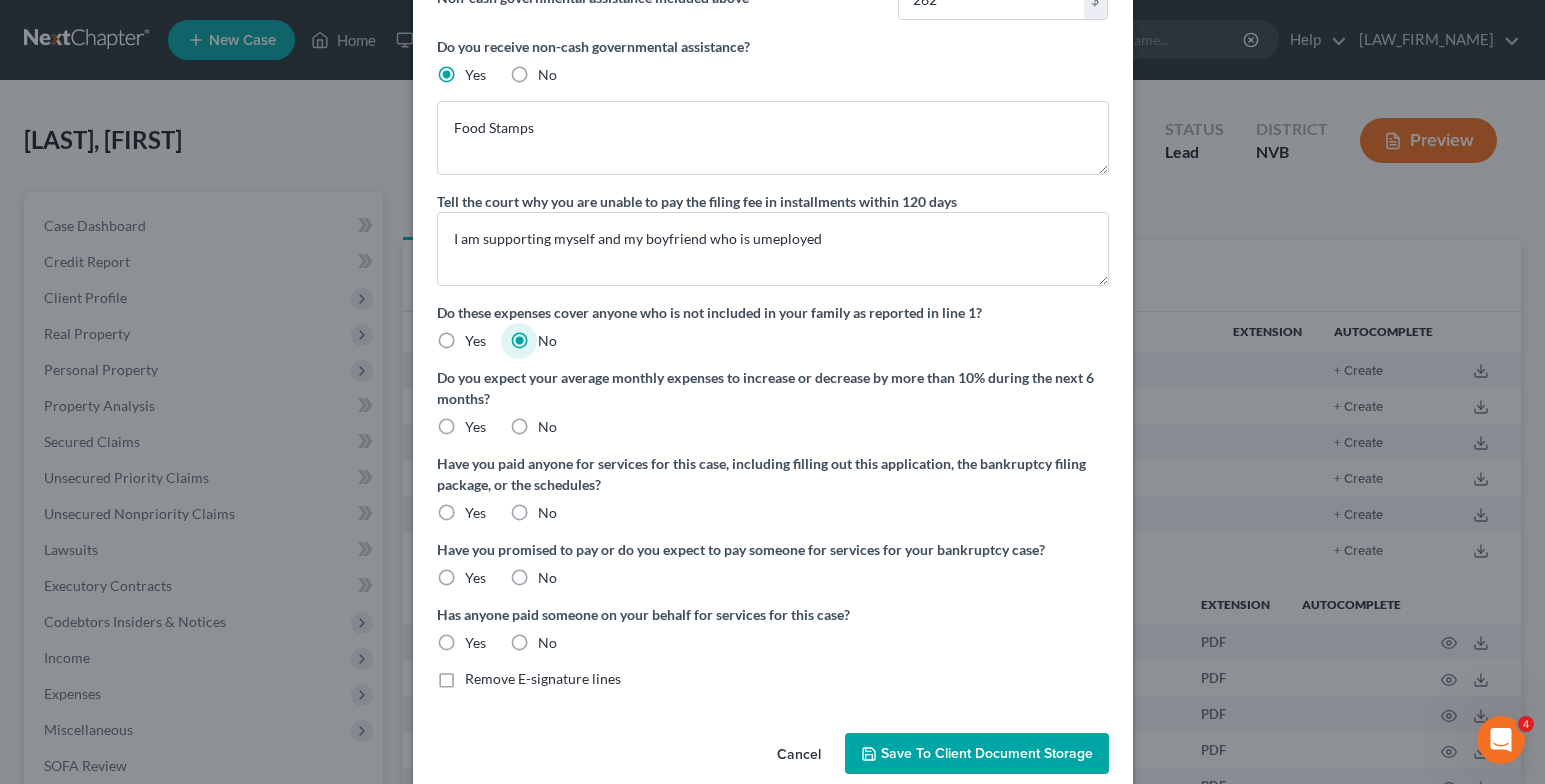 click on "No" at bounding box center [547, 427] 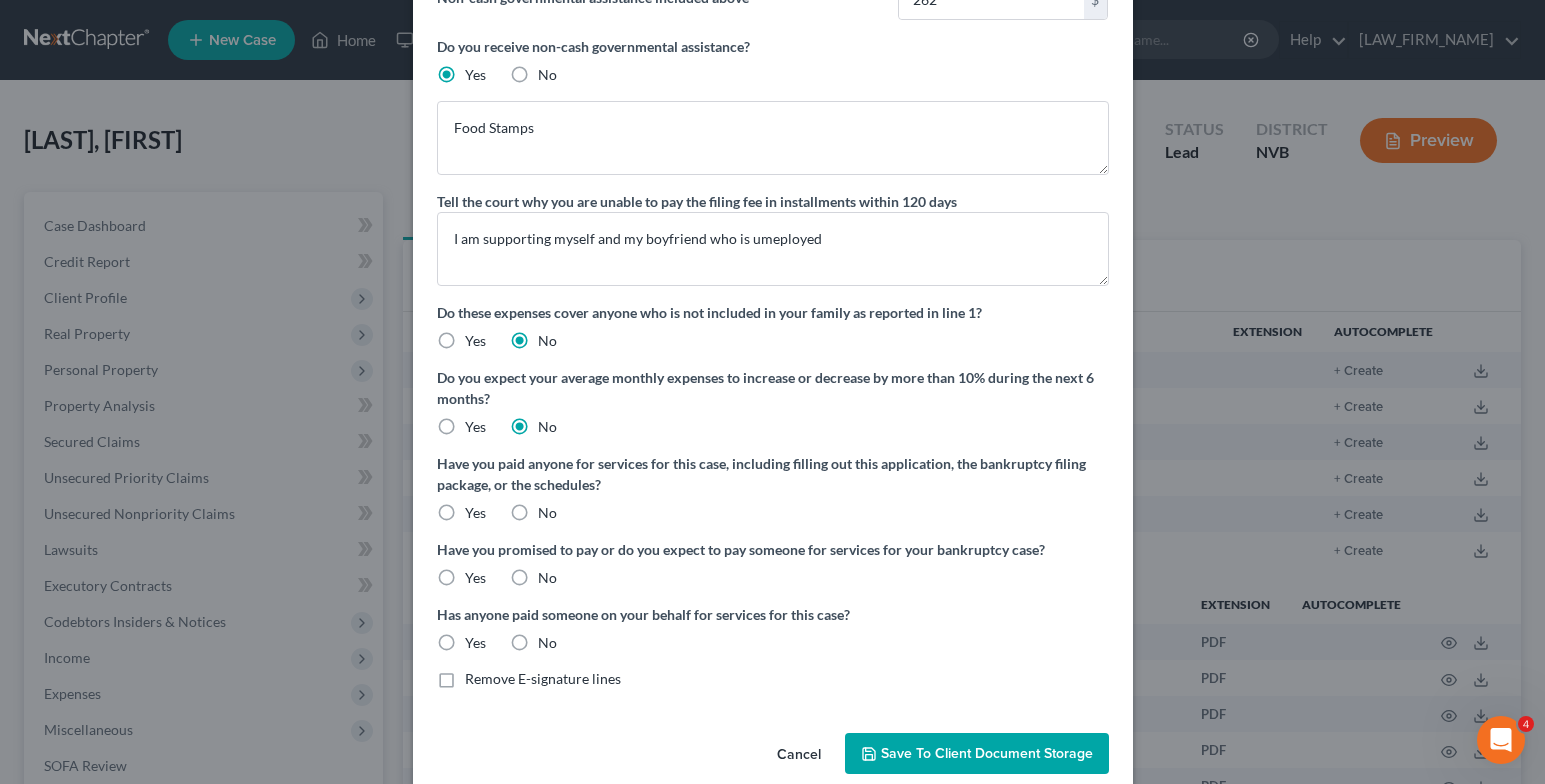 click on "No" at bounding box center (547, 513) 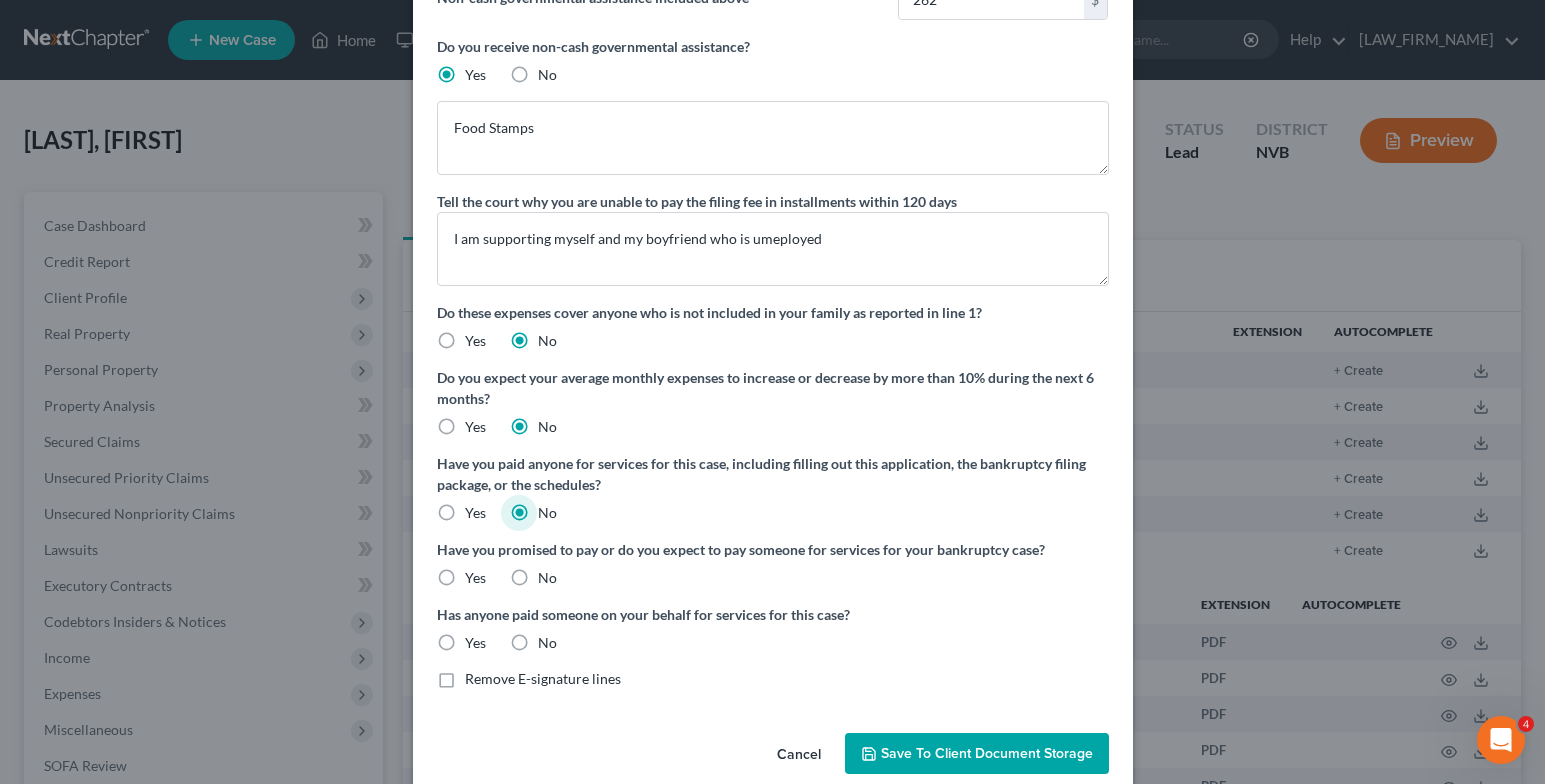 click on "No" at bounding box center (547, 578) 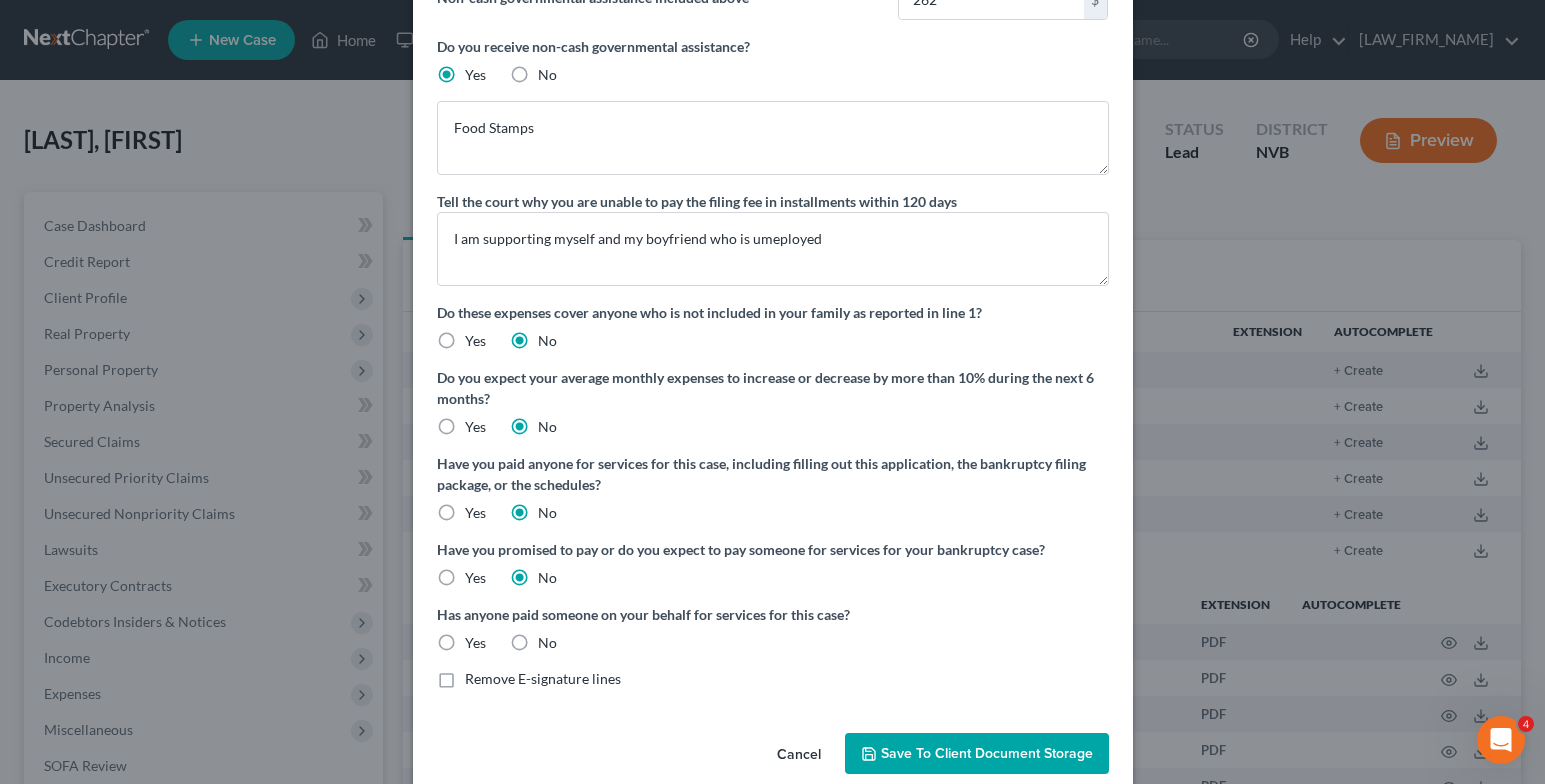 click on "No" at bounding box center (547, 643) 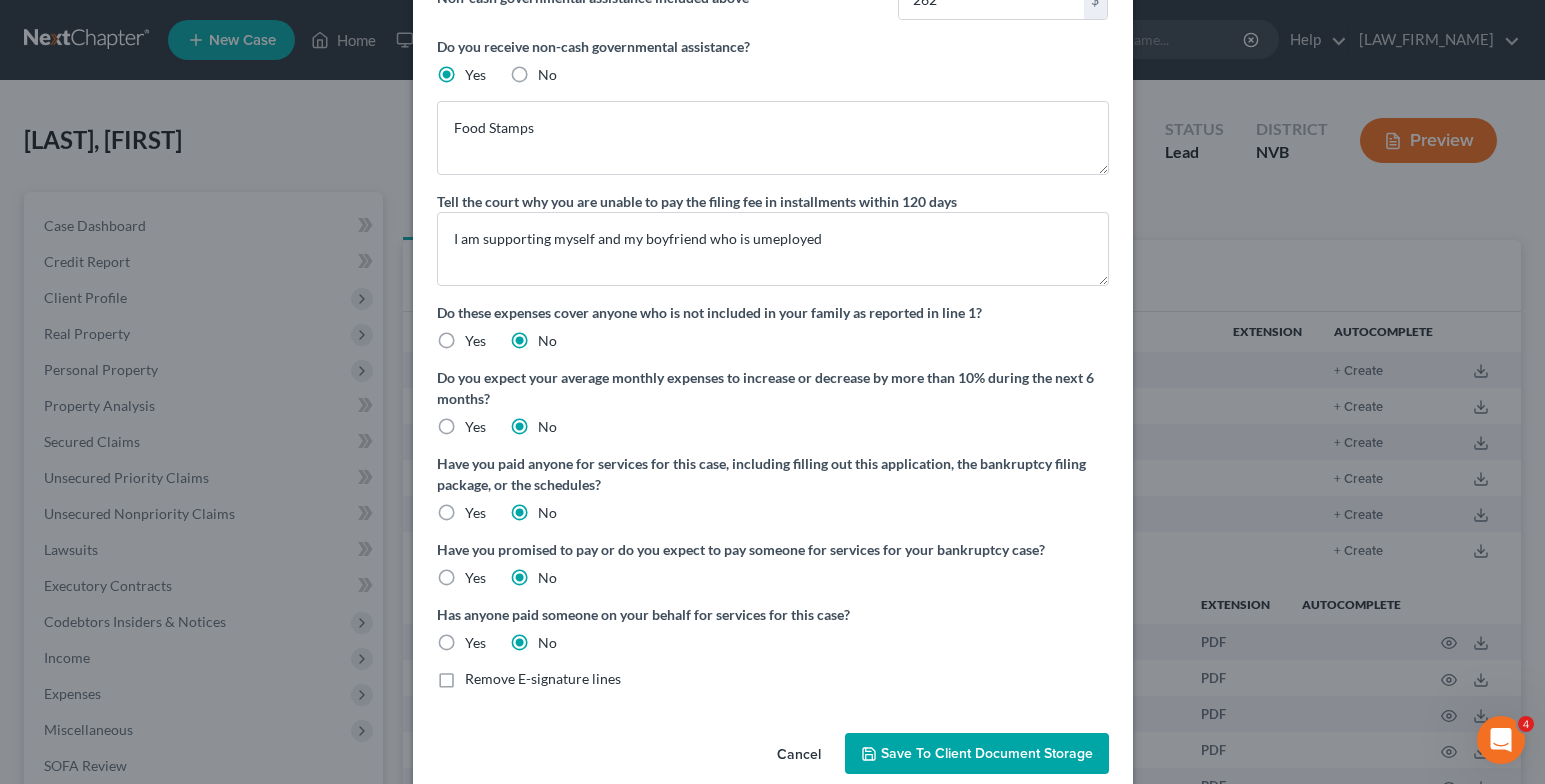 click on "Save to Client Document Storage" at bounding box center (987, 753) 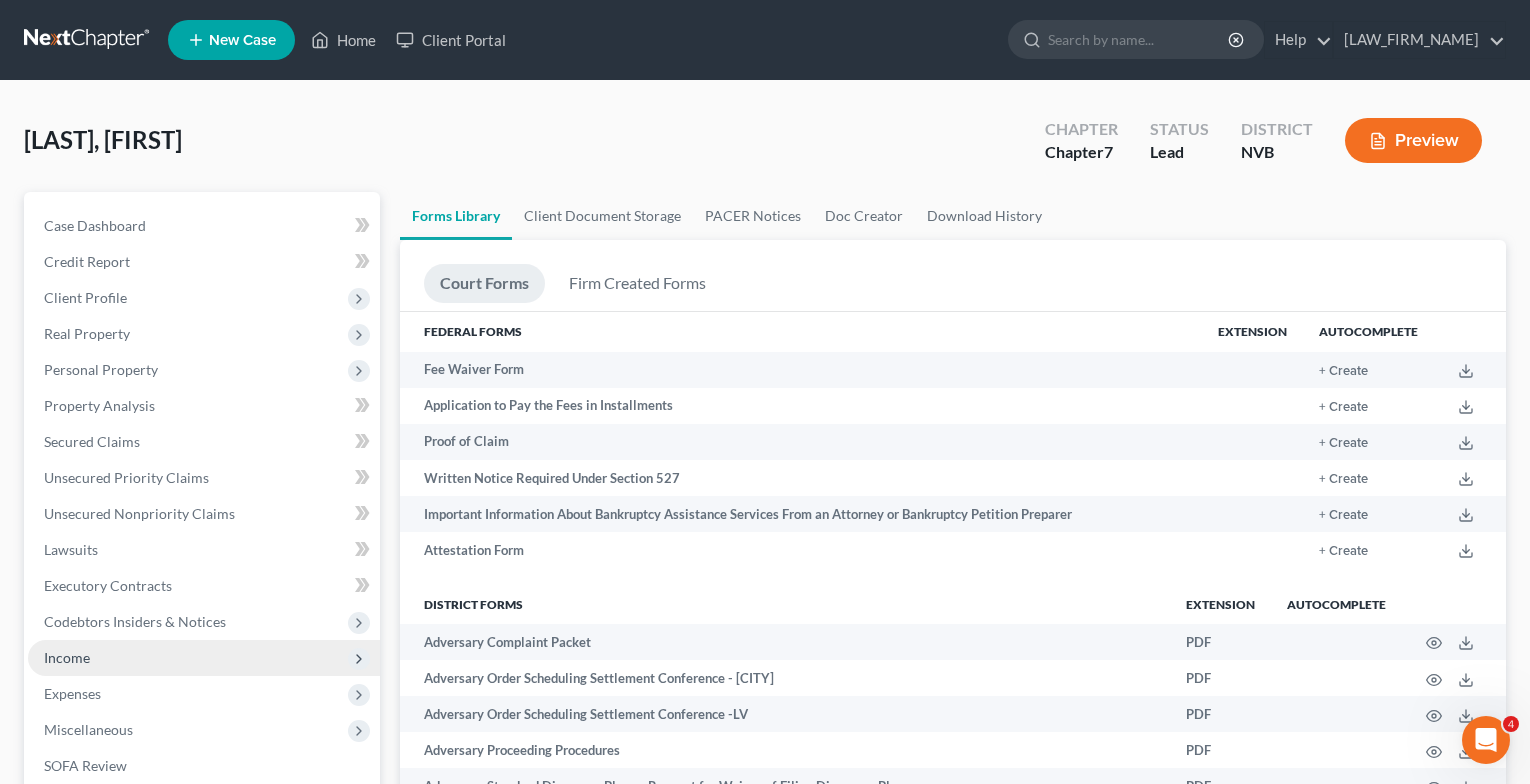 click on "Income" at bounding box center (204, 658) 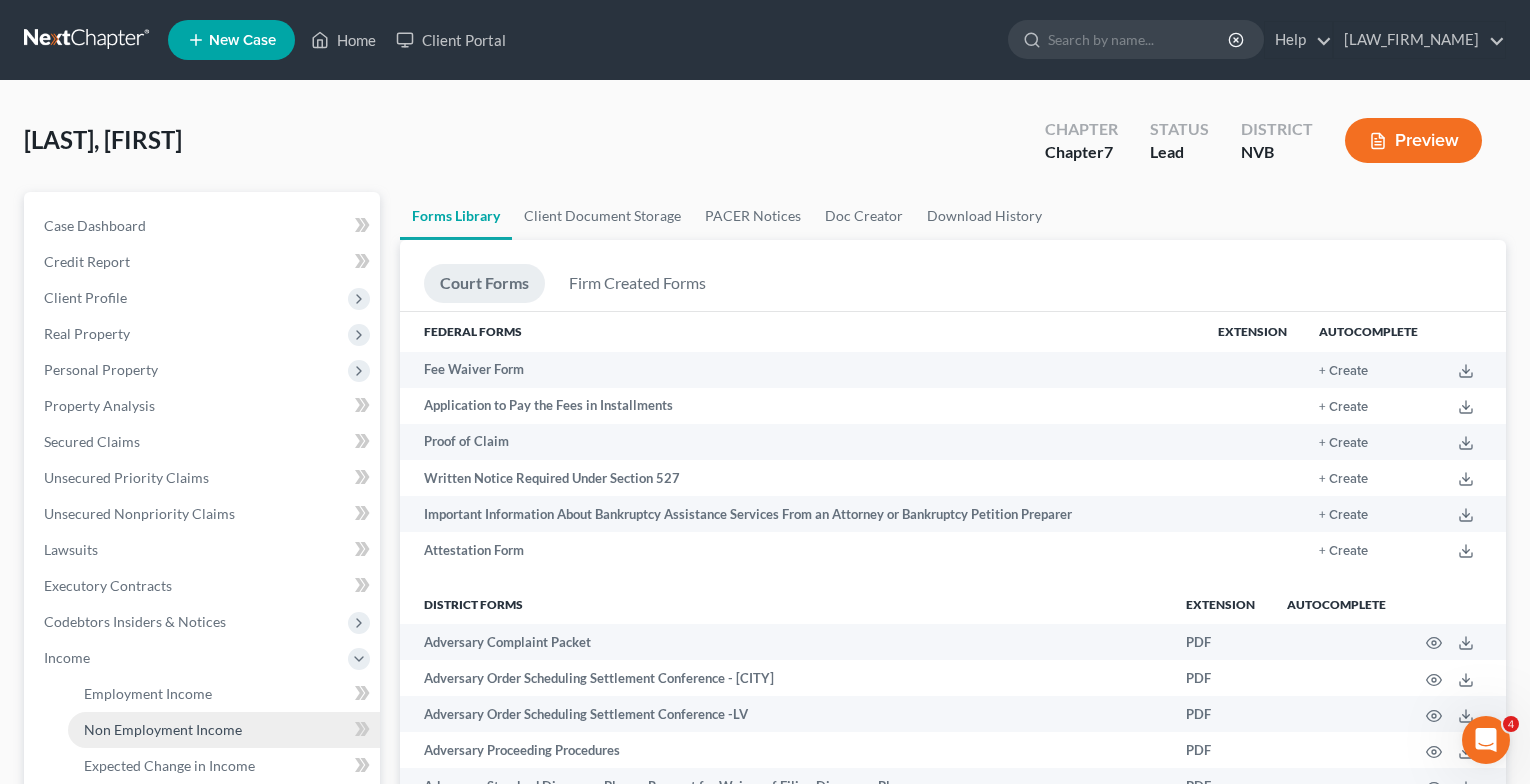 click on "Non Employment Income" at bounding box center (163, 729) 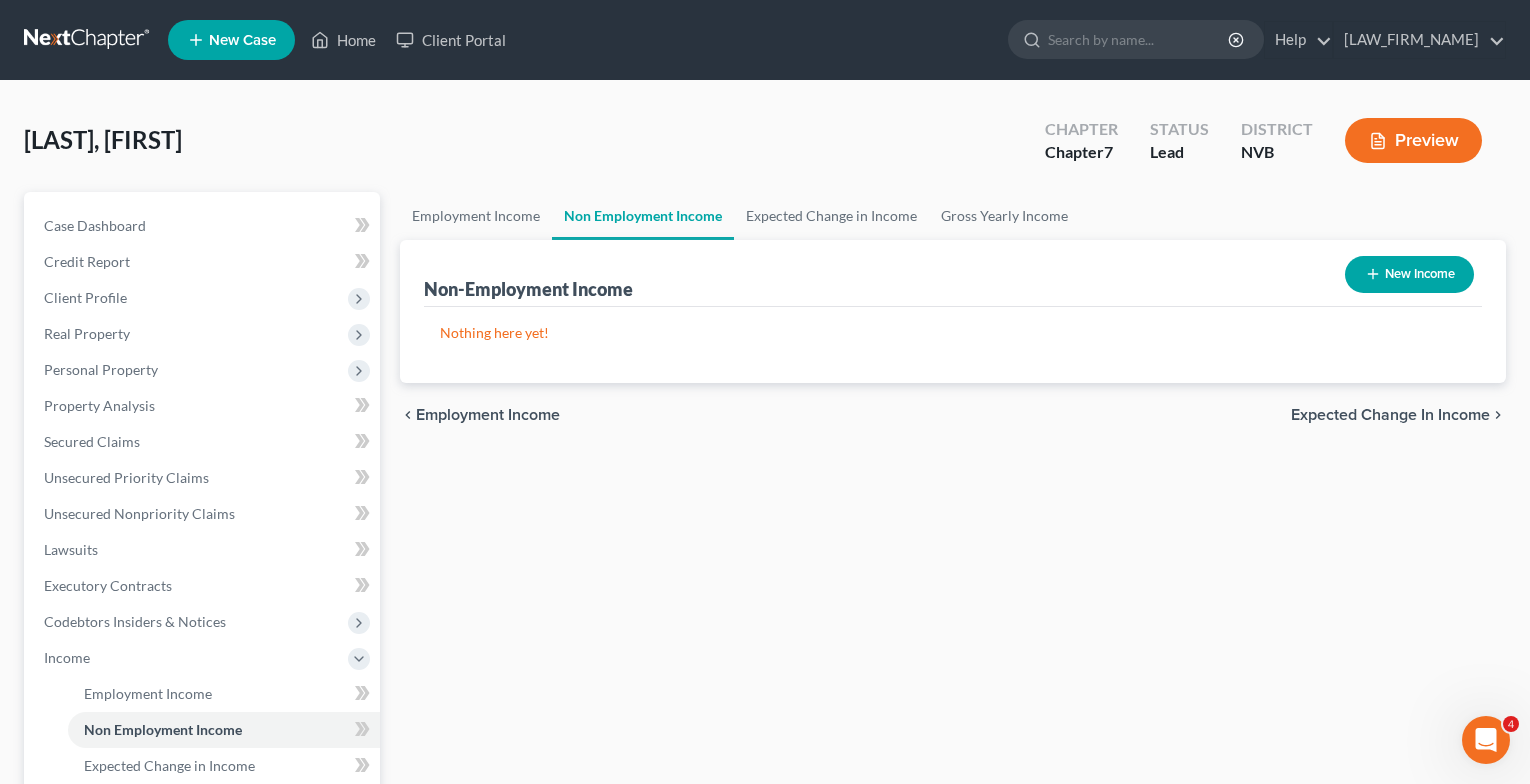 click on "New Income" at bounding box center [1409, 274] 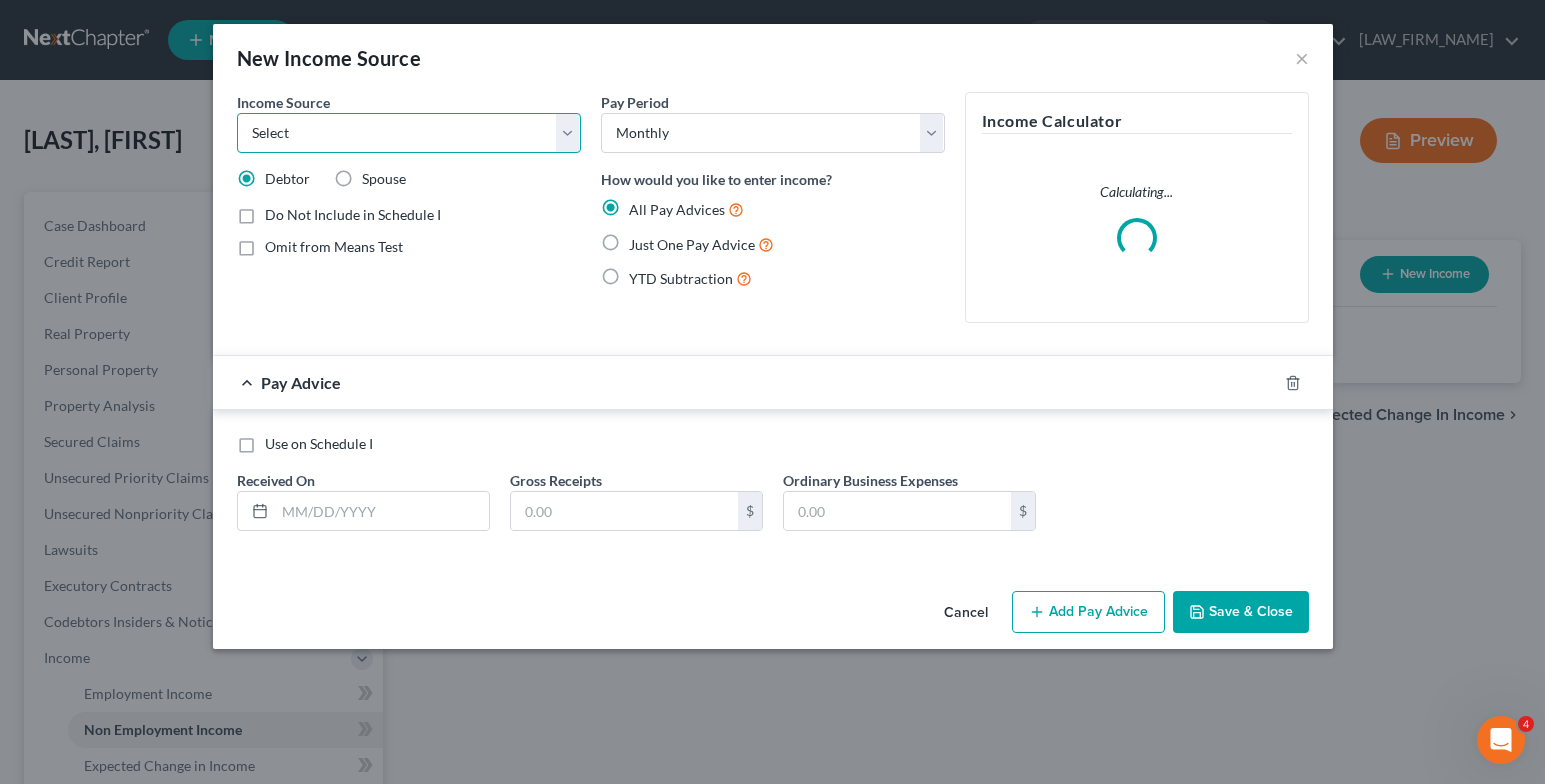 click on "Select Unemployment Disability (from employer) Pension Retirement Social Security / Social Security Disability Other Government Assistance Interests, Dividends or Royalties Child / Family Support Contributions to Household Property / Rental Business, Professional or Farm Alimony / Maintenance Payments Military Disability Benefits Other Monthly Income" at bounding box center [409, 133] 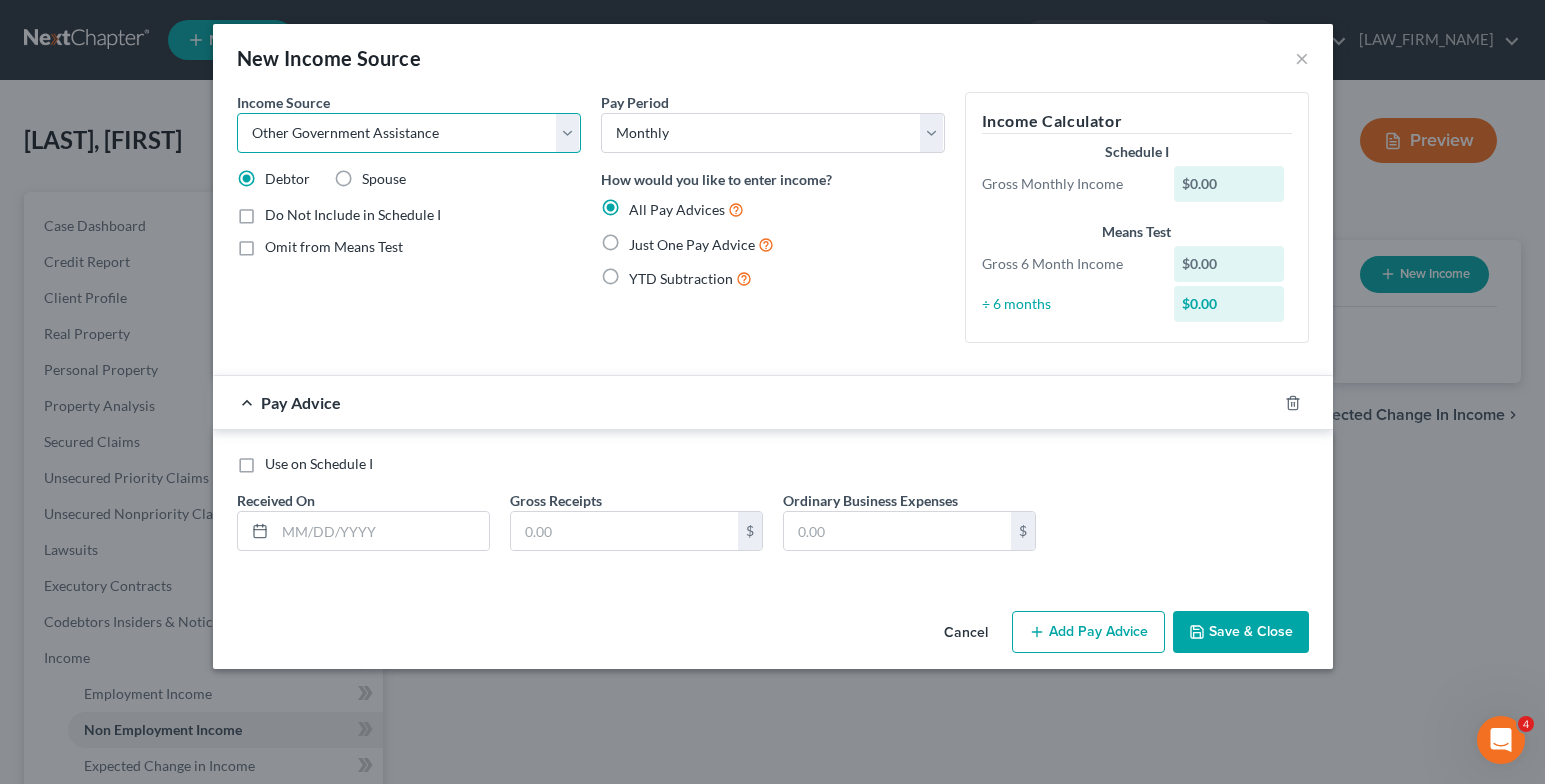 click on "Select Unemployment Disability (from employer) Pension Retirement Social Security / Social Security Disability Other Government Assistance Interests, Dividends or Royalties Child / Family Support Contributions to Household Property / Rental Business, Professional or Farm Alimony / Maintenance Payments Military Disability Benefits Other Monthly Income" at bounding box center [409, 133] 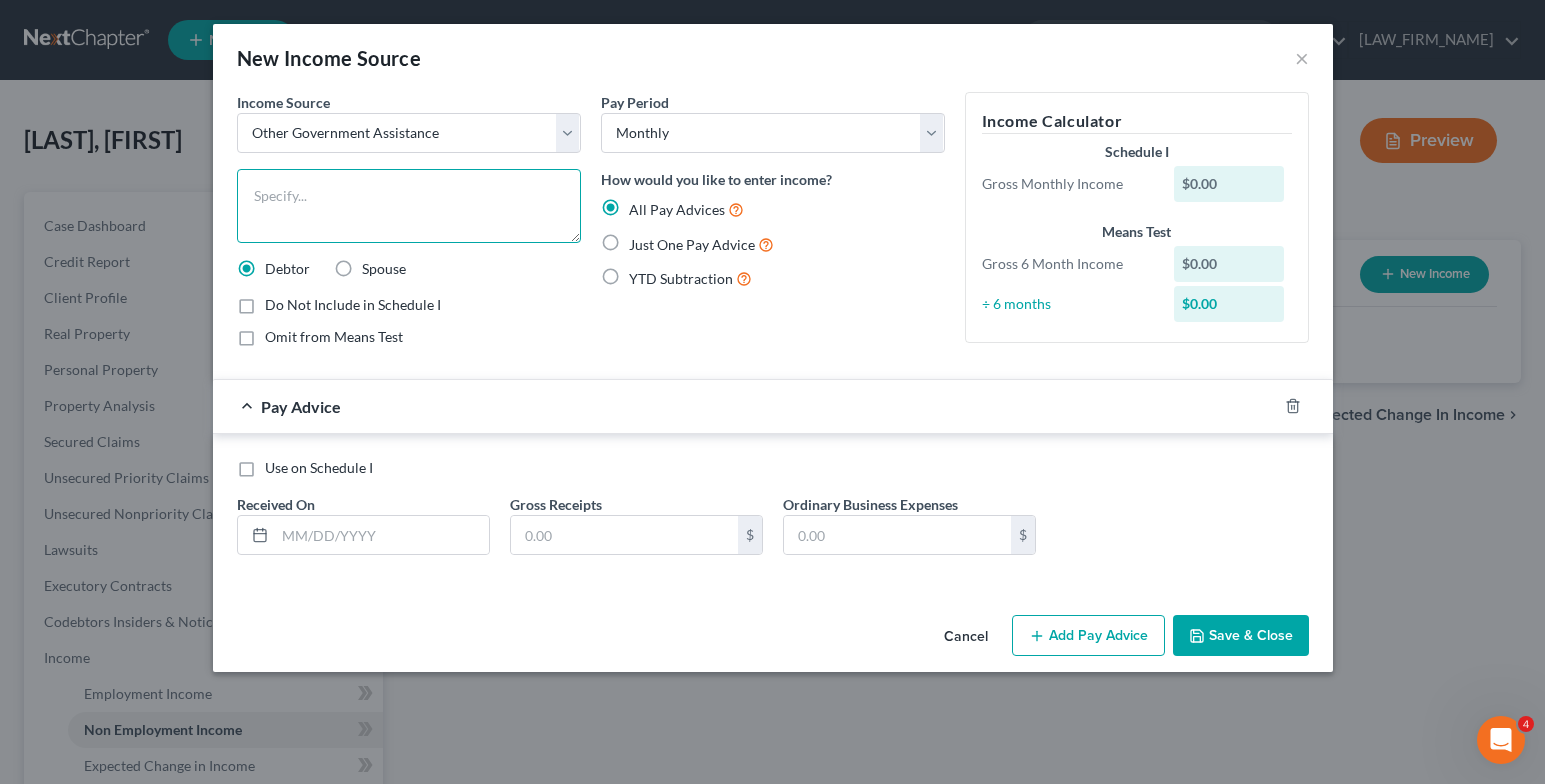 click at bounding box center (409, 206) 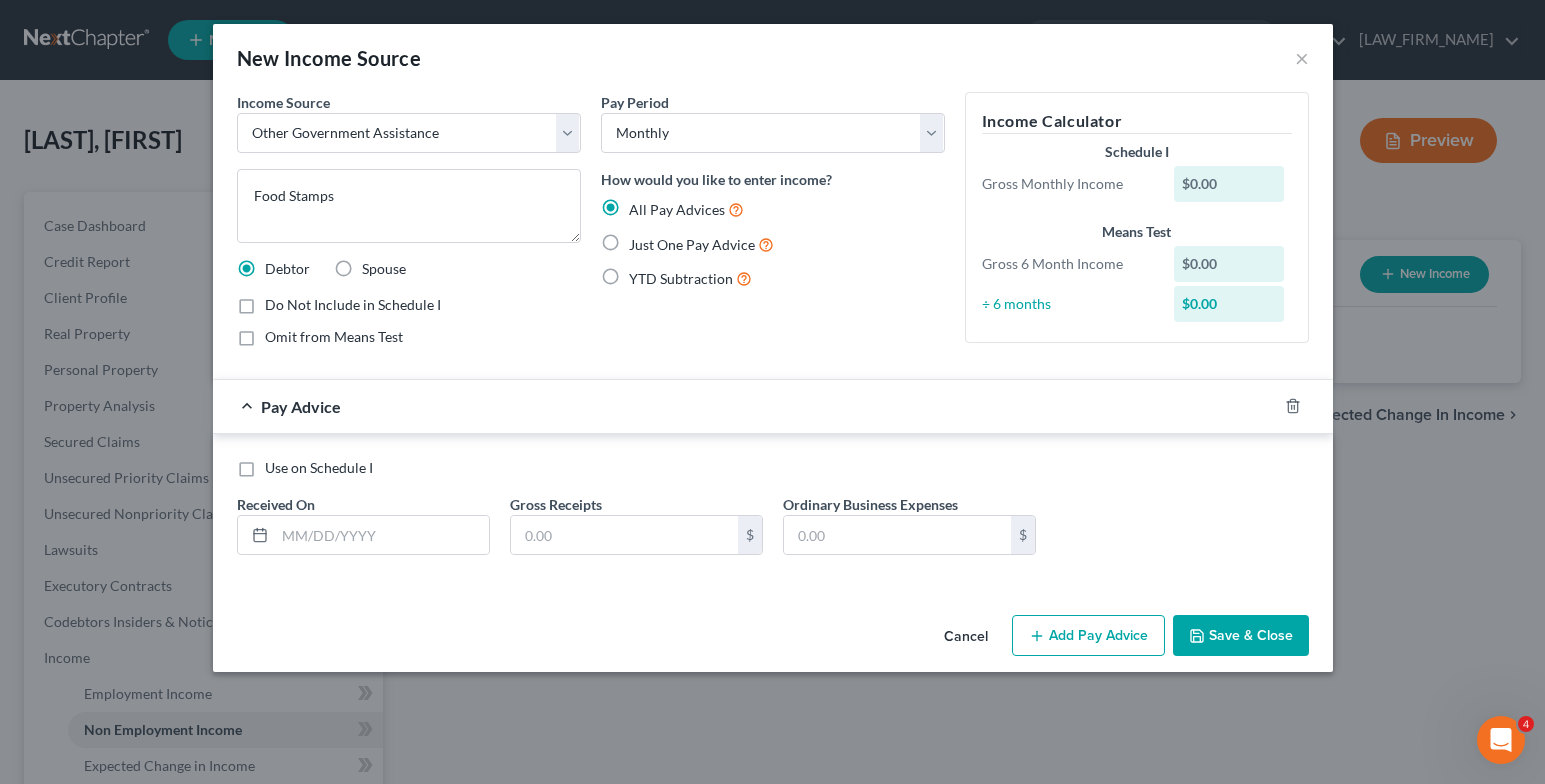 click on "Just One Pay Advice" at bounding box center (701, 244) 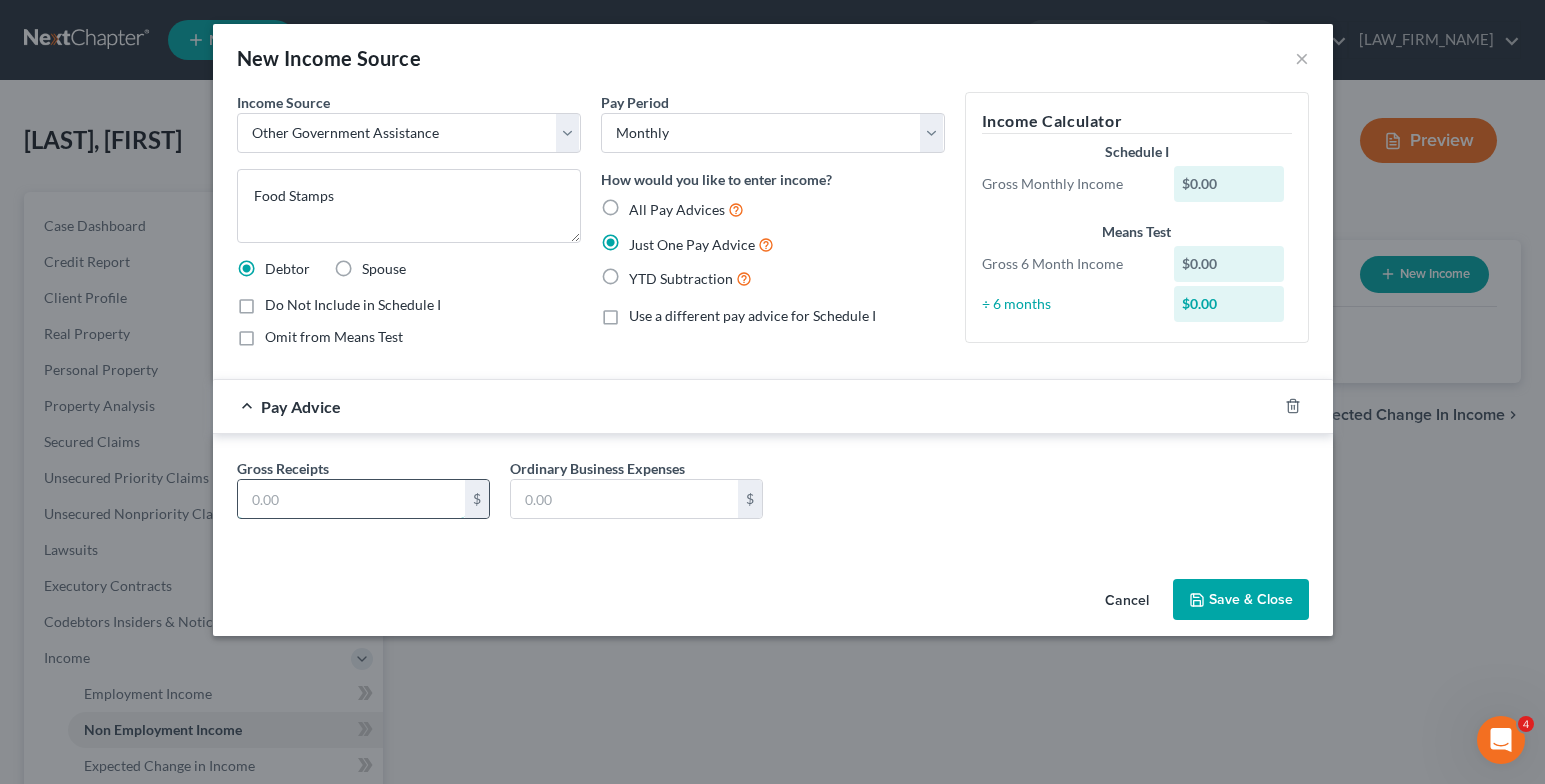 click at bounding box center (351, 499) 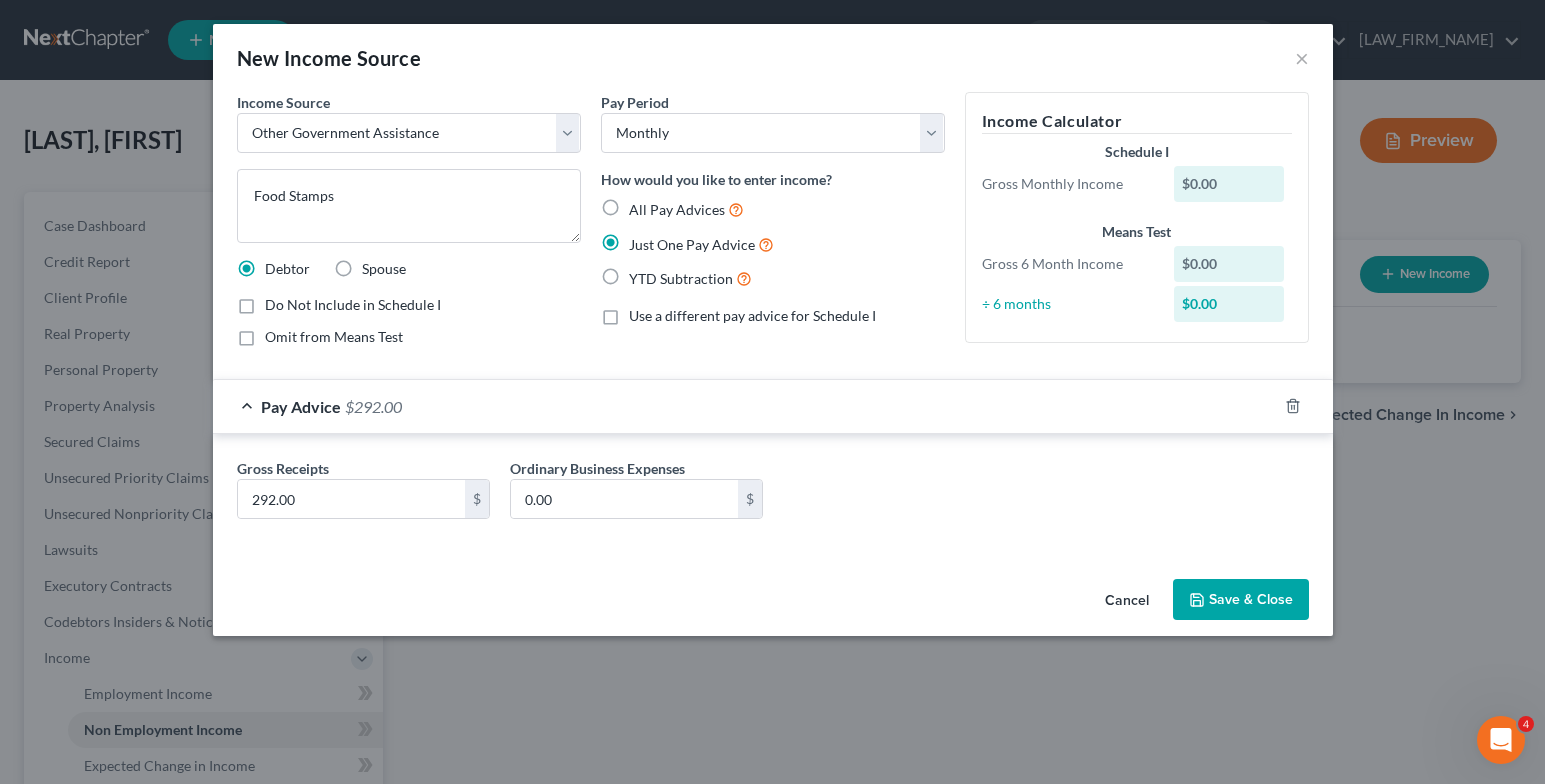click on "Save & Close" at bounding box center (1241, 600) 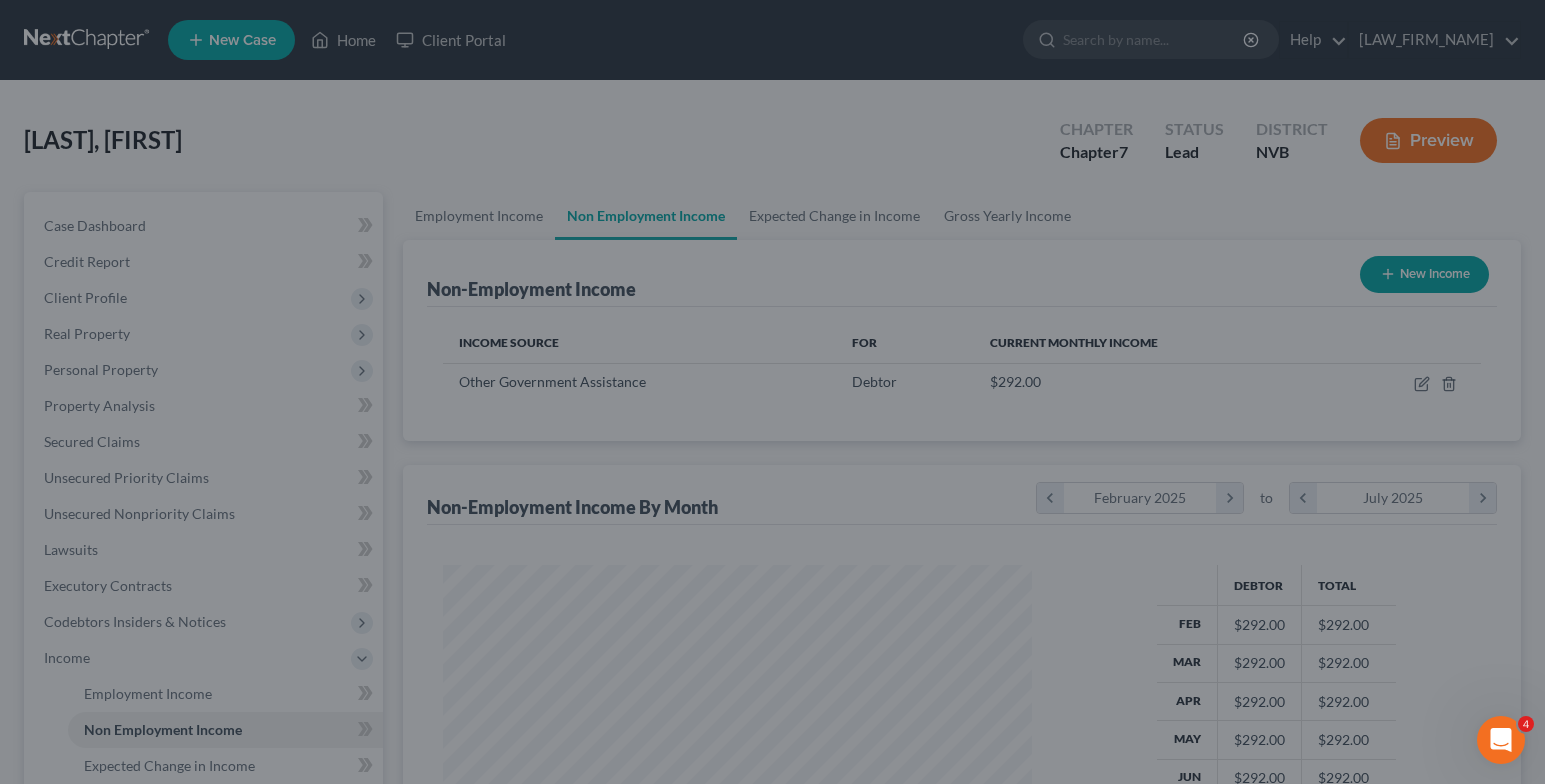 scroll, scrollTop: 999642, scrollLeft: 999378, axis: both 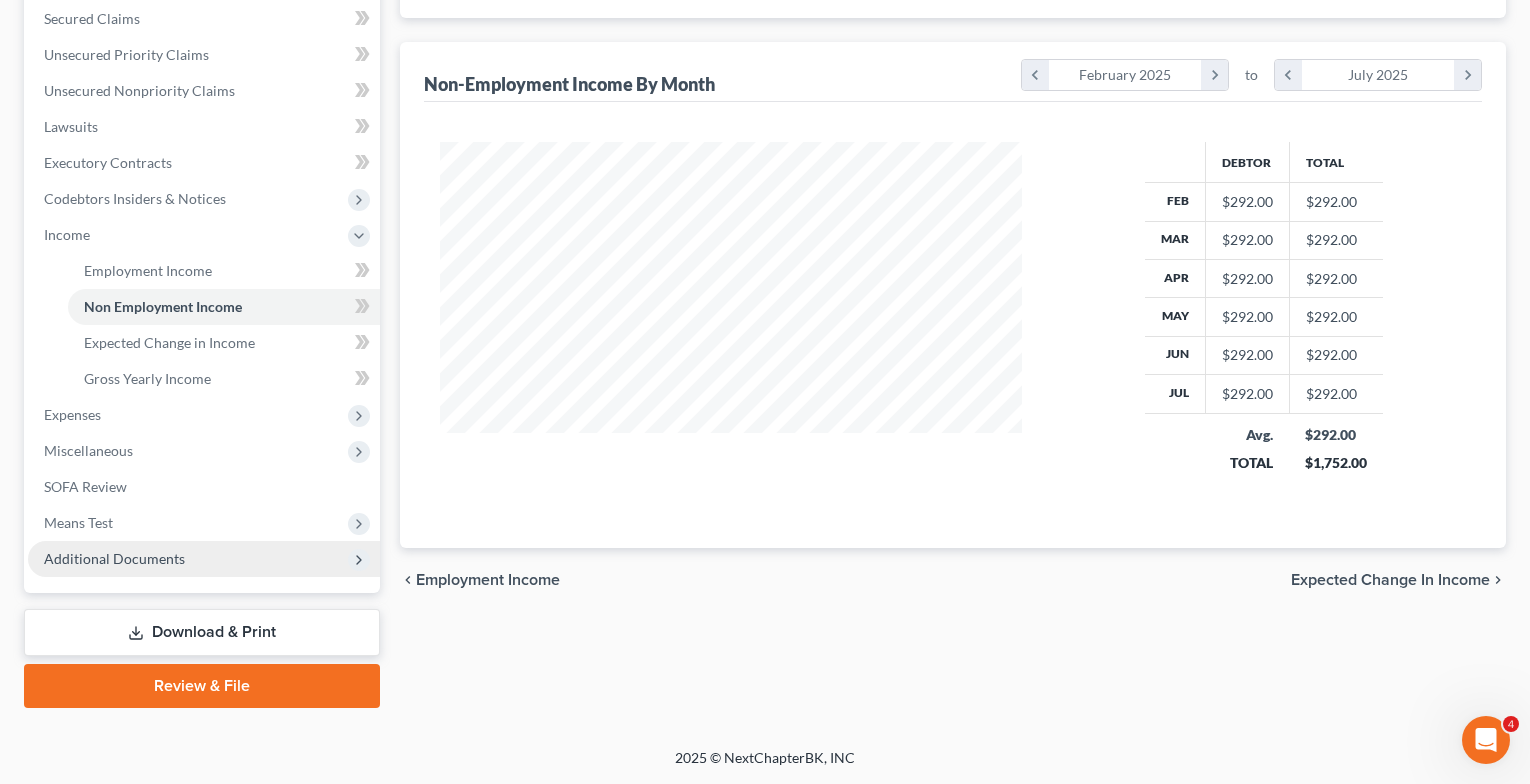 click on "Additional Documents" at bounding box center [204, 559] 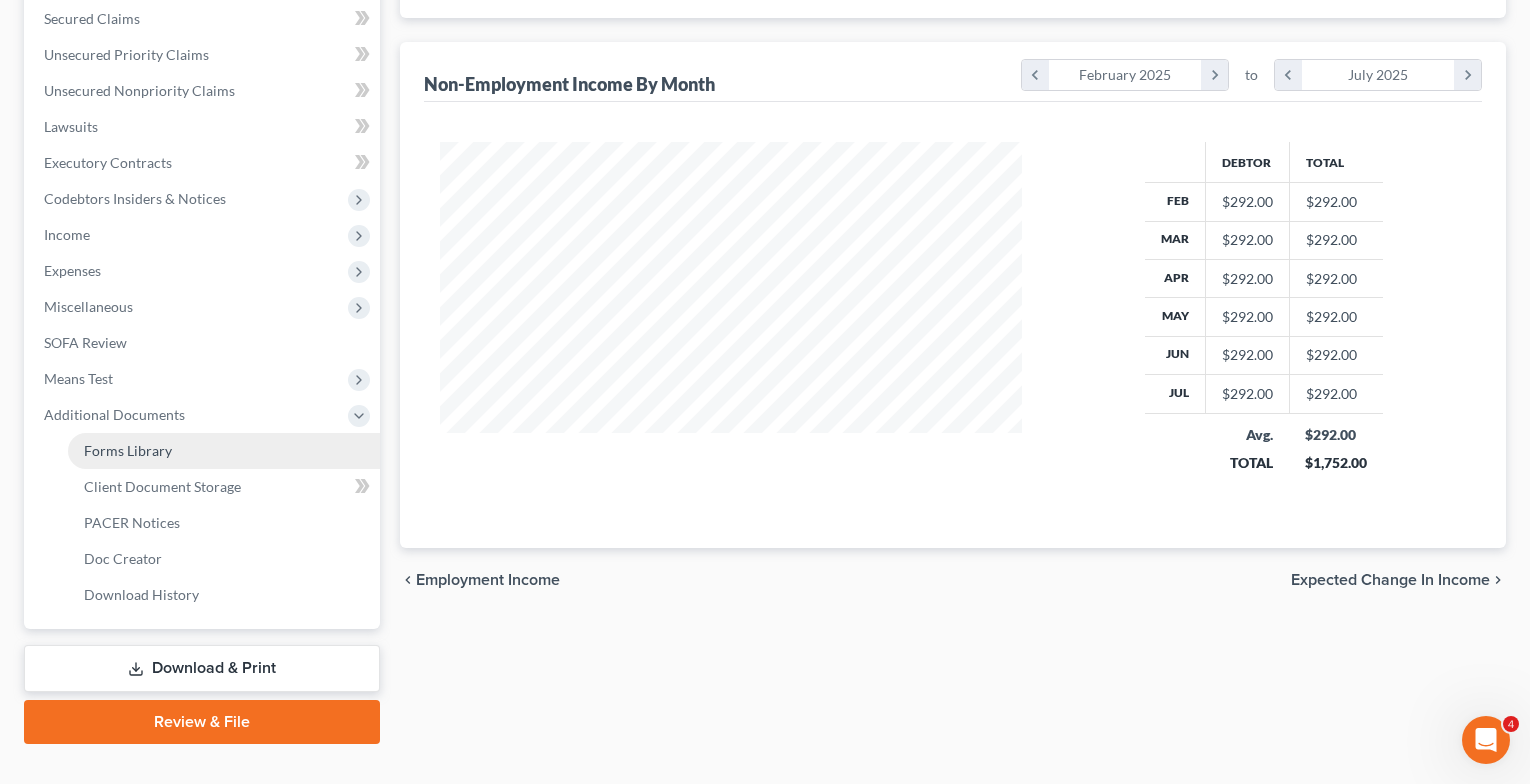 click on "Forms Library" at bounding box center [224, 451] 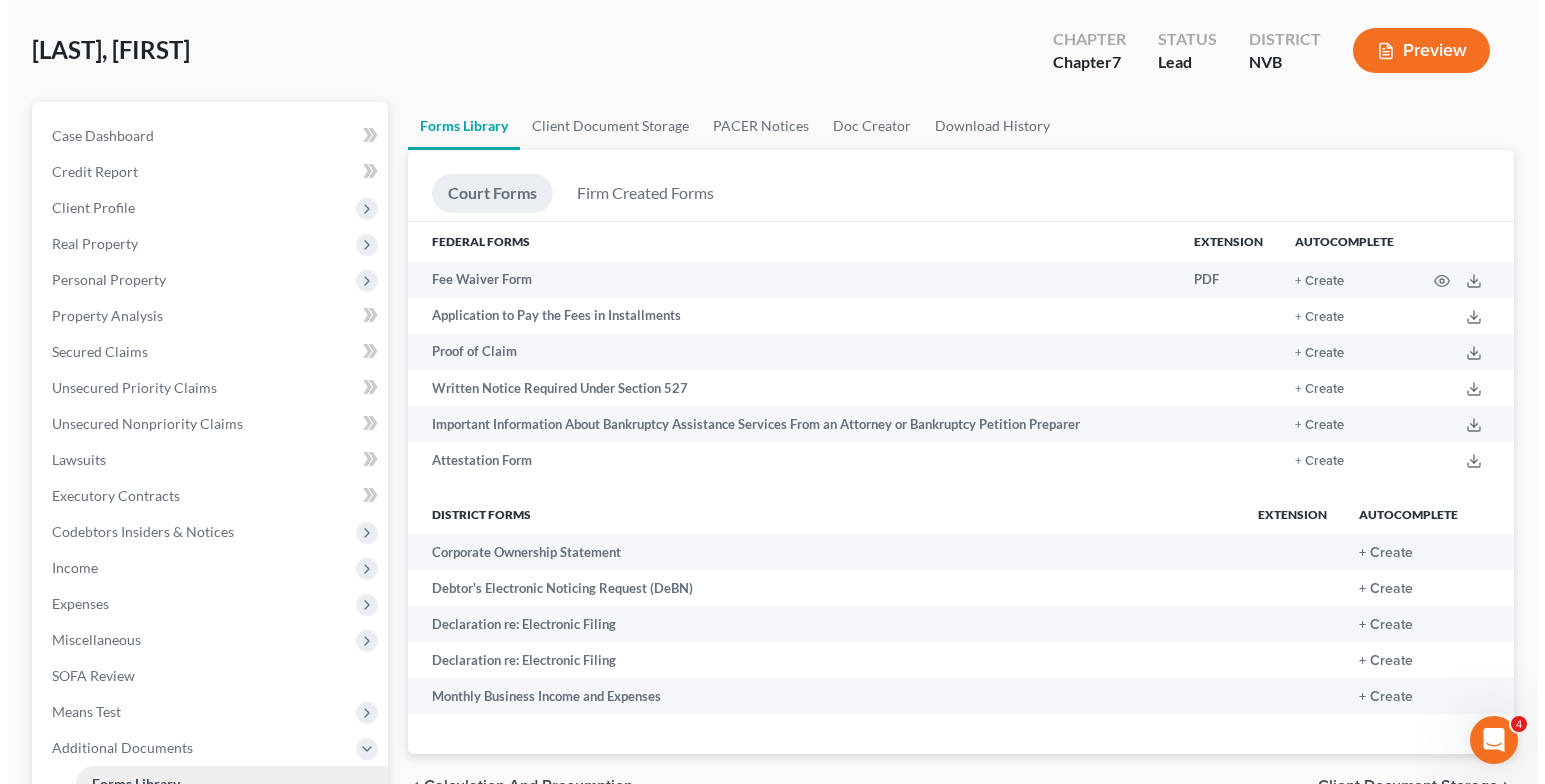scroll, scrollTop: 0, scrollLeft: 0, axis: both 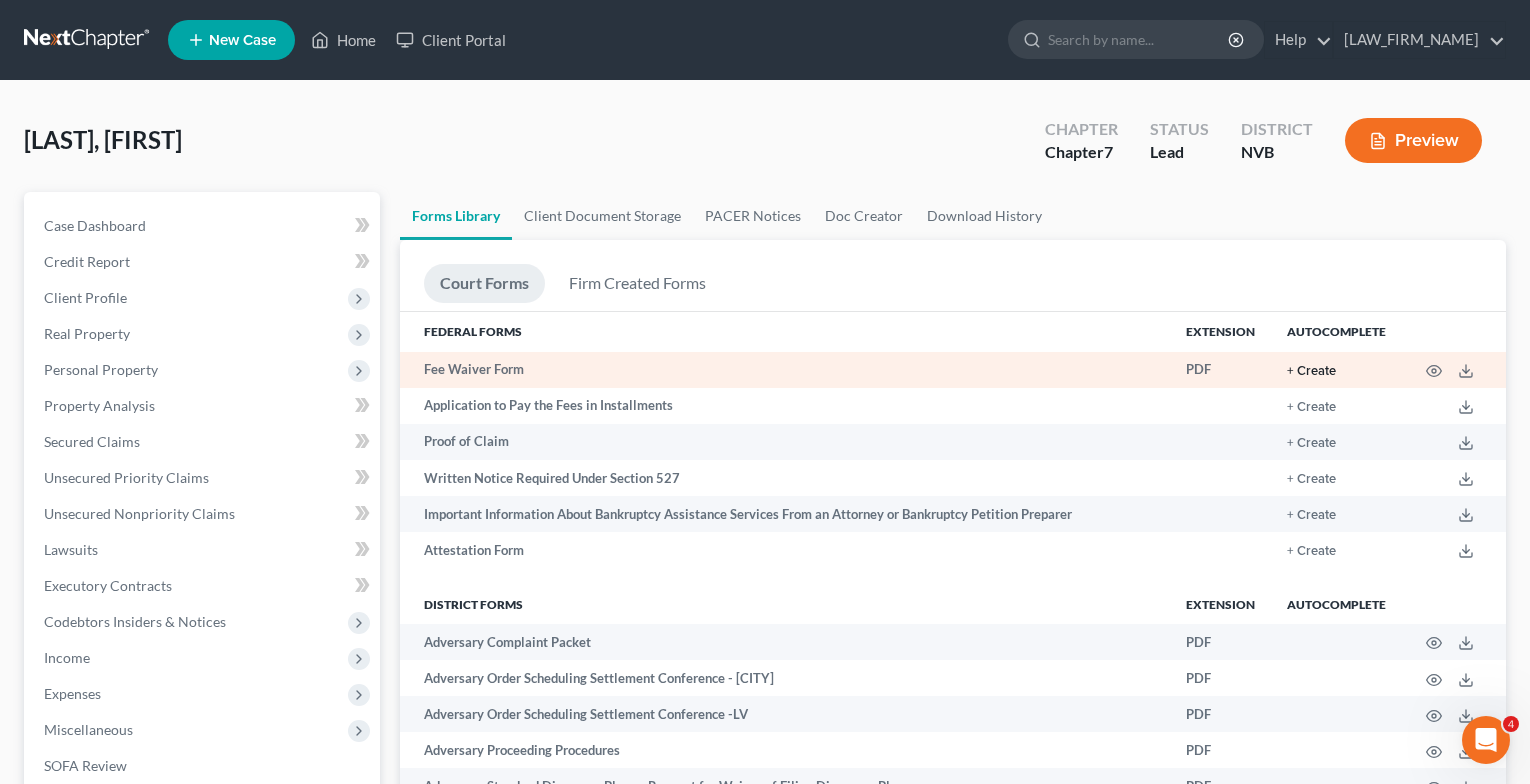 click on "+ Create" at bounding box center (1311, 371) 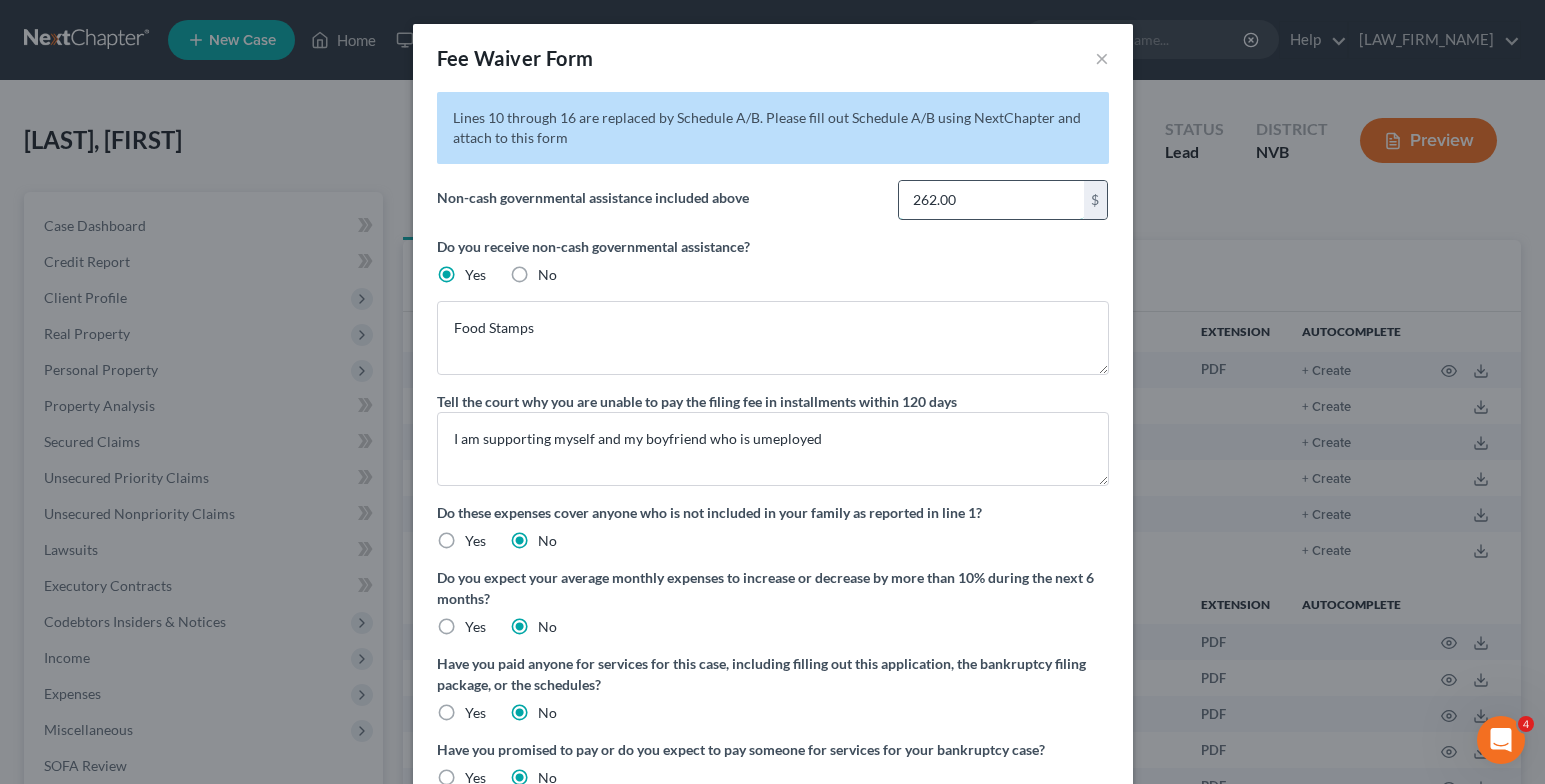 click on "262.00" at bounding box center (991, 200) 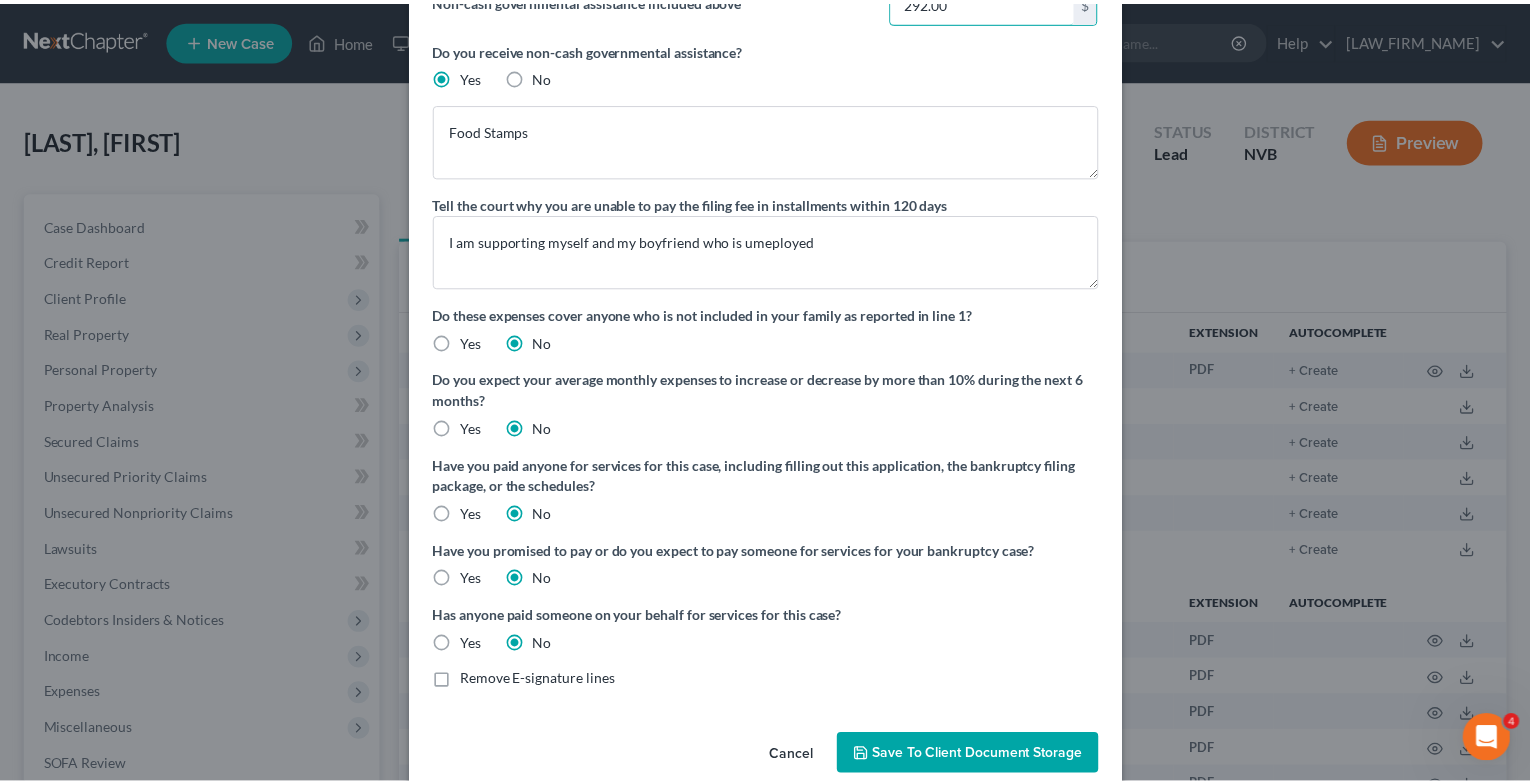 scroll, scrollTop: 230, scrollLeft: 0, axis: vertical 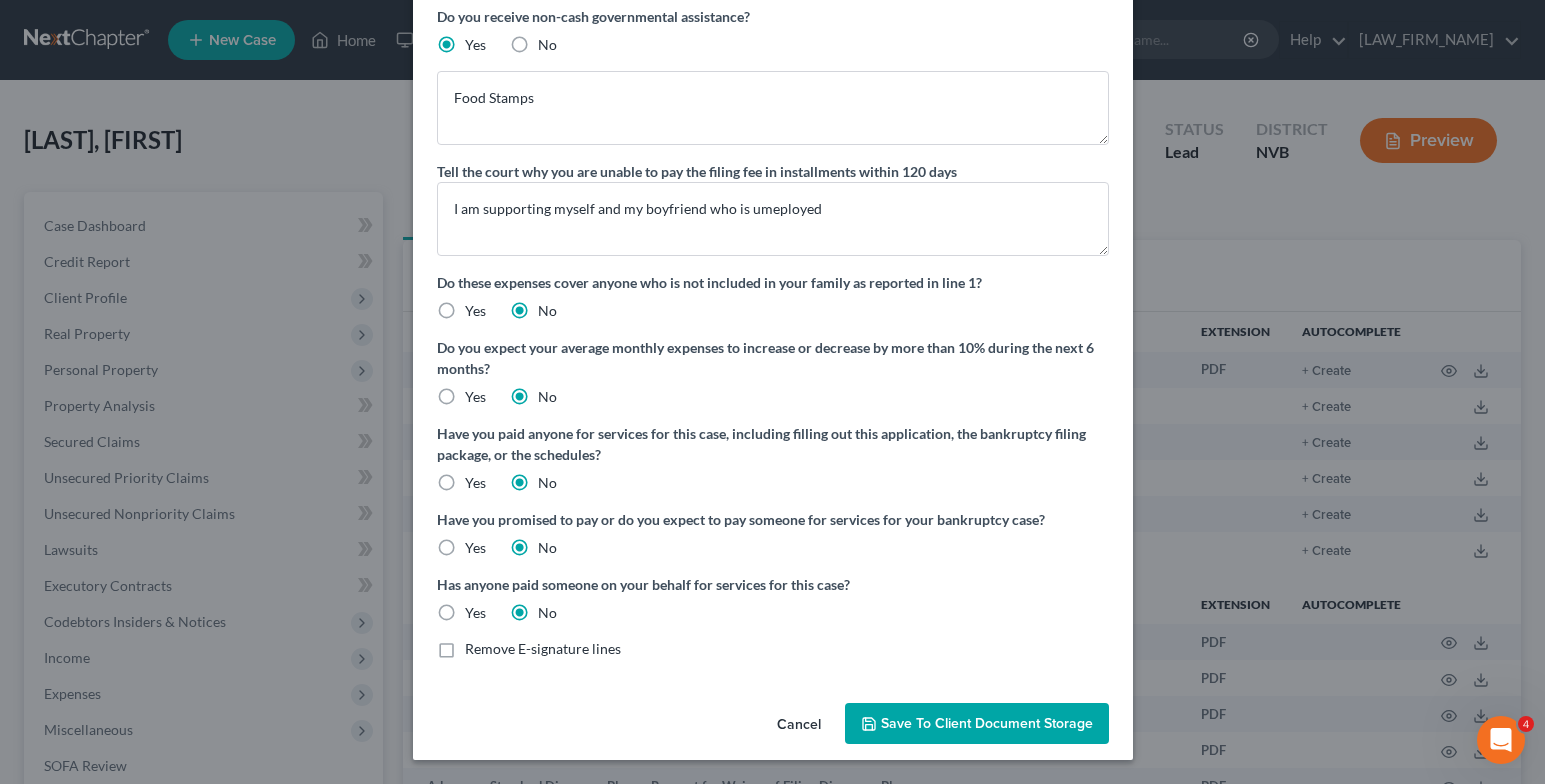 click on "Save to Client Document Storage" at bounding box center (987, 723) 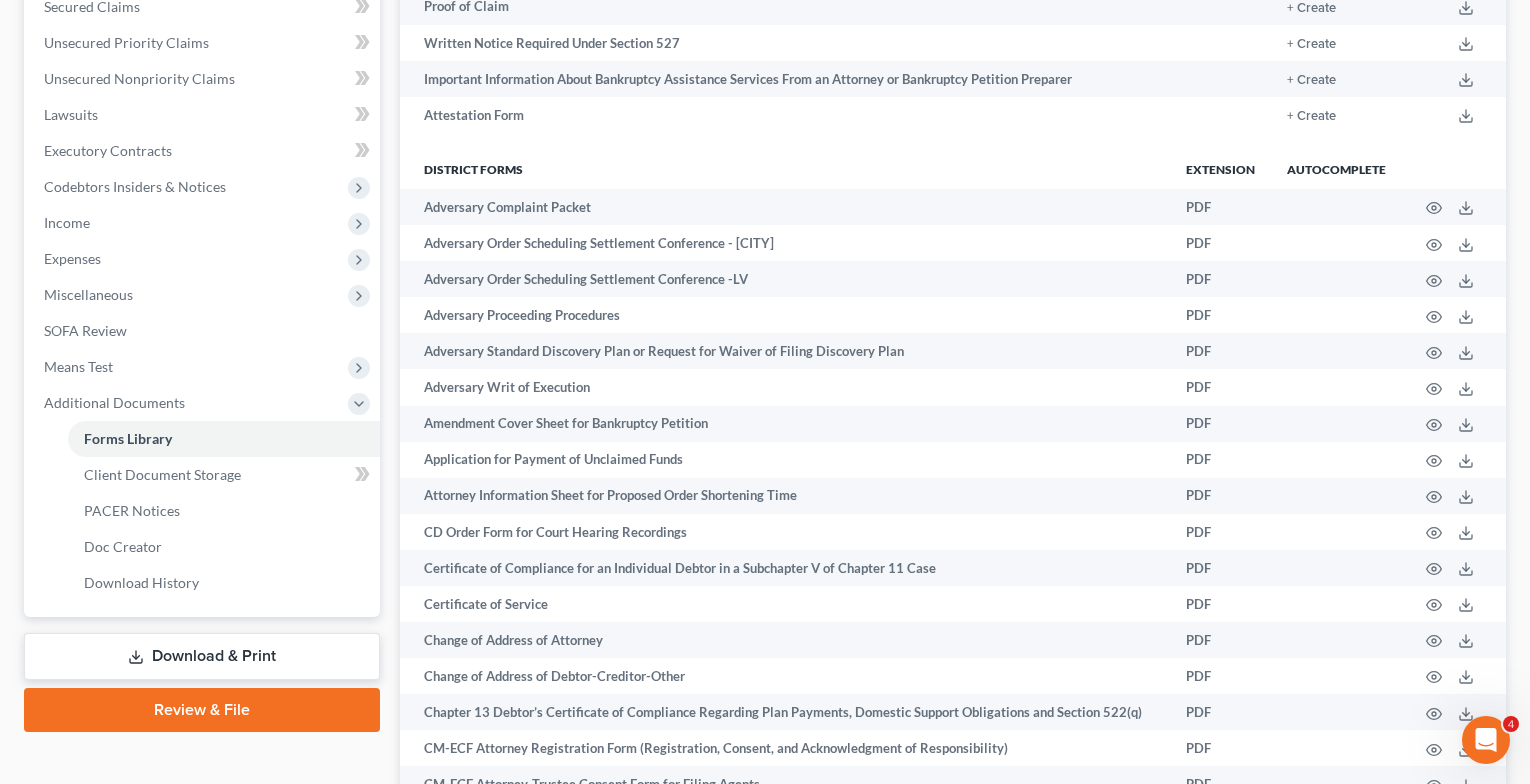 scroll, scrollTop: 455, scrollLeft: 0, axis: vertical 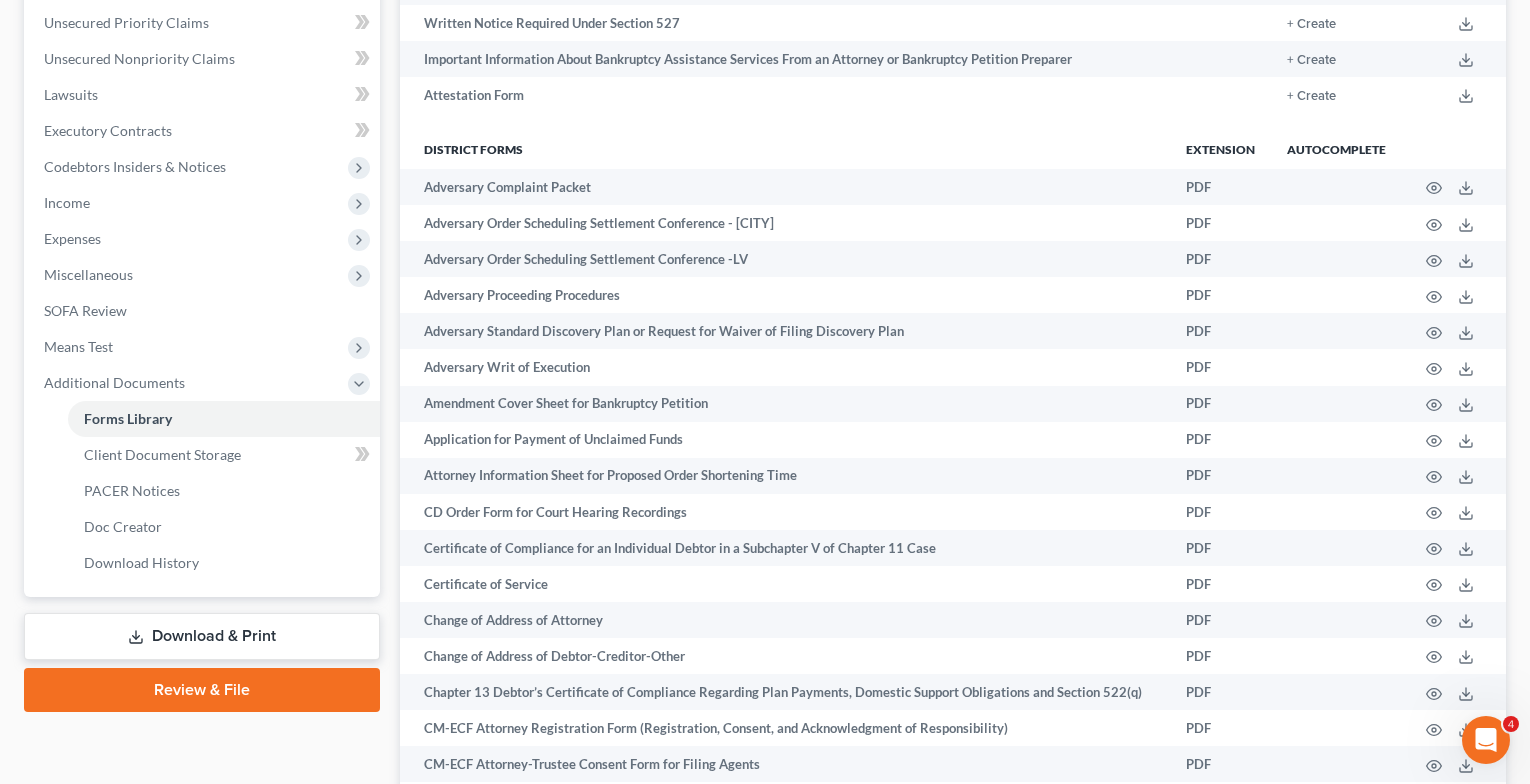click on "Download & Print" at bounding box center (202, 636) 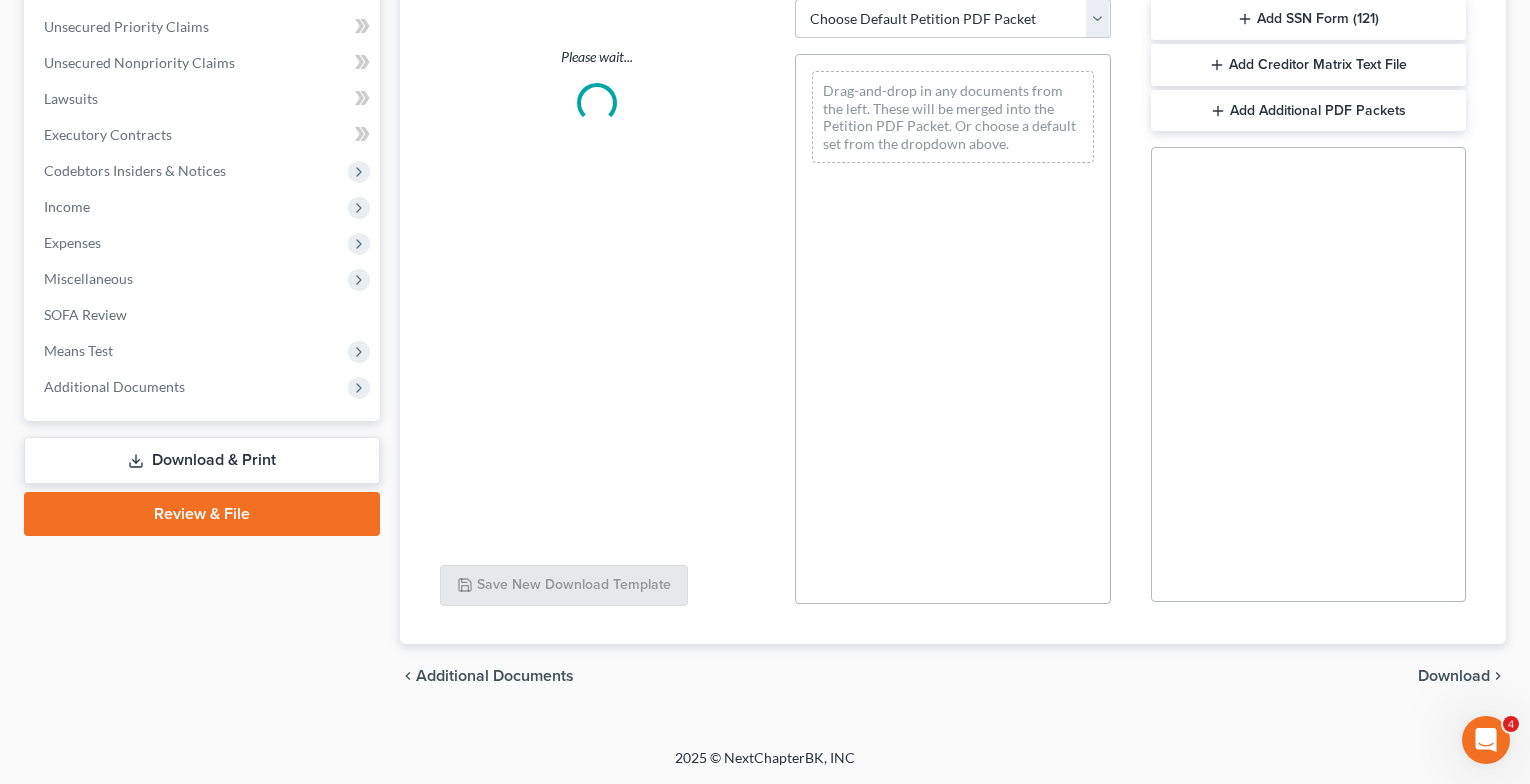 scroll, scrollTop: 0, scrollLeft: 0, axis: both 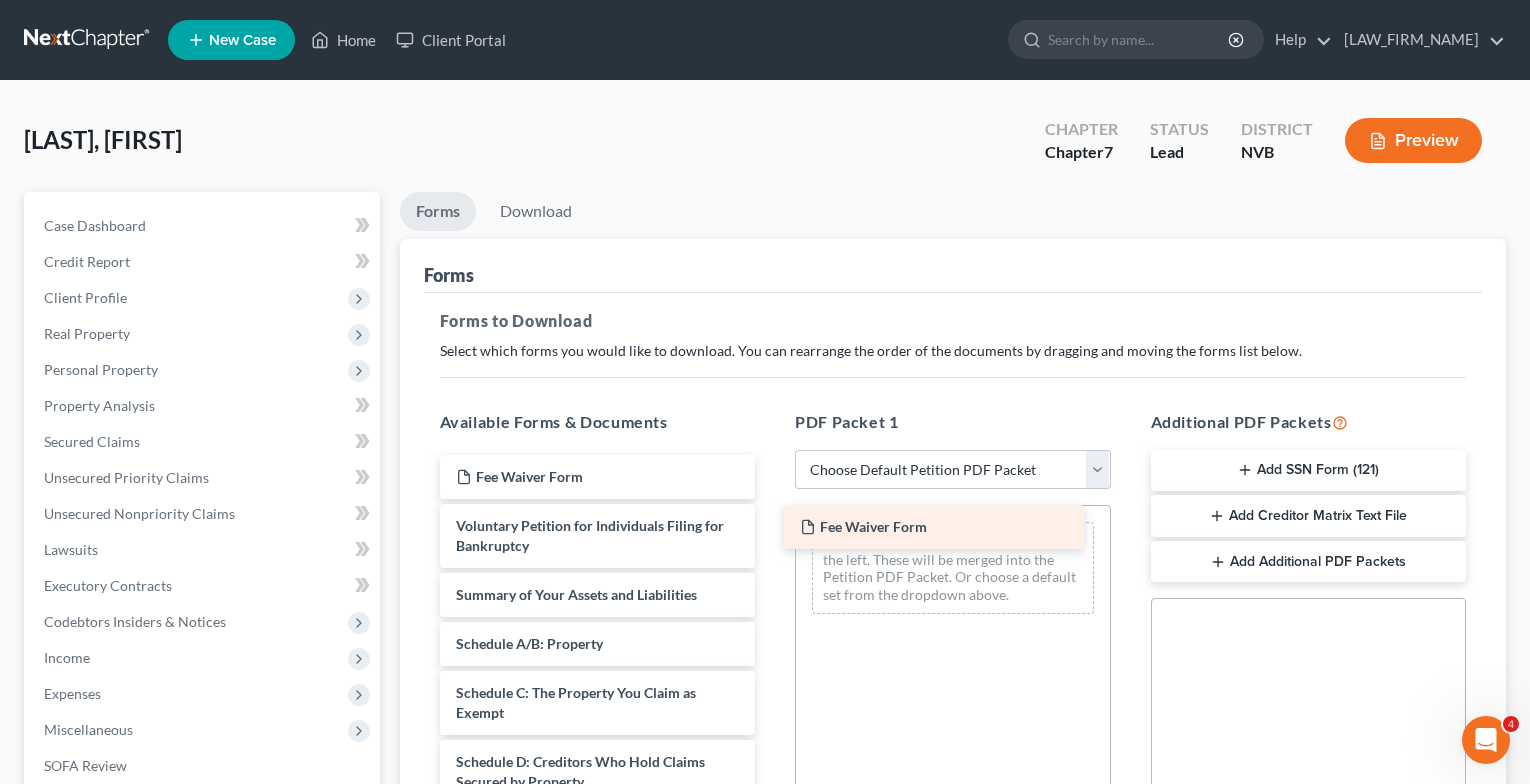 drag, startPoint x: 649, startPoint y: 475, endPoint x: 993, endPoint y: 525, distance: 347.61472 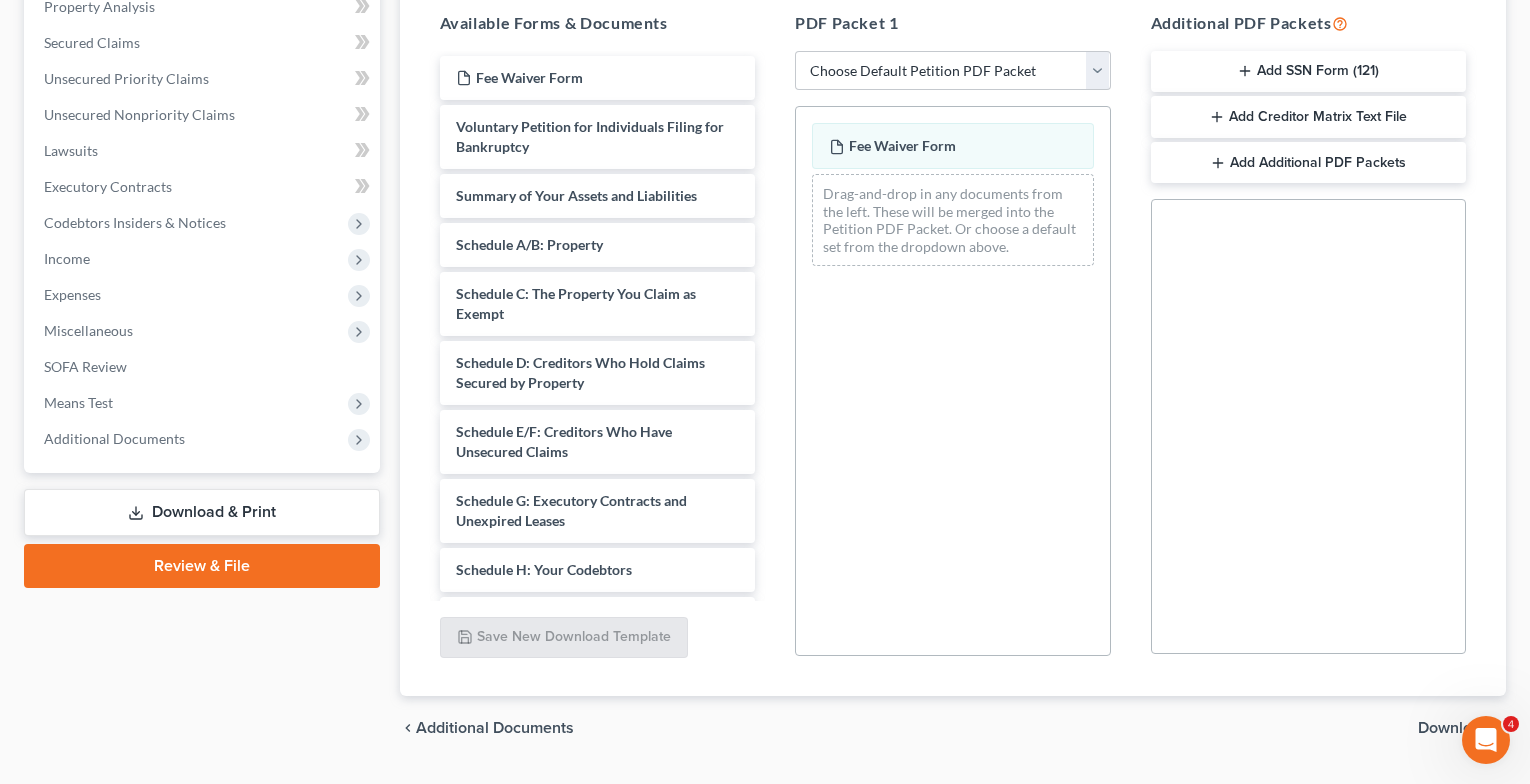 scroll, scrollTop: 400, scrollLeft: 0, axis: vertical 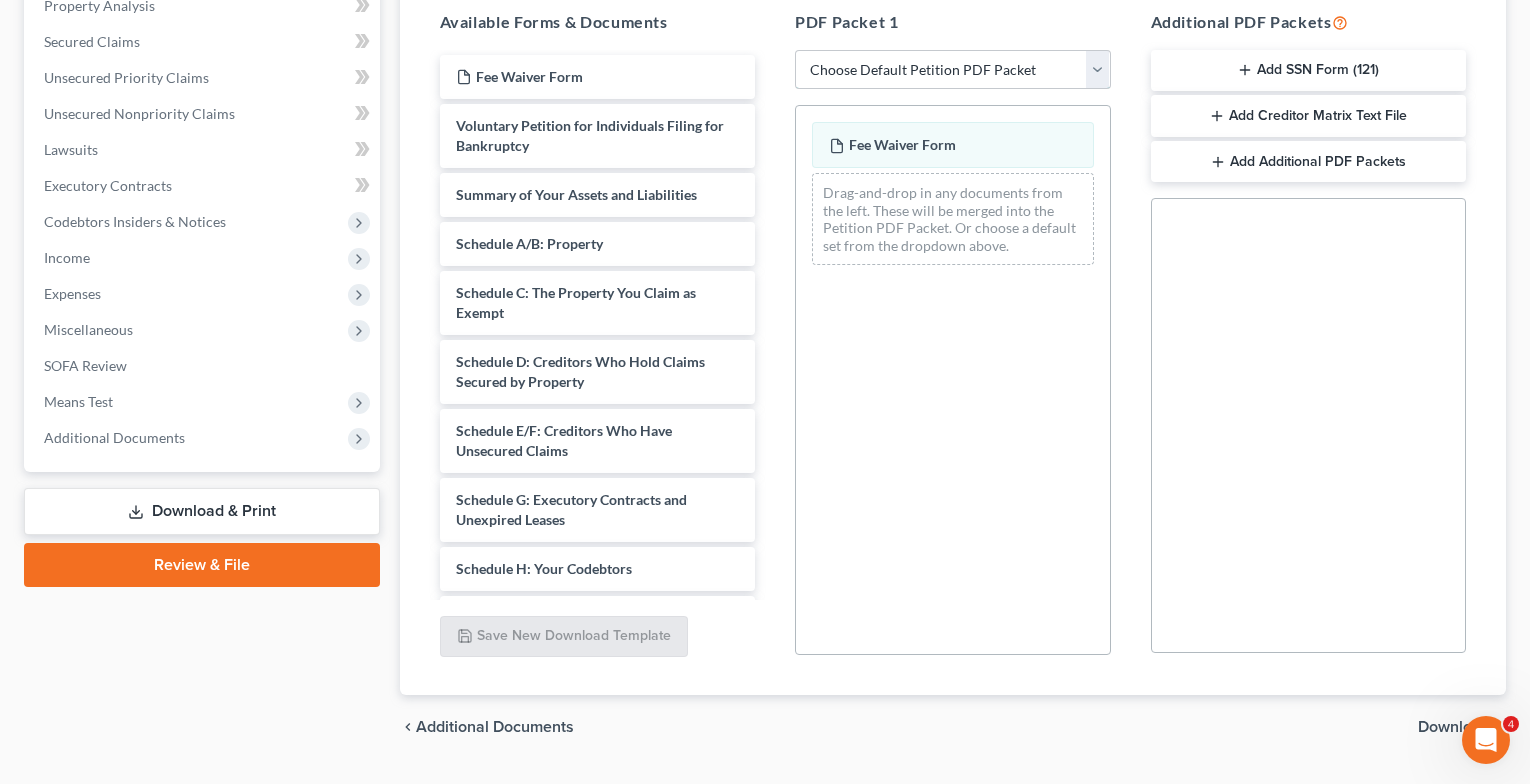 click on "Choose Default Petition PDF Packet Complete Bankruptcy Petition (all forms and schedules) Emergency Filing Forms (Petition and Creditor List Only) Amended Forms Signature Pages Only" at bounding box center [953, 70] 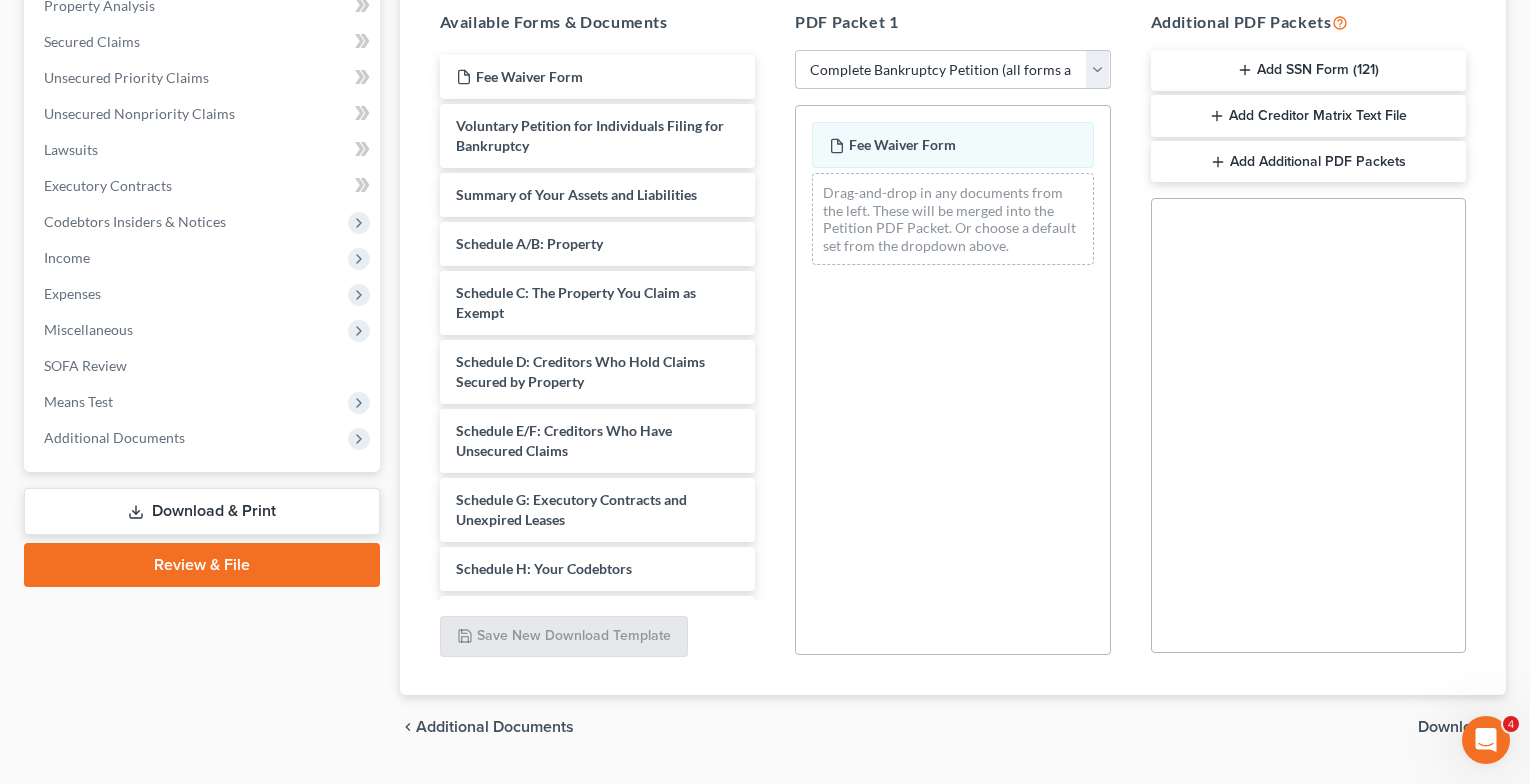 click on "Choose Default Petition PDF Packet Complete Bankruptcy Petition (all forms and schedules) Emergency Filing Forms (Petition and Creditor List Only) Amended Forms Signature Pages Only" at bounding box center [953, 70] 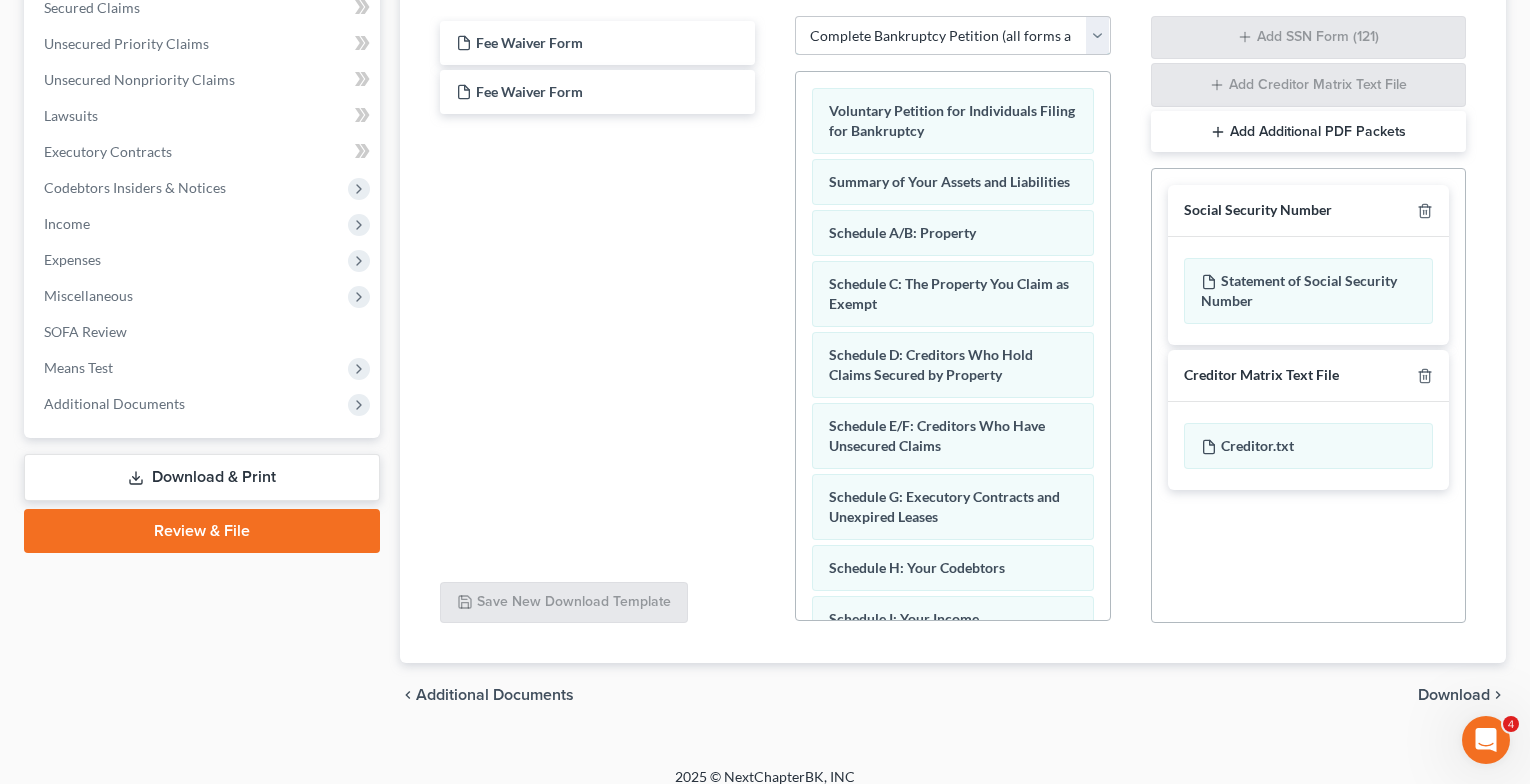 scroll, scrollTop: 453, scrollLeft: 0, axis: vertical 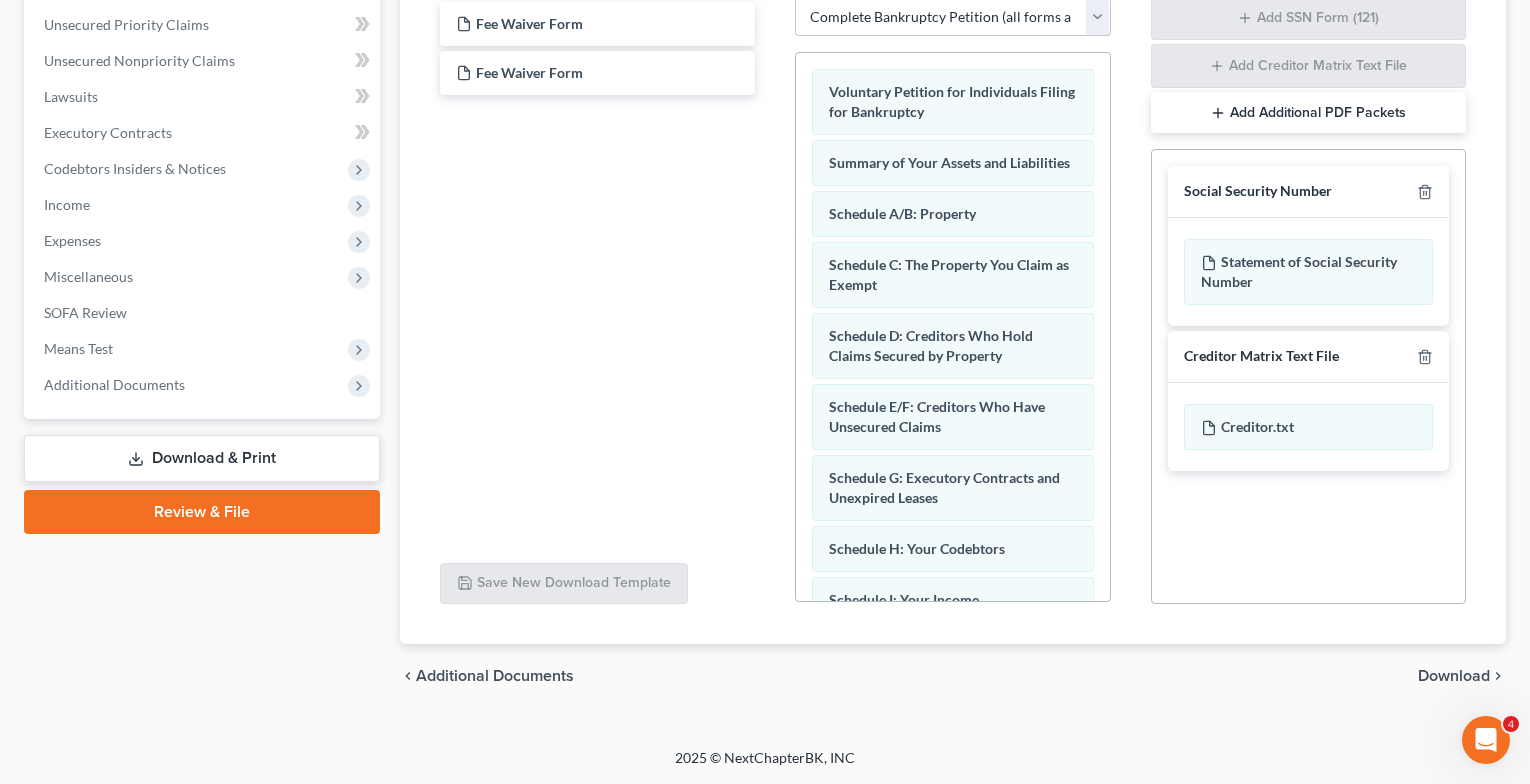 click on "Download" at bounding box center [1454, 676] 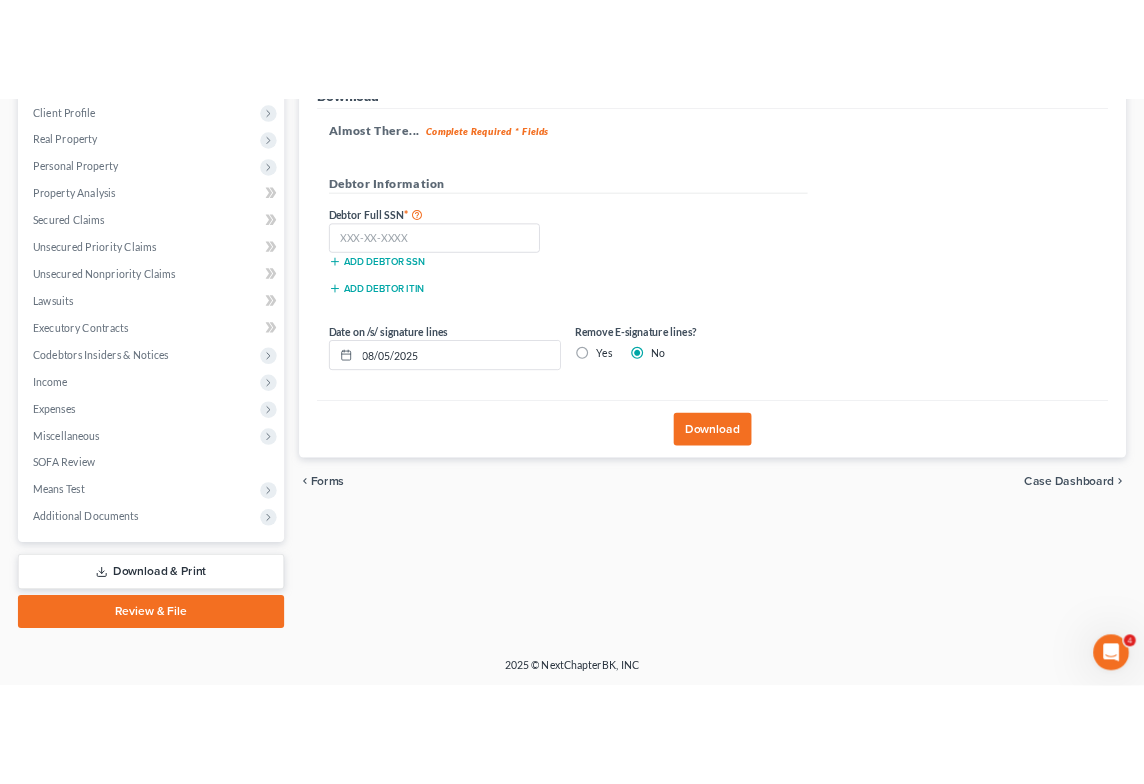 scroll, scrollTop: 279, scrollLeft: 0, axis: vertical 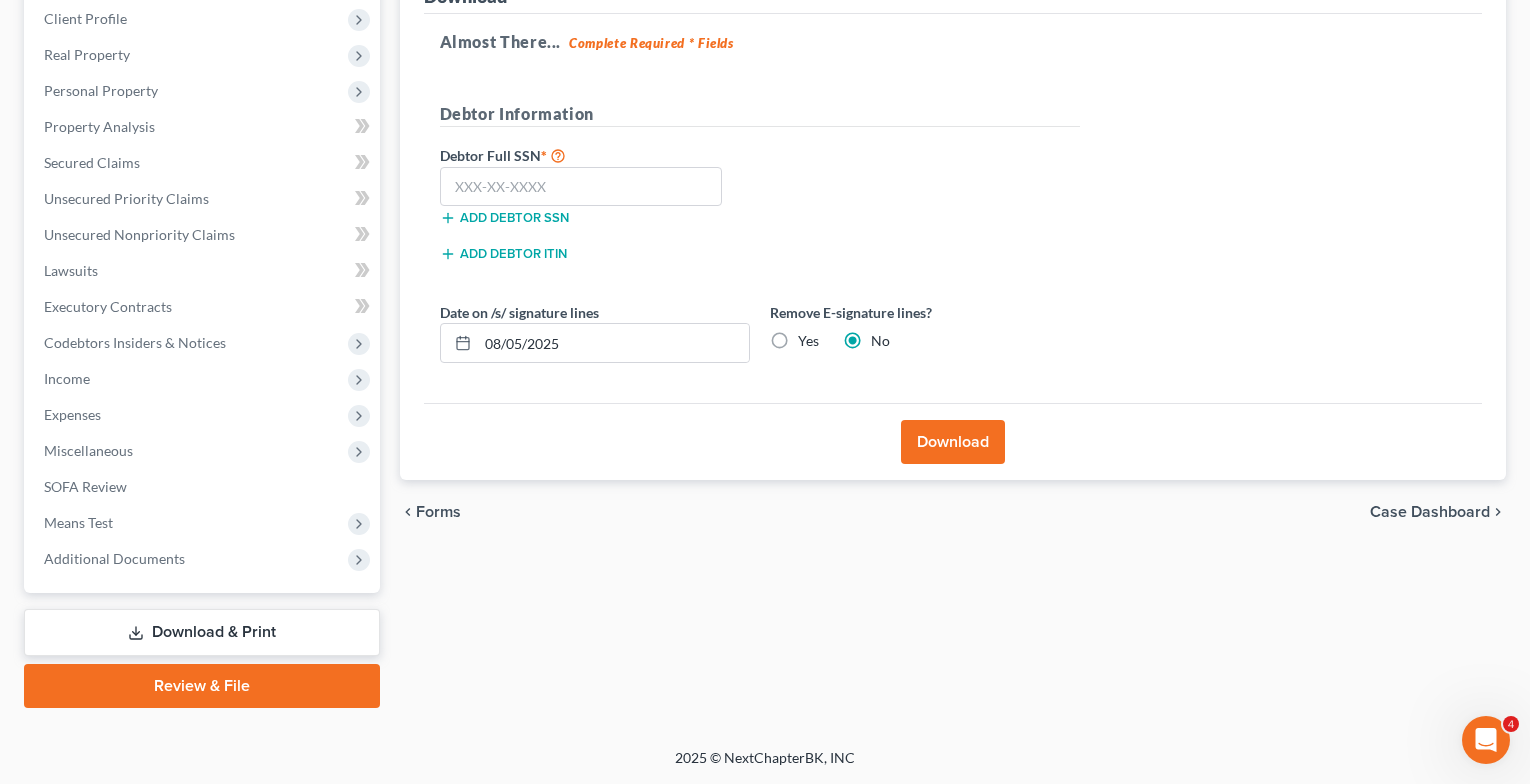 click on "Yes" at bounding box center (808, 341) 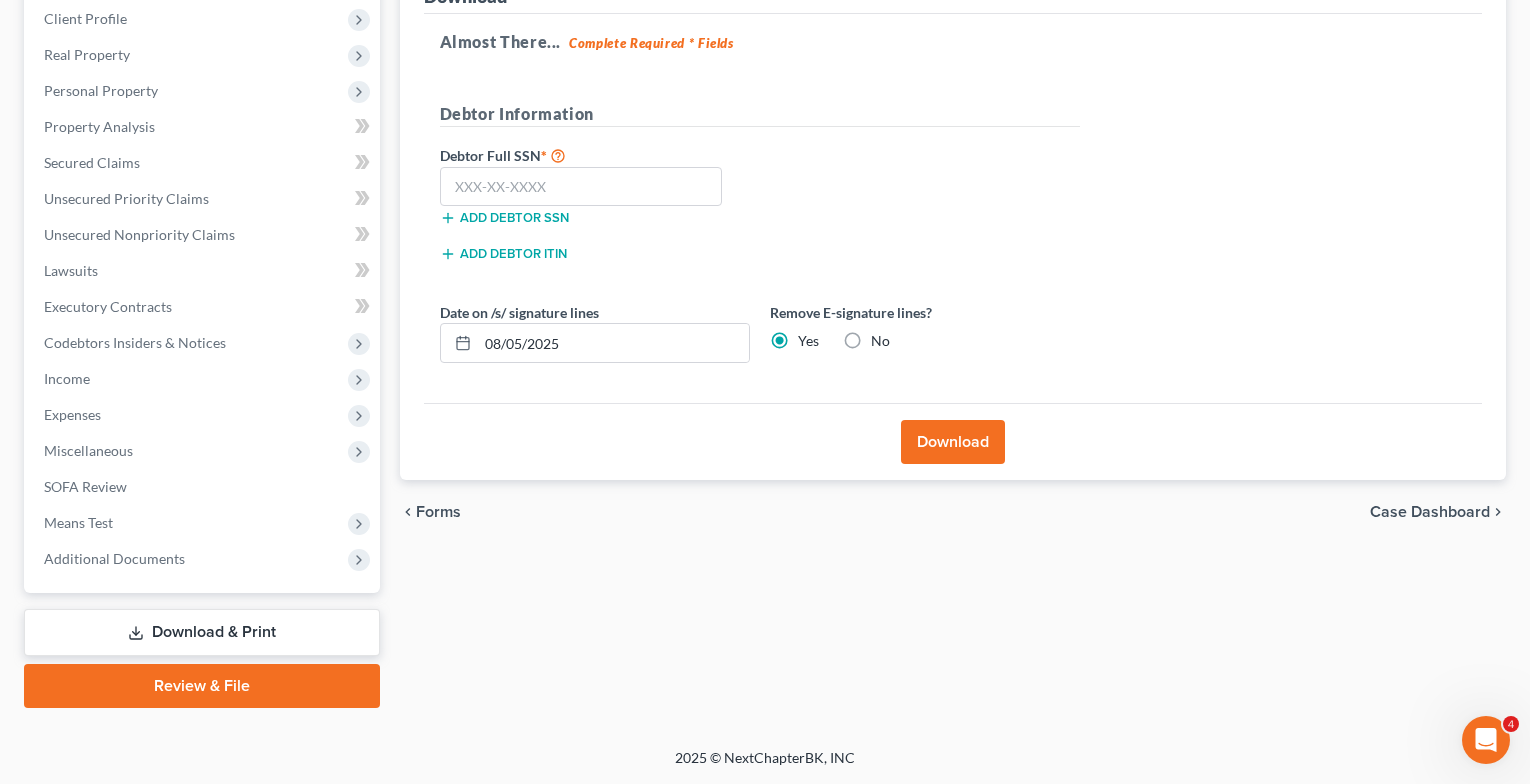 click on "Download" at bounding box center [953, 442] 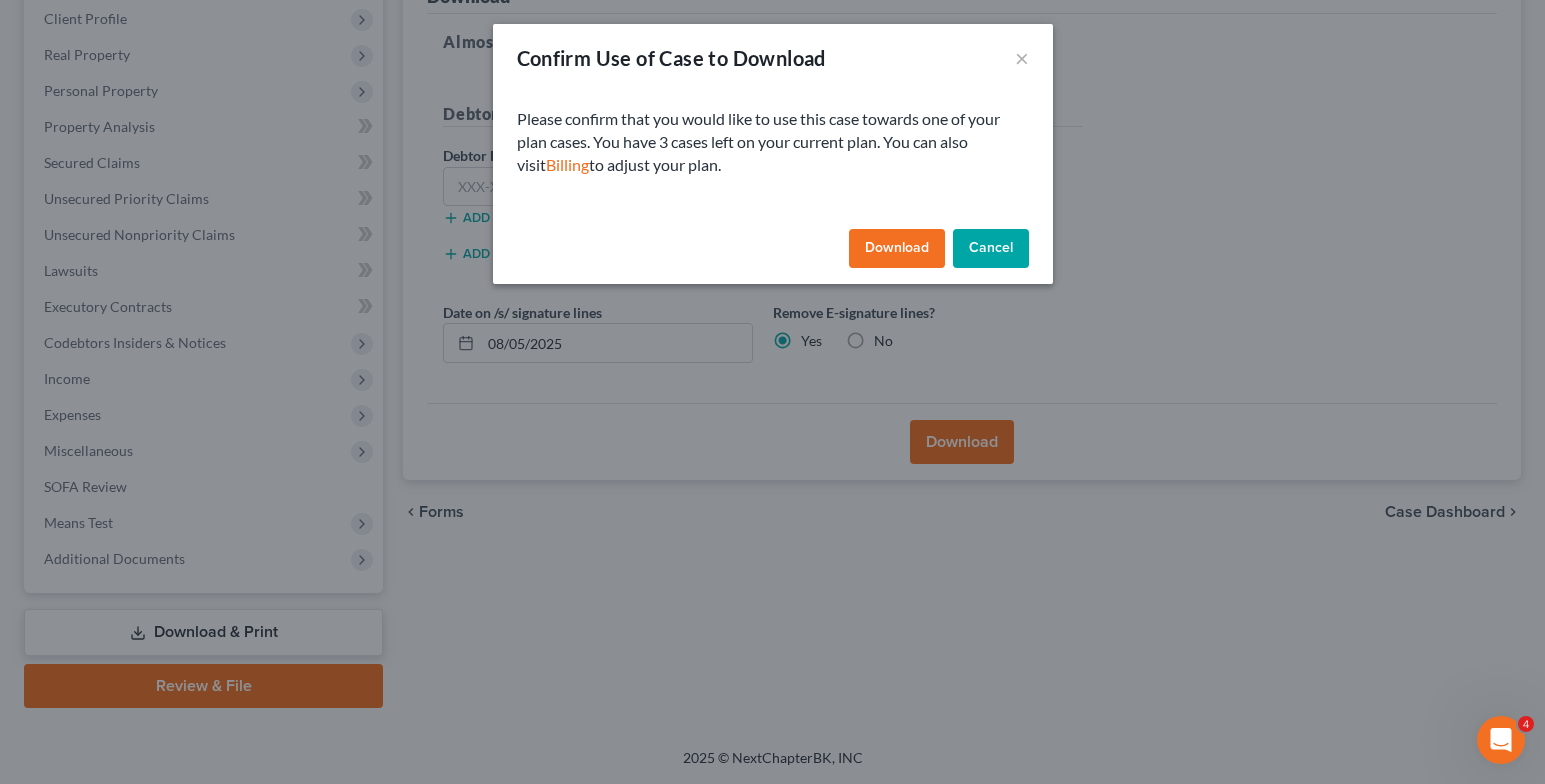 click on "Download" at bounding box center (897, 249) 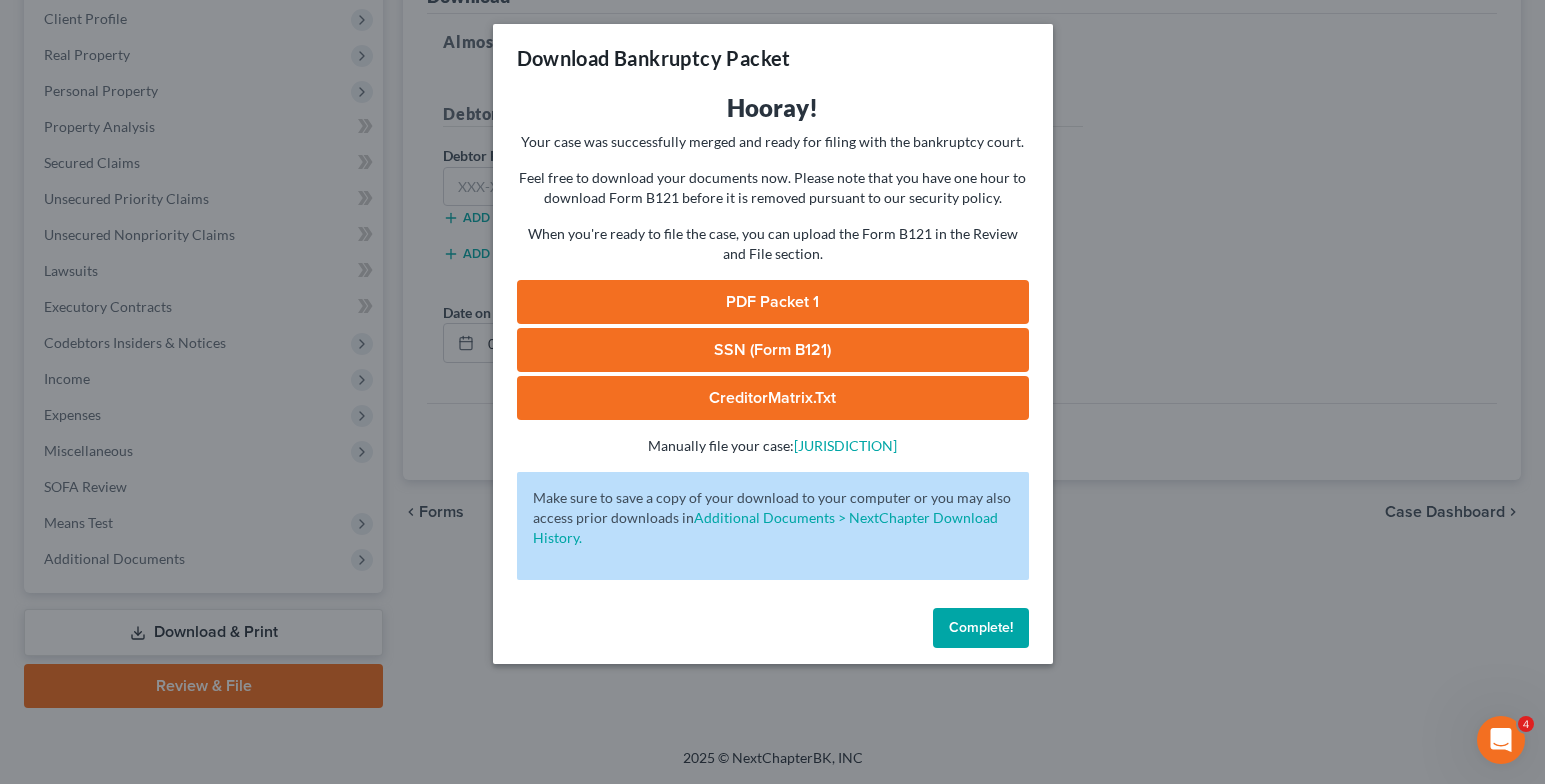 click on "PDF Packet 1" at bounding box center [773, 302] 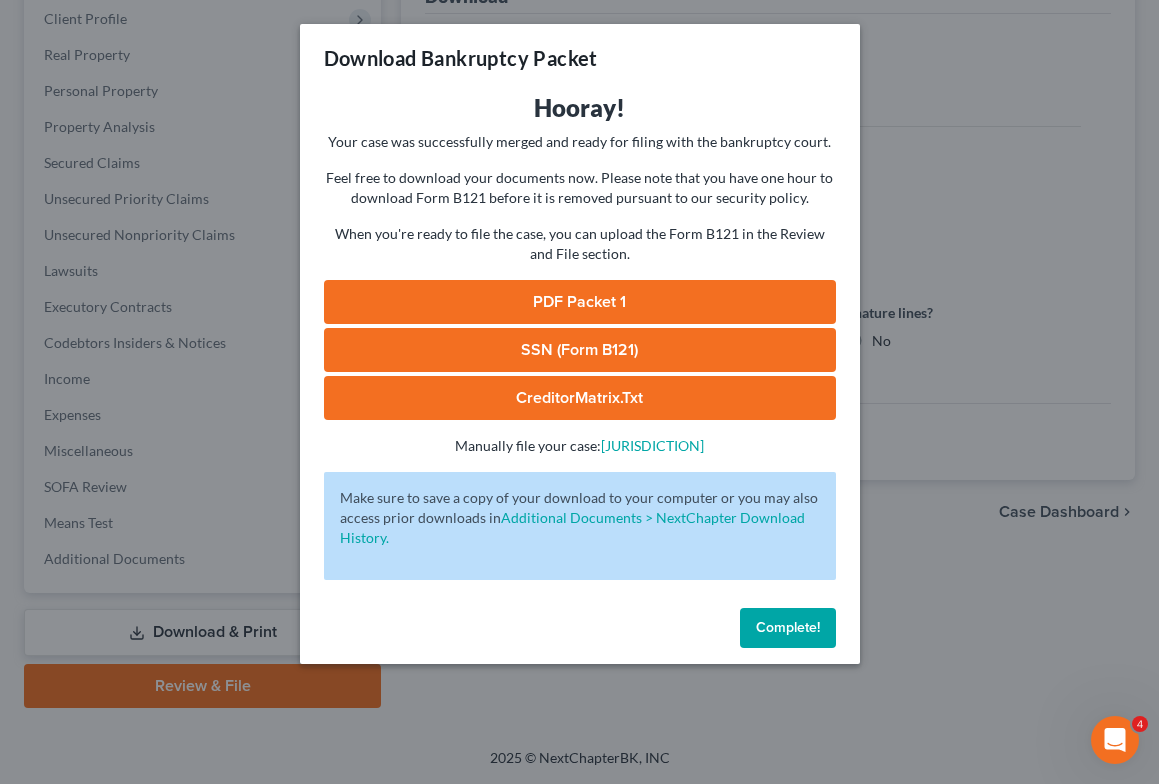 click on "SSN (Form B121)" at bounding box center [580, 350] 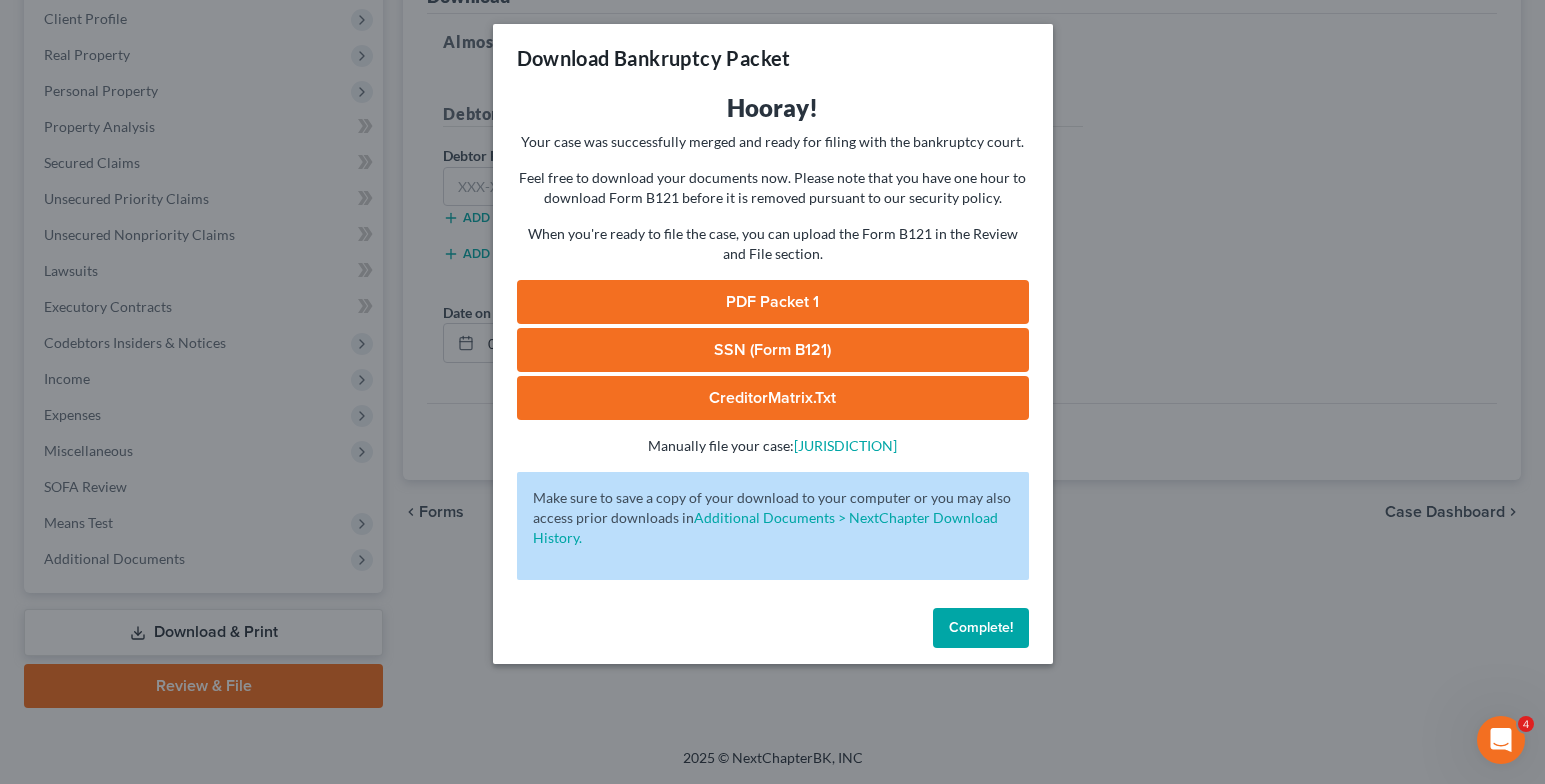click on "CreditorMatrix.txt" at bounding box center [773, 398] 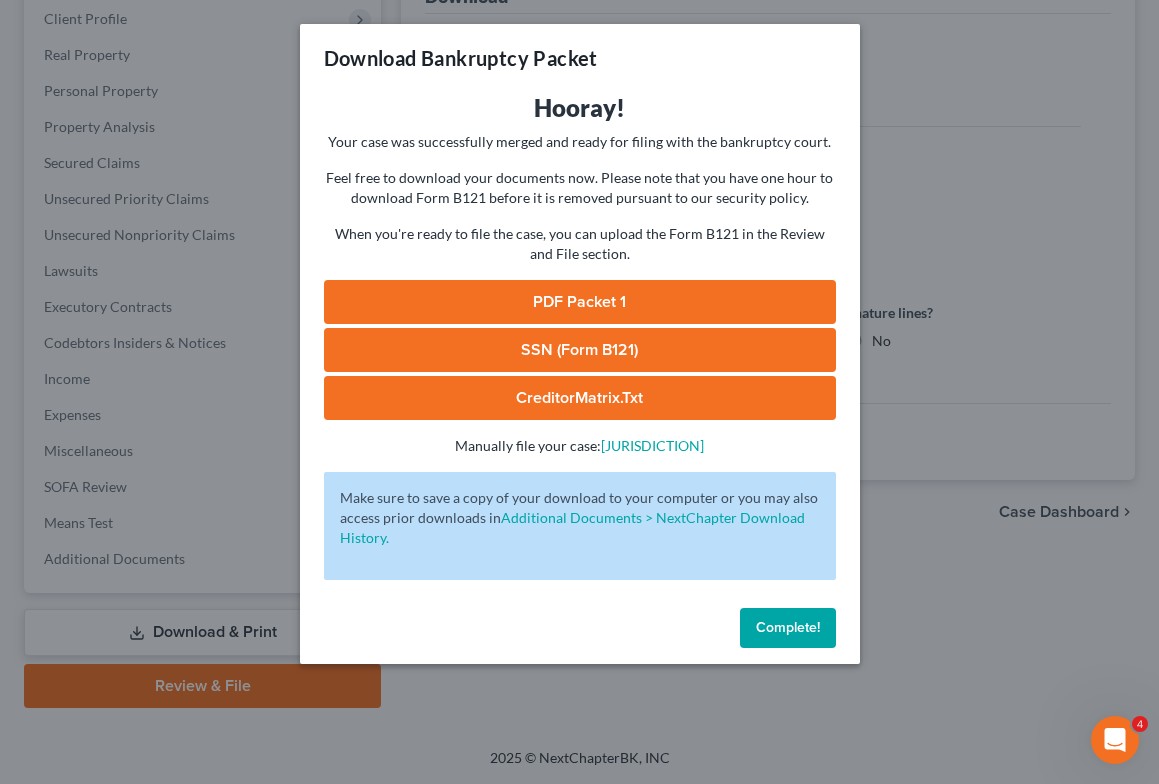 click on "Download Bankruptcy Packet
Hooray! Your case was successfully merged and ready for filing with the bankruptcy court. Feel free to download your documents now. Please note that you have one hour to download Form B121 before it is removed pursuant to our security policy. When you're ready to file the case, you can upload the Form B121 in the Review and File section. PDF Packet 1 SSN (Form B121) CreditorMatrix.txt -  Manually file your case:  District of Nevada Oops! There was an error with generating the download packet. -
Make sure to save a copy of your download to your computer or you may also access prior downloads in  Additional Documents > NextChapter Download History.
Complete!" at bounding box center (579, 392) 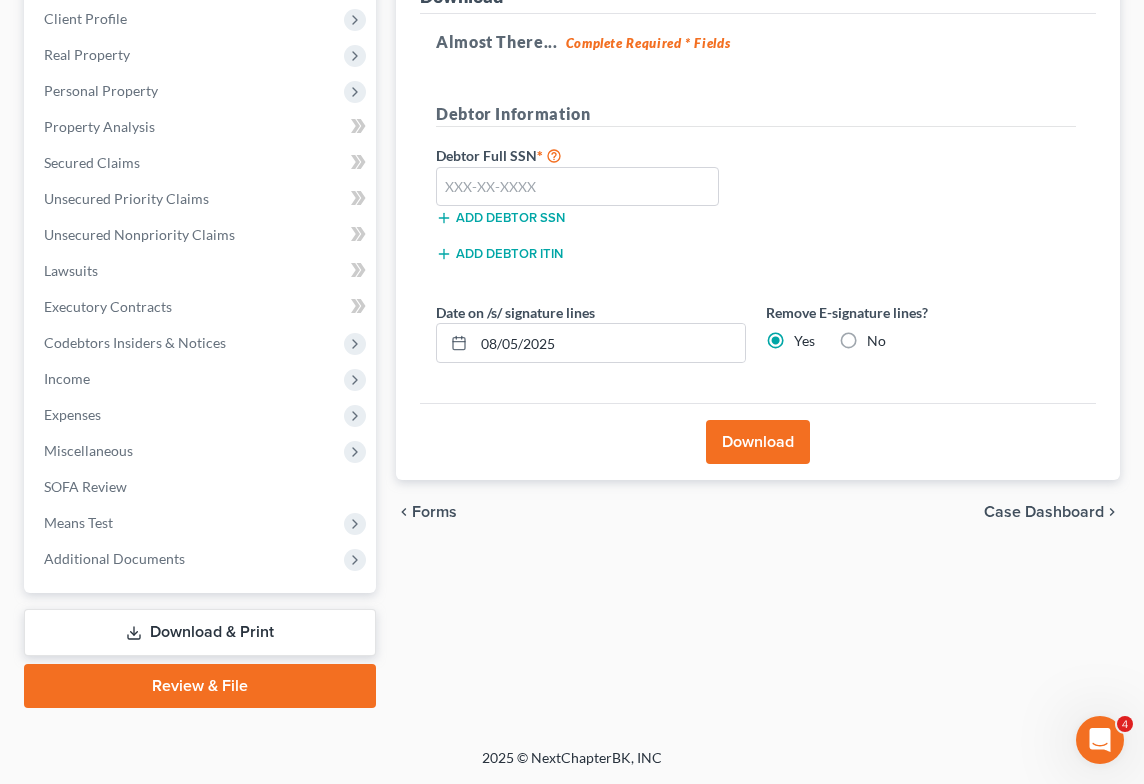 click on "Case Dashboard" at bounding box center [1044, 512] 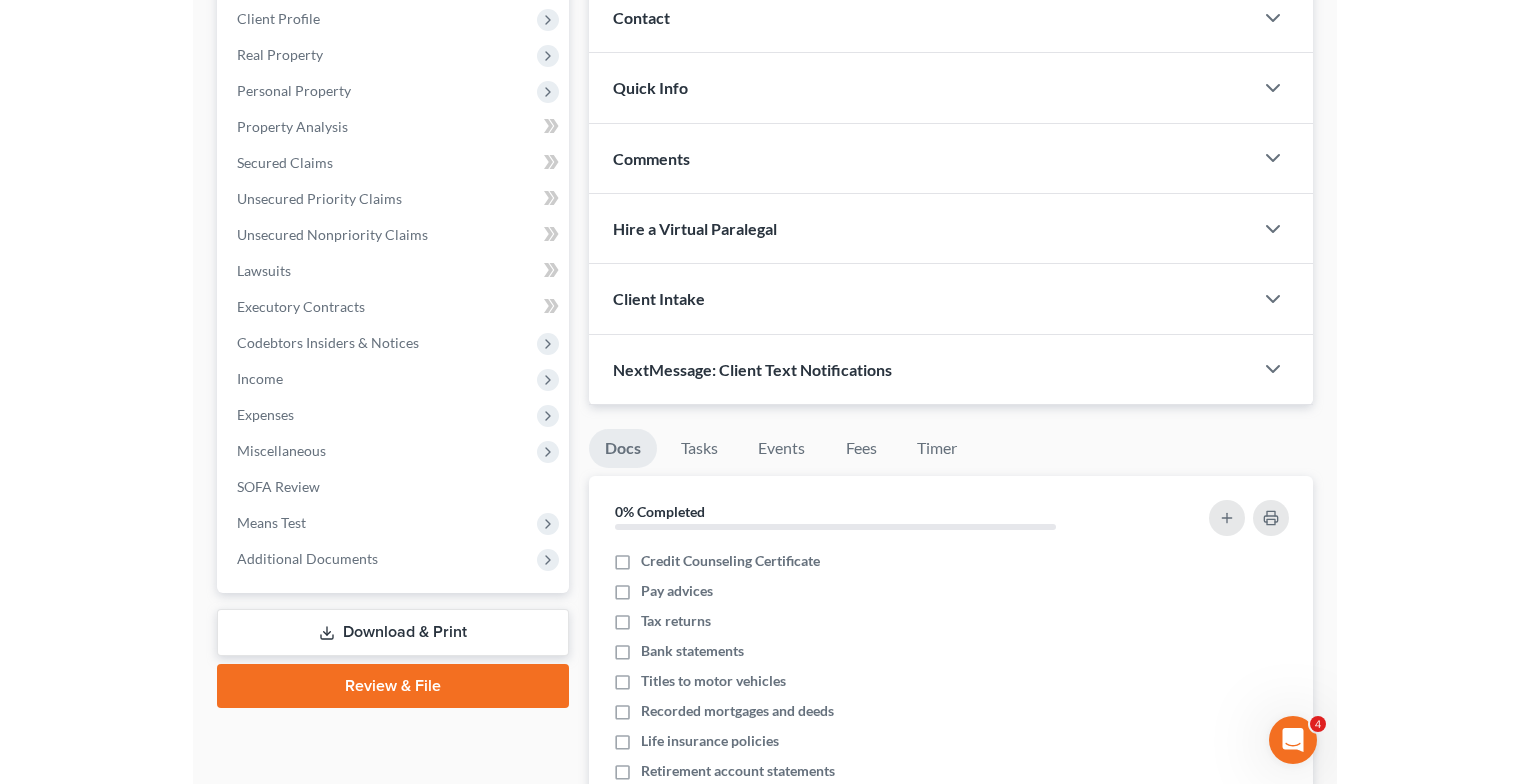 scroll, scrollTop: 0, scrollLeft: 0, axis: both 